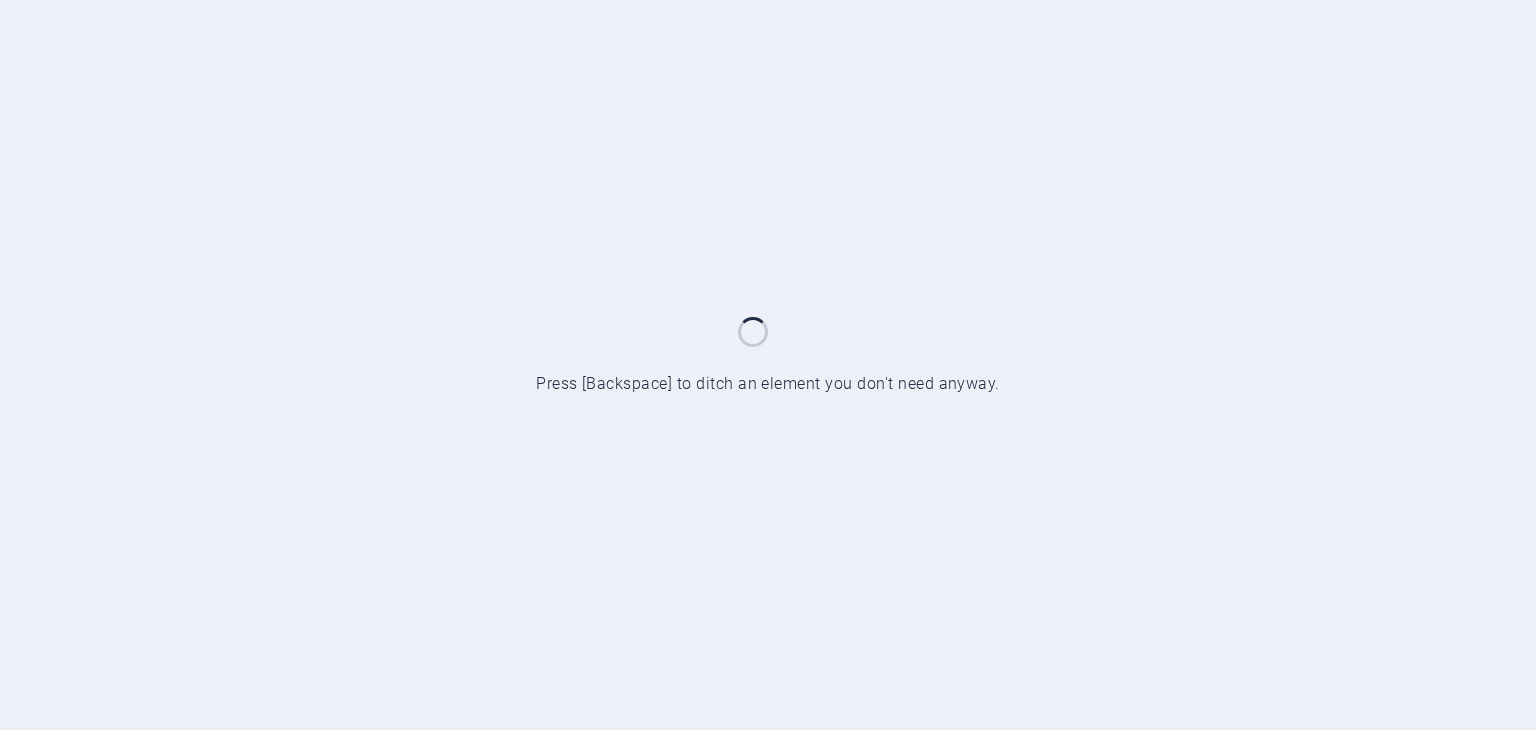 scroll, scrollTop: 0, scrollLeft: 0, axis: both 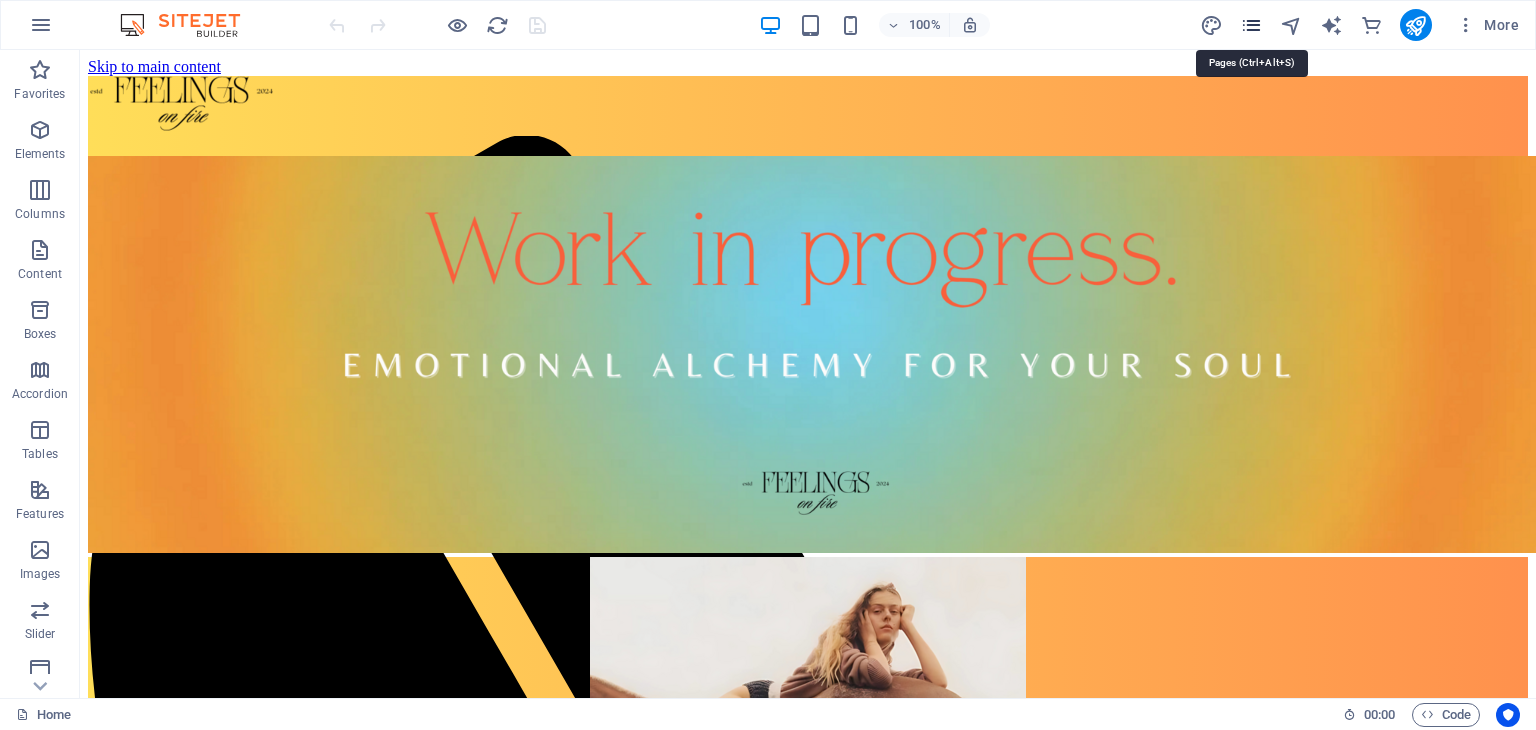 click at bounding box center [1251, 25] 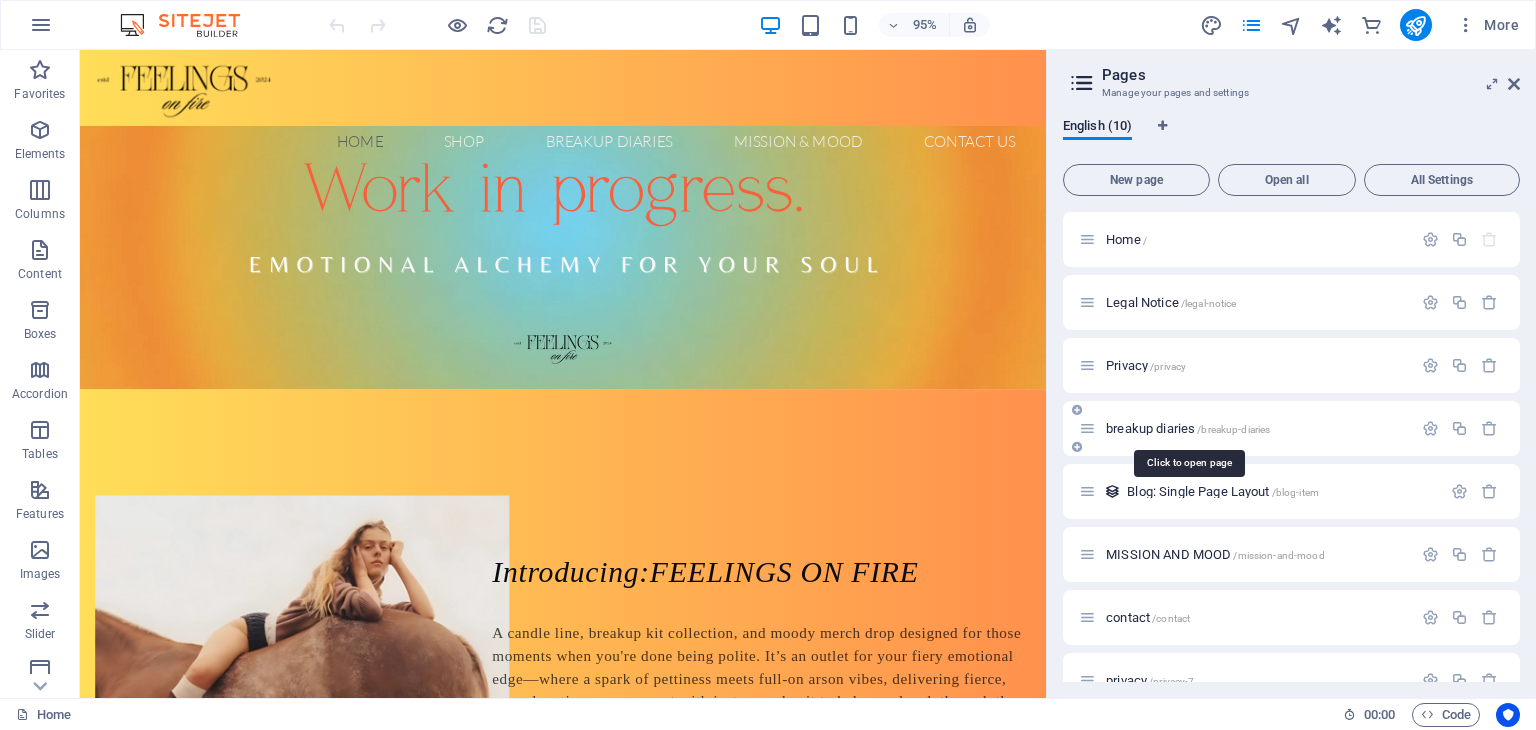 click on "breakup diaries /breakup-diaries" at bounding box center (1188, 428) 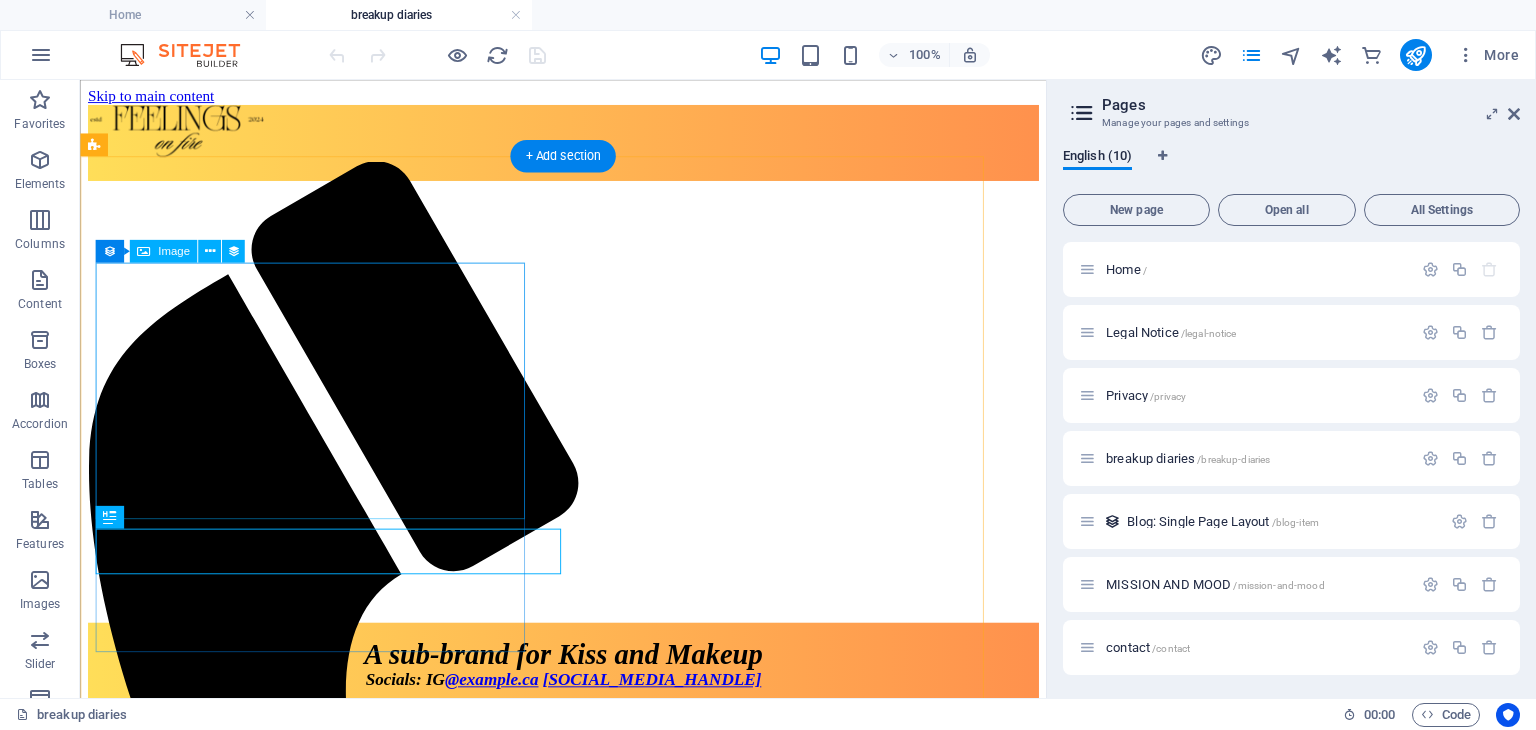 scroll, scrollTop: 0, scrollLeft: 0, axis: both 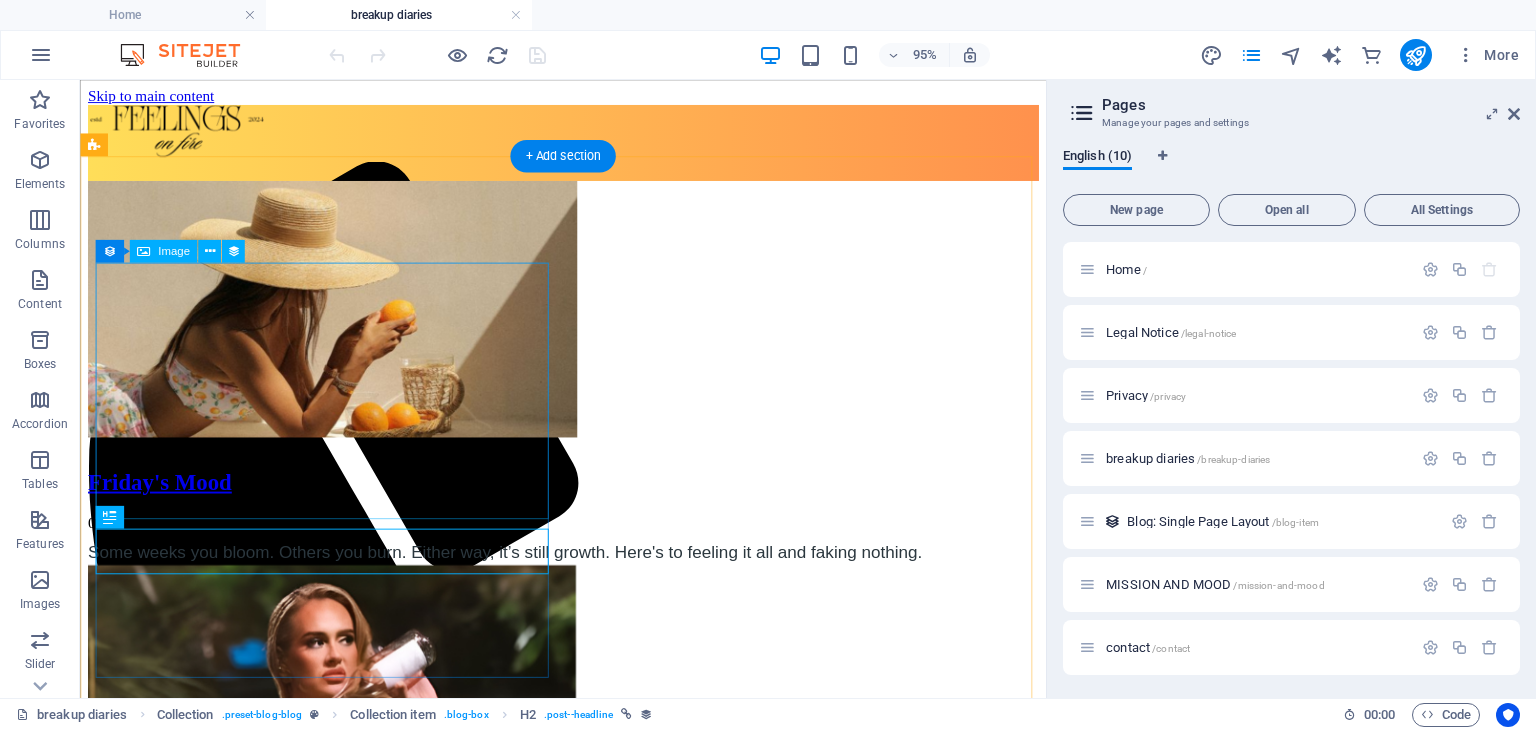 click at bounding box center (588, 323) 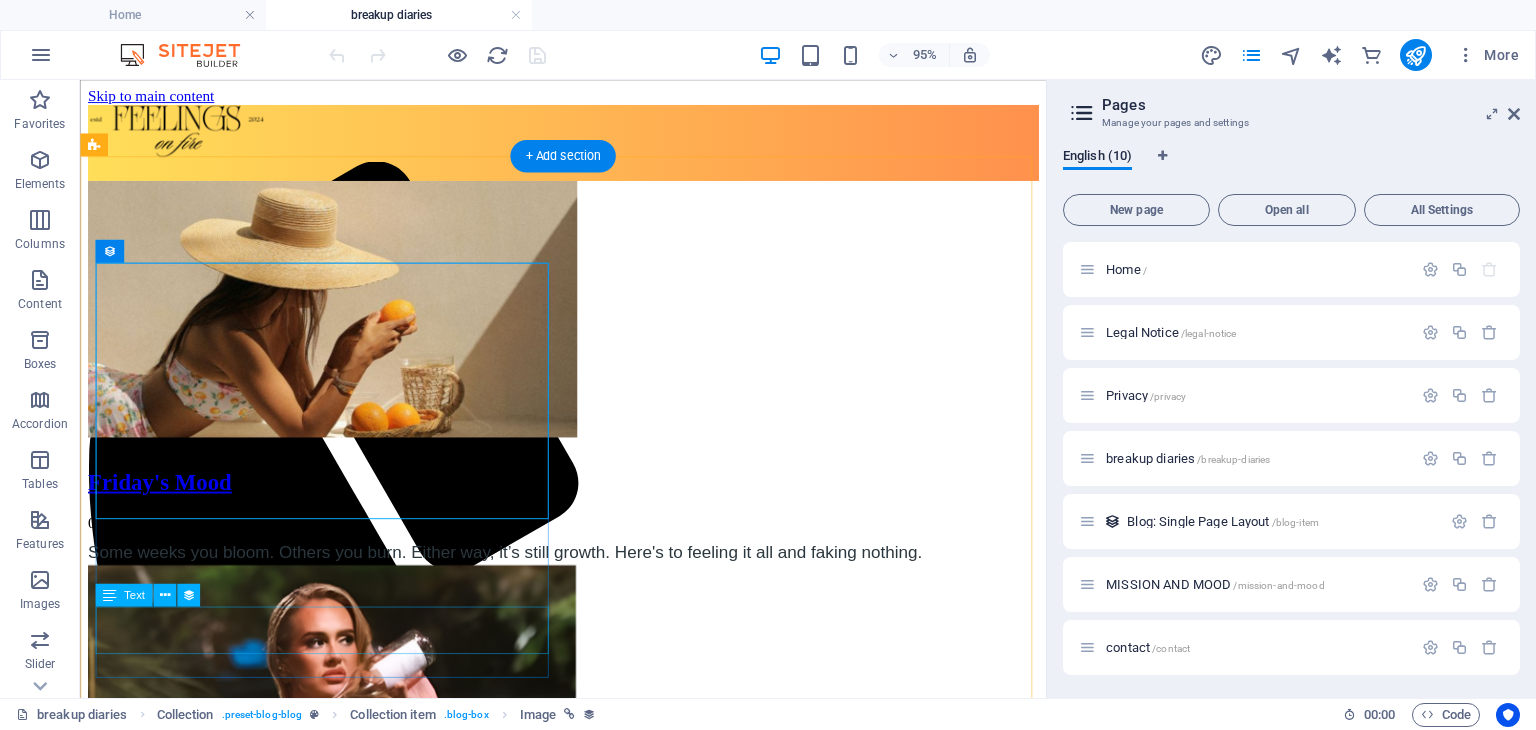 click on "Some weeks you bloom. Others you burn. Either way, it’s still growth. Here's to feeling it all and faking nothing." at bounding box center (588, 577) 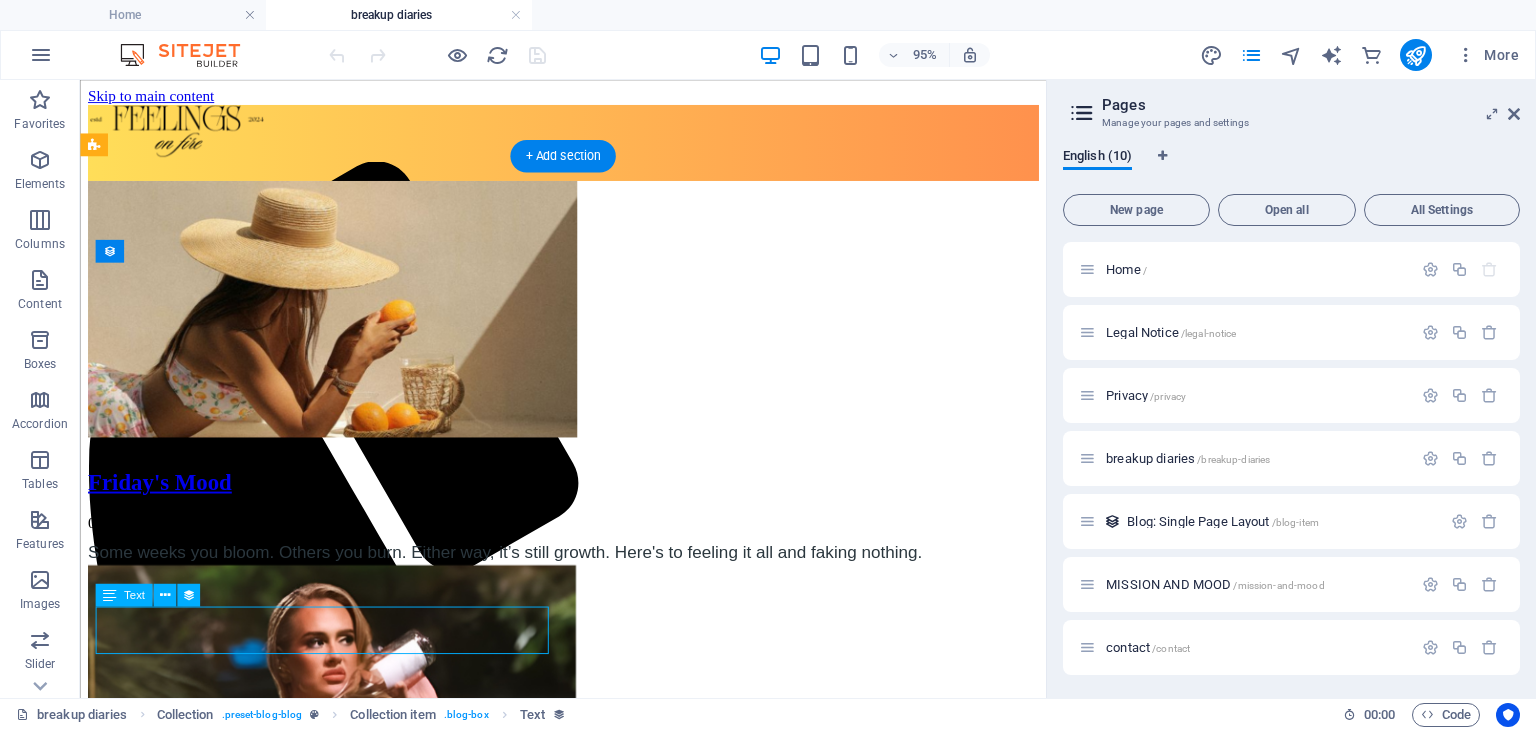 click on "Some weeks you bloom. Others you burn. Either way, it’s still growth. Here's to feeling it all and faking nothing." at bounding box center (588, 577) 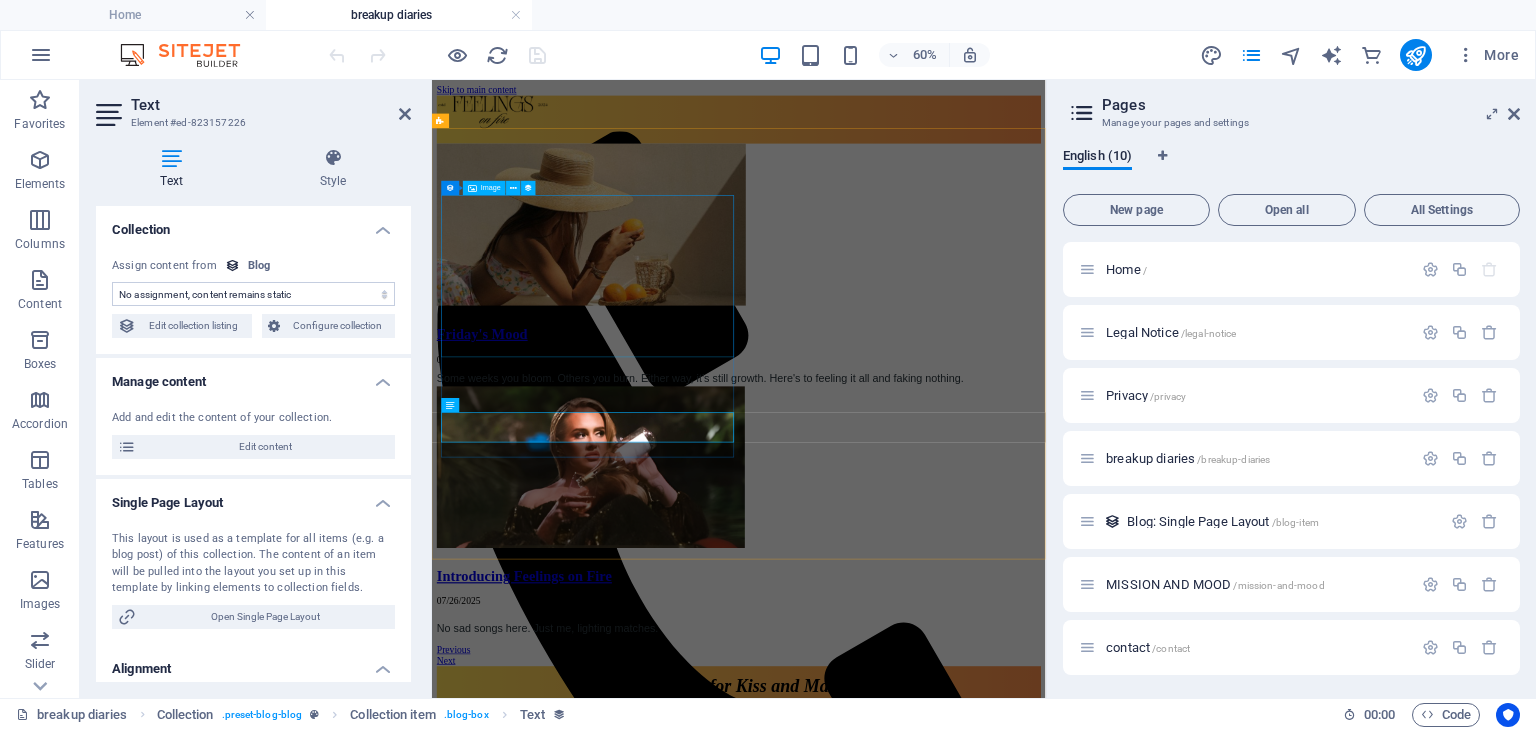 select on "description" 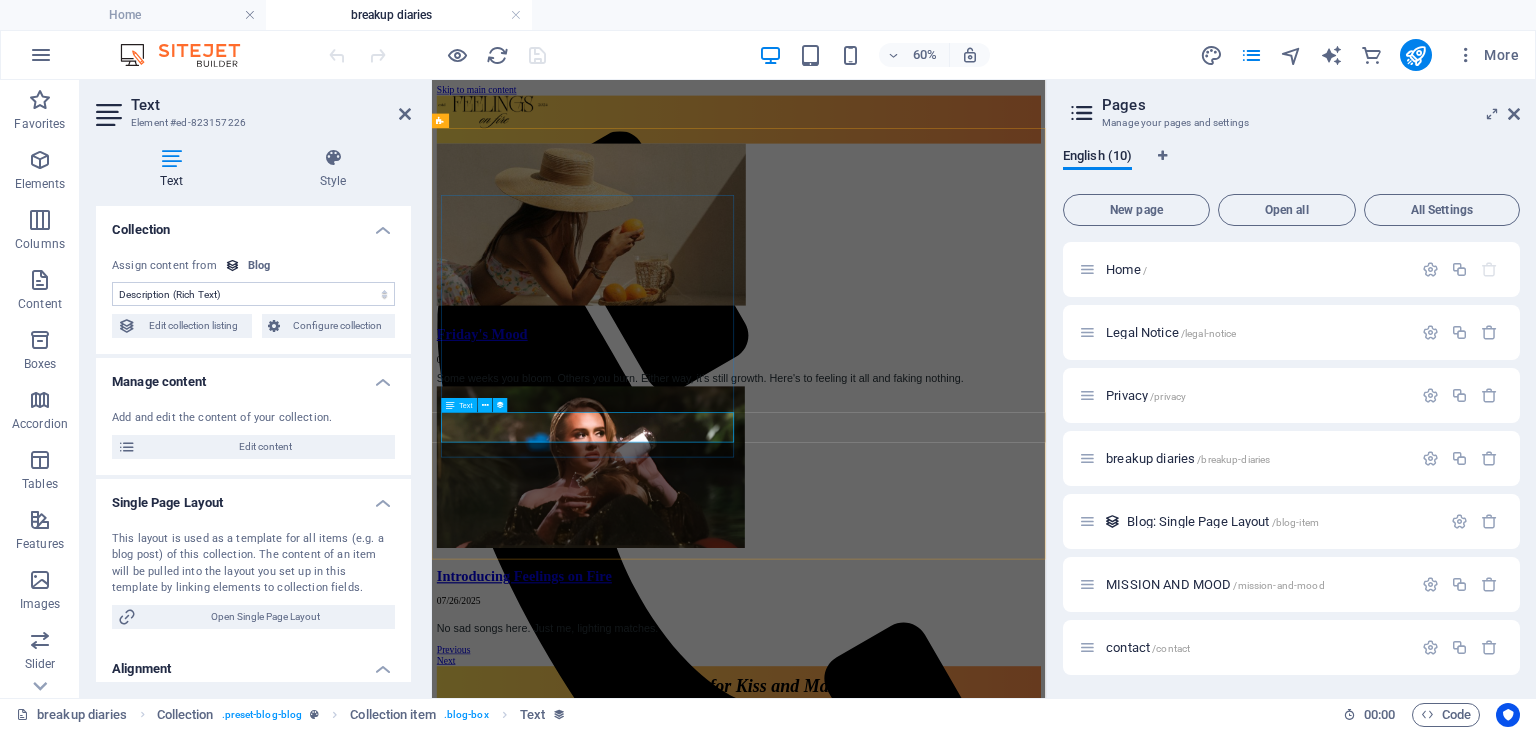 click on "Some weeks you bloom. Others you burn. Either way, it’s still growth. Here's to feeling it all and faking nothing." at bounding box center (943, 577) 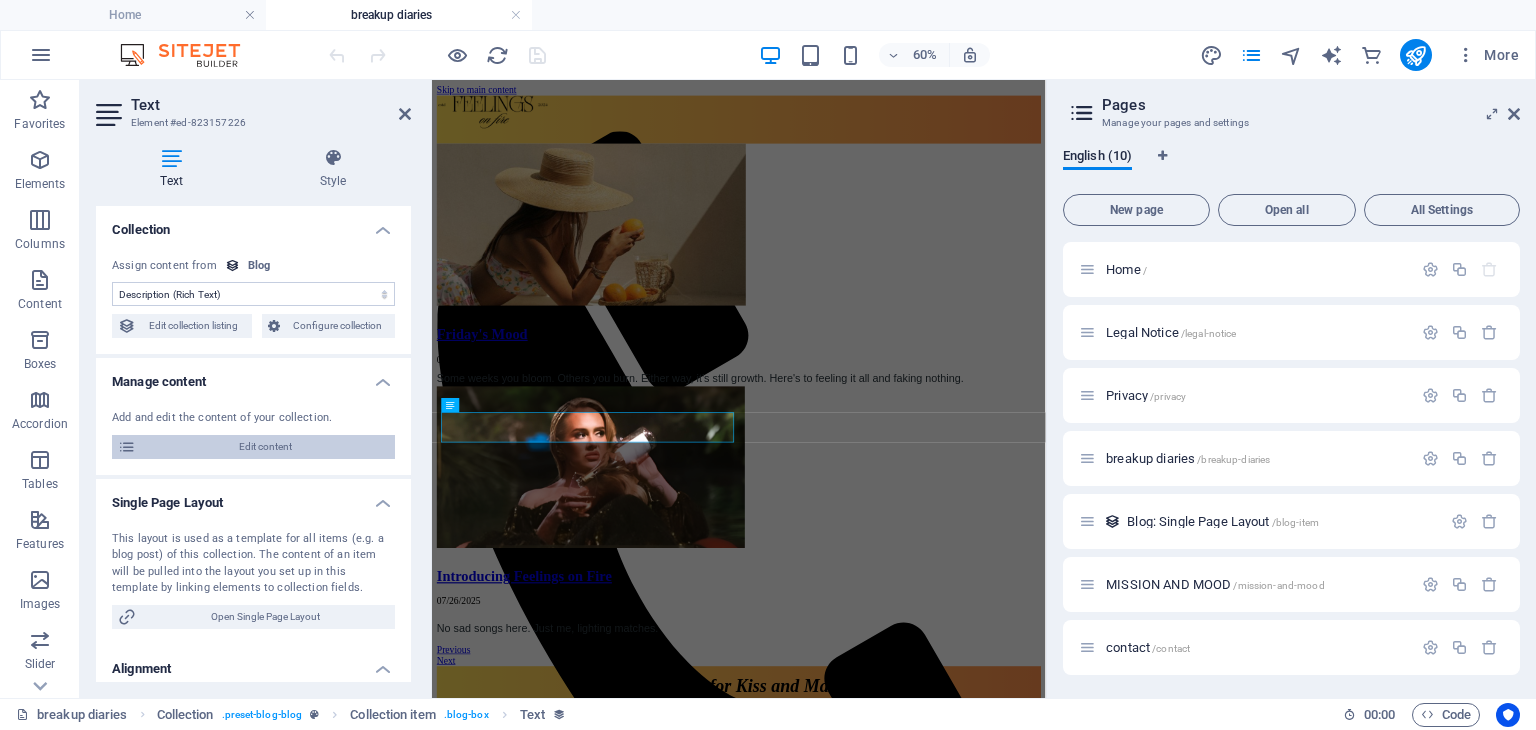 click on "Edit content" at bounding box center [265, 447] 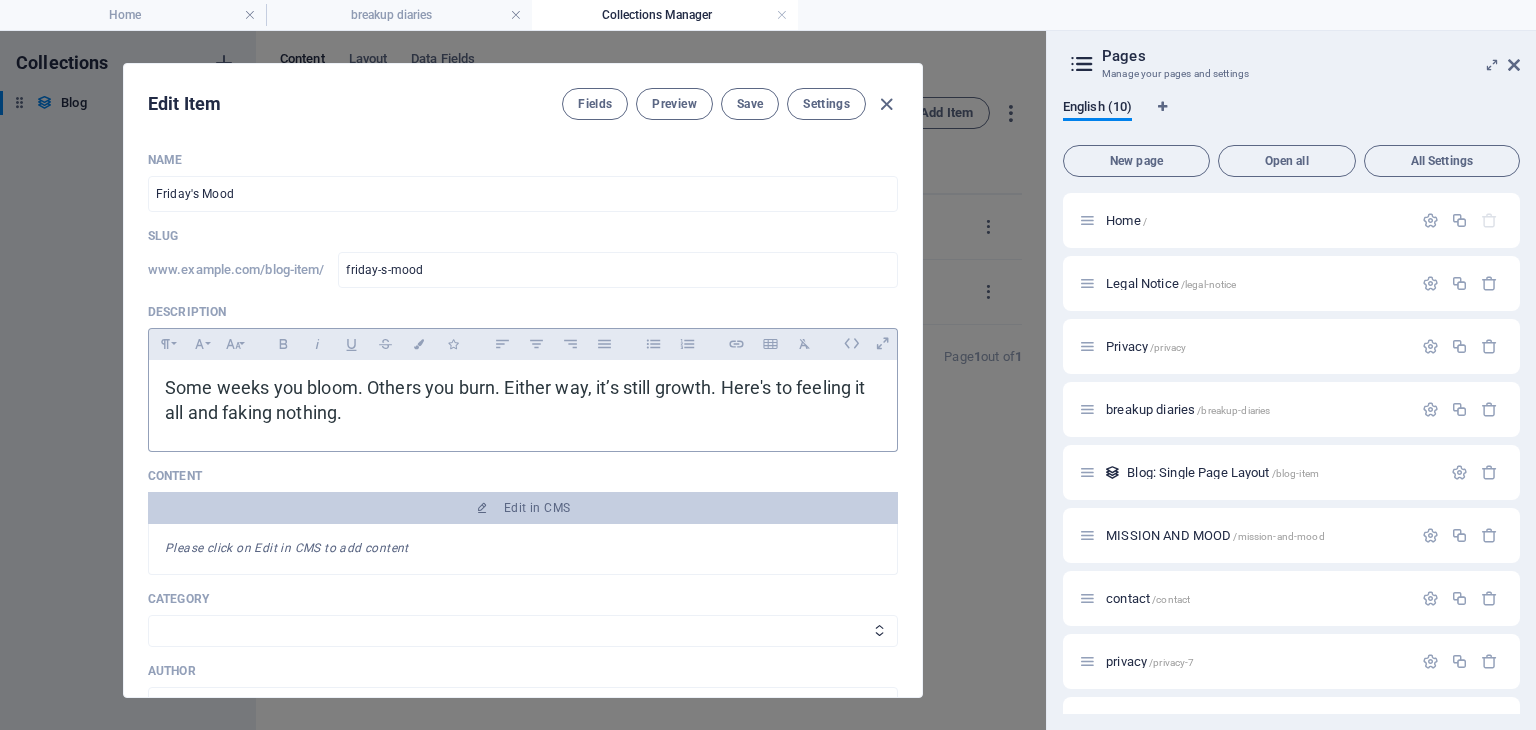 click on "Some weeks you bloom. Others you burn. Either way, it’s still growth. Here's to feeling it all and faking nothing." at bounding box center (523, 401) 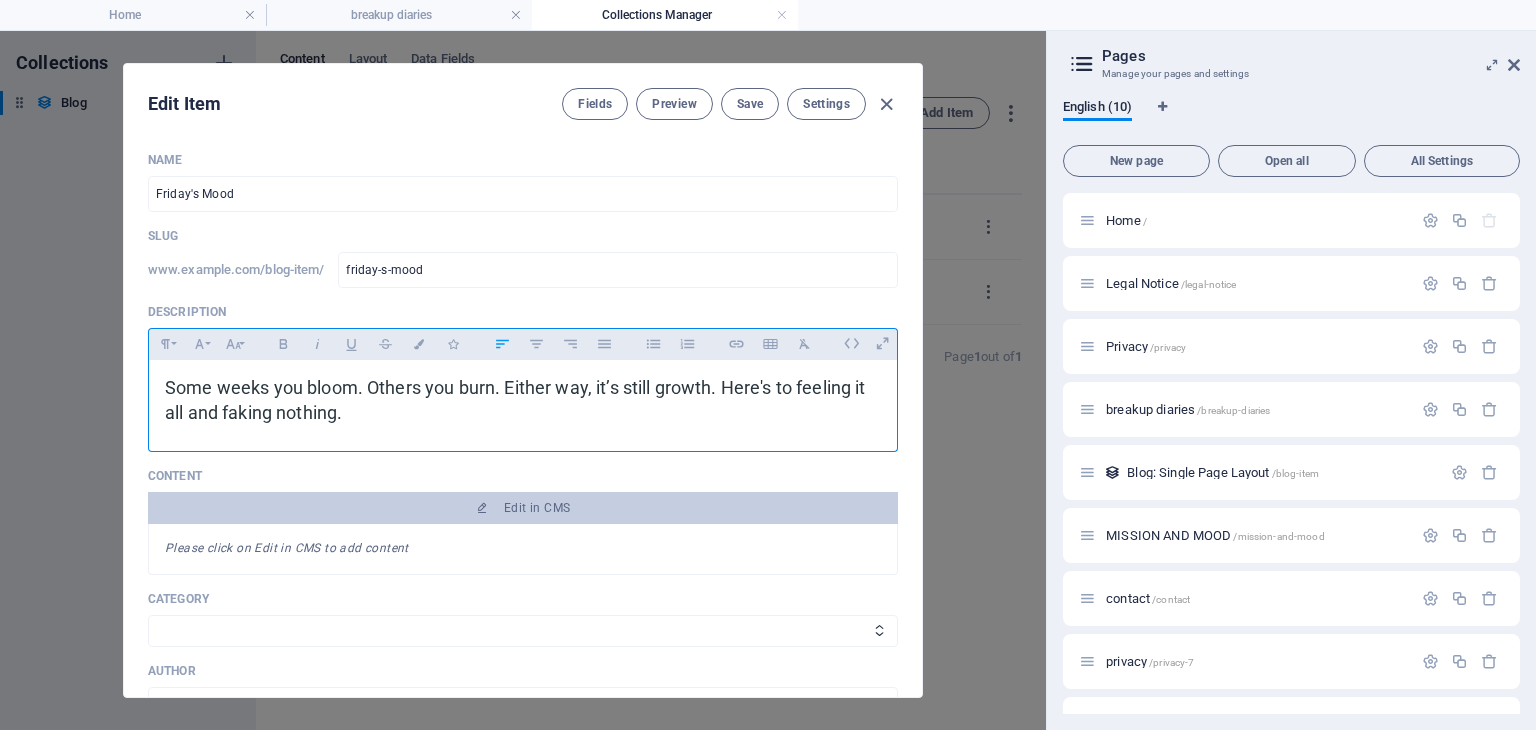 click on "Some weeks you bloom. Others you burn. Either way, it’s still growth. Here's to feeling it all and faking nothing." at bounding box center [523, 401] 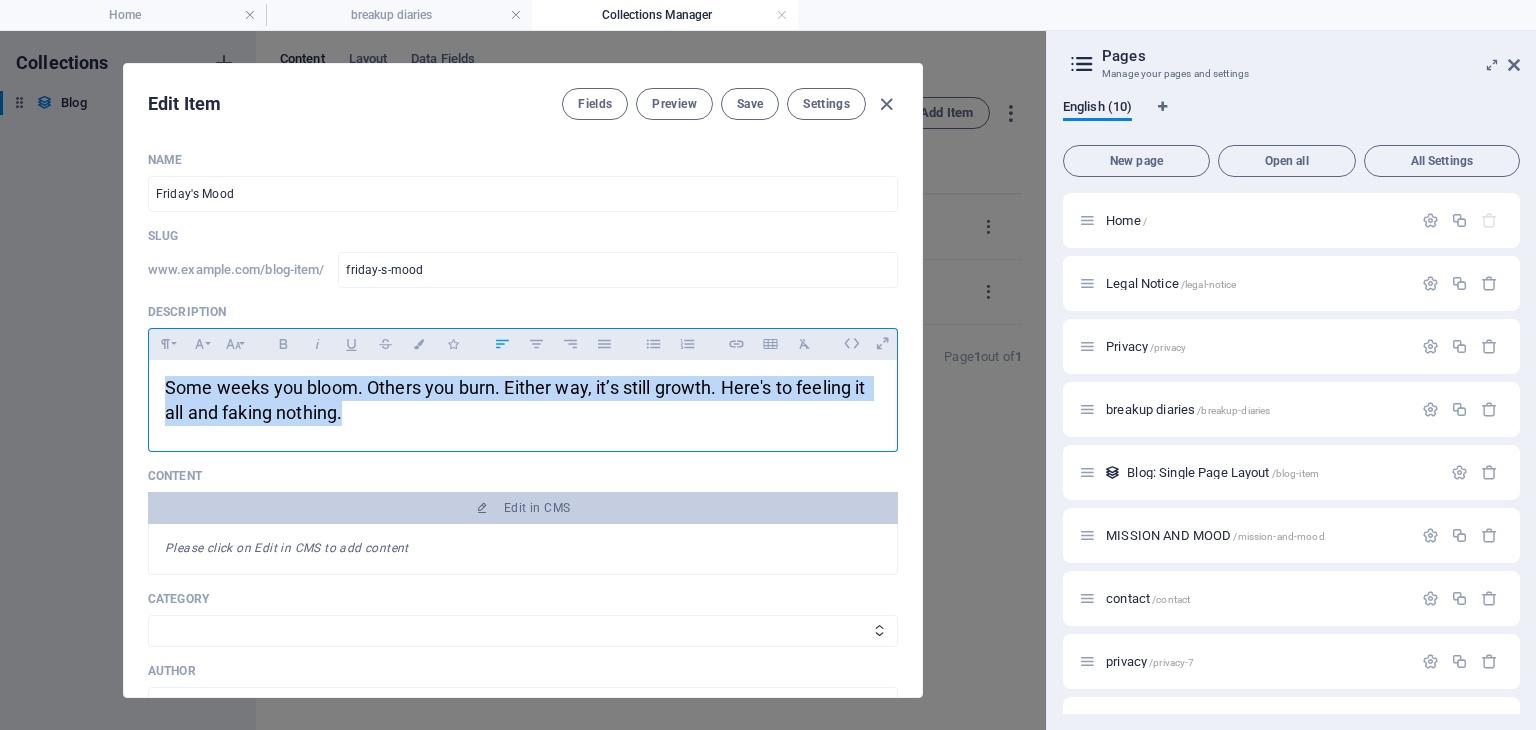 click on "Some weeks you bloom. Others you burn. Either way, it’s still growth. Here's to feeling it all and faking nothing." at bounding box center (523, 401) 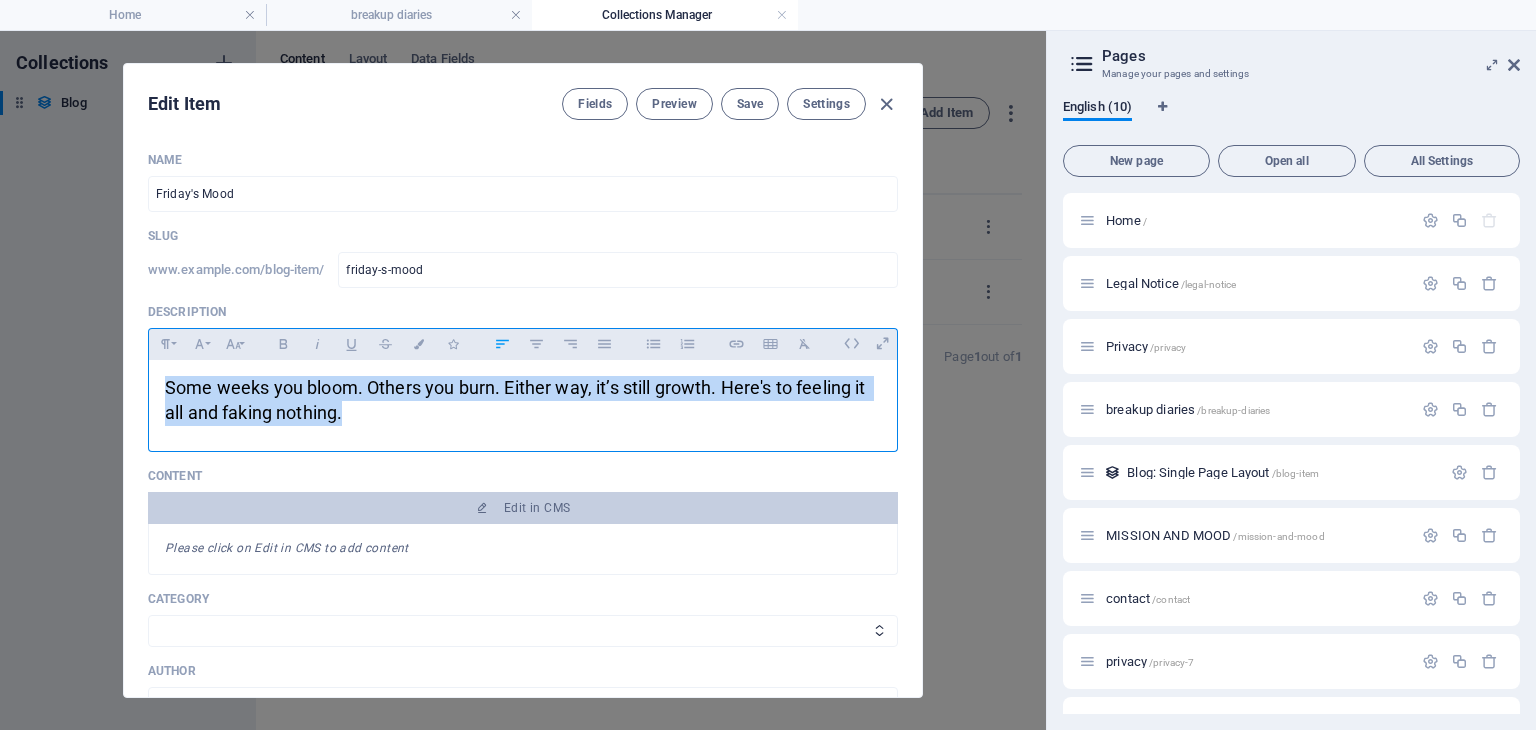copy on "Some weeks you bloom. Others you burn. Either way, it’s still growth. Here's to feeling it all and faking nothing." 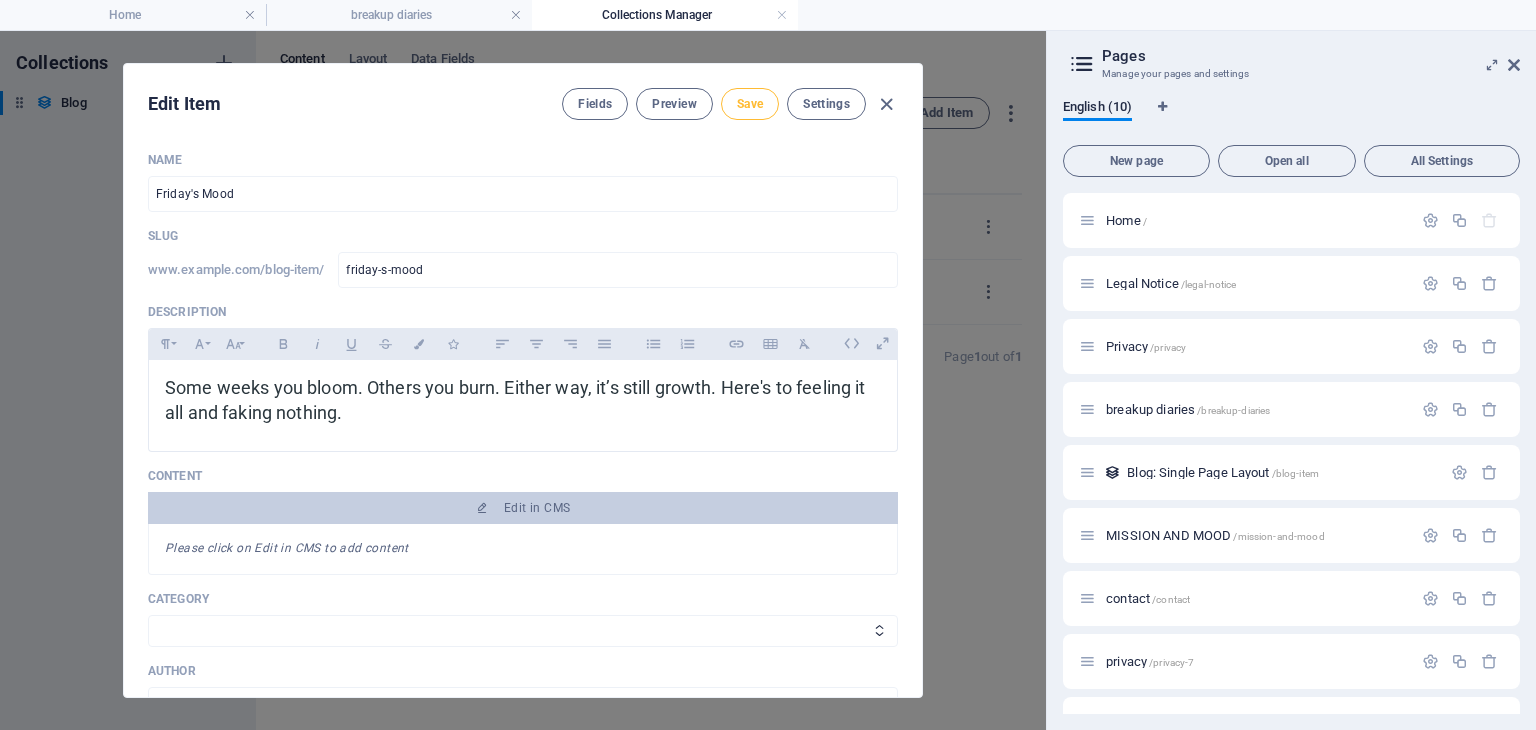 click on "Save" at bounding box center [750, 104] 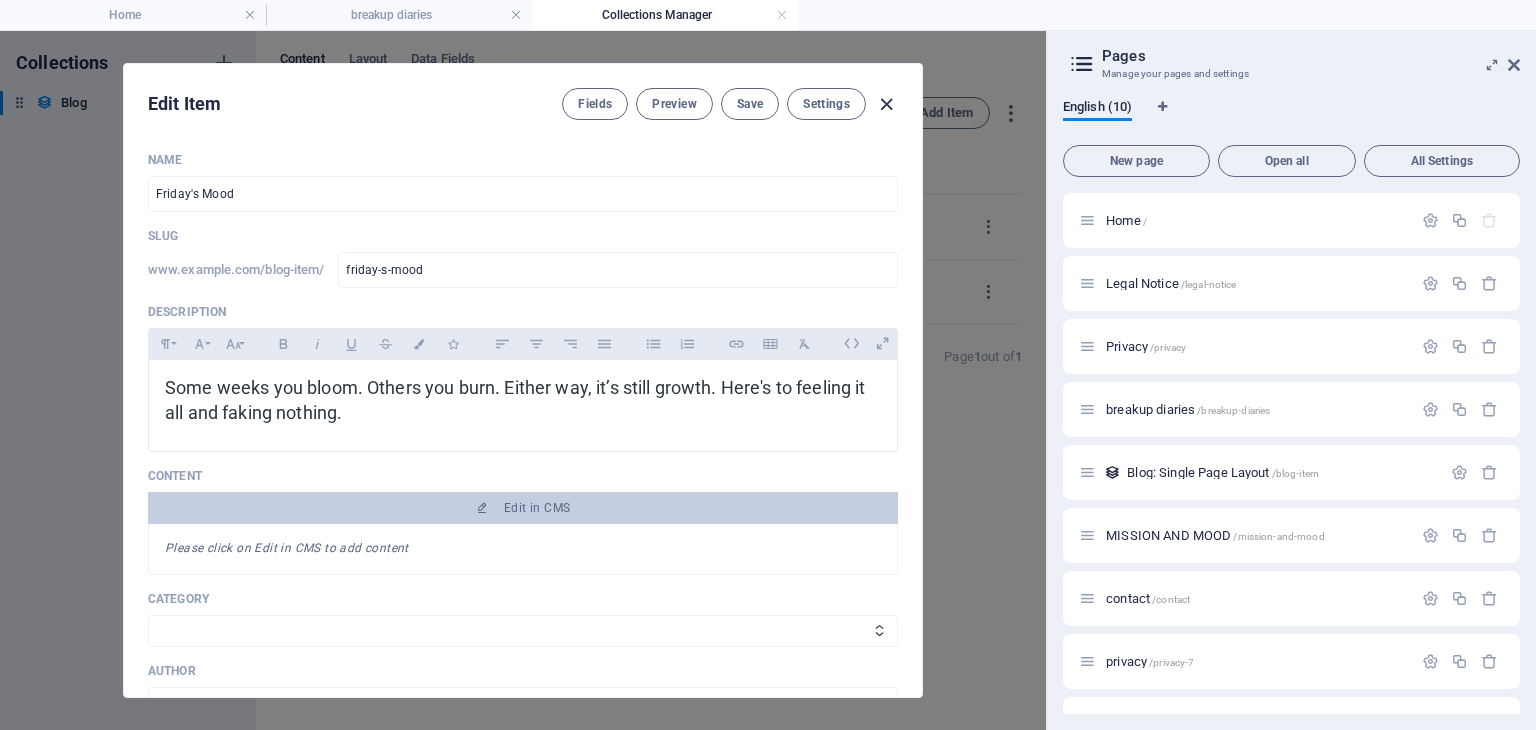 click at bounding box center (886, 104) 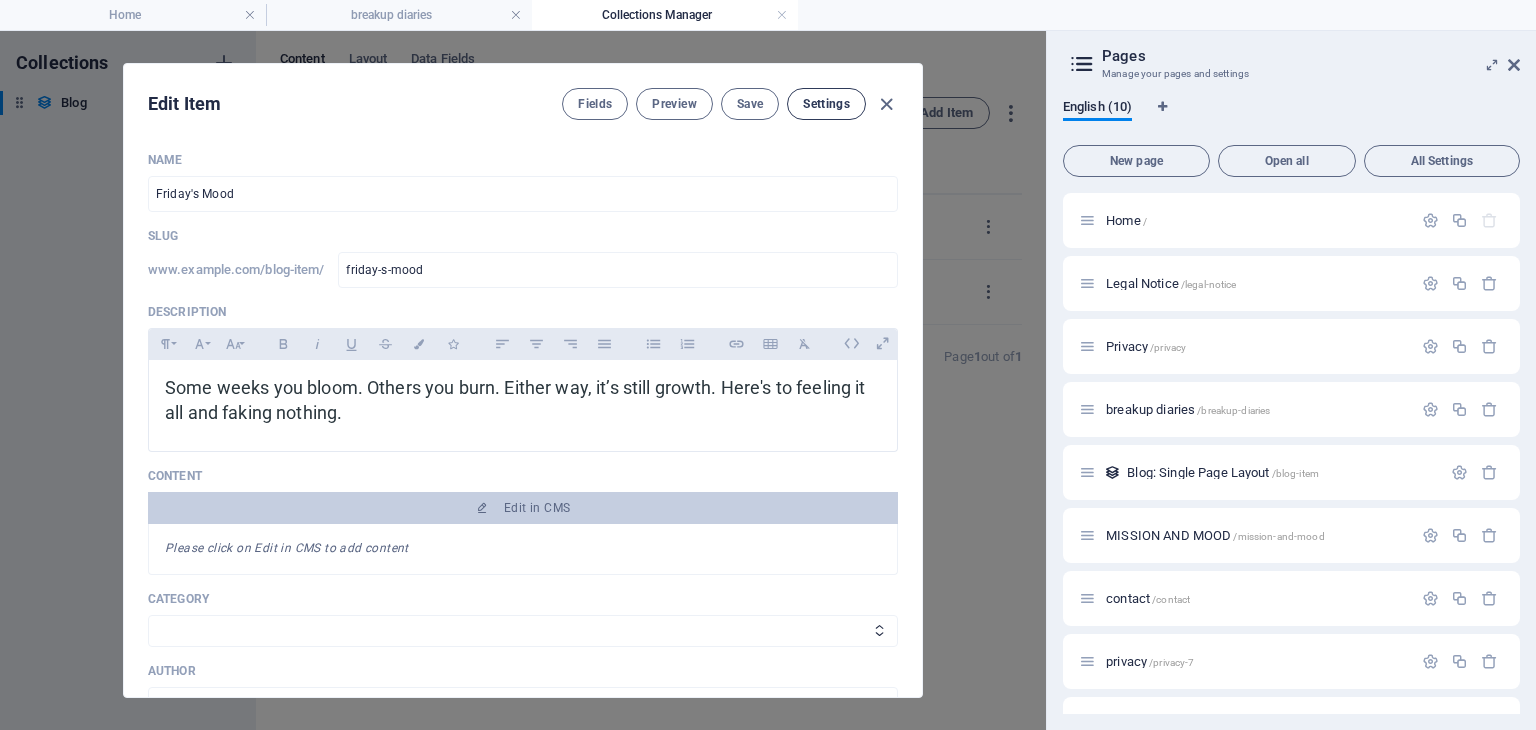 type on "friday-s-mood" 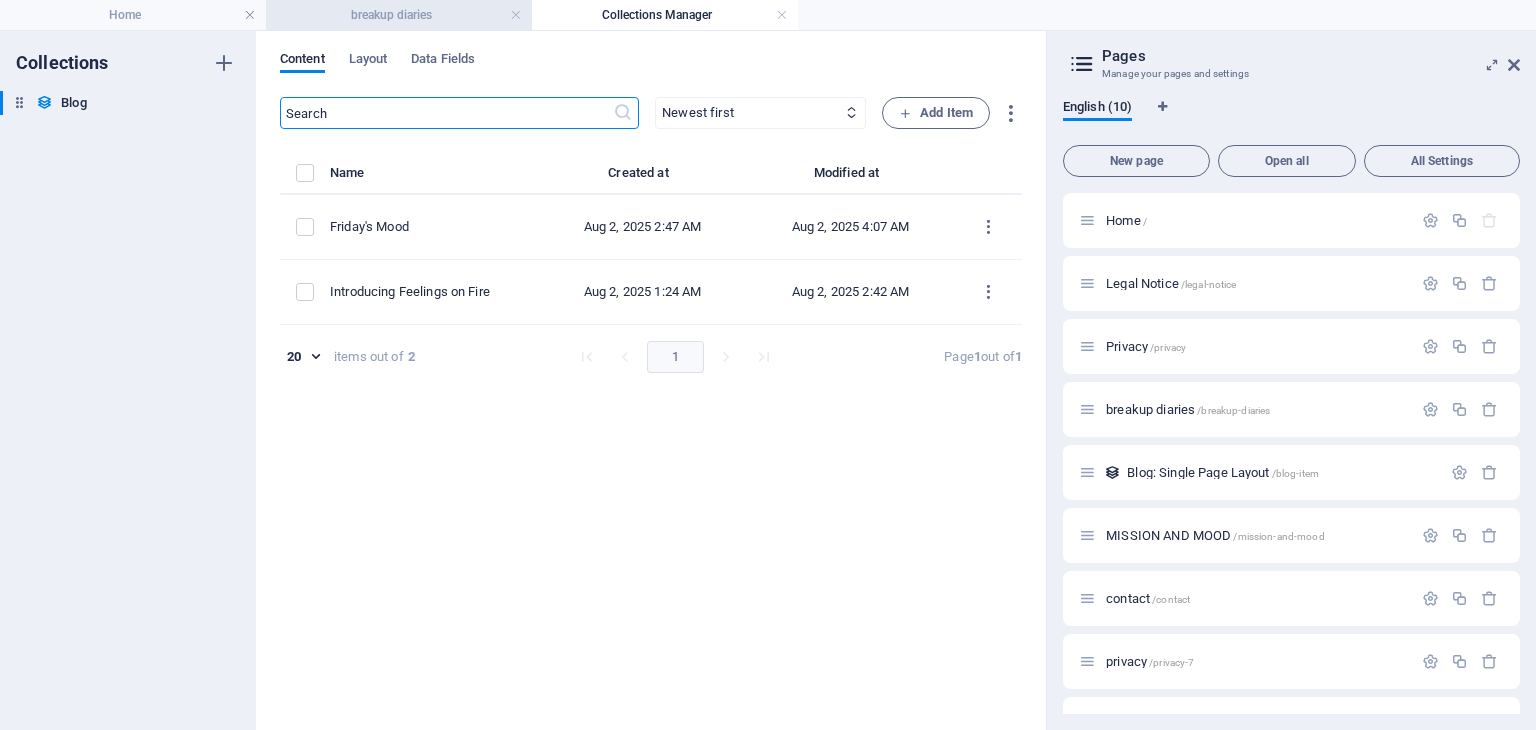 click on "breakup diaries" at bounding box center [399, 15] 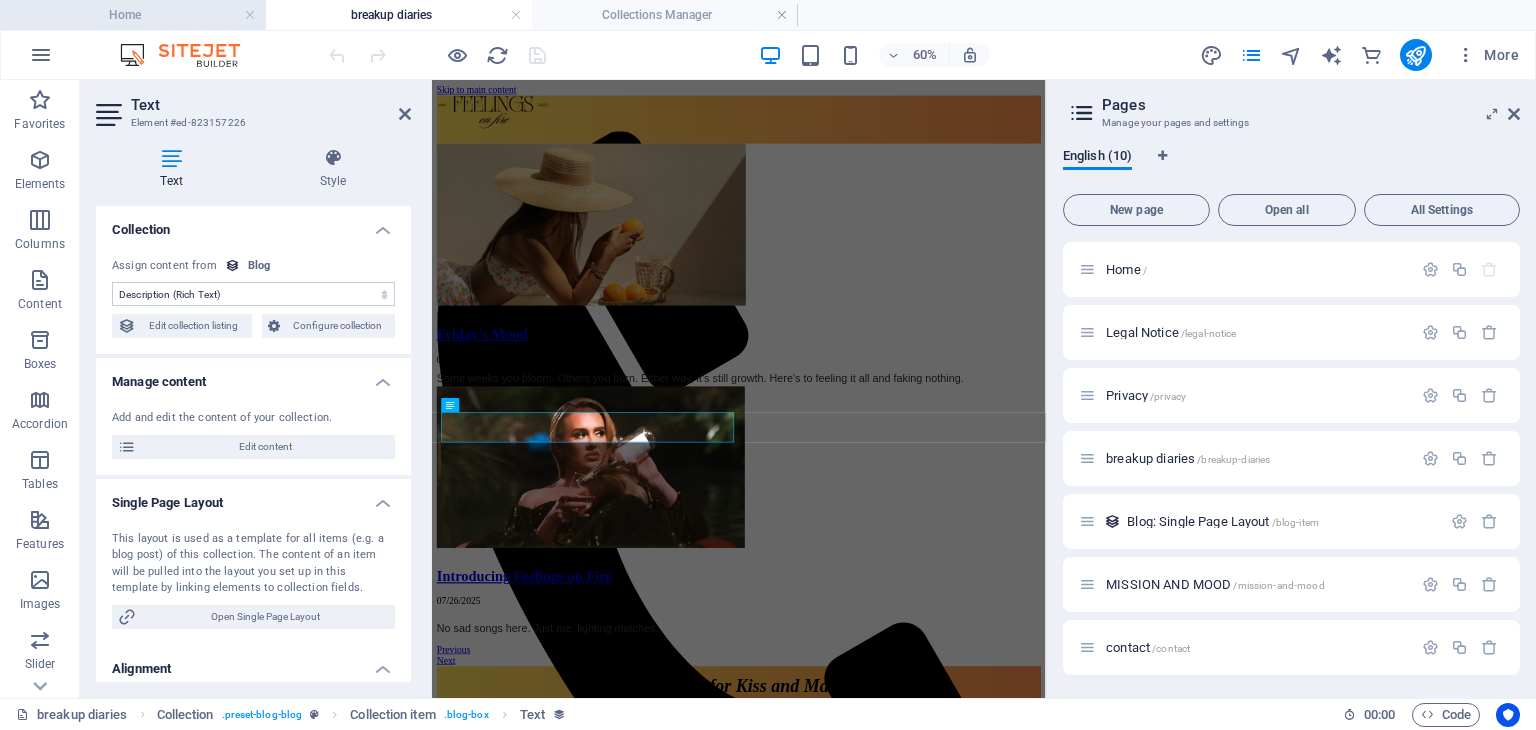 click on "Home" at bounding box center [133, 15] 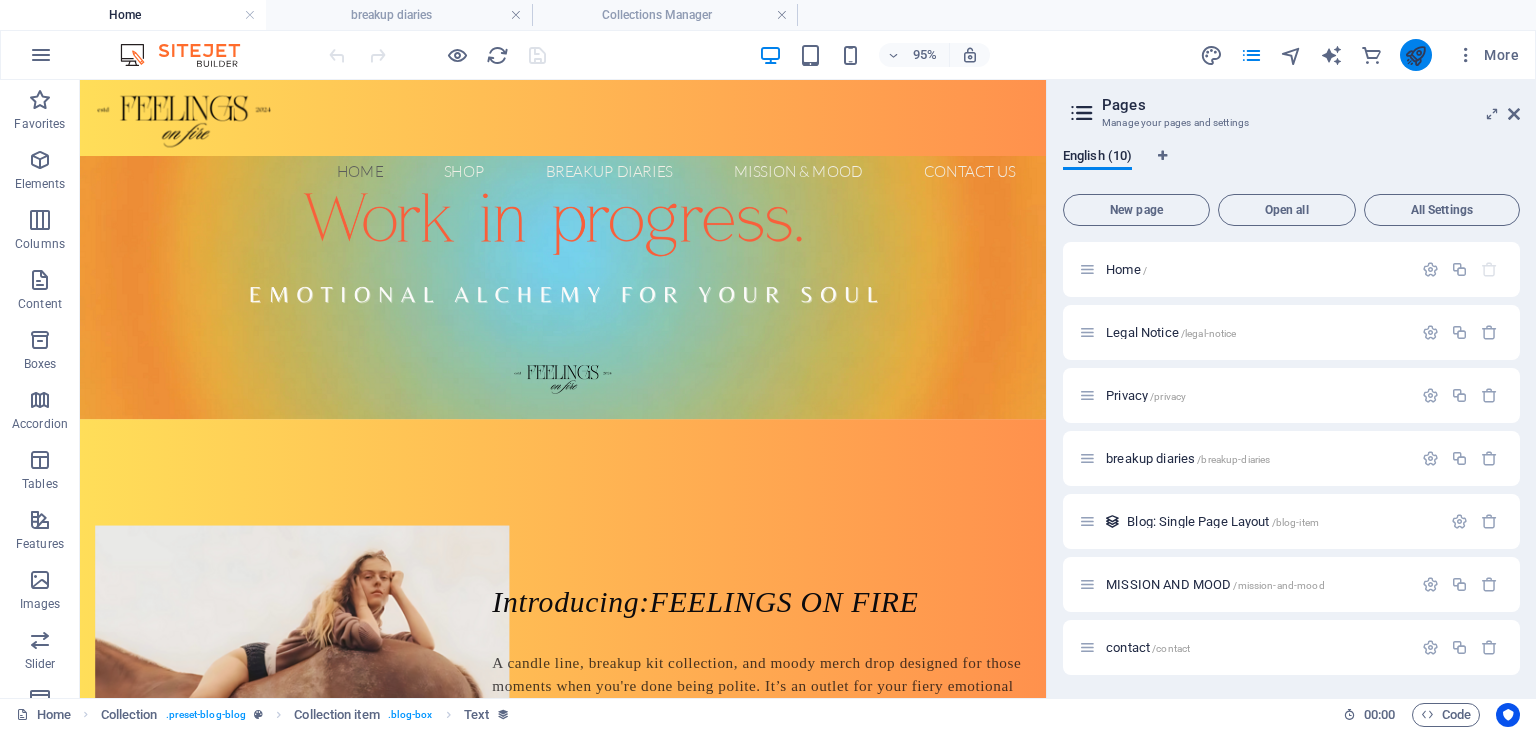 click at bounding box center [1416, 55] 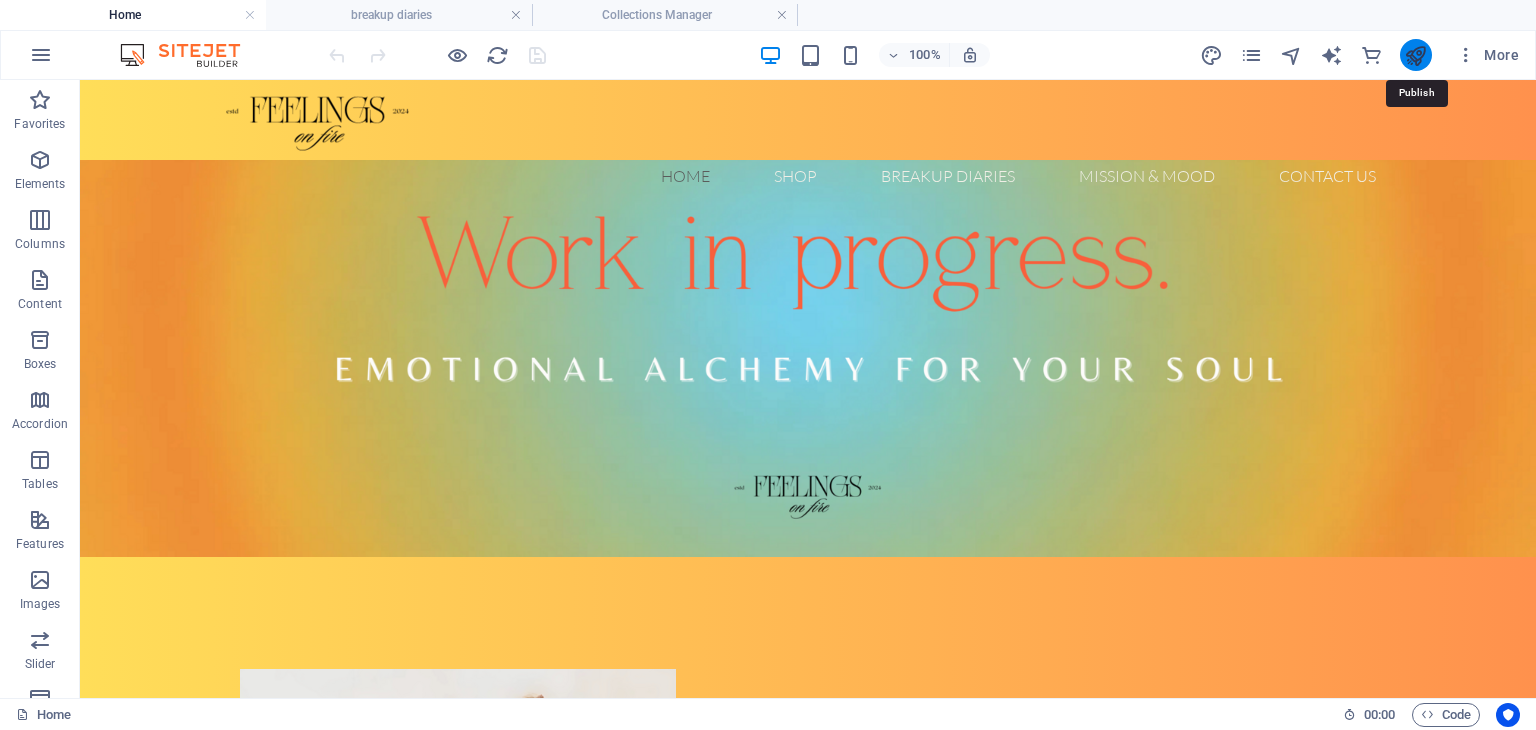 click at bounding box center [1415, 55] 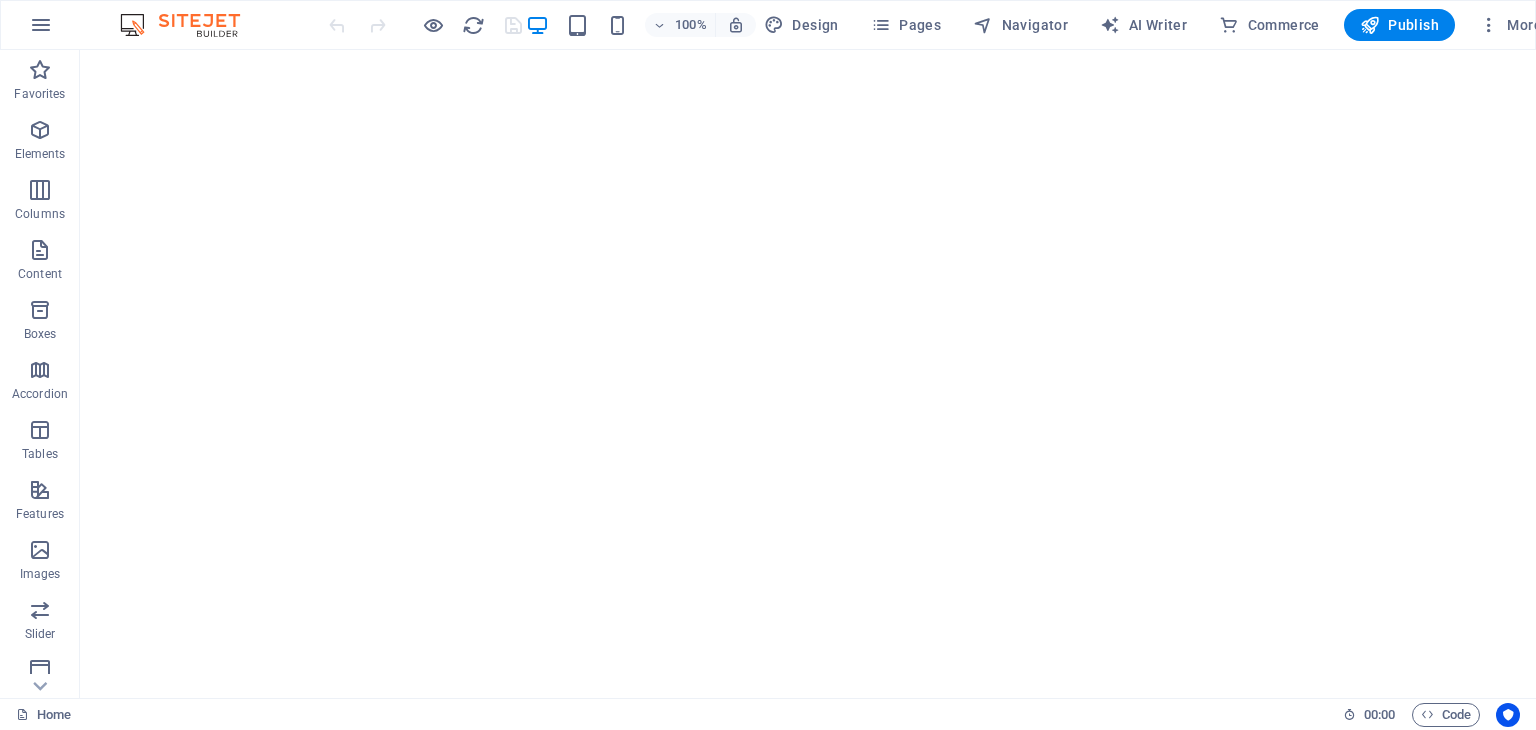 scroll, scrollTop: 0, scrollLeft: 0, axis: both 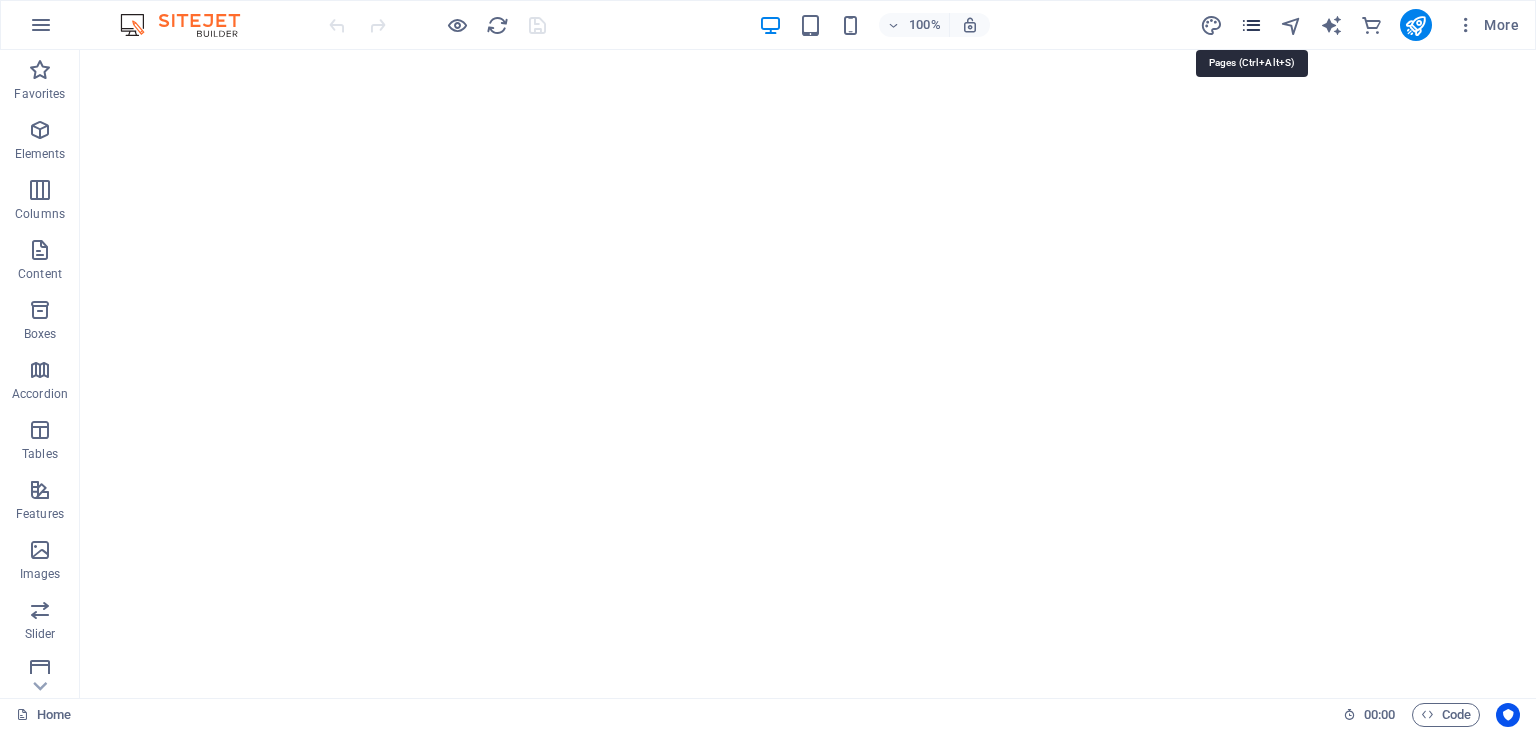 click at bounding box center (1251, 25) 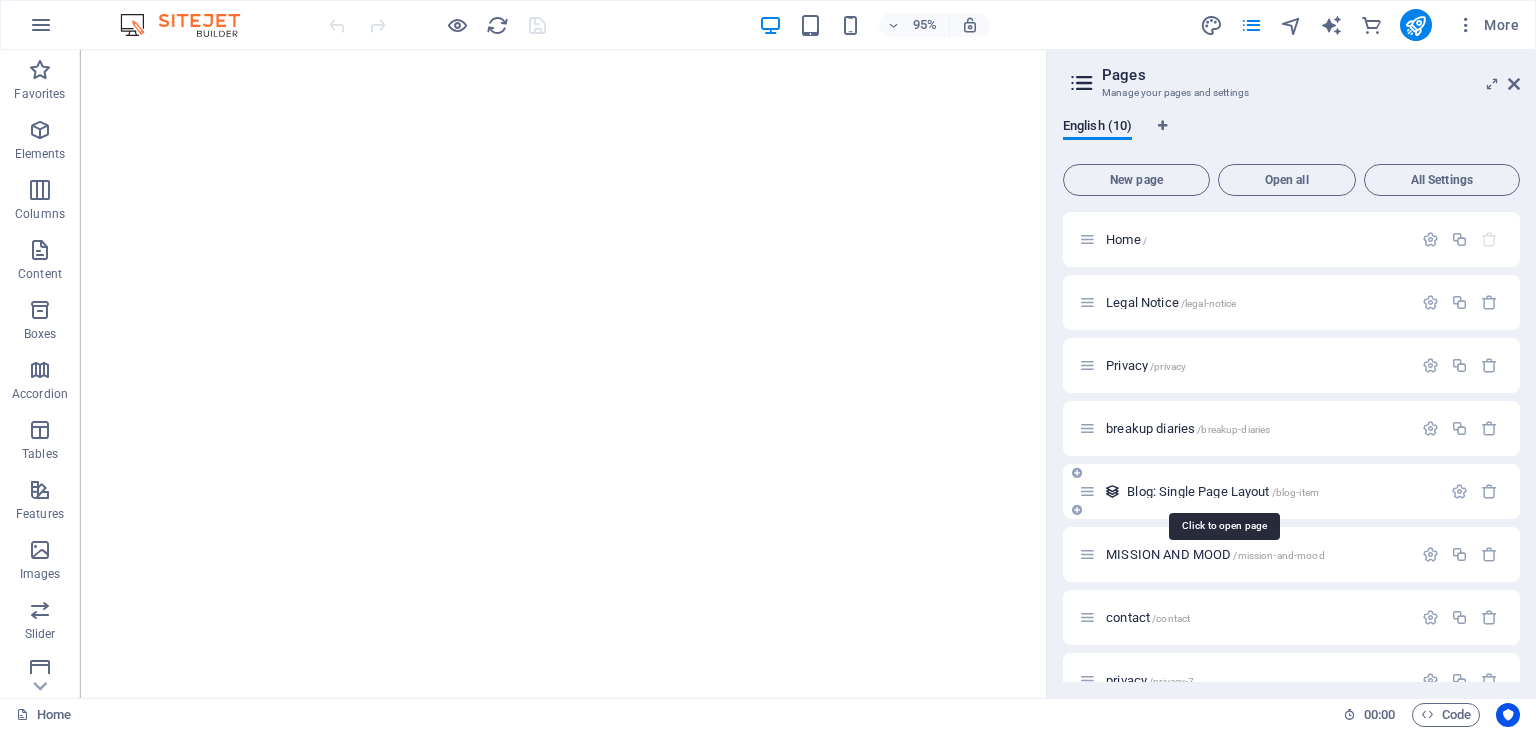 click on "Blog: Single Page Layout /blog-item" at bounding box center [1223, 491] 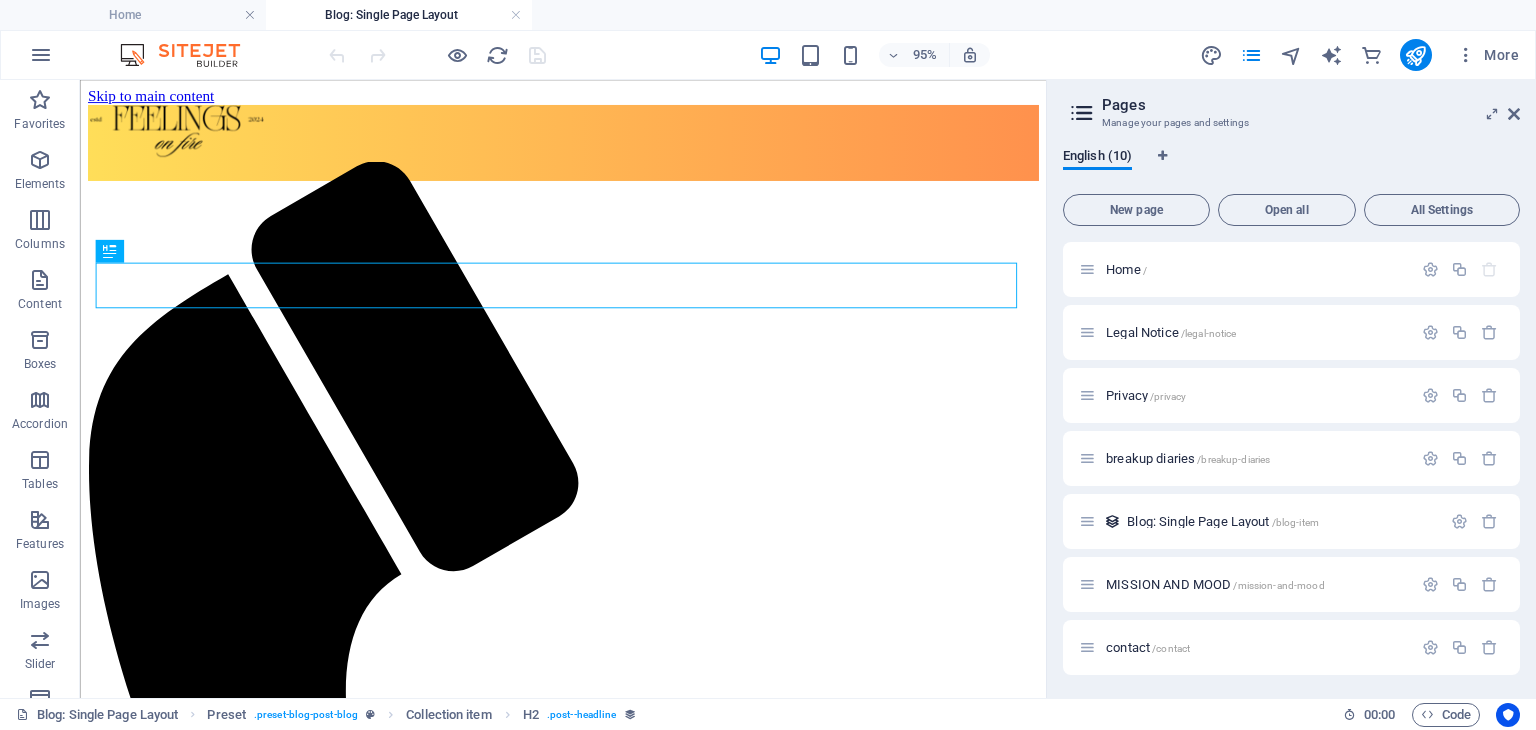 scroll, scrollTop: 0, scrollLeft: 0, axis: both 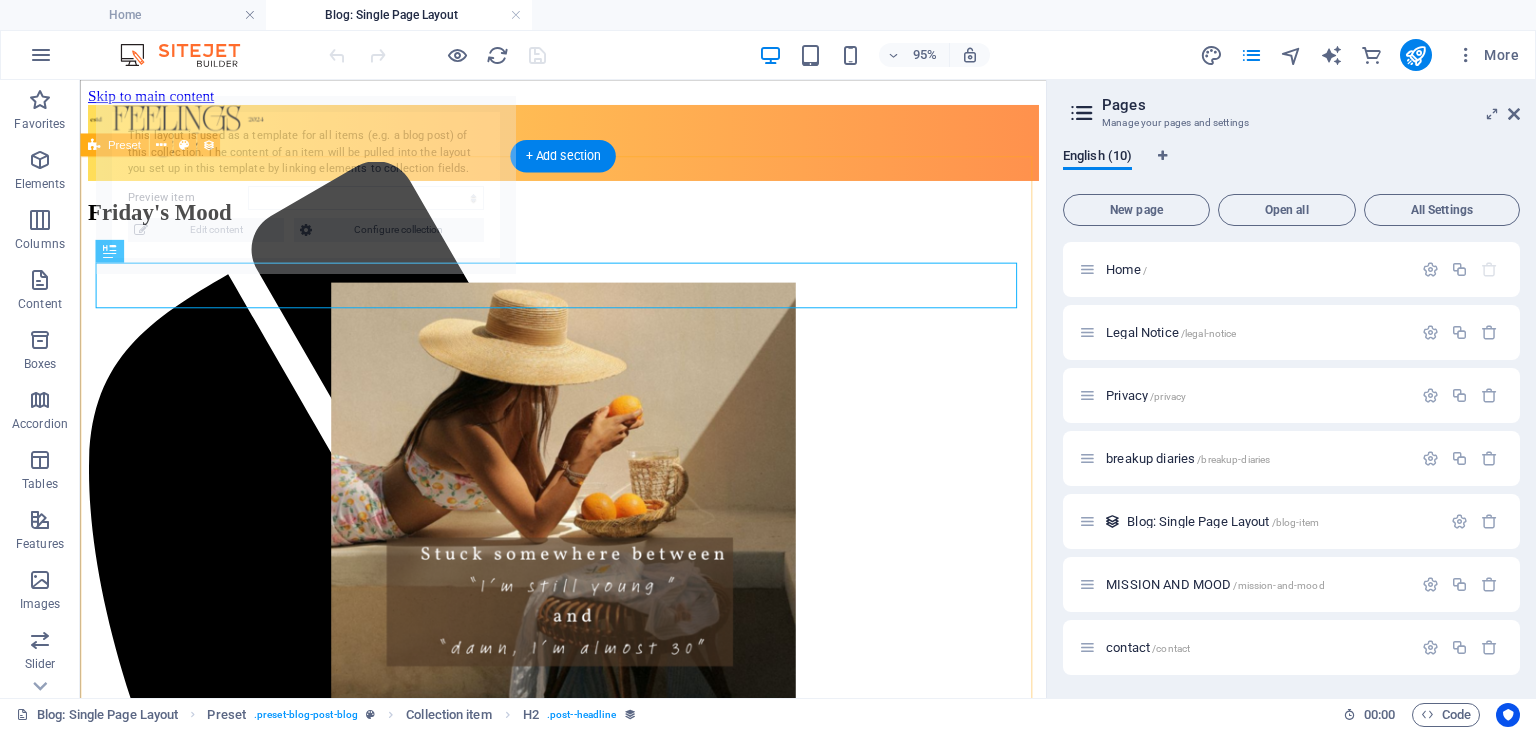 select on "688d0bc89a936e517f077d83" 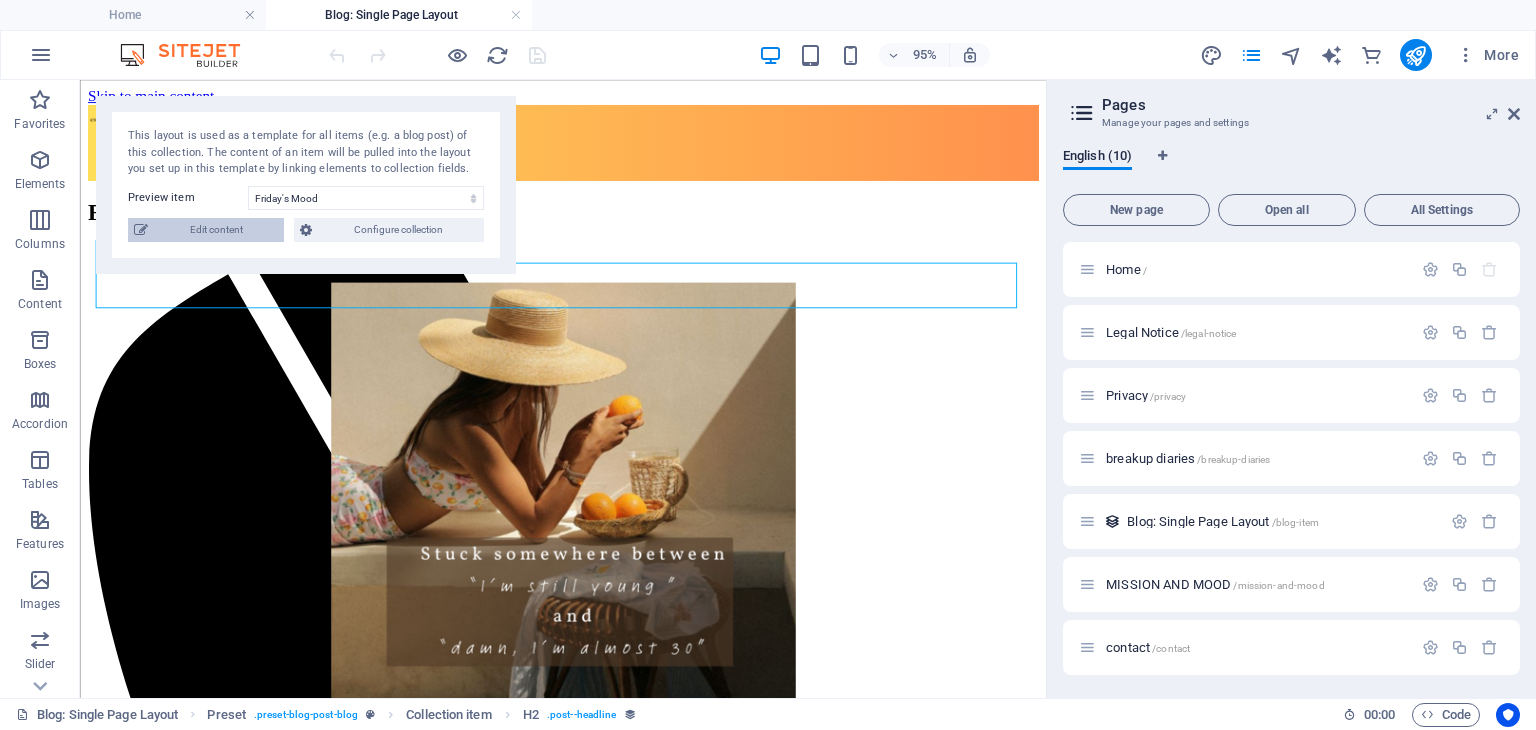 click on "Edit content" at bounding box center [216, 230] 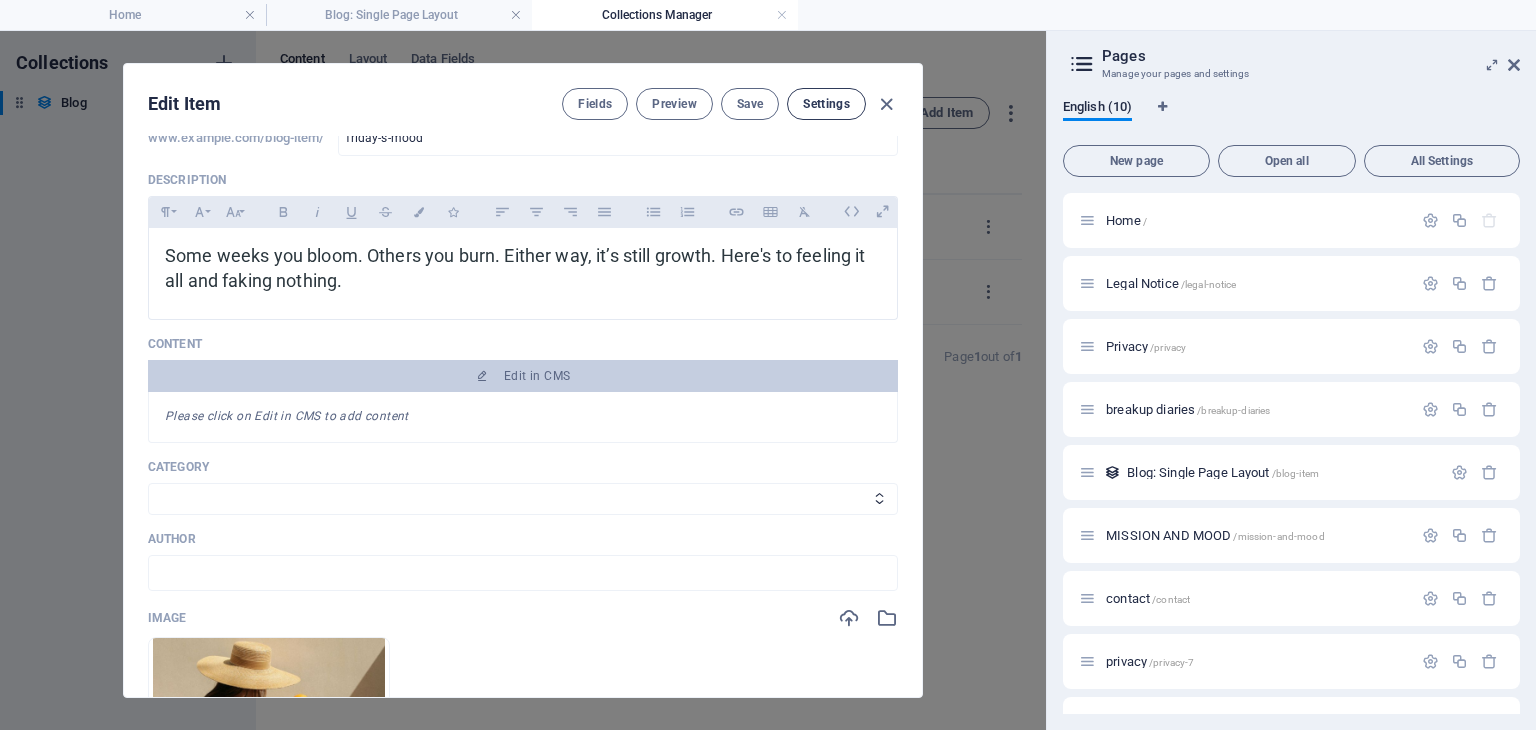 scroll, scrollTop: 100, scrollLeft: 0, axis: vertical 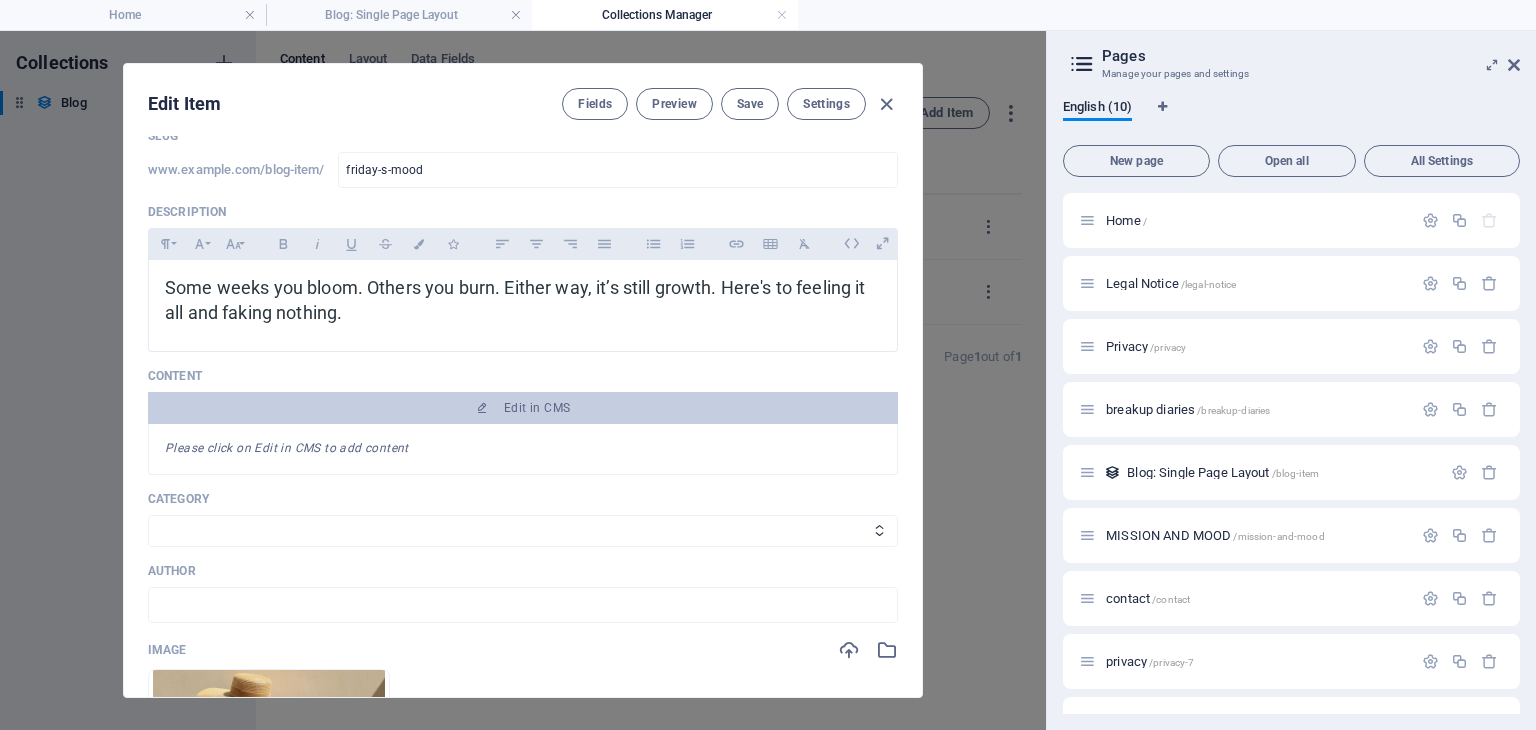 click at bounding box center [886, 104] 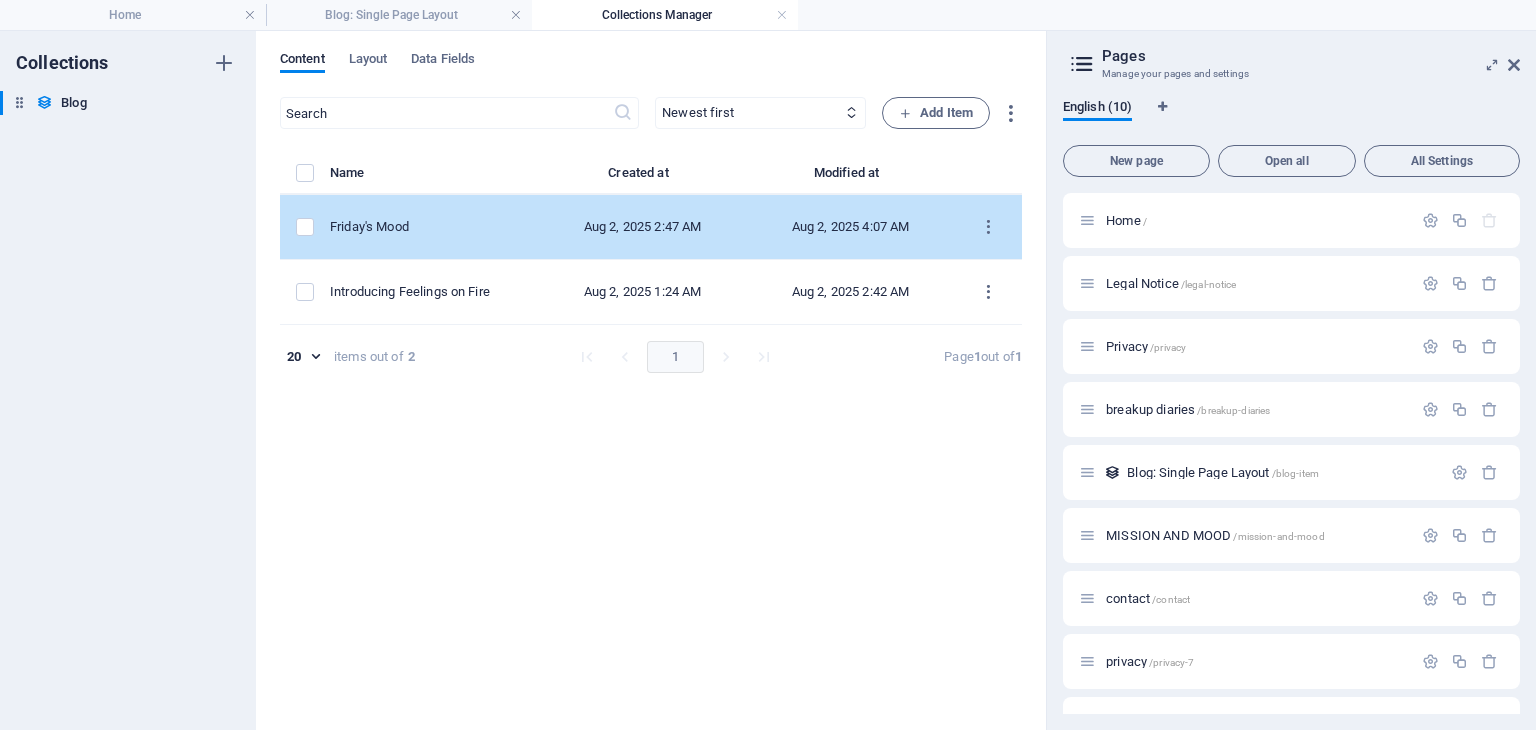 click on "Friday's Mood" at bounding box center [426, 227] 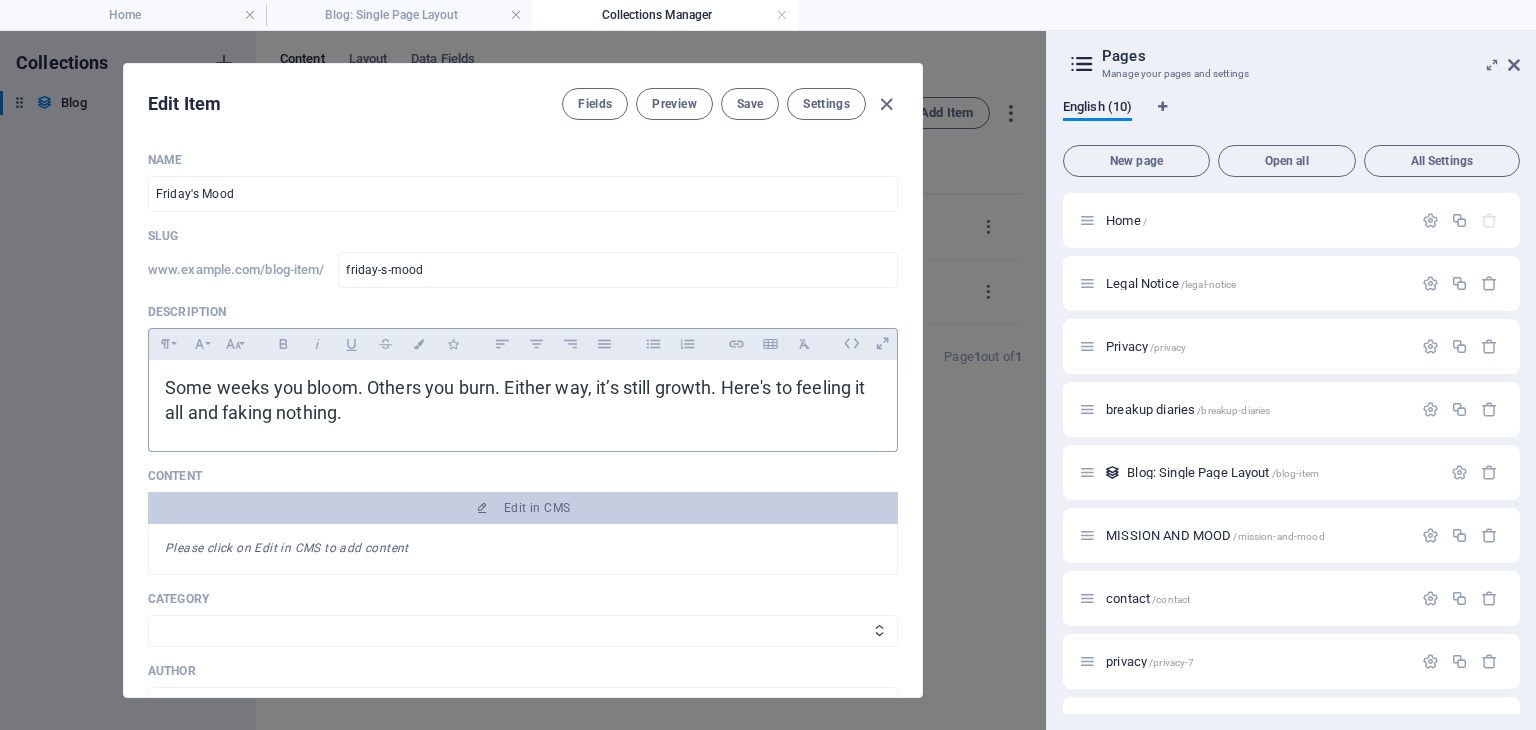 click on "Some weeks you bloom. Others you burn. Either way, it’s still growth. Here's to feeling it all and faking nothing." at bounding box center [523, 401] 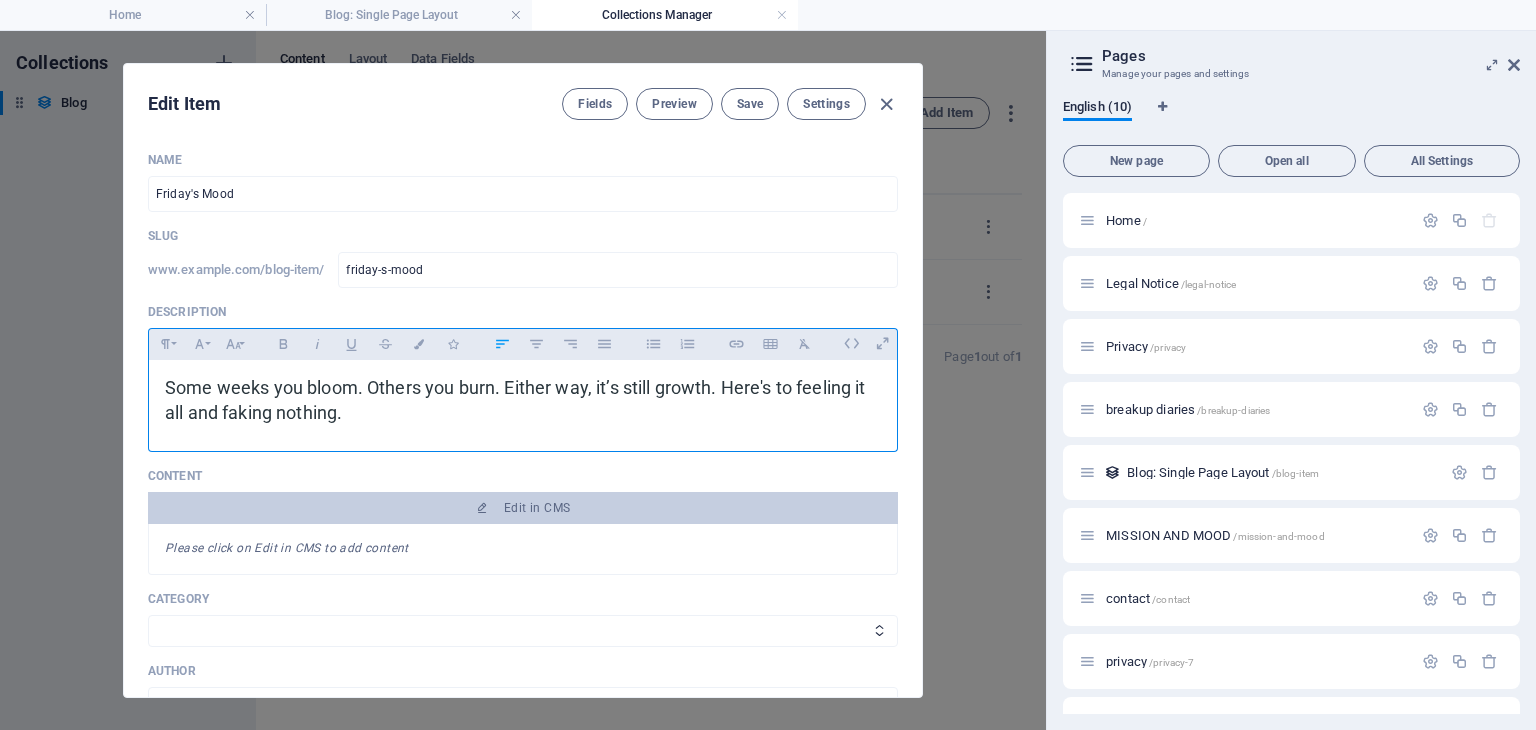 click on "Some weeks you bloom. Others you burn. Either way, it’s still growth. Here's to feeling it all and faking nothing." at bounding box center (523, 401) 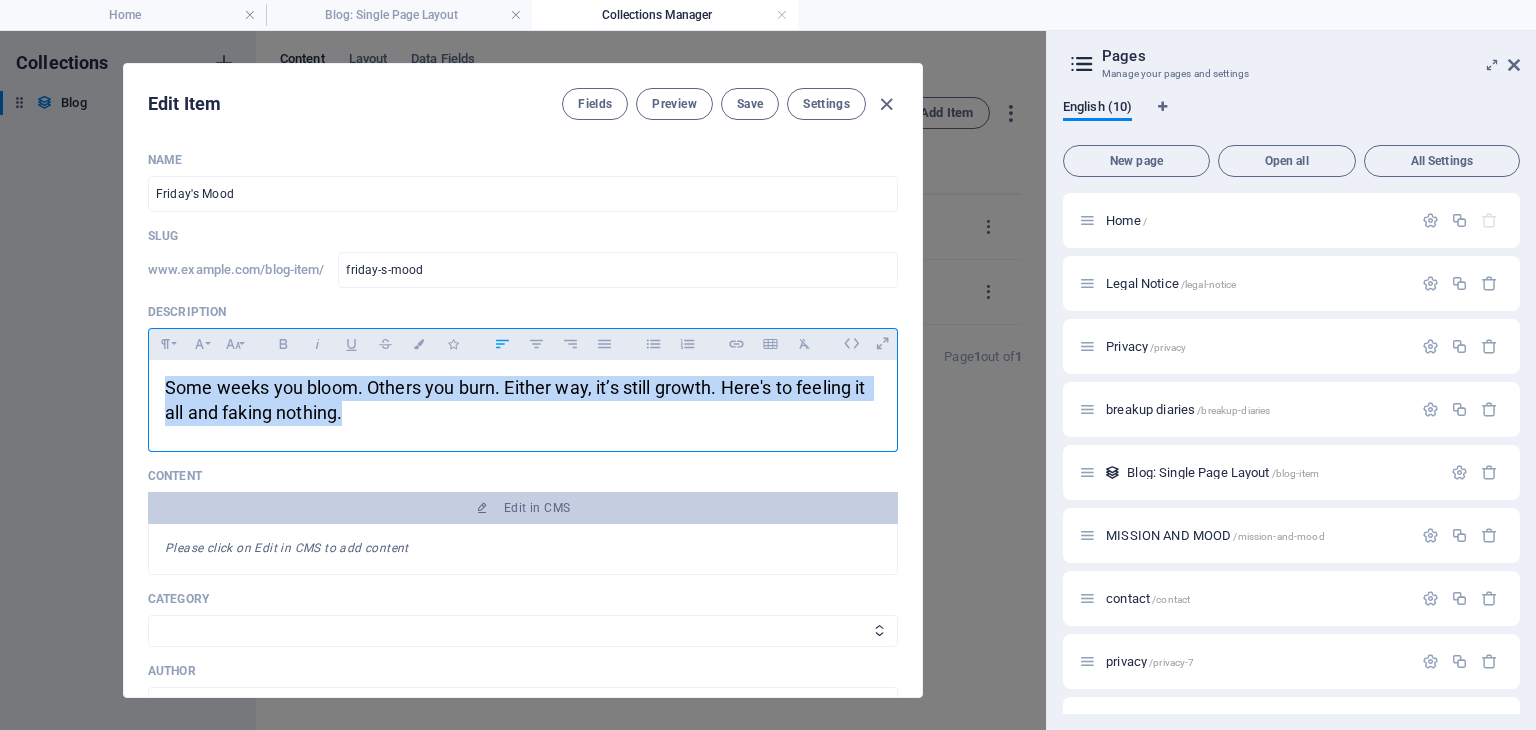 click on "Some weeks you bloom. Others you burn. Either way, it’s still growth. Here's to feeling it all and faking nothing." at bounding box center [523, 401] 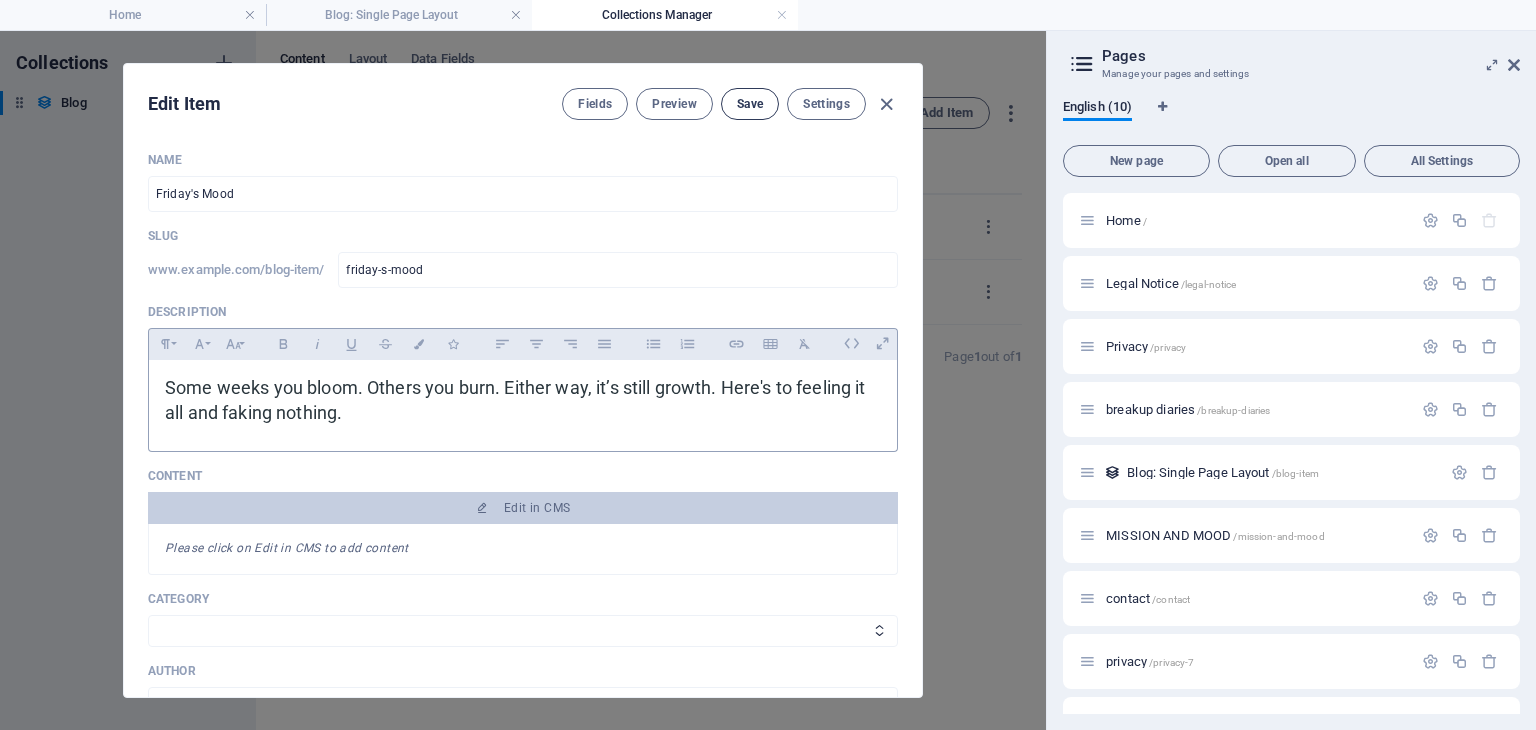 click on "Save" at bounding box center [750, 104] 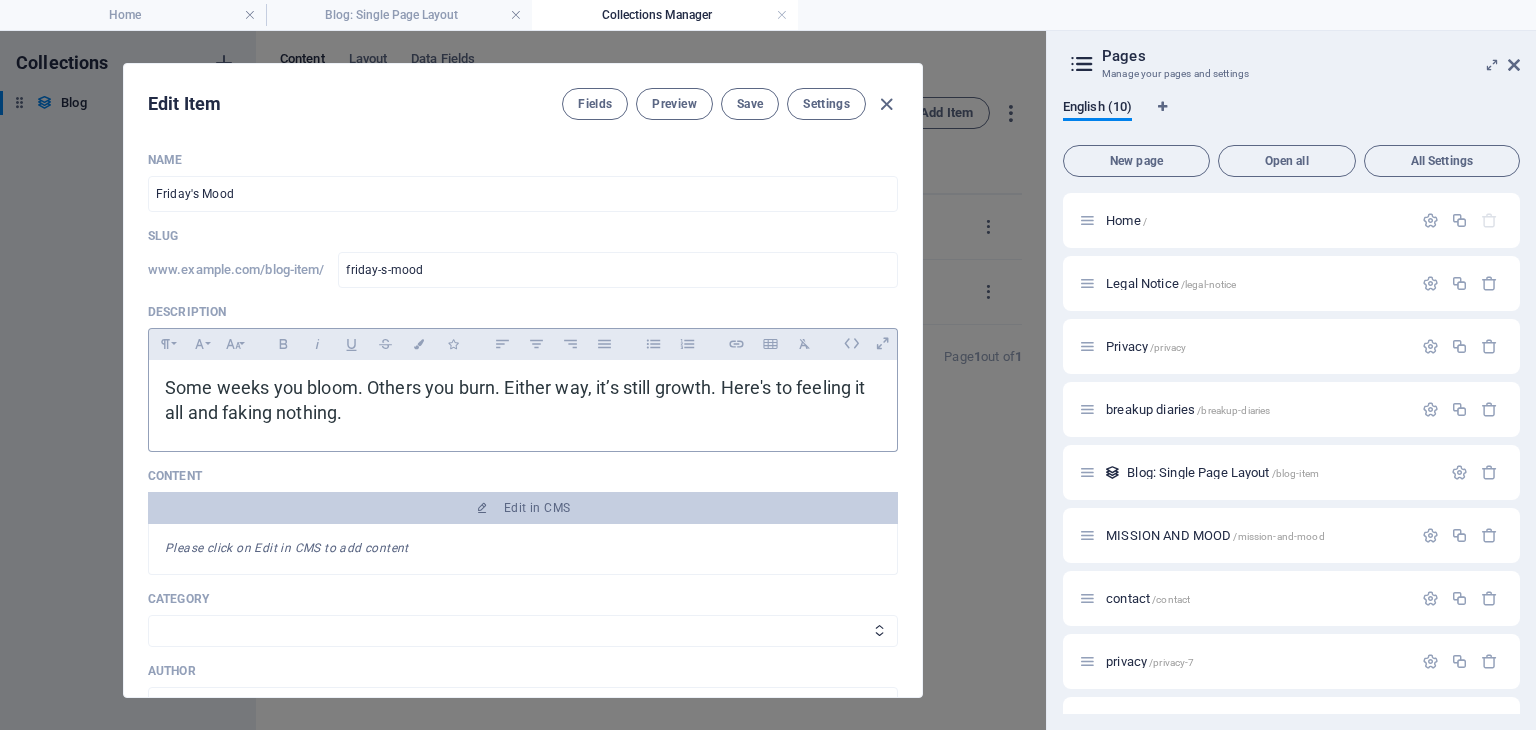 click on "Some weeks you bloom. Others you burn. Either way, it’s still growth. Here's to feeling it all and faking nothing." at bounding box center (517, 400) 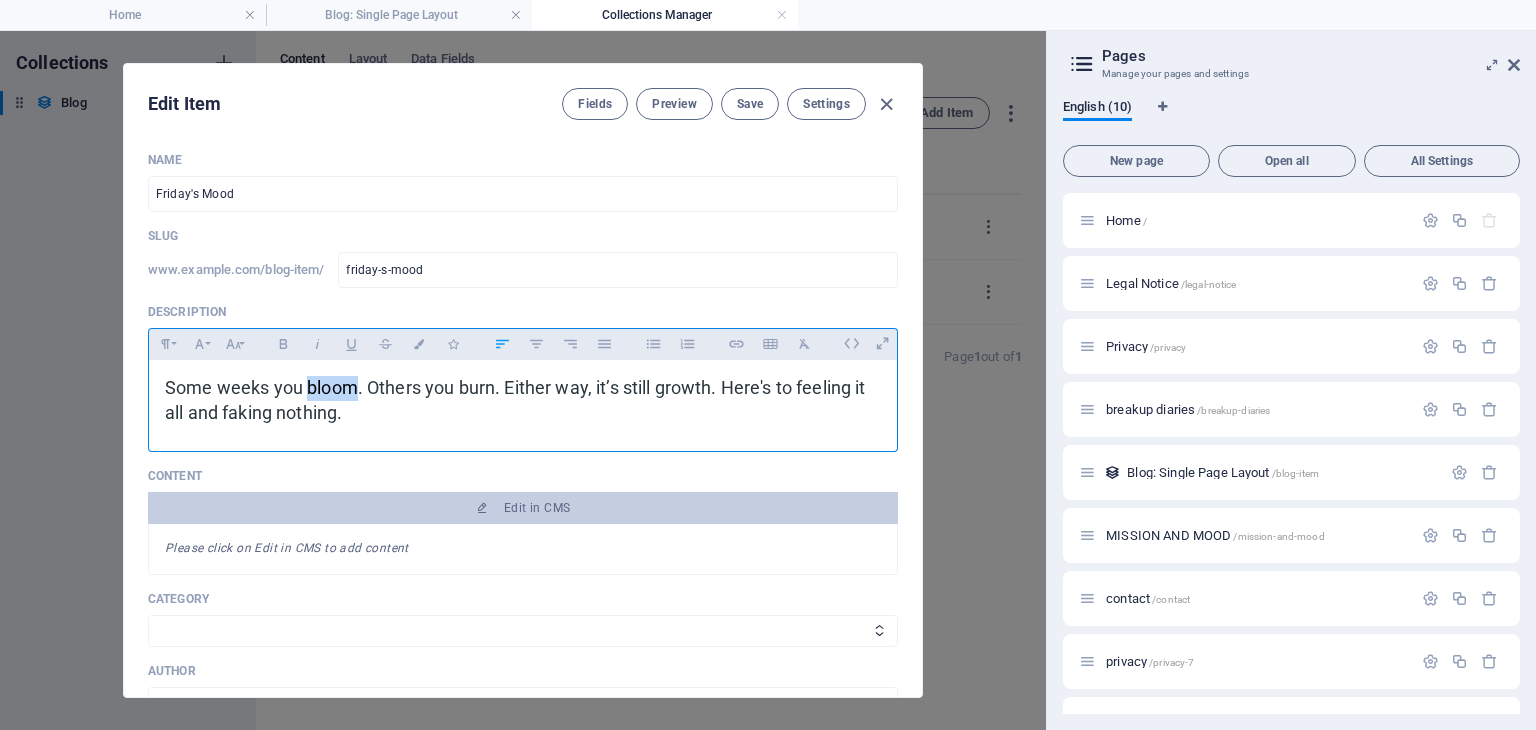 click on "Some weeks you bloom. Others you burn. Either way, it’s still growth. Here's to feeling it all and faking nothing." at bounding box center (517, 400) 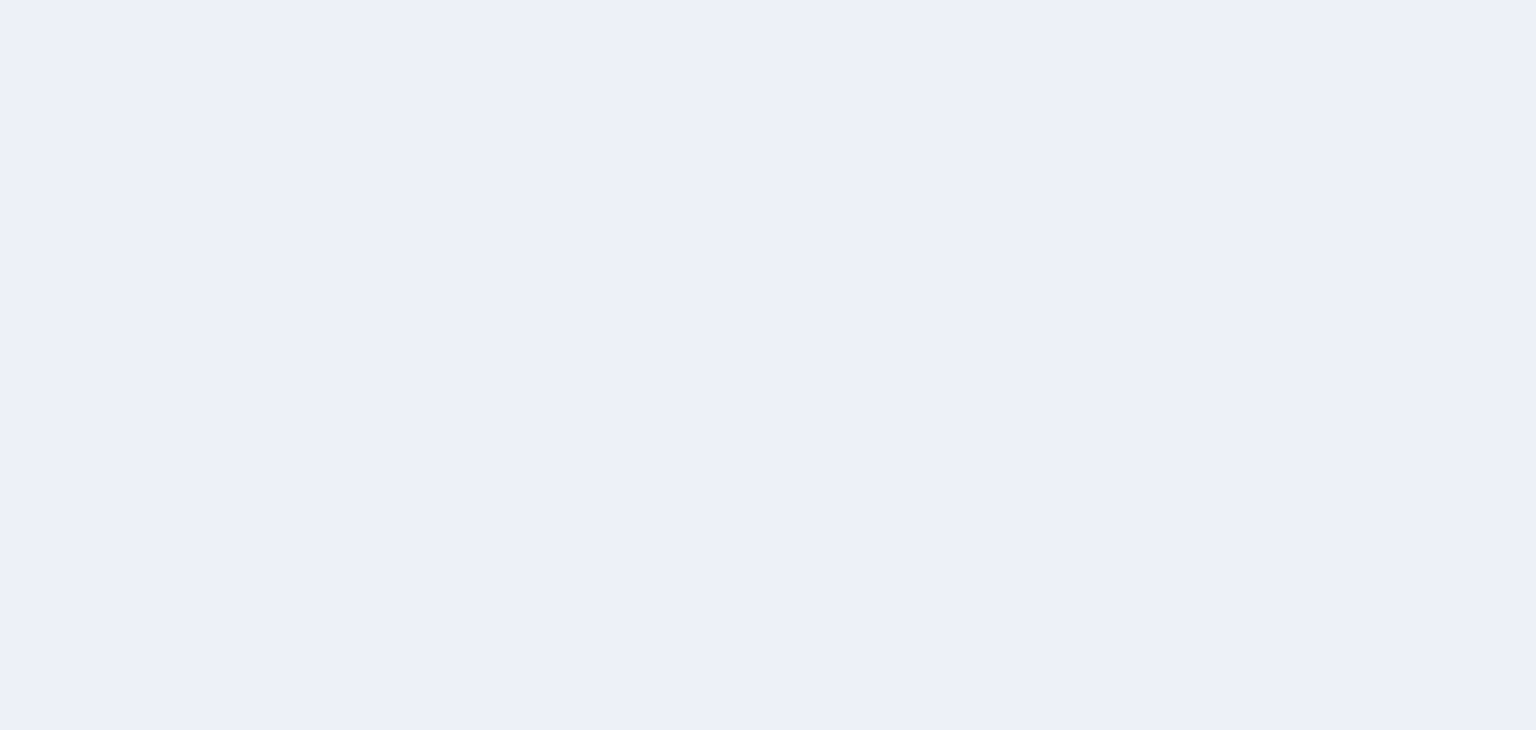 scroll, scrollTop: 0, scrollLeft: 0, axis: both 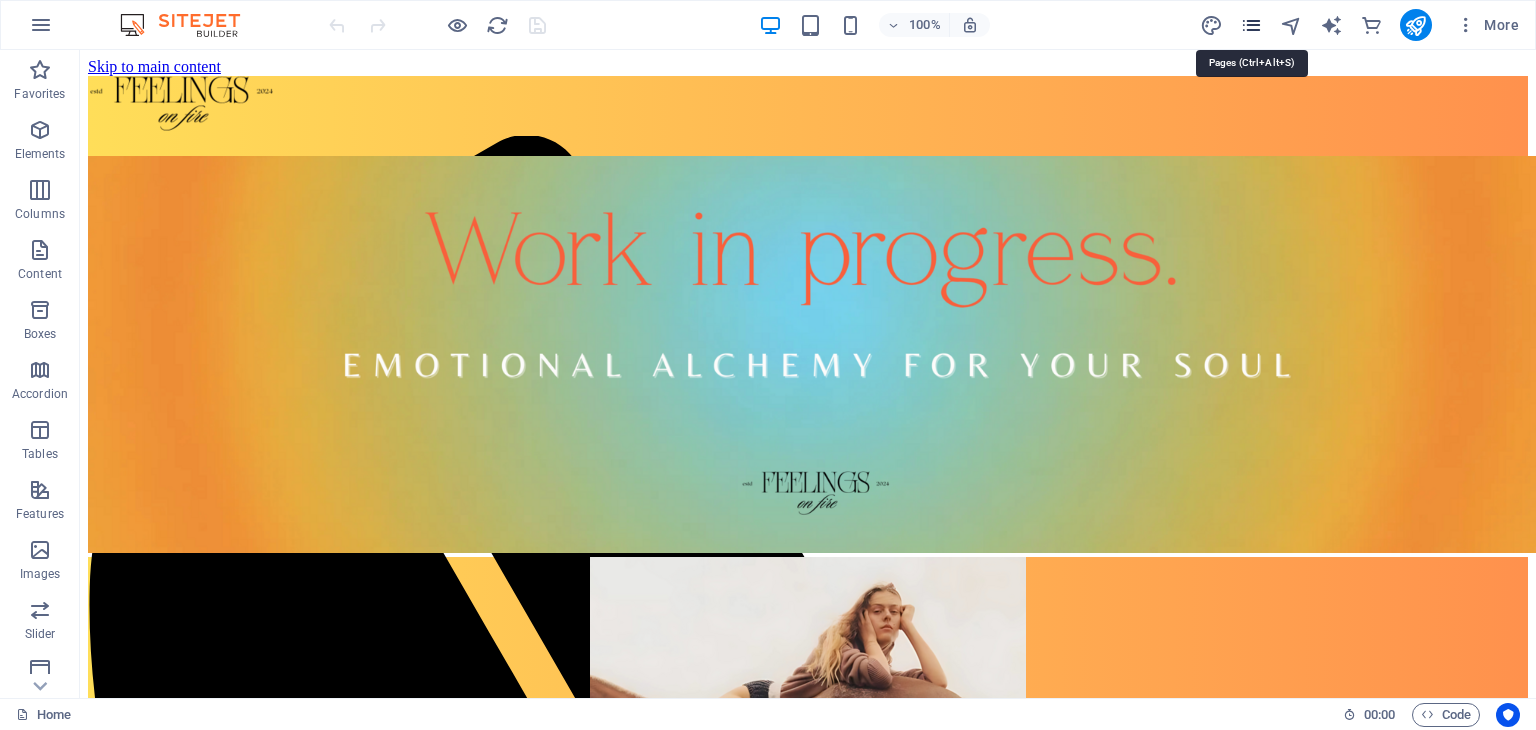 click at bounding box center [1251, 25] 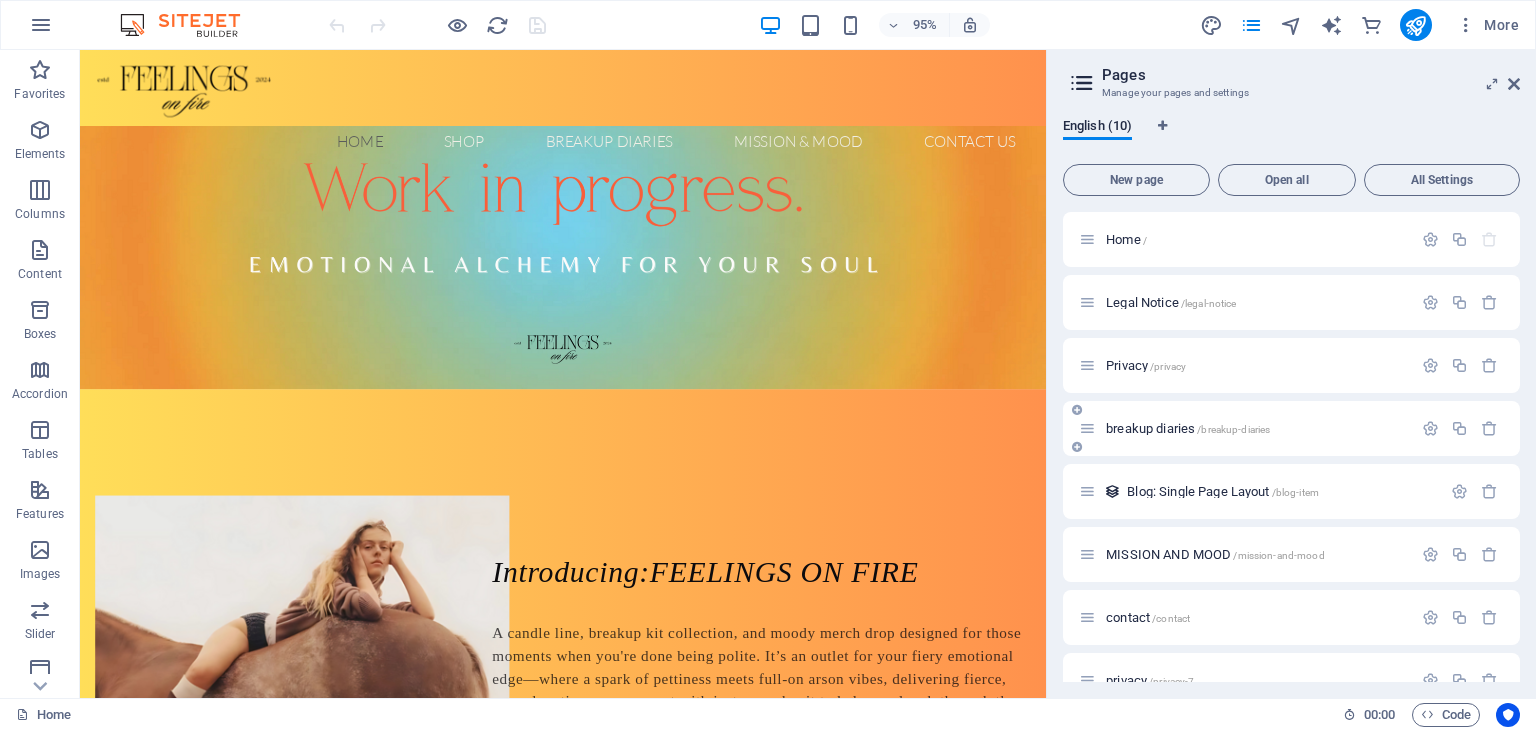 click on "breakup diaries /breakup-diaries" at bounding box center [1188, 428] 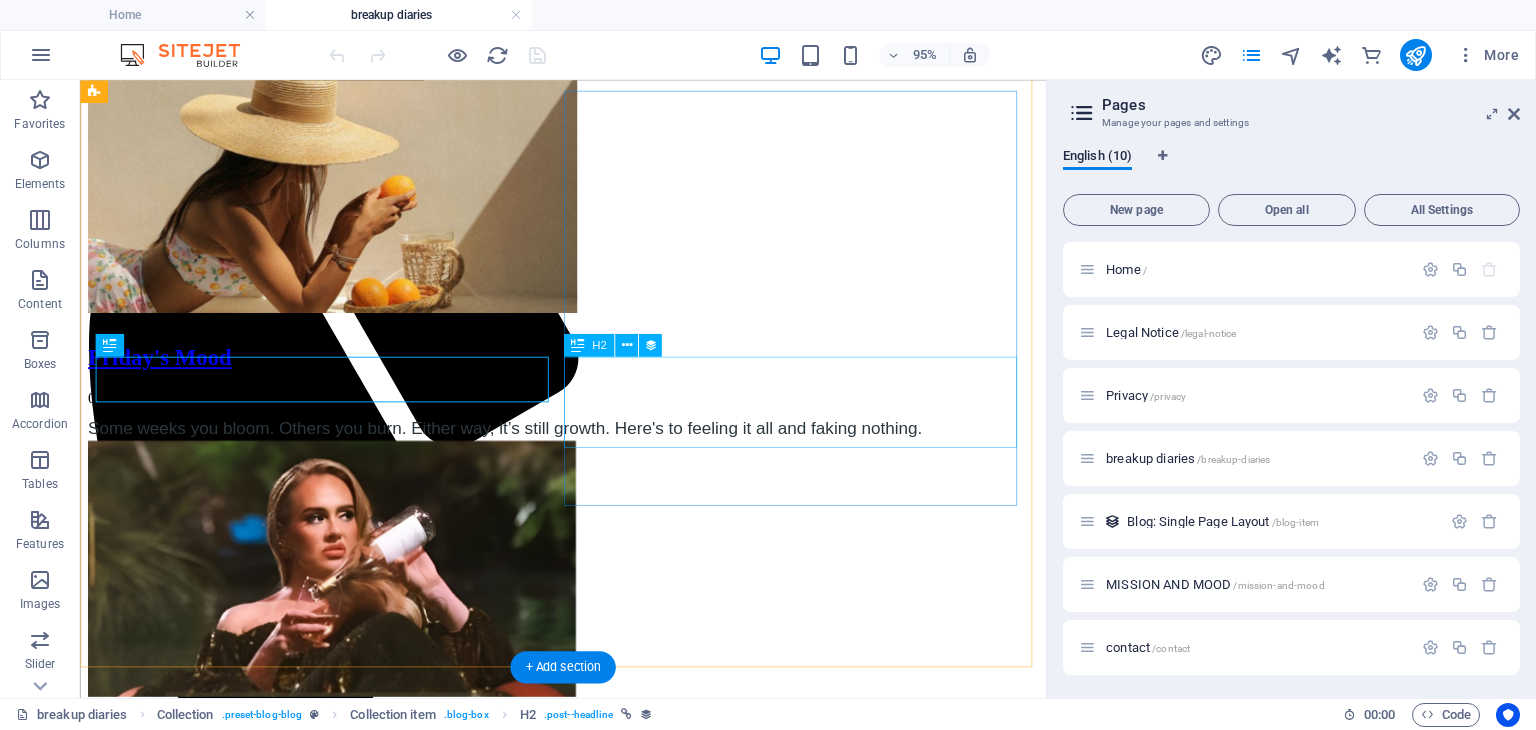 scroll, scrollTop: 200, scrollLeft: 0, axis: vertical 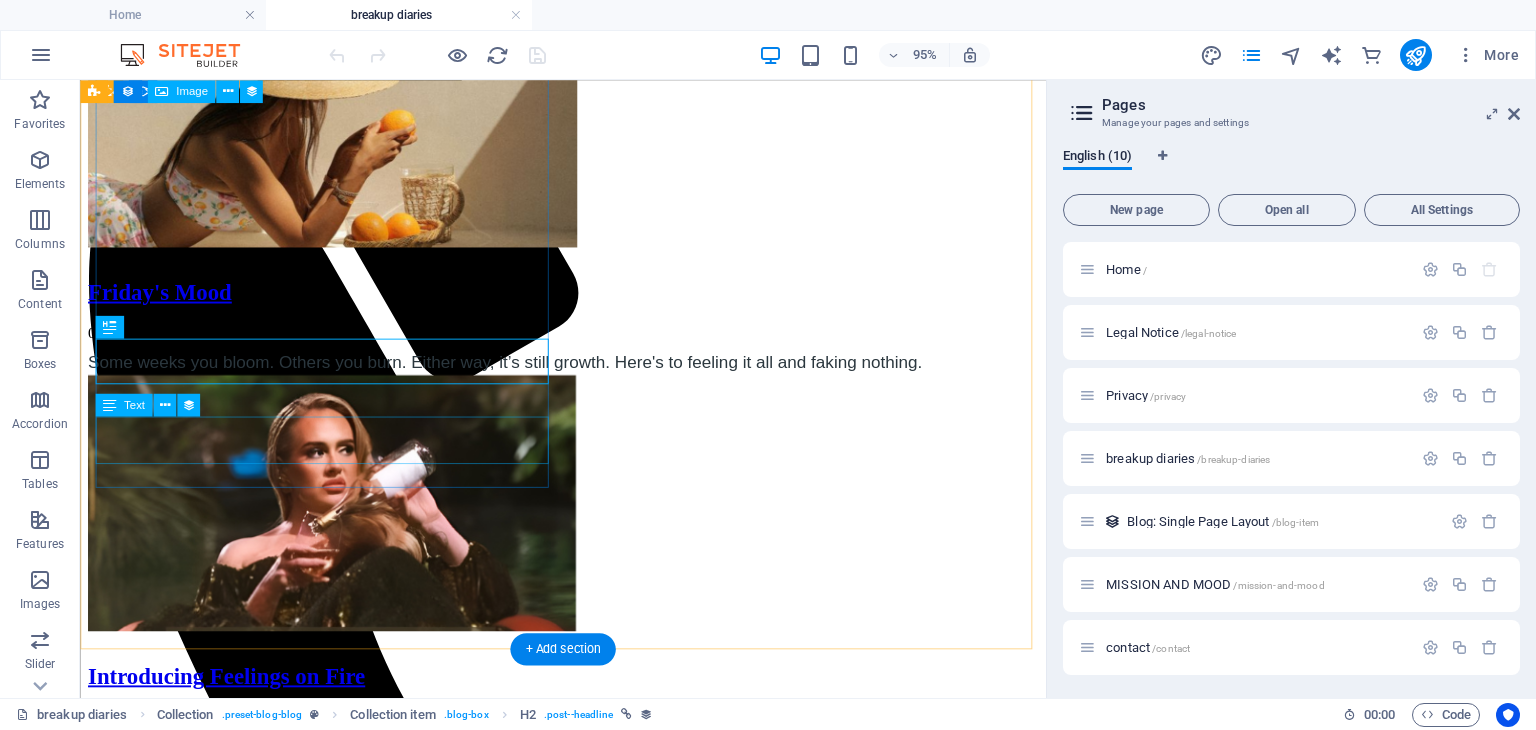 click on "Some weeks you bloom. Others you burn. Either way, it’s still growth. Here's to feeling it all and faking nothing." at bounding box center (588, 377) 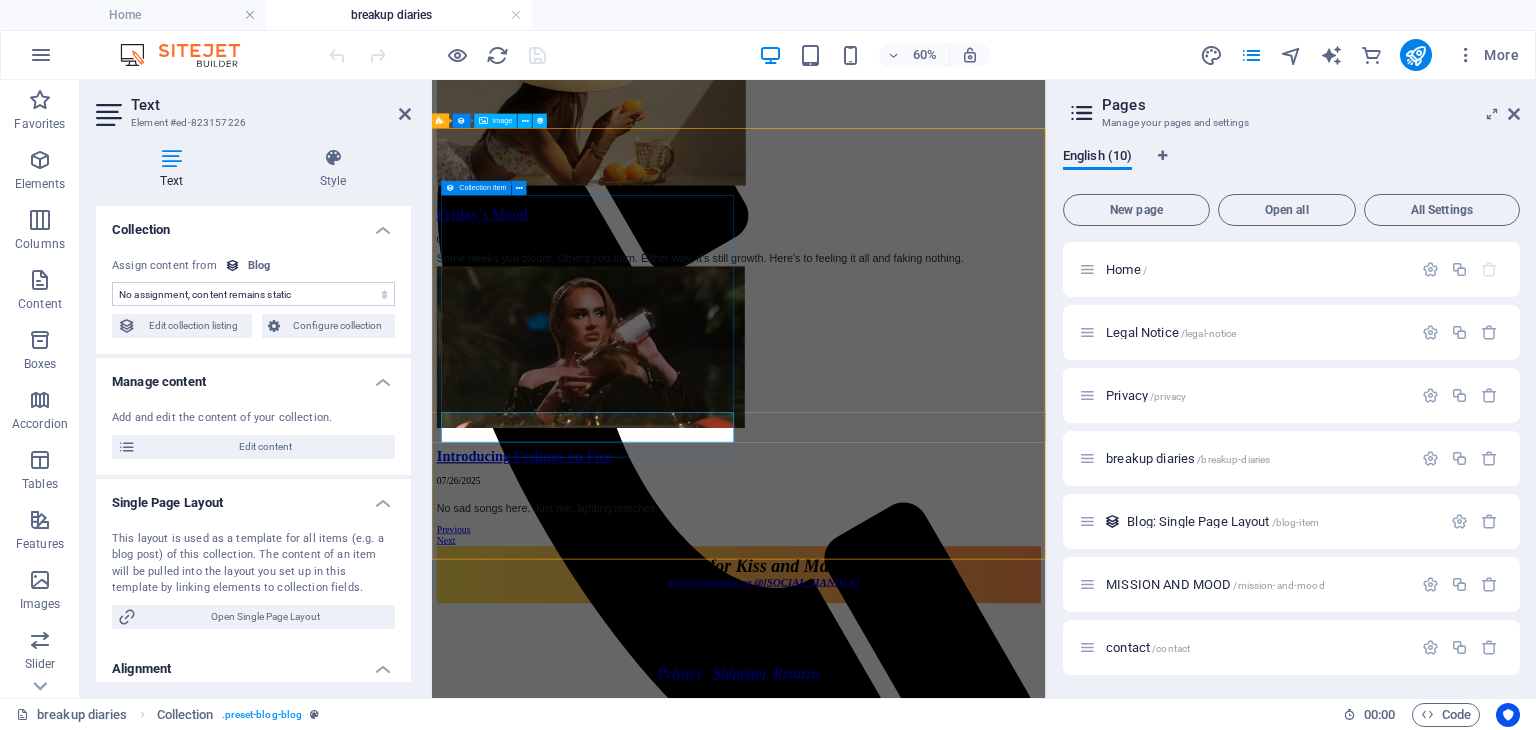 scroll, scrollTop: 0, scrollLeft: 0, axis: both 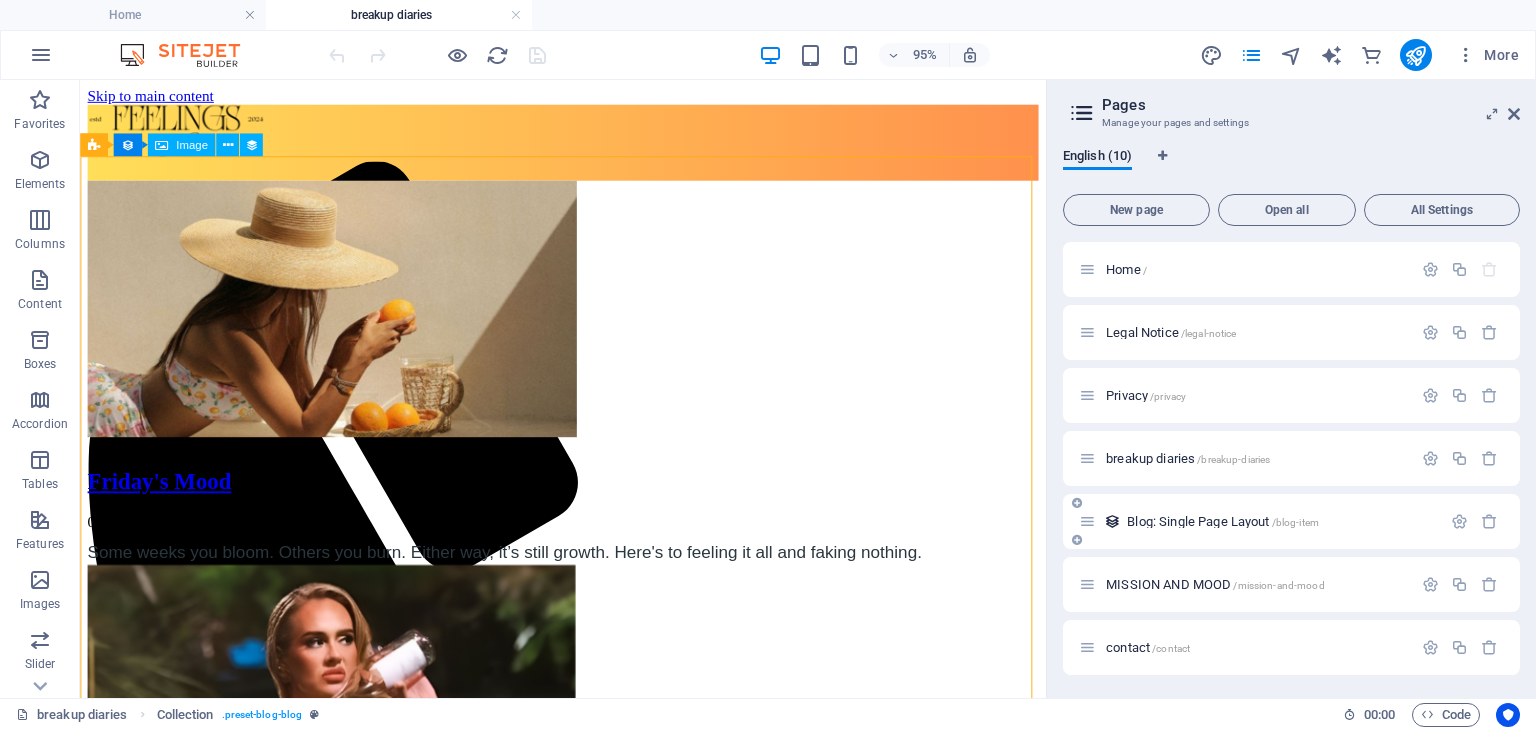 click on "Blog: Single Page Layout /blog-item" at bounding box center (1223, 521) 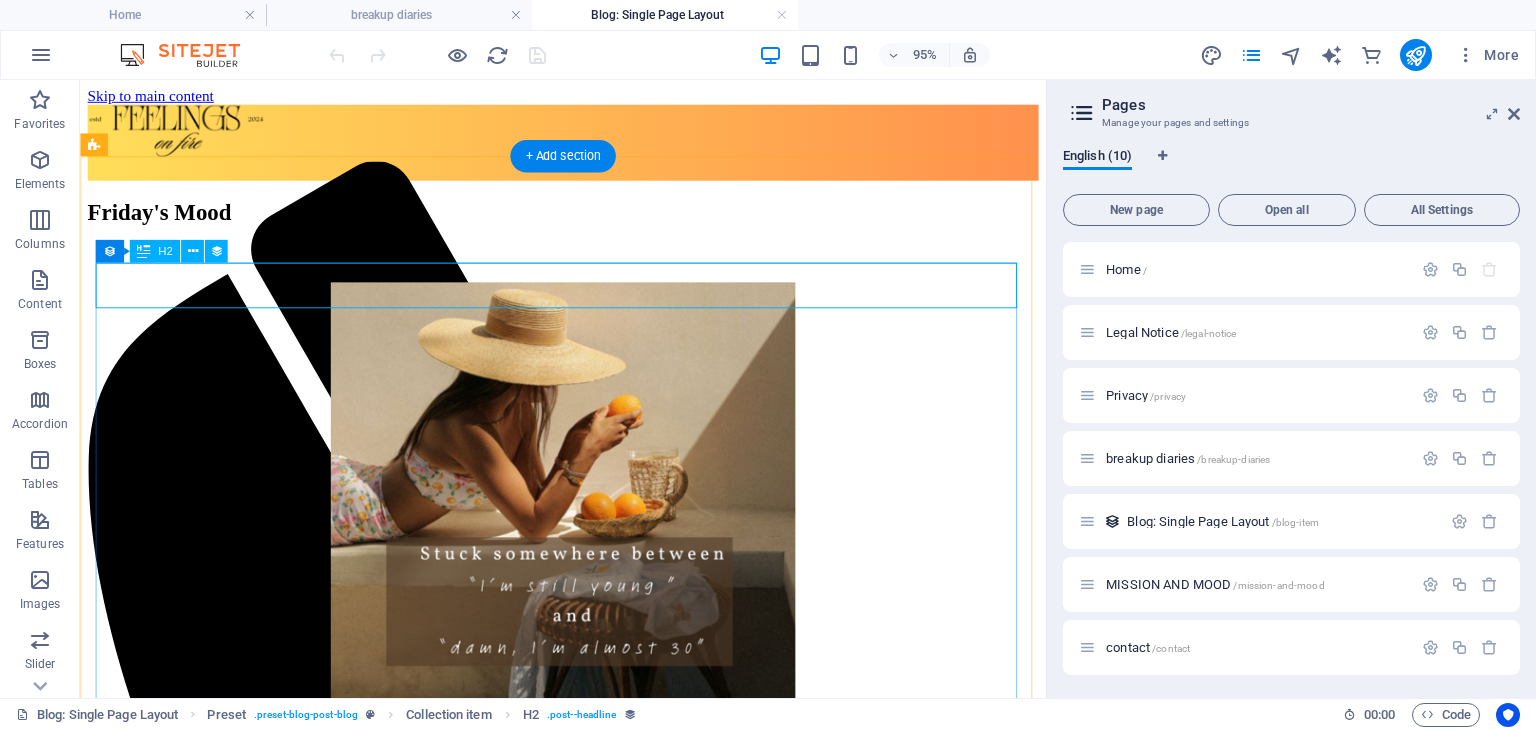 scroll, scrollTop: 0, scrollLeft: 0, axis: both 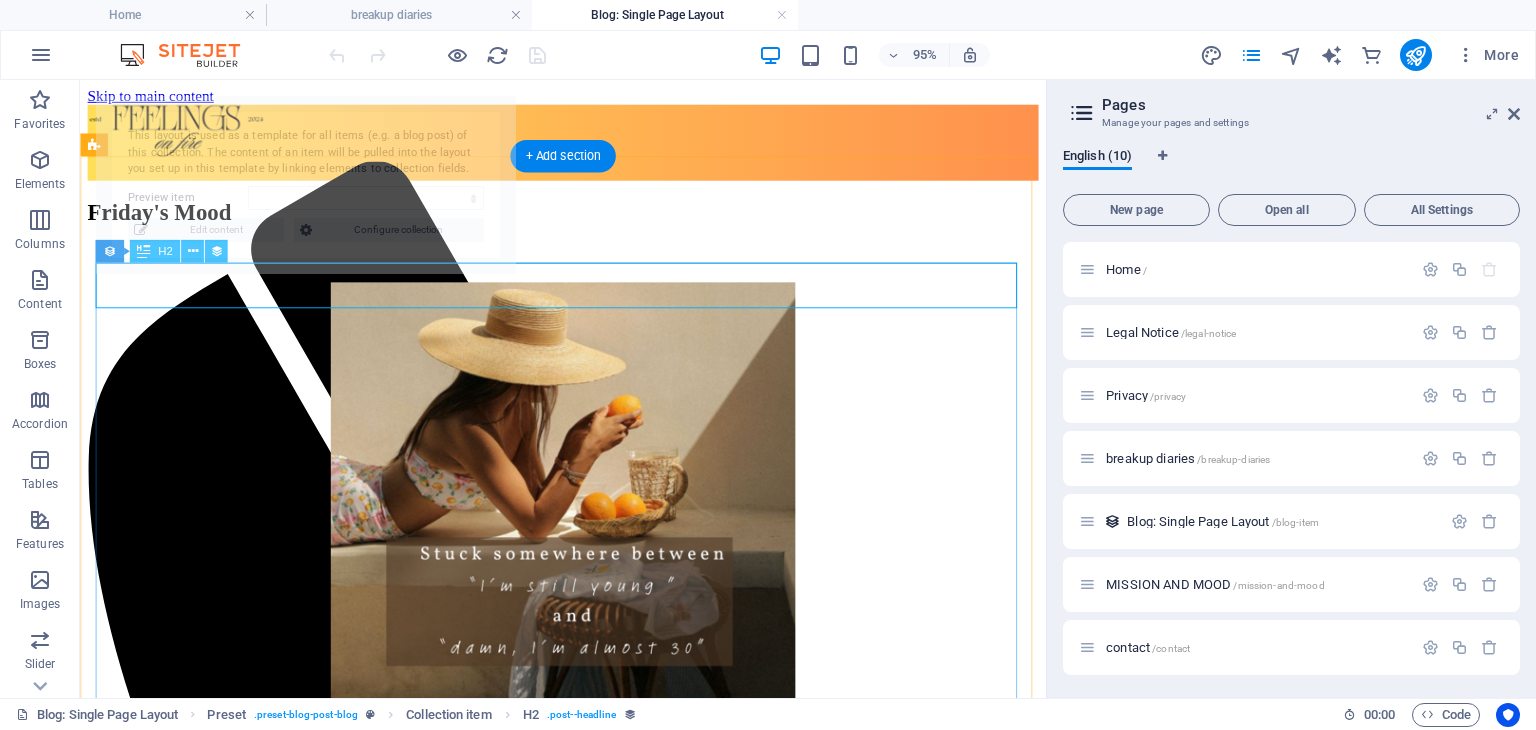 select on "688d0bc89a936e517f077d83" 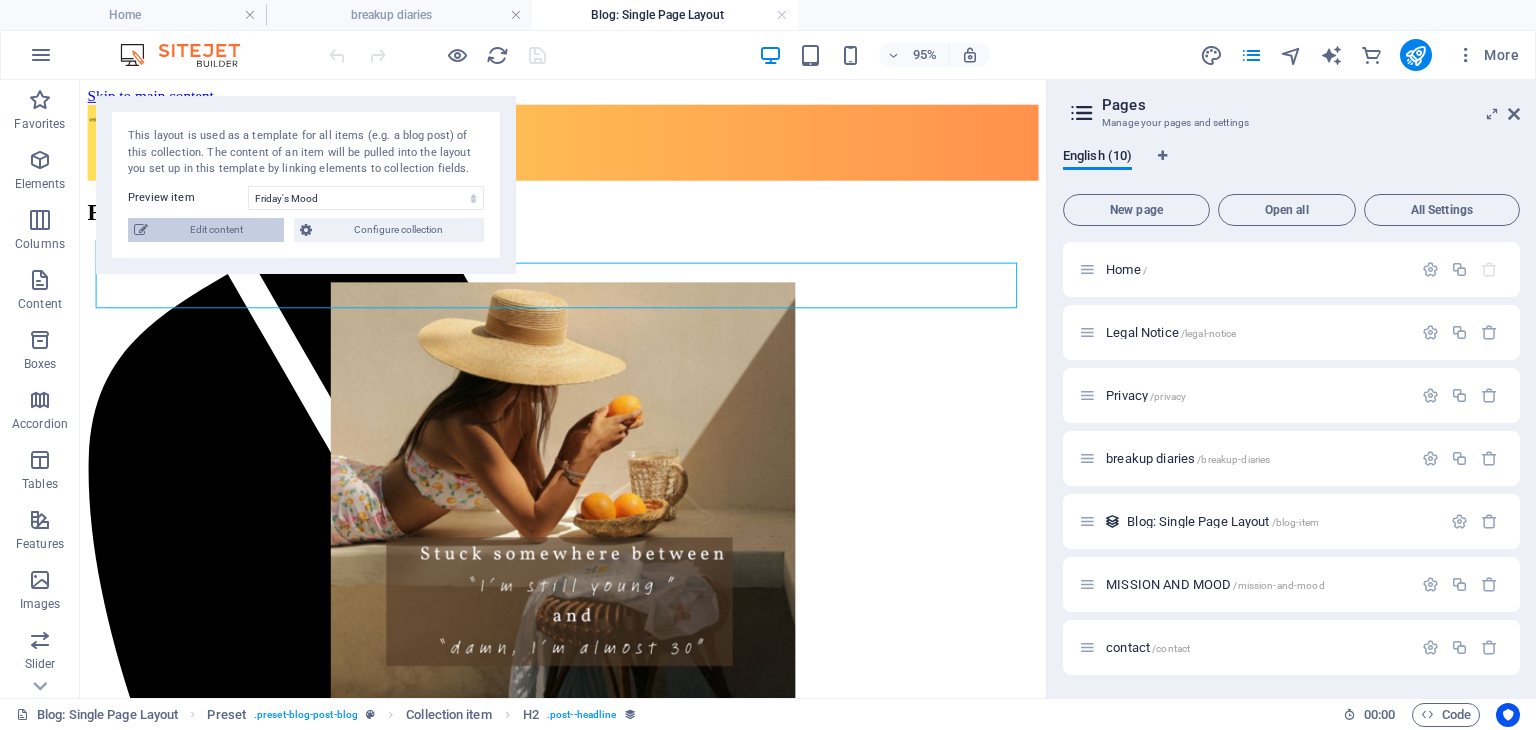 click on "Edit content" at bounding box center (216, 230) 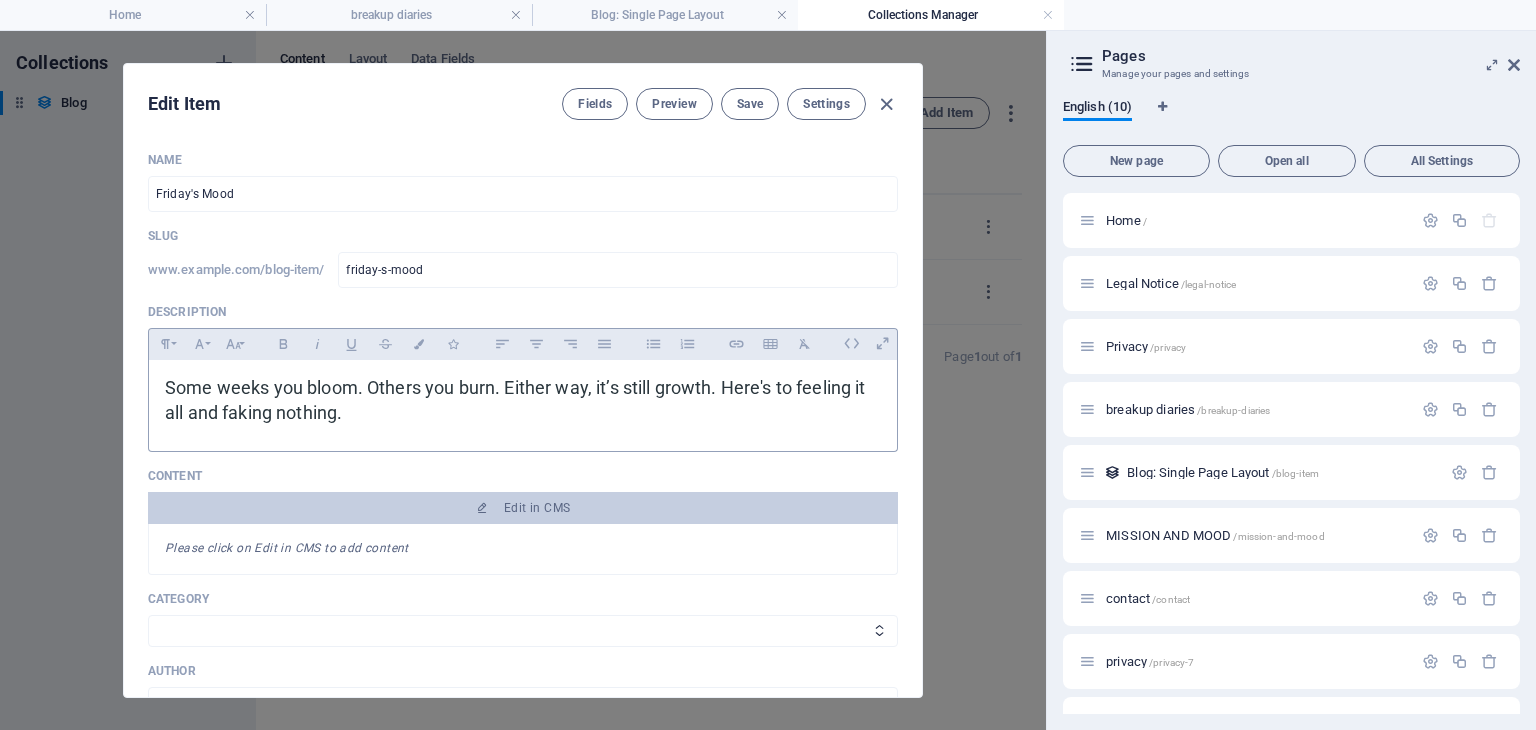 click on "Some weeks you bloom. Others you burn. Either way, it’s still growth. Here's to feeling it all and faking nothing." at bounding box center [523, 401] 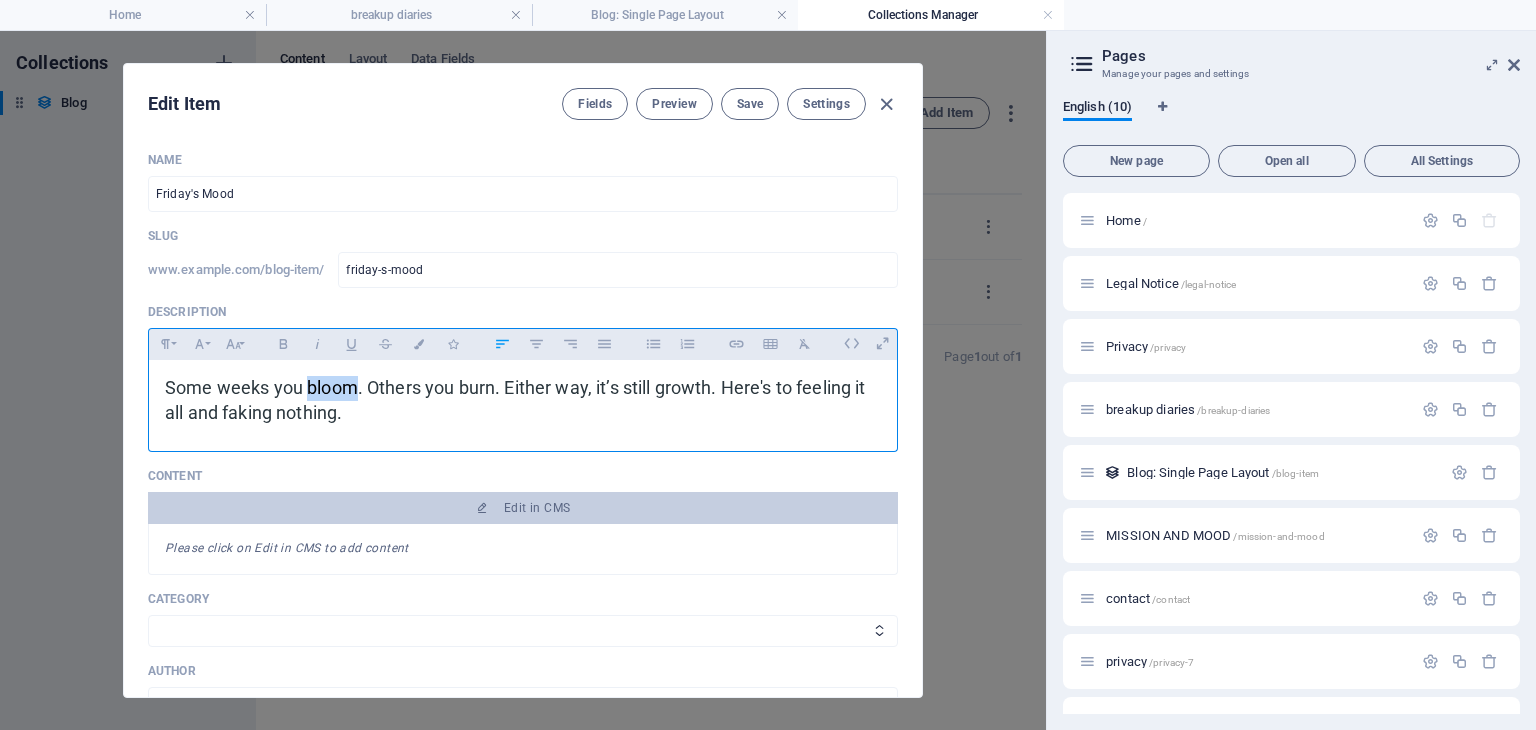 click on "Some weeks you bloom. Others you burn. Either way, it’s still growth. Here's to feeling it all and faking nothing." at bounding box center (523, 401) 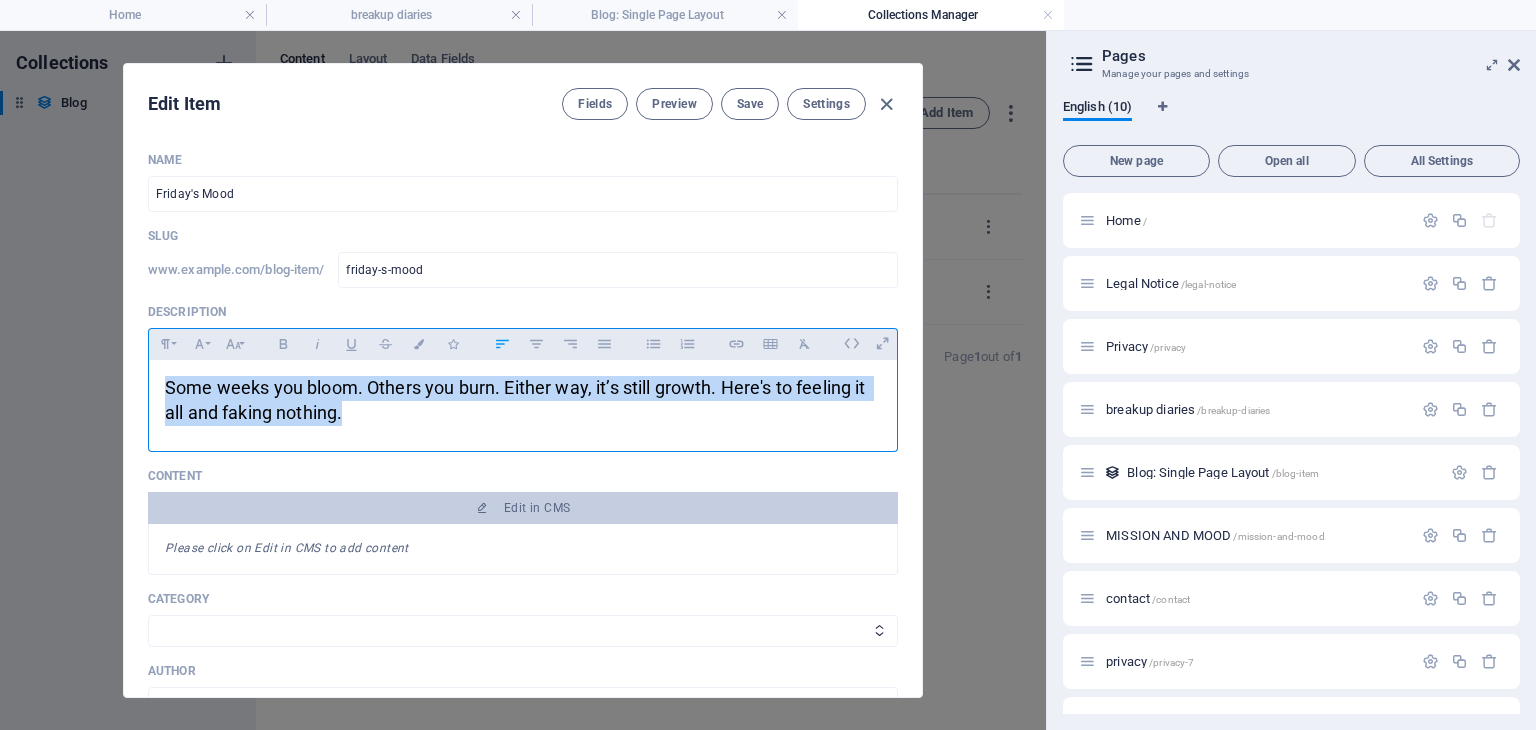 click on "Some weeks you bloom. Others you burn. Either way, it’s still growth. Here's to feeling it all and faking nothing." at bounding box center (523, 401) 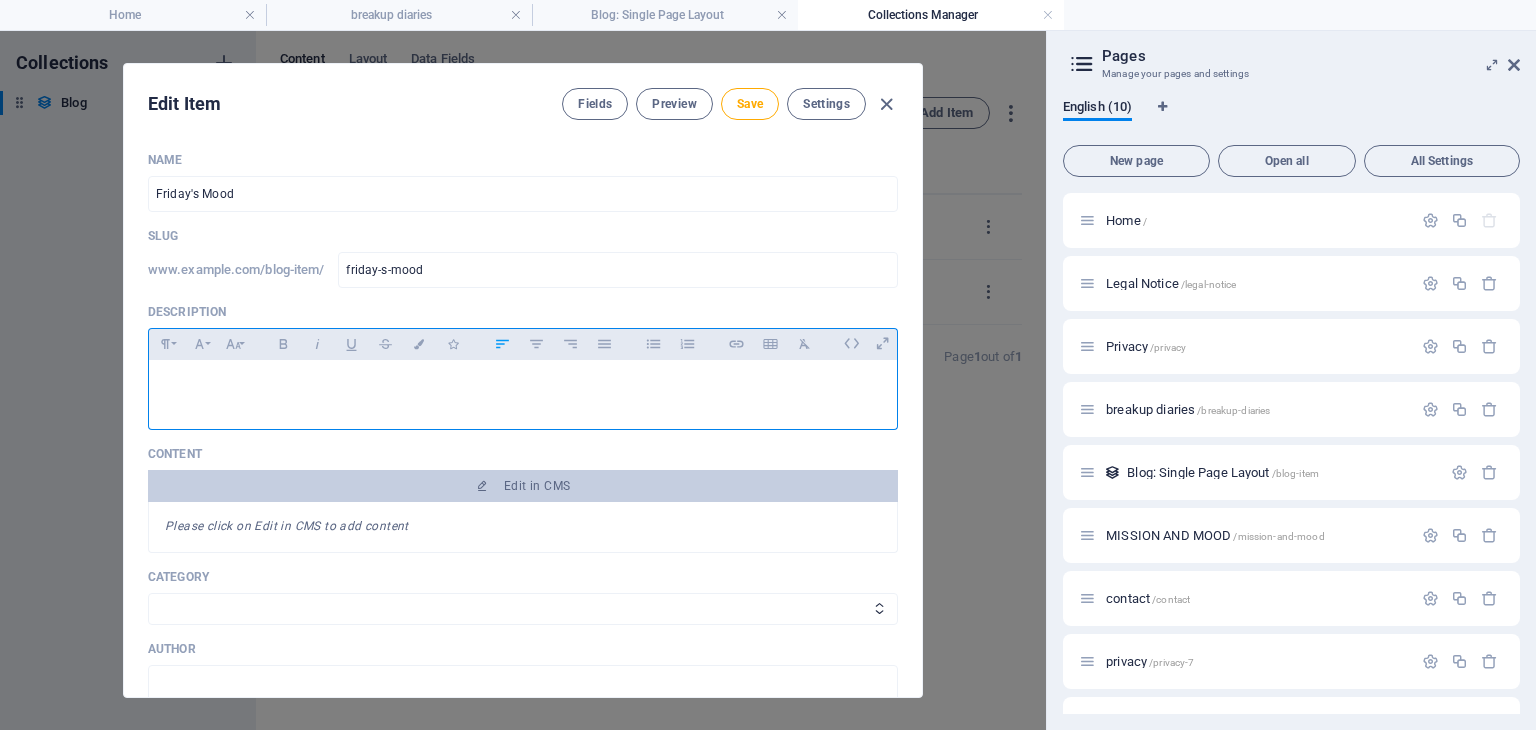click on "​" at bounding box center [523, 390] 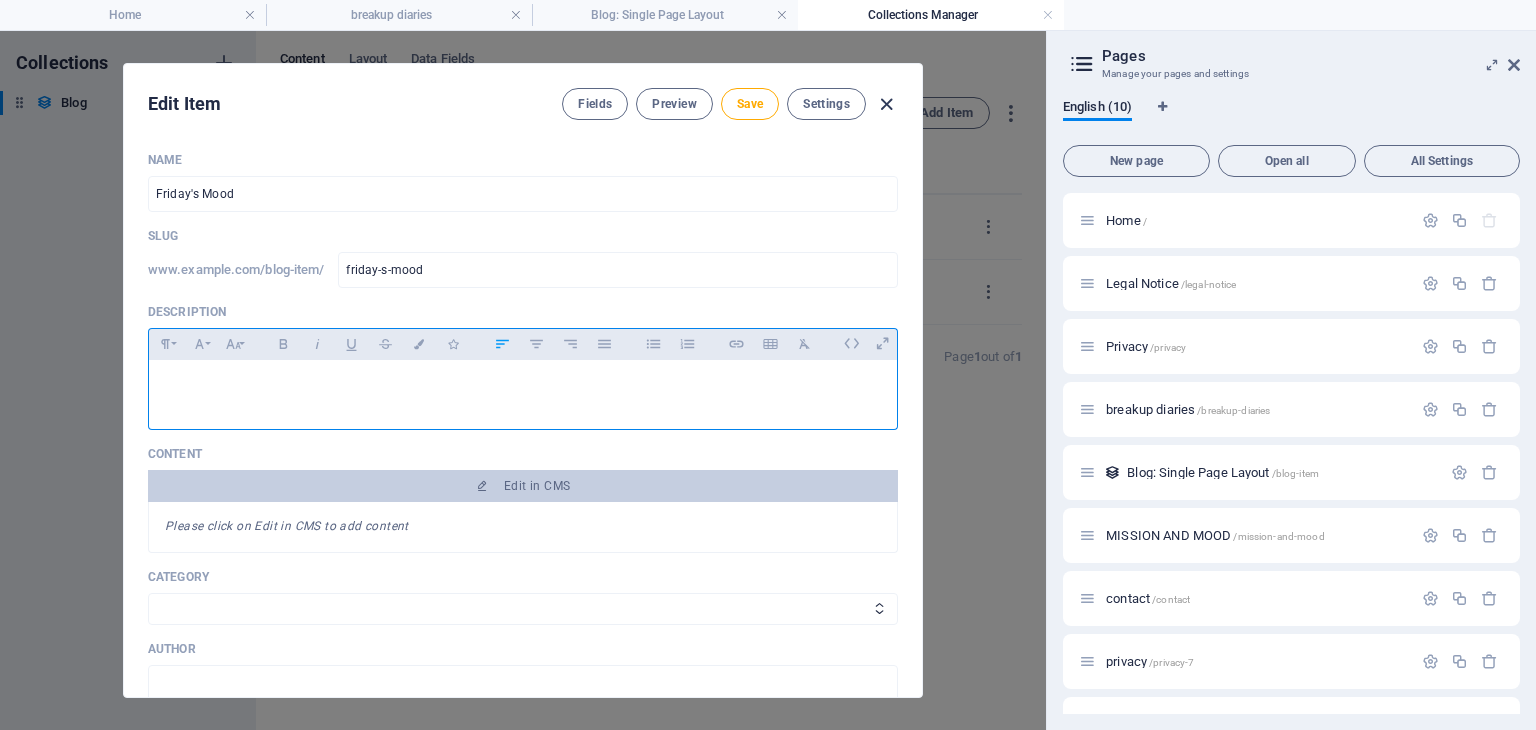 click at bounding box center [886, 104] 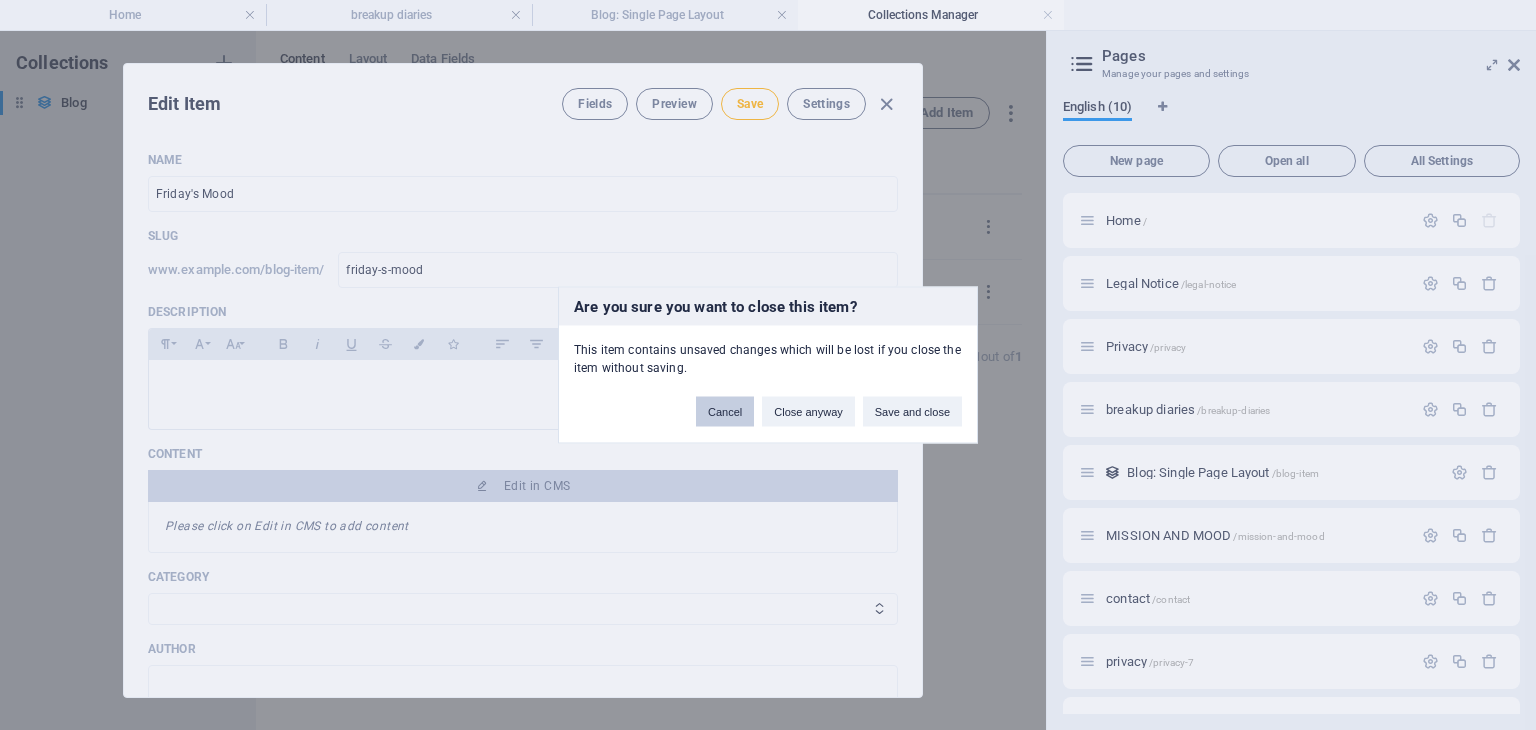 click on "Cancel" at bounding box center [725, 412] 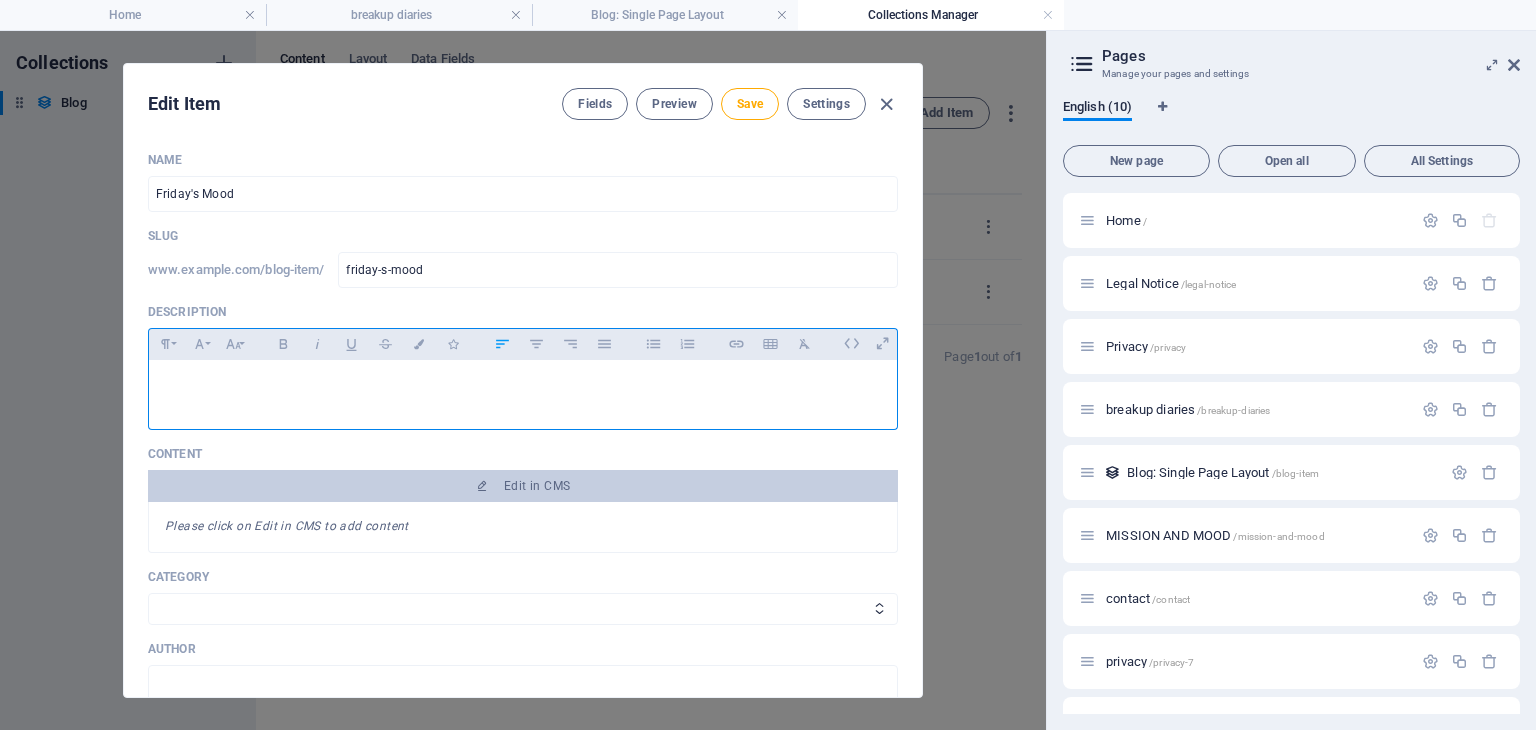 click on "​" at bounding box center (523, 388) 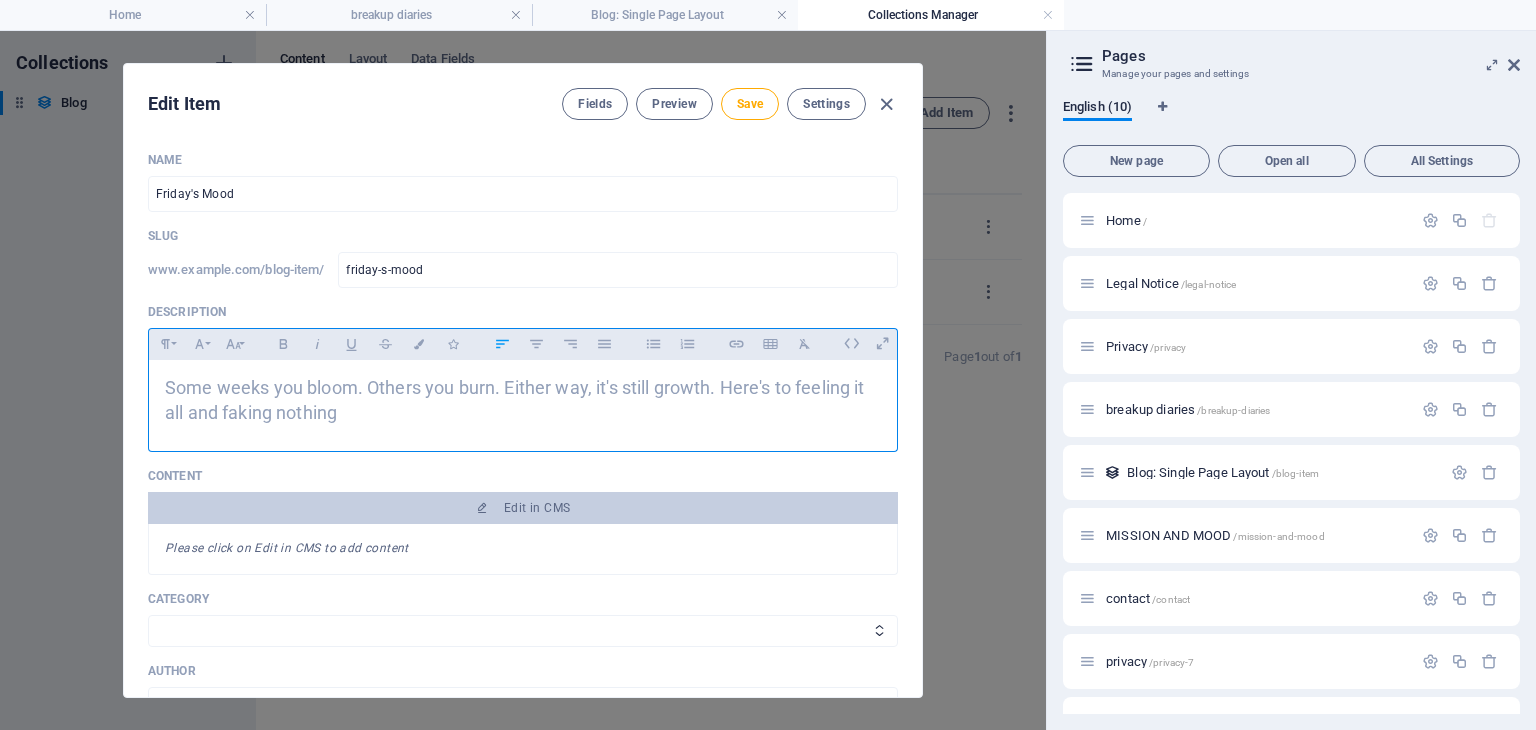 click on "Some weeks you bloom. Others you burn. Either way, it's still growth. Here's to feeling it all and faking nothing" at bounding box center (523, 401) 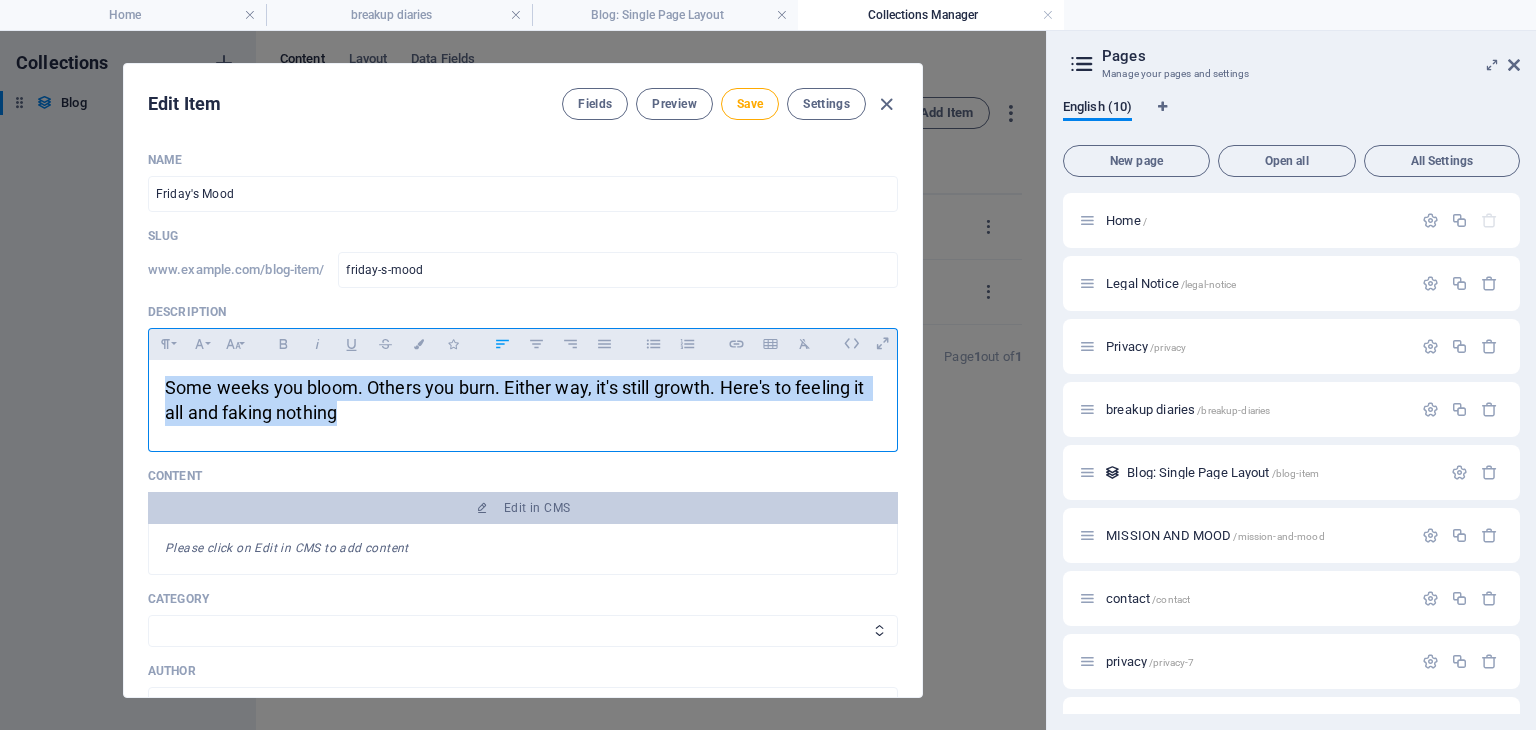 click on "Some weeks you bloom. Others you burn. Either way, it's still growth. Here's to feeling it all and faking nothing" at bounding box center [523, 401] 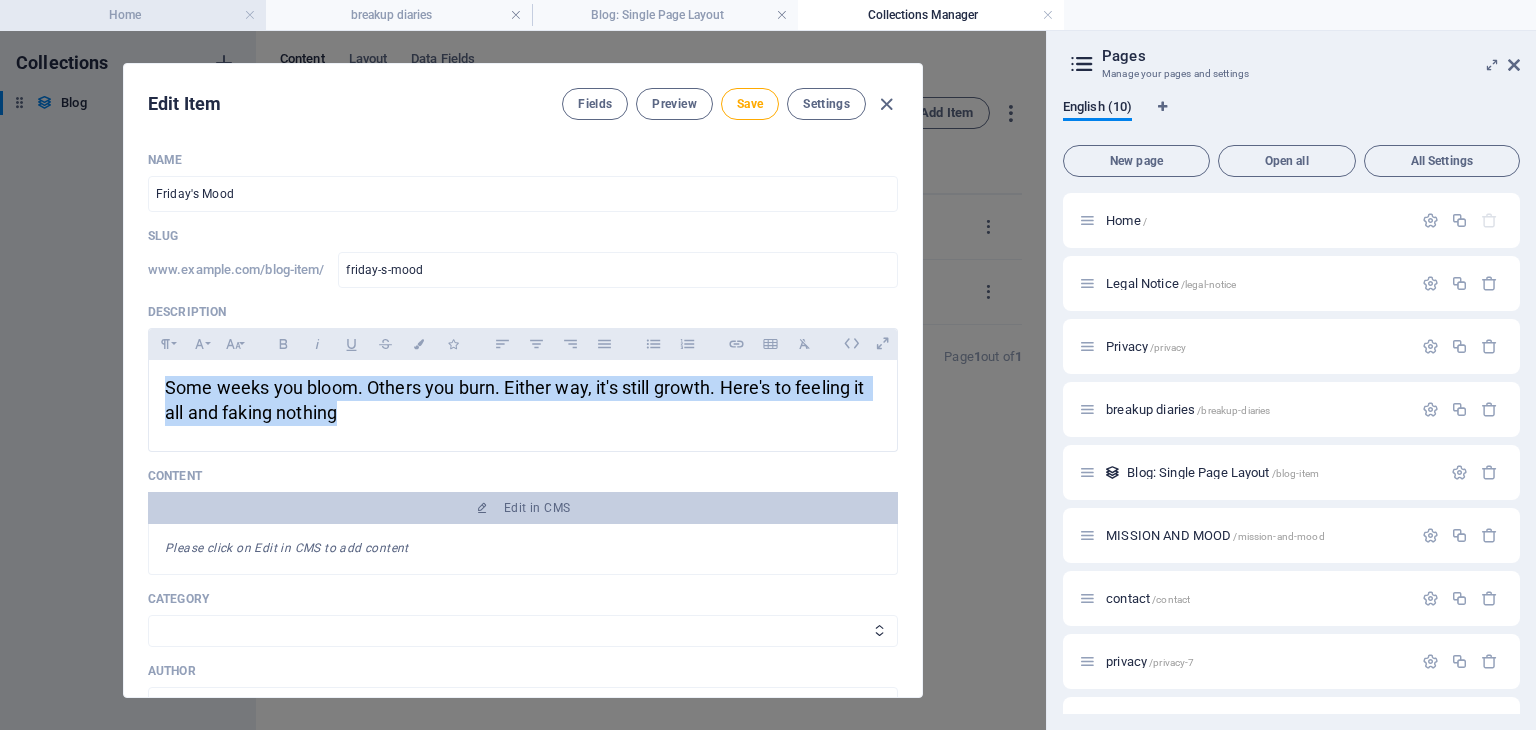 click on "Home" at bounding box center [133, 15] 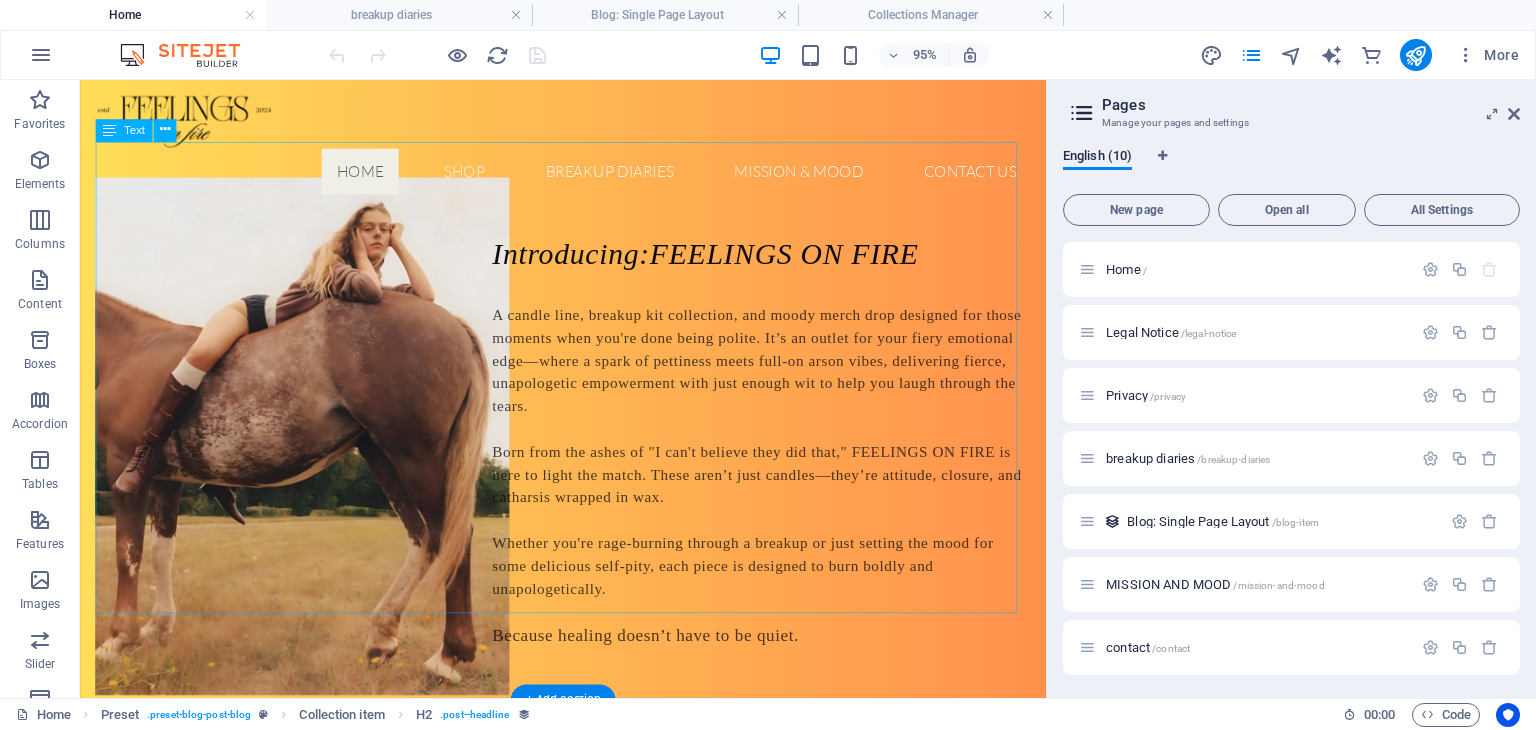 scroll, scrollTop: 400, scrollLeft: 0, axis: vertical 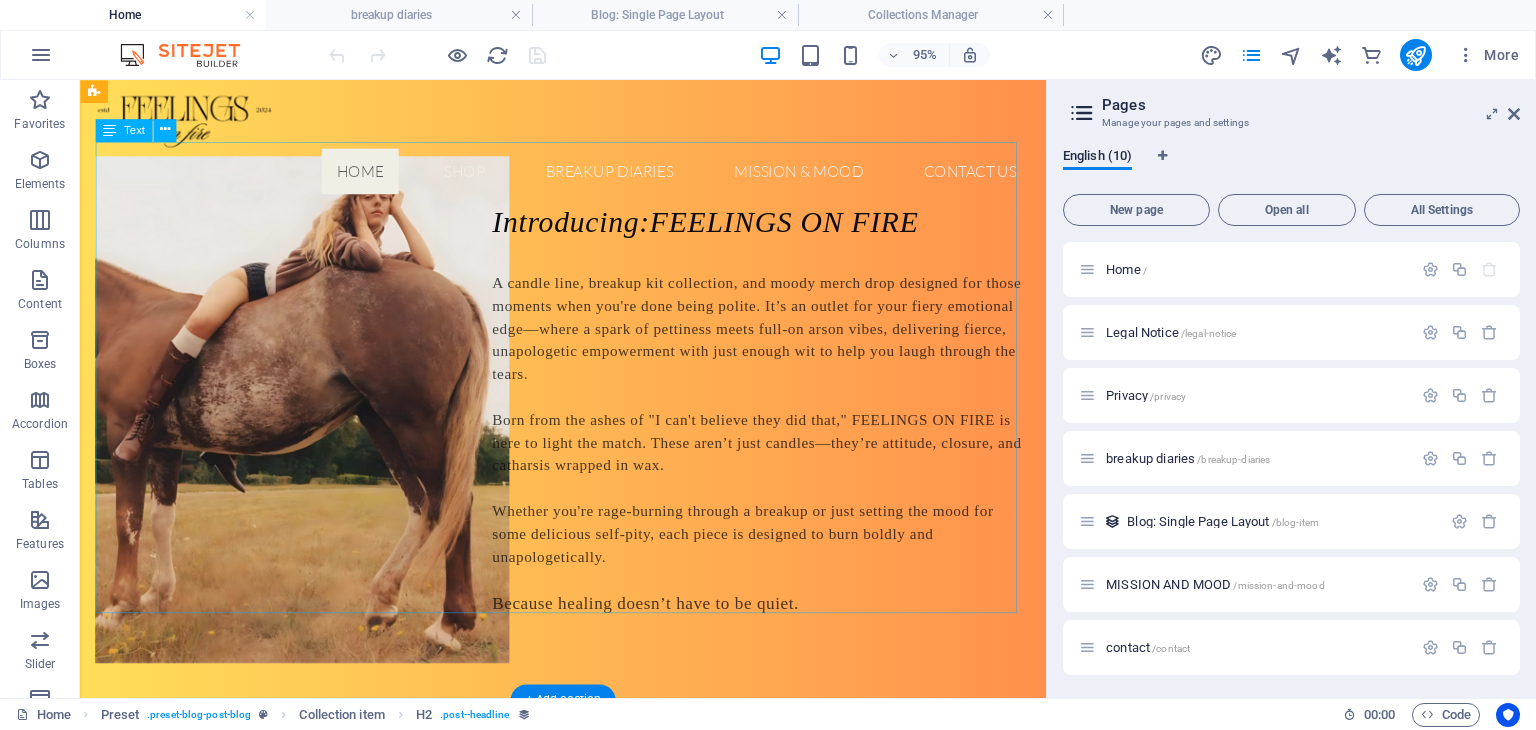 click on "Introducing:  FEELINGS ON FIRE A candle line, breakup kit collection, and moody merch drop designed for those moments when you're done being polite. It’s an outlet for your fiery emotional edge—where a spark of pettiness meets full-on arson vibes, delivering fierce, unapologetic empowerment with just enough wit to help you laugh through the tears. Born from the ashes of "I can't believe they did that," FEELINGS ON FIRE is here to light the match. These aren’t just candles—they’re attitude, closure, and catharsis wrapped in wax. Whether you're rage-burning through a breakup or just setting the mood for some delicious self-pity, each piece is designed to burn boldly and unapologetically. Because healing doesn’t have to be quiet." at bounding box center (588, 397) 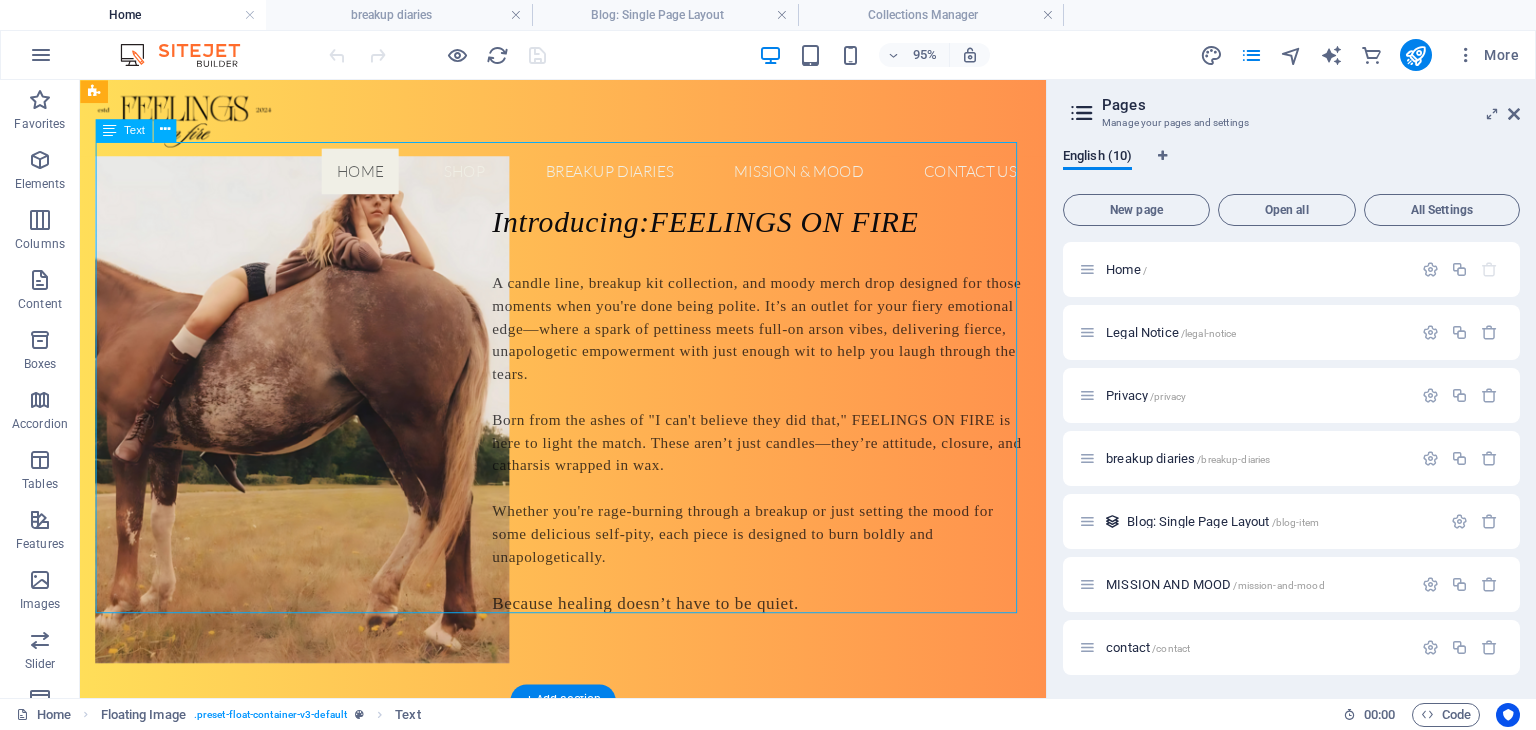 click on "Introducing:  FEELINGS ON FIRE A candle line, breakup kit collection, and moody merch drop designed for those moments when you're done being polite. It’s an outlet for your fiery emotional edge—where a spark of pettiness meets full-on arson vibes, delivering fierce, unapologetic empowerment with just enough wit to help you laugh through the tears. Born from the ashes of "I can't believe they did that," FEELINGS ON FIRE is here to light the match. These aren’t just candles—they’re attitude, closure, and catharsis wrapped in wax. Whether you're rage-burning through a breakup or just setting the mood for some delicious self-pity, each piece is designed to burn boldly and unapologetically. Because healing doesn’t have to be quiet." at bounding box center [588, 397] 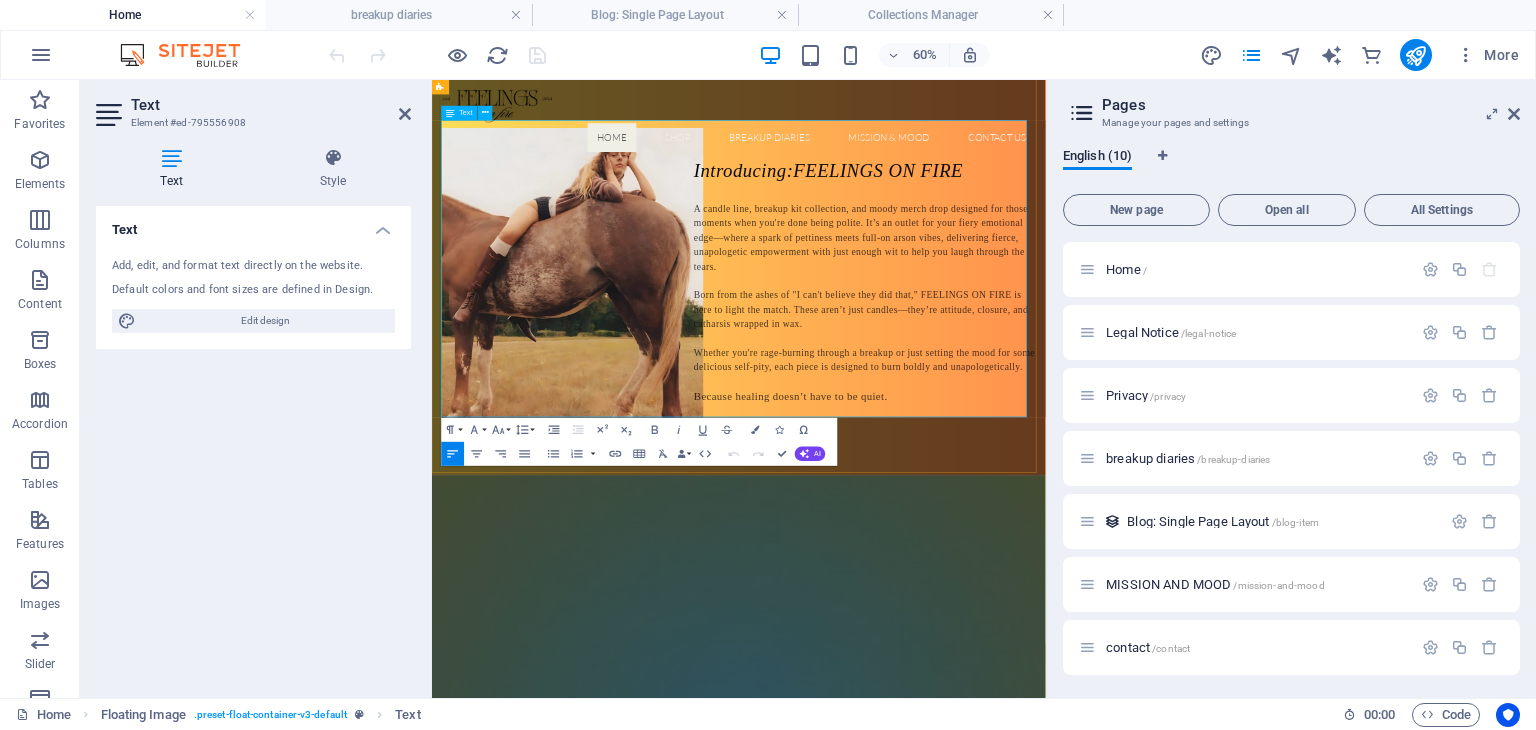 click on "Introducing:  FEELINGS ON FIRE" at bounding box center [1092, 231] 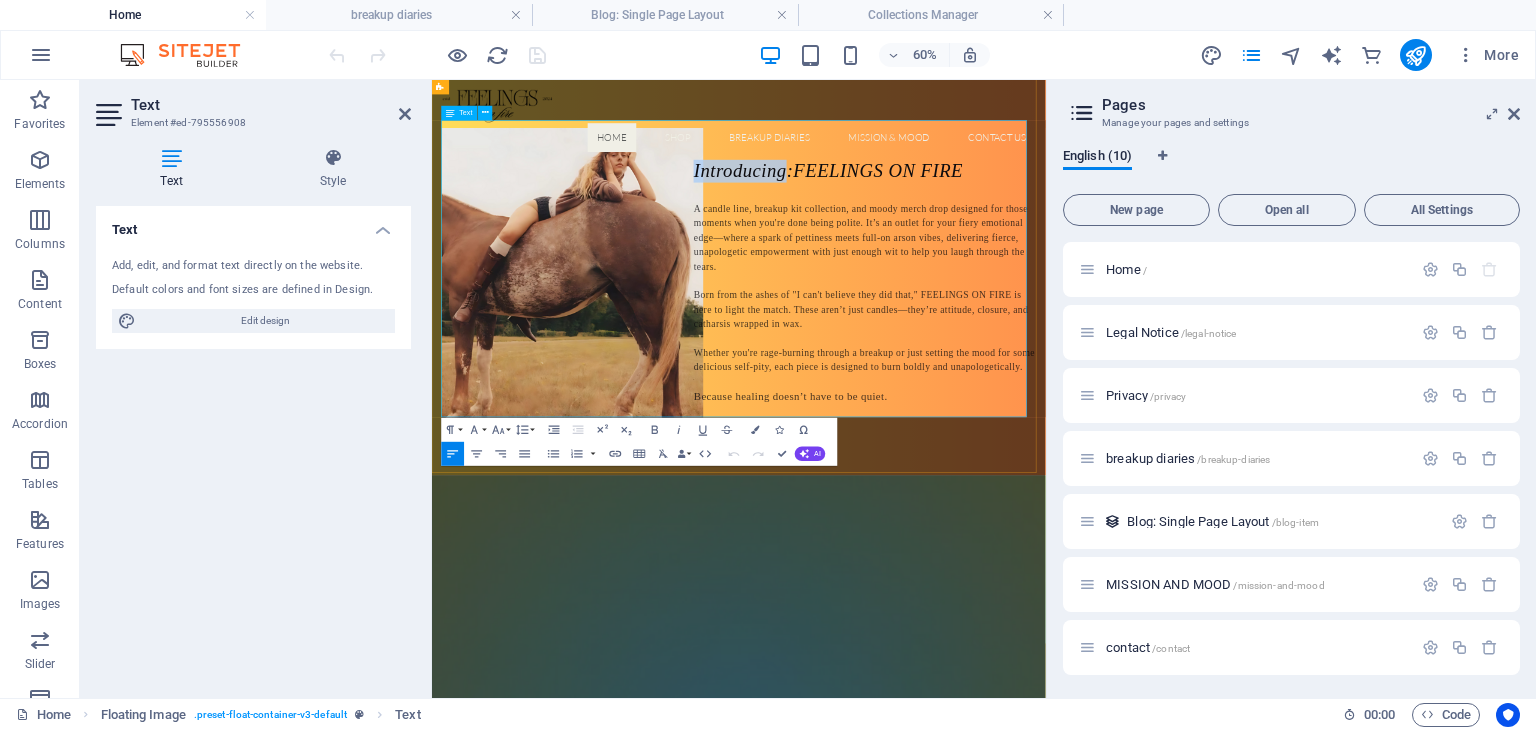 click on "Introducing:  FEELINGS ON FIRE" at bounding box center [1092, 231] 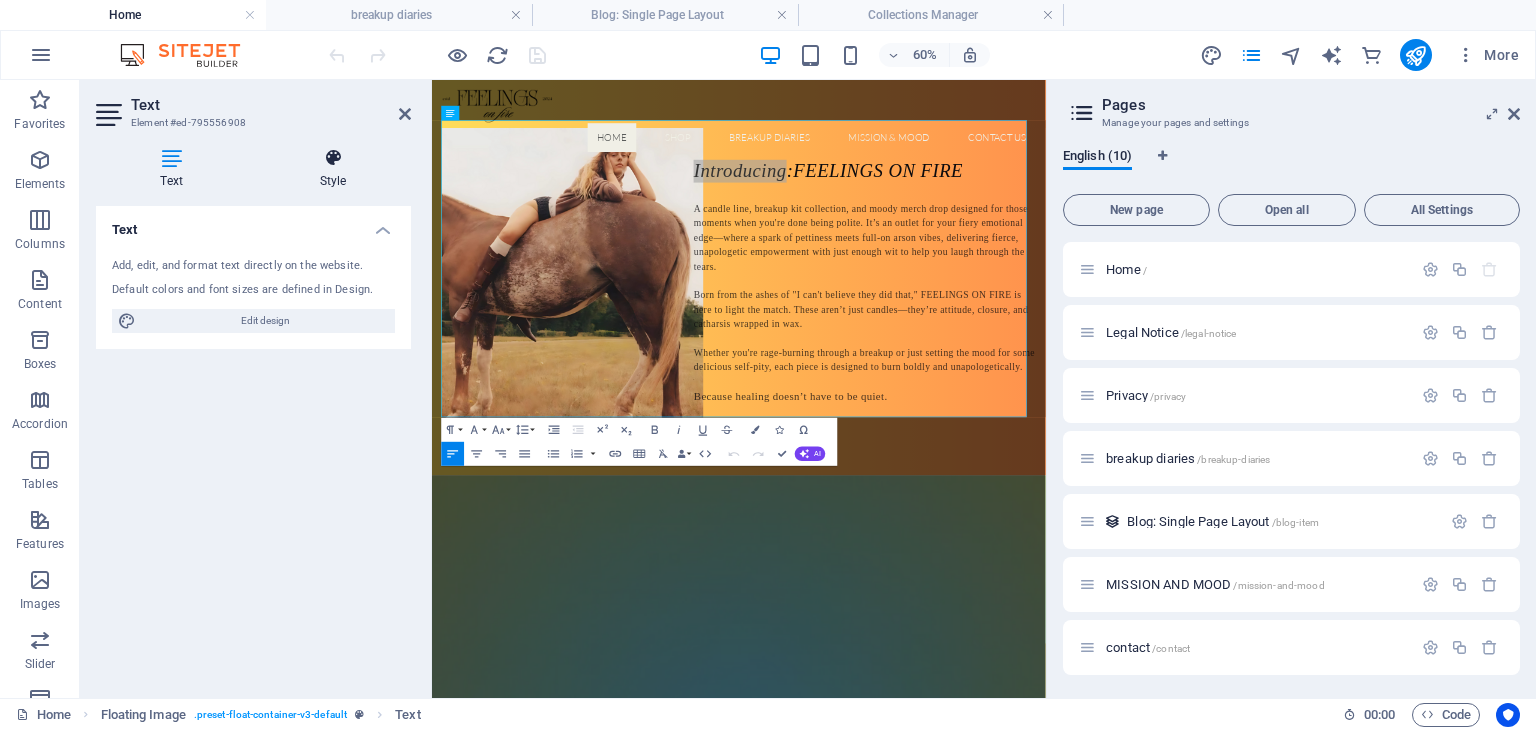 click at bounding box center [333, 158] 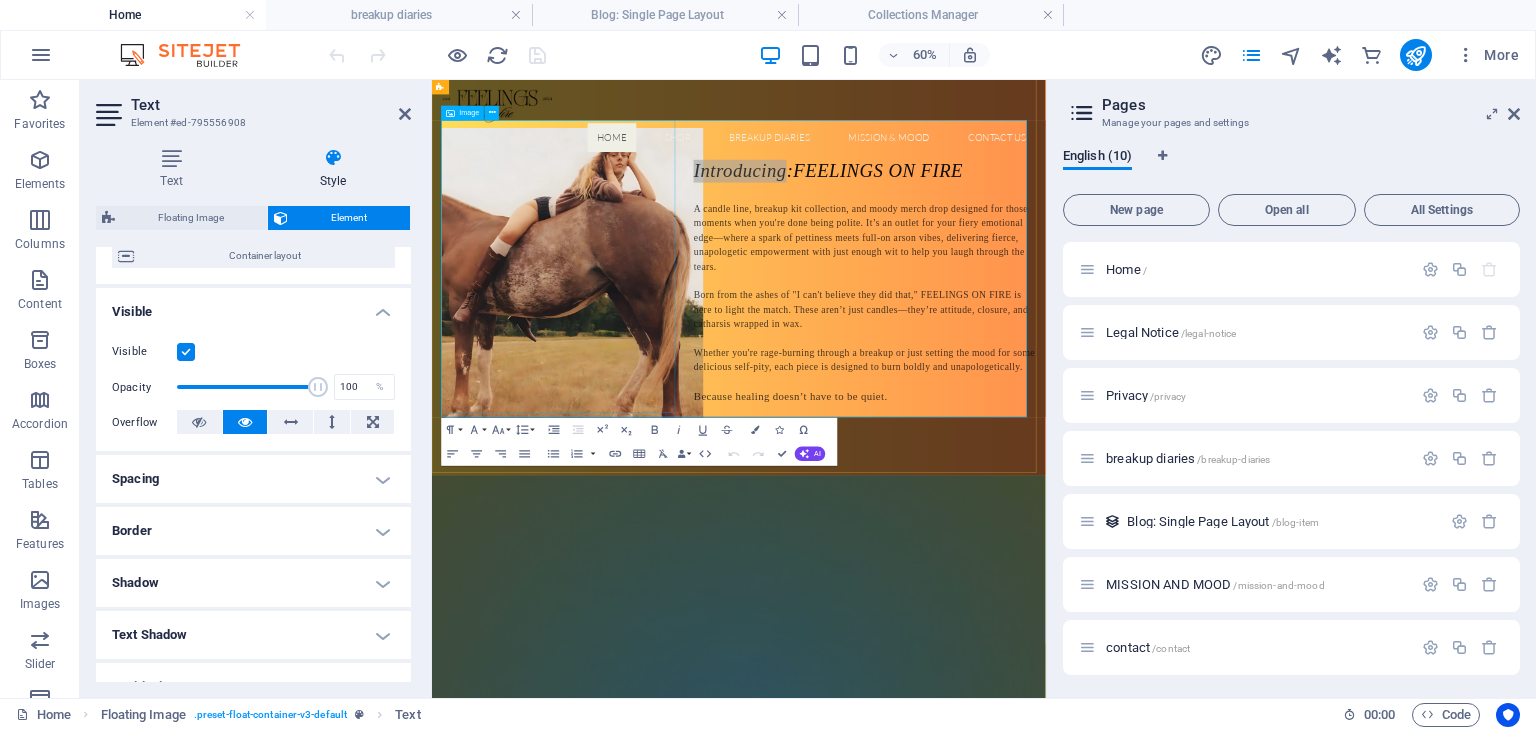 scroll, scrollTop: 300, scrollLeft: 0, axis: vertical 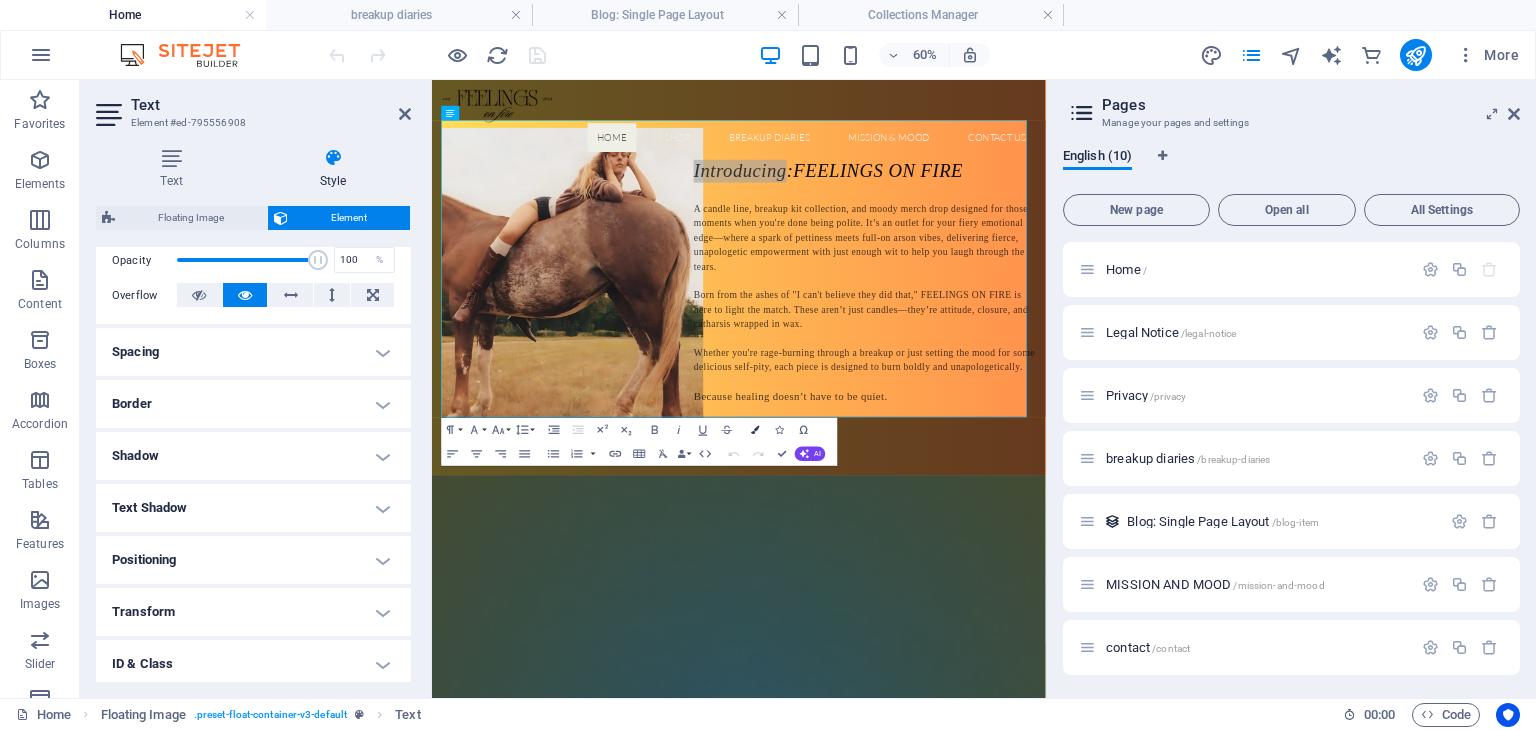click at bounding box center [756, 429] 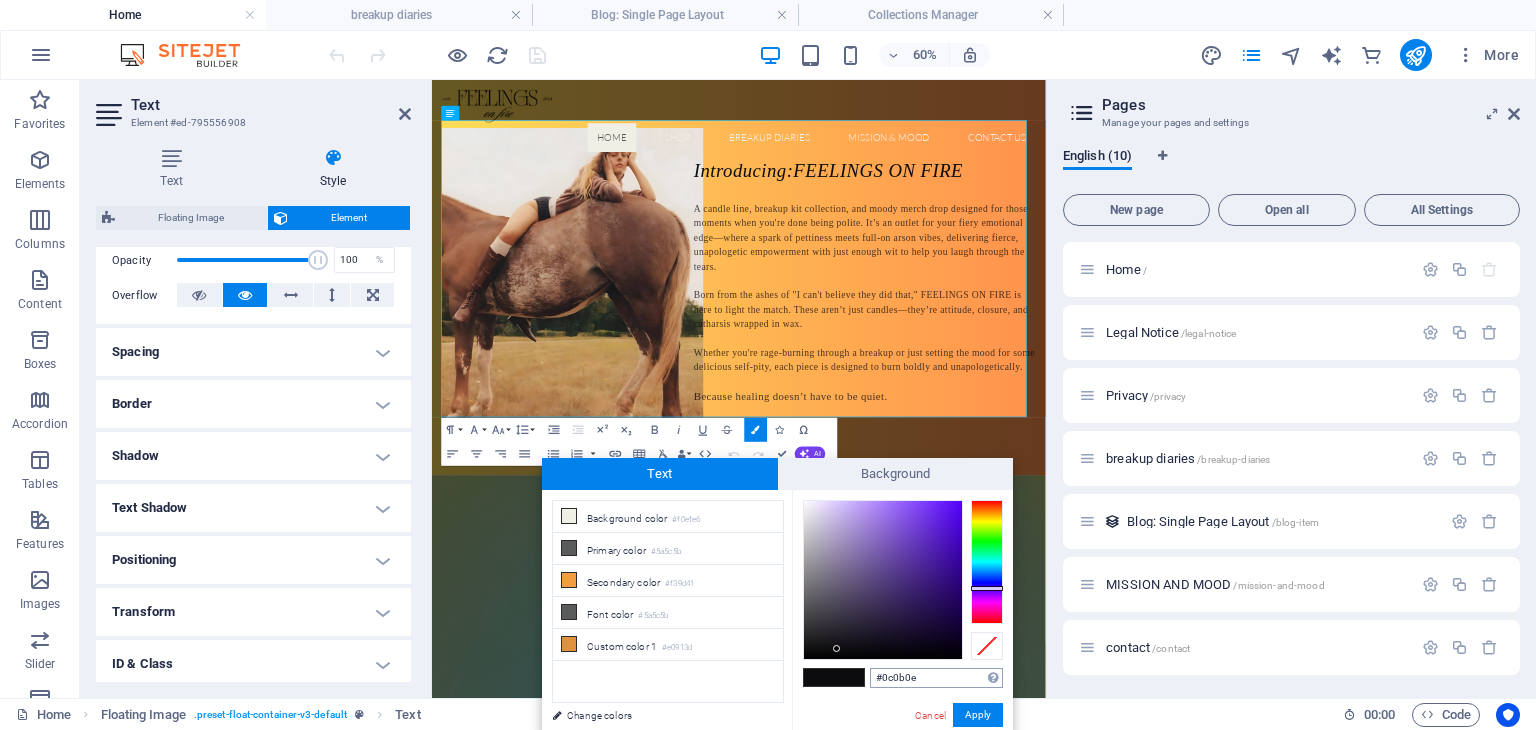 click on "#0c0b0e" at bounding box center (936, 678) 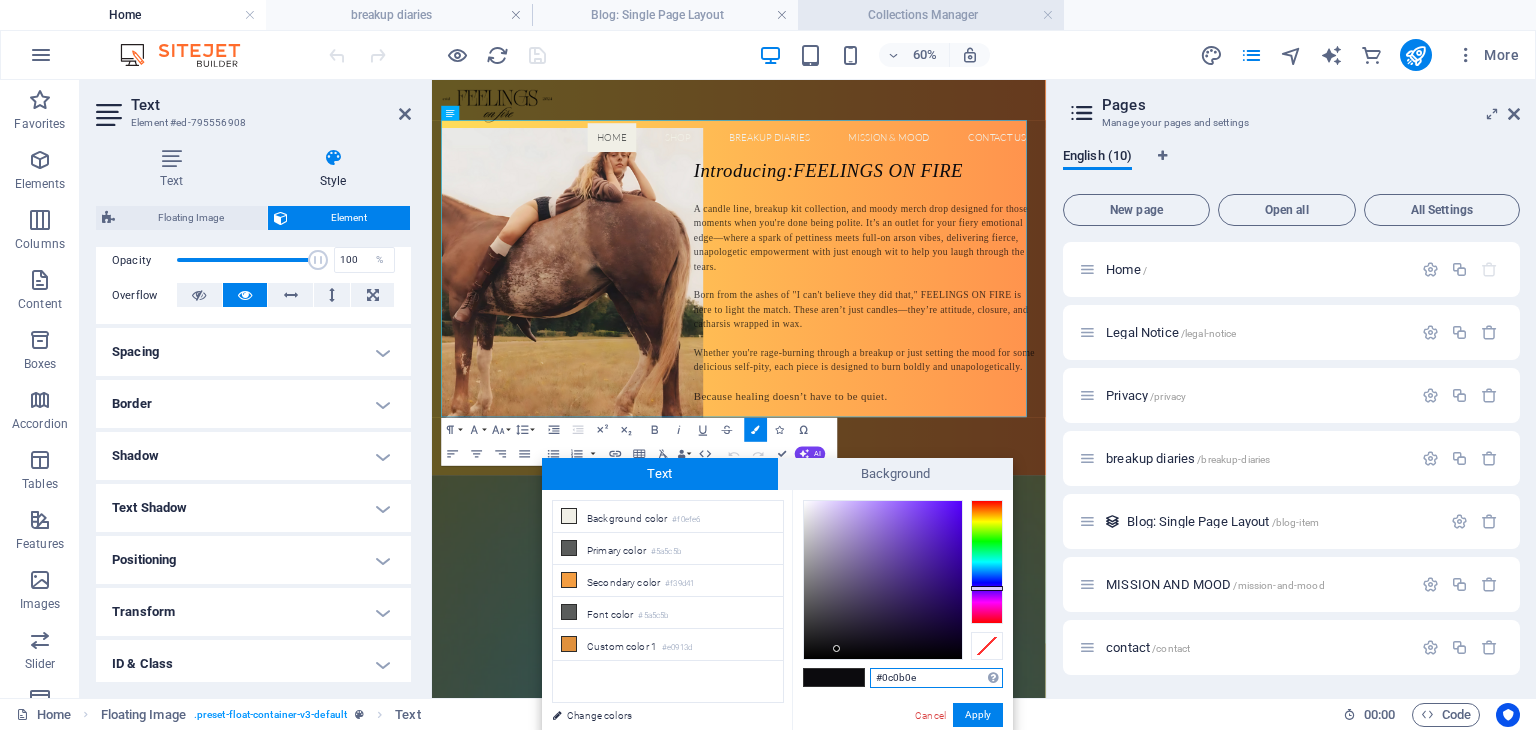 click on "Collections Manager" at bounding box center [931, 15] 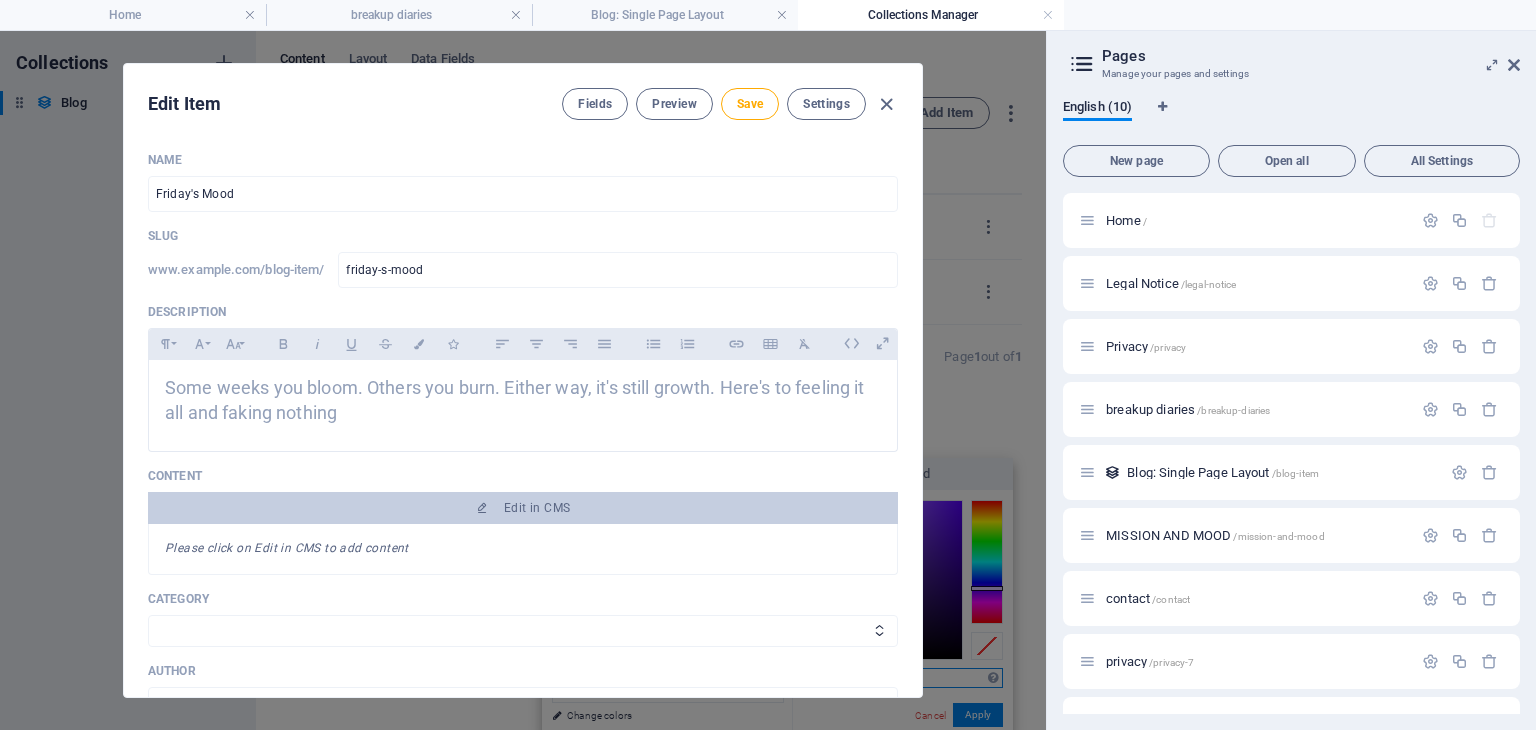 scroll, scrollTop: 0, scrollLeft: 0, axis: both 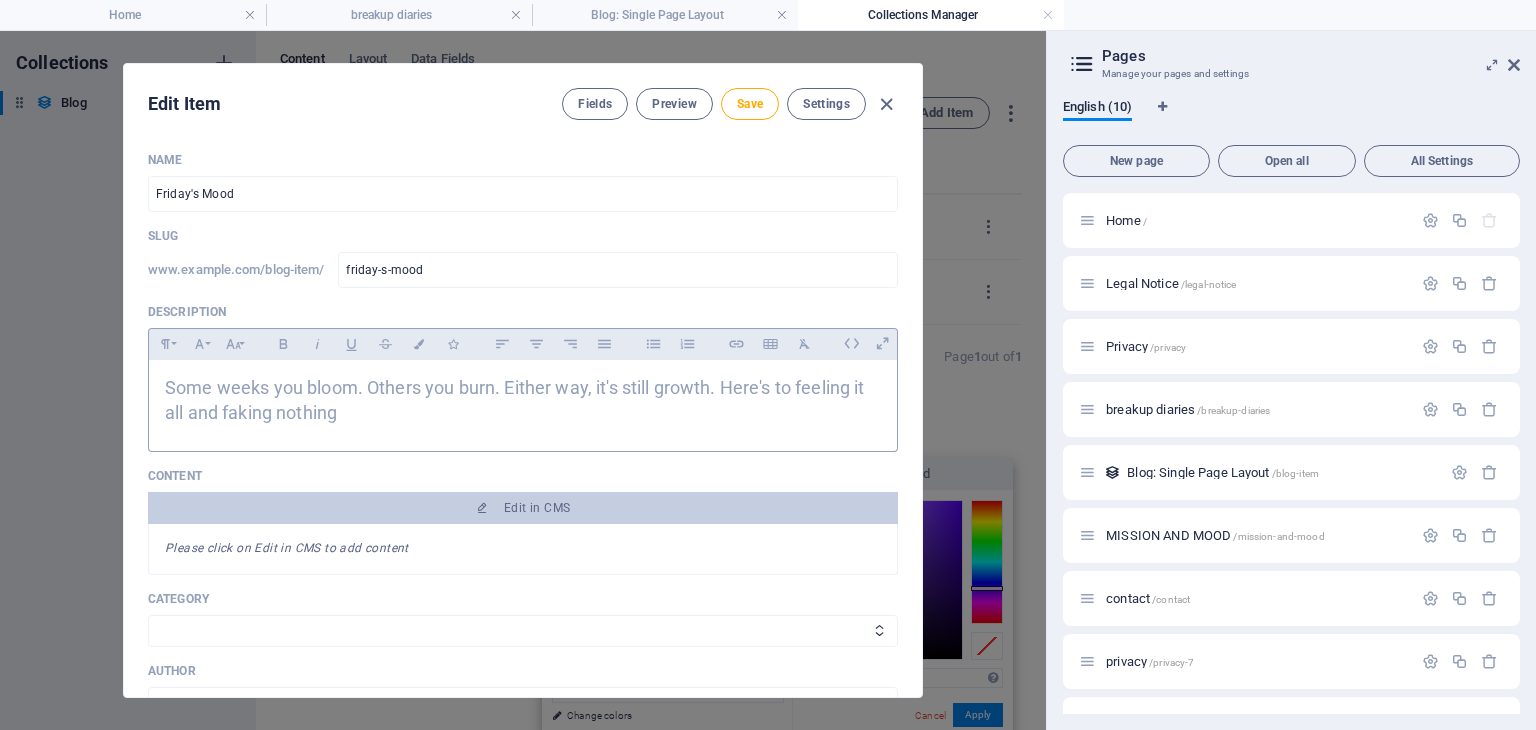 click on "Some weeks you bloom. Others you burn. Either way, it's still growth. Here's to feeling it all and faking nothing" at bounding box center (523, 401) 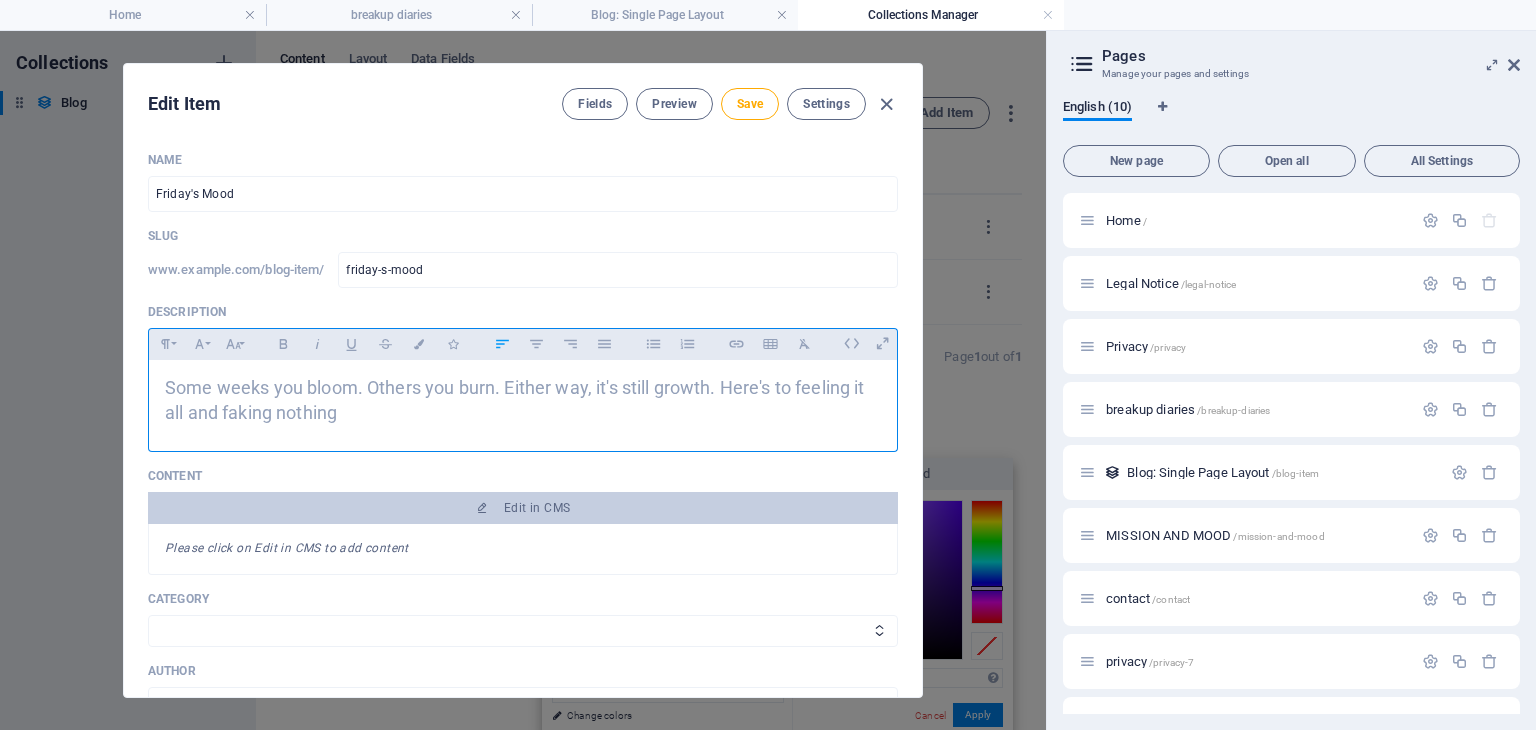 click on "Some weeks you bloom. Others you burn. Either way, it's still growth. Here's to feeling it all and faking nothing" at bounding box center [523, 401] 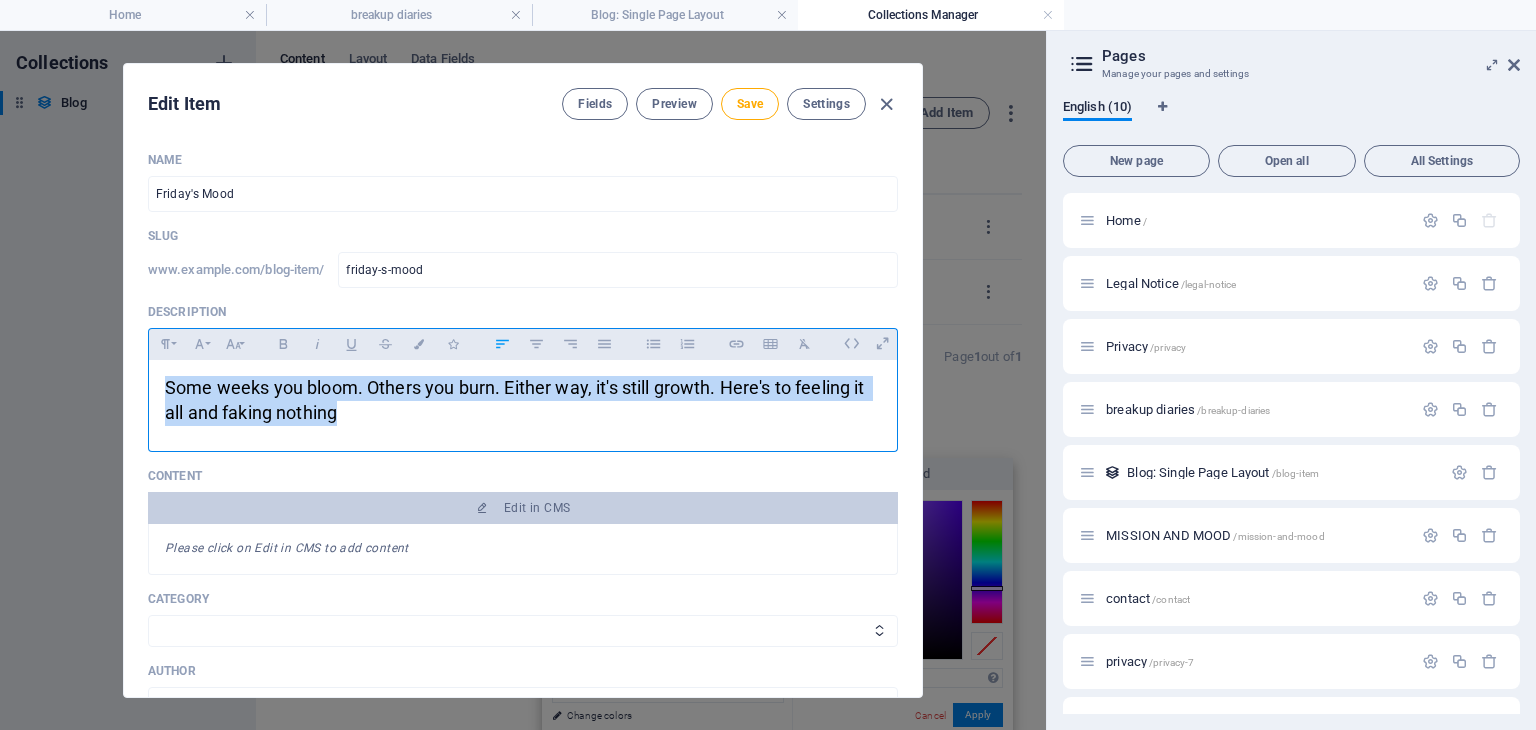 click on "Some weeks you bloom. Others you burn. Either way, it's still growth. Here's to feeling it all and faking nothing" at bounding box center (523, 401) 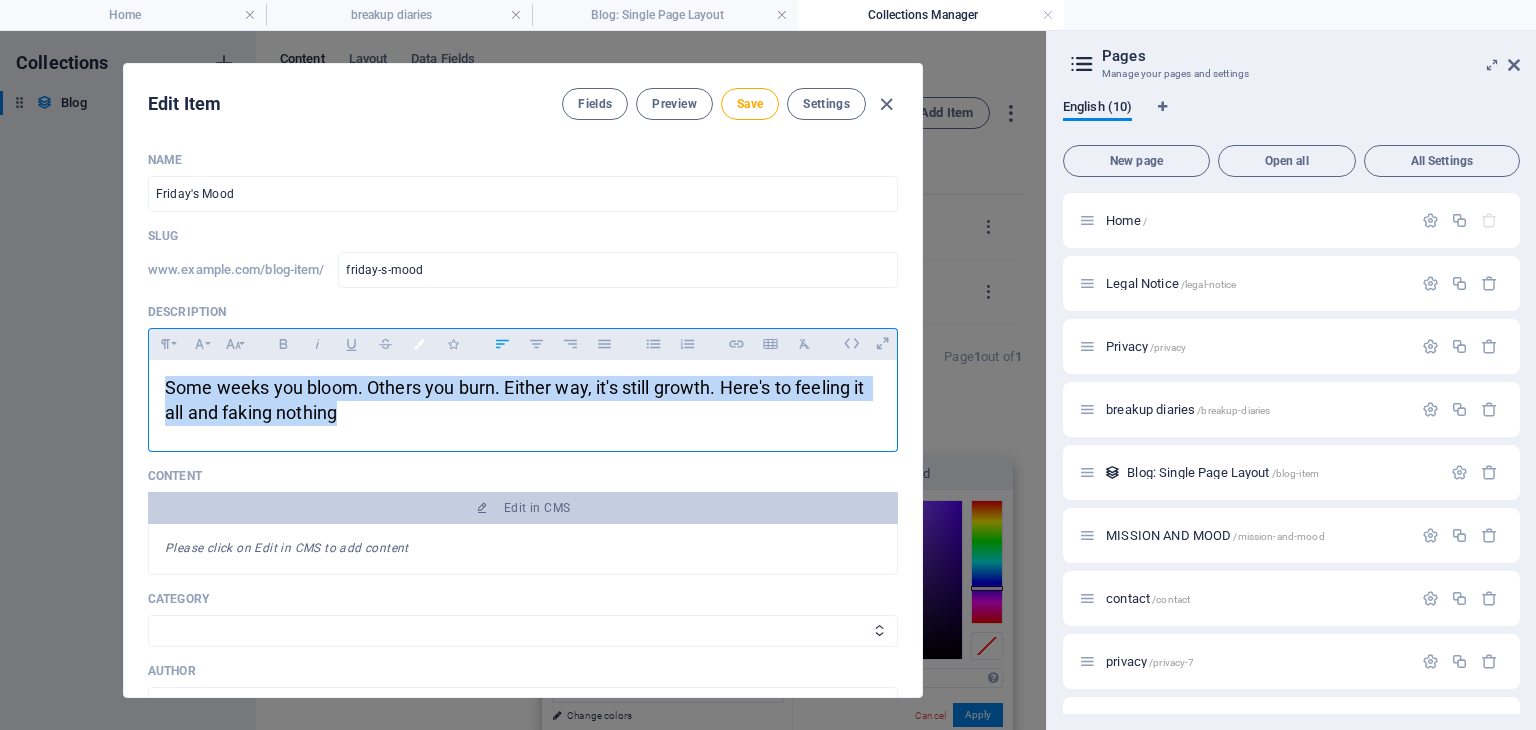 click at bounding box center [419, 344] 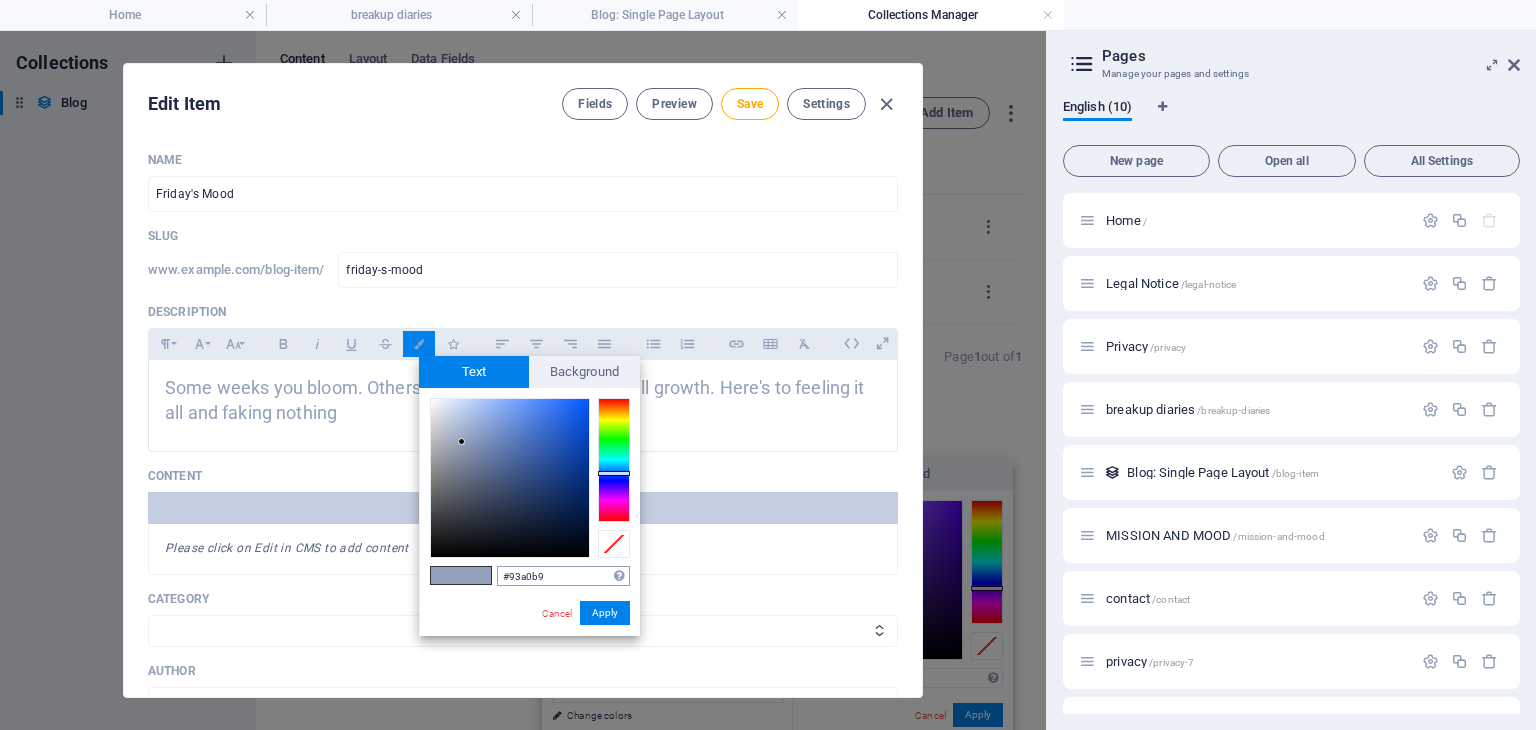 click on "#93a0b9" at bounding box center [563, 576] 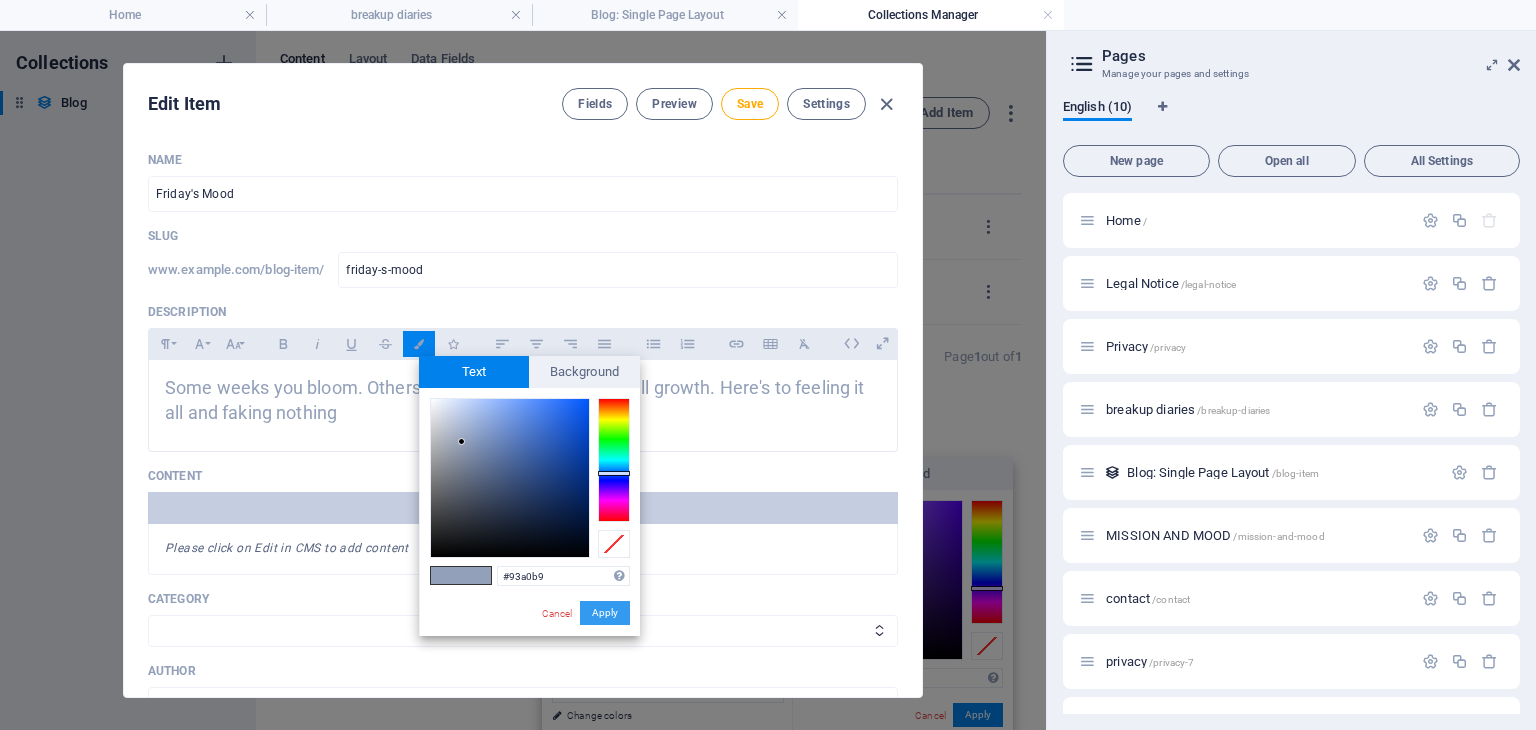 type on "#0c0b0e" 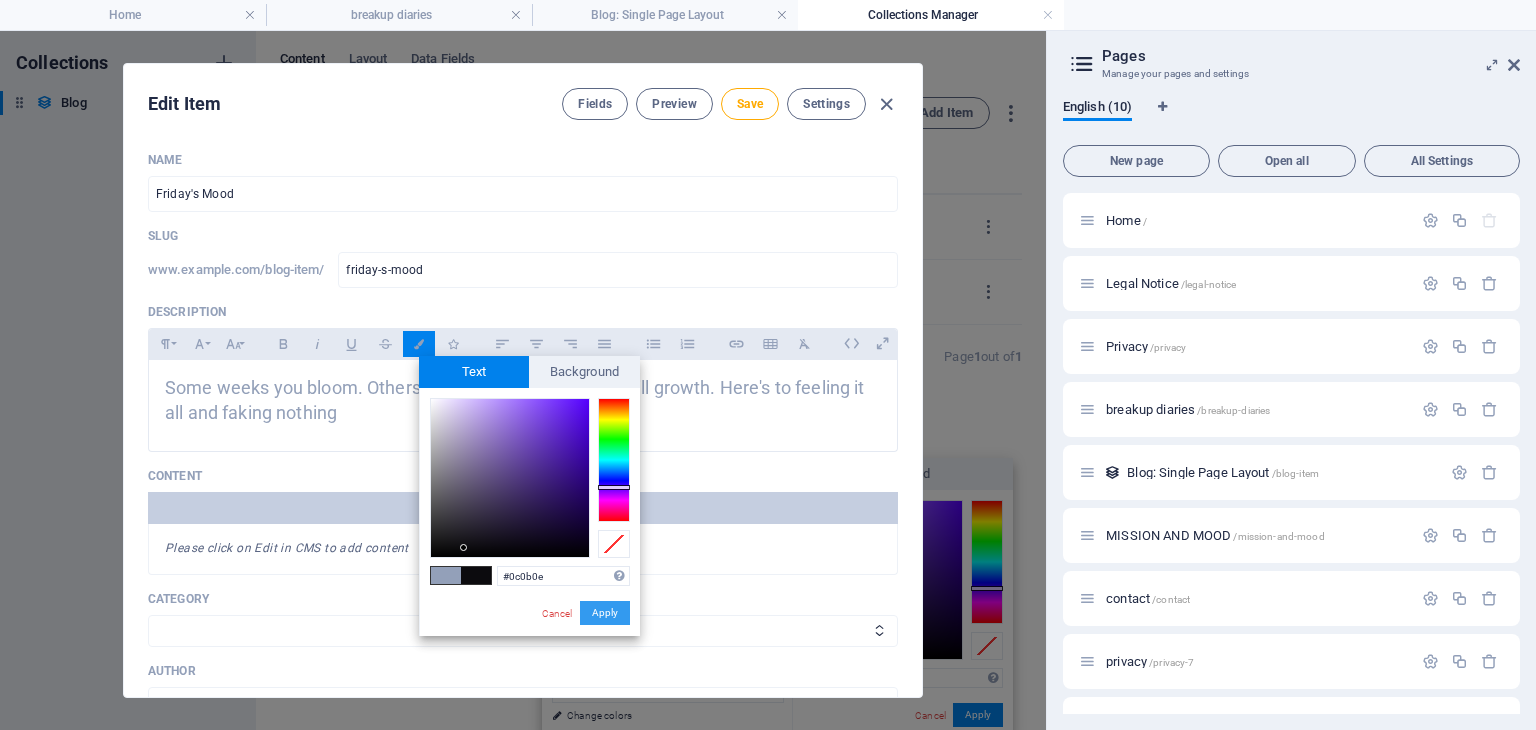 click on "Apply" at bounding box center (605, 613) 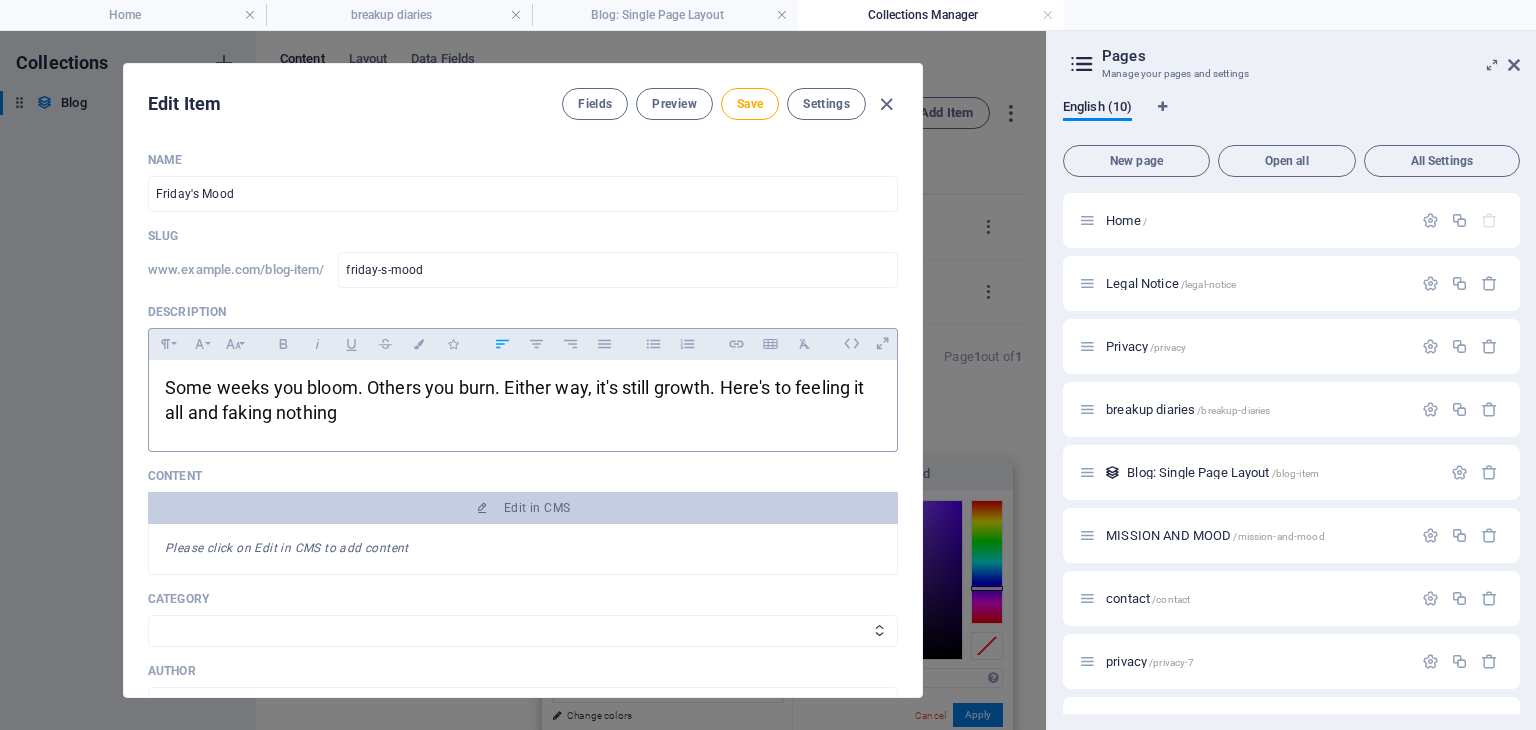 click on "Some weeks you bloom. Others you burn. Either way, it's still growth. Here's to feeling it all and faking nothing" at bounding box center (523, 401) 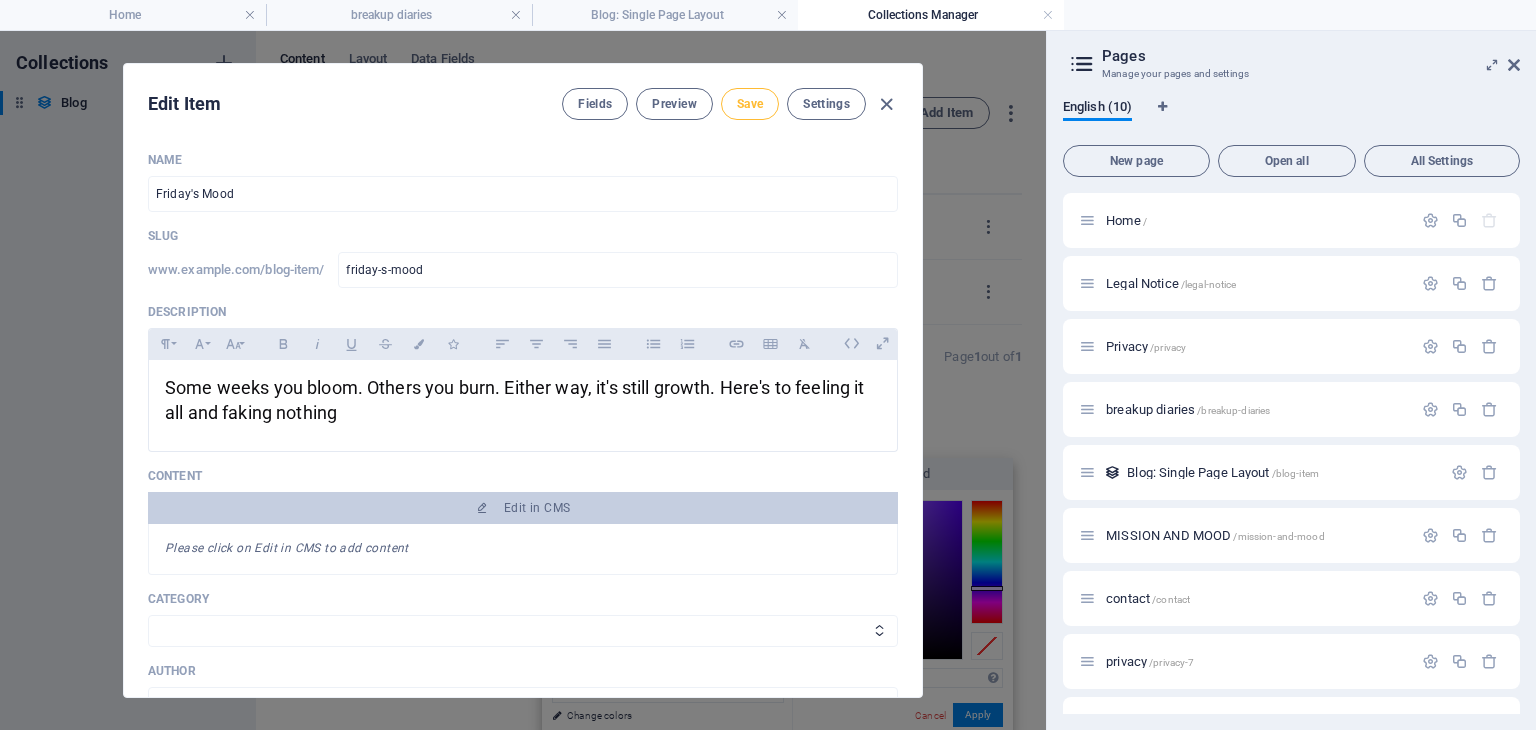 click on "Save" at bounding box center (750, 104) 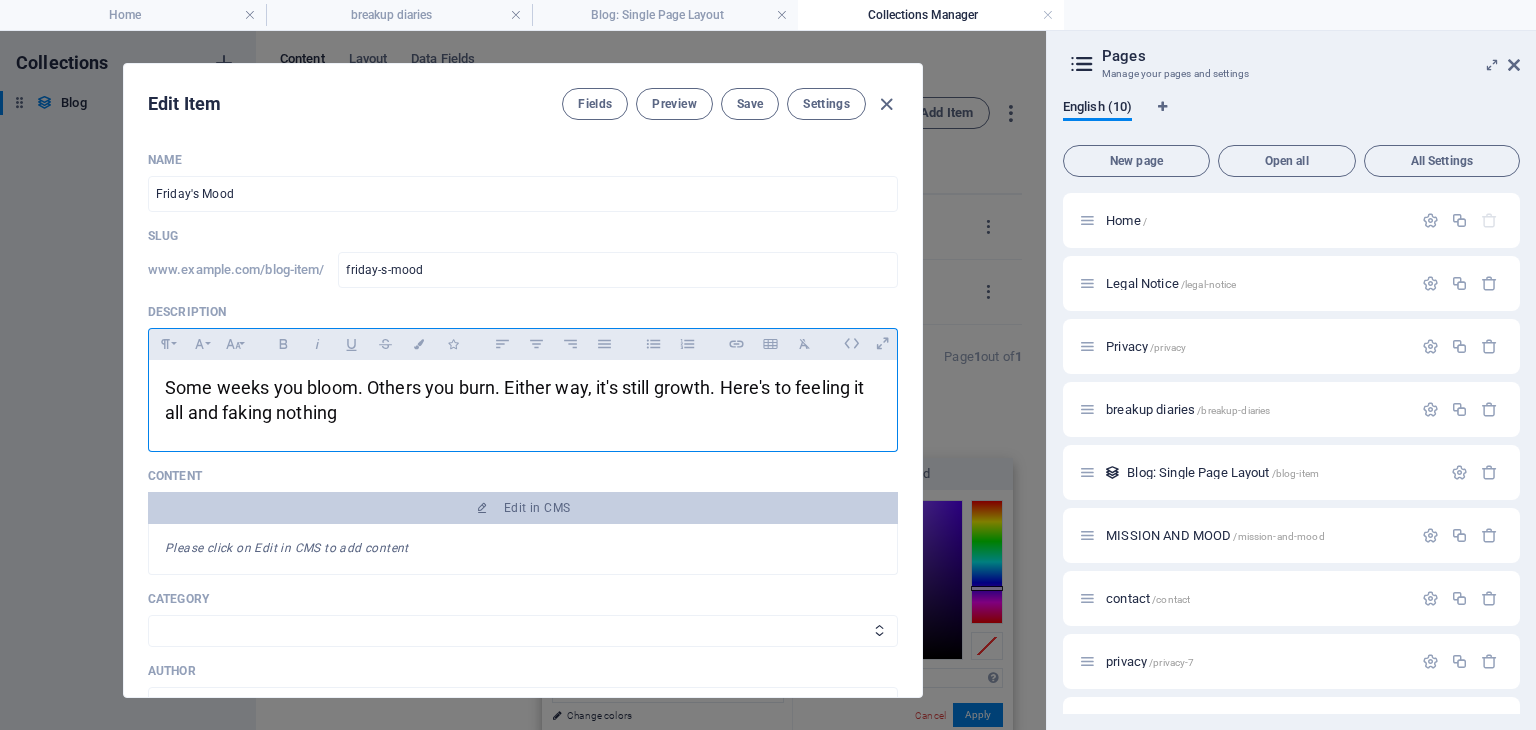 click on "Some weeks you bloom. Others you burn. Either way, it's still growth. Here's to feeling it all and faking nothing" at bounding box center [517, 400] 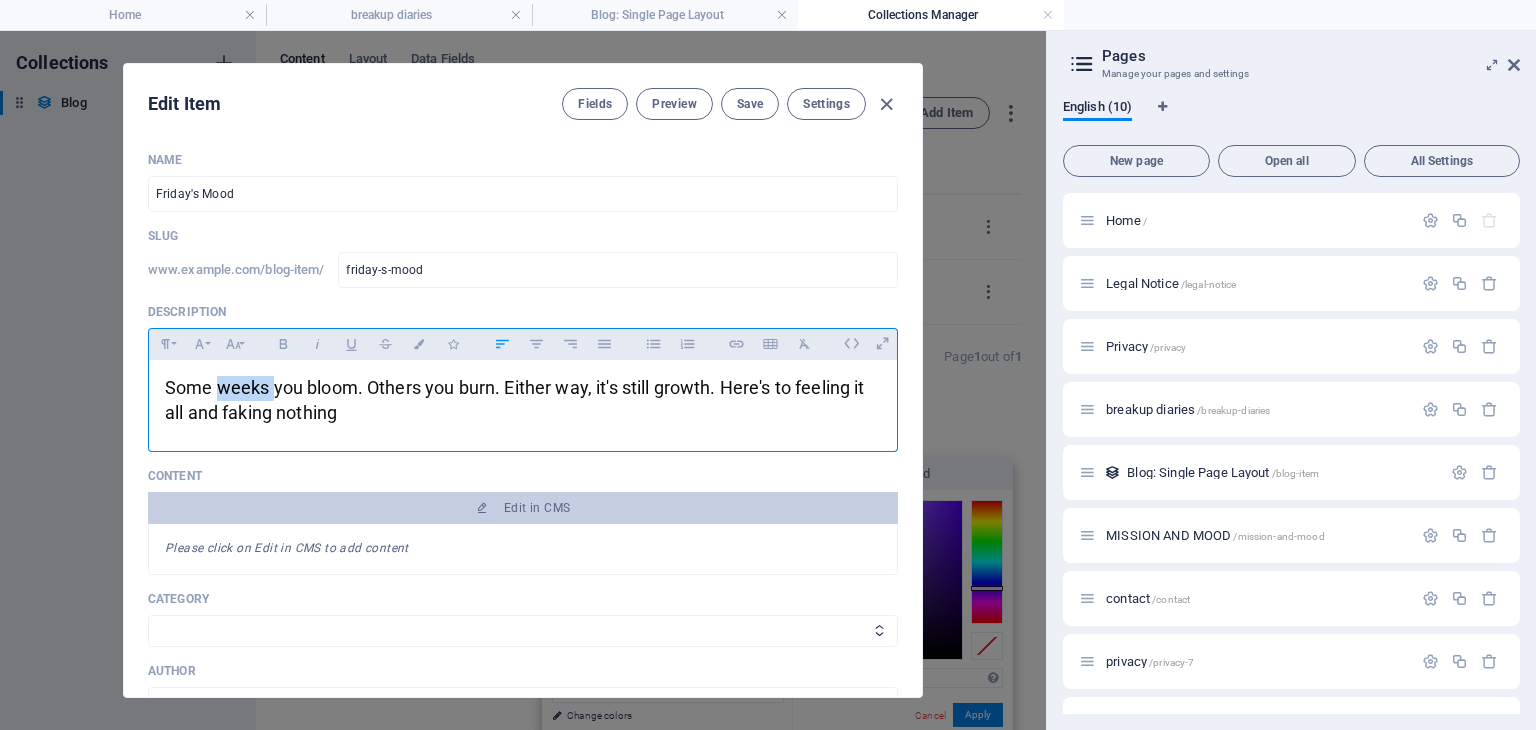 click on "Some weeks you bloom. Others you burn. Either way, it's still growth. Here's to feeling it all and faking nothing" at bounding box center [517, 400] 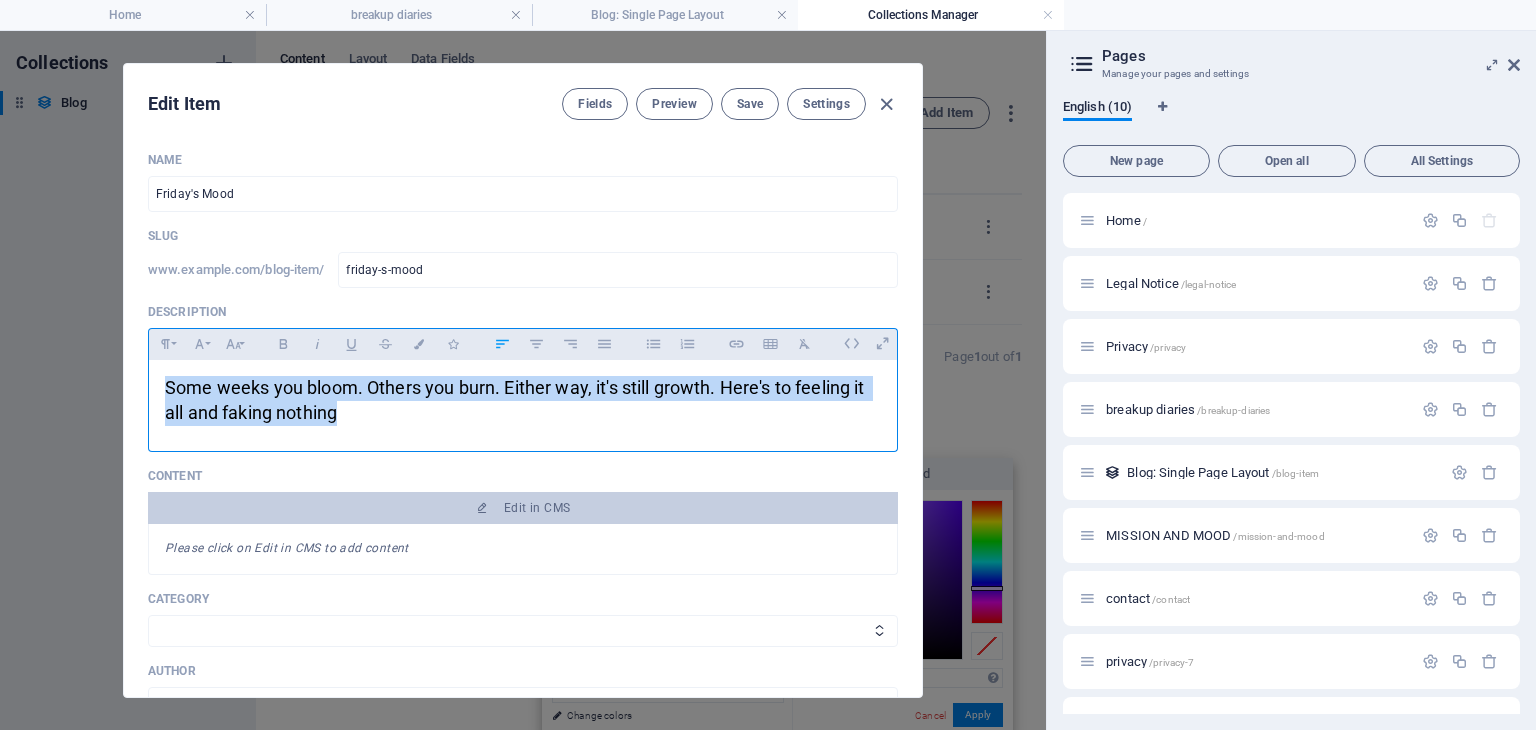 click on "Some weeks you bloom. Others you burn. Either way, it's still growth. Here's to feeling it all and faking nothing" at bounding box center (517, 400) 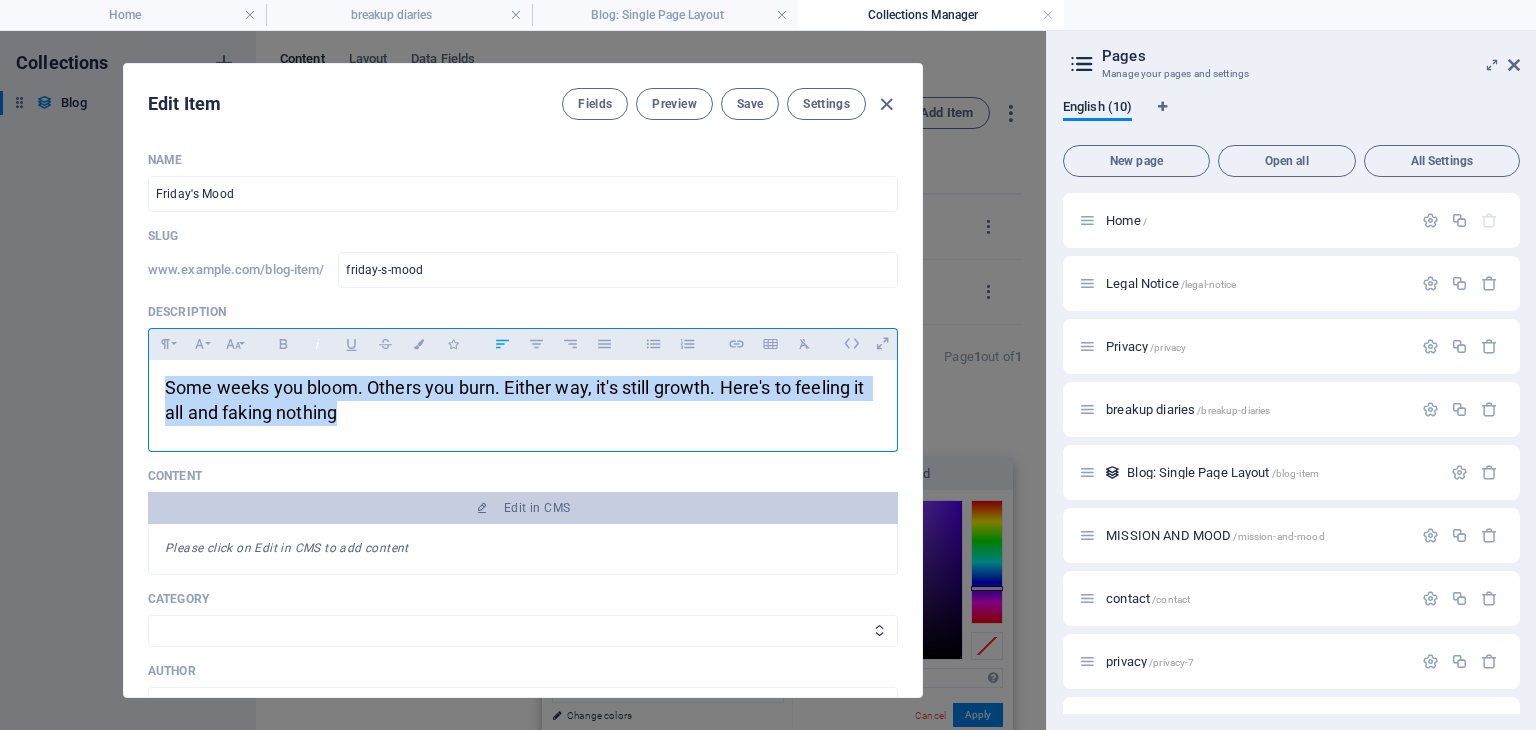 click 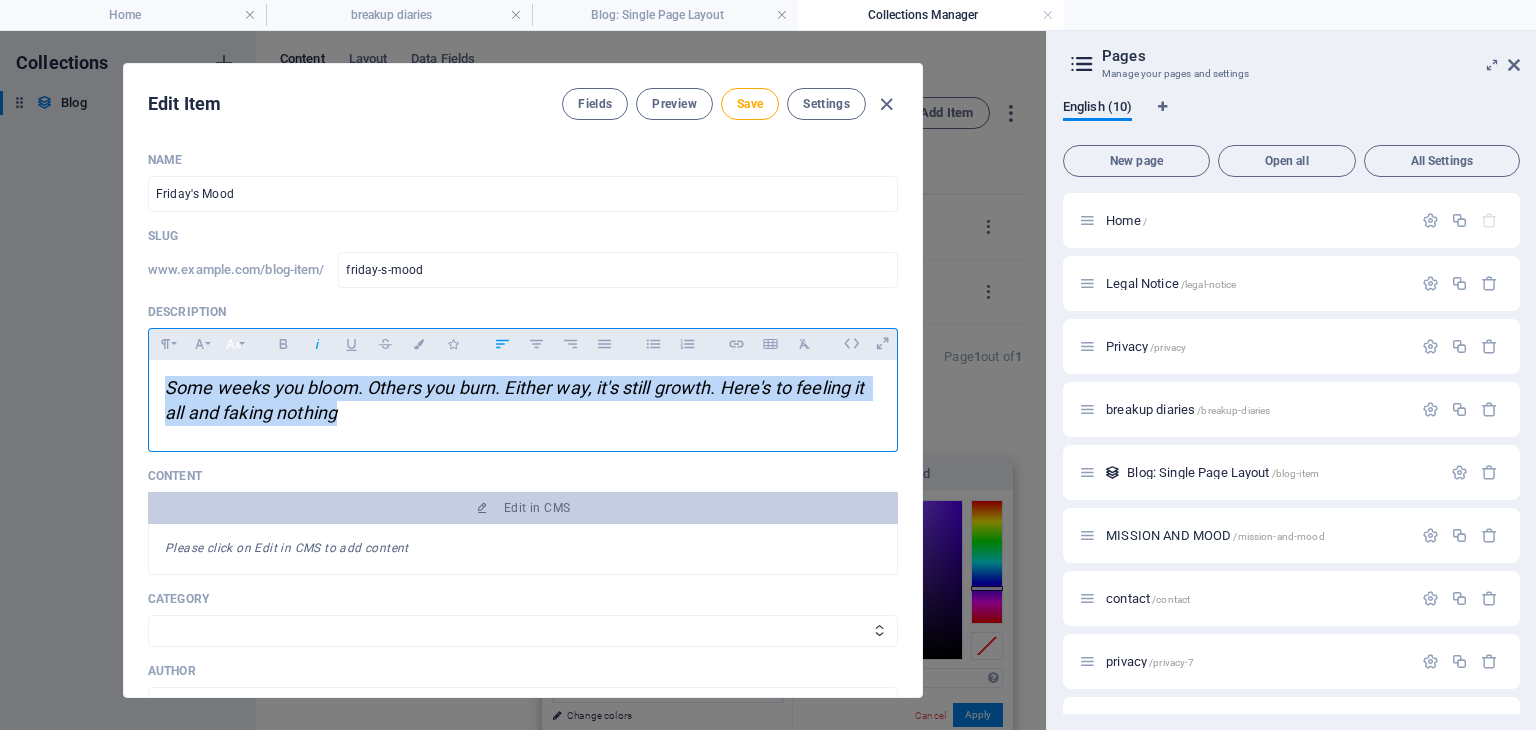 click on "Font Size" at bounding box center (233, 344) 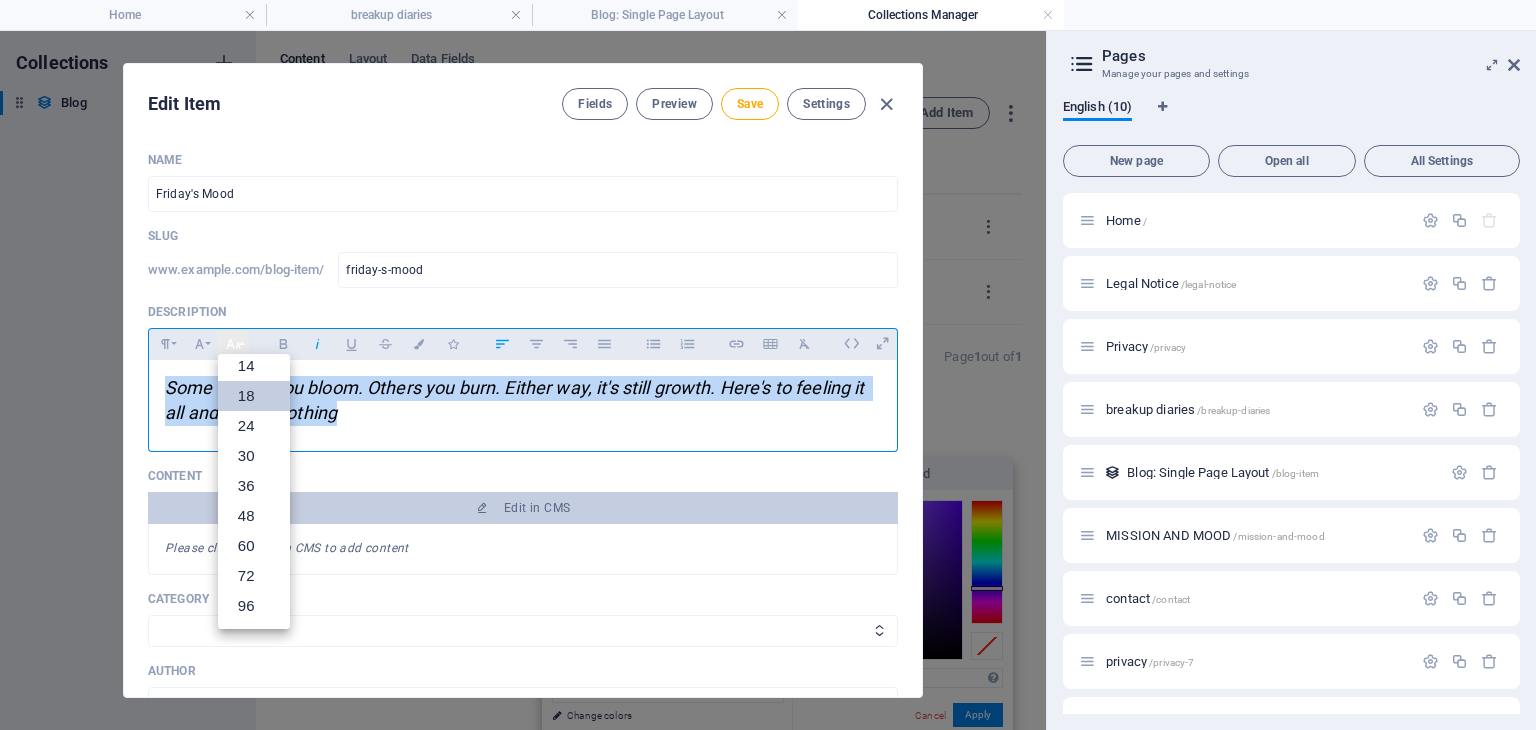 scroll, scrollTop: 160, scrollLeft: 0, axis: vertical 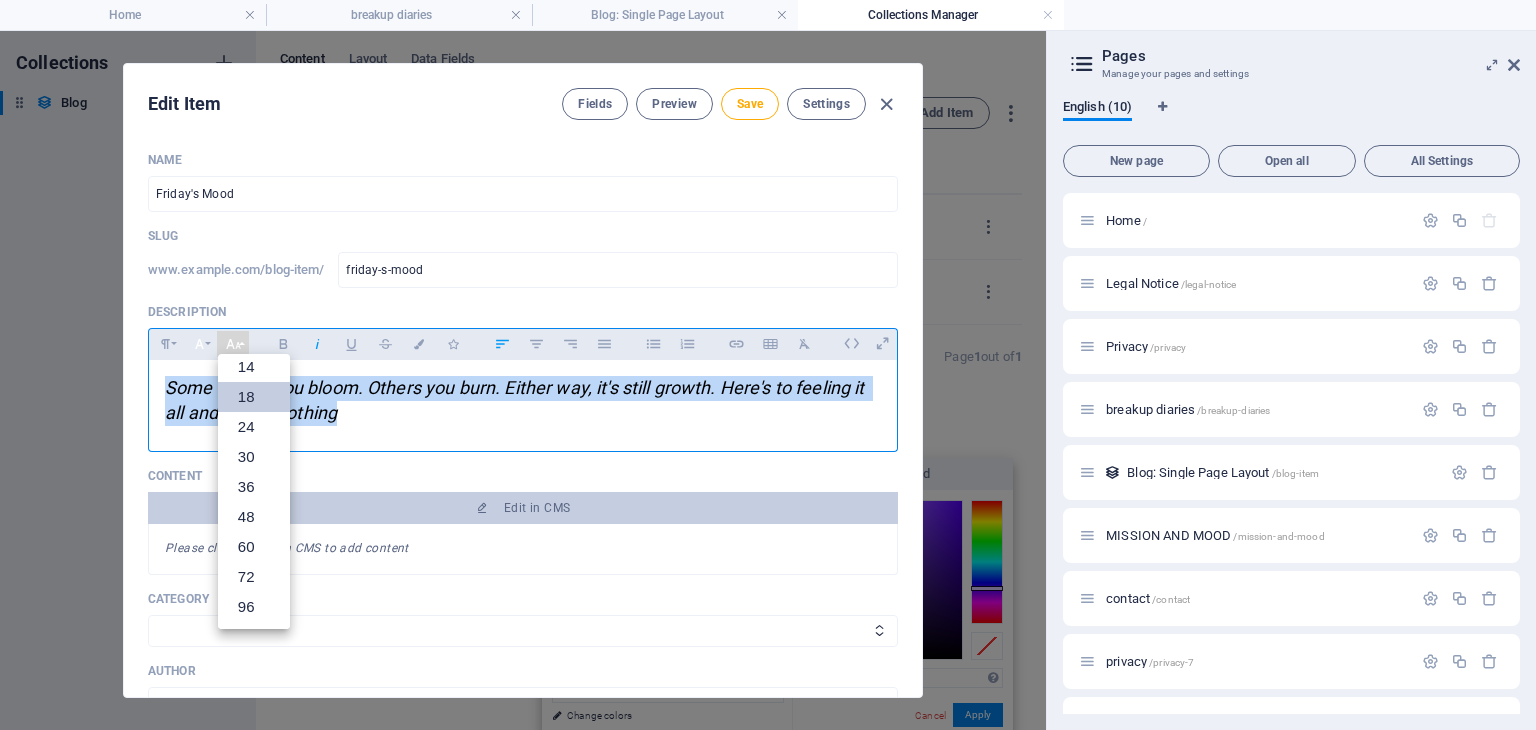 click on "Font Family" at bounding box center (199, 344) 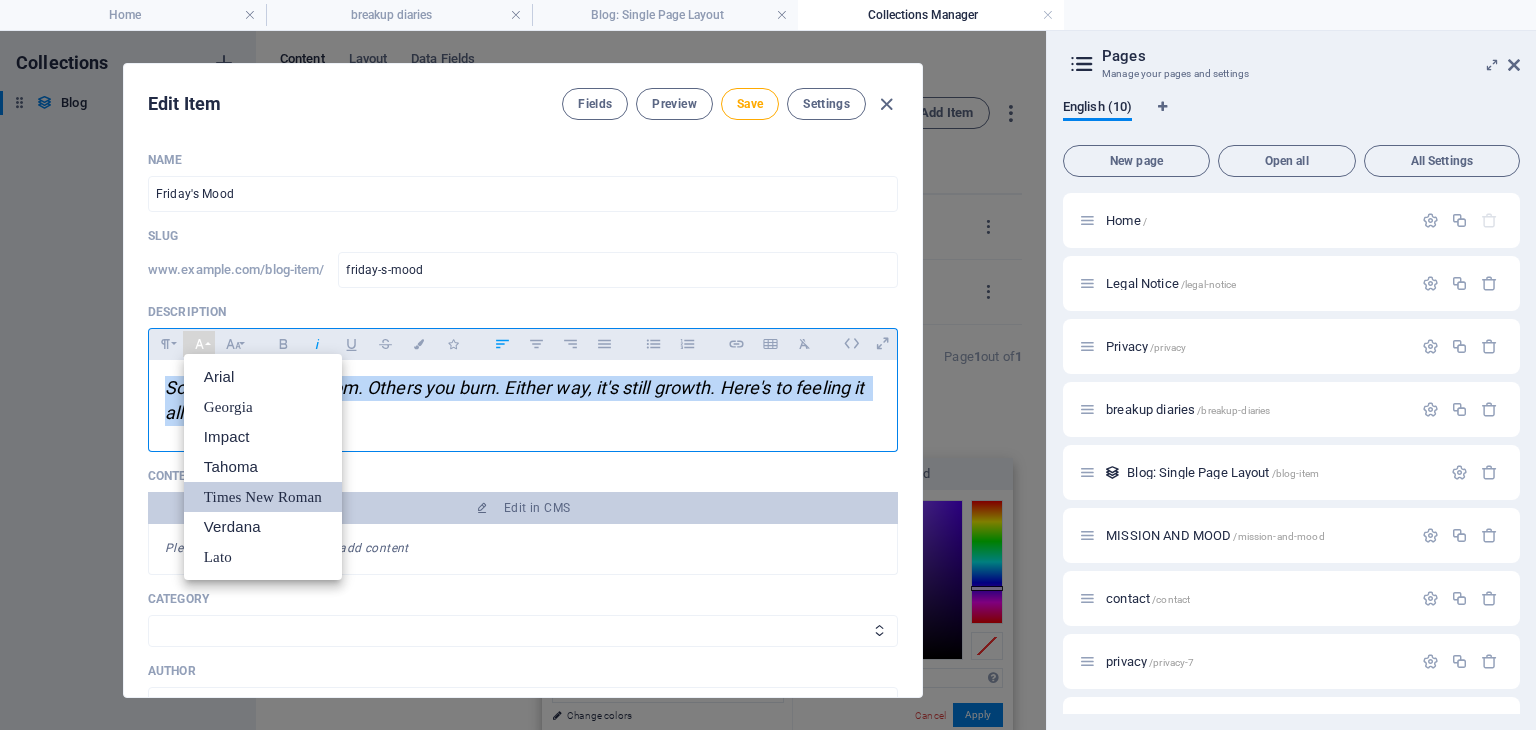 click on "Times New Roman" at bounding box center [263, 497] 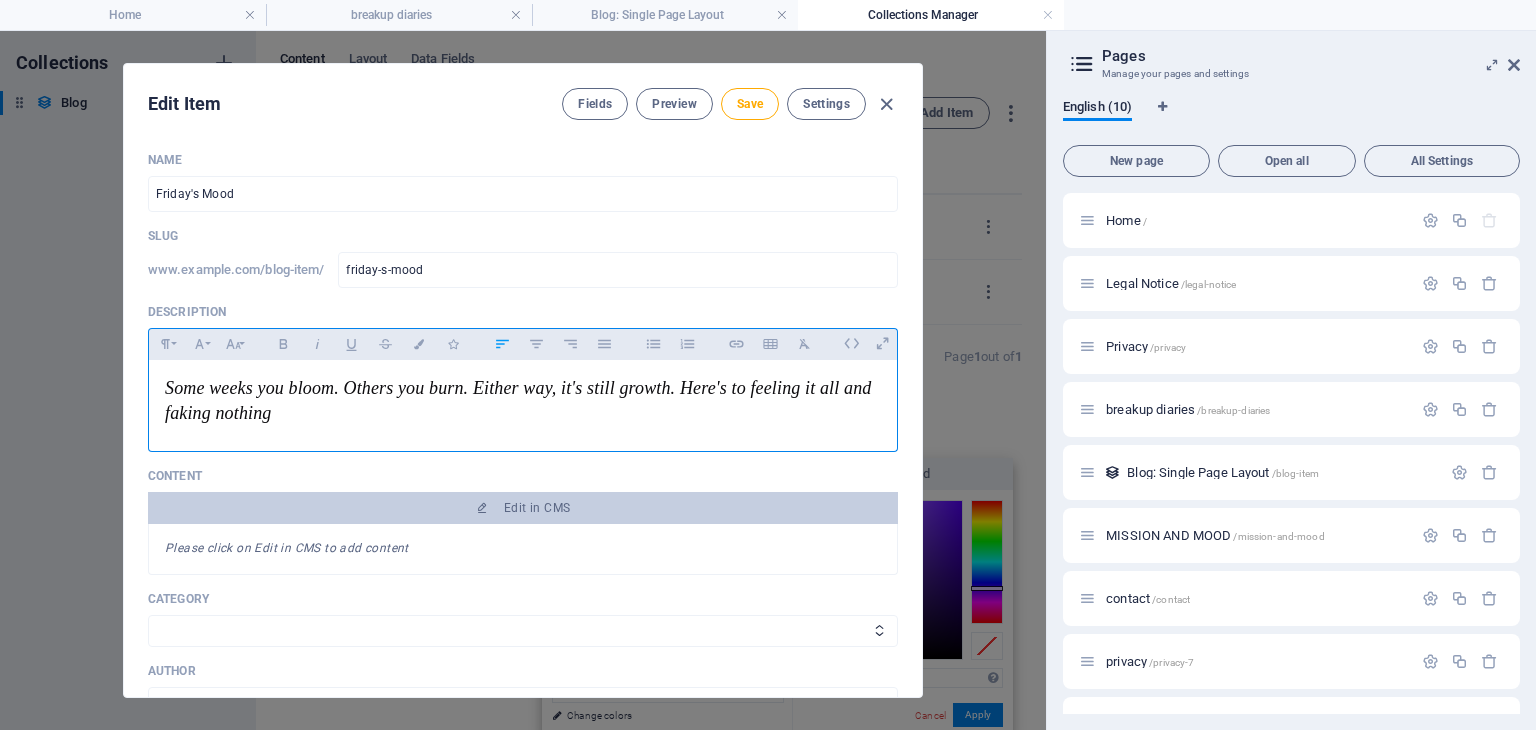 click on "Some weeks you bloom. Others you burn. Either way, it's still growth. Here's to feeling it all and faking nothing" at bounding box center (523, 401) 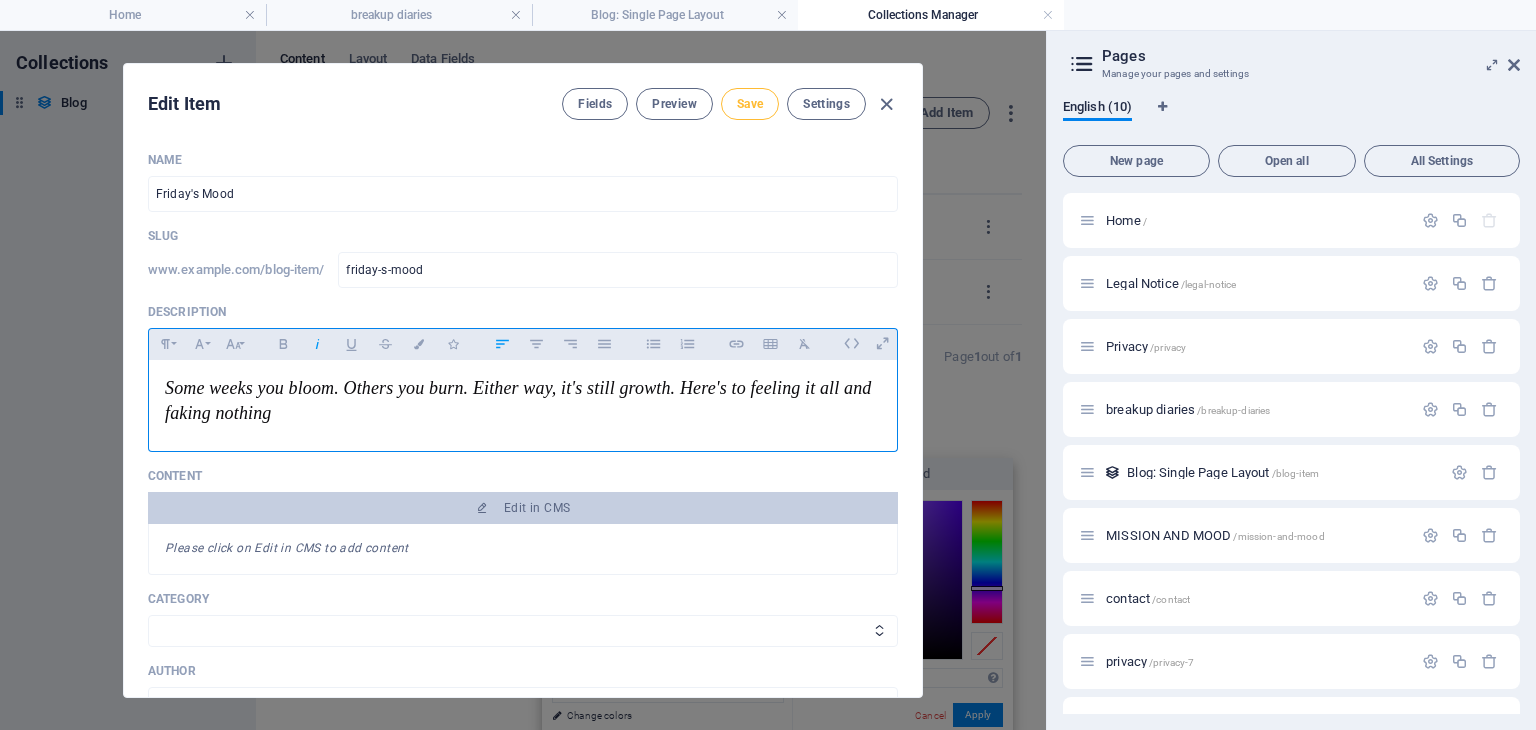 click on "Save" at bounding box center (750, 104) 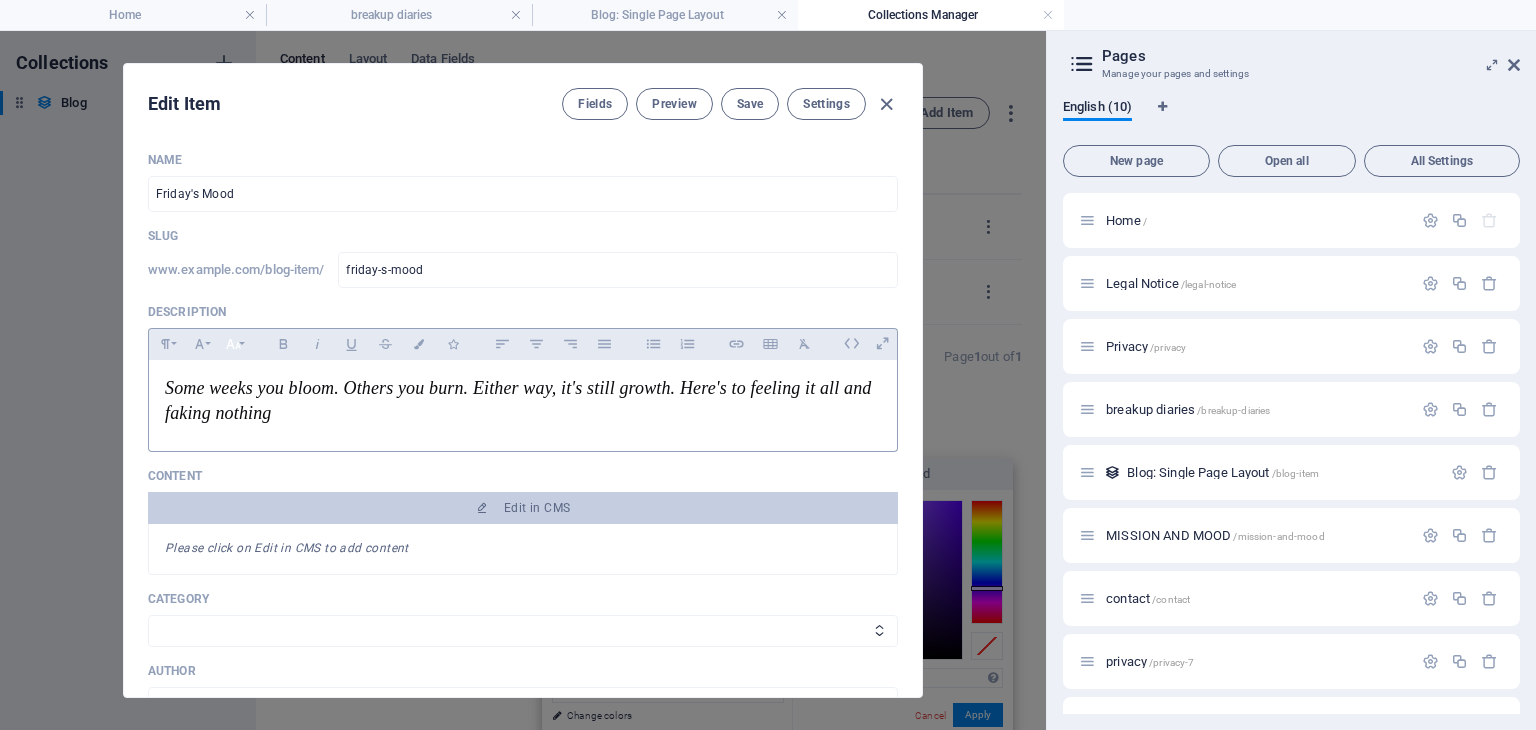 click on "Font Size" at bounding box center (233, 344) 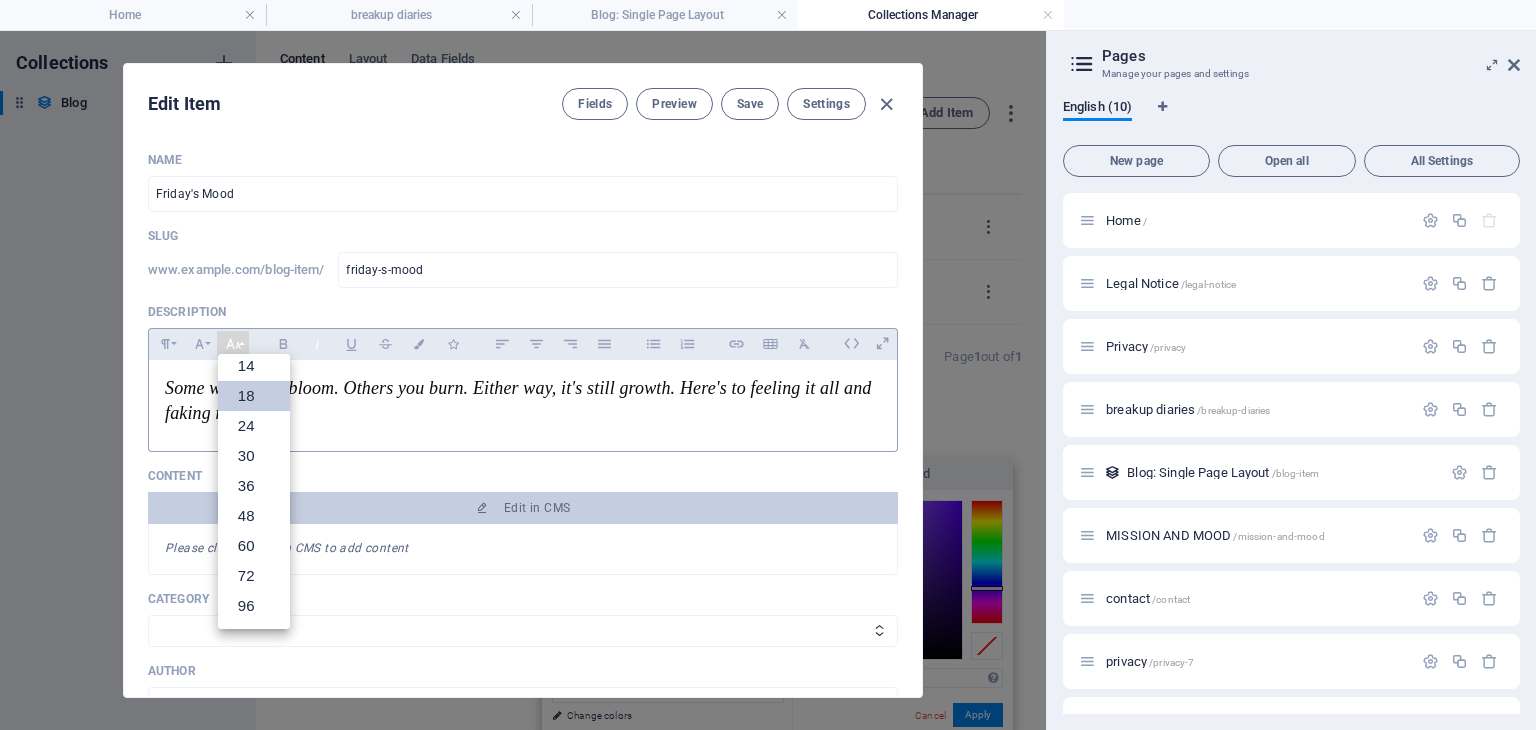 scroll, scrollTop: 160, scrollLeft: 0, axis: vertical 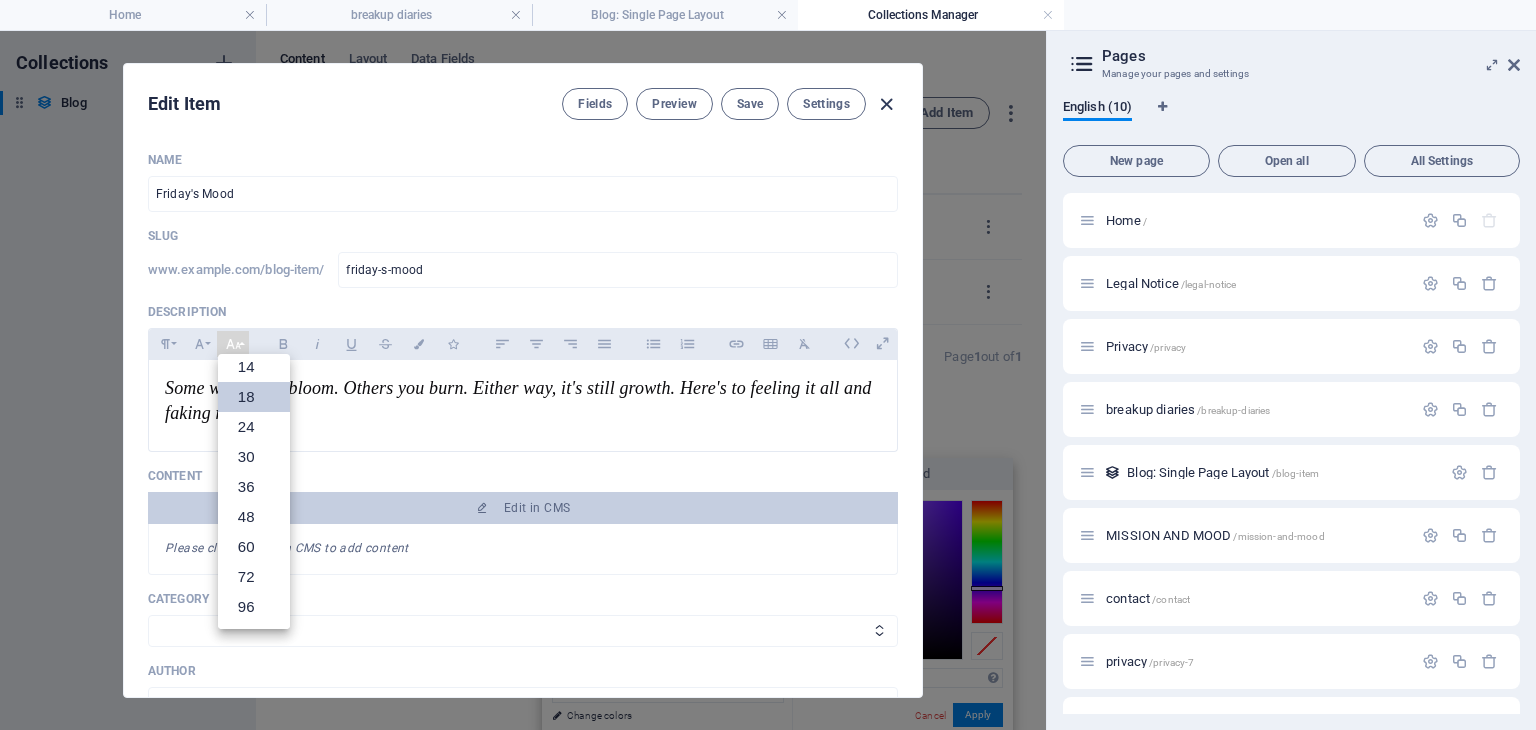 click at bounding box center (886, 104) 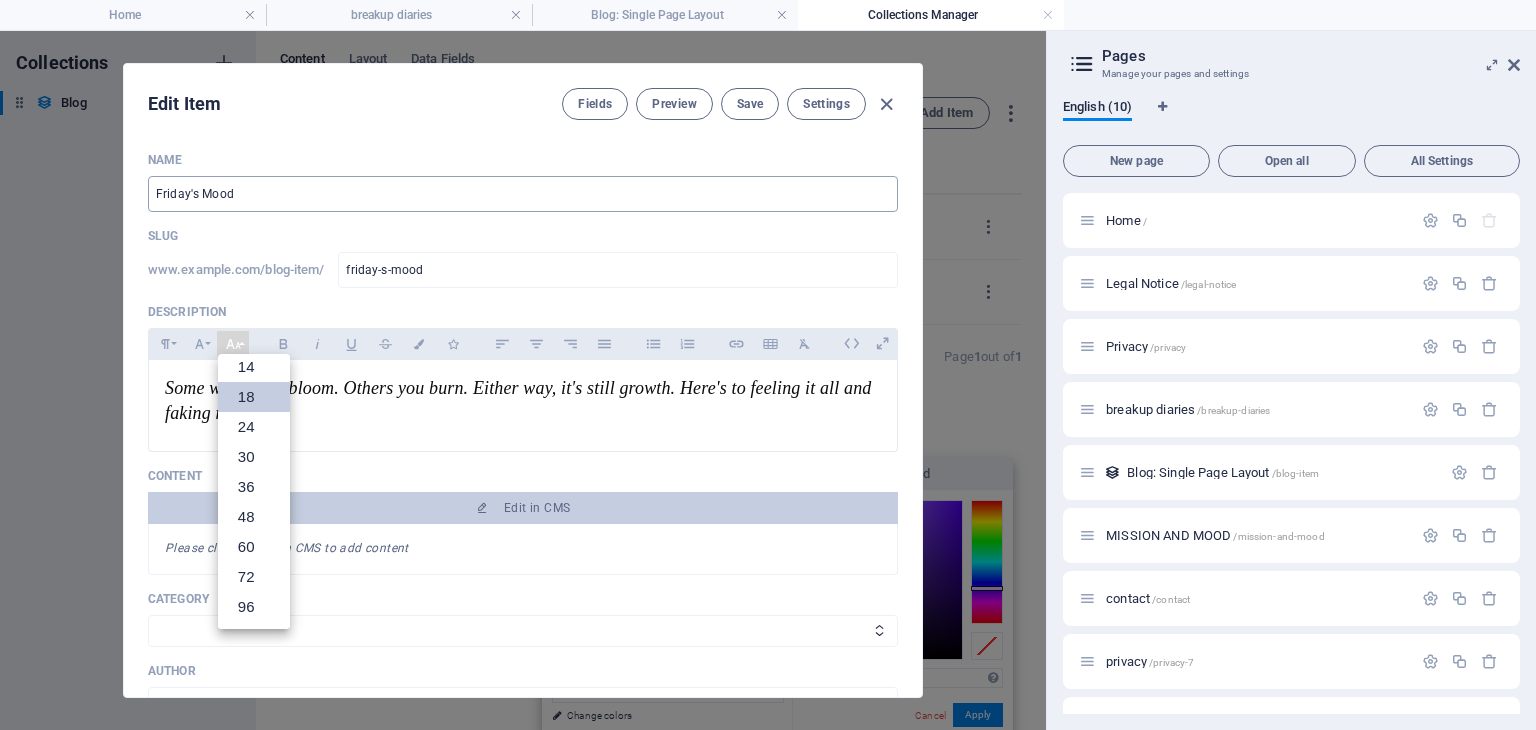 type on "friday-s-mood" 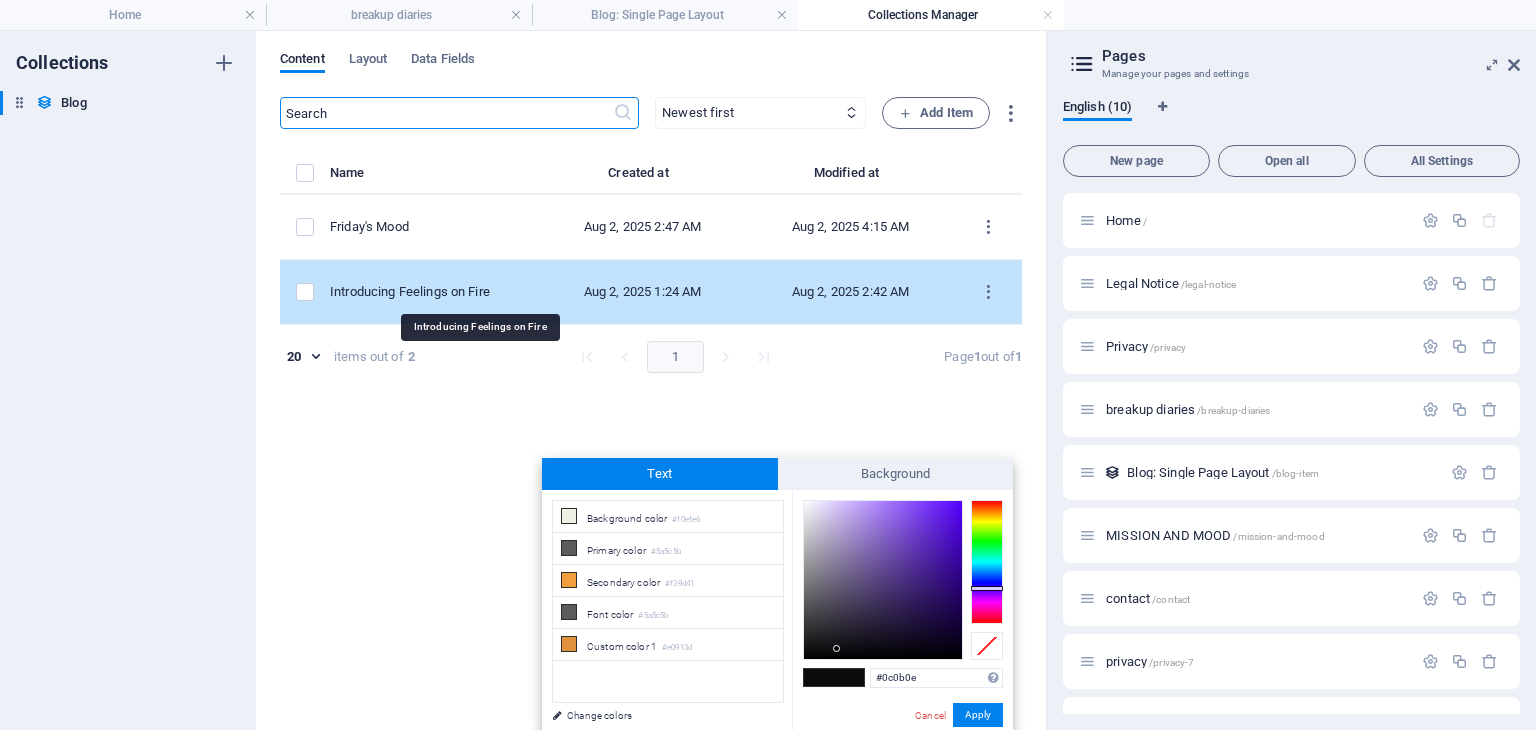 click on "Introducing Feelings on Fire" at bounding box center [426, 292] 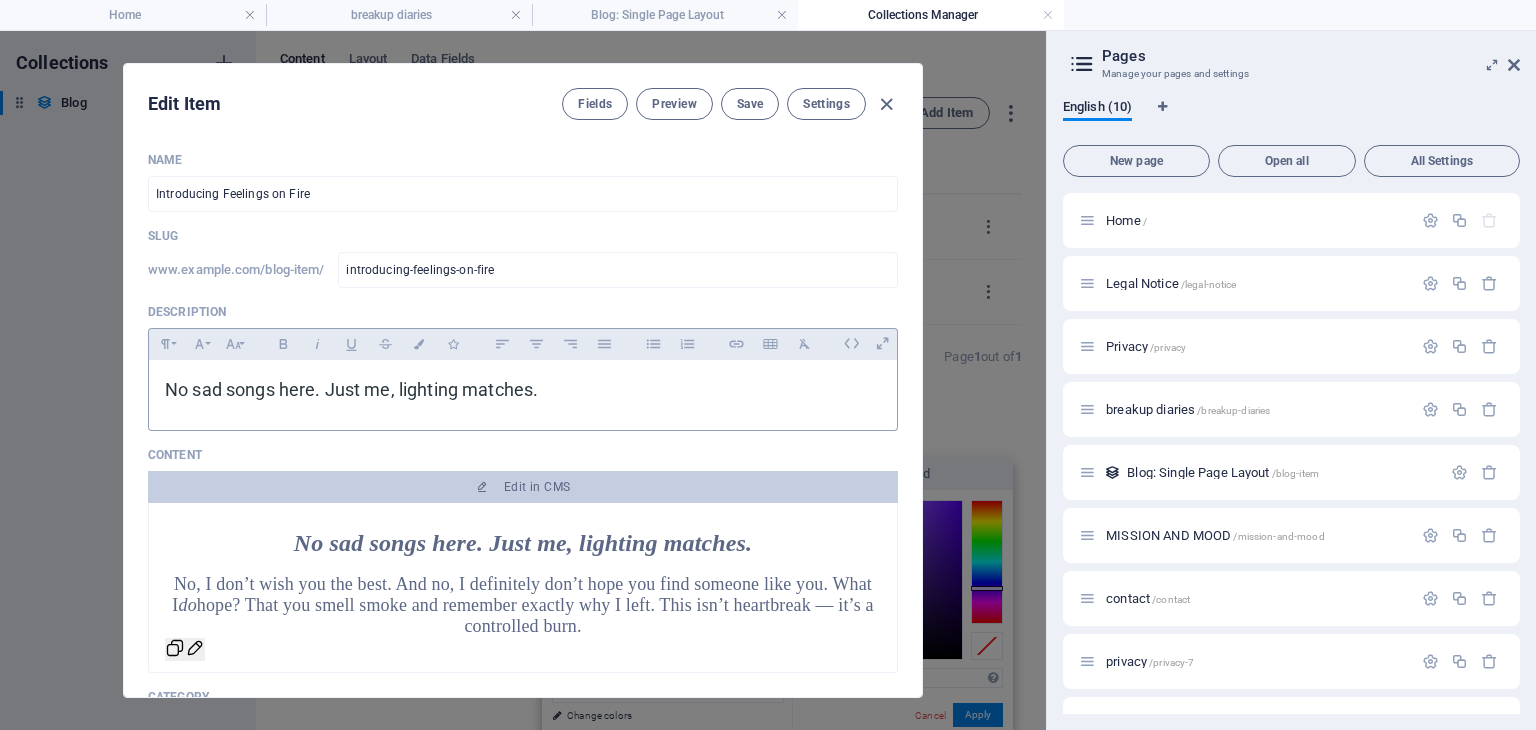 scroll, scrollTop: 36, scrollLeft: 0, axis: vertical 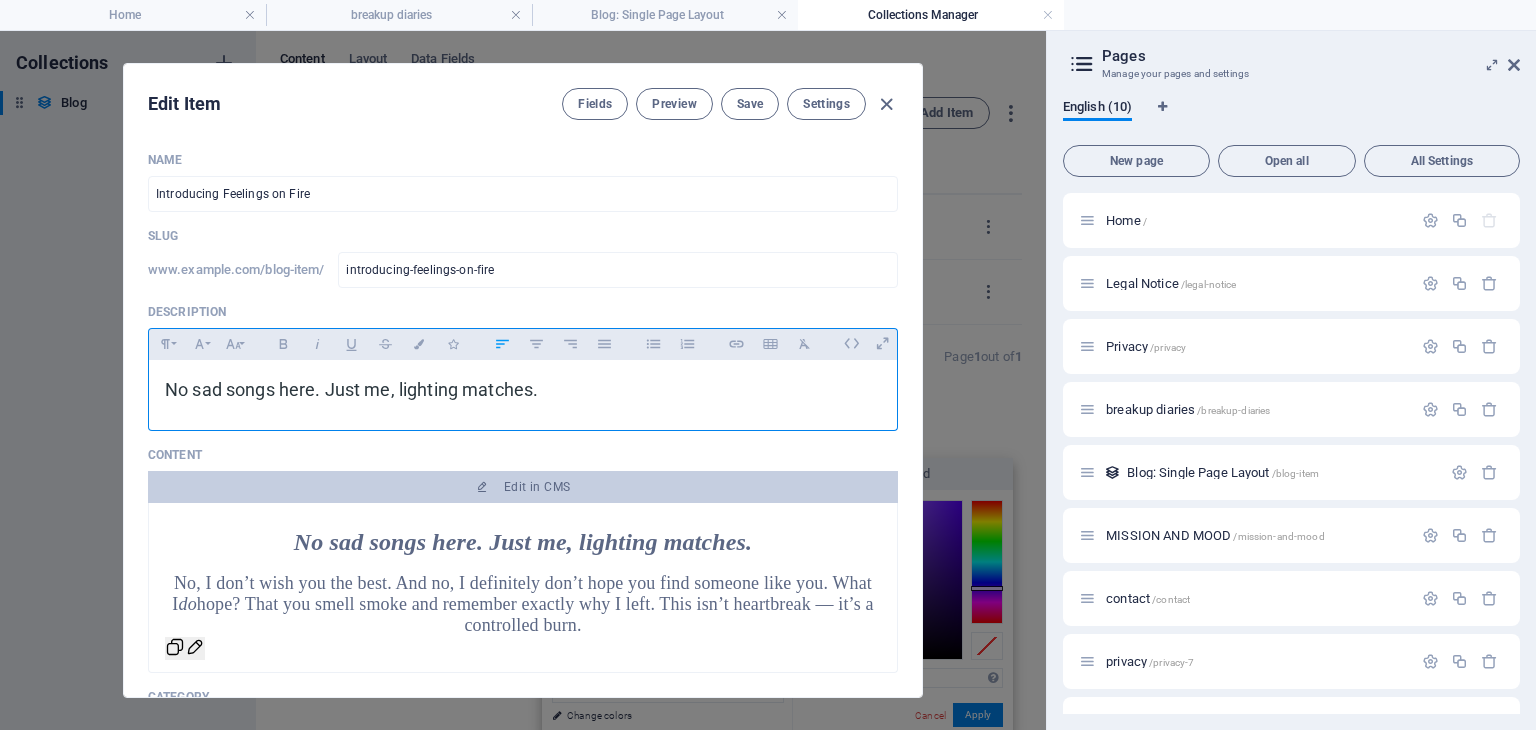 click on "No sad songs here. Just me, lighting matches." at bounding box center [351, 389] 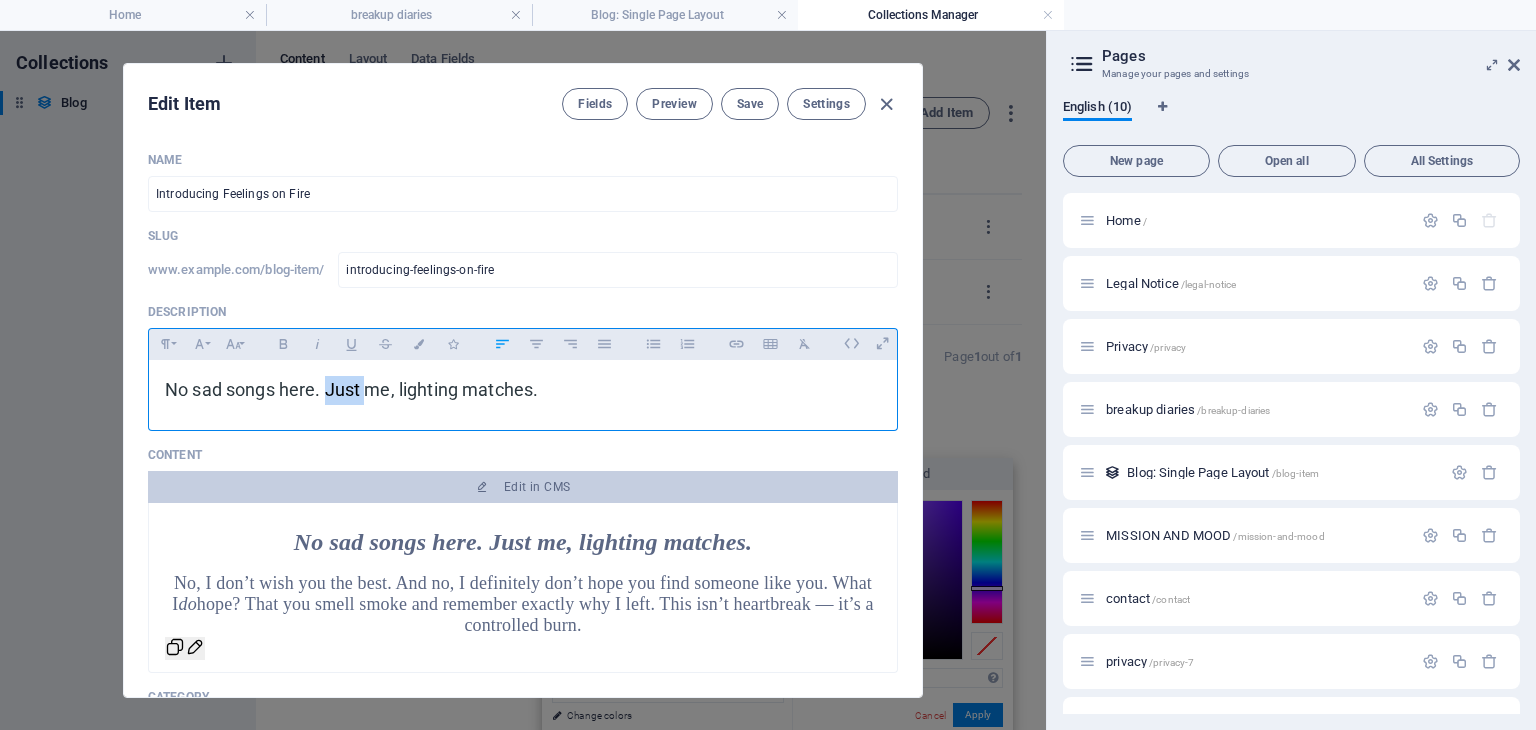 click on "No sad songs here. Just me, lighting matches." at bounding box center [351, 389] 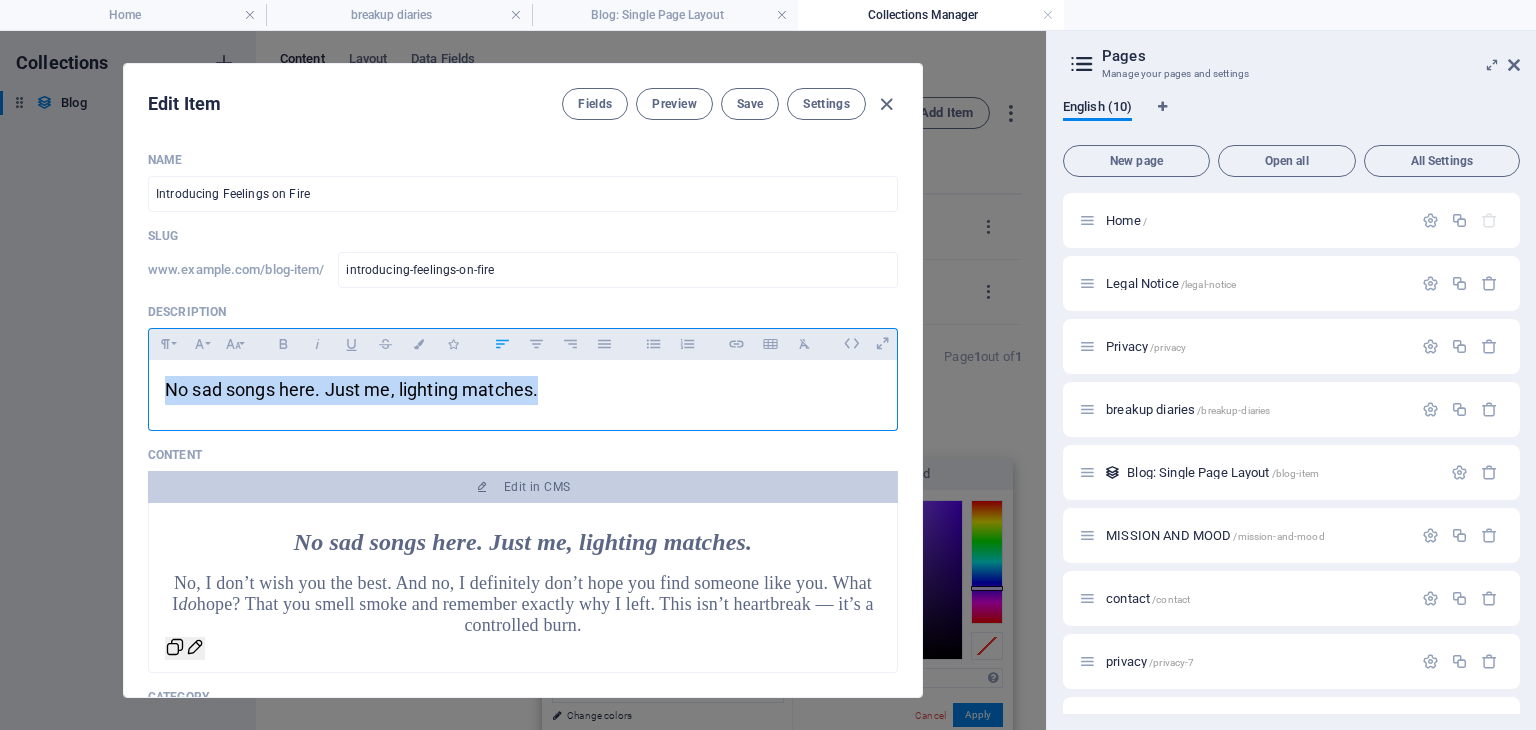 click on "No sad songs here. Just me, lighting matches." at bounding box center [351, 389] 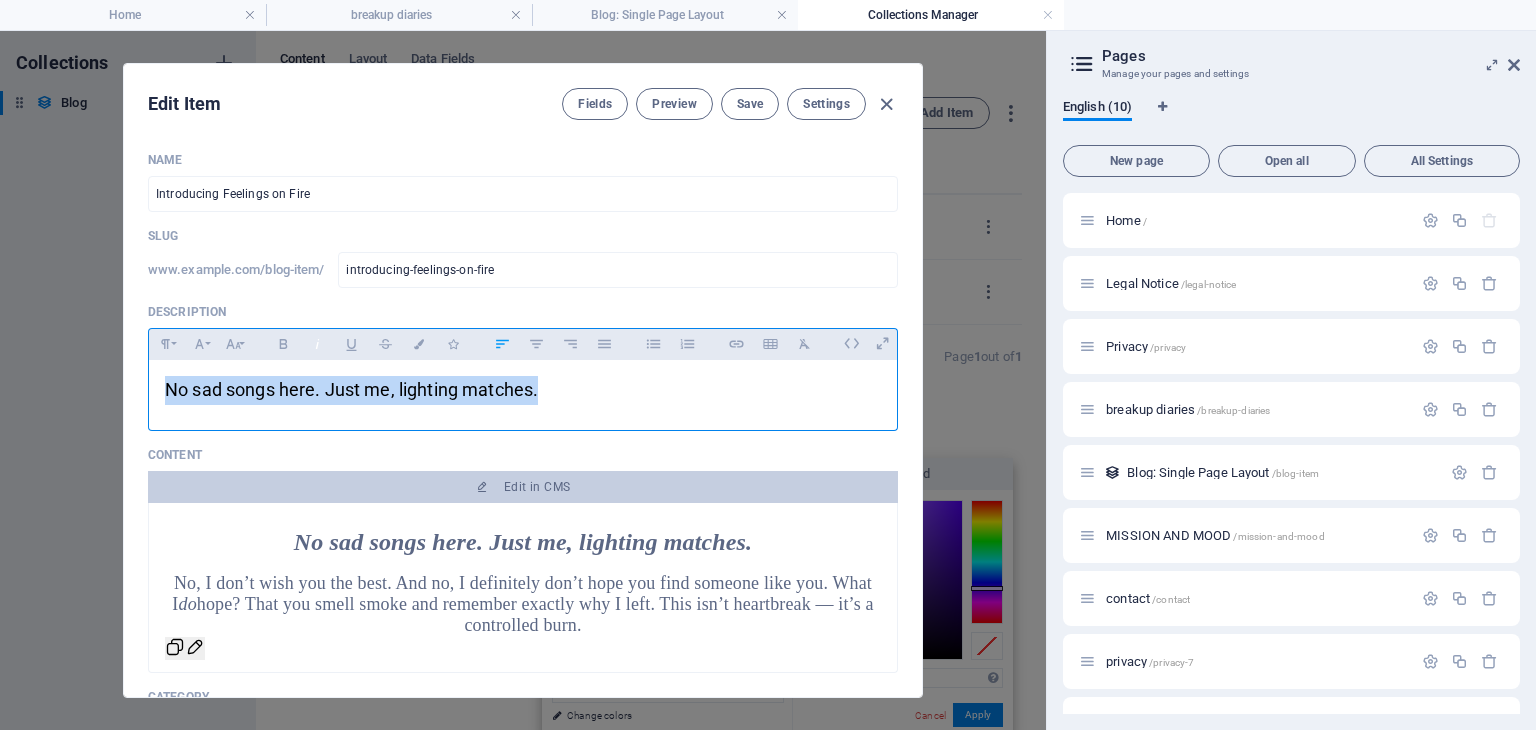 click 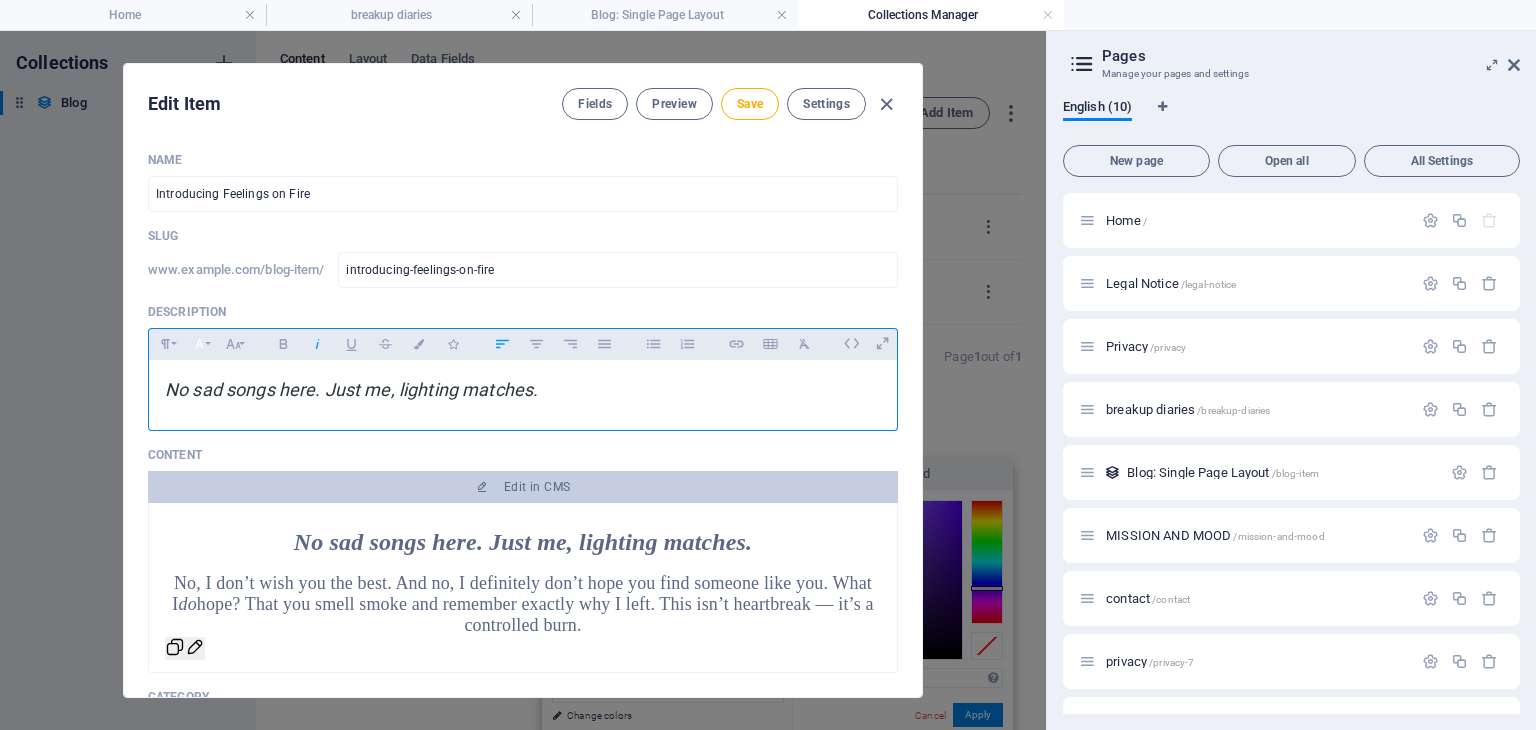 click 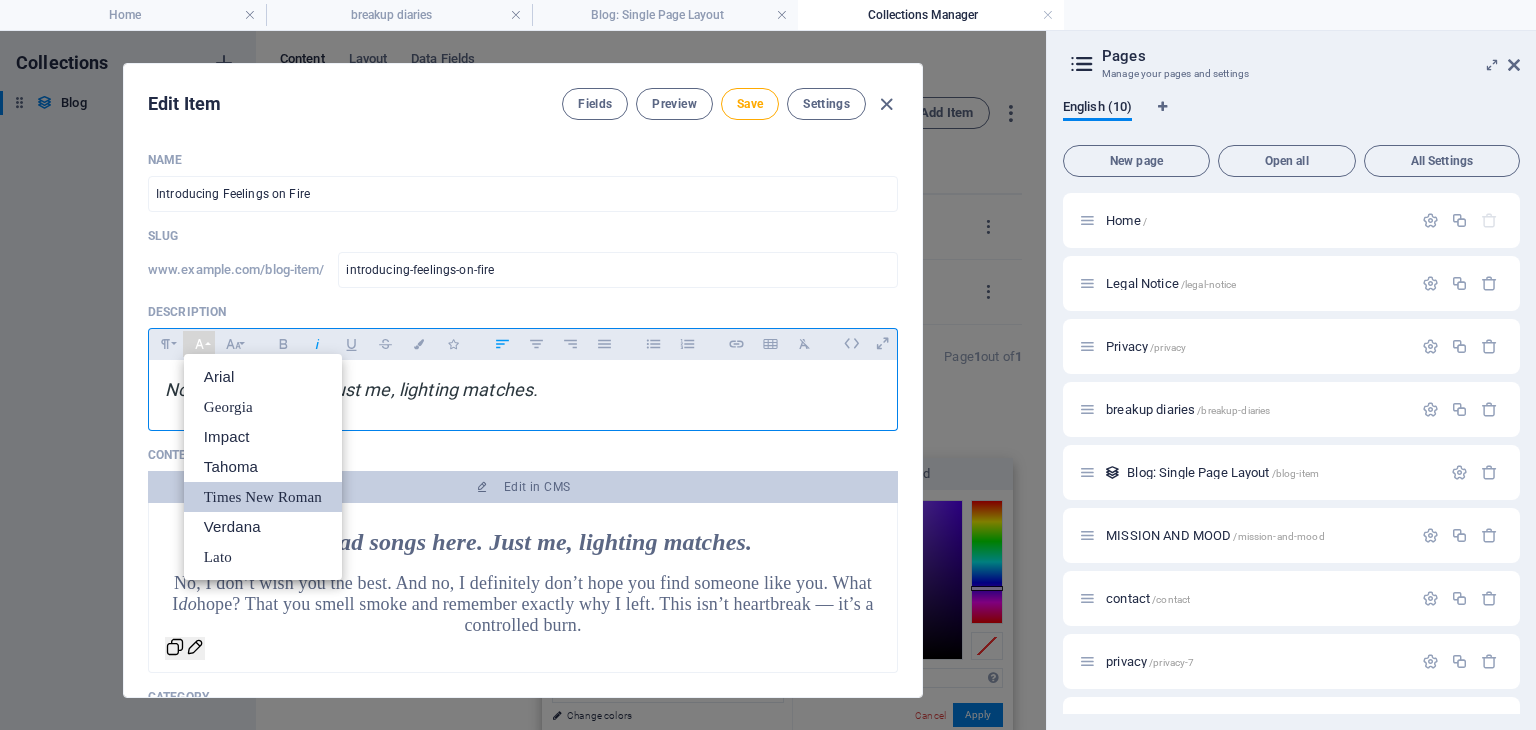 click on "Times New Roman" at bounding box center (263, 497) 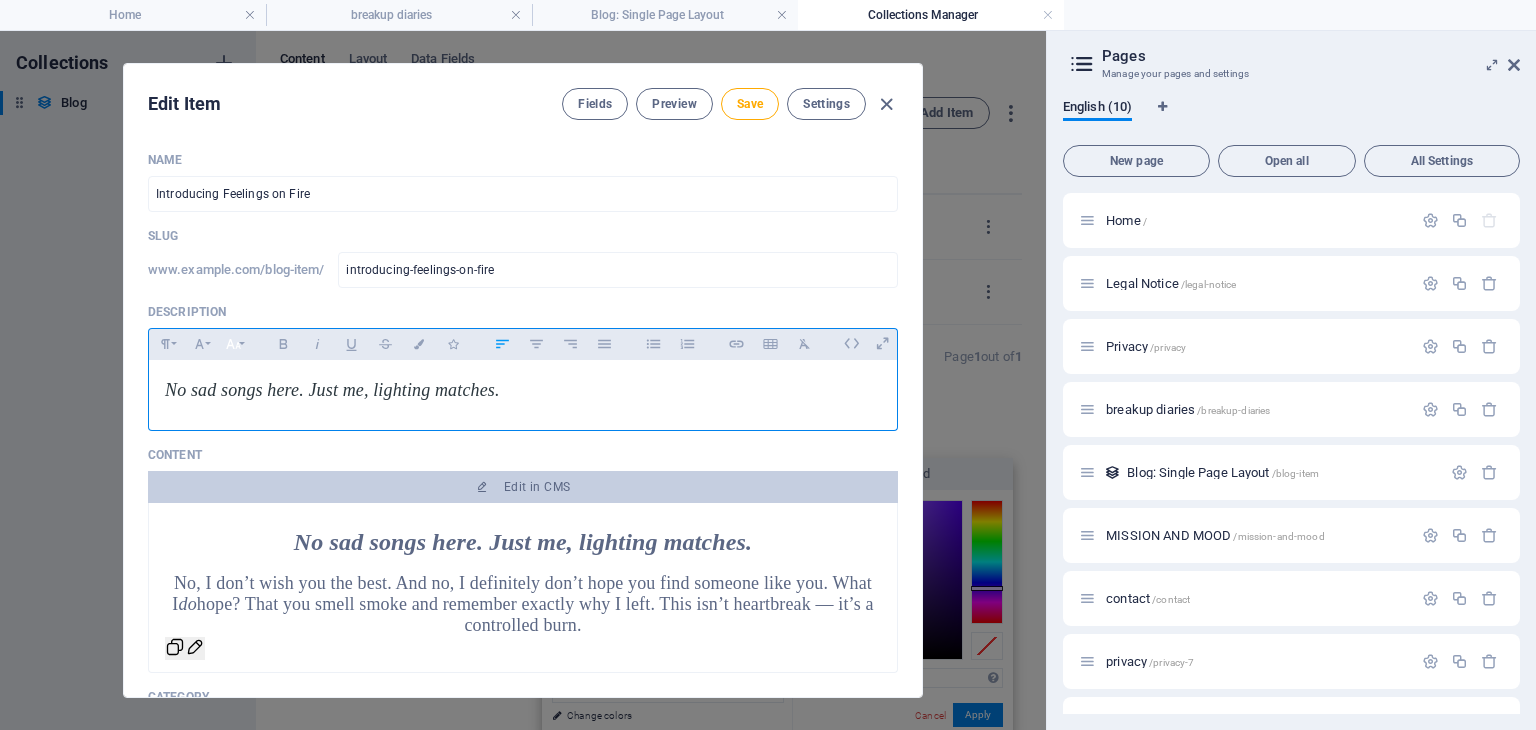 click 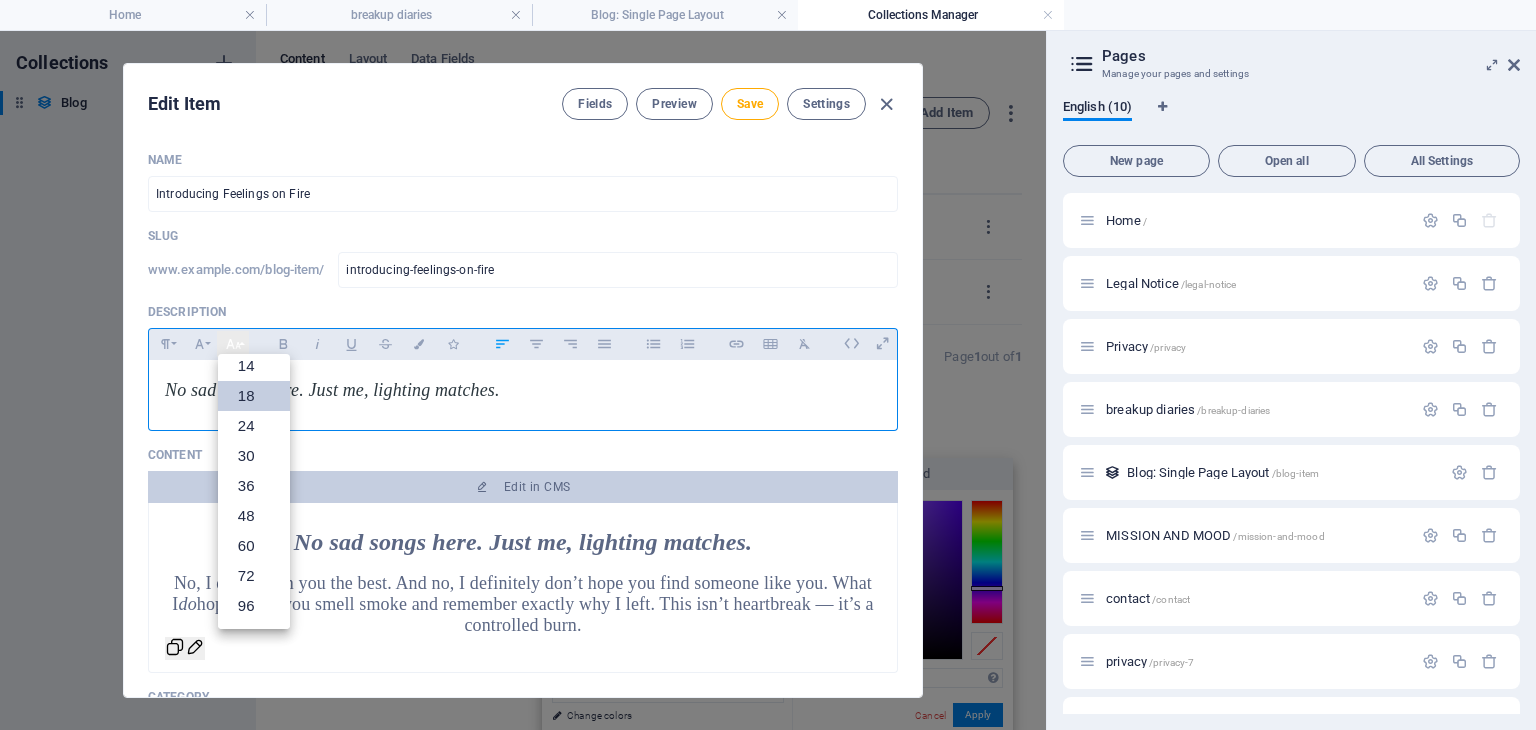 scroll, scrollTop: 160, scrollLeft: 0, axis: vertical 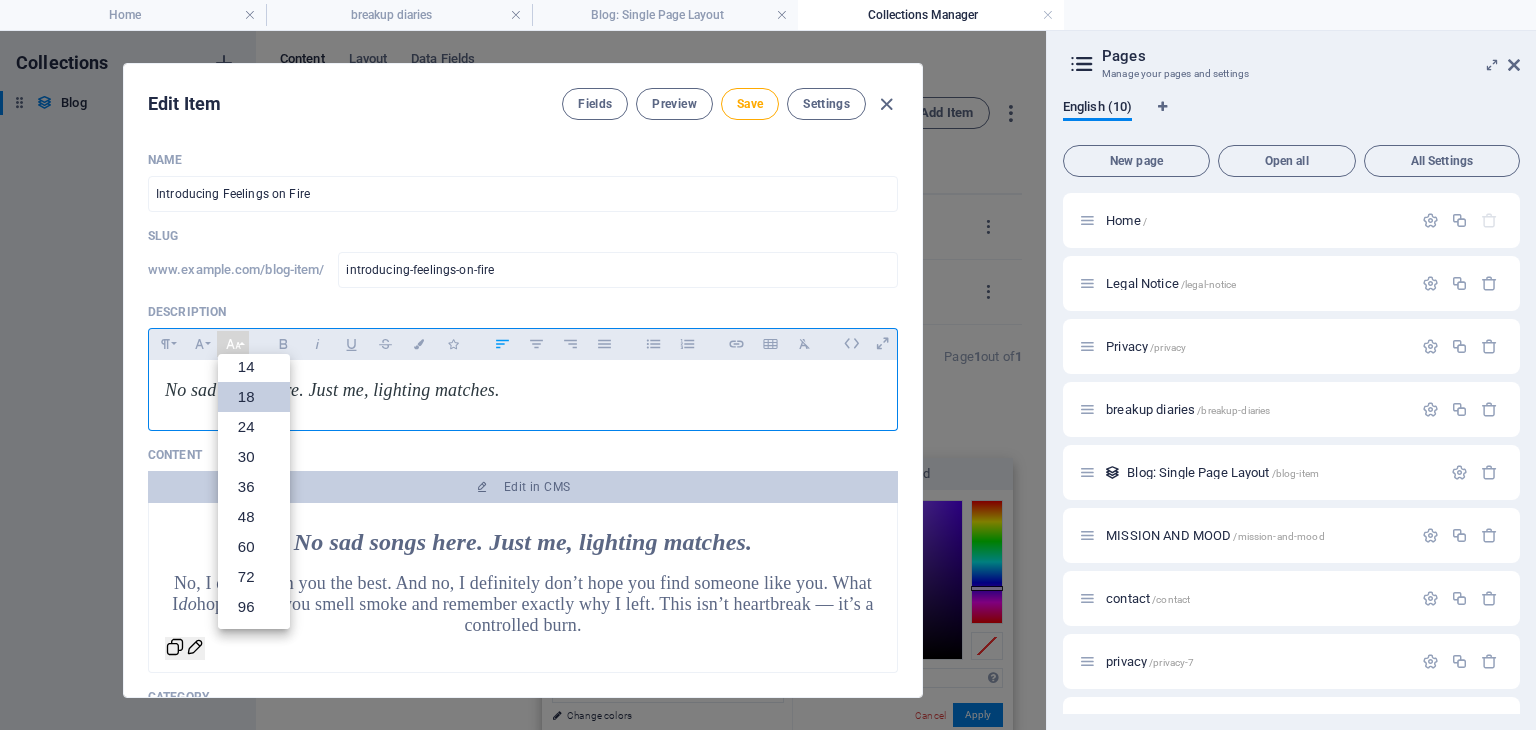 click on "18" at bounding box center (254, 397) 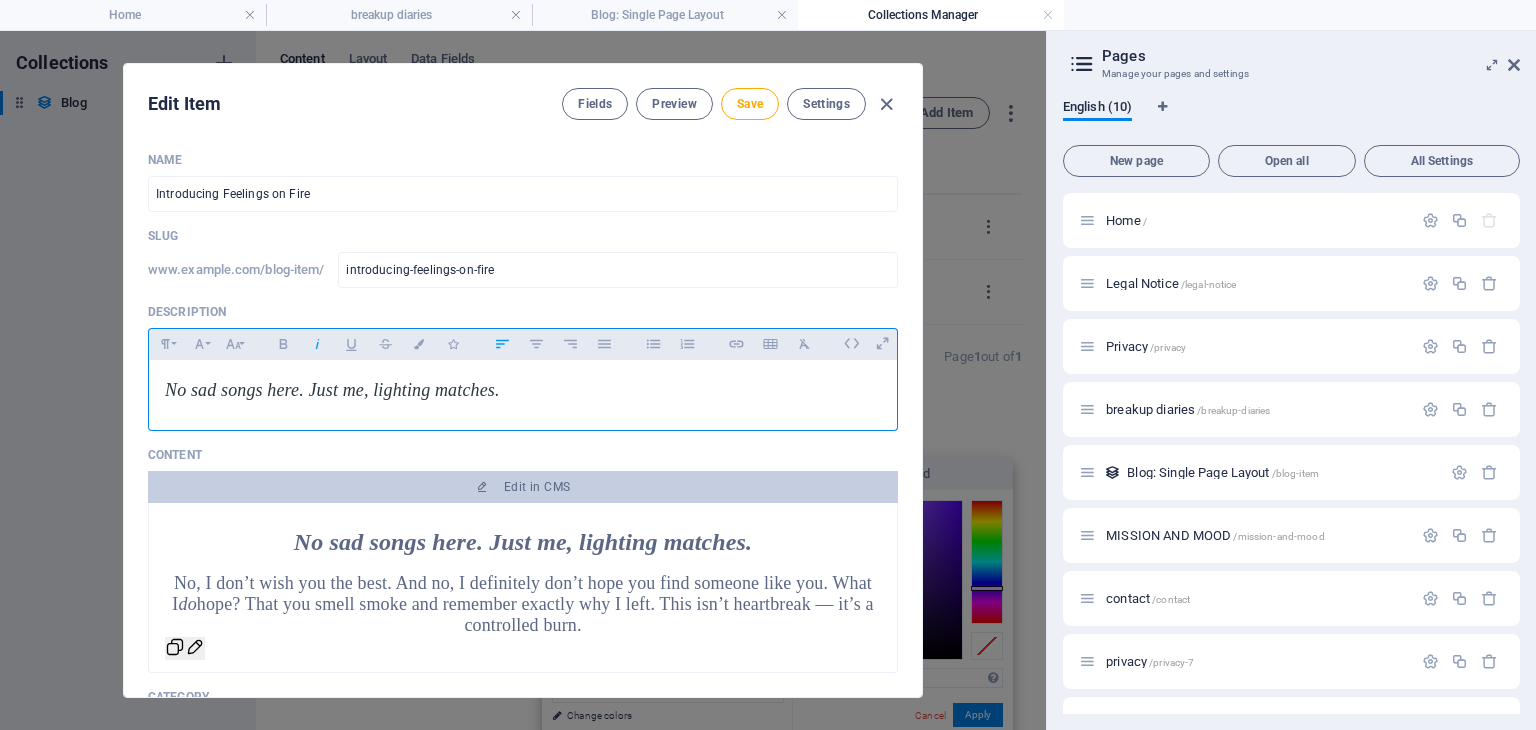 click on "No sad songs here. Just me, lighting matches." at bounding box center (523, 390) 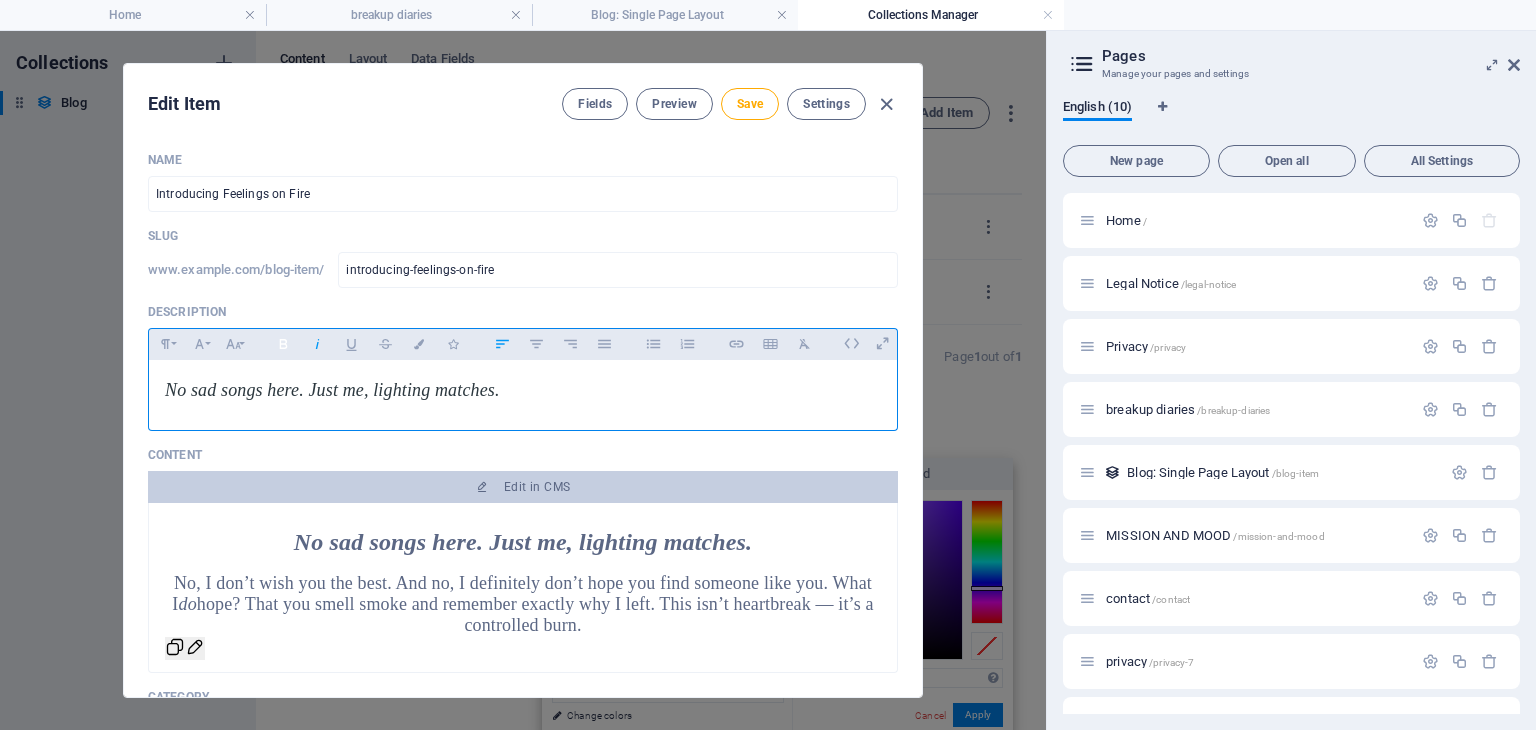click 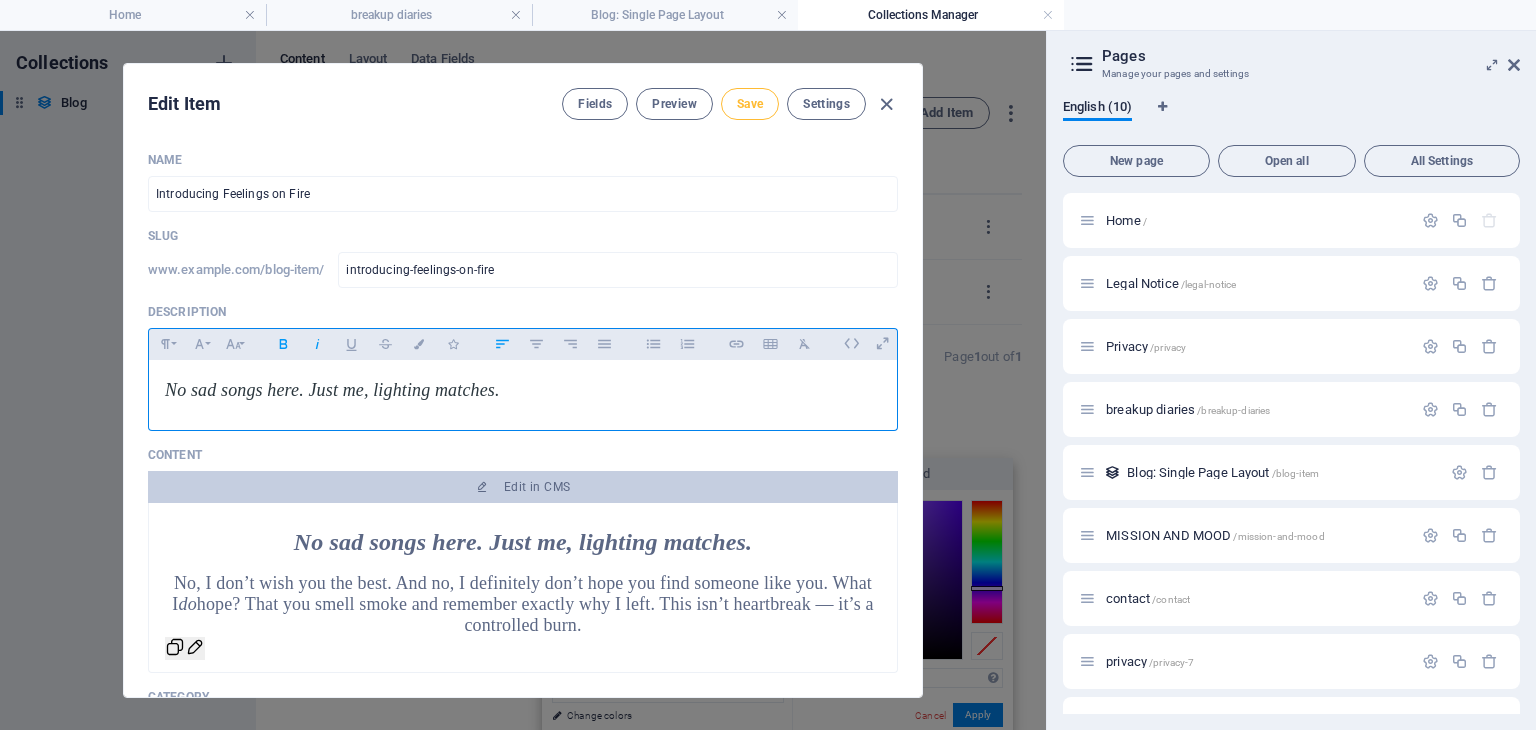 click on "Save" at bounding box center (750, 104) 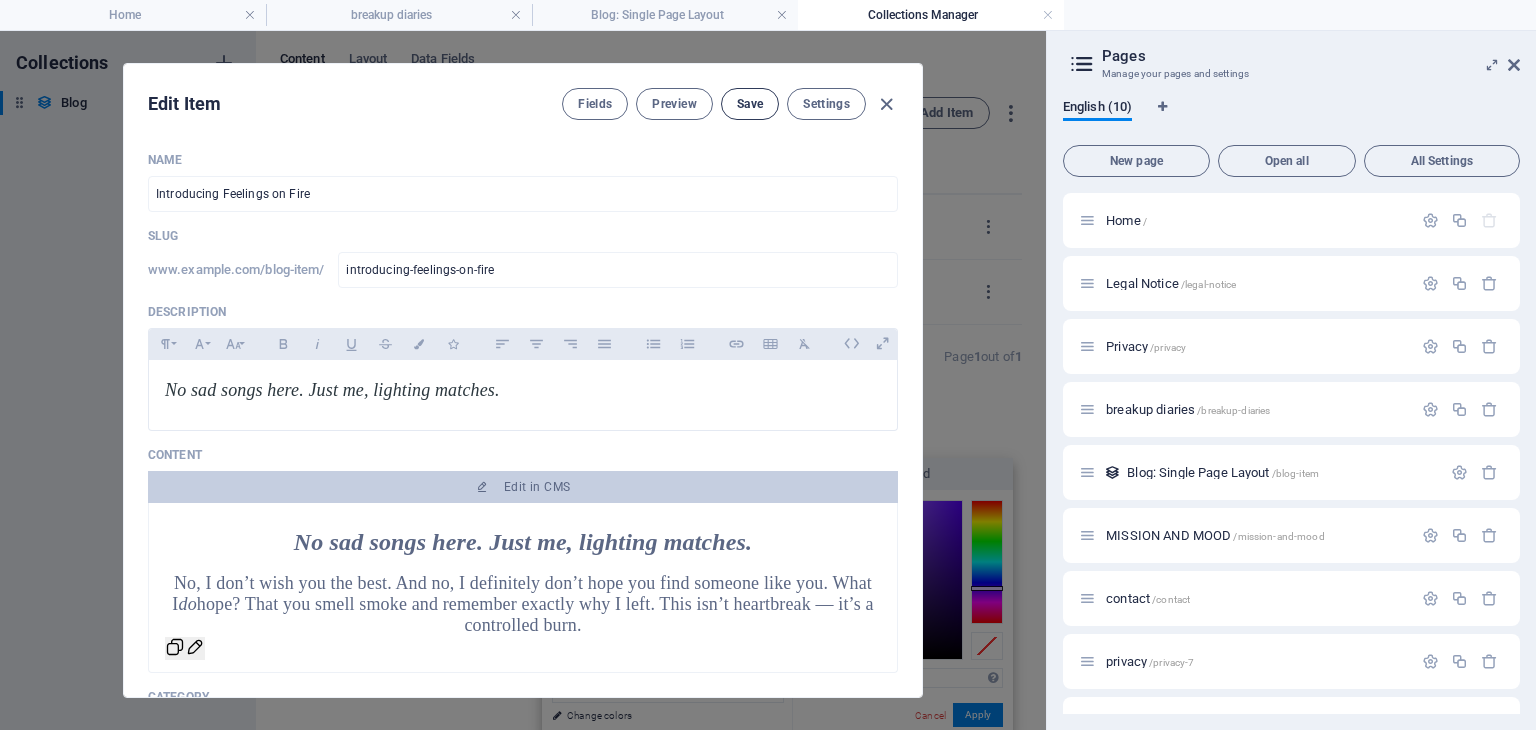 click on "Save" at bounding box center [750, 104] 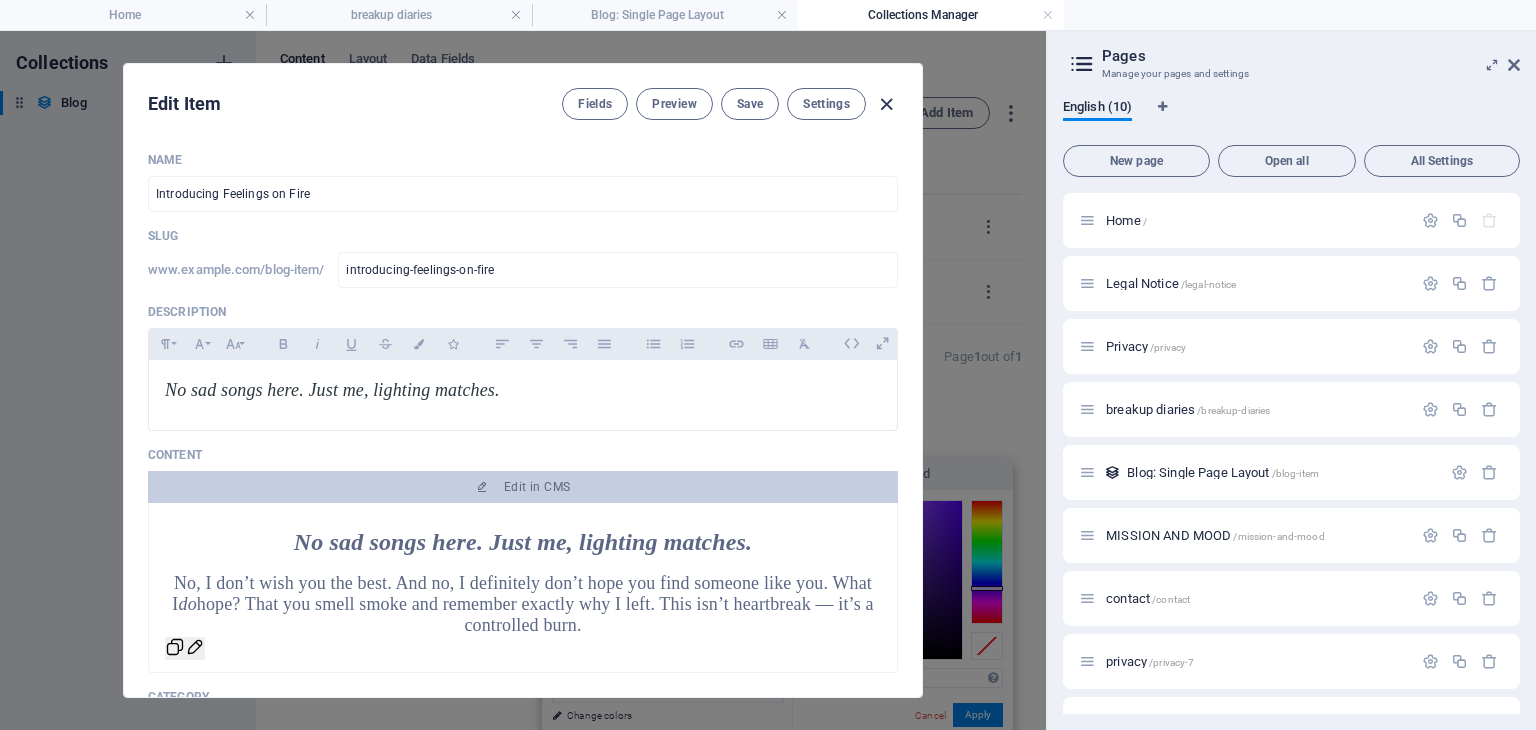 click at bounding box center (886, 104) 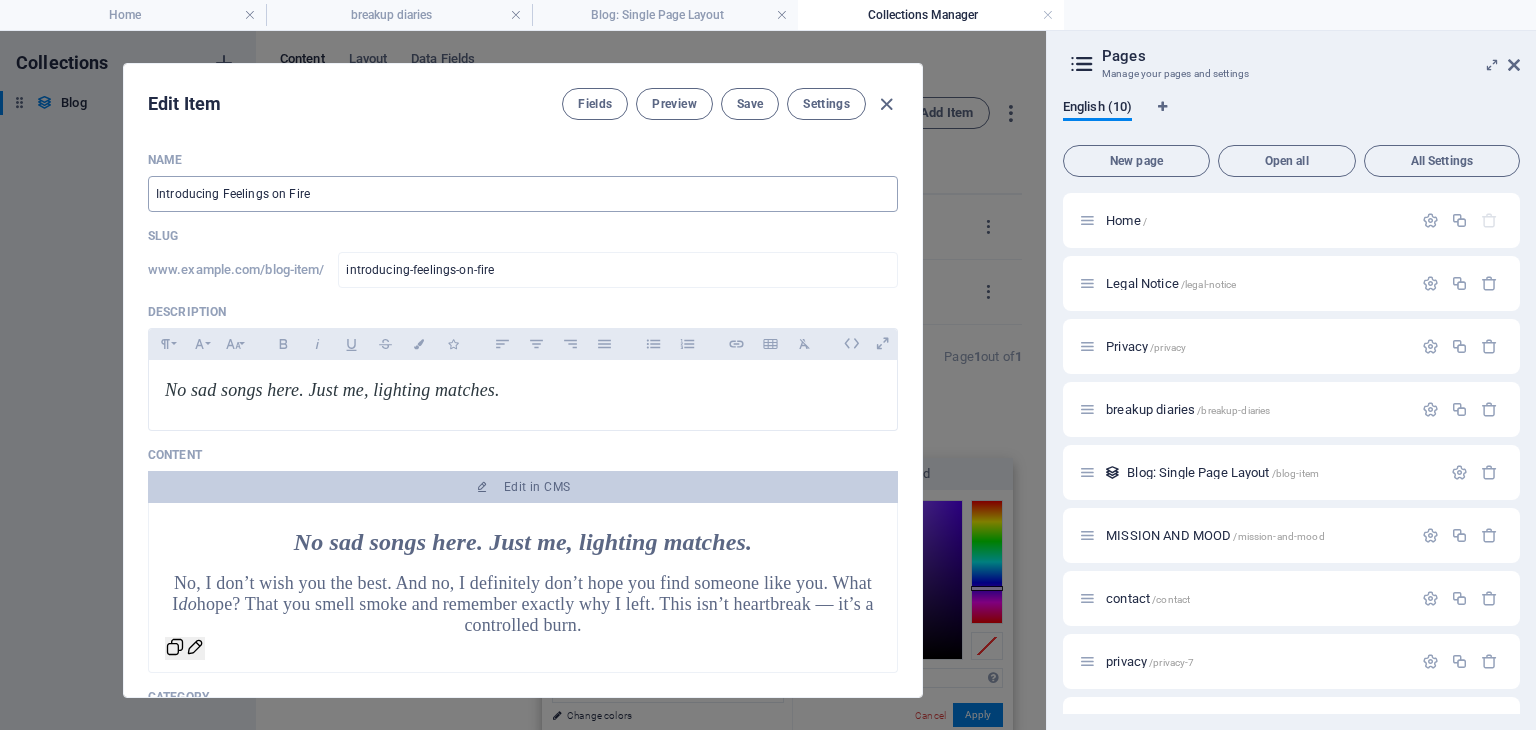 type on "2025-08-02" 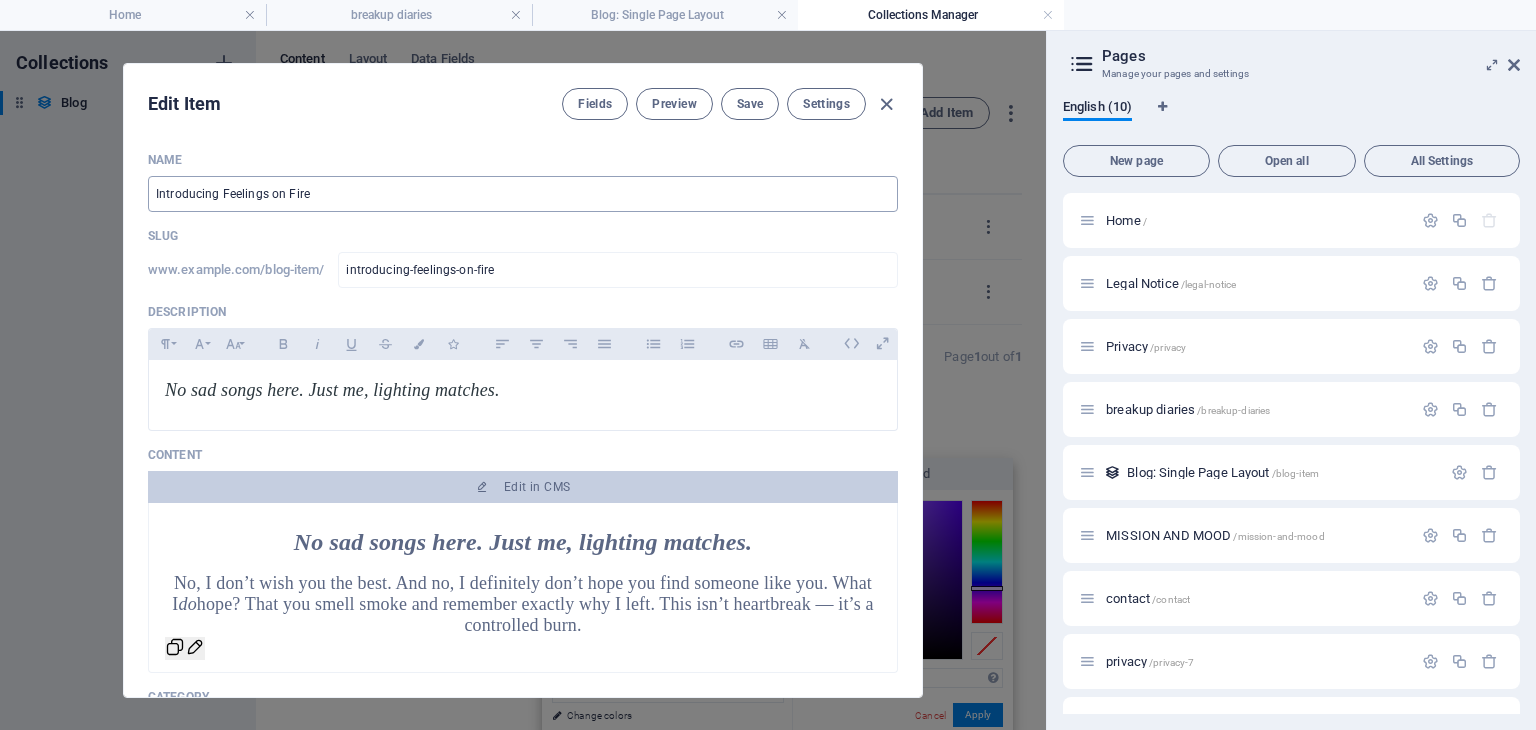 type on "introducing-feelings-on-fire" 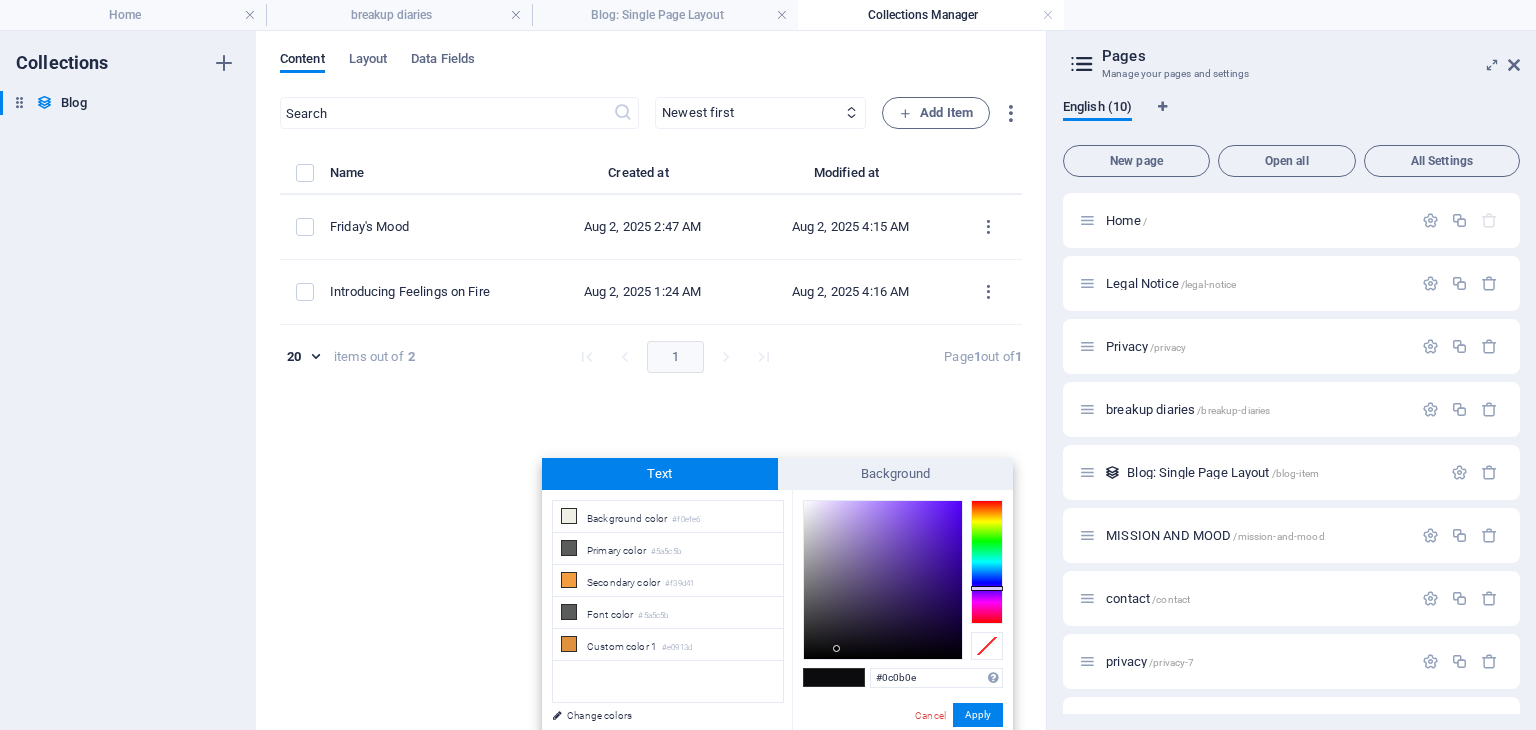 scroll, scrollTop: 0, scrollLeft: 0, axis: both 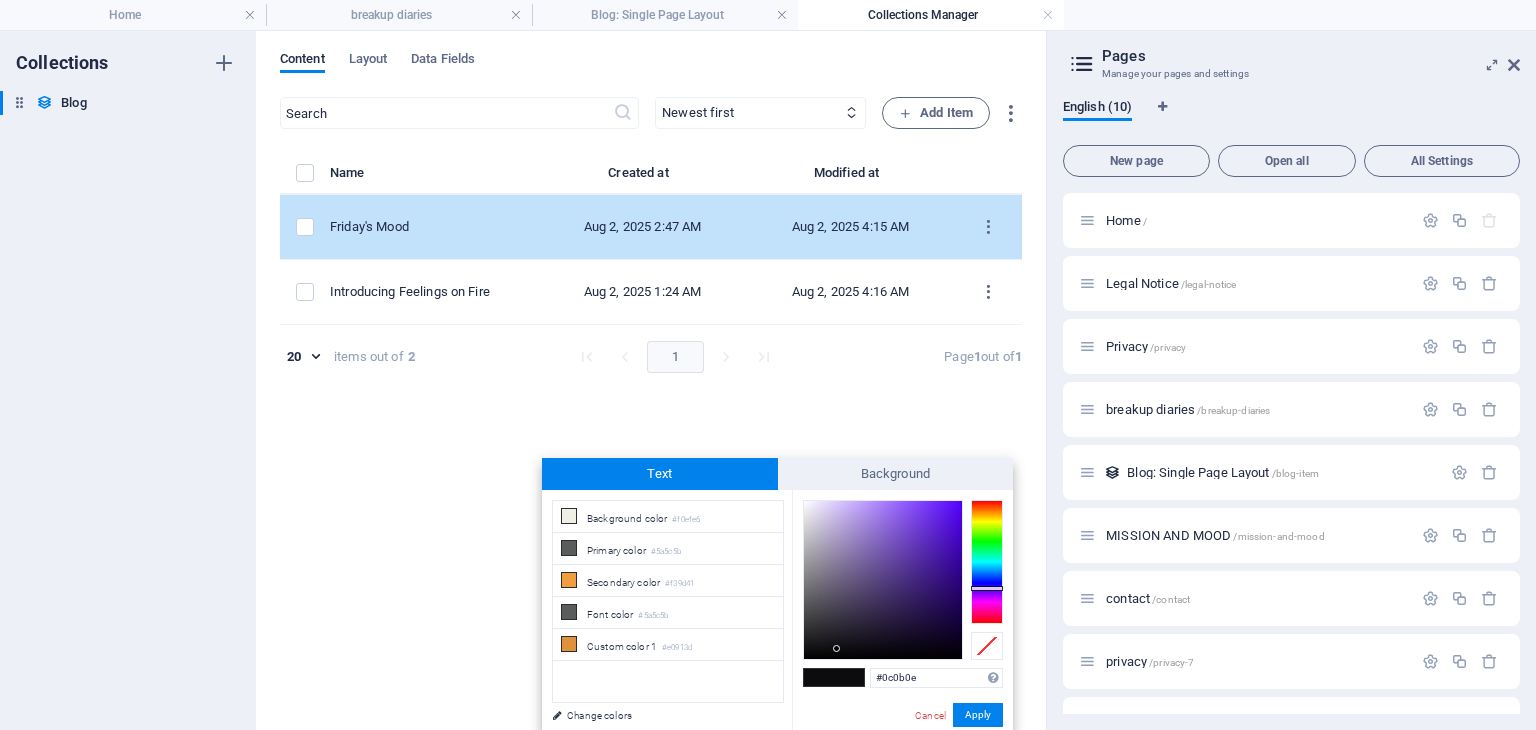 click on "Friday's Mood" at bounding box center [426, 227] 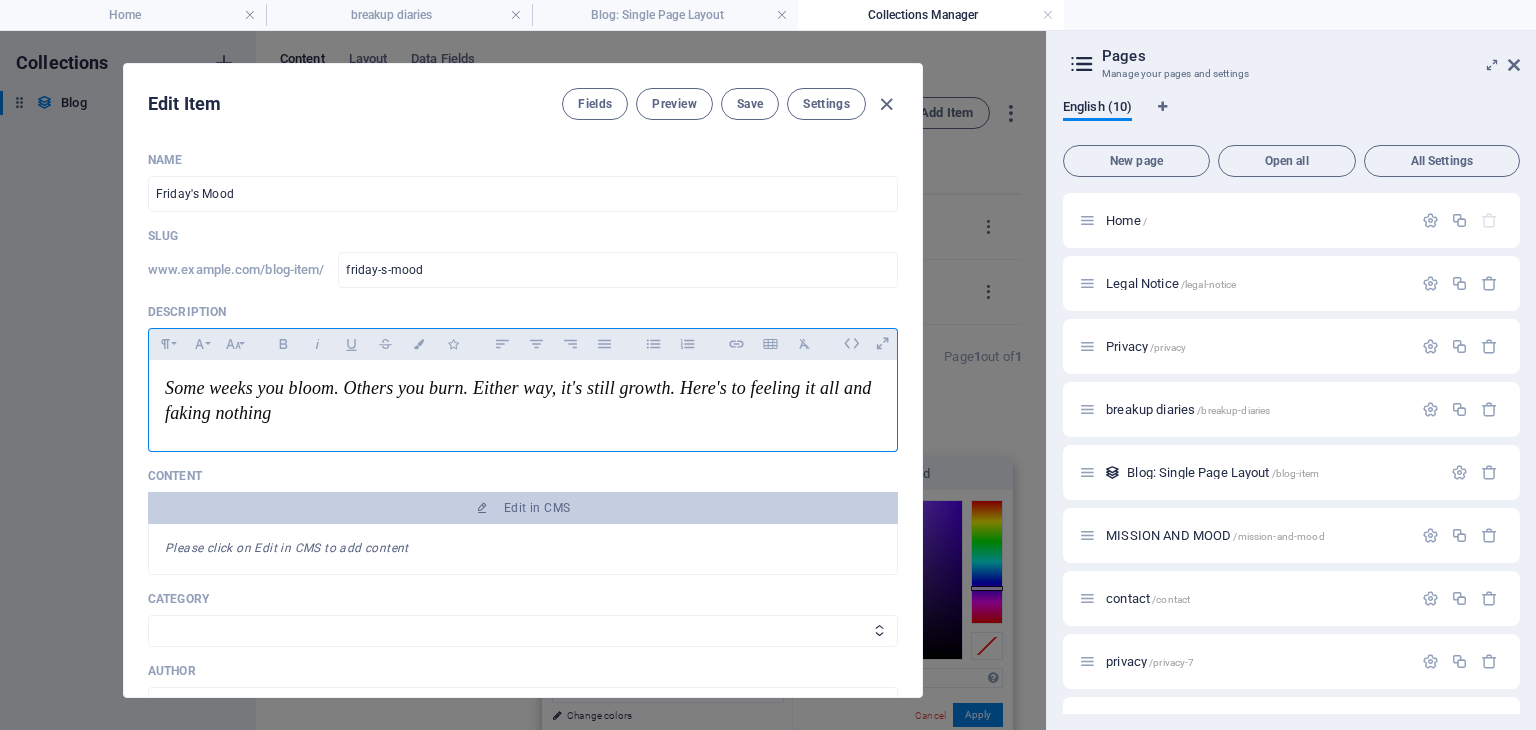 click on "Some weeks you bloom. Others you burn. Either way, it's still growth. Here's to feeling it all and faking nothing" at bounding box center (520, 400) 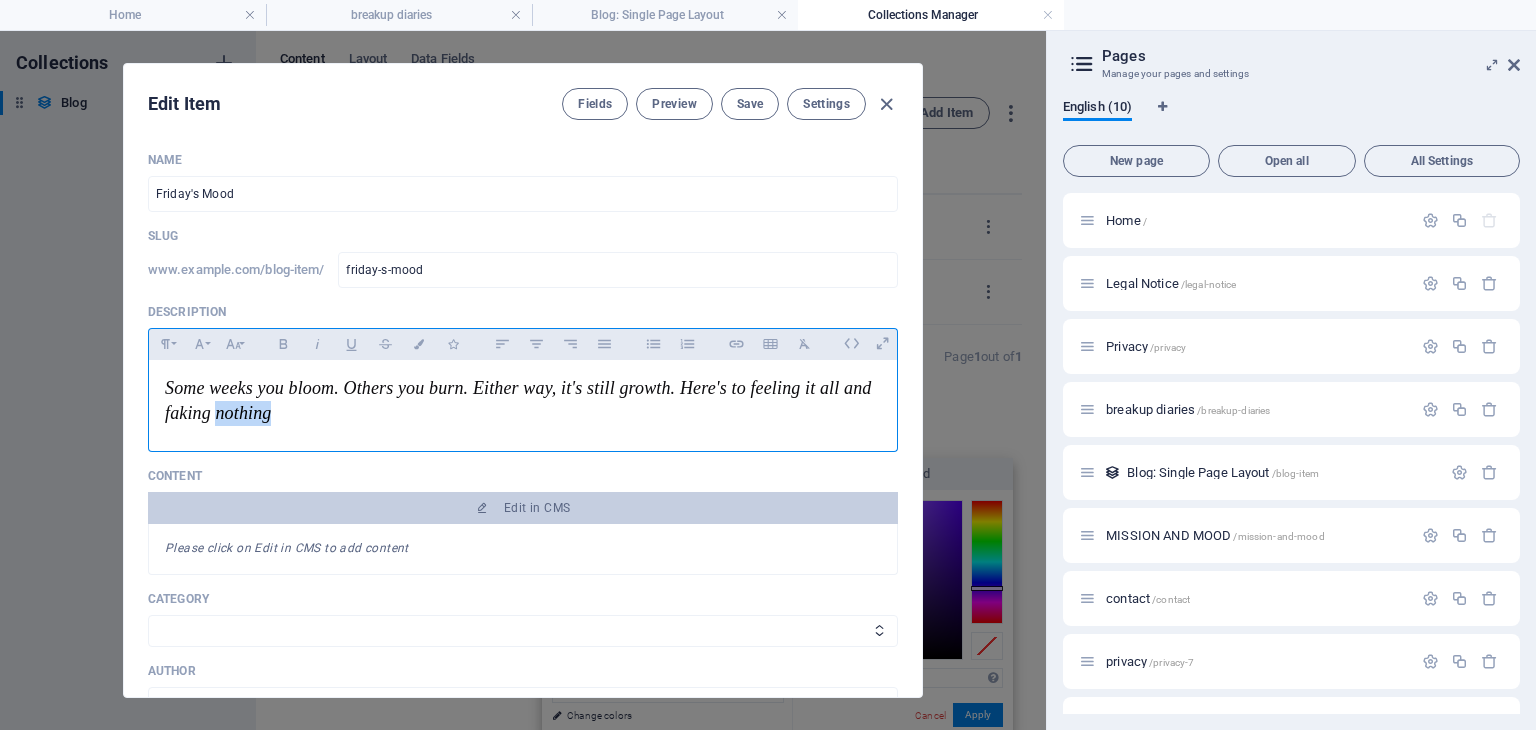 click on "Some weeks you bloom. Others you burn. Either way, it's still growth. Here's to feeling it all and faking nothing" at bounding box center [520, 400] 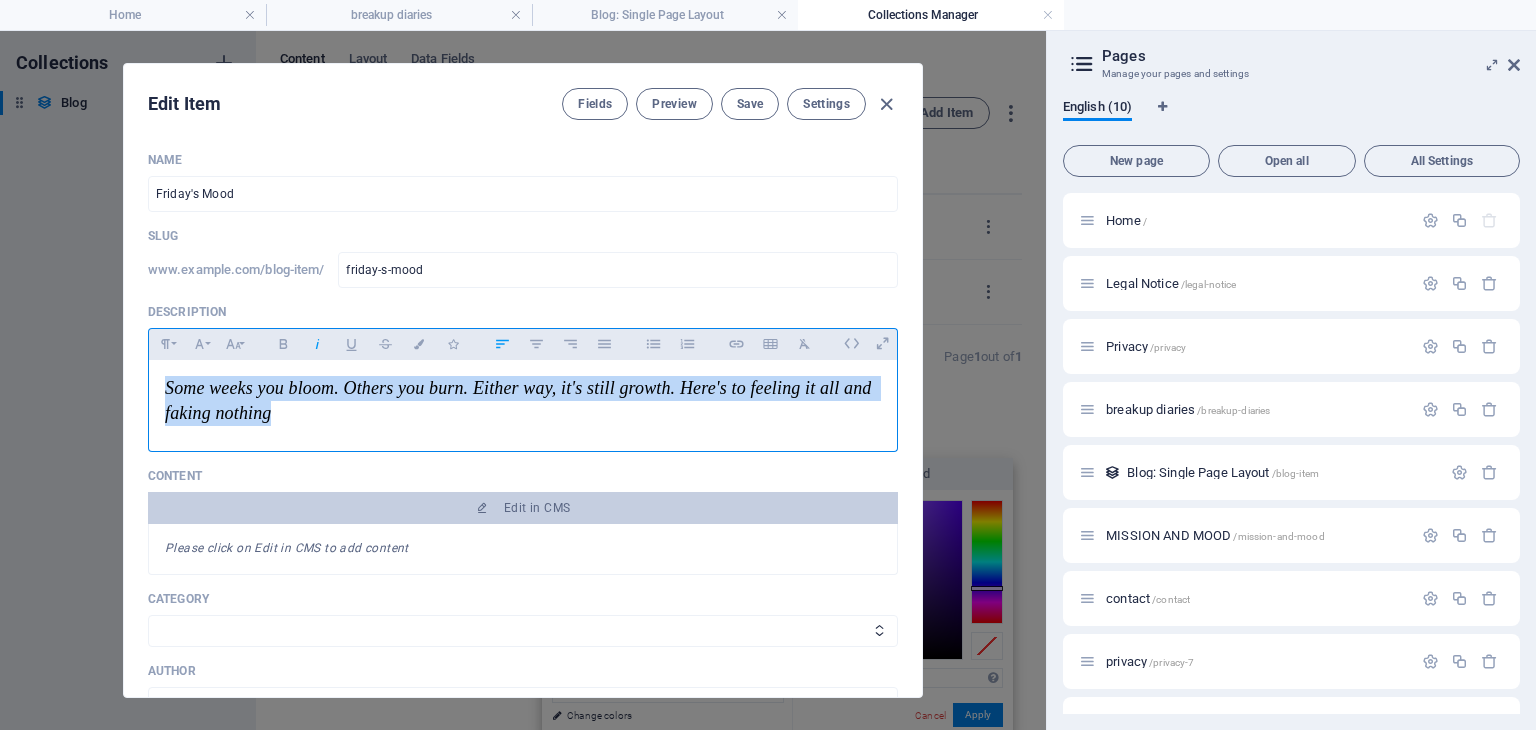 click on "Some weeks you bloom. Others you burn. Either way, it's still growth. Here's to feeling it all and faking nothing" at bounding box center (520, 400) 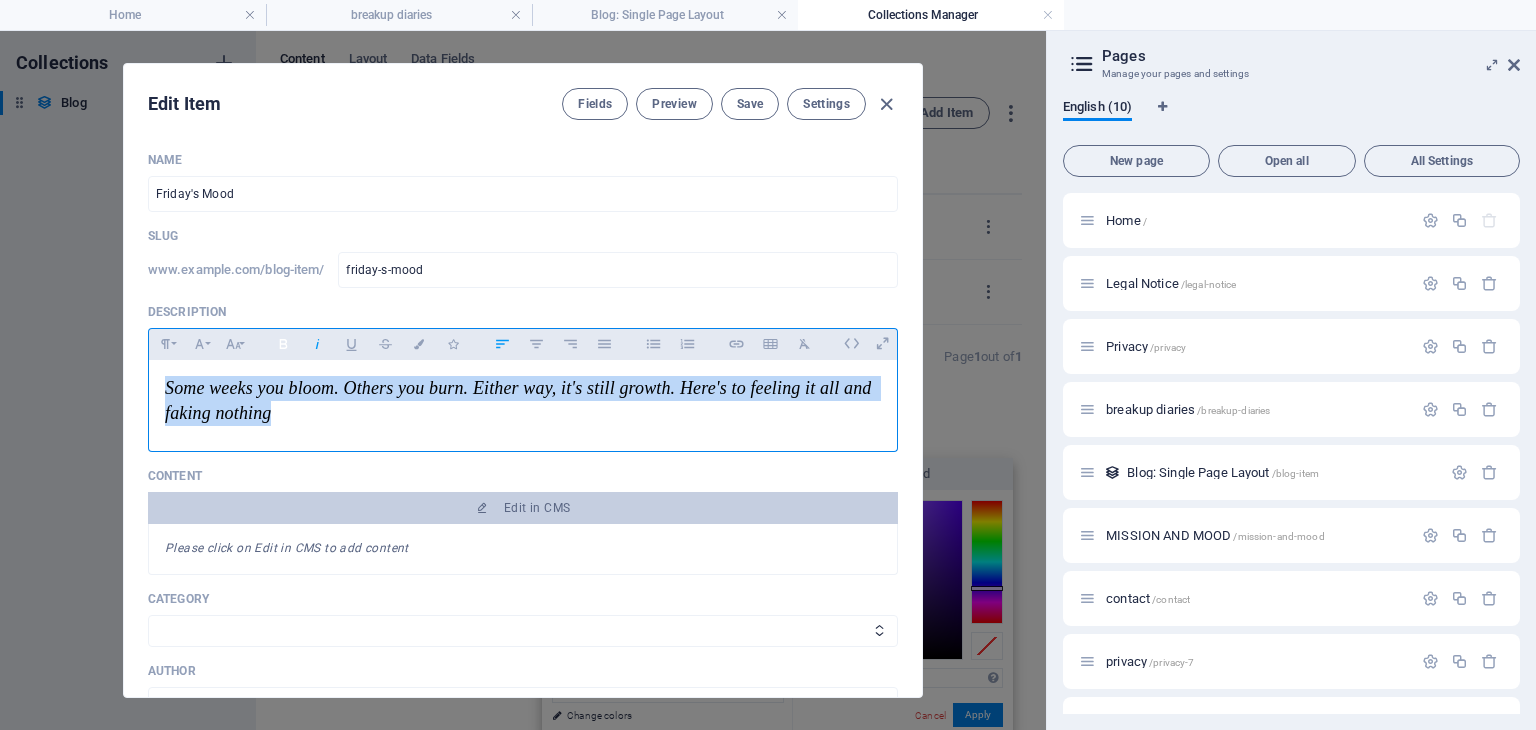 click 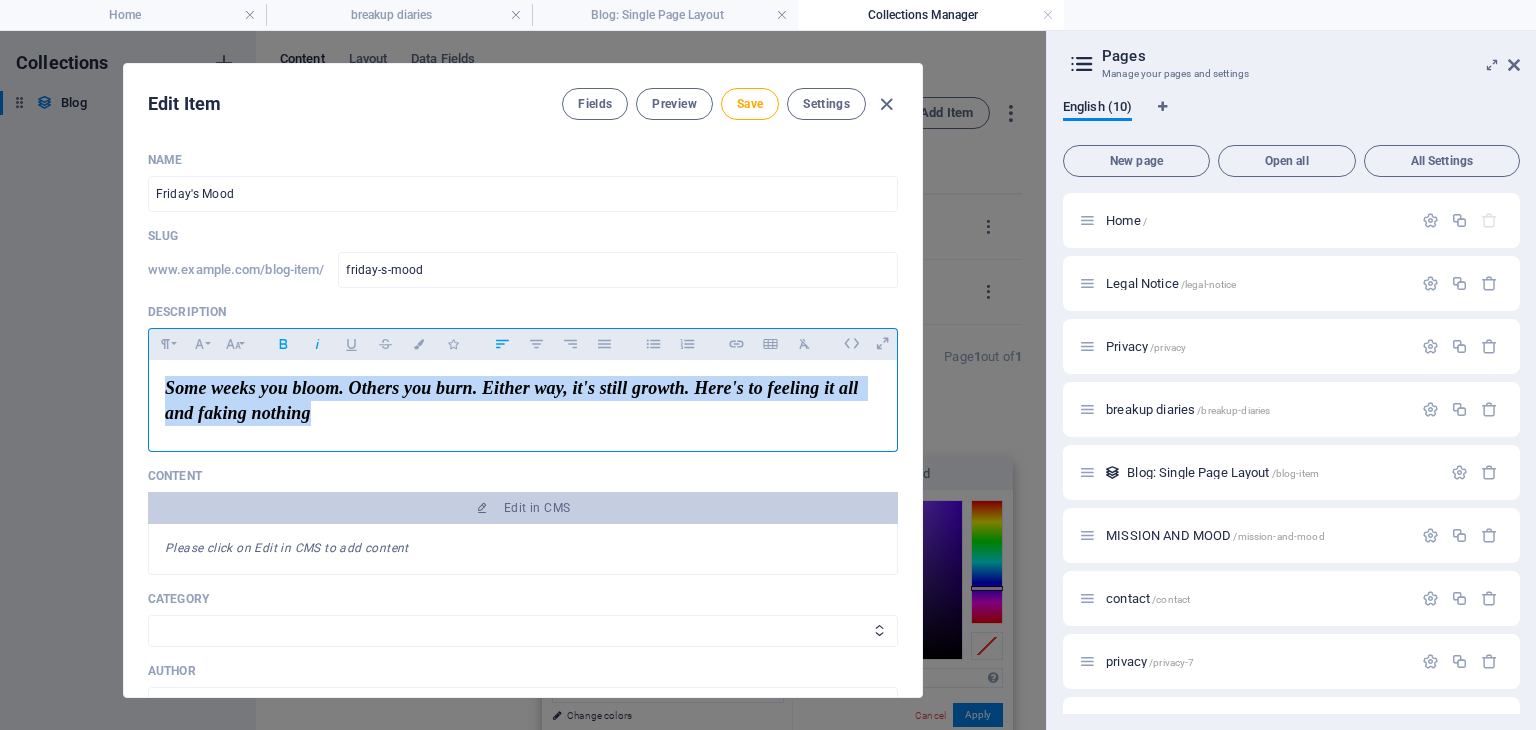 click 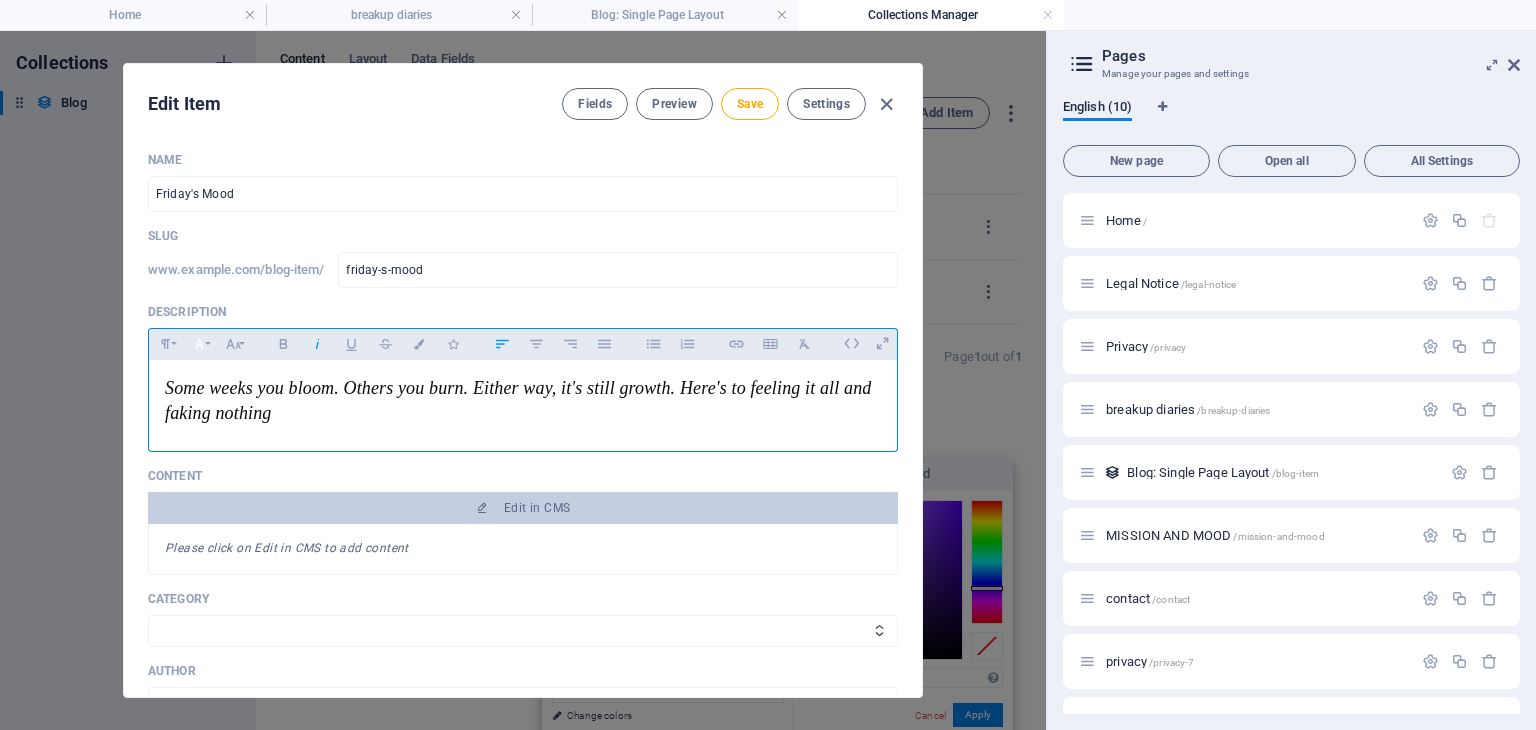 click 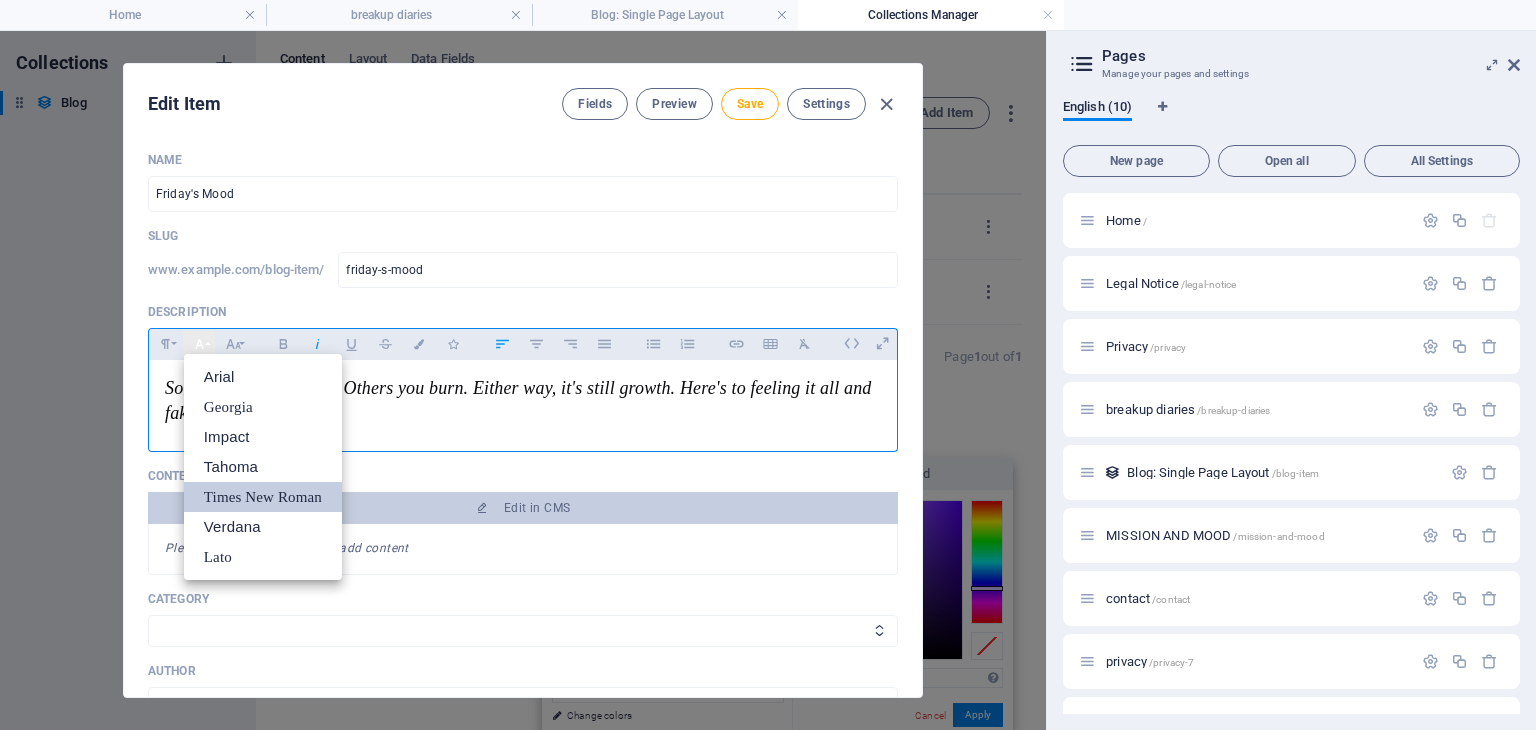 scroll, scrollTop: 0, scrollLeft: 0, axis: both 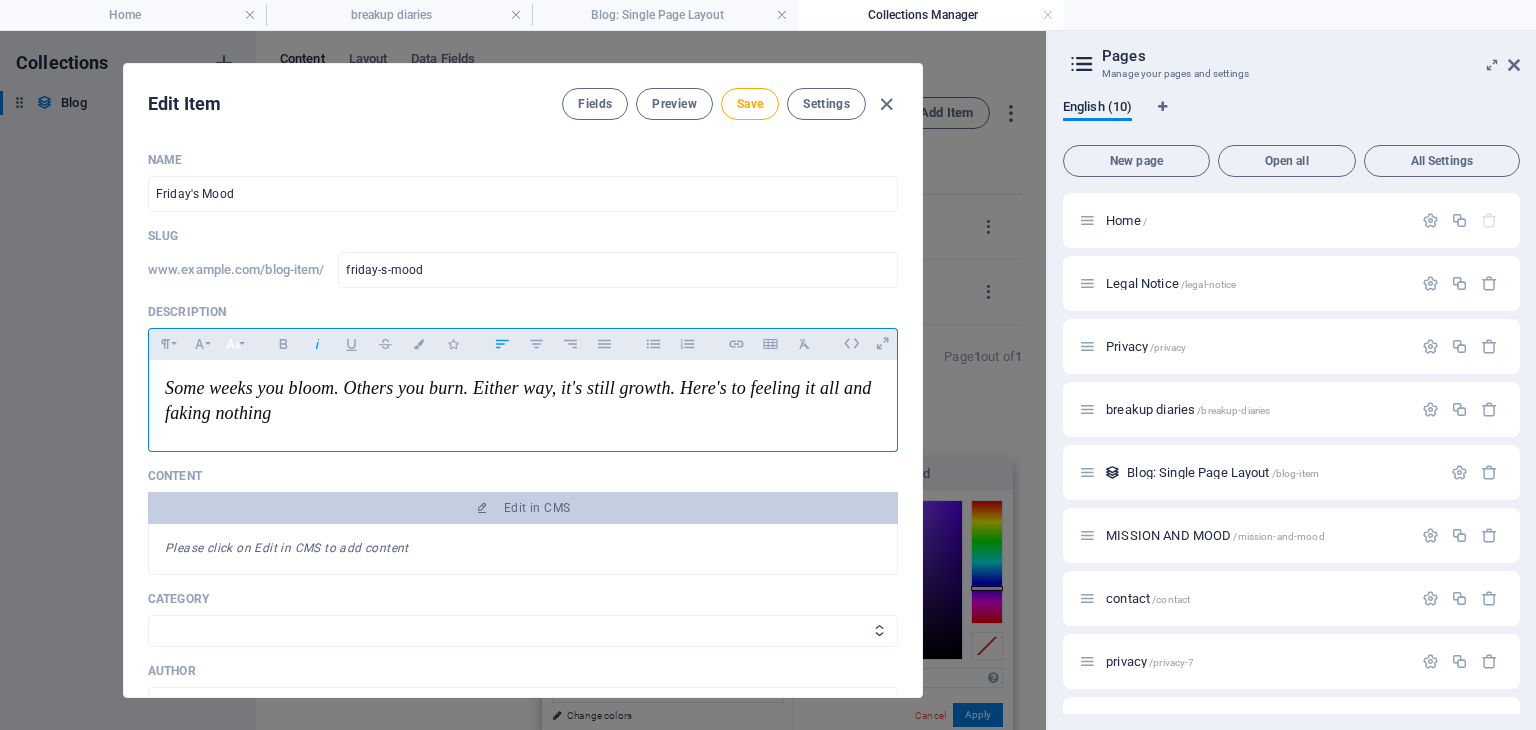 click 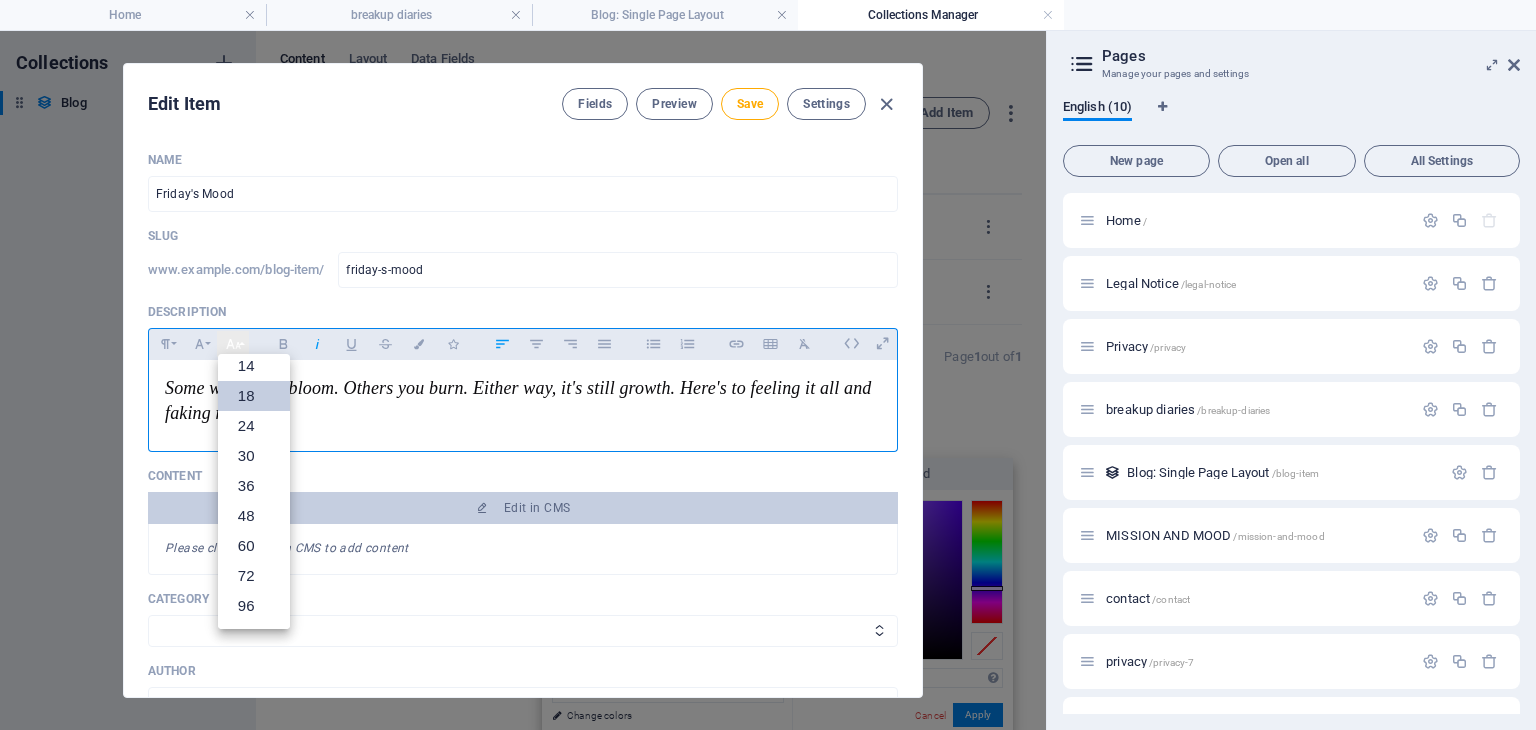 scroll, scrollTop: 160, scrollLeft: 0, axis: vertical 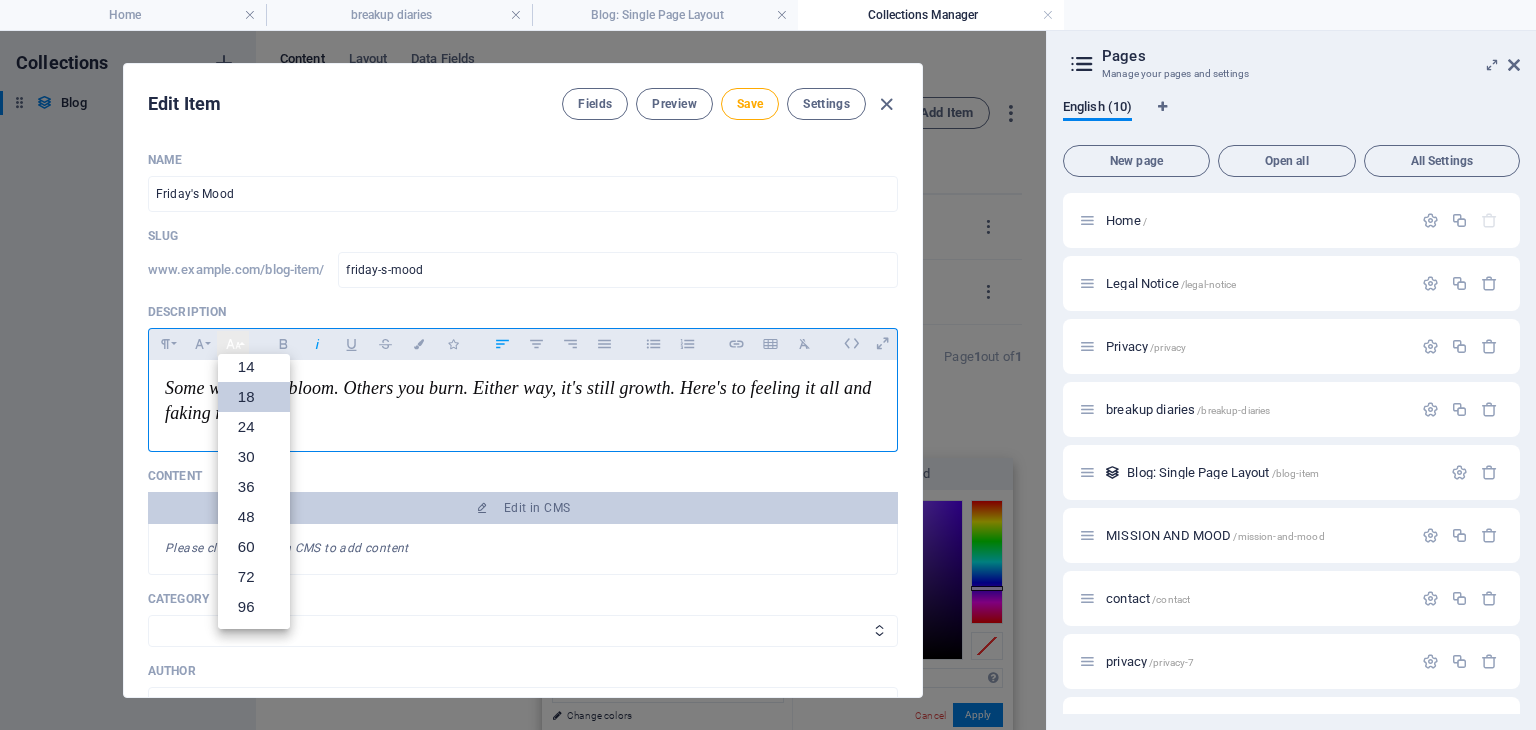 click 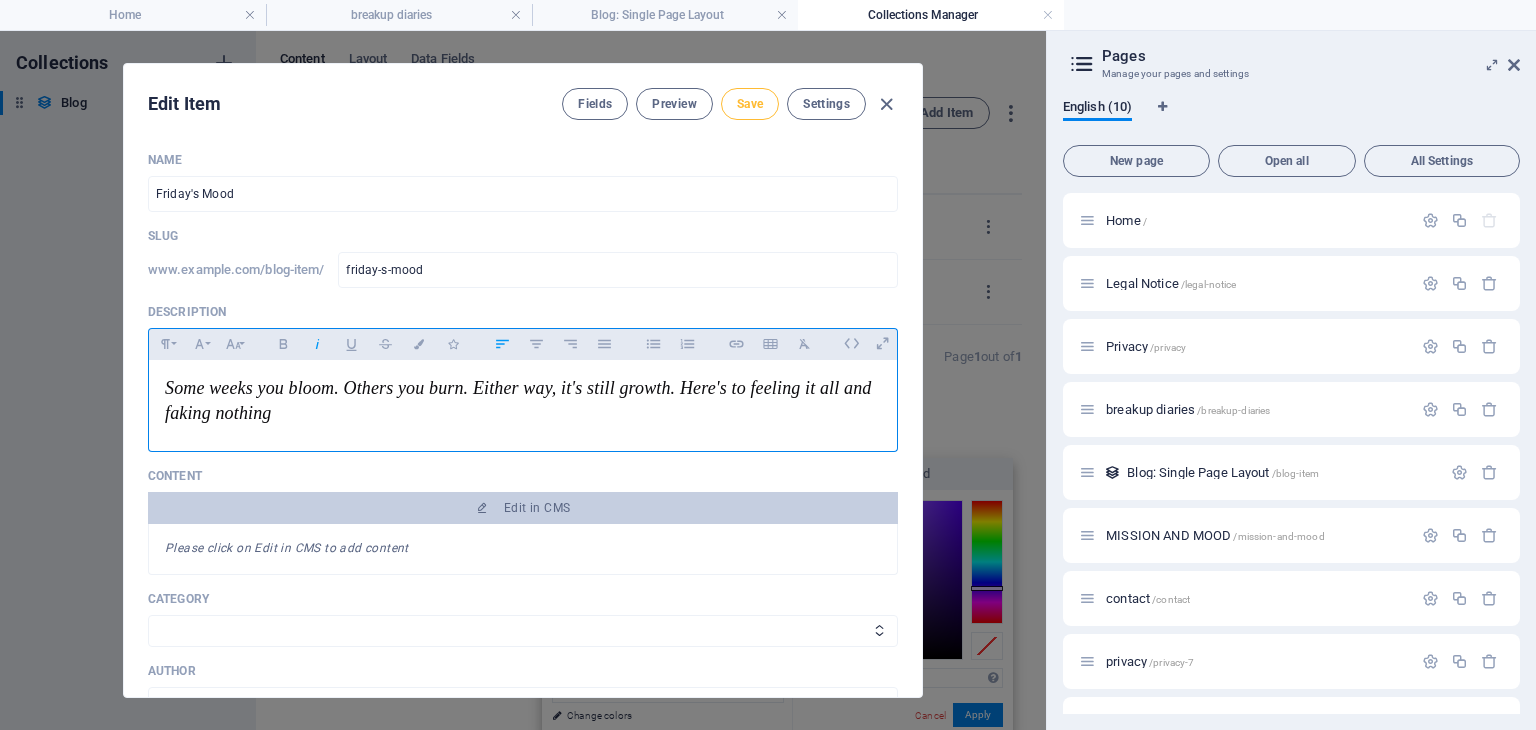 click on "Save" at bounding box center (750, 104) 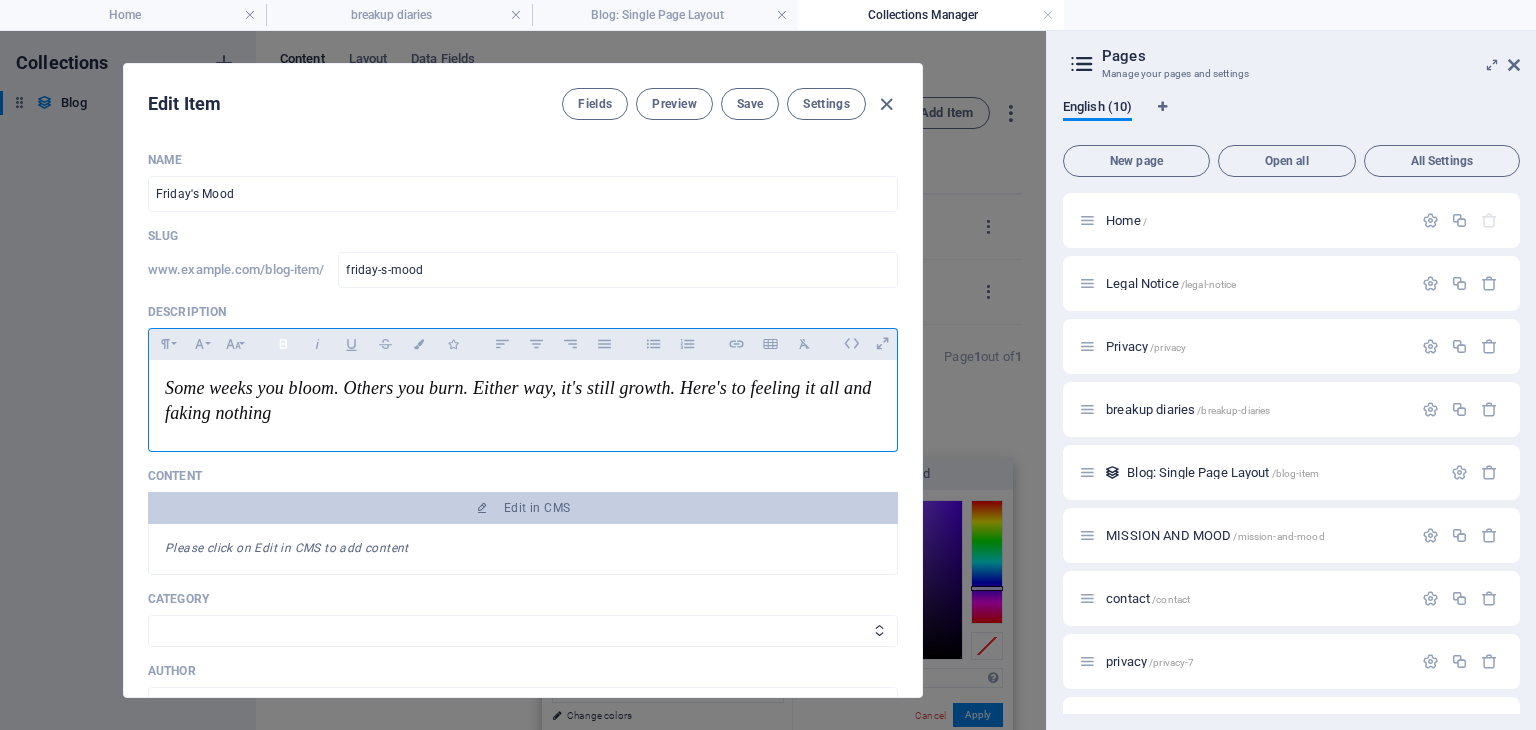 click 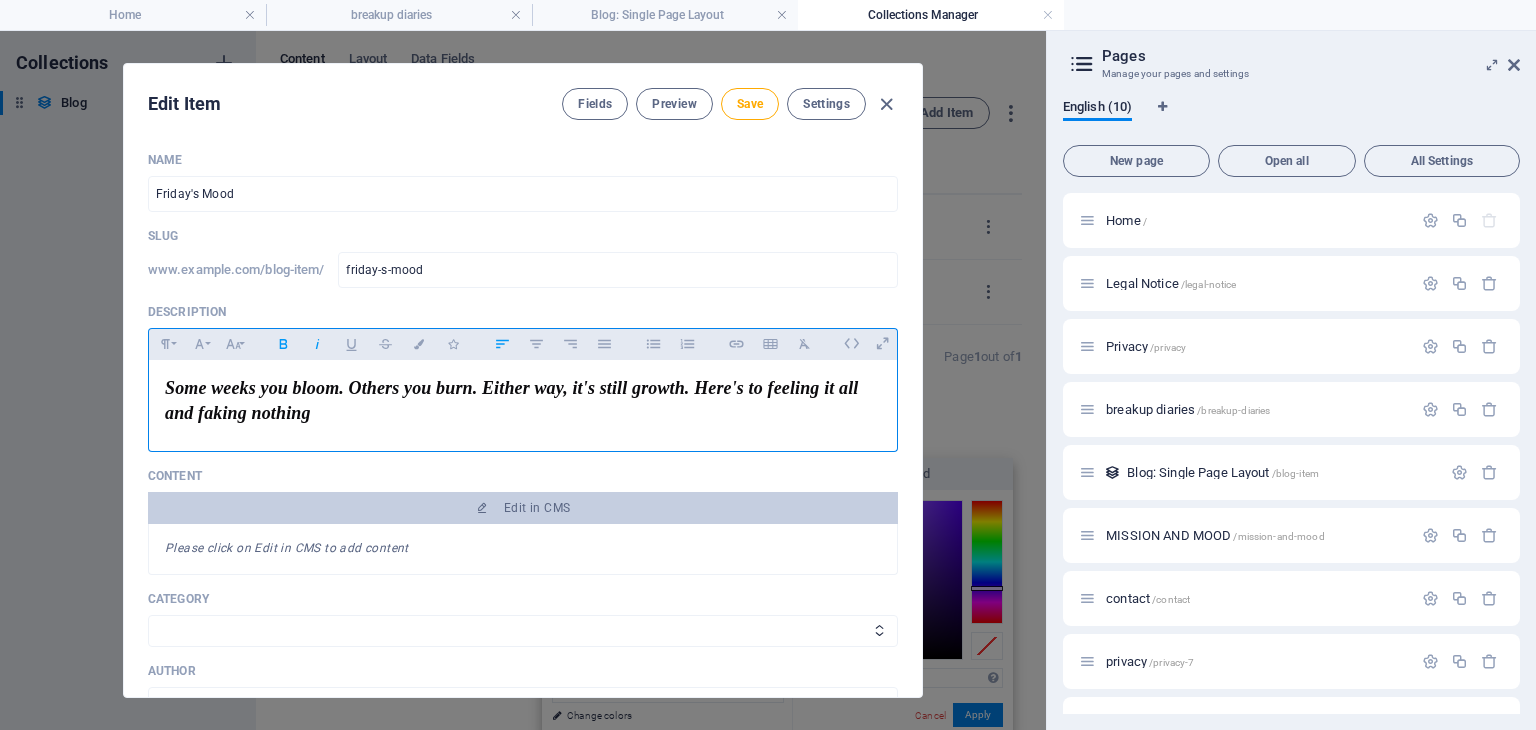 click 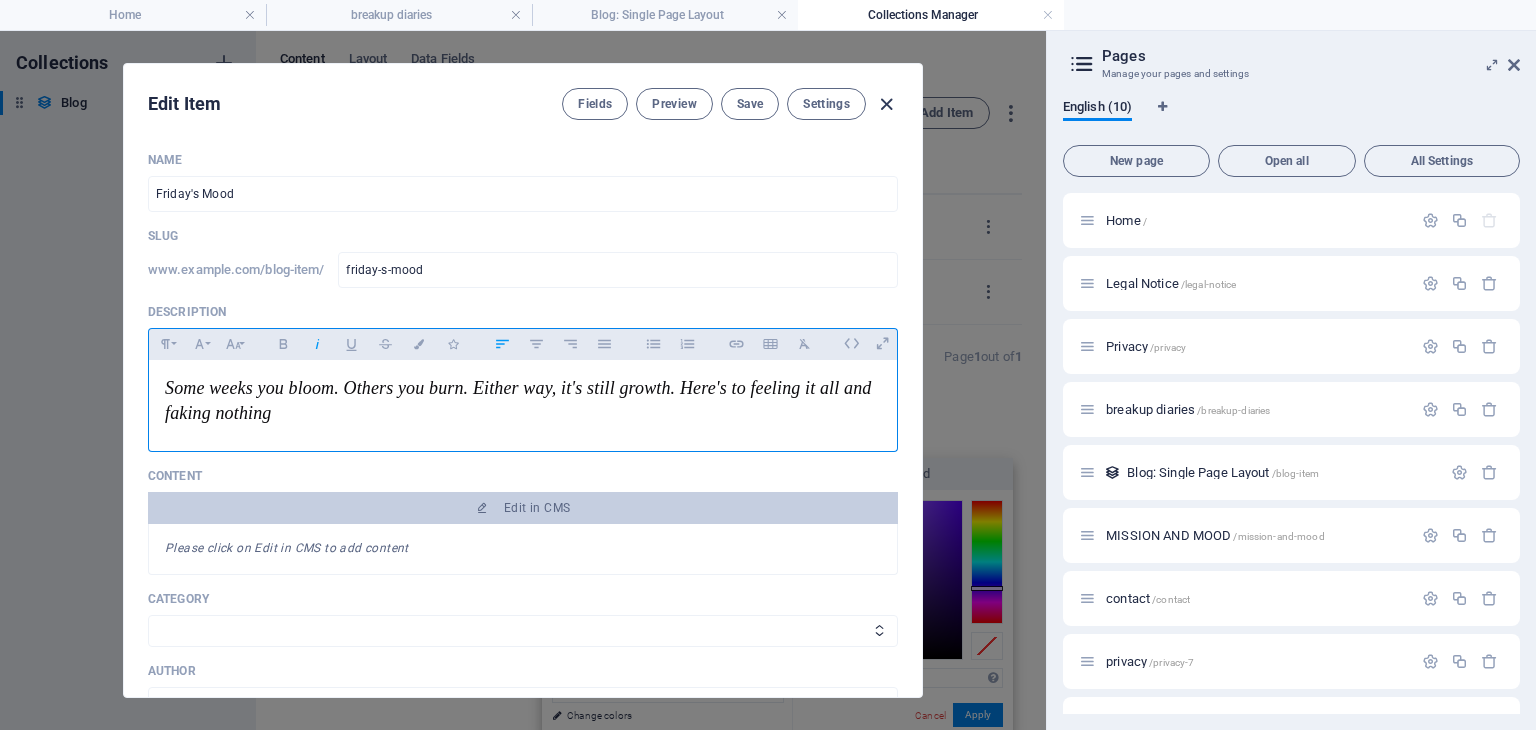 click at bounding box center [886, 104] 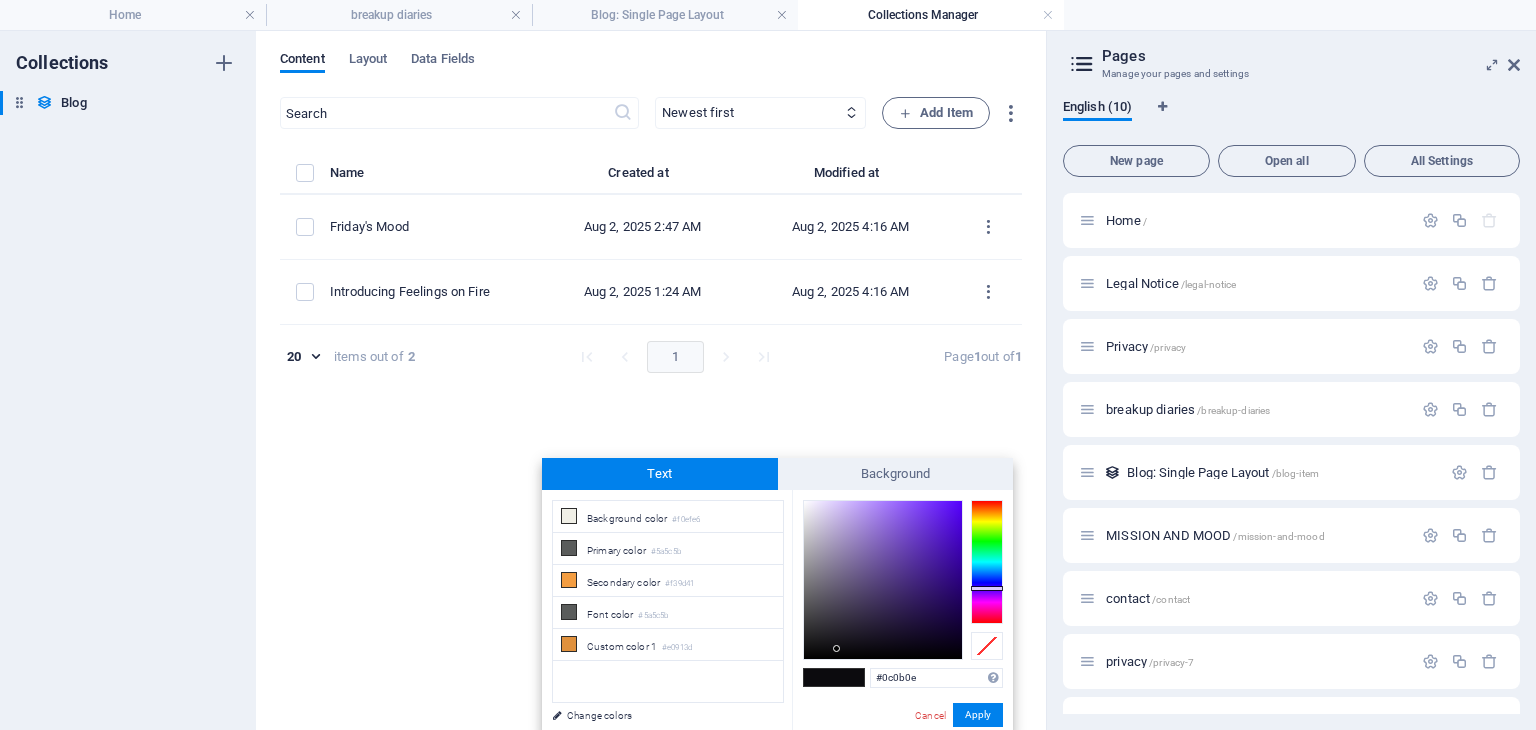 type on "friday-s-mood" 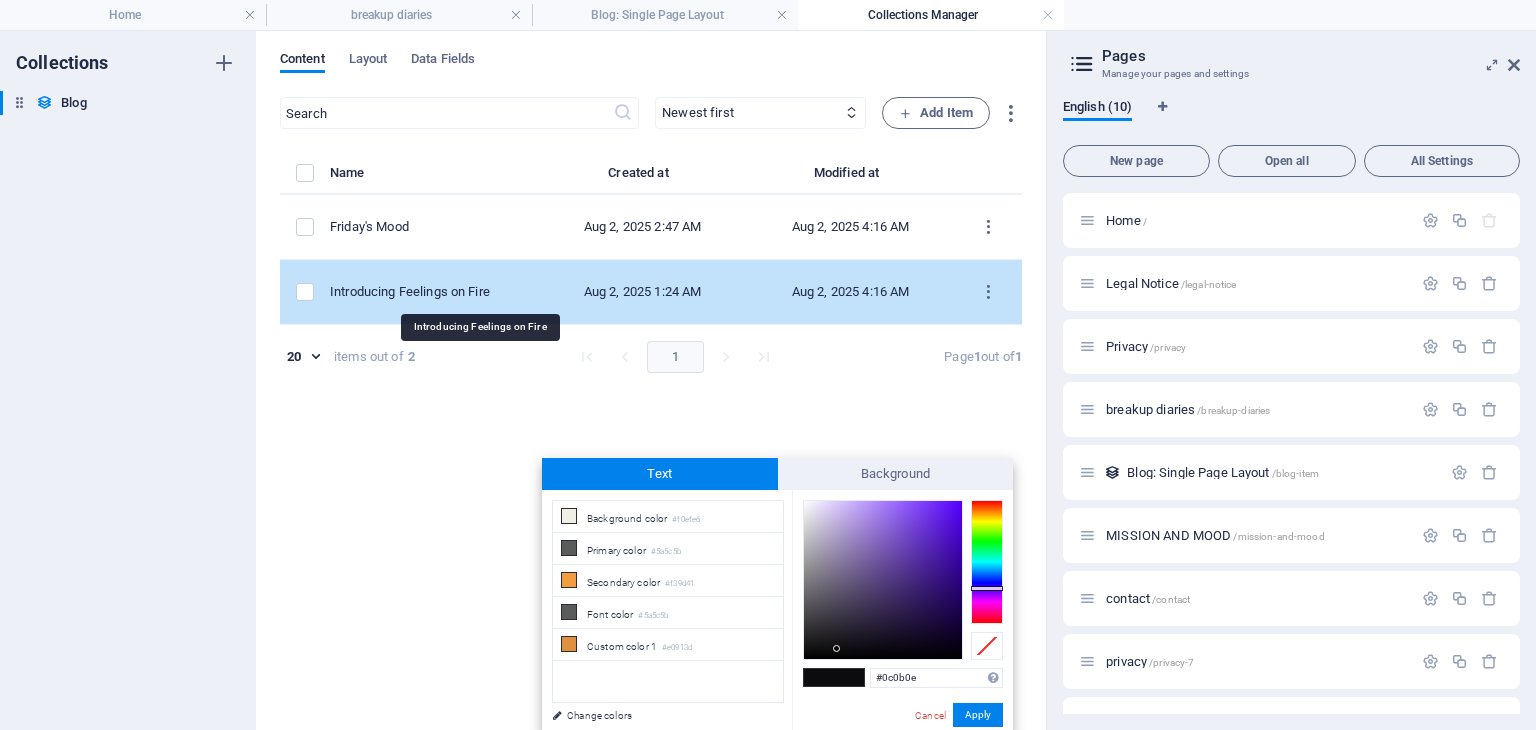 click on "Introducing Feelings on Fire" at bounding box center [426, 292] 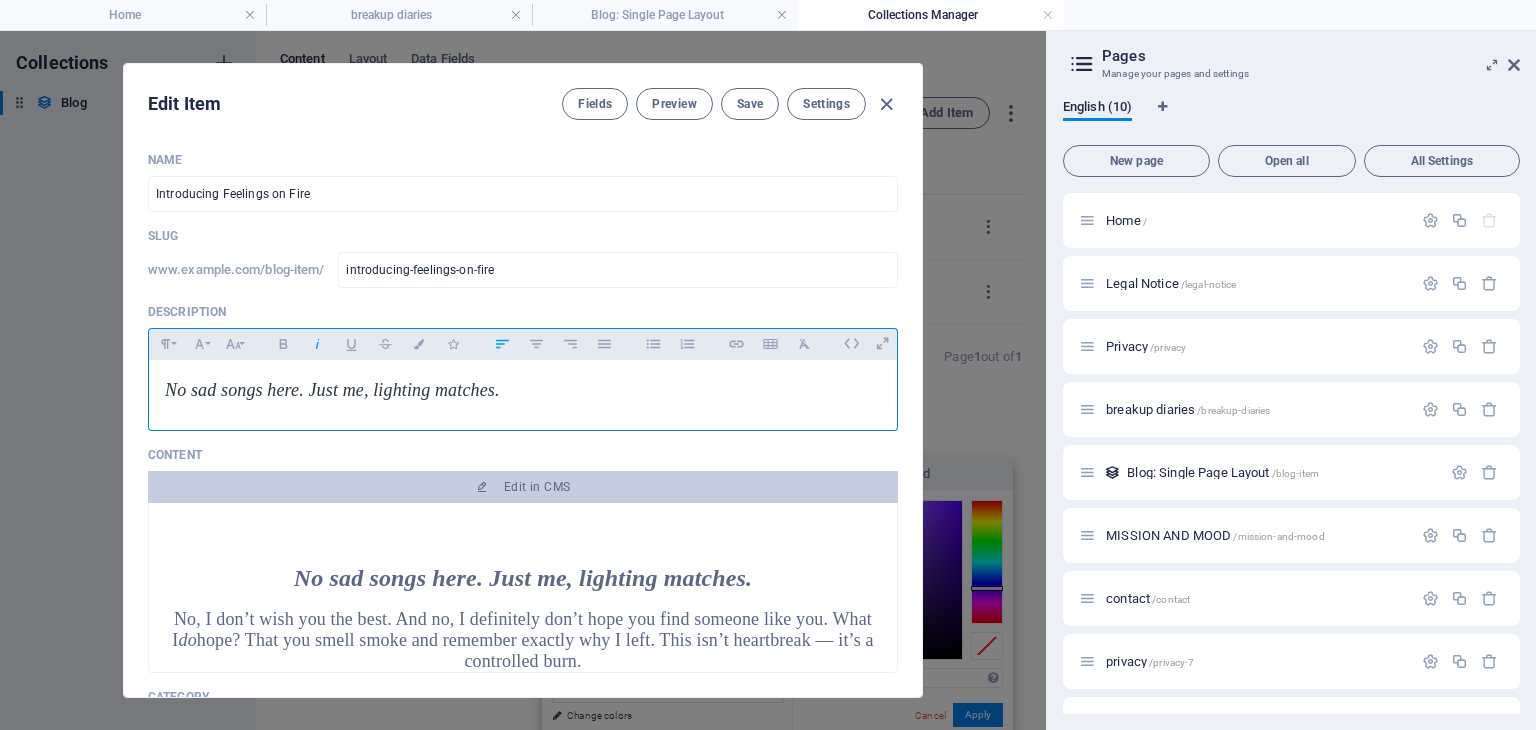 click on "No sad songs here. Just me, lighting matches." at bounding box center (332, 390) 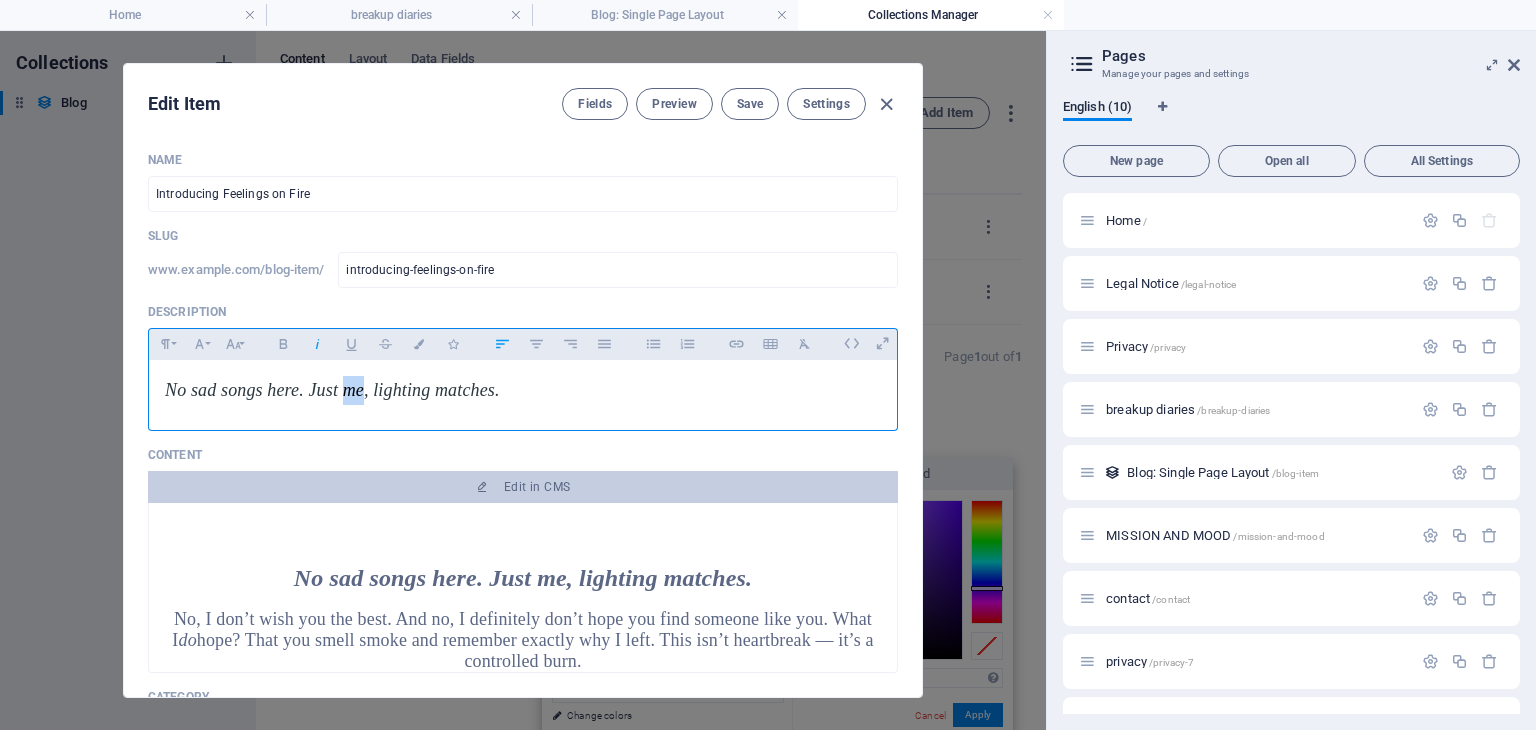 click on "No sad songs here. Just me, lighting matches." at bounding box center [332, 390] 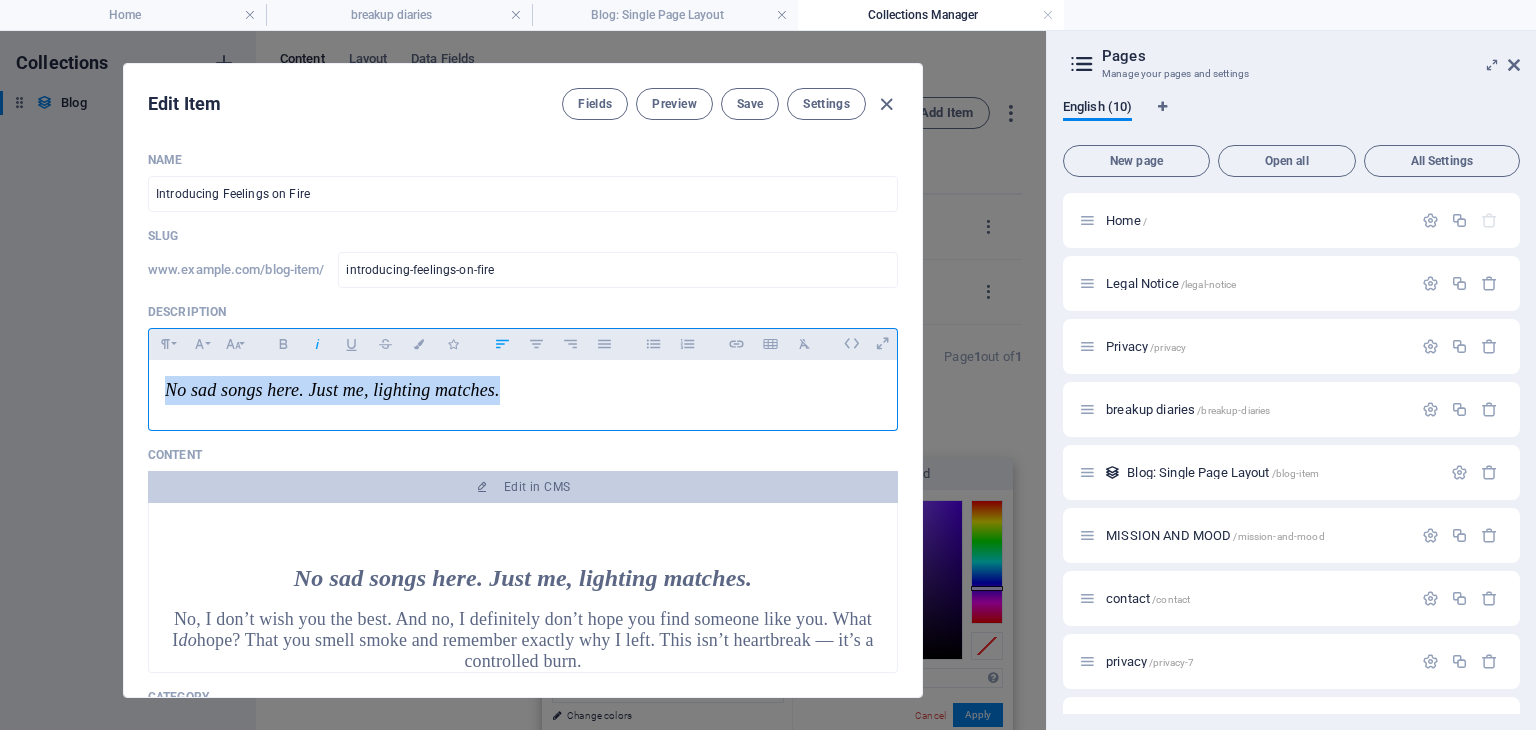 click on "No sad songs here. Just me, lighting matches." at bounding box center (332, 390) 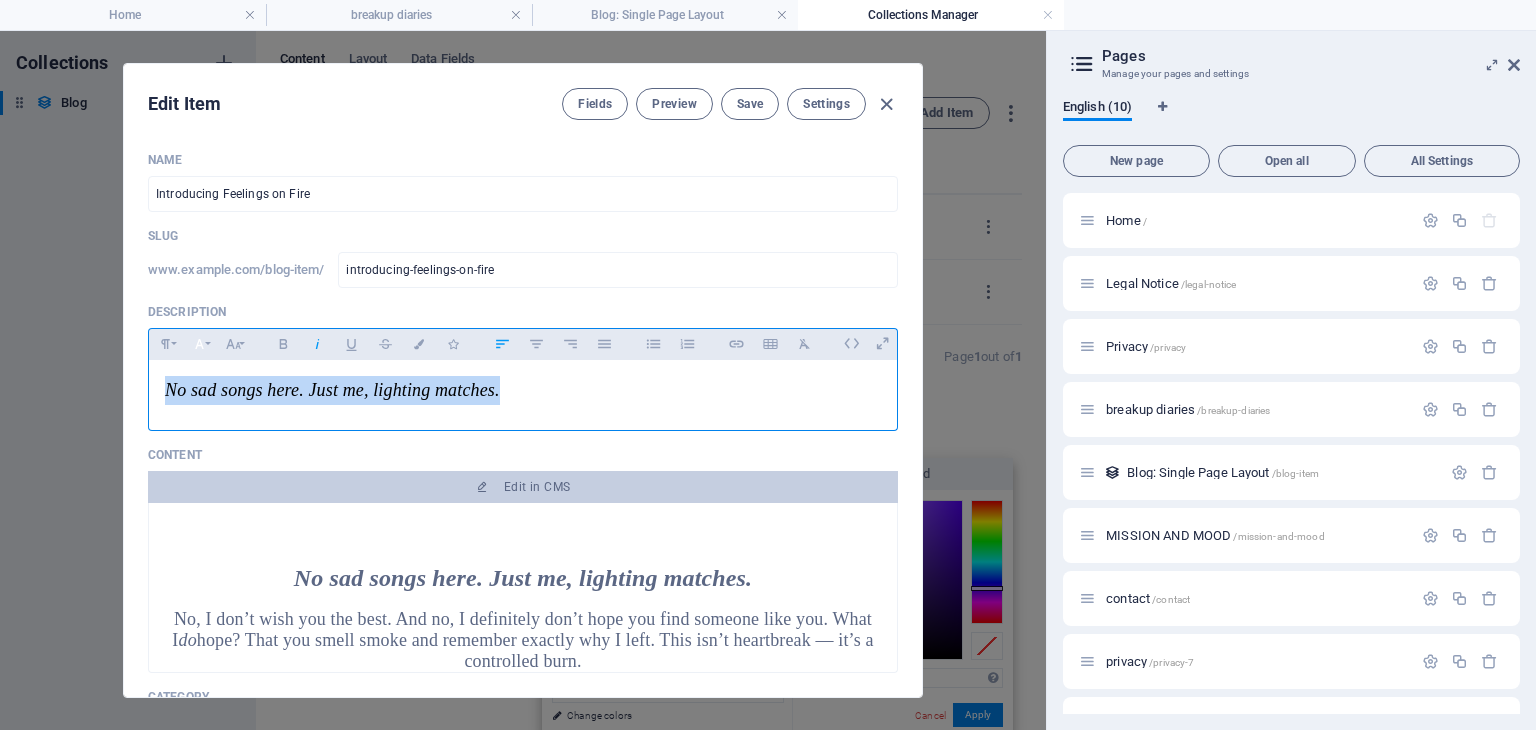 click 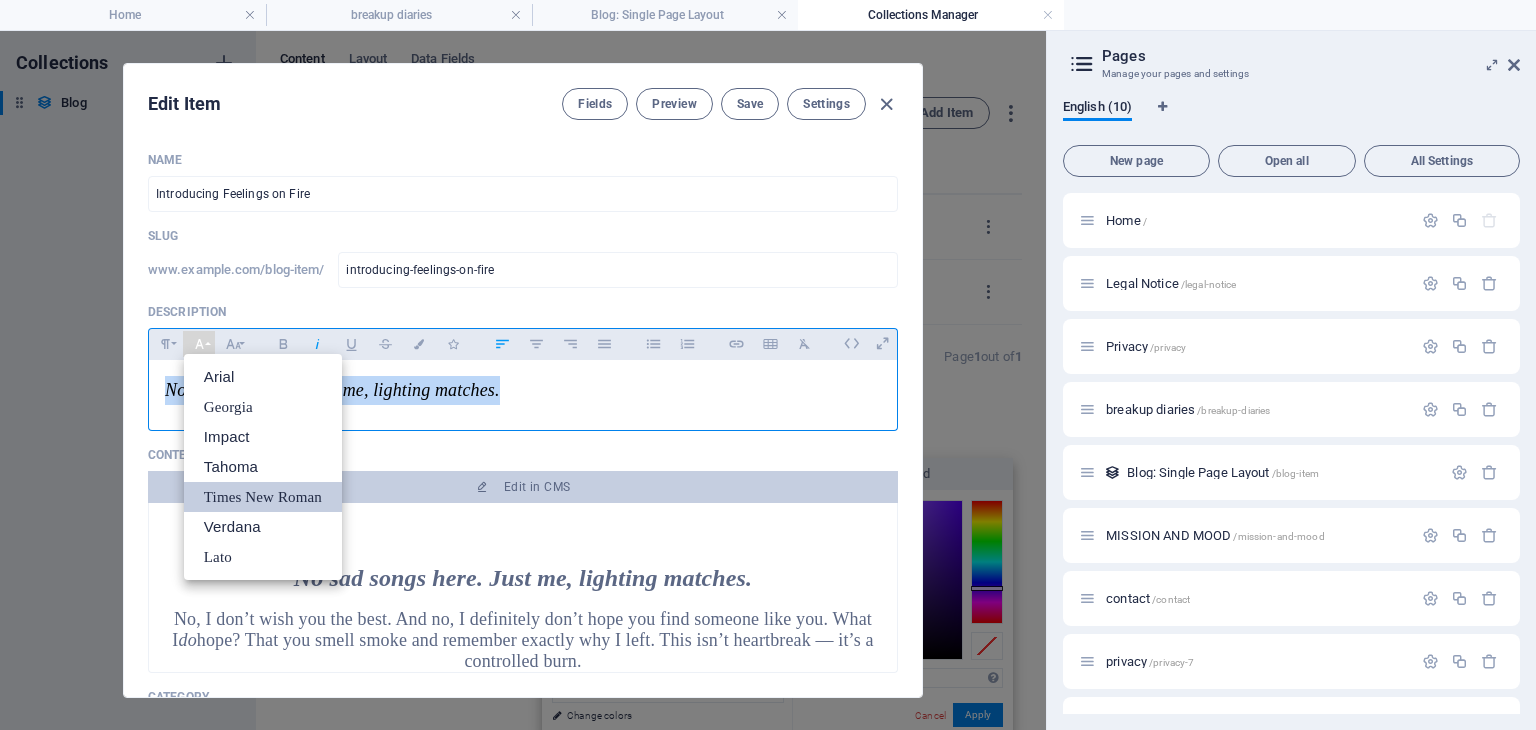 scroll, scrollTop: 0, scrollLeft: 0, axis: both 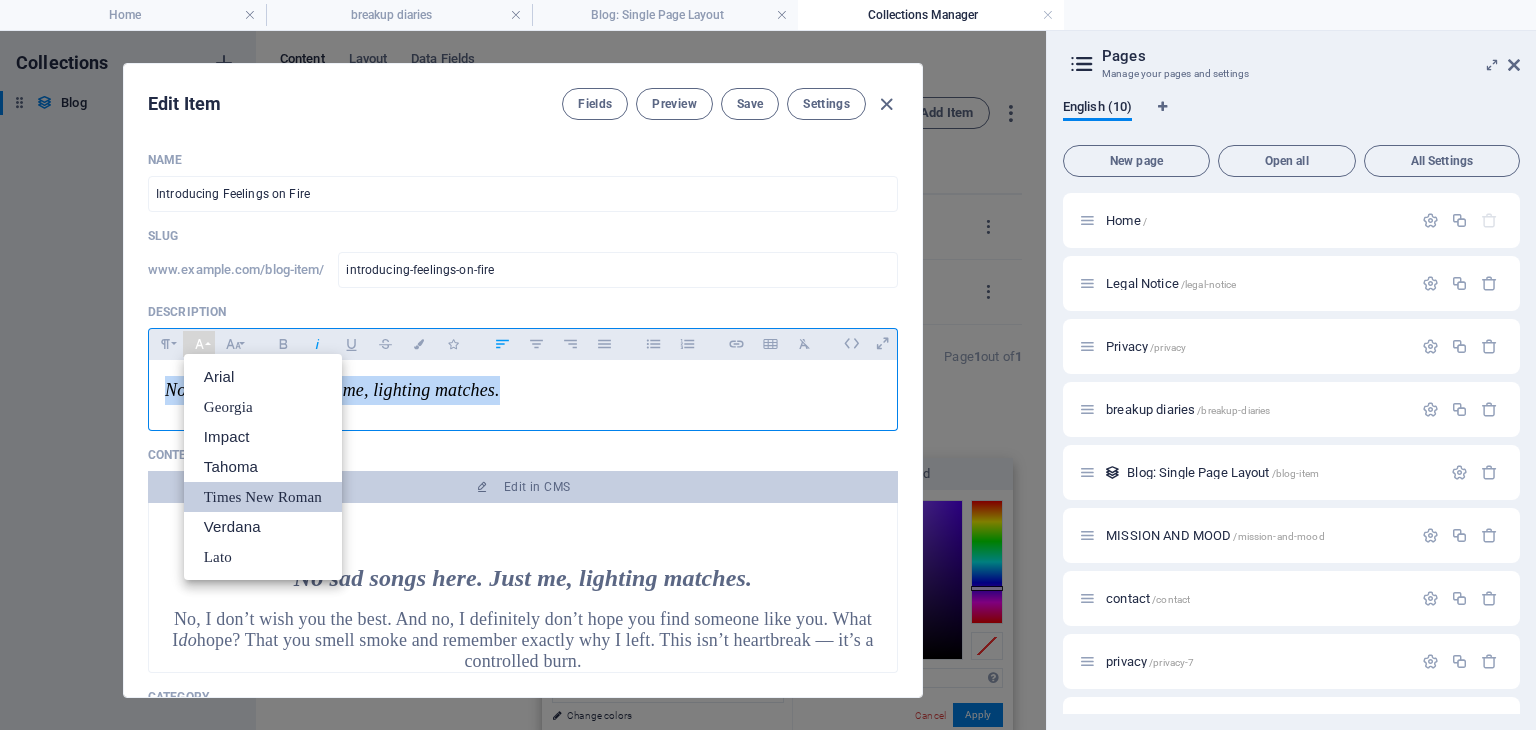 click on "No sad songs here. Just me, lighting matches." at bounding box center (523, 390) 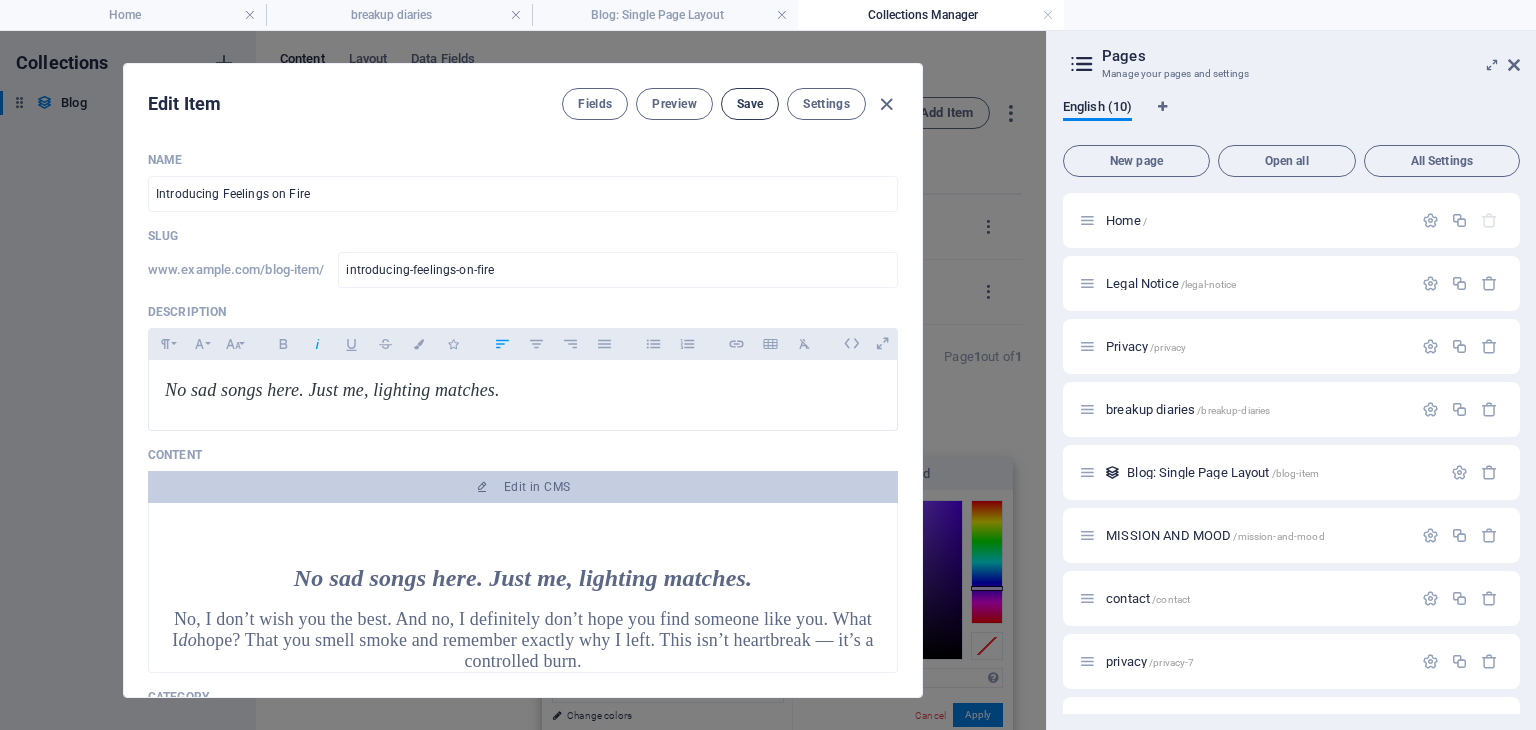 click on "Save" at bounding box center [750, 104] 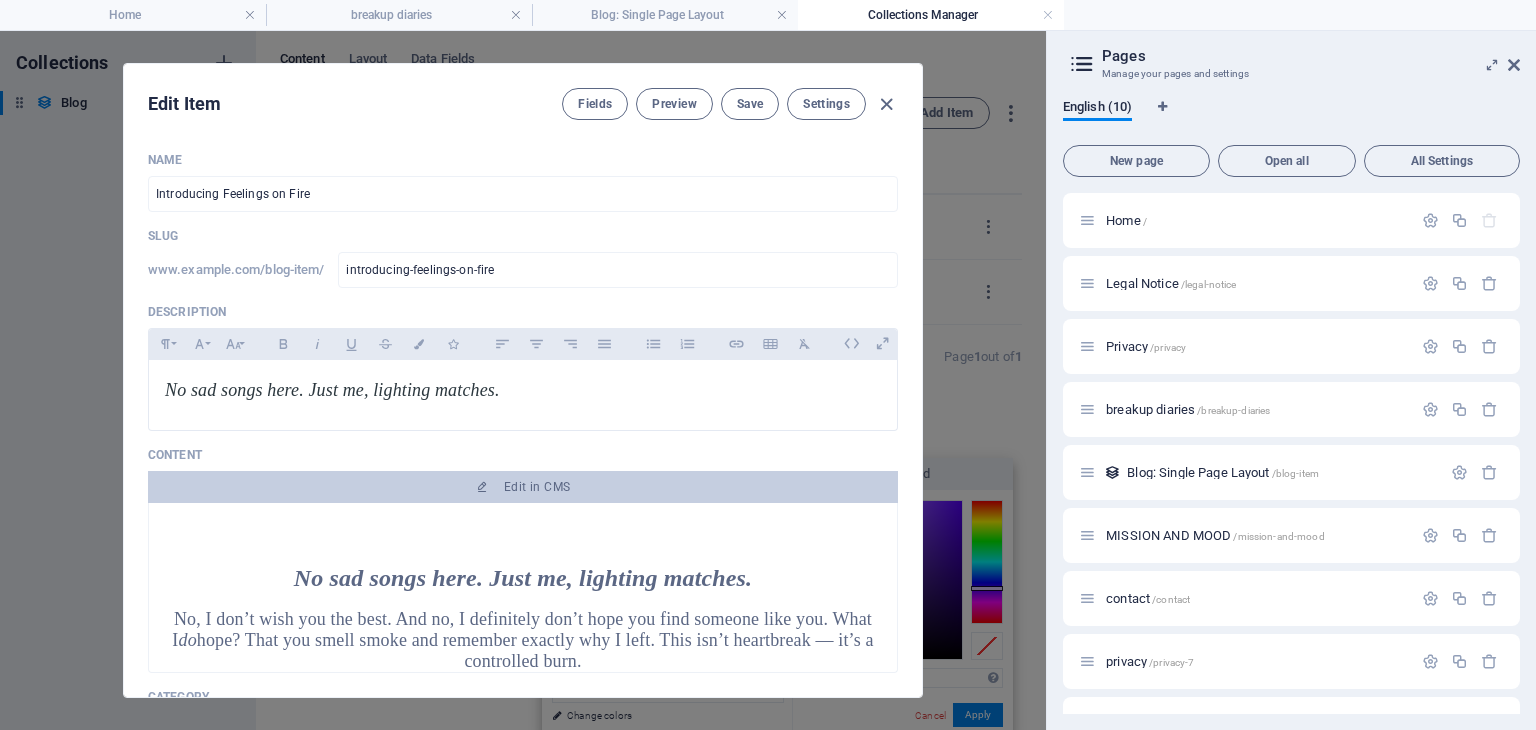 click at bounding box center (886, 104) 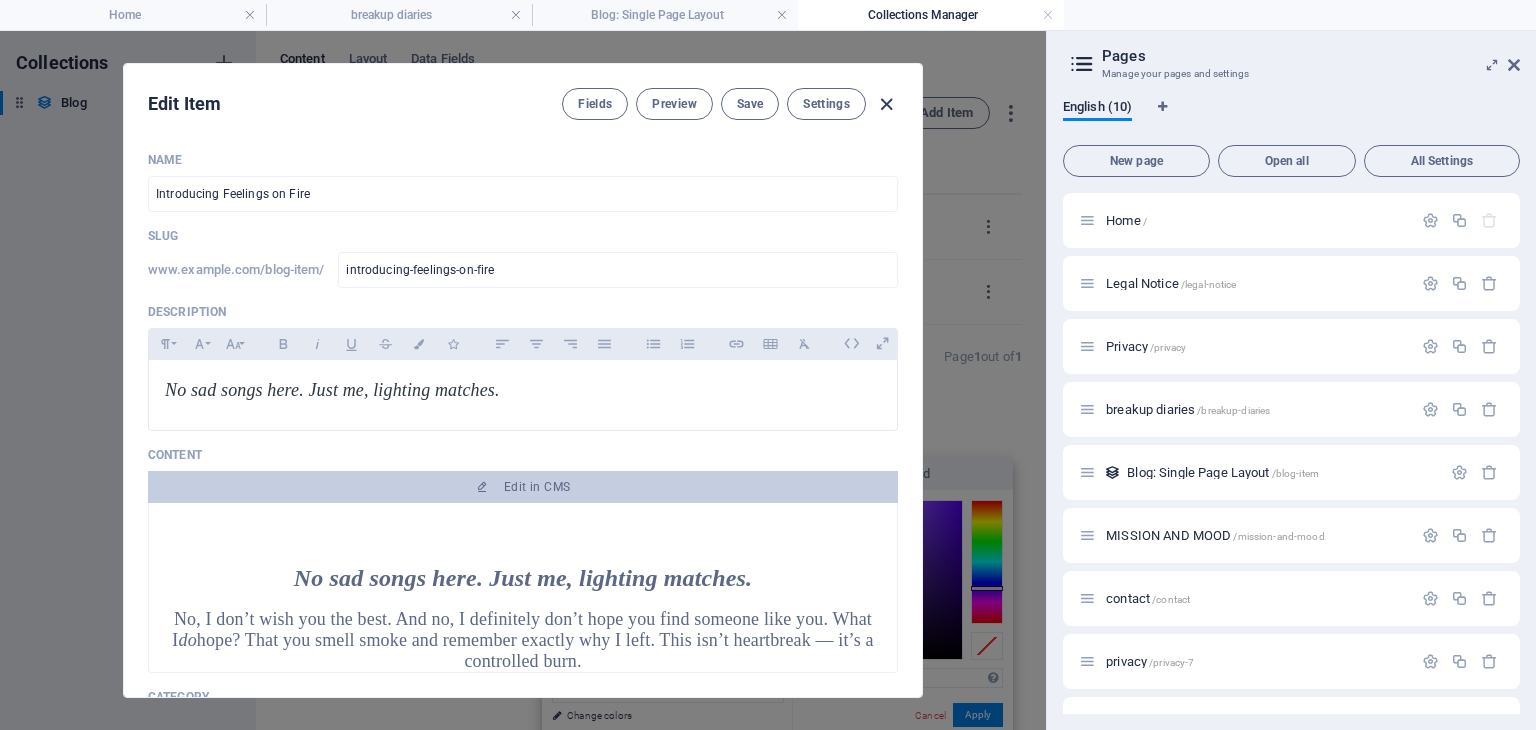 type on "2025-08-02" 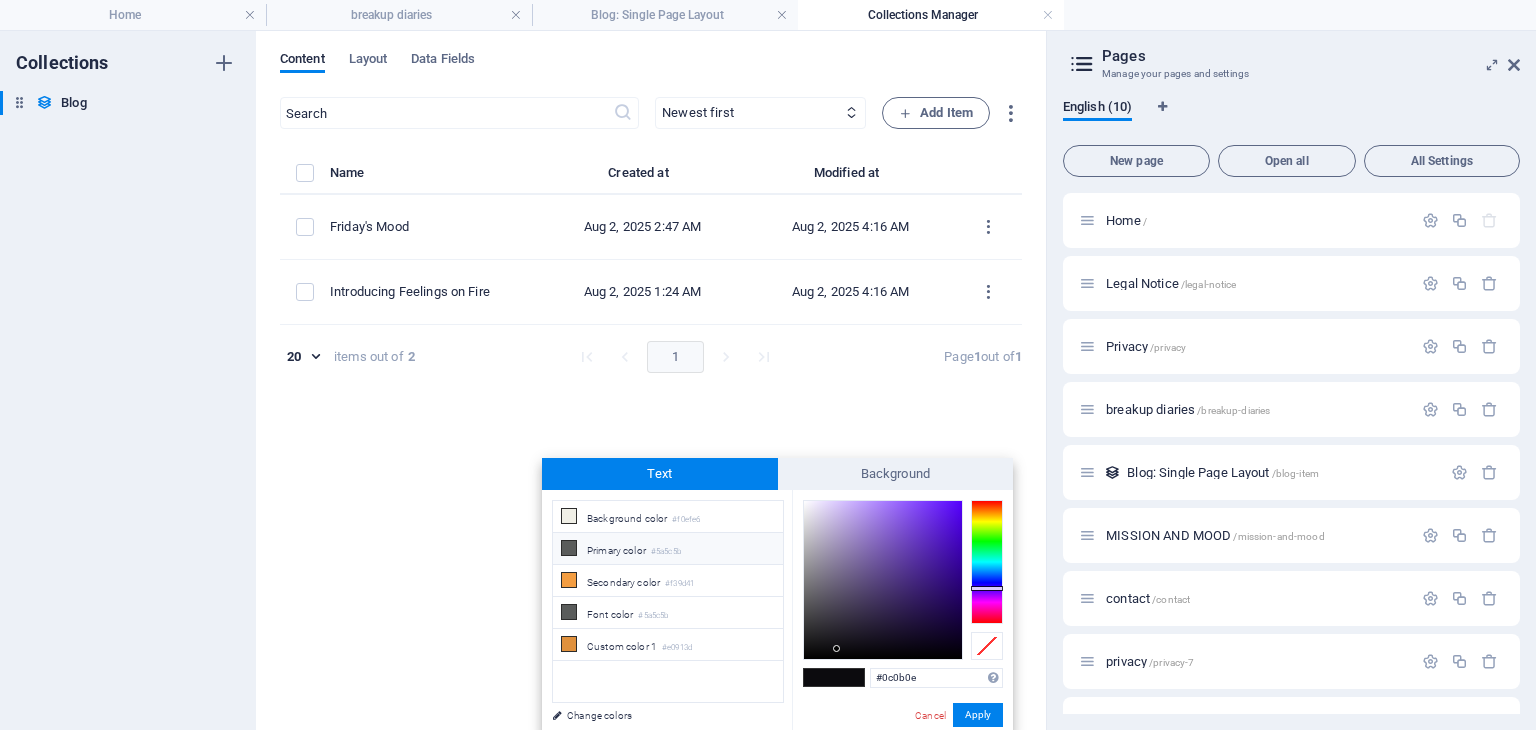 click on "#5a5c5b" at bounding box center (666, 552) 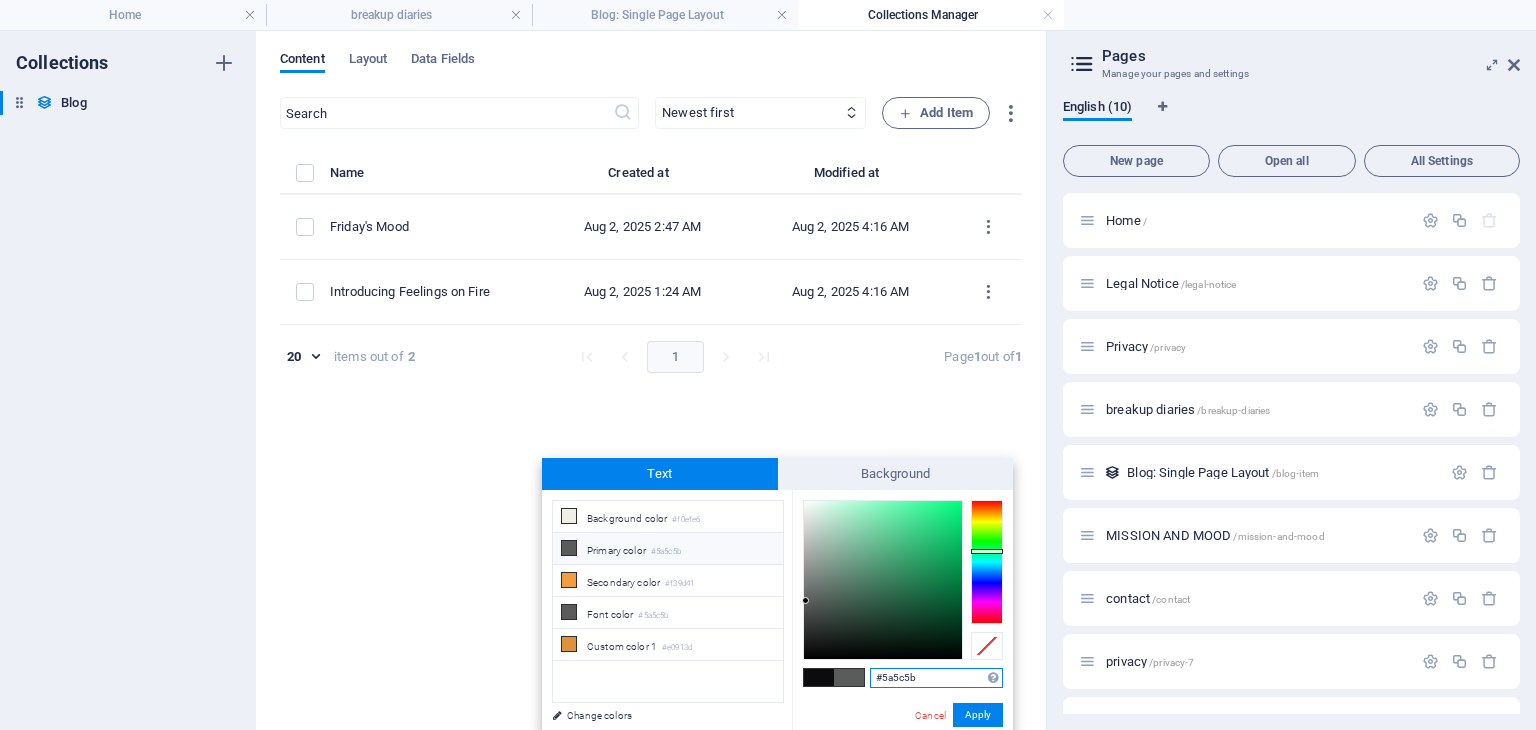 click on "#5a5c5b" at bounding box center [936, 678] 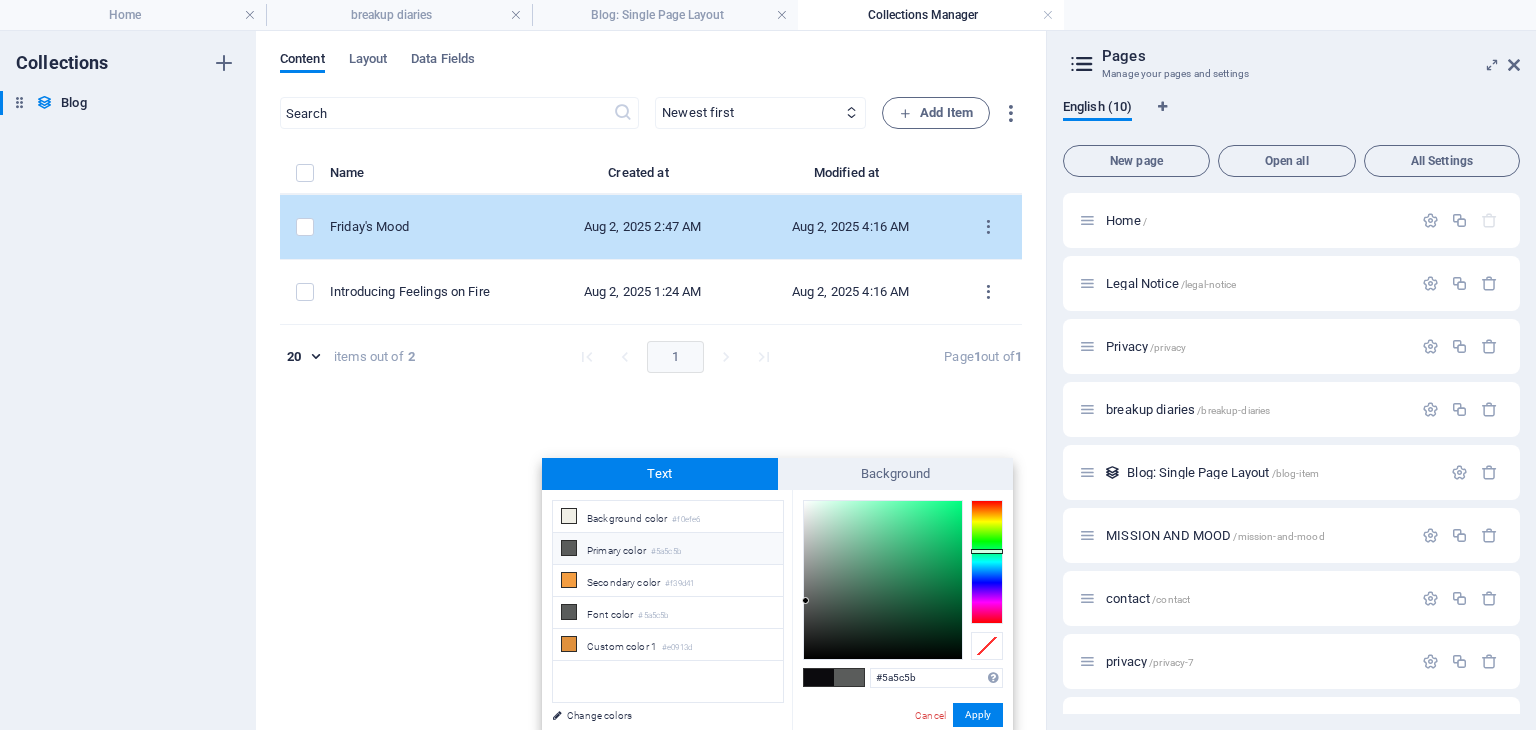 click on "Friday's Mood" at bounding box center [426, 227] 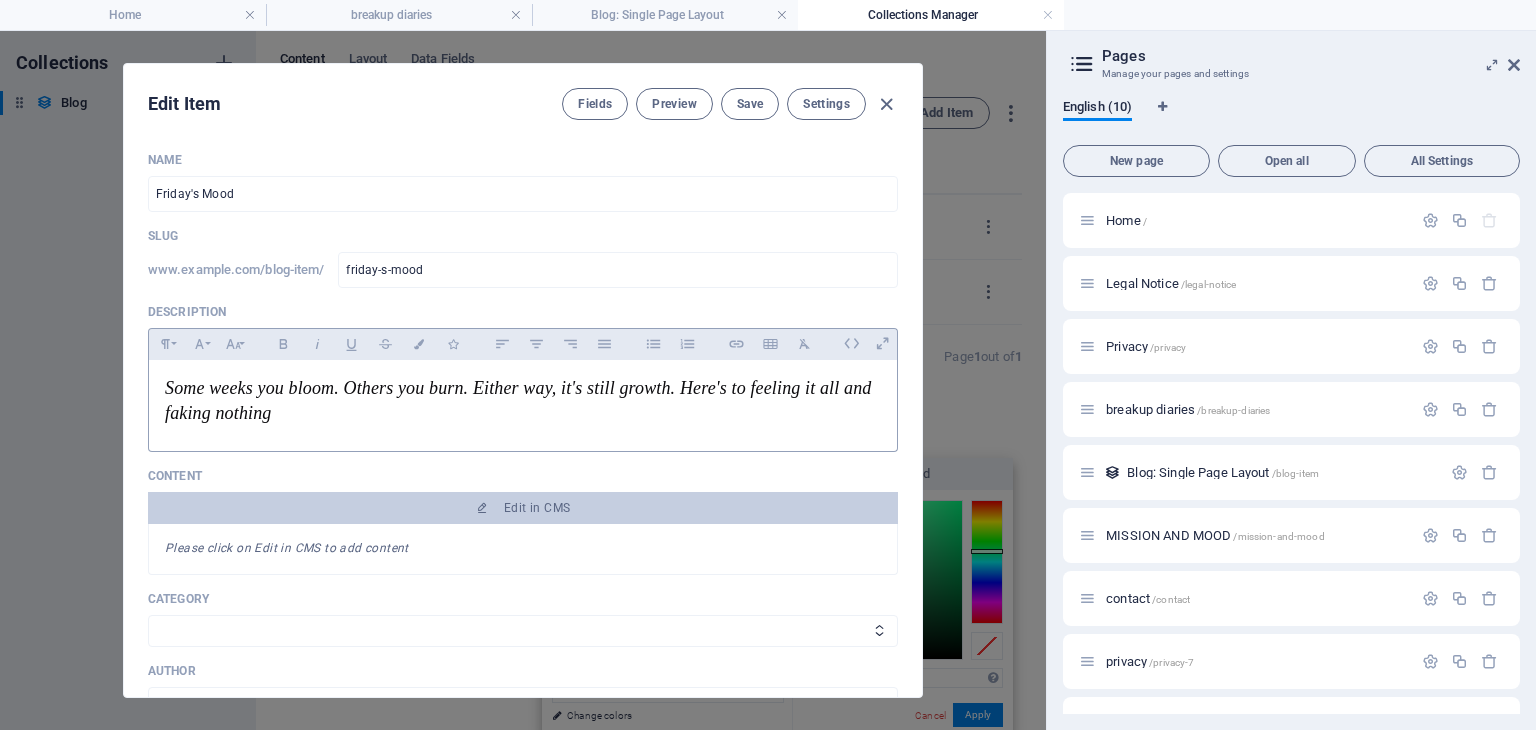 click on "Some weeks you bloom. Others you burn. Either way, it's still growth. Here's to feeling it all and faking nothing" at bounding box center [523, 401] 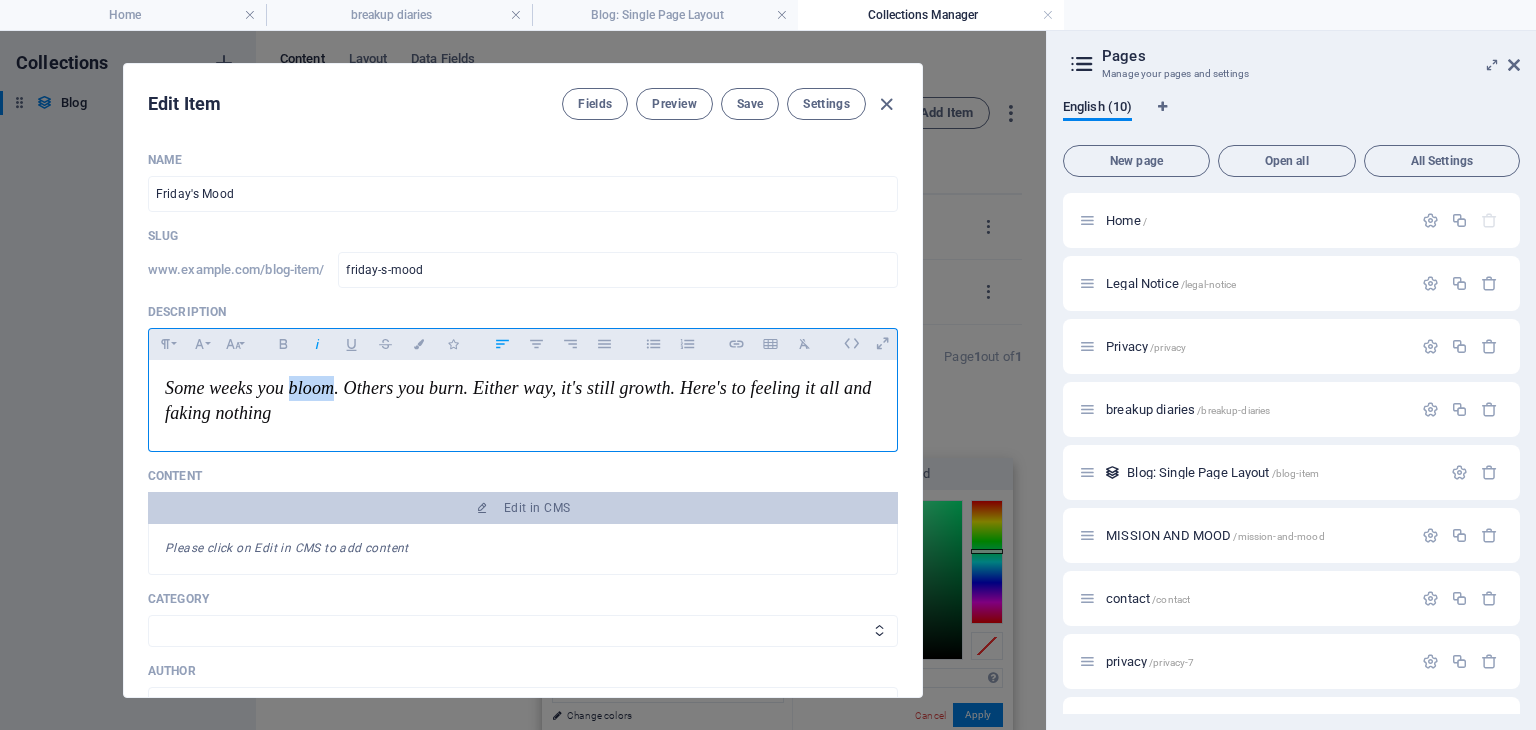 click on "Some weeks you bloom. Others you burn. Either way, it's still growth. Here's to feeling it all and faking nothing" at bounding box center (523, 401) 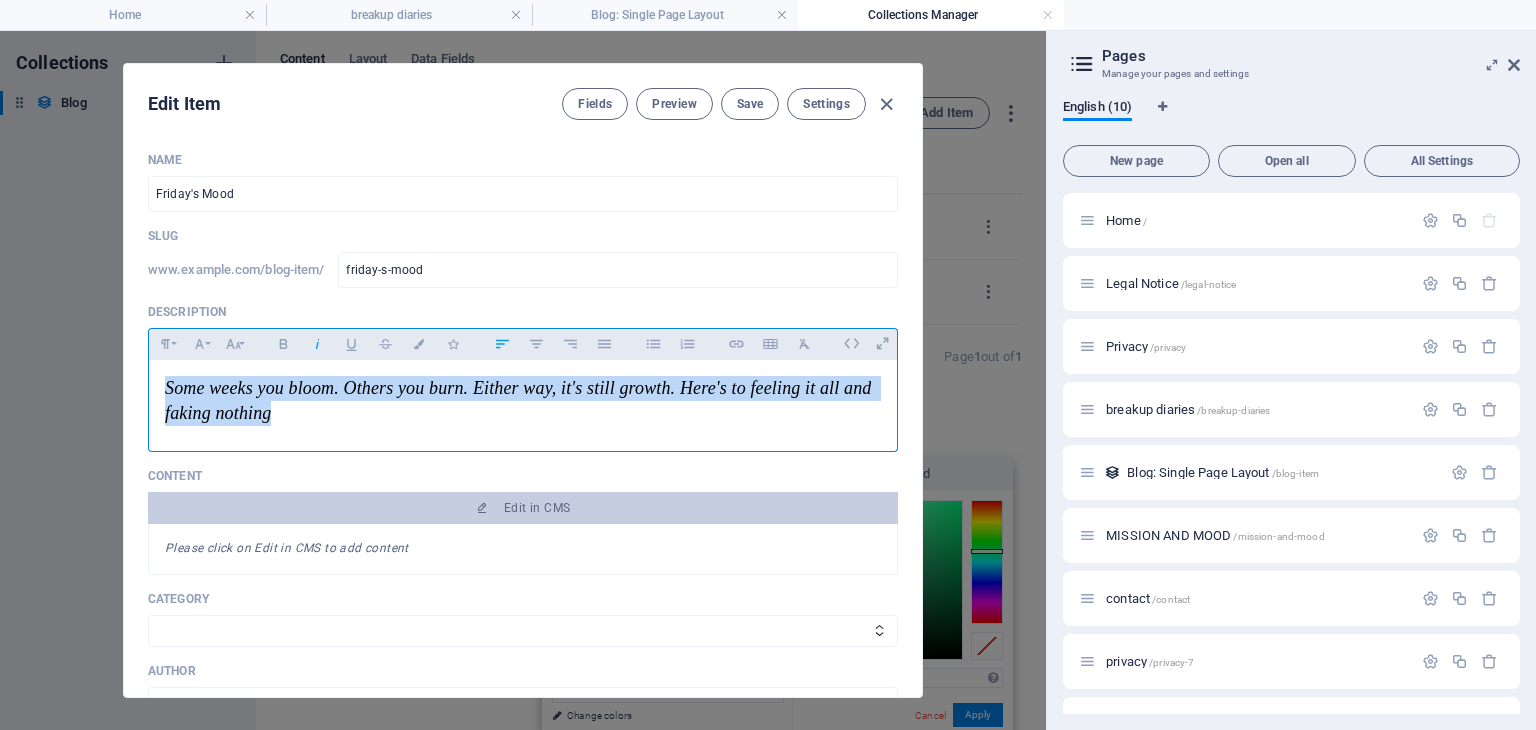 click on "Some weeks you bloom. Others you burn. Either way, it's still growth. Here's to feeling it all and faking nothing" at bounding box center (523, 401) 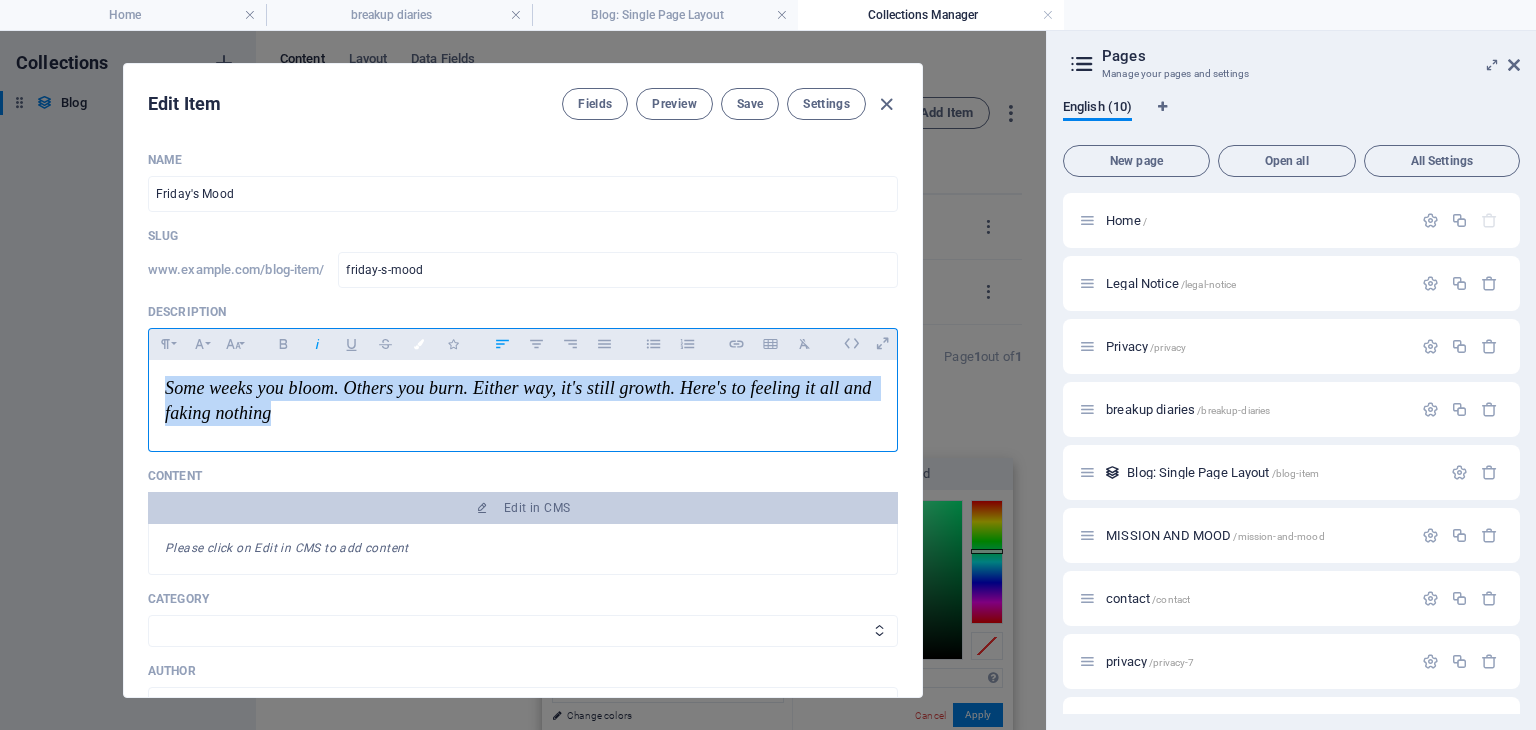 click at bounding box center (419, 344) 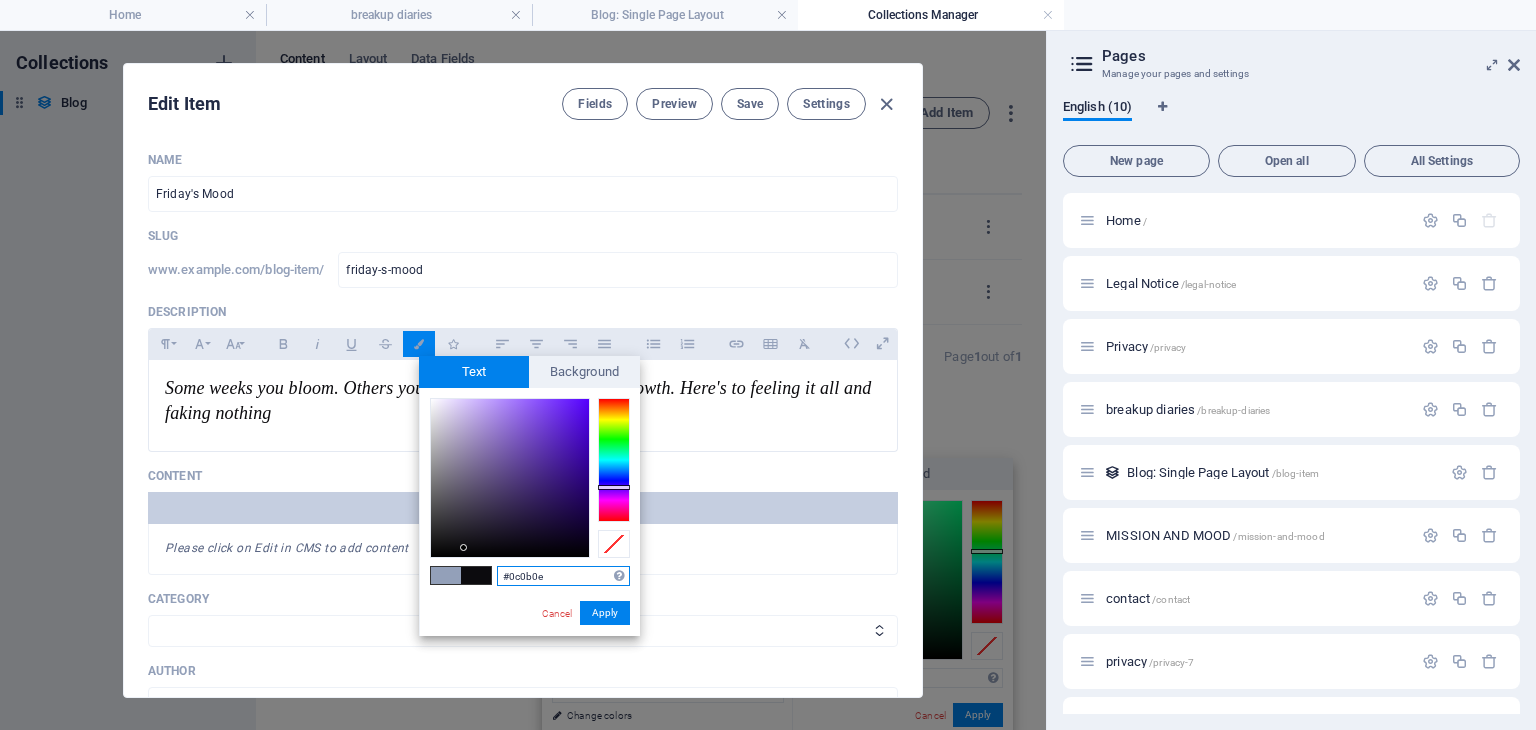 click on "#0c0b0e" at bounding box center [563, 576] 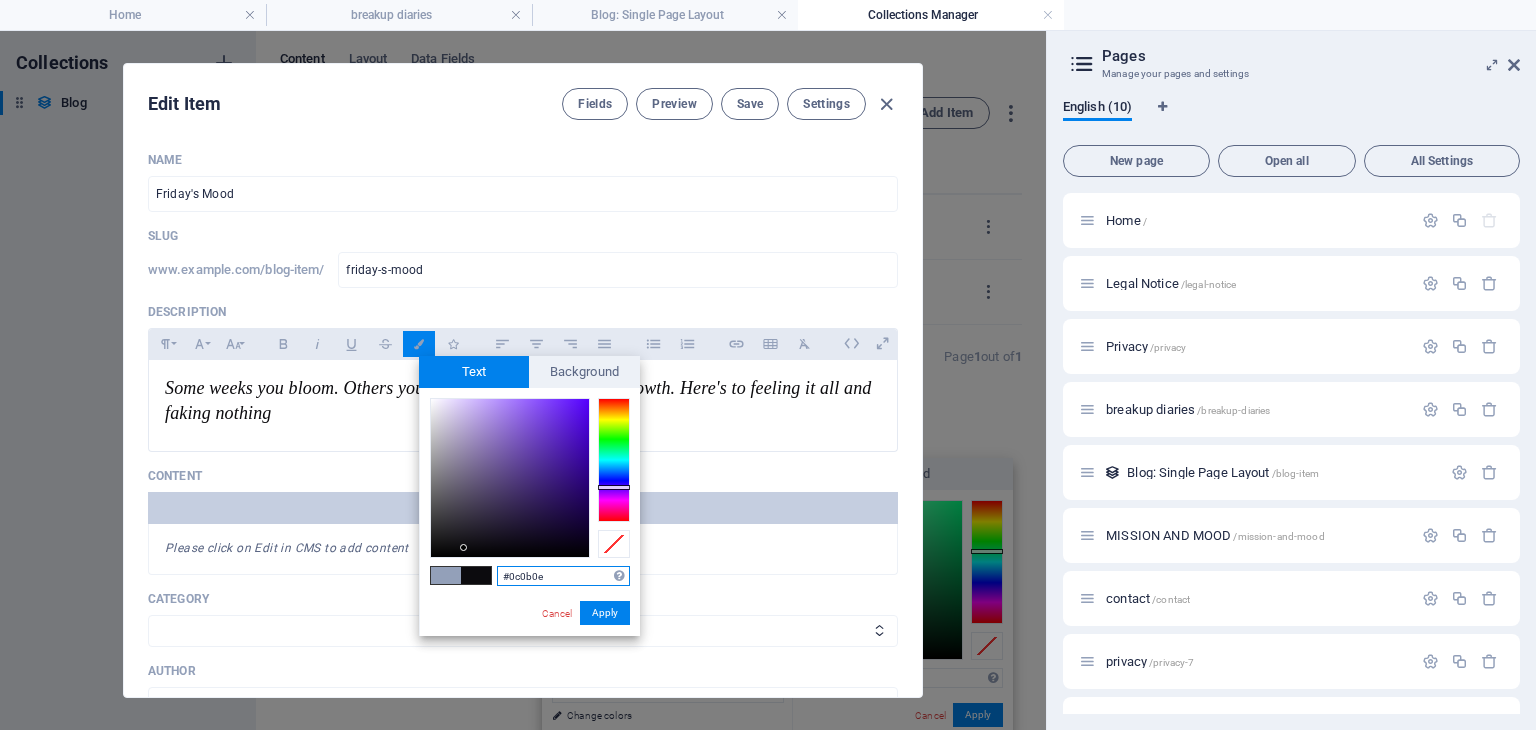 click on "#0c0b0e" at bounding box center (563, 576) 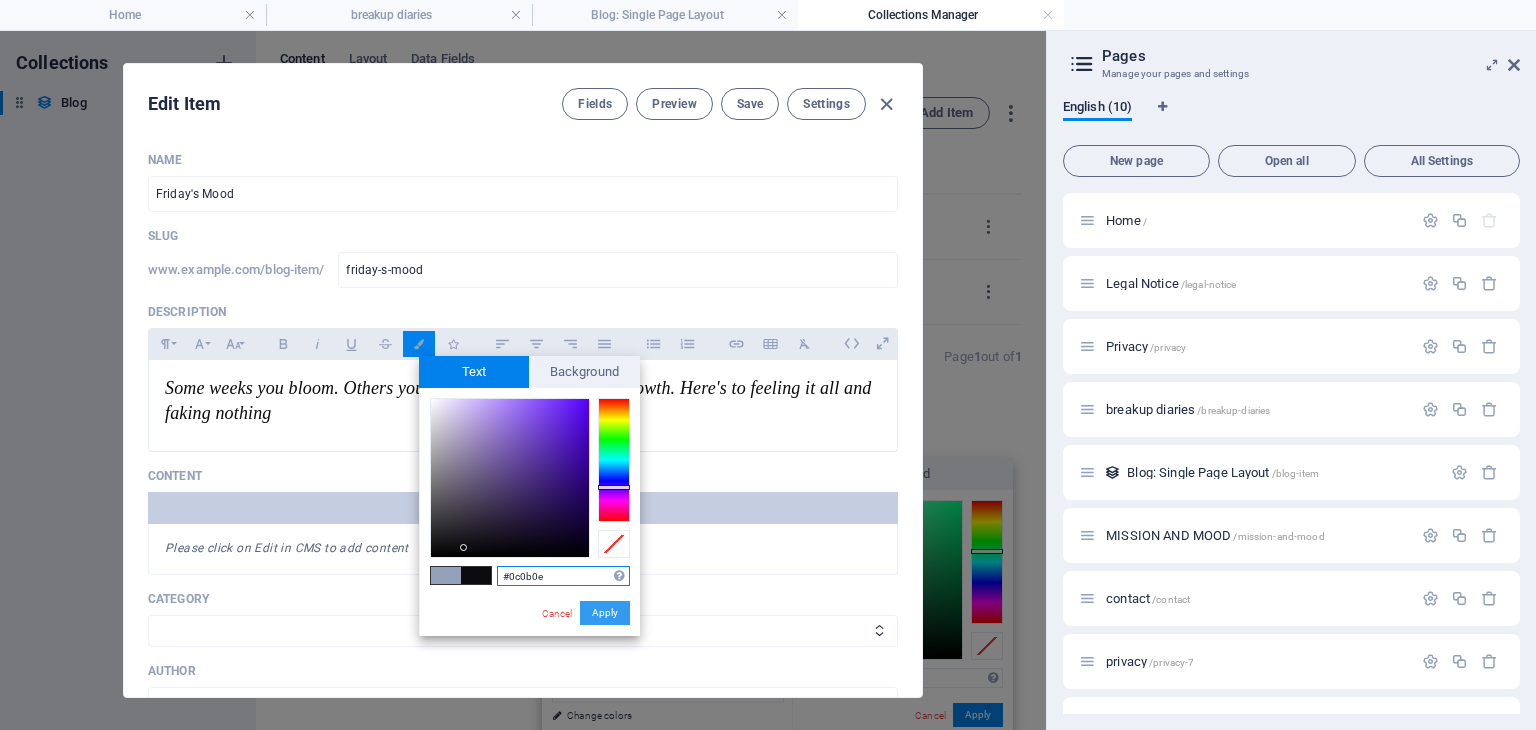 paste on "5a5c5b" 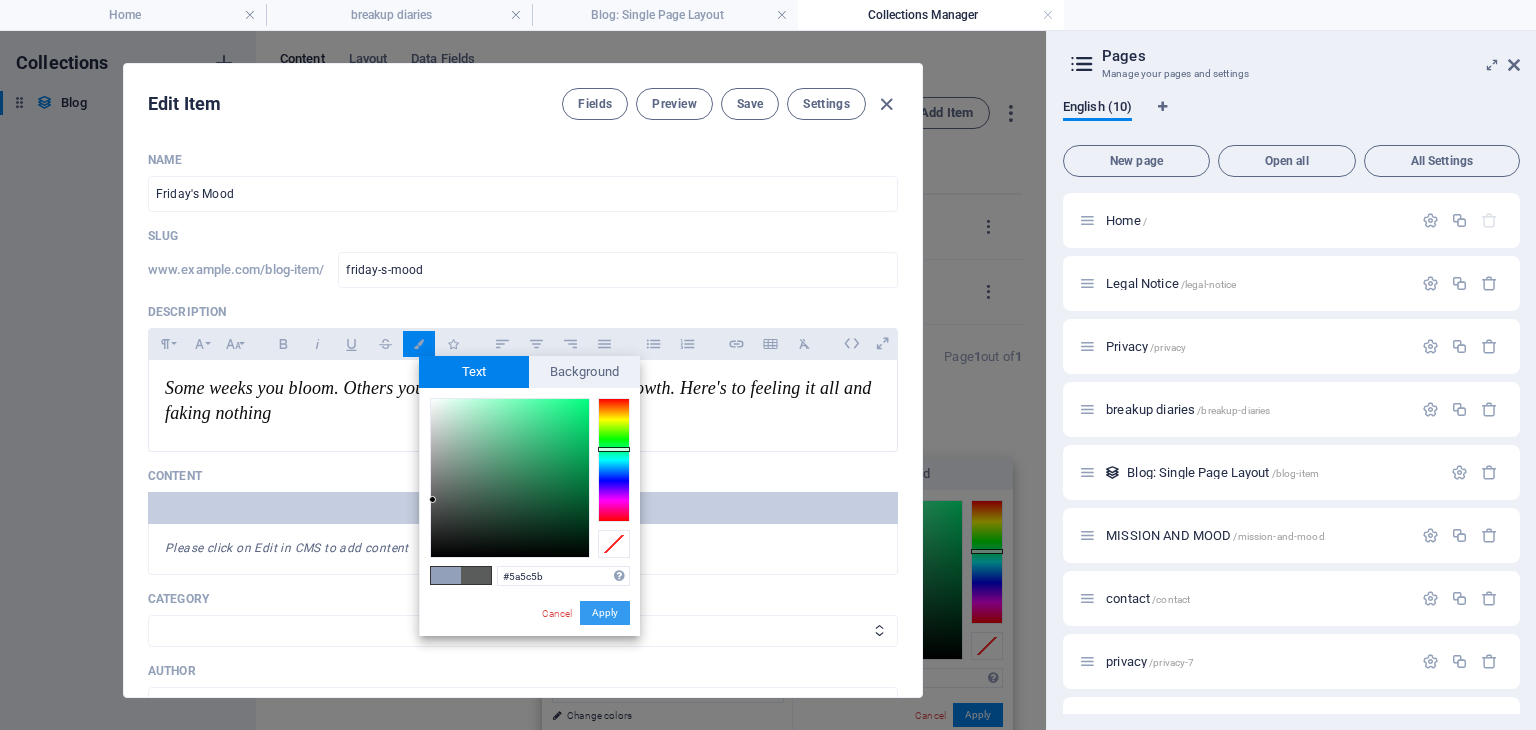 click on "Apply" at bounding box center (605, 613) 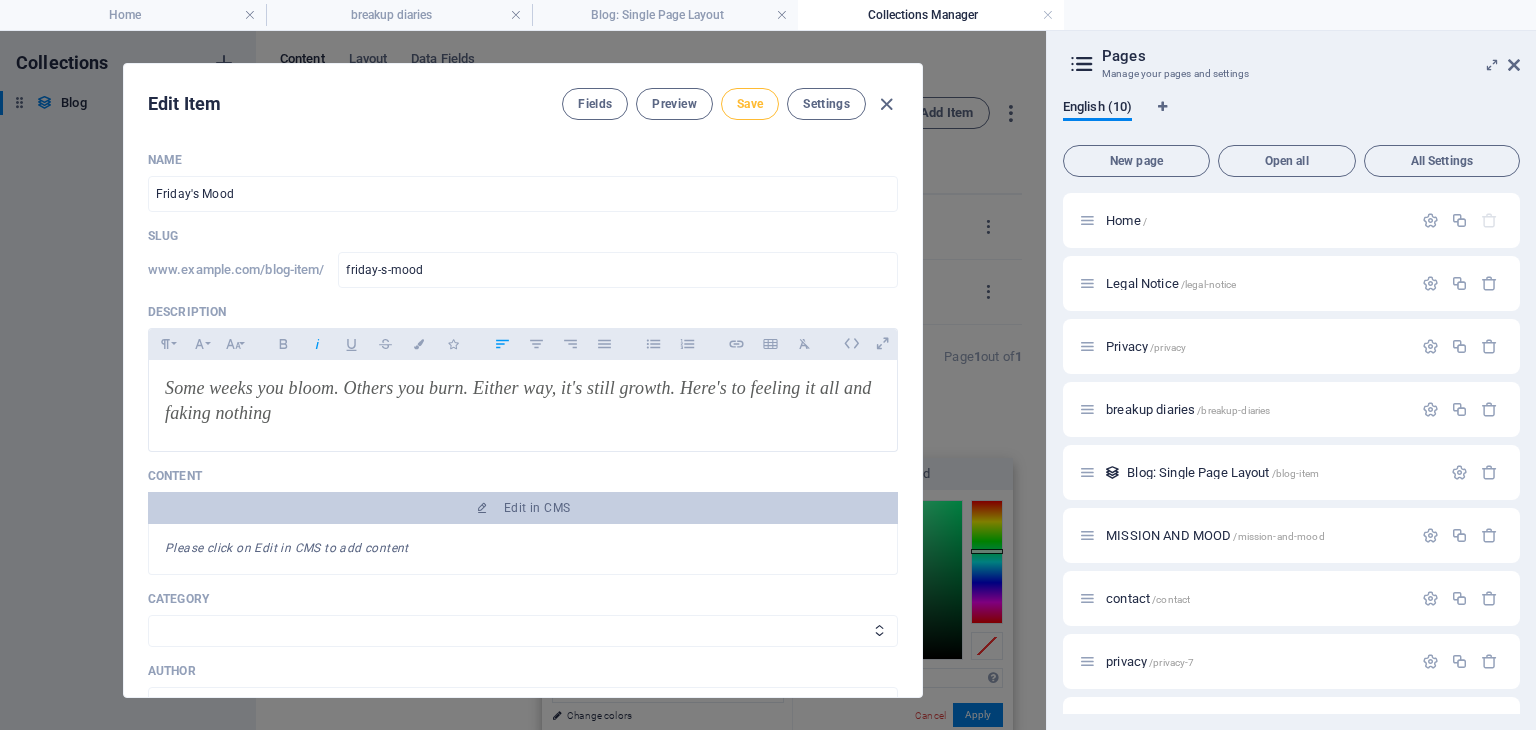 click on "Save" at bounding box center (750, 104) 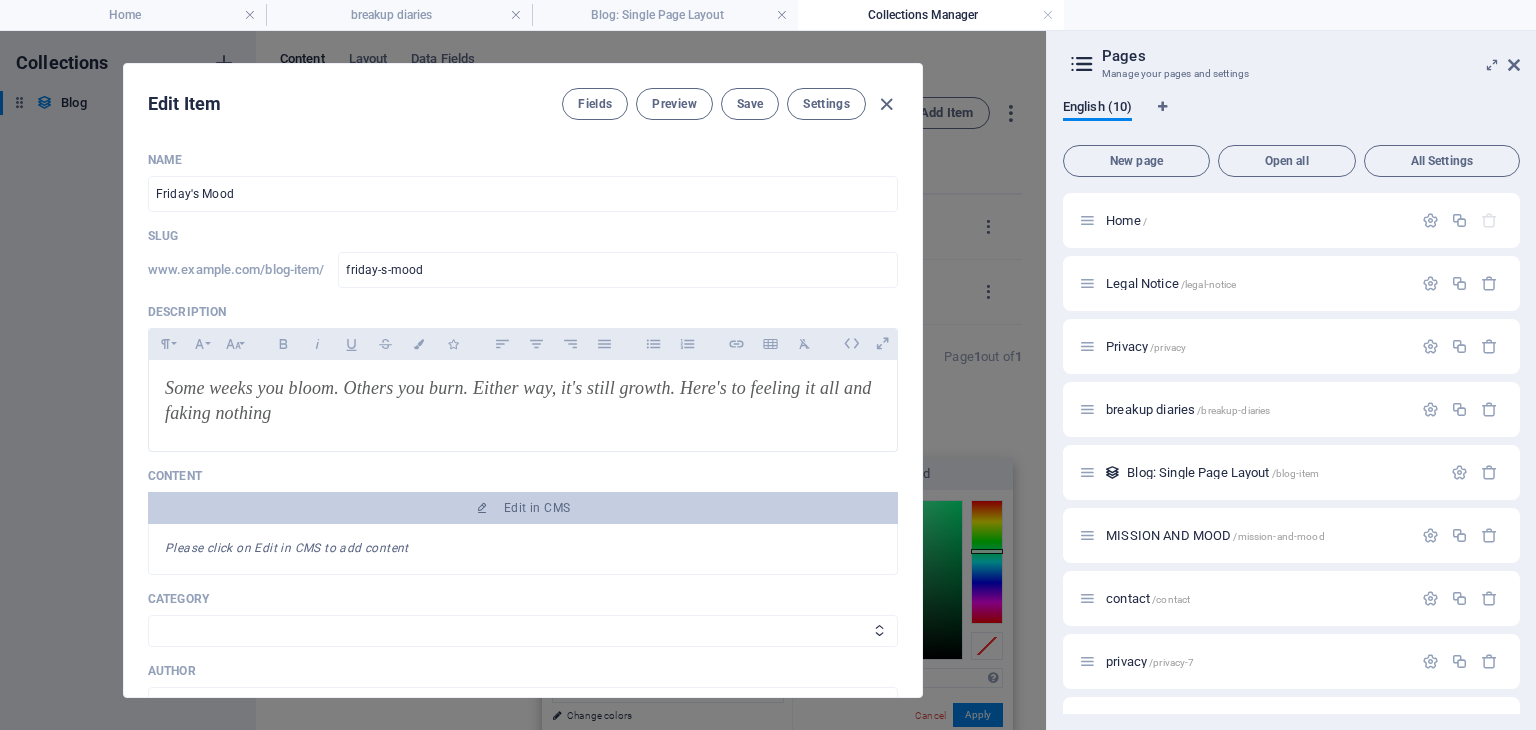 click on "Fields Preview Save Settings" at bounding box center [730, 104] 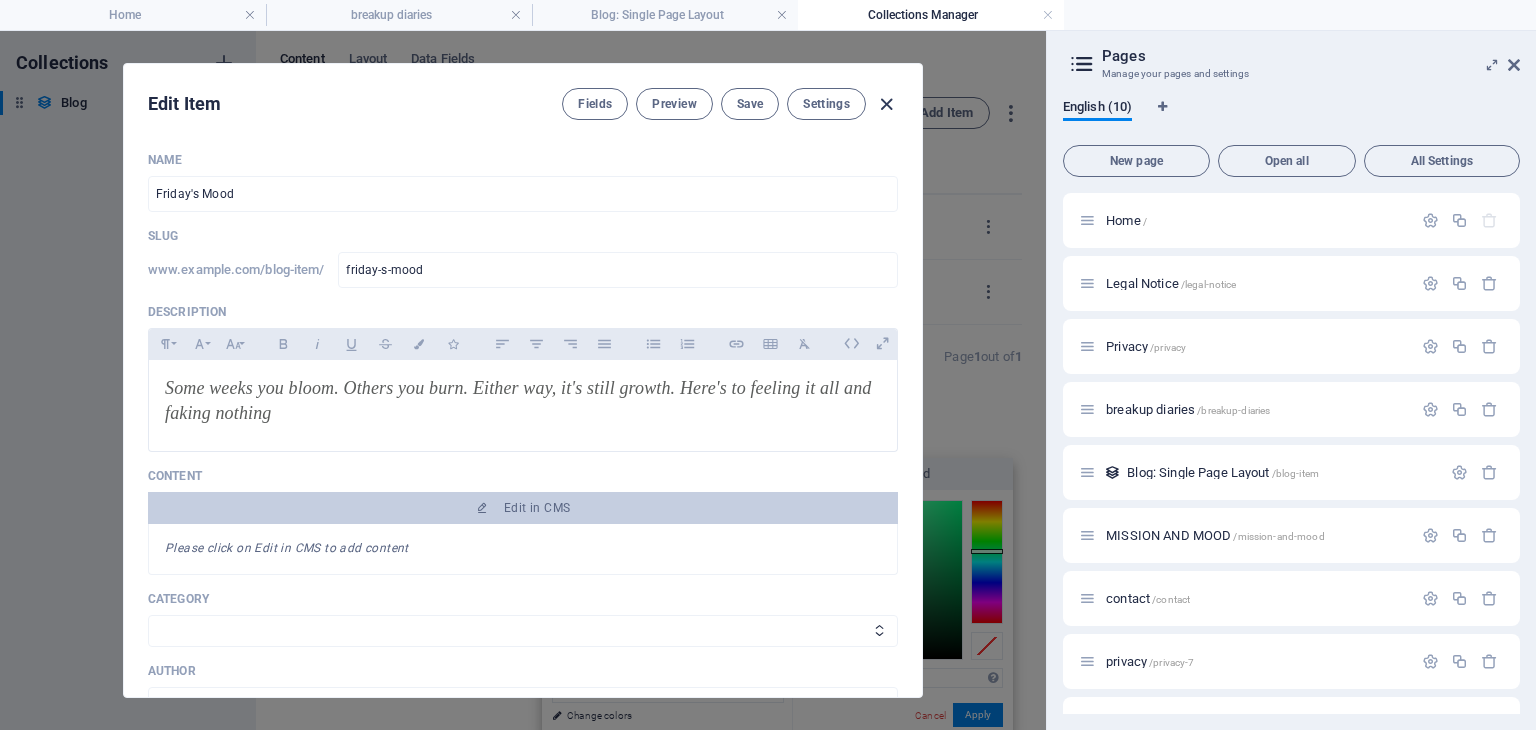 click at bounding box center (886, 104) 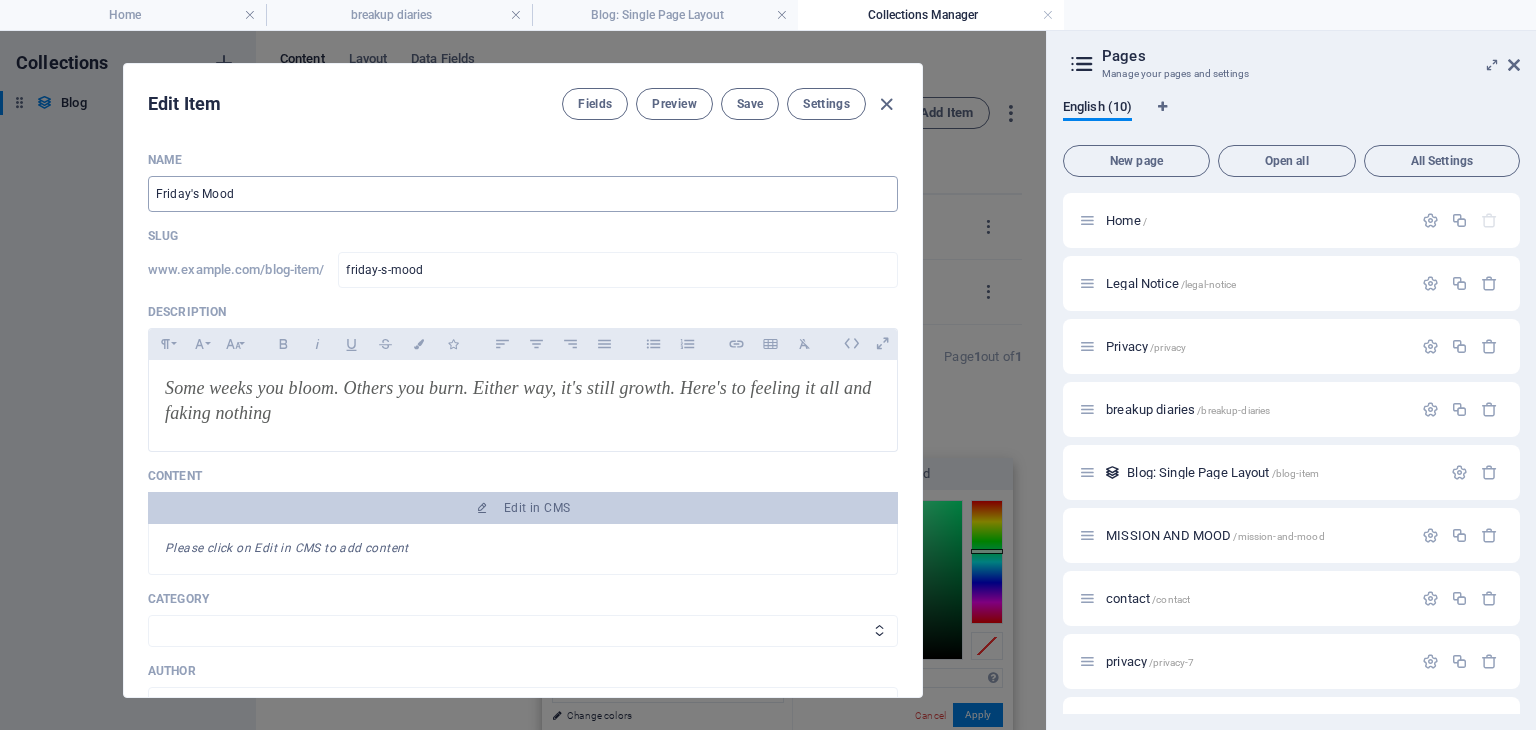 type on "friday-s-mood" 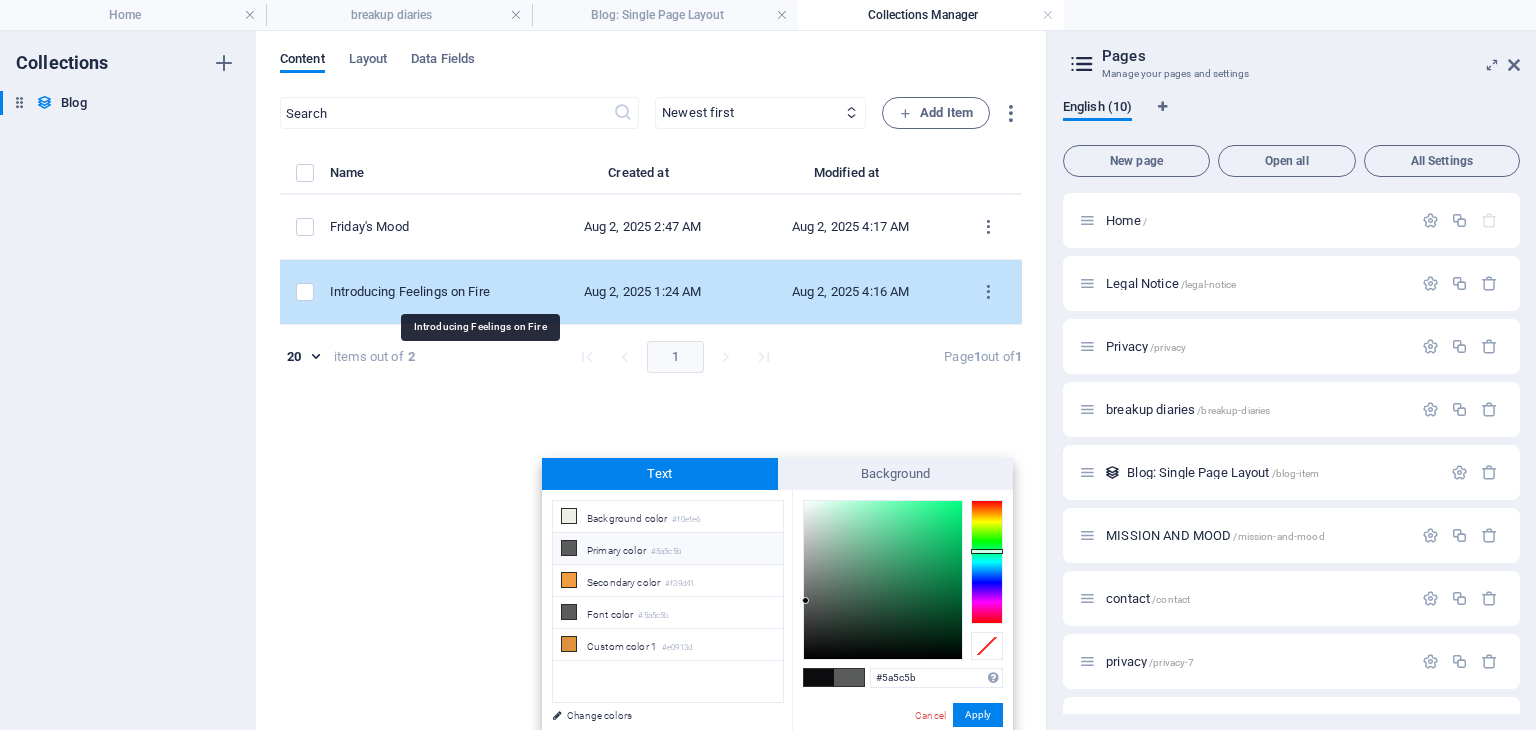 click on "Introducing Feelings on Fire" at bounding box center [426, 292] 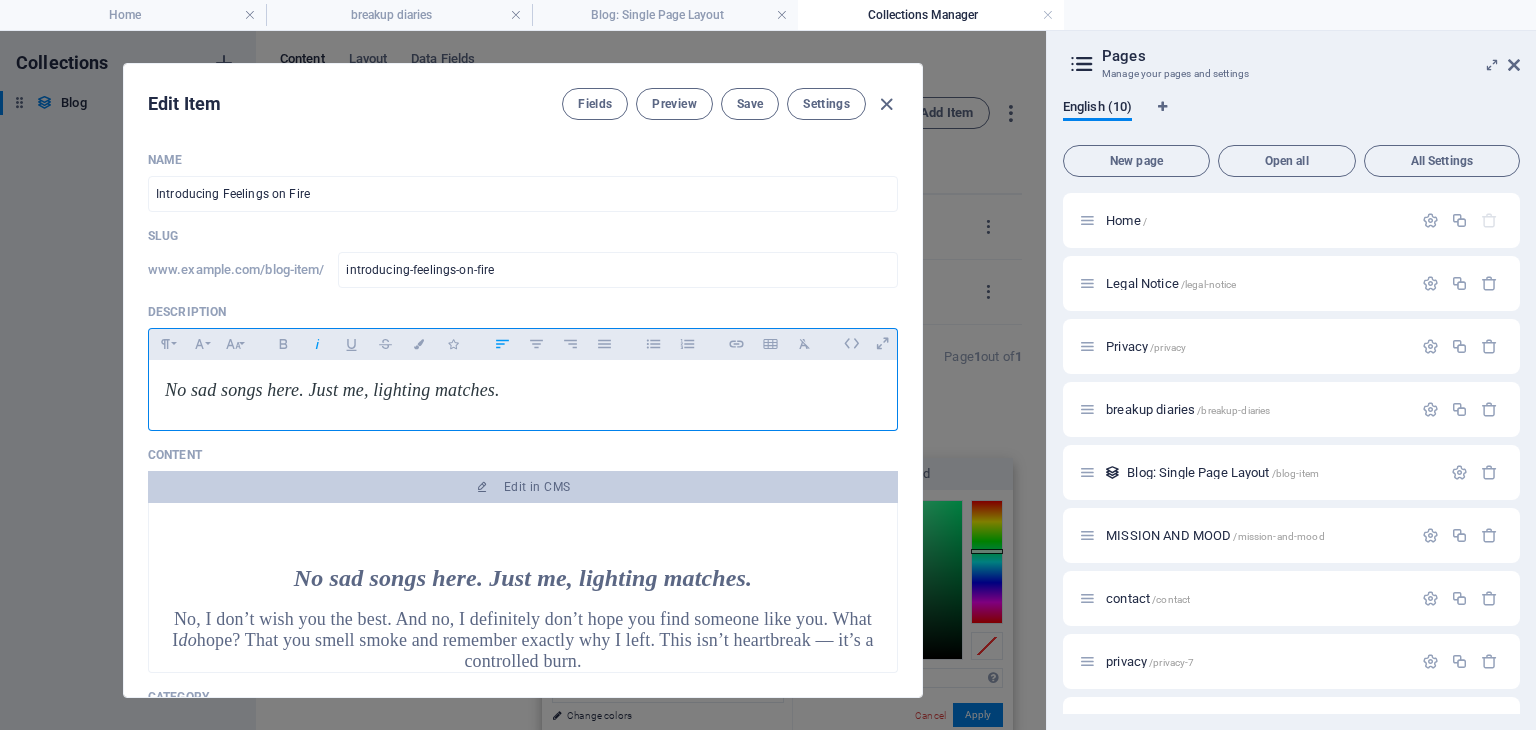 click on "No sad songs here. Just me, lighting matches." at bounding box center (332, 390) 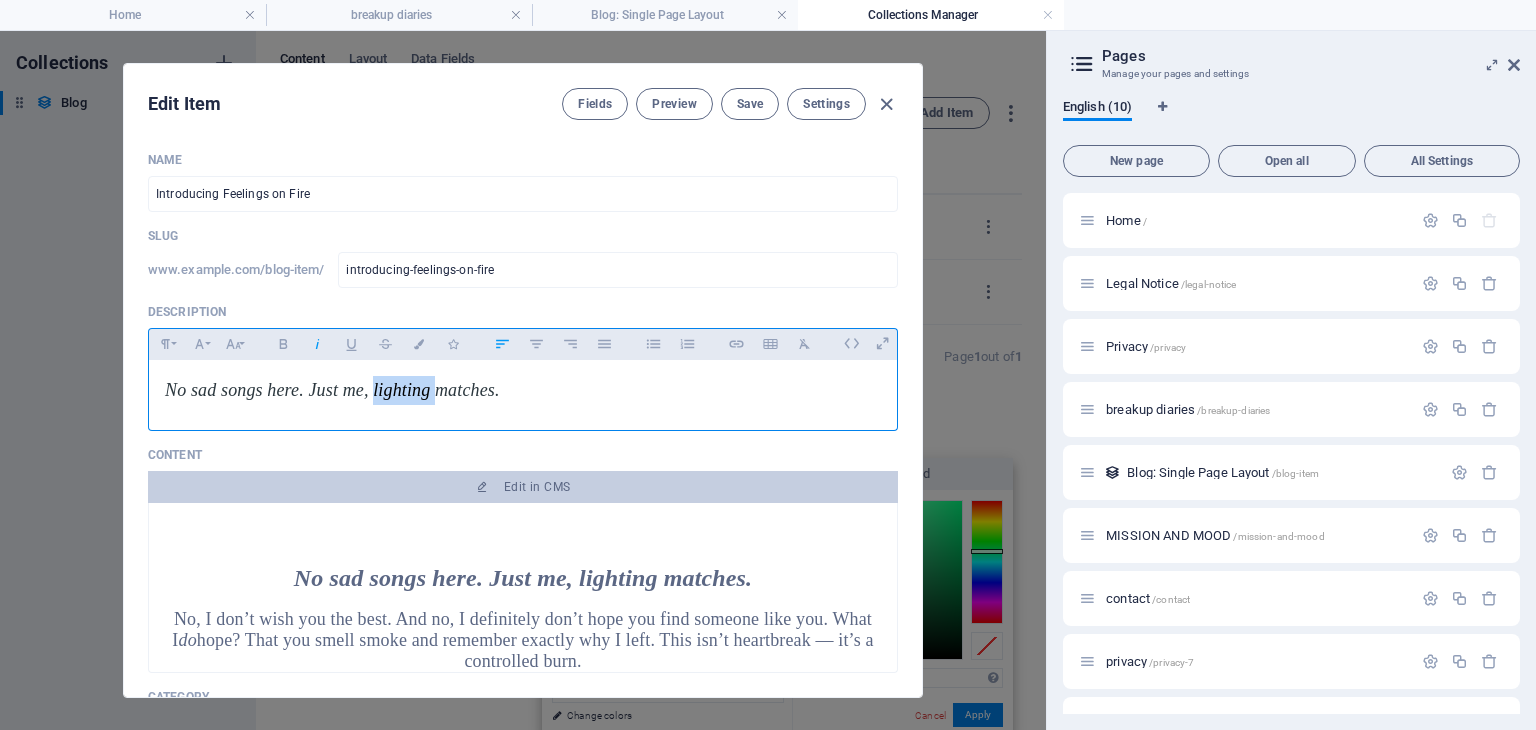 click on "No sad songs here. Just me, lighting matches." at bounding box center [332, 390] 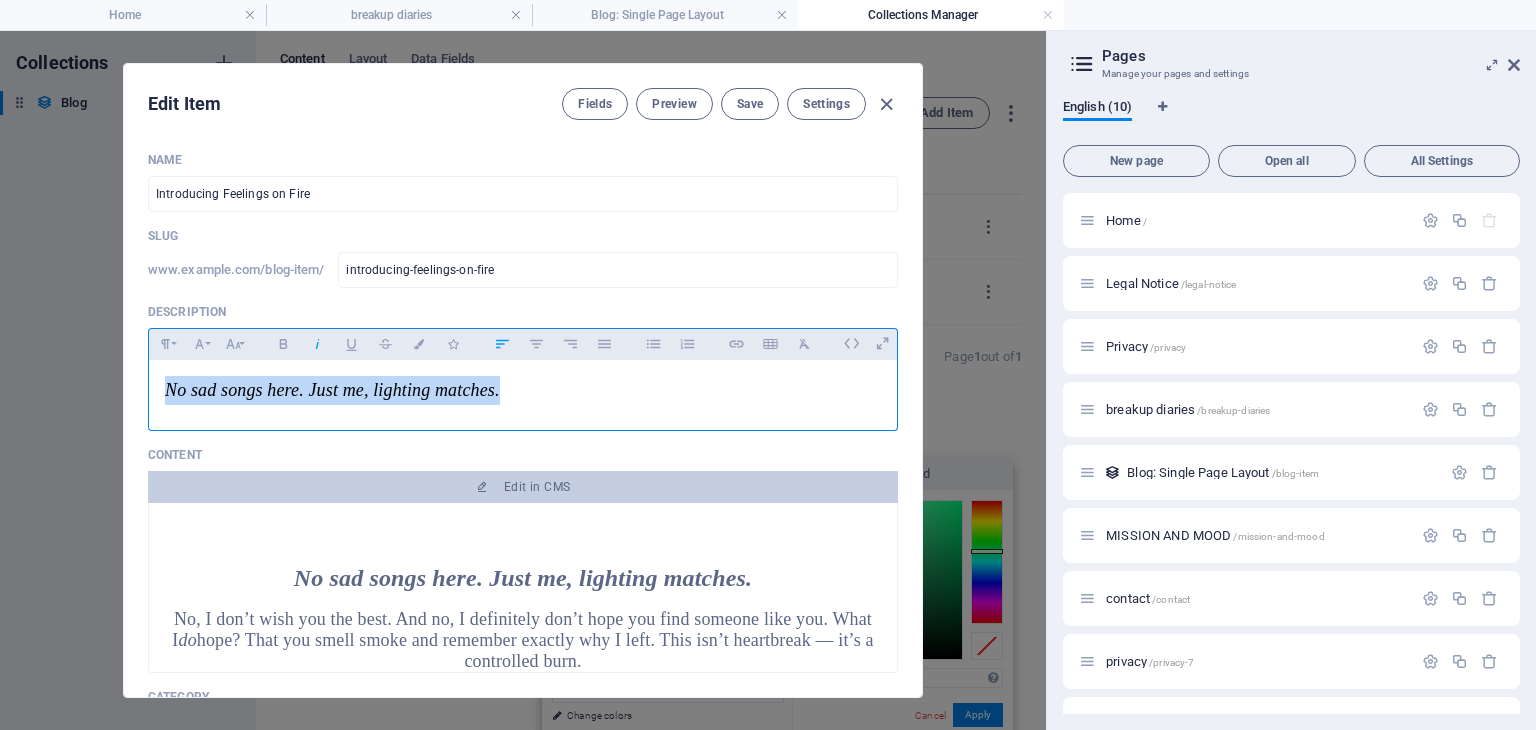 click on "No sad songs here. Just me, lighting matches." at bounding box center (332, 390) 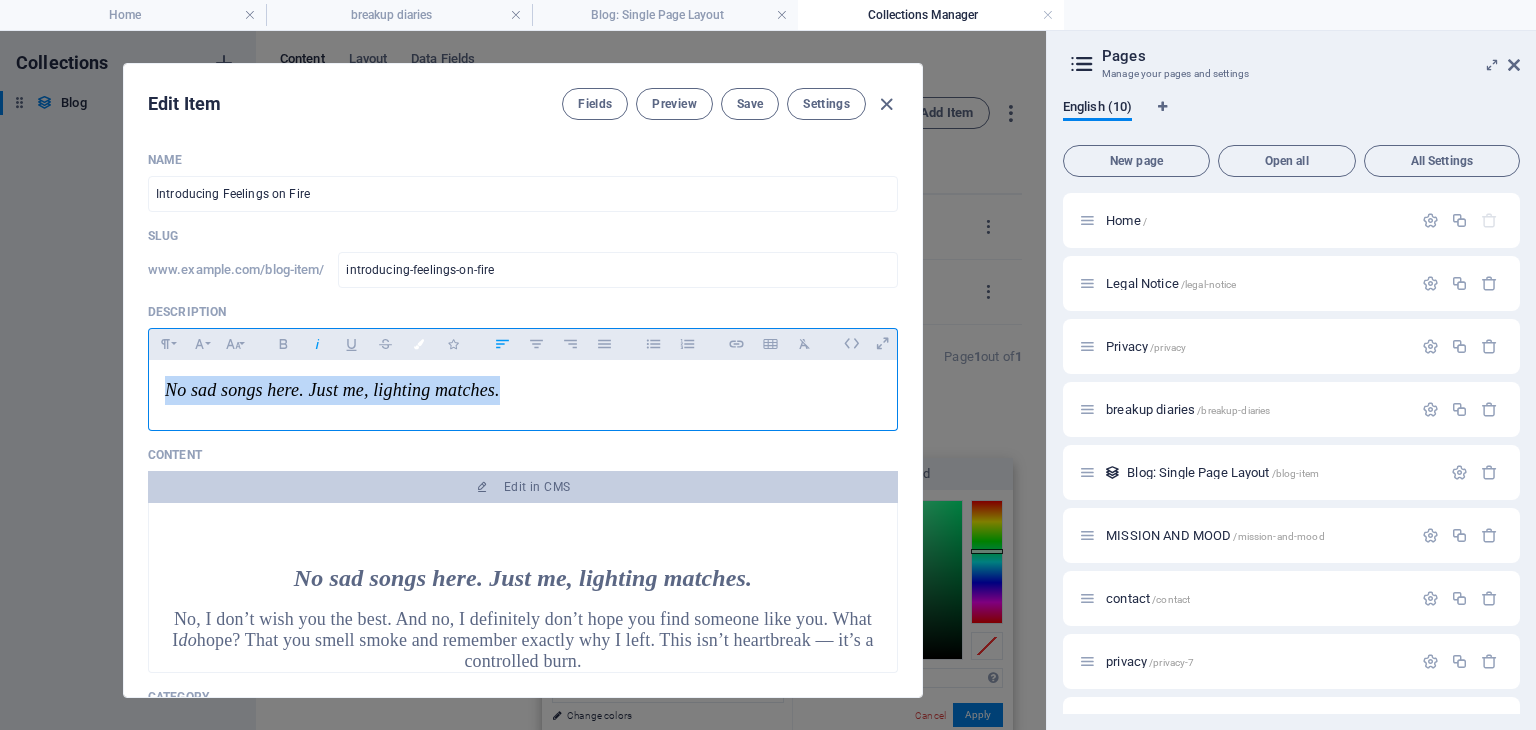 click at bounding box center (419, 344) 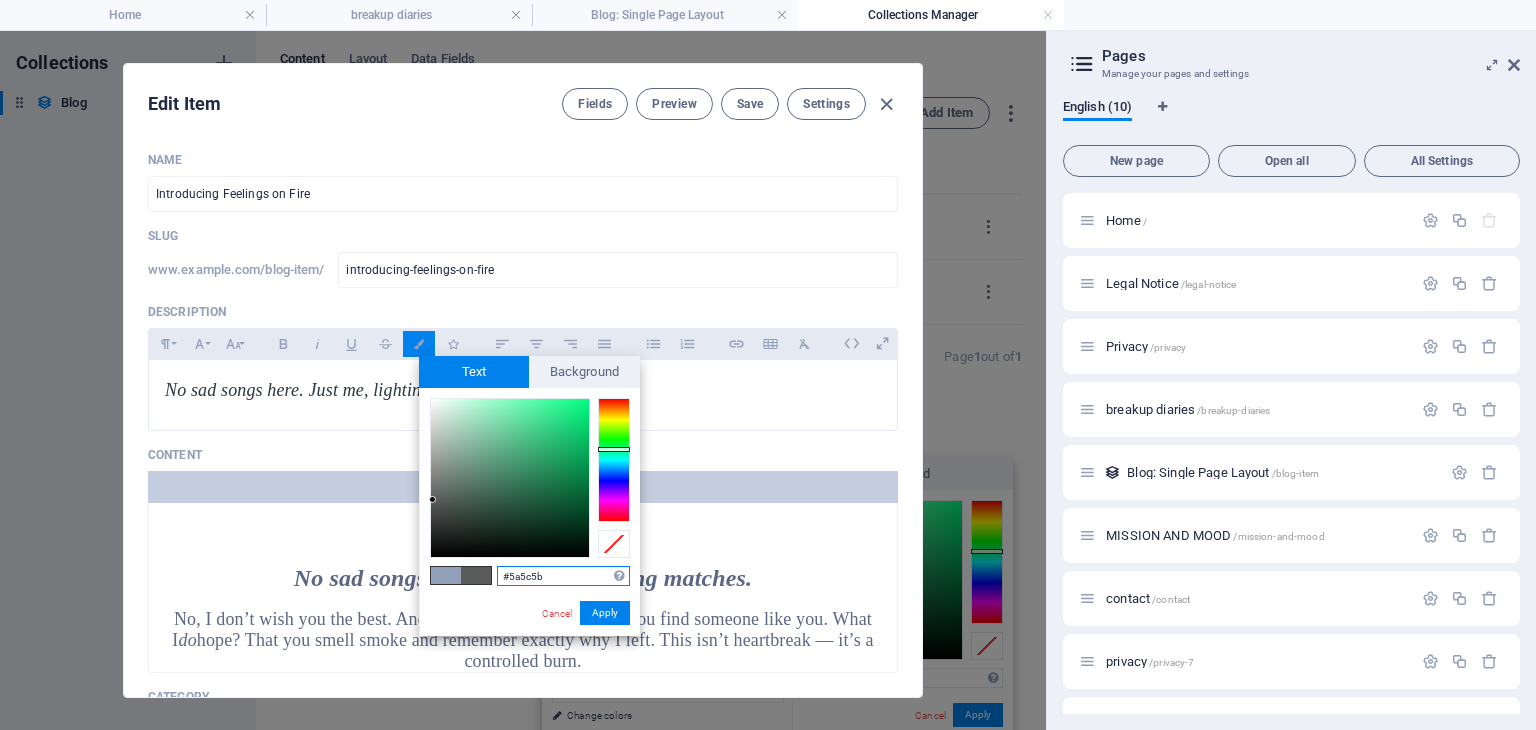 click on "#5a5c5b" at bounding box center [563, 576] 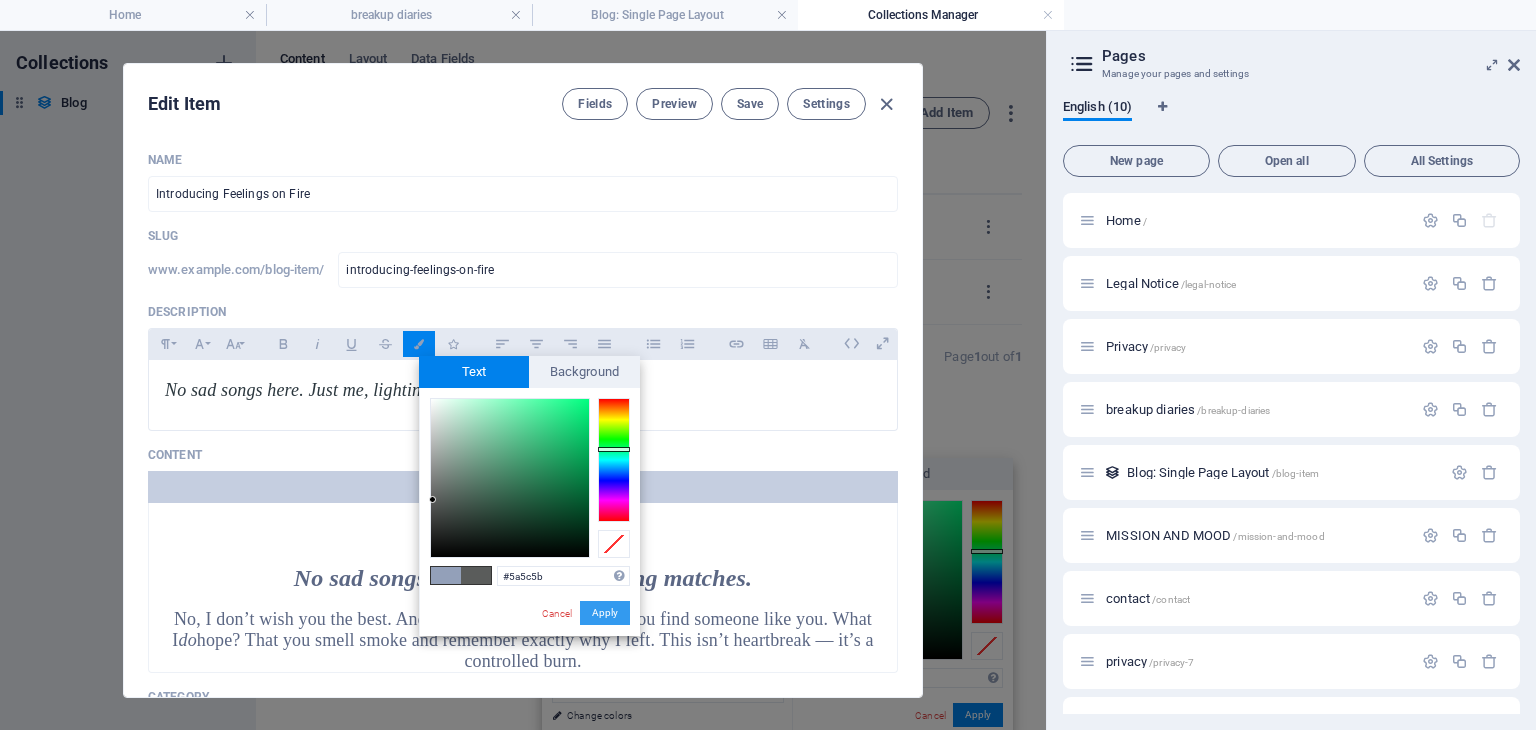 click on "Apply" at bounding box center (605, 613) 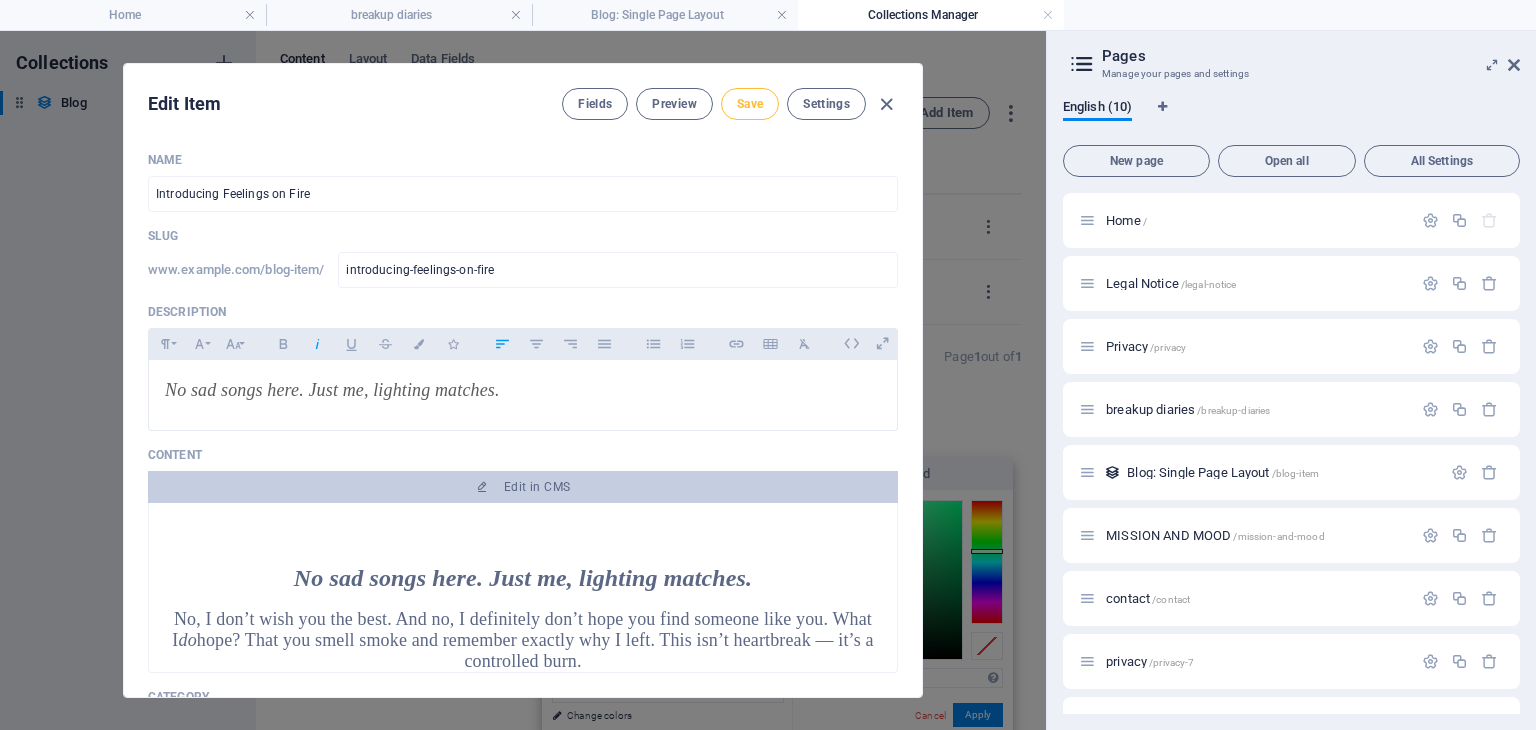 click on "Save" at bounding box center [750, 104] 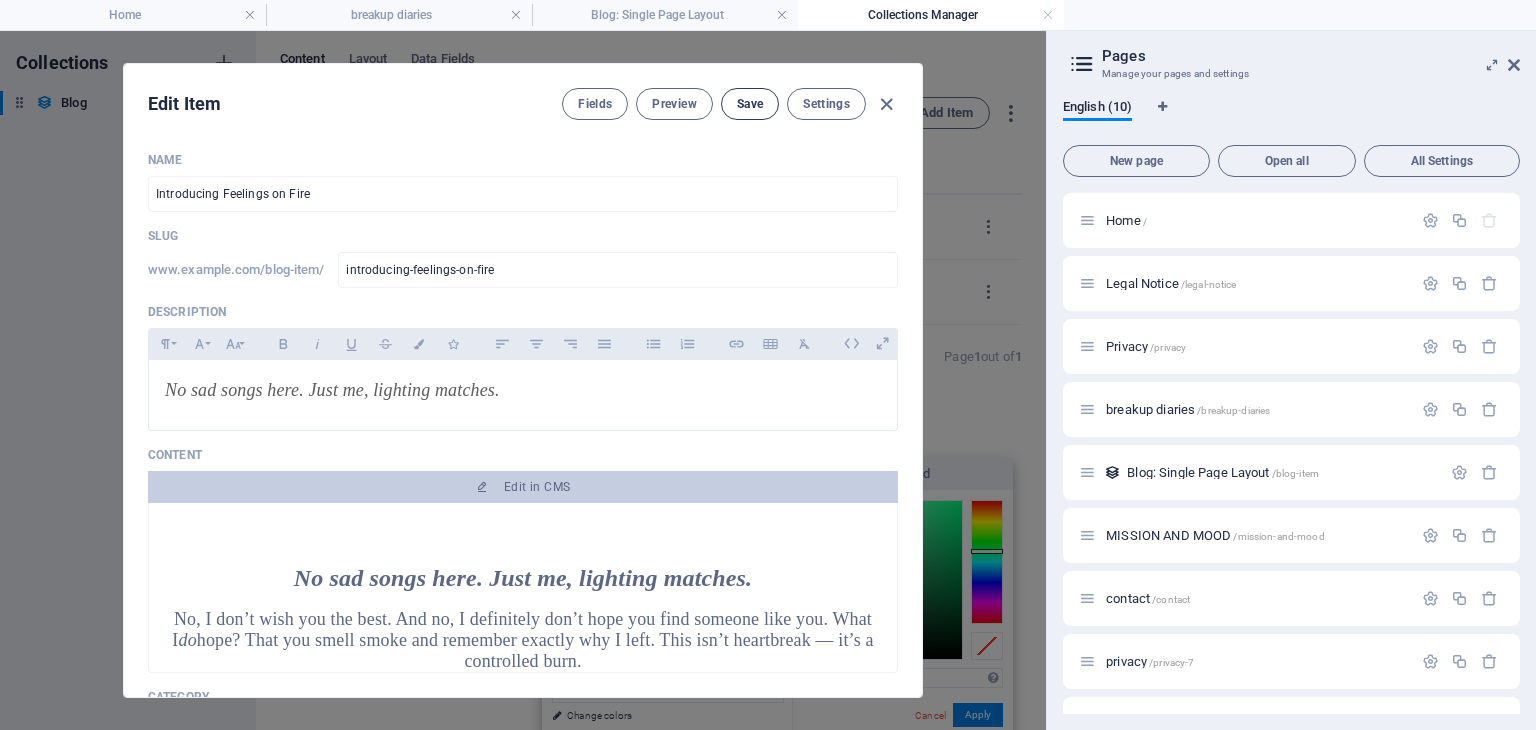 click on "Save" at bounding box center [750, 104] 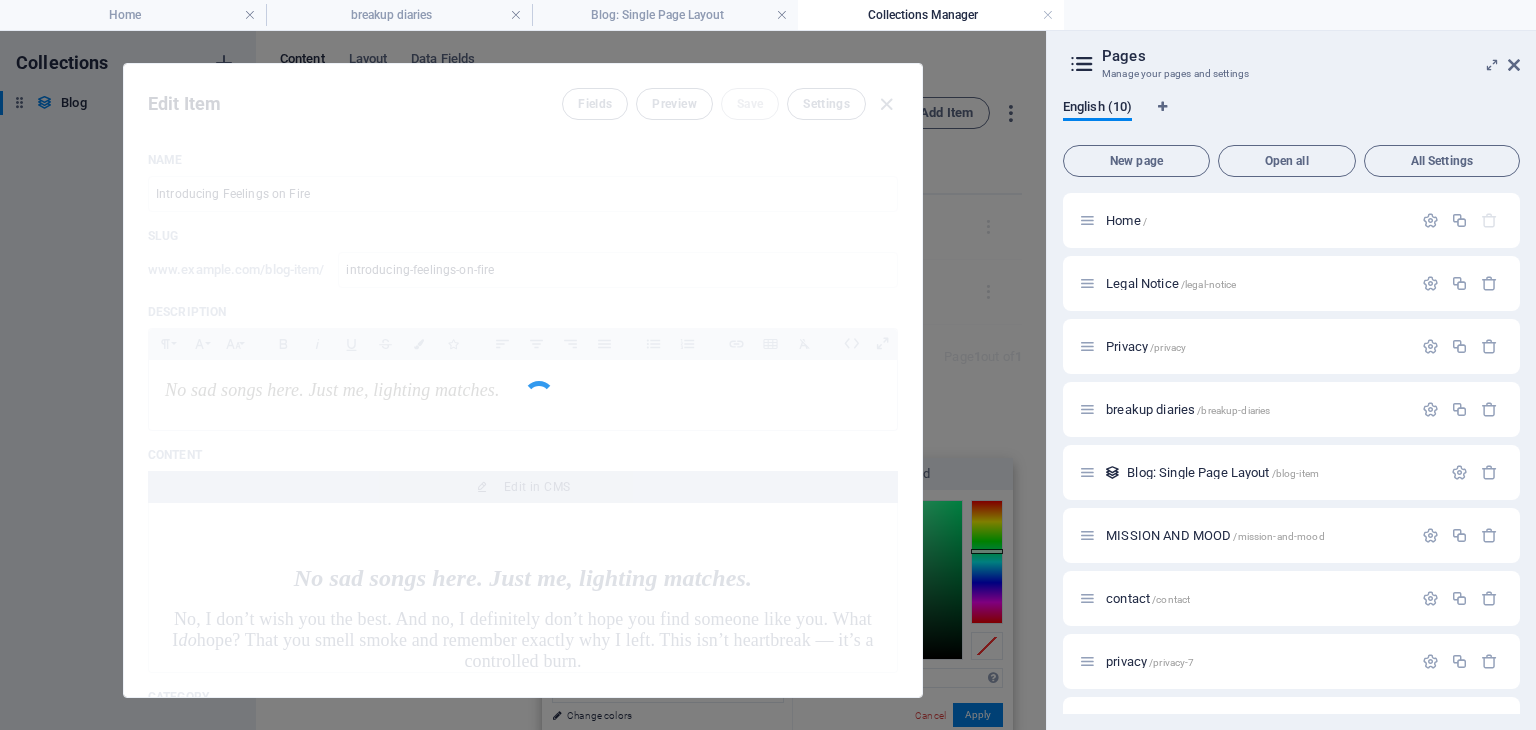 click at bounding box center (523, 380) 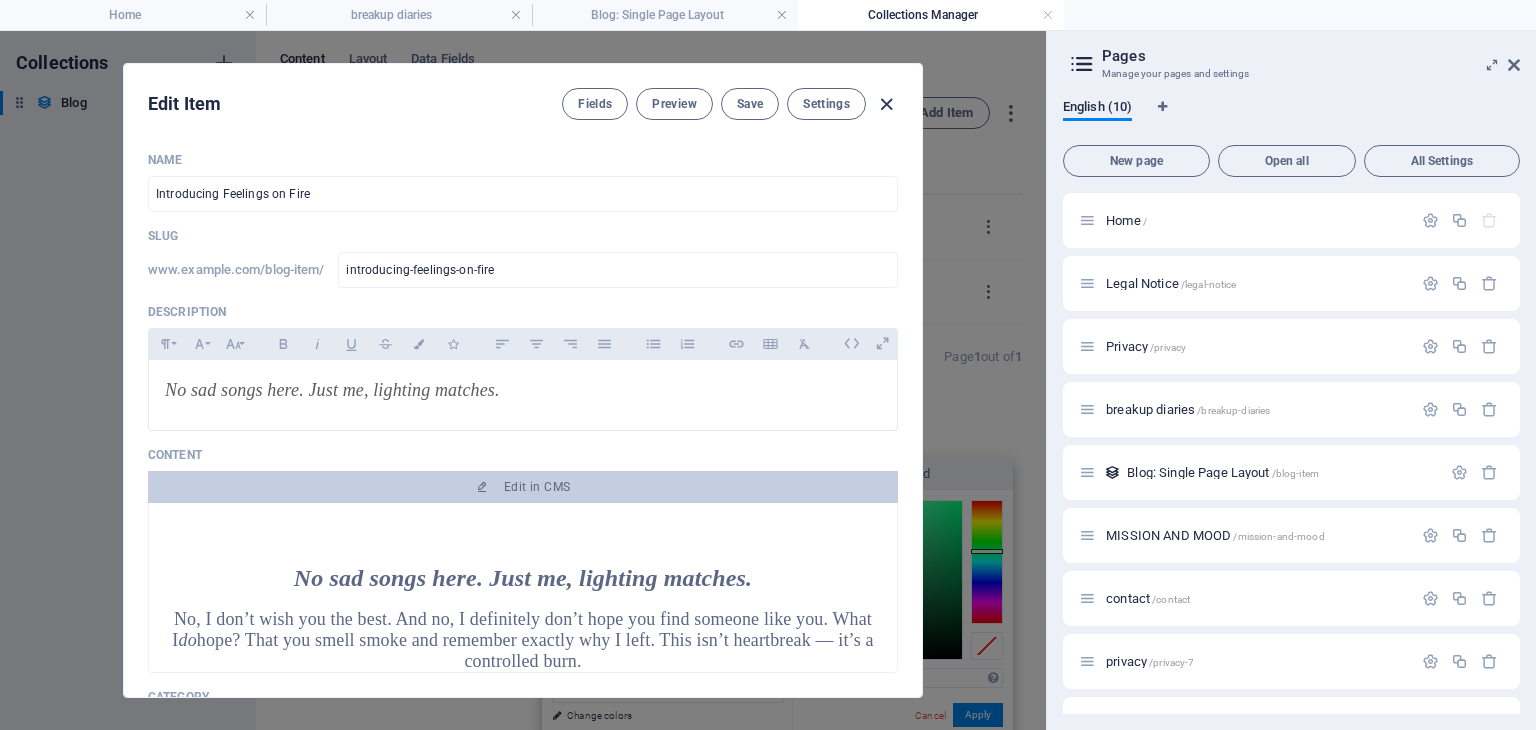 click at bounding box center [886, 104] 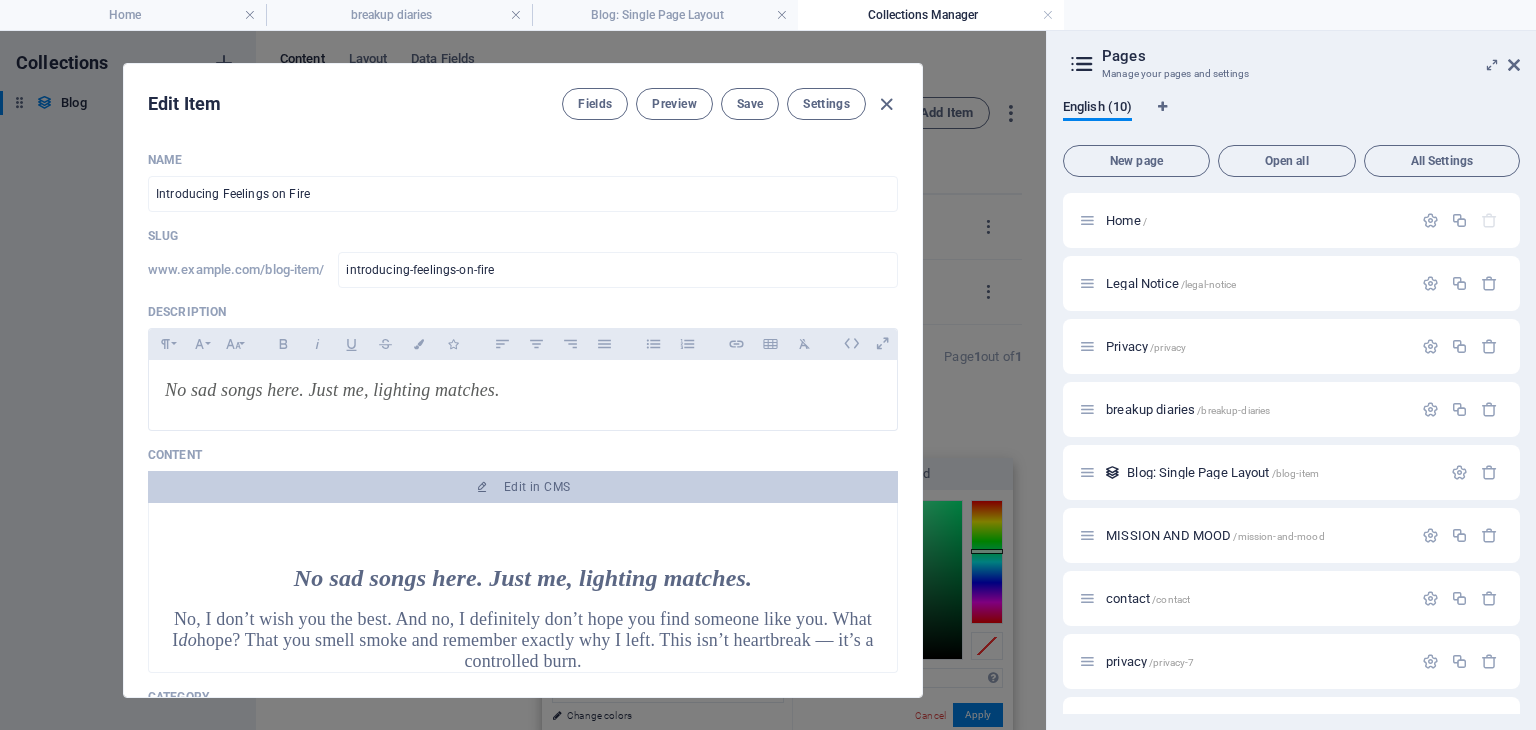 type on "2025-08-02" 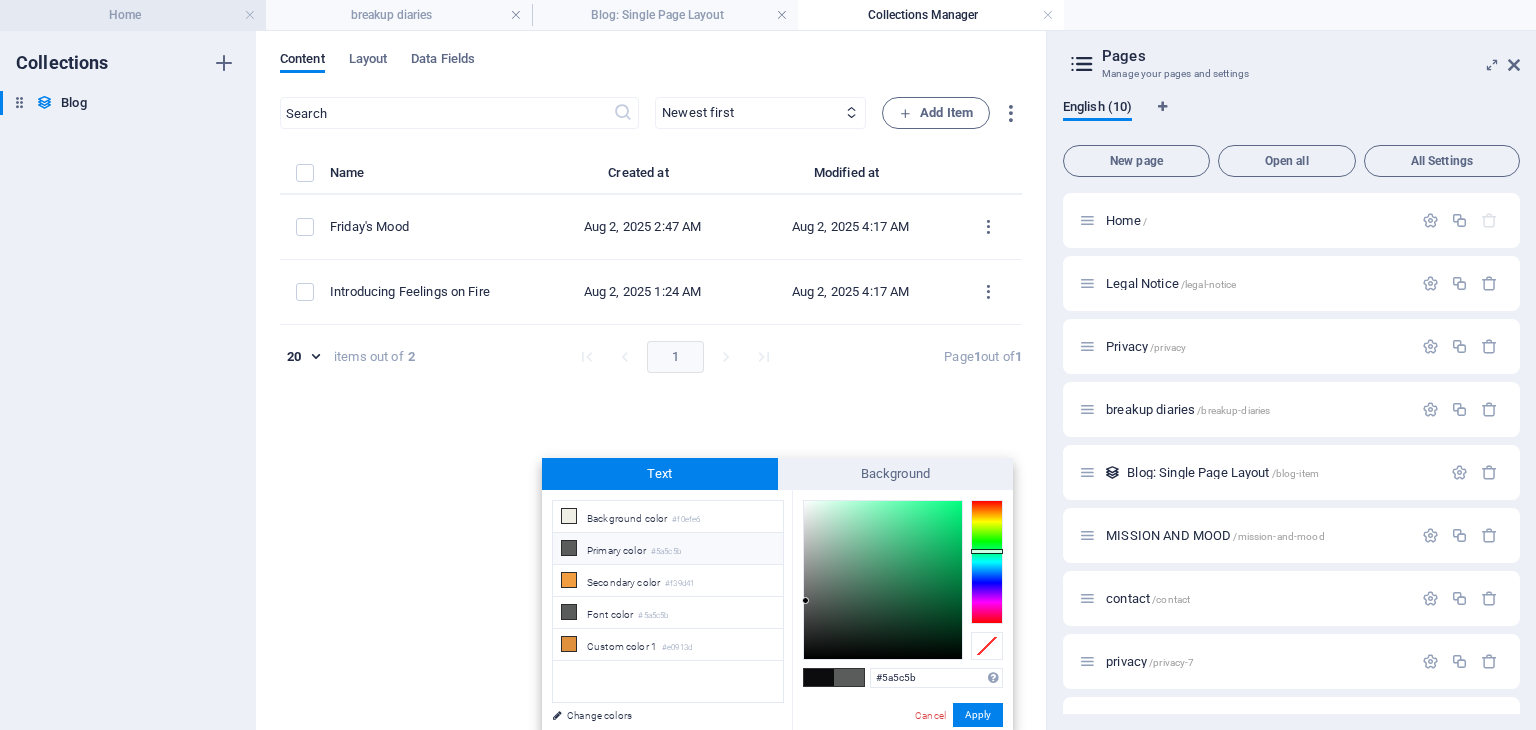 click on "Home" at bounding box center (133, 15) 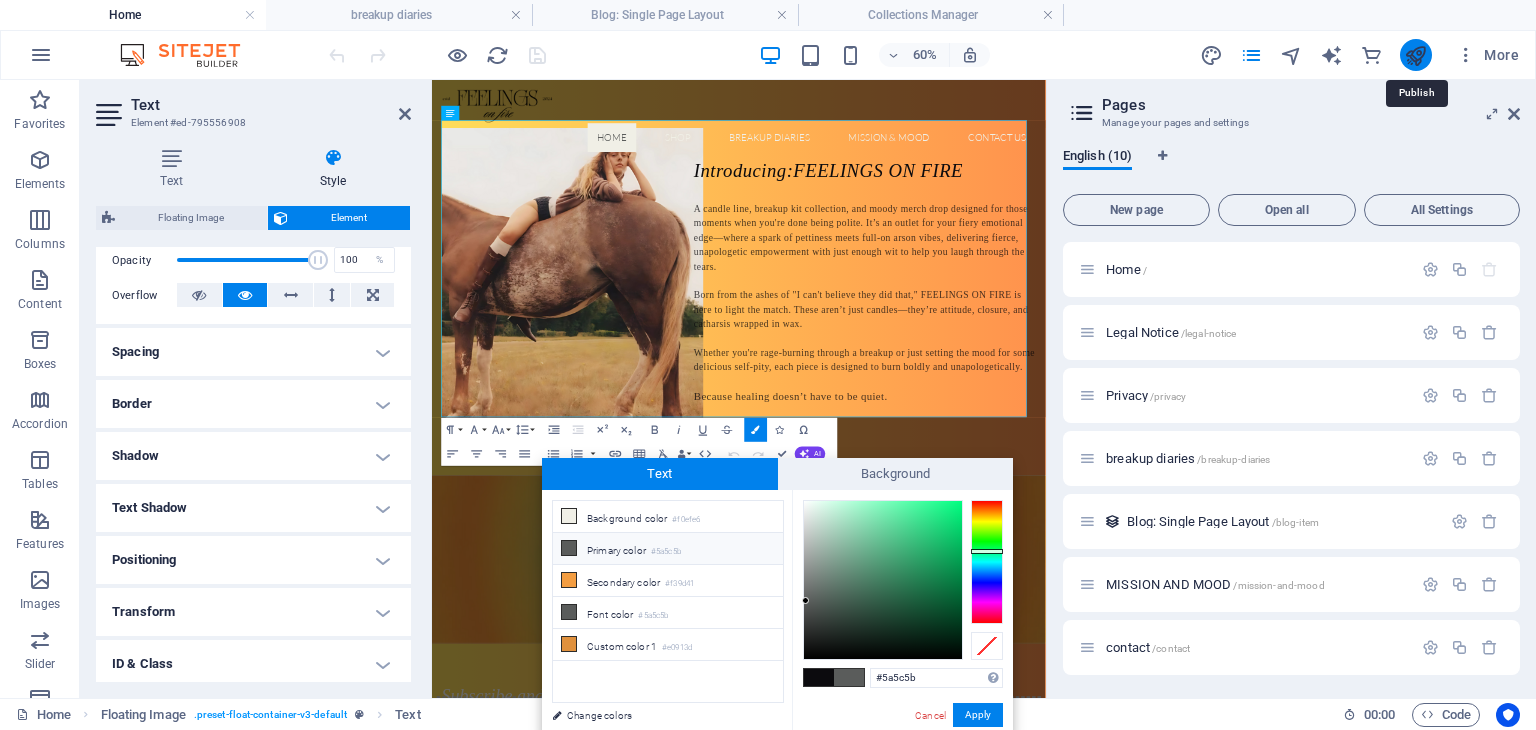 click at bounding box center (1415, 55) 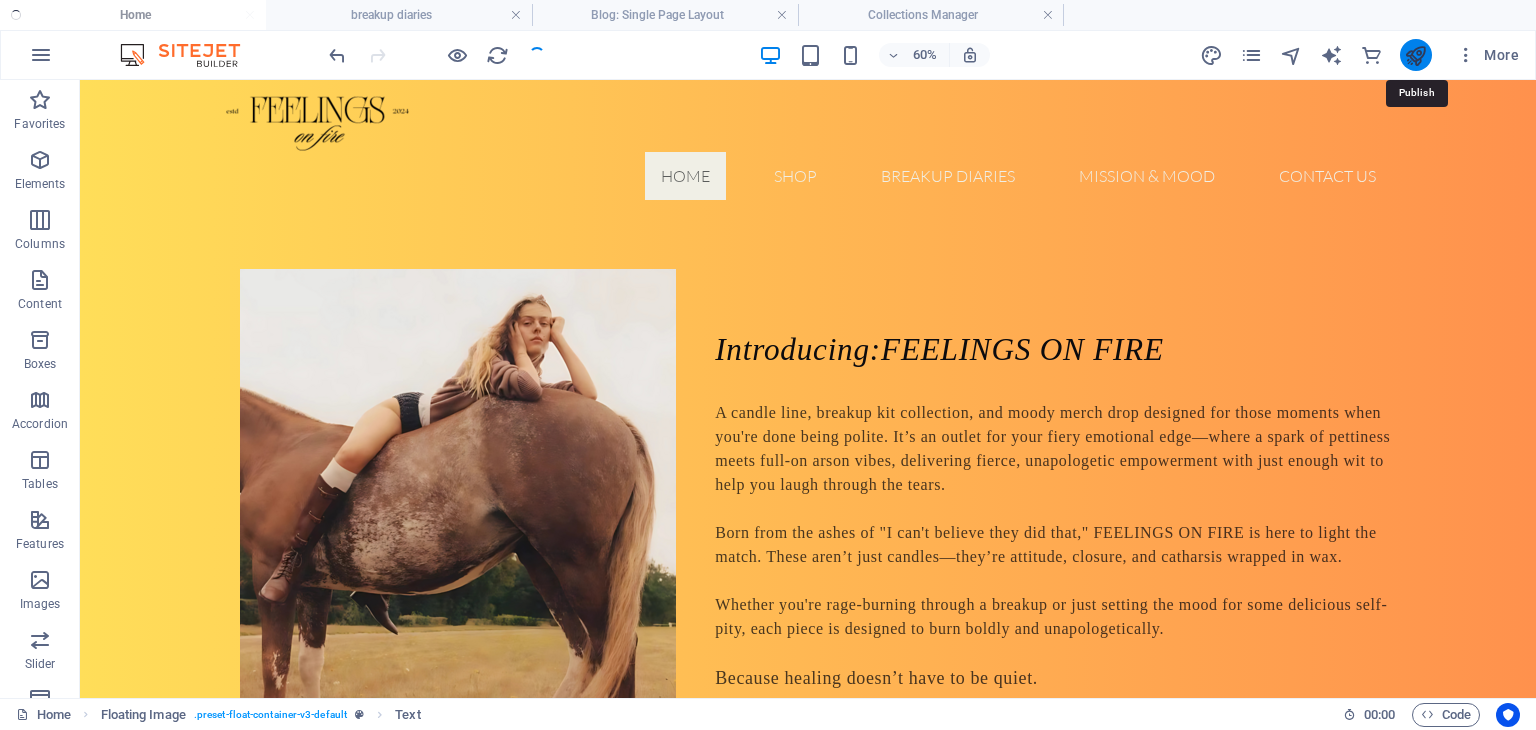 scroll, scrollTop: 518, scrollLeft: 0, axis: vertical 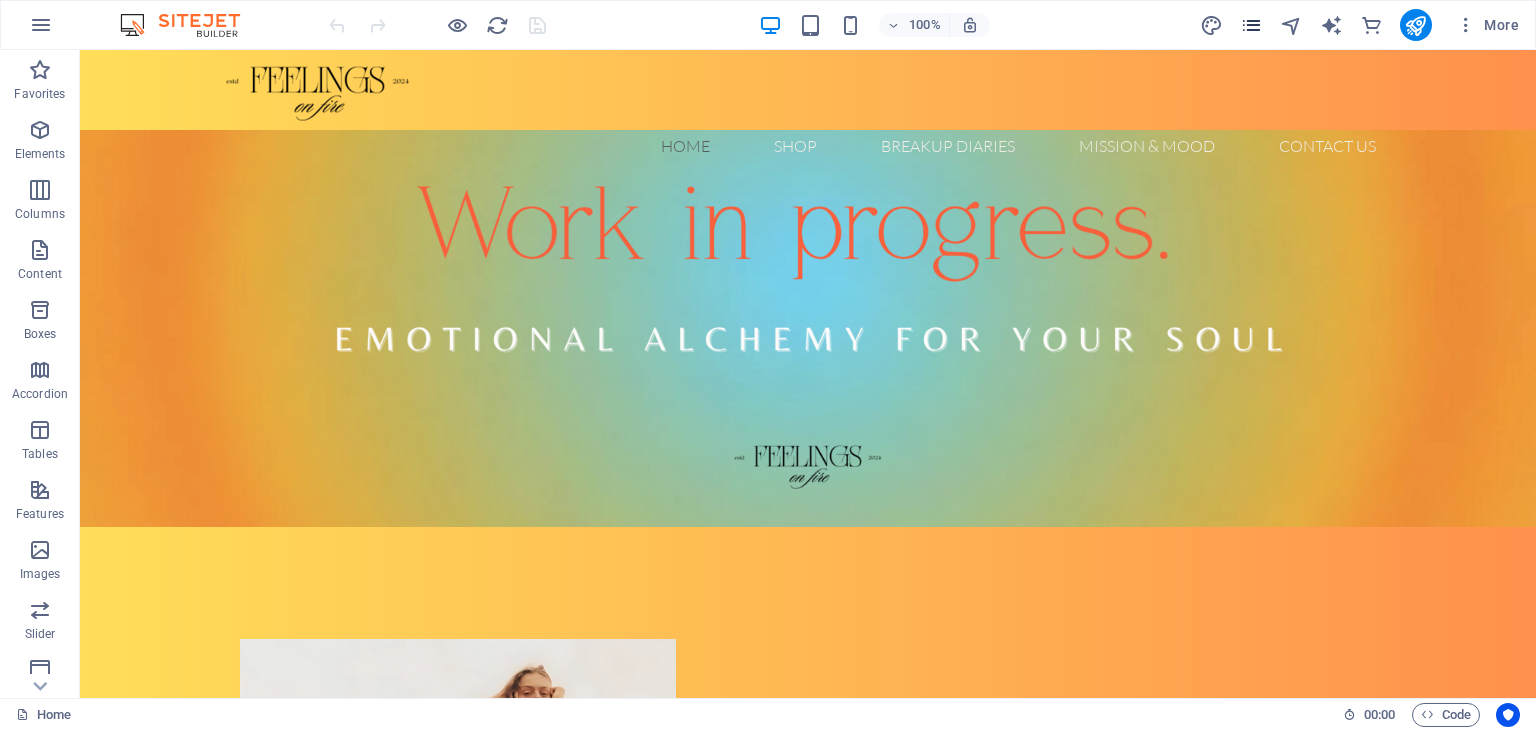 click at bounding box center (1251, 25) 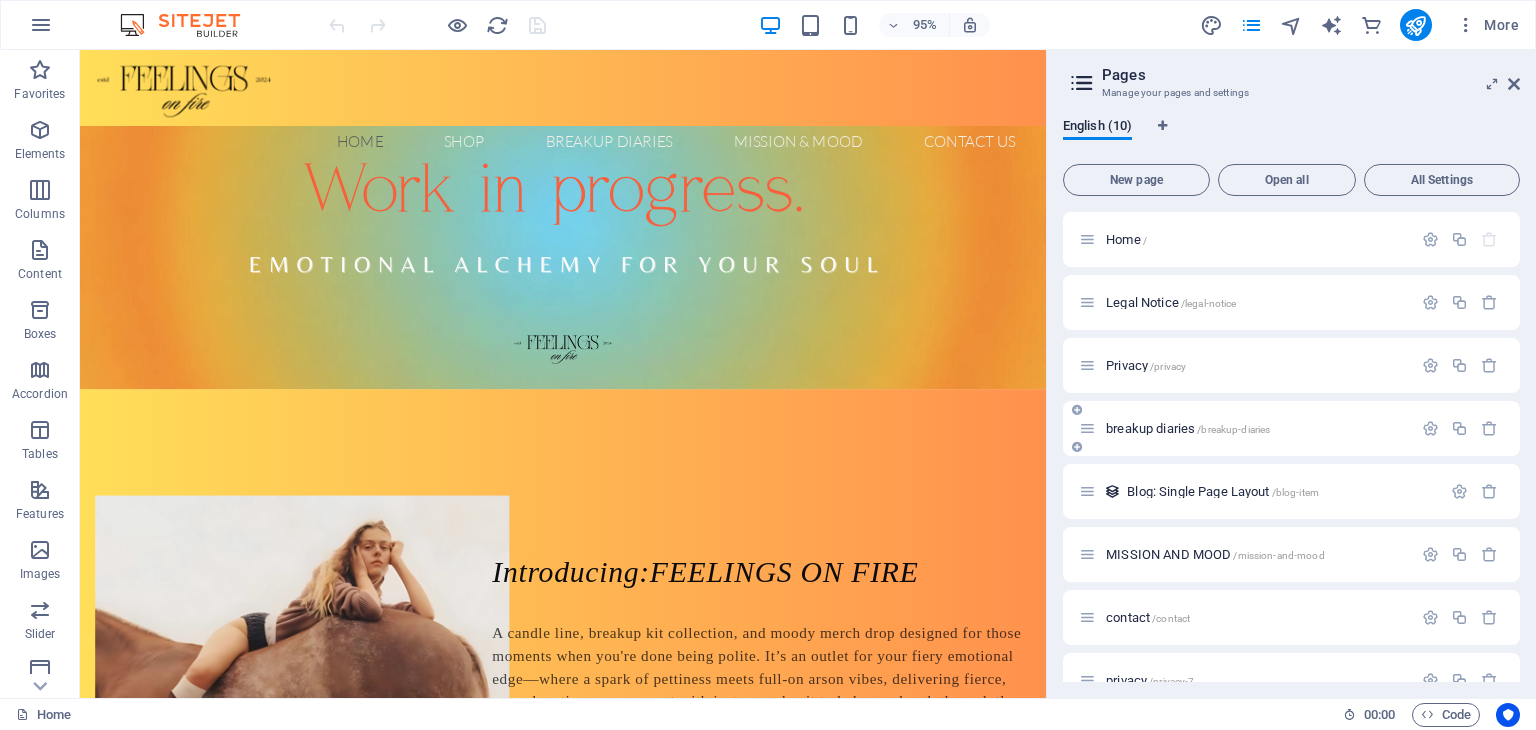 click on "breakup diaries /breakup-diaries" at bounding box center [1245, 428] 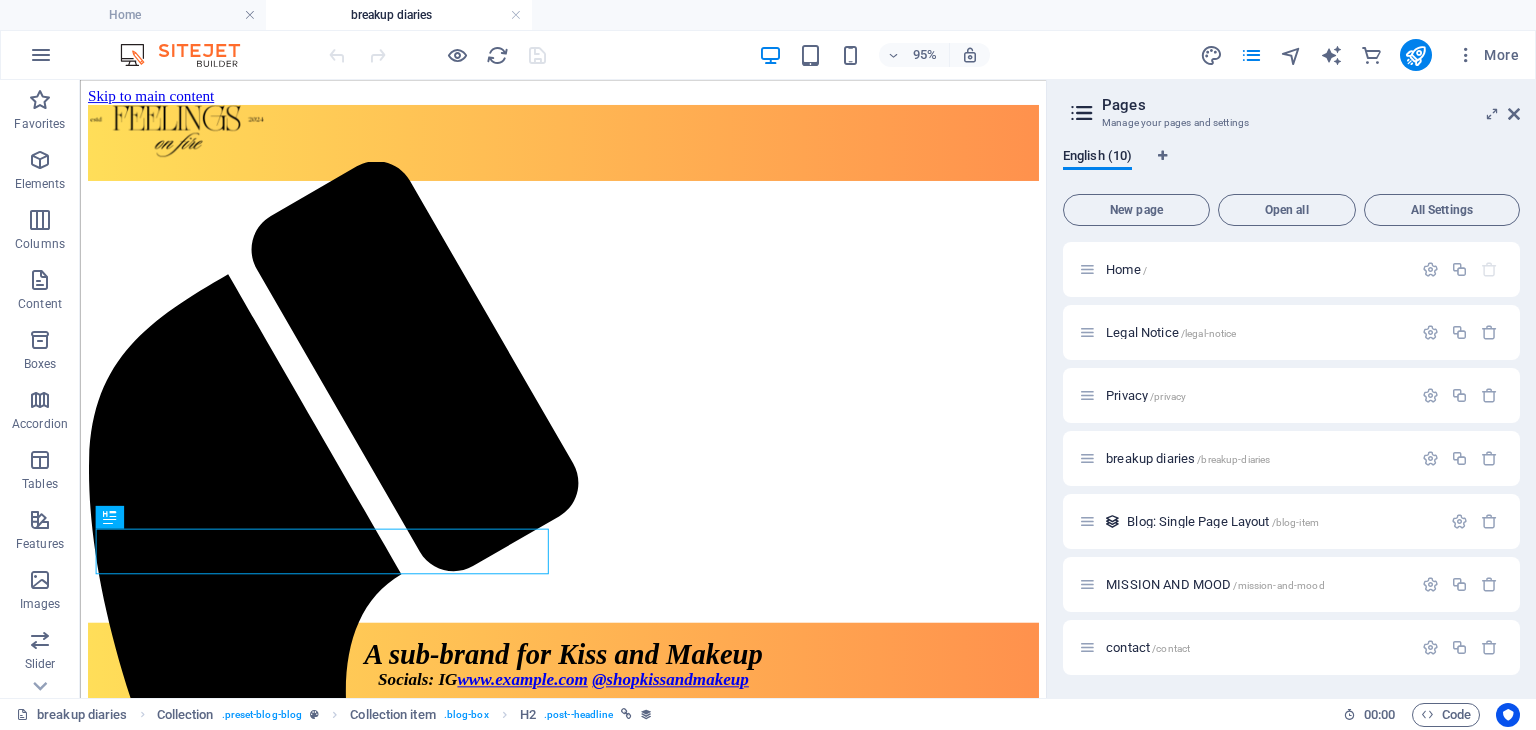 scroll, scrollTop: 0, scrollLeft: 0, axis: both 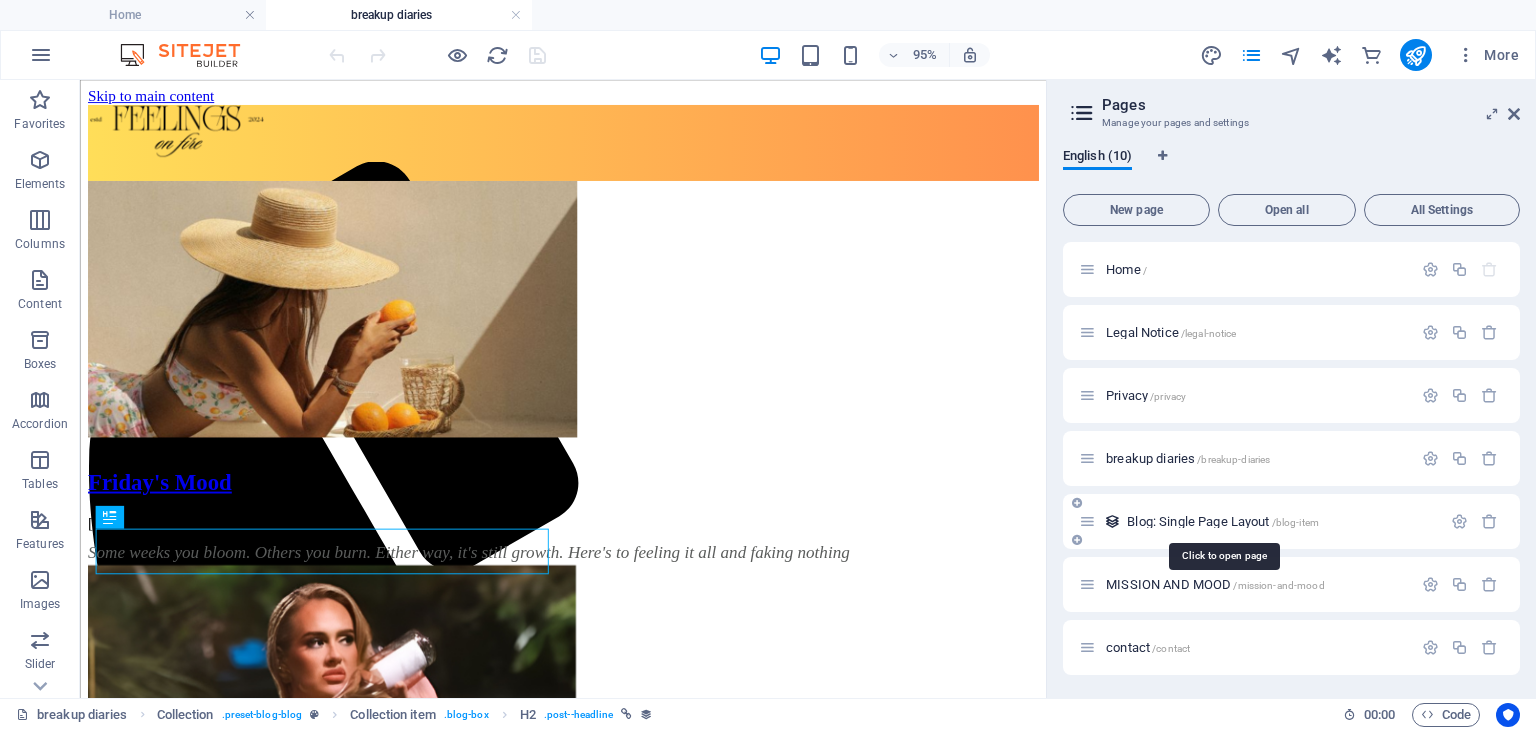 click on "Blog: Single Page Layout /blog-item" at bounding box center (1223, 521) 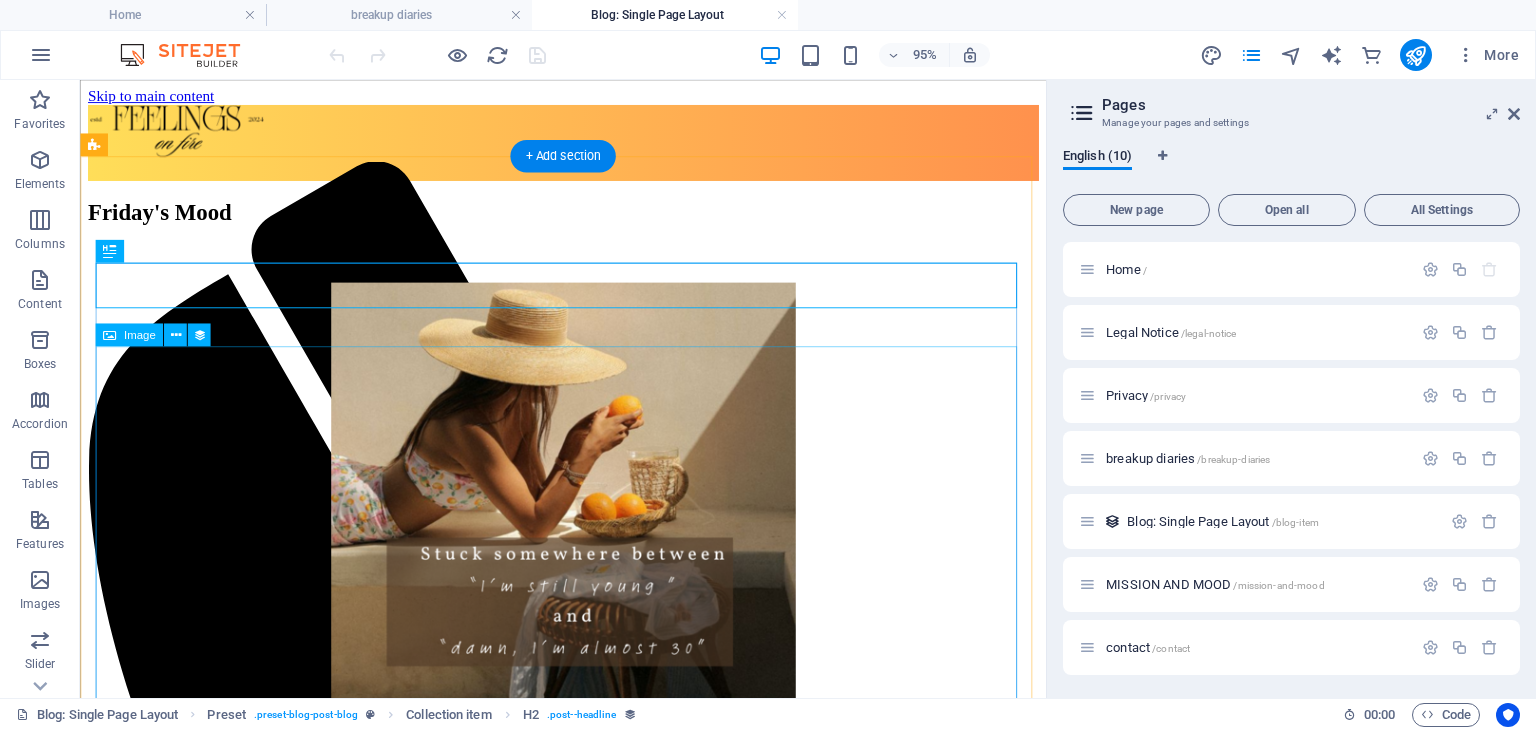 scroll, scrollTop: 0, scrollLeft: 0, axis: both 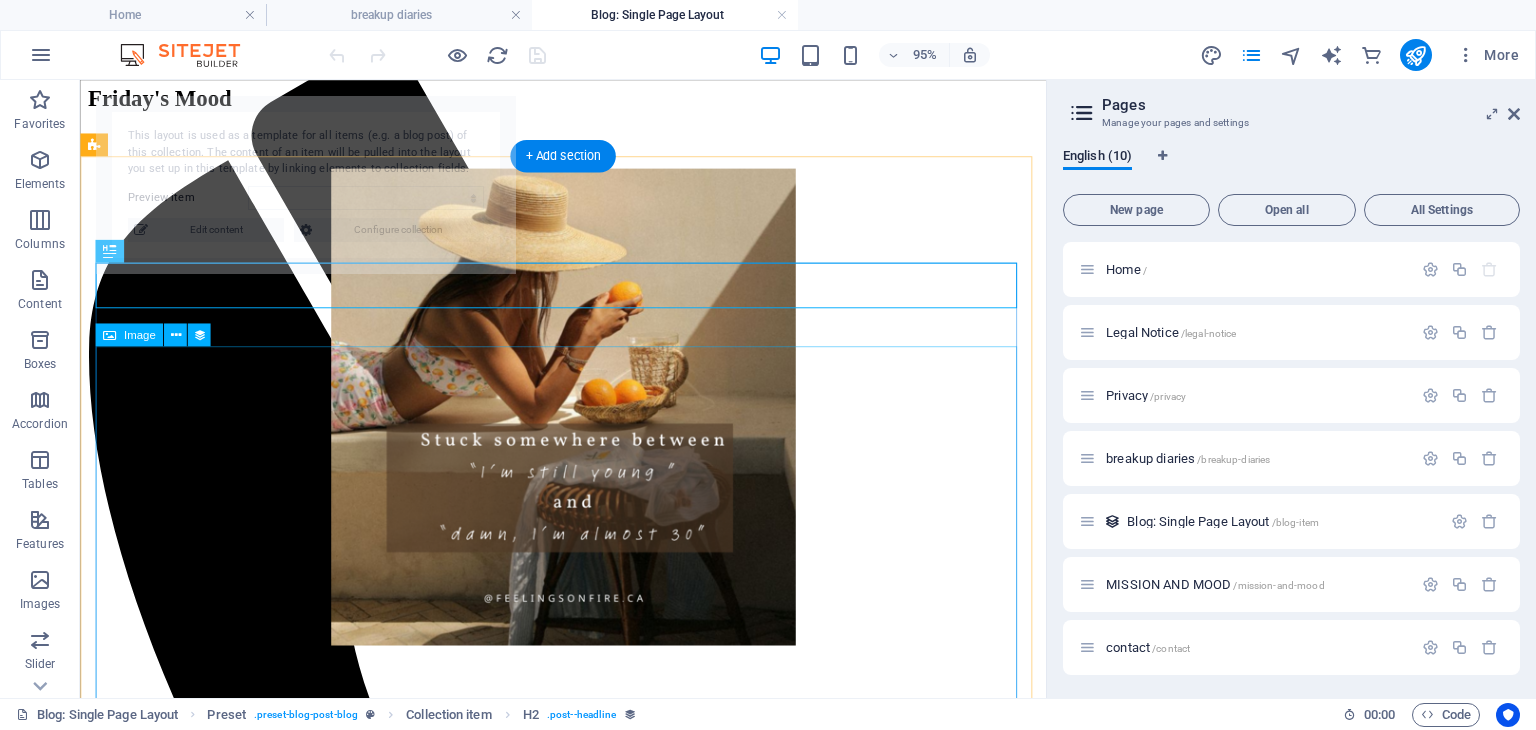 select on "688d0bc89a936e517f077d83" 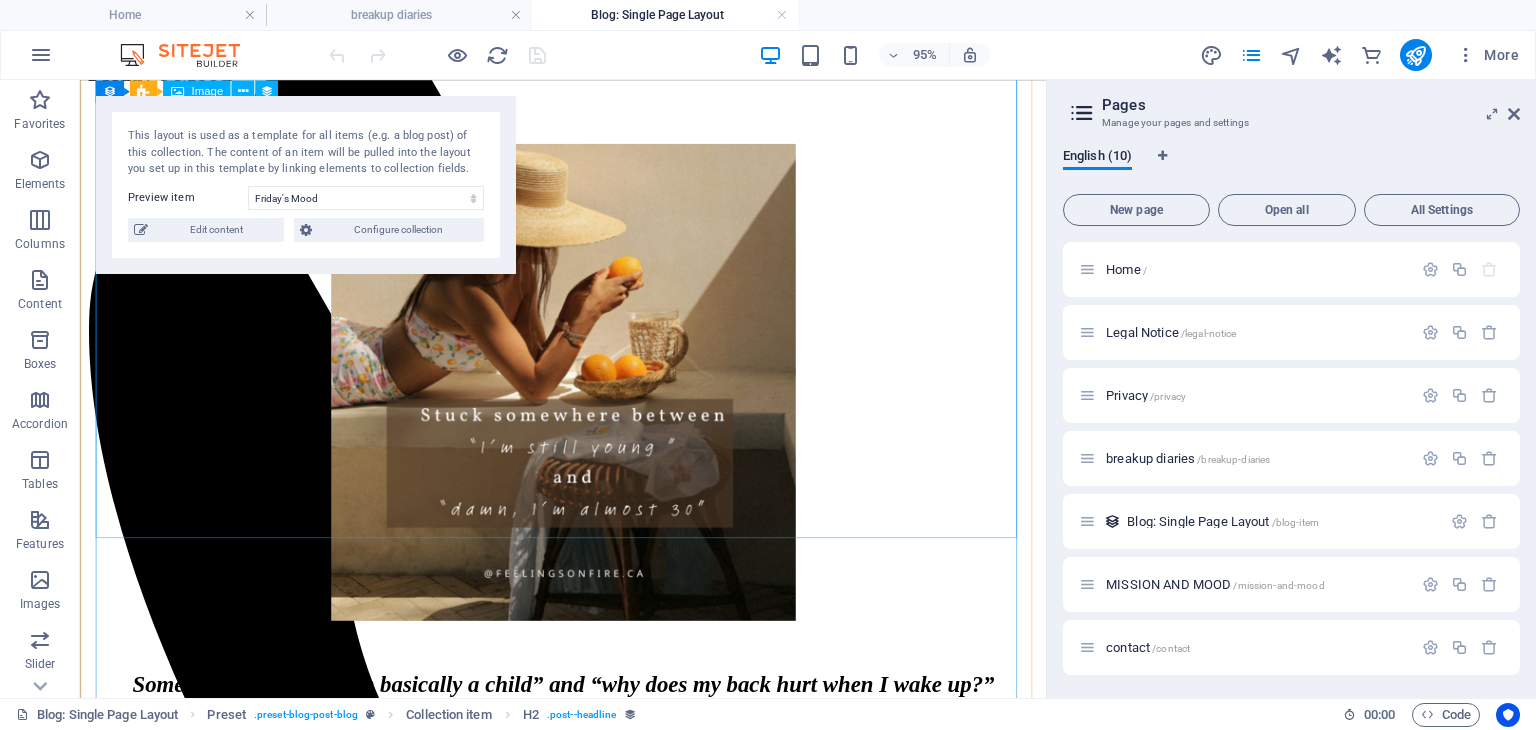 scroll, scrollTop: 0, scrollLeft: 0, axis: both 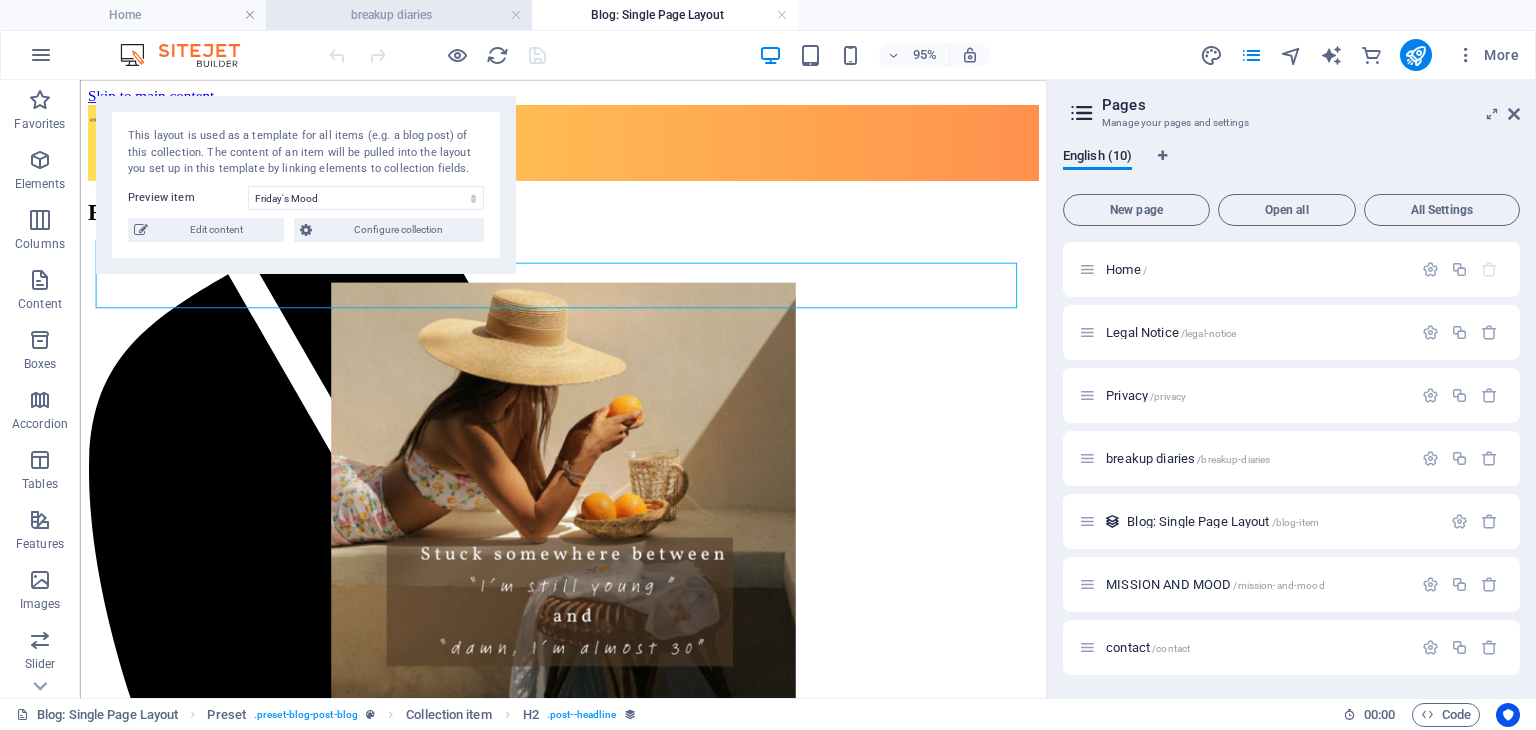 click on "breakup diaries" at bounding box center [399, 15] 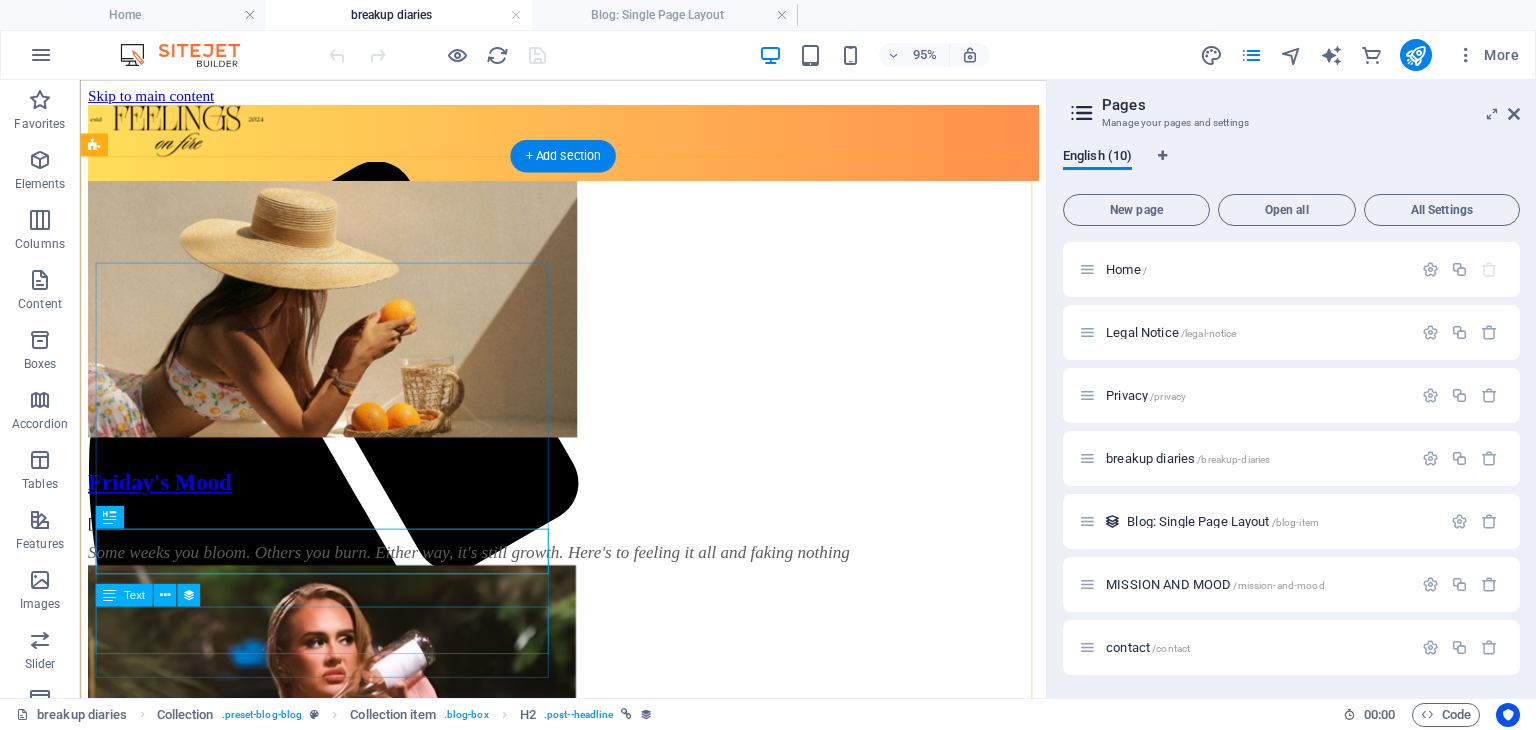 click on "Some weeks you bloom. Others you burn. Either way, it's still growth. Here's to feeling it all and faking nothing" at bounding box center [588, 577] 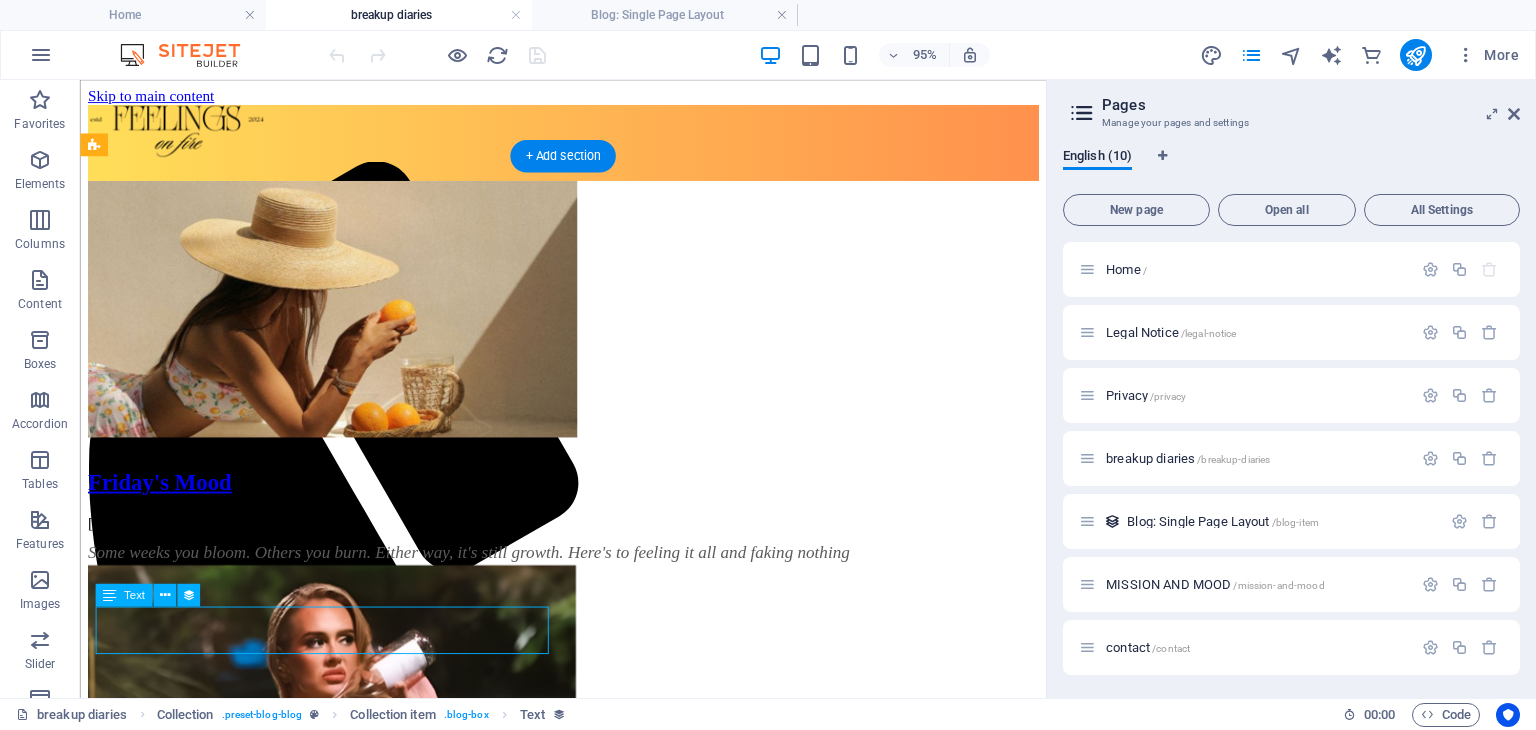 click on "Some weeks you bloom. Others you burn. Either way, it's still growth. Here's to feeling it all and faking nothing" at bounding box center [588, 577] 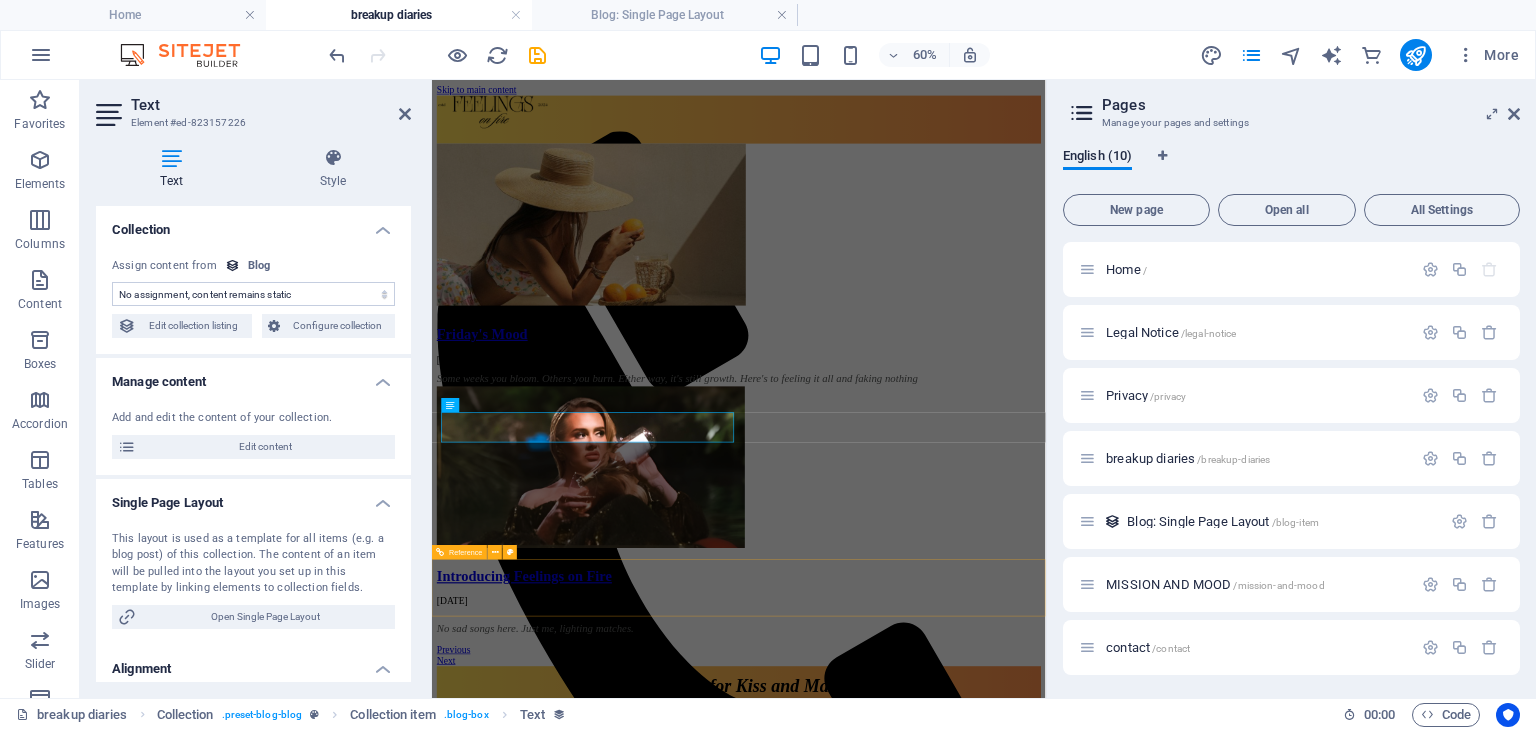 select on "description" 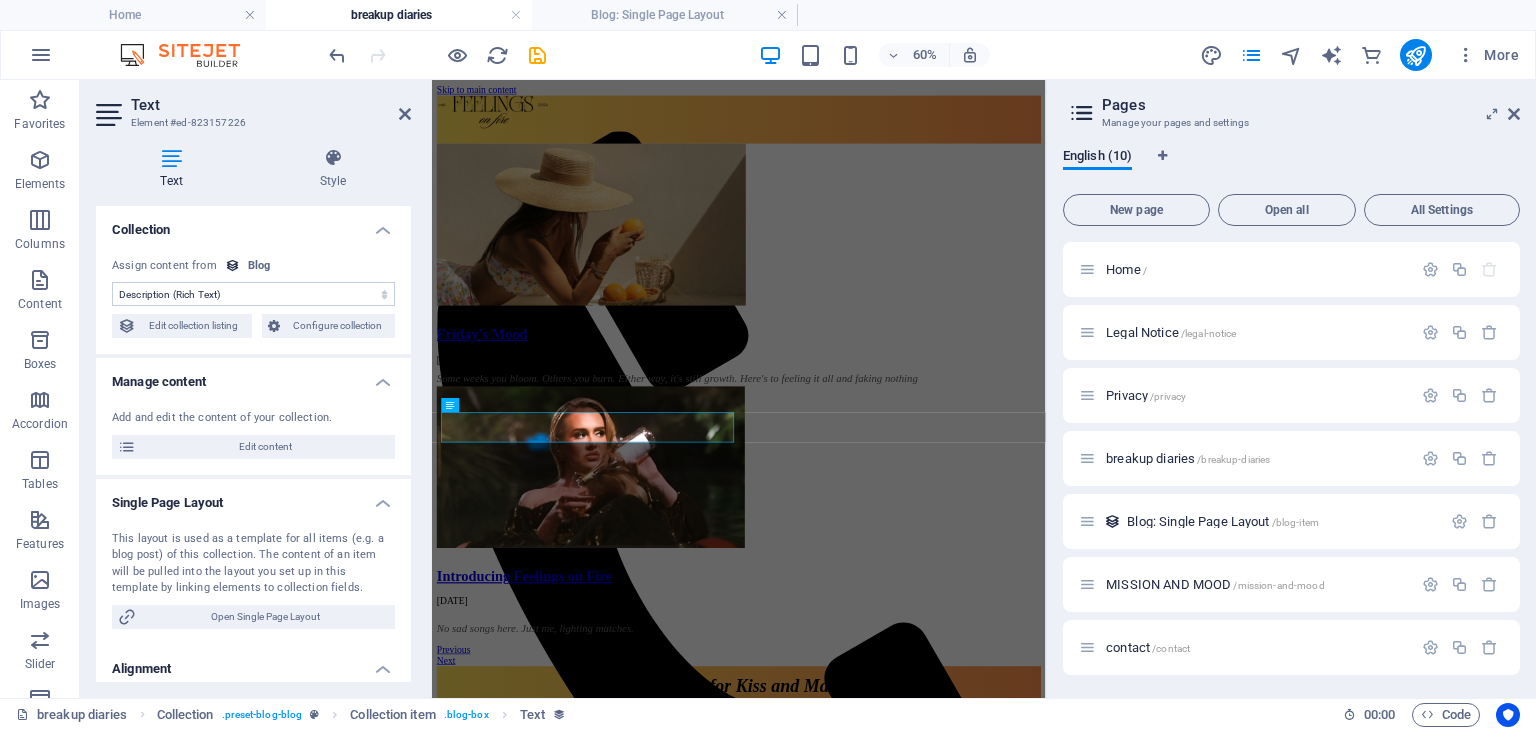 drag, startPoint x: 628, startPoint y: 11, endPoint x: 603, endPoint y: 43, distance: 40.60788 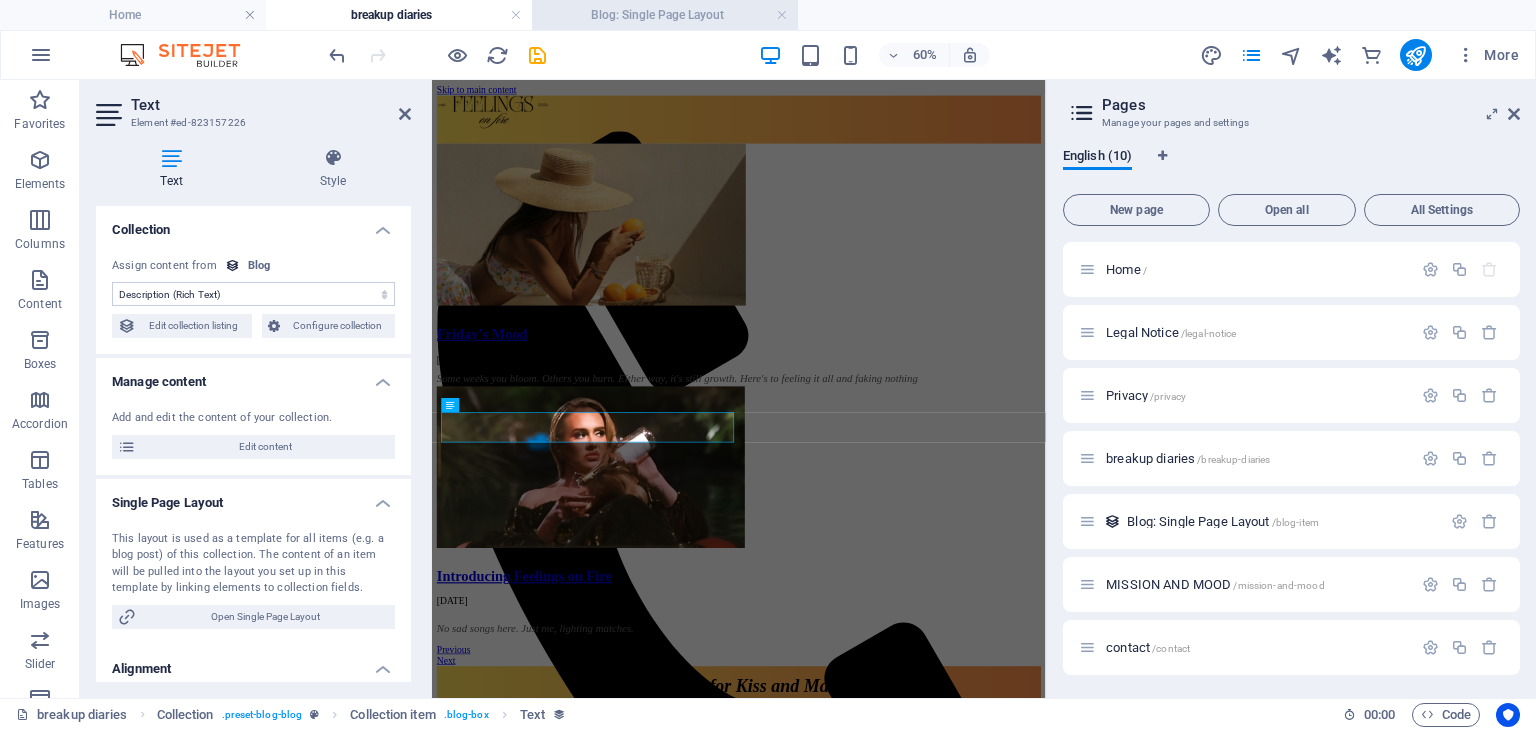 click on "Blog: Single Page Layout" at bounding box center (665, 15) 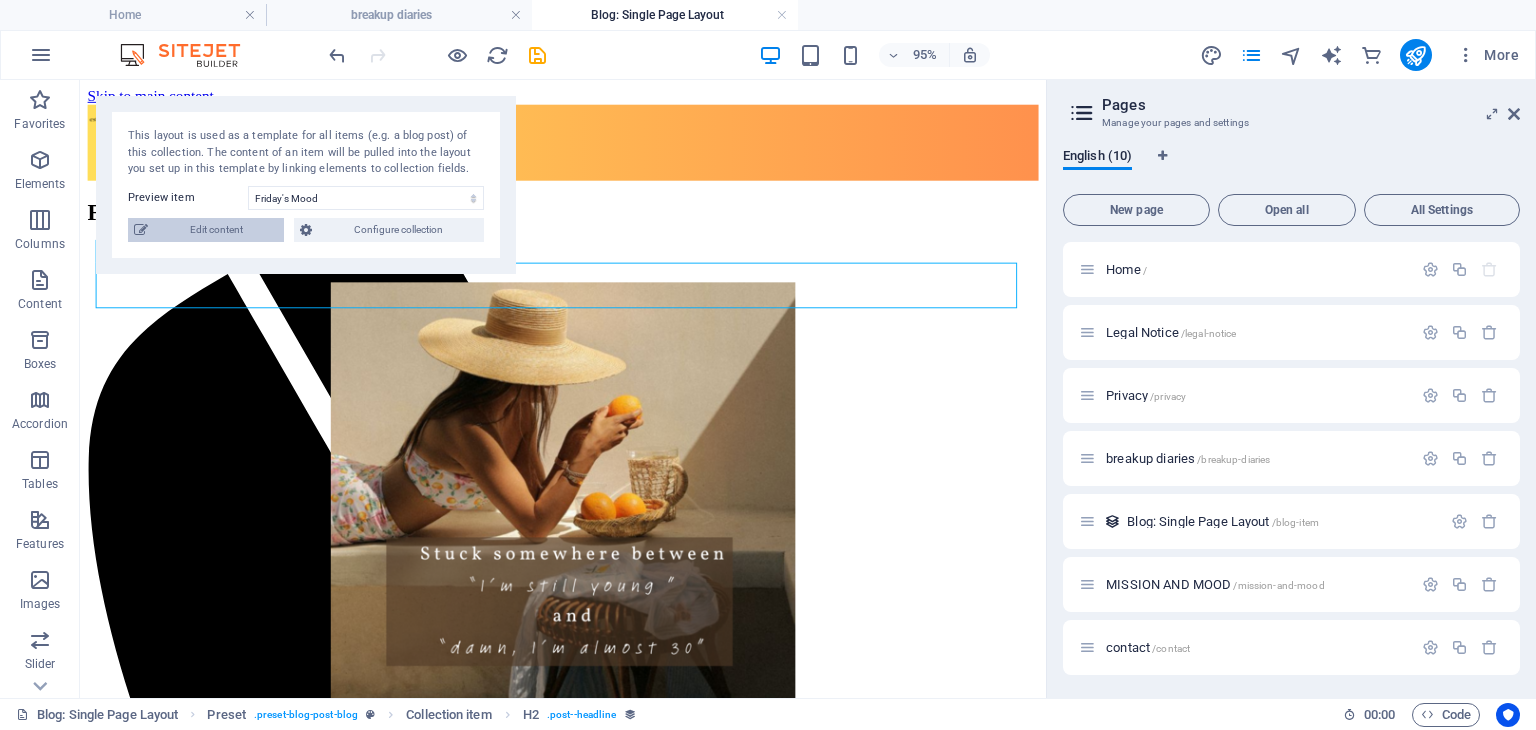 click on "Edit content" at bounding box center [216, 230] 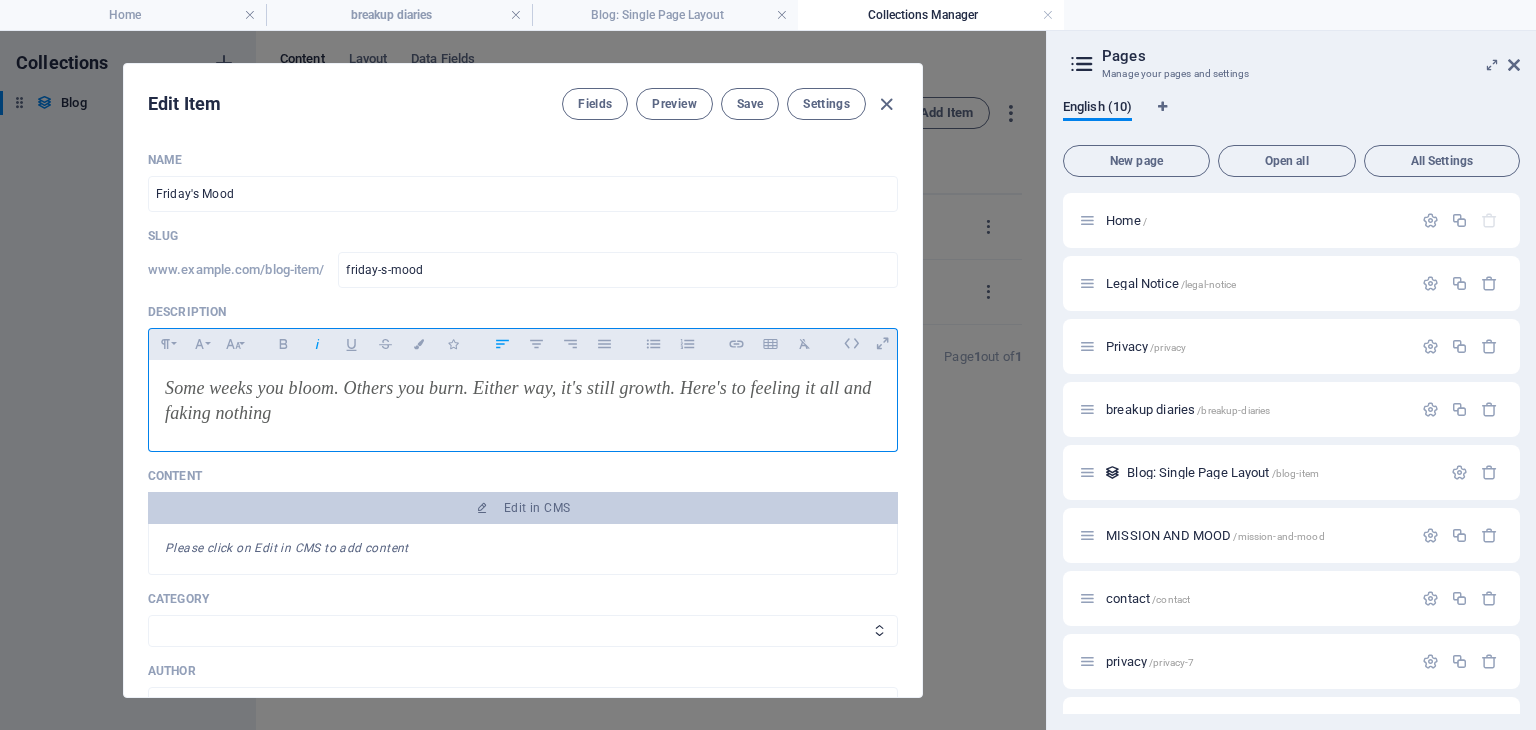 click on "Some weeks you bloom. Others you burn. Either way, it's still growth. Here's to feeling it all and faking nothing" at bounding box center [523, 401] 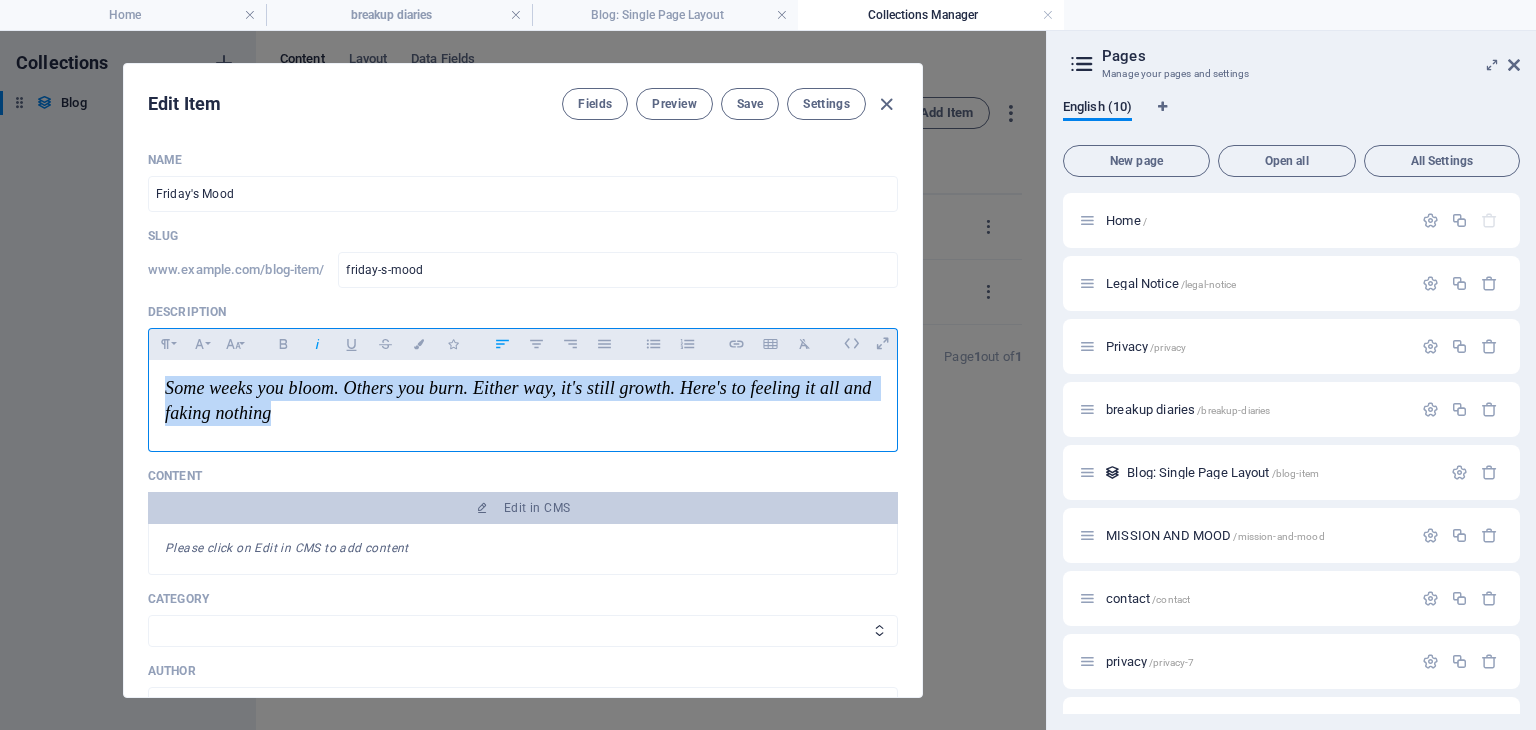 click on "Some weeks you bloom. Others you burn. Either way, it's still growth. Here's to feeling it all and faking nothing" at bounding box center [523, 401] 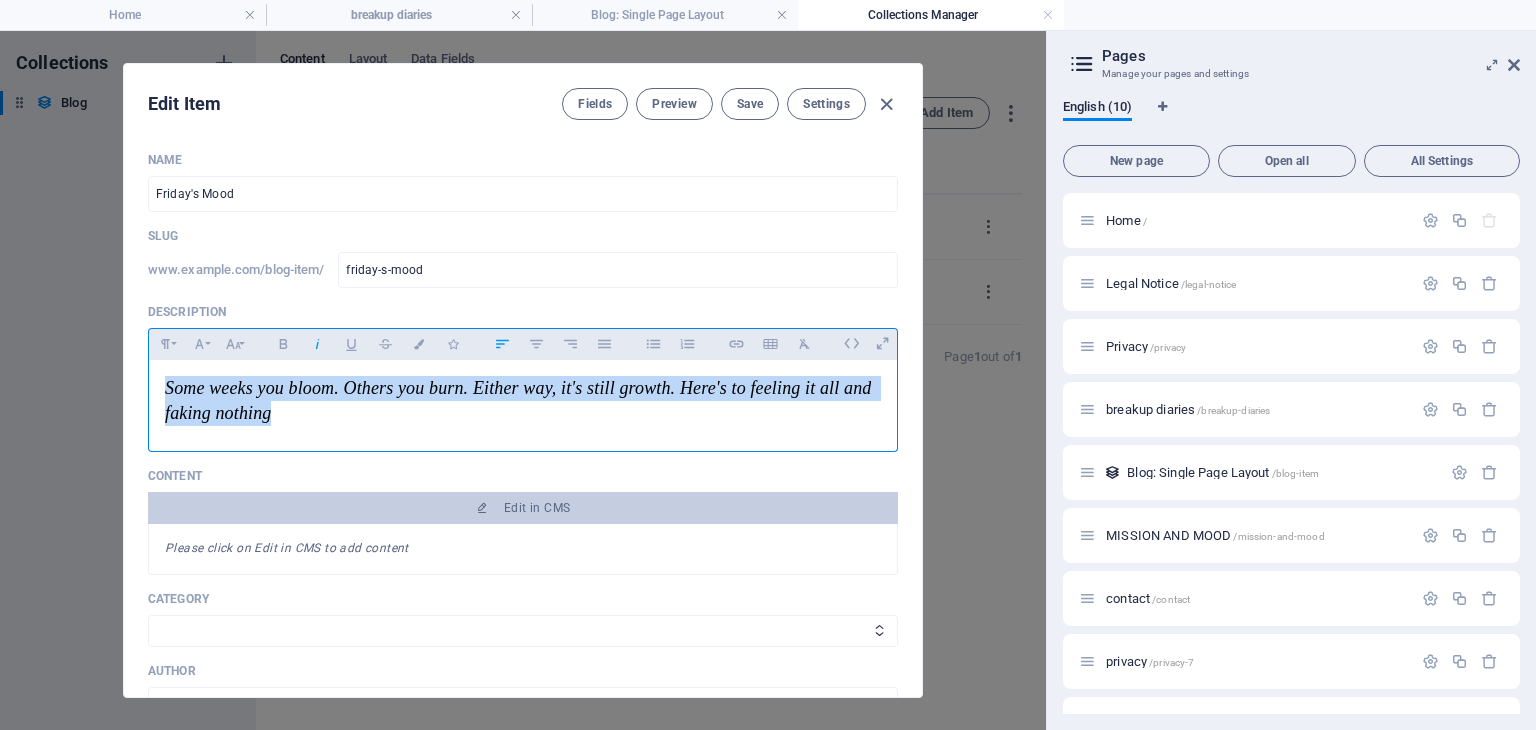 copy on "Some weeks you bloom. Others you burn. Either way, it's still growth. Here's to feeling it all and faking nothing" 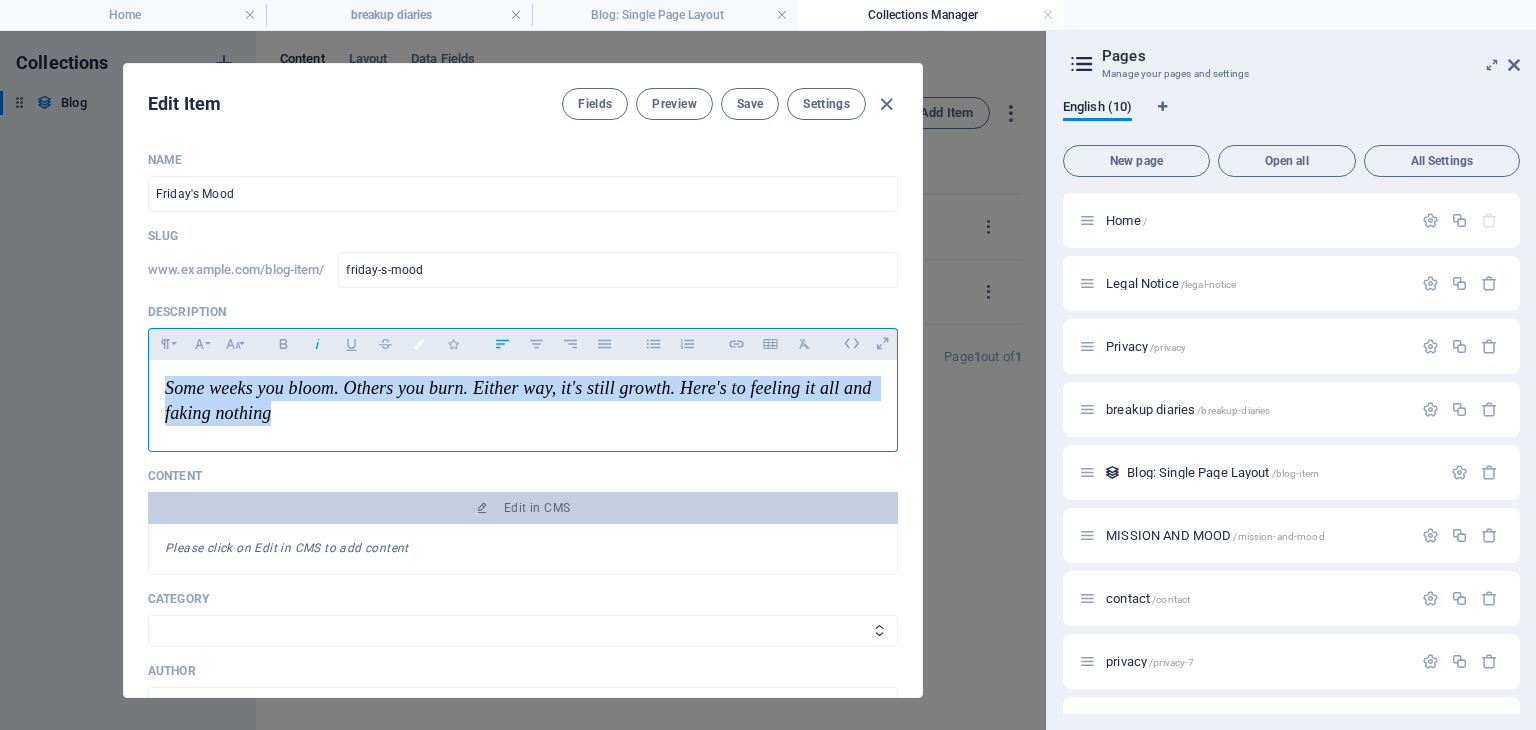 click at bounding box center (419, 344) 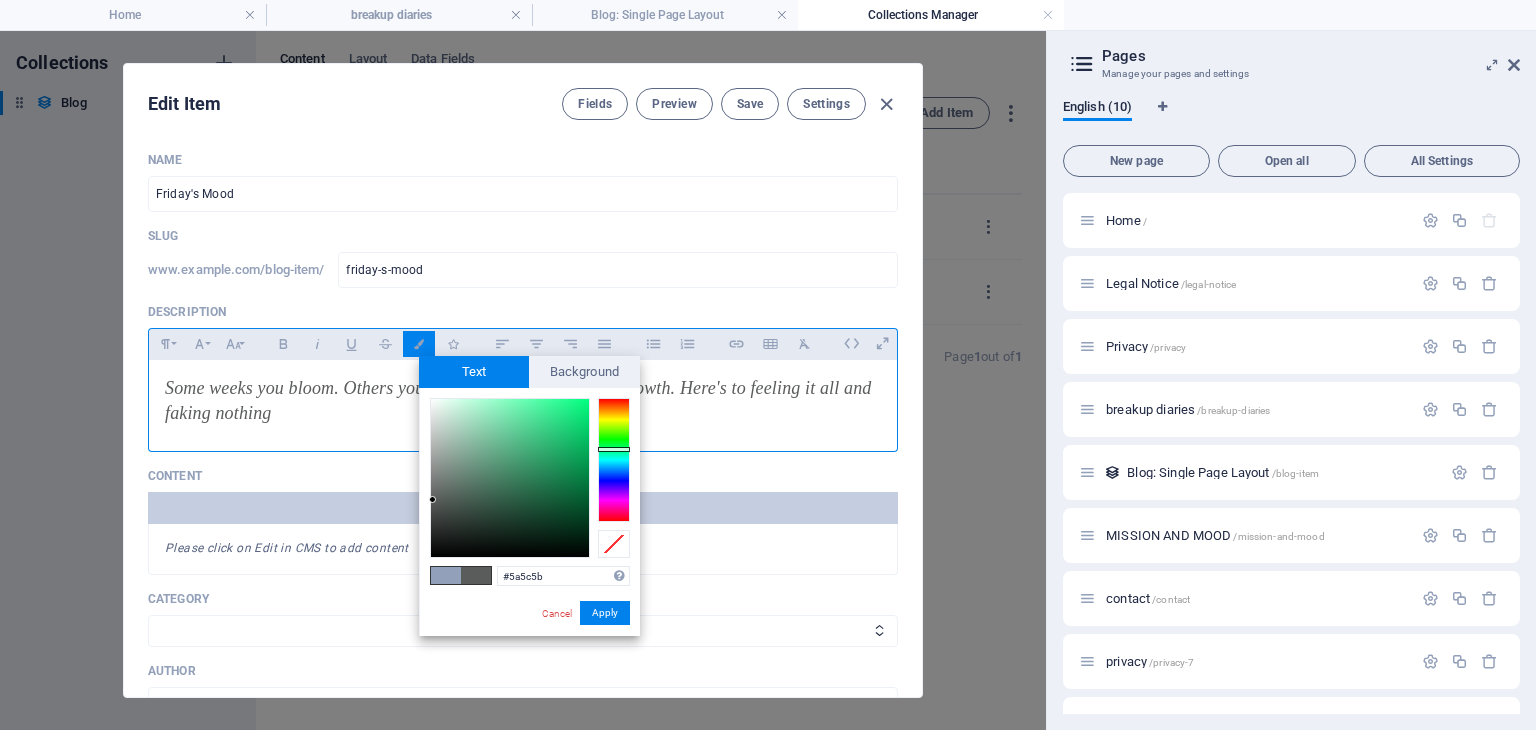 click on "Some weeks you bloom. Others you burn. Either way, it's still growth. Here's to feeling it all and faking nothing" at bounding box center [523, 401] 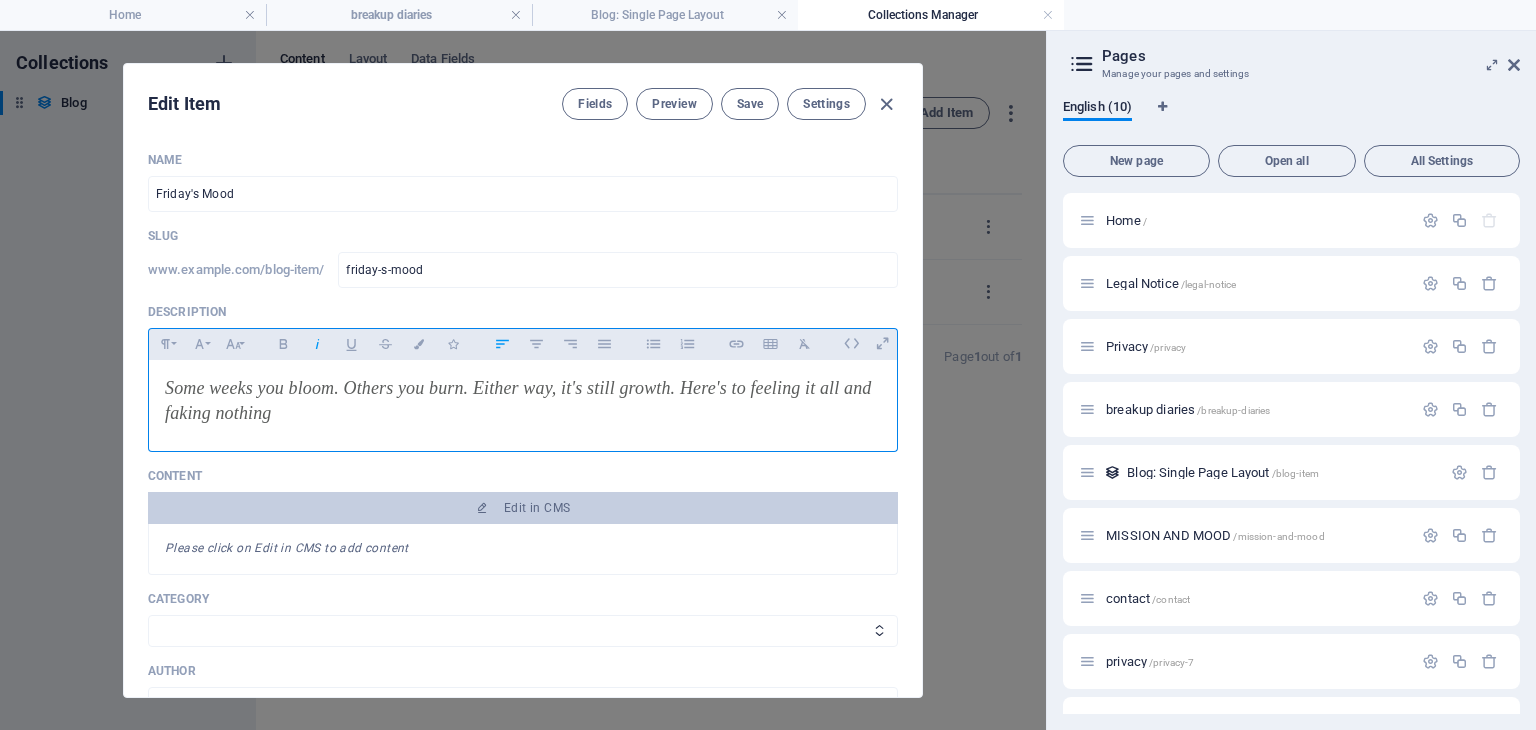 click on "Some weeks you bloom. Others you burn. Either way, it's still growth. Here's to feeling it all and faking nothing" at bounding box center (523, 401) 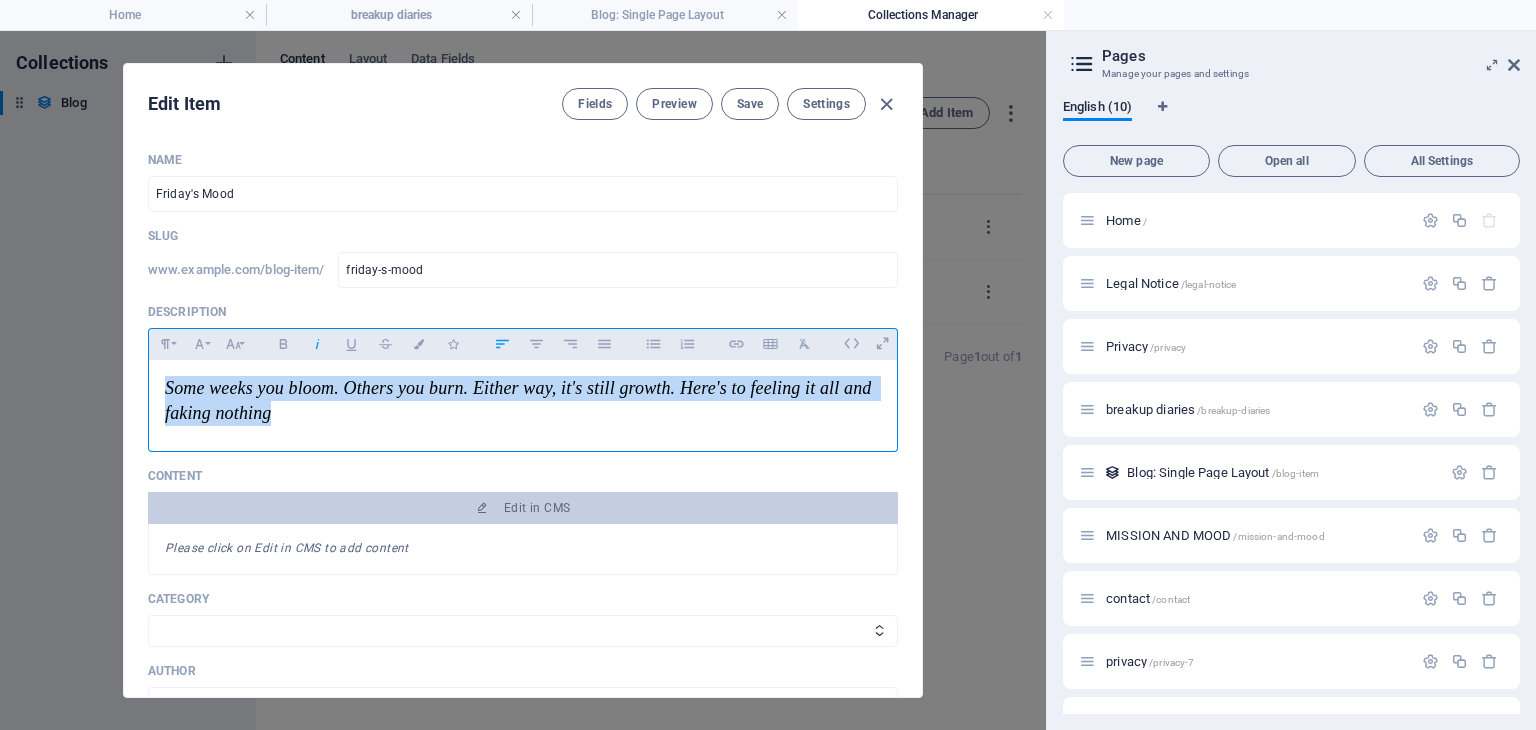 click on "Some weeks you bloom. Others you burn. Either way, it's still growth. Here's to feeling it all and faking nothing" at bounding box center [523, 401] 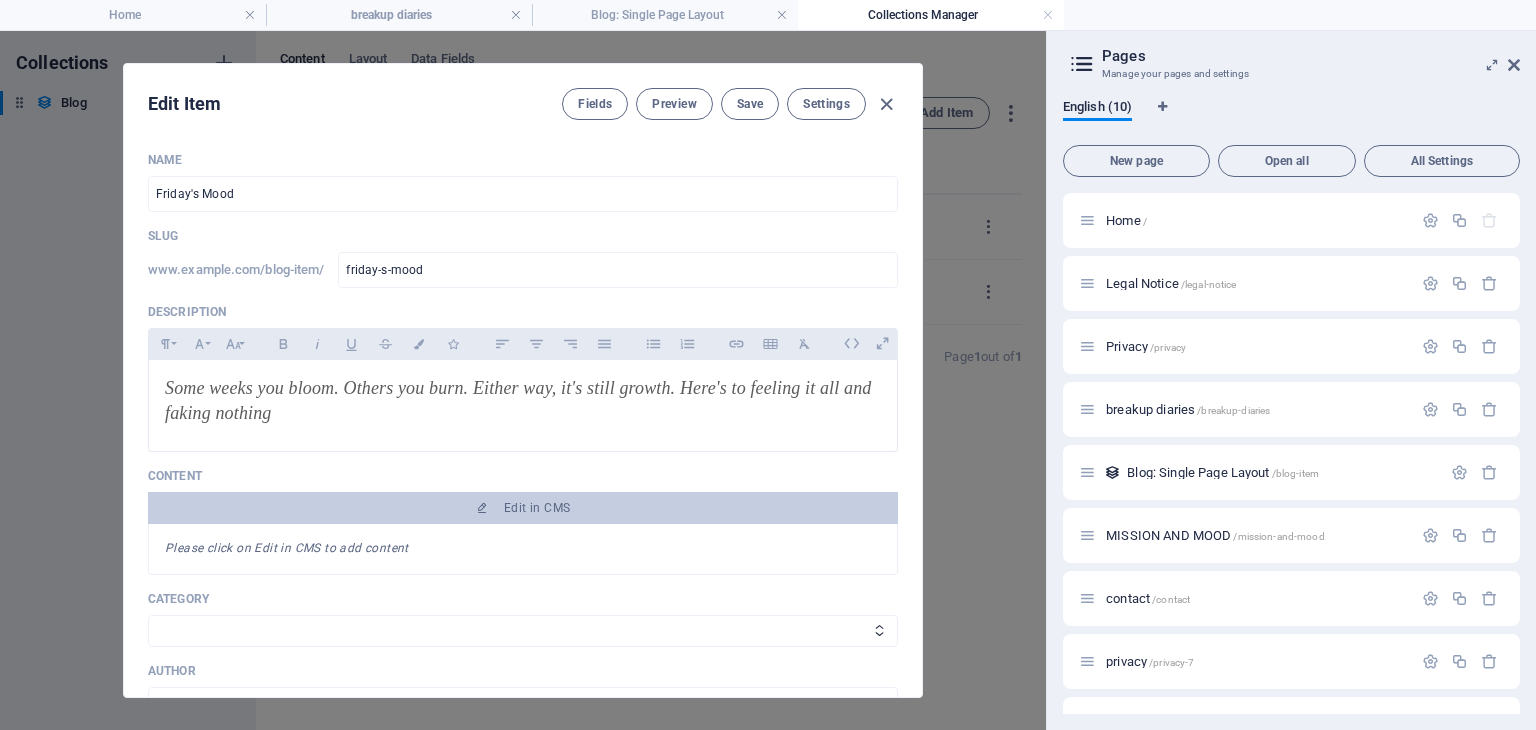 click on "Fields Preview Save Settings" at bounding box center [730, 104] 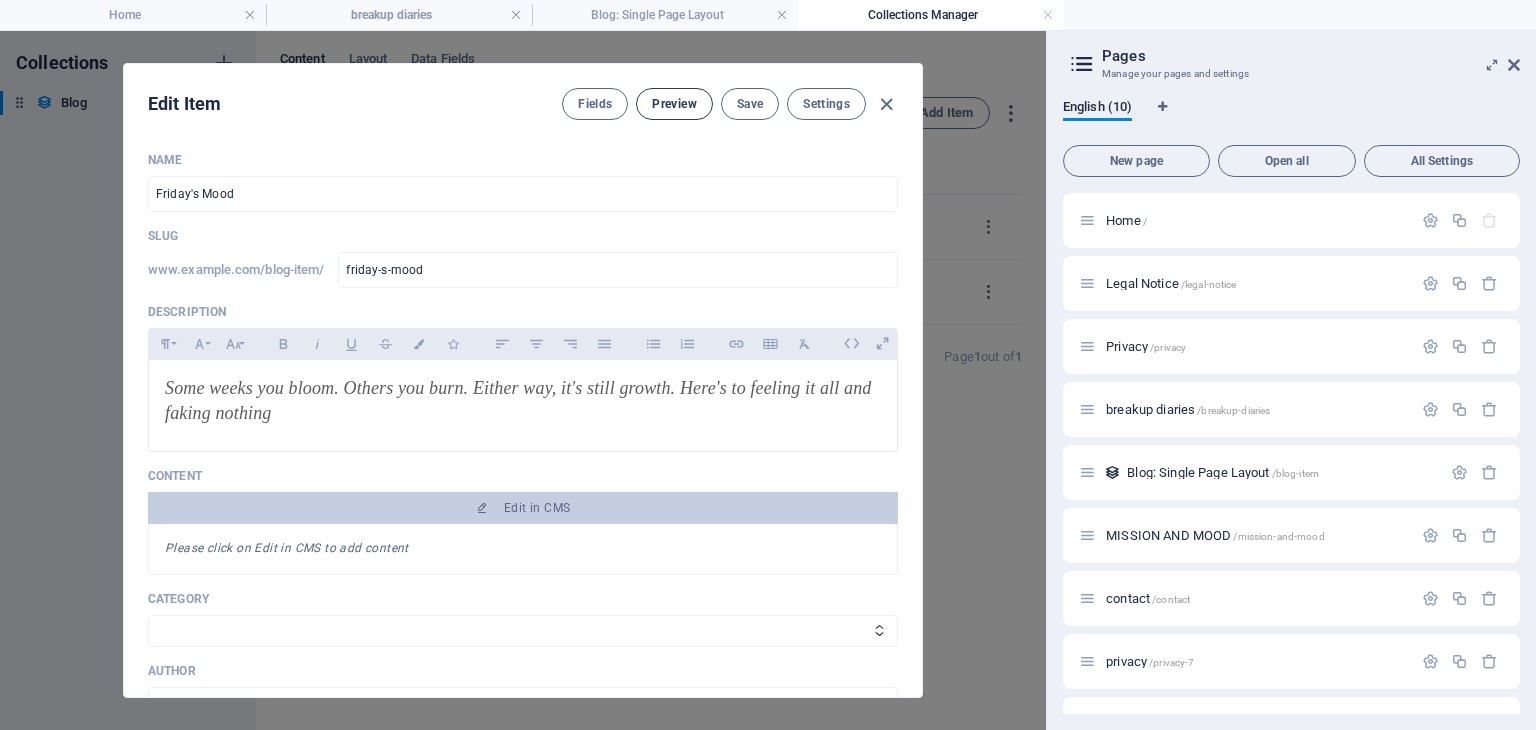 click on "Preview" at bounding box center [674, 104] 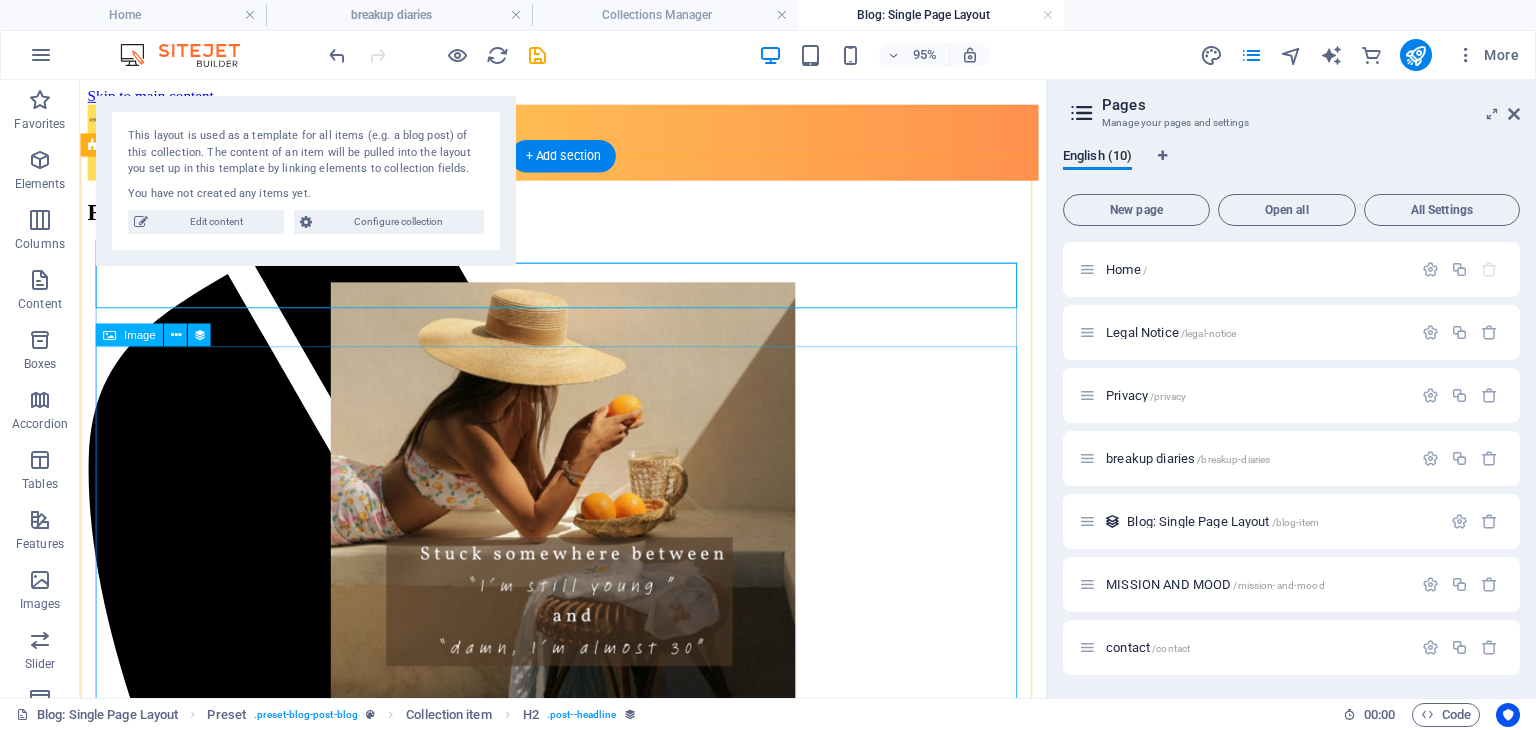scroll, scrollTop: 0, scrollLeft: 0, axis: both 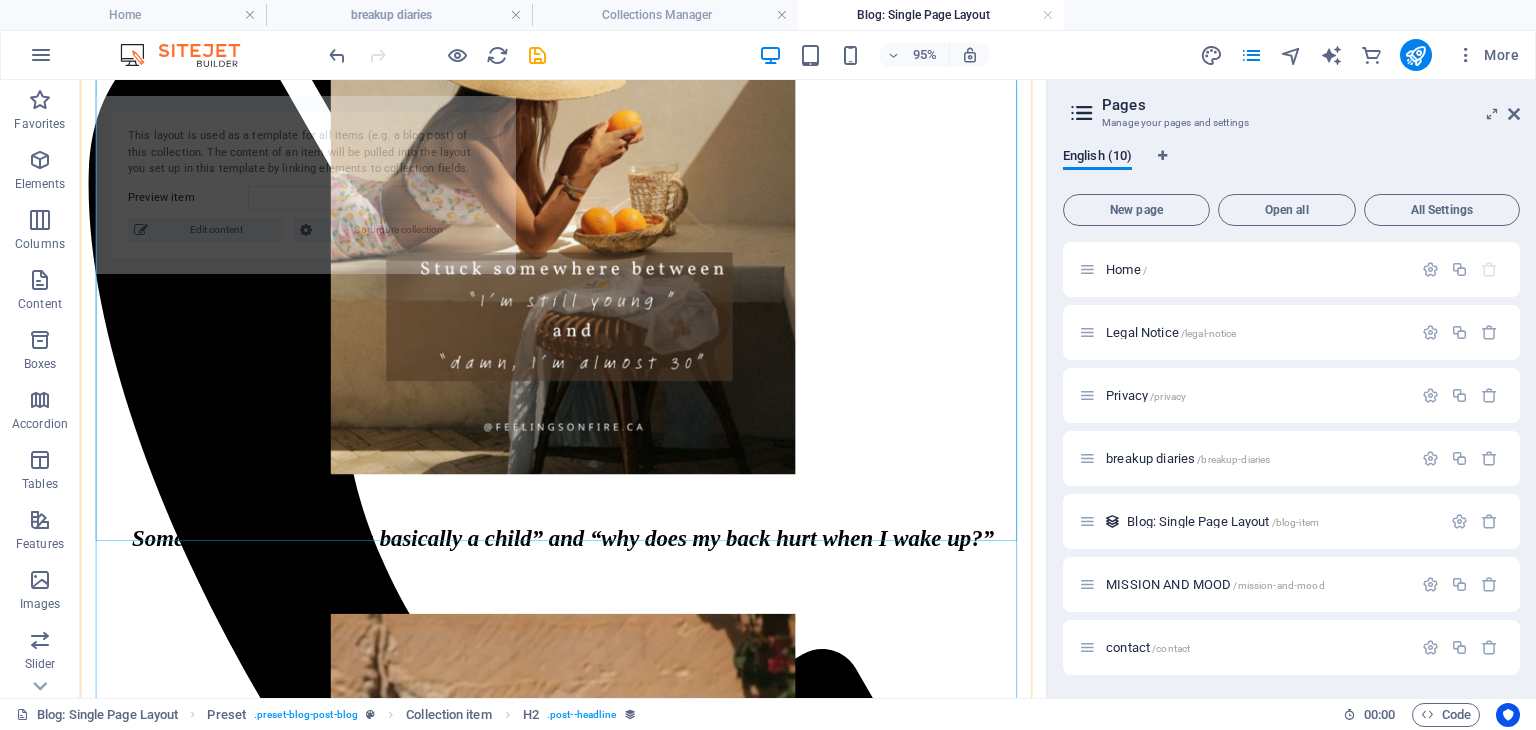 select on "688d0bc89a936e517f077d83" 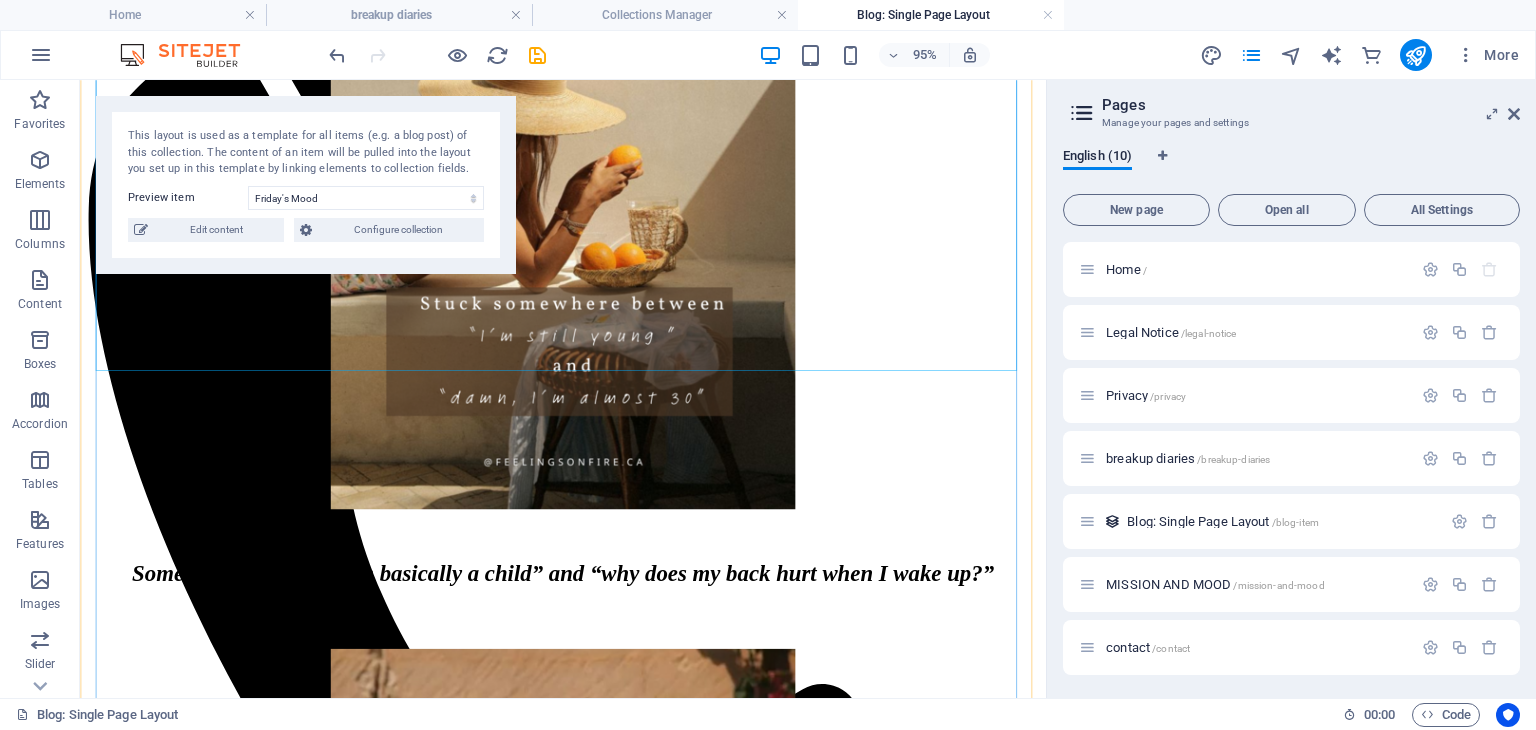 scroll, scrollTop: 500, scrollLeft: 0, axis: vertical 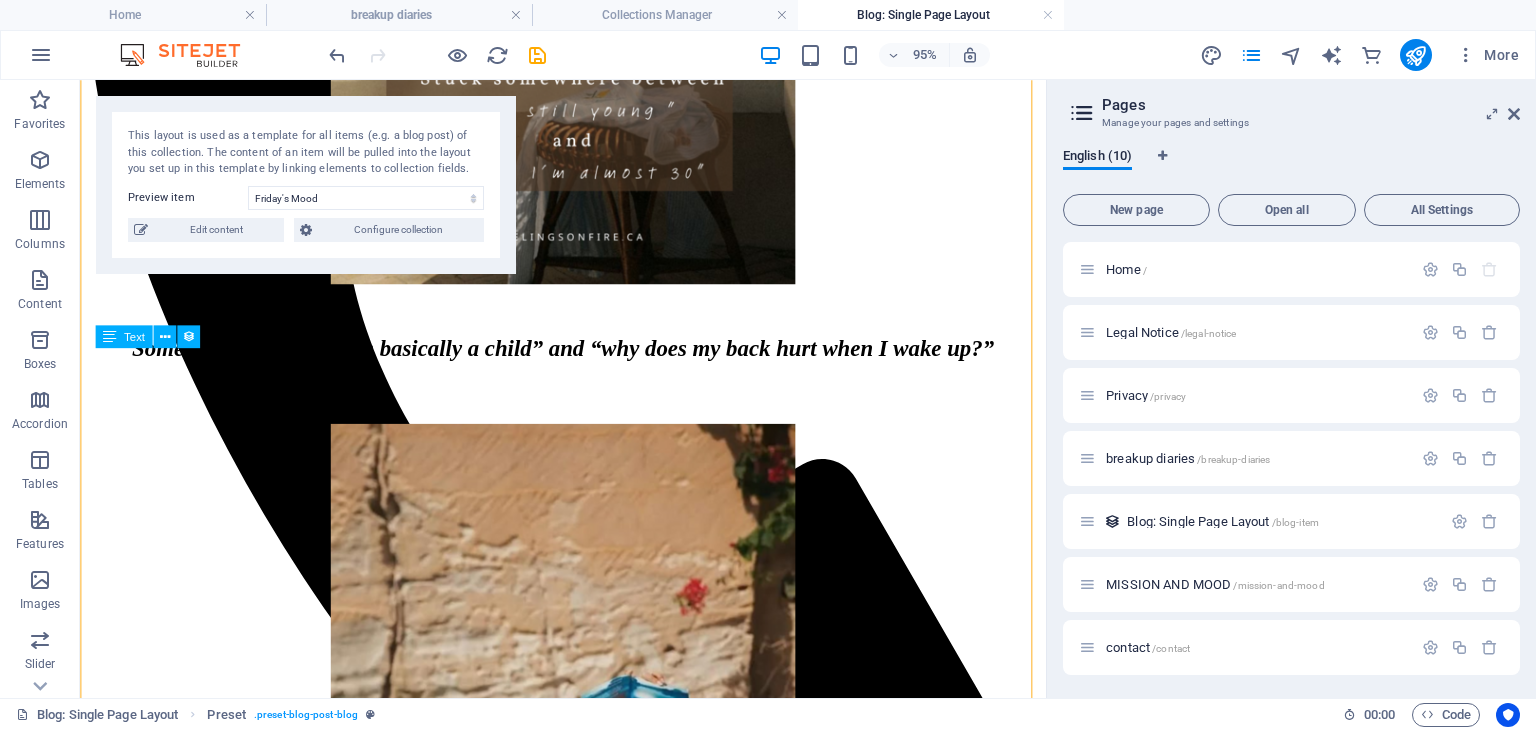 drag, startPoint x: 902, startPoint y: 398, endPoint x: 660, endPoint y: 420, distance: 242.99794 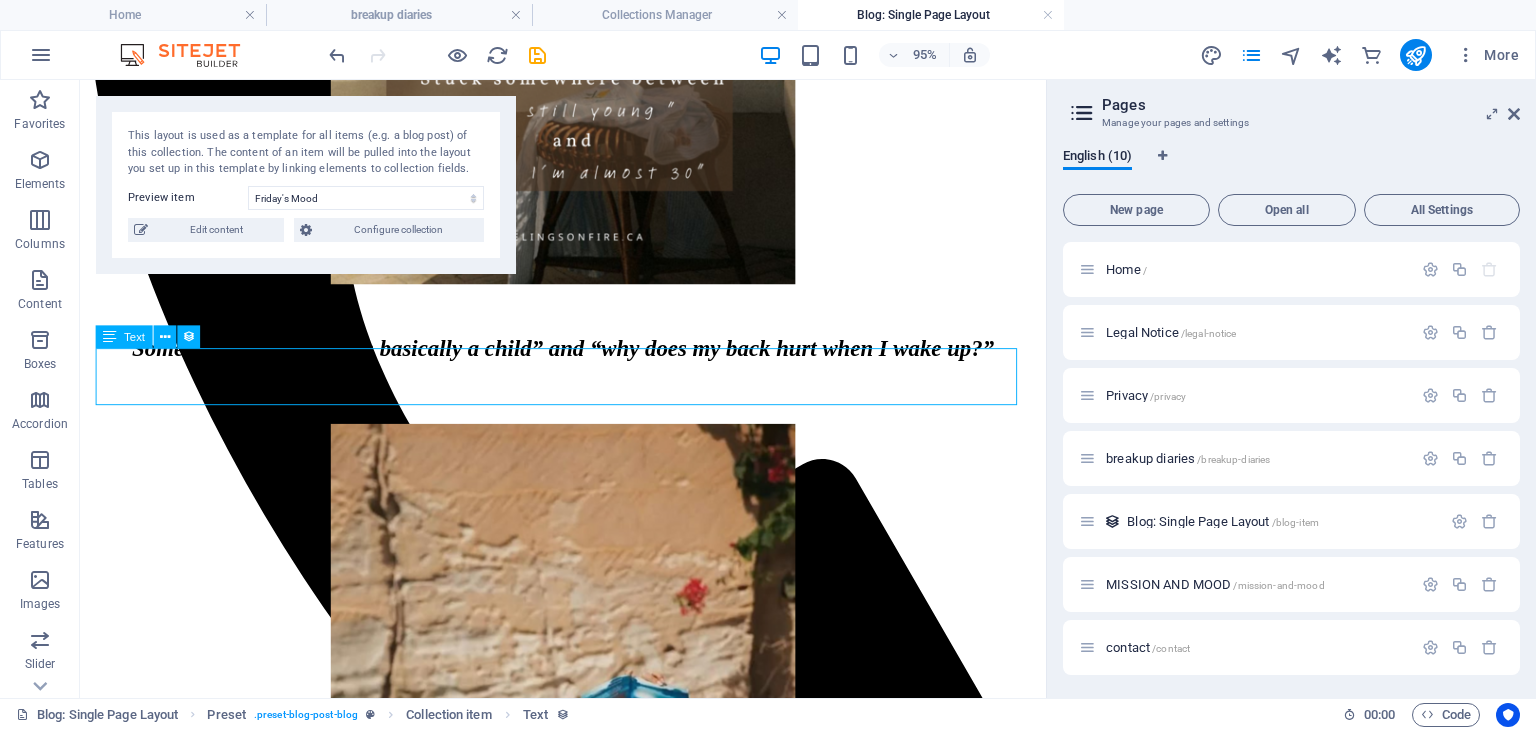 click on "Somewhere between “I’m basically a child” and “why does my back hurt when I wake up?”" at bounding box center (588, 345) 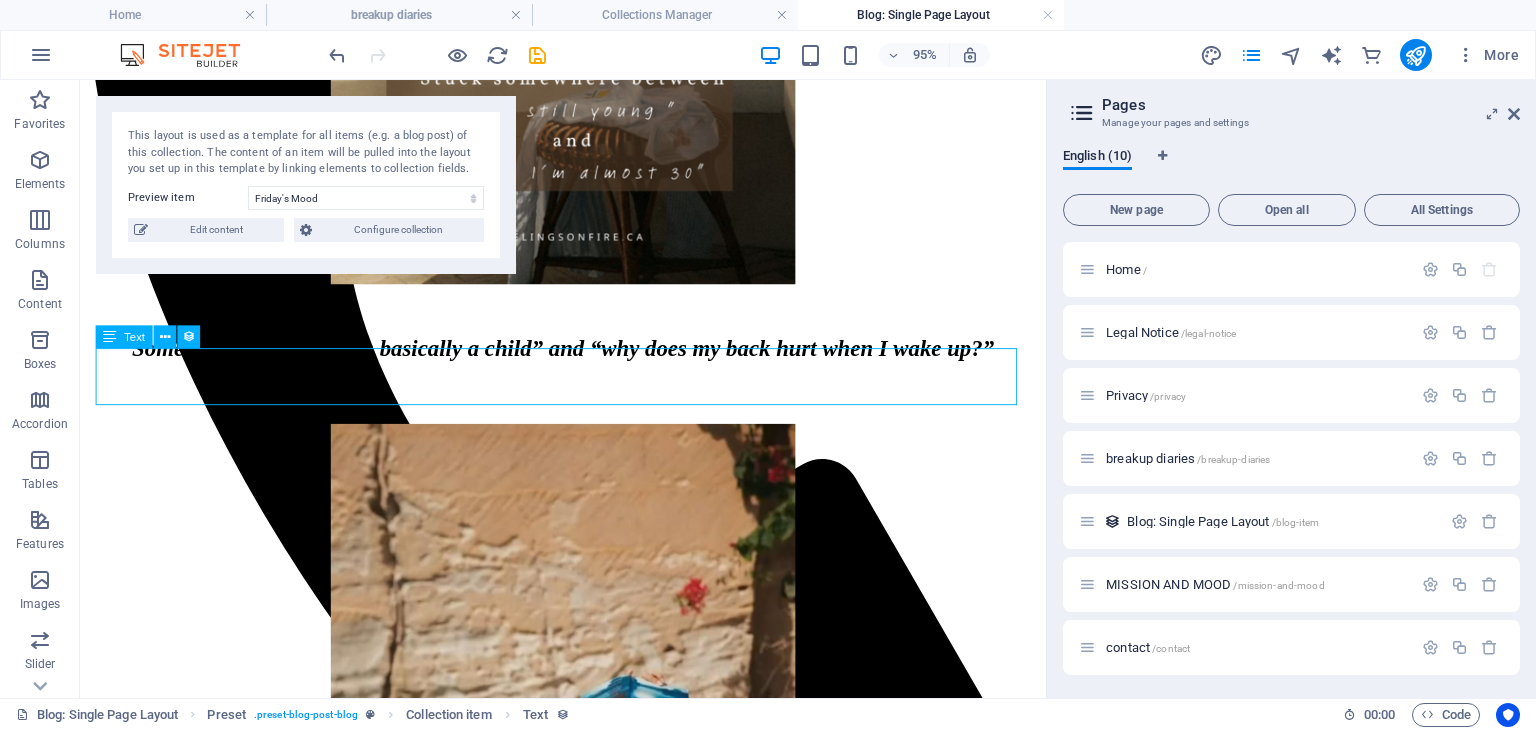 click at bounding box center [588, 749] 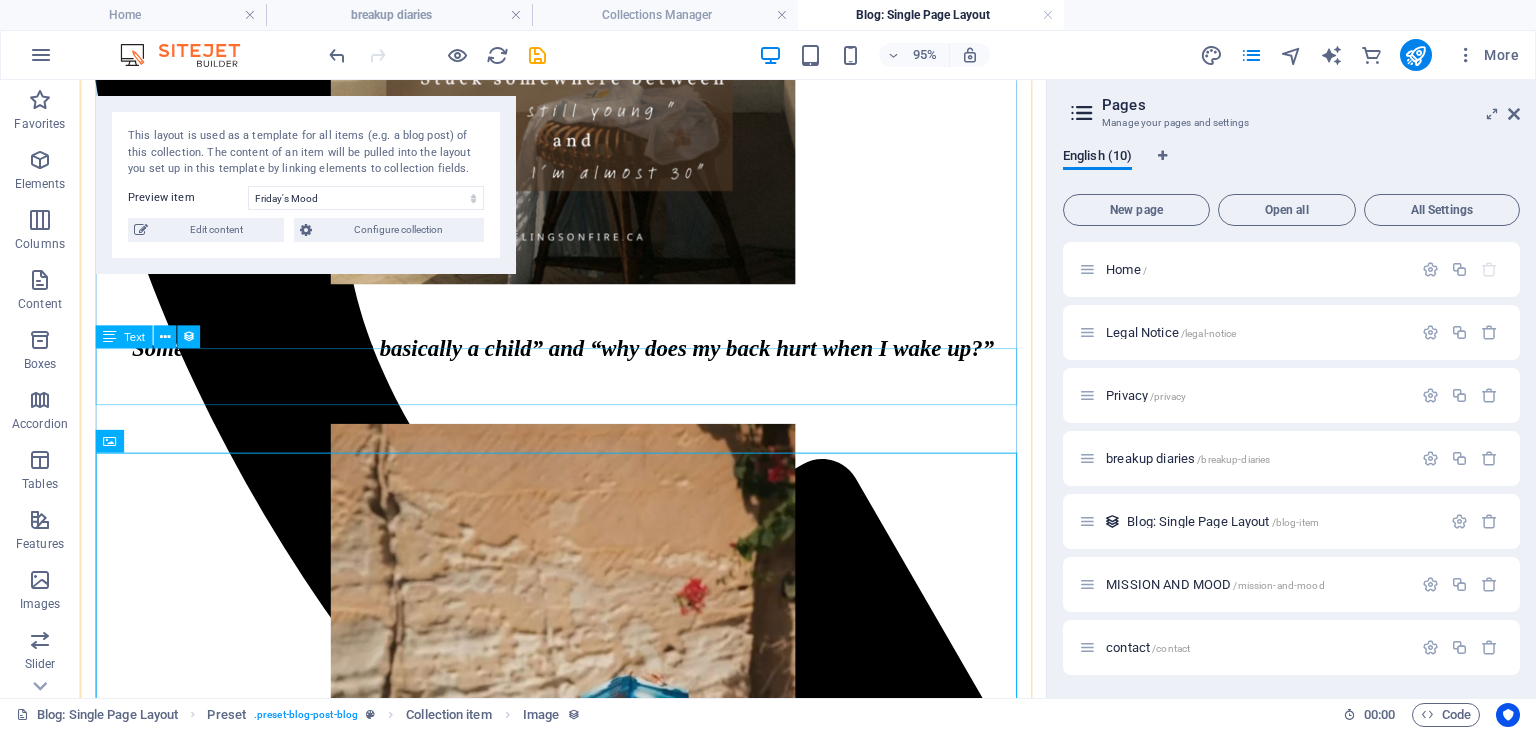 drag, startPoint x: 886, startPoint y: 395, endPoint x: 871, endPoint y: 408, distance: 19.849434 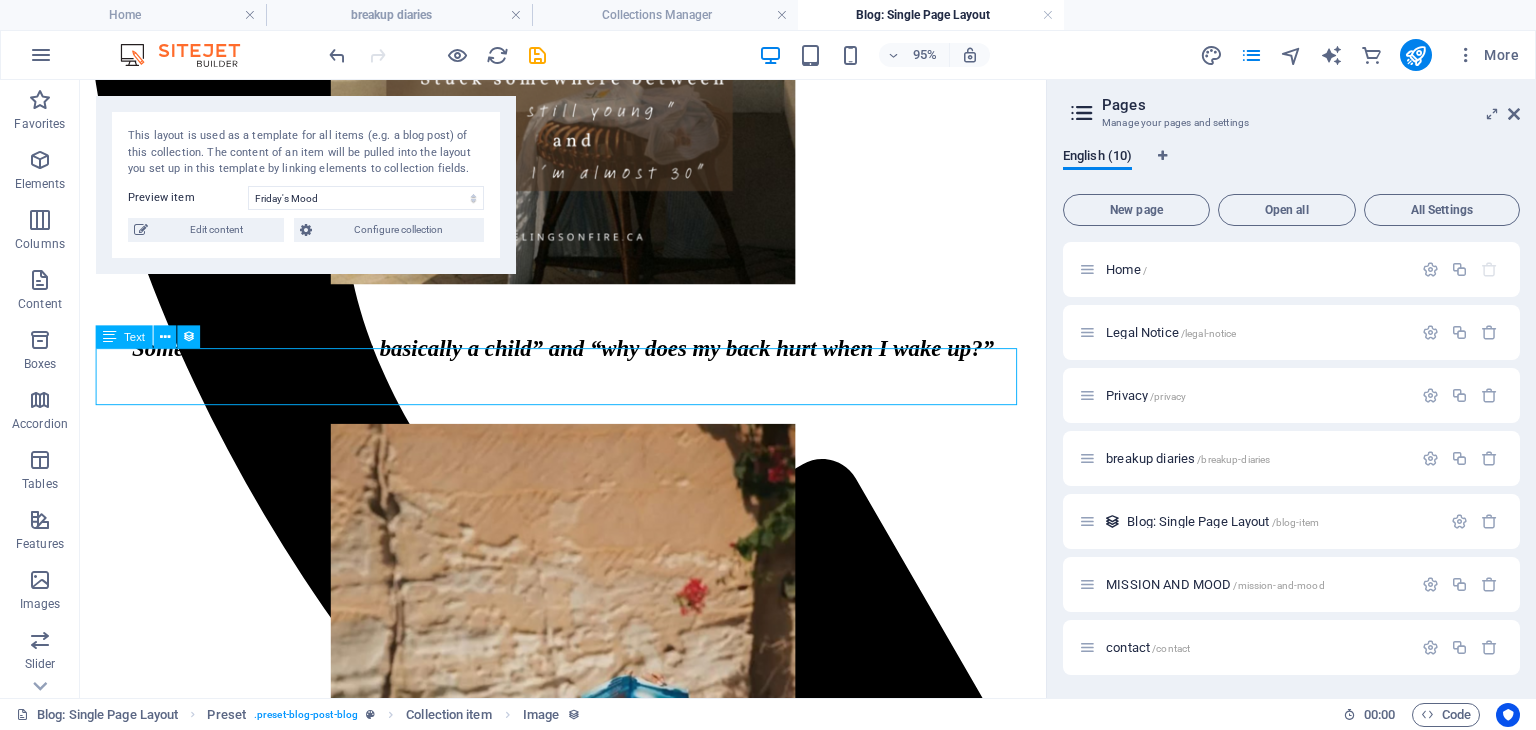 click on "Somewhere between “I’m basically a child” and “why does my back hurt when I wake up?”" at bounding box center [588, 345] 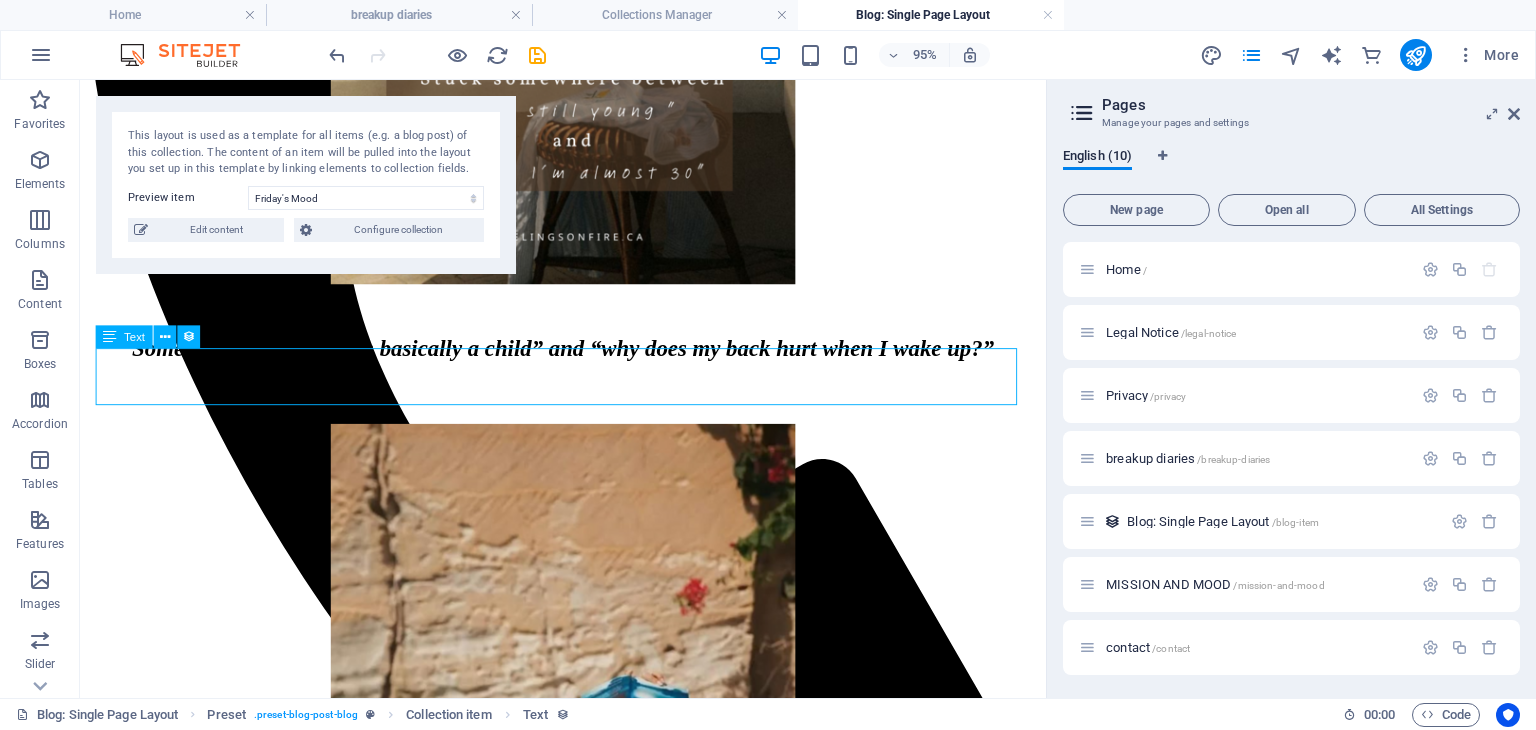 click on "Somewhere between “I’m basically a child” and “why does my back hurt when I wake up?”" at bounding box center (588, 345) 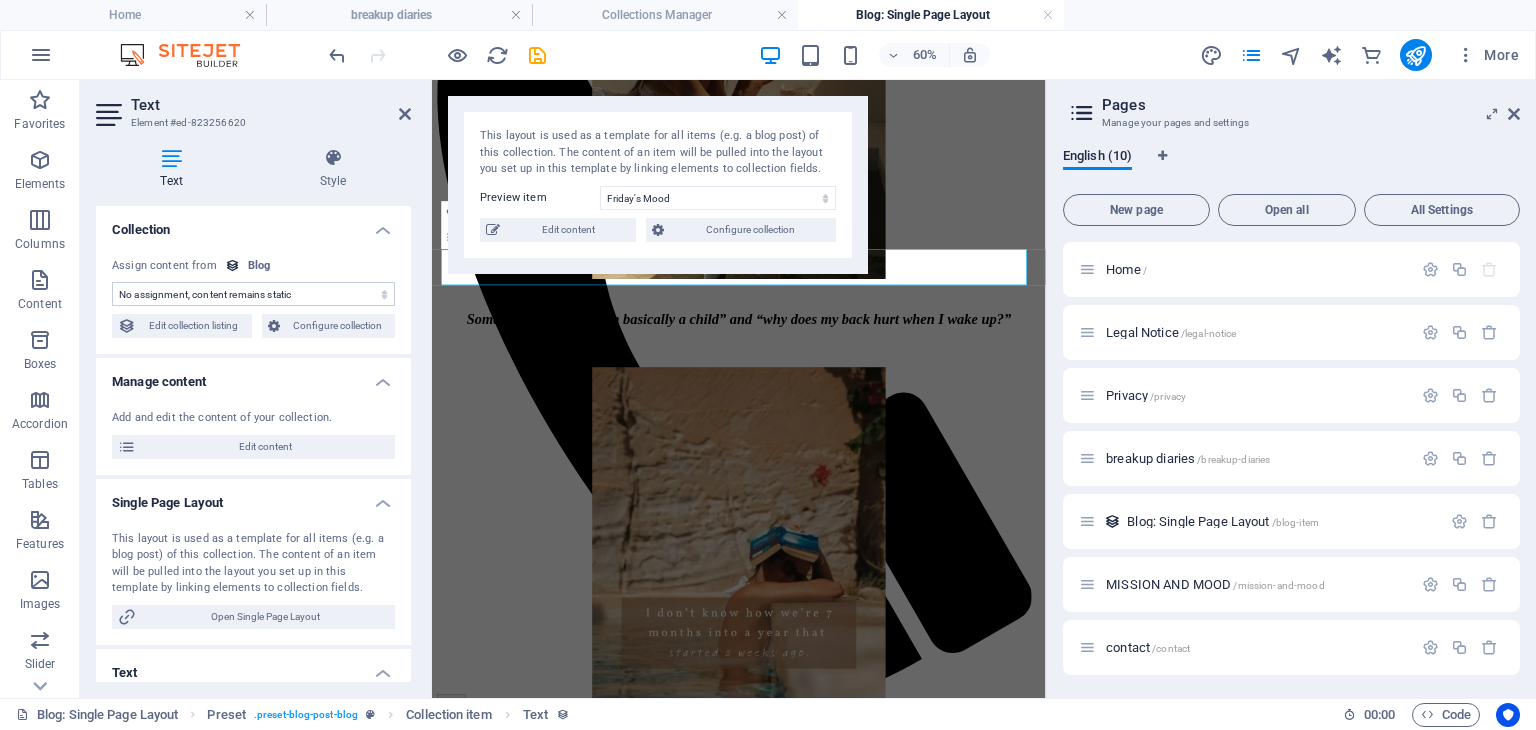 scroll, scrollTop: 100, scrollLeft: 0, axis: vertical 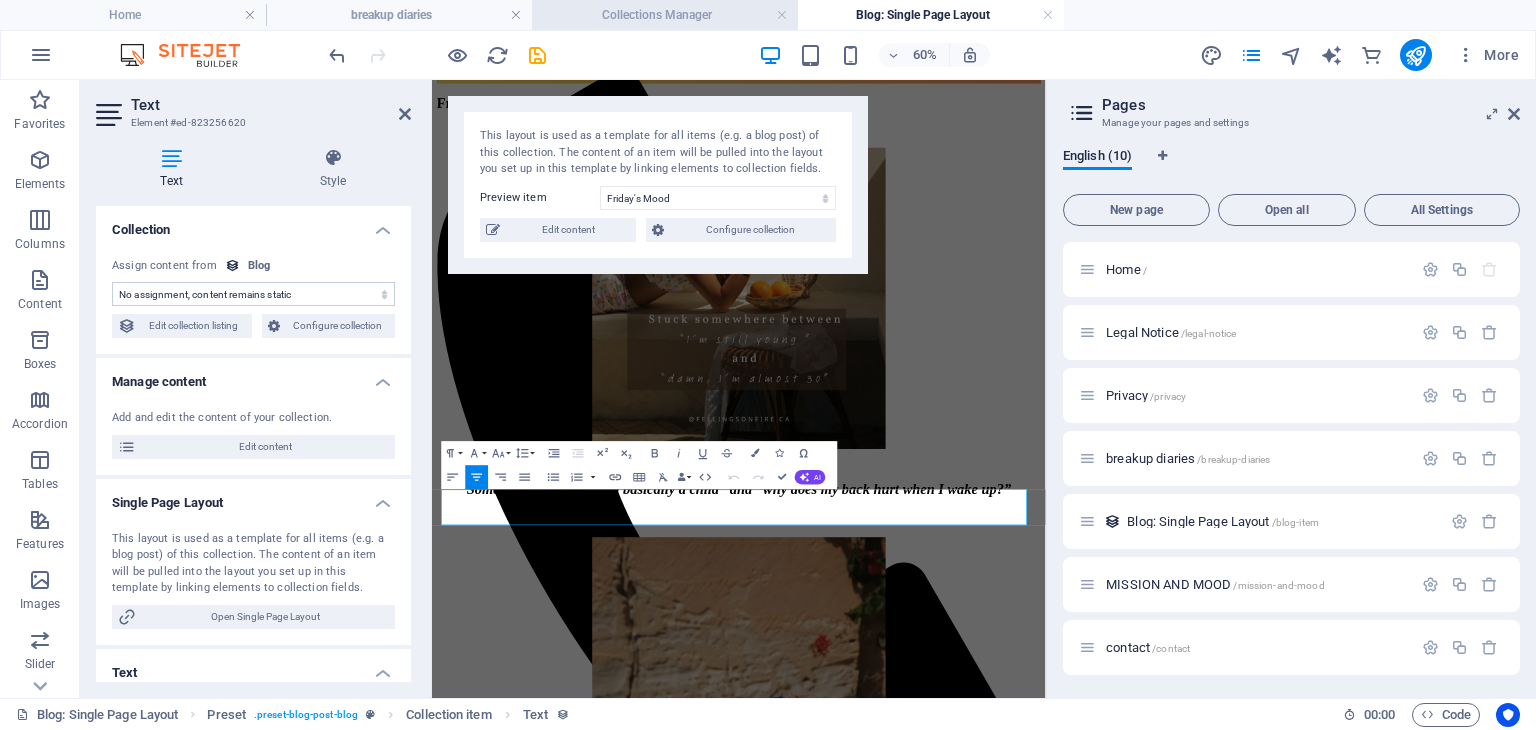 click on "Collections Manager" at bounding box center [665, 15] 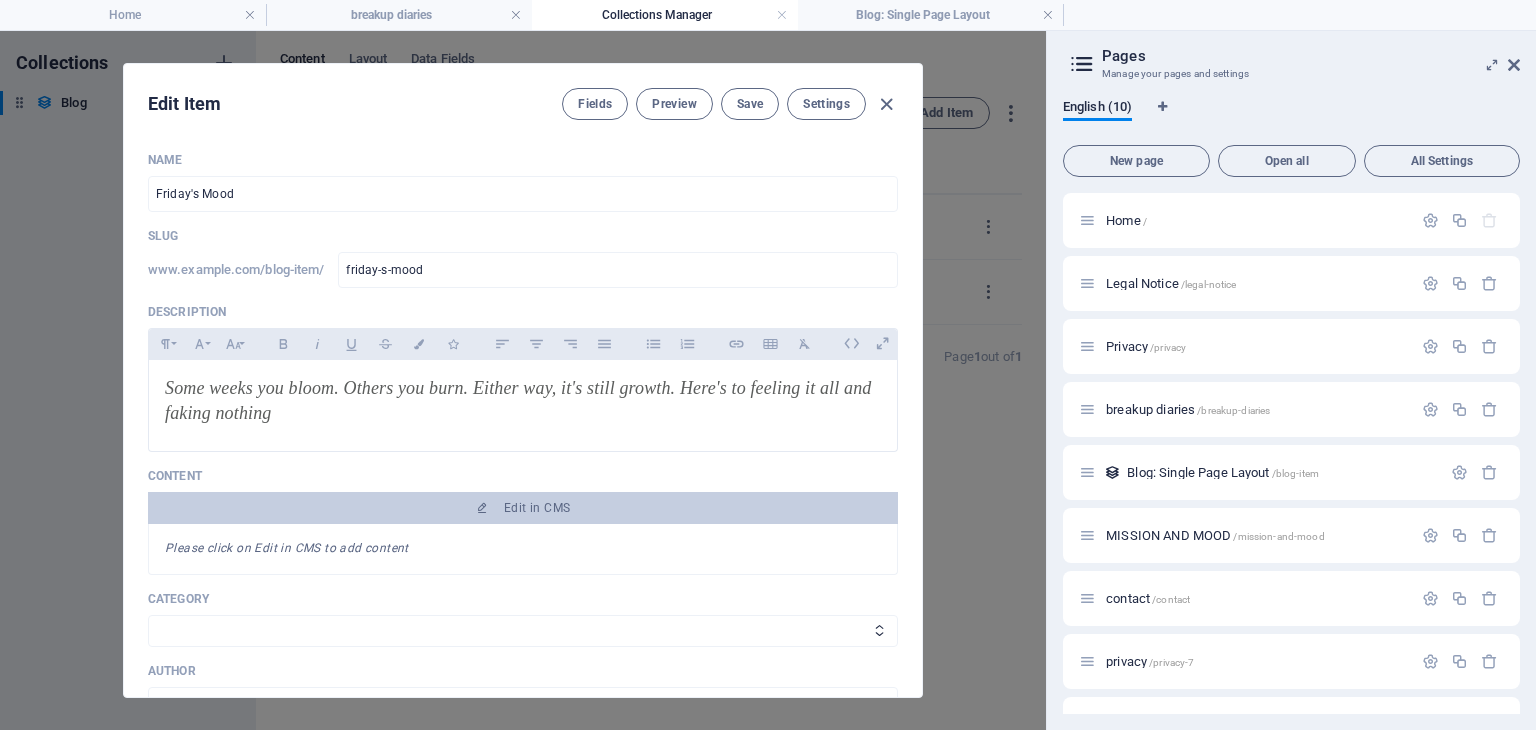 scroll, scrollTop: 0, scrollLeft: 0, axis: both 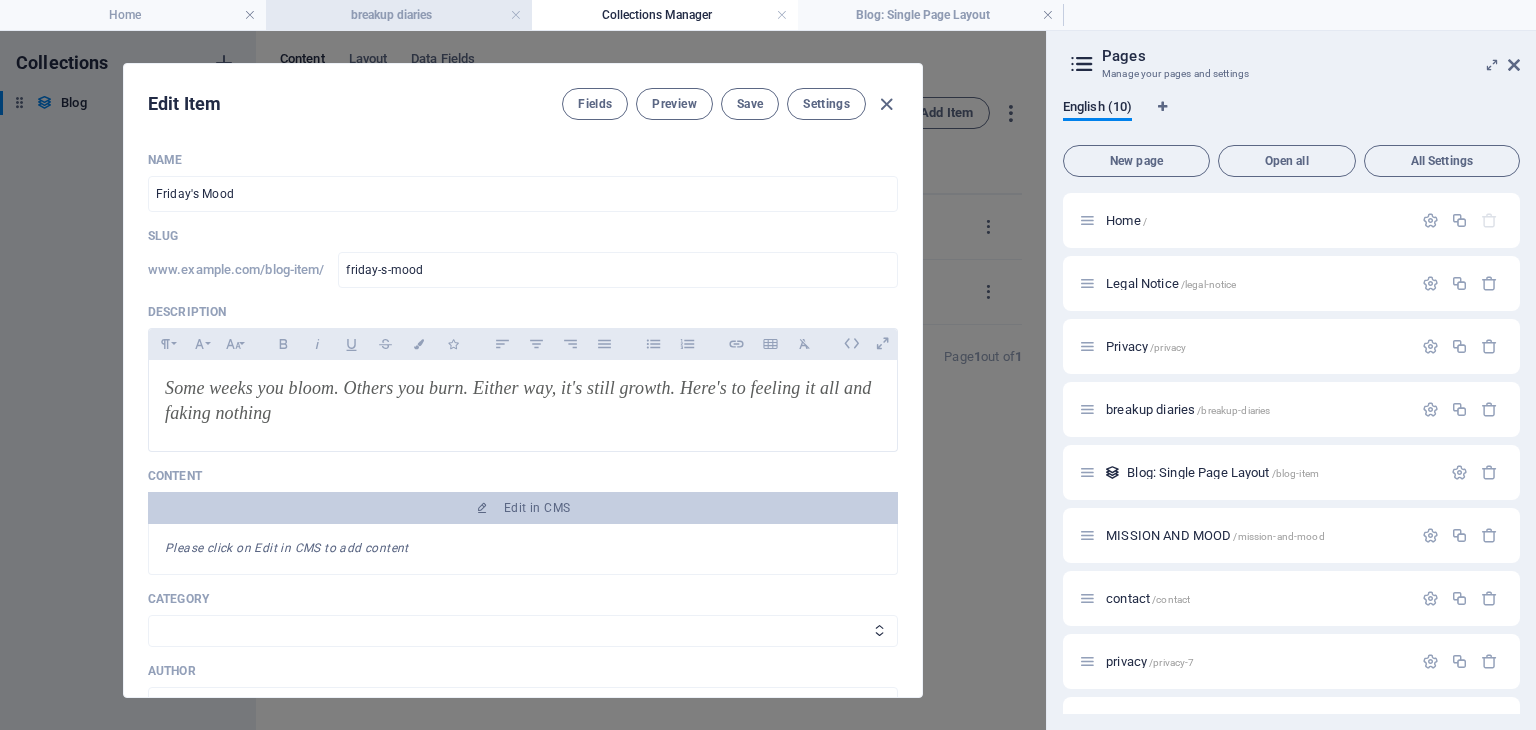 click on "breakup diaries" at bounding box center [399, 15] 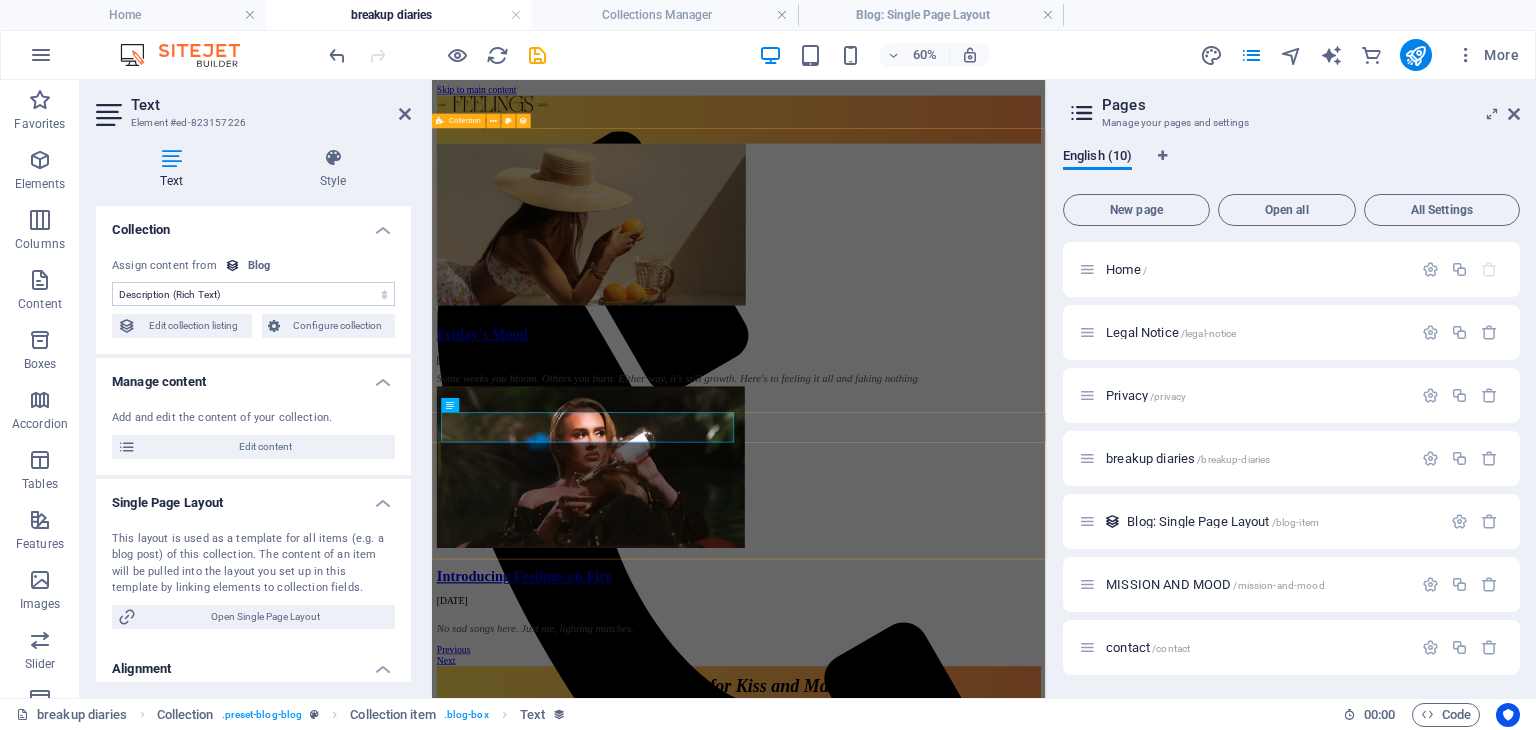 click on "Friday's Mood 08/02/2025 Some weeks you bloom. Others you burn. Either way, it's still growth. Here's to feeling it all and faking nothing Introducing Feelings on Fire 07/26/2025 No sad songs here. Just me, lighting matches.  Previous Next" at bounding box center [943, 621] 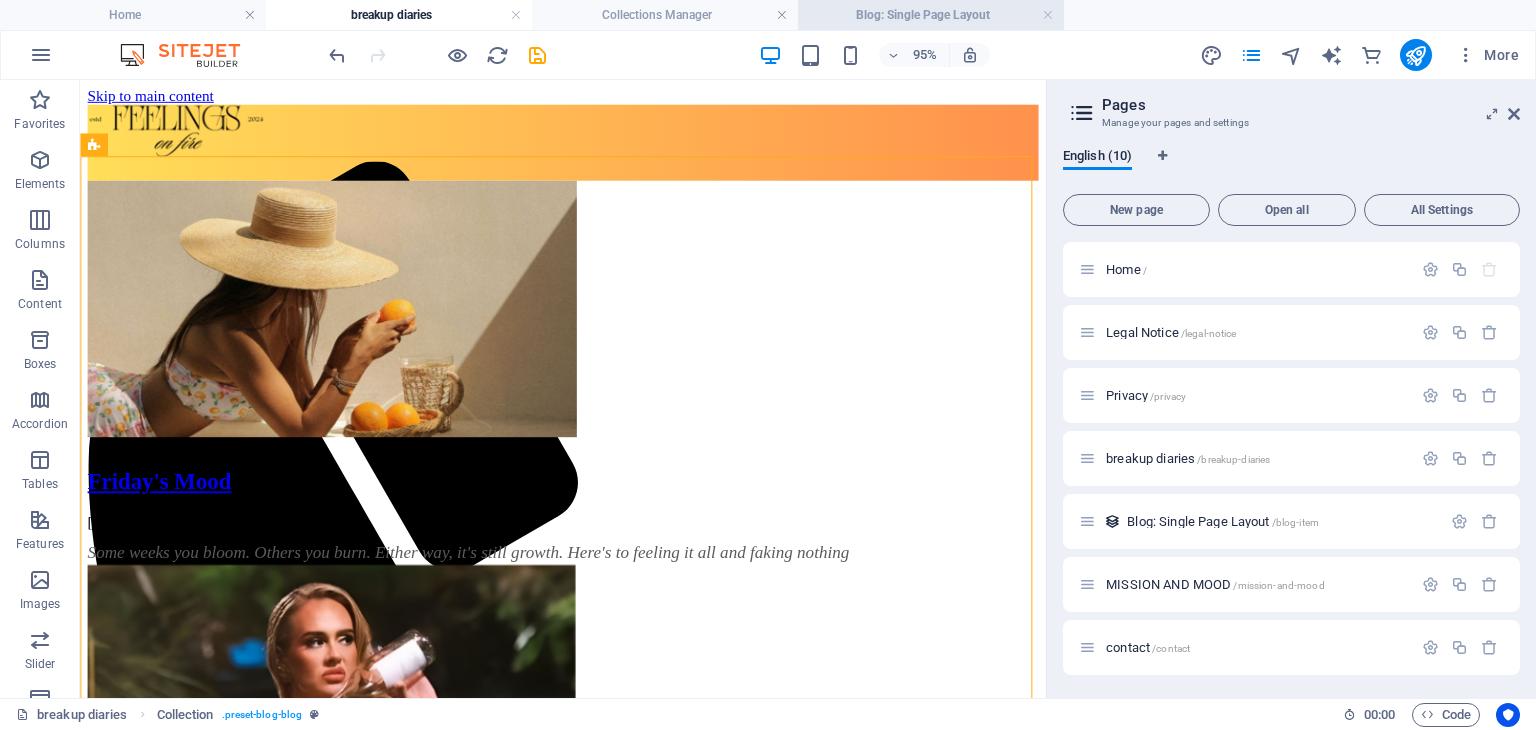 click on "Blog: Single Page Layout" at bounding box center (931, 15) 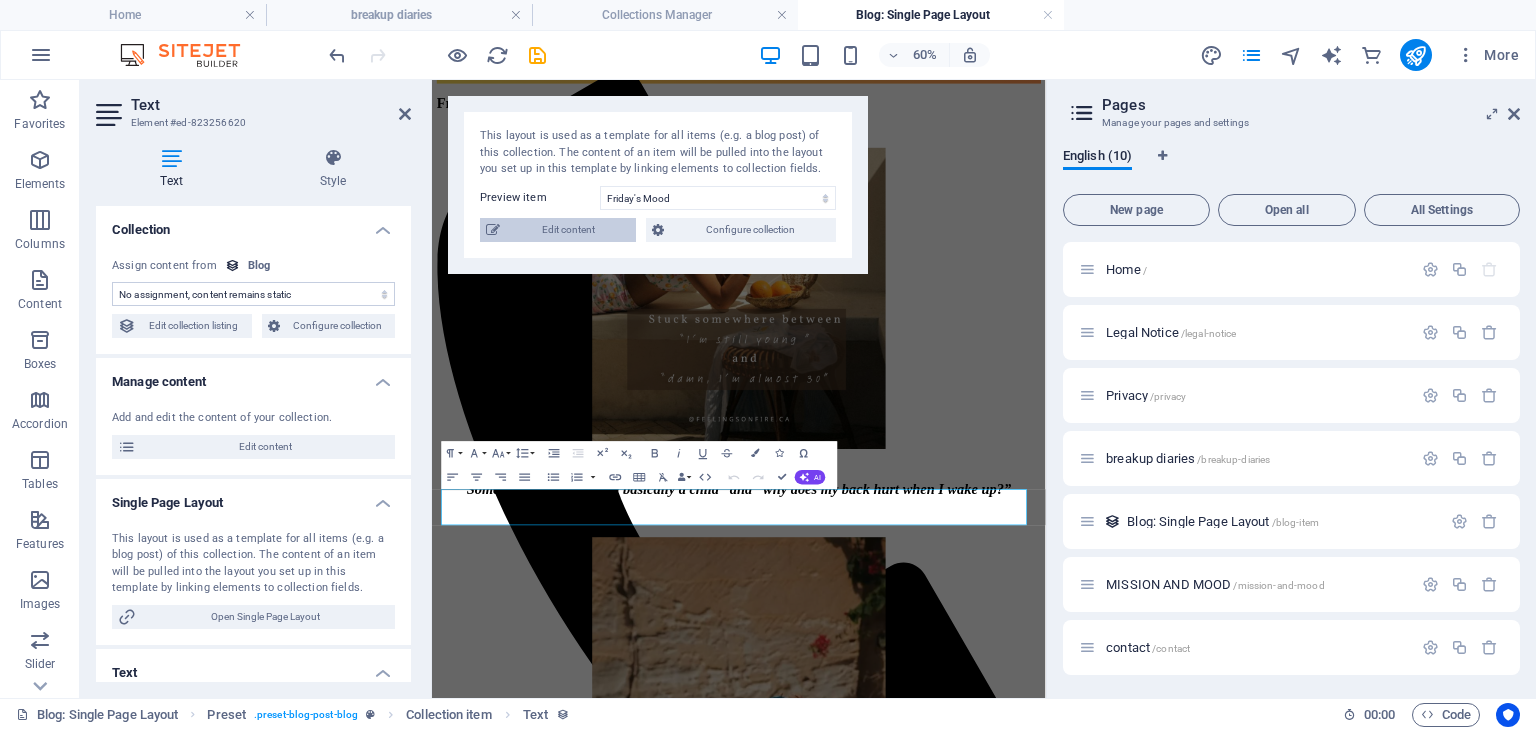 click on "Edit content" at bounding box center [568, 230] 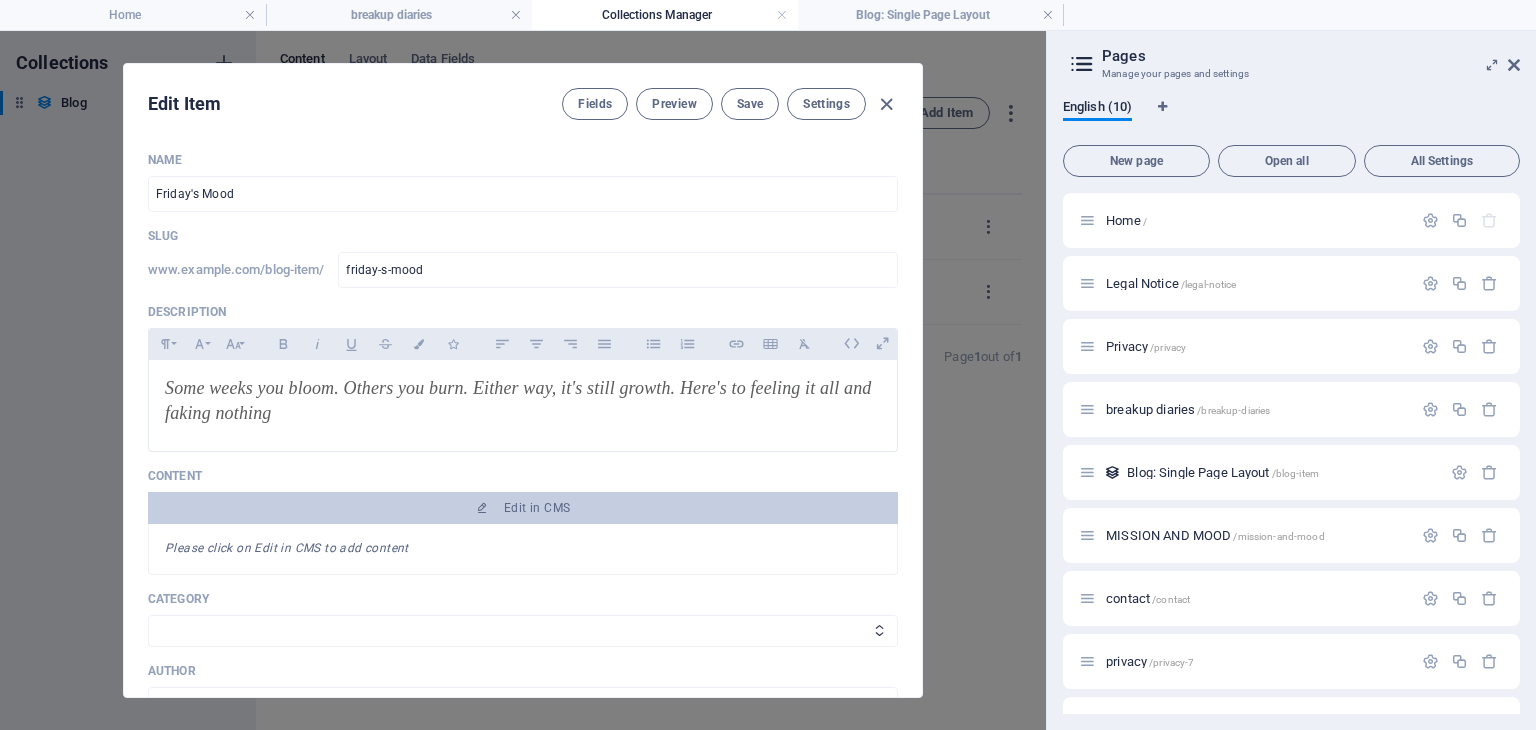 scroll, scrollTop: 0, scrollLeft: 0, axis: both 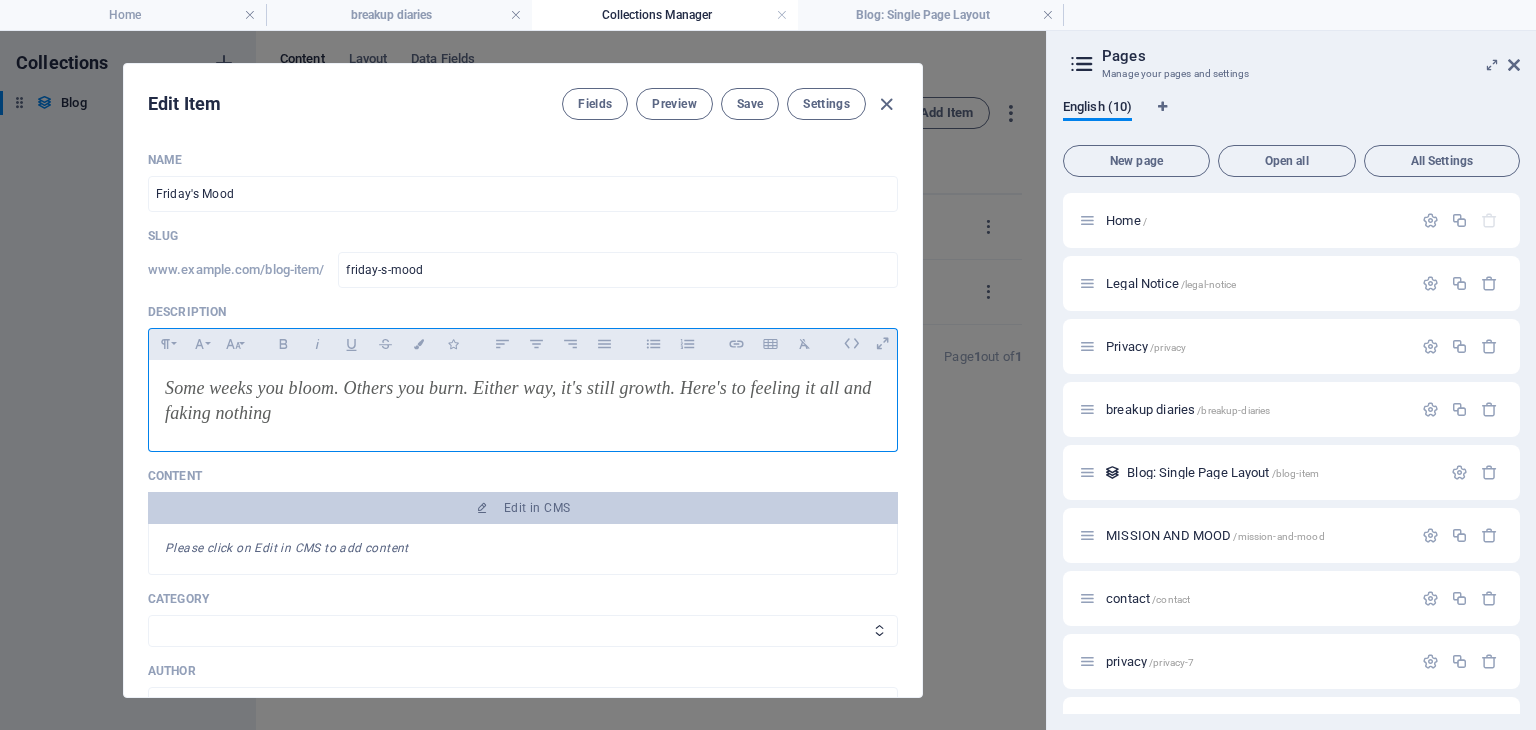 click on "Some weeks you bloom. Others you burn. Either way, it's still growth. Here's to feeling it all and faking nothing" at bounding box center [523, 401] 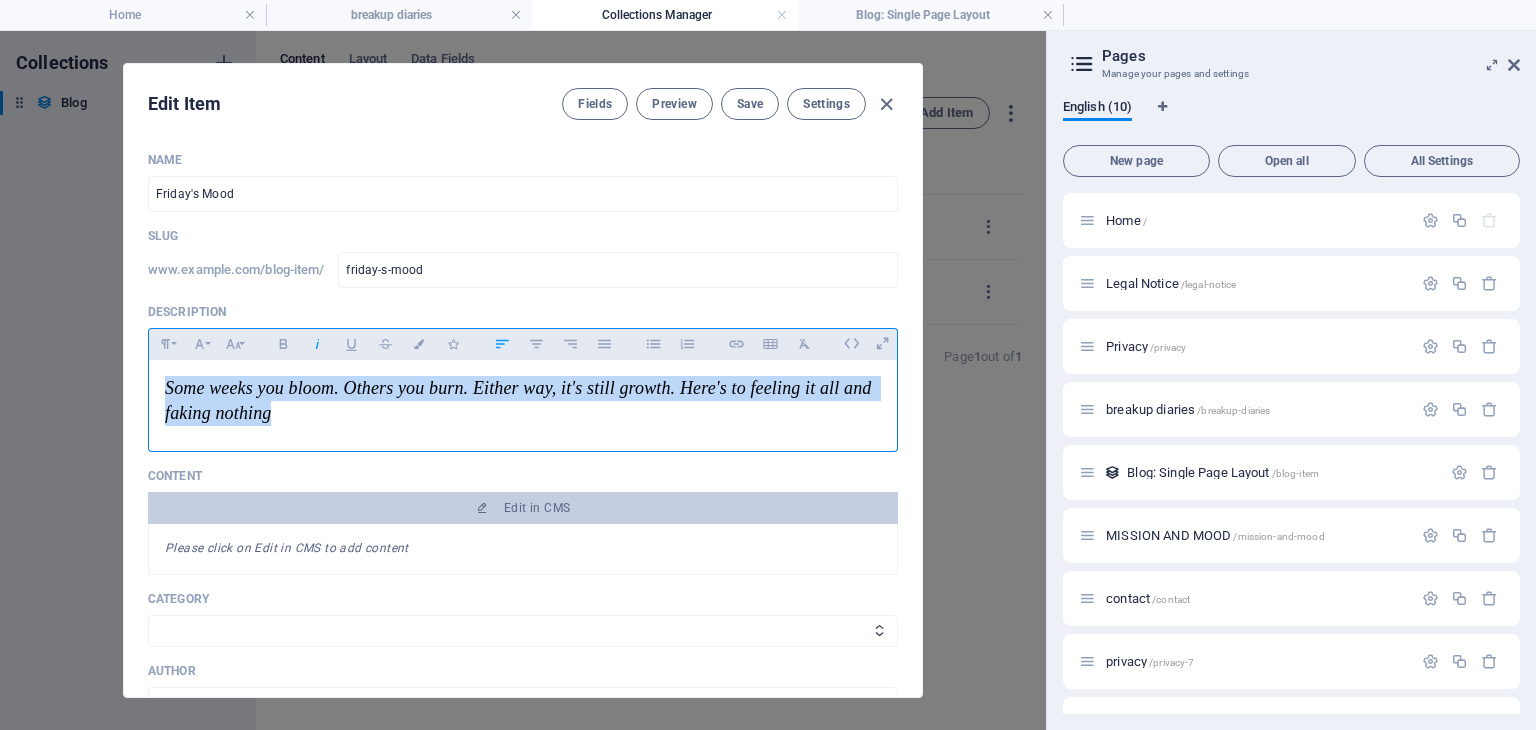 click on "Some weeks you bloom. Others you burn. Either way, it's still growth. Here's to feeling it all and faking nothing" at bounding box center [523, 401] 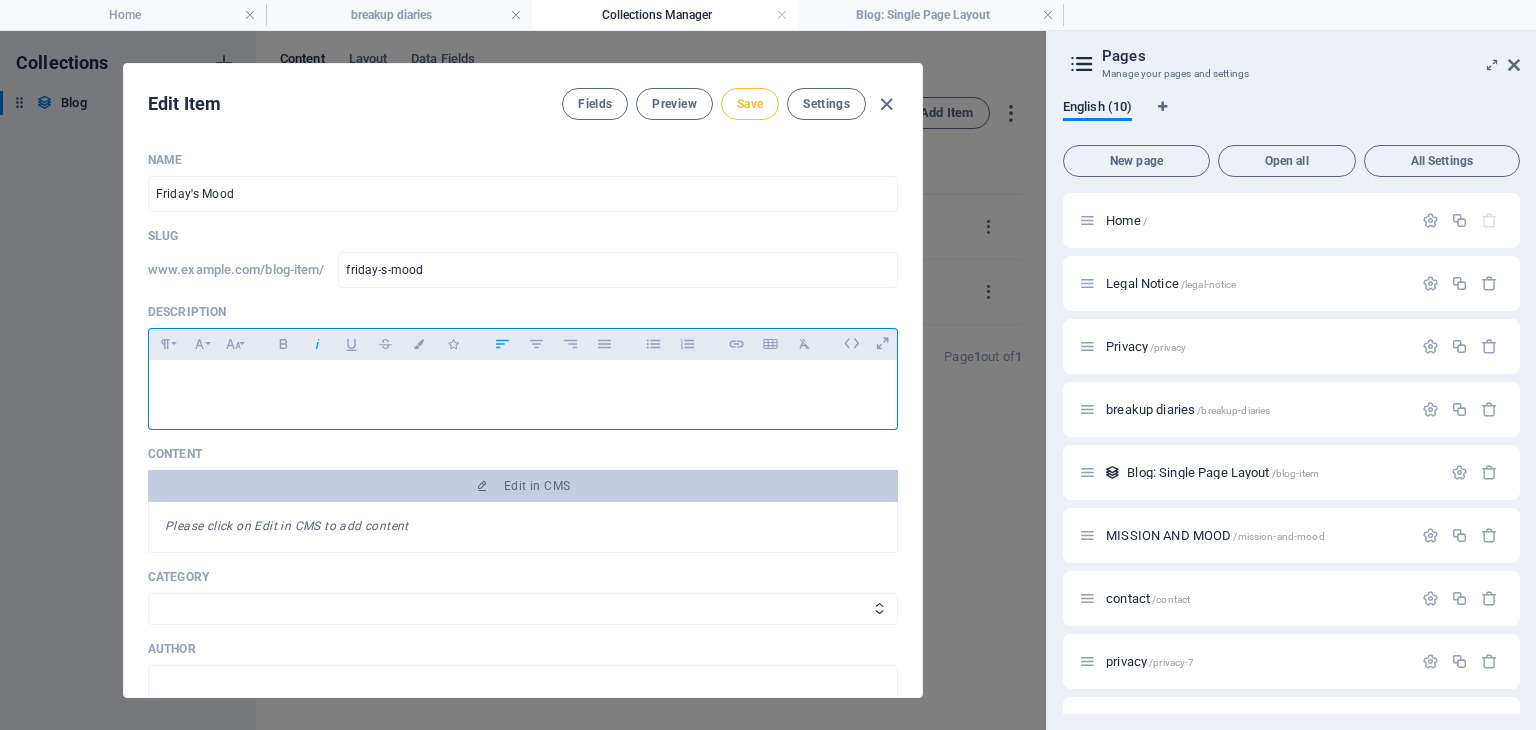 click on "Save" at bounding box center [750, 104] 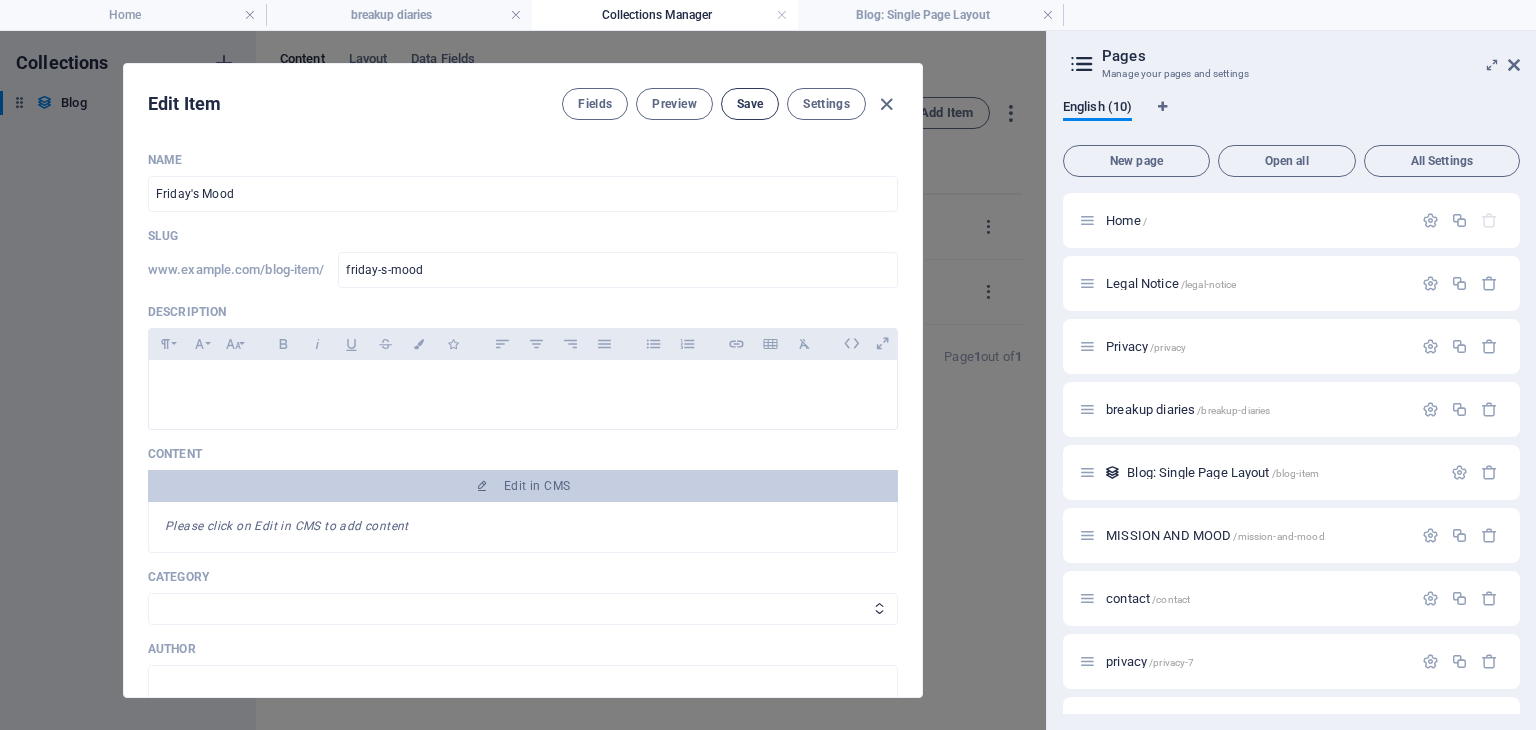 click on "Save" at bounding box center (750, 104) 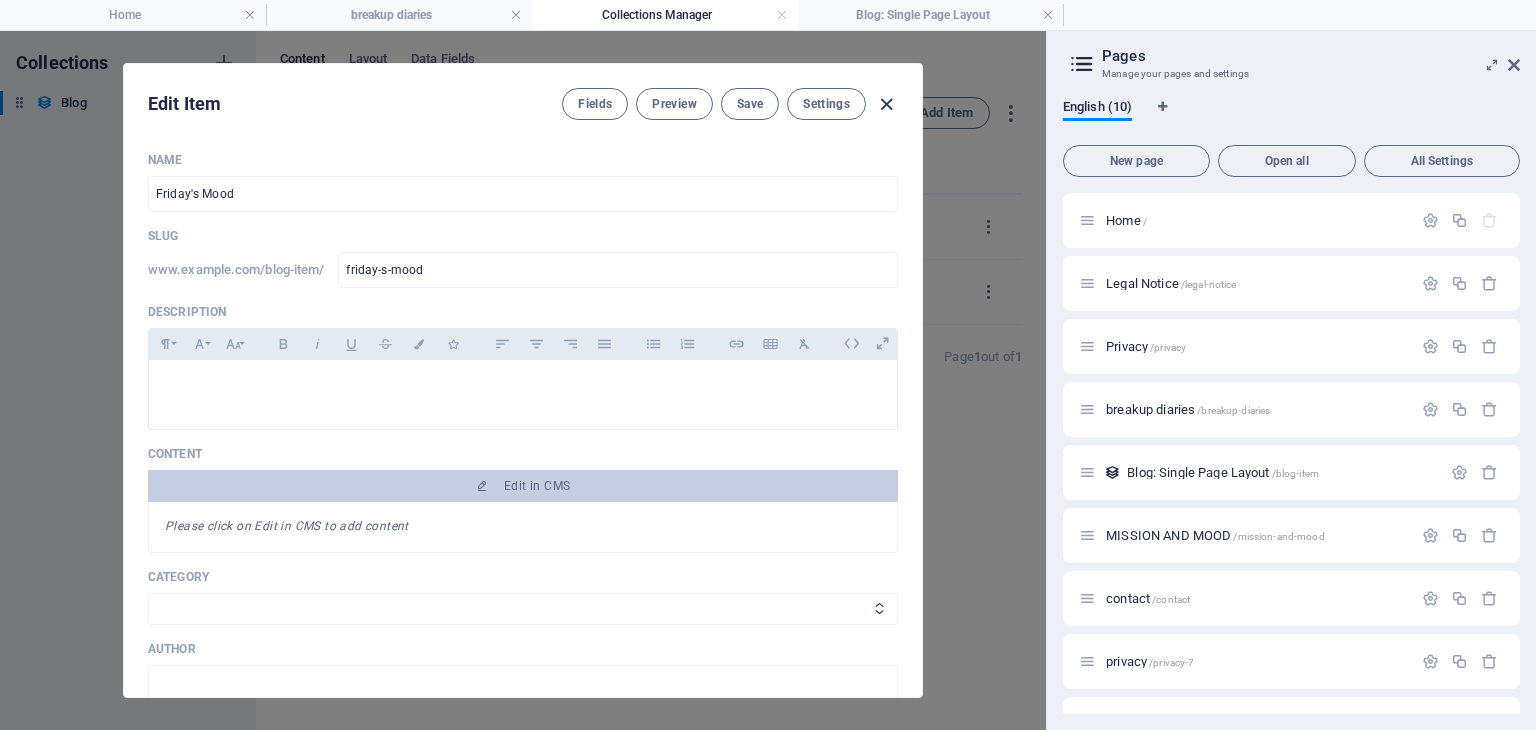 click at bounding box center [886, 104] 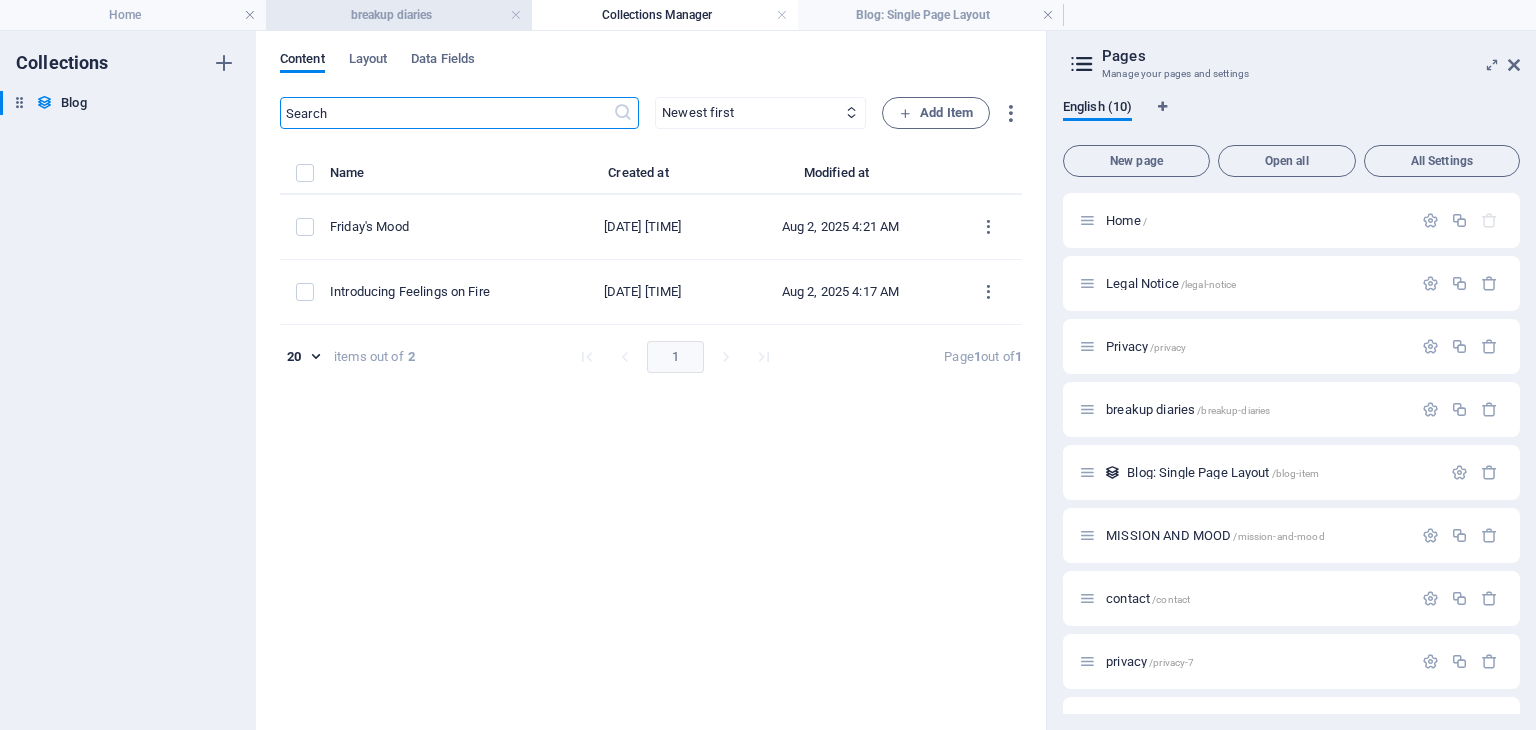 click on "breakup diaries" at bounding box center [399, 15] 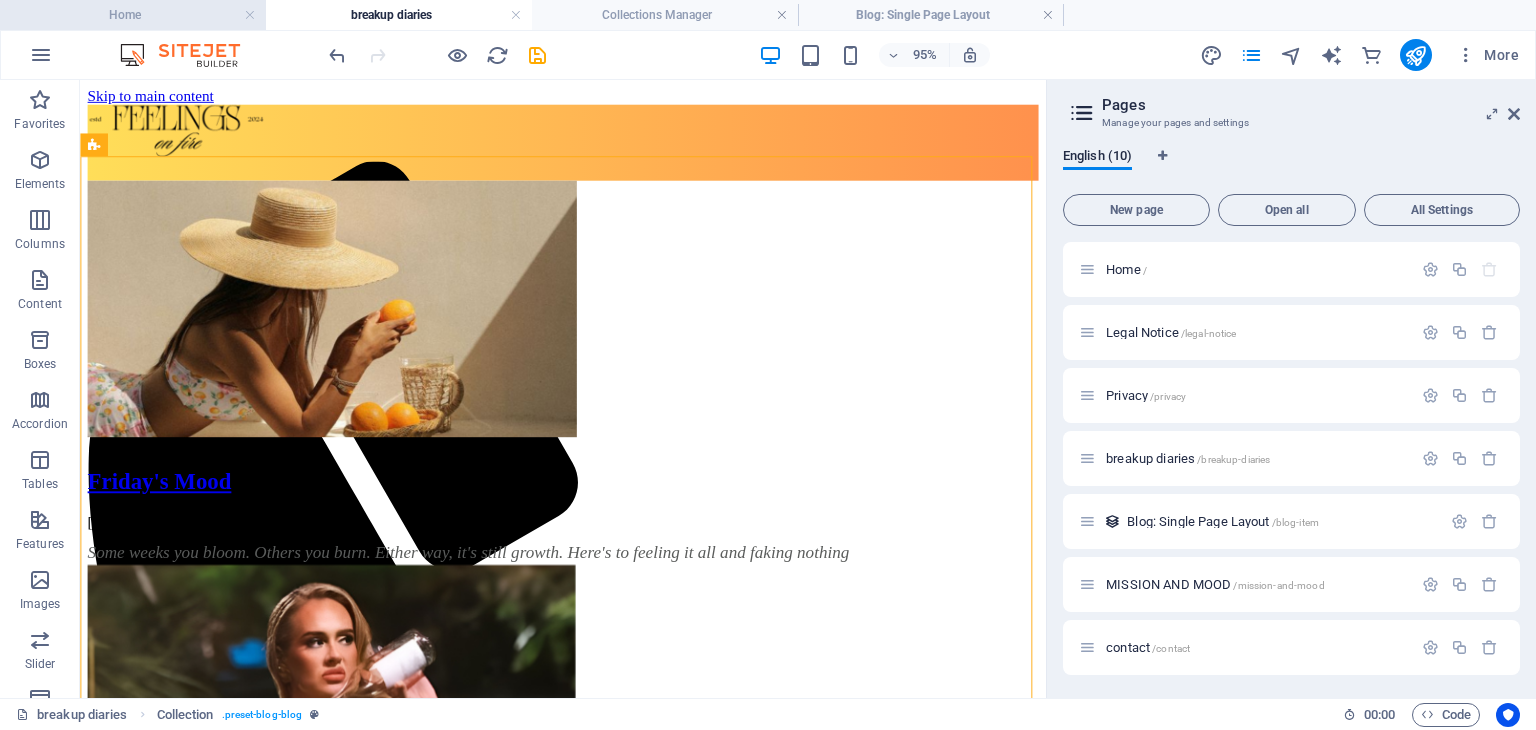 click on "Home" at bounding box center [133, 15] 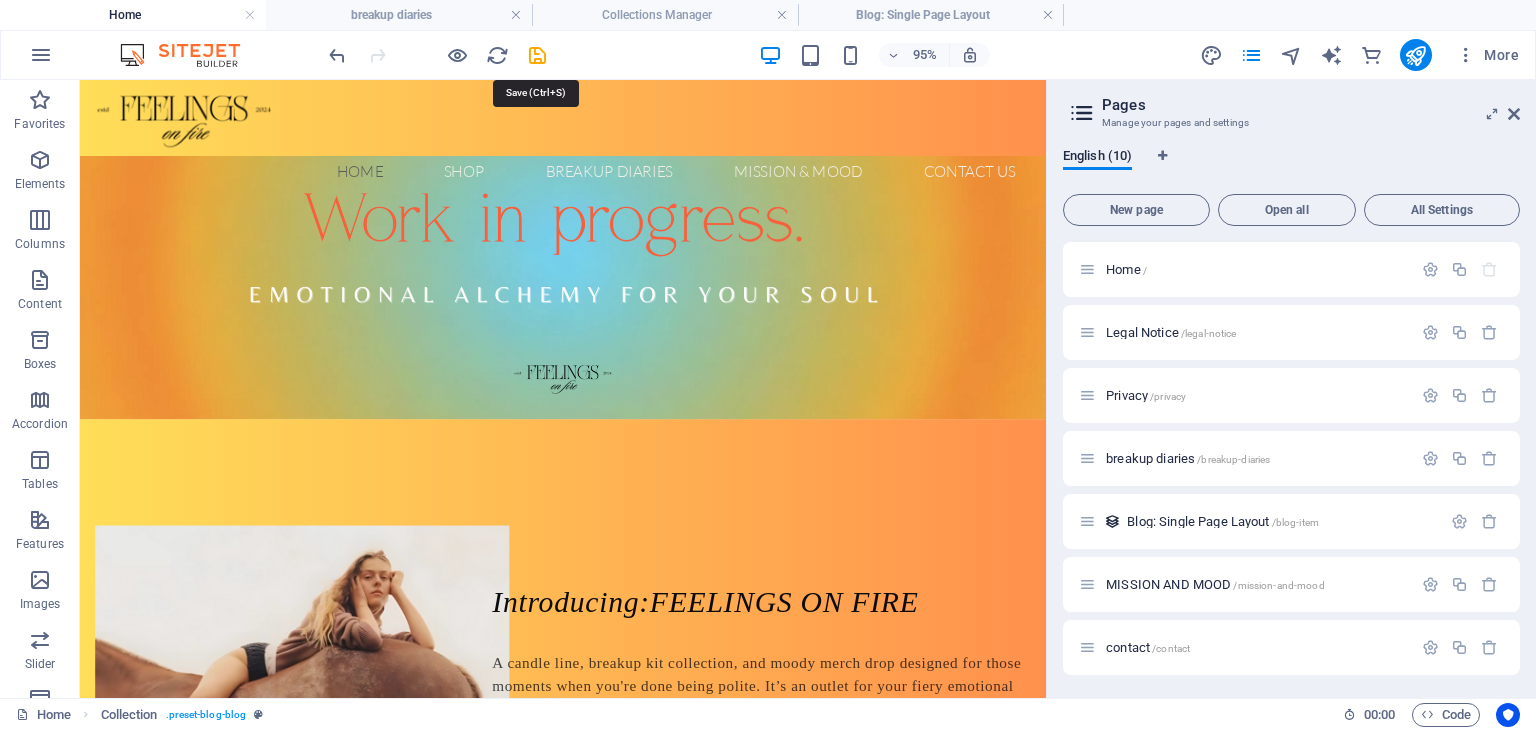 drag, startPoint x: 540, startPoint y: 61, endPoint x: 480, endPoint y: 61, distance: 60 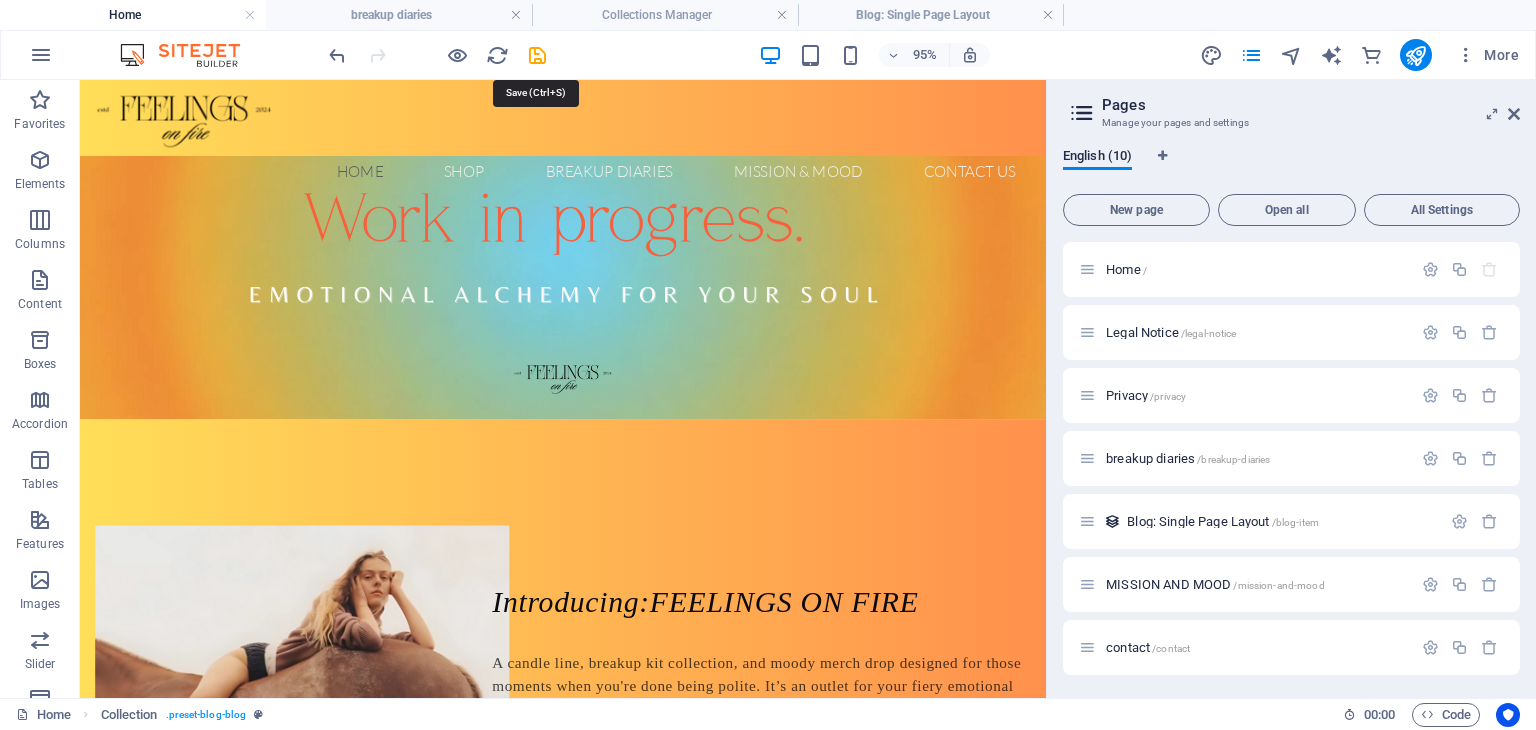 click at bounding box center [537, 55] 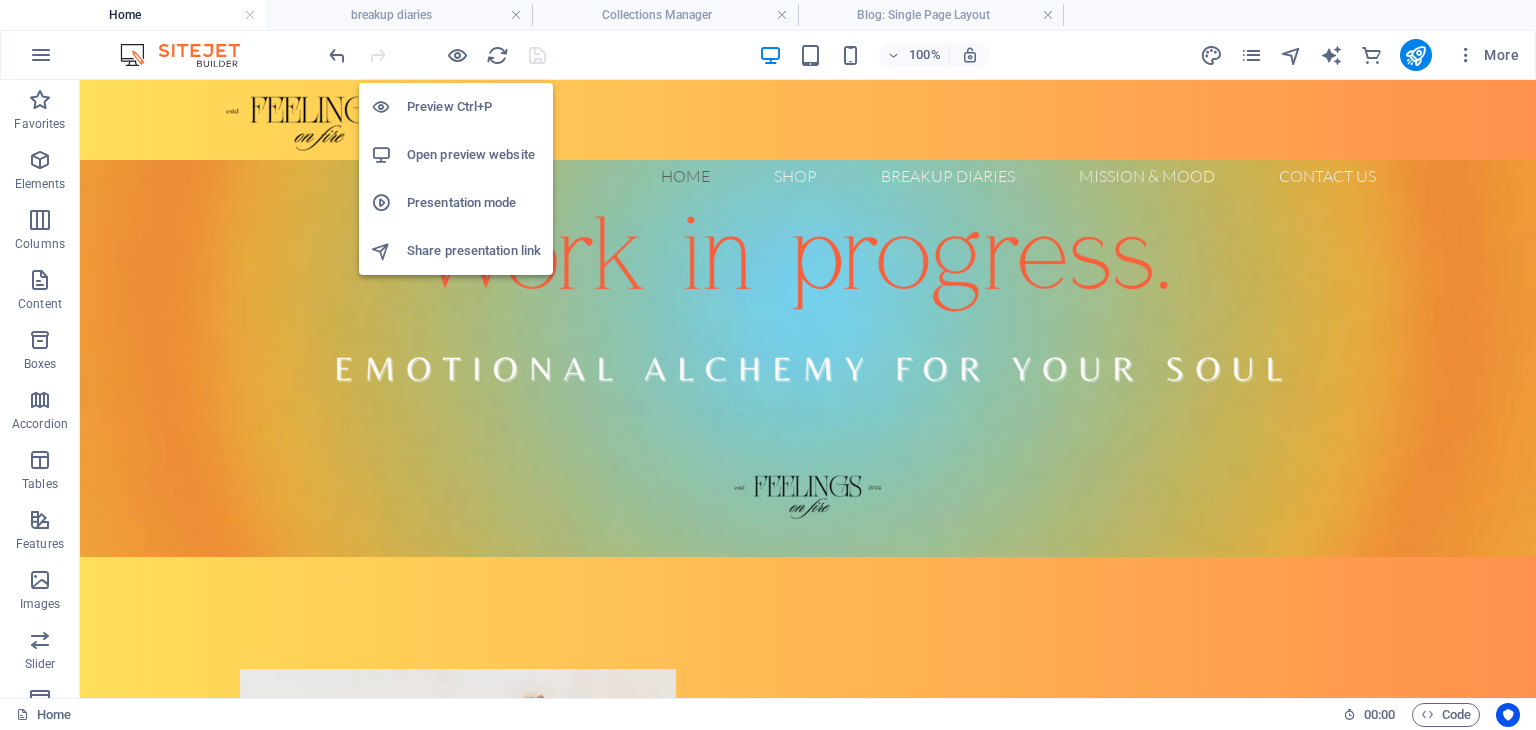 click on "Open preview website" at bounding box center (474, 155) 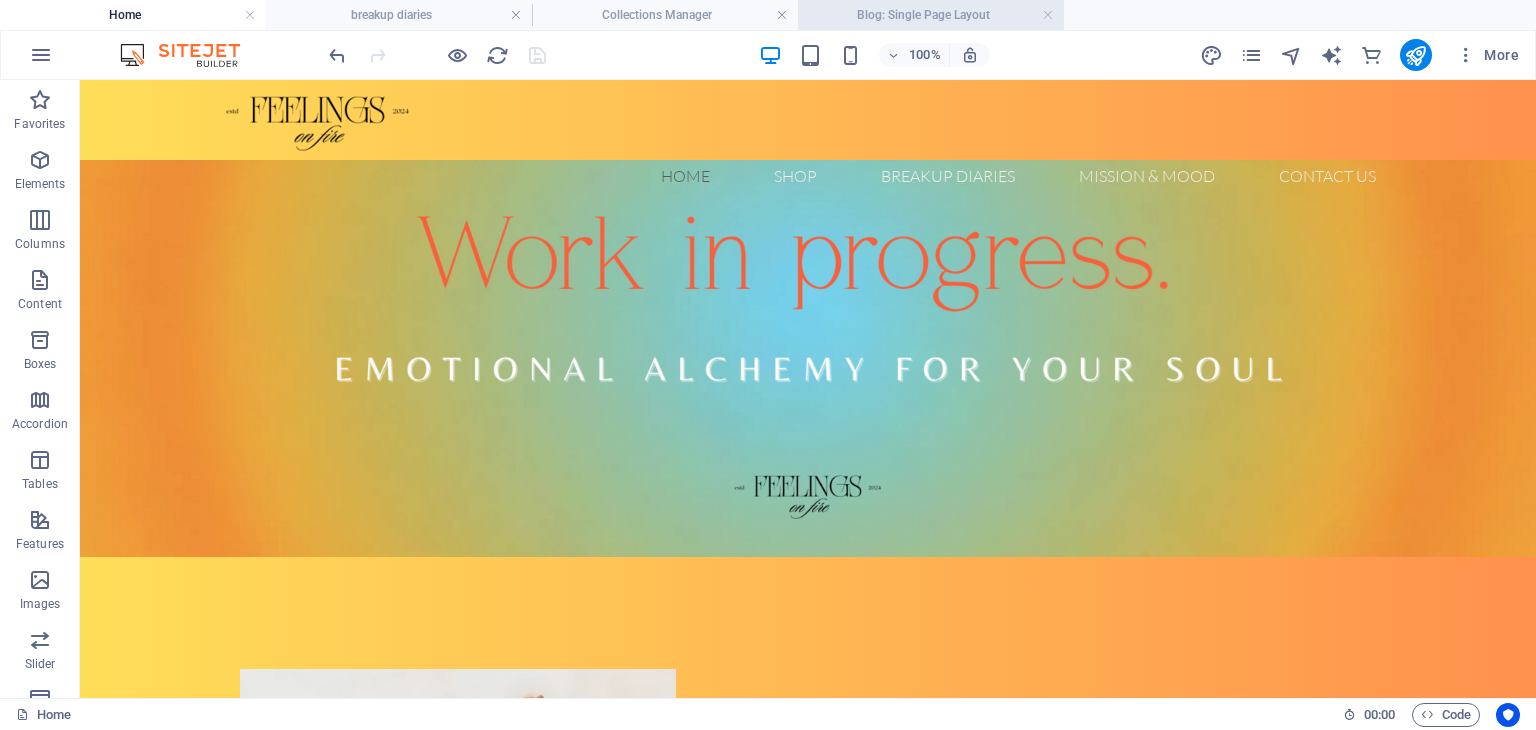 click on "Blog: Single Page Layout" at bounding box center [931, 15] 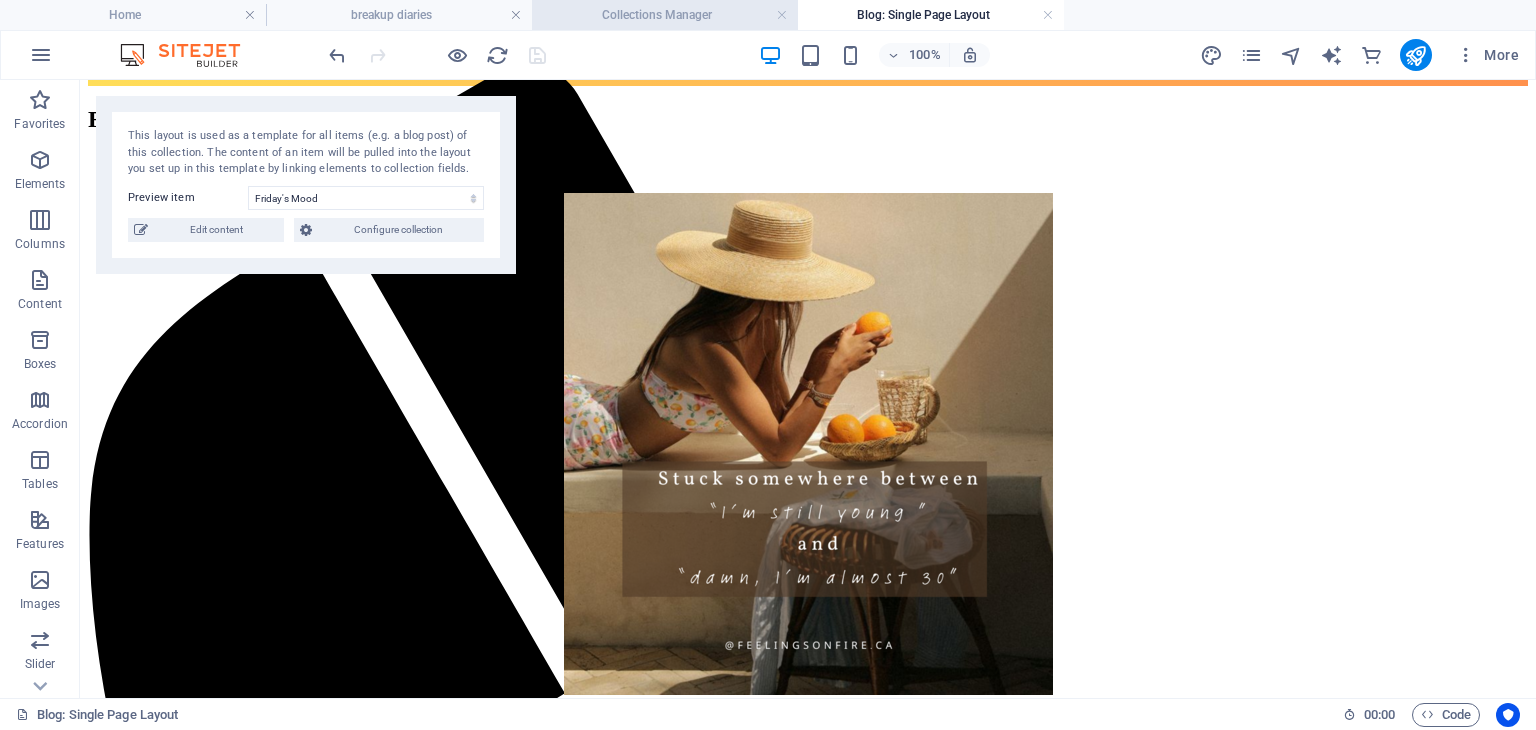 click on "Collections Manager" at bounding box center [665, 15] 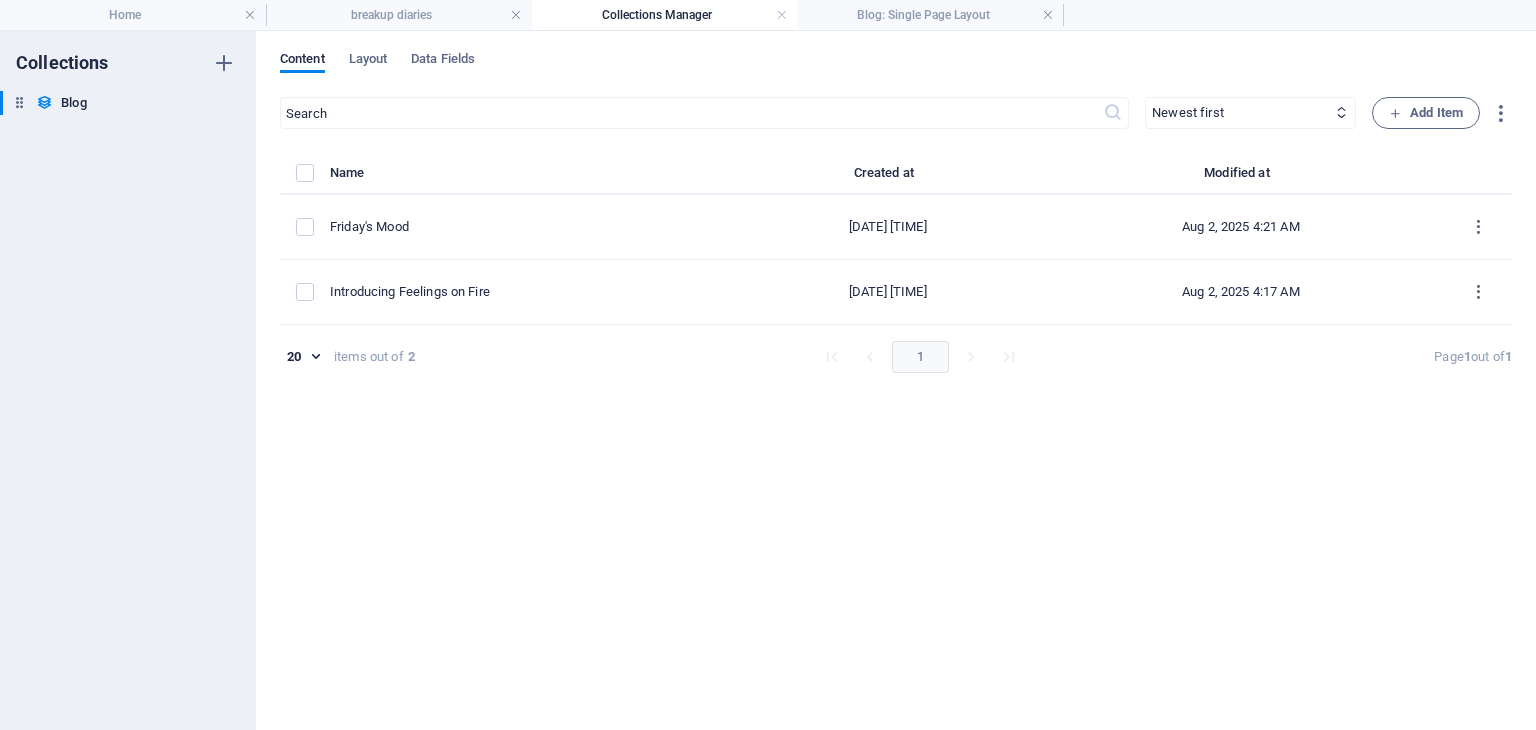 scroll, scrollTop: 0, scrollLeft: 0, axis: both 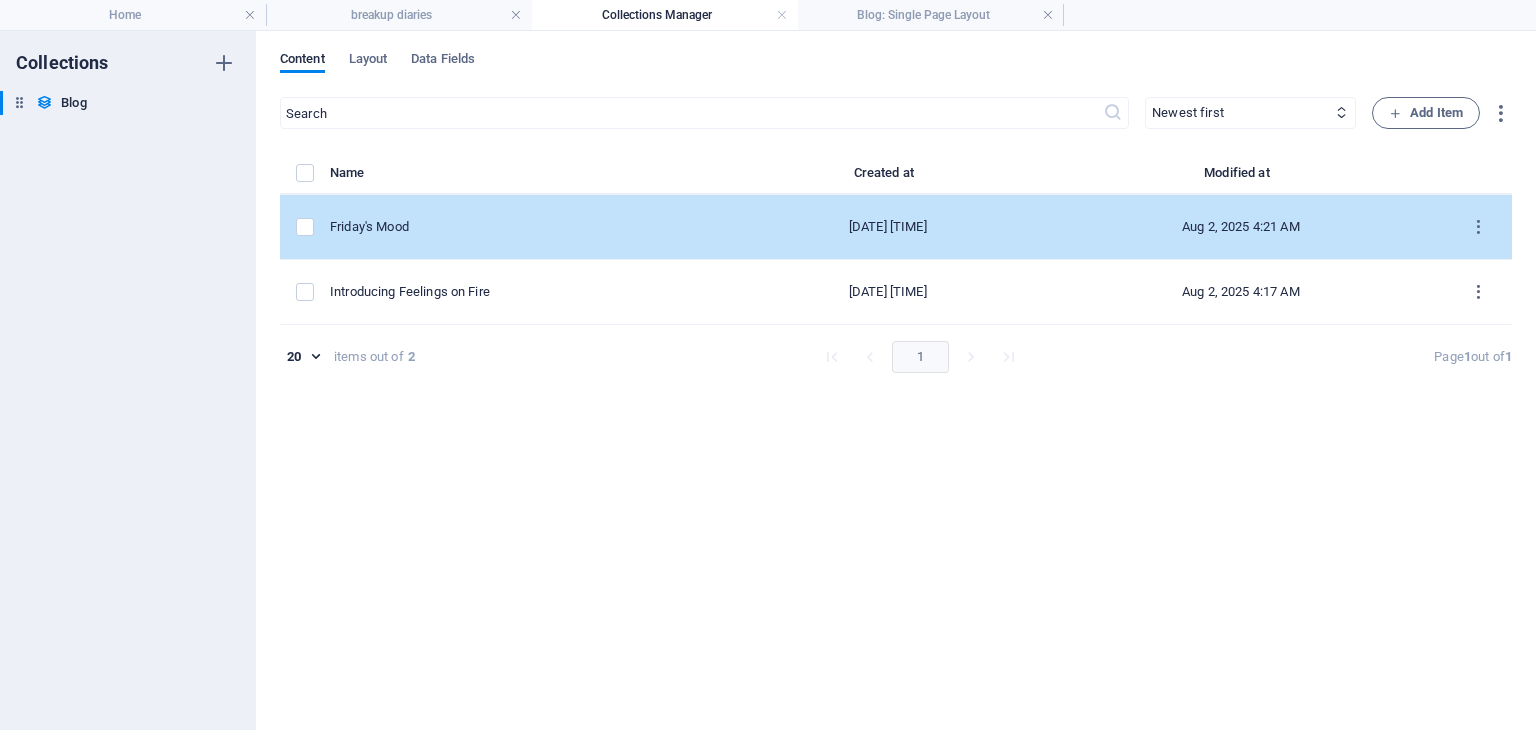 click on "Friday's Mood" at bounding box center (526, 227) 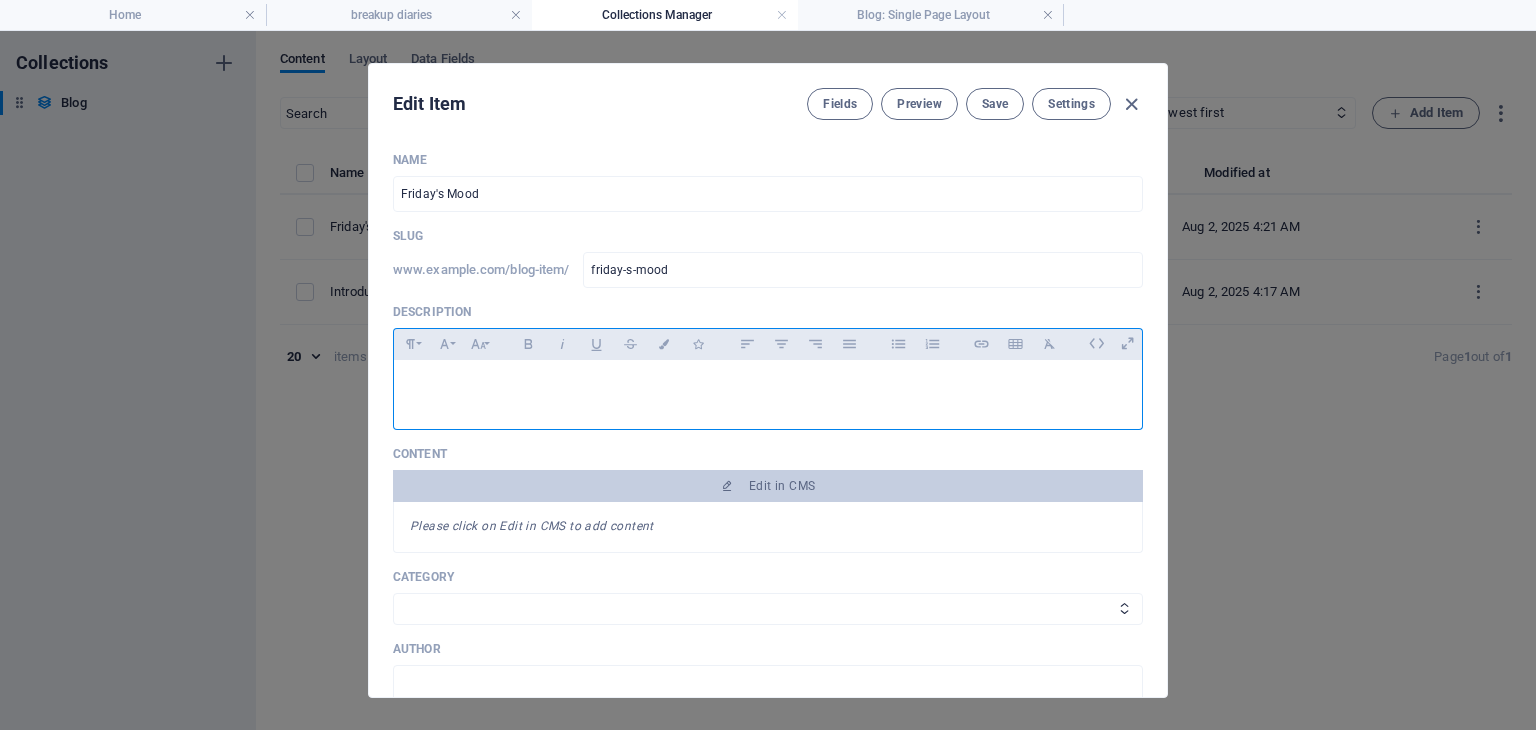 click at bounding box center (768, 385) 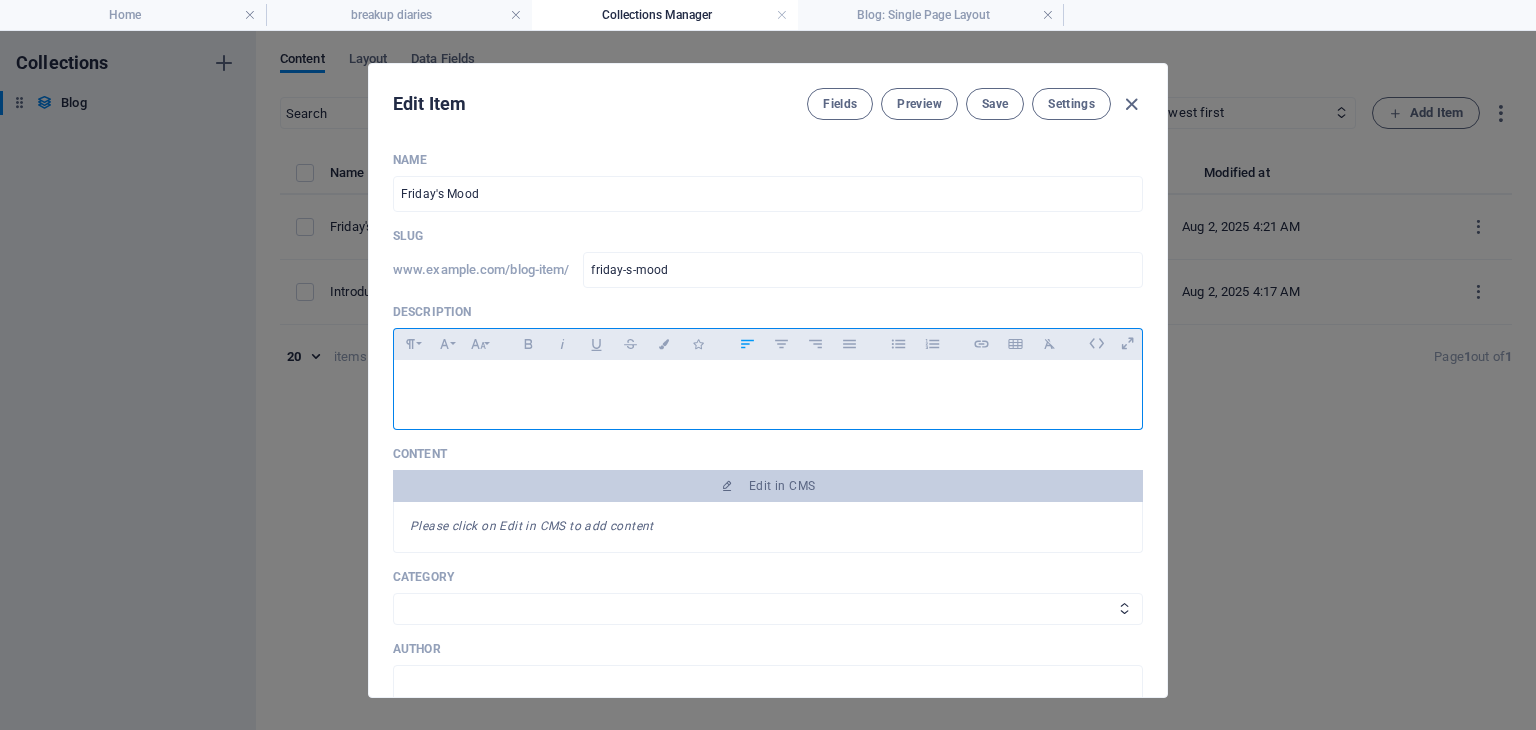 type 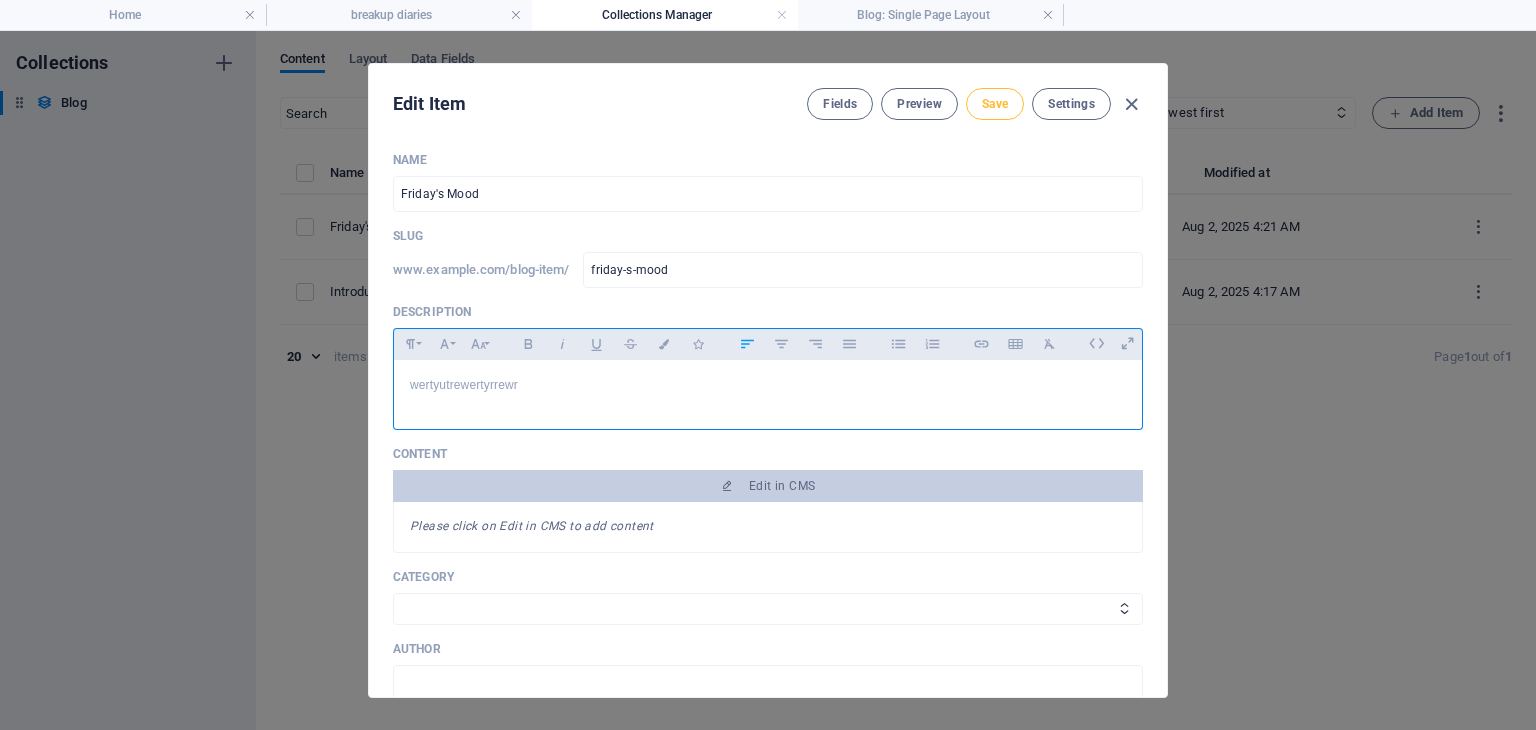 click on "Save" at bounding box center [995, 104] 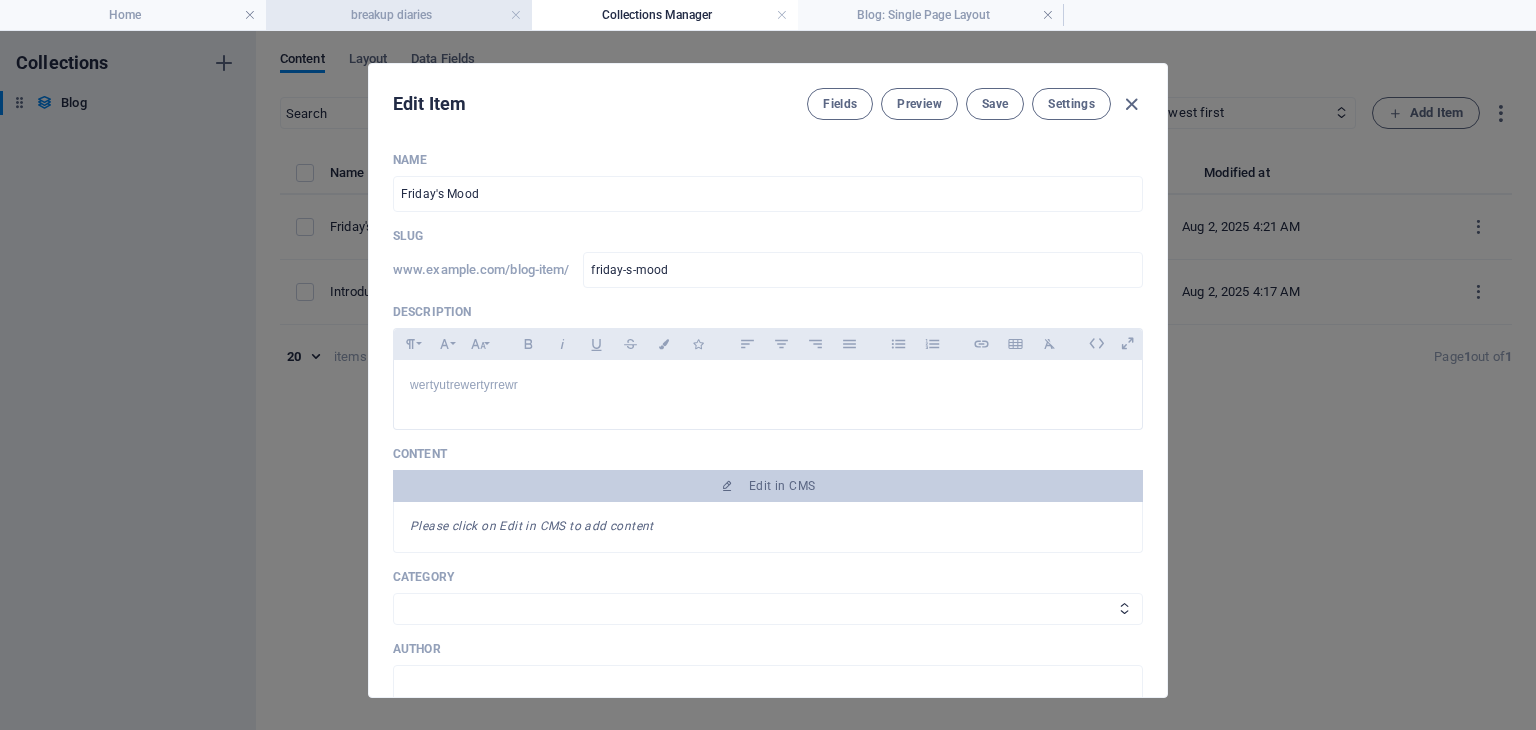 click on "breakup diaries" at bounding box center (399, 15) 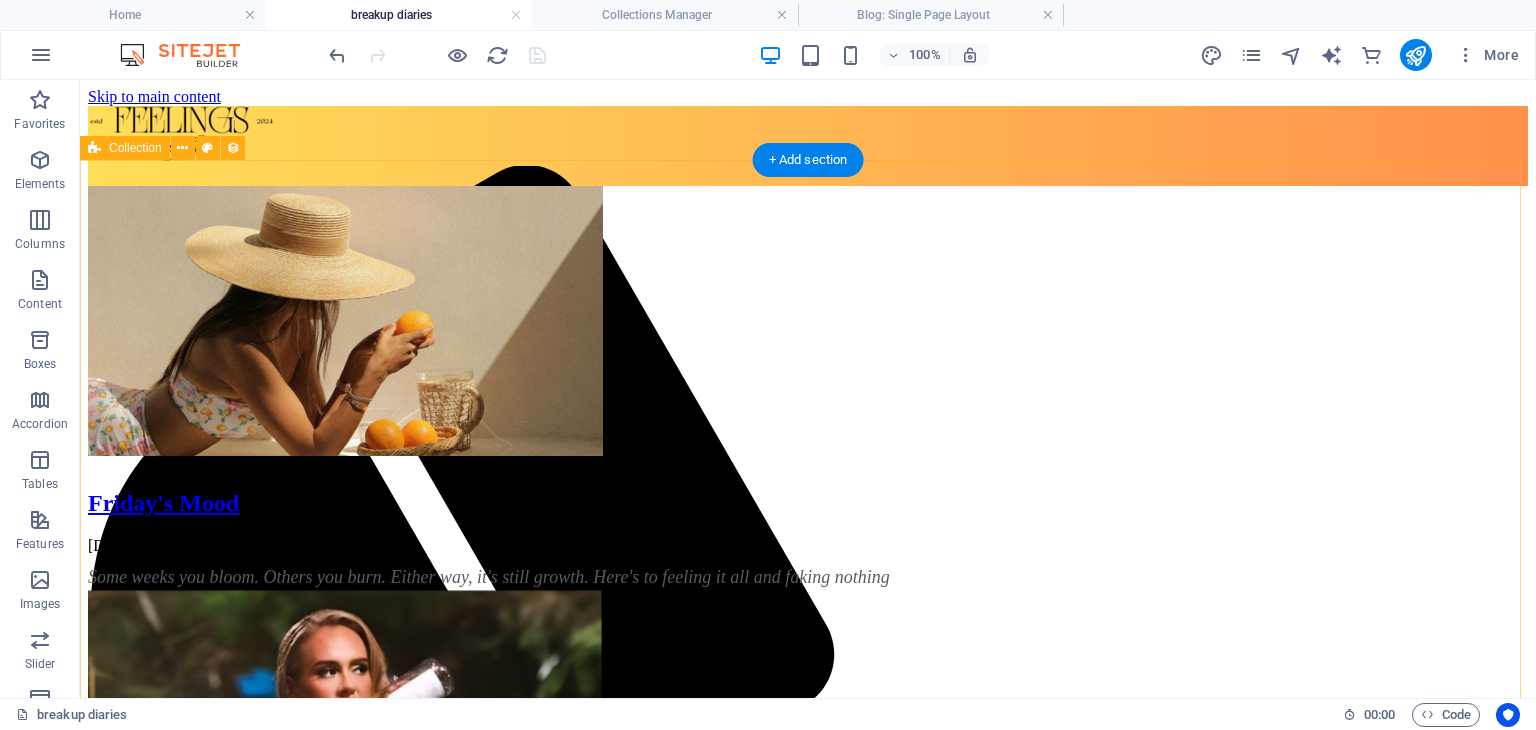 click on "Friday's Mood 08/02/2025 Some weeks you bloom. Others you burn. Either way, it's still growth. Here's to feeling it all and faking nothing Introducing Feelings on Fire 07/26/2025 No sad songs here. Just me, lighting matches.  Previous Next" at bounding box center [808, 621] 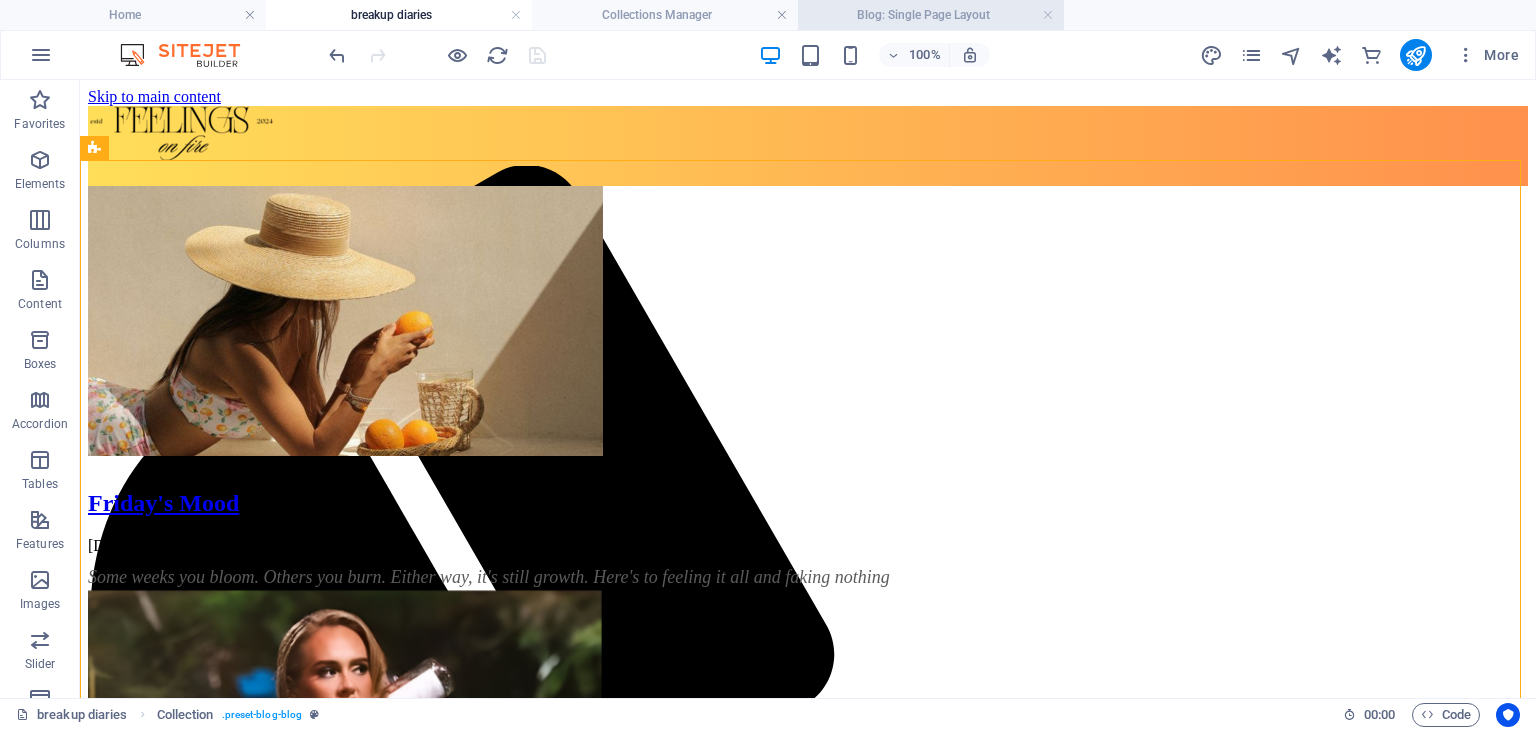 click on "Blog: Single Page Layout" at bounding box center [931, 15] 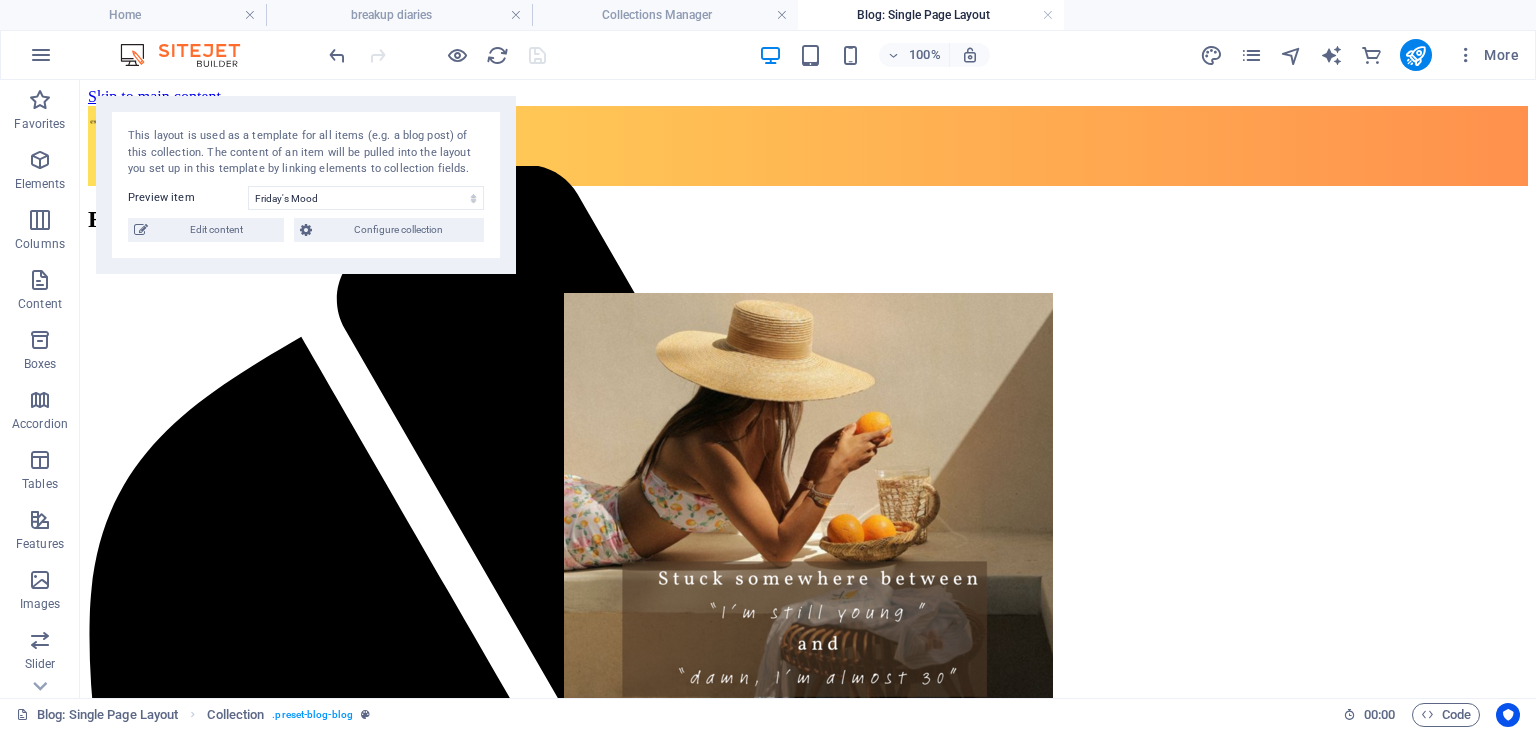 scroll, scrollTop: 100, scrollLeft: 0, axis: vertical 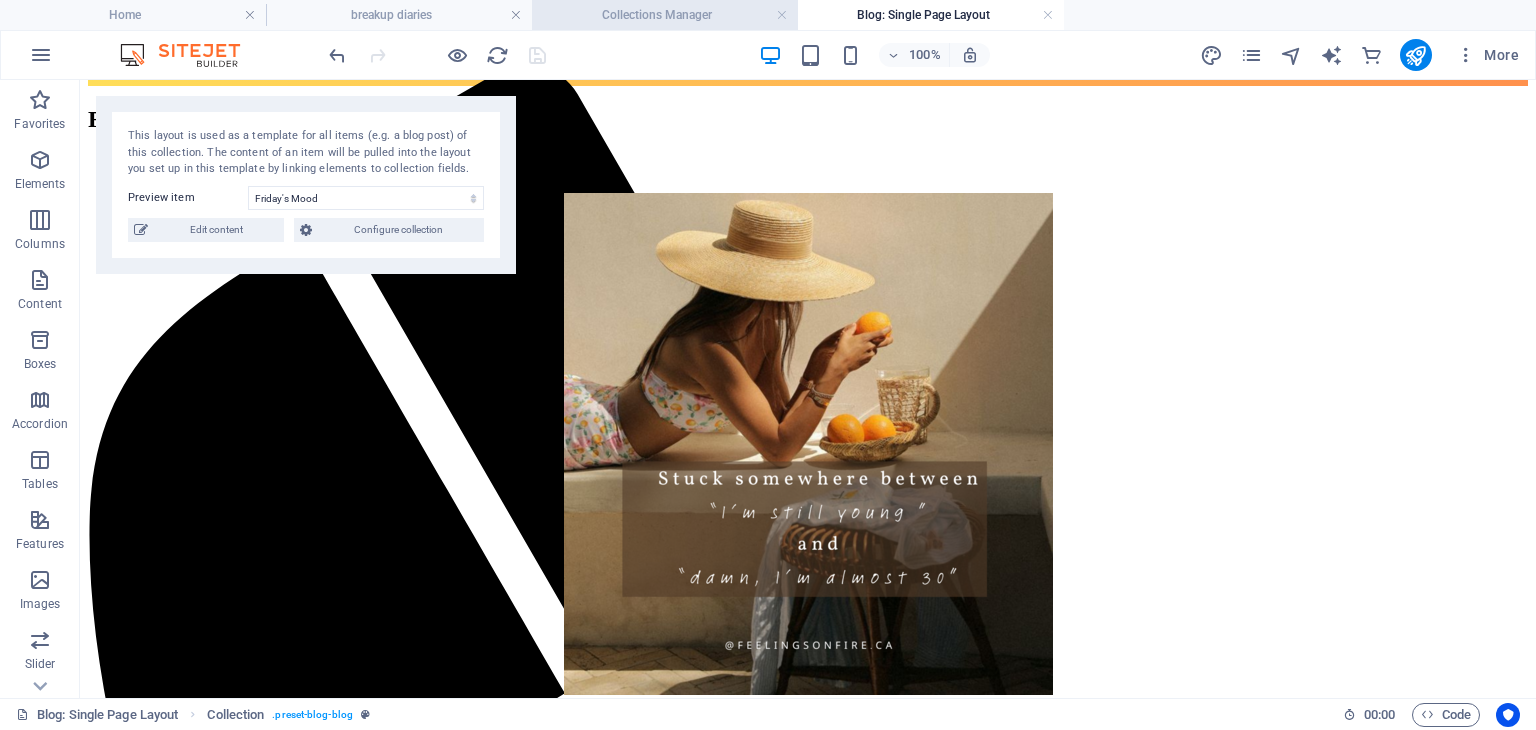 click on "Collections Manager" at bounding box center (665, 15) 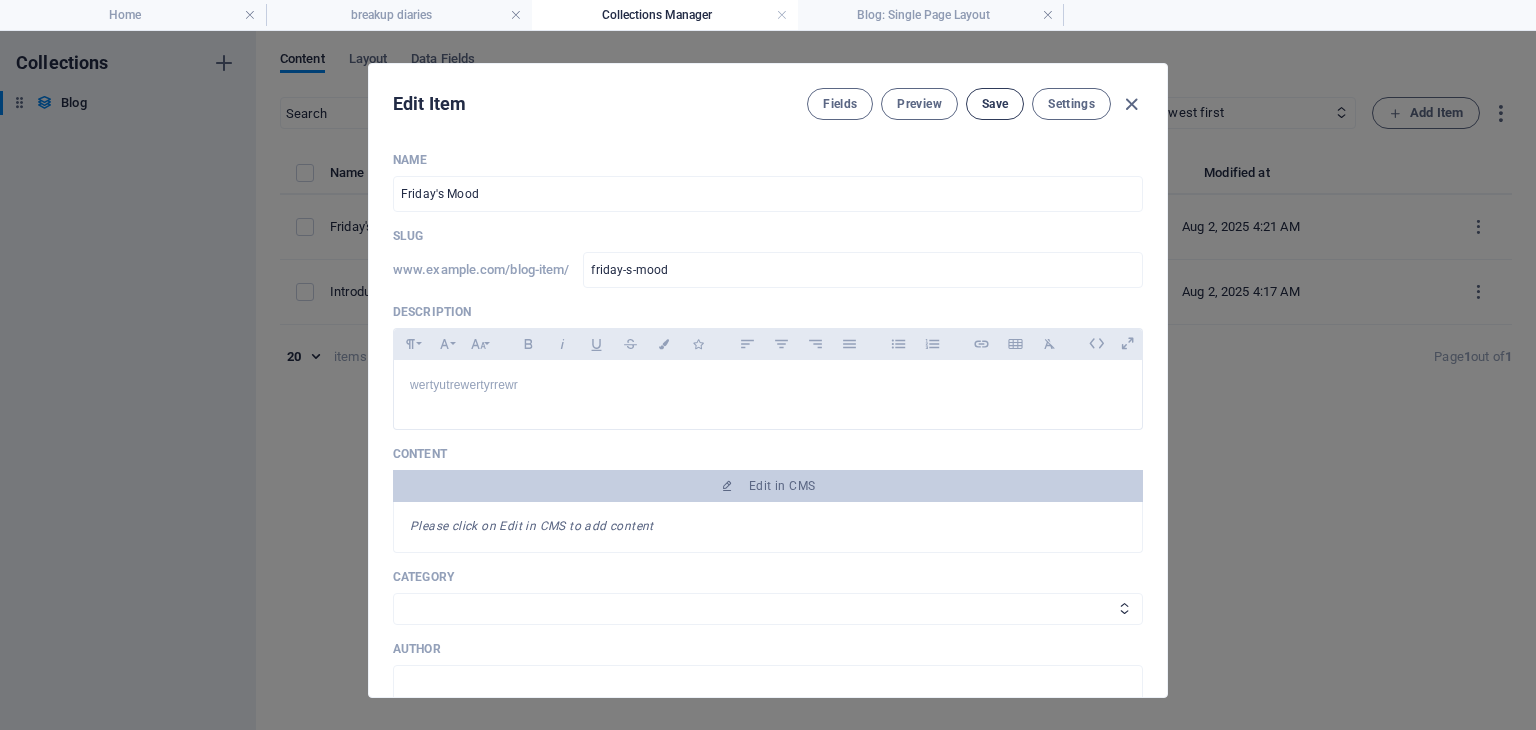 click on "Save" at bounding box center [995, 104] 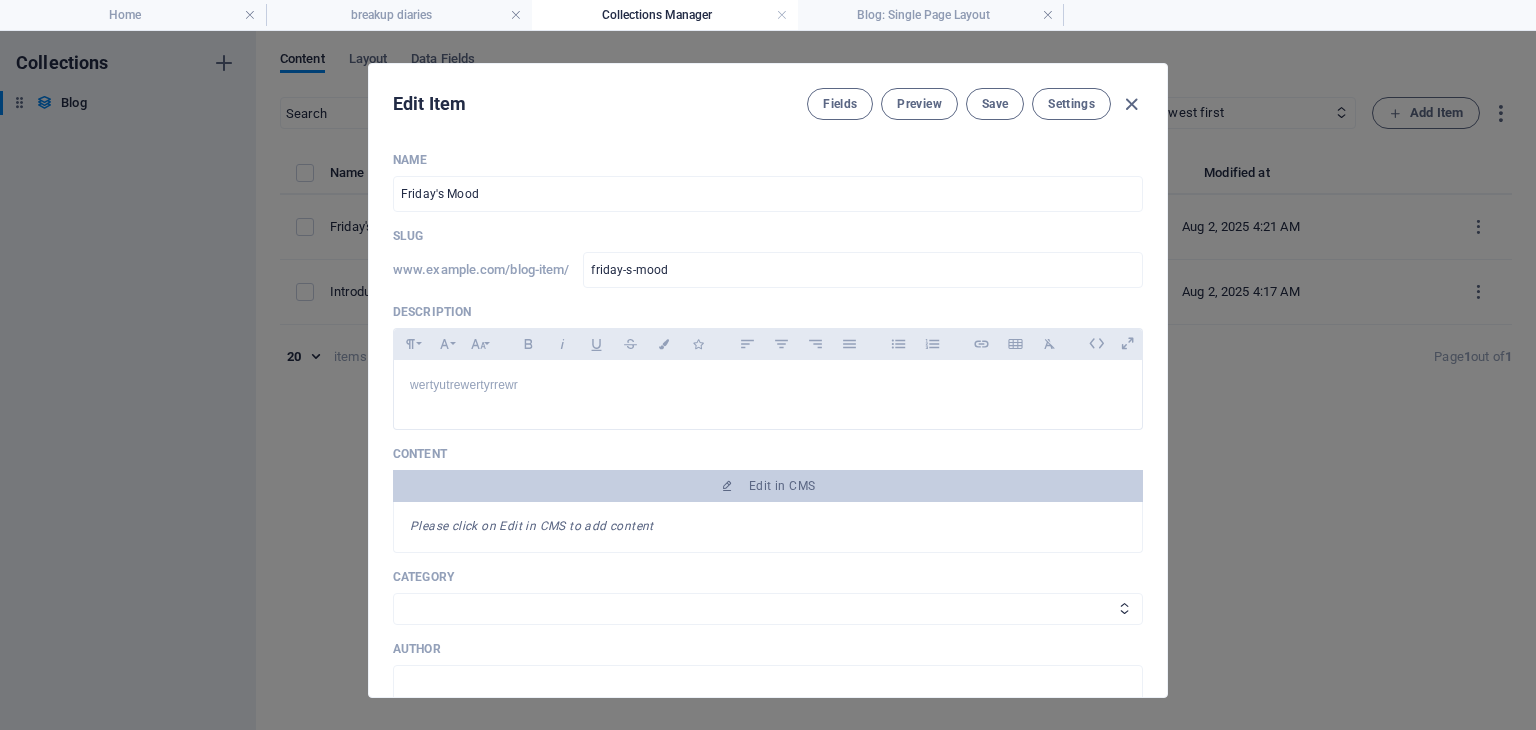 click at bounding box center (1131, 104) 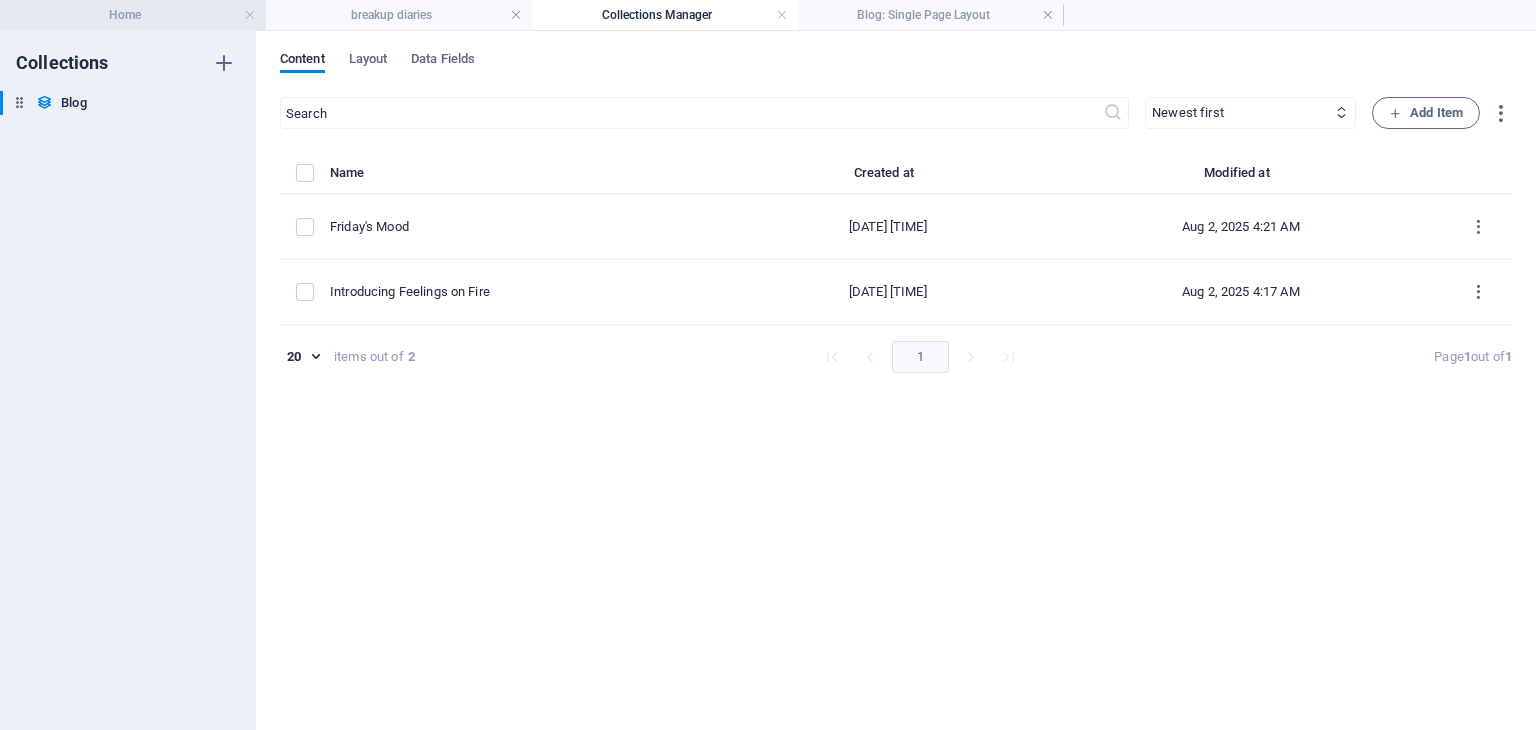 click on "Home" at bounding box center (133, 15) 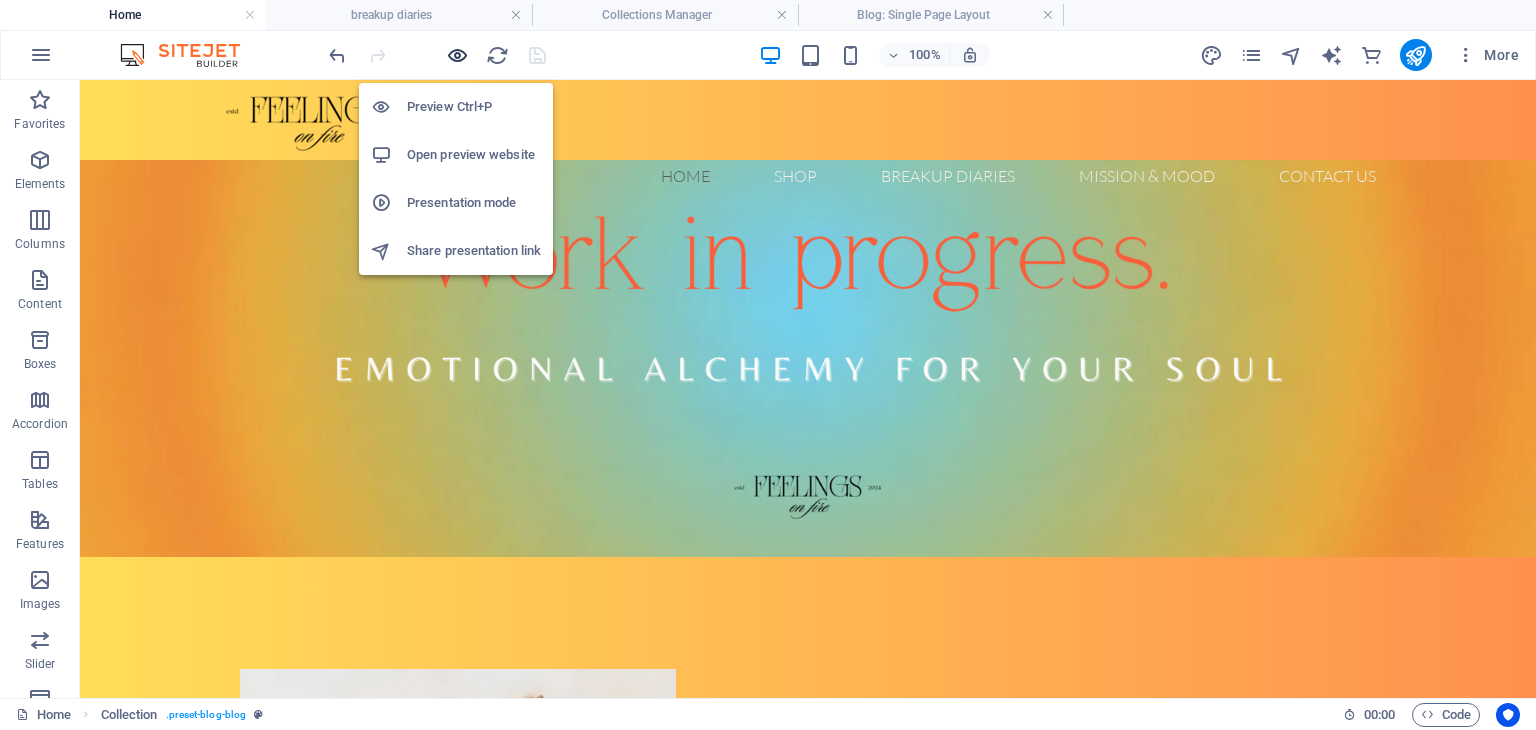 click at bounding box center [457, 55] 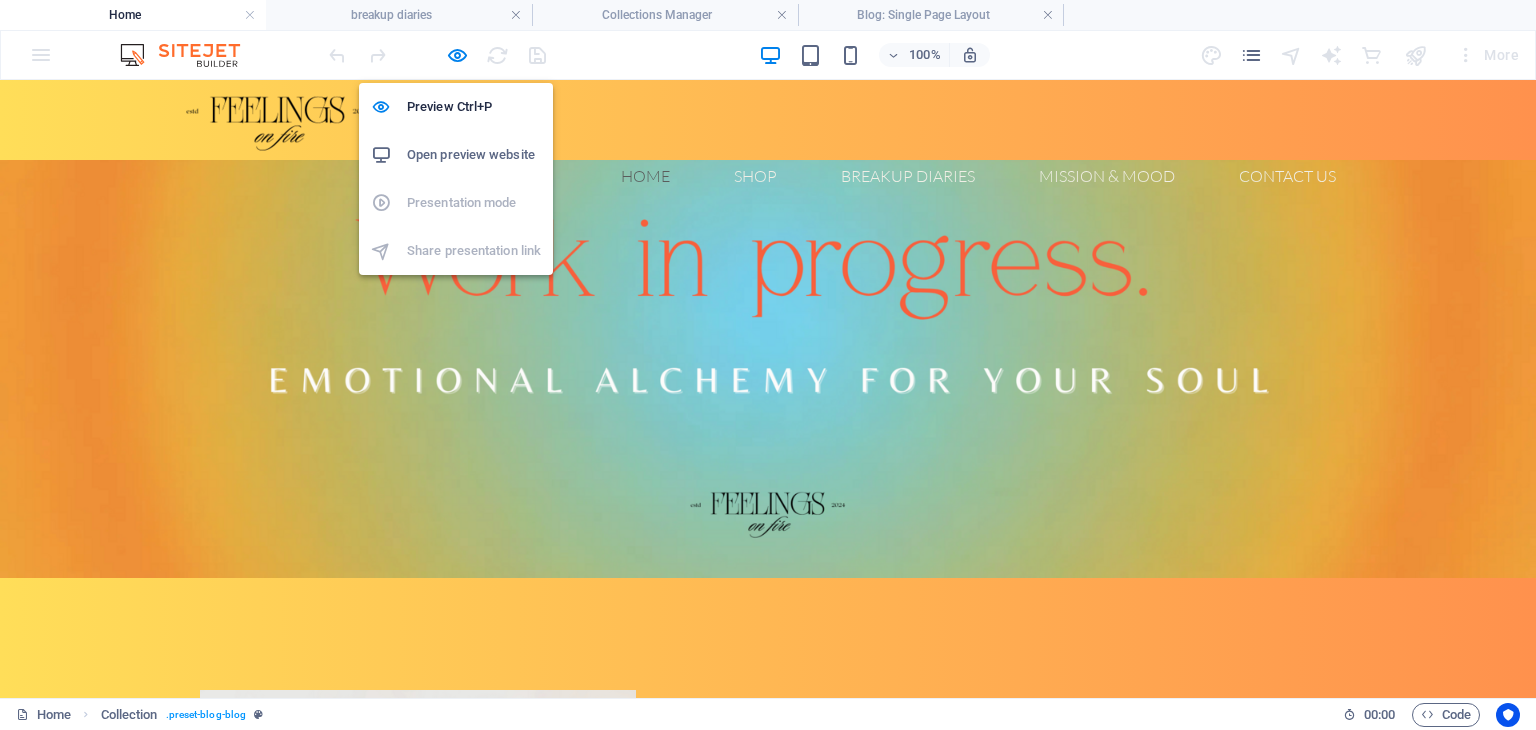 click on "Open preview website" at bounding box center (474, 155) 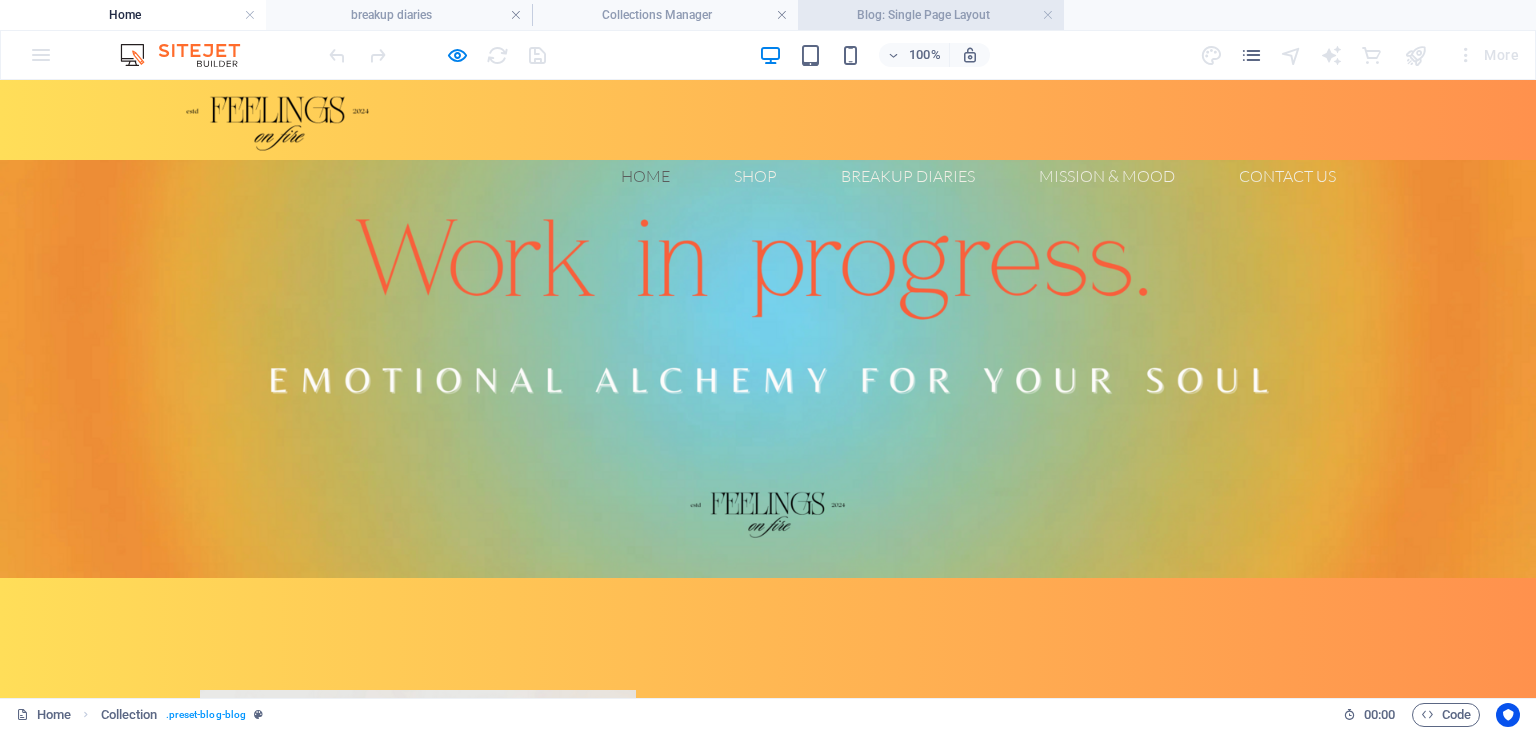 click on "Blog: Single Page Layout" at bounding box center (931, 15) 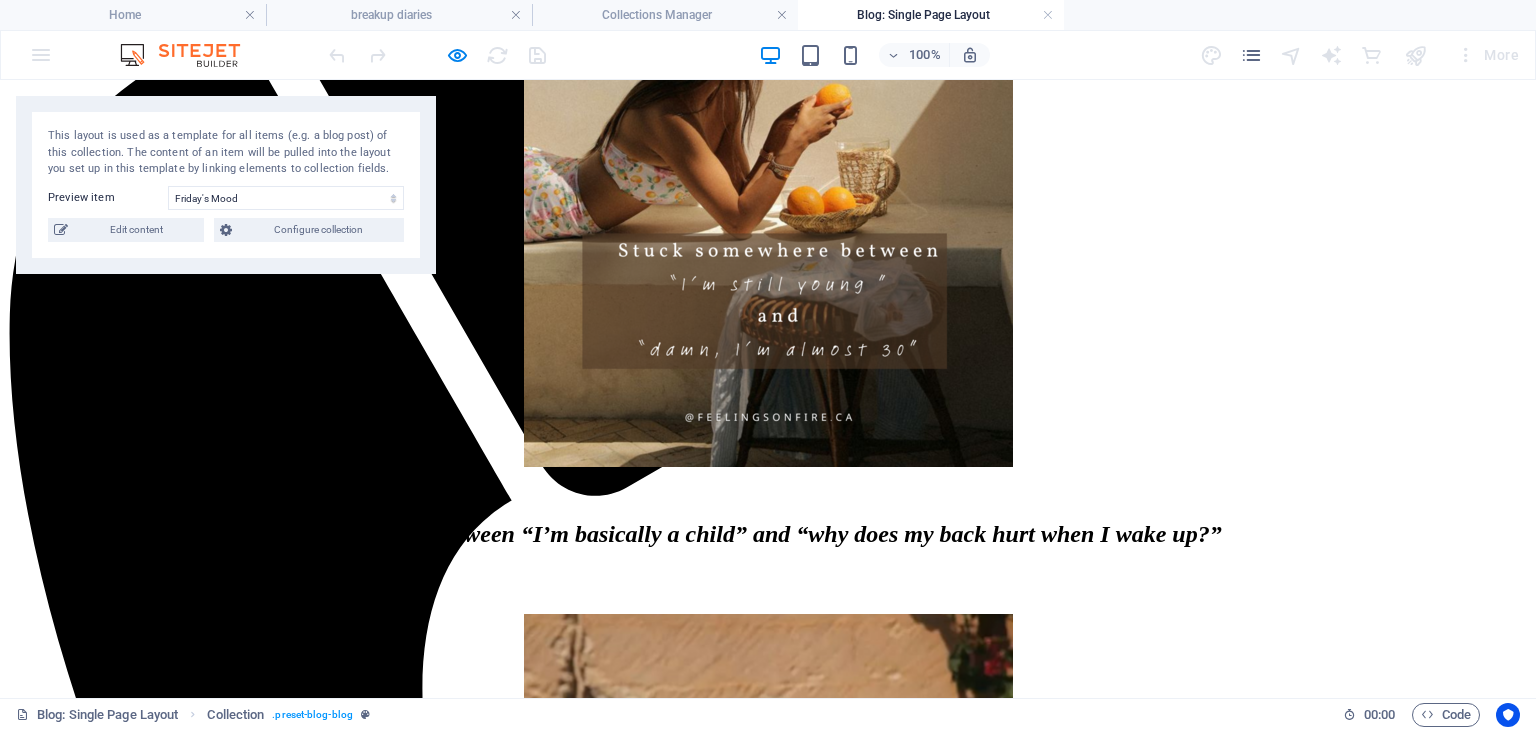 scroll, scrollTop: 300, scrollLeft: 0, axis: vertical 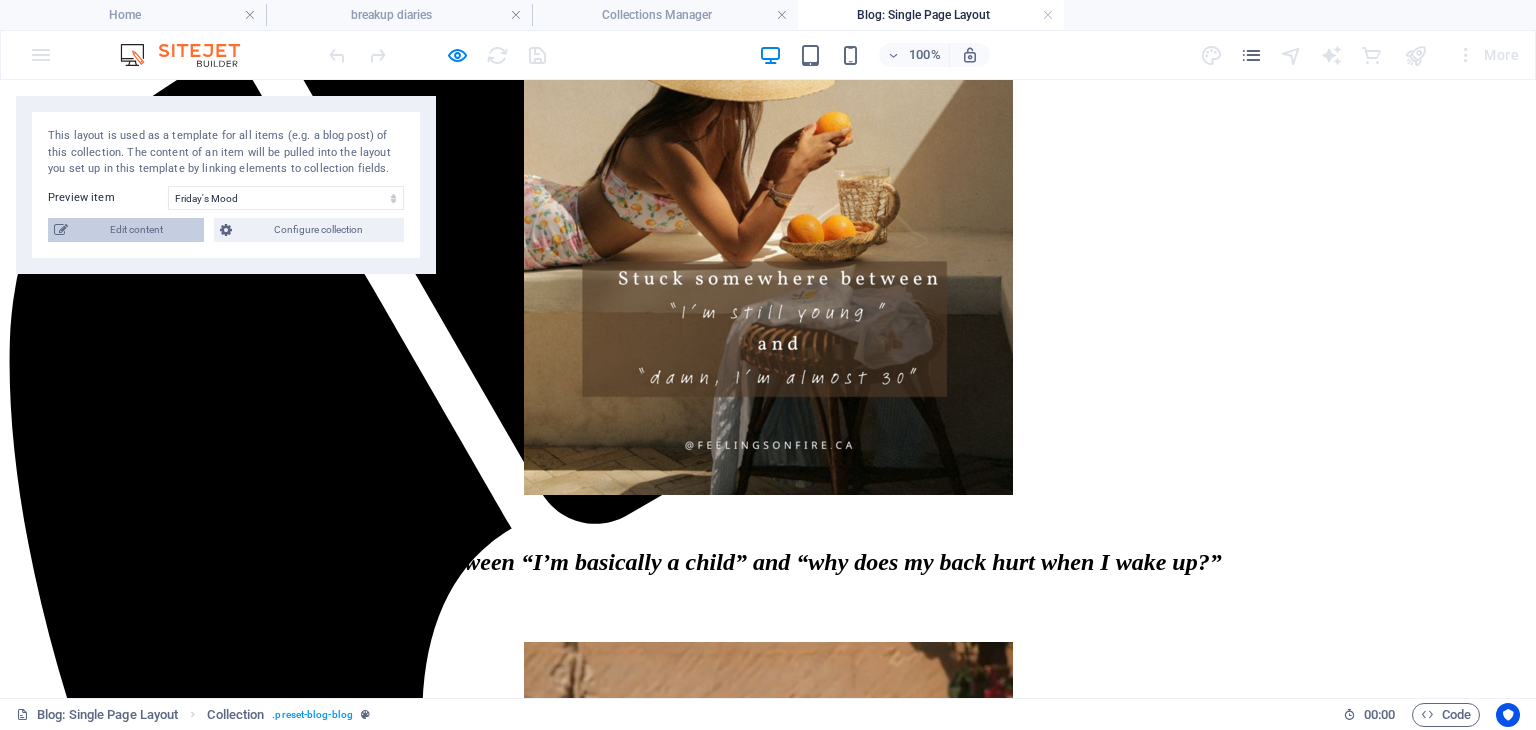 click on "Edit content" at bounding box center [136, 230] 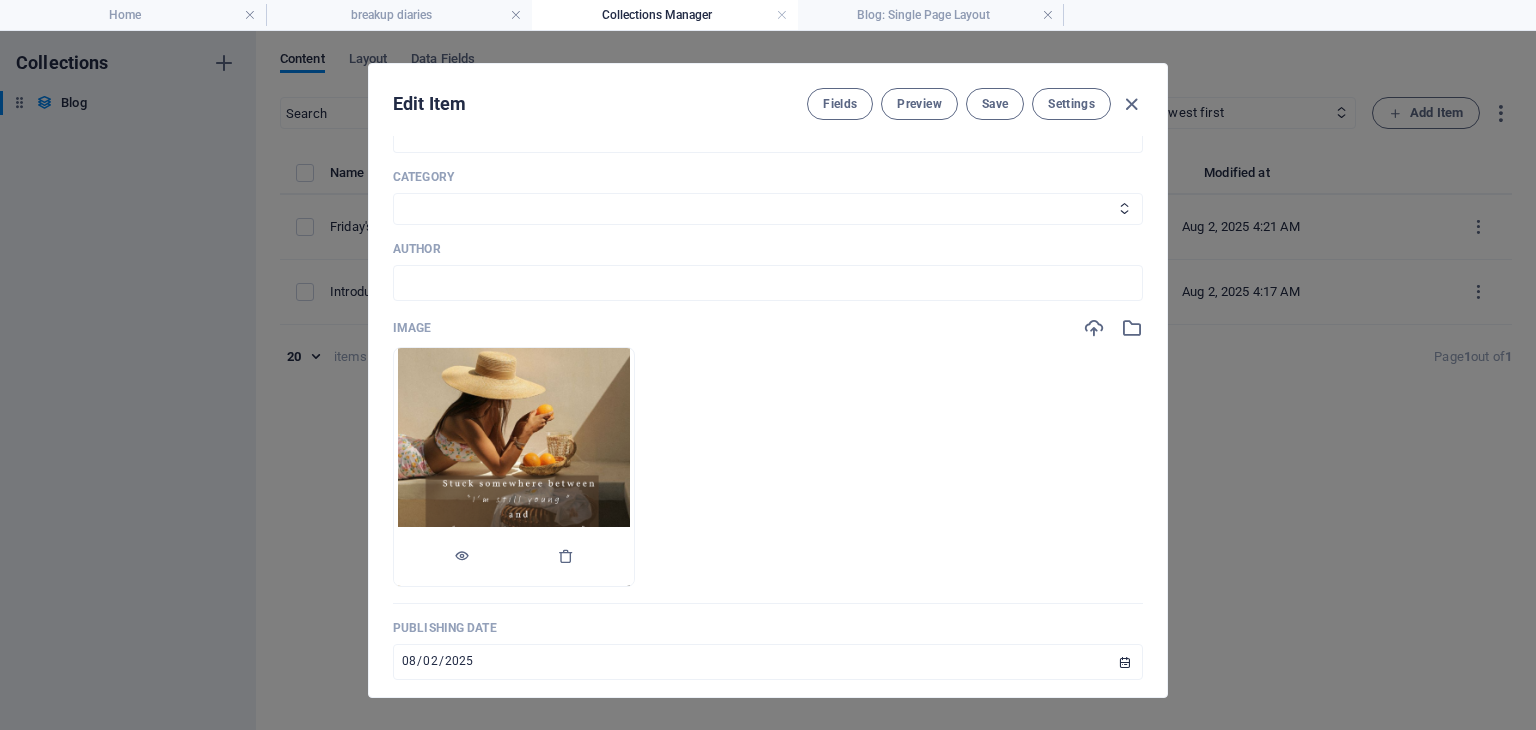 scroll, scrollTop: 0, scrollLeft: 0, axis: both 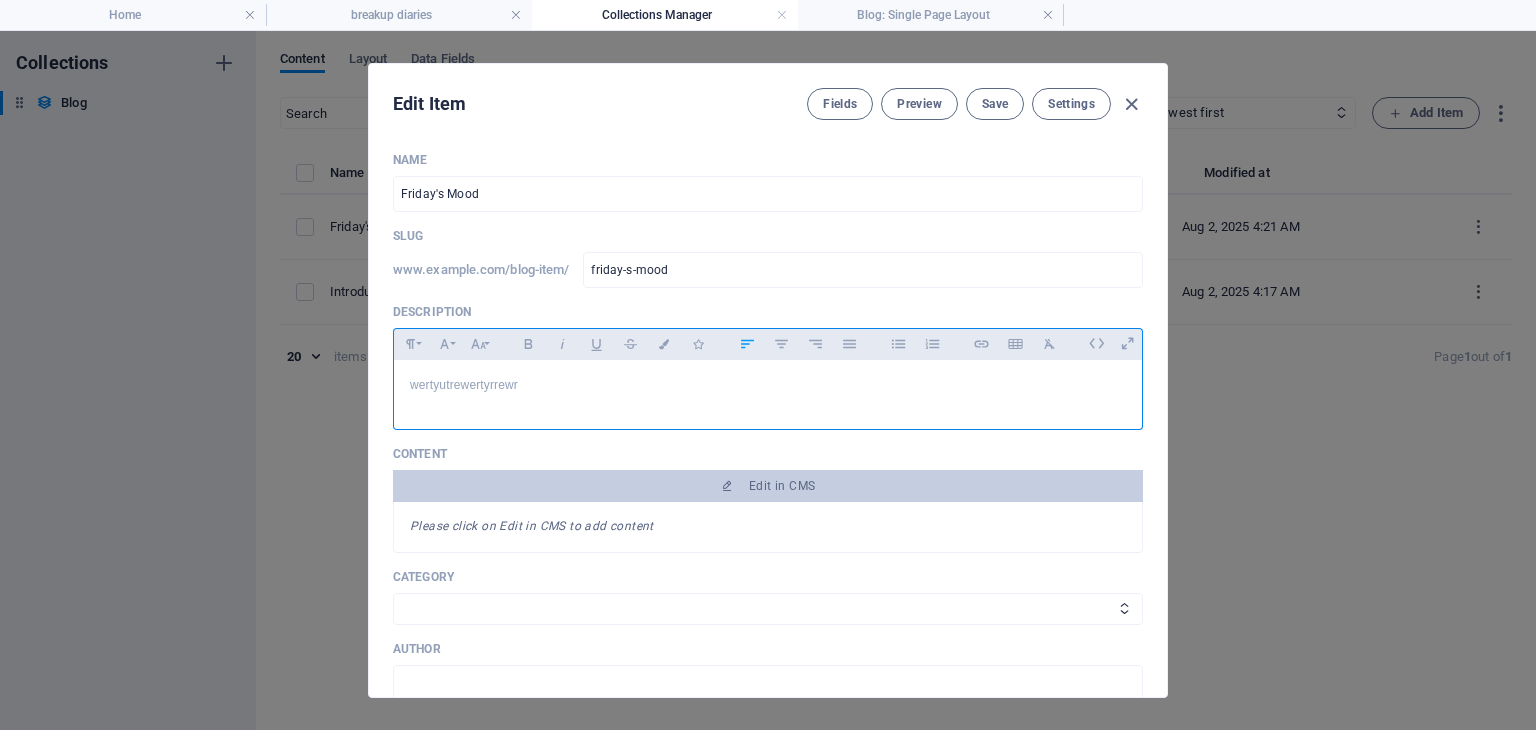 click on "wertyutrewertyrrewr" at bounding box center [768, 385] 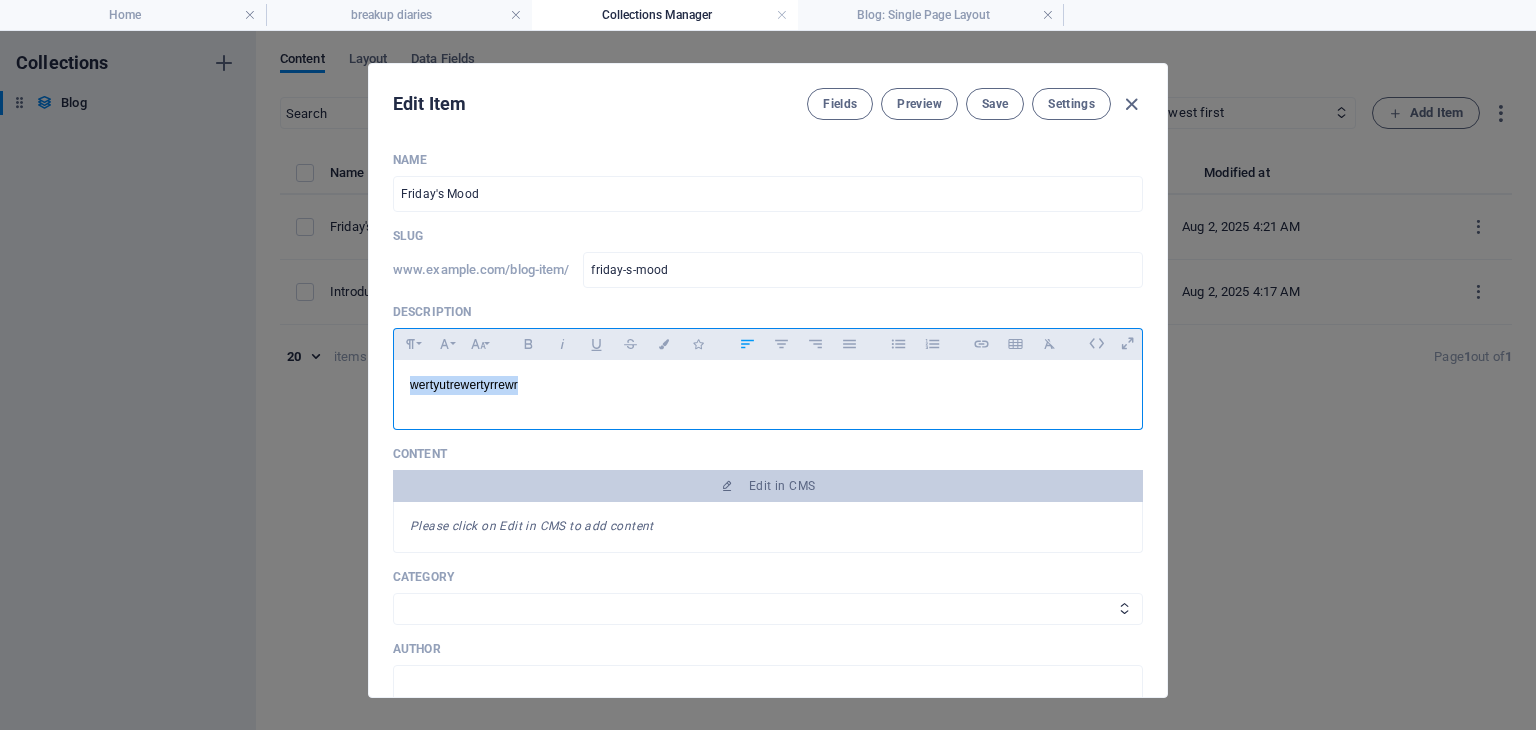 click on "wertyutrewertyrrewr" at bounding box center [768, 385] 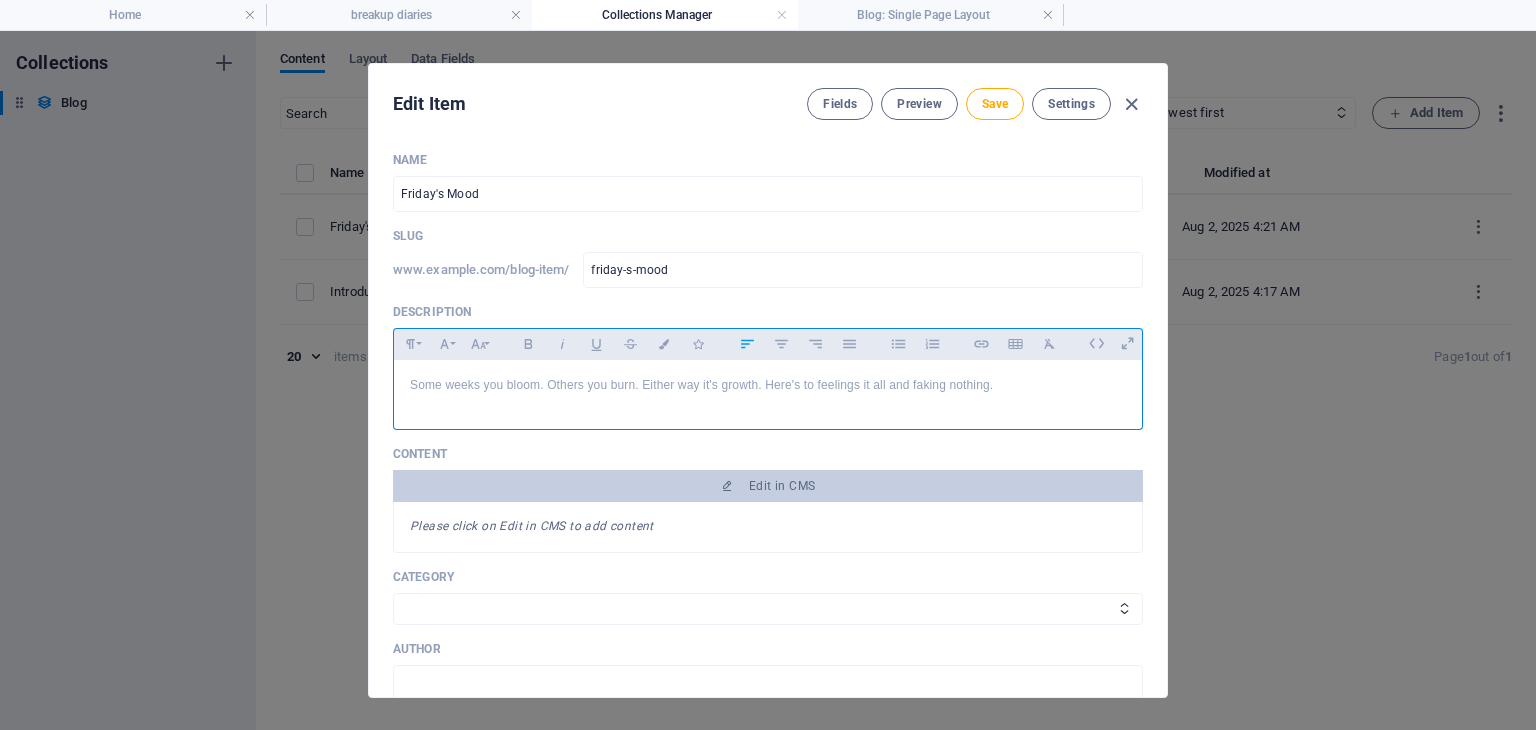 click on "Some weeks you bloom. Others you burn. Either way it's growth. Here's to feelings it all and faking nothing." at bounding box center (768, 385) 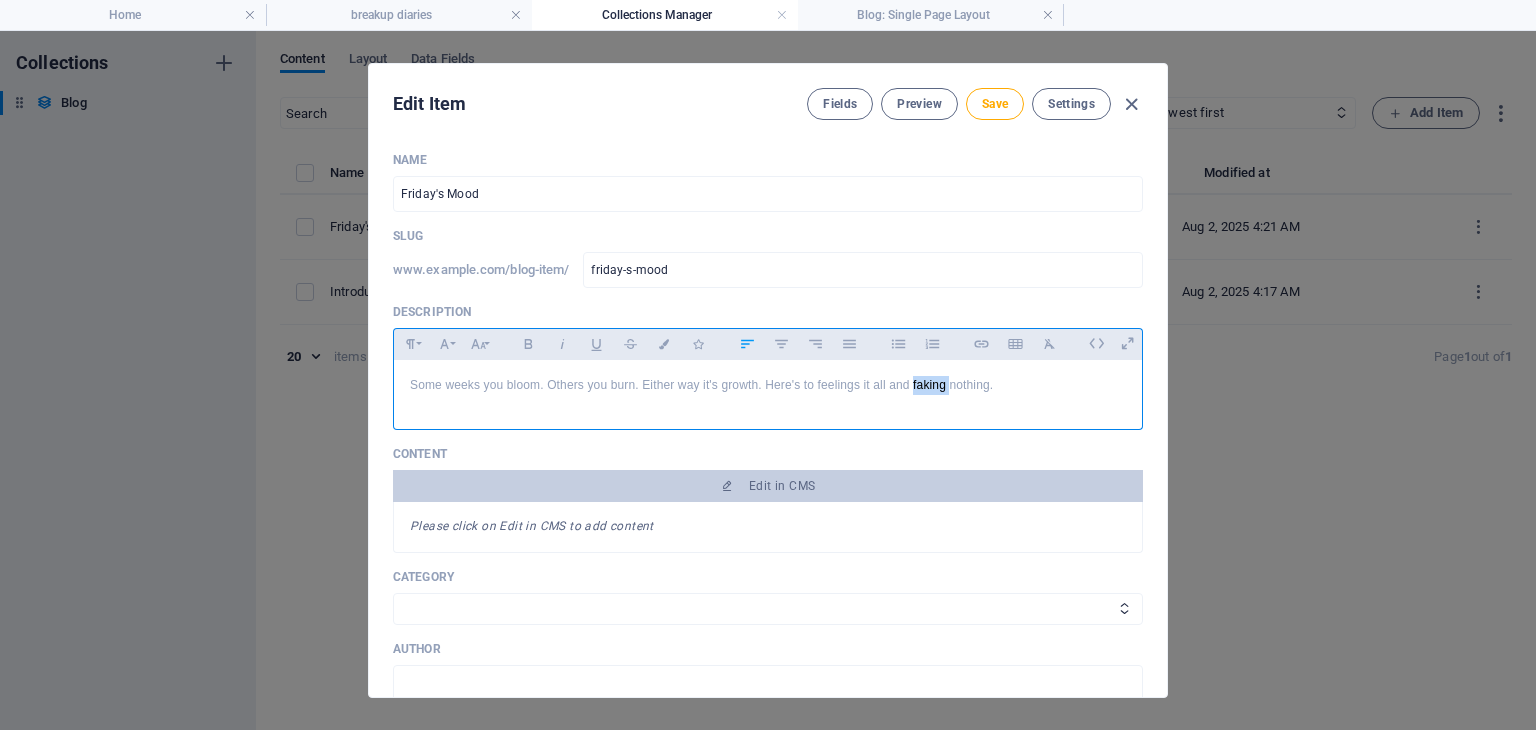 click on "Some weeks you bloom. Others you burn. Either way it's growth. Here's to feelings it all and faking nothing." at bounding box center [768, 385] 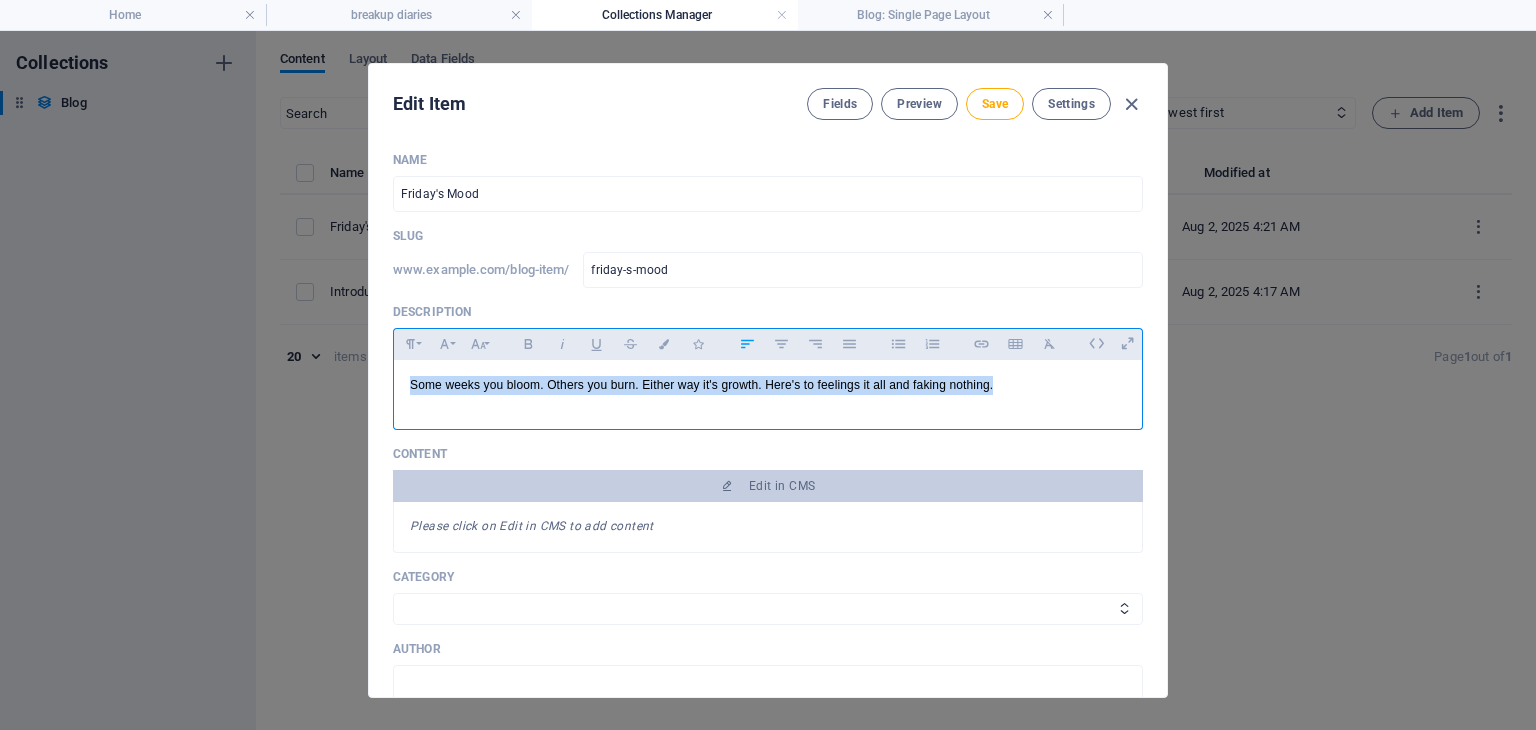 click on "Some weeks you bloom. Others you burn. Either way it's growth. Here's to feelings it all and faking nothing." at bounding box center [768, 385] 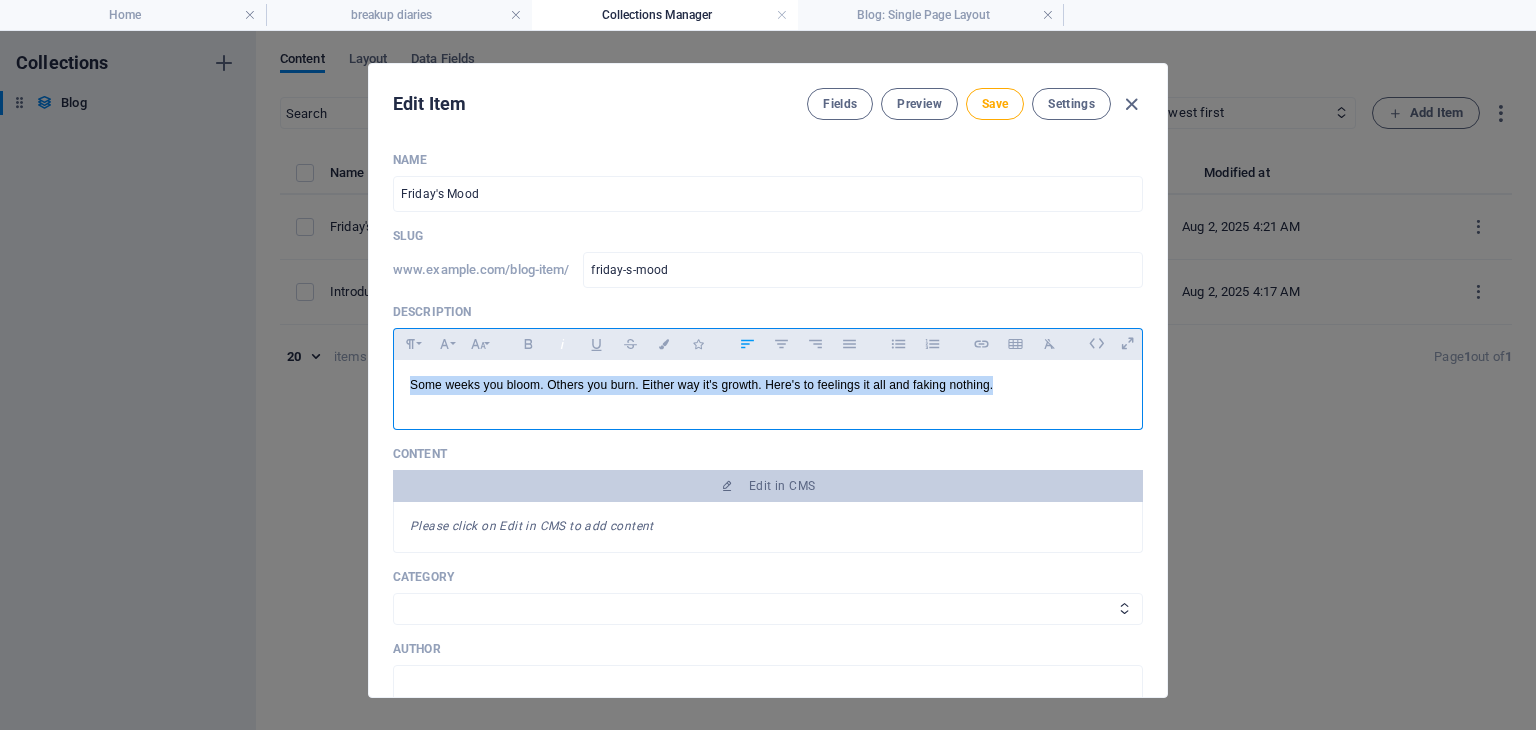 click 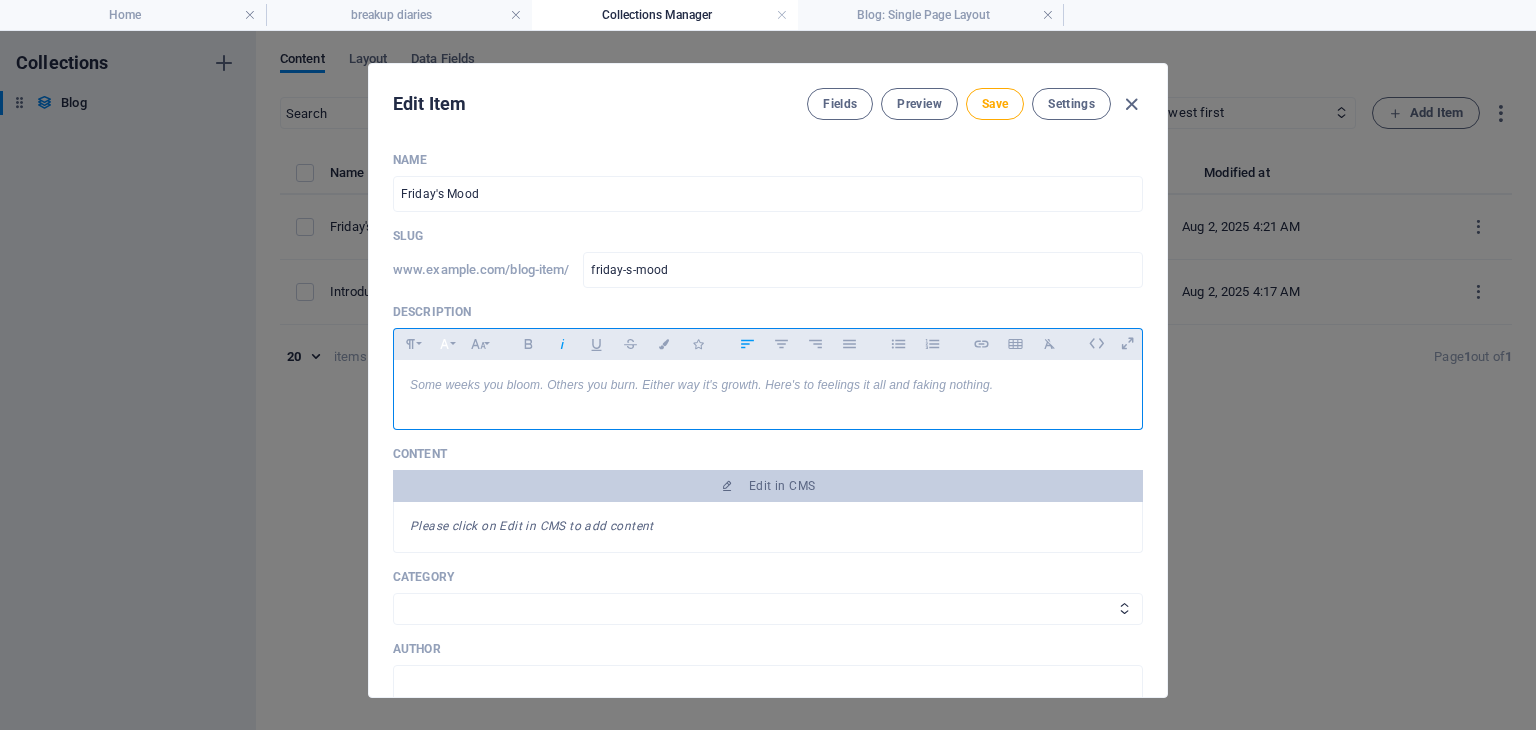 click 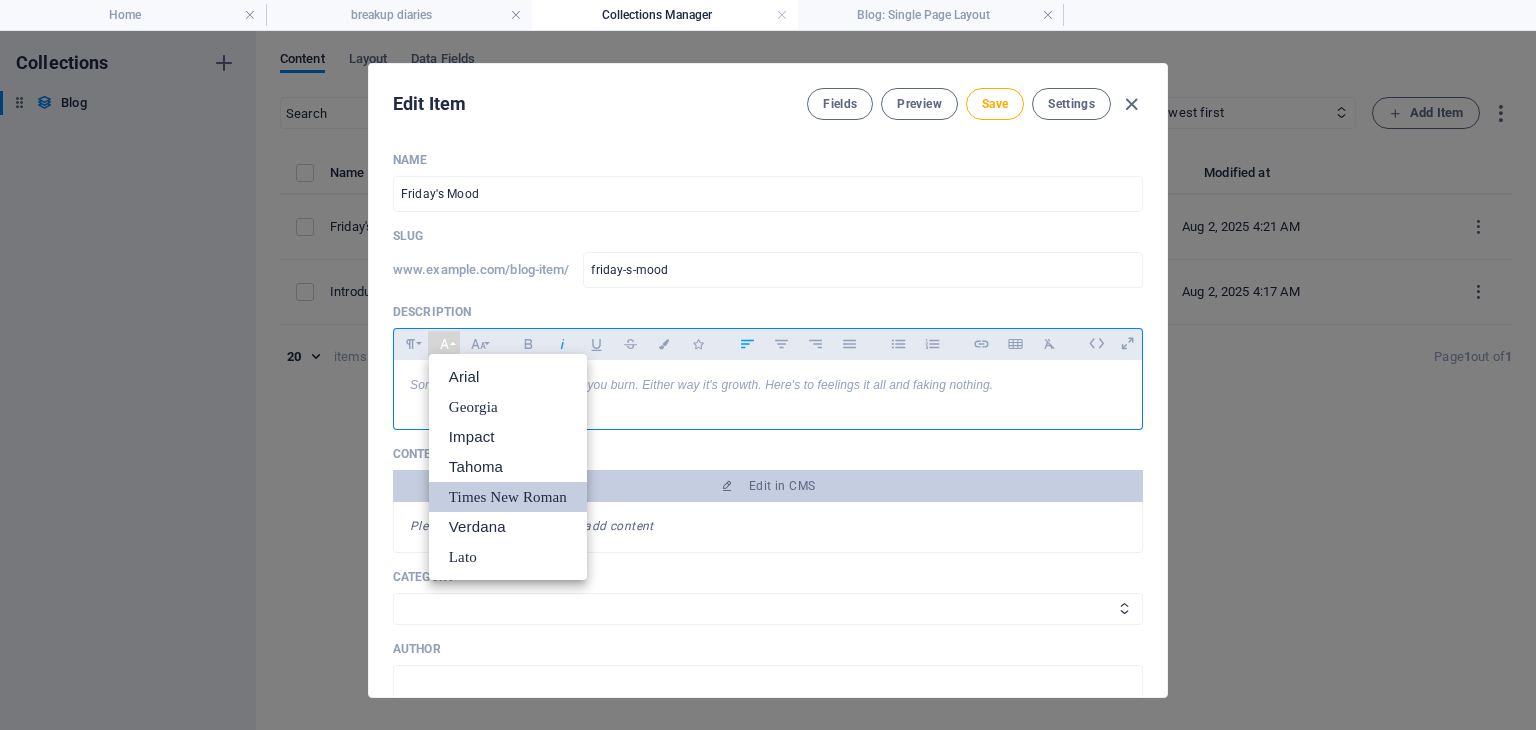 click on "Times New Roman" at bounding box center [508, 497] 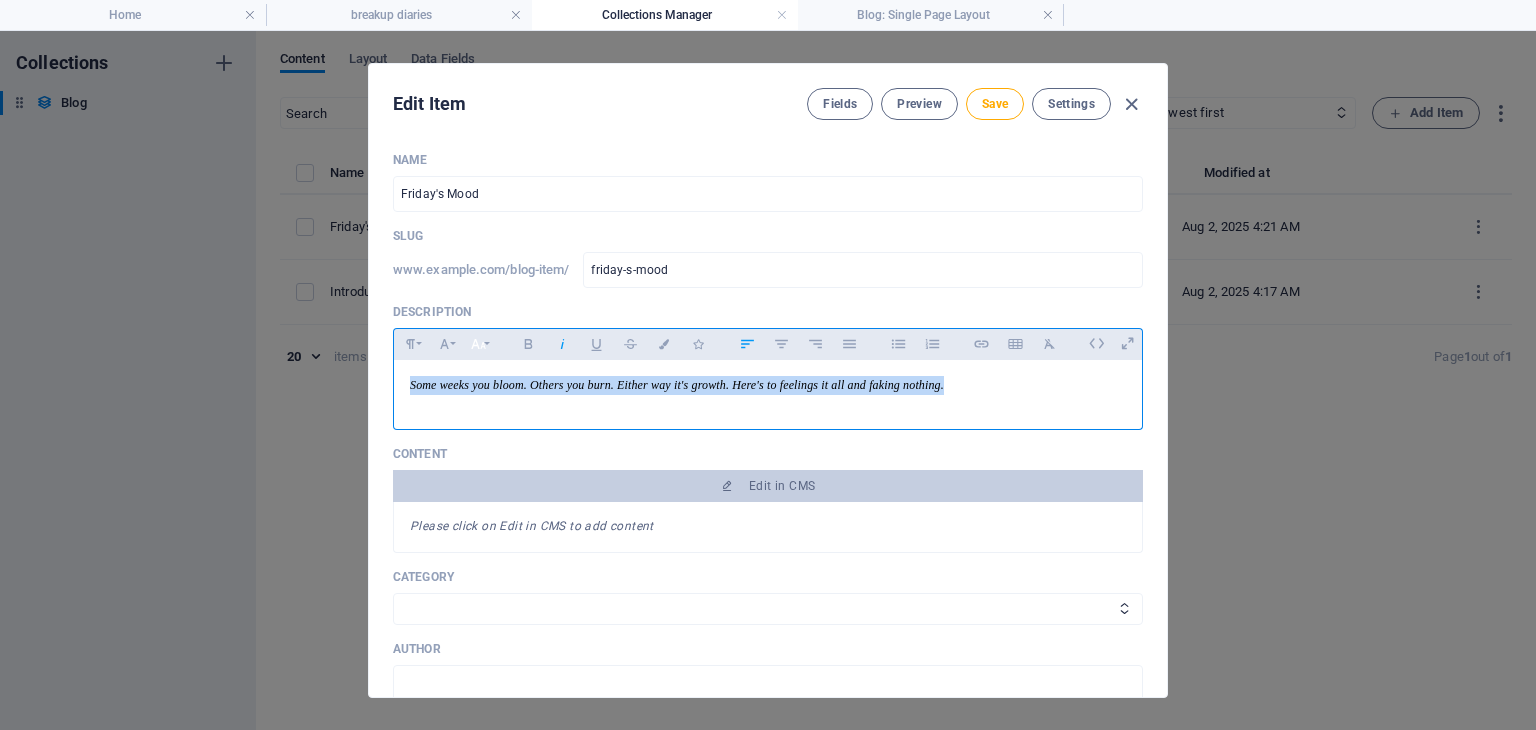 click on "Font Size" at bounding box center (478, 344) 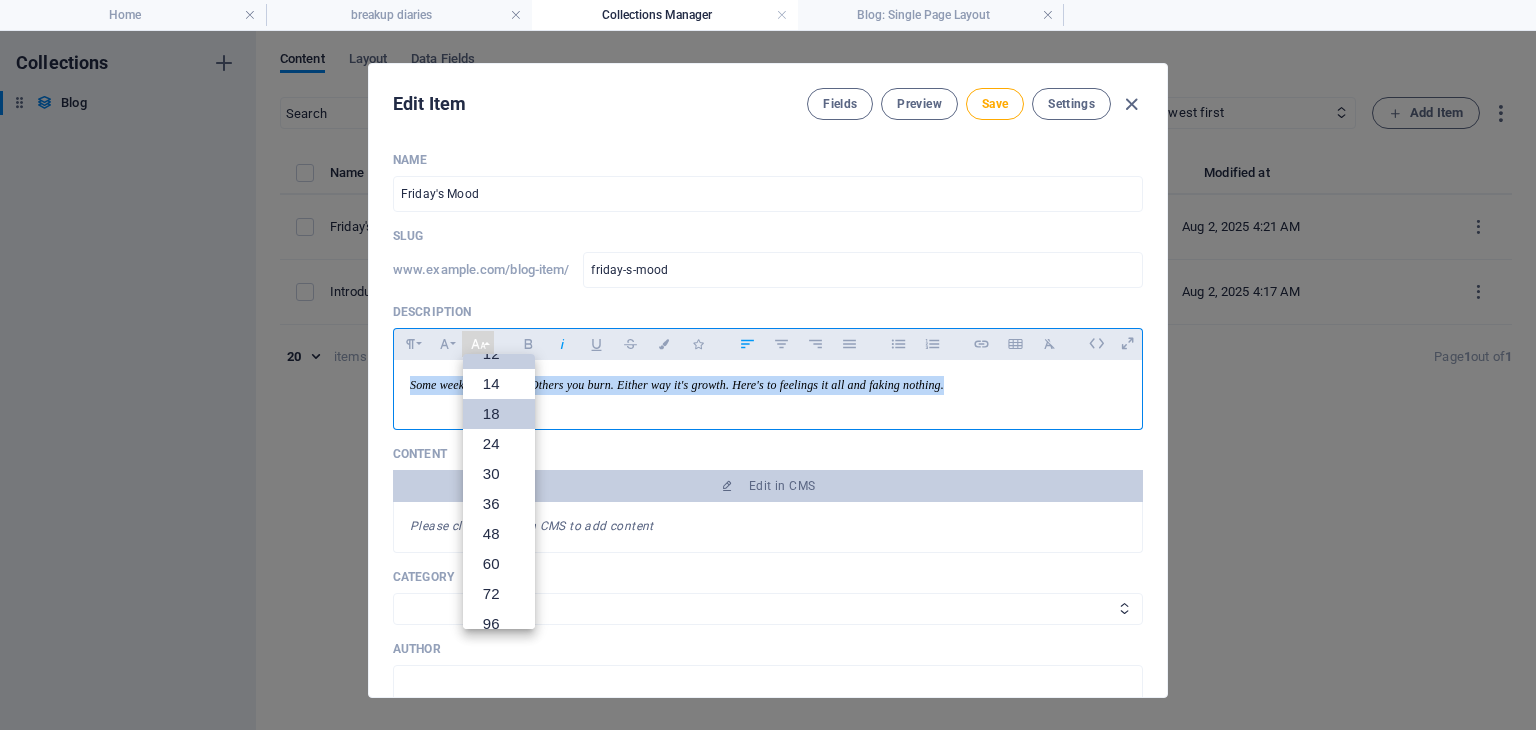 click on "18" at bounding box center [499, 414] 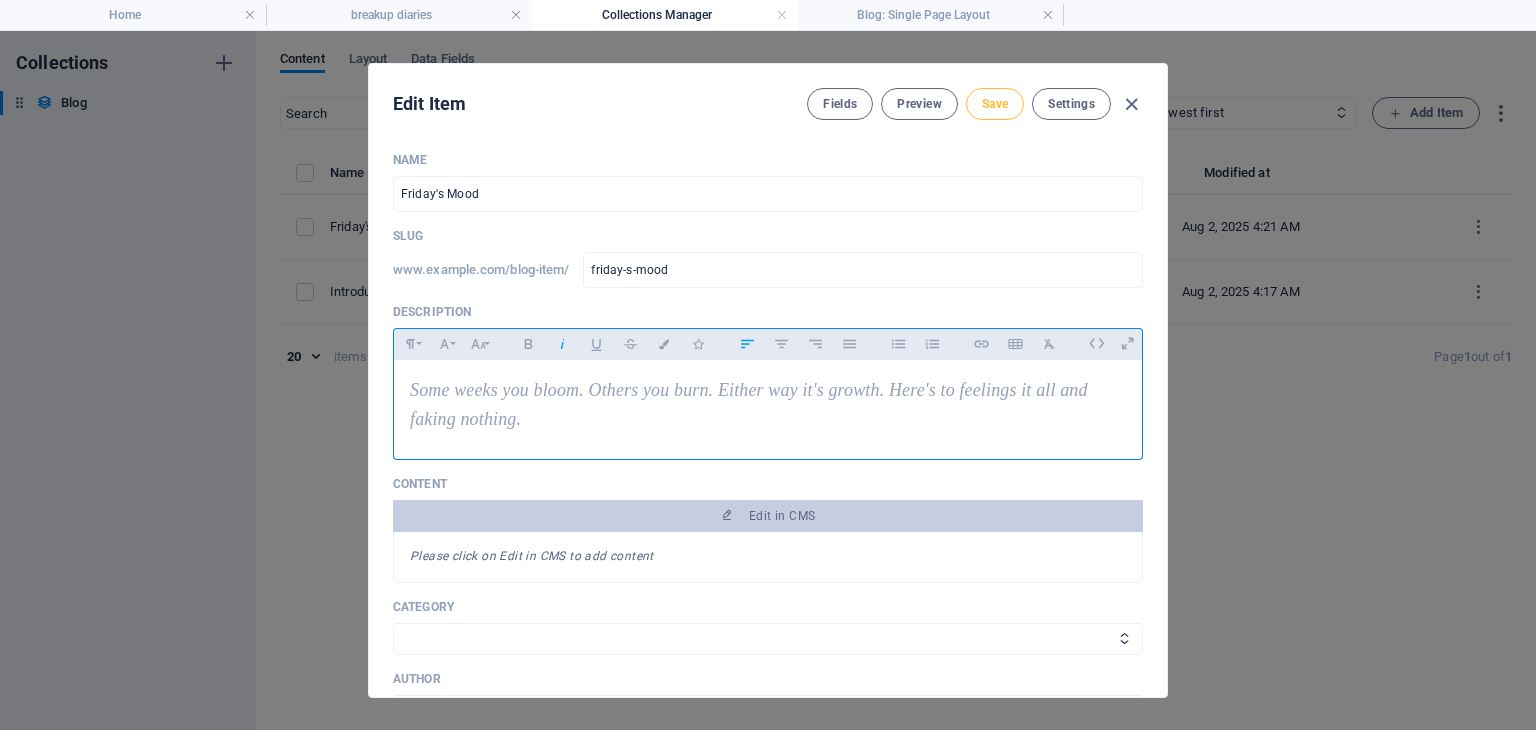 click on "Save" at bounding box center (995, 104) 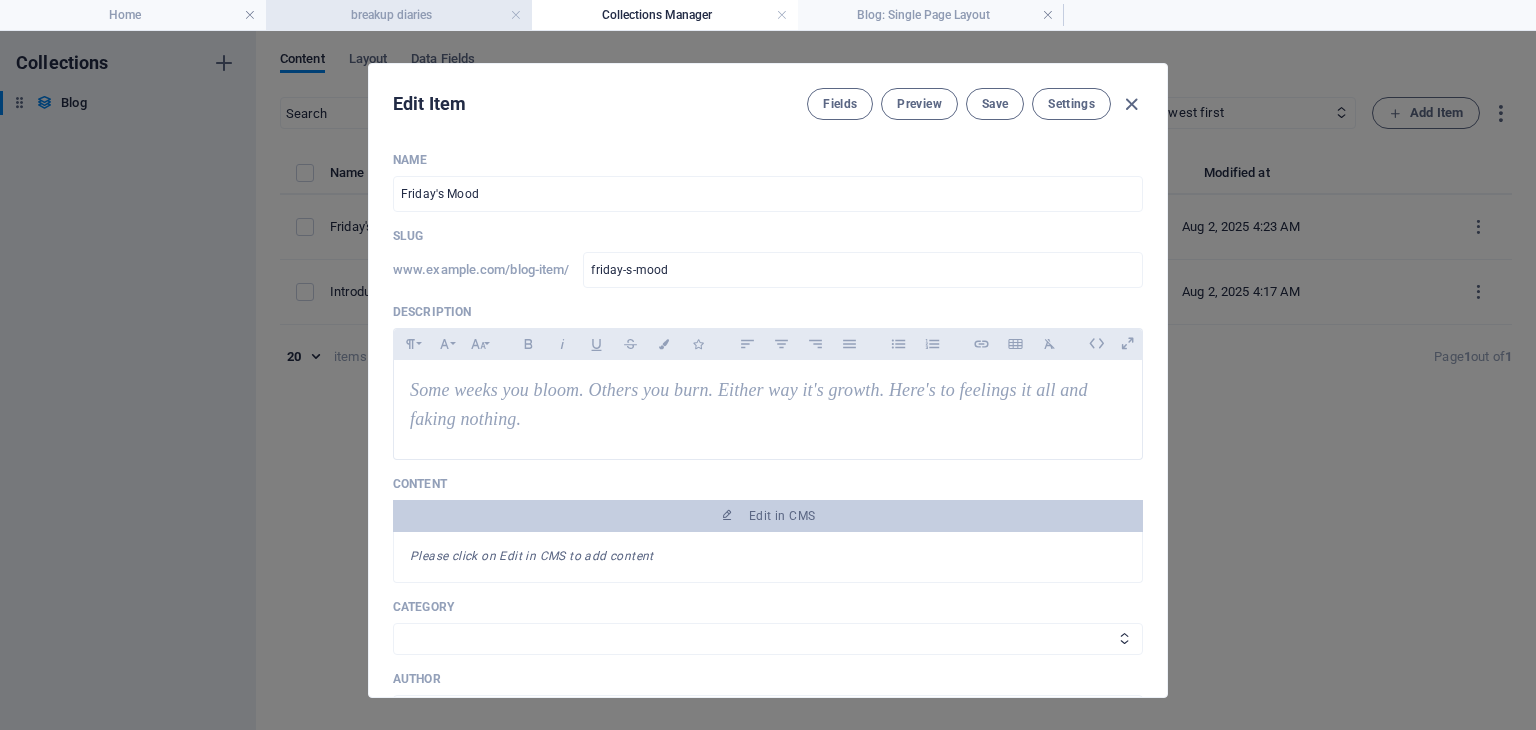 click on "breakup diaries" at bounding box center (399, 15) 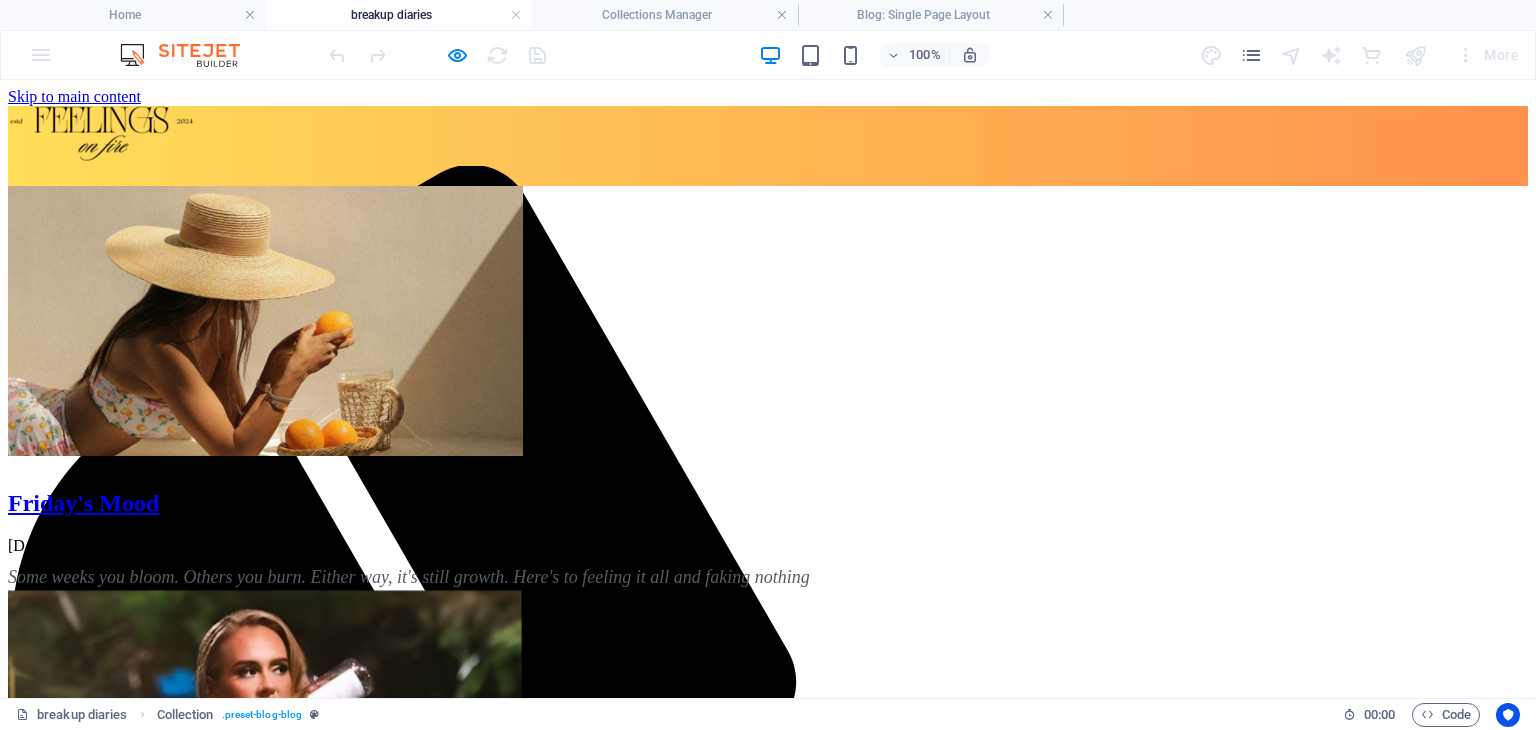 click on "Home shop breakup diaries Mission & Mood contact us" at bounding box center (768, 2249) 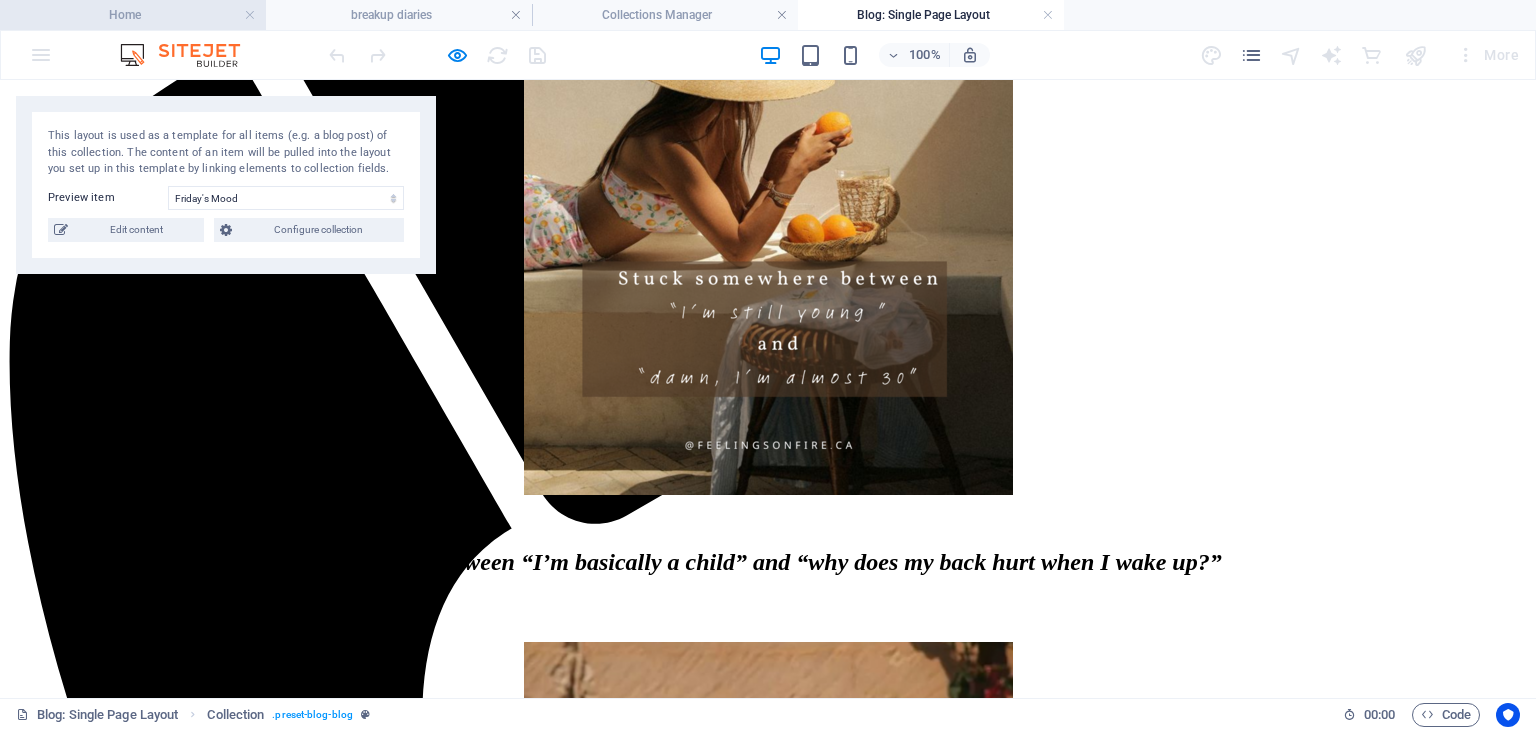 click on "Home" at bounding box center [133, 15] 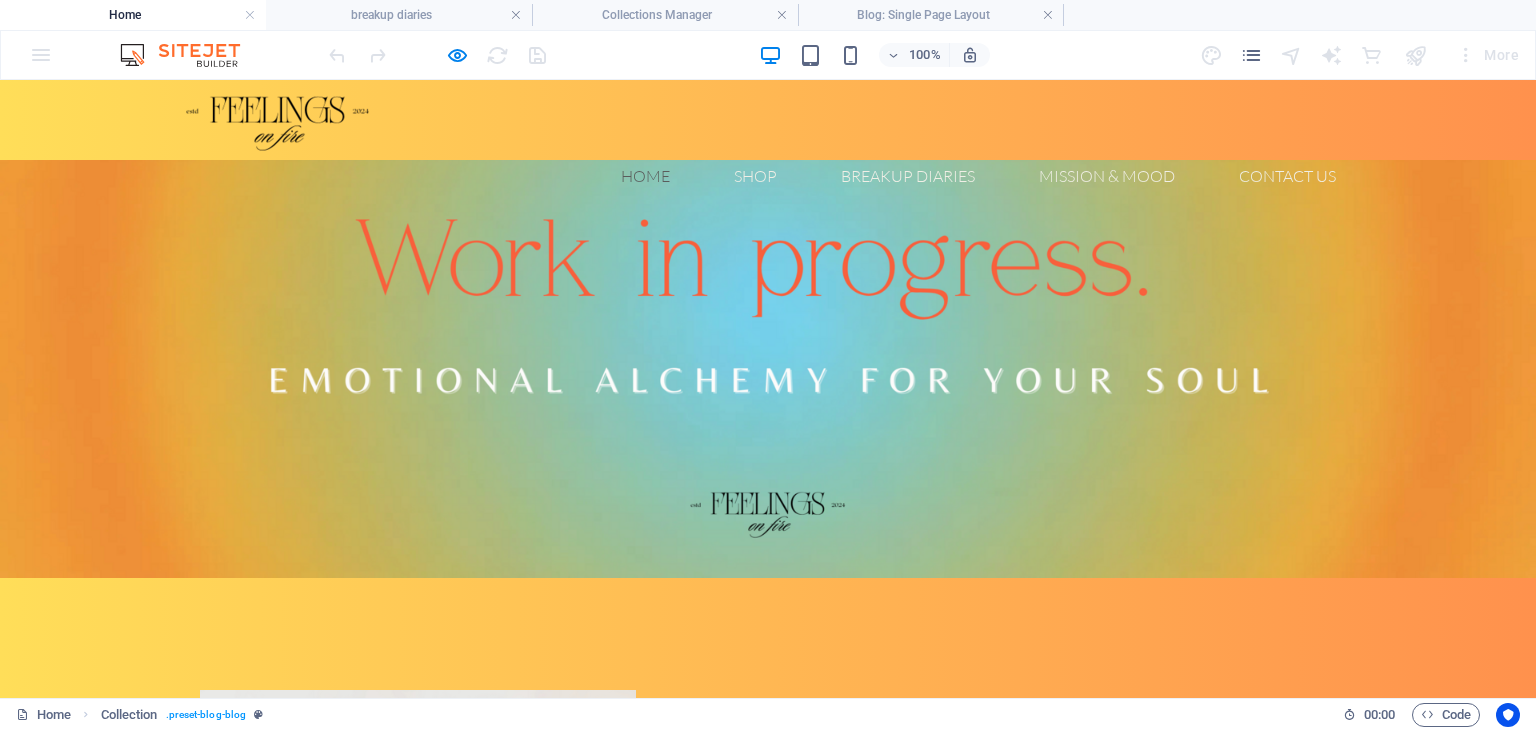 scroll, scrollTop: 0, scrollLeft: 0, axis: both 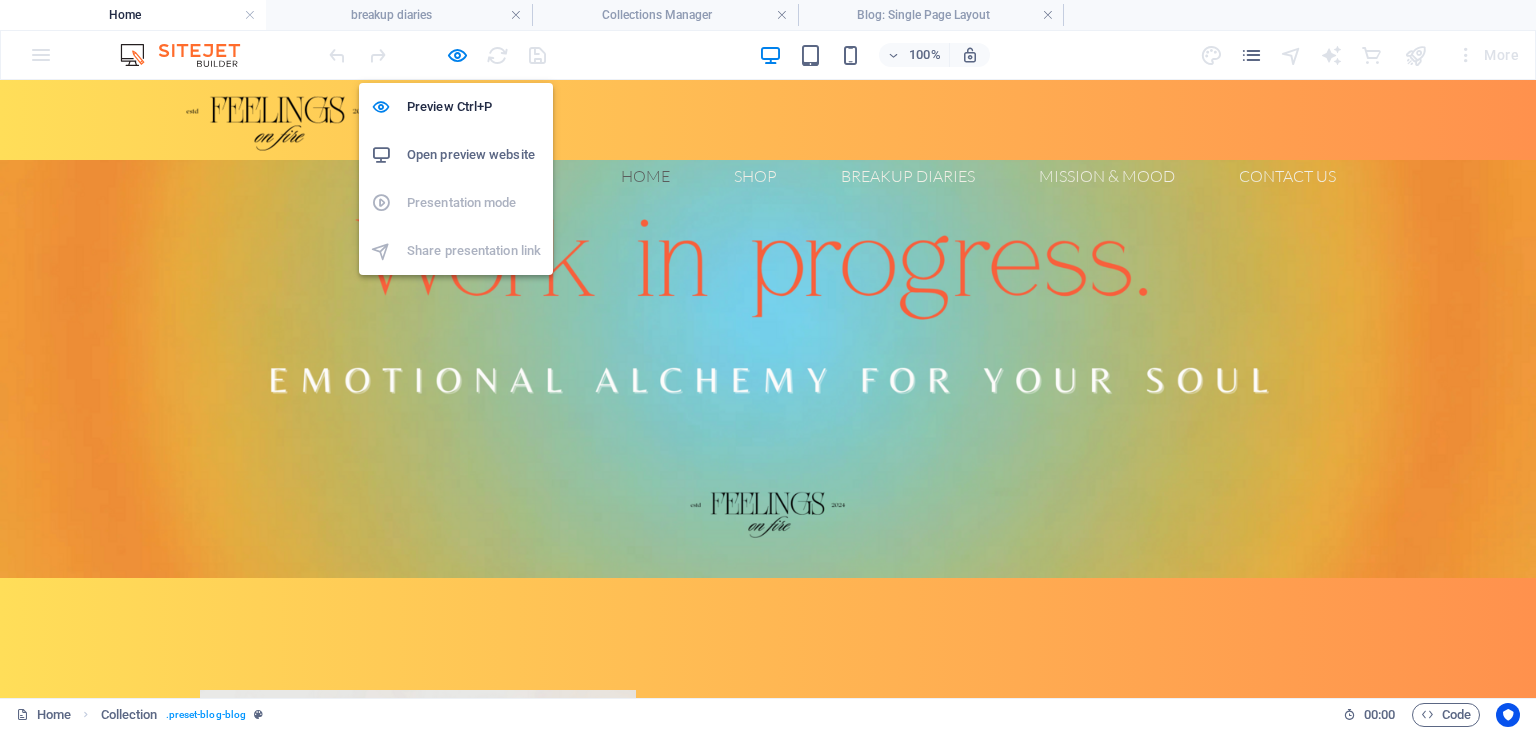 click on "Open preview website" at bounding box center (474, 155) 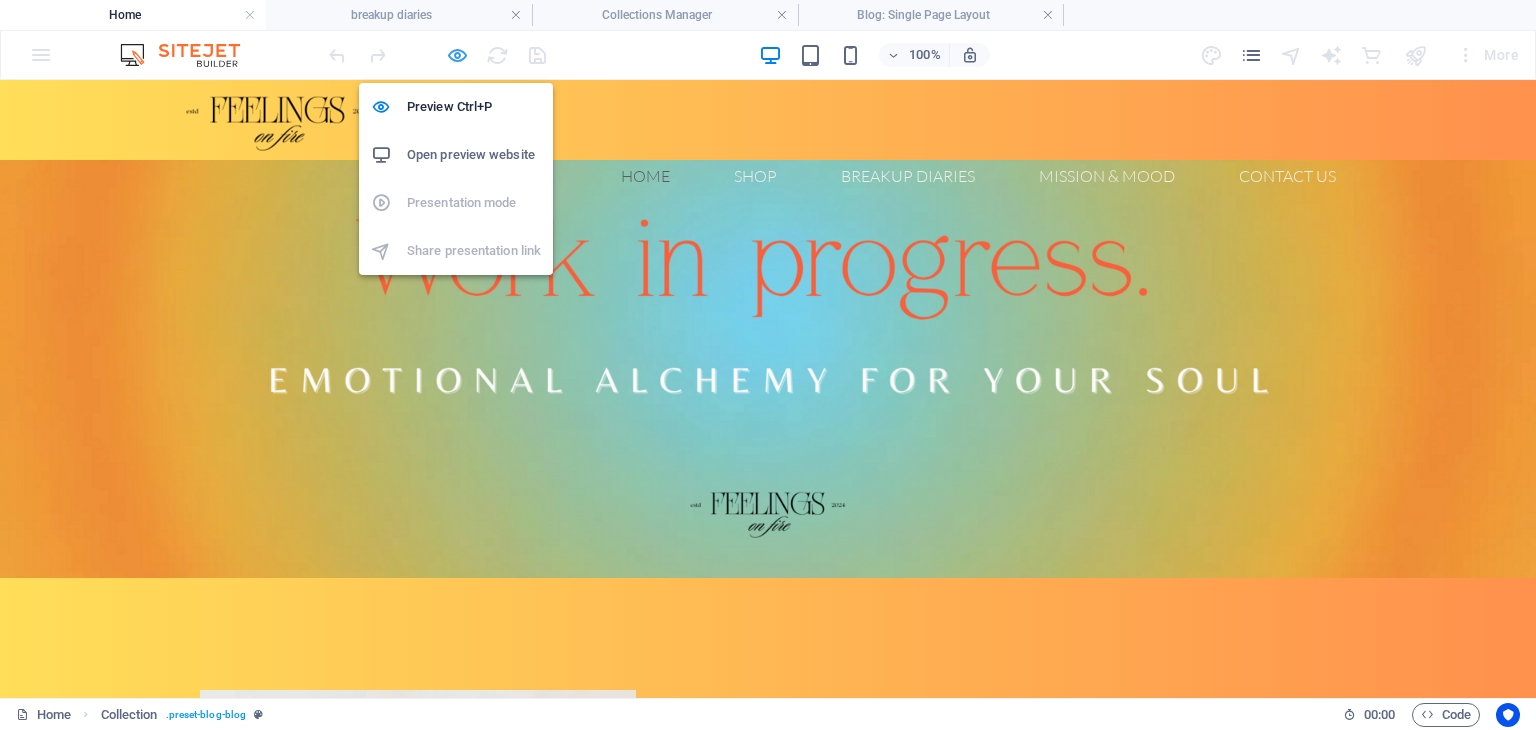 click at bounding box center [457, 55] 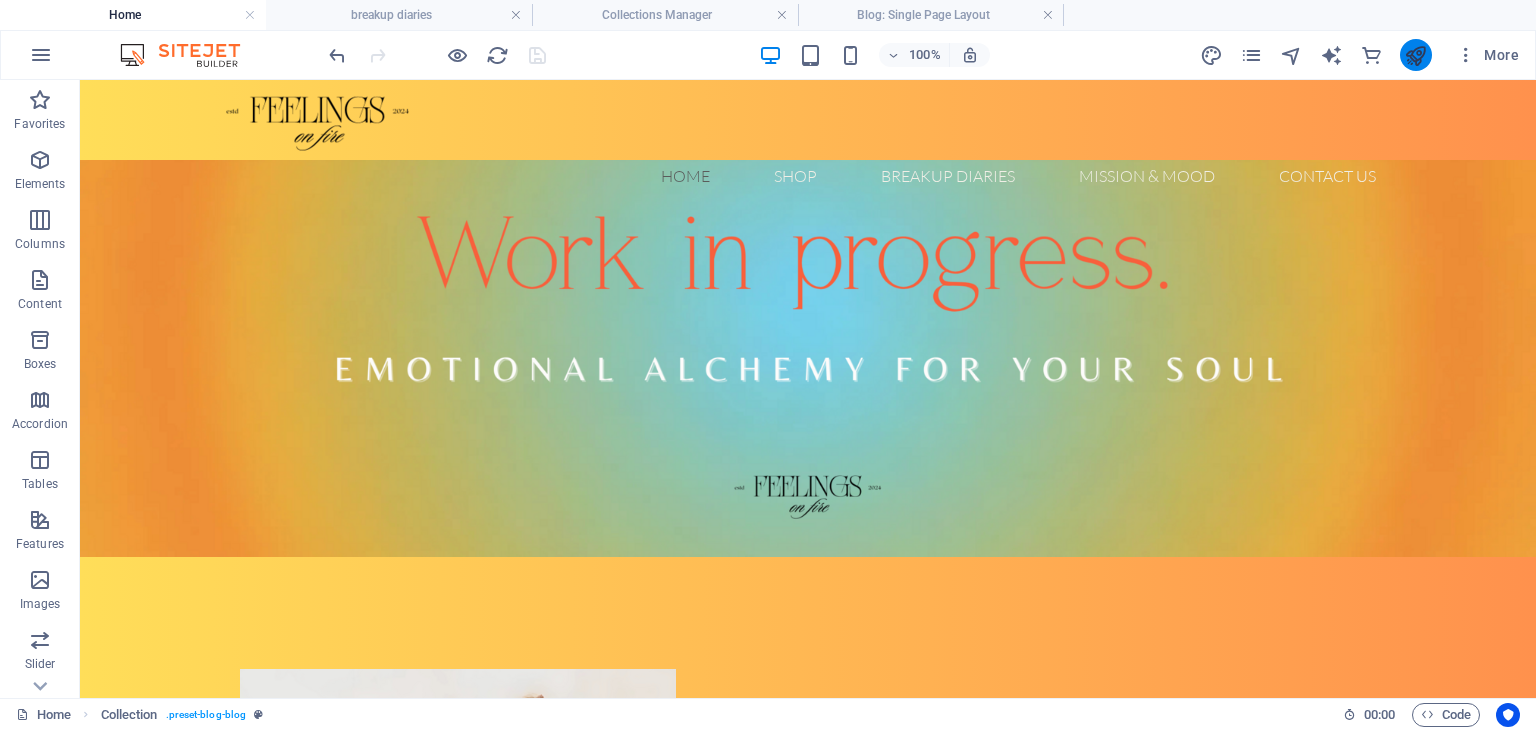 click at bounding box center [1415, 55] 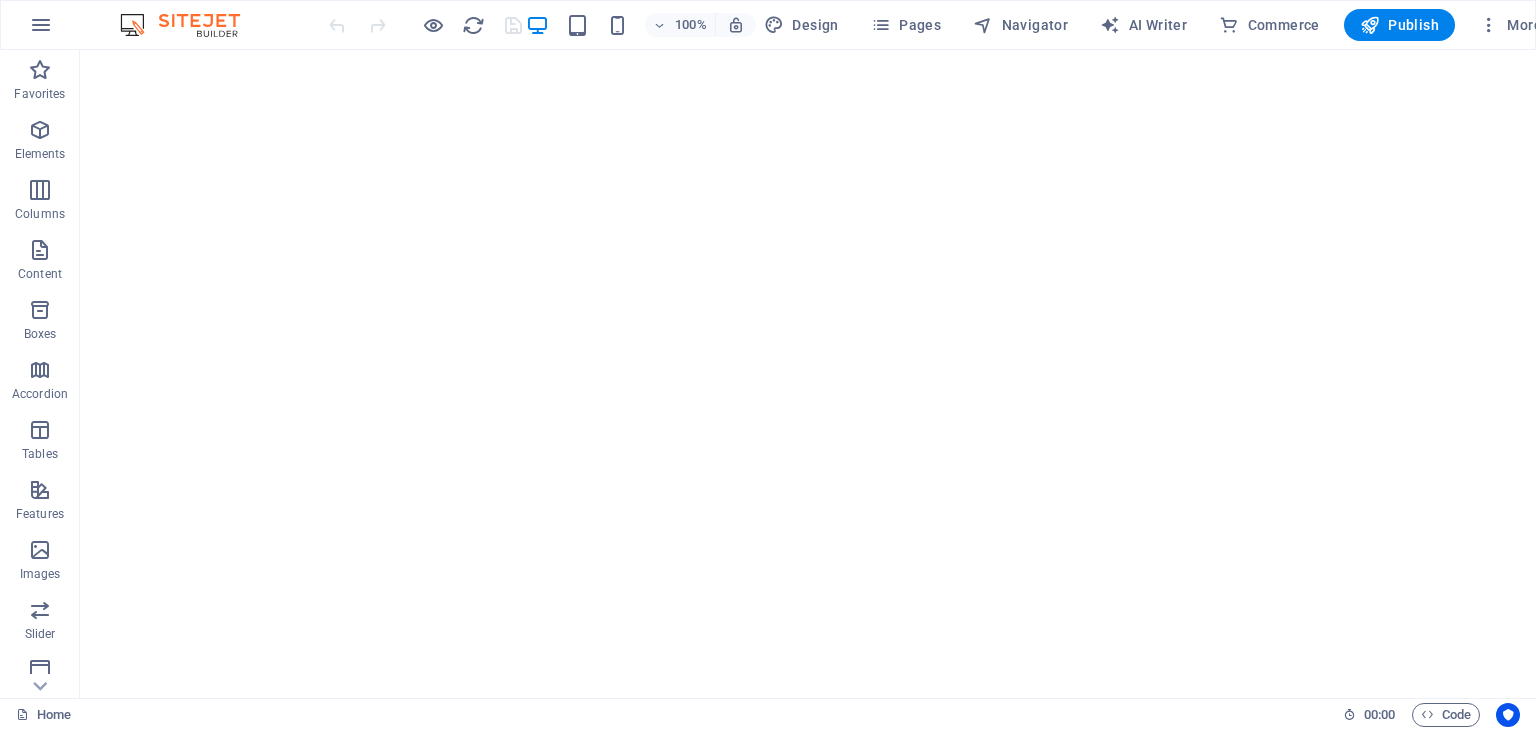 scroll, scrollTop: 0, scrollLeft: 0, axis: both 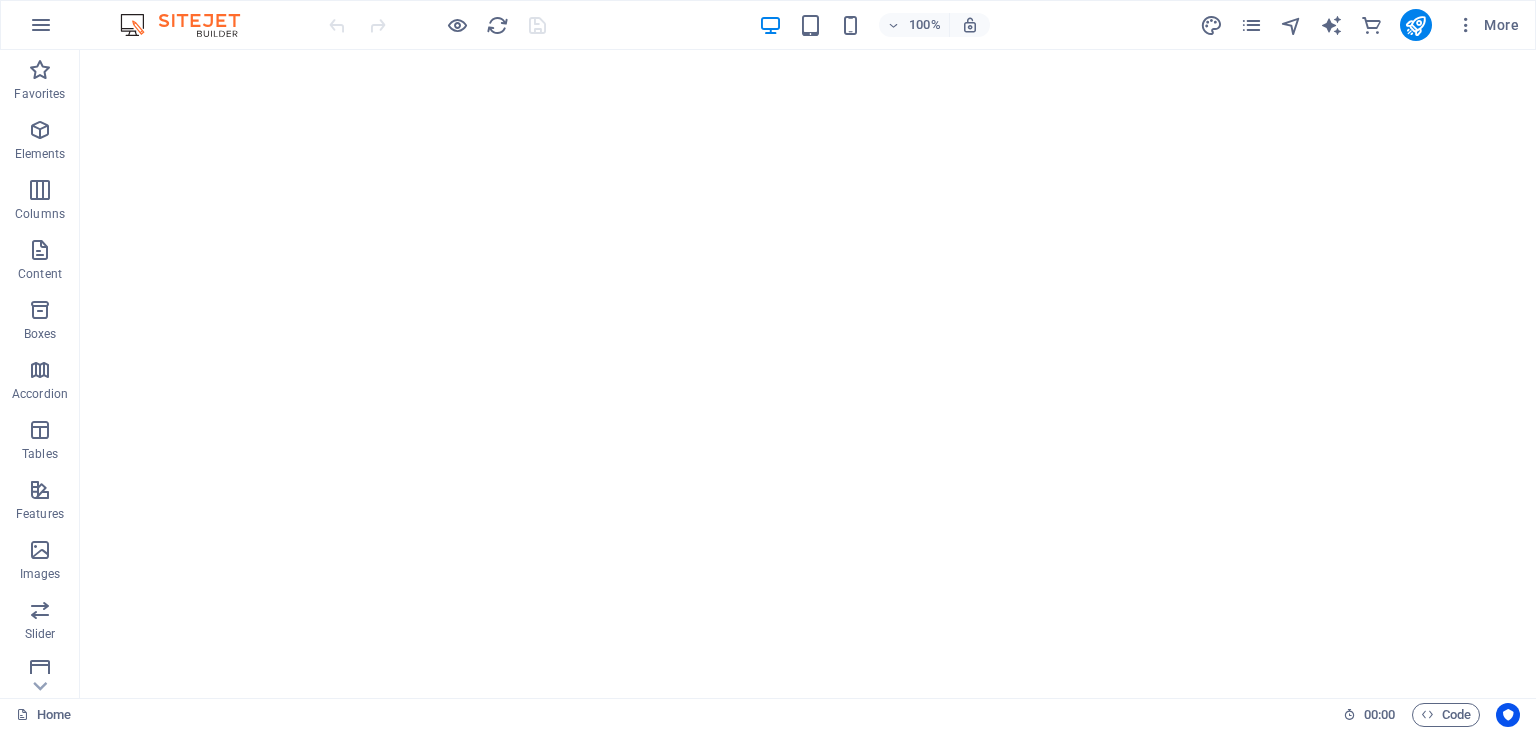 click on "More" at bounding box center (1363, 25) 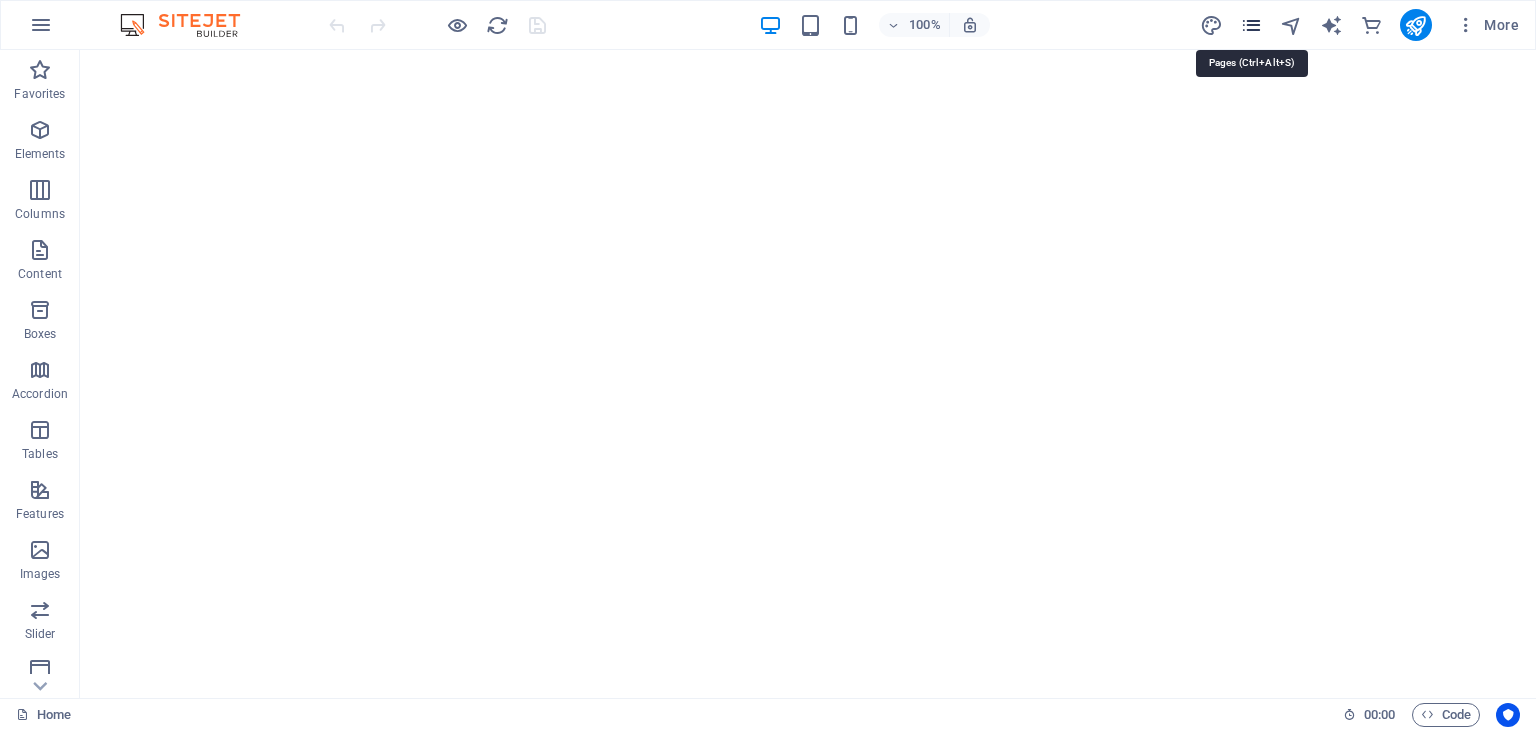 click at bounding box center [1251, 25] 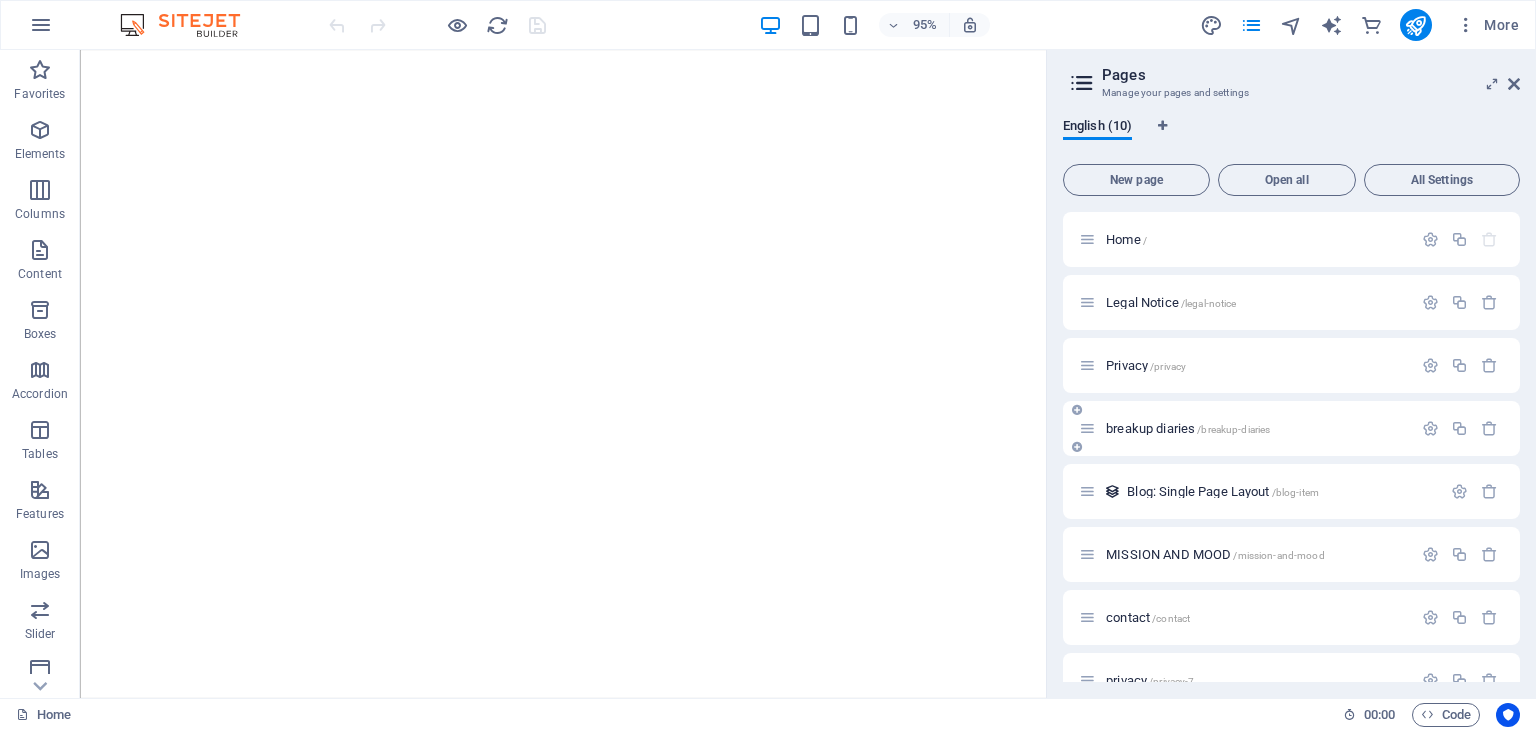 click on "breakup diaries /breakup-diaries" at bounding box center (1188, 428) 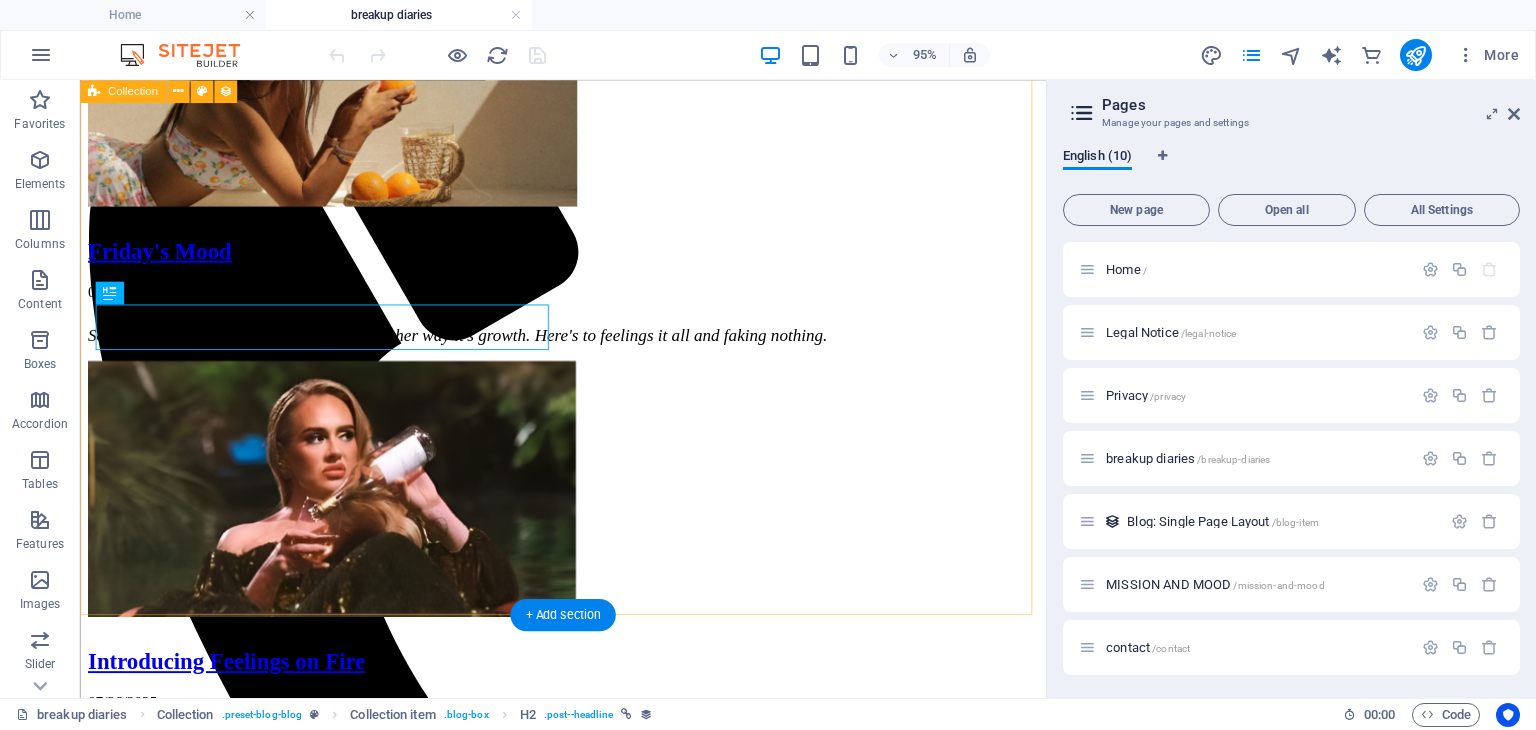 scroll, scrollTop: 0, scrollLeft: 0, axis: both 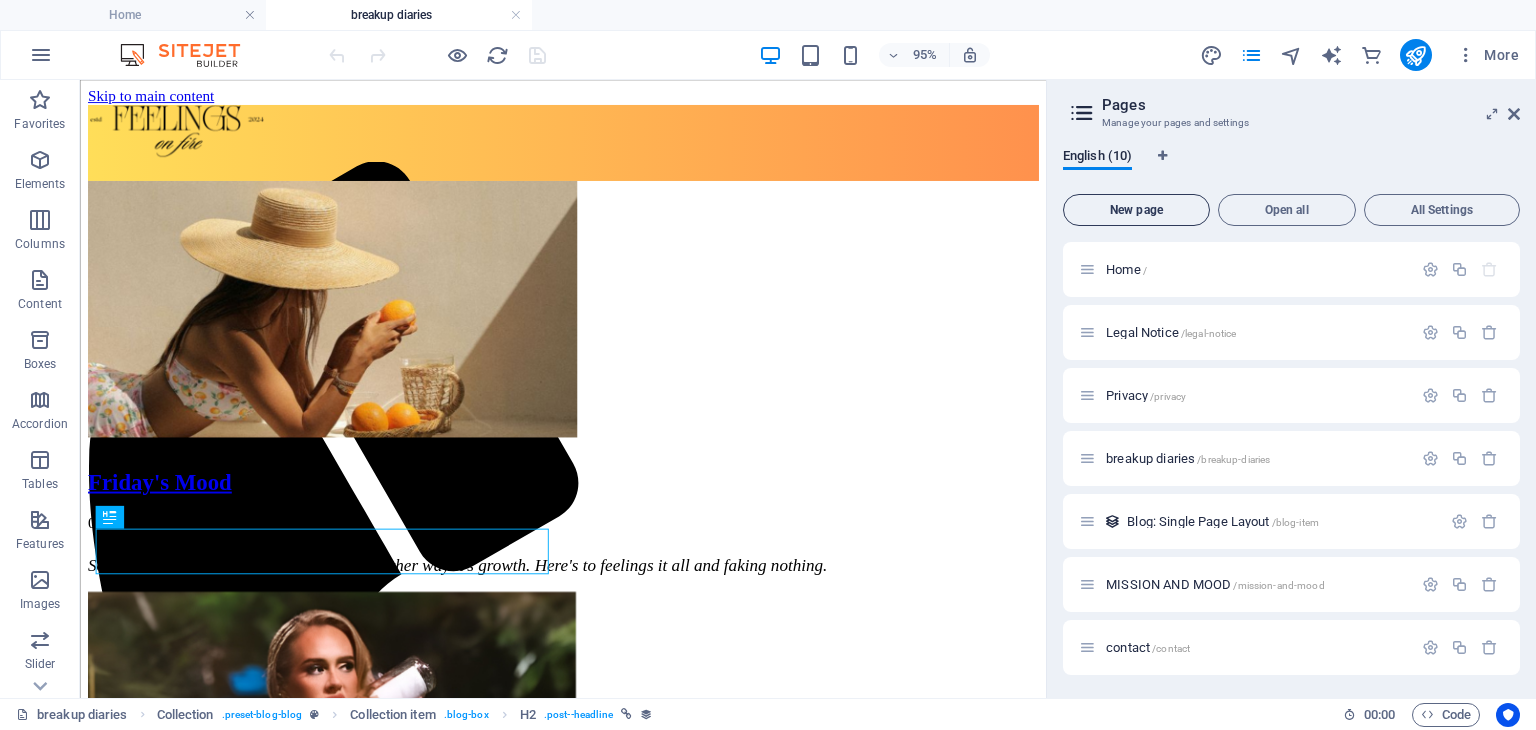 click on "New page" at bounding box center [1136, 210] 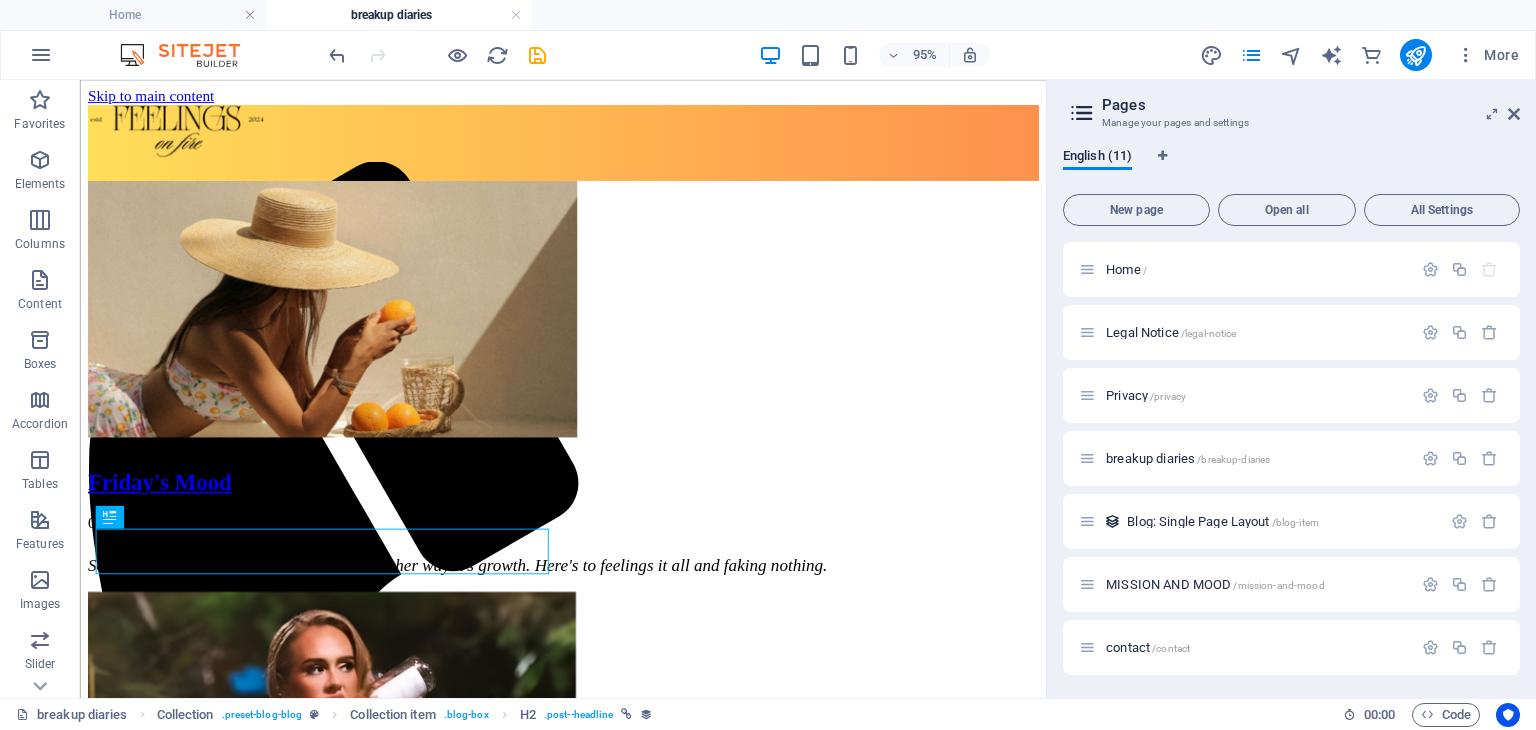 scroll, scrollTop: 513, scrollLeft: 0, axis: vertical 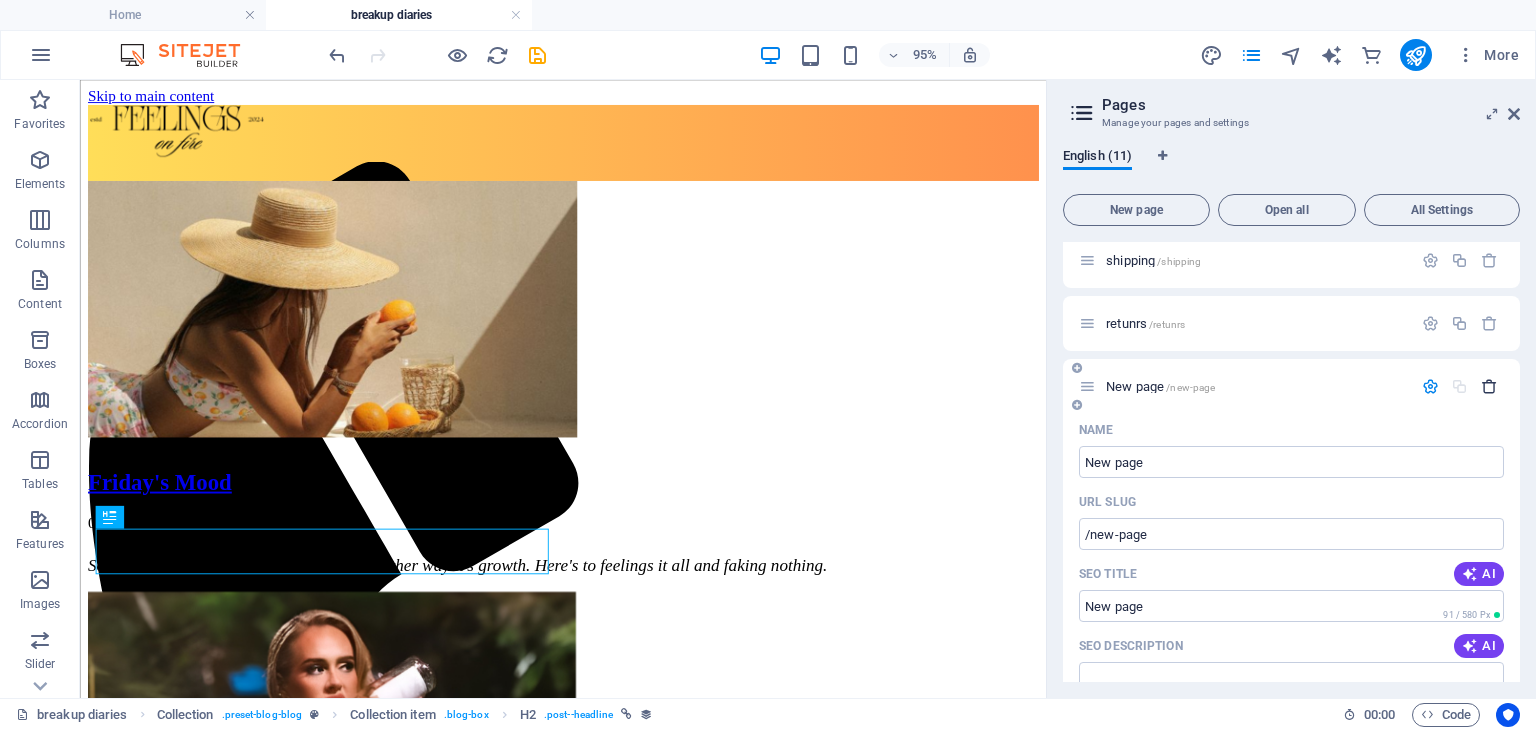 click at bounding box center (1489, 386) 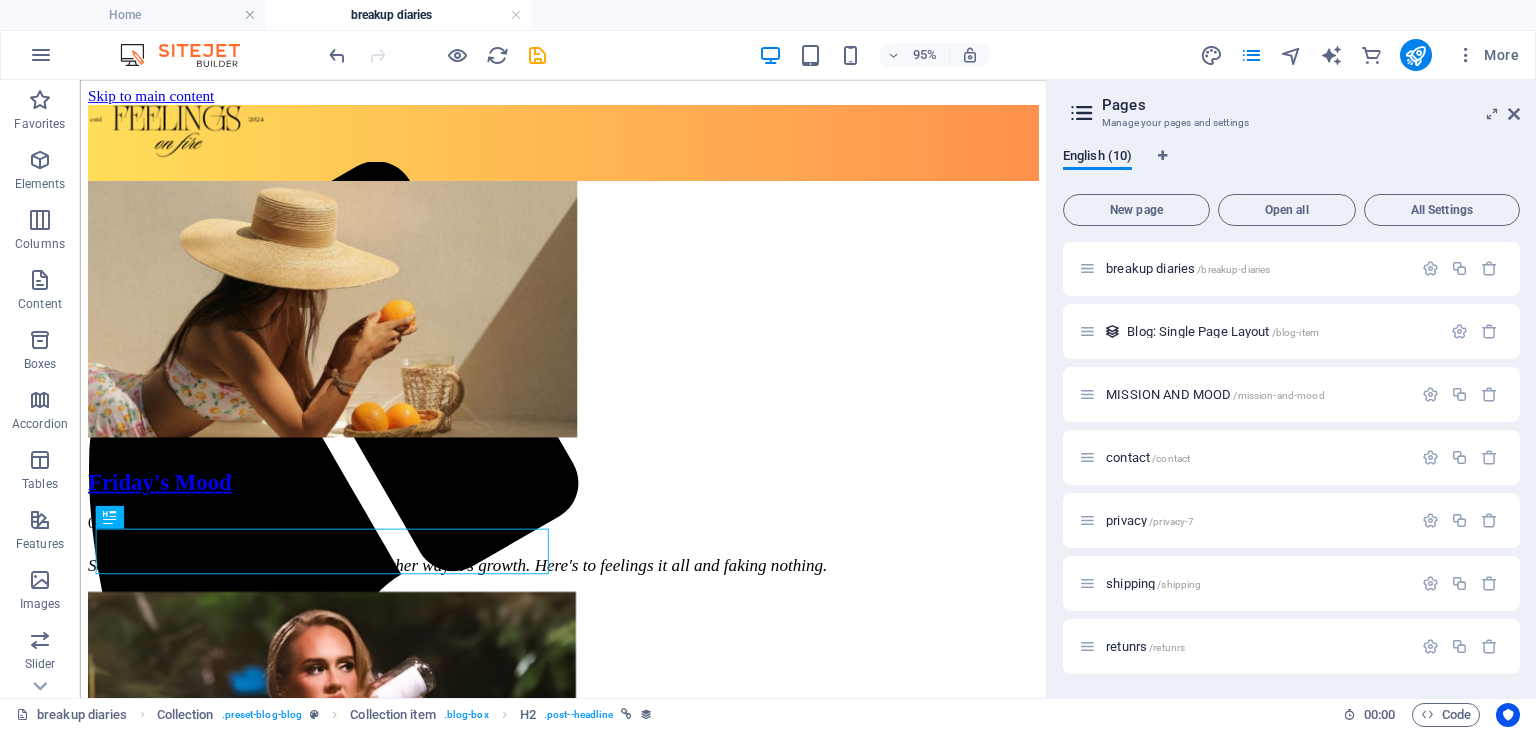 scroll, scrollTop: 190, scrollLeft: 0, axis: vertical 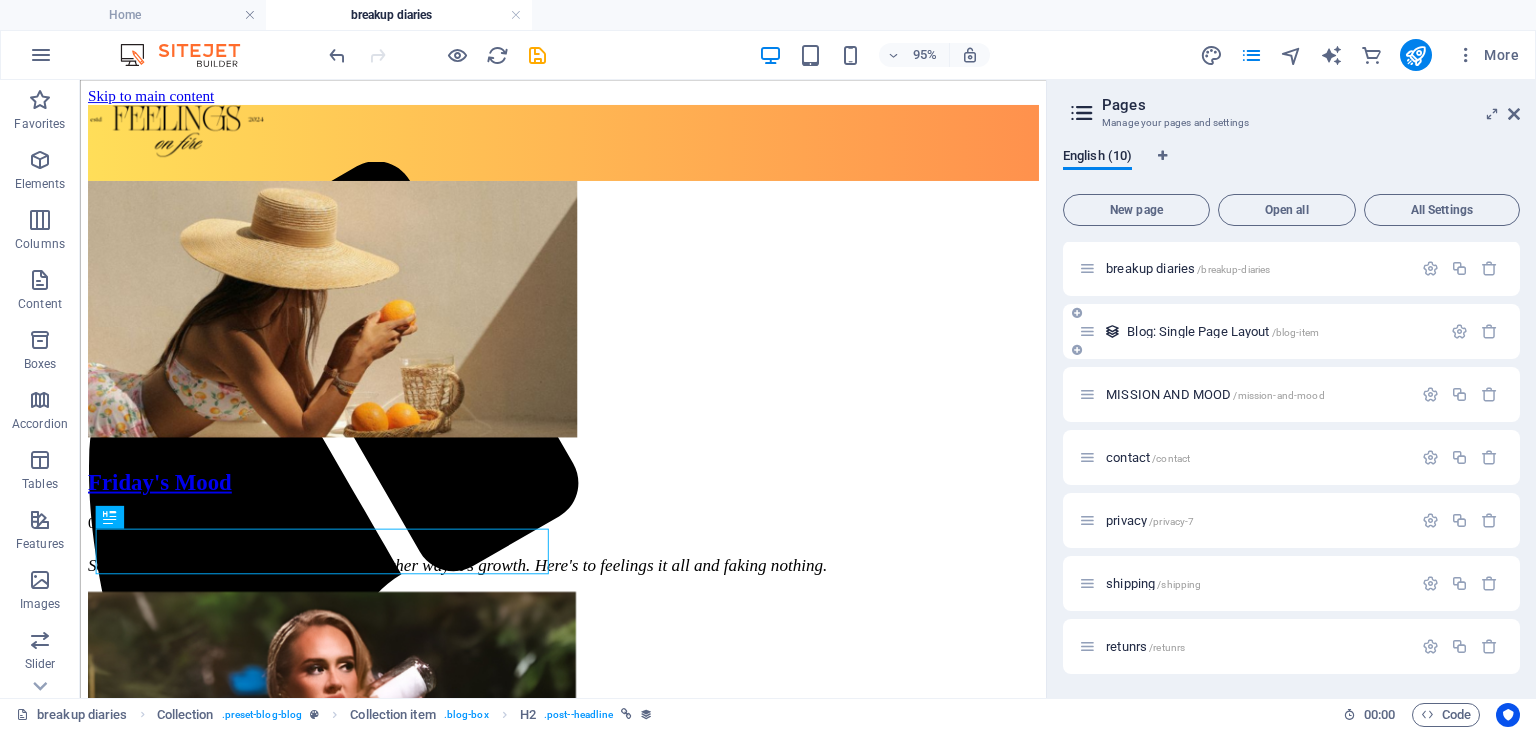 click on "Blog: Single Page Layout /blog-item" at bounding box center [1223, 331] 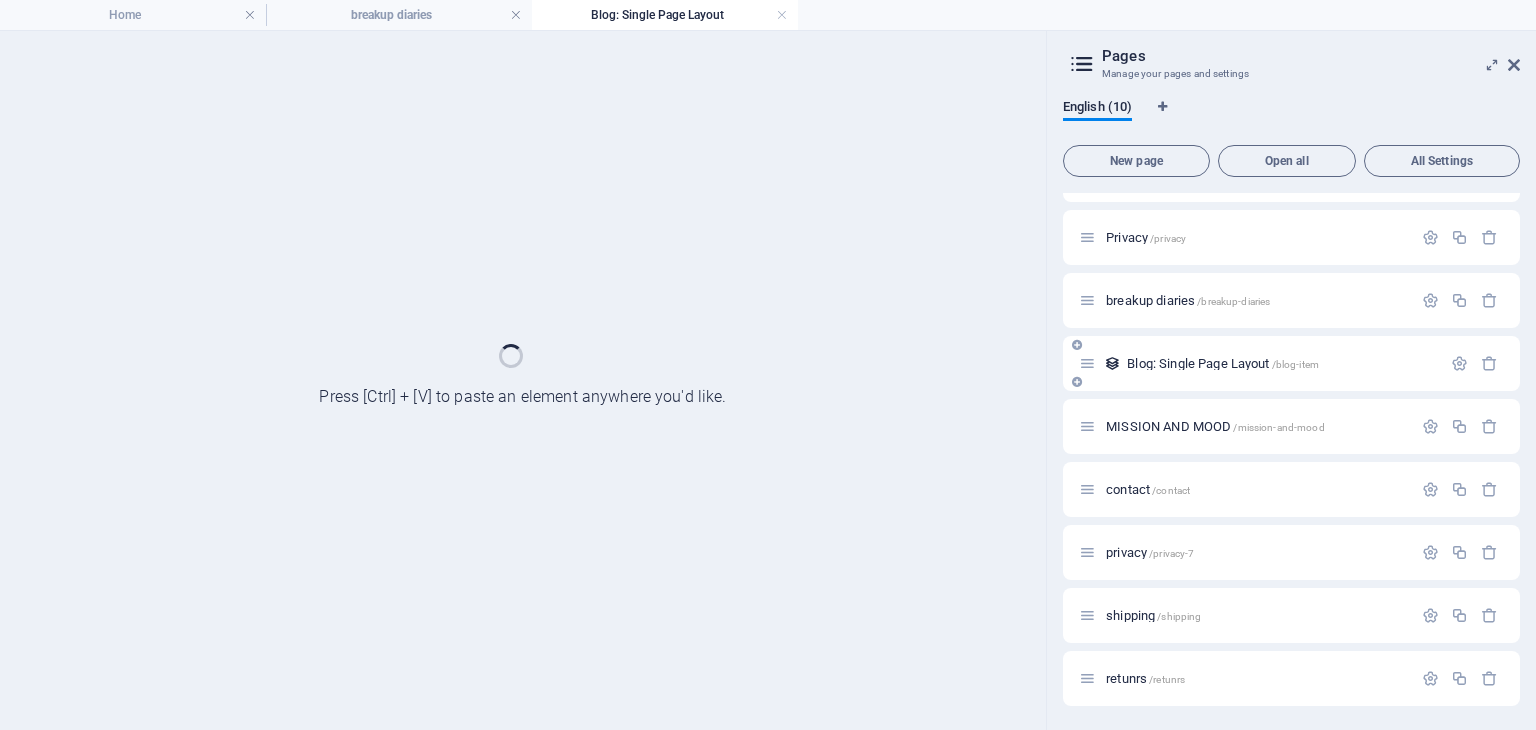 scroll, scrollTop: 109, scrollLeft: 0, axis: vertical 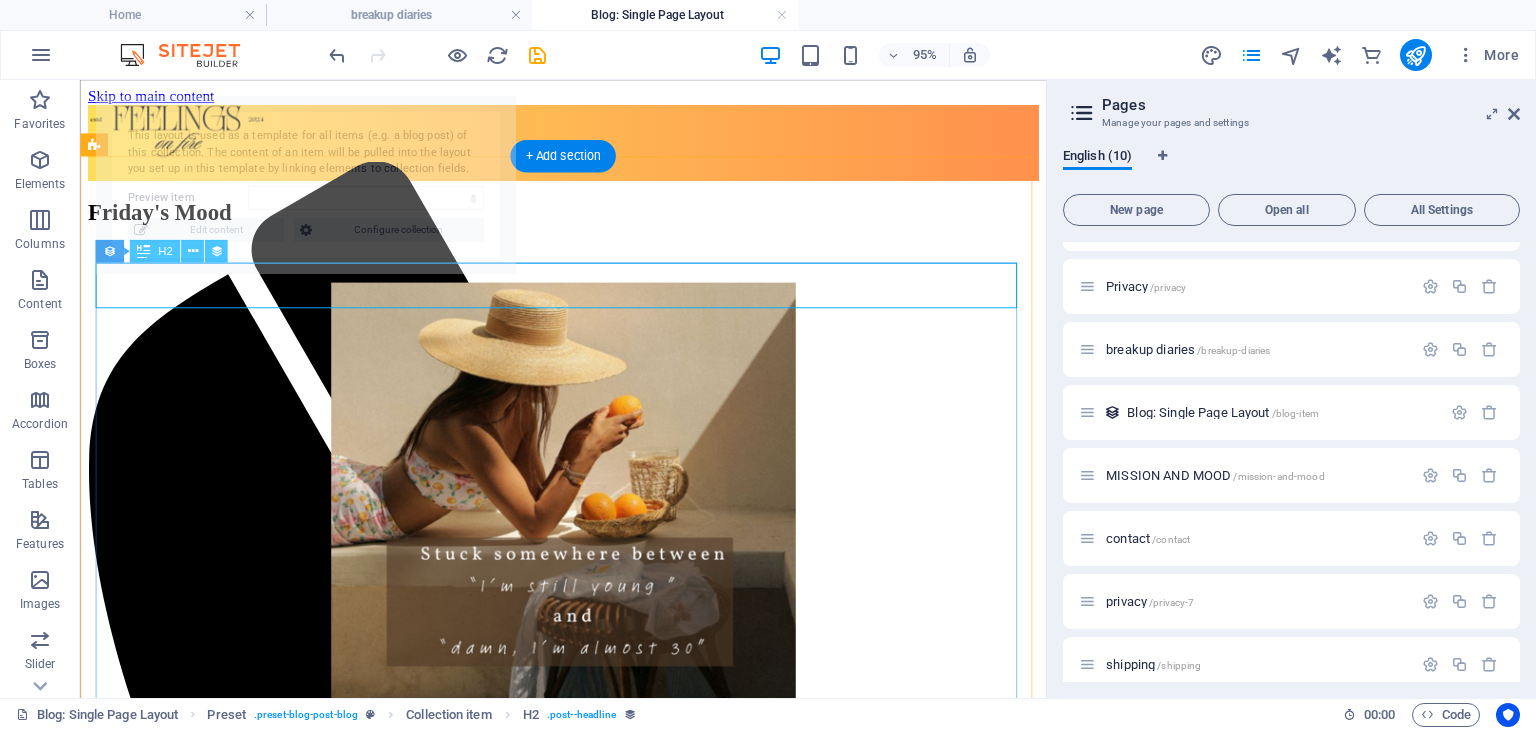 select on "688d0bc89a936e517f077d83" 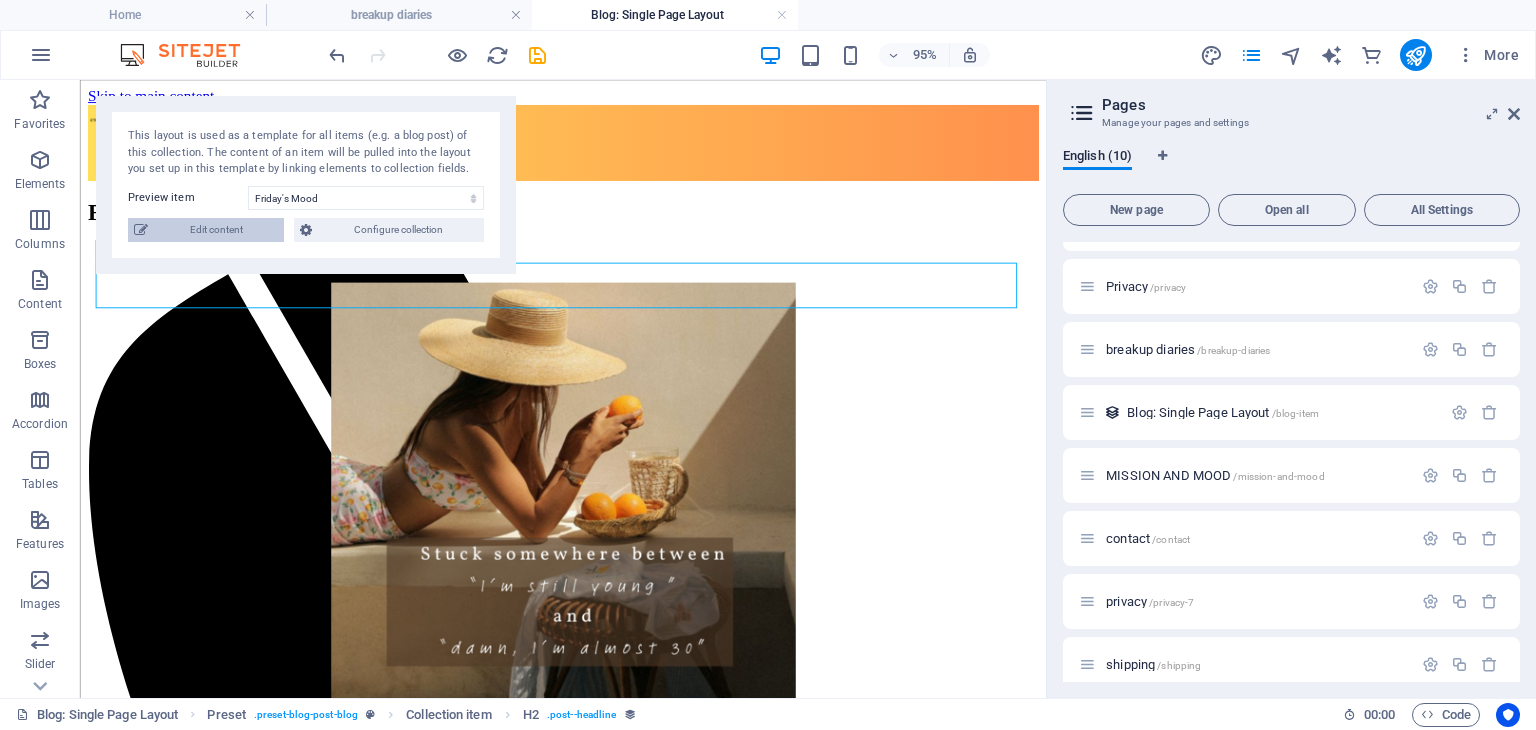 click on "Edit content" at bounding box center [216, 230] 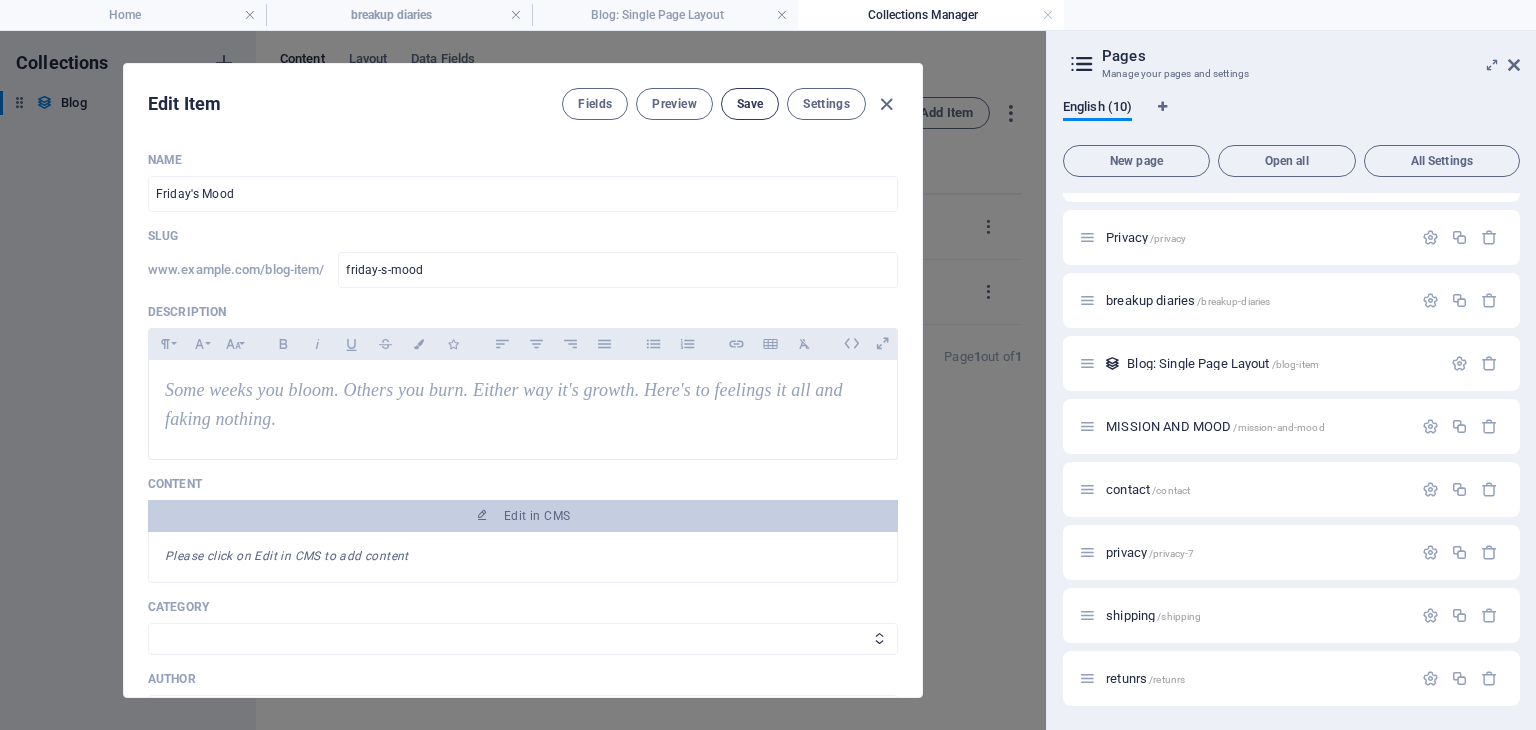 click on "Save" at bounding box center (750, 104) 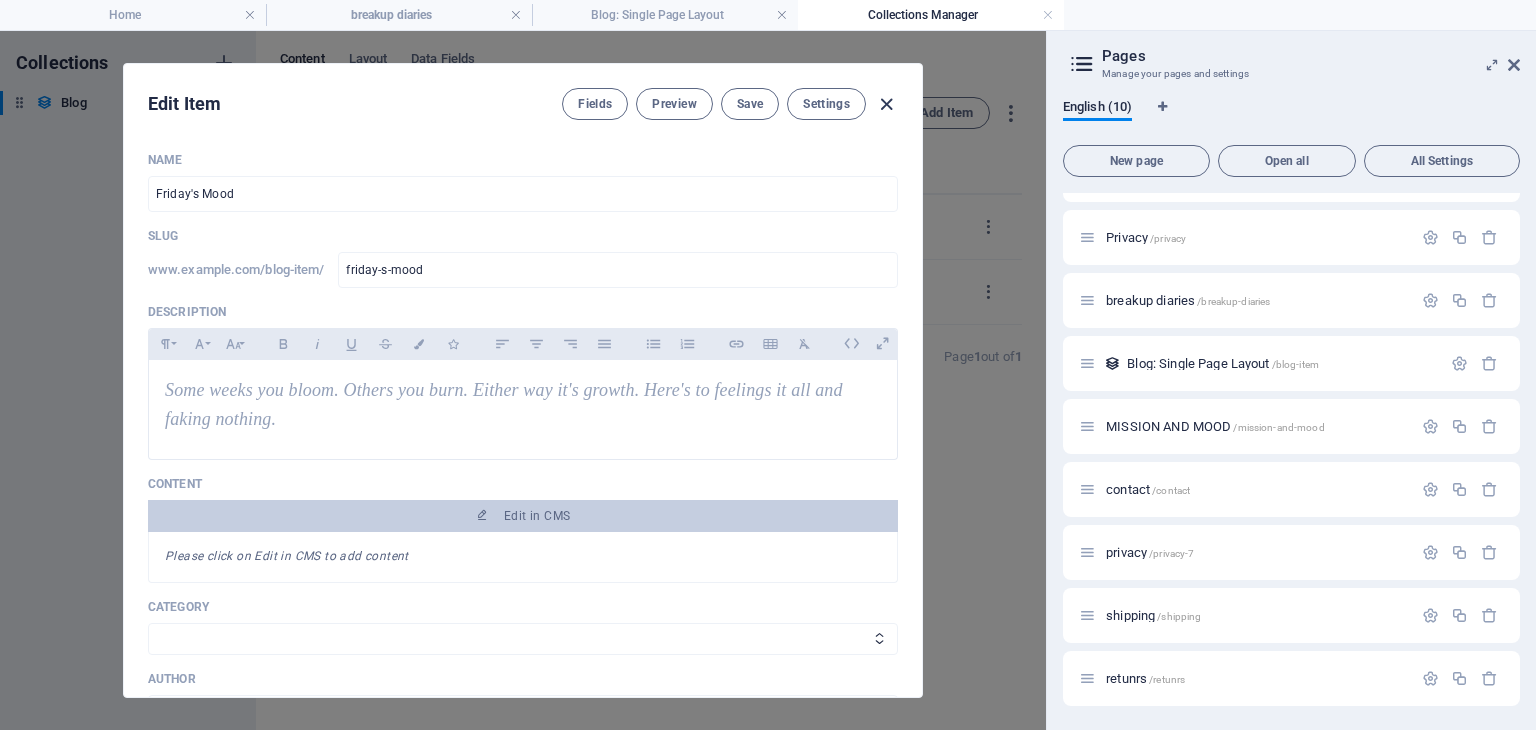 click at bounding box center [886, 104] 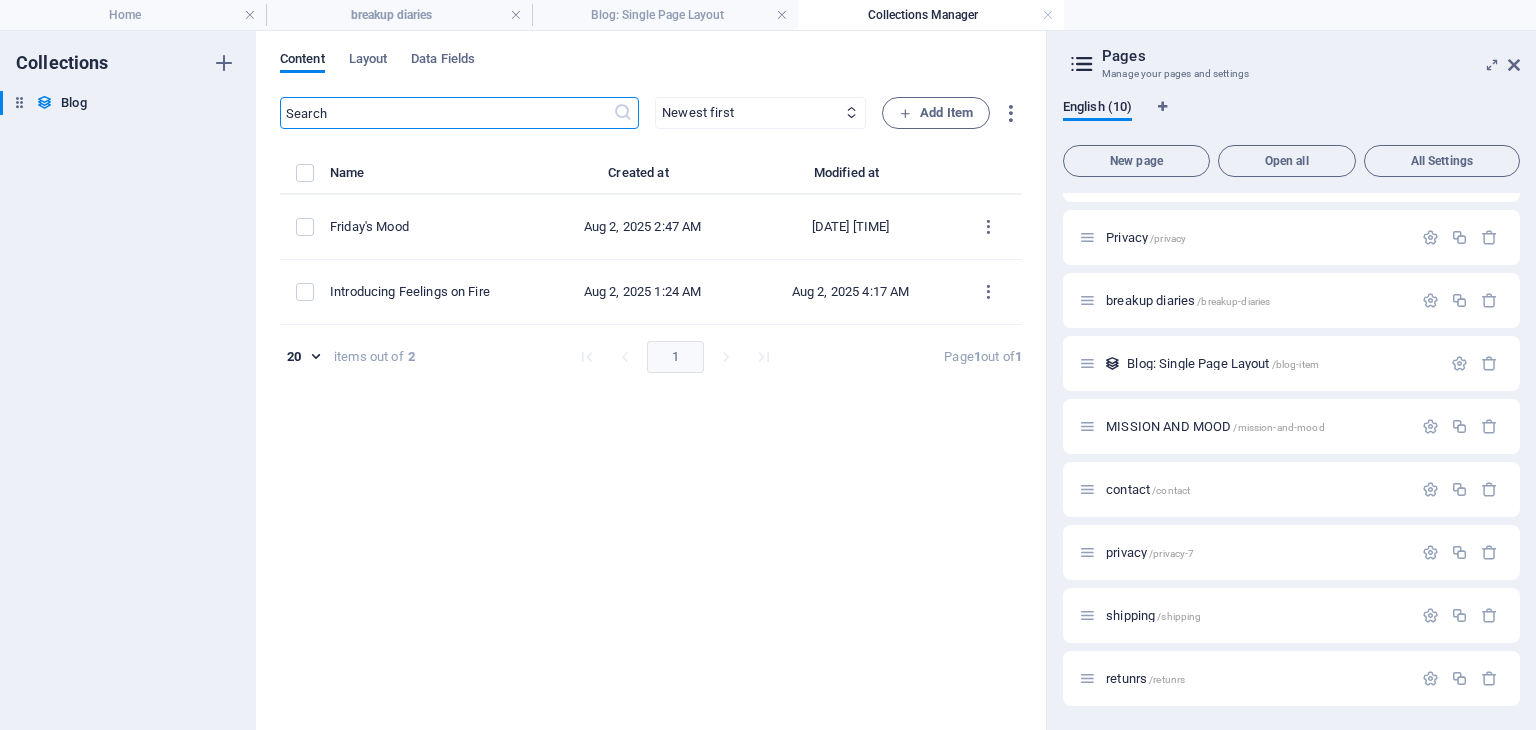 type on "friday-s-mood" 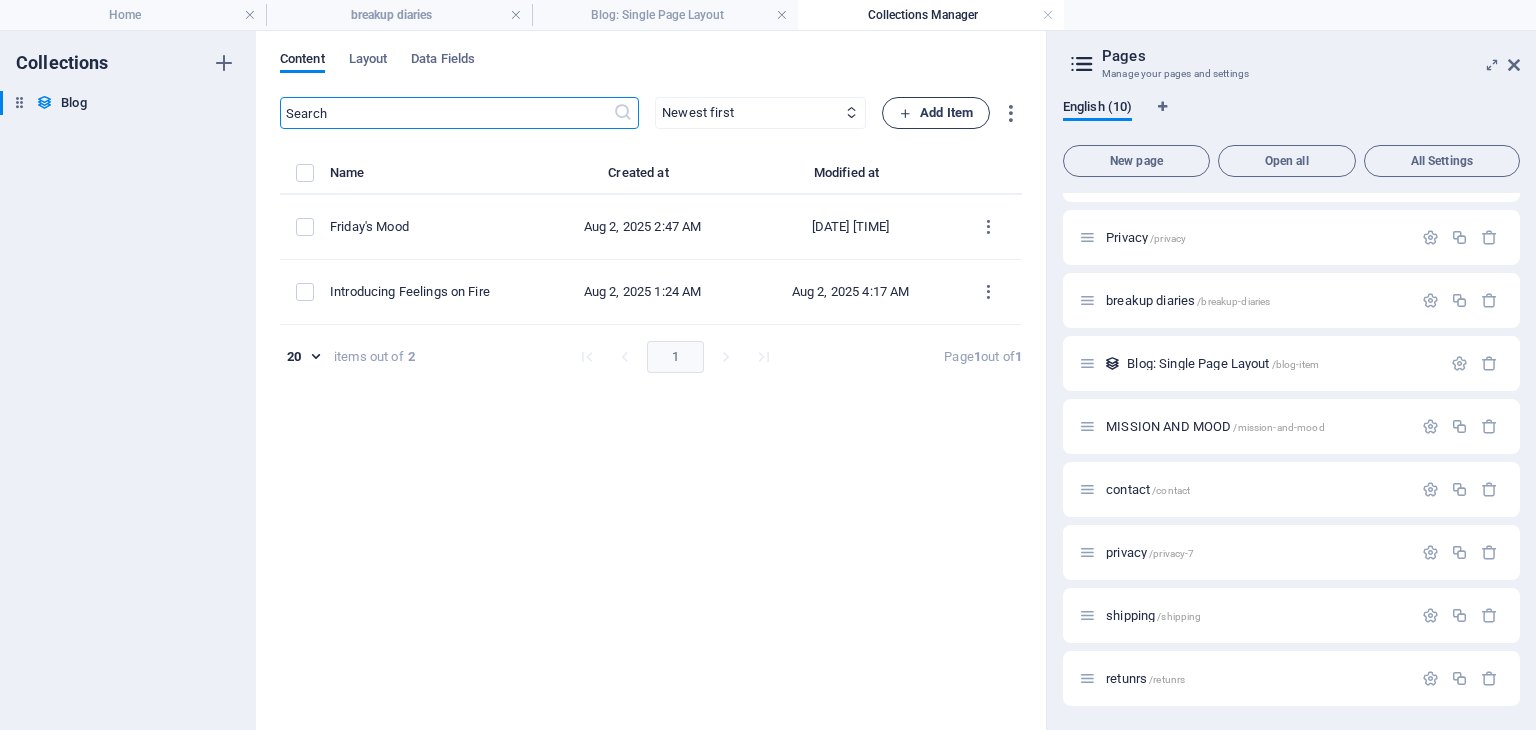 click on "Add Item" at bounding box center (936, 113) 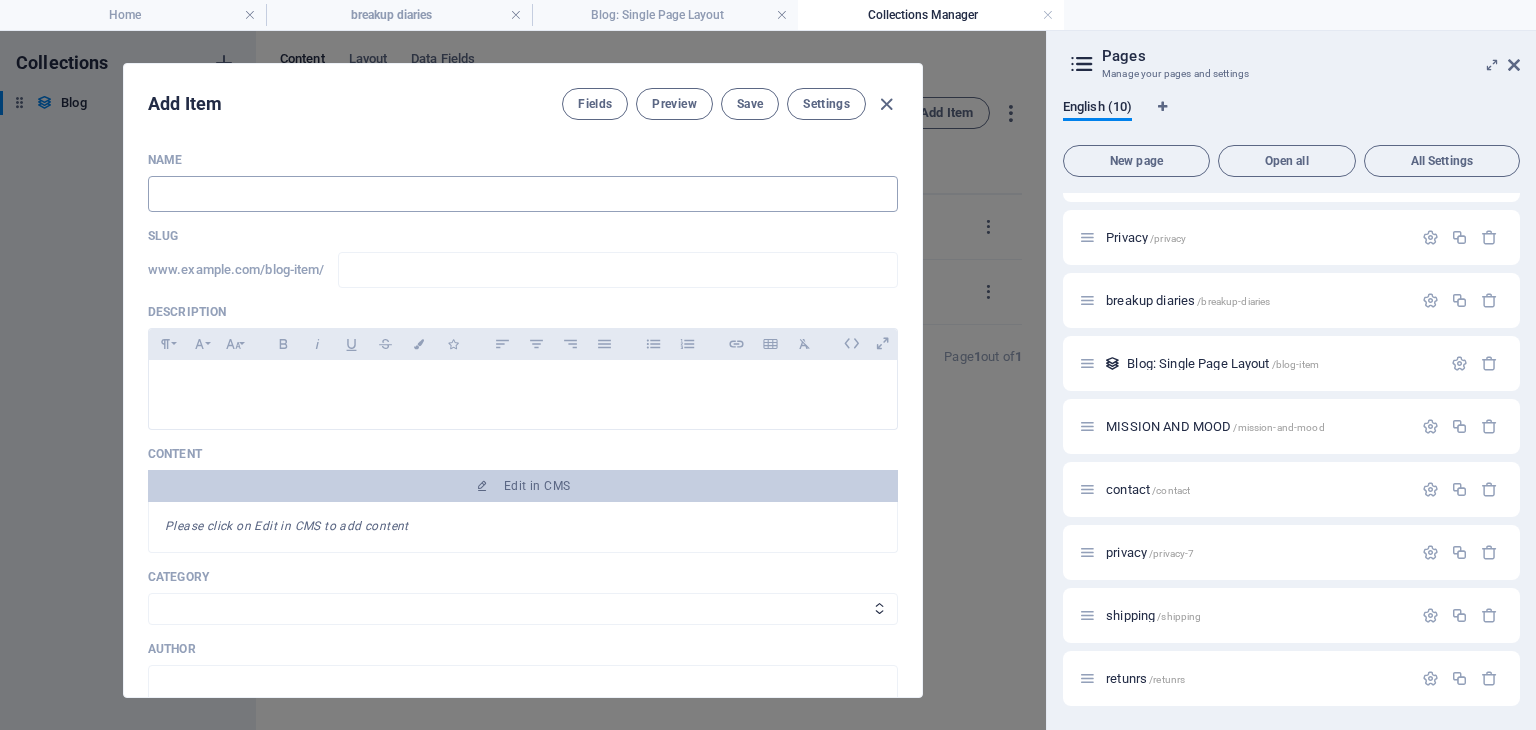 click at bounding box center (523, 194) 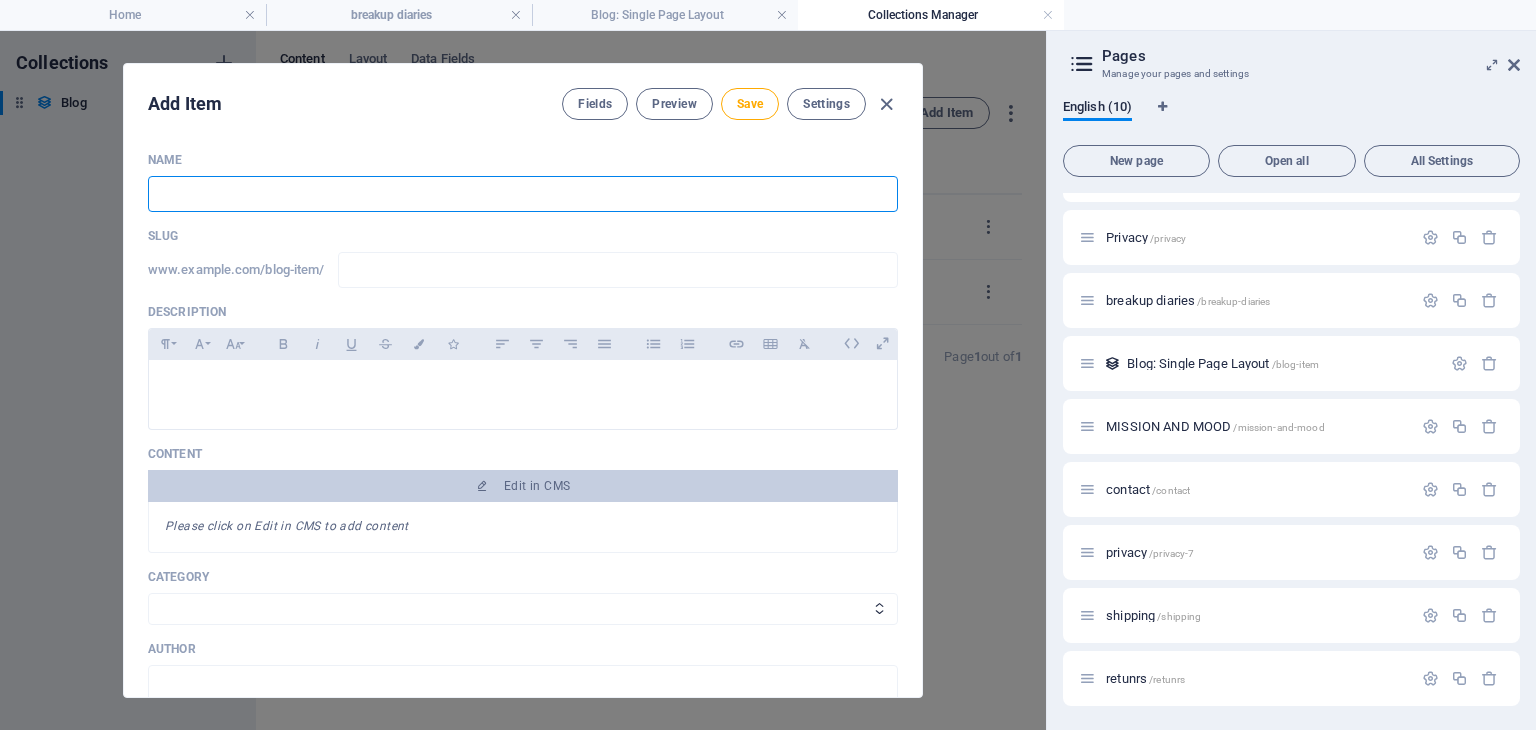 click at bounding box center [523, 194] 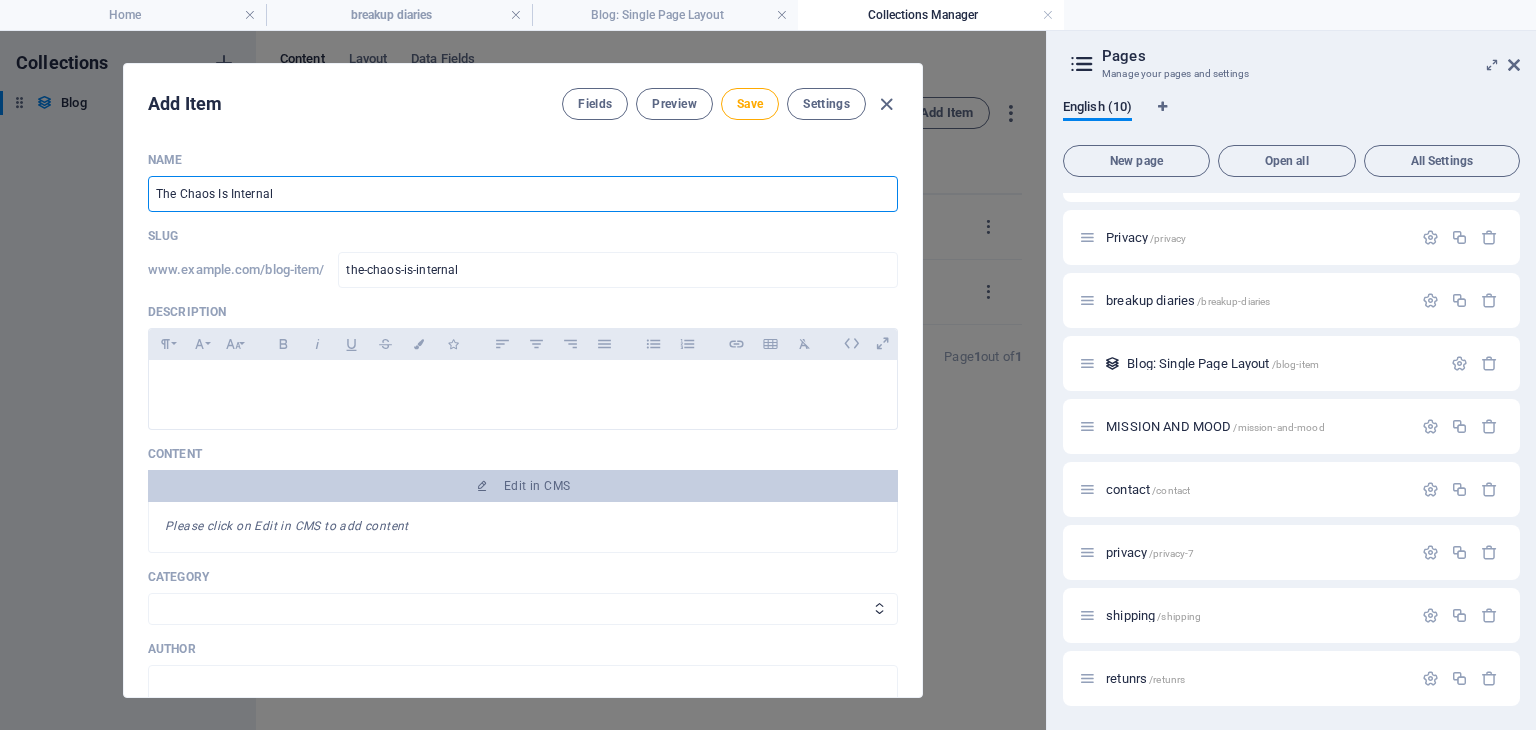 type on "The Chaos Is Internal" 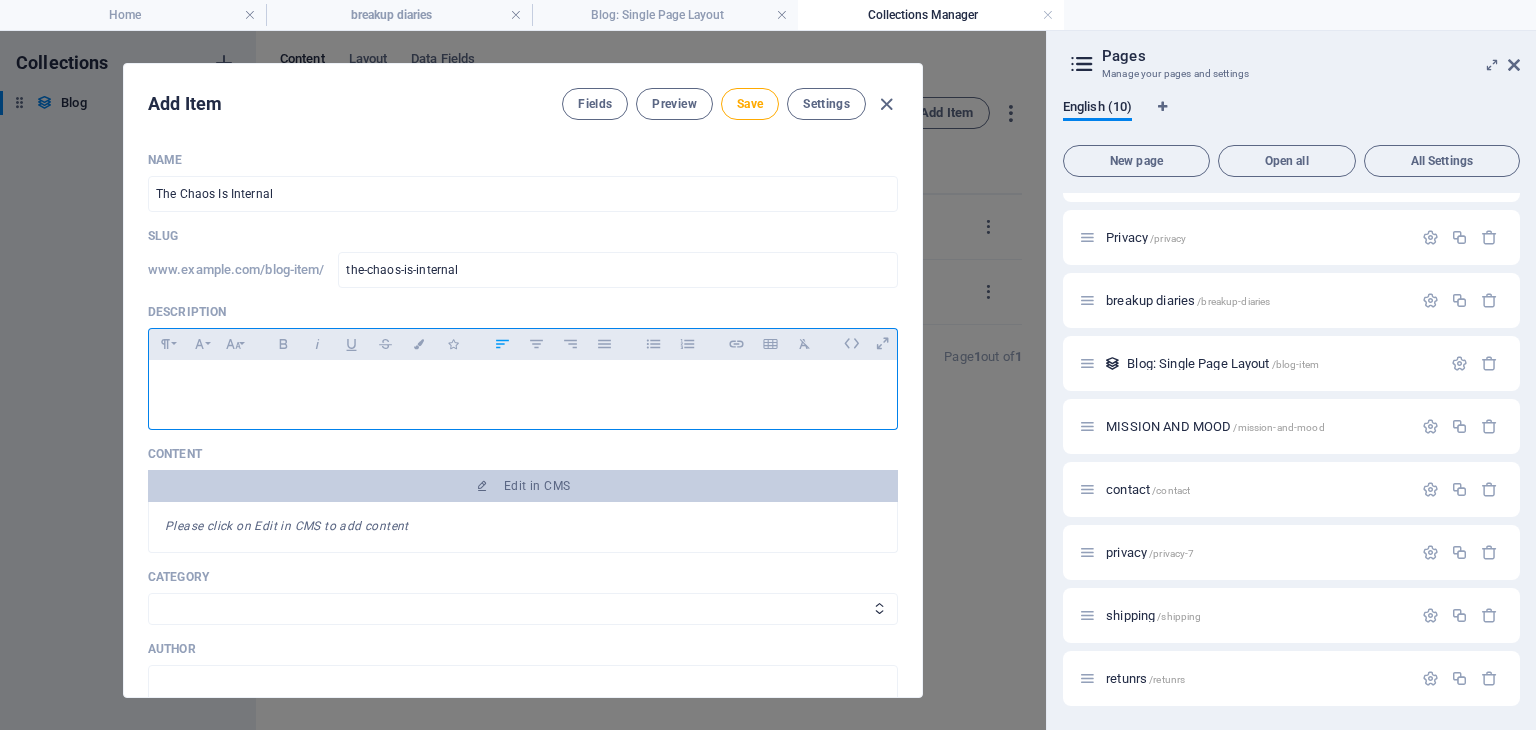 click at bounding box center [523, 385] 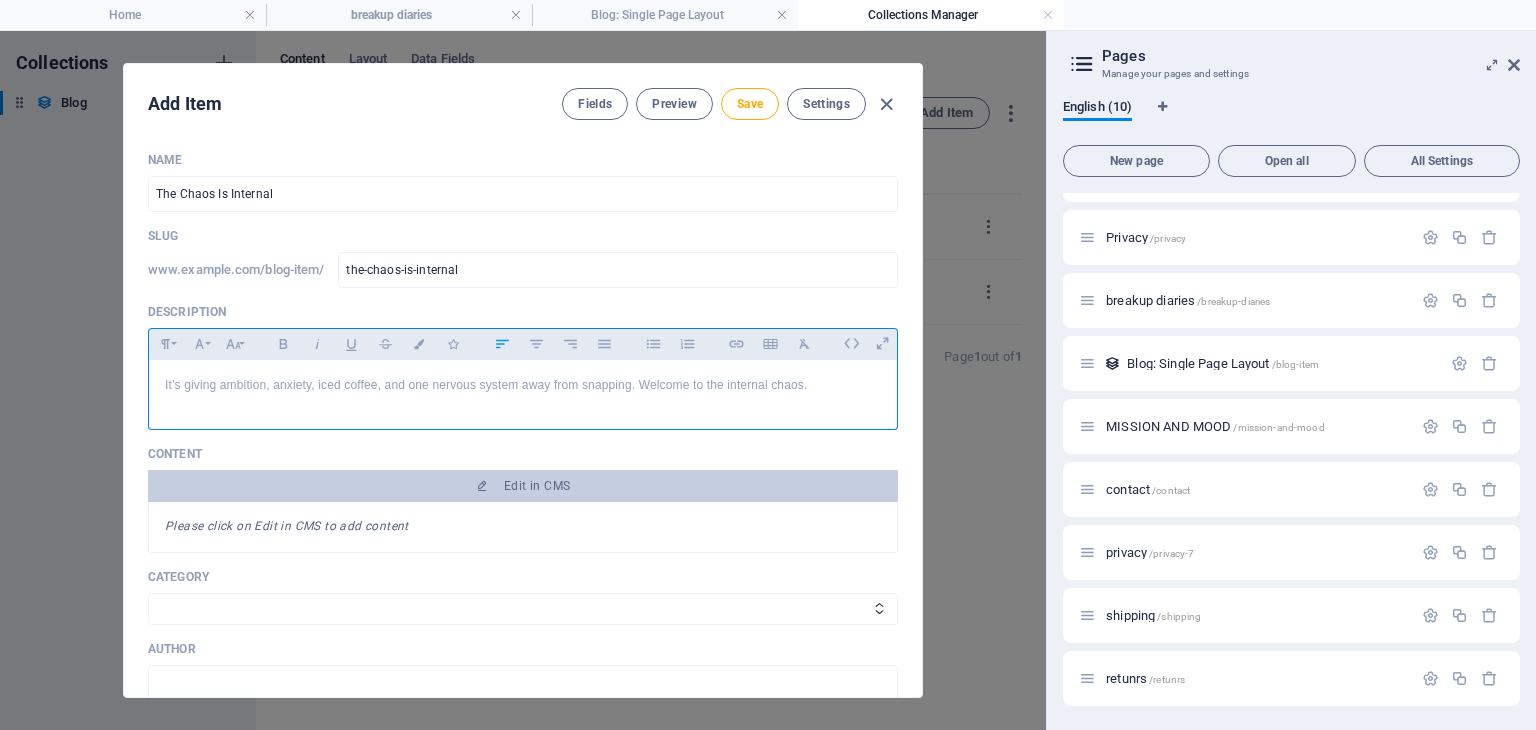 click on "It’s giving ambition, anxiety, iced coffee, and one nervous system away from snapping. Welcome to the internal chaos." at bounding box center (523, 385) 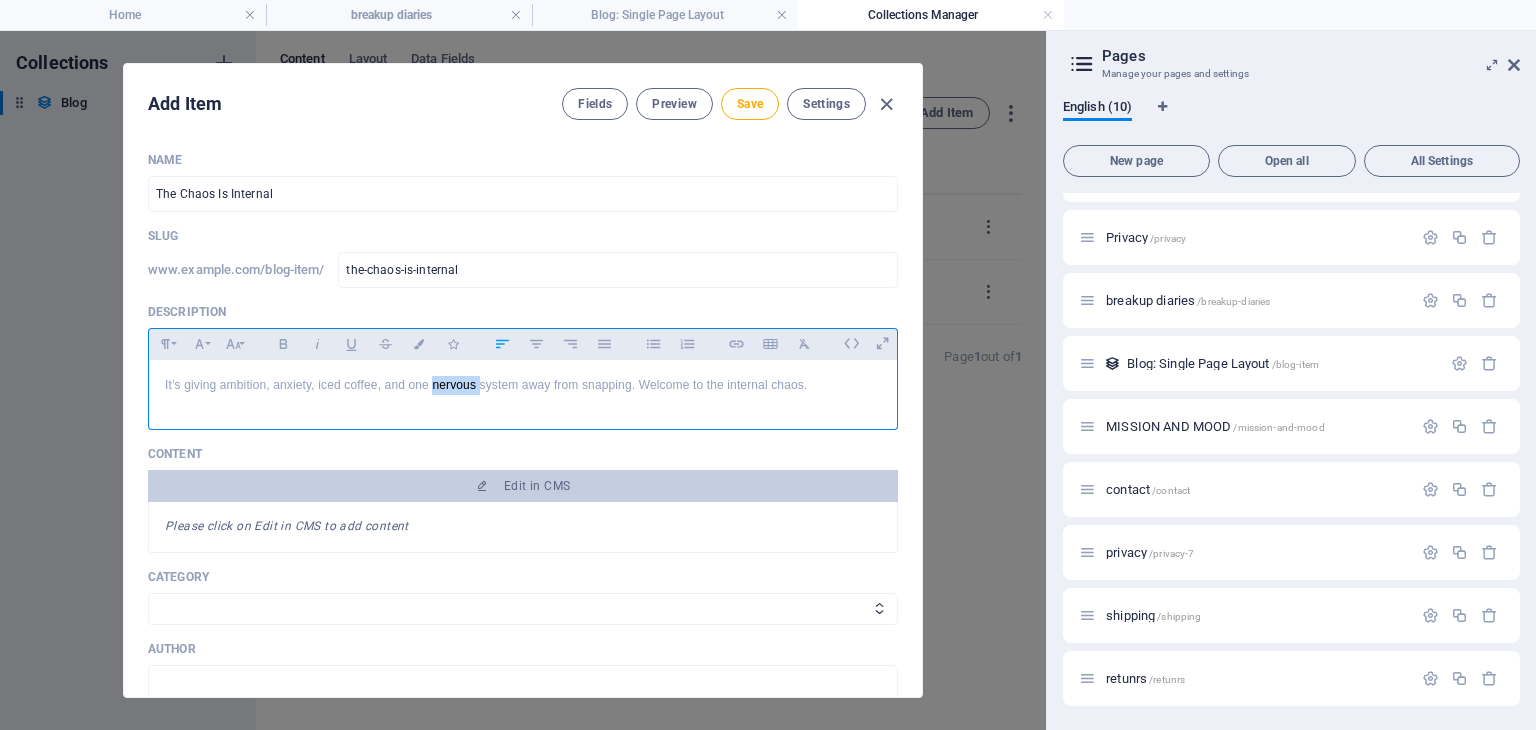 click on "It’s giving ambition, anxiety, iced coffee, and one nervous system away from snapping. Welcome to the internal chaos." at bounding box center (523, 385) 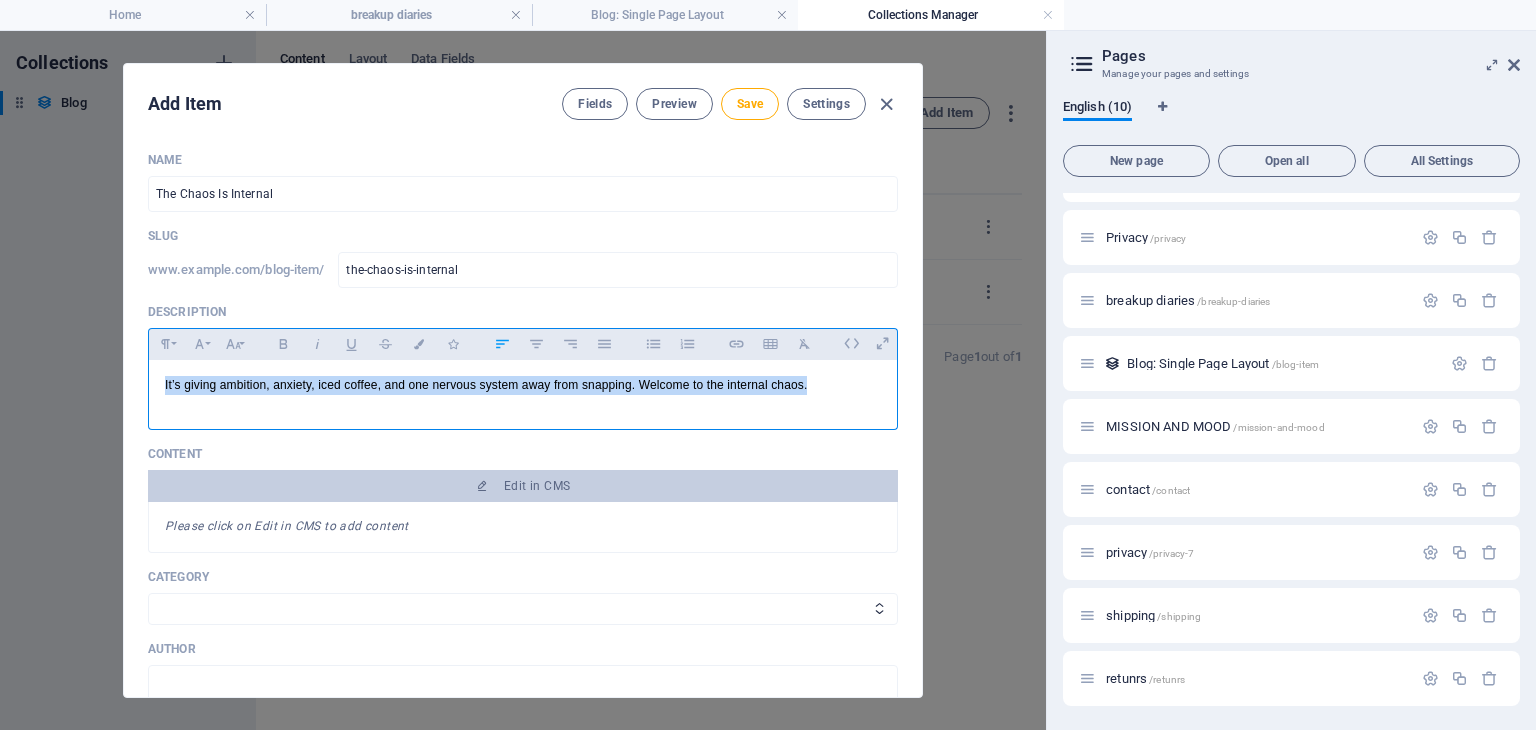 click on "It’s giving ambition, anxiety, iced coffee, and one nervous system away from snapping. Welcome to the internal chaos." at bounding box center [523, 385] 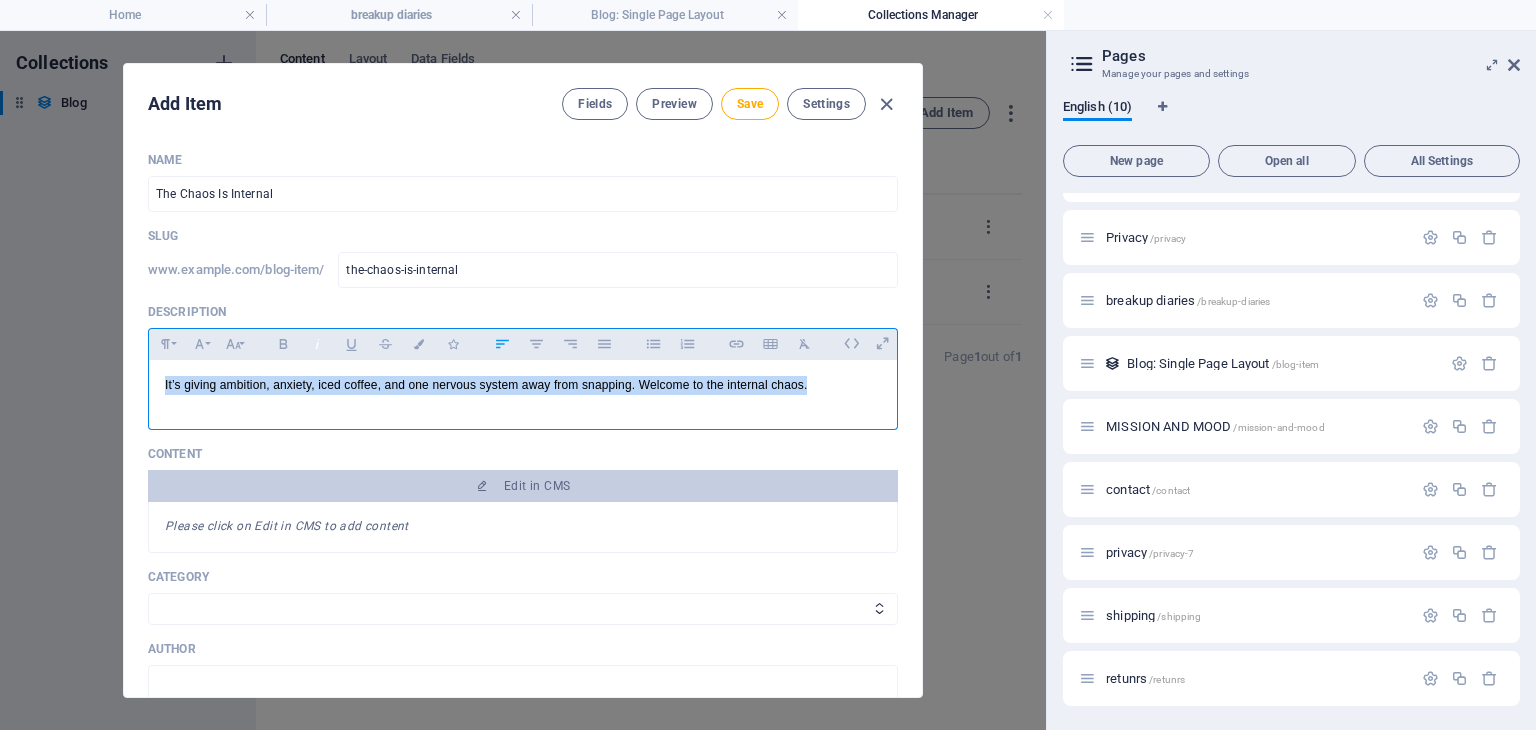 click 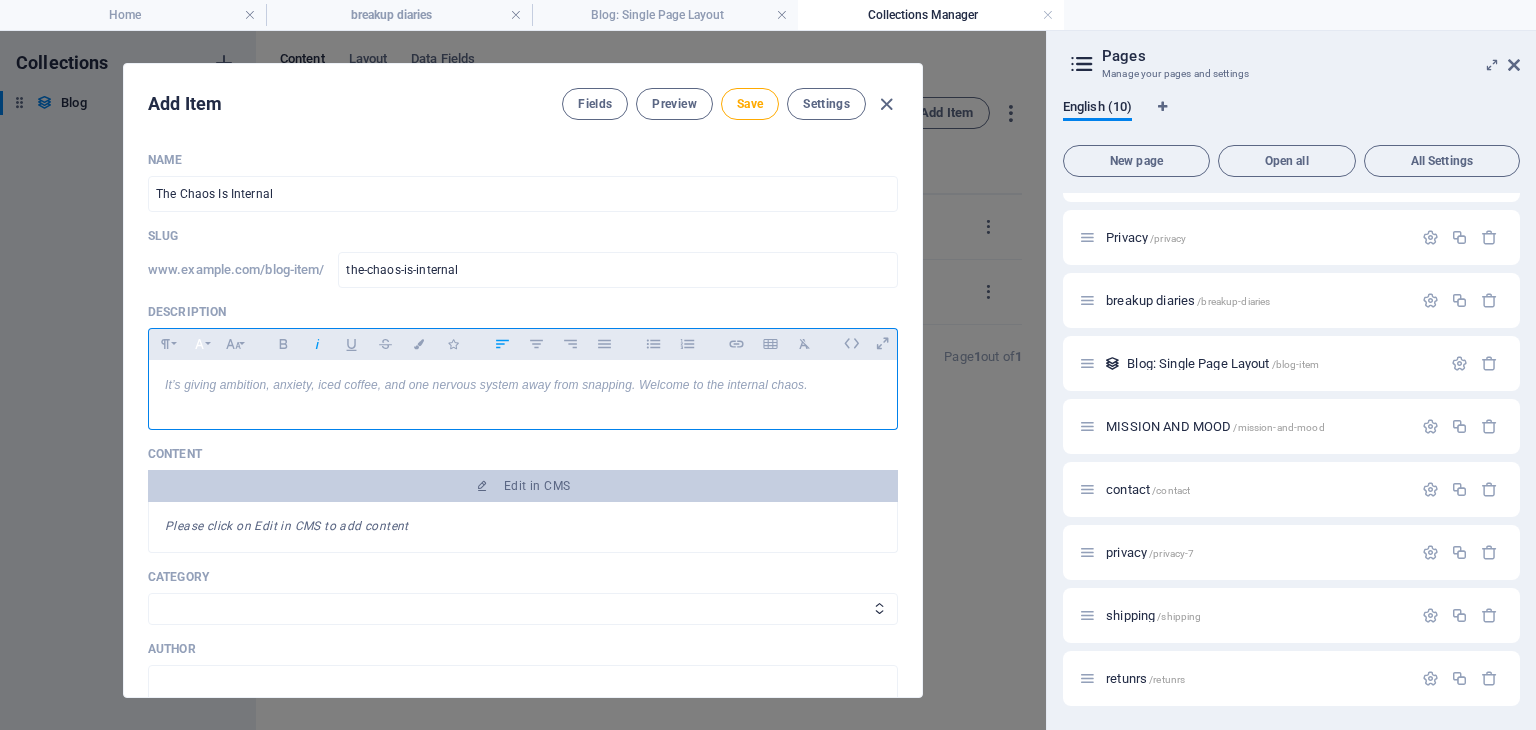 click 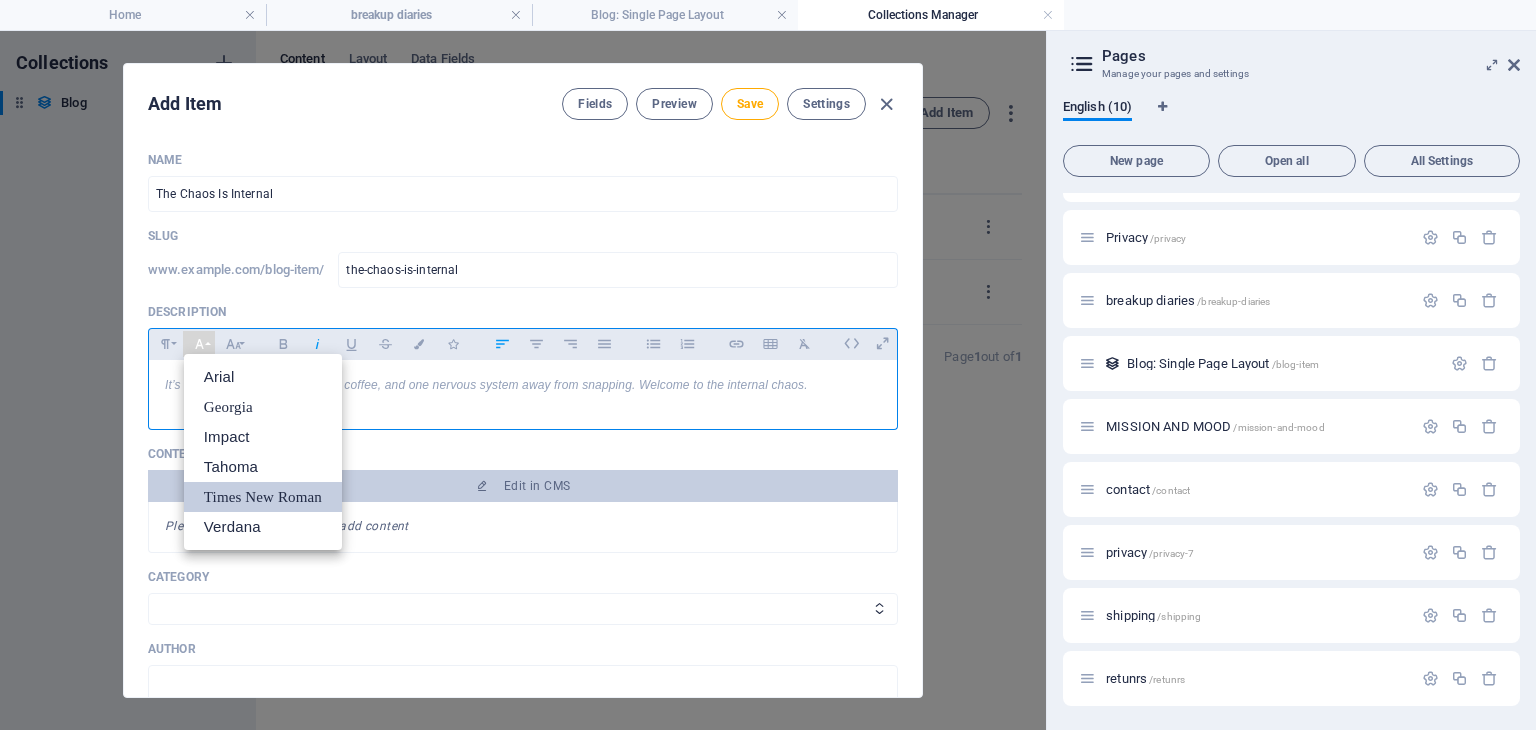 click on "Times New Roman" at bounding box center (263, 497) 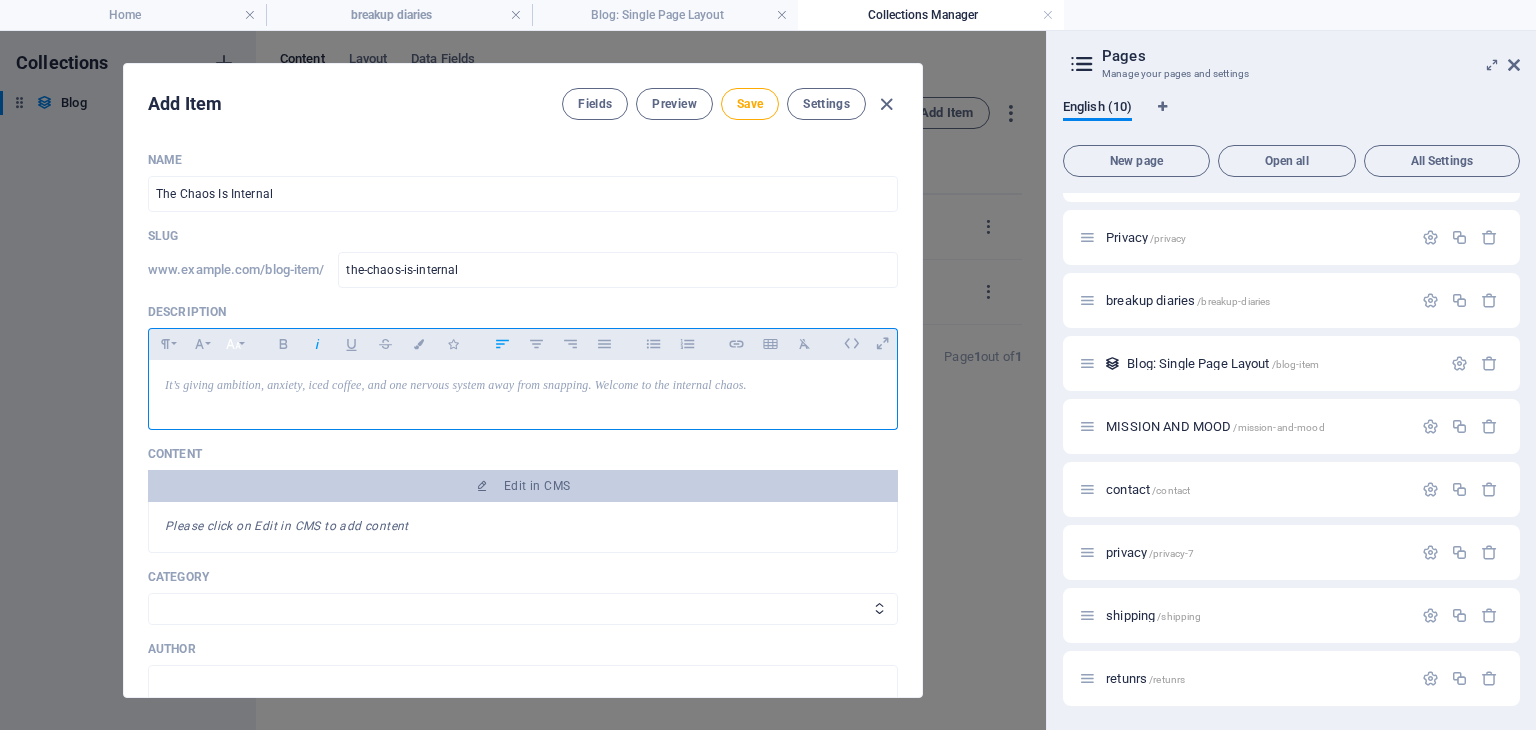 click 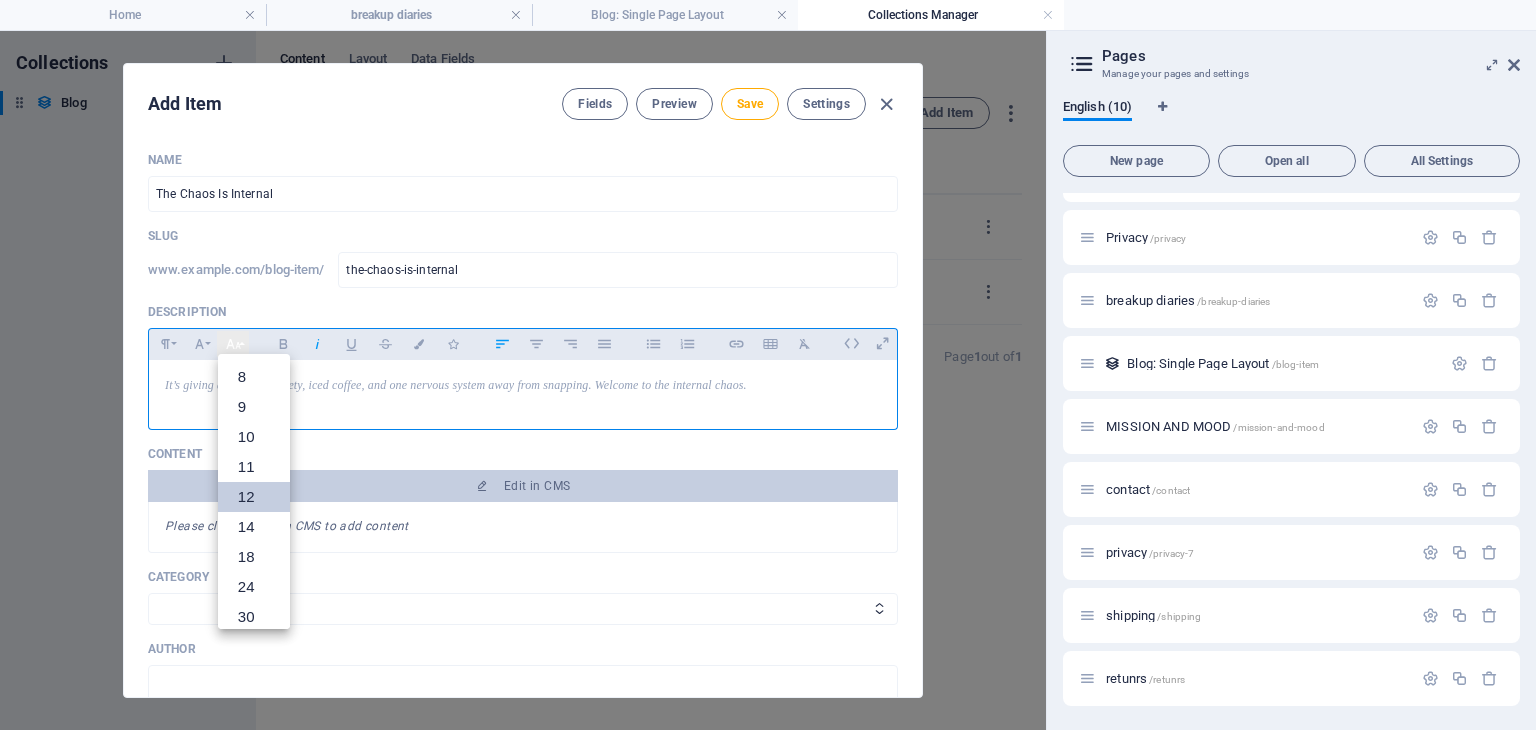 scroll, scrollTop: 143, scrollLeft: 0, axis: vertical 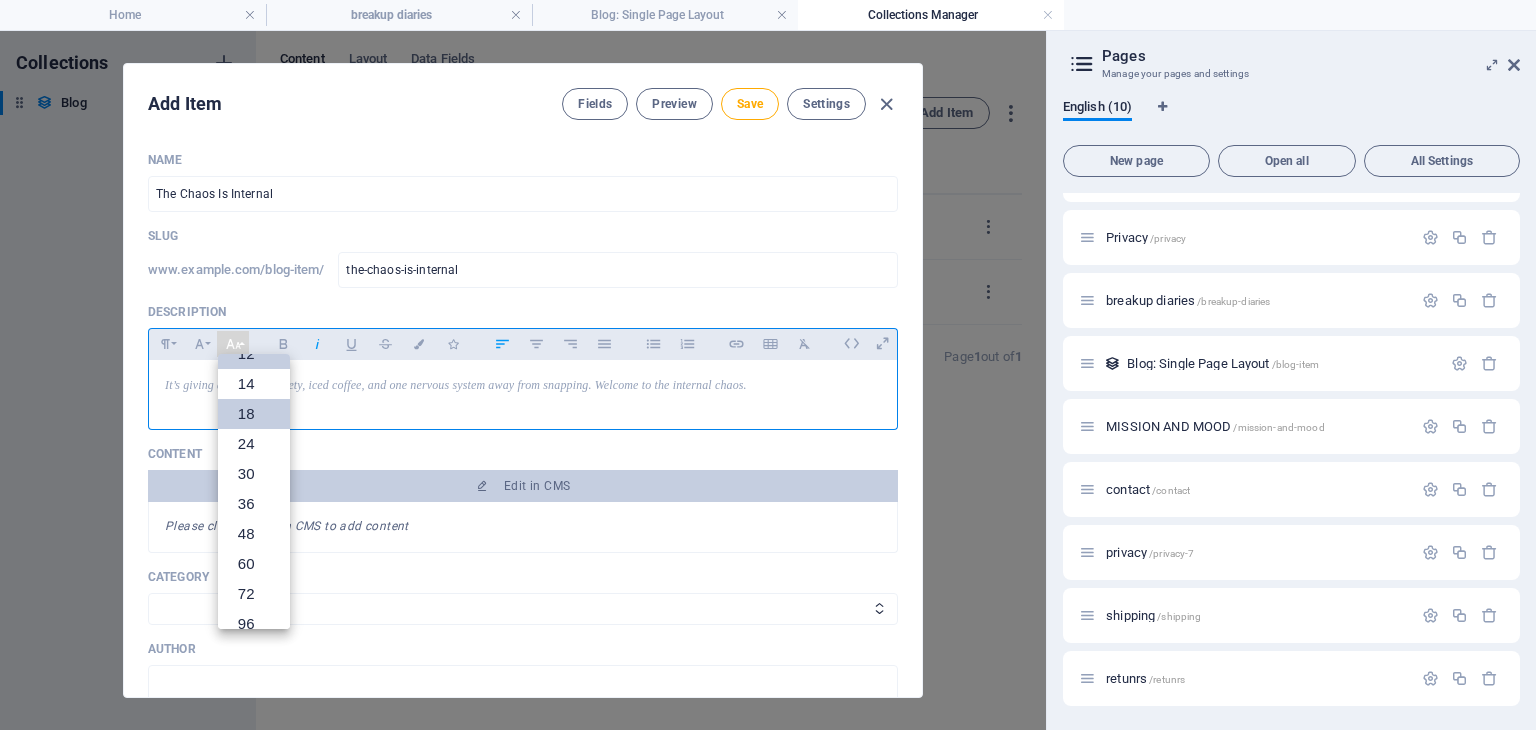 click on "18" at bounding box center [254, 414] 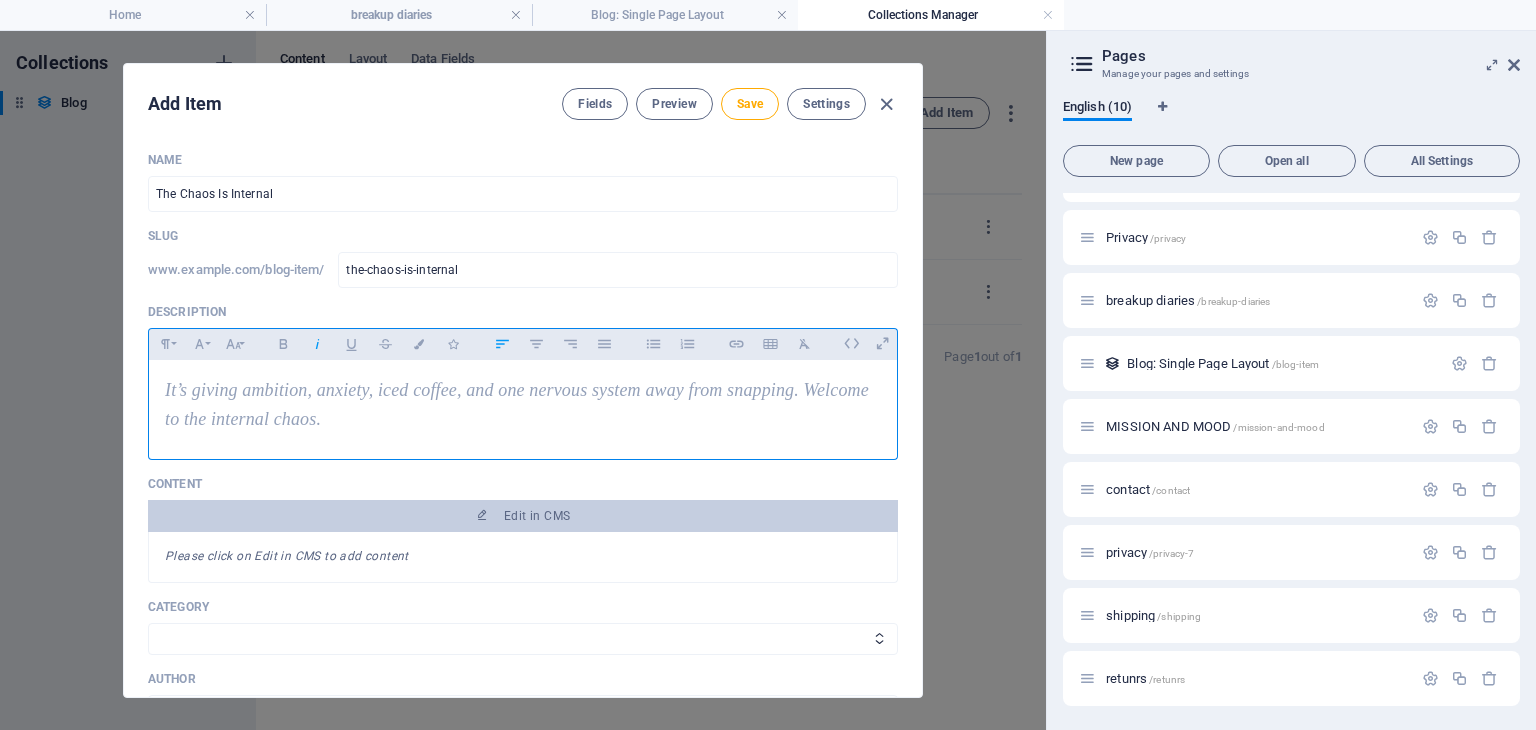 click on "It’s giving ambition, anxiety, iced coffee, and one nervous system away from snapping. Welcome to the internal chaos." at bounding box center [523, 405] 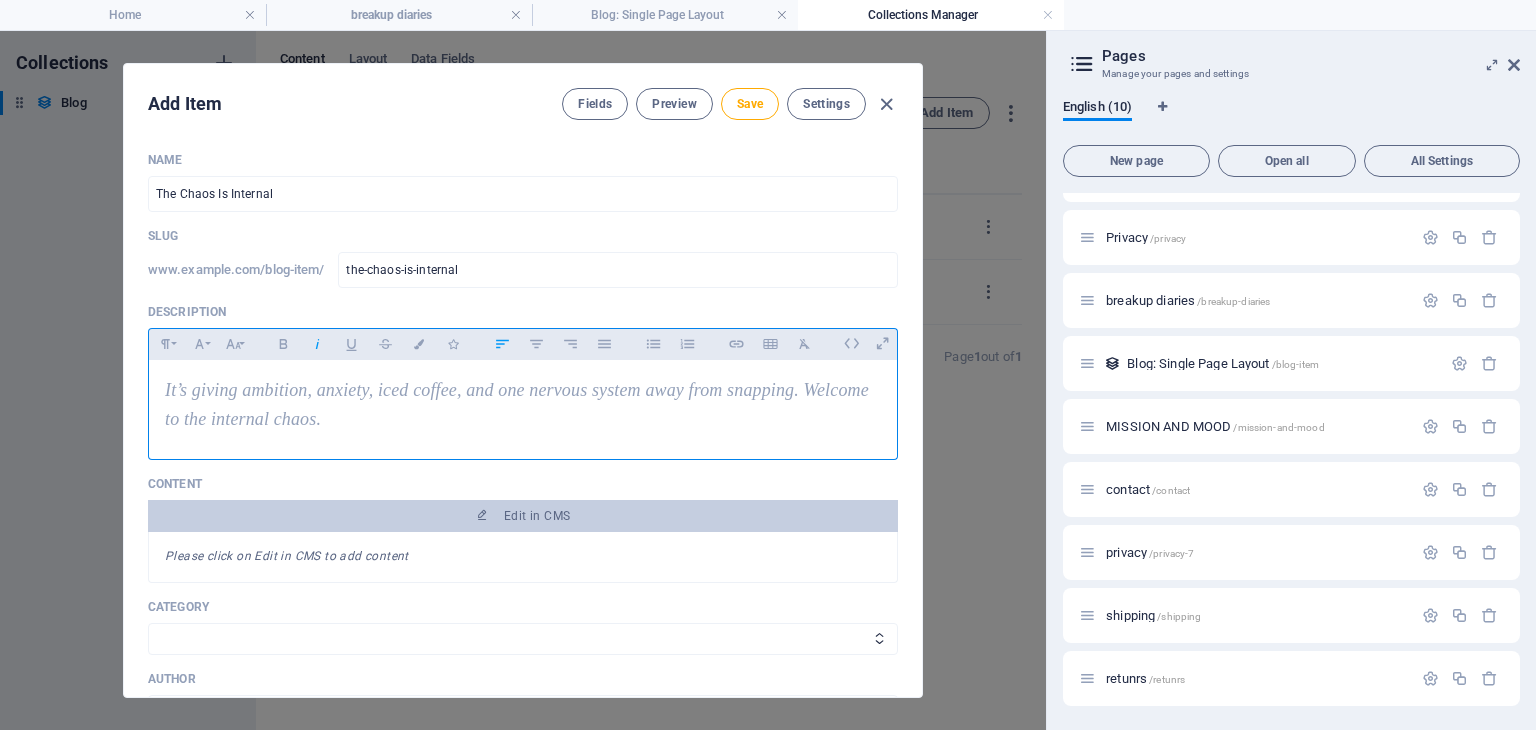 click on "It’s giving ambition, anxiety, iced coffee, and one nervous system away from snapping. Welcome to the internal chaos." at bounding box center [517, 404] 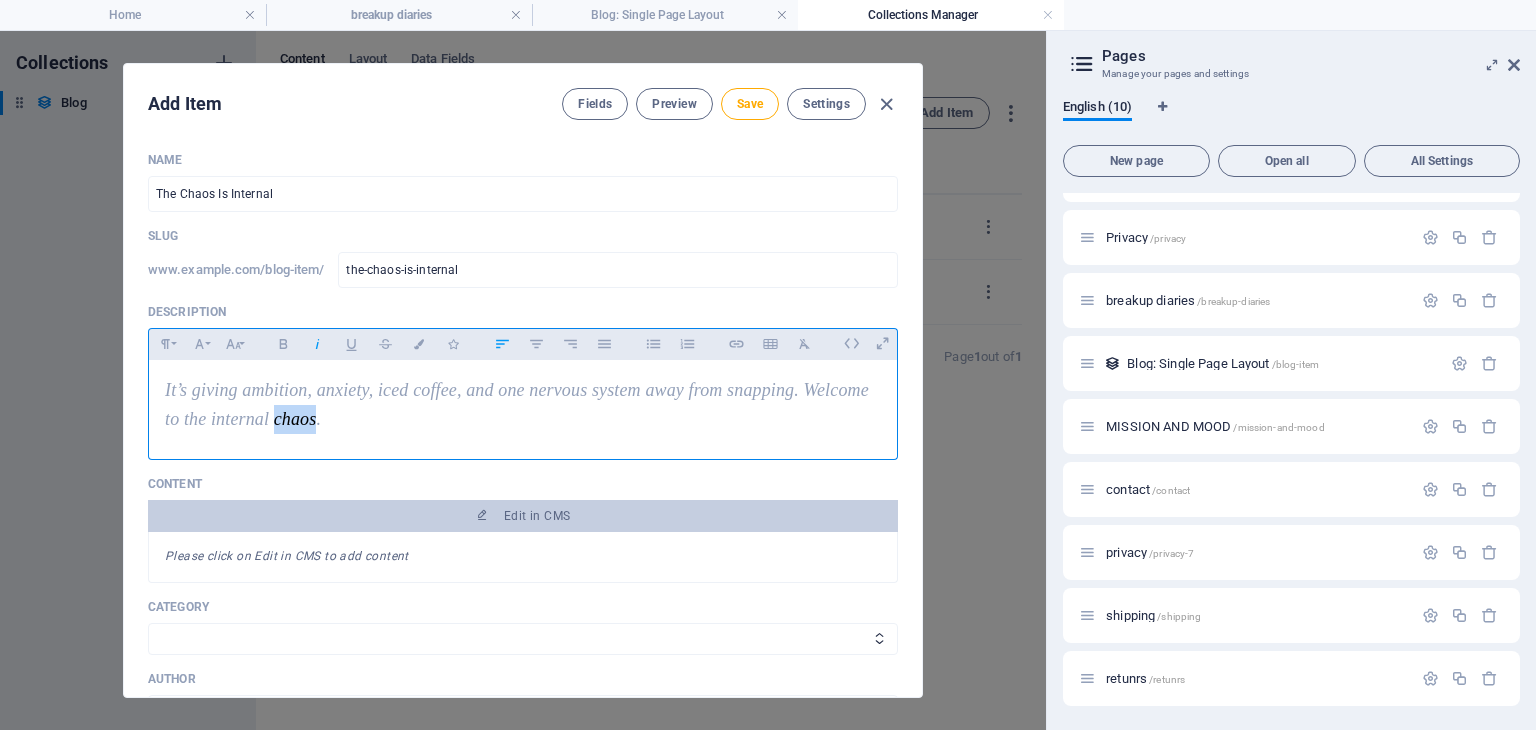 click on "It’s giving ambition, anxiety, iced coffee, and one nervous system away from snapping. Welcome to the internal chaos." at bounding box center [517, 404] 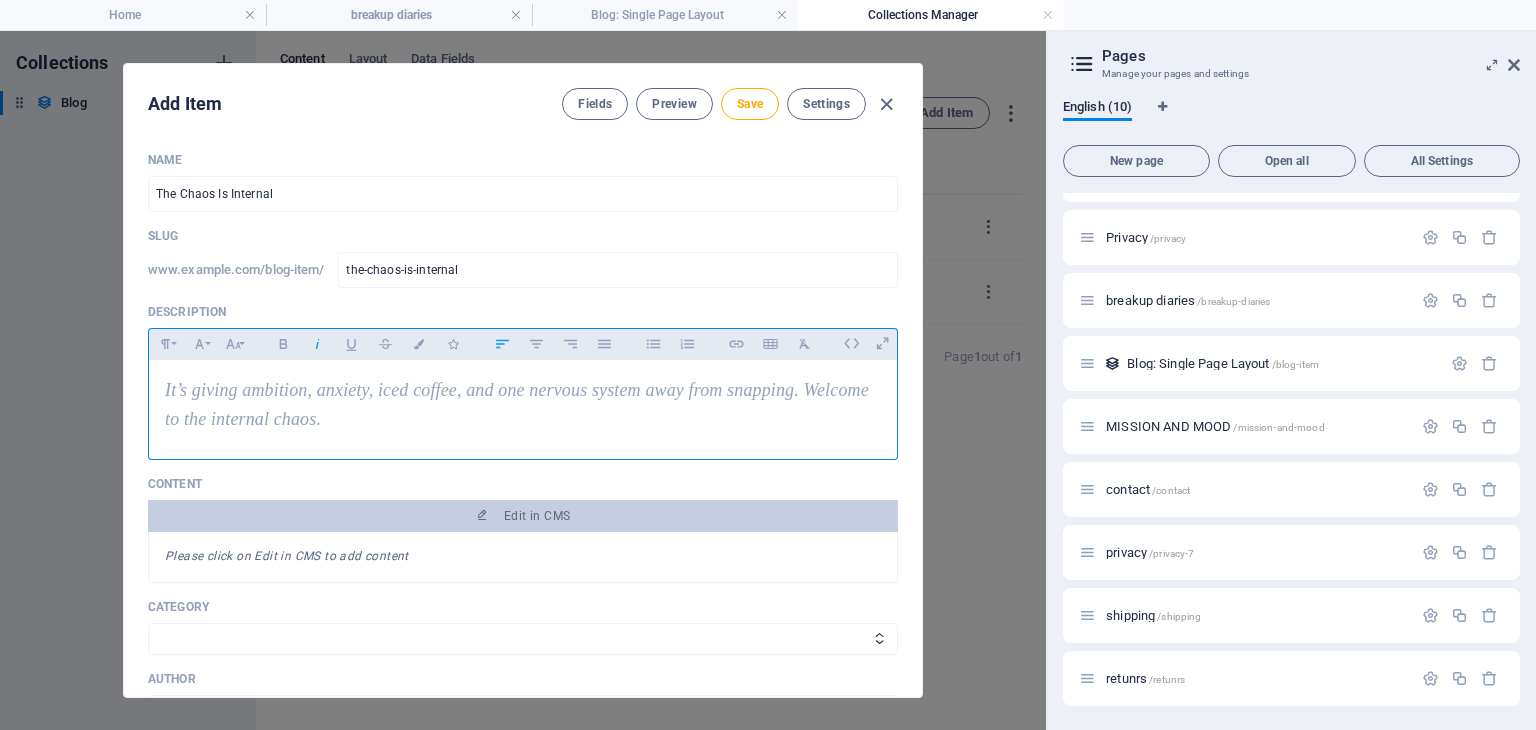 click on "It’s giving ambition, anxiety, iced coffee, and one nervous system away from snapping. Welcome to the internal chaos." at bounding box center (523, 405) 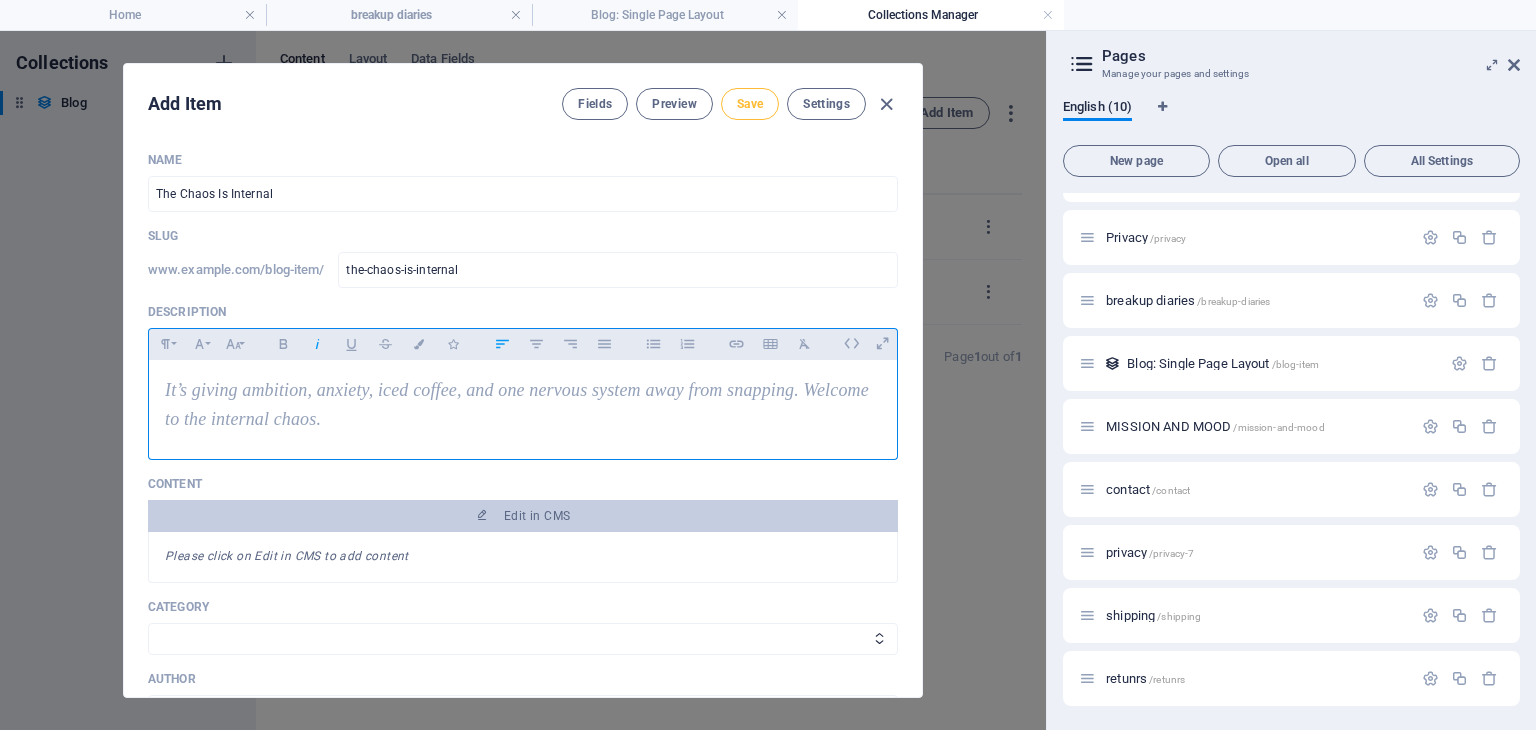 click on "Save" at bounding box center [750, 104] 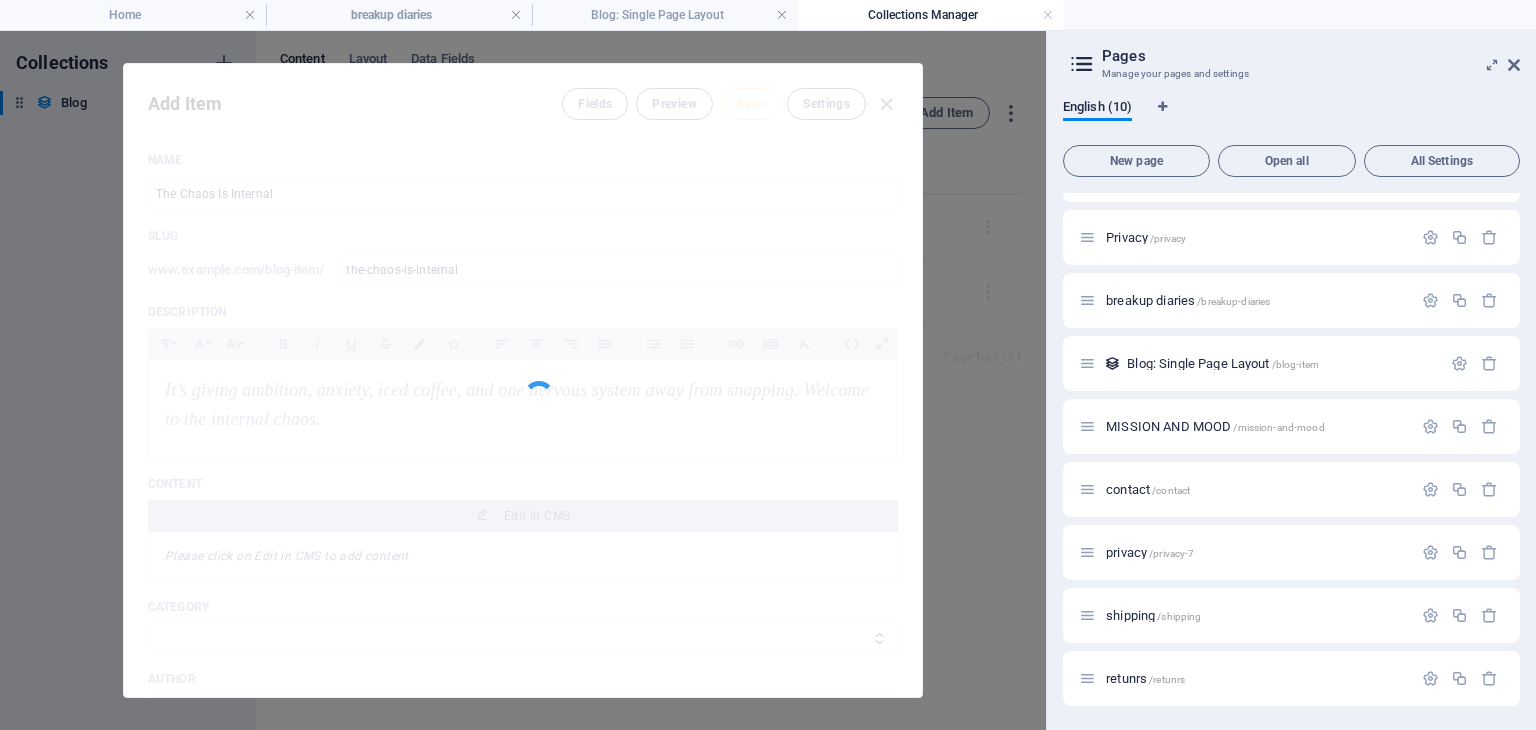 type on "the-chaos-is-internal" 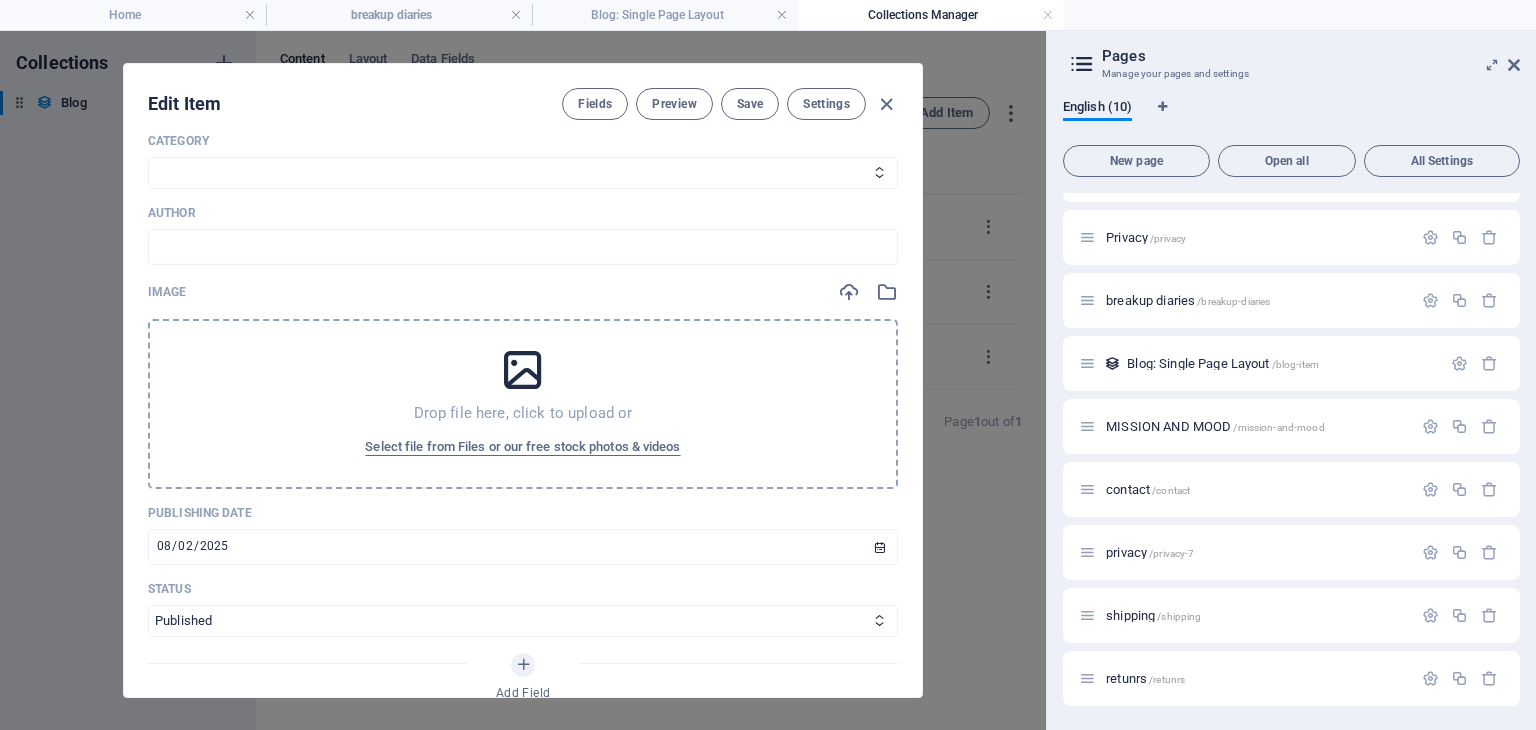 scroll, scrollTop: 600, scrollLeft: 0, axis: vertical 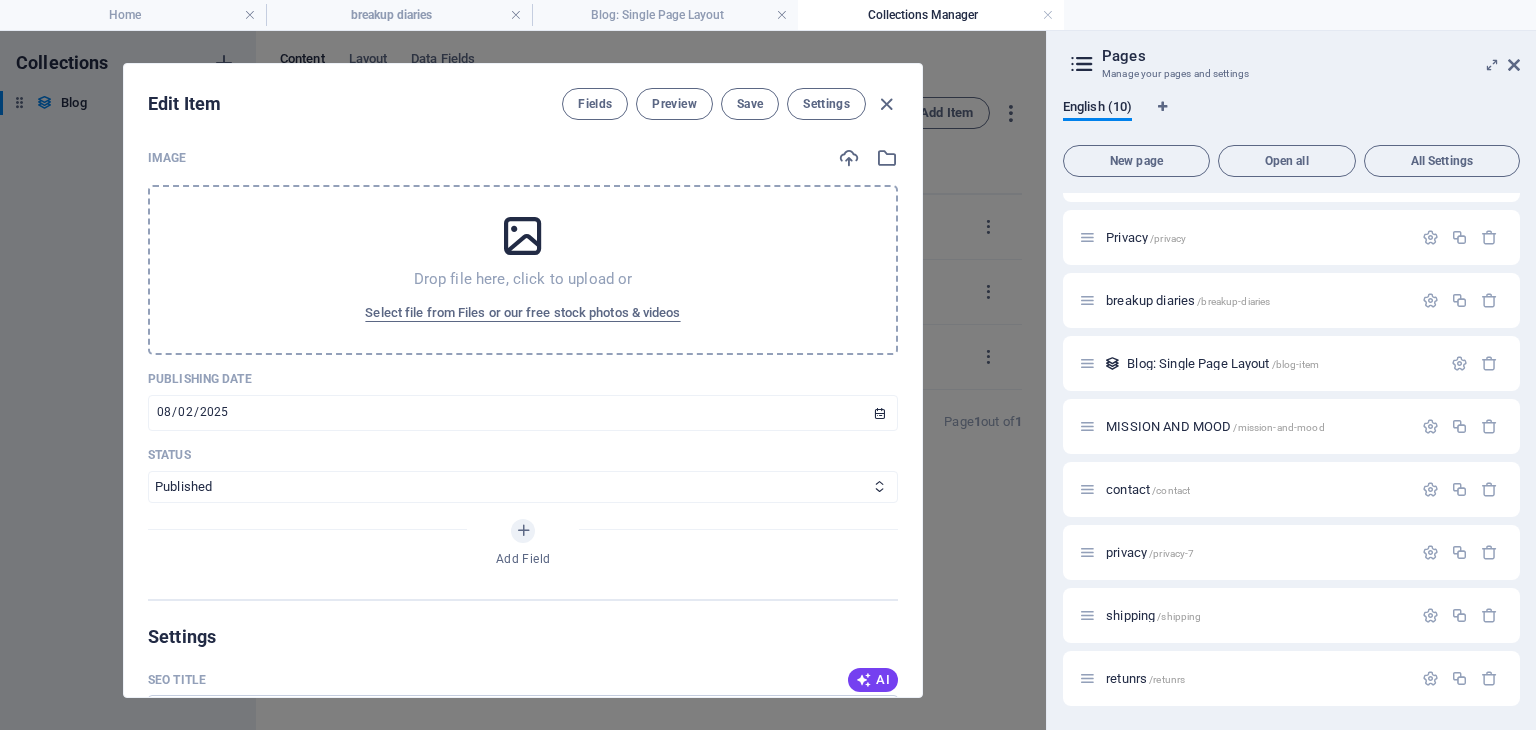click on "Drop file here, click to upload or" at bounding box center [523, 279] 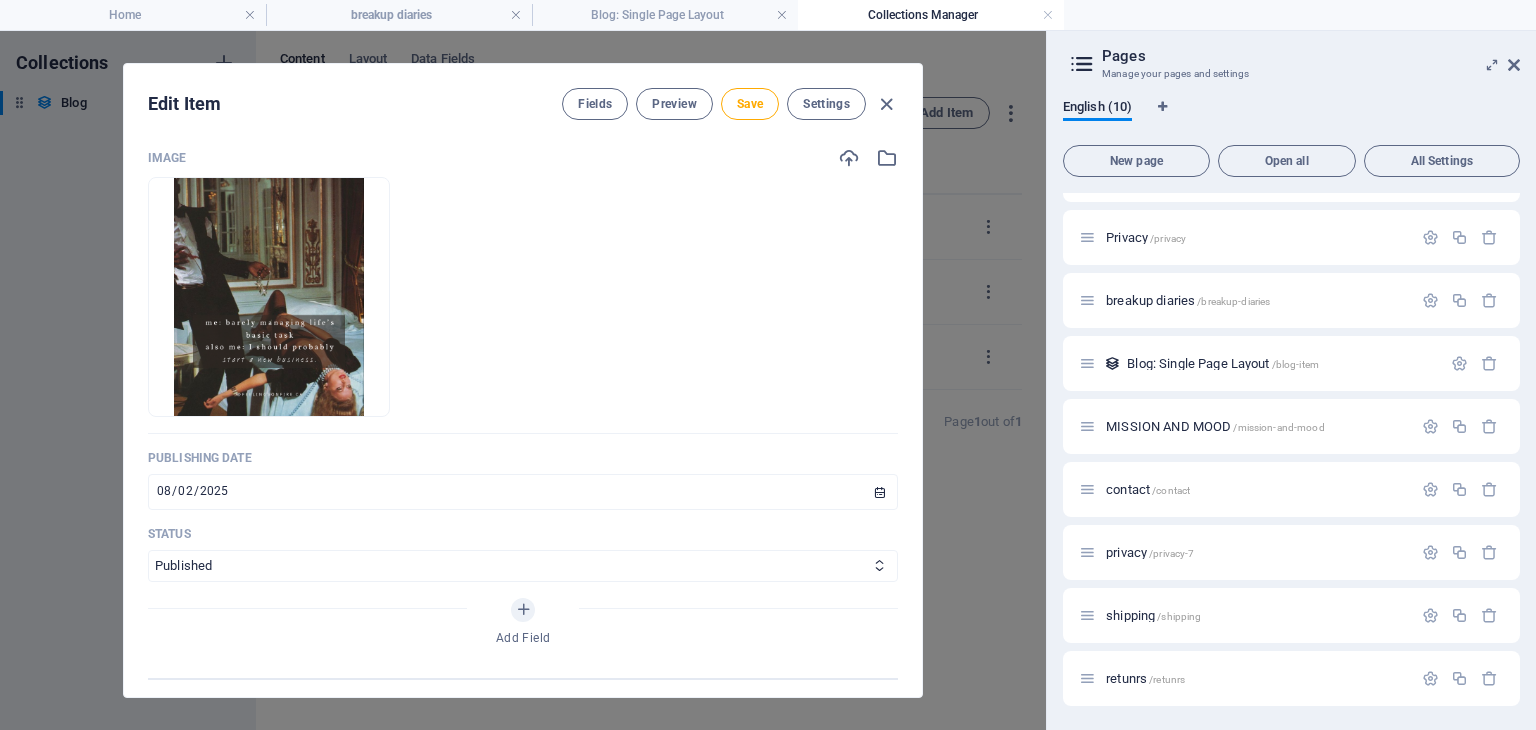 click on "Edit Item Fields Preview Save Settings" at bounding box center (523, 100) 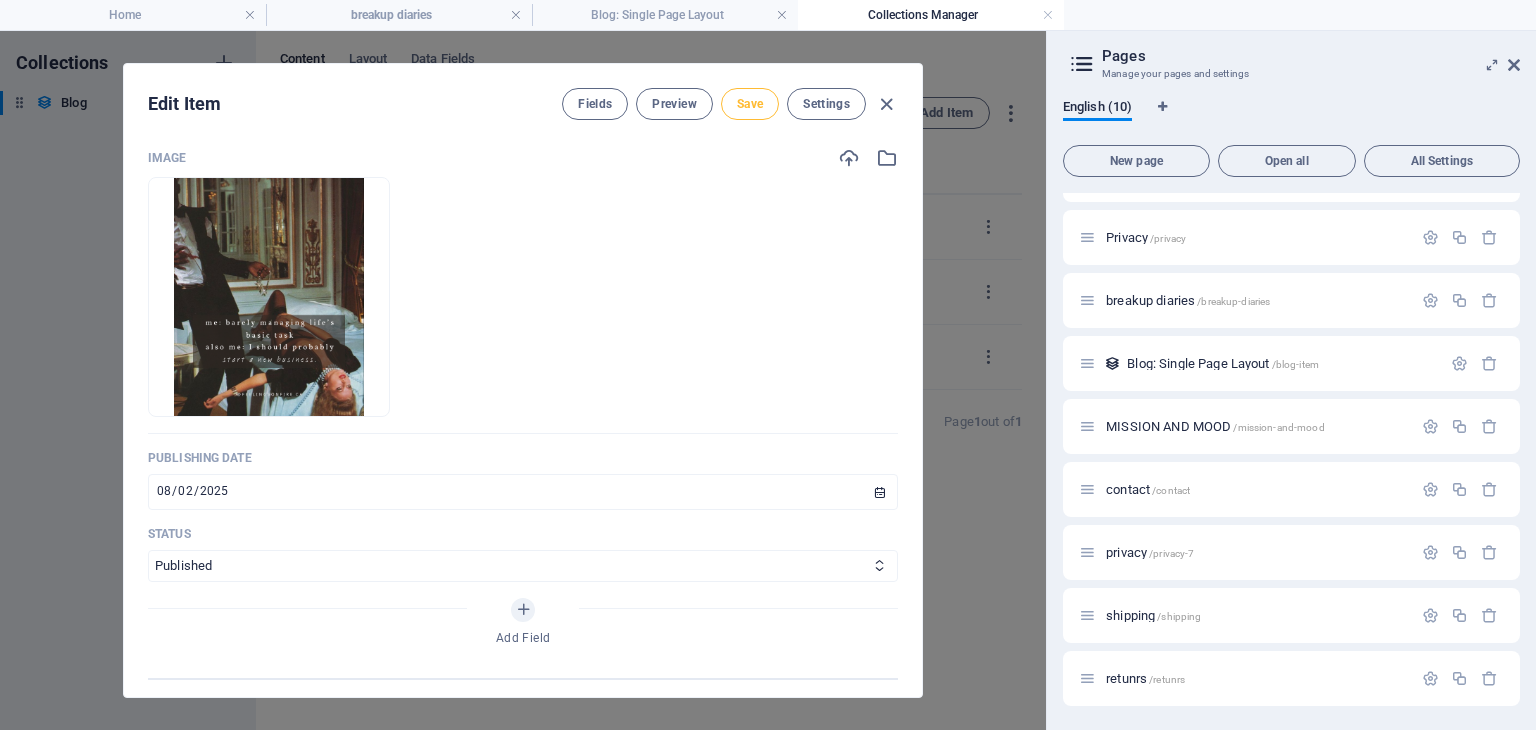 click on "Save" at bounding box center (750, 104) 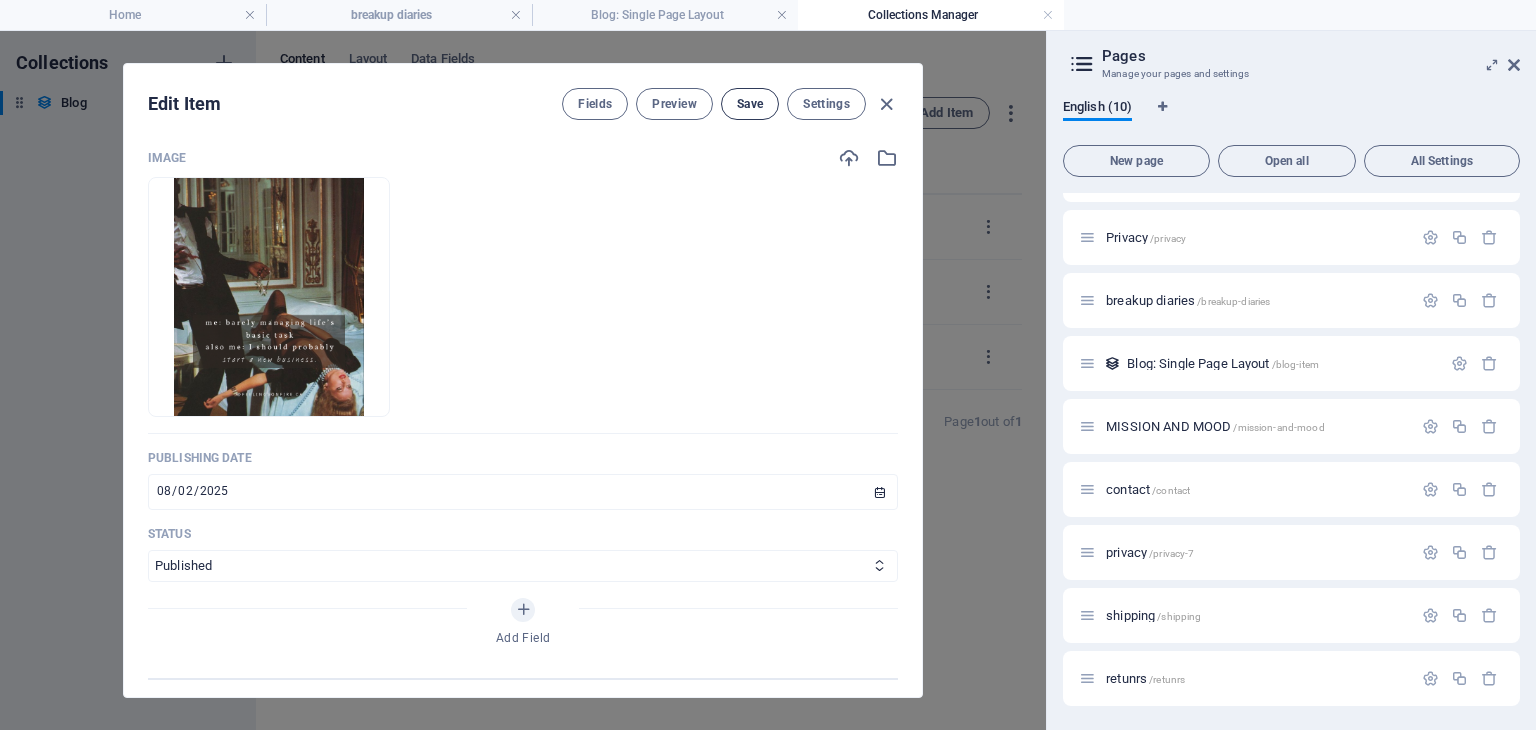 click on "Save" at bounding box center (750, 104) 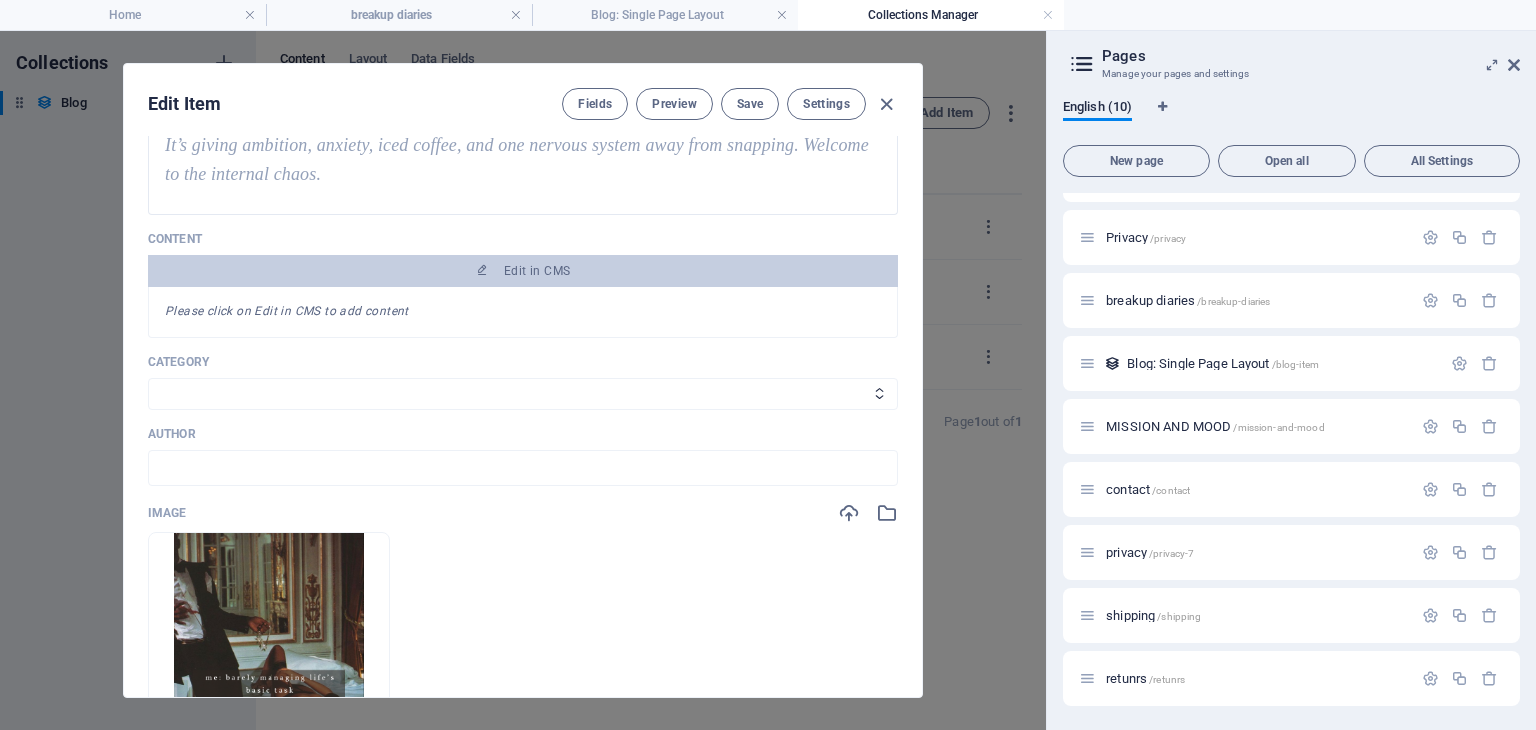 scroll, scrollTop: 0, scrollLeft: 0, axis: both 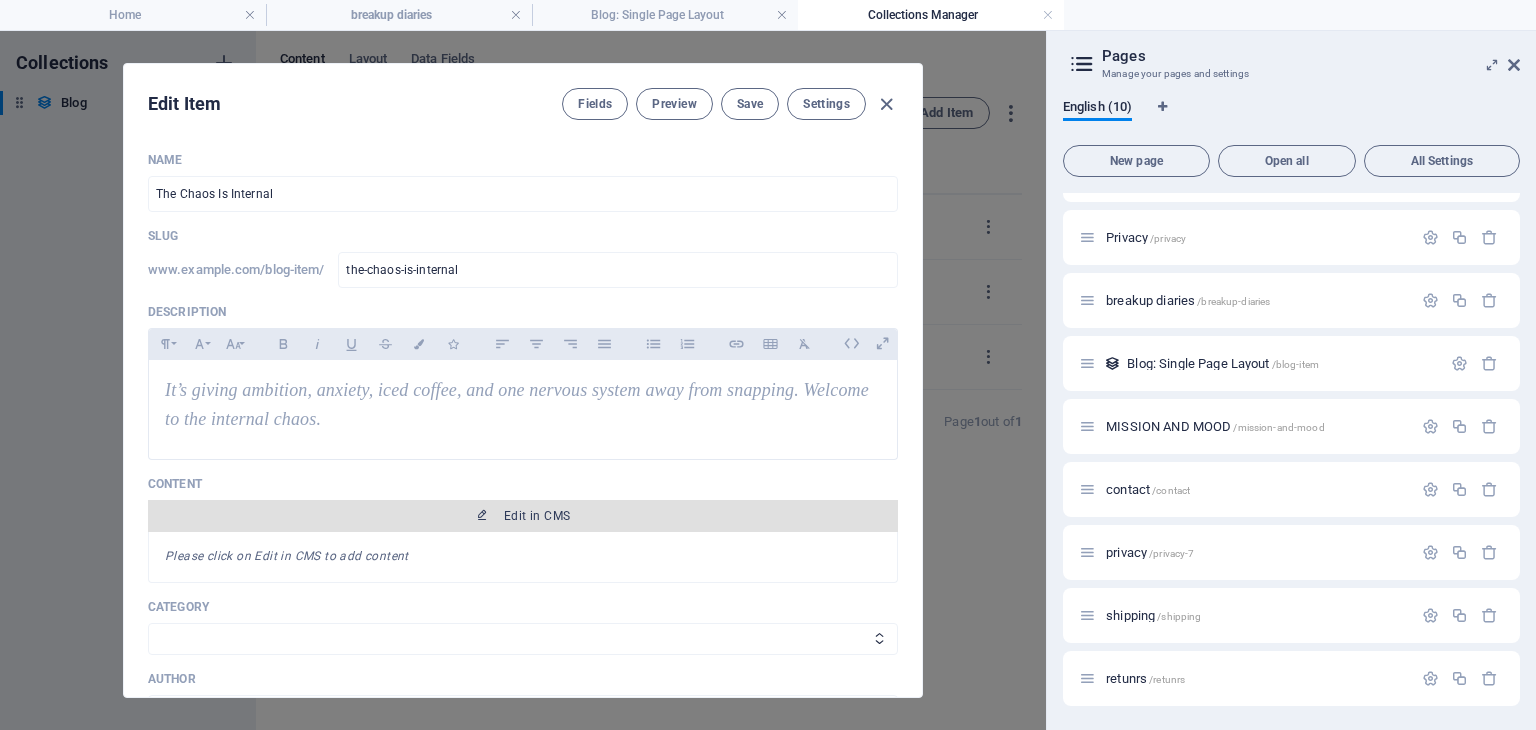 click on "Edit in CMS" at bounding box center (523, 516) 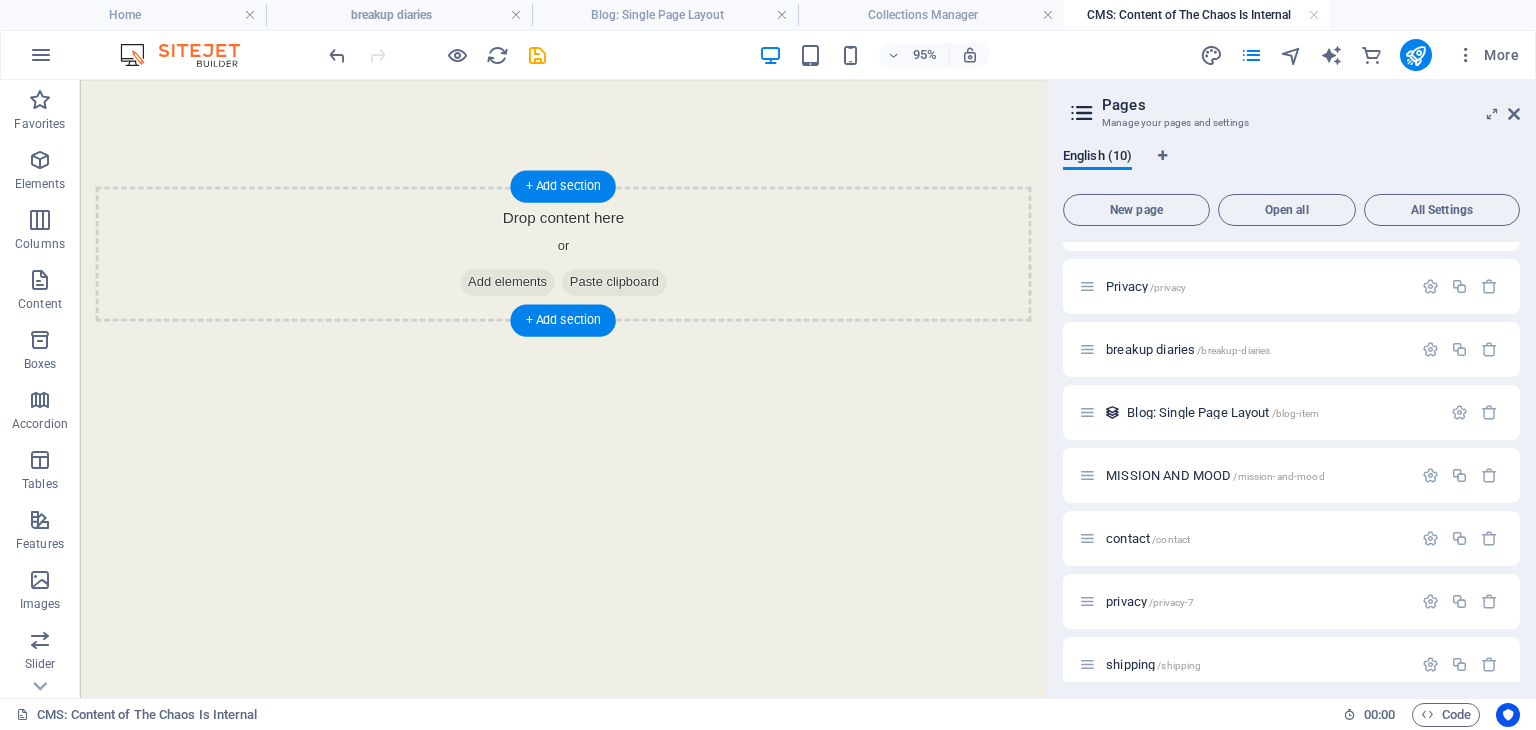scroll, scrollTop: 0, scrollLeft: 0, axis: both 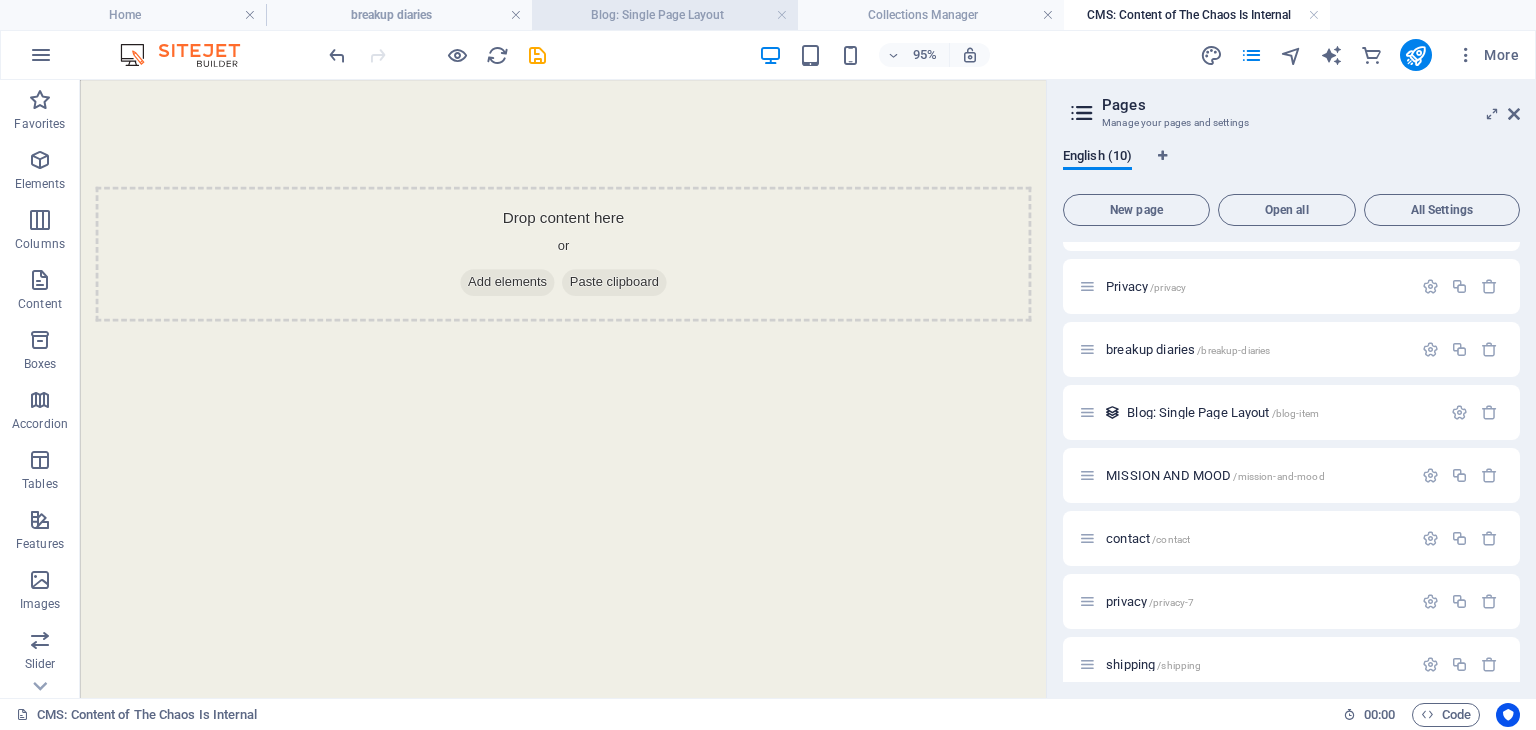 click on "Blog: Single Page Layout" at bounding box center [665, 15] 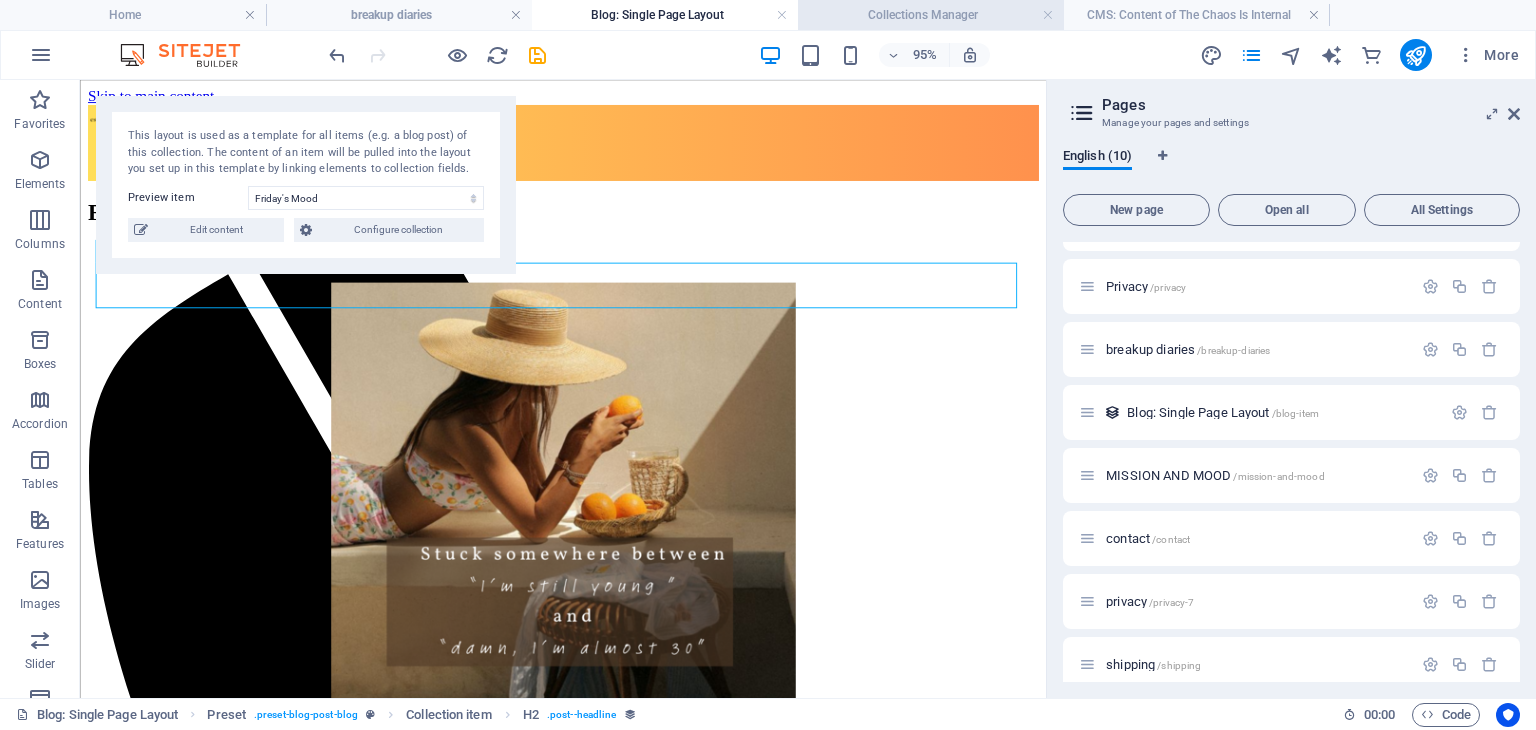 click on "Collections Manager" at bounding box center (931, 15) 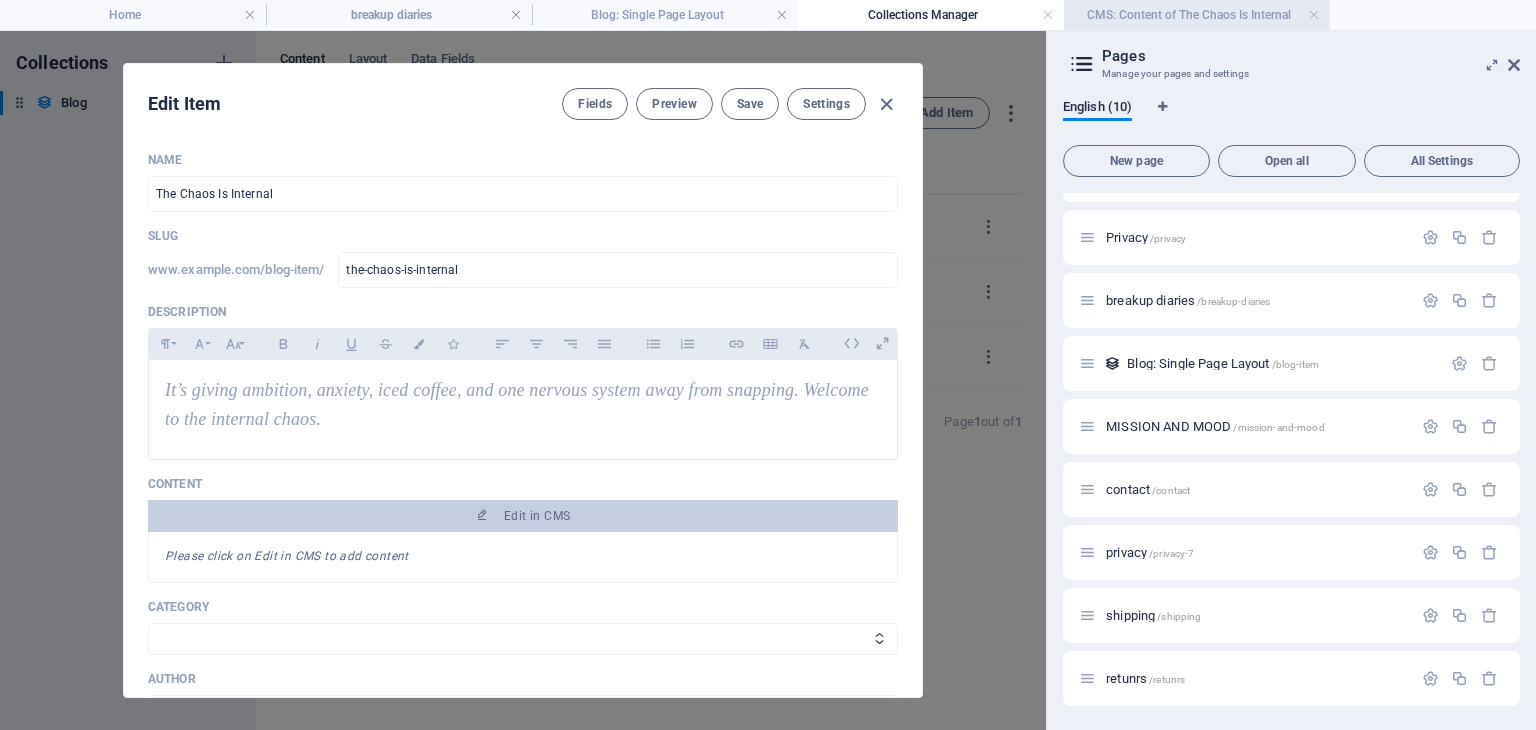 click on "CMS: Content of The Chaos Is Internal" at bounding box center [1197, 15] 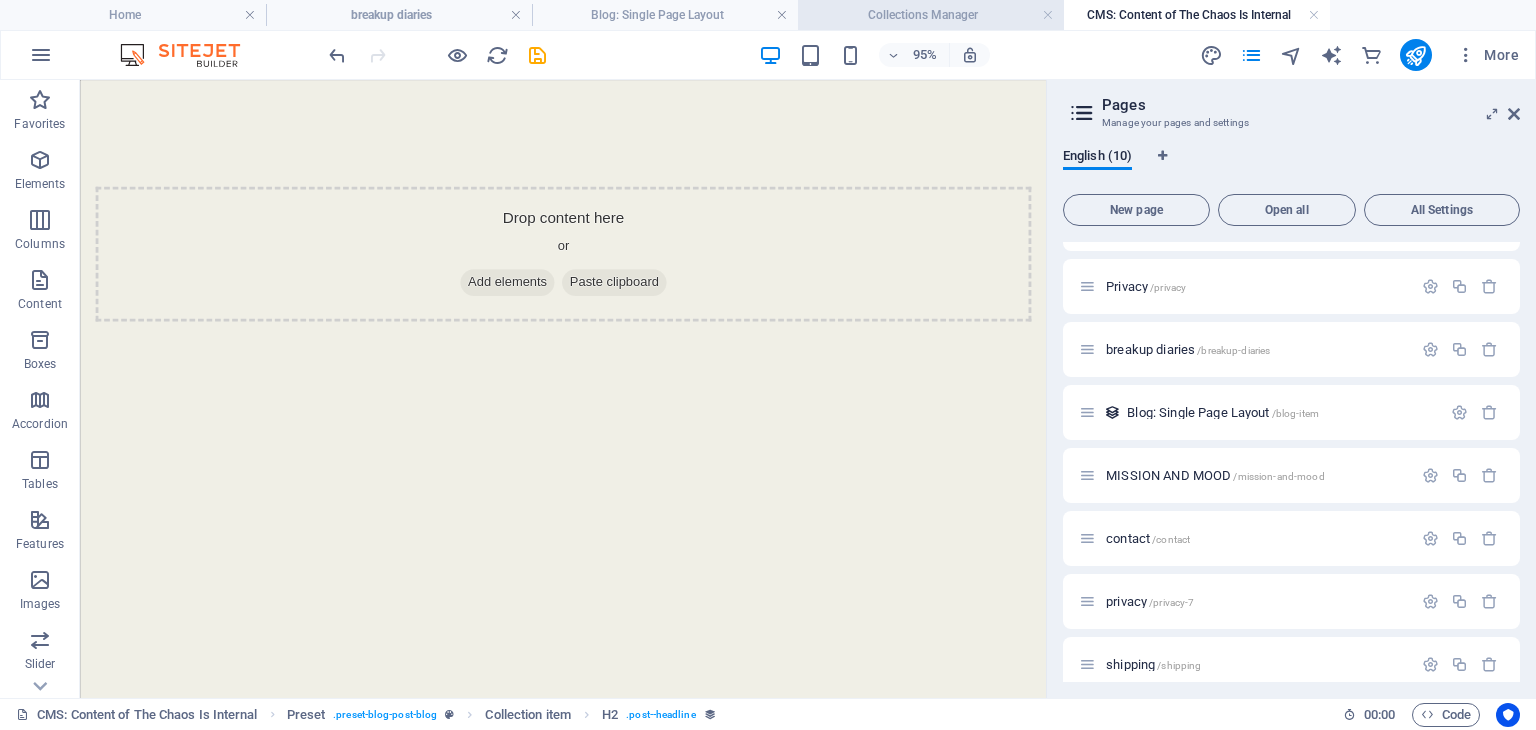 click on "Collections Manager" at bounding box center [931, 15] 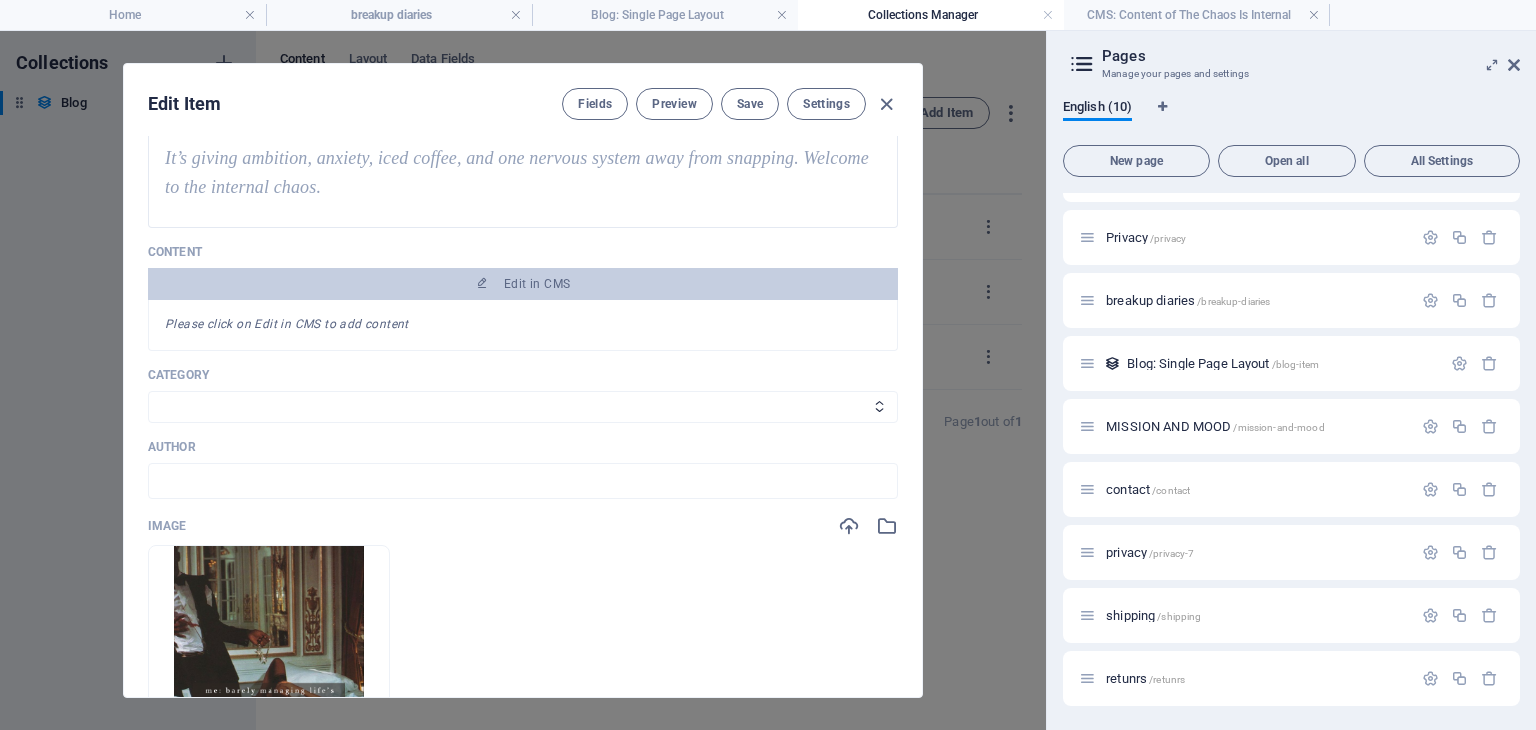 scroll, scrollTop: 100, scrollLeft: 0, axis: vertical 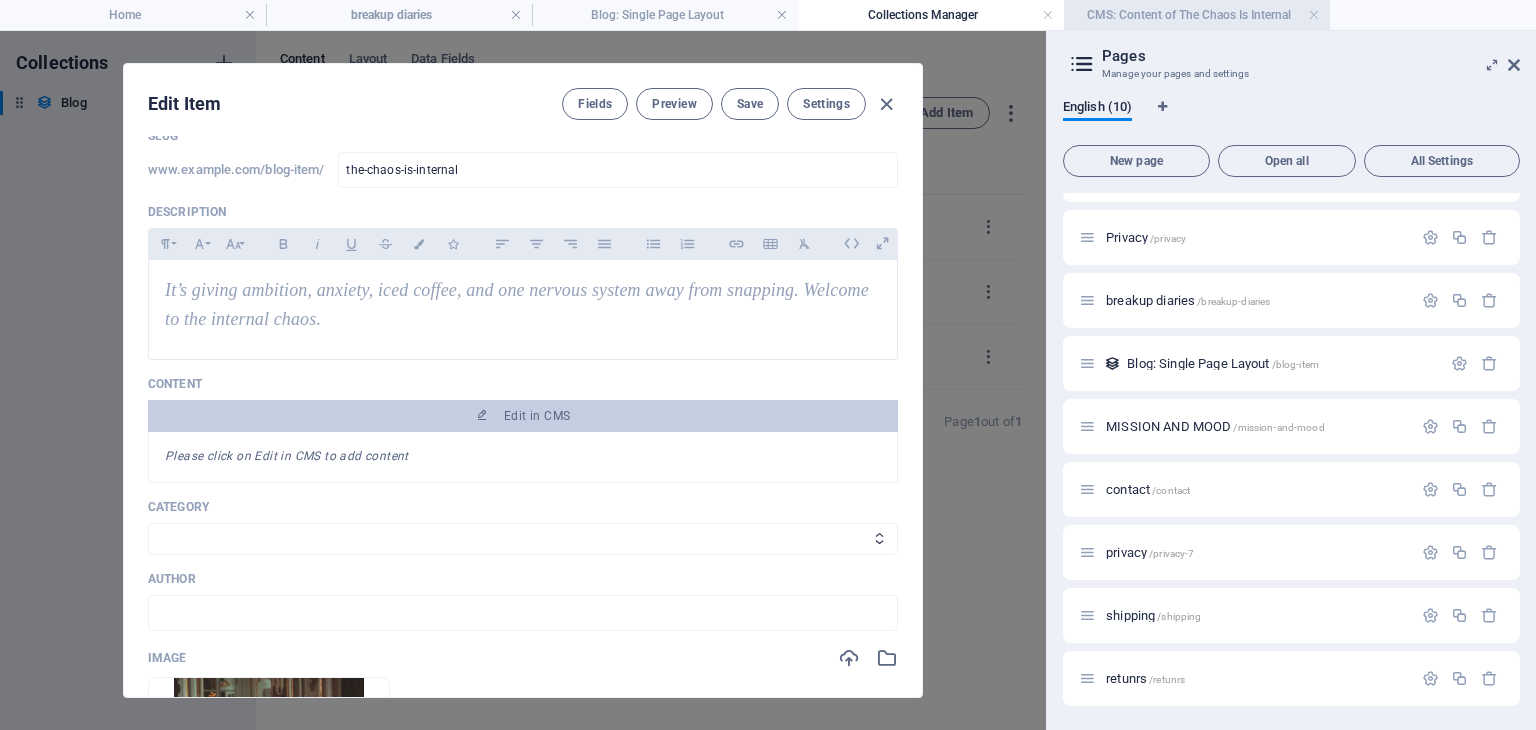click on "CMS: Content of The Chaos Is Internal" at bounding box center [1197, 15] 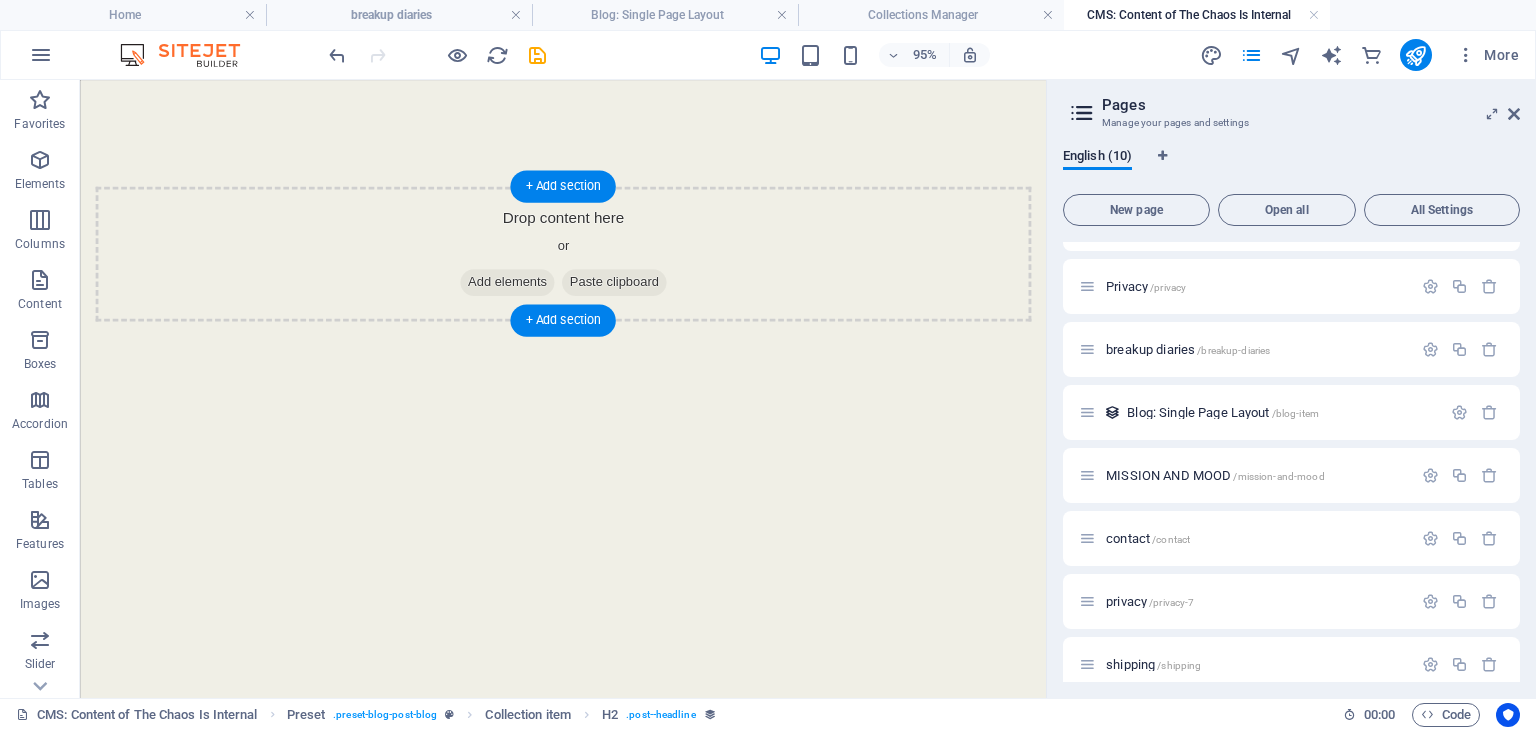 click on "Add elements" at bounding box center (529, 293) 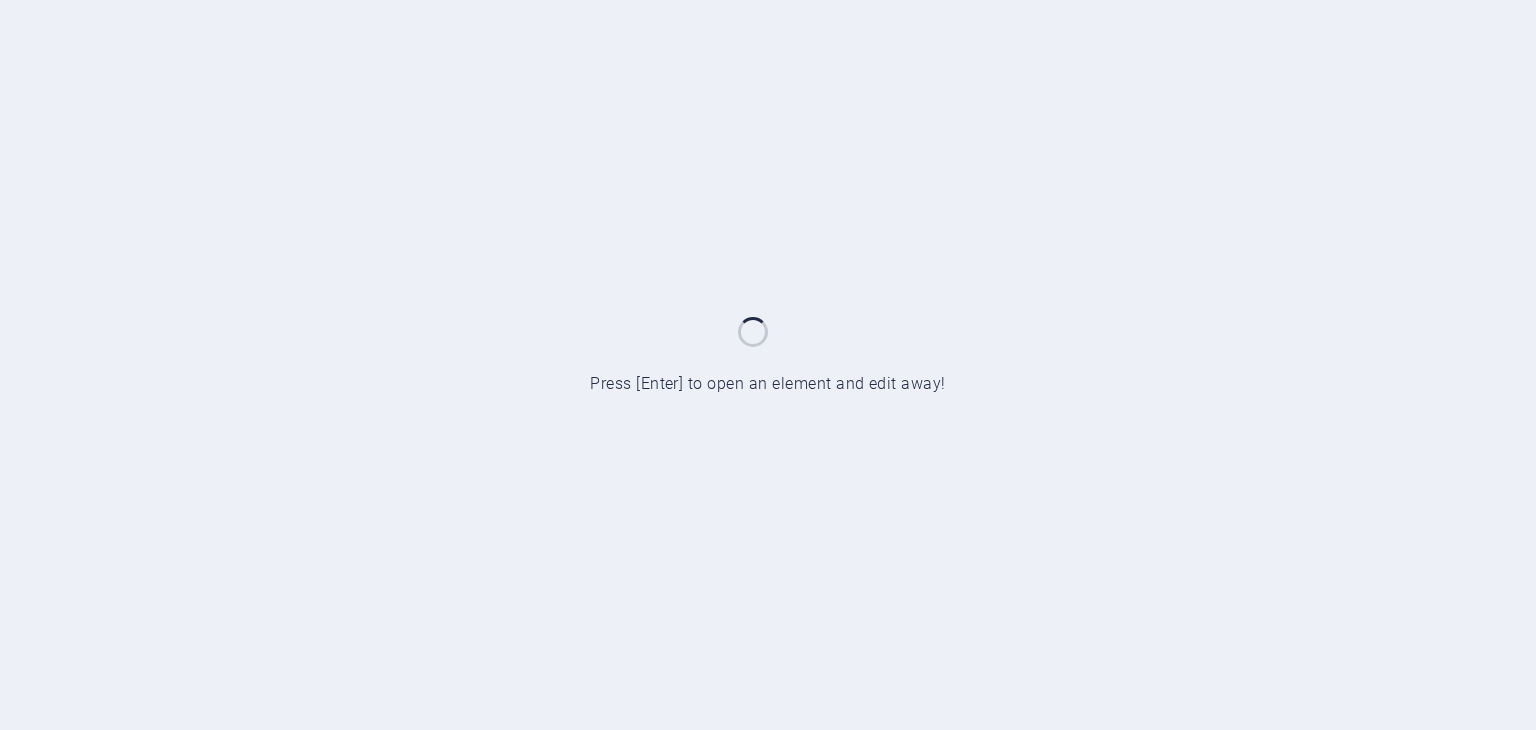 scroll, scrollTop: 0, scrollLeft: 0, axis: both 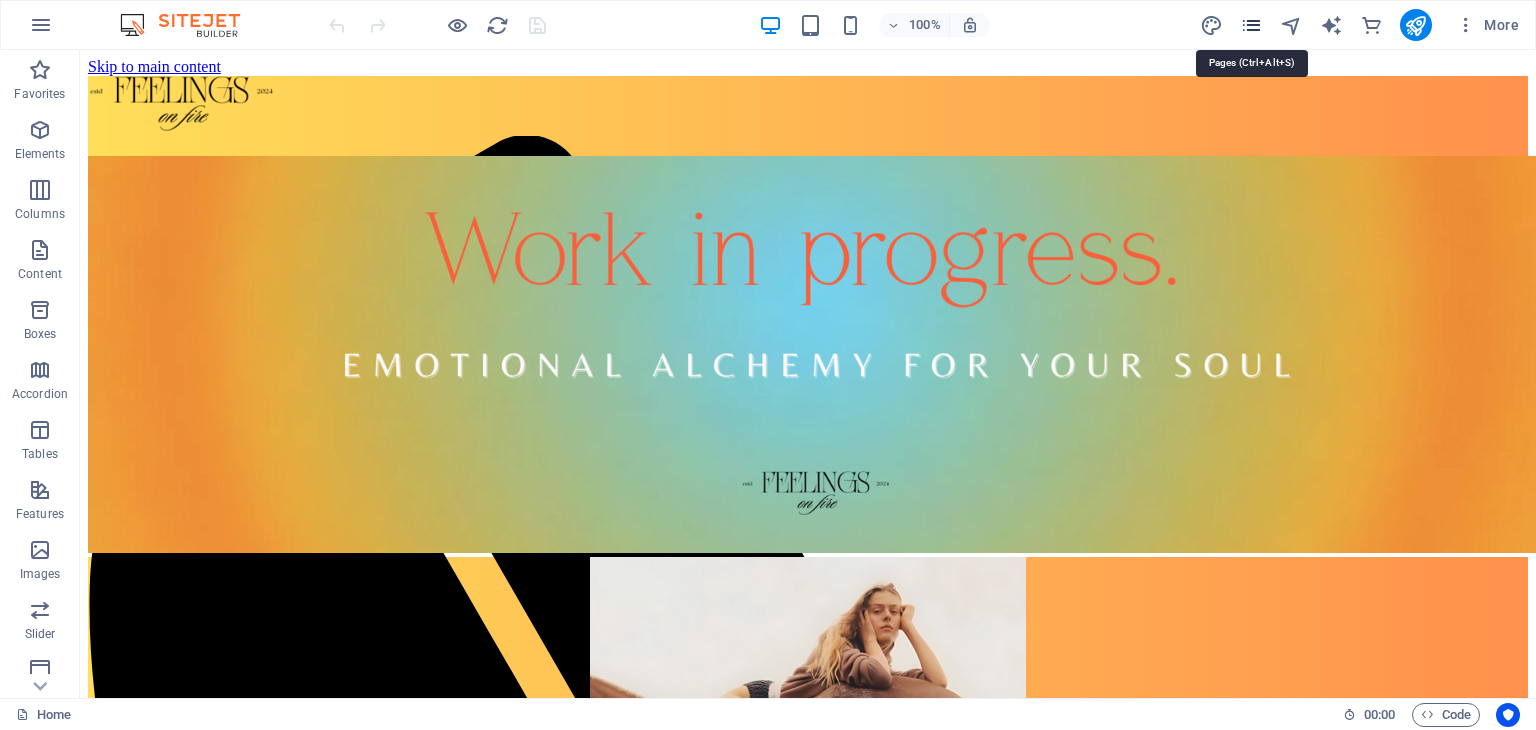 click at bounding box center [1251, 25] 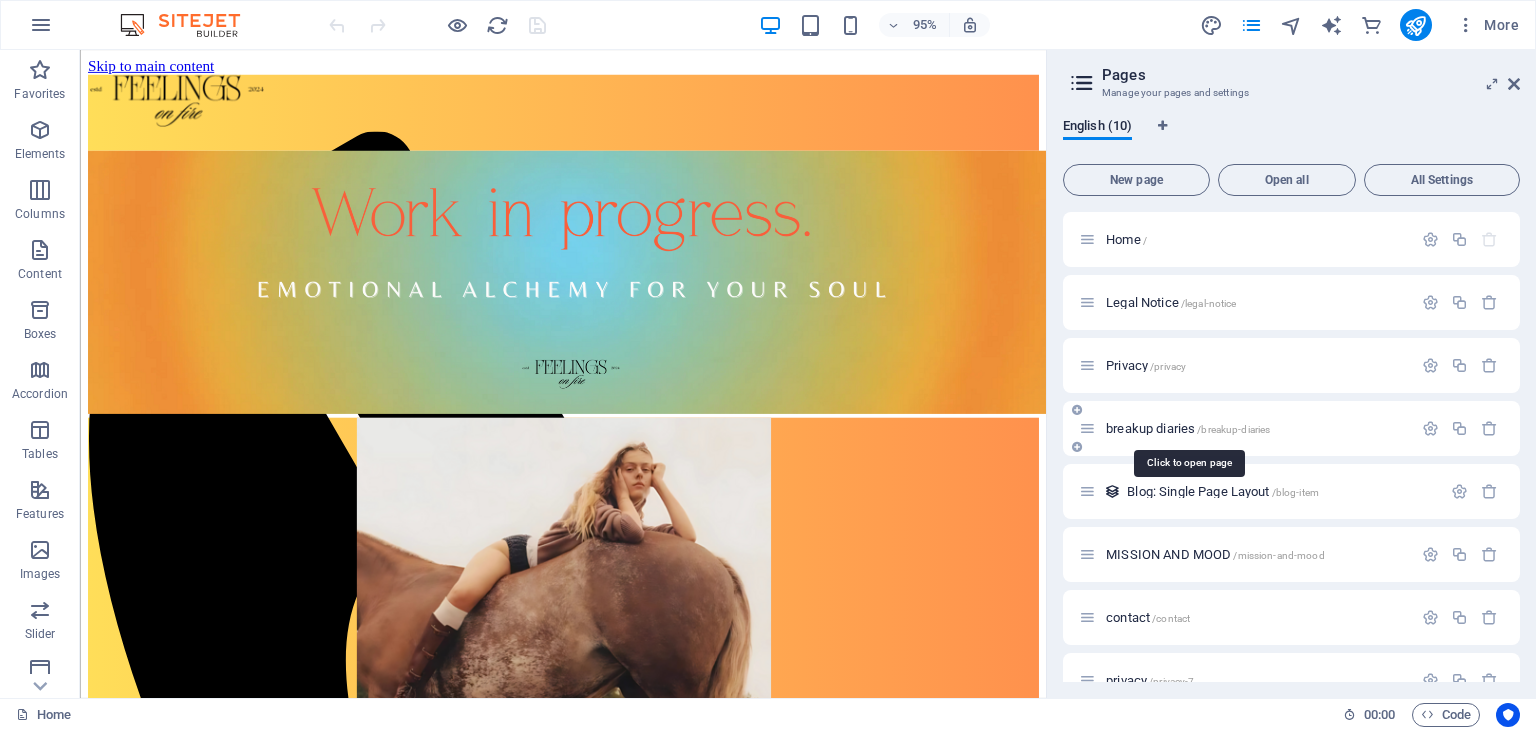 click on "breakup diaries /breakup-diaries" at bounding box center [1188, 428] 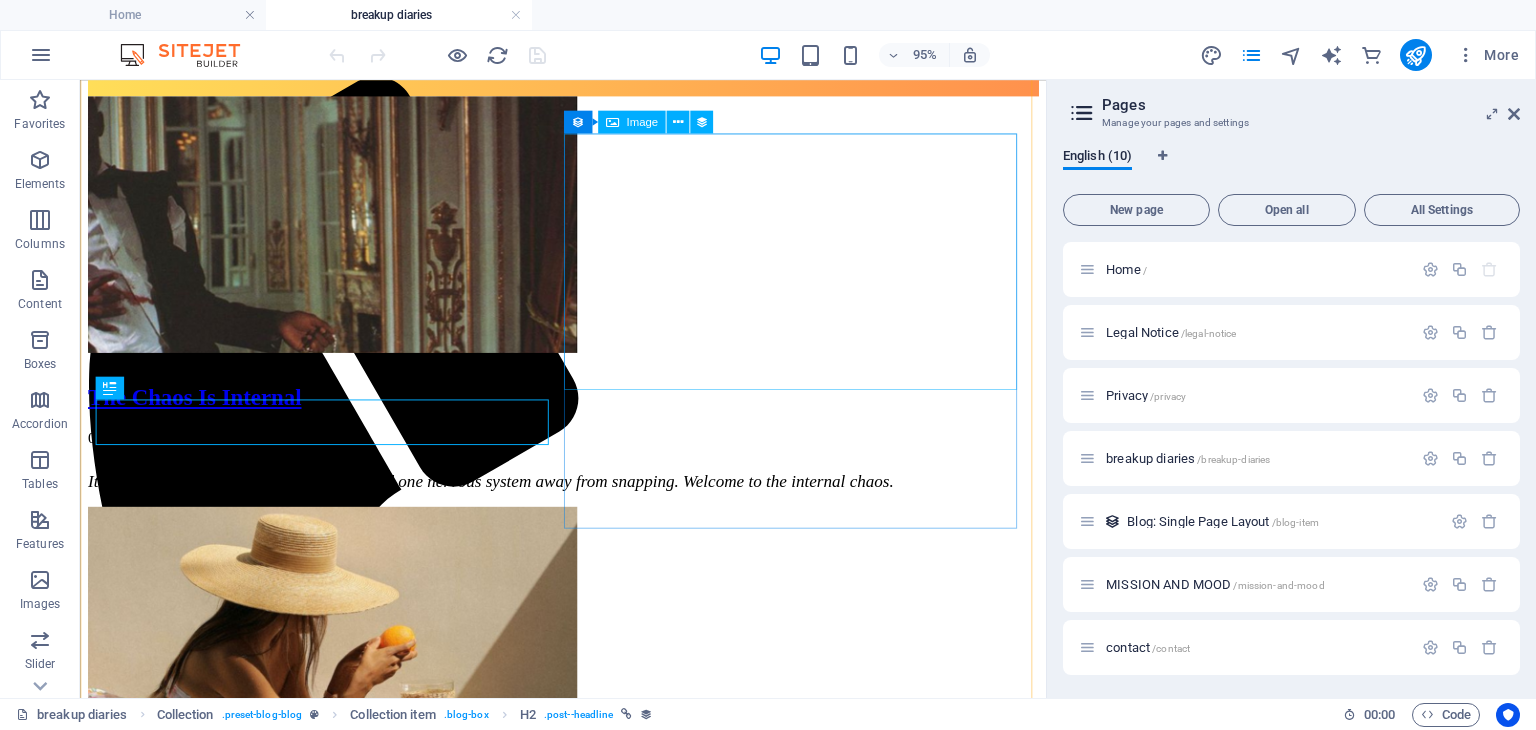scroll, scrollTop: 300, scrollLeft: 0, axis: vertical 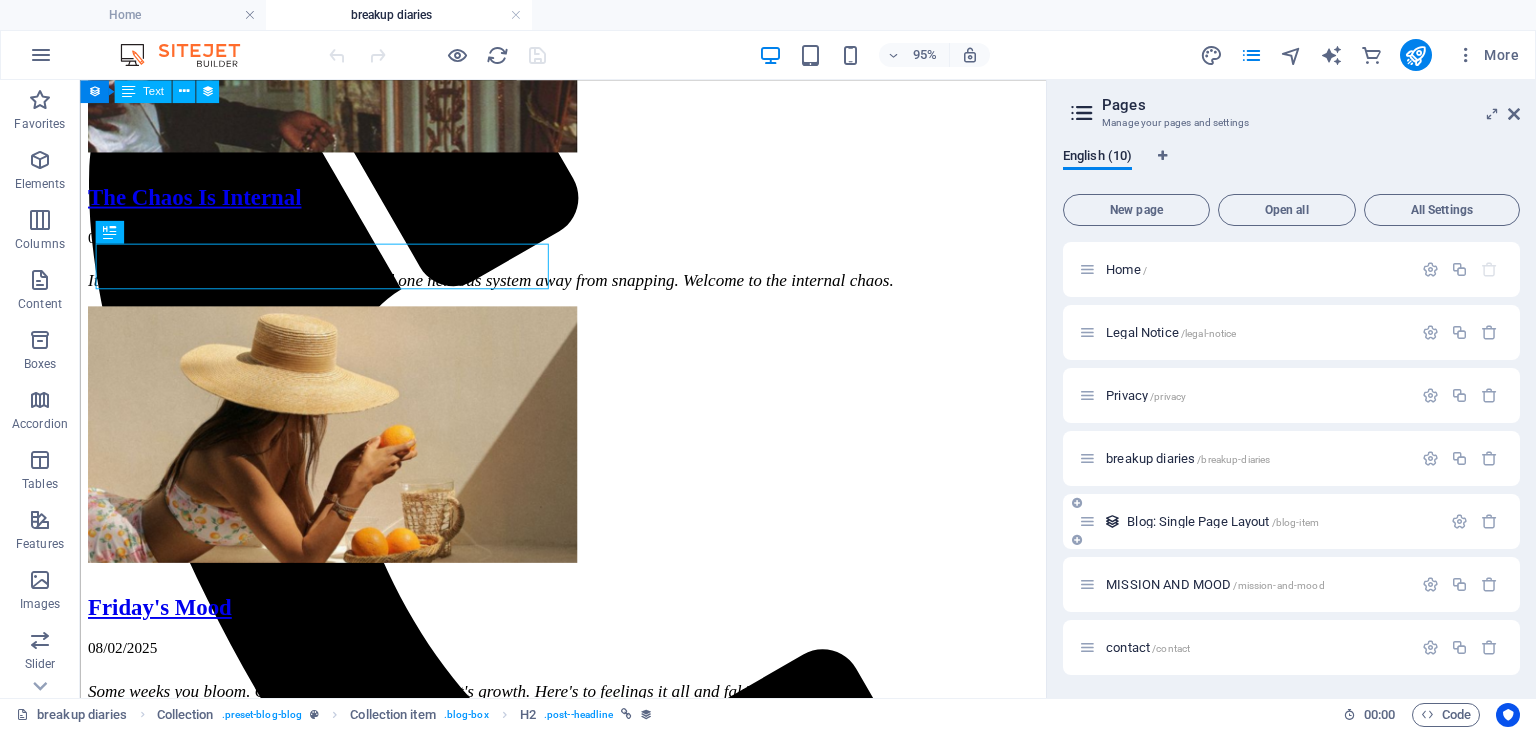 click on "Blog: Single Page Layout /blog-item" at bounding box center (1291, 521) 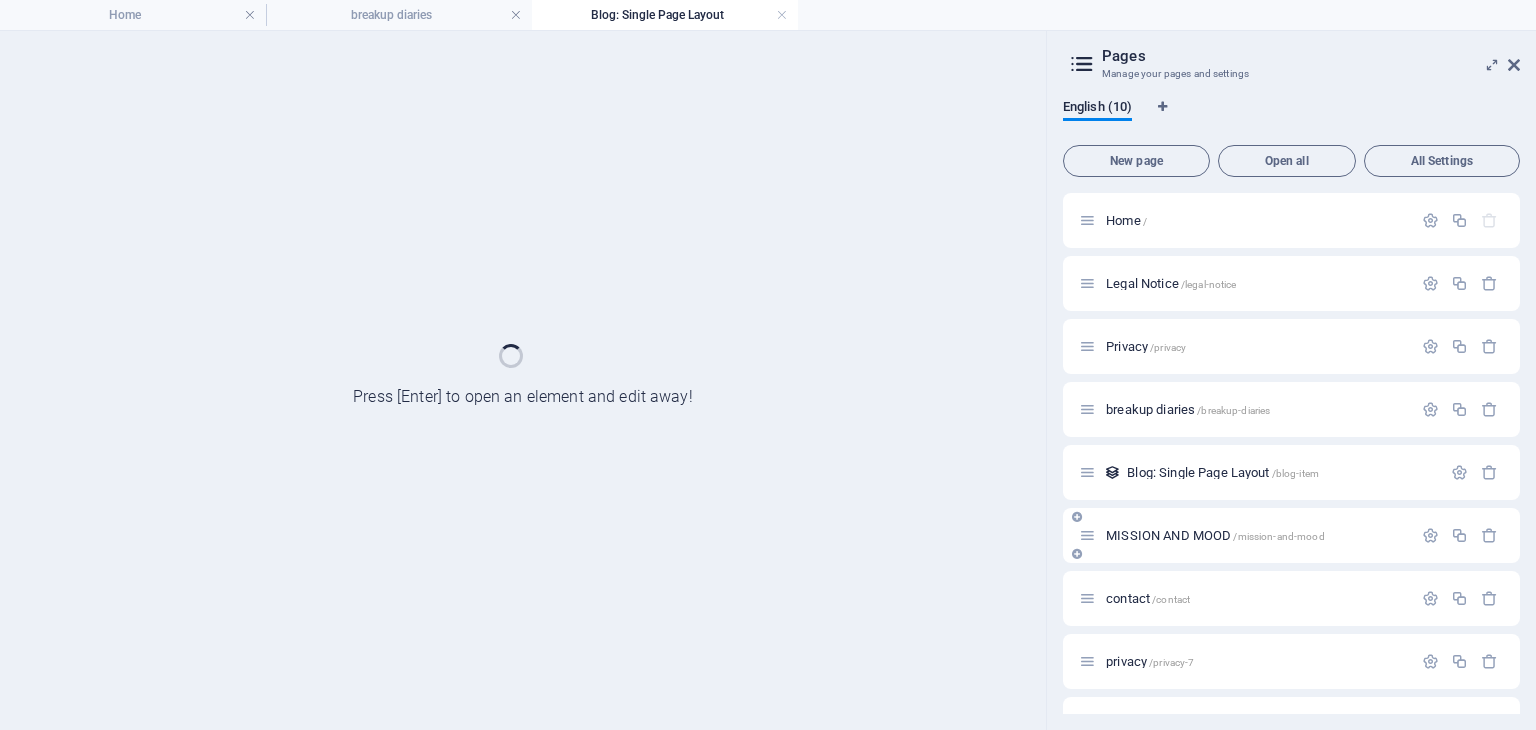 scroll, scrollTop: 0, scrollLeft: 0, axis: both 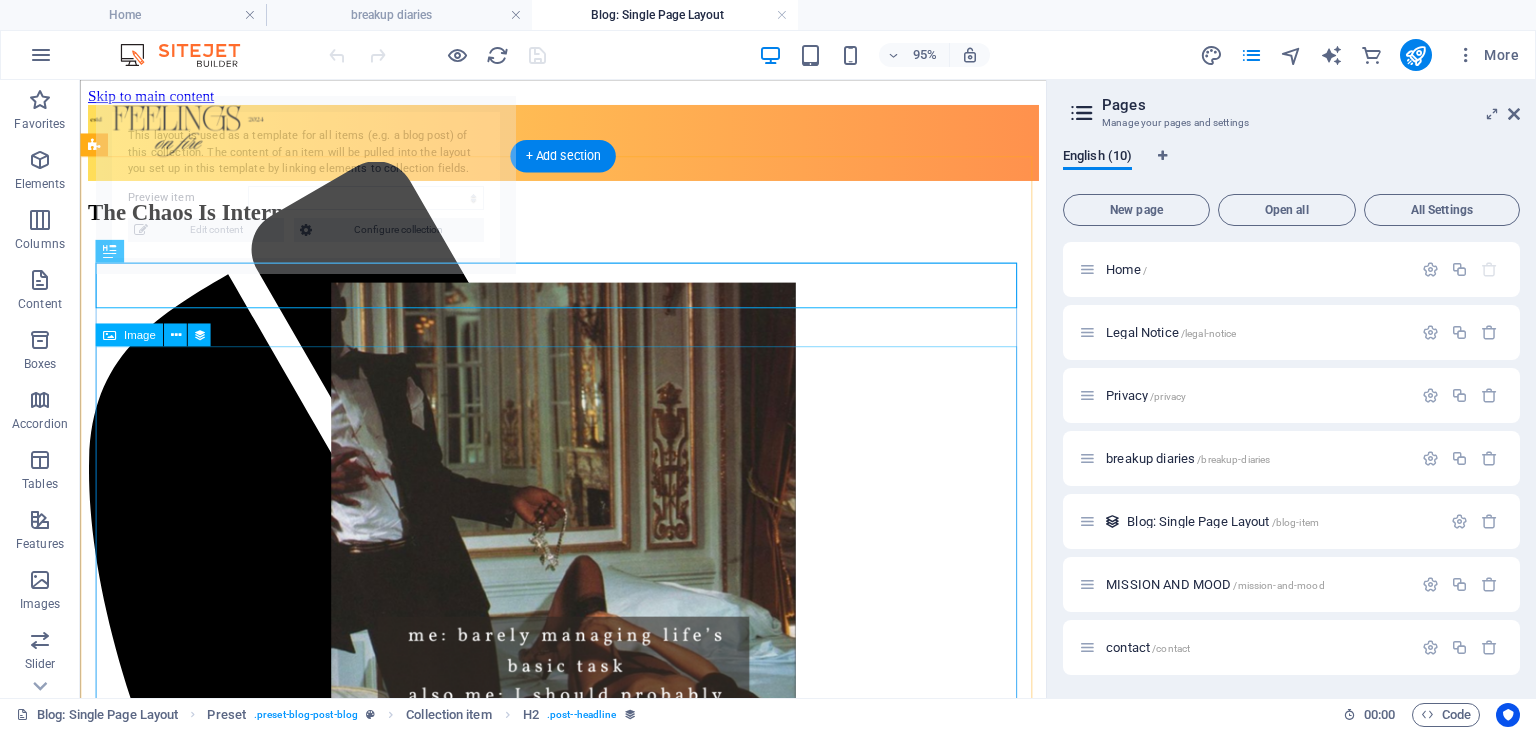 select on "688d25731536d04022034fc0" 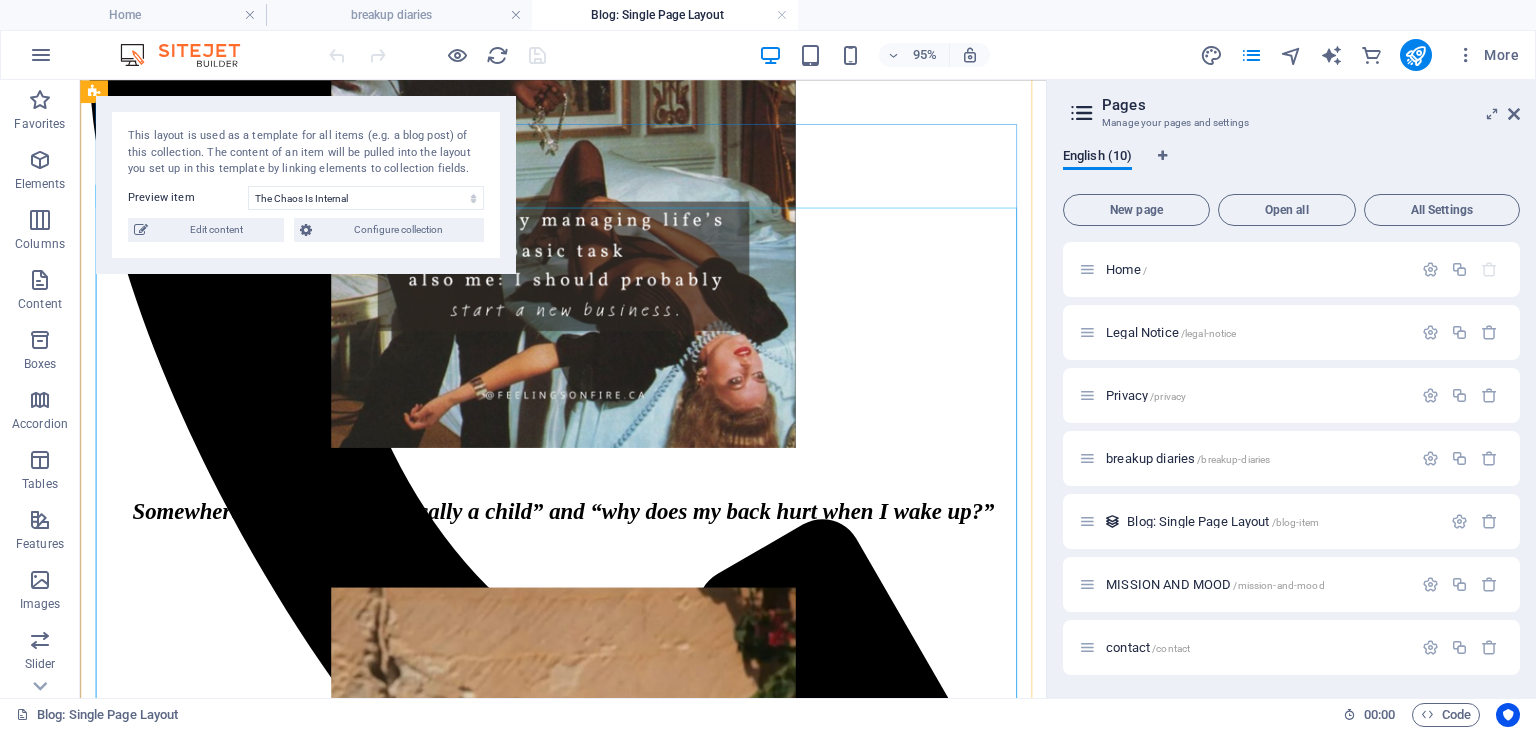 scroll, scrollTop: 594, scrollLeft: 0, axis: vertical 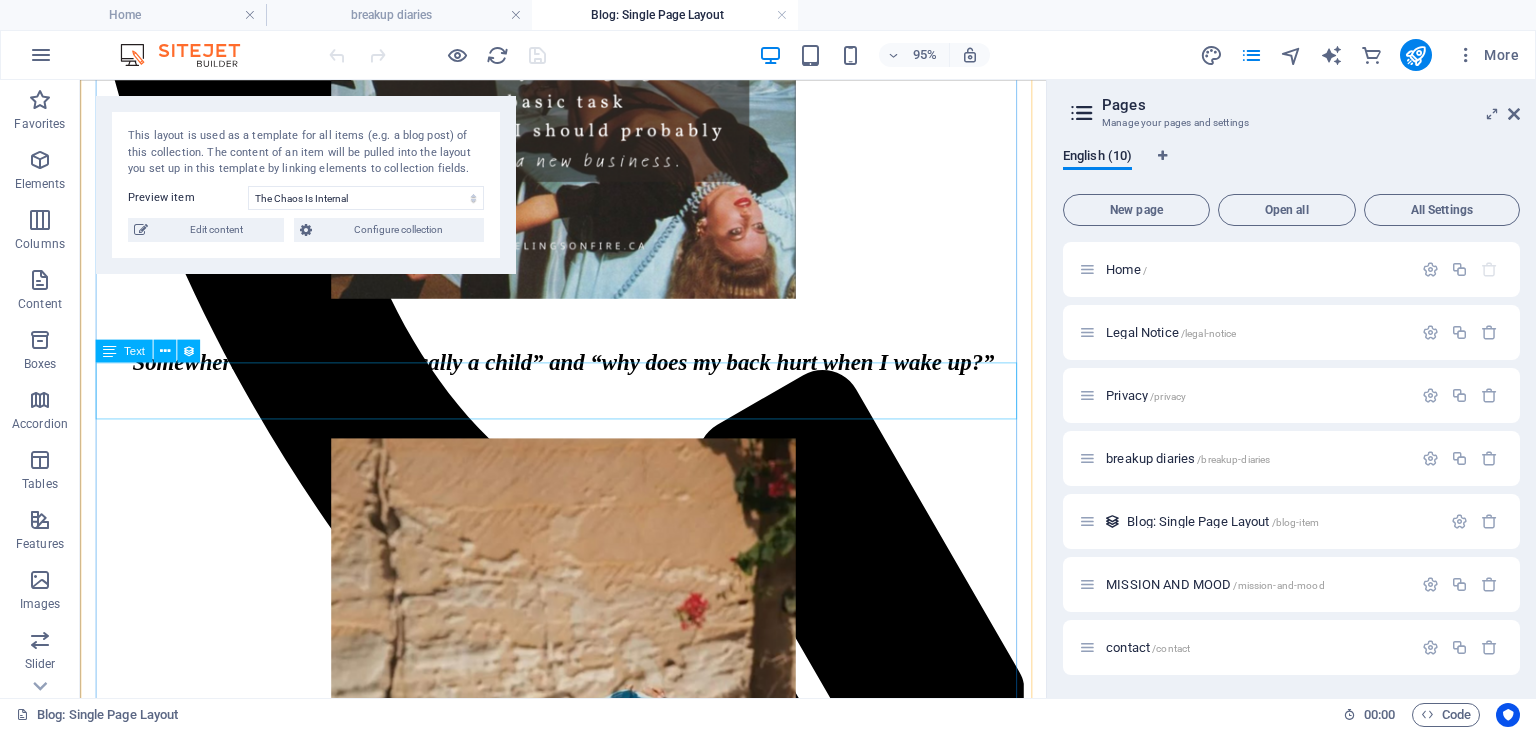 click on "Somewhere between “I’m basically a child” and “why does my back hurt when I wake up?”" at bounding box center (588, 360) 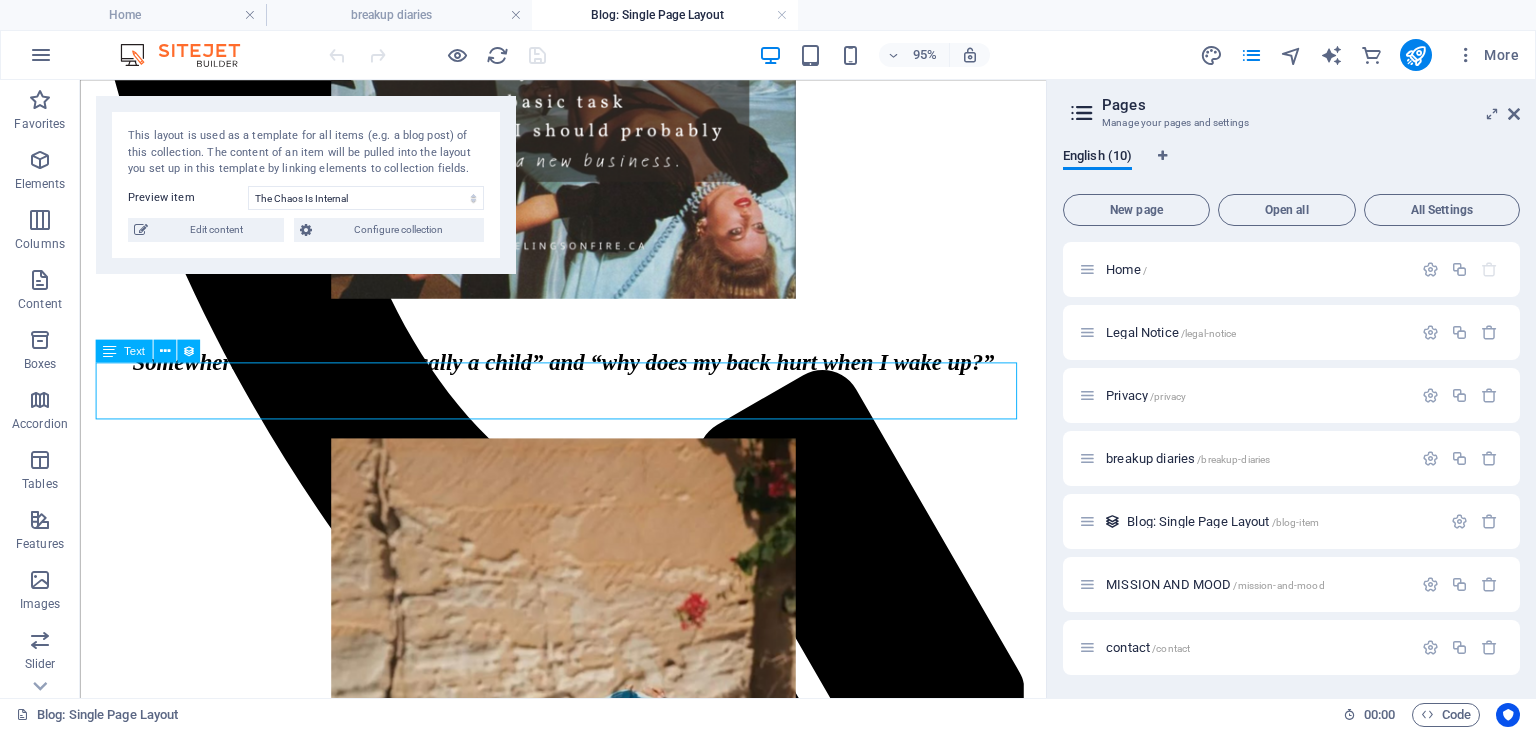click on "Somewhere between “I’m basically a child” and “why does my back hurt when I wake up?”" at bounding box center [588, 360] 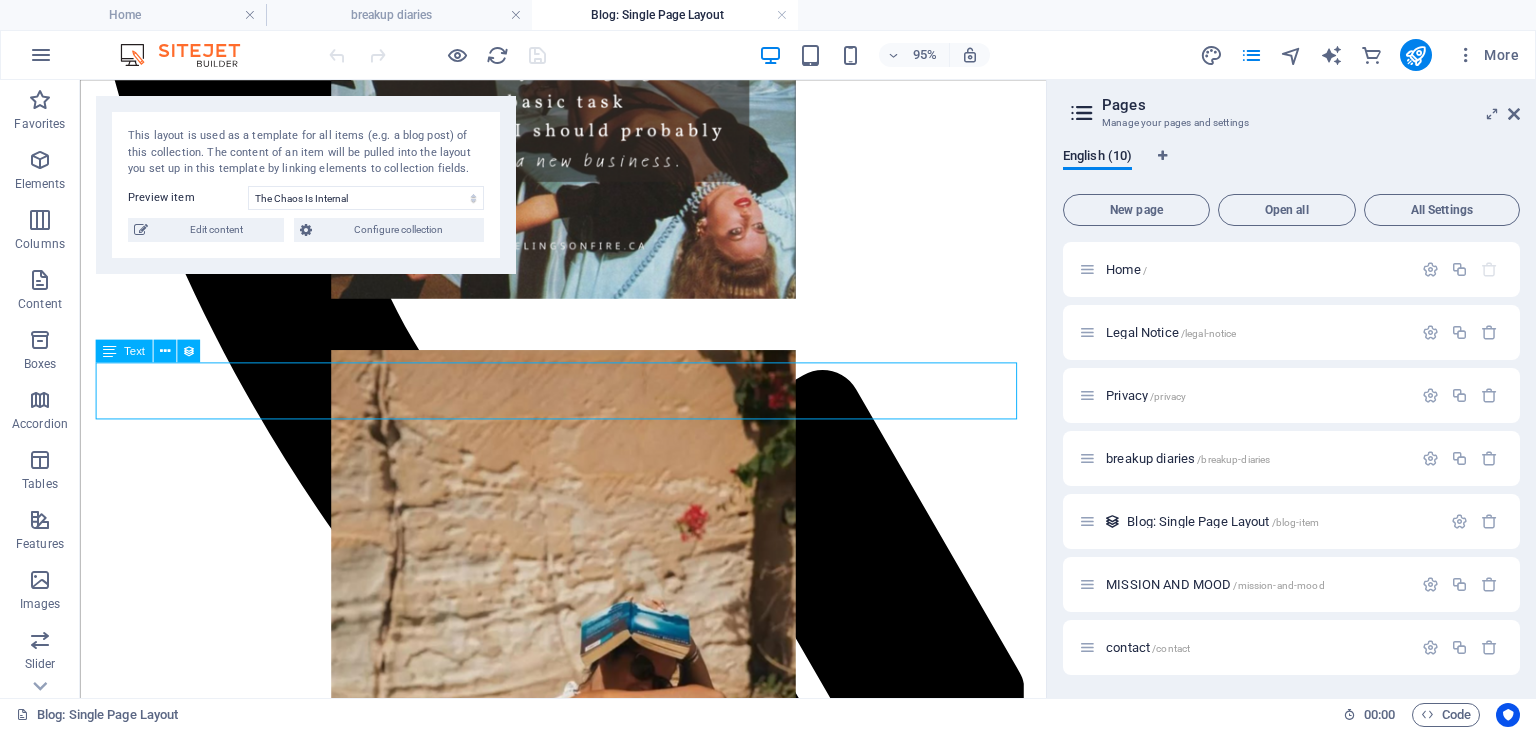 click at bounding box center [588, 671] 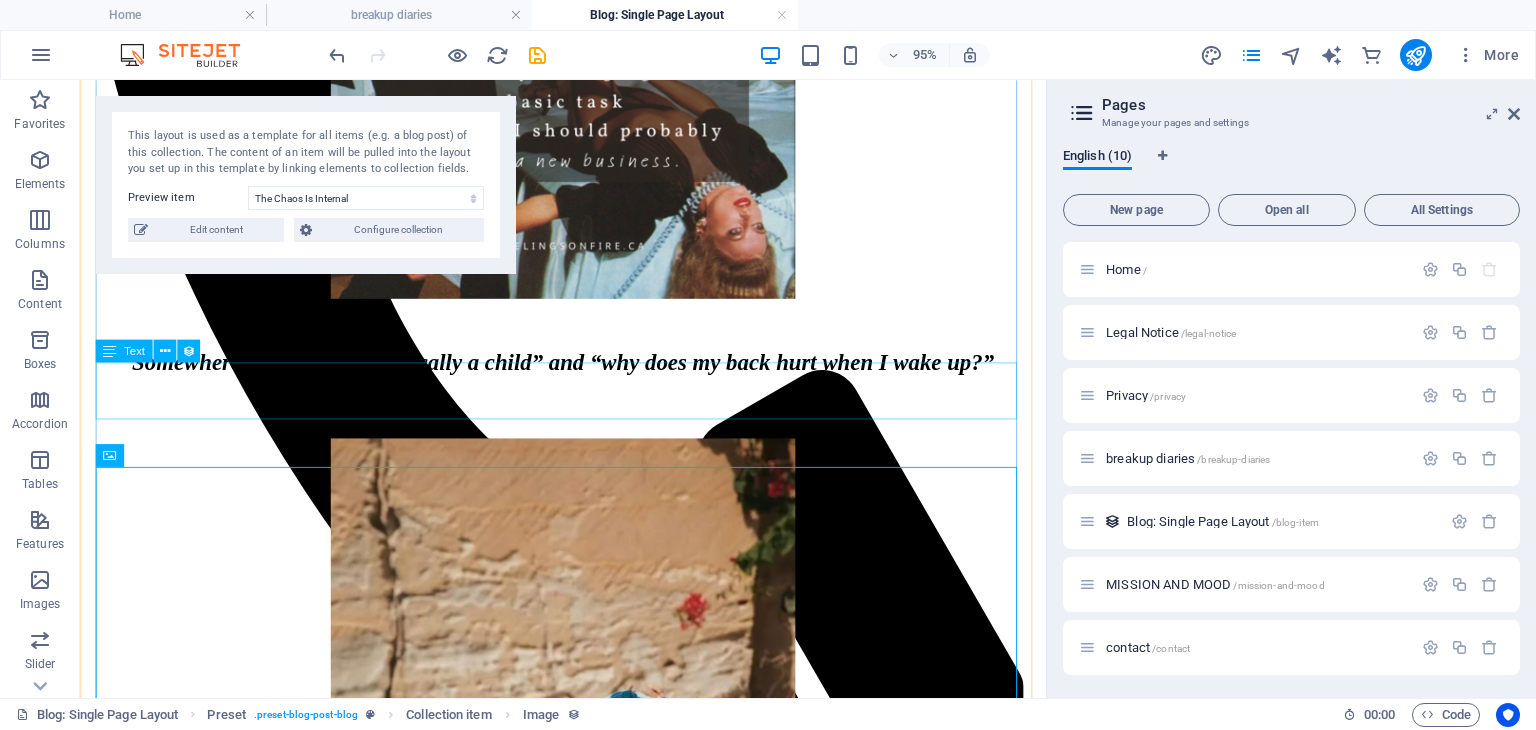 click on "Somewhere between “I’m basically a child” and “why does my back hurt when I wake up?”" at bounding box center [588, 360] 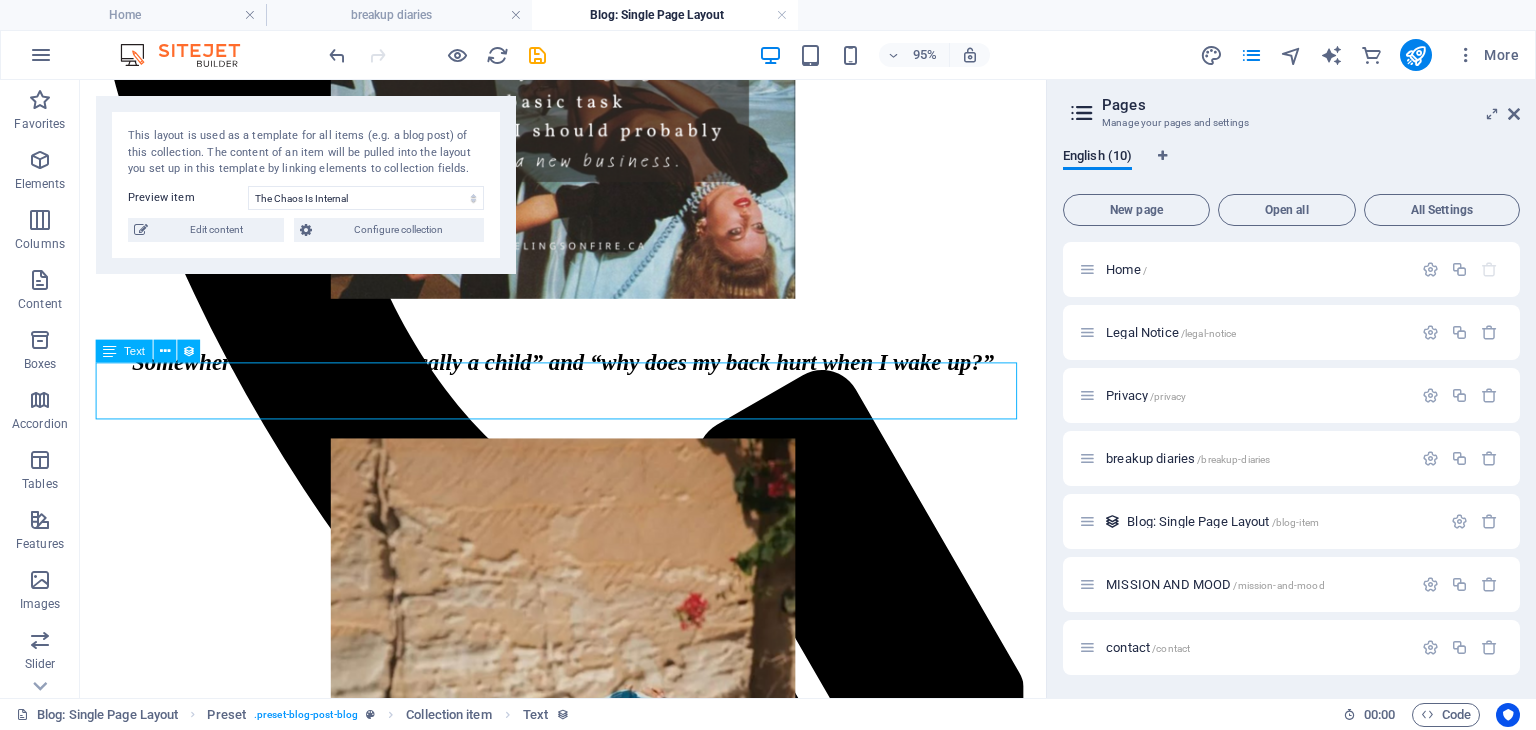 drag, startPoint x: 512, startPoint y: 412, endPoint x: 178, endPoint y: 605, distance: 385.7525 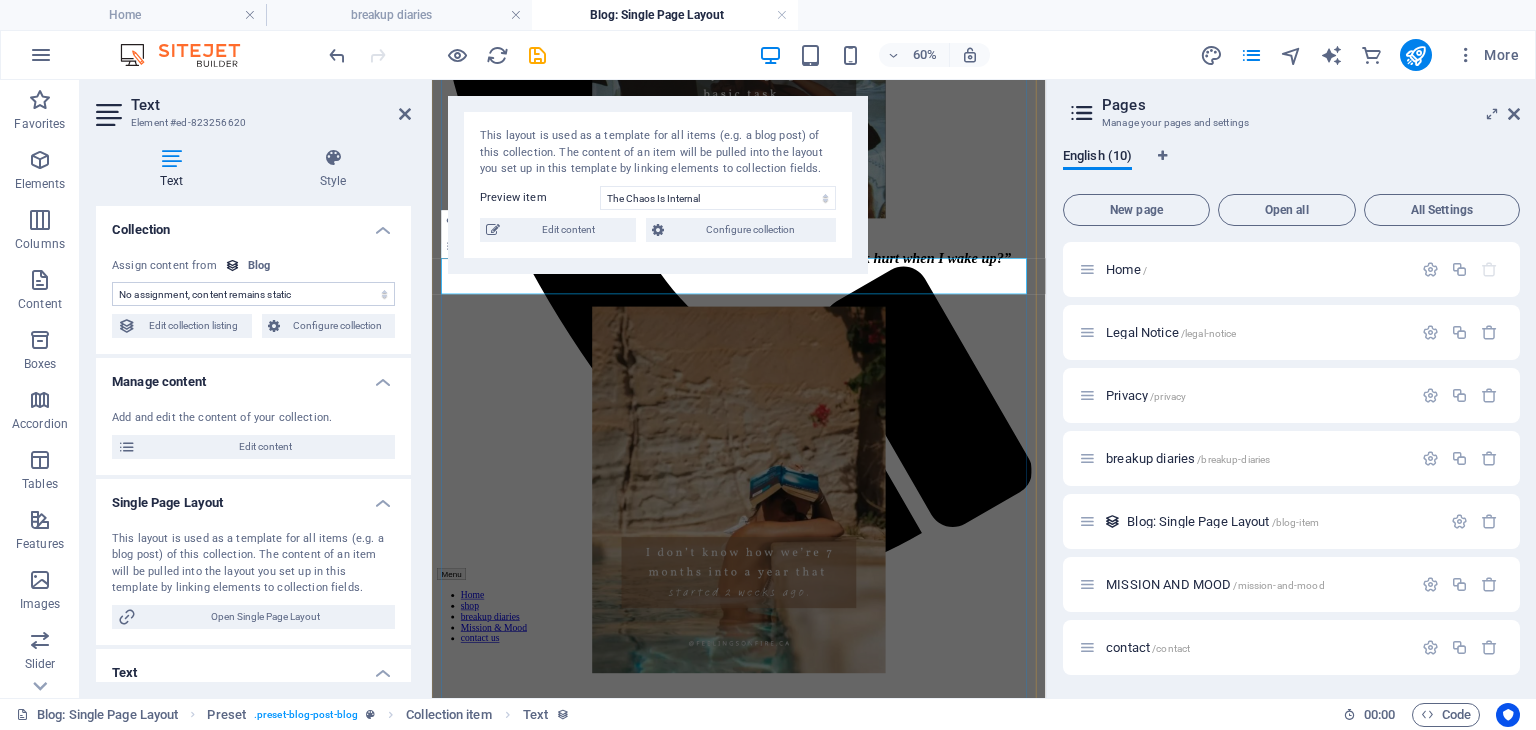 click on "Somewhere between “I’m basically a child” and “why does my back hurt when I wake up?”" at bounding box center (943, 377) 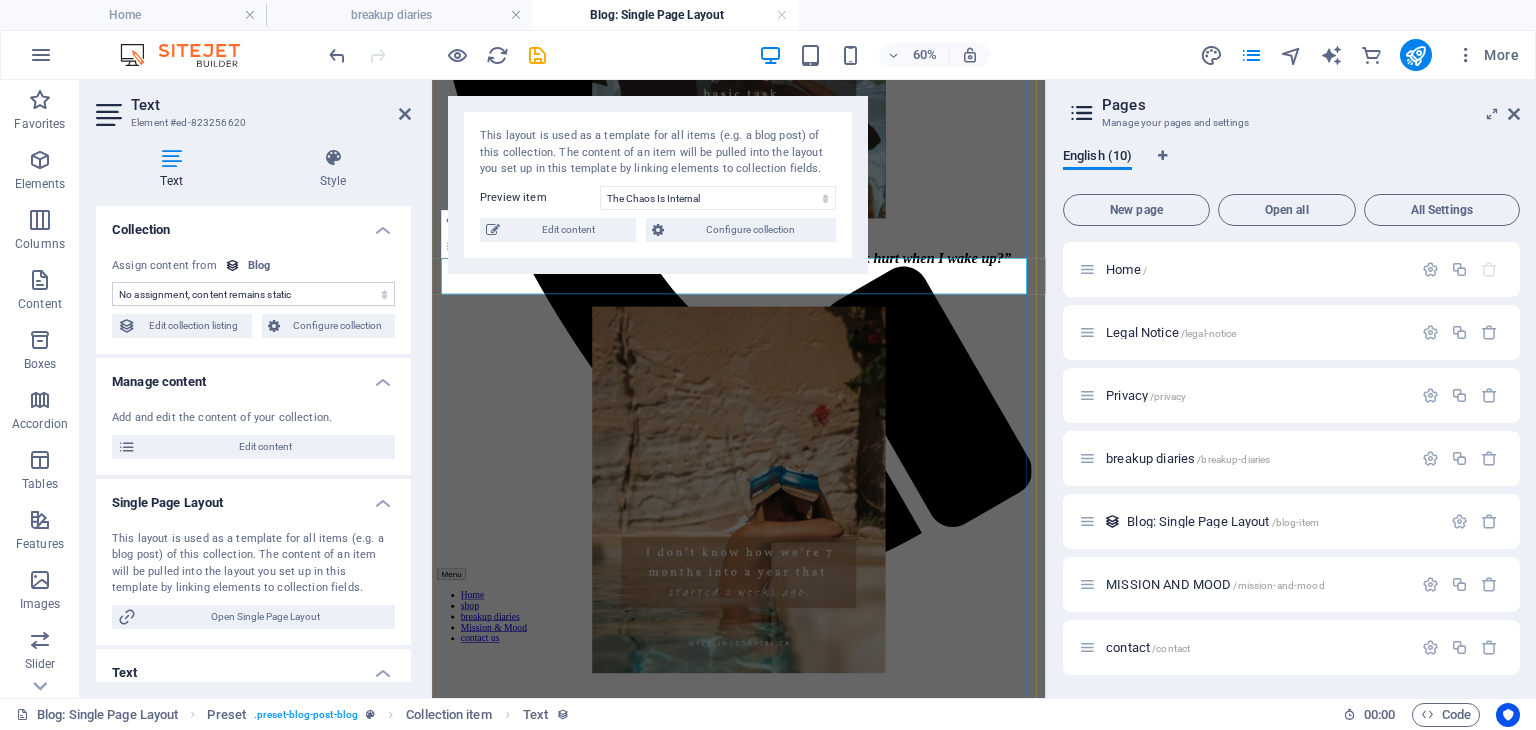 click on "Somewhere between “I’m basically a child” and “why does my back hurt when I wake up?”" at bounding box center (943, 377) 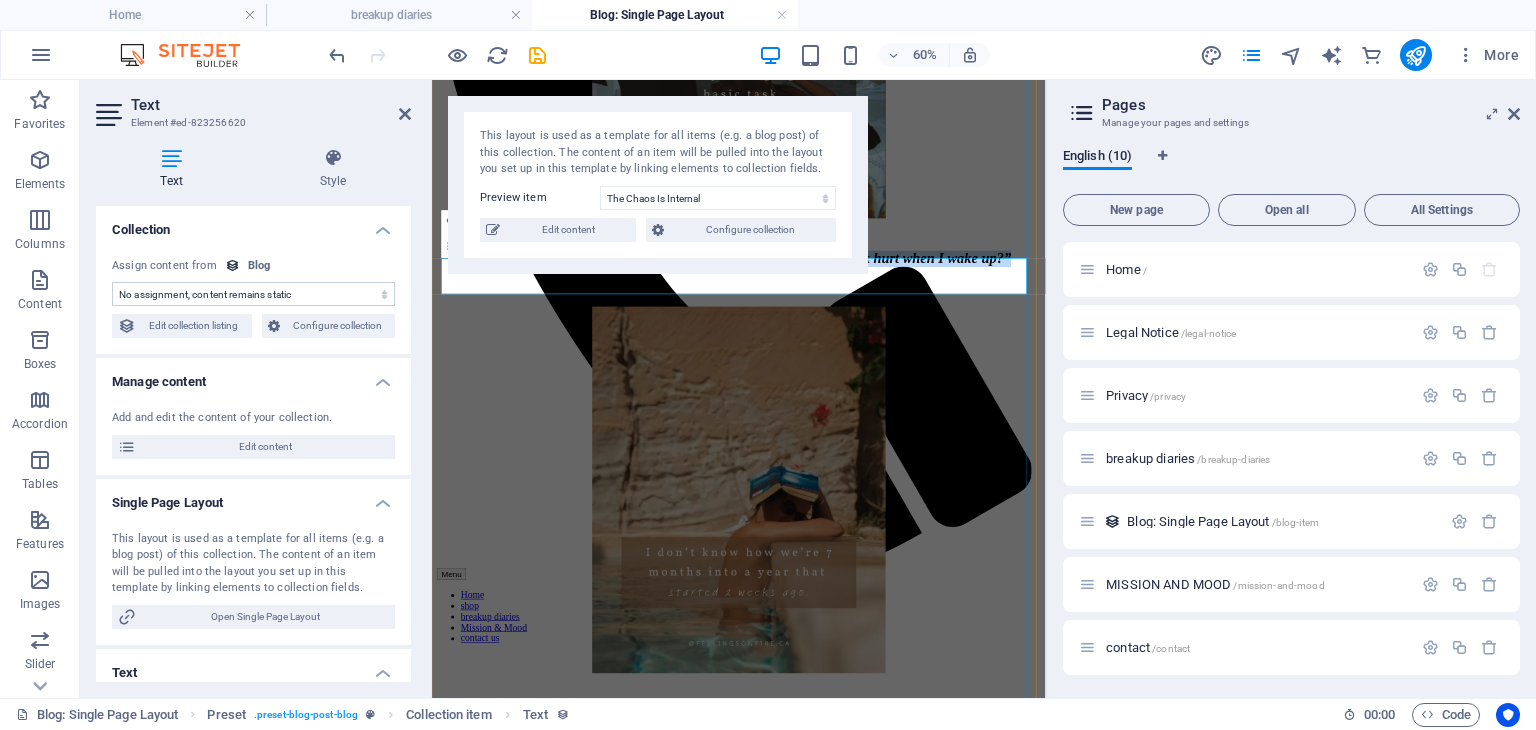 click on "Somewhere between “I’m basically a child” and “why does my back hurt when I wake up?”" at bounding box center (943, 377) 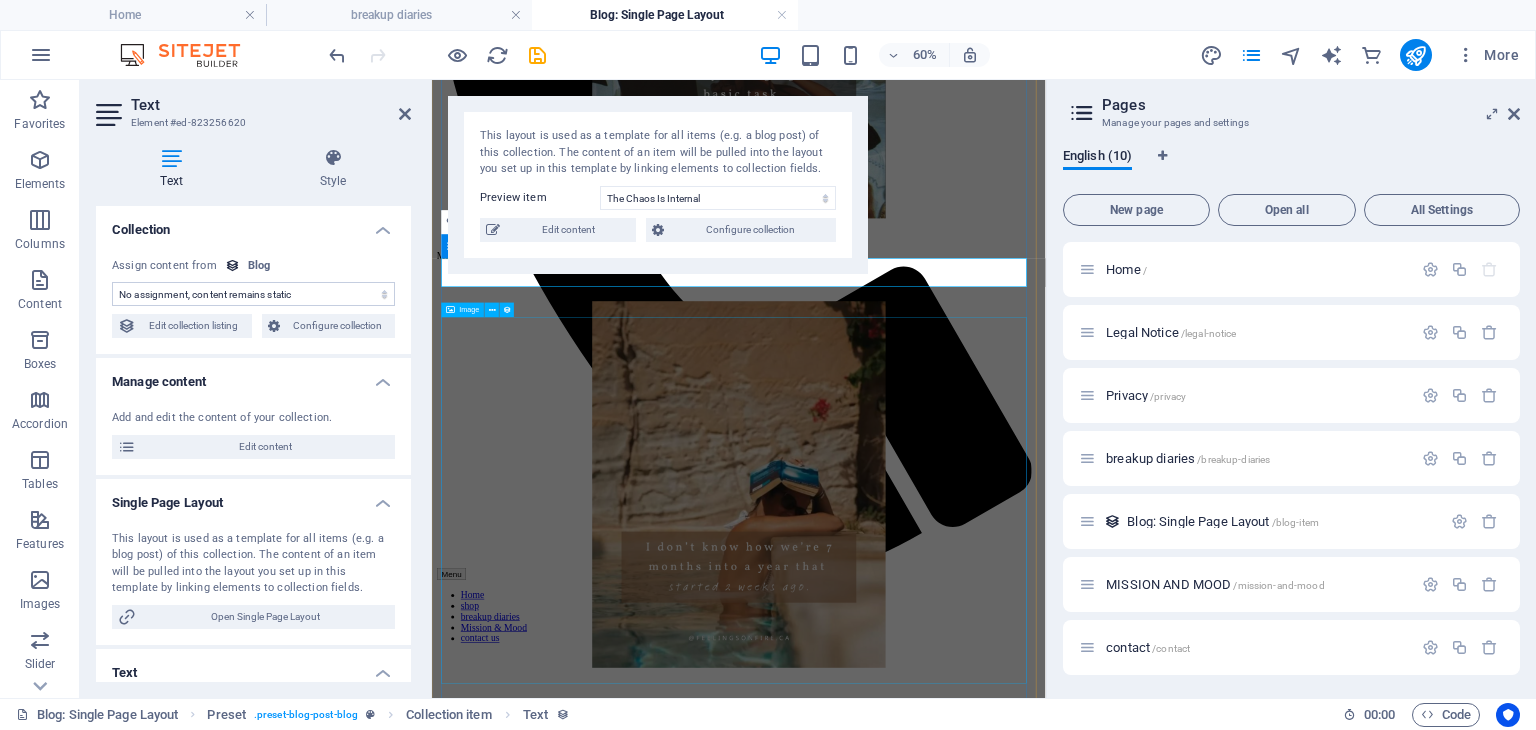 click at bounding box center [943, 755] 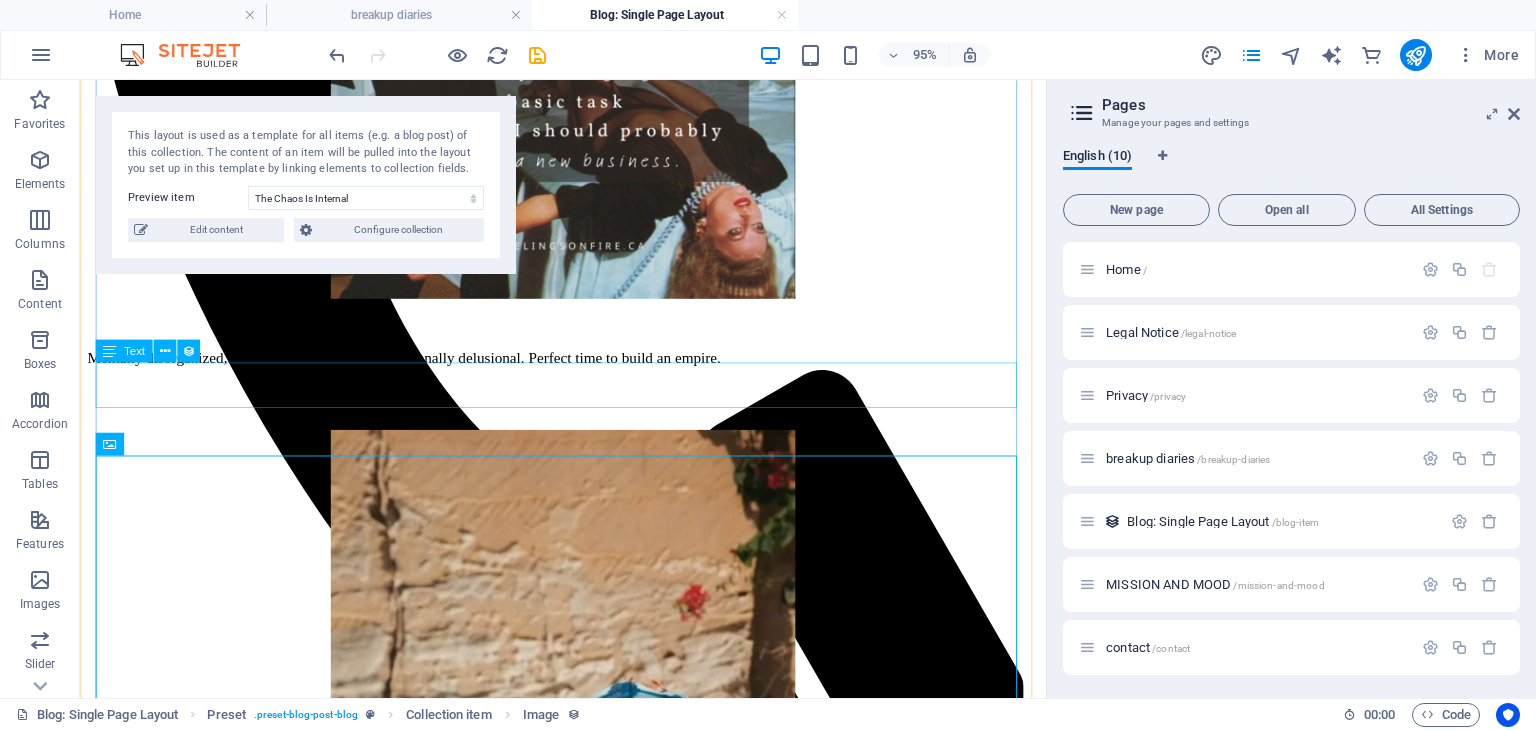 click on "Mentally disorganized, emotionally dramatic, professionally delusional. Perfect time to build an empire." at bounding box center [588, 356] 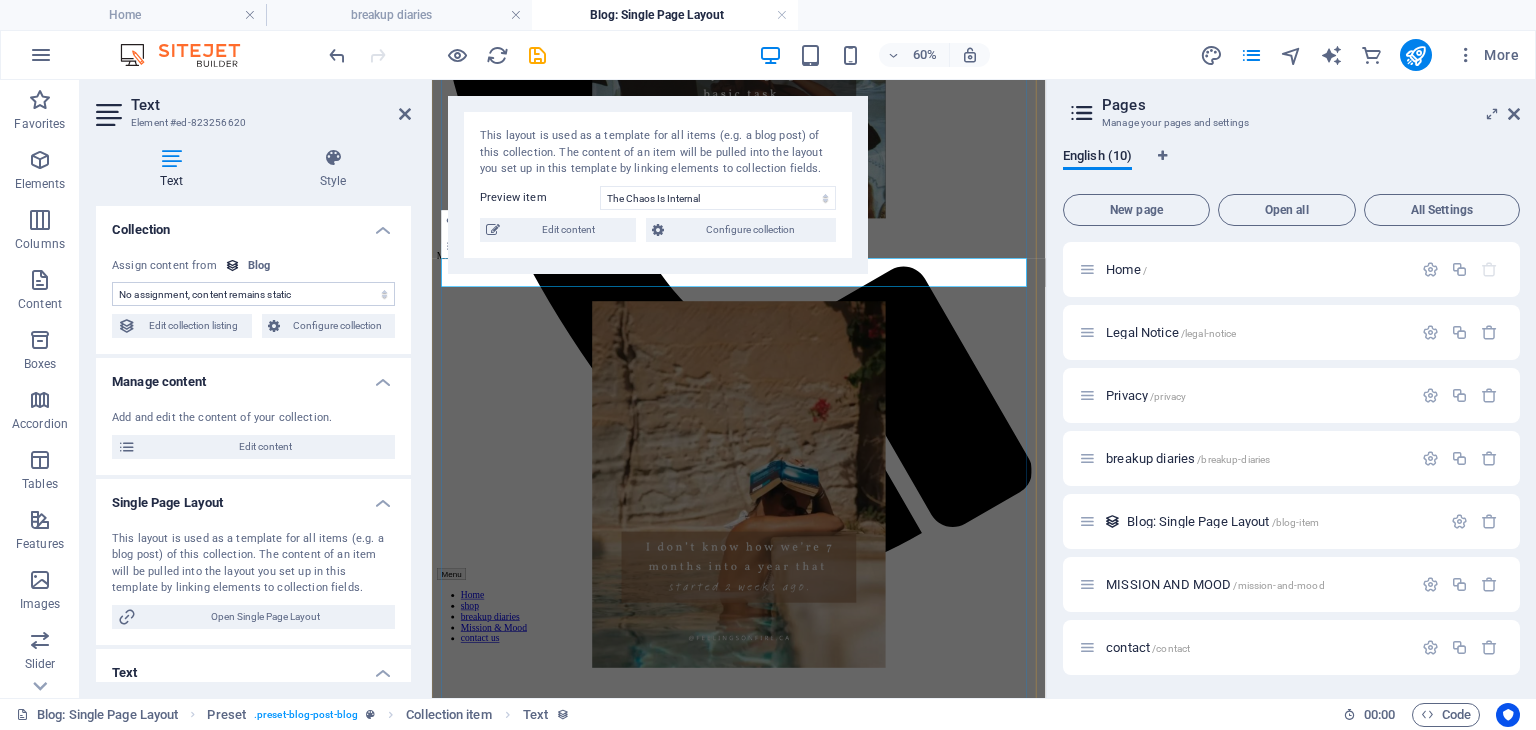 click on "Mentally disorganized, emotionally dramatic, professionally delusional. Perfect time to build an empire." at bounding box center [943, 373] 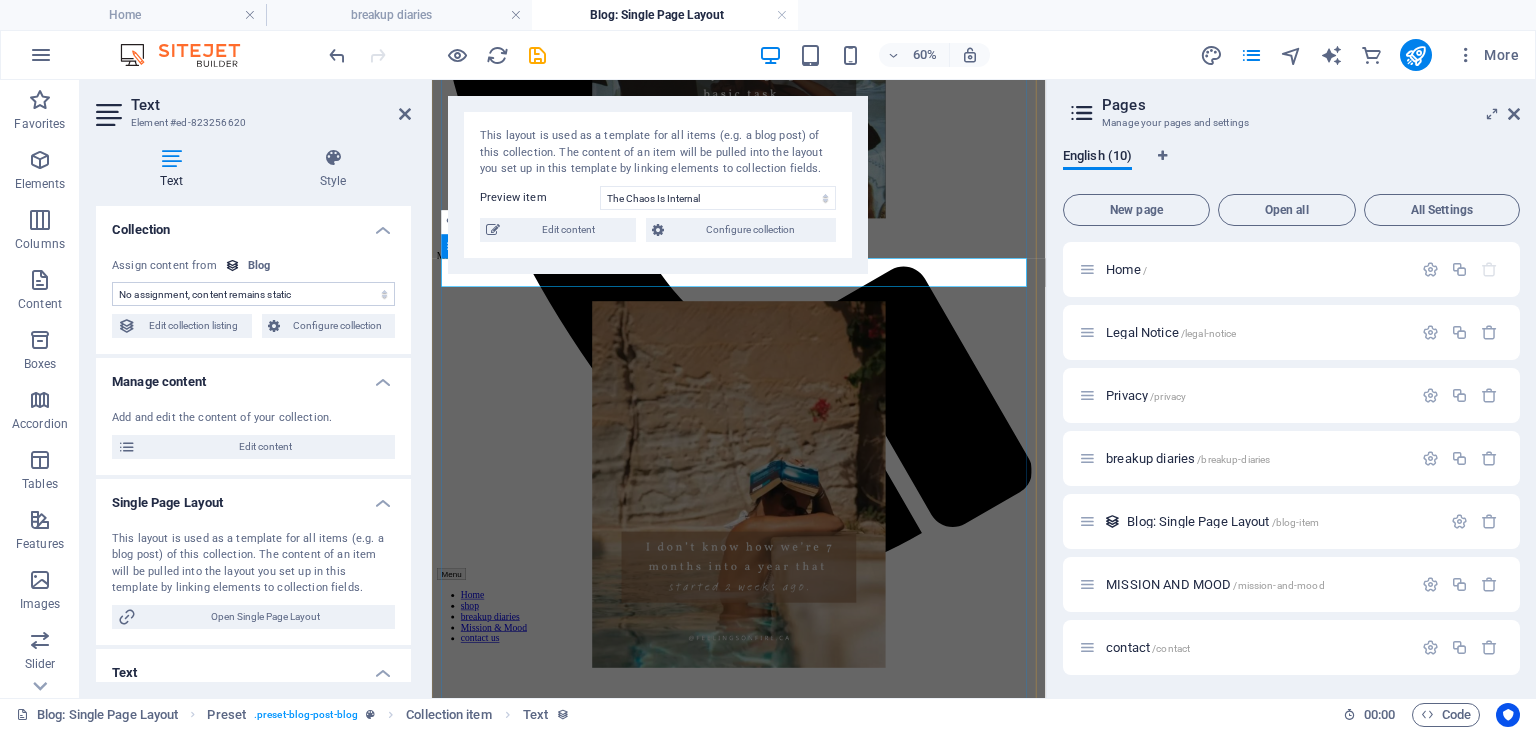 click on "Mentally disorganized, emotionally dramatic, professionally delusional. Perfect time to build an empire." at bounding box center [943, 373] 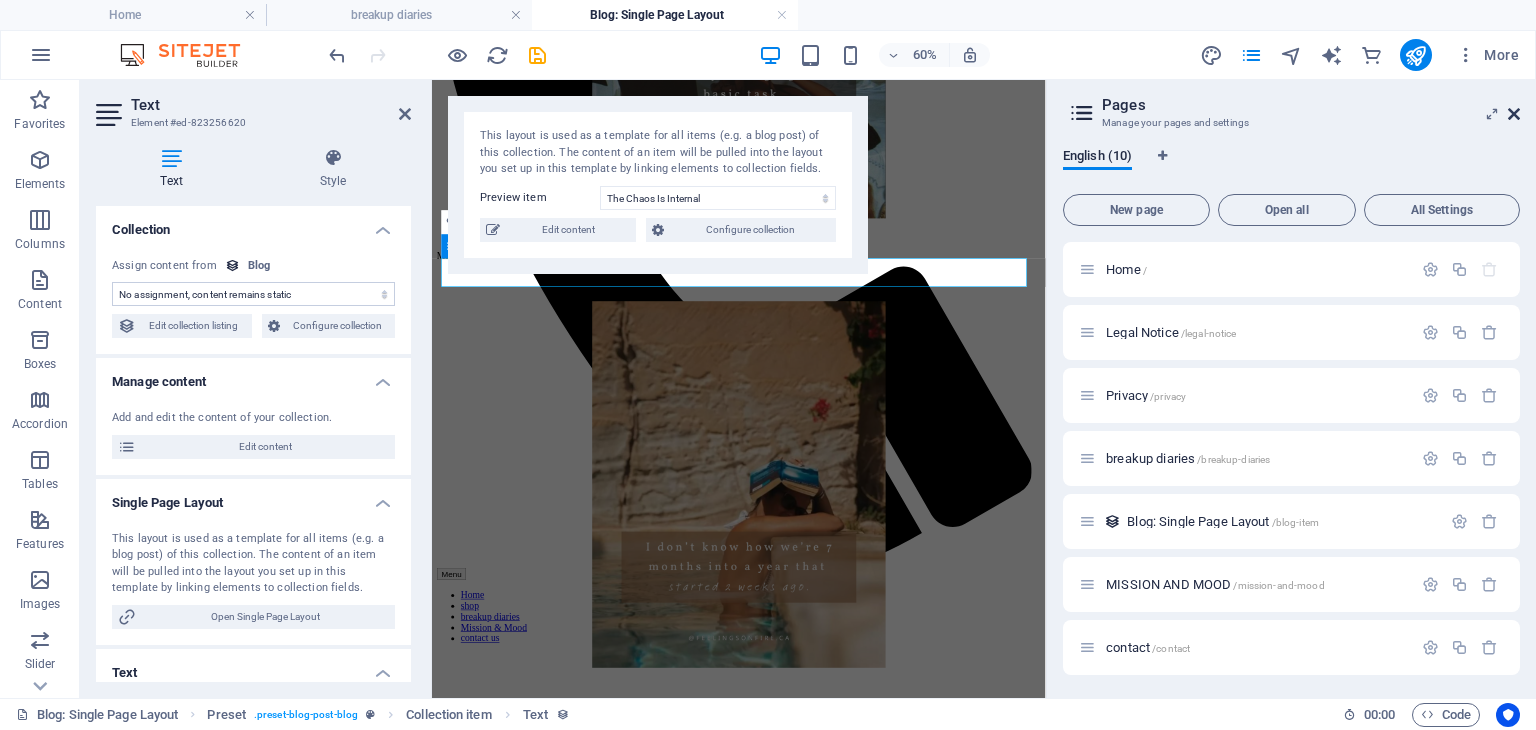 click at bounding box center (1514, 114) 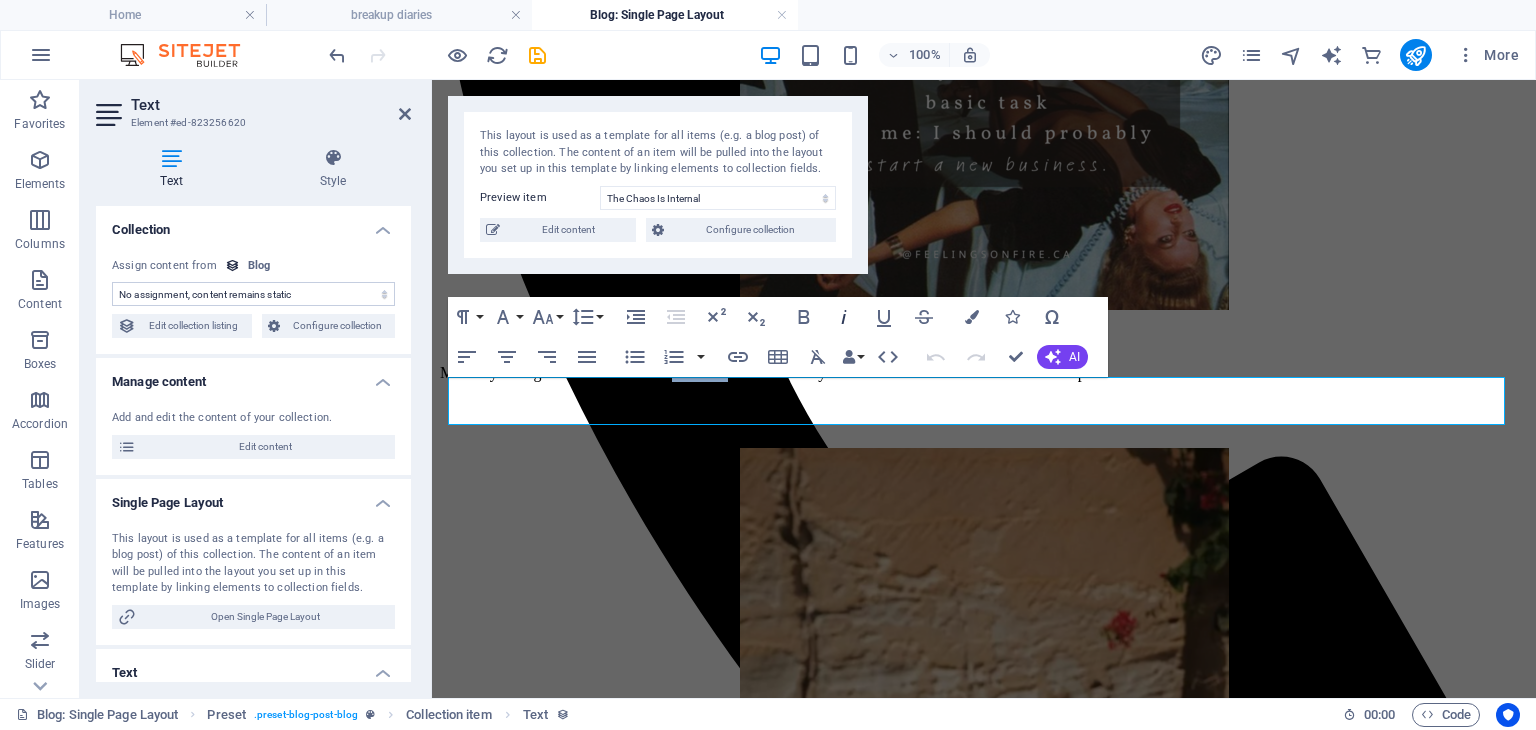 click 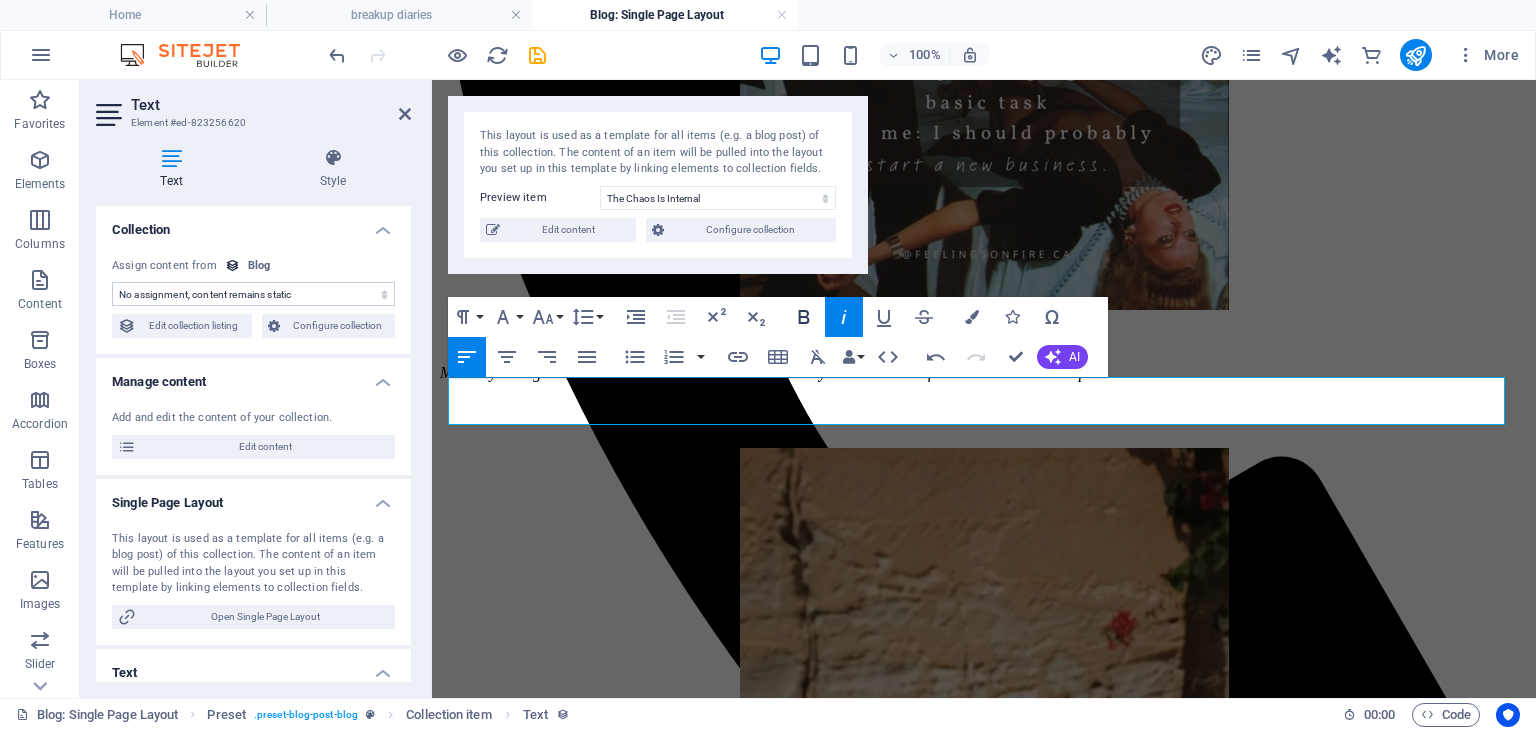 click 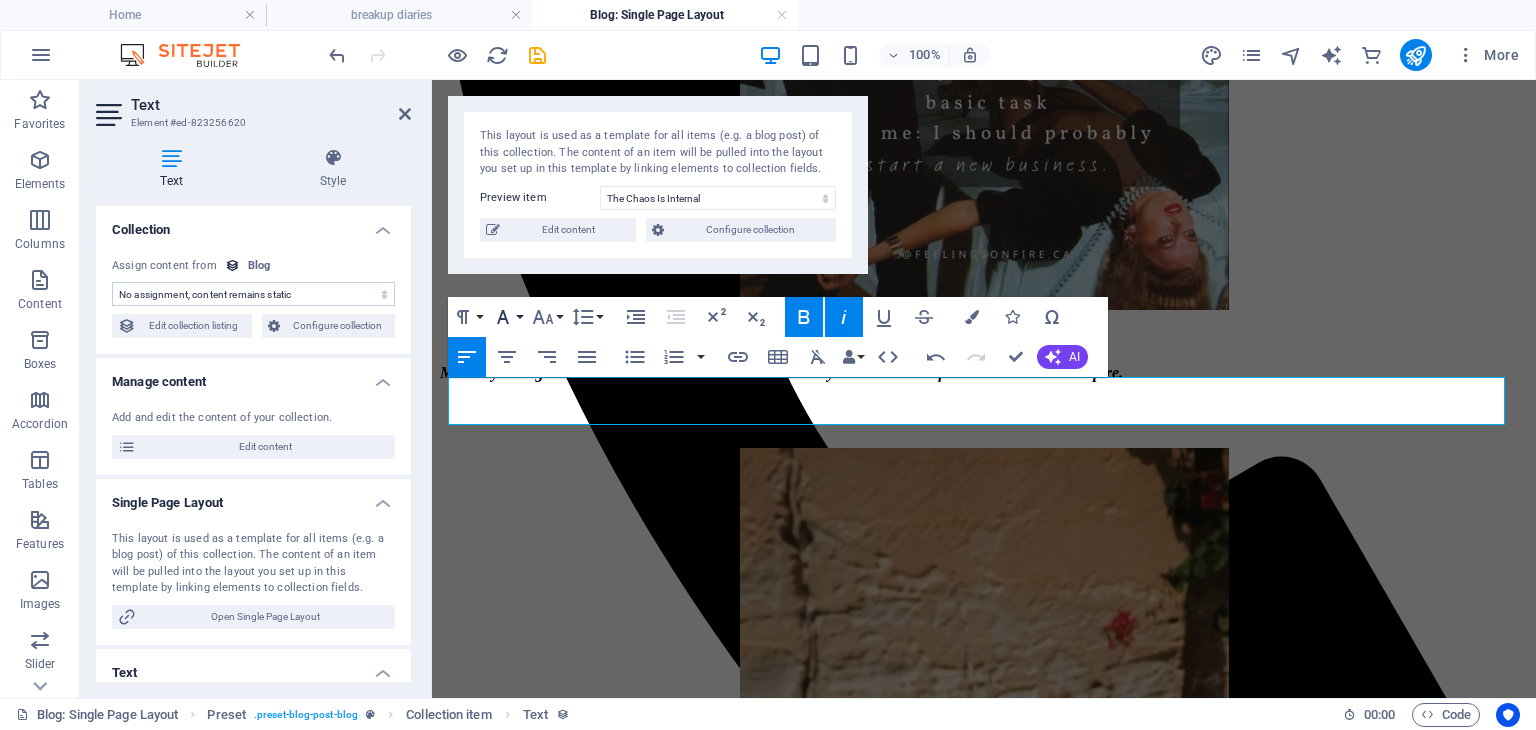 click 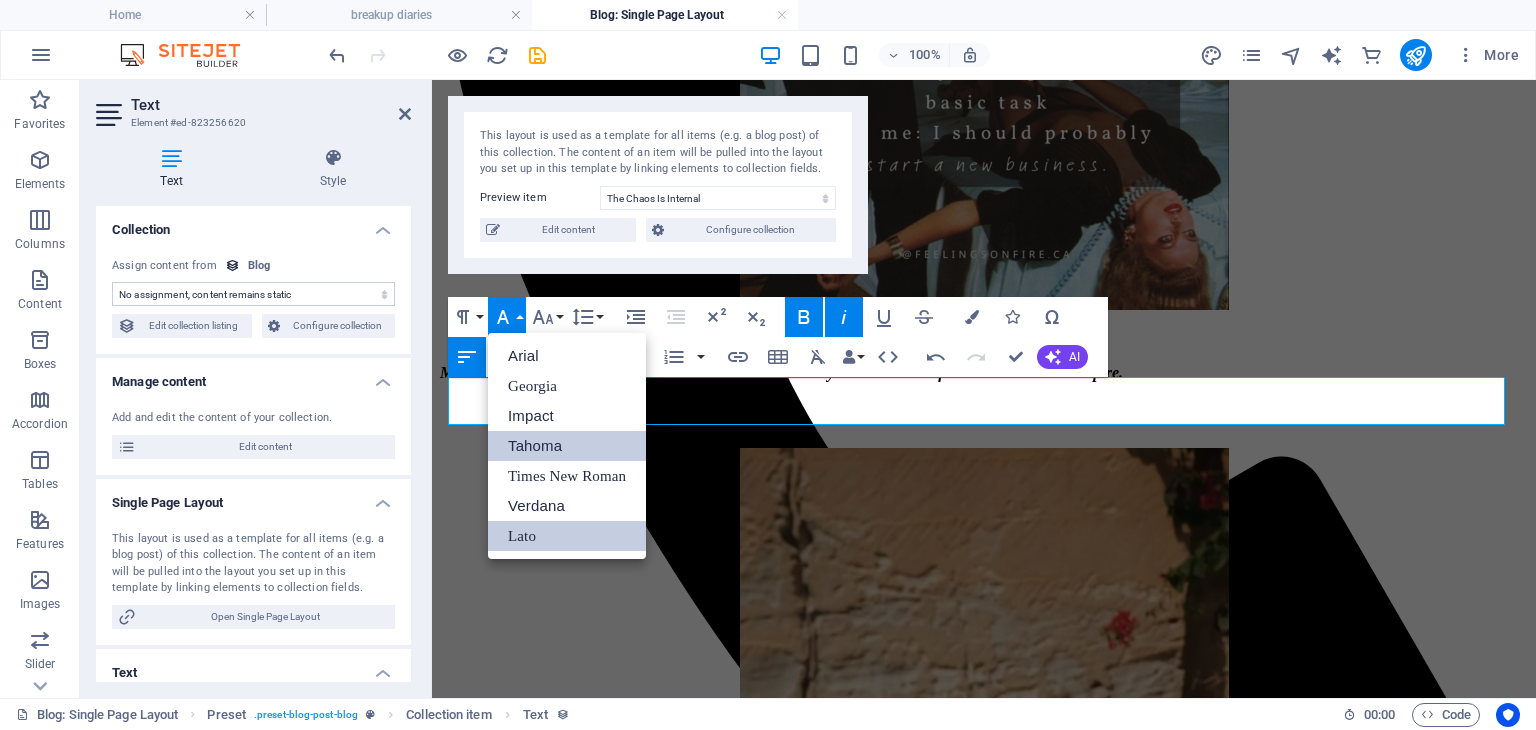 scroll, scrollTop: 0, scrollLeft: 0, axis: both 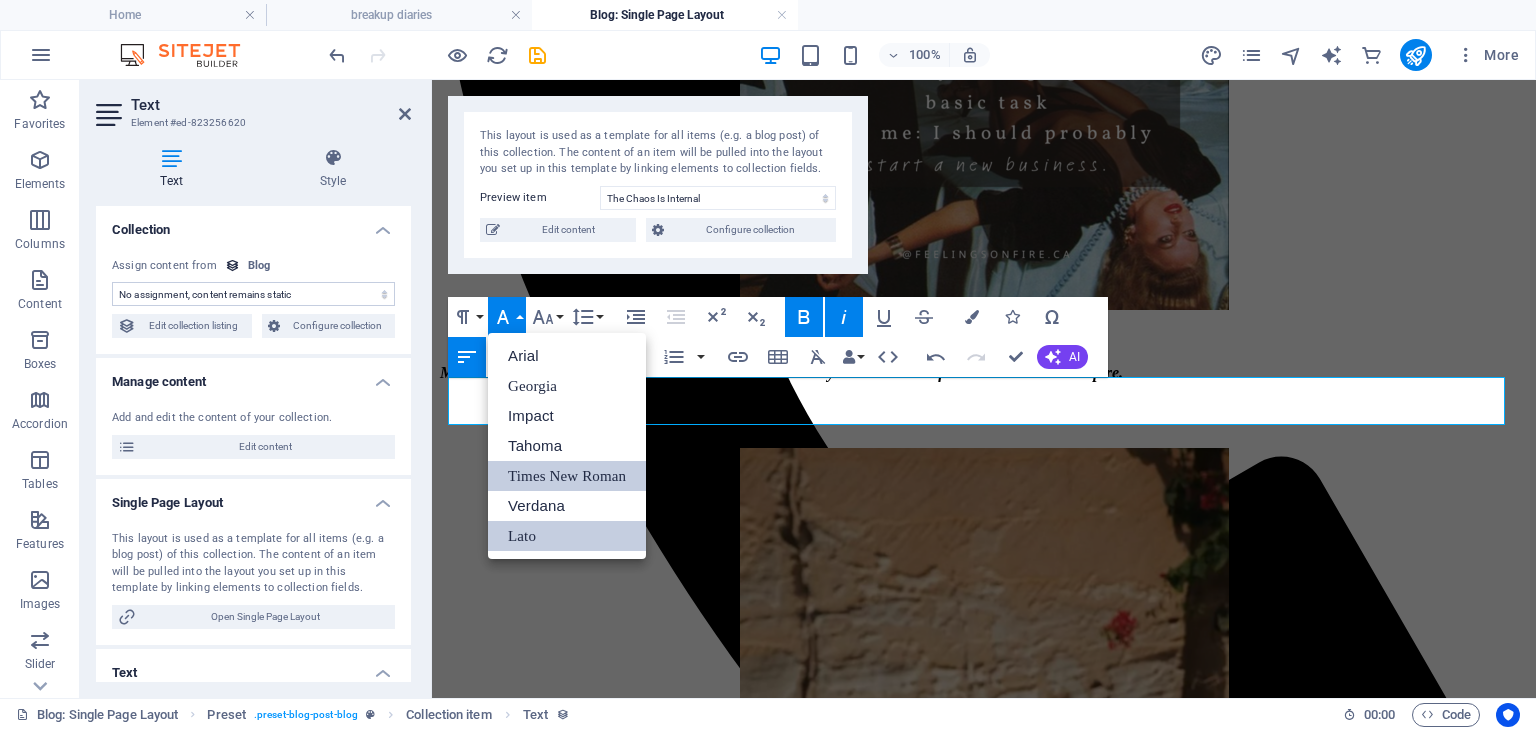 click on "Times New Roman" at bounding box center [567, 476] 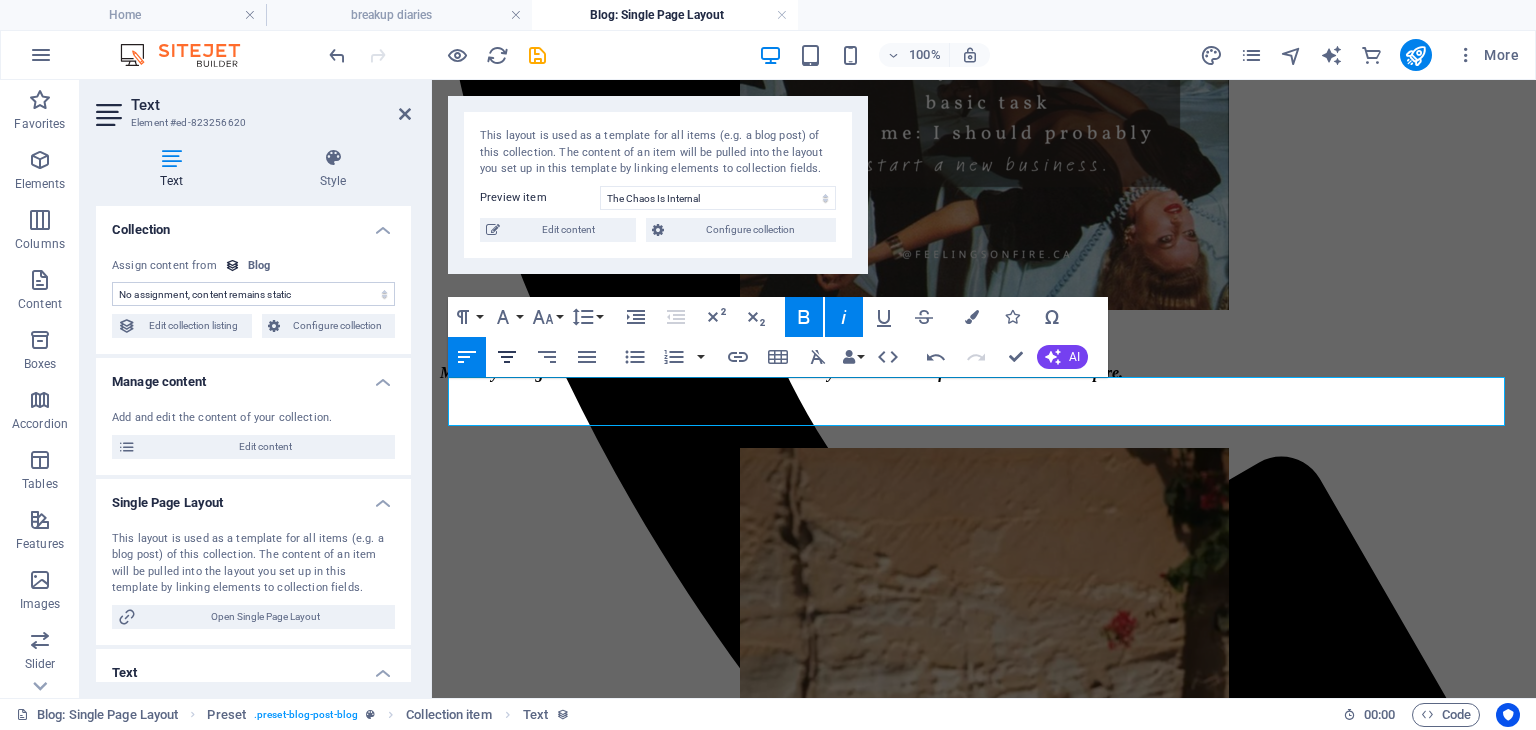 click 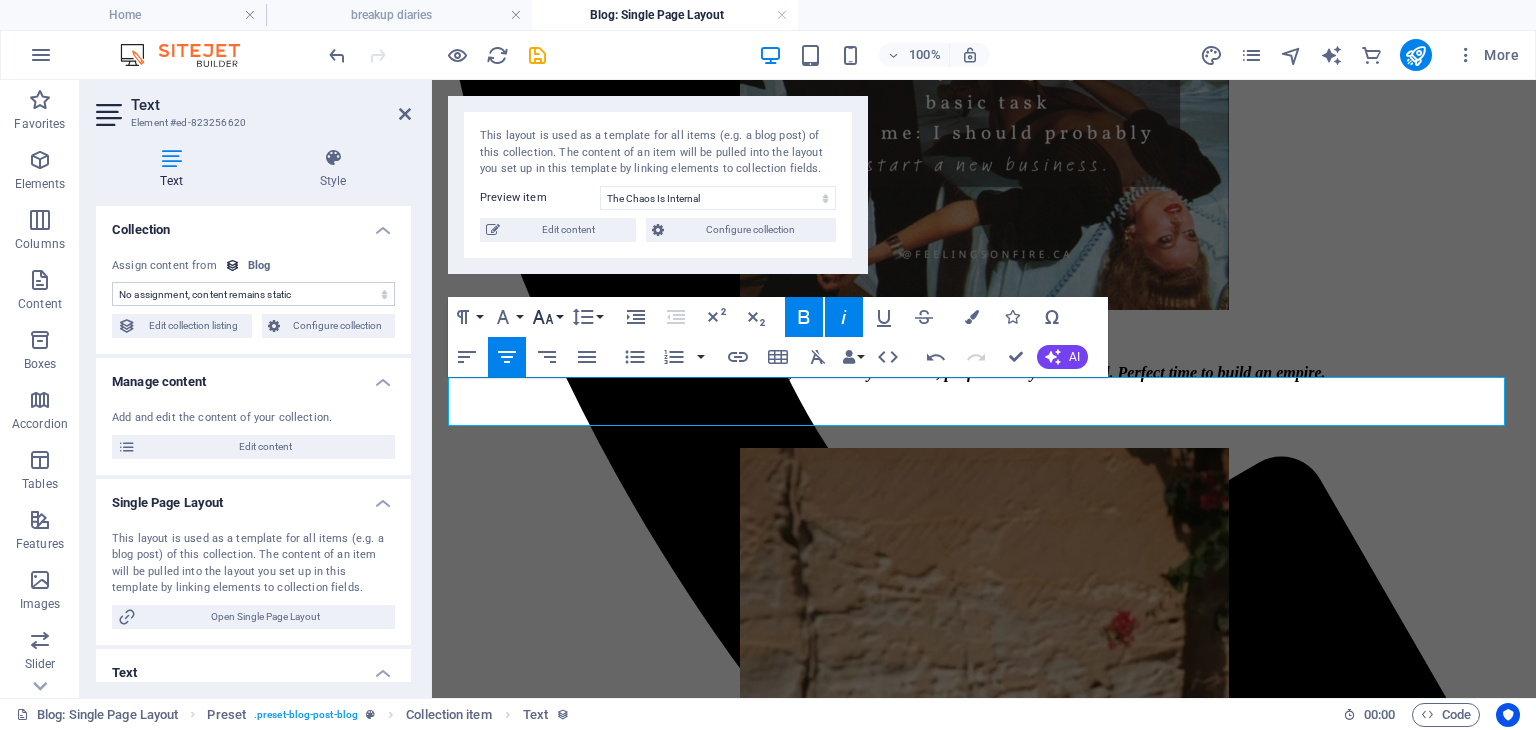 click on "Font Size" at bounding box center (547, 317) 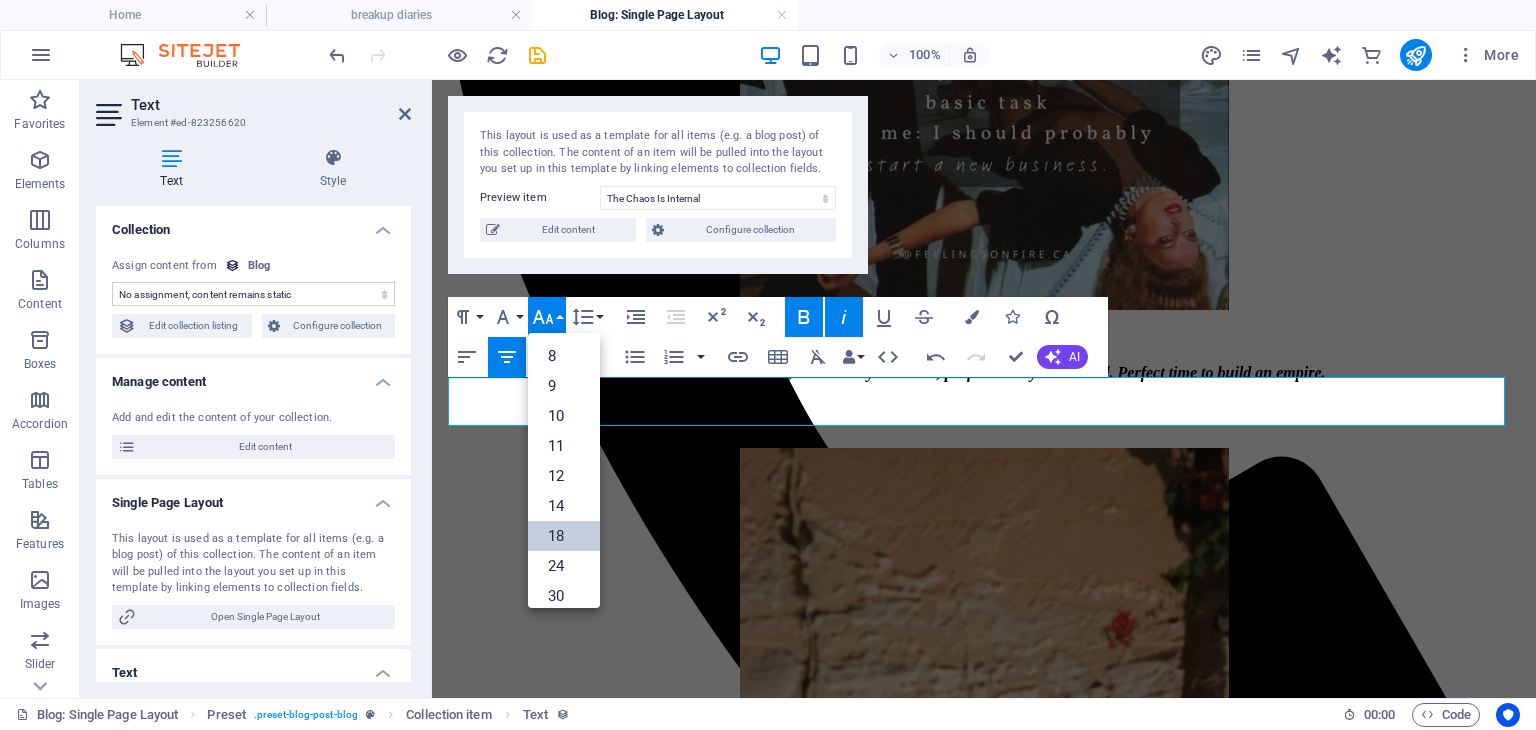 click on "18" at bounding box center (564, 536) 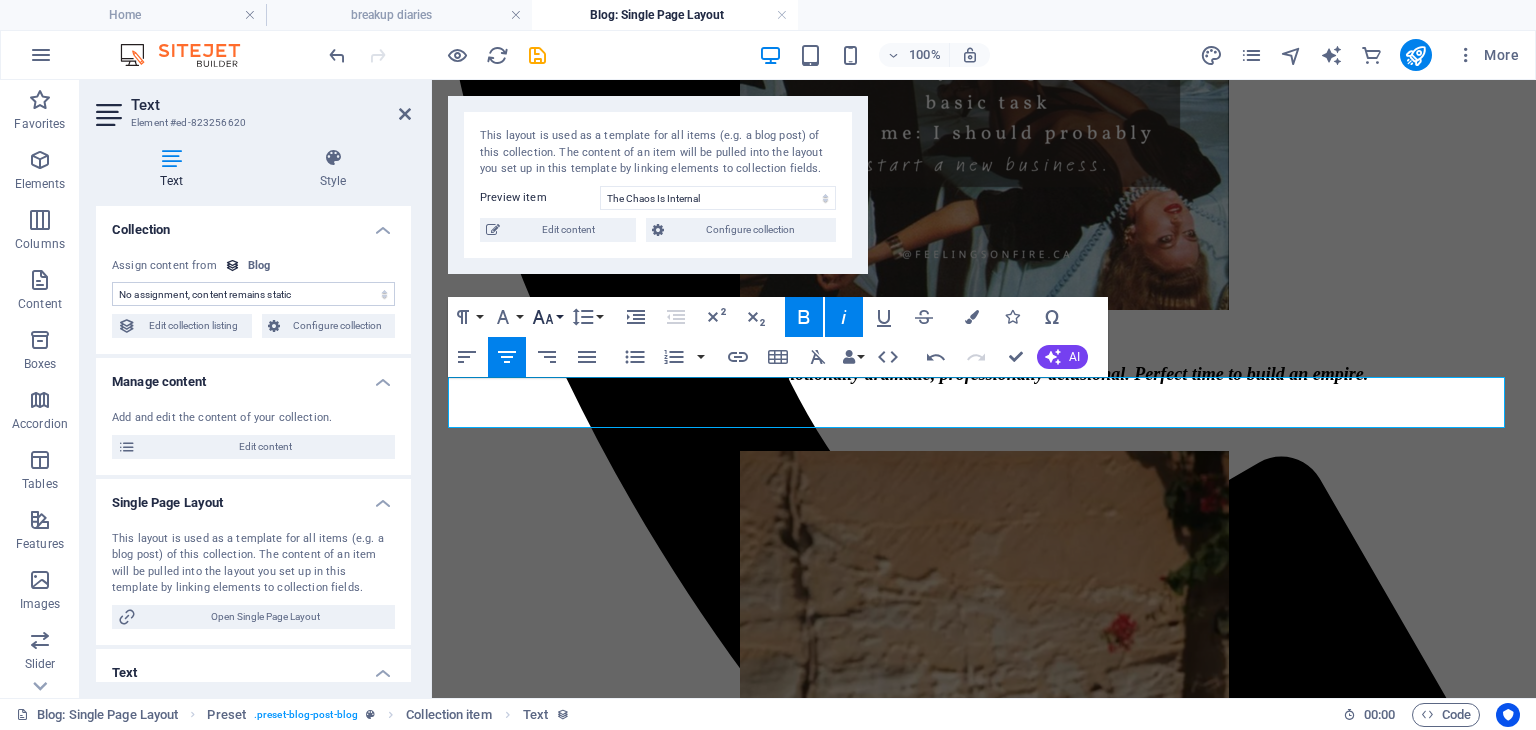 click on "Font Size" at bounding box center (547, 317) 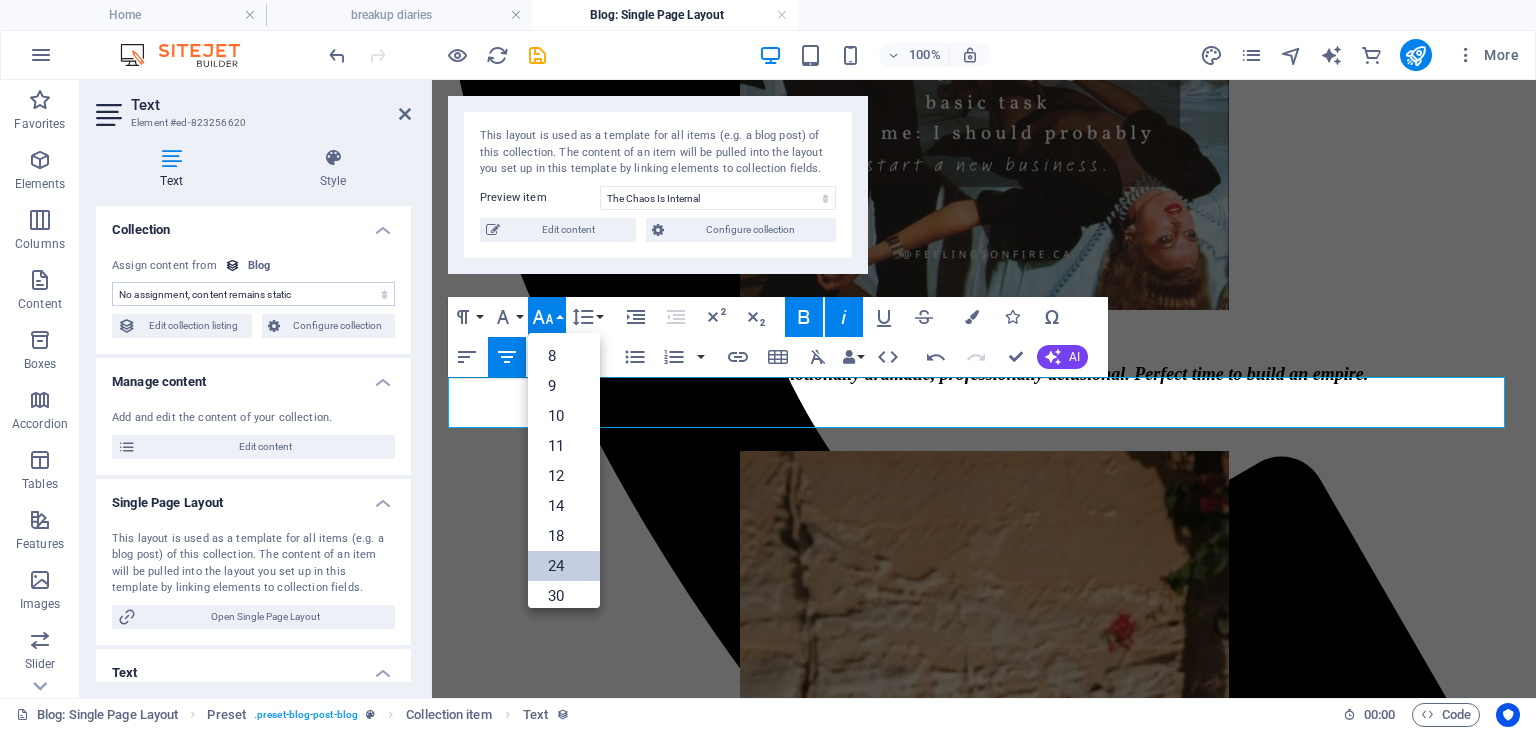 click on "24" at bounding box center (564, 566) 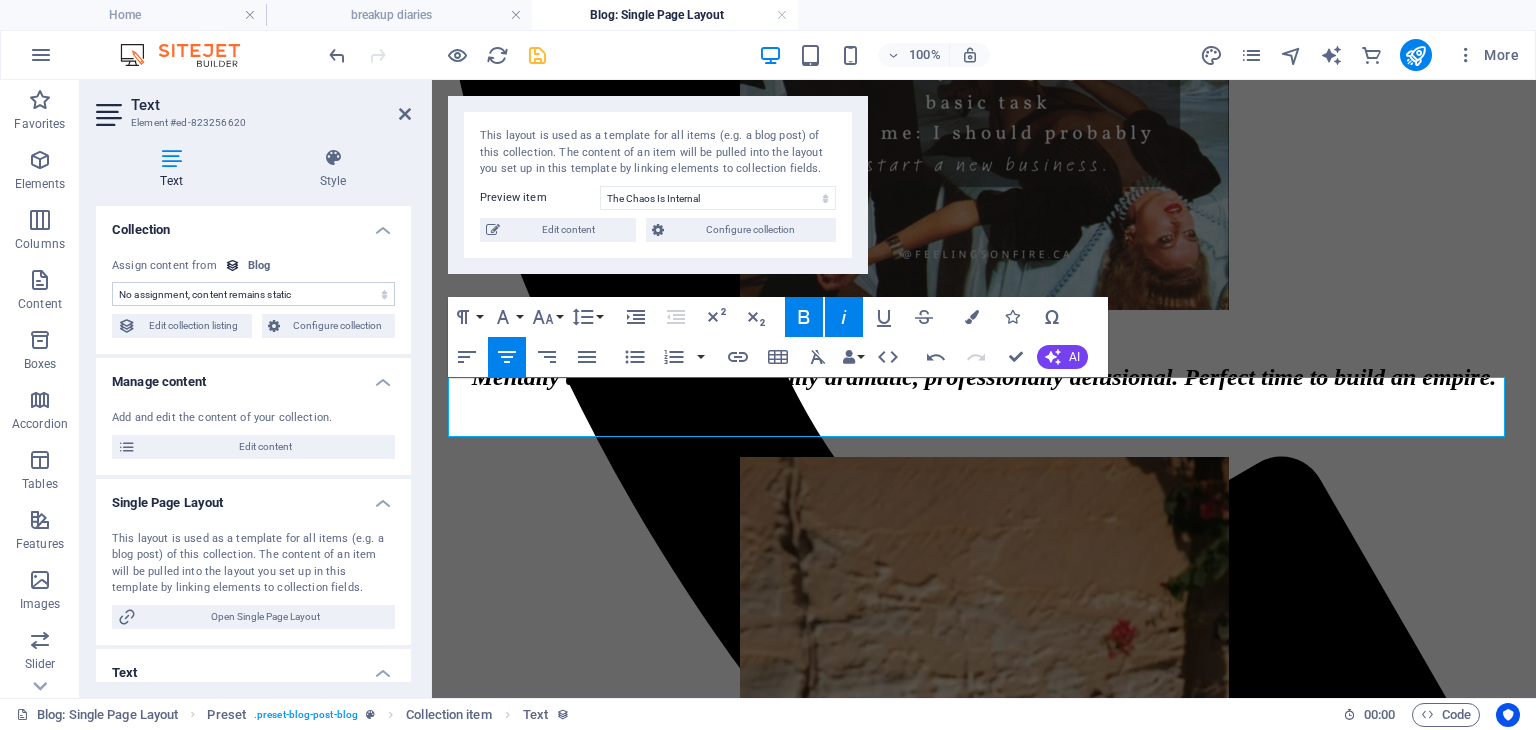 click at bounding box center [537, 55] 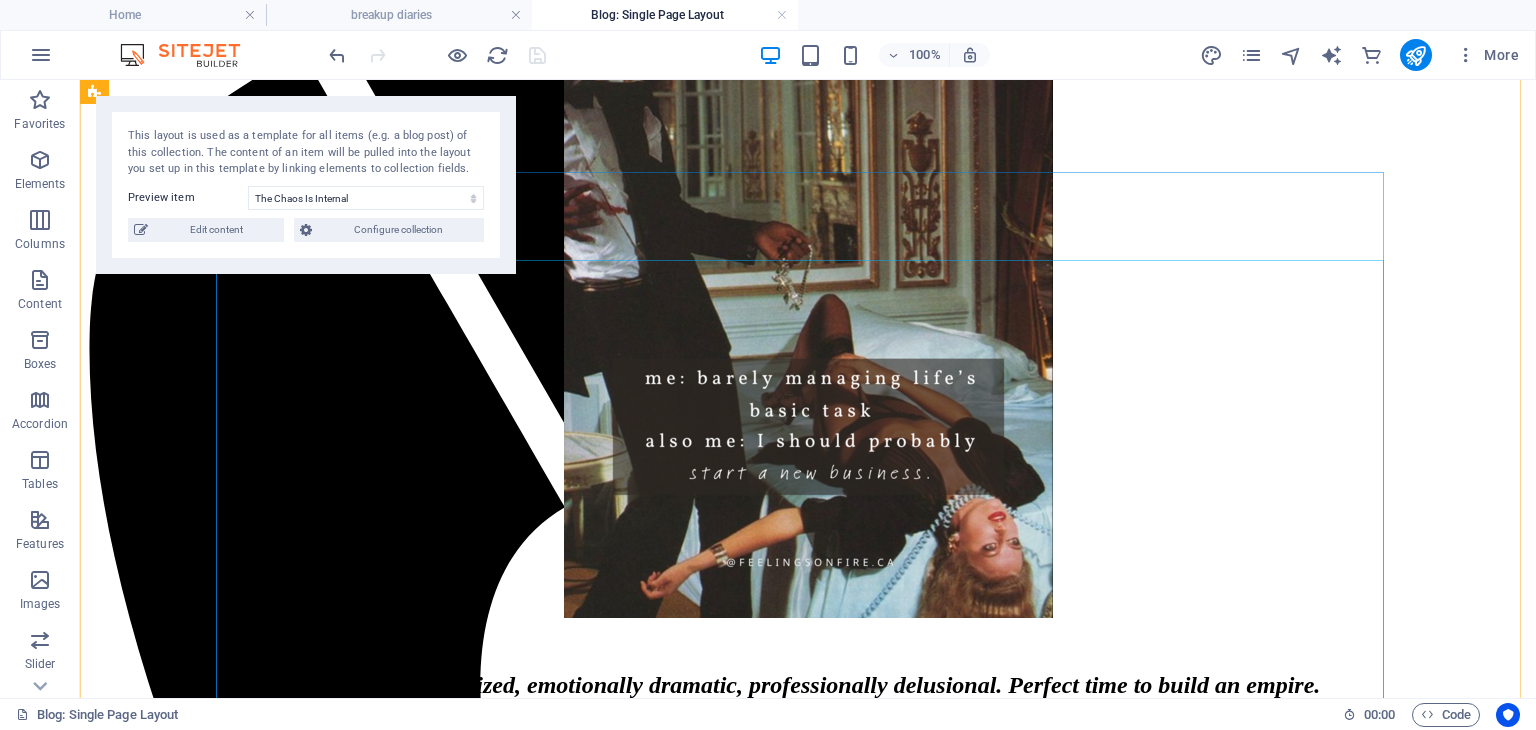 scroll, scrollTop: 494, scrollLeft: 0, axis: vertical 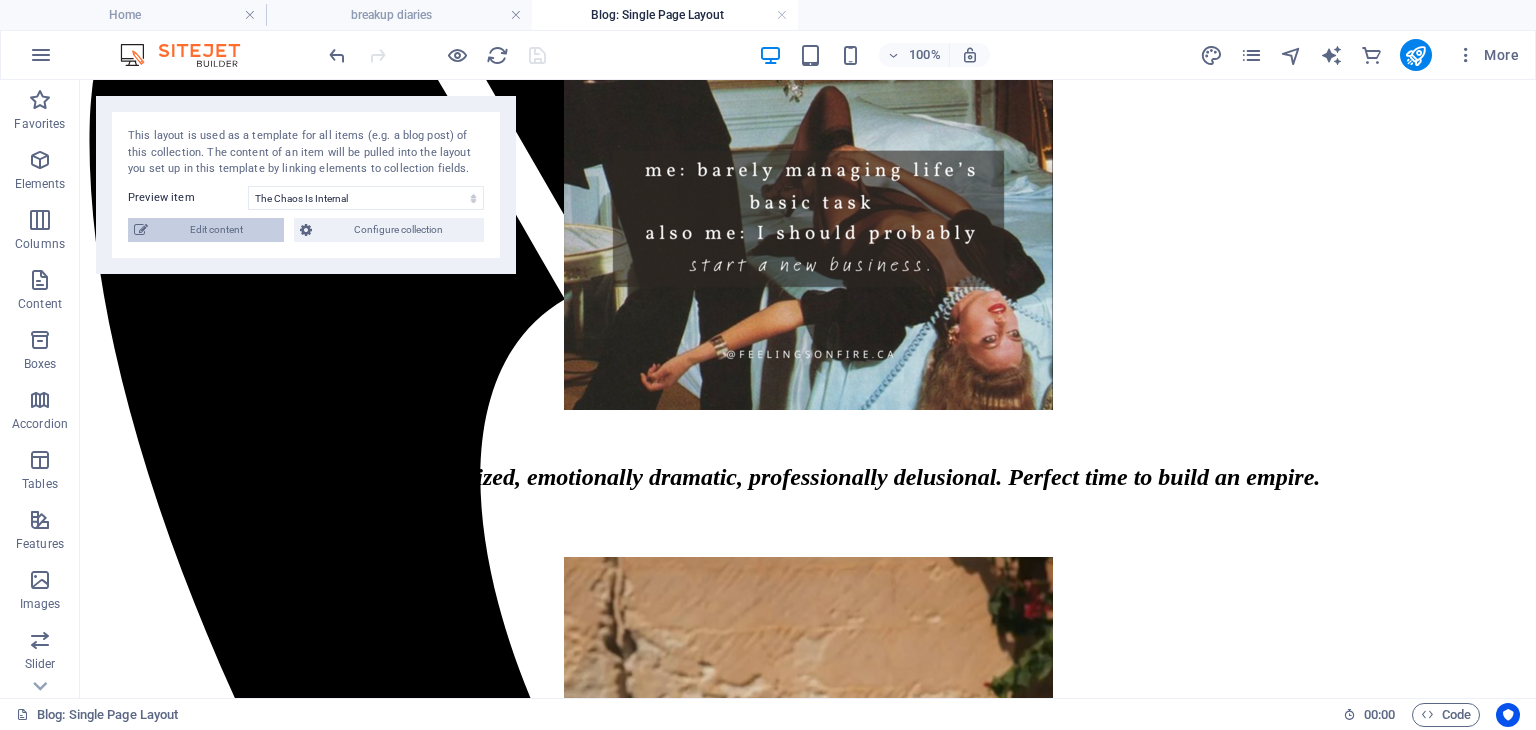 click on "Edit content" at bounding box center (216, 230) 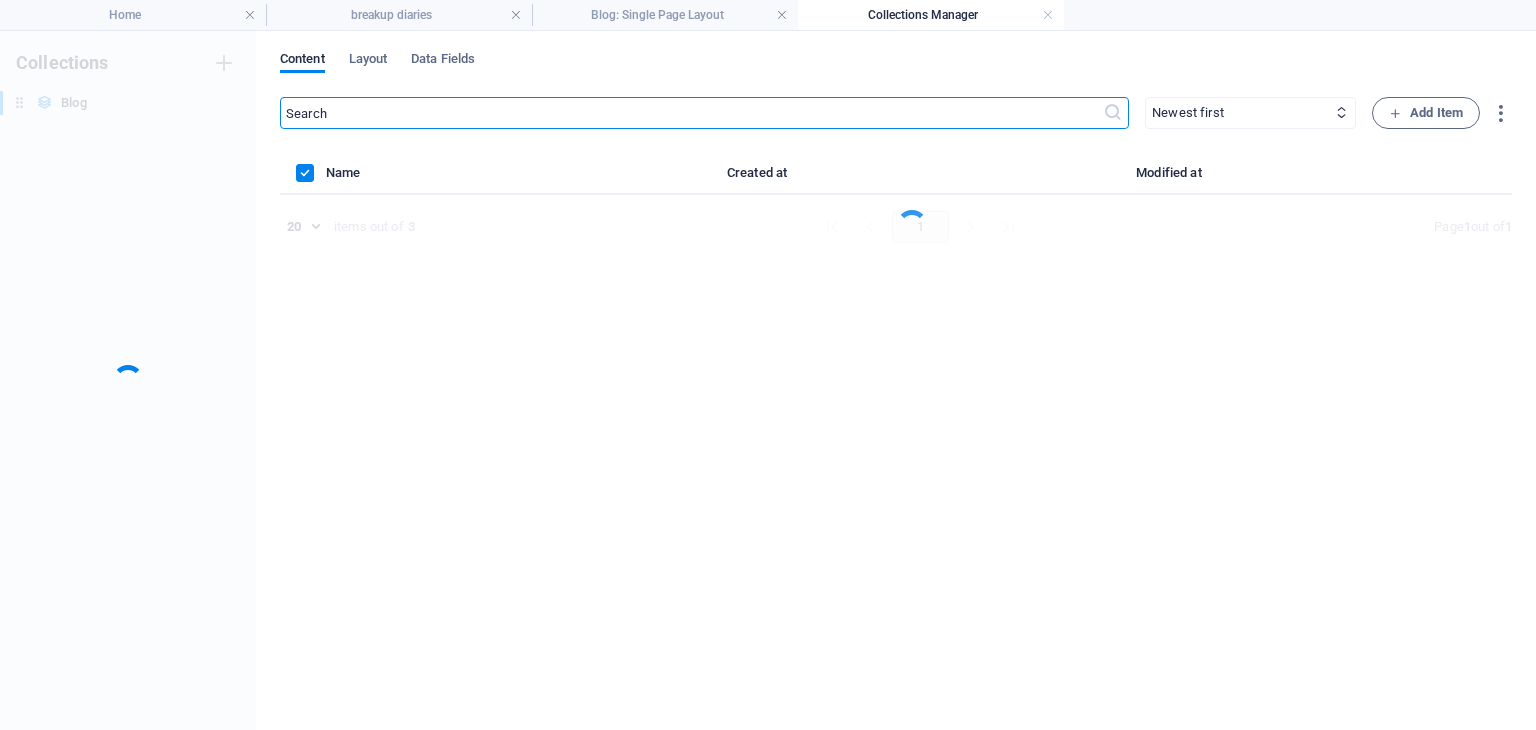 scroll, scrollTop: 0, scrollLeft: 0, axis: both 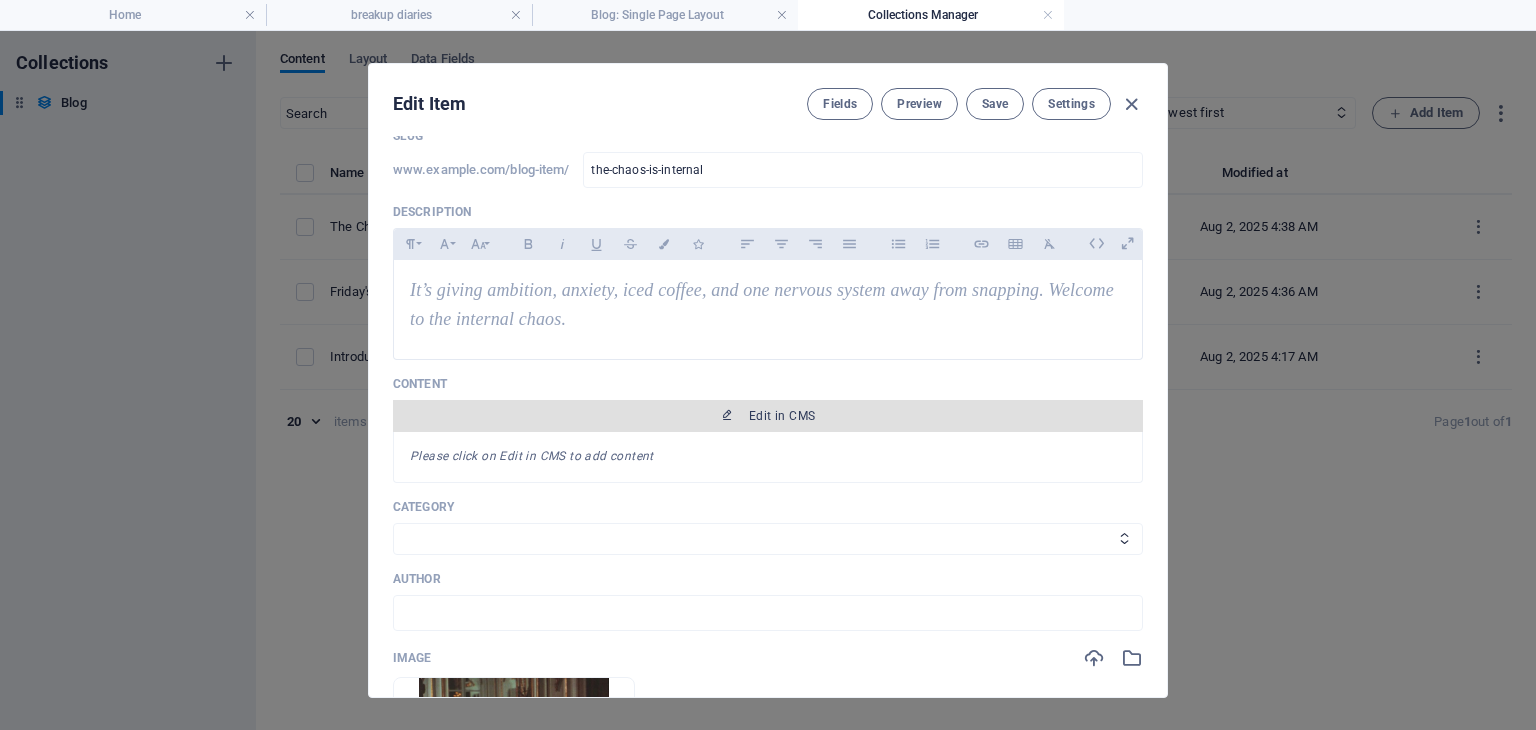 click on "Edit in CMS" at bounding box center (782, 416) 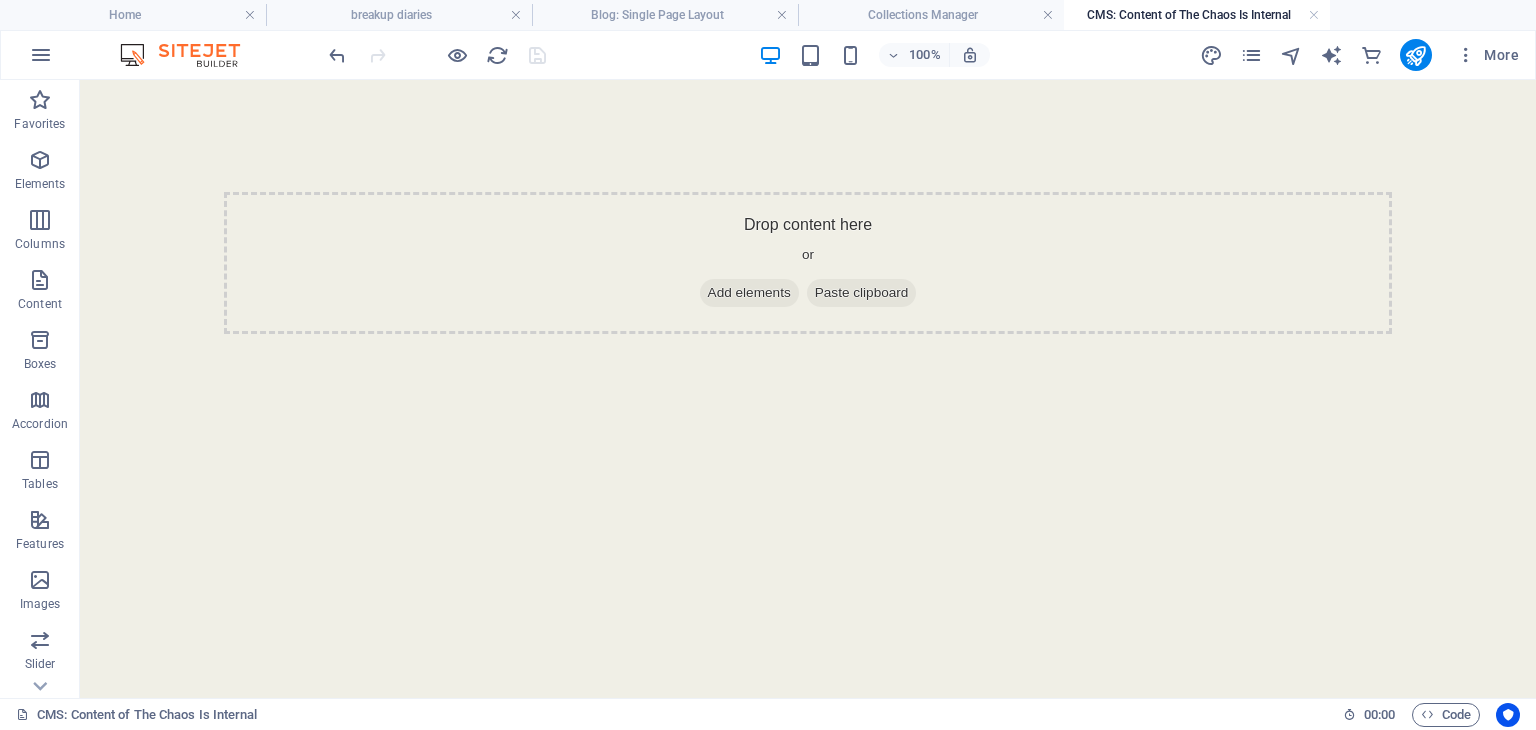 scroll, scrollTop: 0, scrollLeft: 0, axis: both 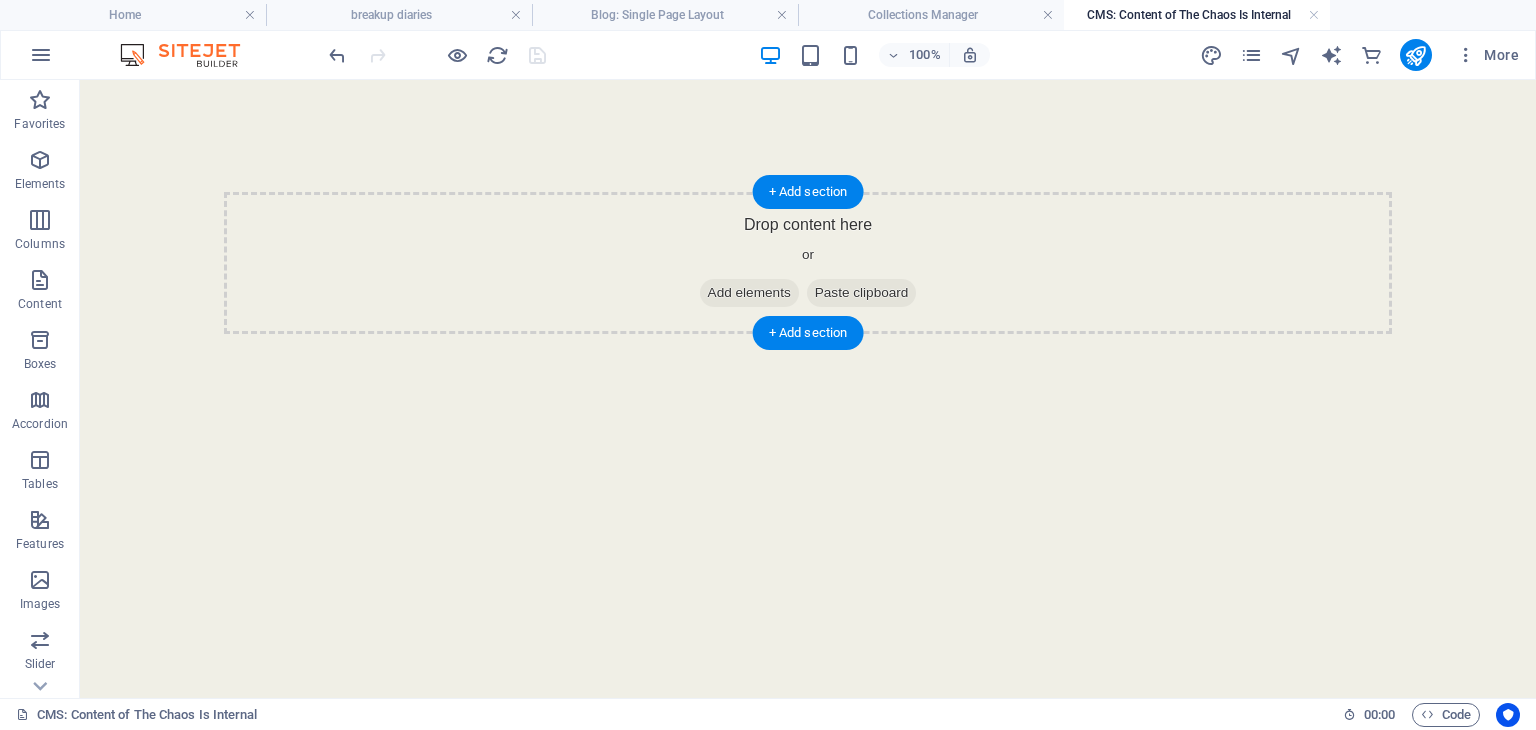 click on "Add elements" at bounding box center (749, 293) 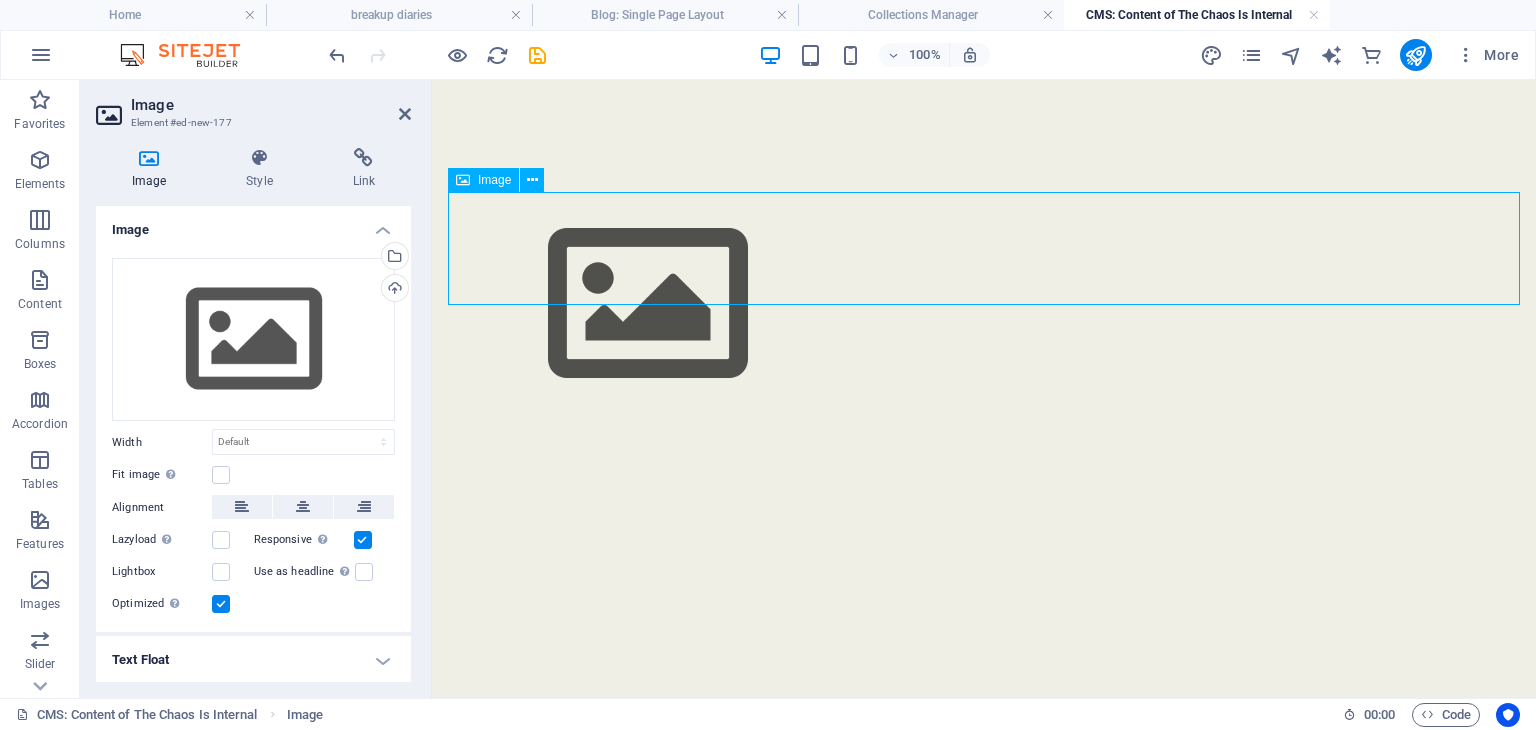 click at bounding box center [984, 304] 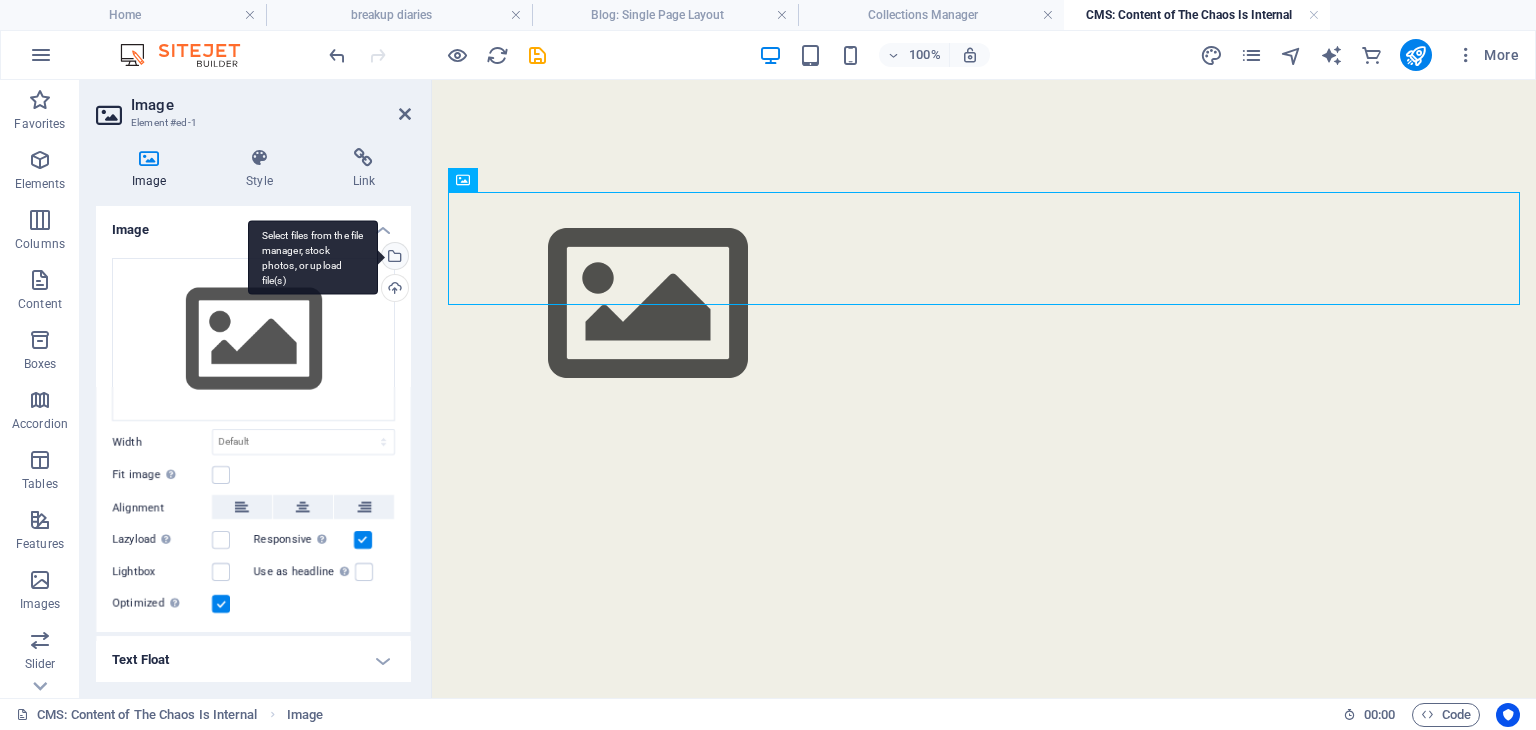 click on "Select files from the file manager, stock photos, or upload file(s)" at bounding box center (313, 257) 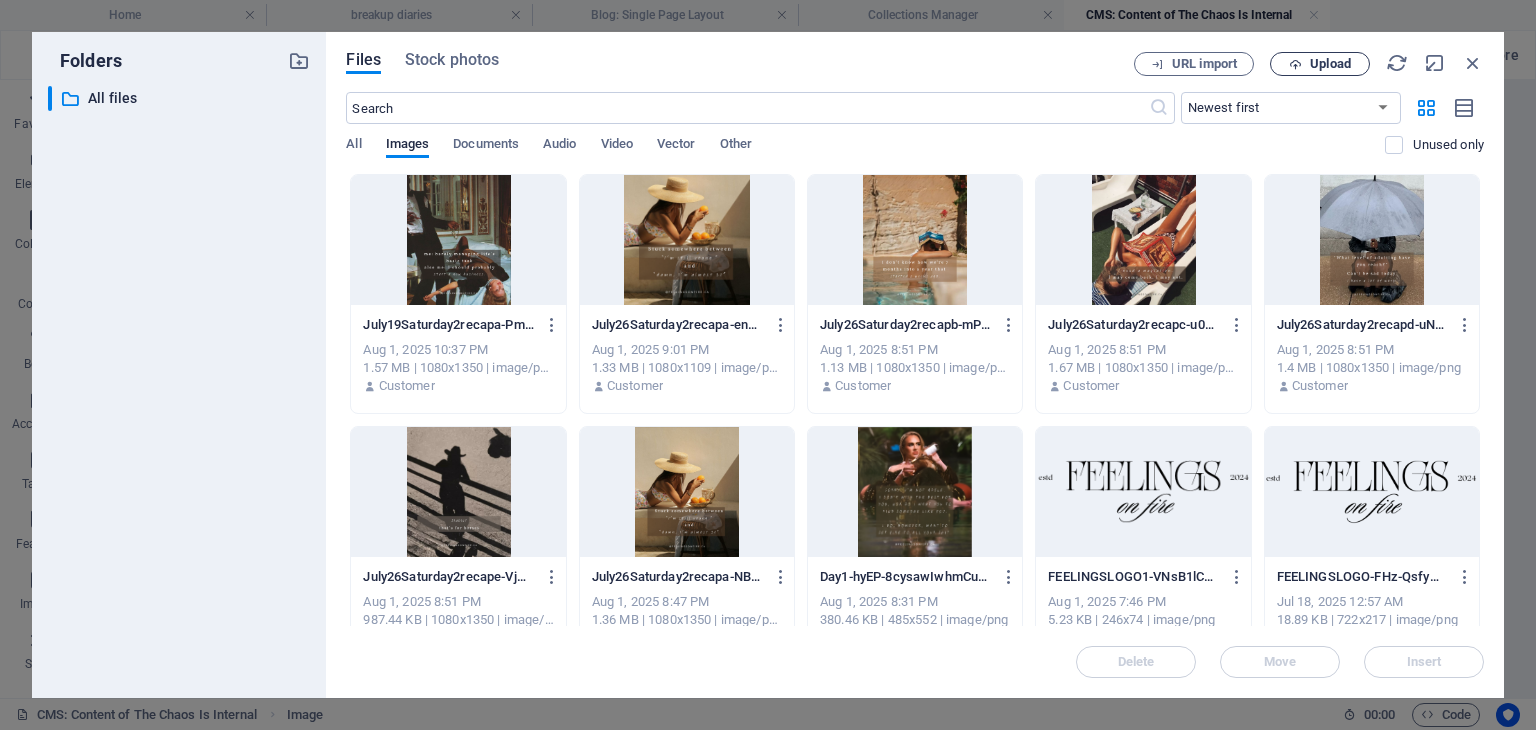 click on "Upload" at bounding box center [1330, 64] 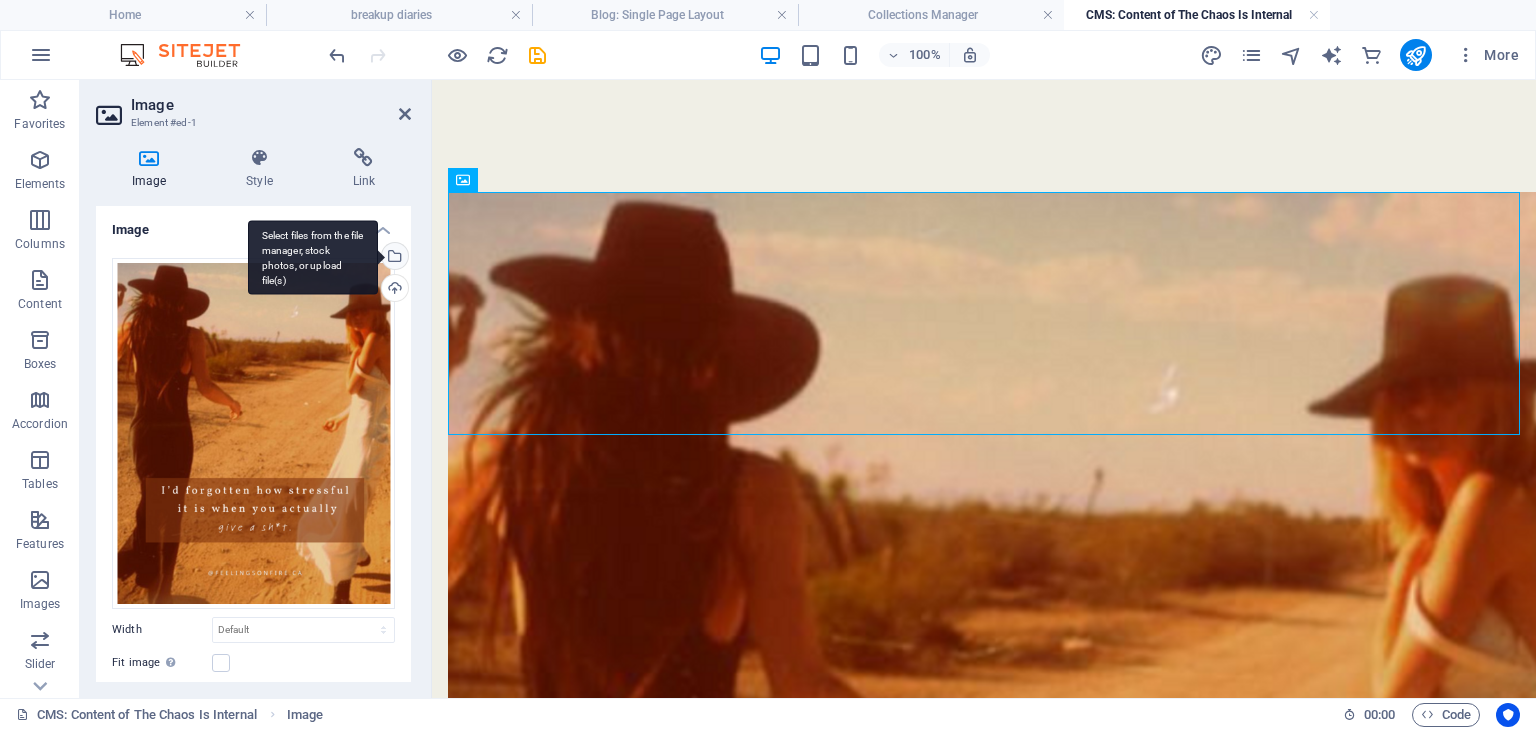 click on "Select files from the file manager, stock photos, or upload file(s)" at bounding box center (393, 258) 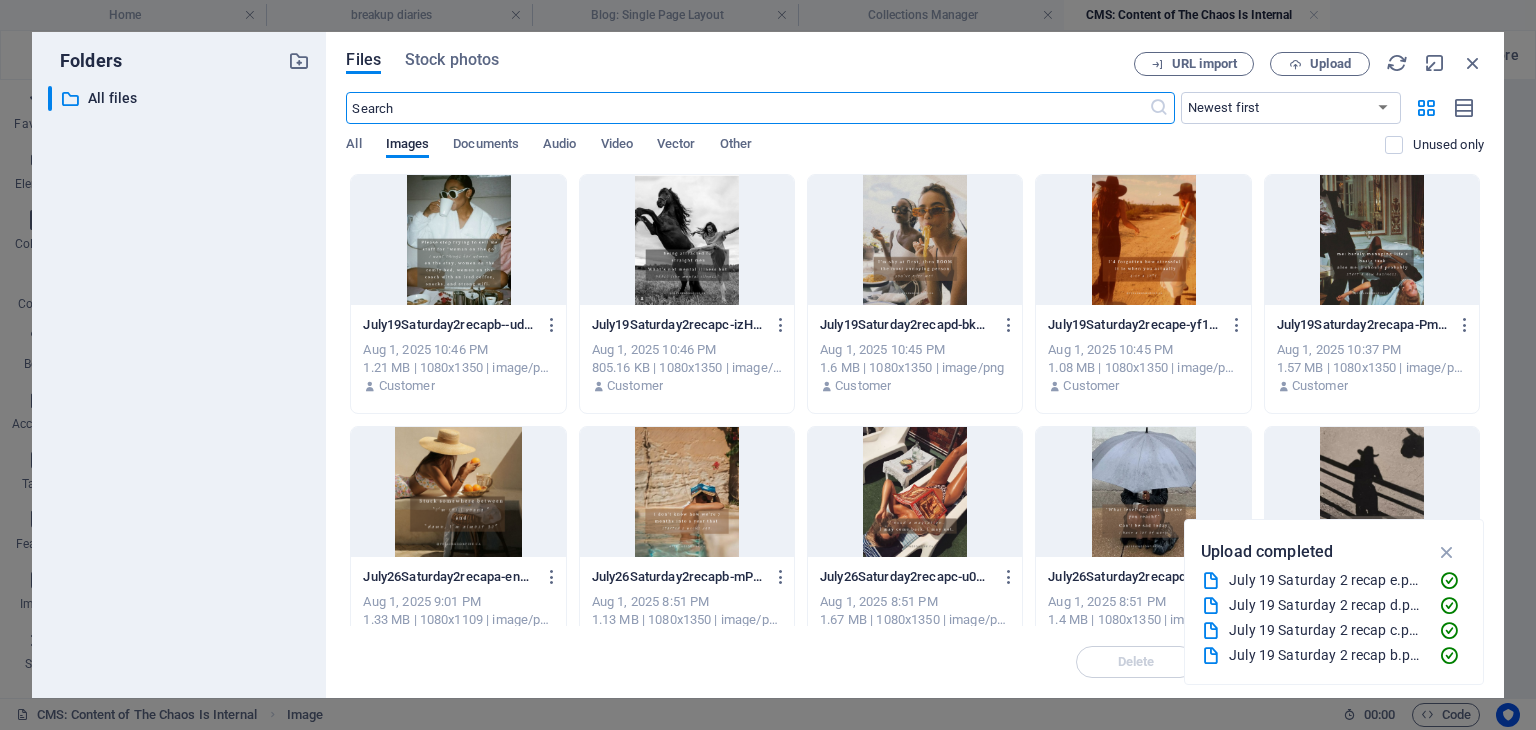 click at bounding box center (458, 240) 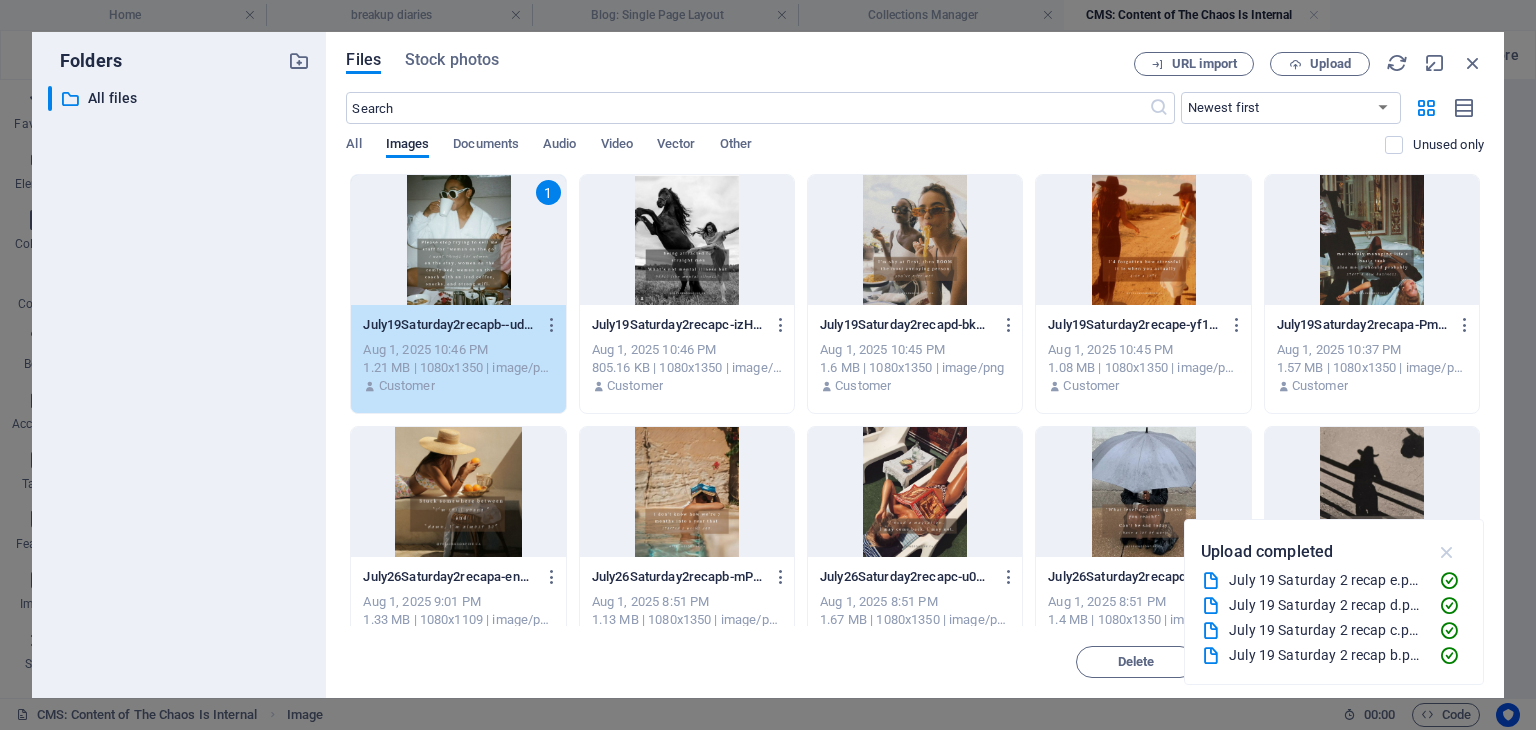 click at bounding box center (1447, 552) 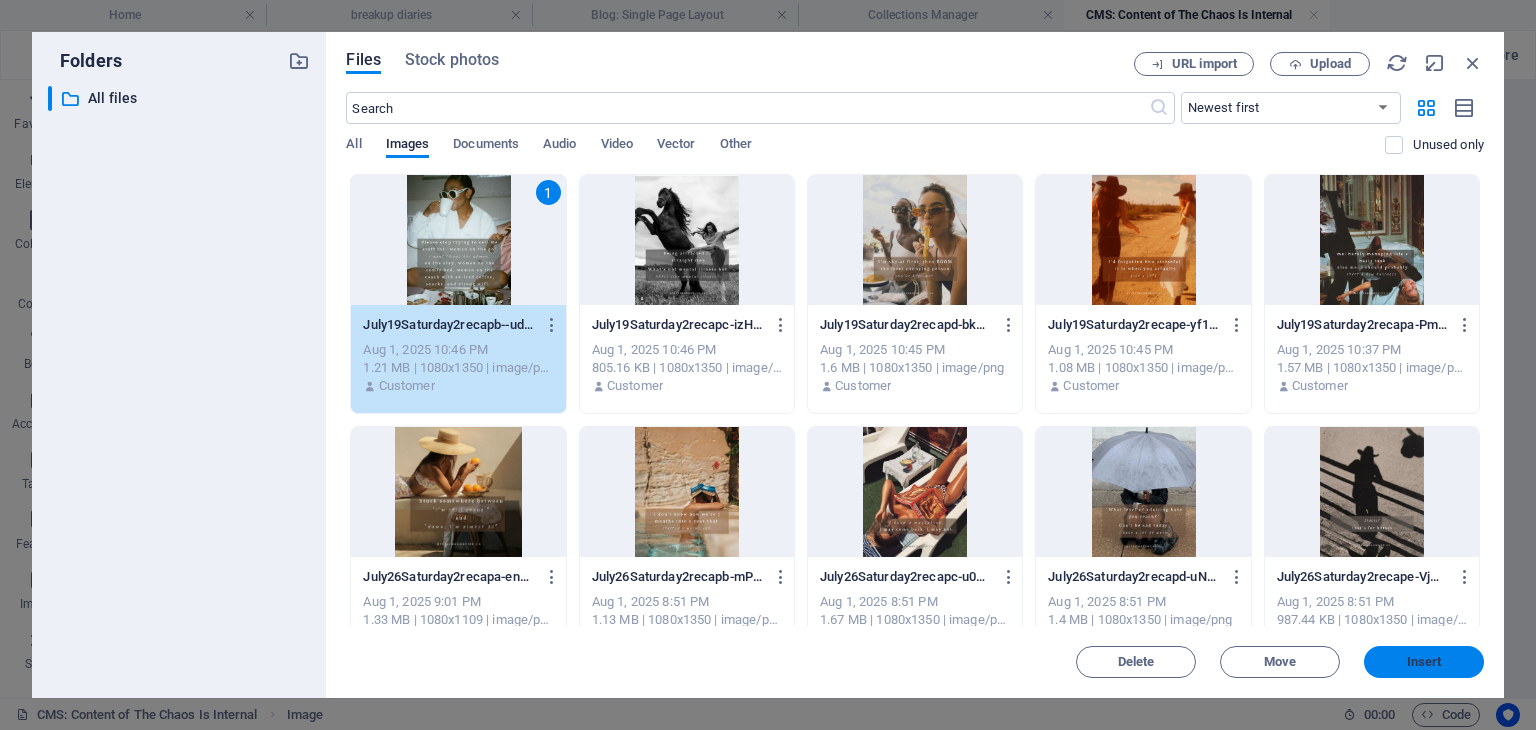 drag, startPoint x: 1445, startPoint y: 660, endPoint x: 624, endPoint y: 444, distance: 848.9387 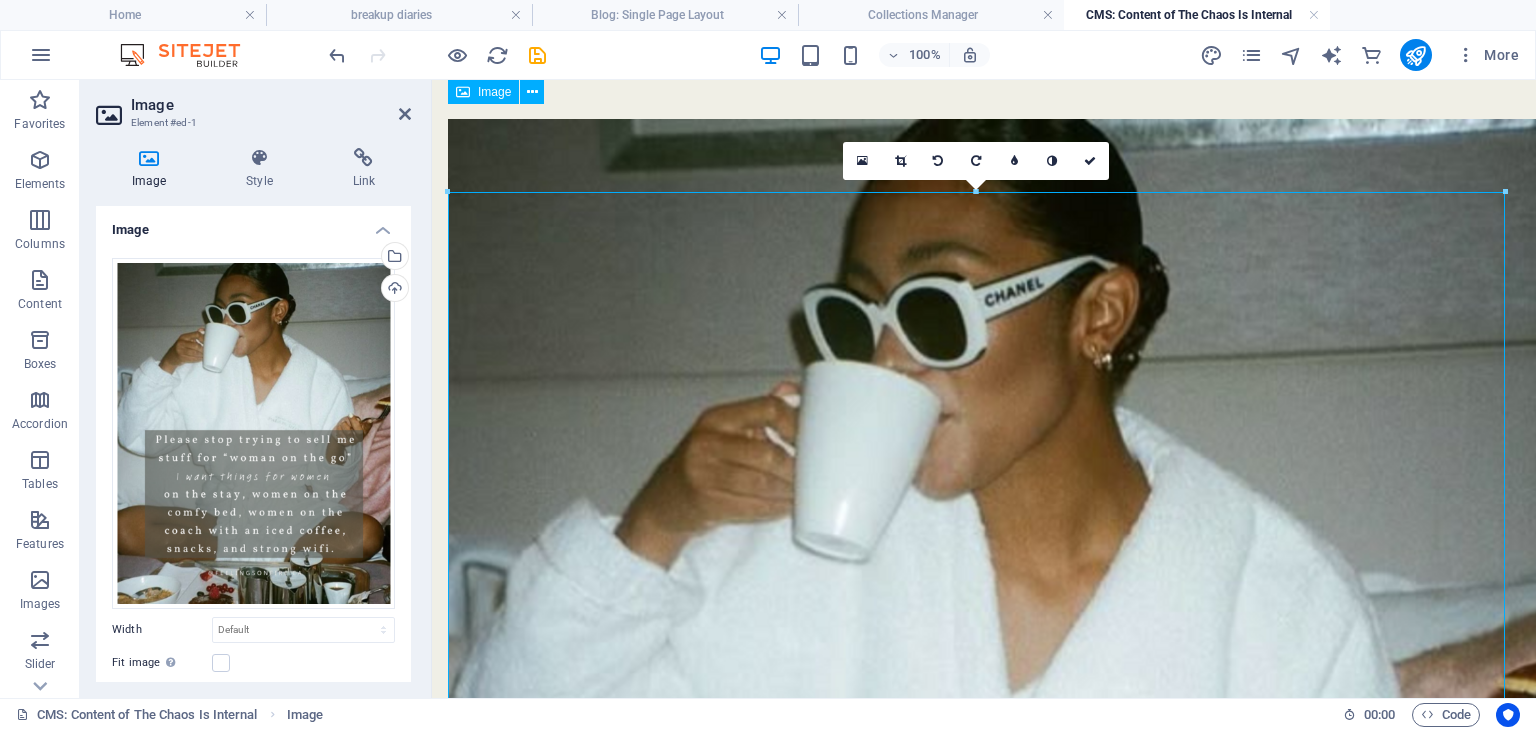 scroll, scrollTop: 0, scrollLeft: 0, axis: both 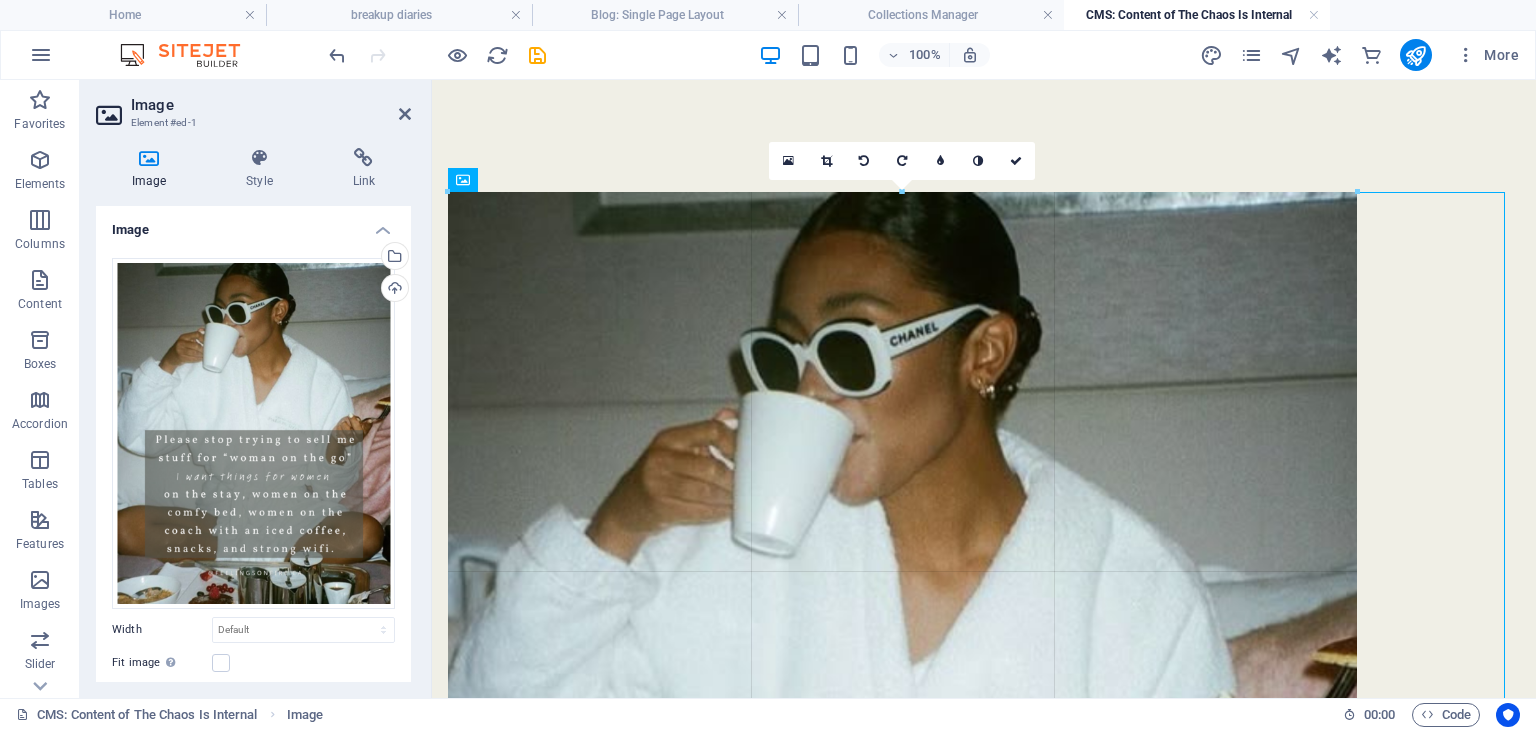 drag, startPoint x: 449, startPoint y: 191, endPoint x: 844, endPoint y: 376, distance: 436.17657 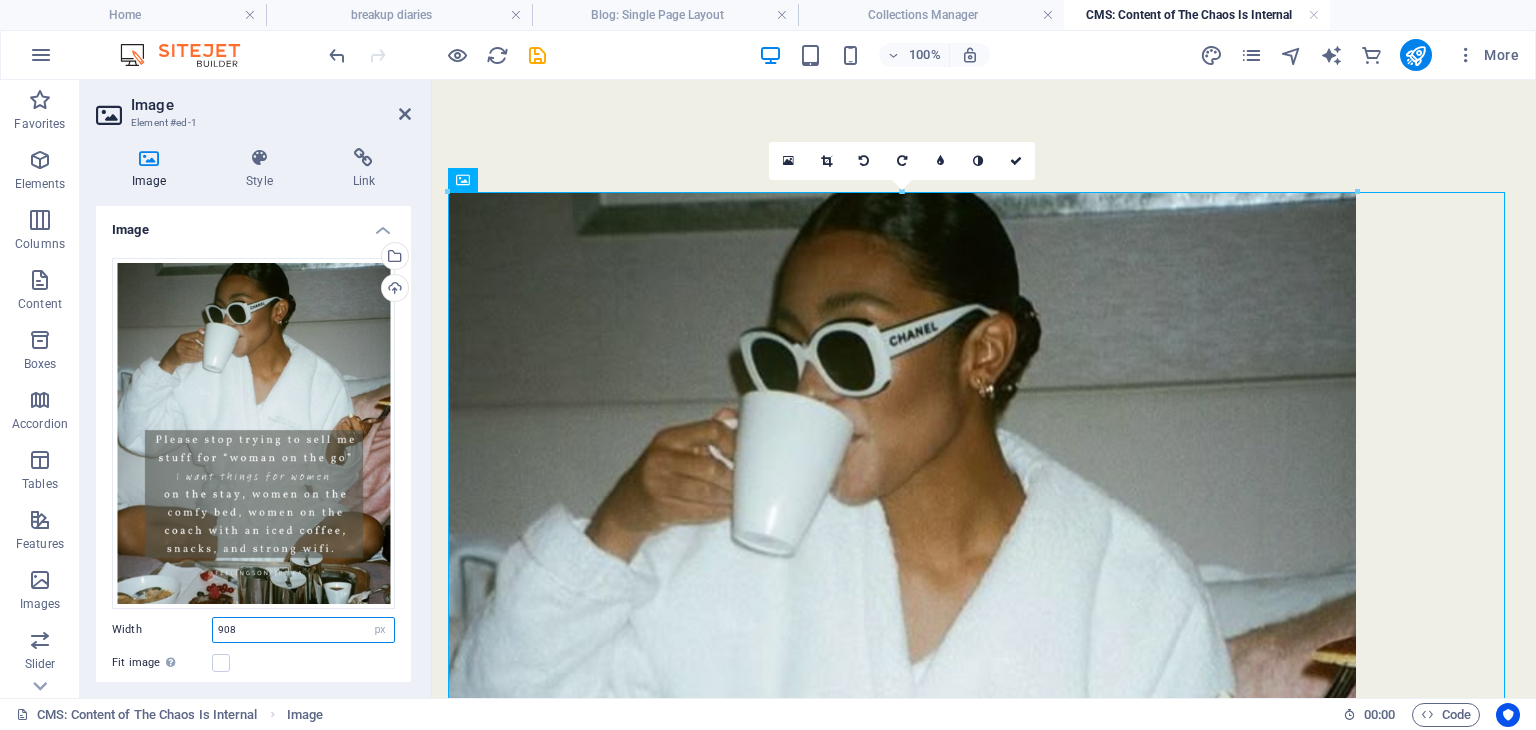 click on "908" at bounding box center (303, 630) 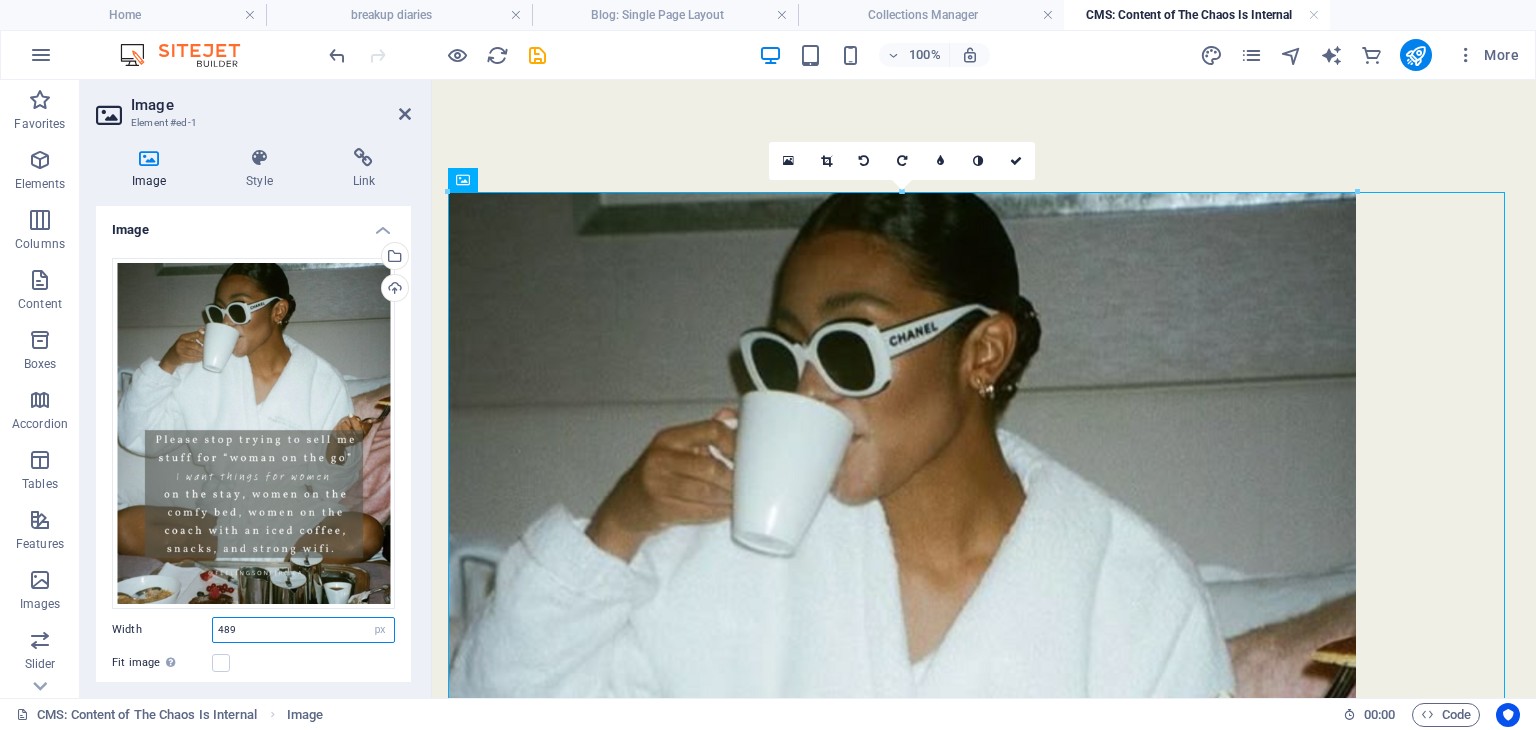 type on "489" 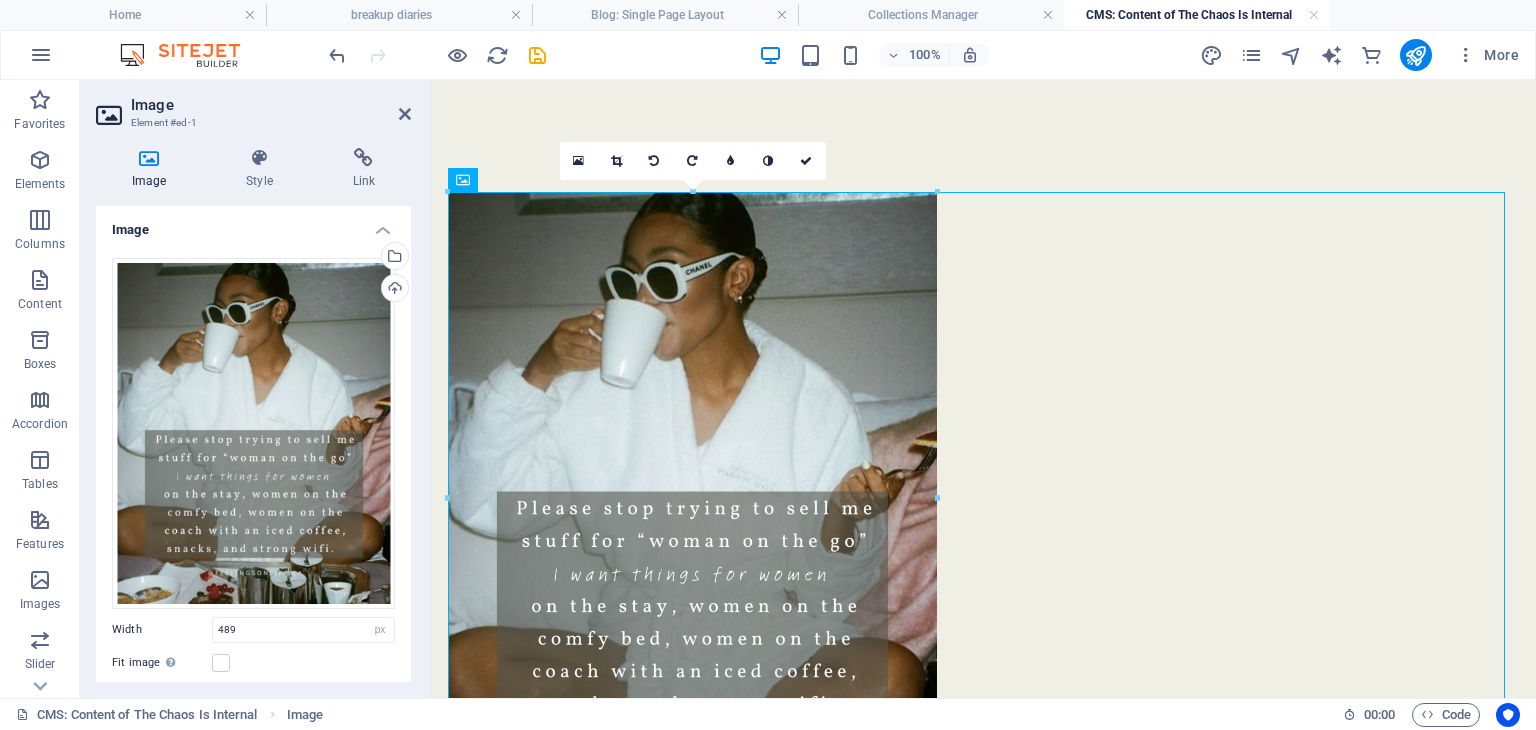 click on "Width 489 Default auto px rem % em vh vw" at bounding box center (253, 630) 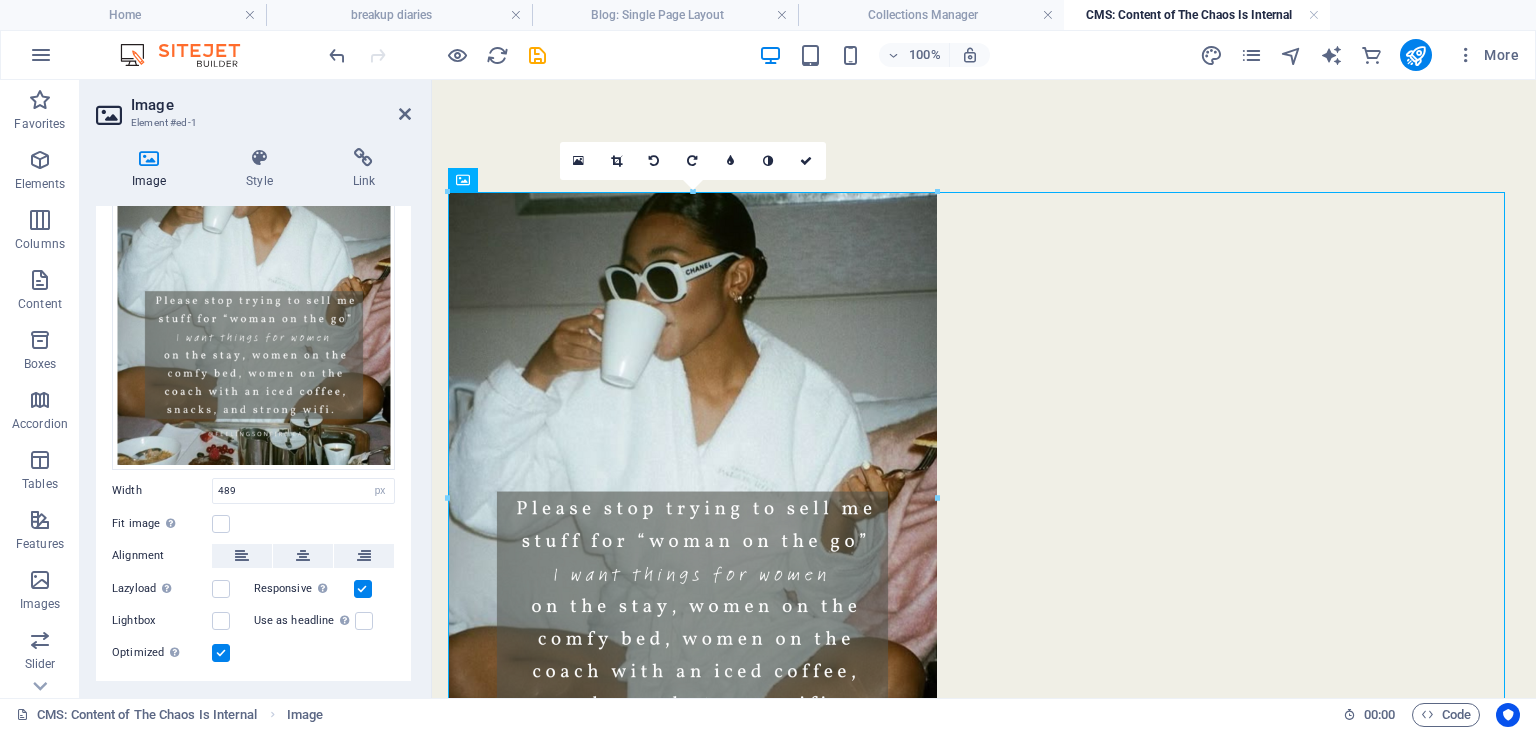 scroll, scrollTop: 236, scrollLeft: 0, axis: vertical 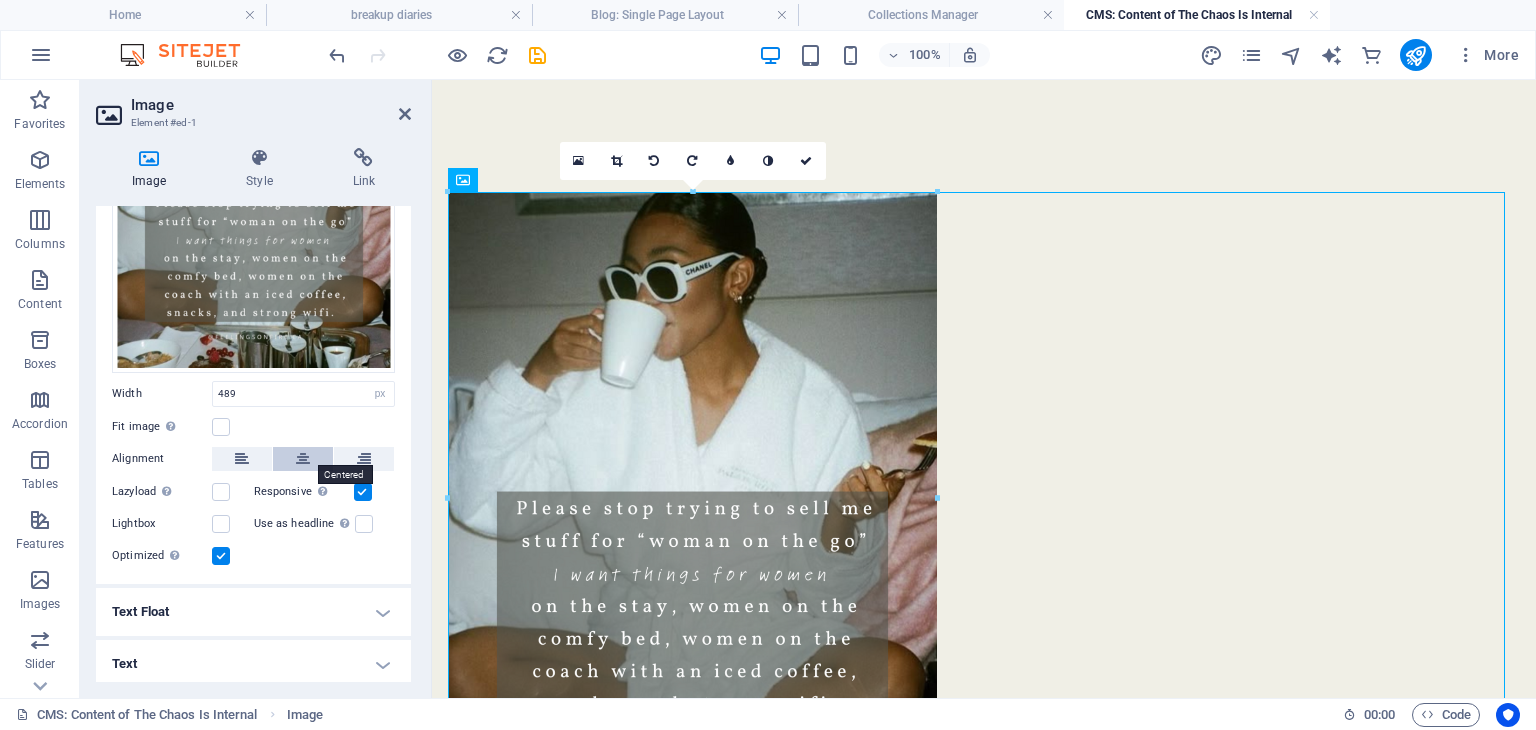 click at bounding box center [303, 459] 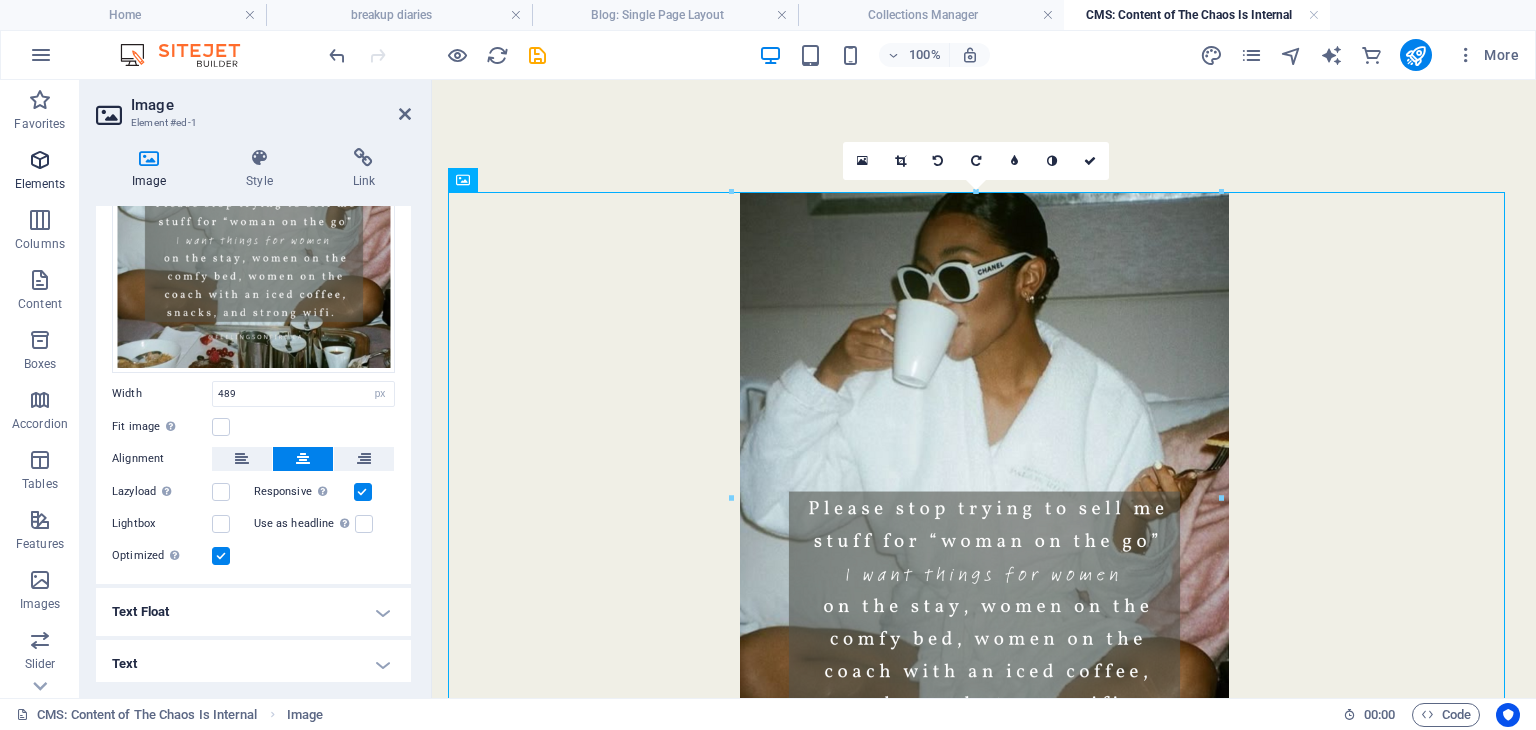 click at bounding box center (40, 160) 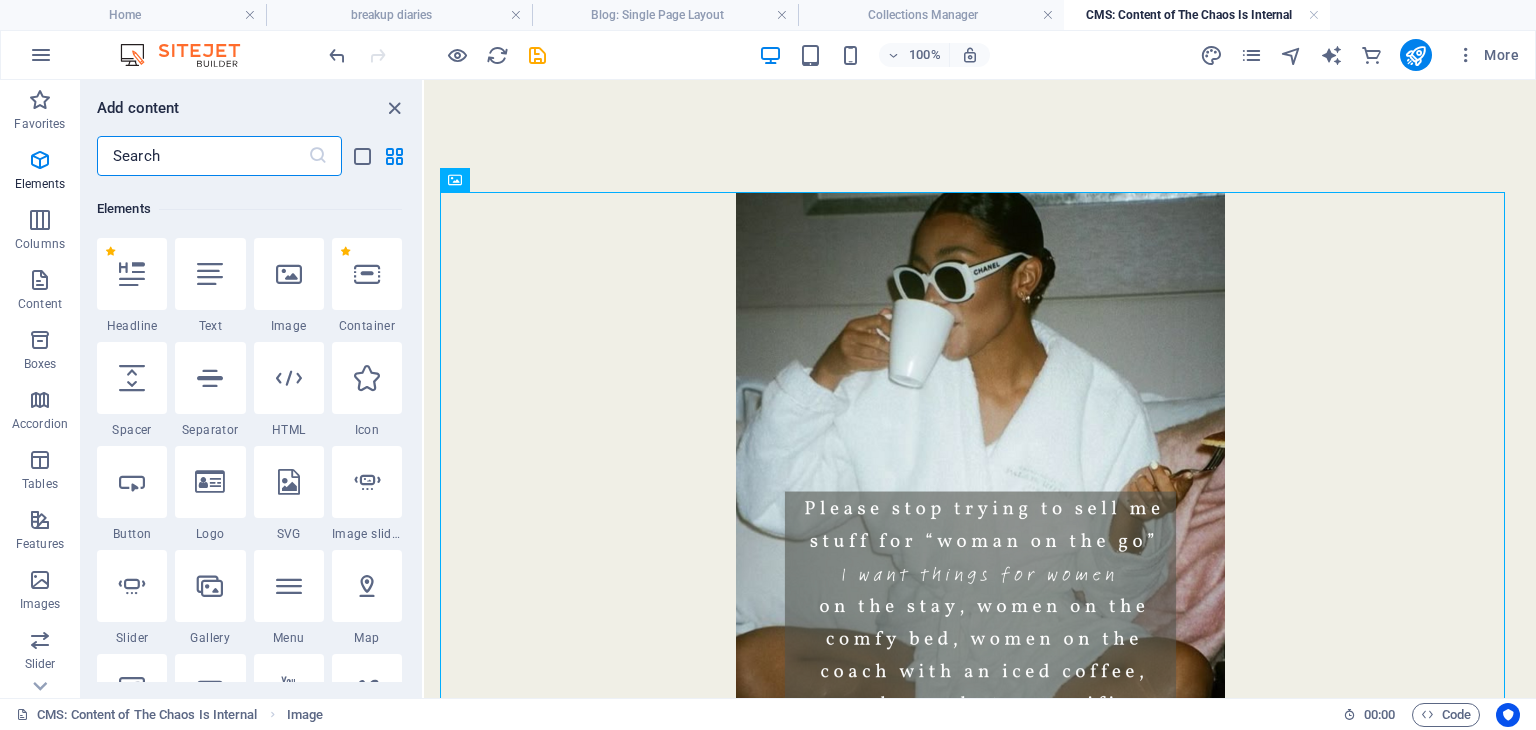 scroll, scrollTop: 212, scrollLeft: 0, axis: vertical 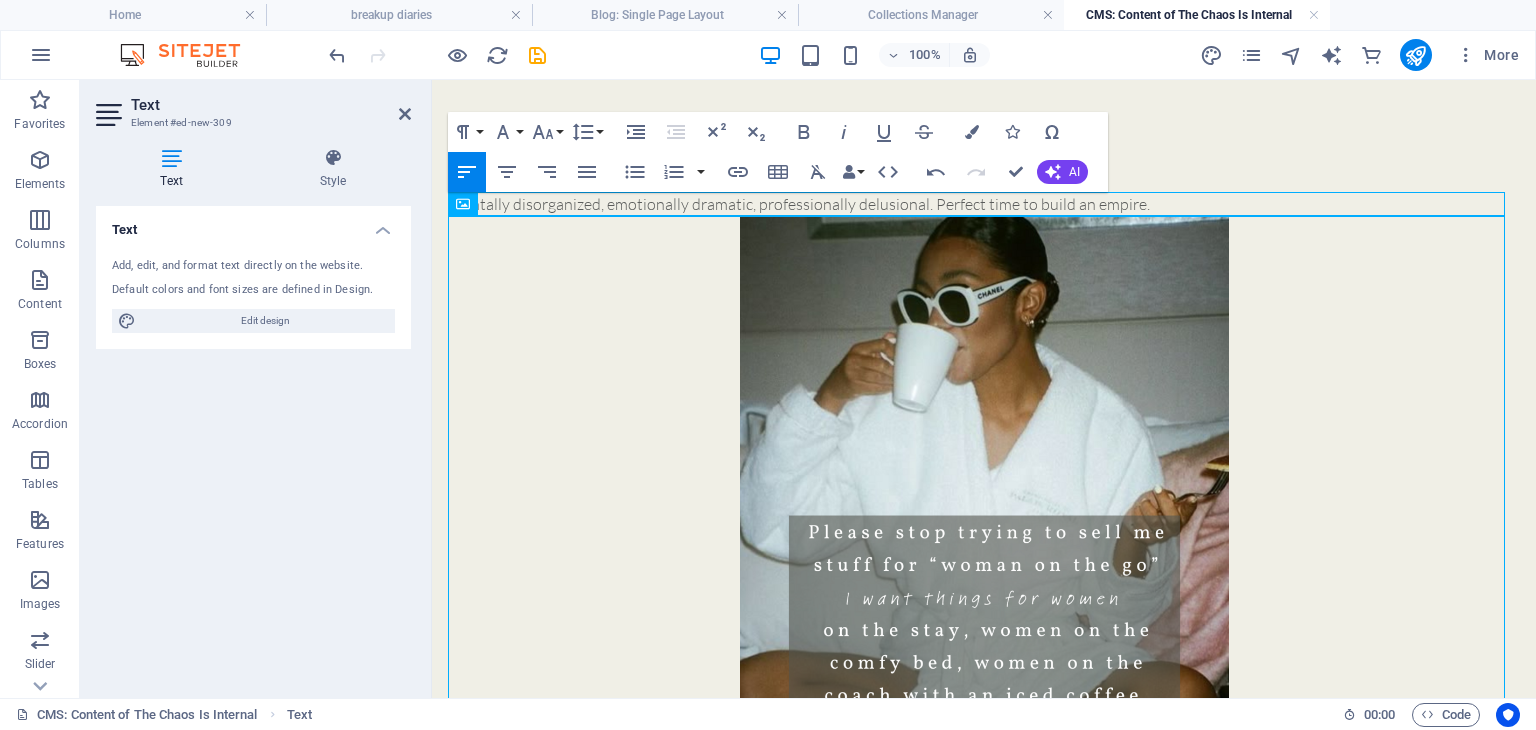 click on "Mentally disorganized, emotionally dramatic, professionally delusional. Perfect time to build an empire." at bounding box center [984, 204] 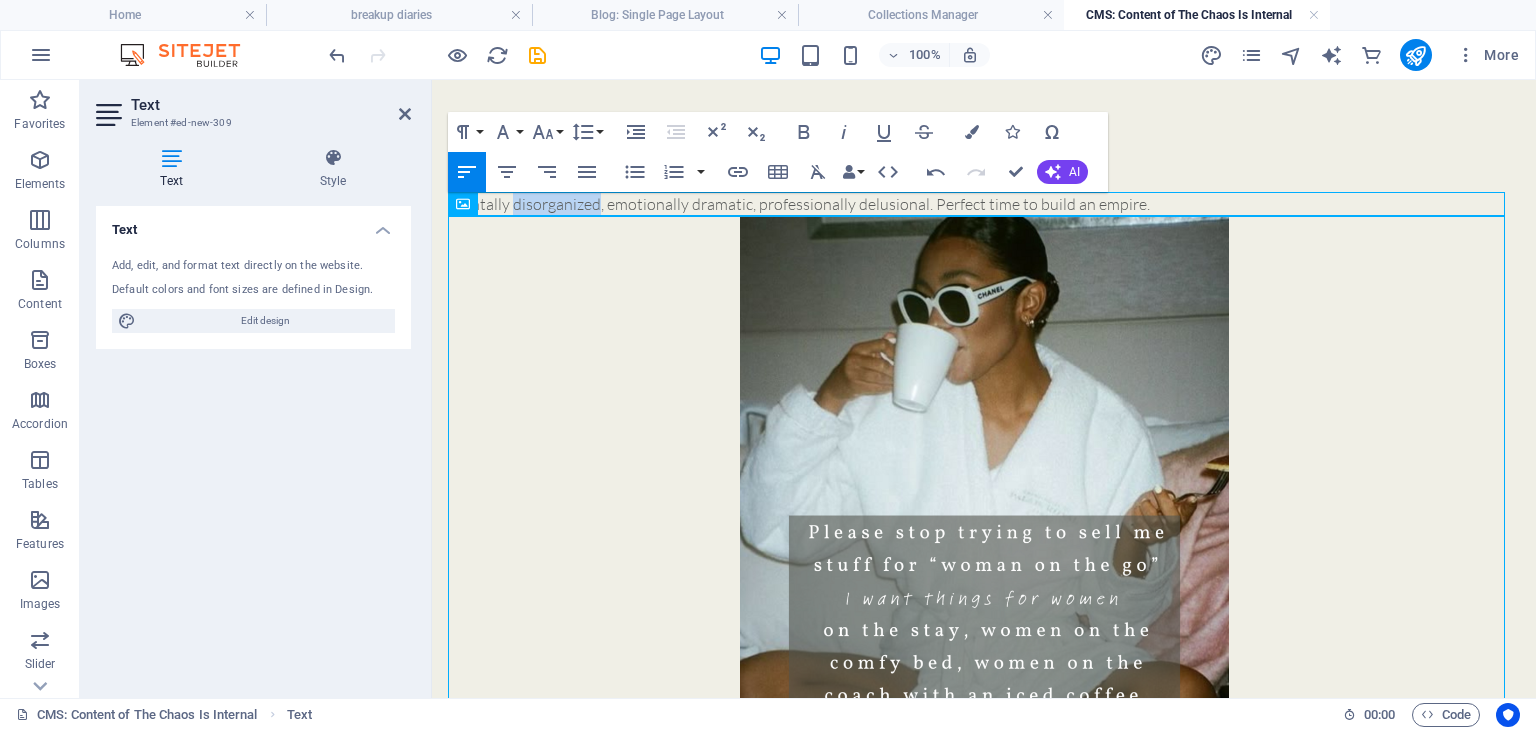 click on "Mentally disorganized, emotionally dramatic, professionally delusional. Perfect time to build an empire." at bounding box center [984, 204] 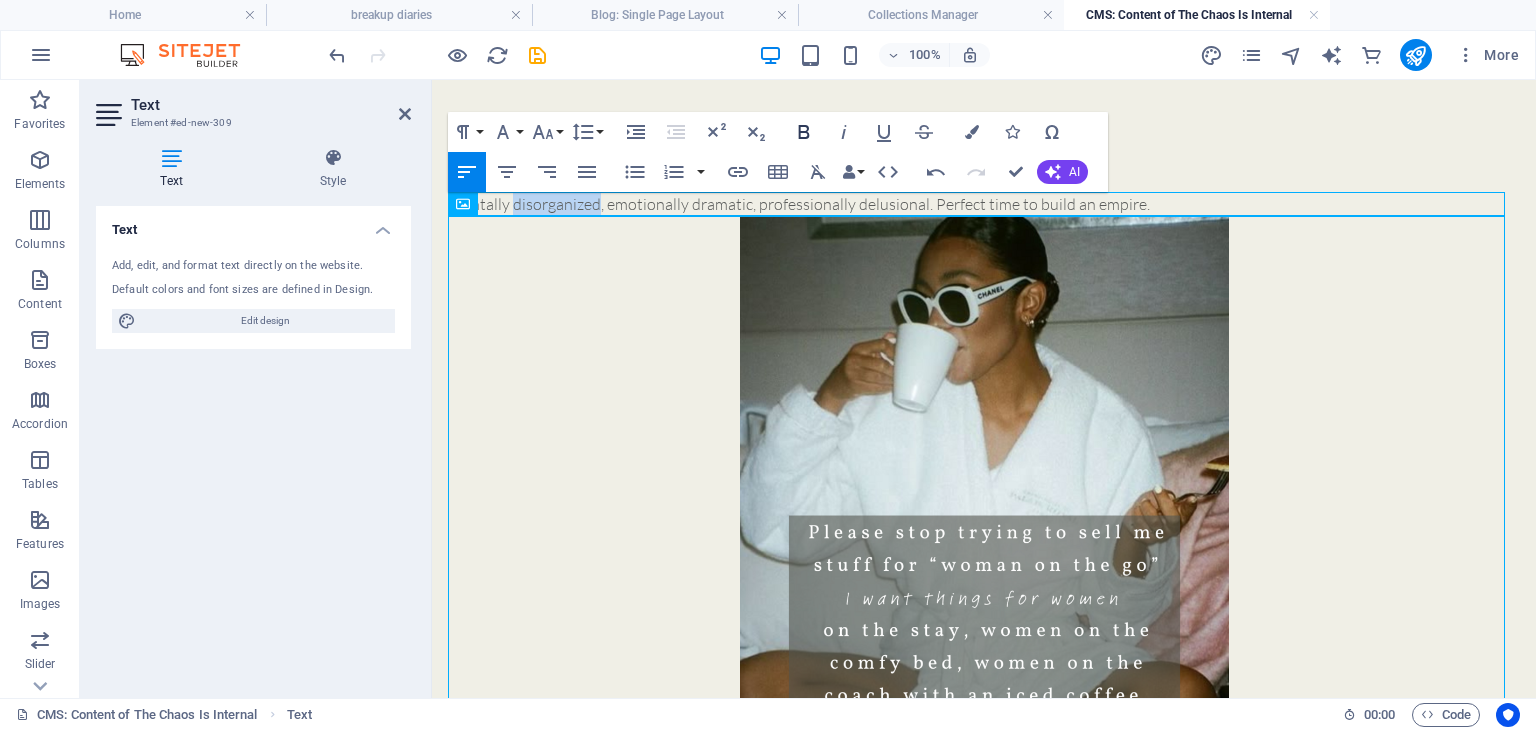 click 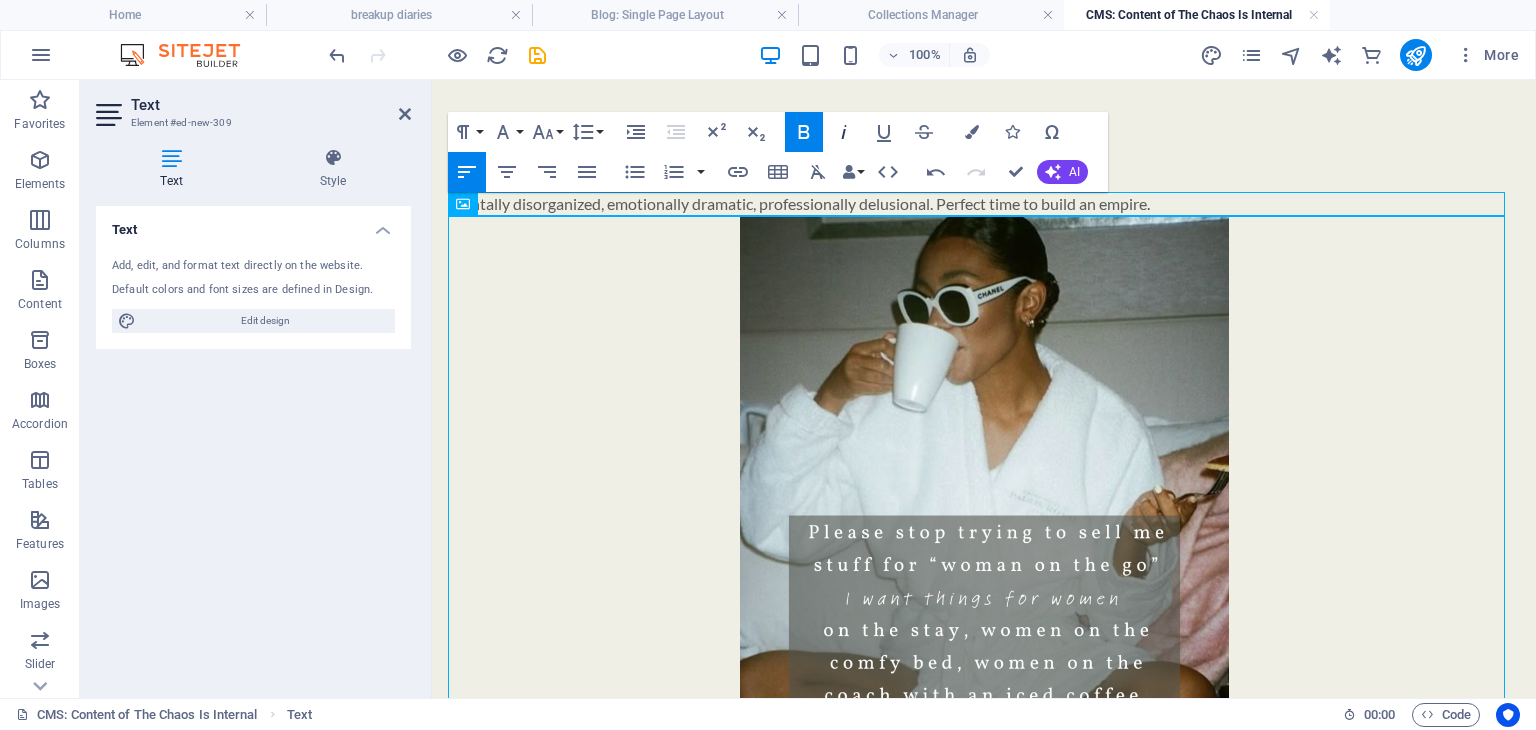 click 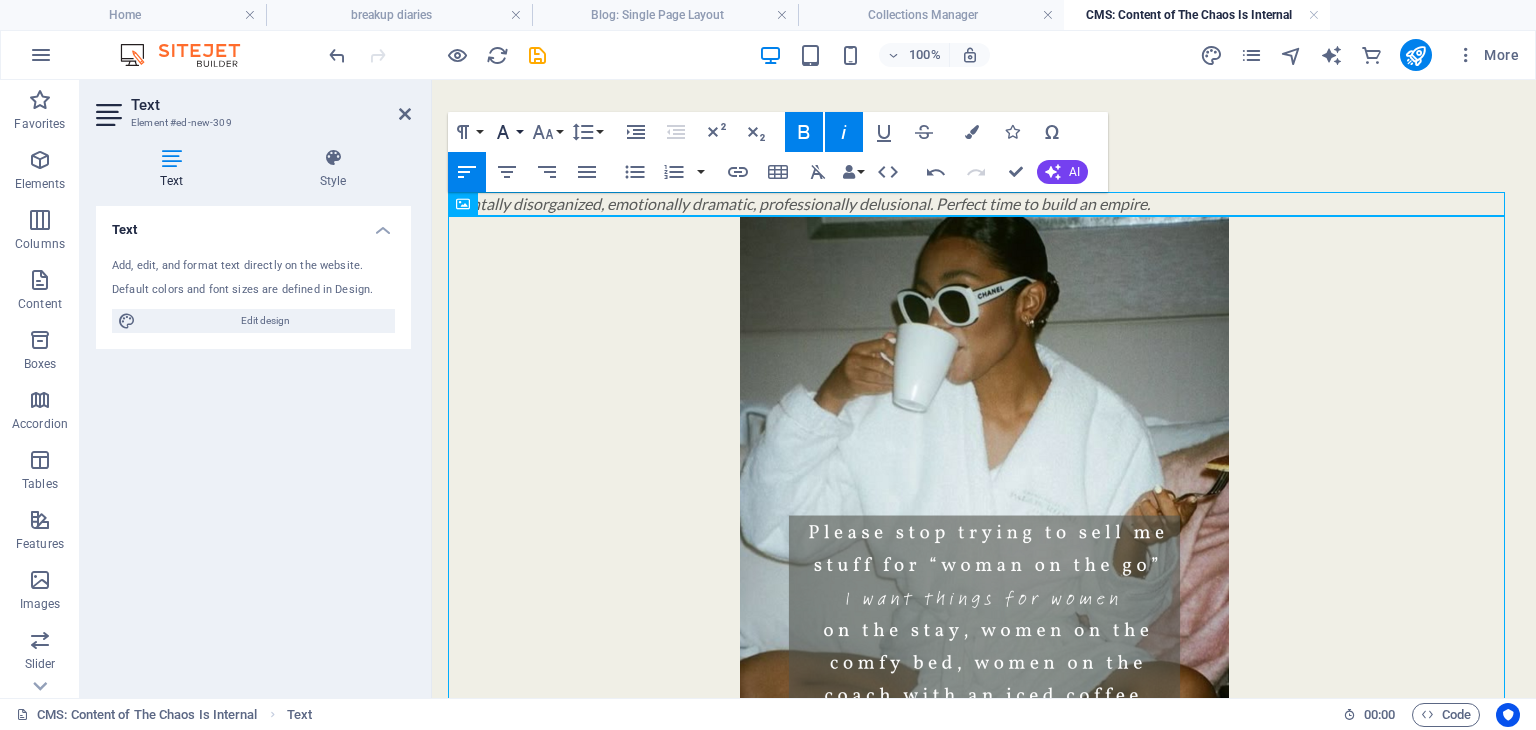 click 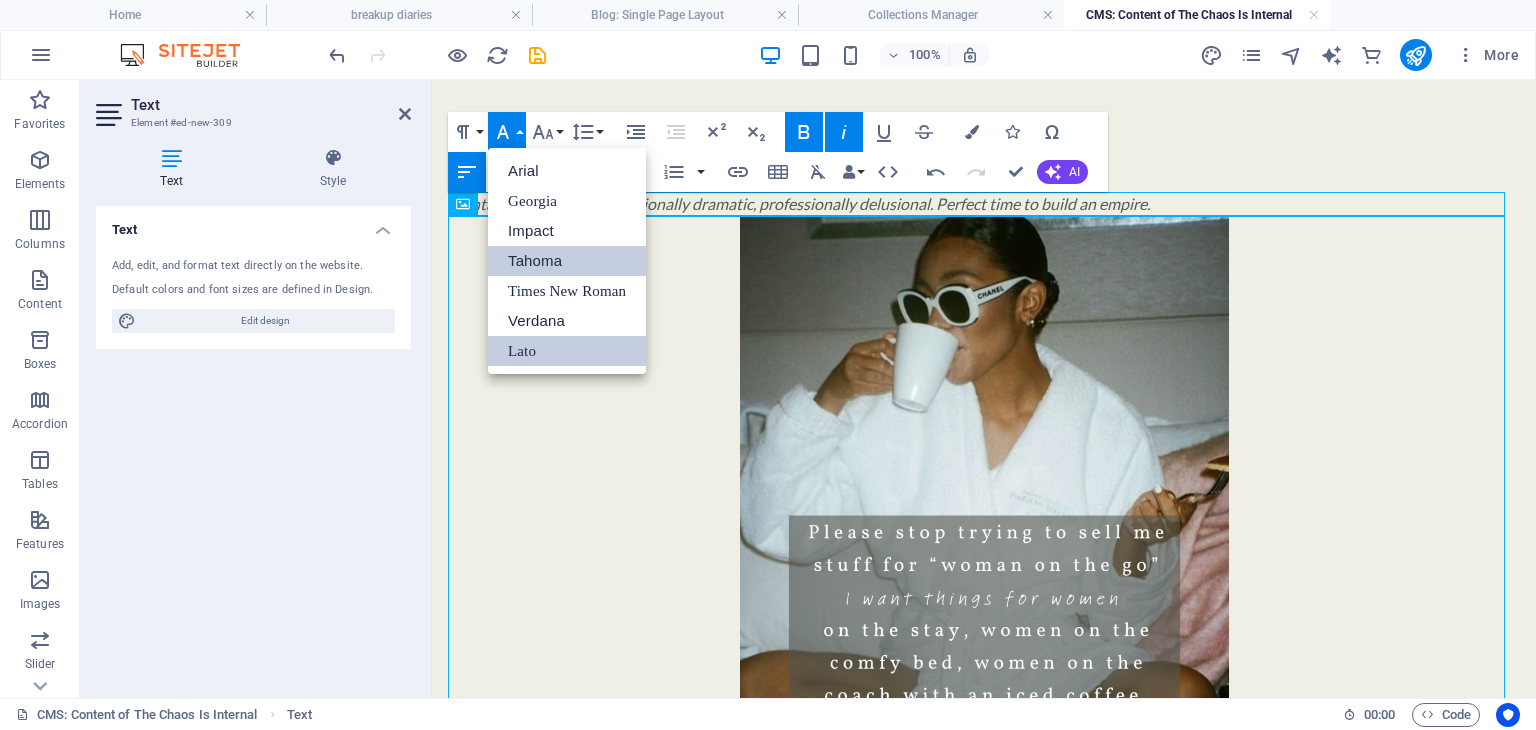 scroll, scrollTop: 0, scrollLeft: 0, axis: both 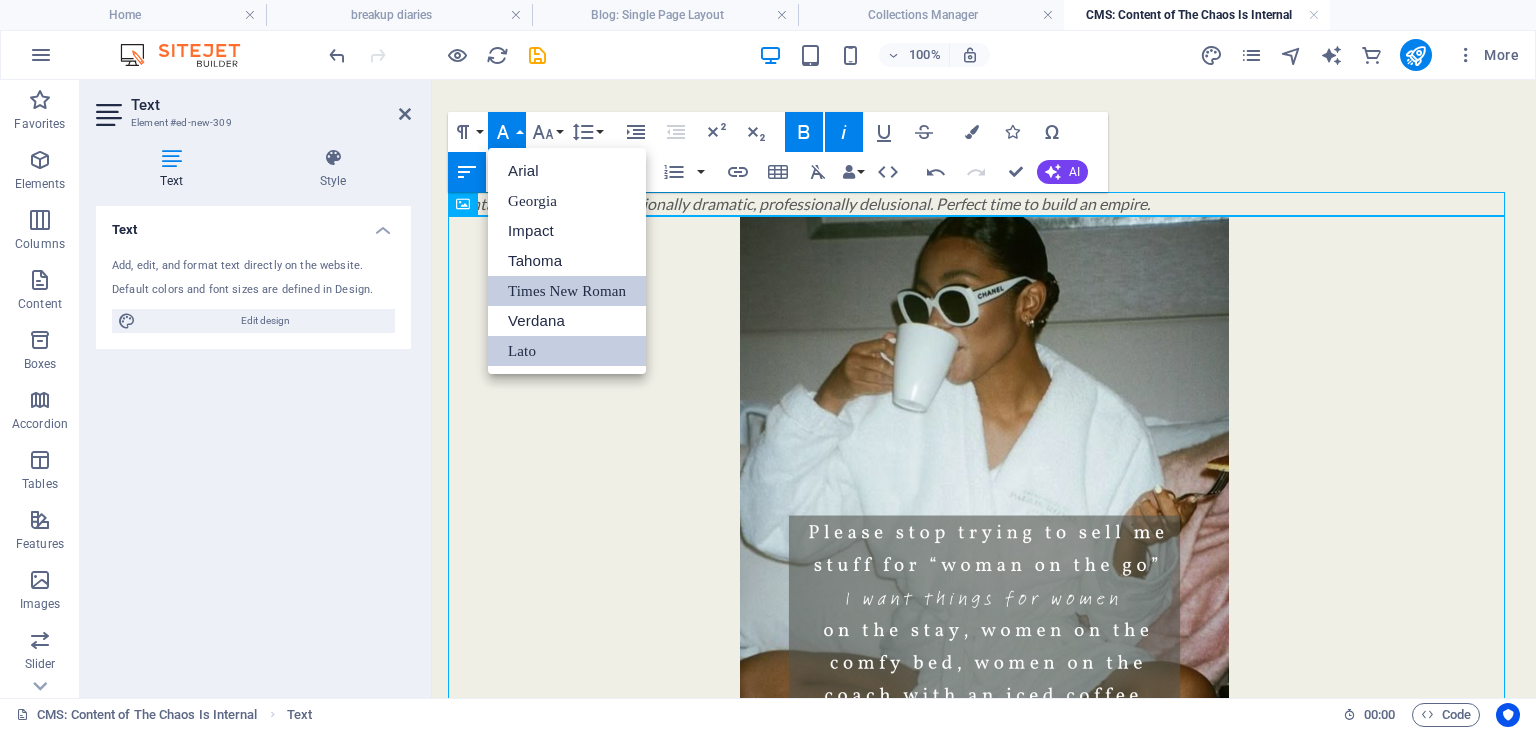 click on "Times New Roman" at bounding box center [567, 291] 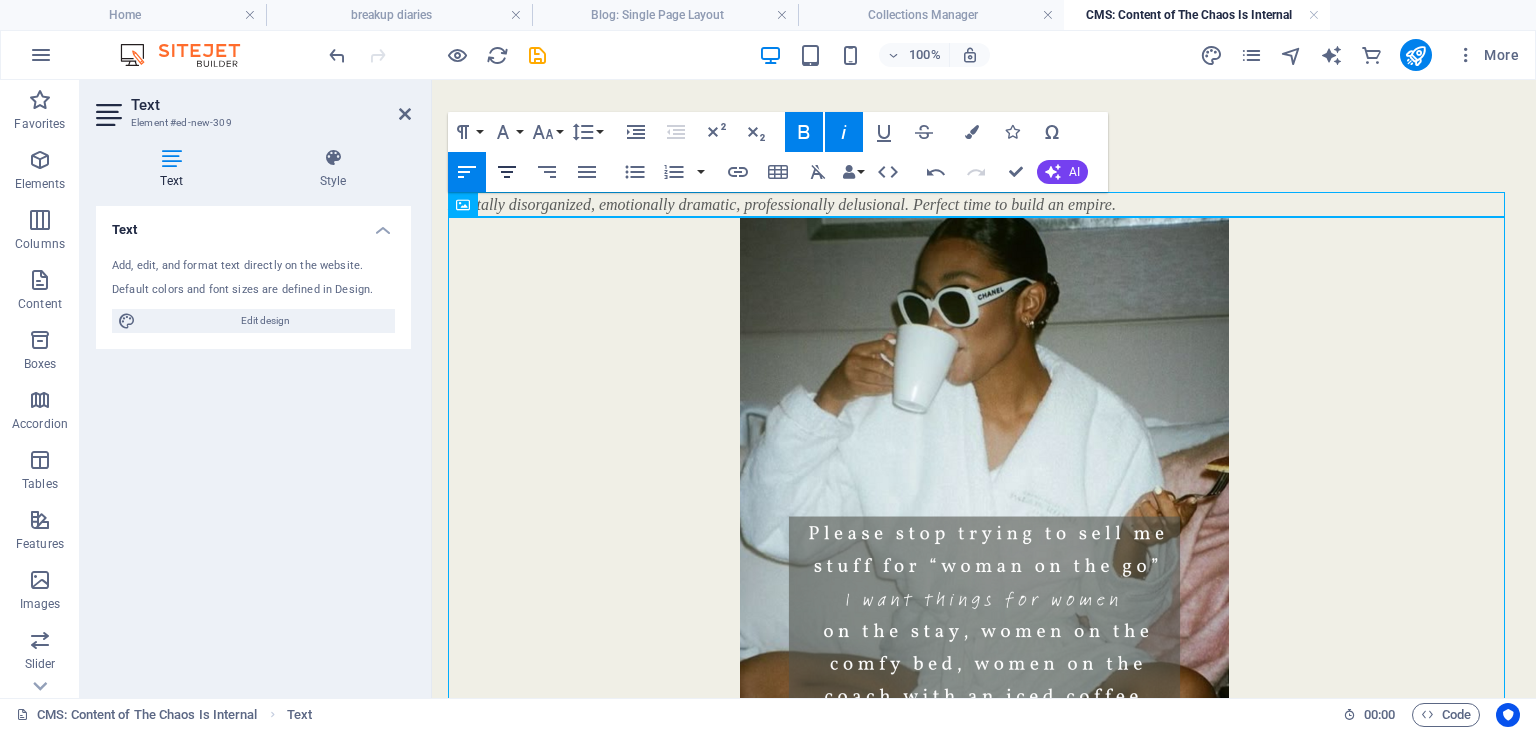 click 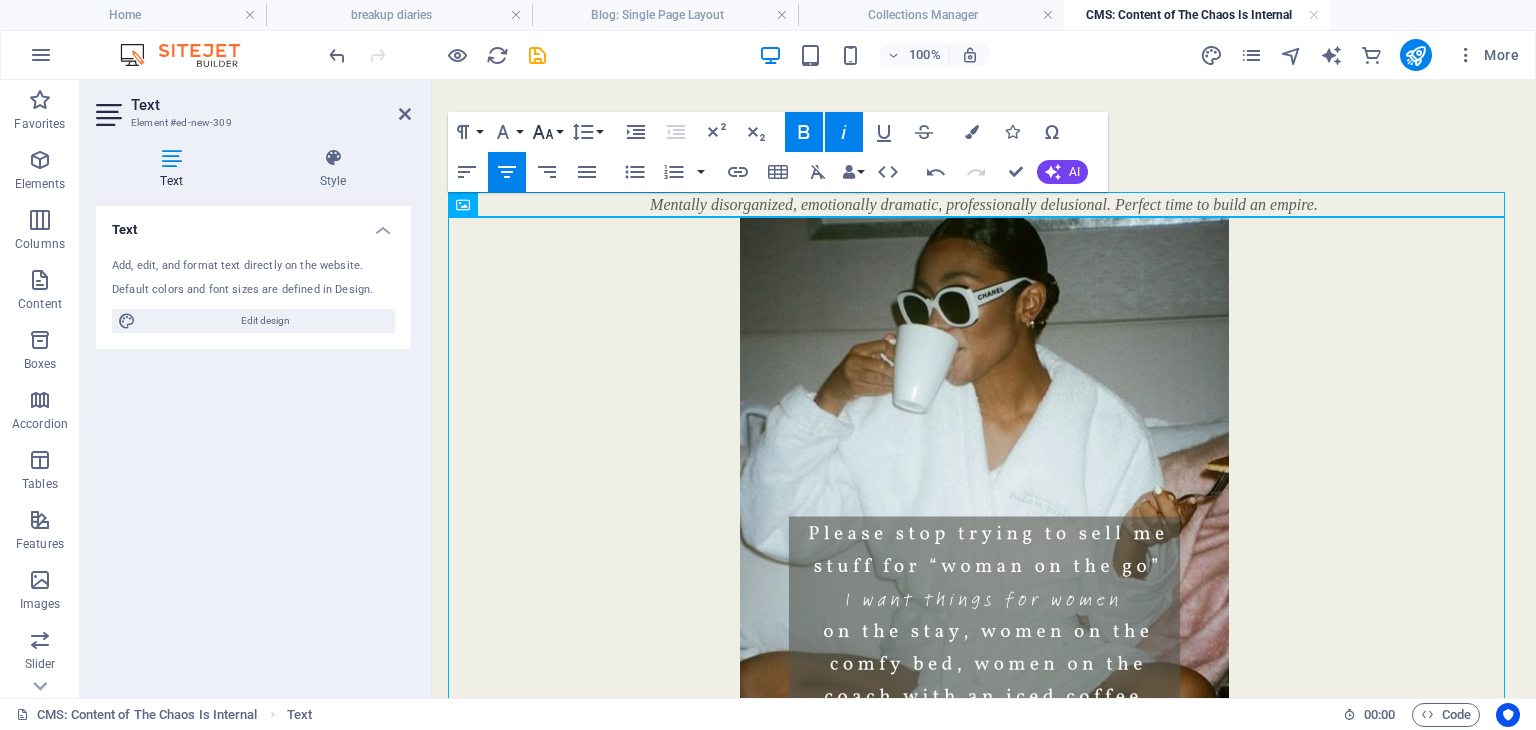 click 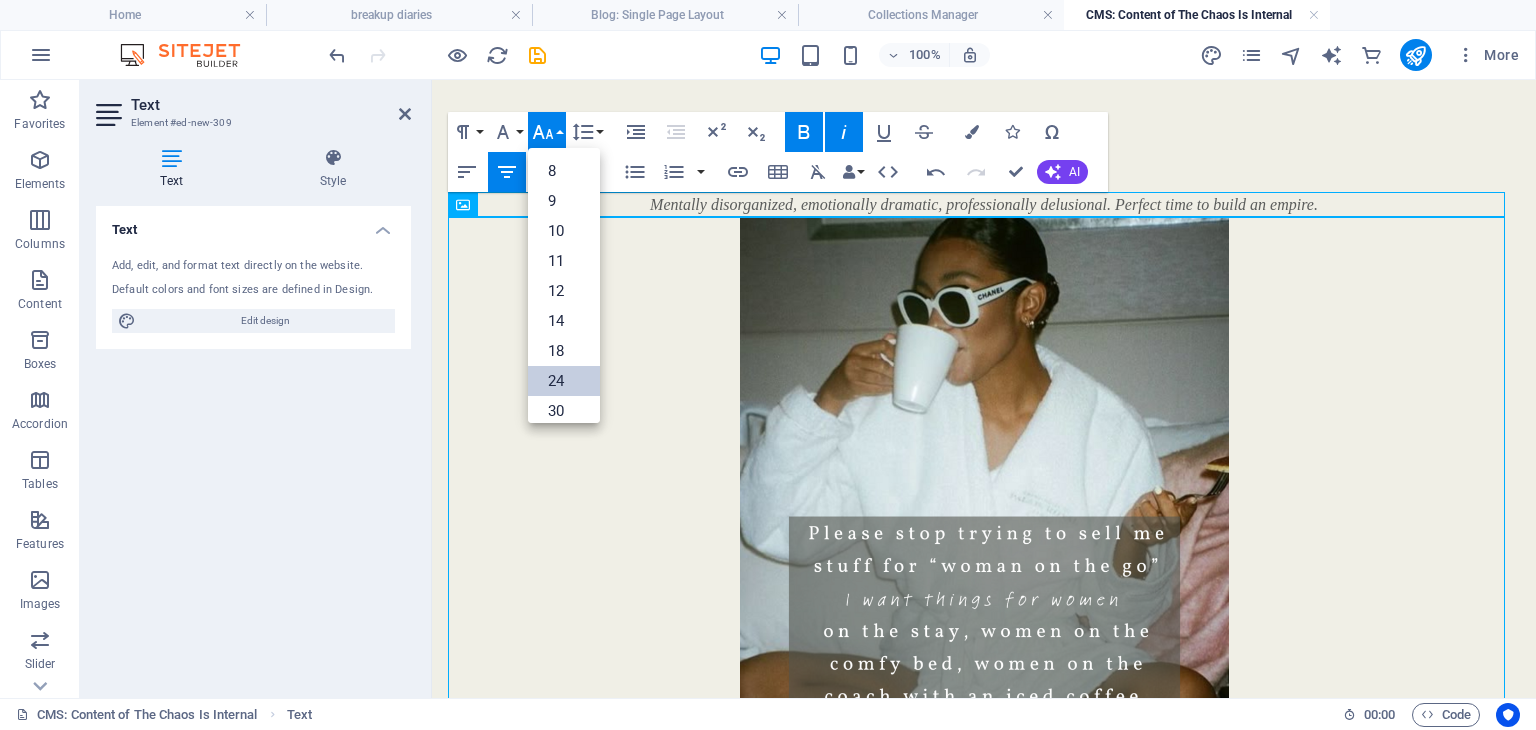 click on "24" at bounding box center [564, 381] 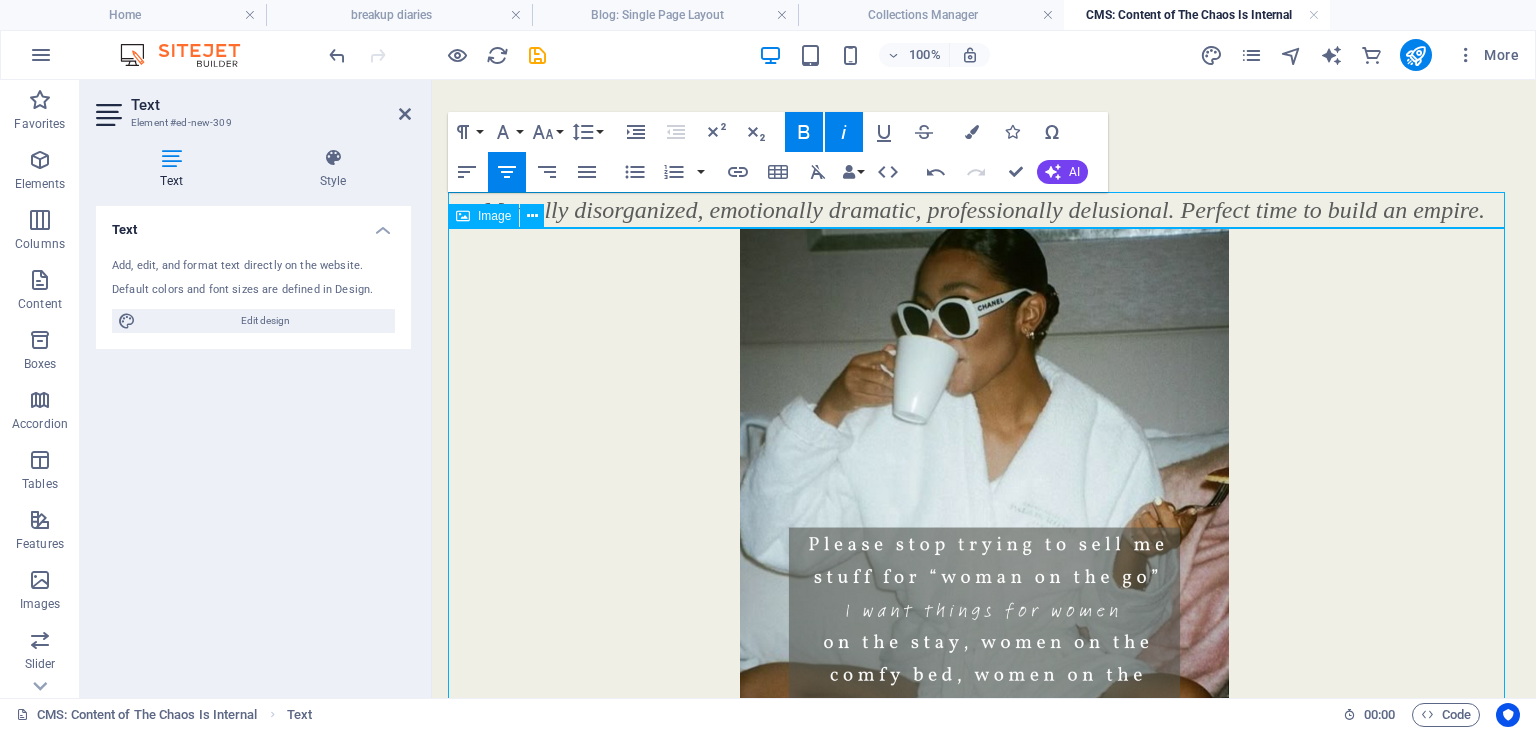 click at bounding box center (984, 533) 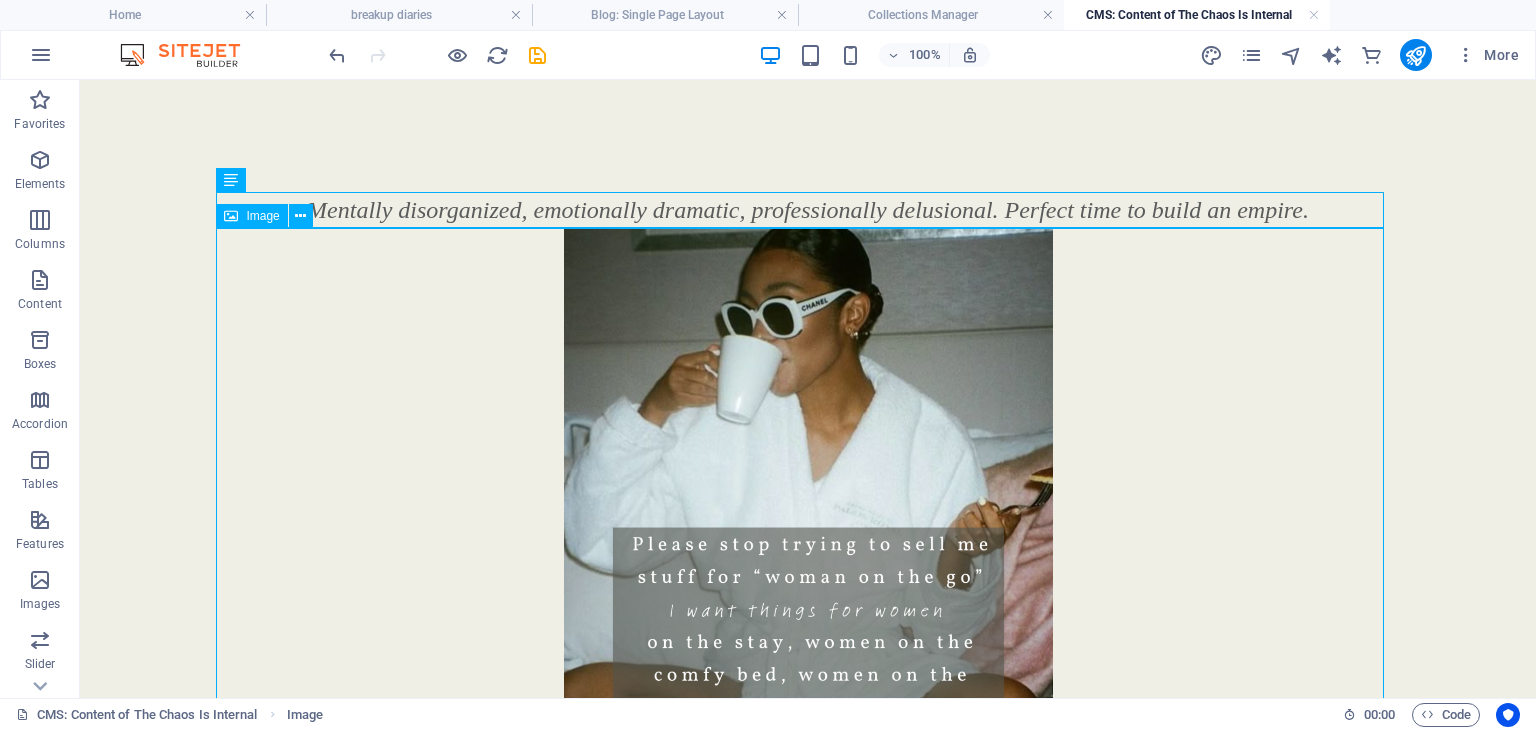 click at bounding box center [808, 533] 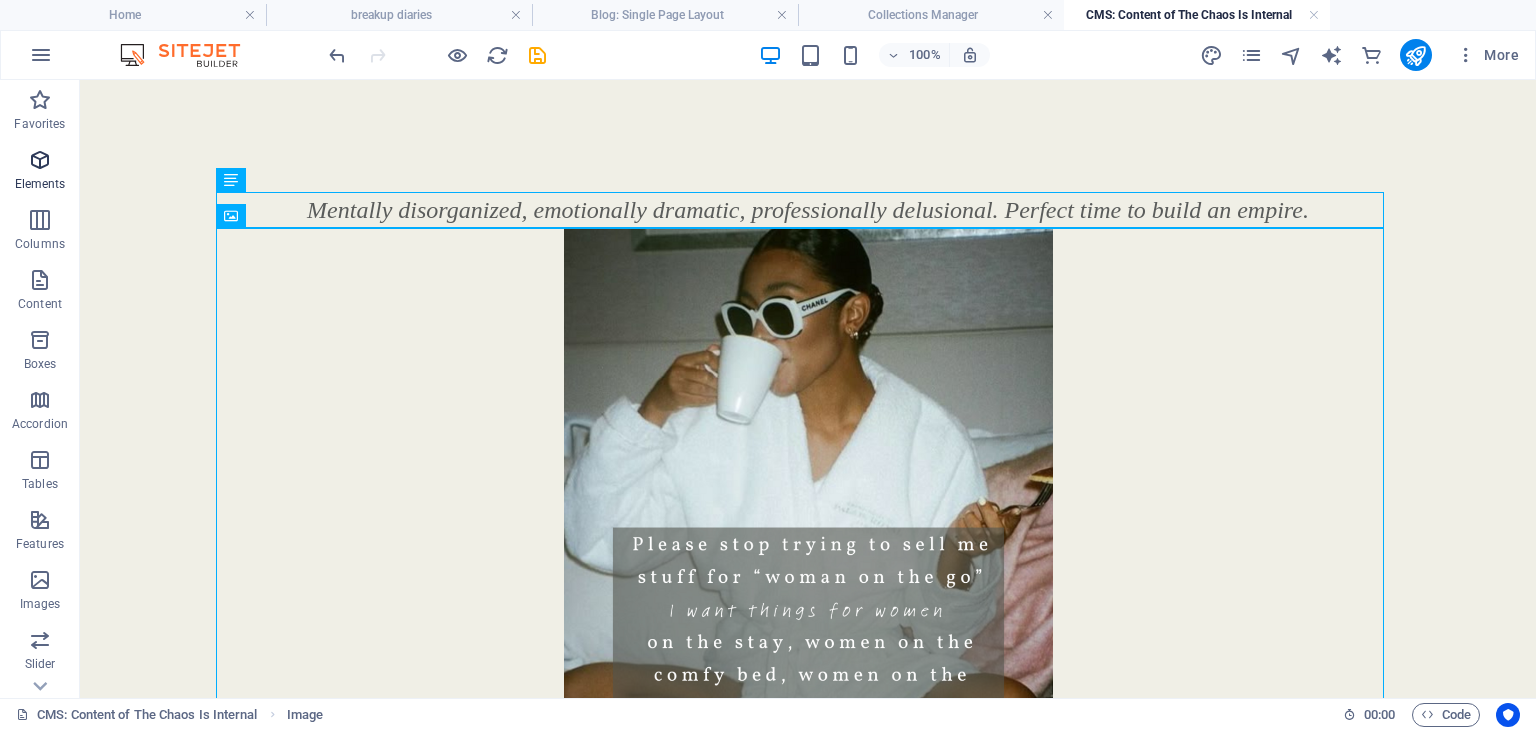 click on "Elements" at bounding box center [40, 184] 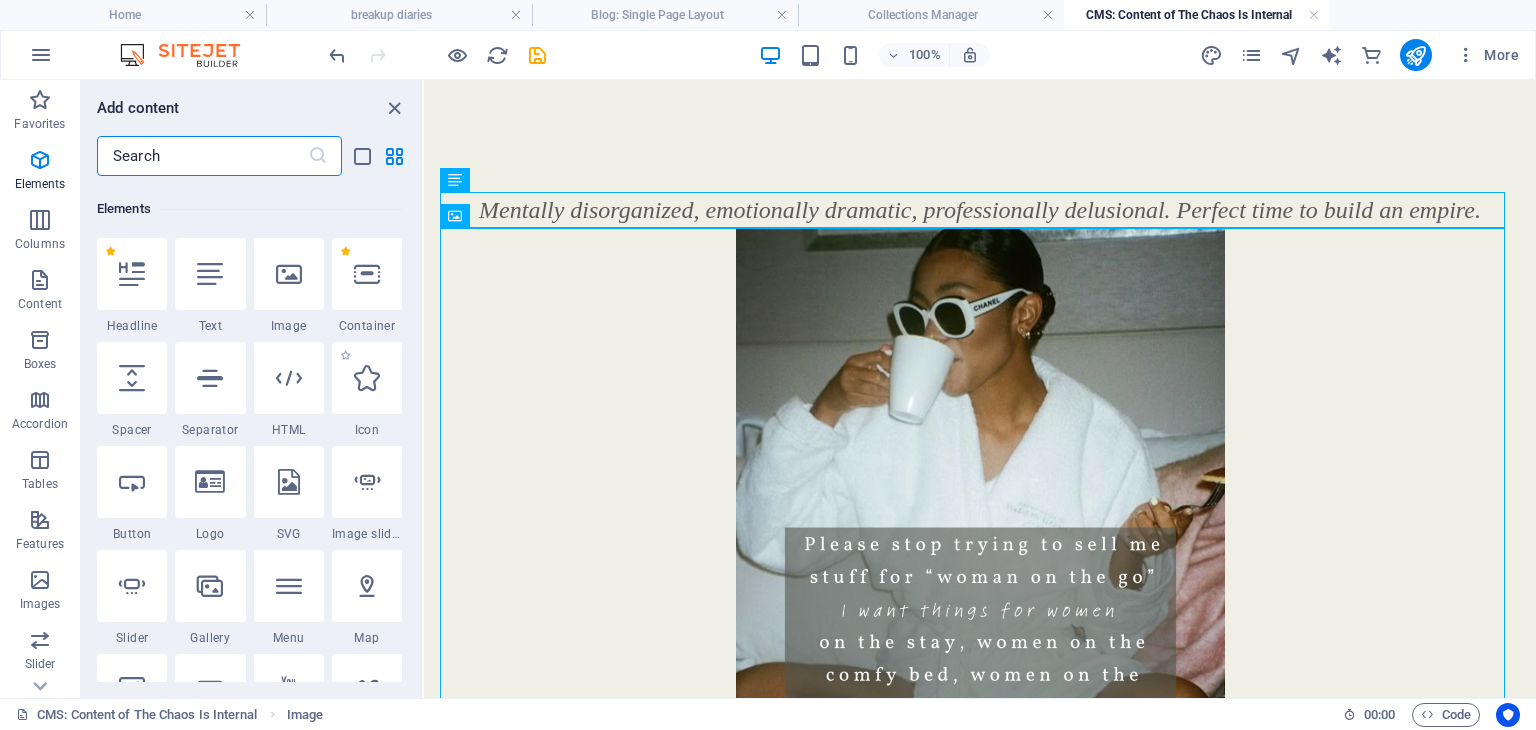 scroll, scrollTop: 212, scrollLeft: 0, axis: vertical 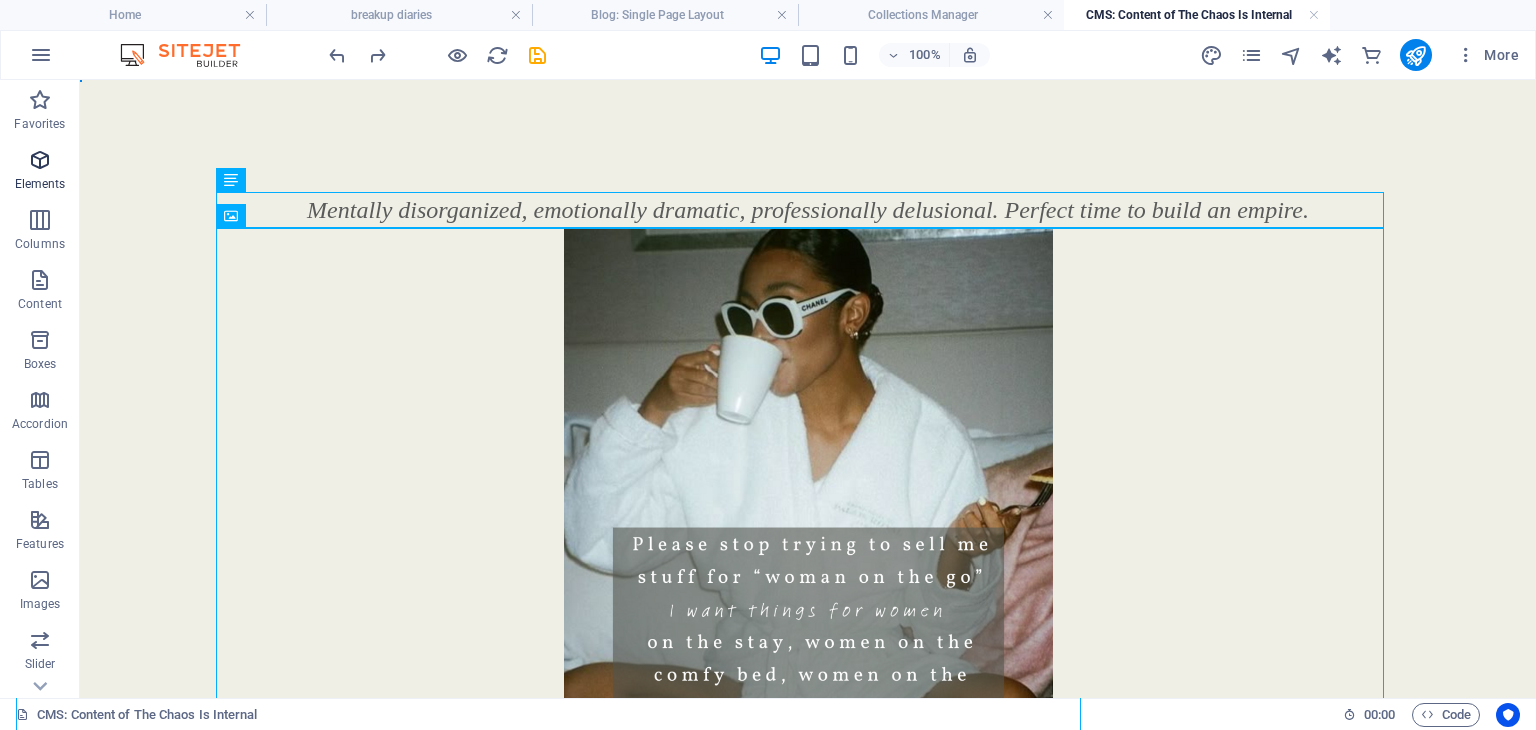 click on "Elements" at bounding box center (40, 184) 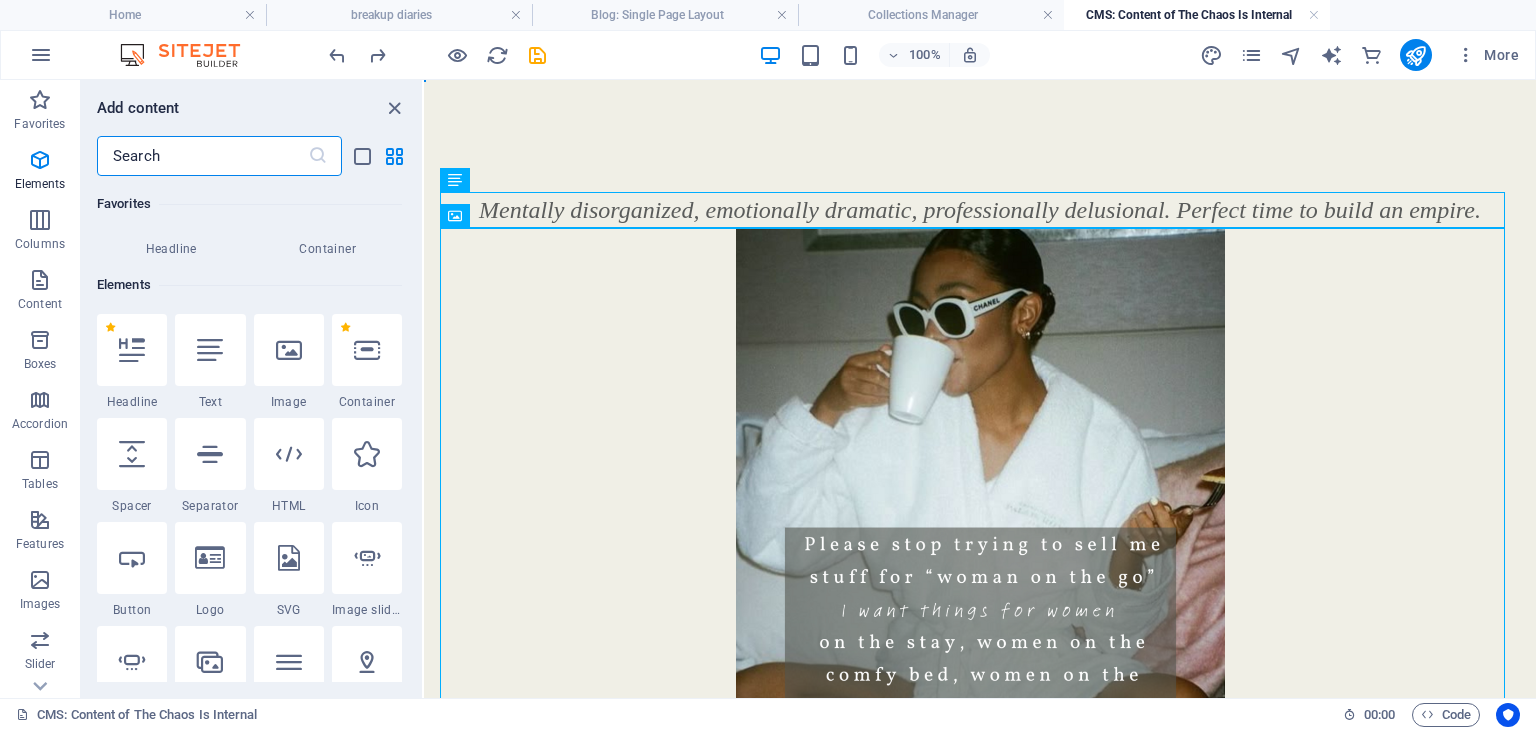 scroll, scrollTop: 212, scrollLeft: 0, axis: vertical 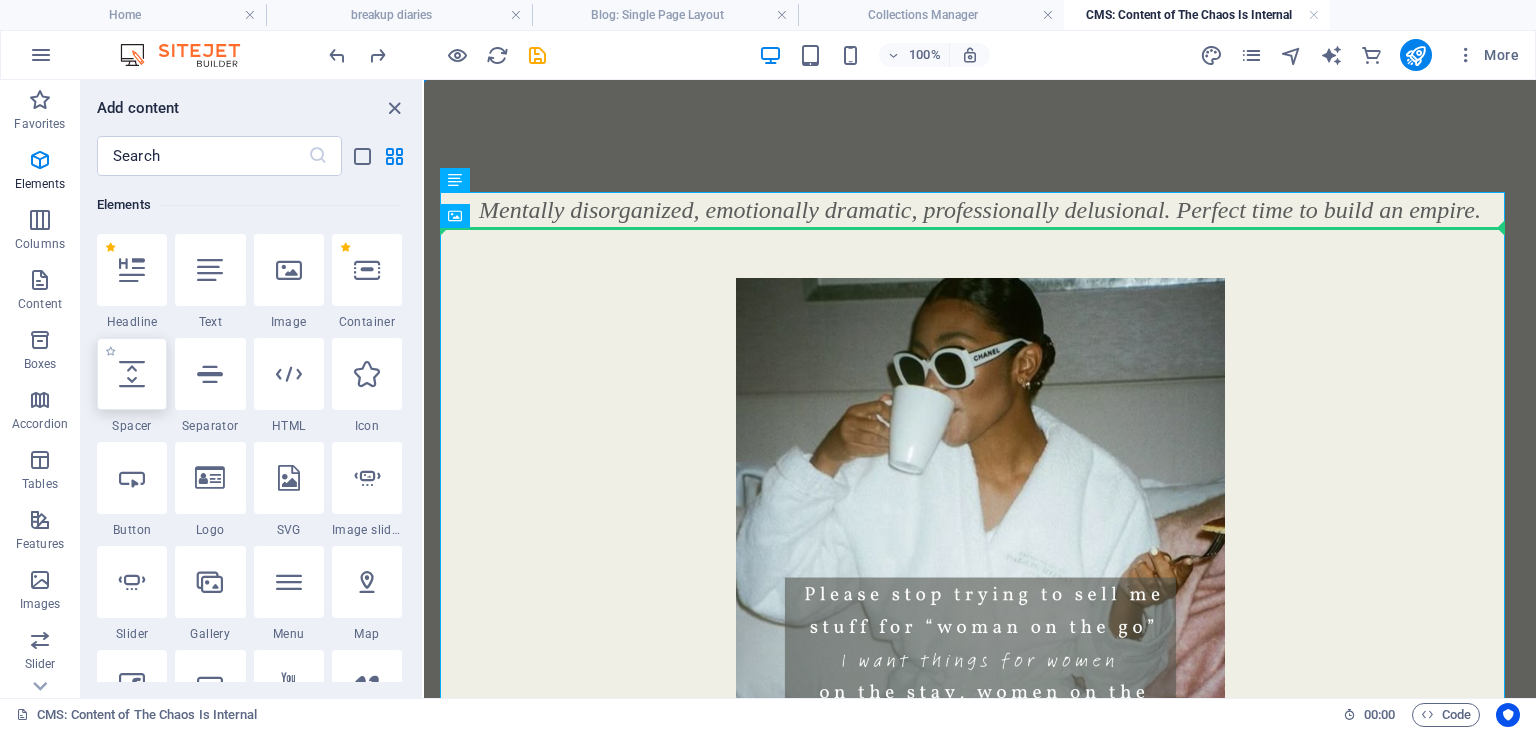 select on "px" 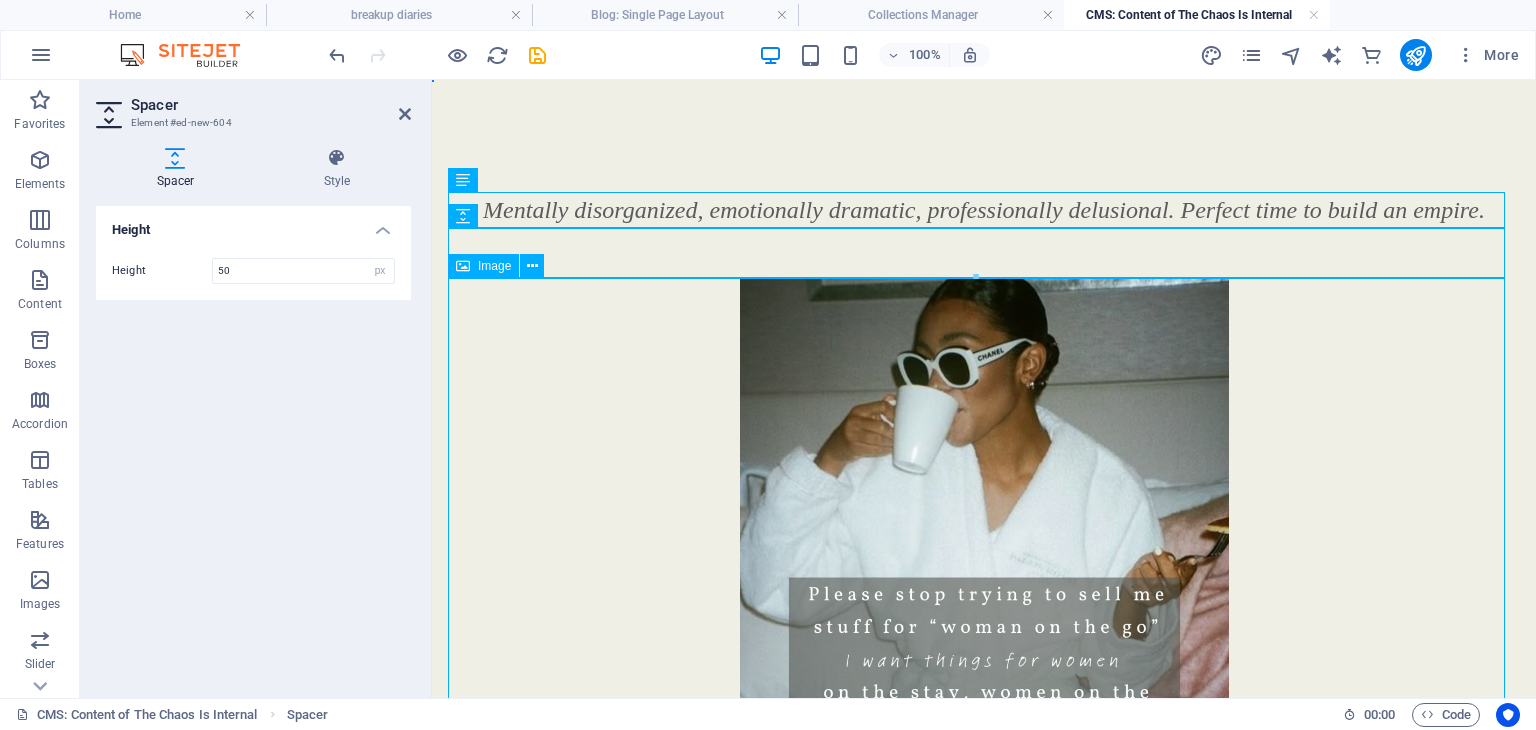 click at bounding box center [984, 583] 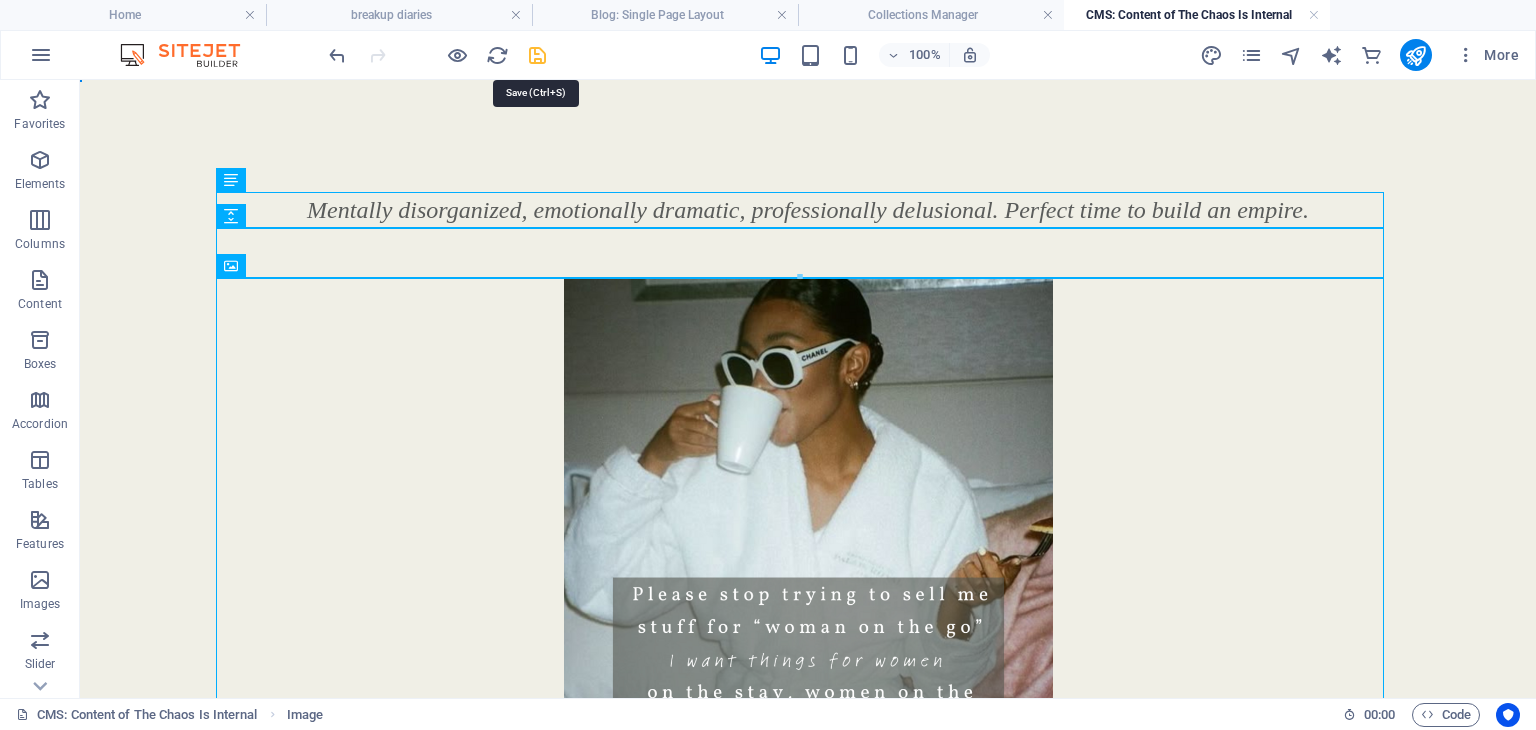 click at bounding box center (537, 55) 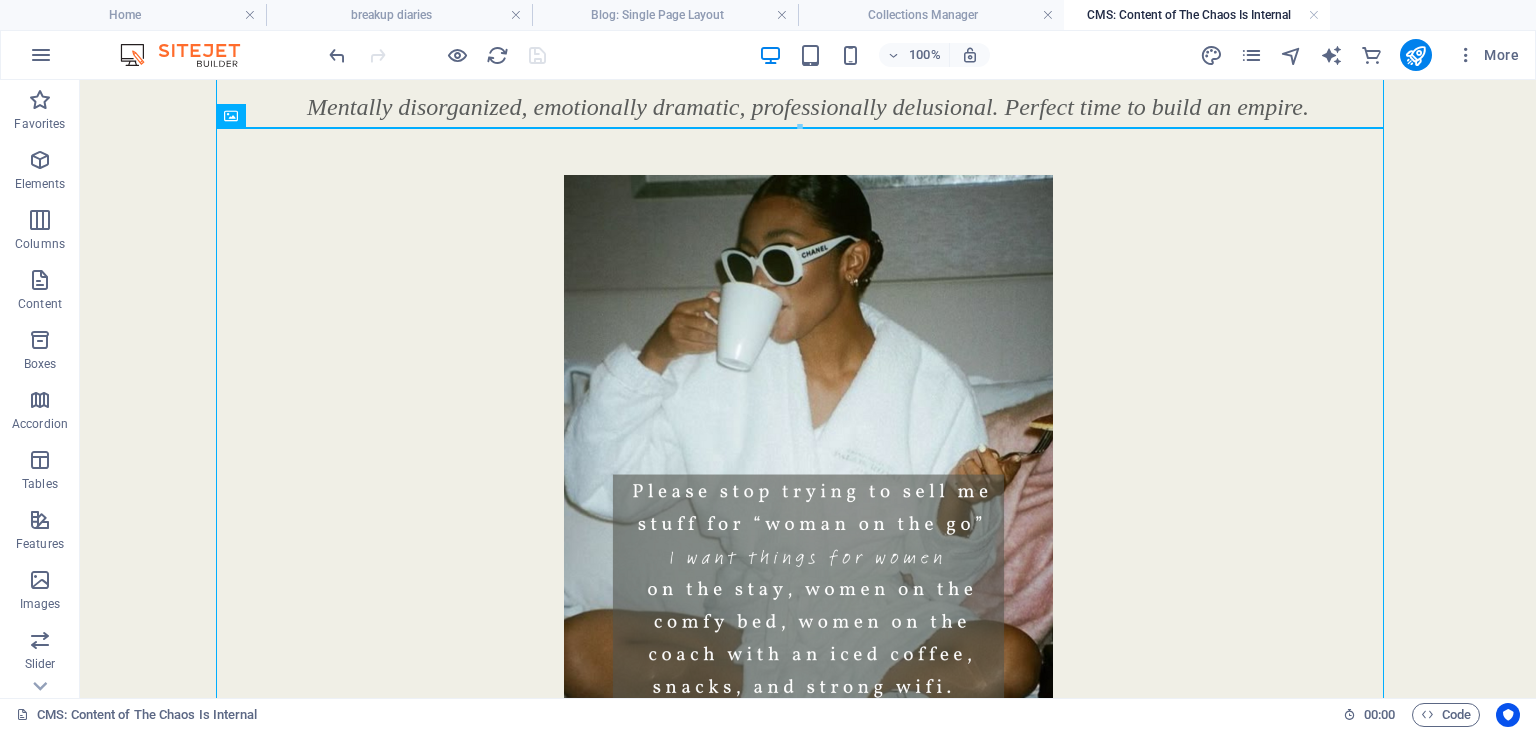 scroll, scrollTop: 0, scrollLeft: 0, axis: both 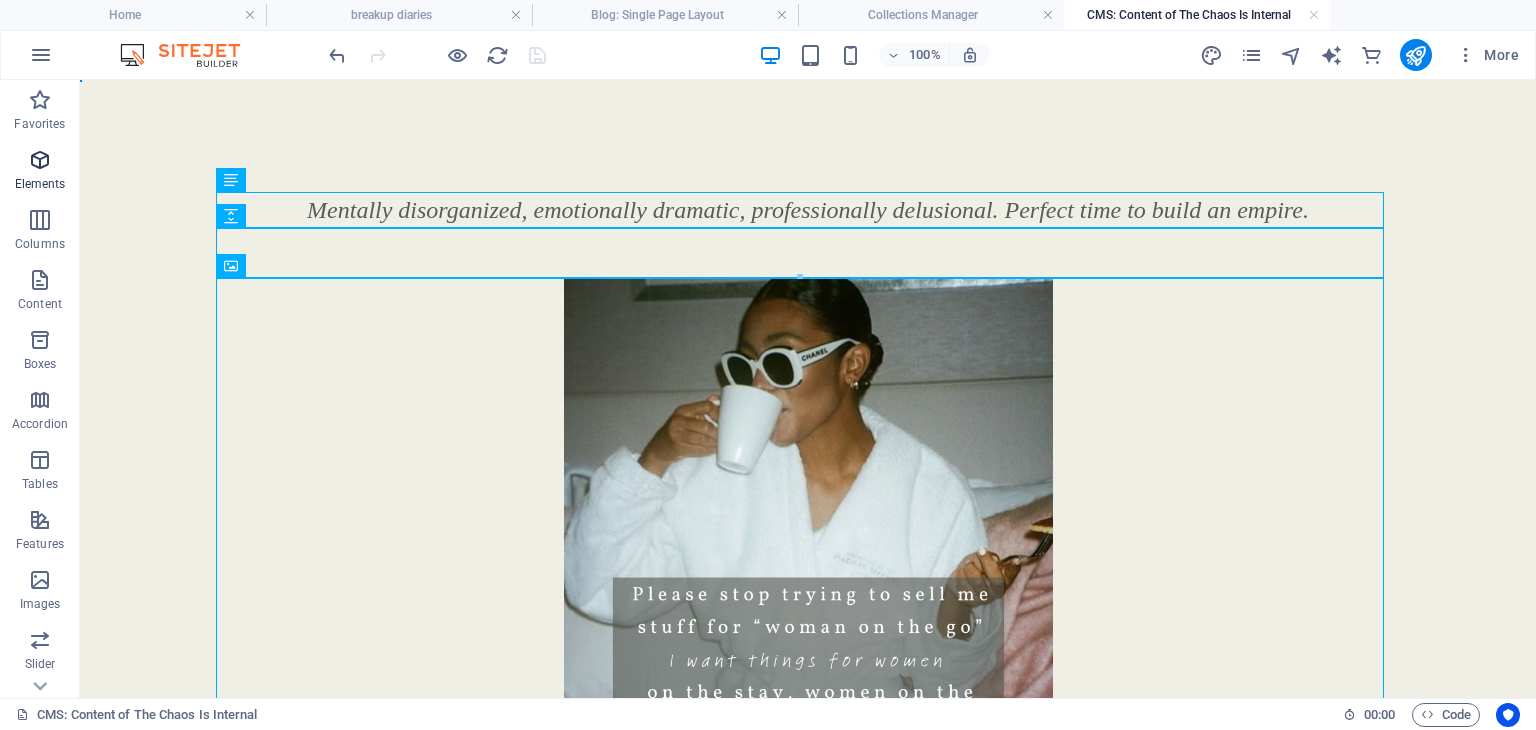drag, startPoint x: 42, startPoint y: 181, endPoint x: 11, endPoint y: 246, distance: 72.013885 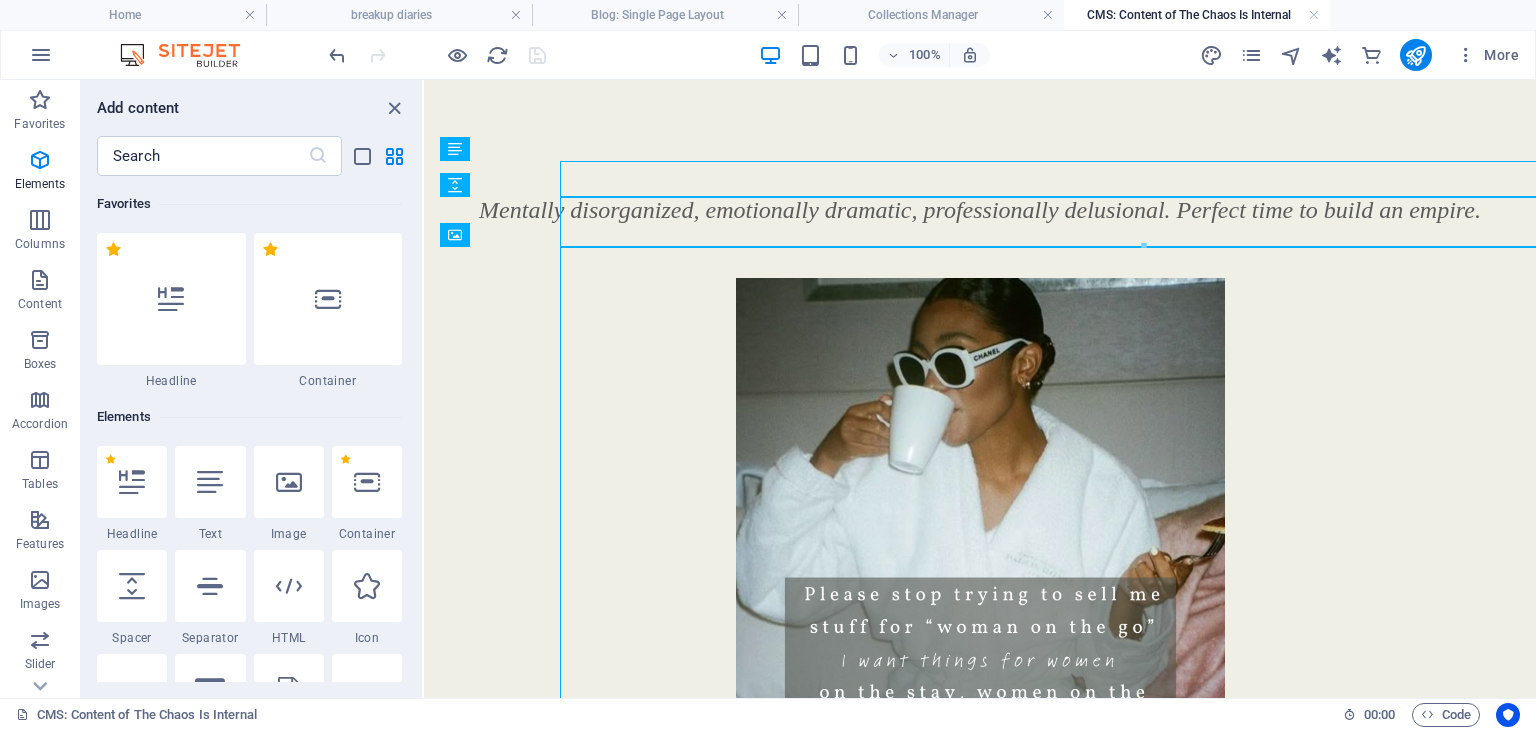 scroll, scrollTop: 304, scrollLeft: 0, axis: vertical 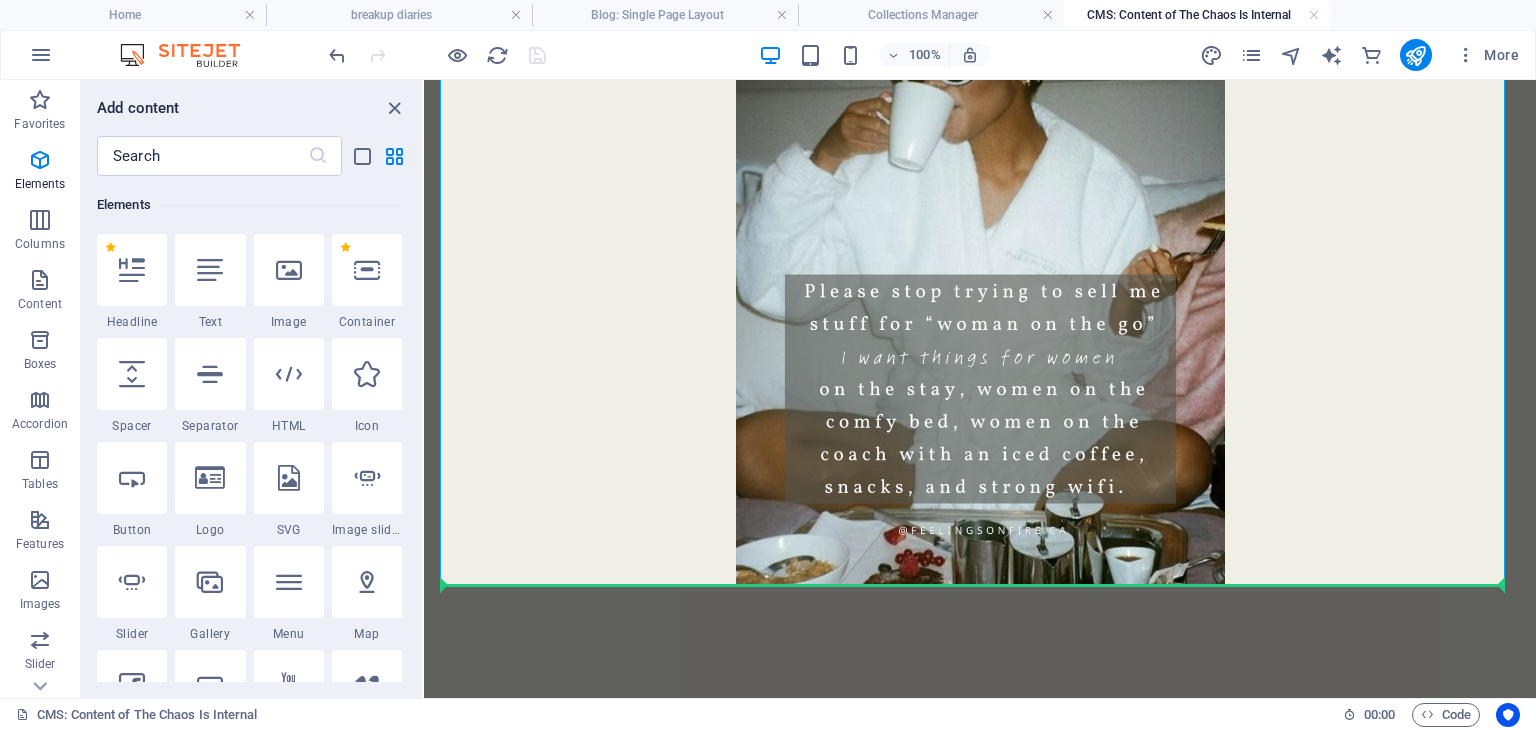 select on "px" 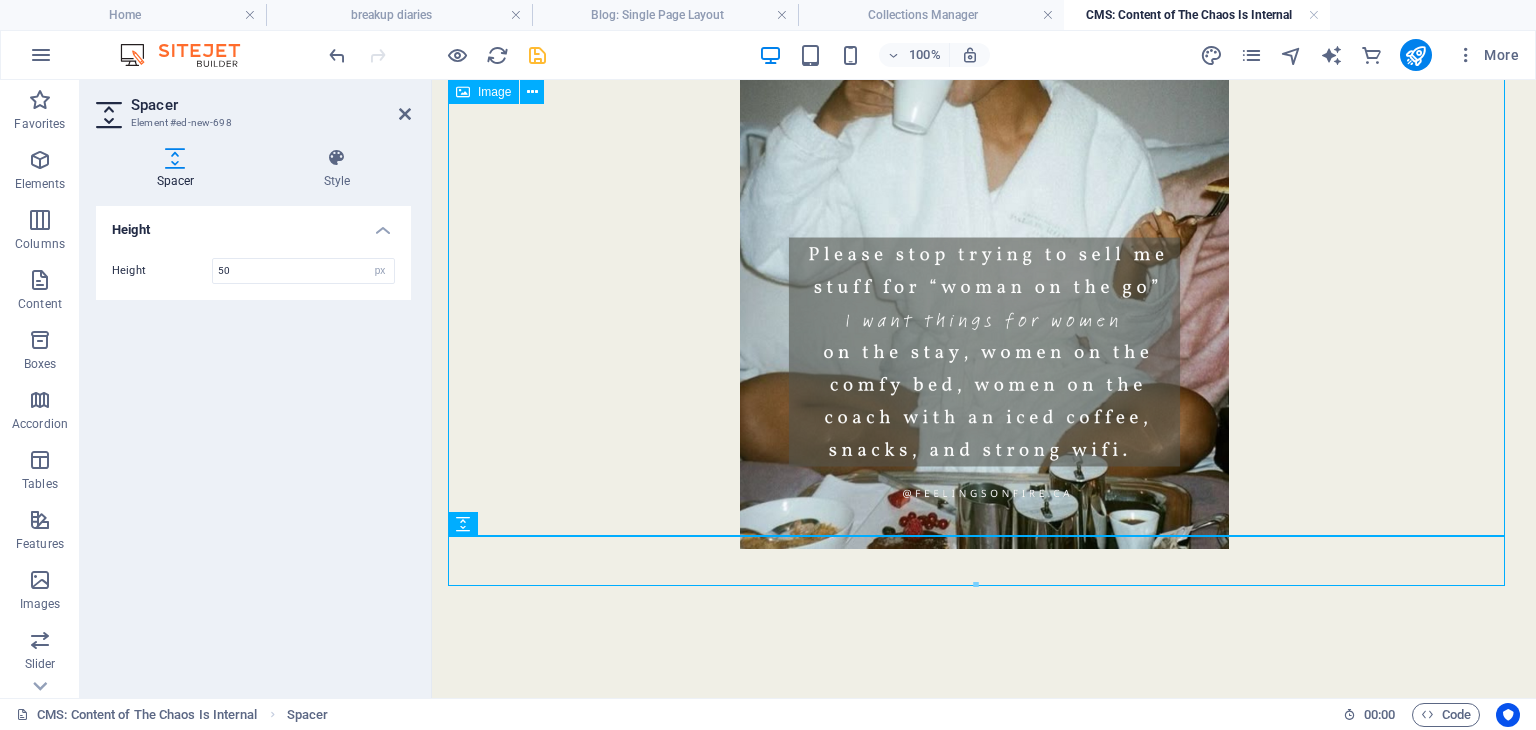 scroll, scrollTop: 353, scrollLeft: 0, axis: vertical 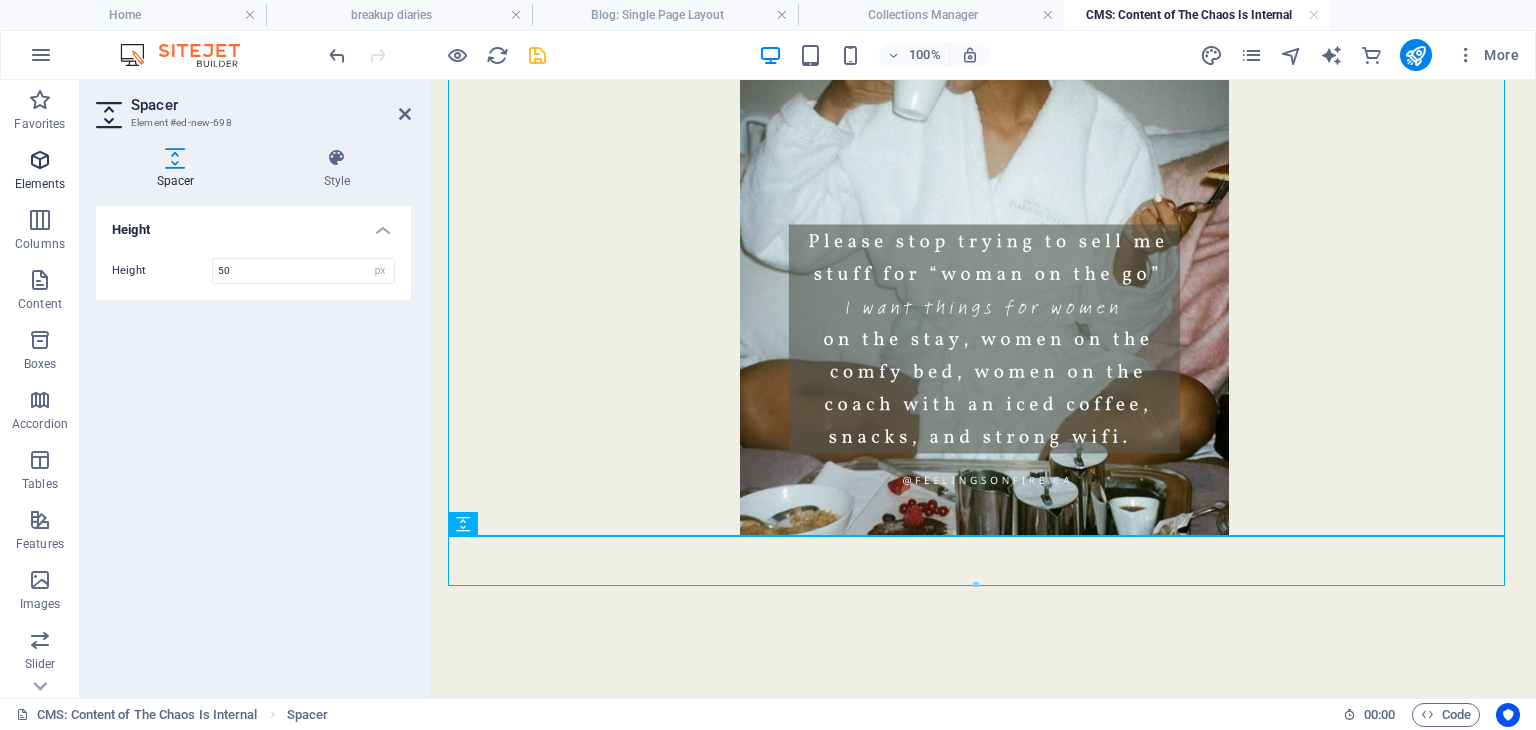 click at bounding box center (40, 160) 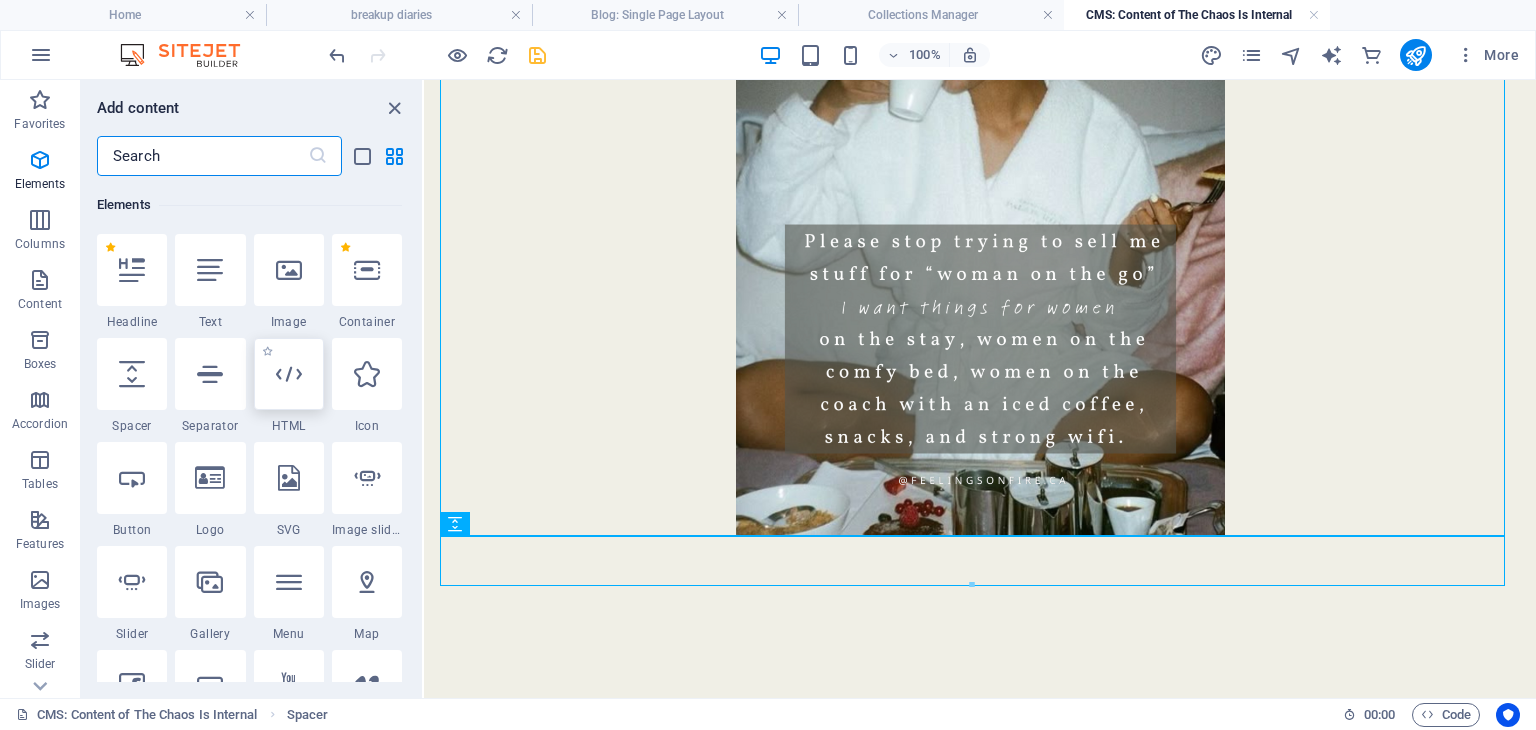 scroll, scrollTop: 212, scrollLeft: 0, axis: vertical 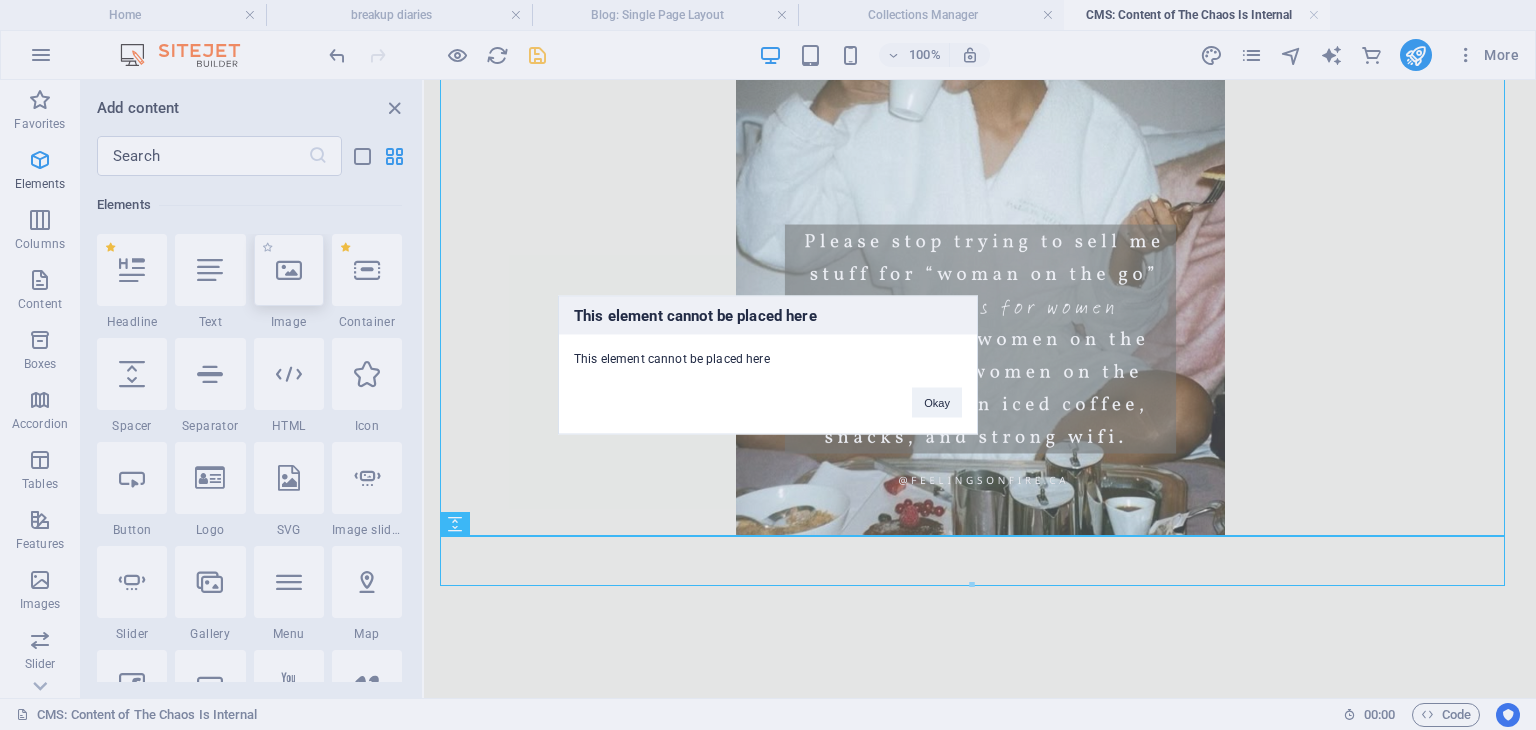 click on "This element cannot be placed here This element cannot be placed here Okay" at bounding box center [768, 365] 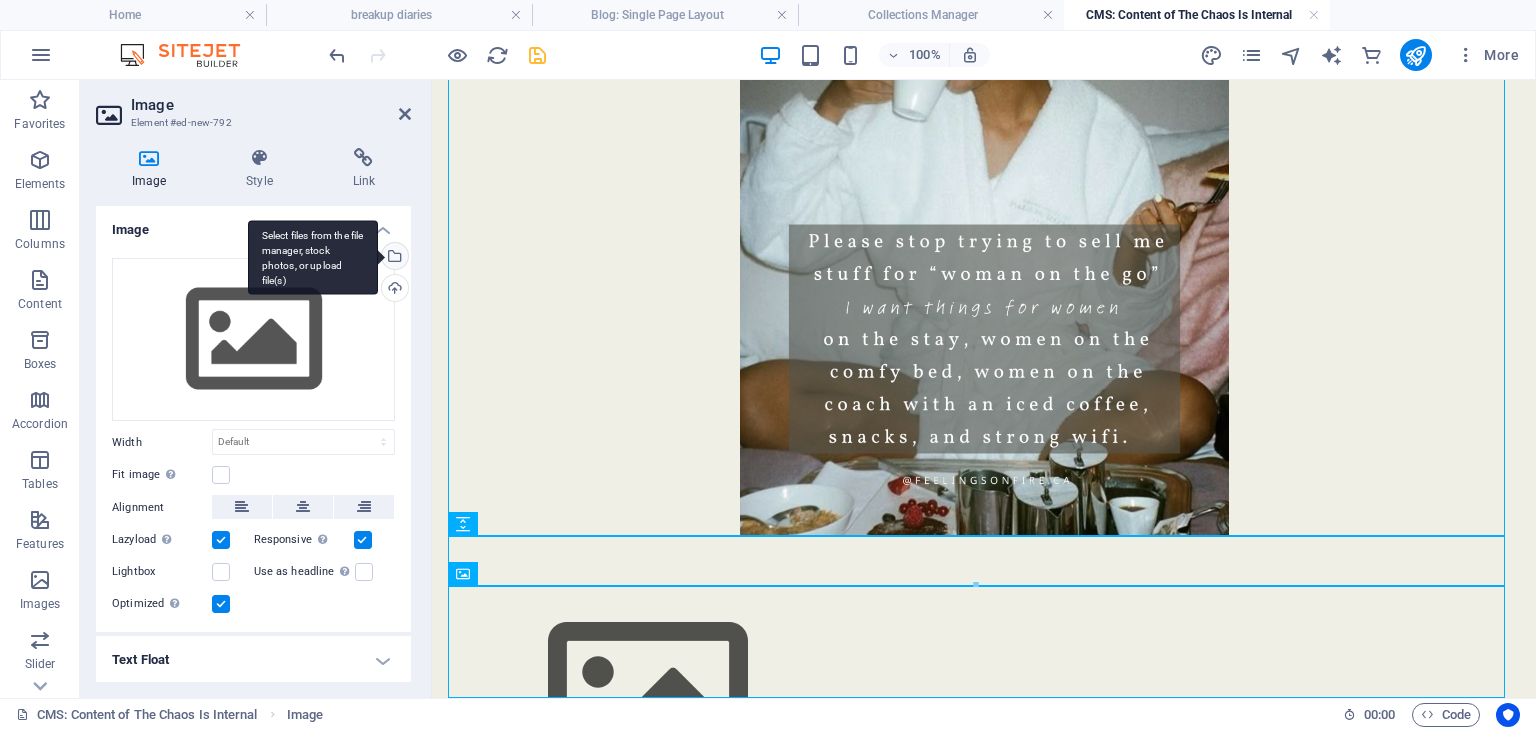 click on "Select files from the file manager, stock photos, or upload file(s)" at bounding box center (393, 258) 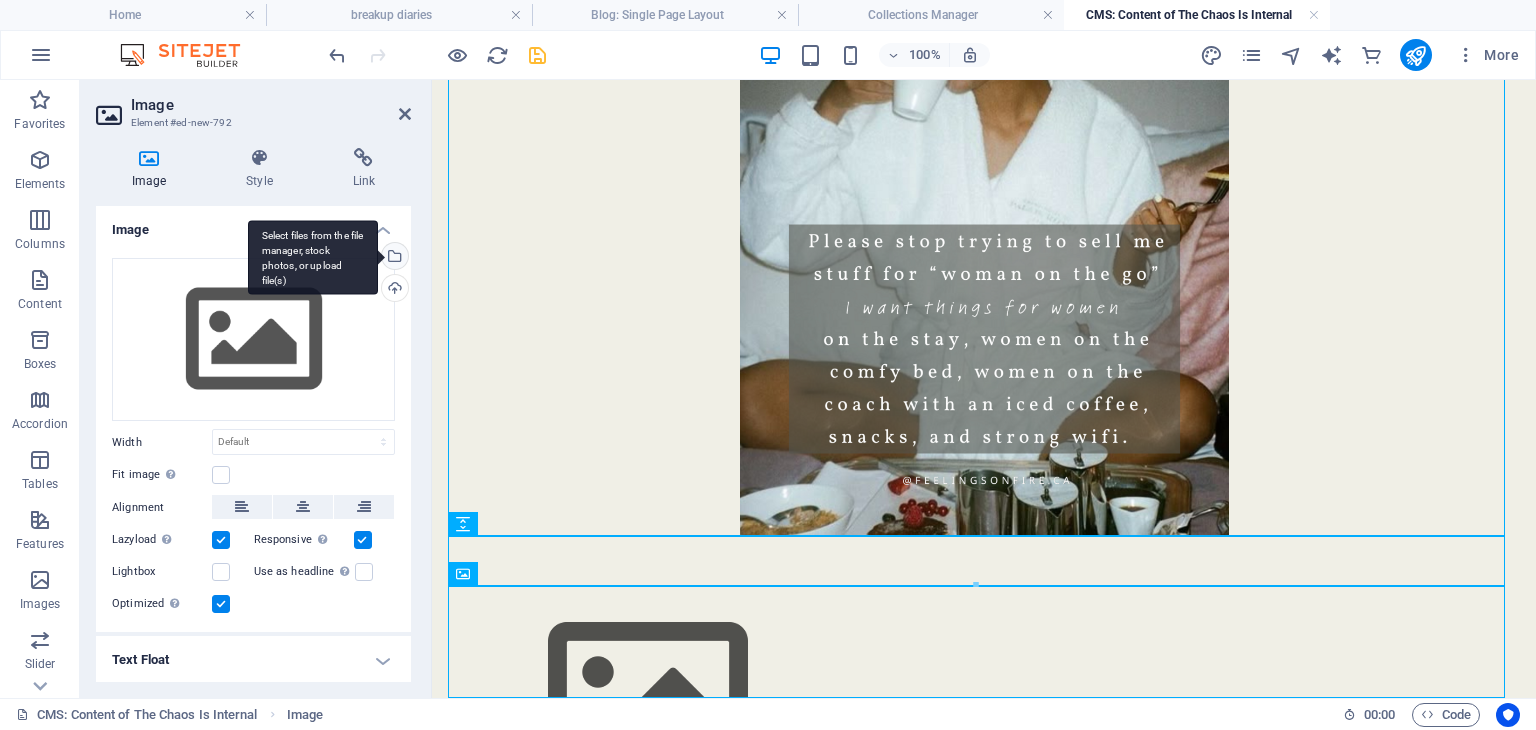 scroll, scrollTop: 90, scrollLeft: 0, axis: vertical 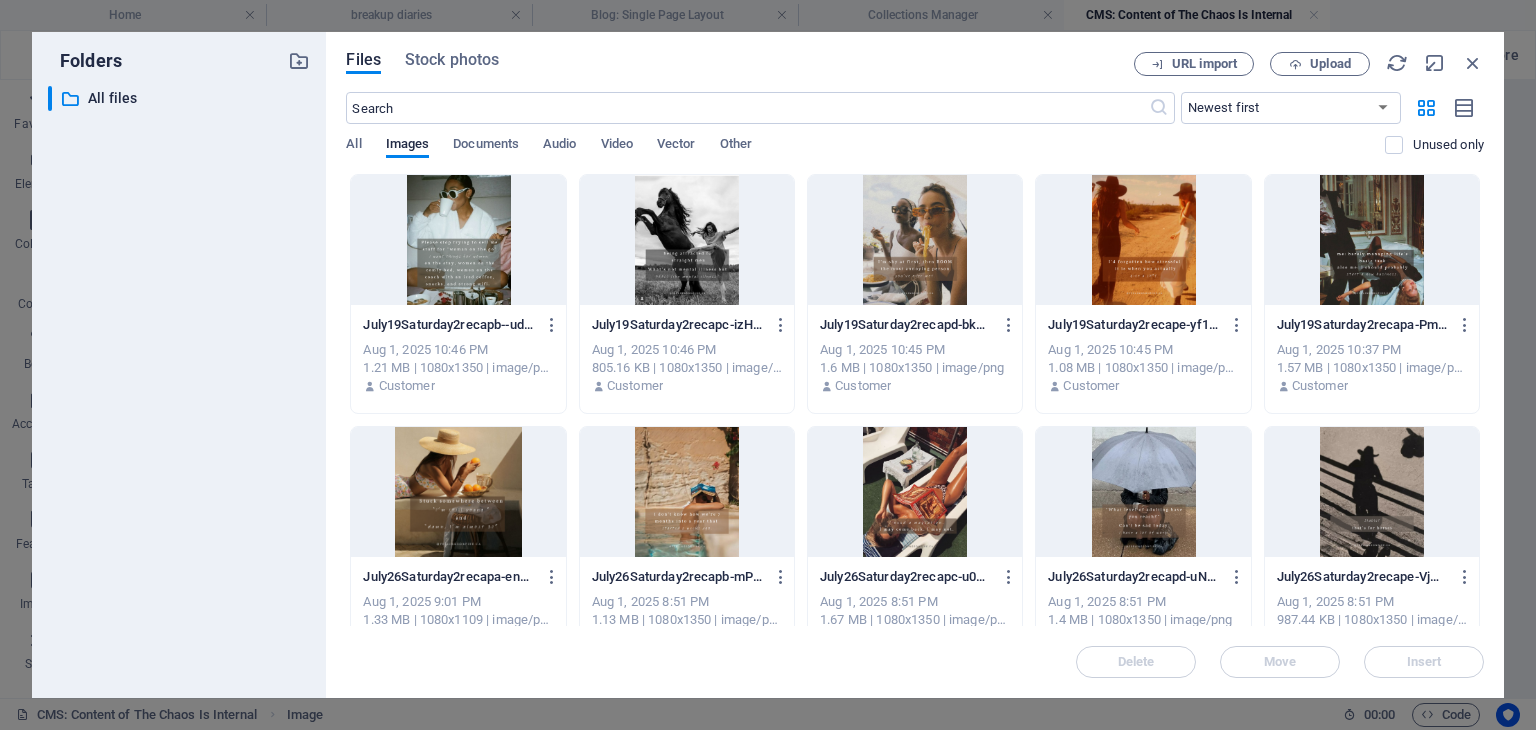 click at bounding box center (687, 240) 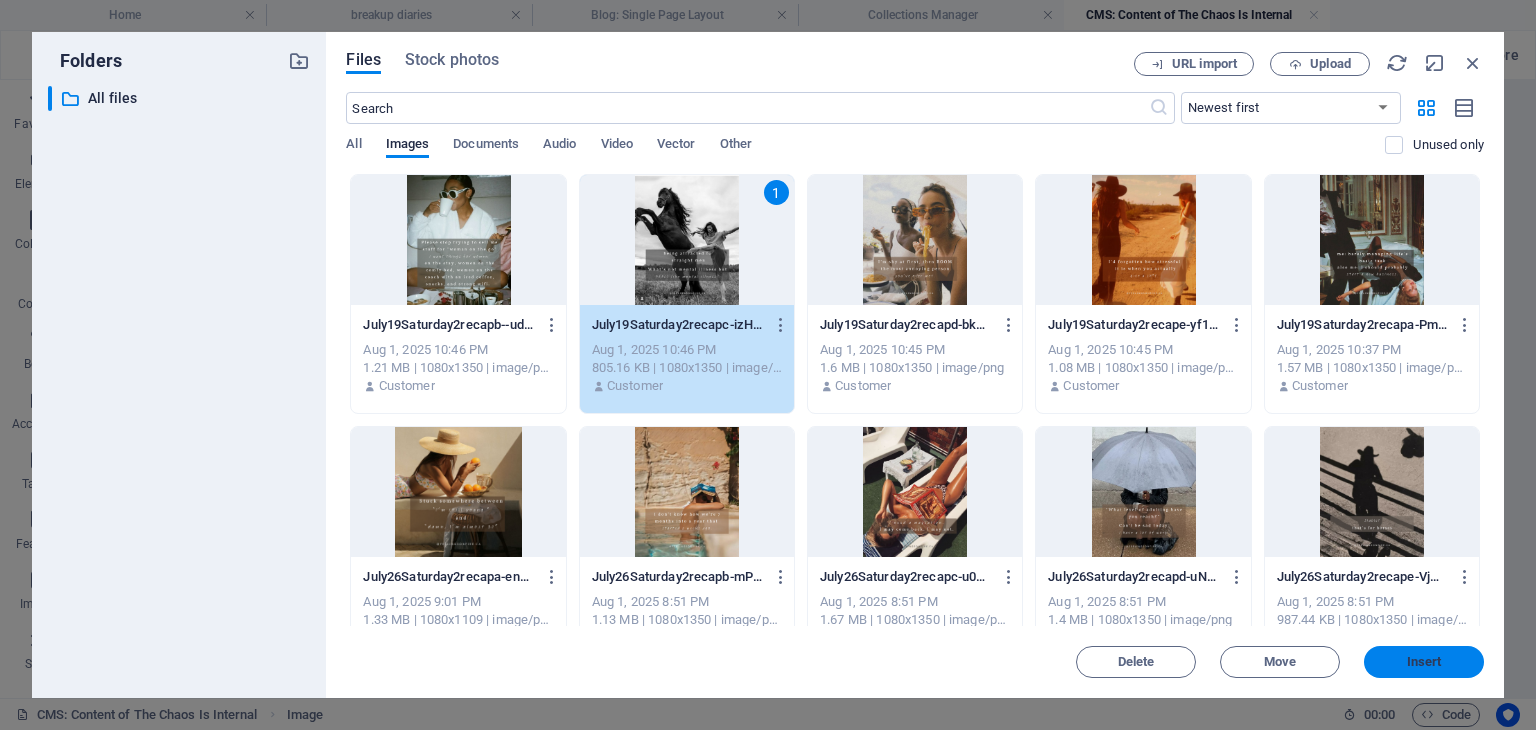 click on "Insert" at bounding box center (1424, 662) 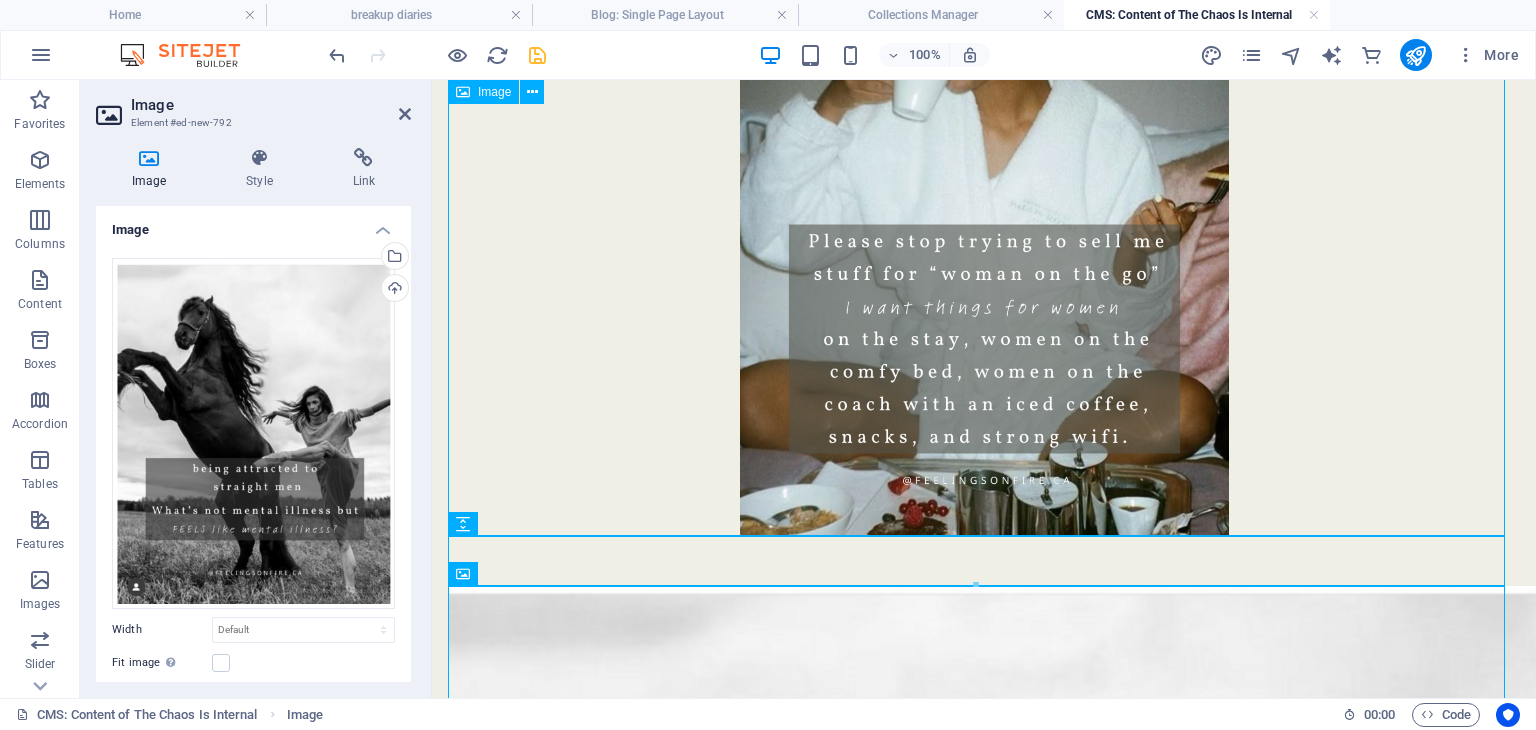 scroll, scrollTop: 596, scrollLeft: 0, axis: vertical 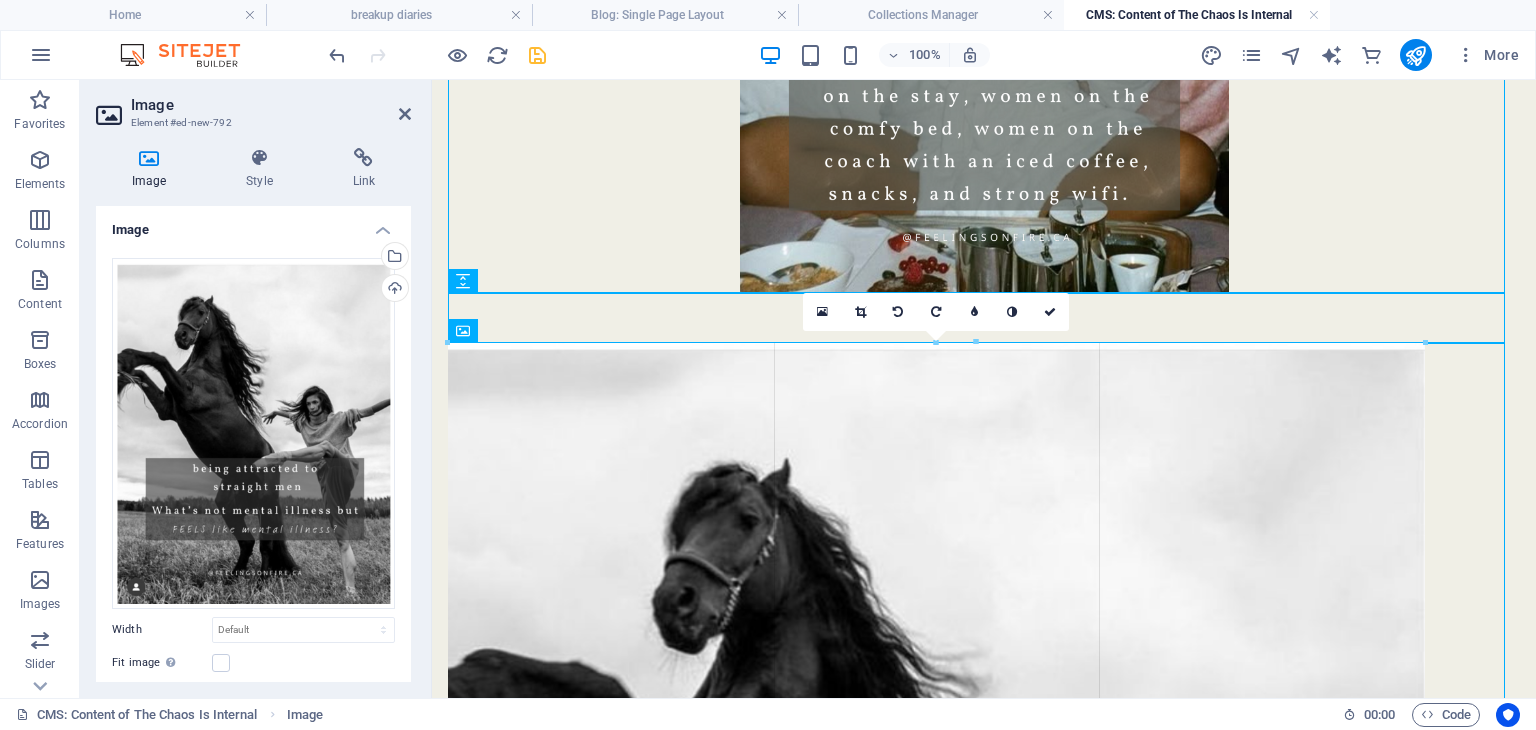 drag, startPoint x: 446, startPoint y: 343, endPoint x: 608, endPoint y: 451, distance: 194.69977 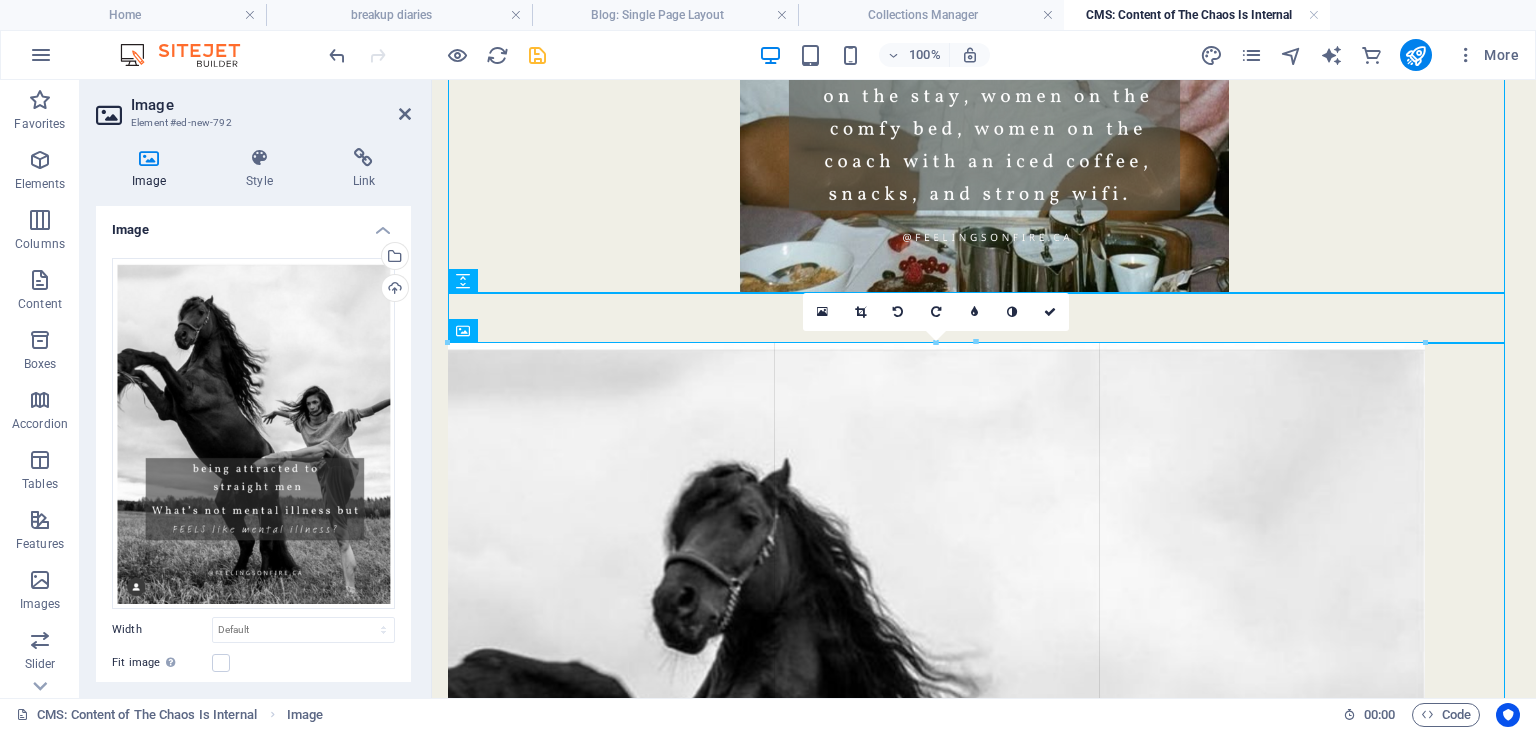 type on "971" 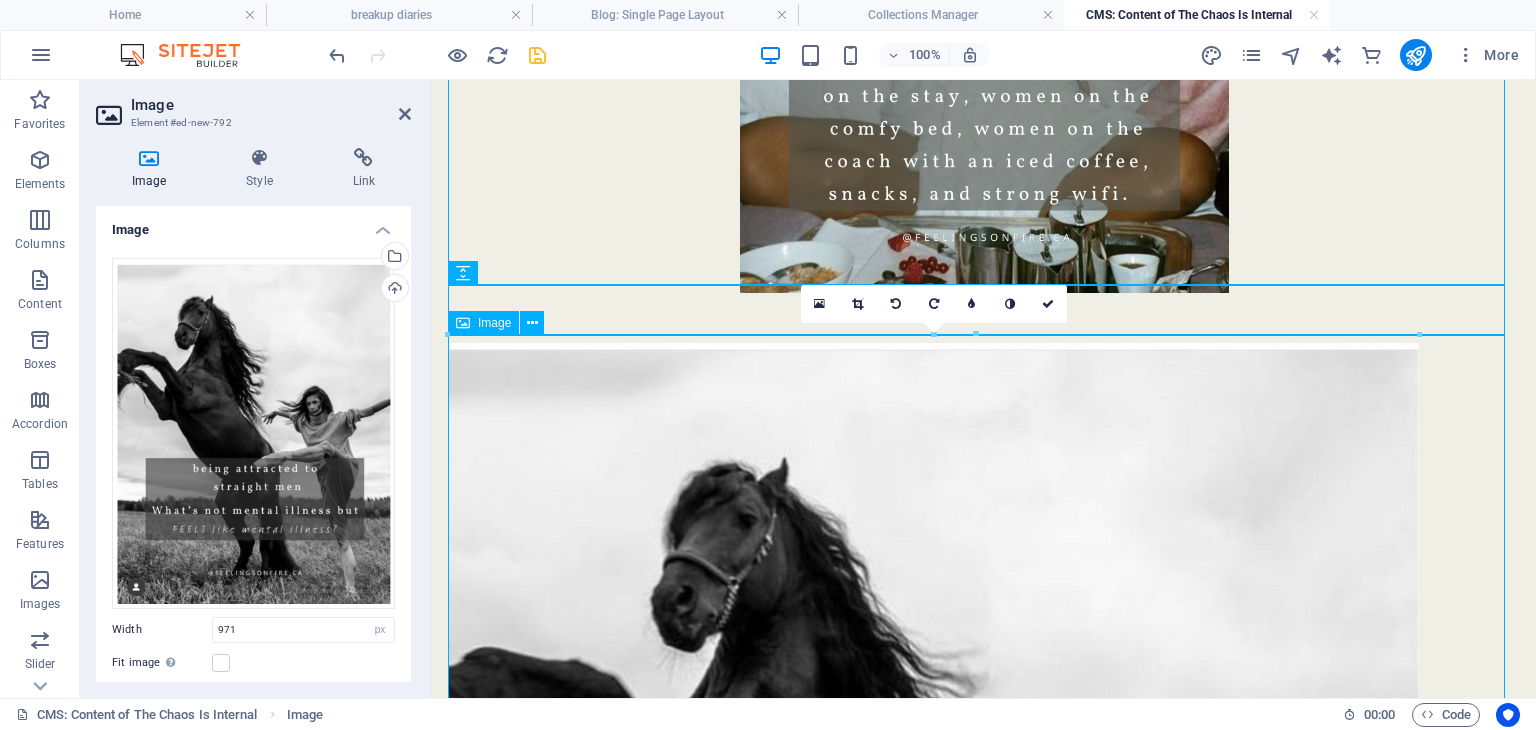 scroll, scrollTop: 996, scrollLeft: 0, axis: vertical 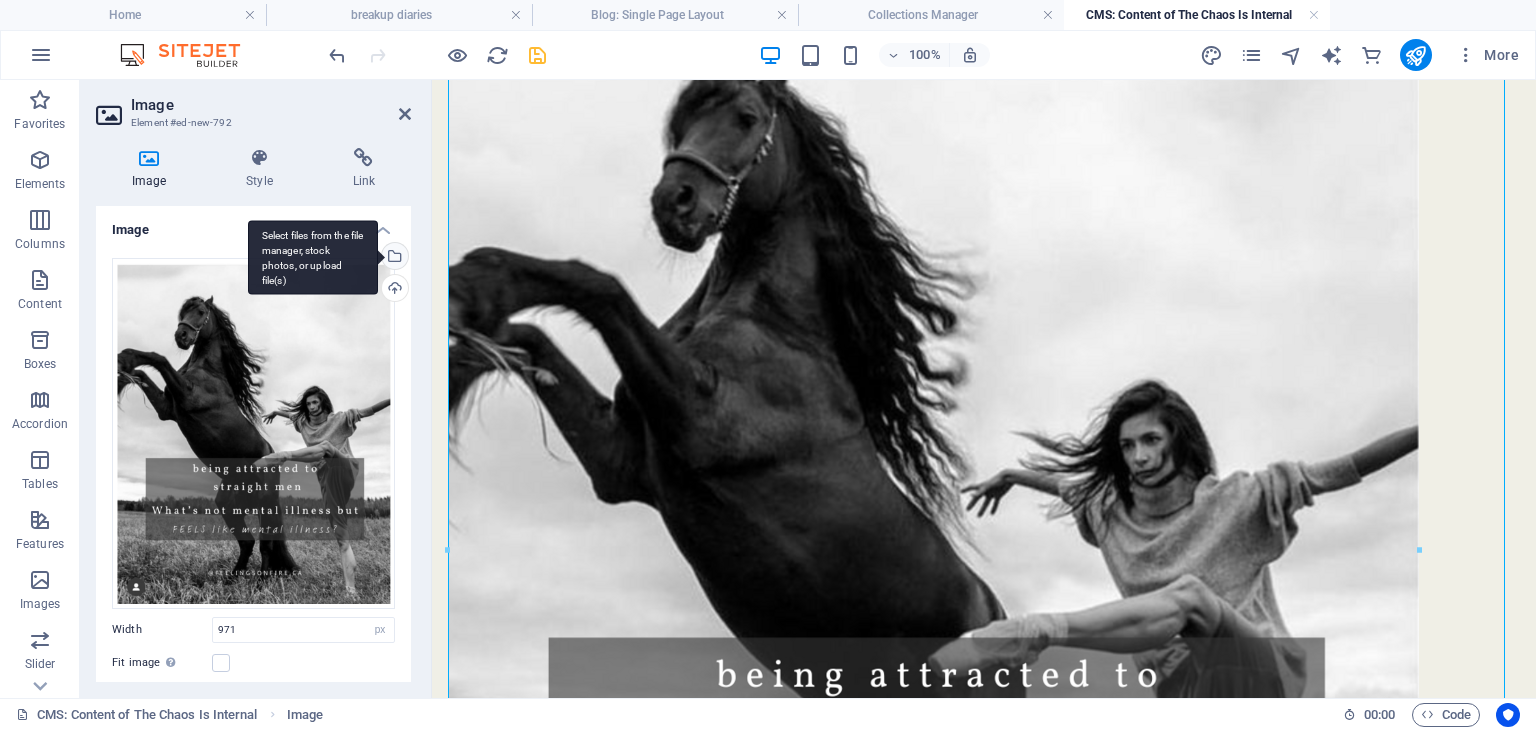 click on "Select files from the file manager, stock photos, or upload file(s)" at bounding box center [393, 258] 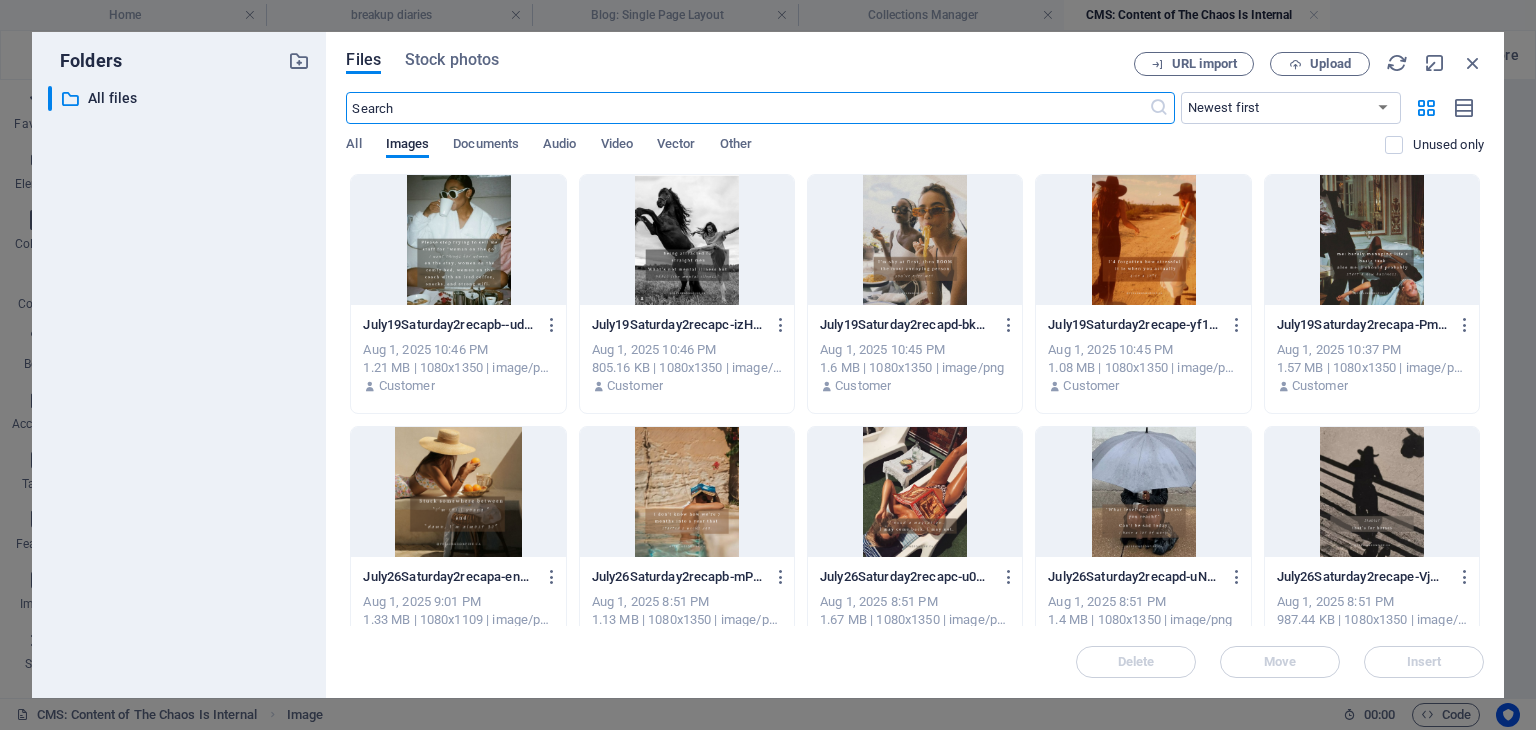 scroll, scrollTop: 1032, scrollLeft: 0, axis: vertical 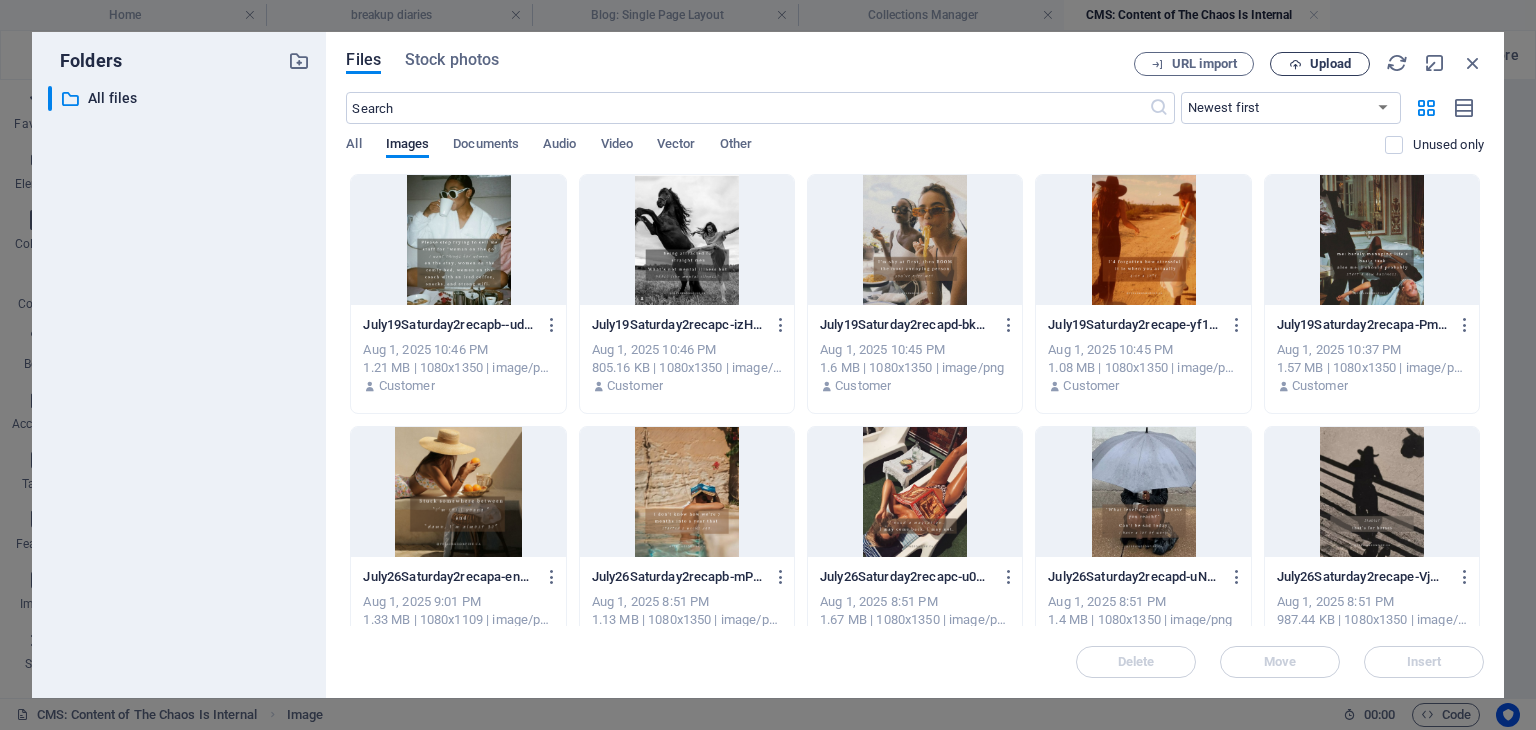 click at bounding box center (1295, 64) 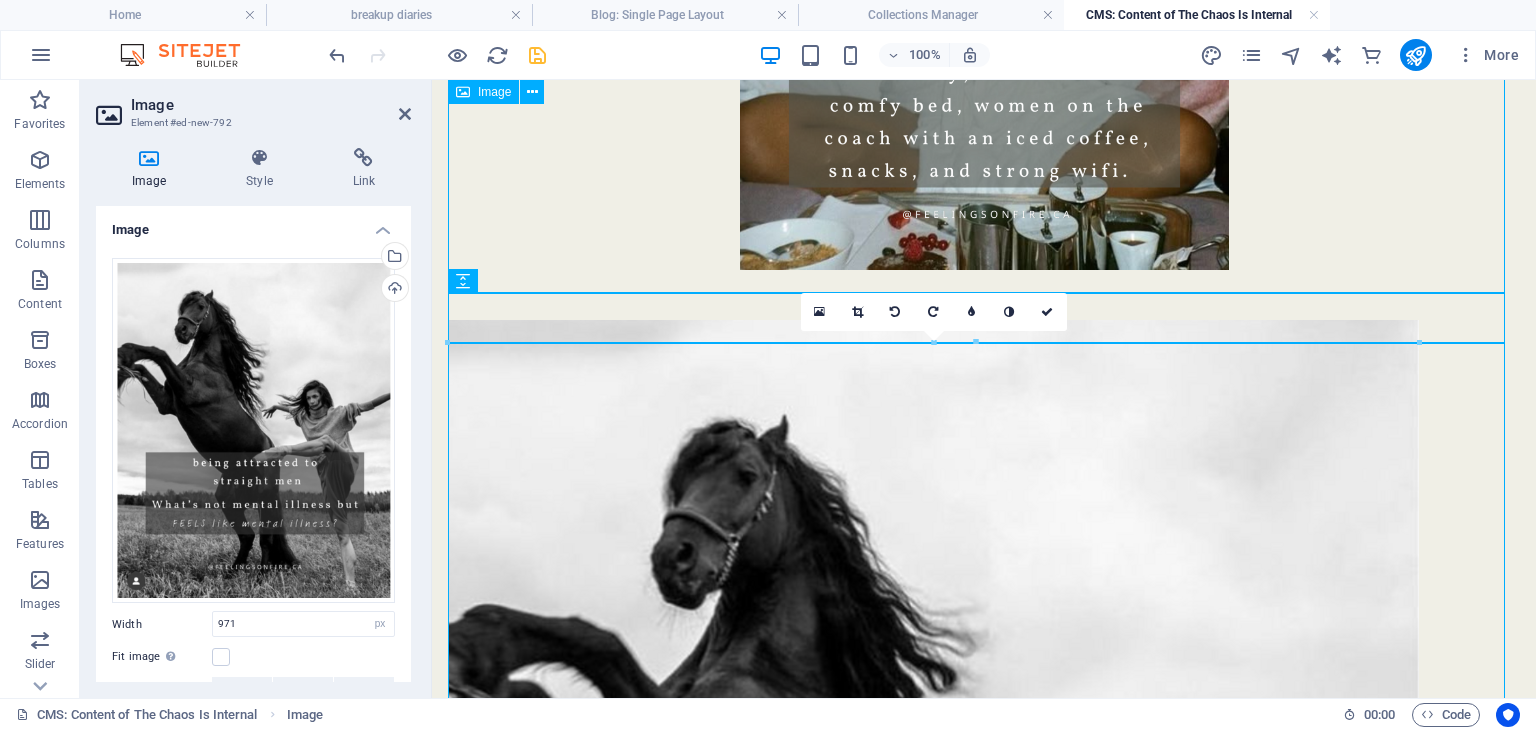 scroll, scrollTop: 596, scrollLeft: 0, axis: vertical 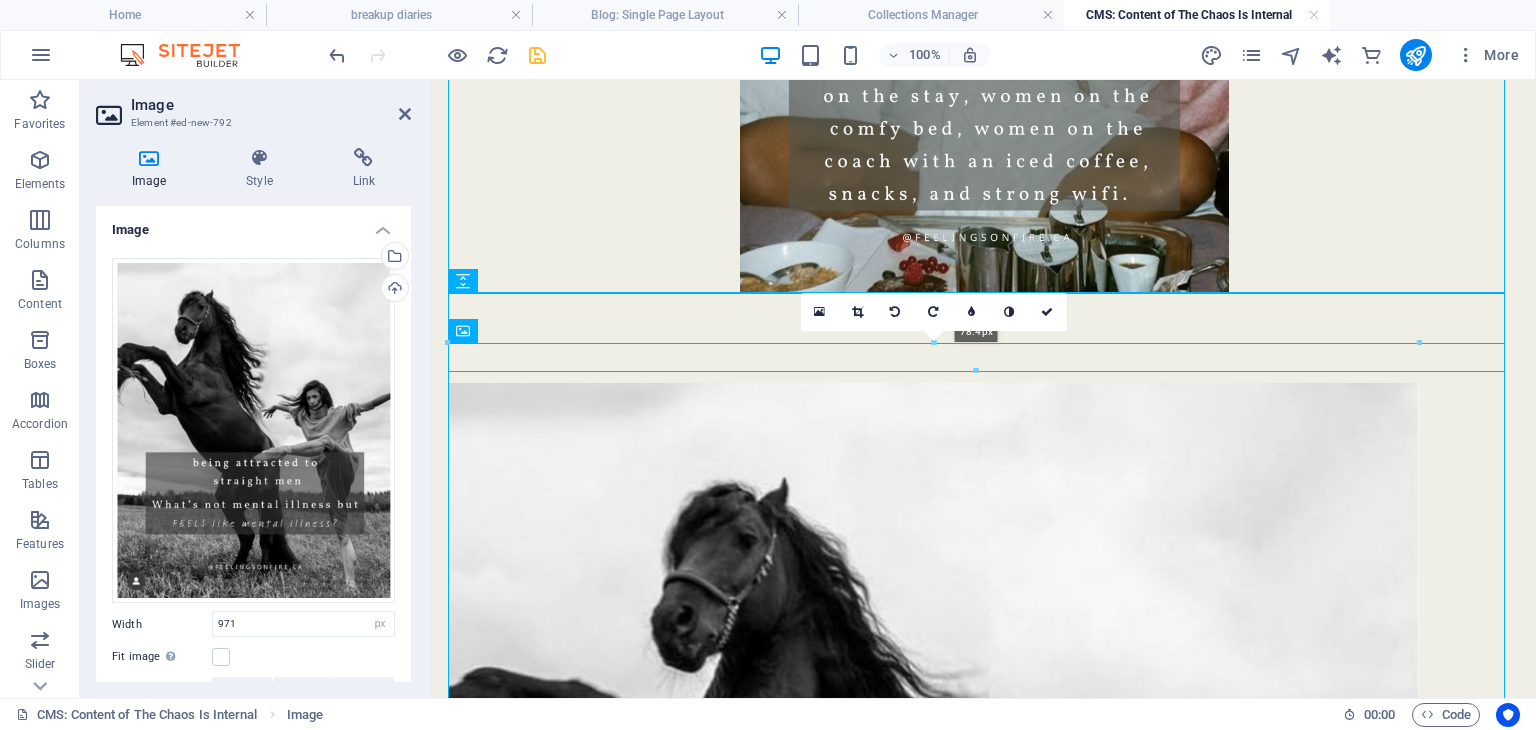 drag, startPoint x: 1425, startPoint y: 343, endPoint x: 1196, endPoint y: 386, distance: 233.00215 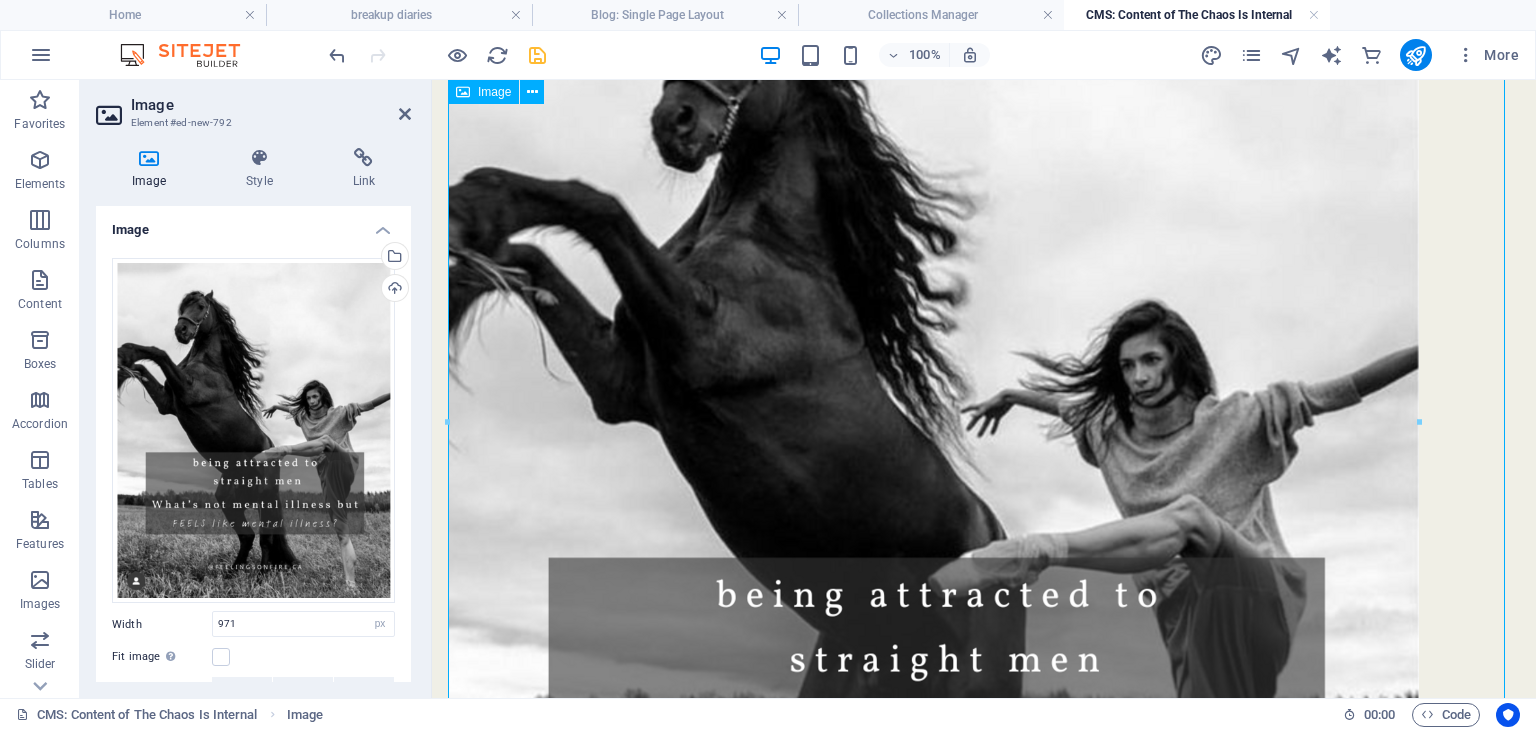 scroll, scrollTop: 1296, scrollLeft: 0, axis: vertical 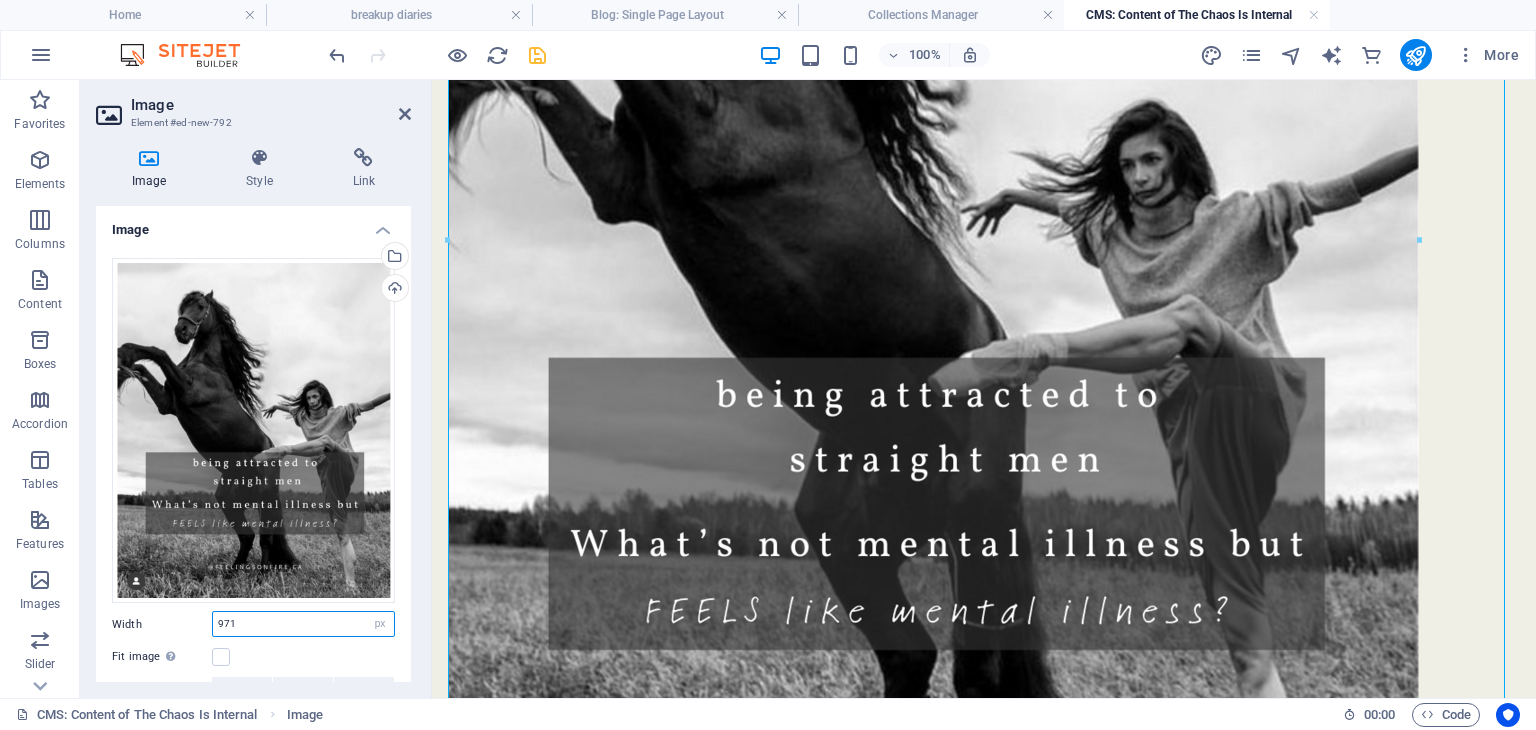 click on "971" at bounding box center [303, 624] 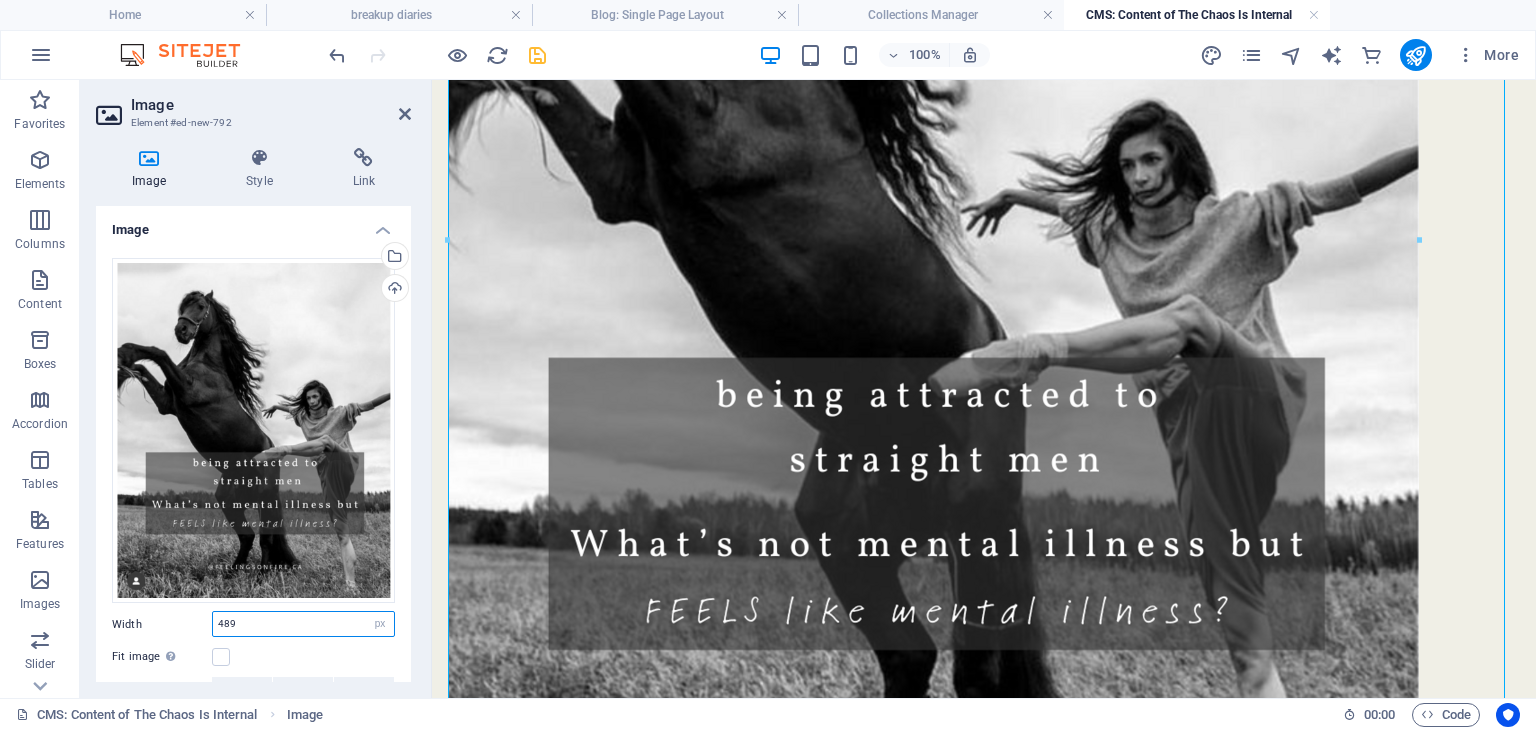 type on "489" 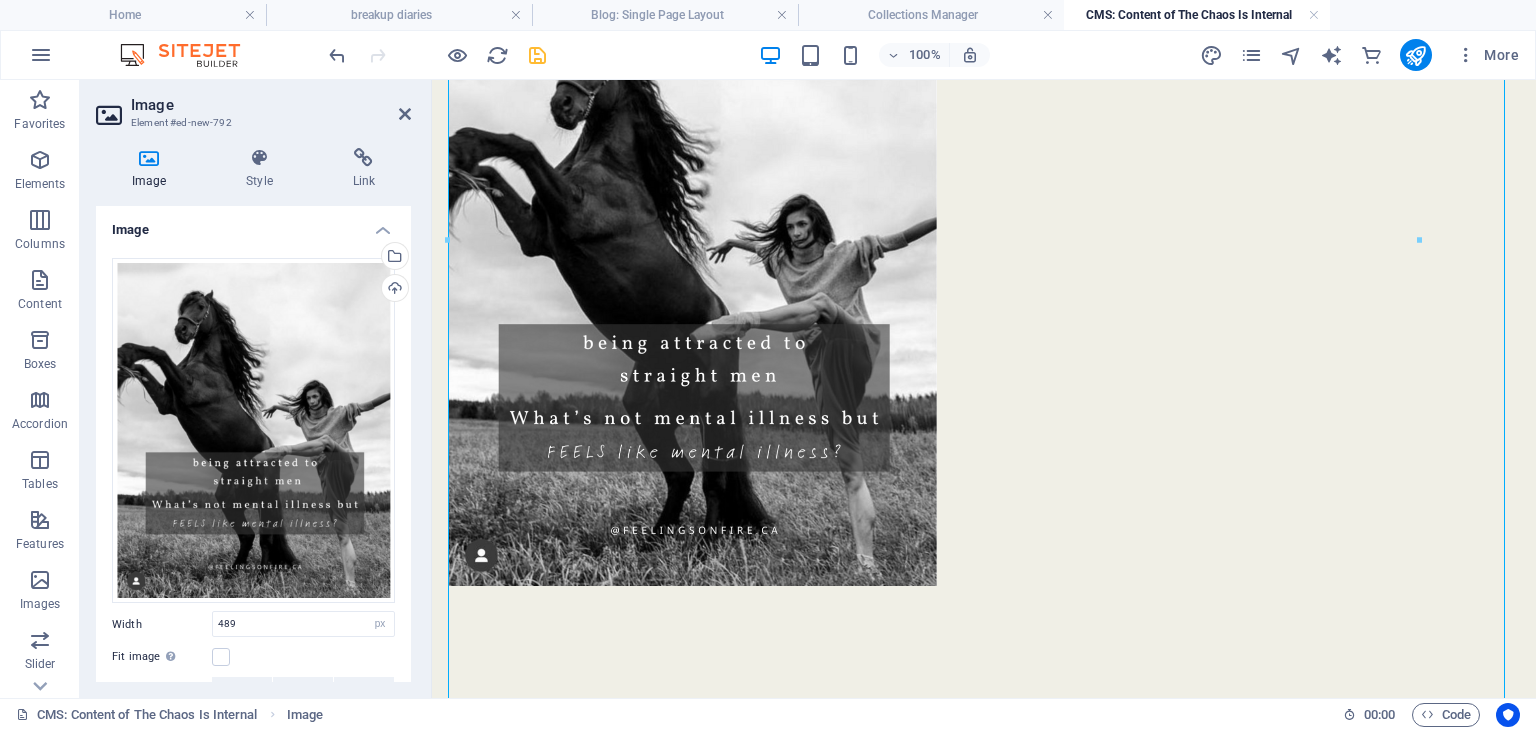 scroll, scrollTop: 995, scrollLeft: 0, axis: vertical 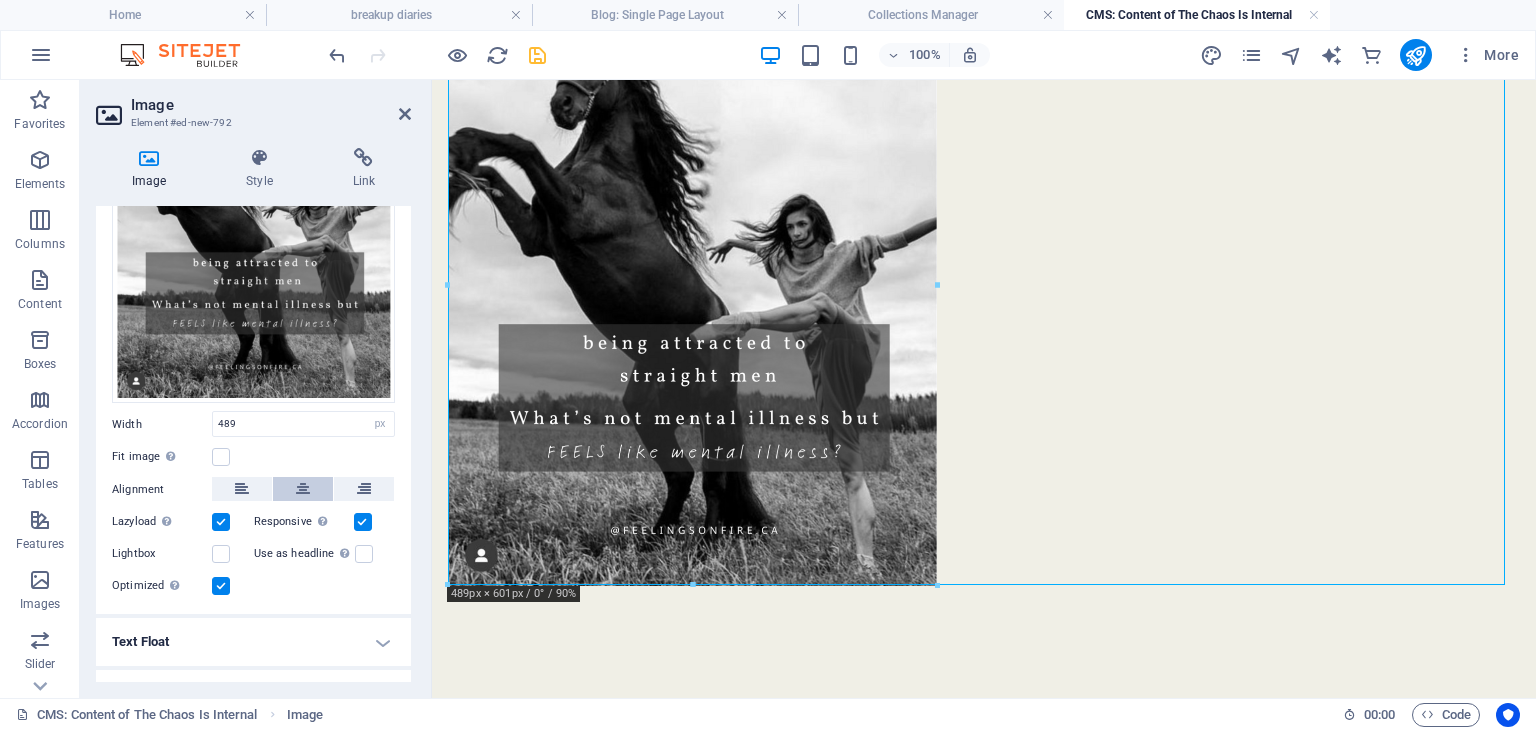 click at bounding box center [303, 489] 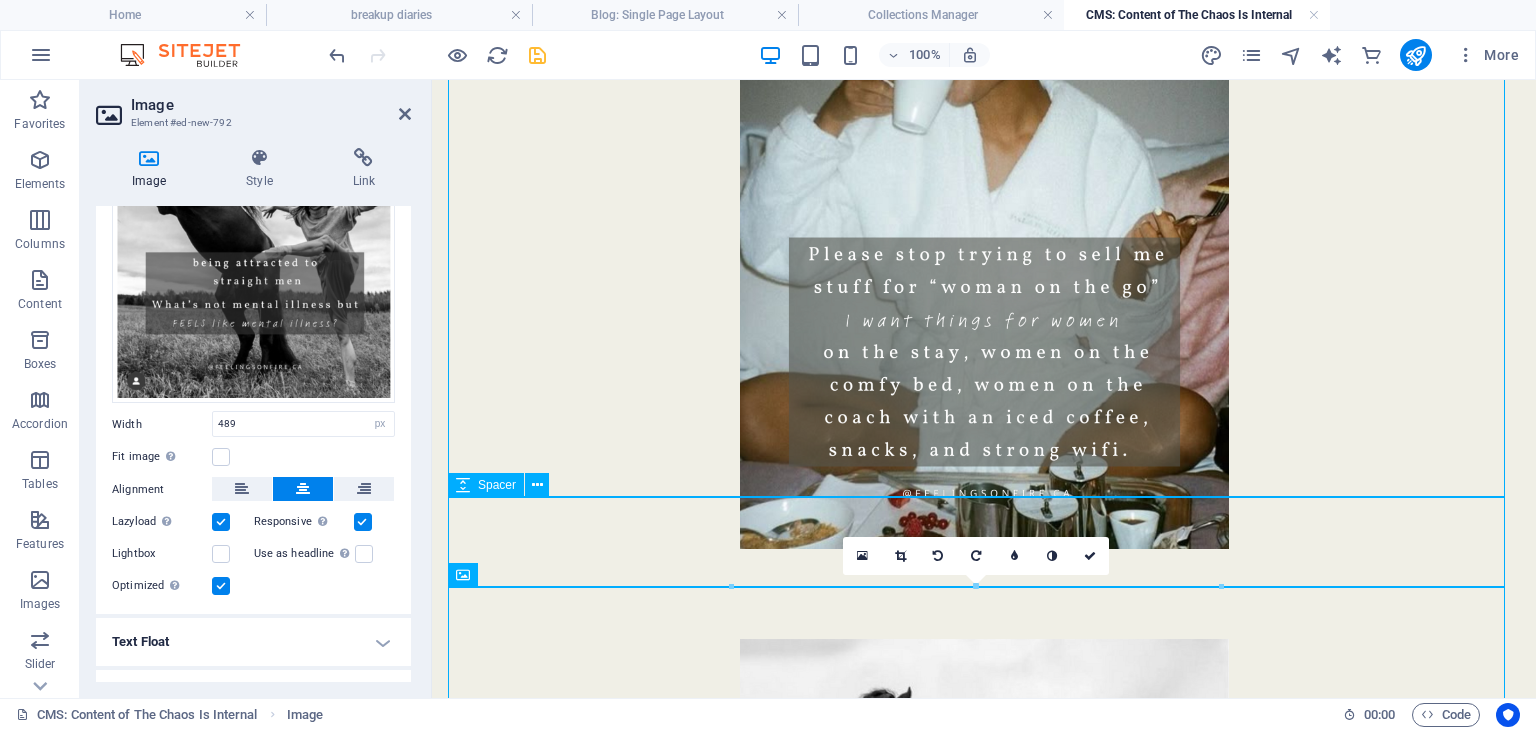 scroll, scrollTop: 400, scrollLeft: 0, axis: vertical 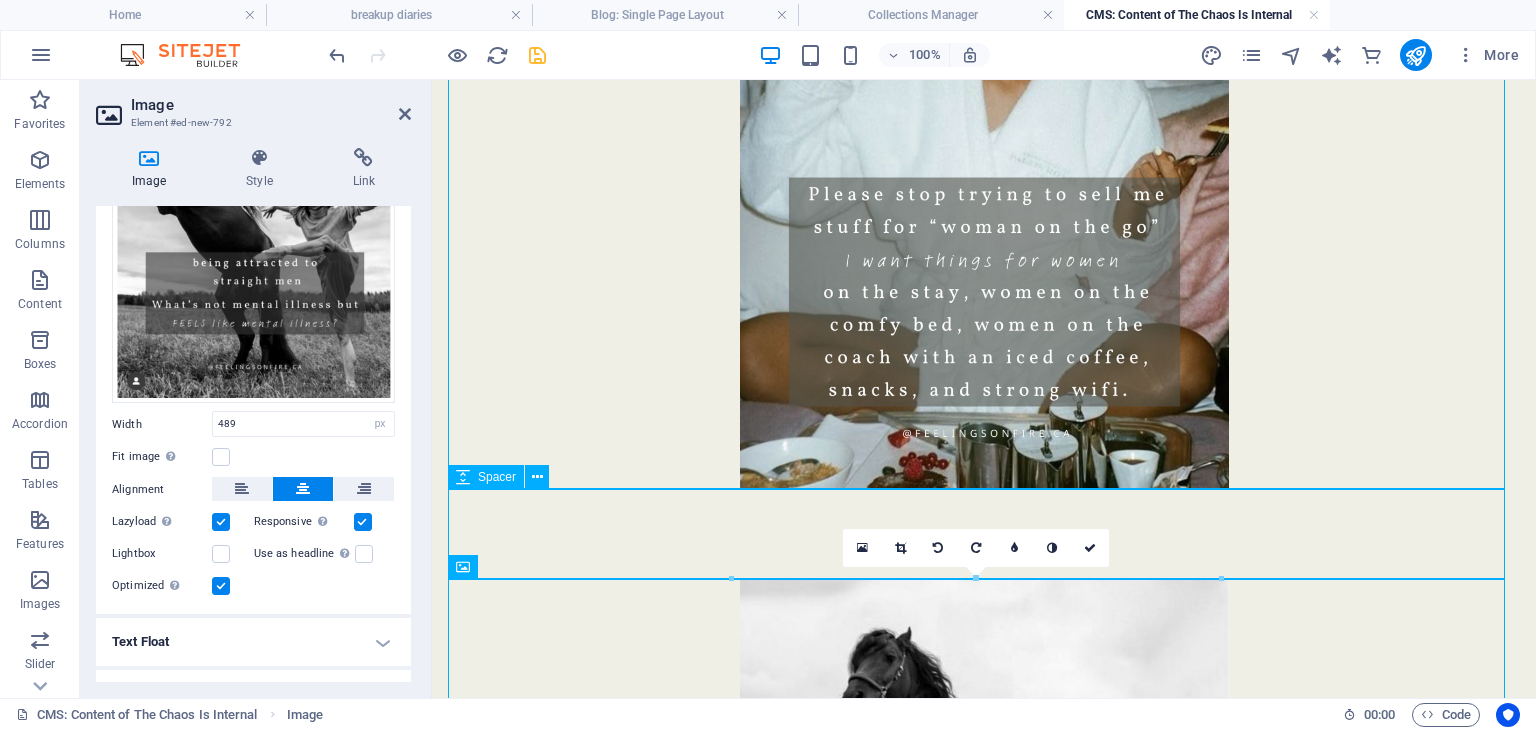 click at bounding box center [984, 534] 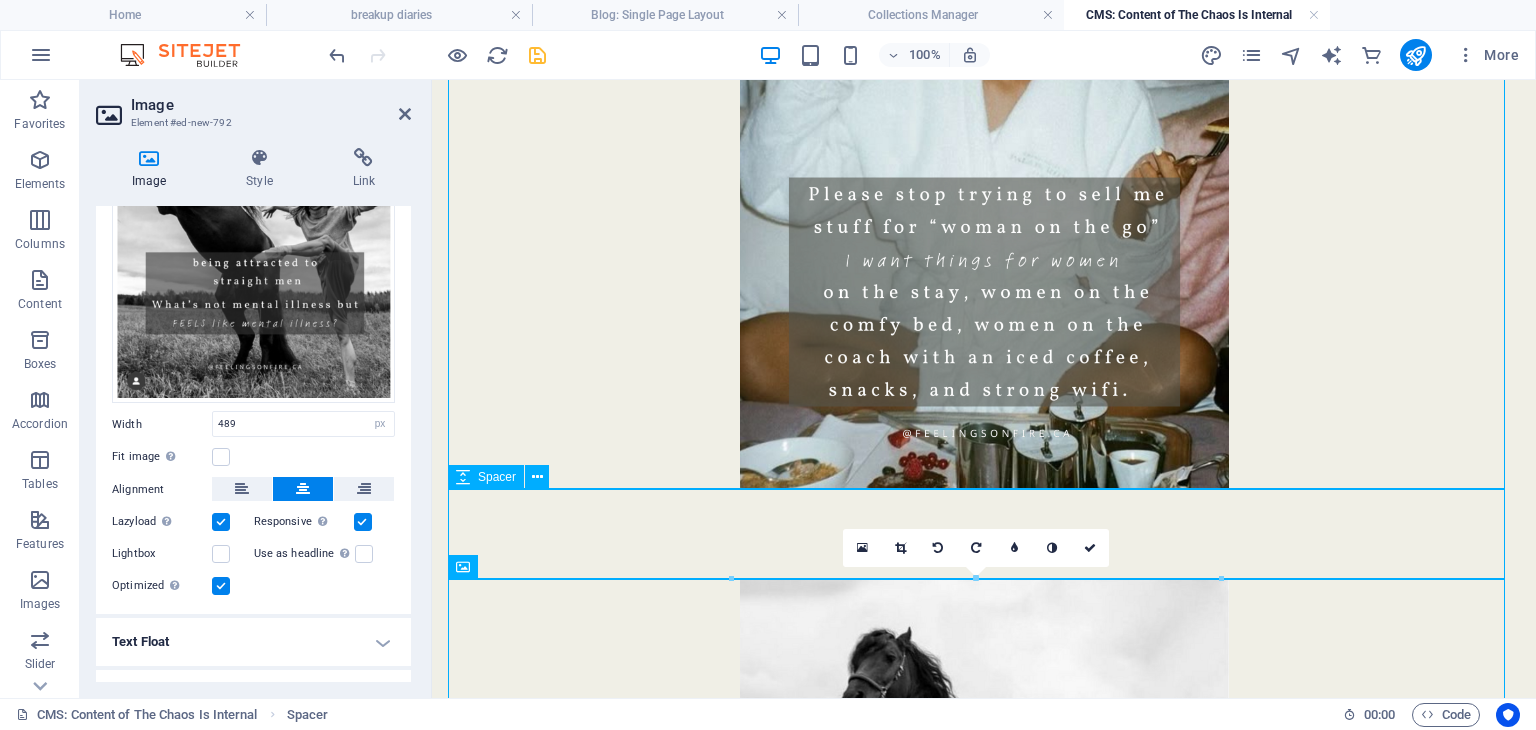 click at bounding box center [984, 534] 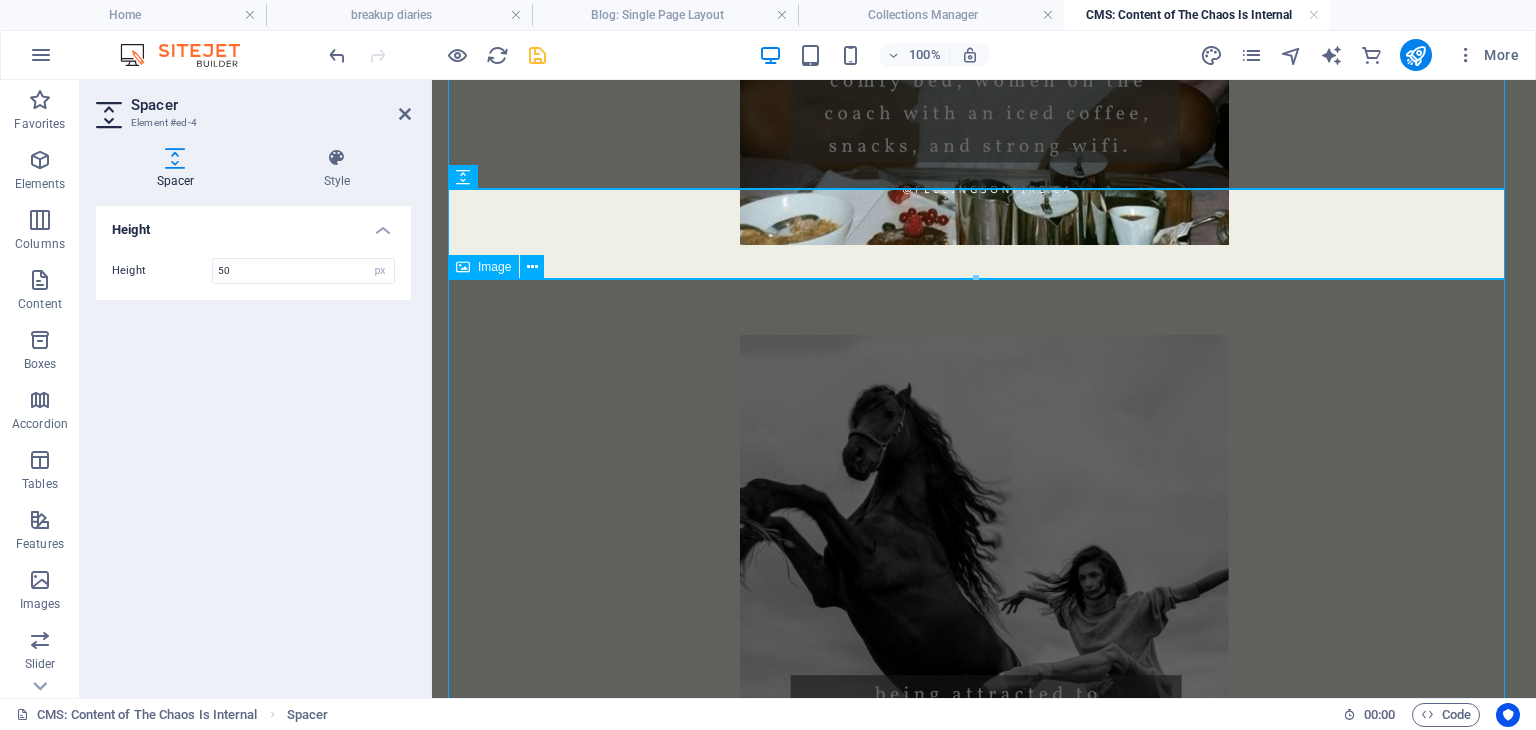 scroll, scrollTop: 700, scrollLeft: 0, axis: vertical 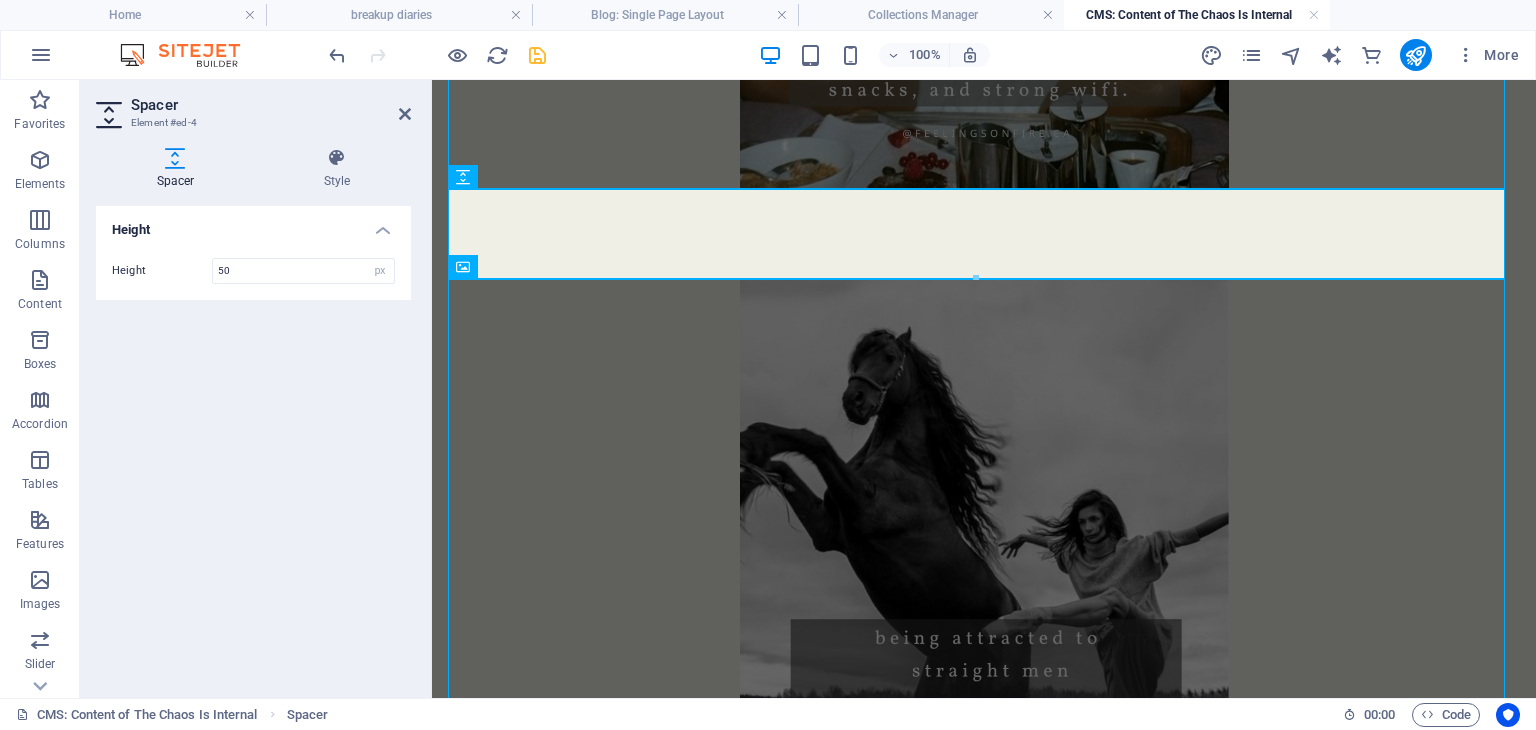 click on "100% More" at bounding box center (926, 55) 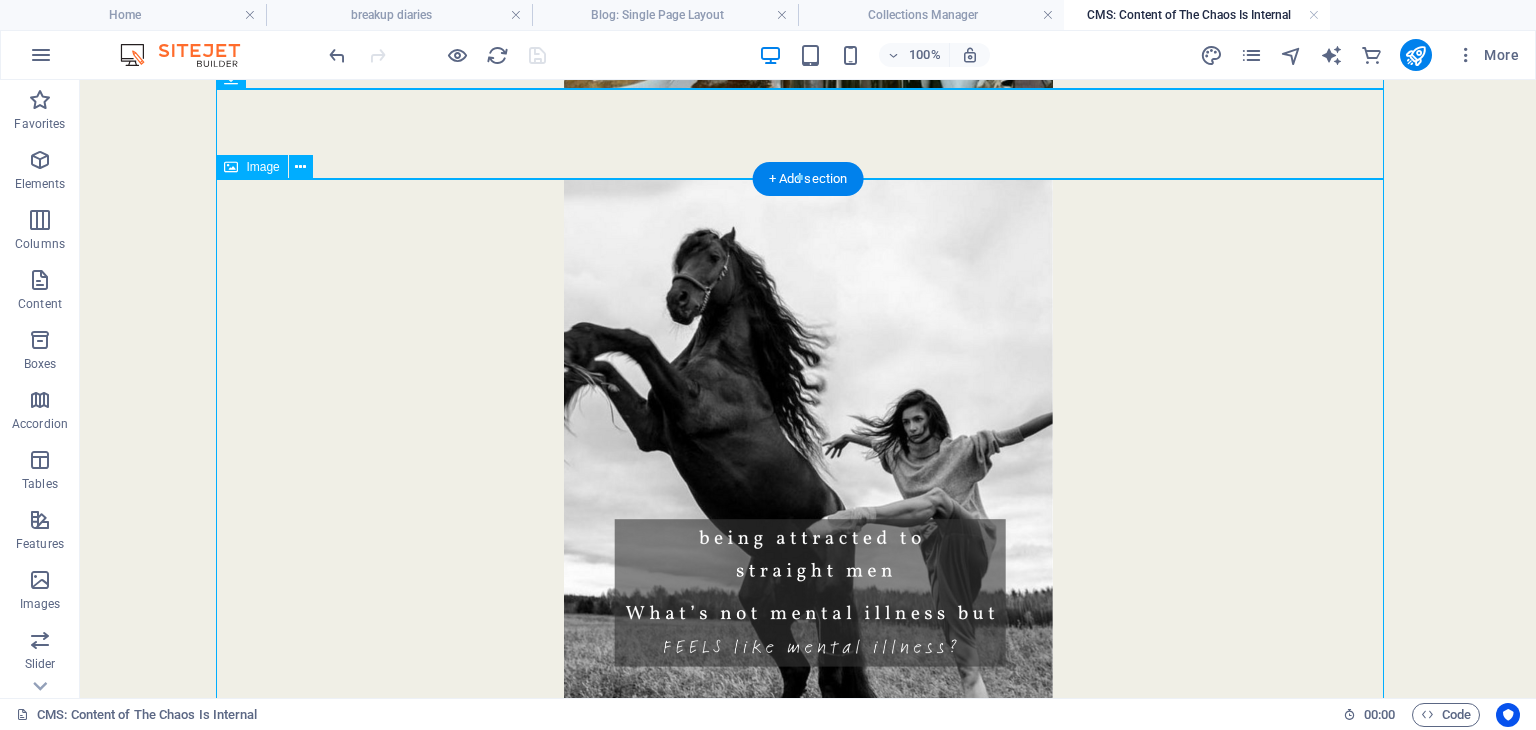 scroll, scrollTop: 995, scrollLeft: 0, axis: vertical 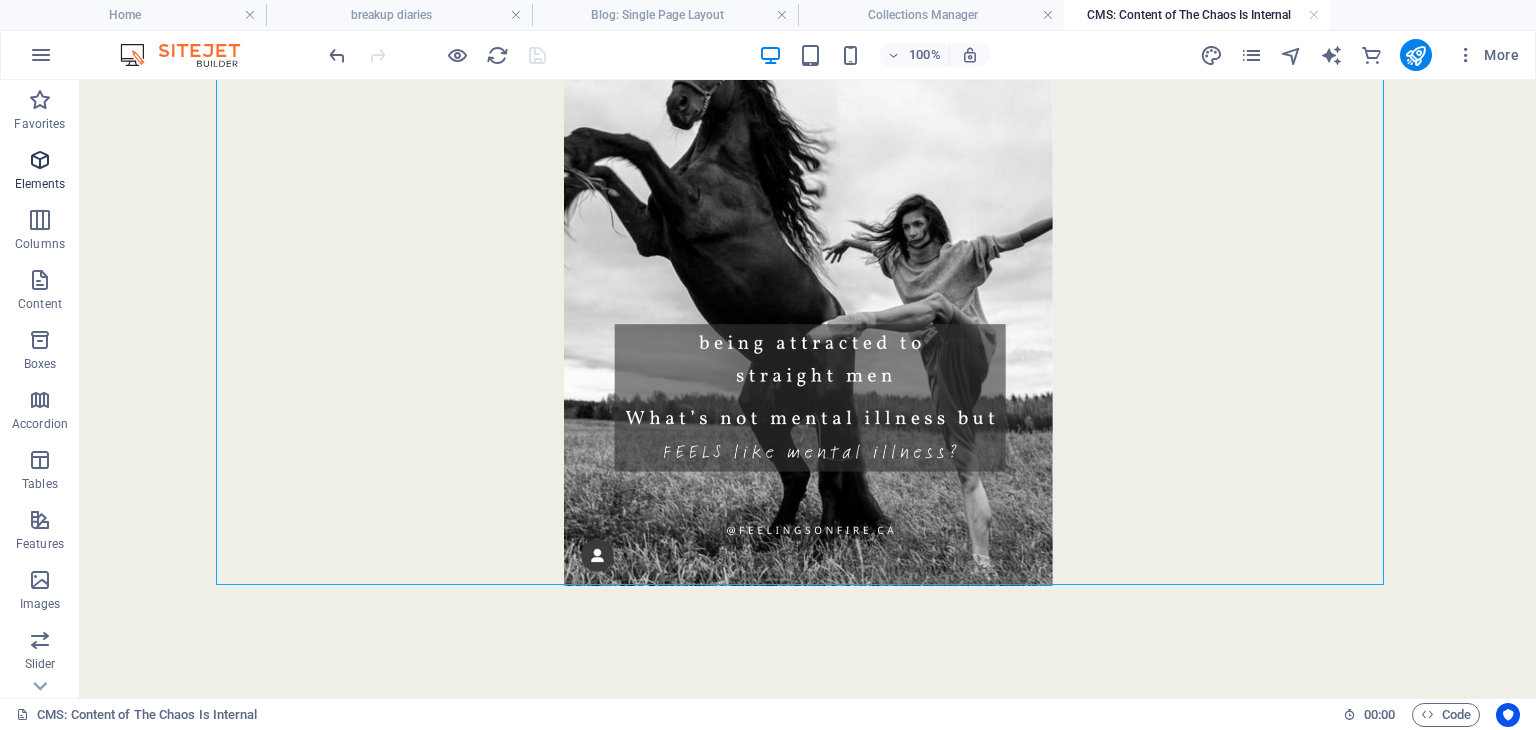 click at bounding box center [40, 160] 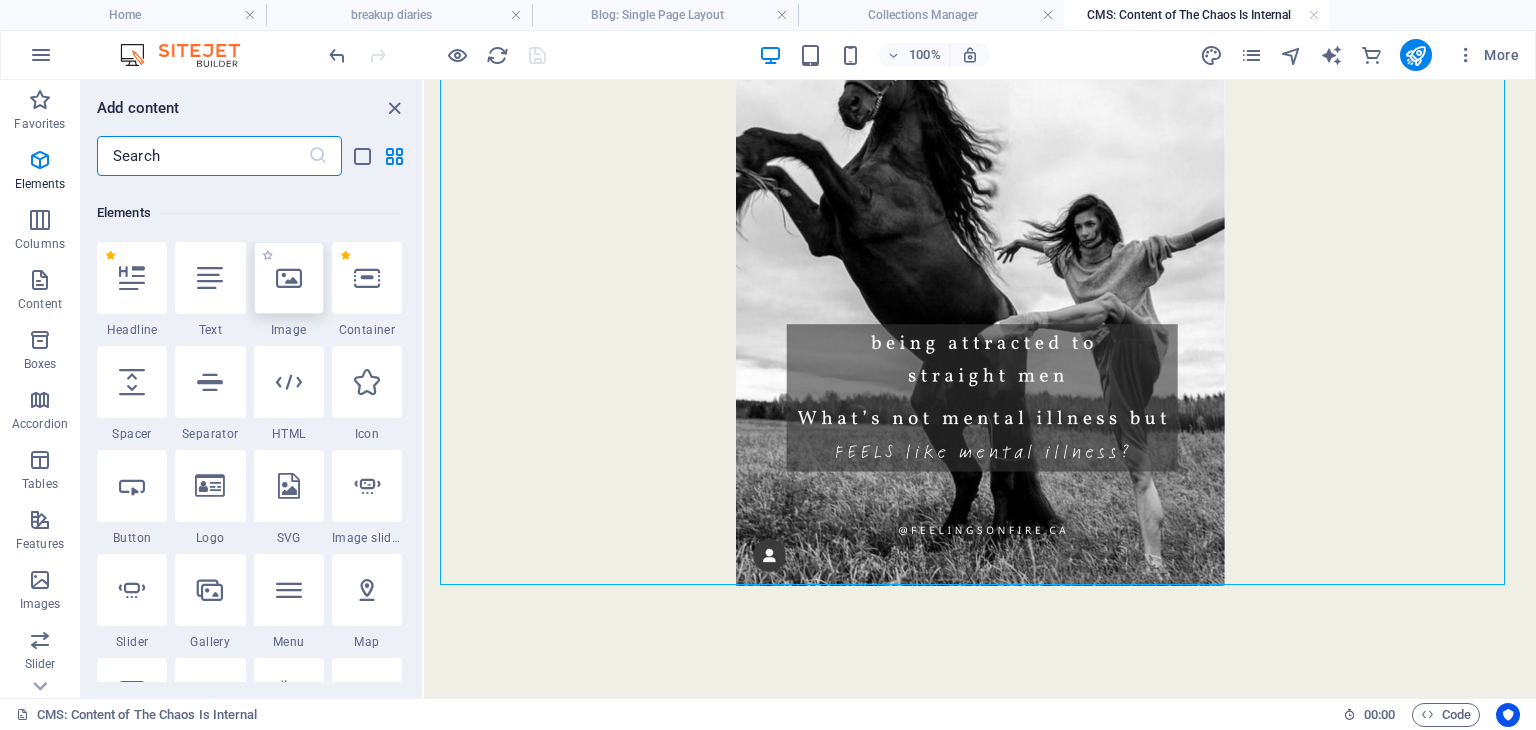 scroll, scrollTop: 212, scrollLeft: 0, axis: vertical 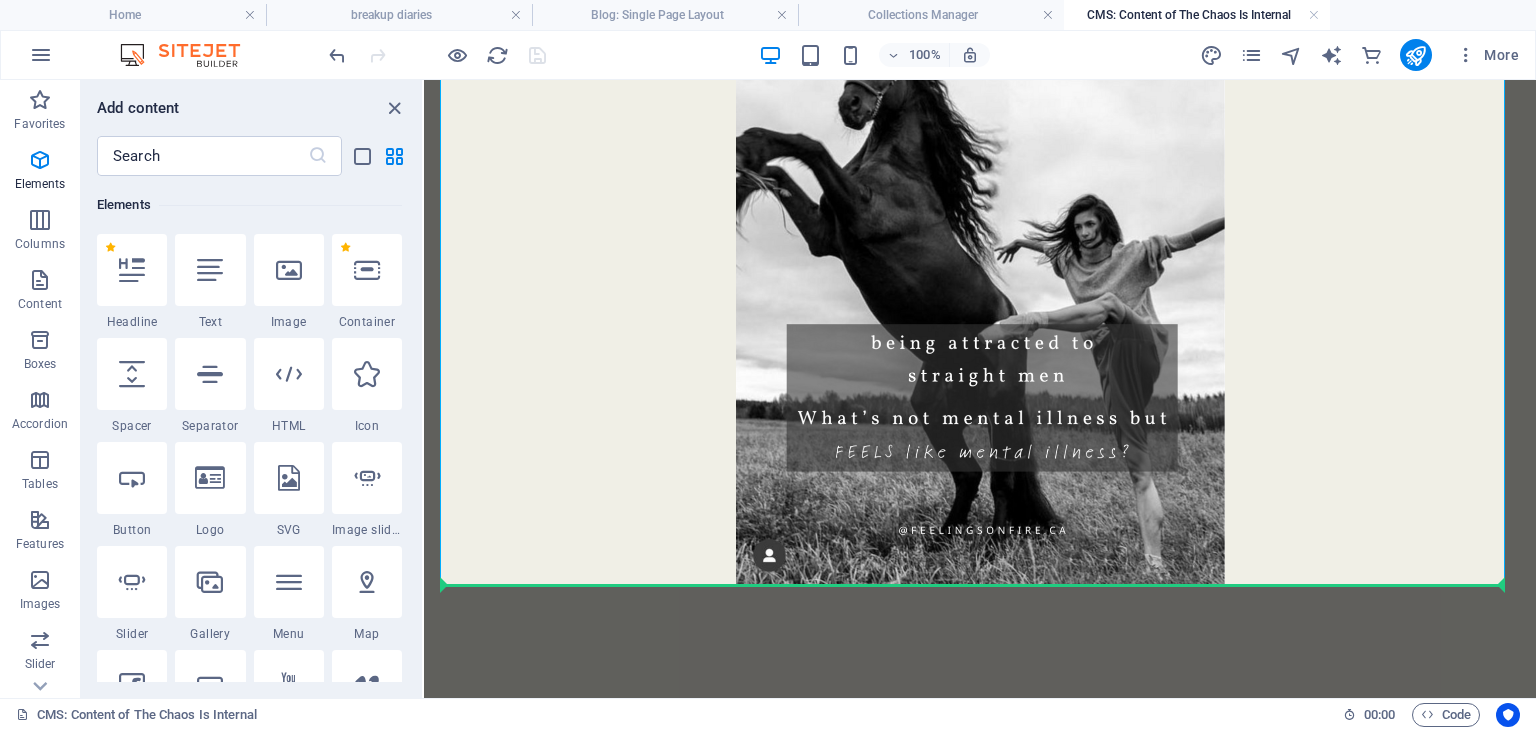 select on "px" 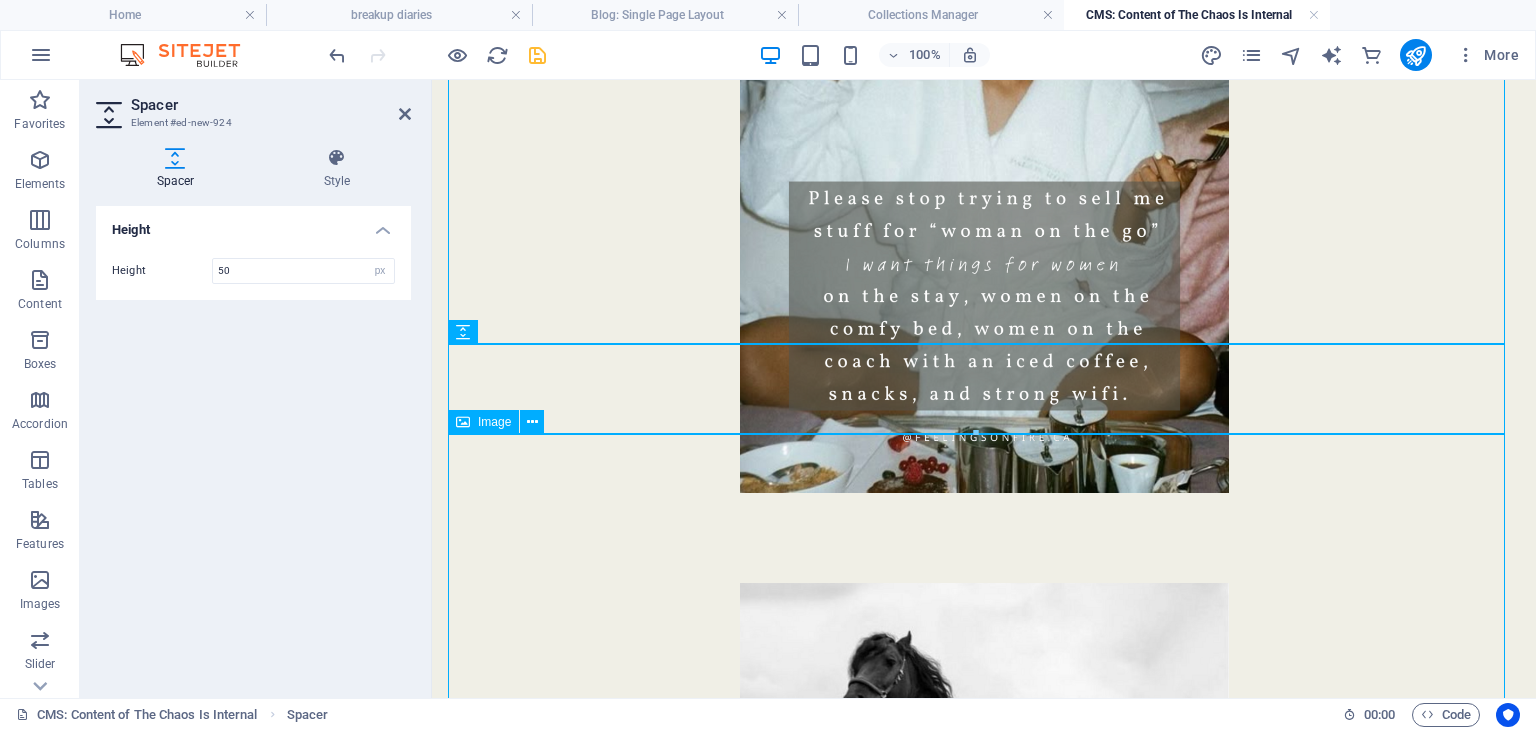 scroll, scrollTop: 544, scrollLeft: 0, axis: vertical 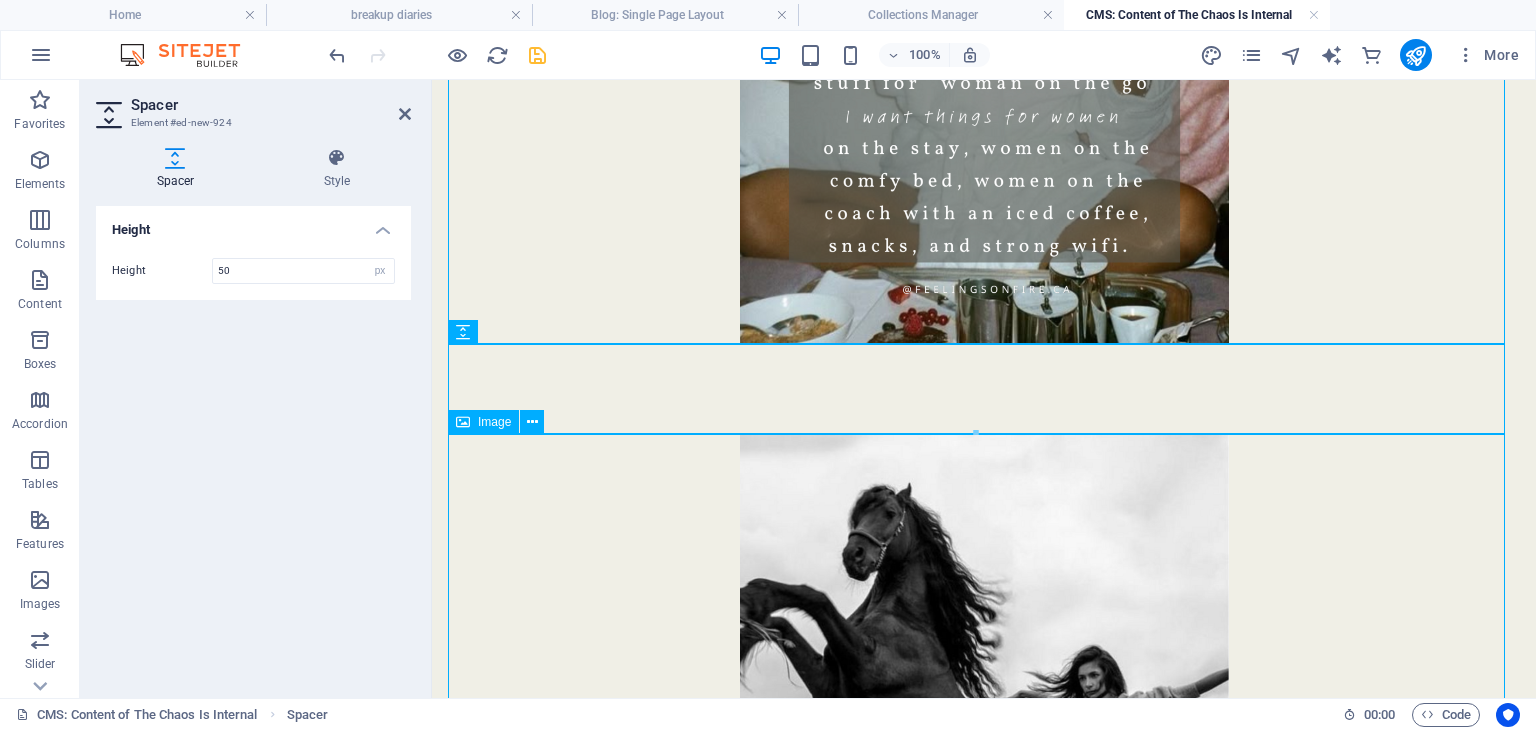 click at bounding box center (984, 735) 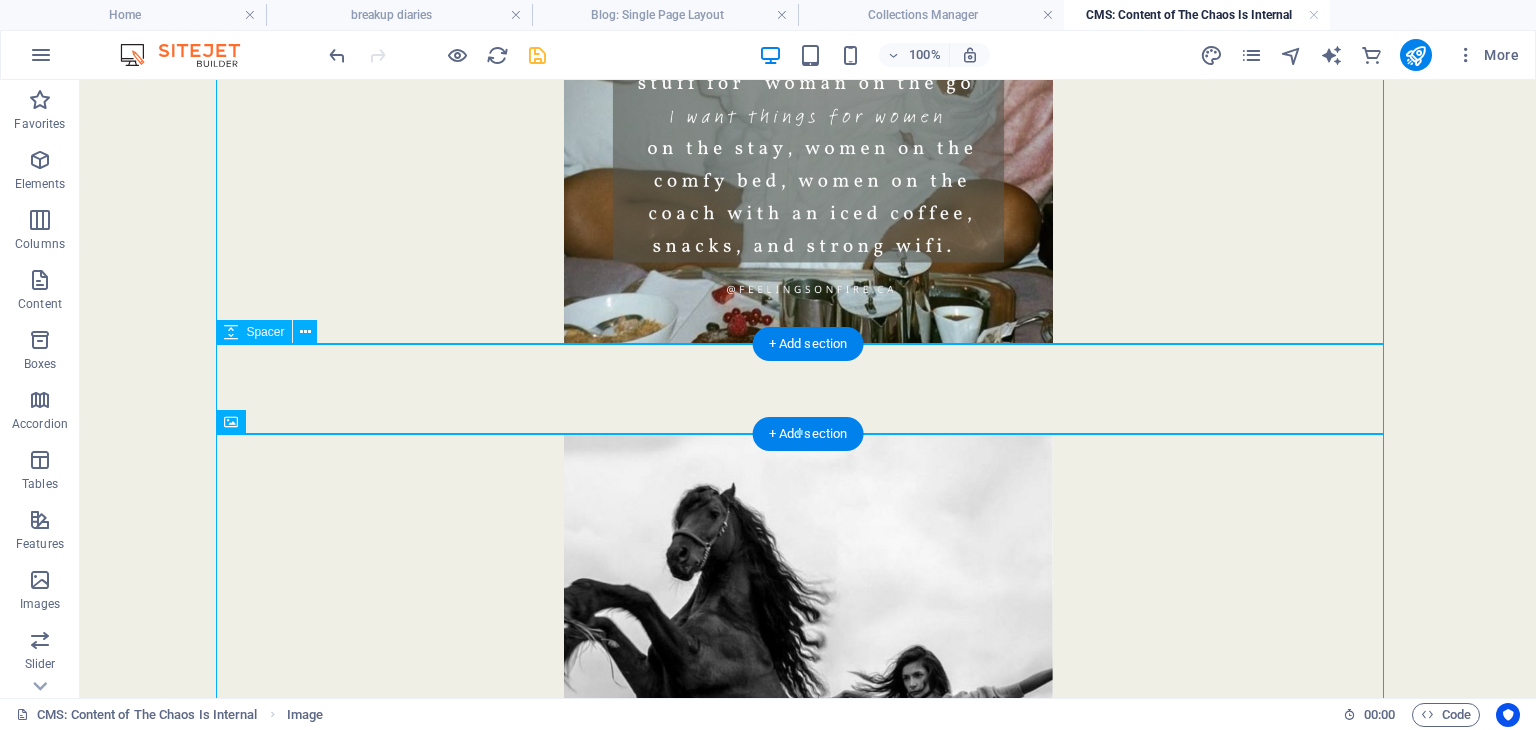 click at bounding box center [808, 390] 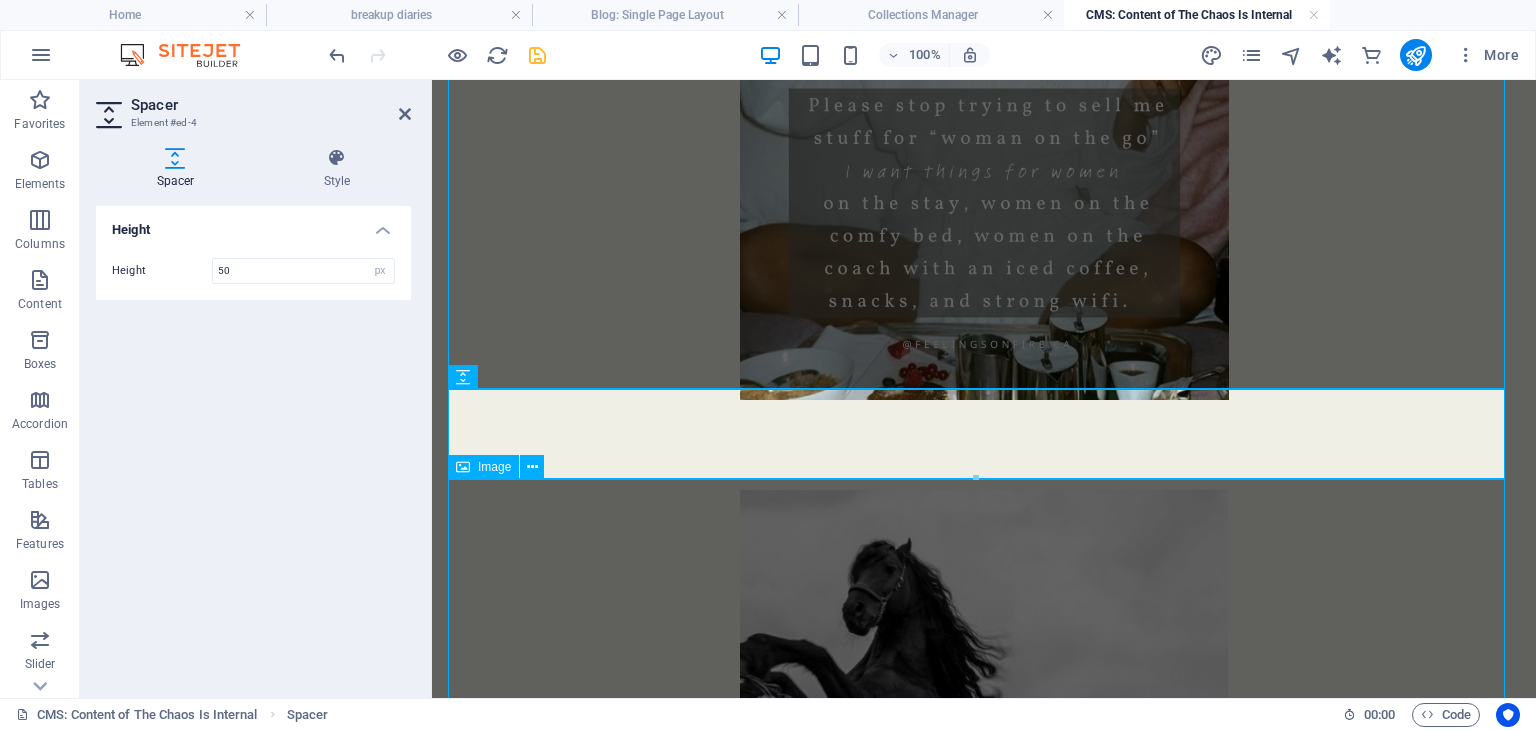 scroll, scrollTop: 500, scrollLeft: 0, axis: vertical 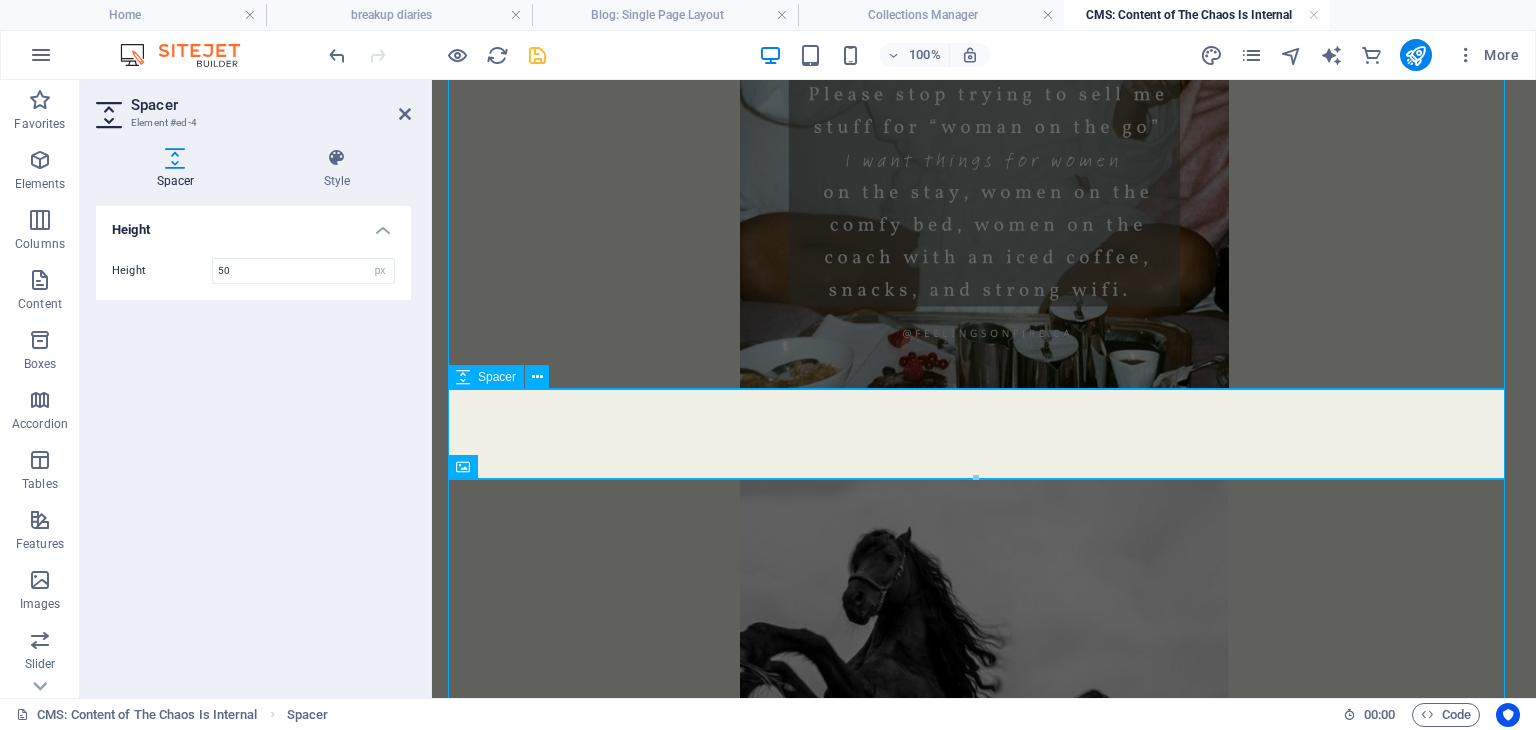 click at bounding box center (984, 434) 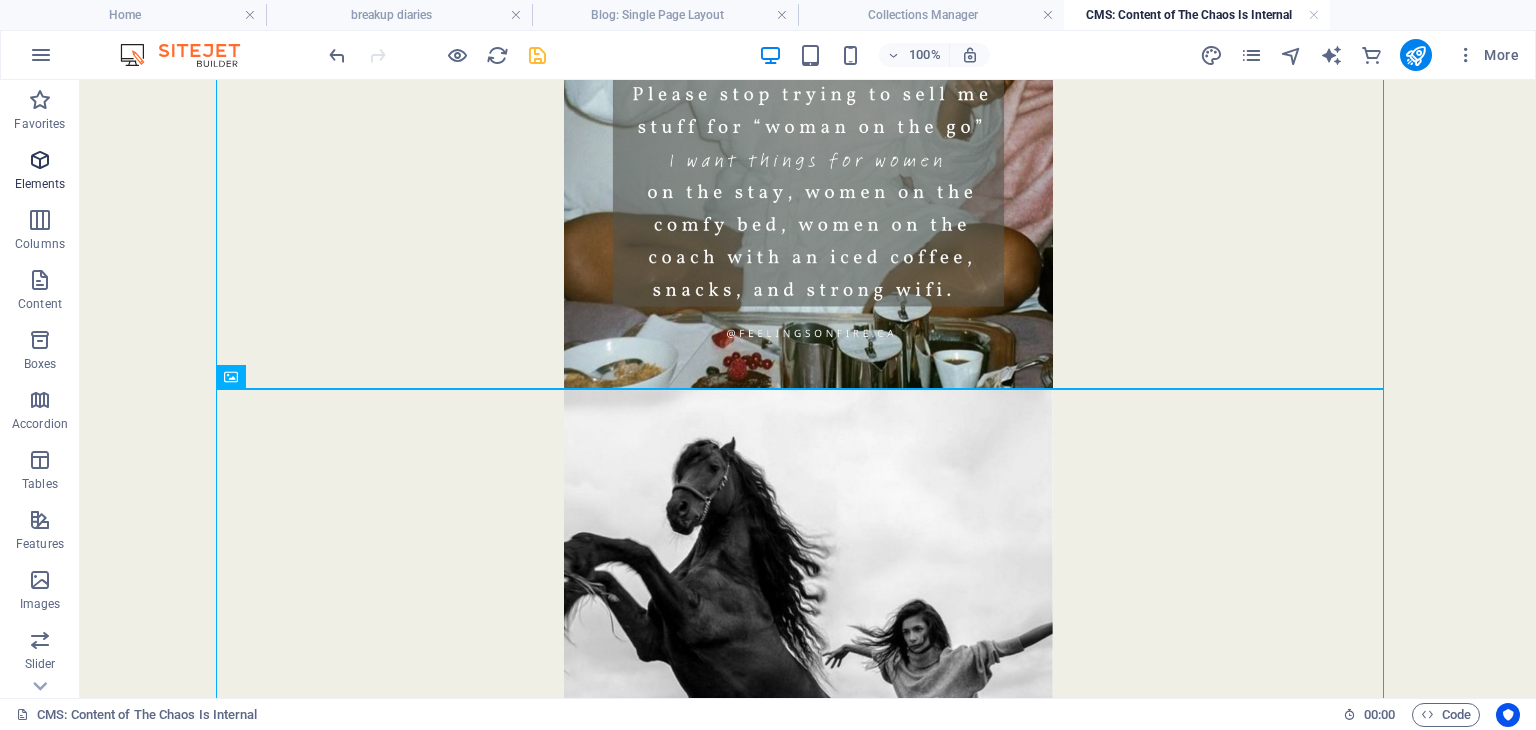 click at bounding box center [40, 160] 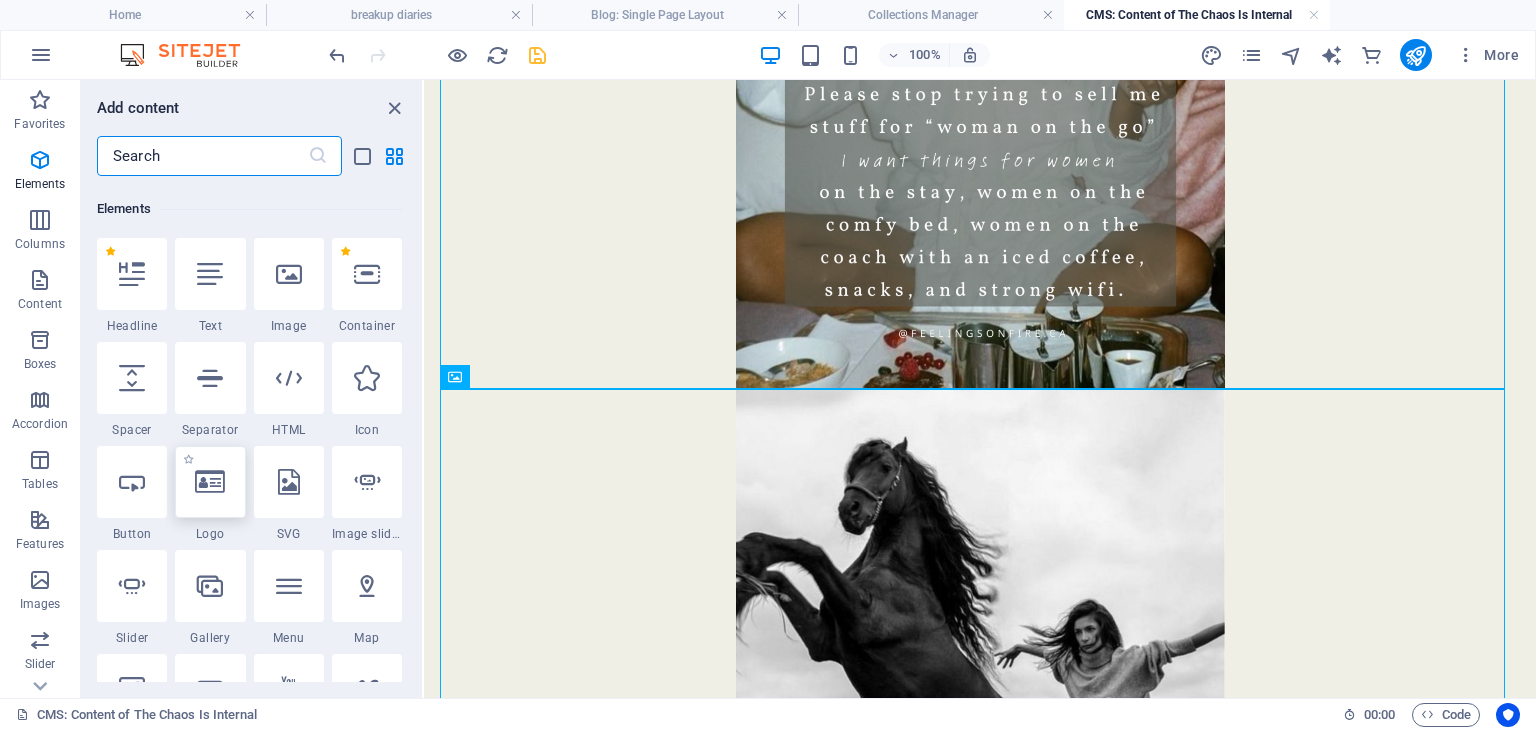 scroll, scrollTop: 212, scrollLeft: 0, axis: vertical 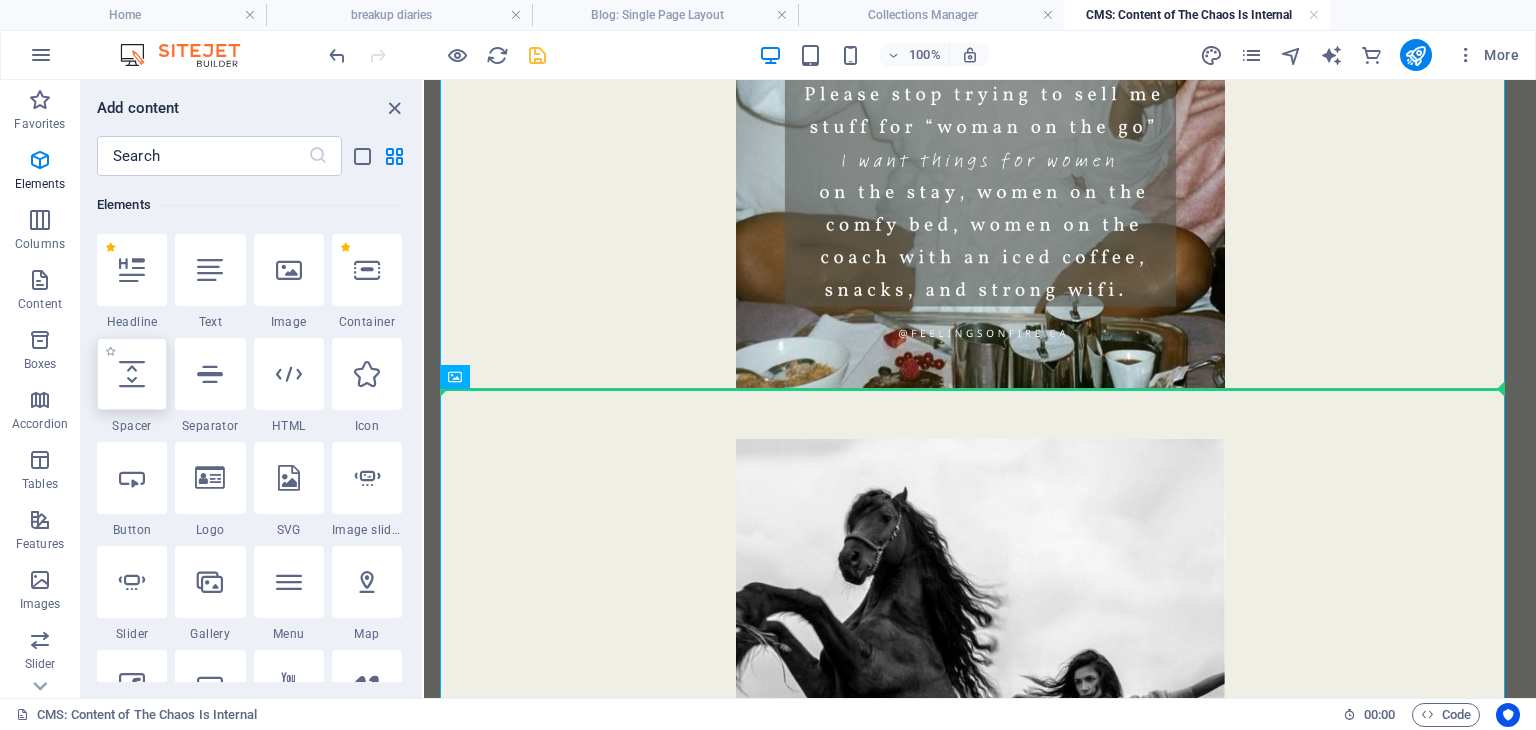 select on "px" 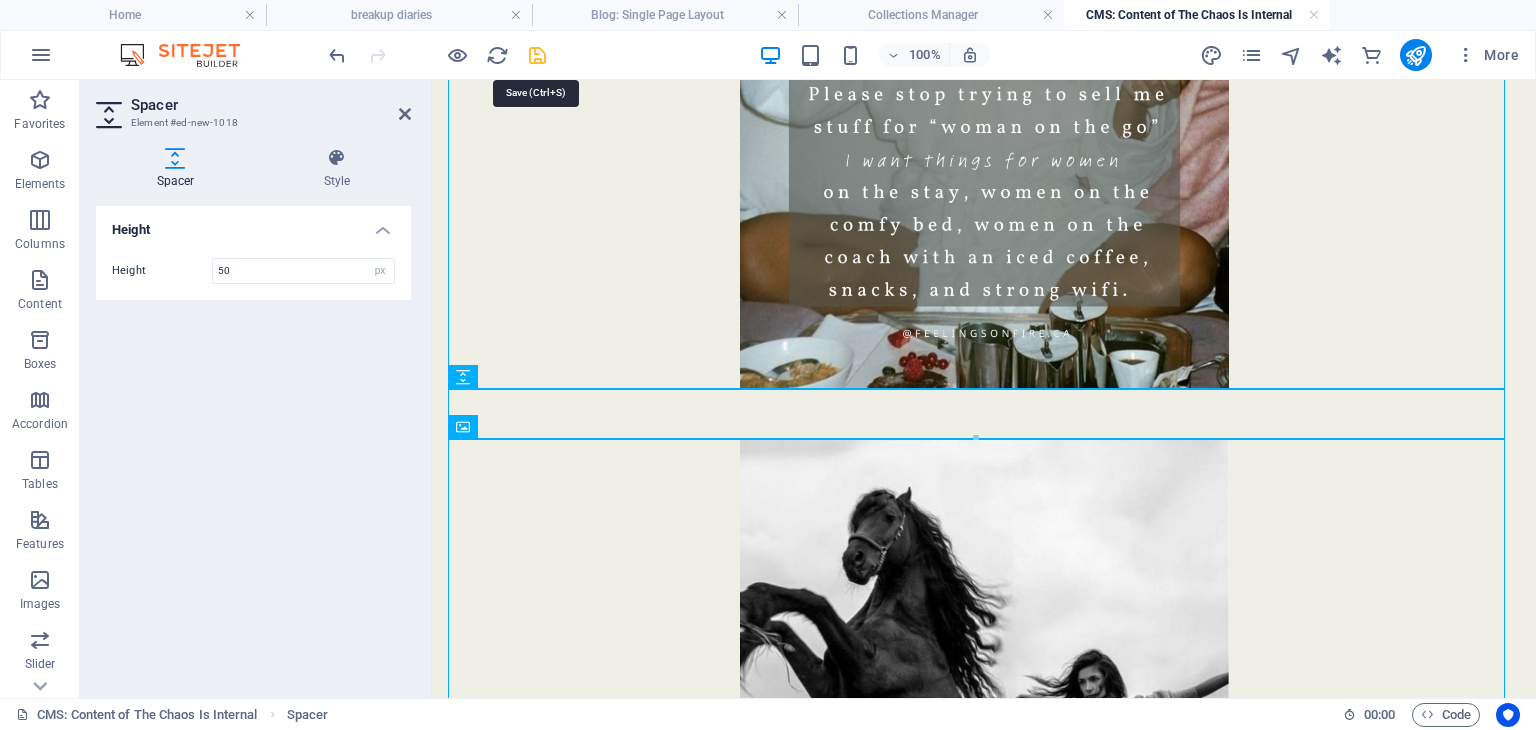drag, startPoint x: 543, startPoint y: 55, endPoint x: 508, endPoint y: 45, distance: 36.40055 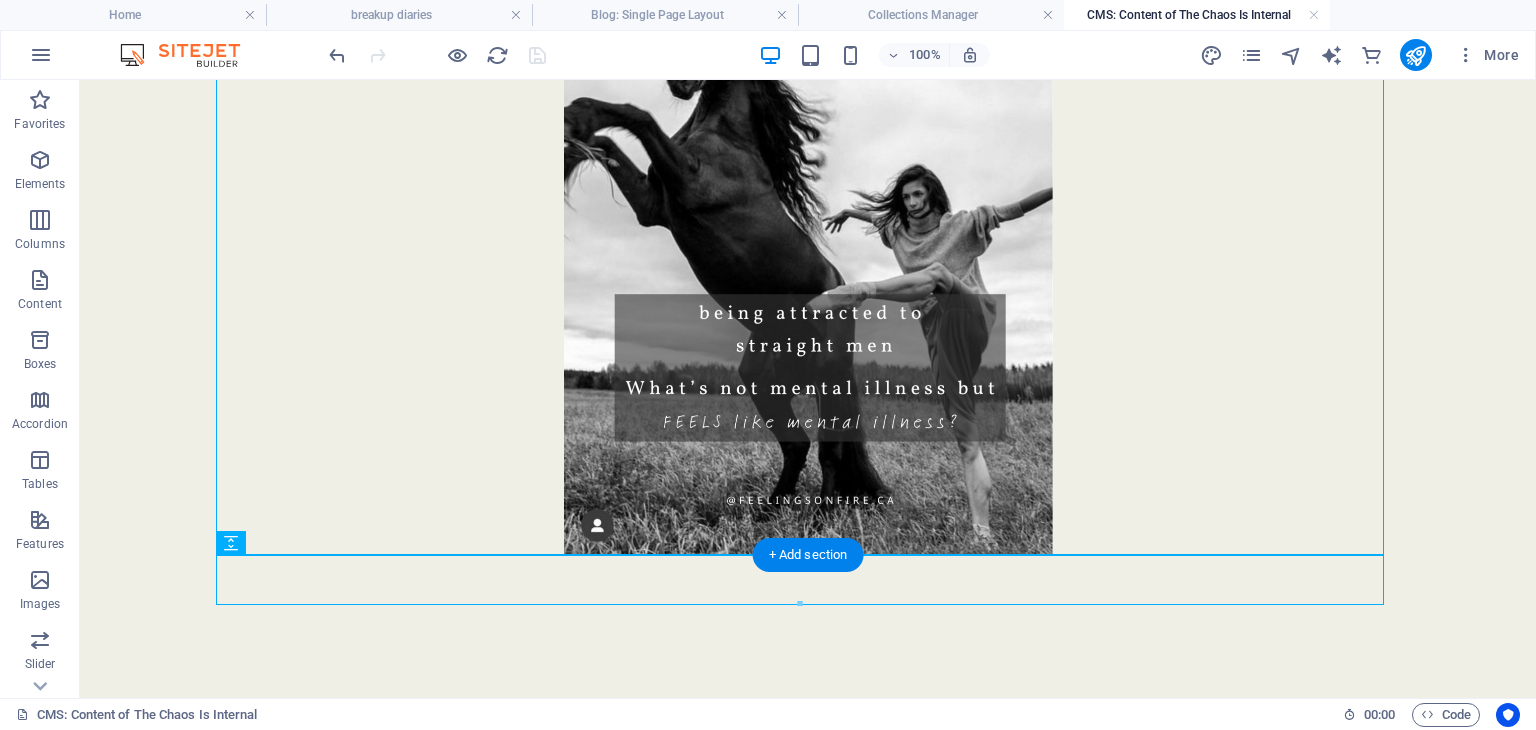 scroll, scrollTop: 1004, scrollLeft: 0, axis: vertical 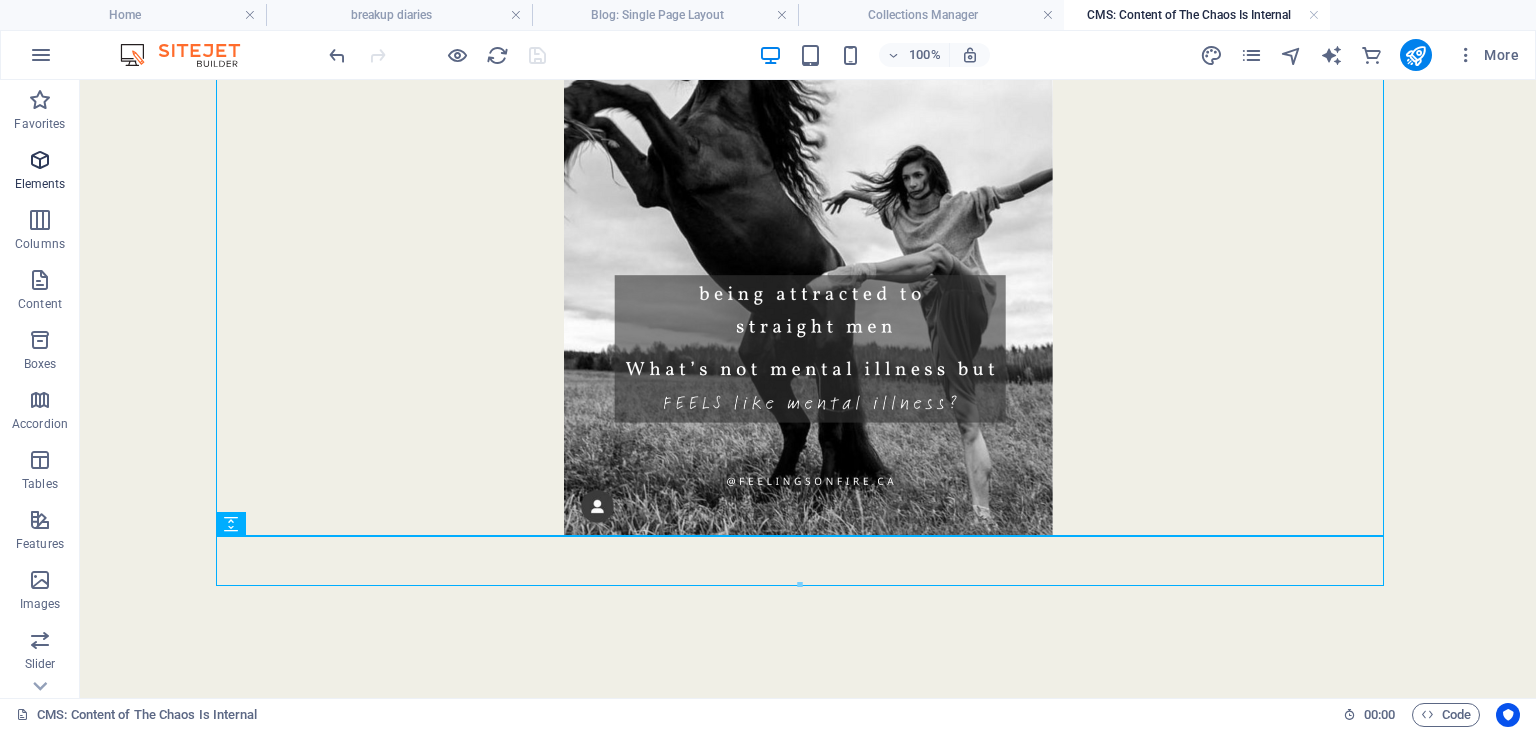 click on "Elements" at bounding box center (40, 172) 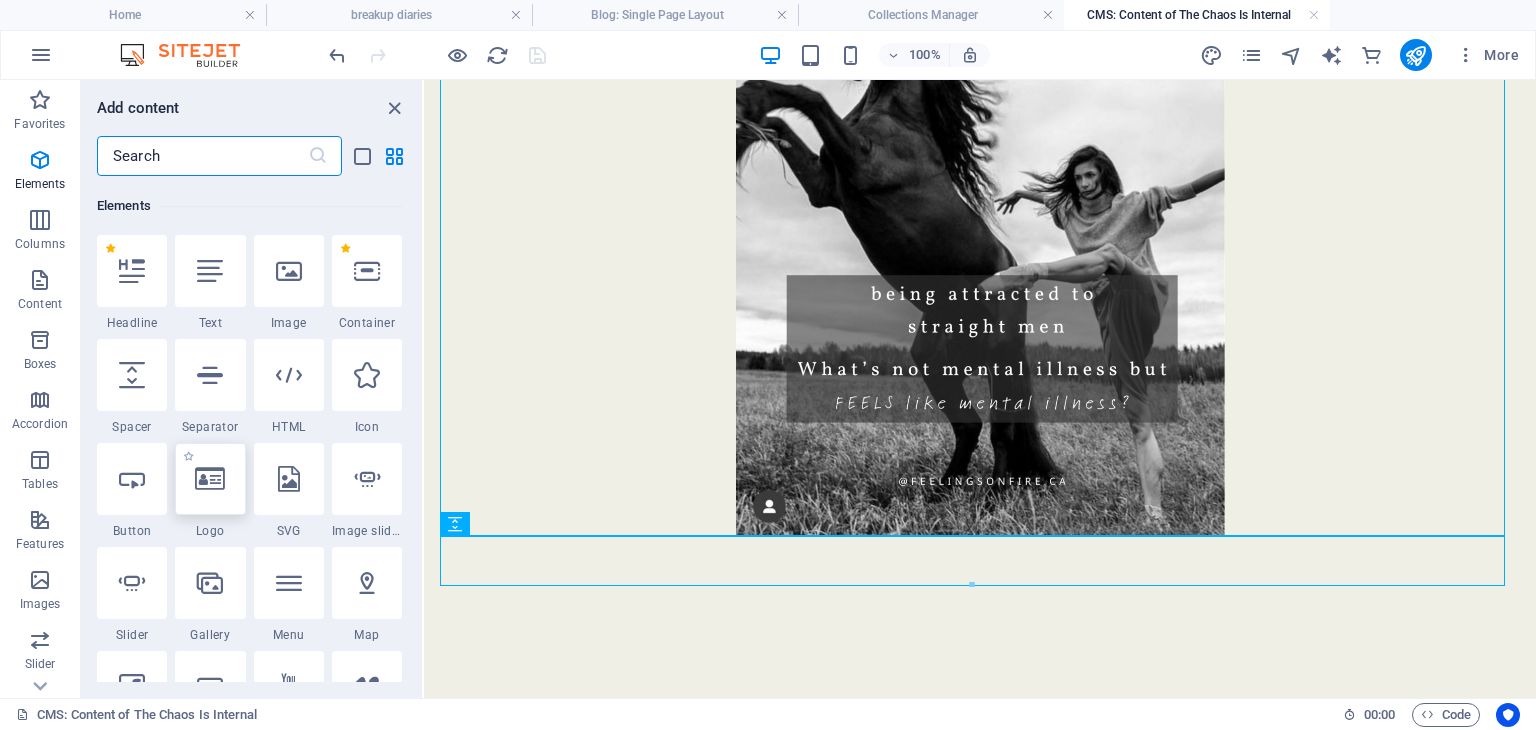 scroll, scrollTop: 212, scrollLeft: 0, axis: vertical 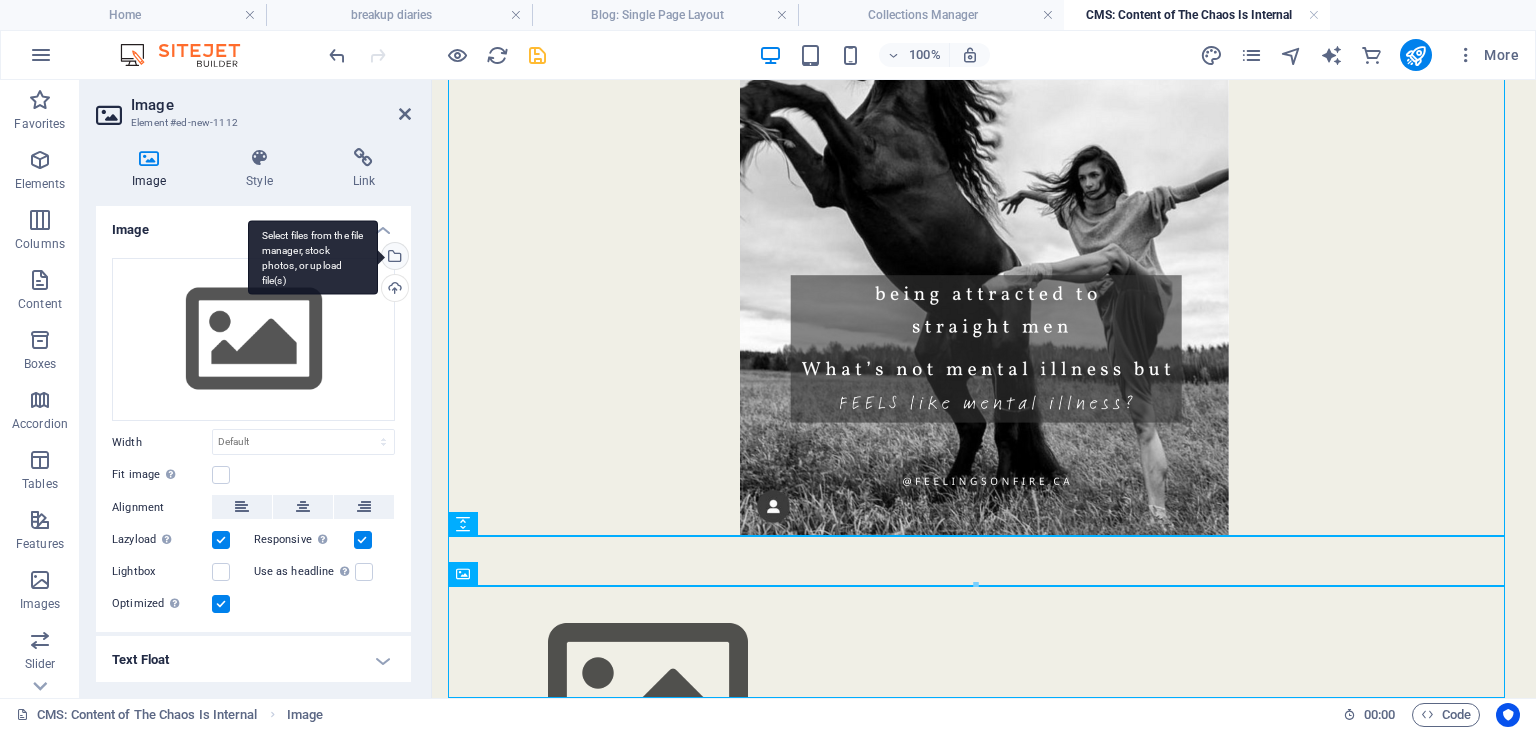 click on "Select files from the file manager, stock photos, or upload file(s)" at bounding box center [393, 258] 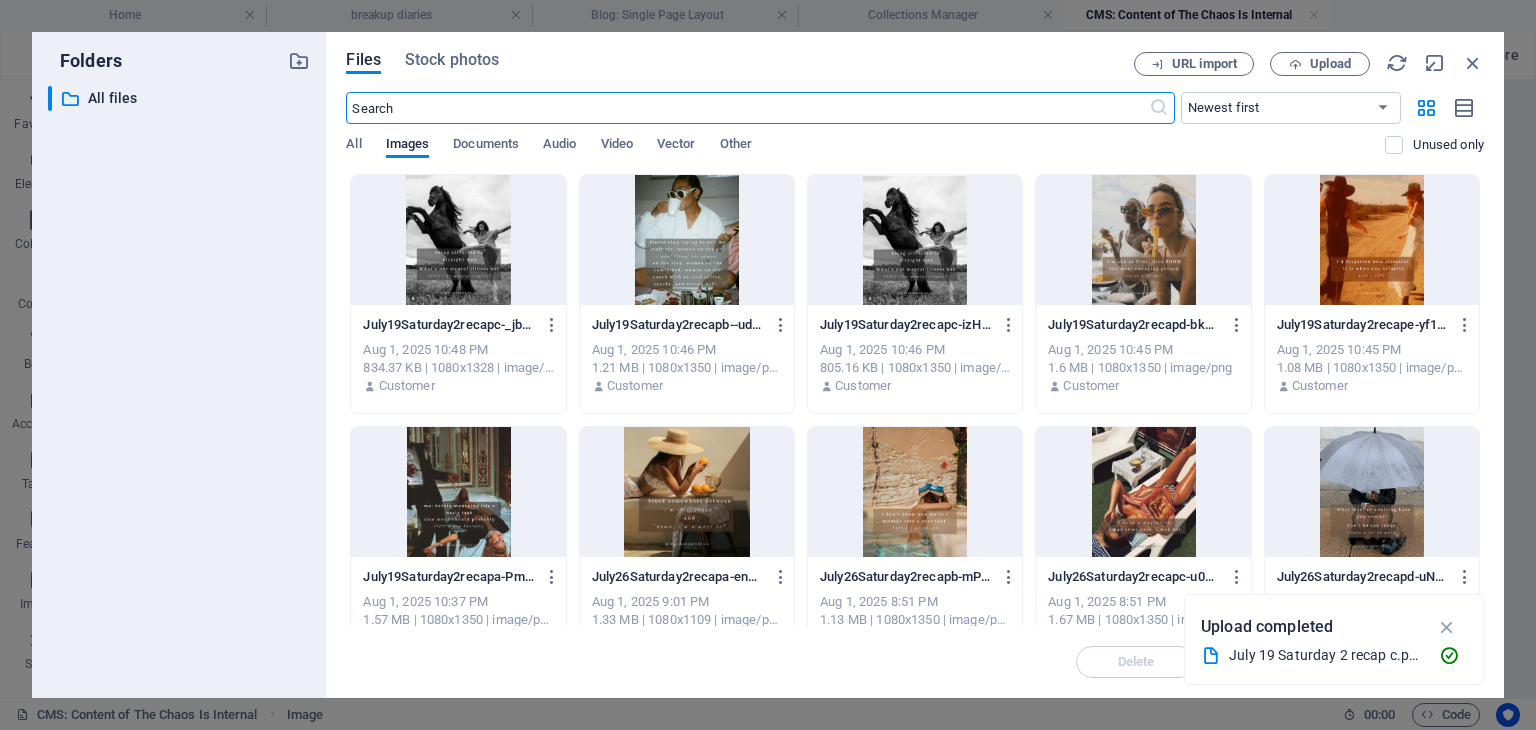 scroll, scrollTop: 741, scrollLeft: 0, axis: vertical 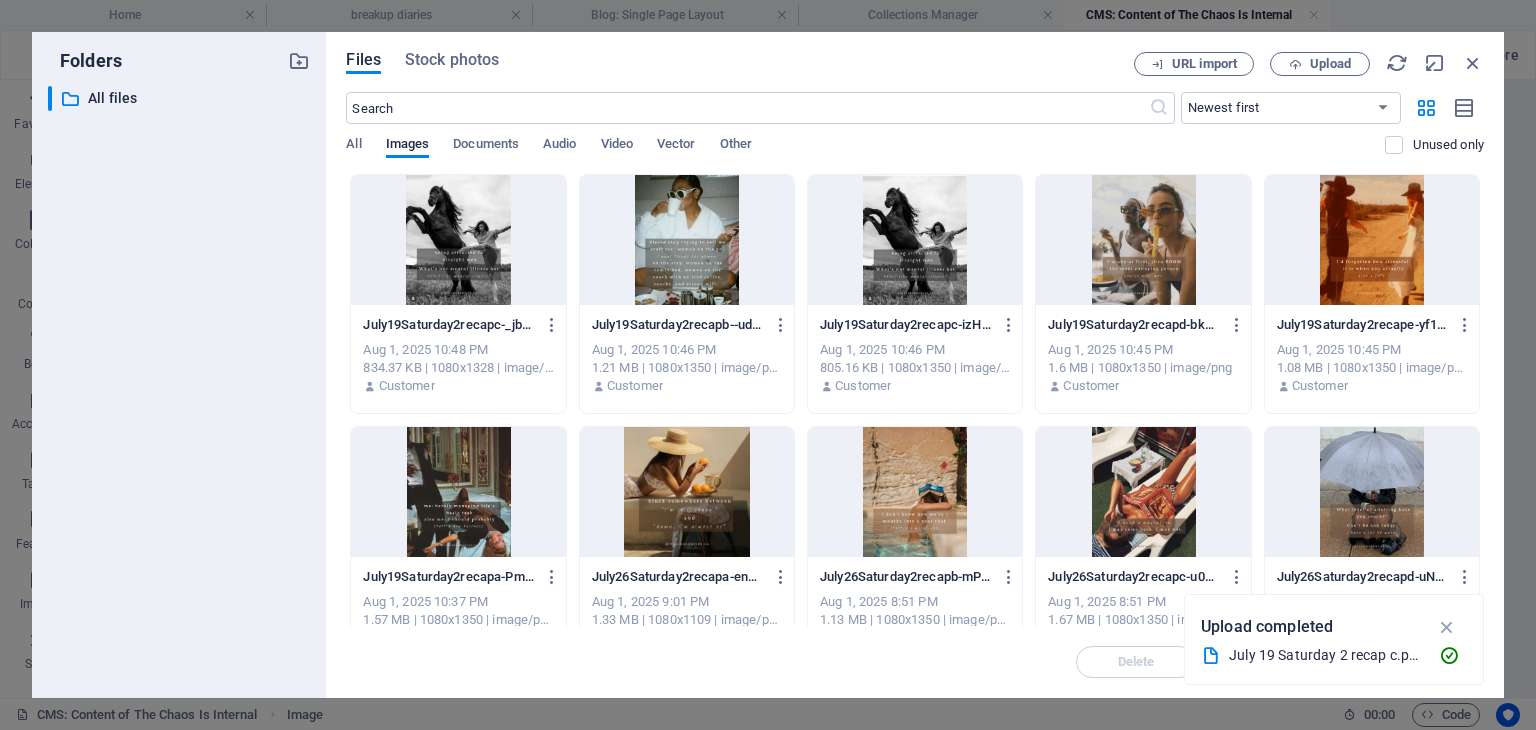 click at bounding box center [1143, 240] 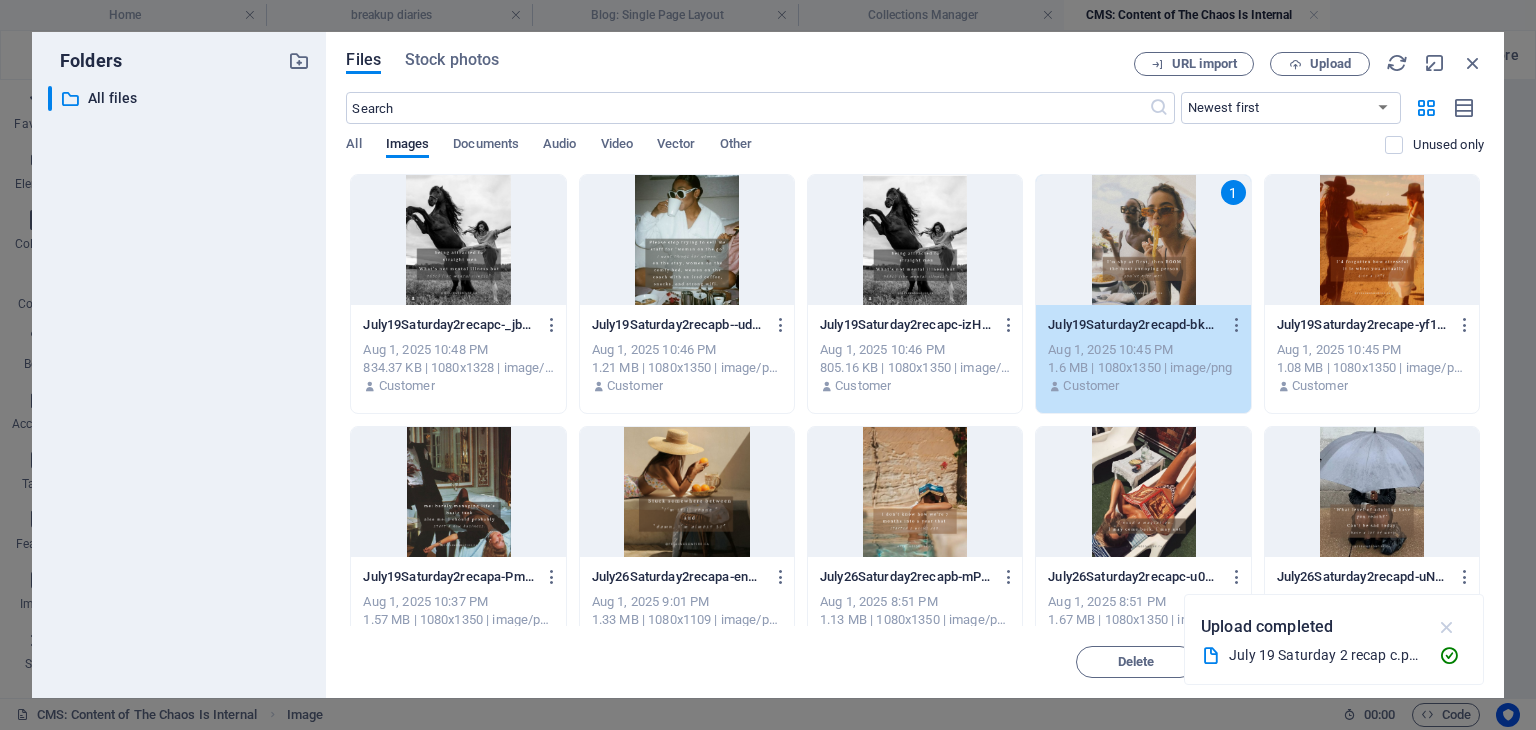 click at bounding box center (1447, 627) 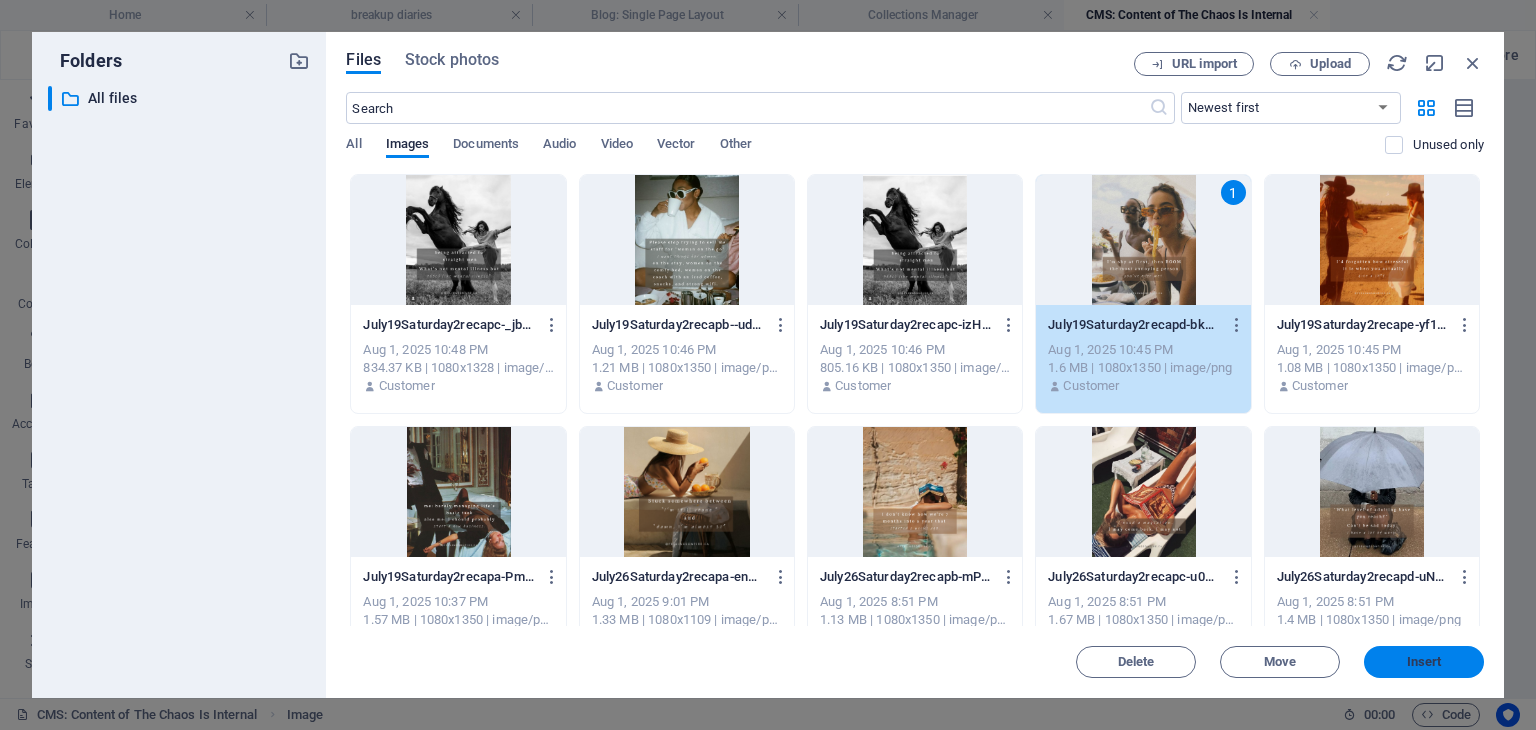 drag, startPoint x: 1440, startPoint y: 657, endPoint x: 987, endPoint y: 563, distance: 462.64996 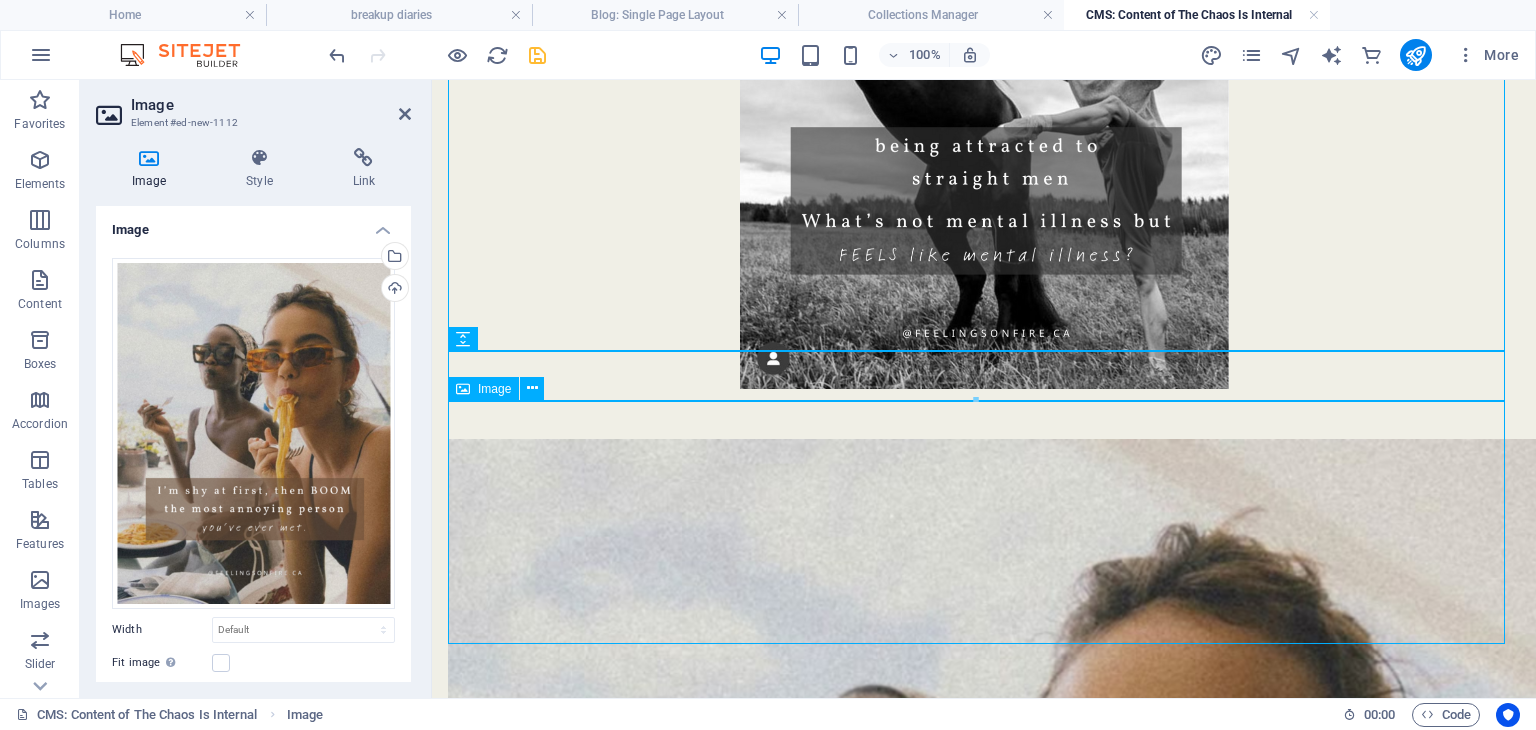 scroll, scrollTop: 1247, scrollLeft: 0, axis: vertical 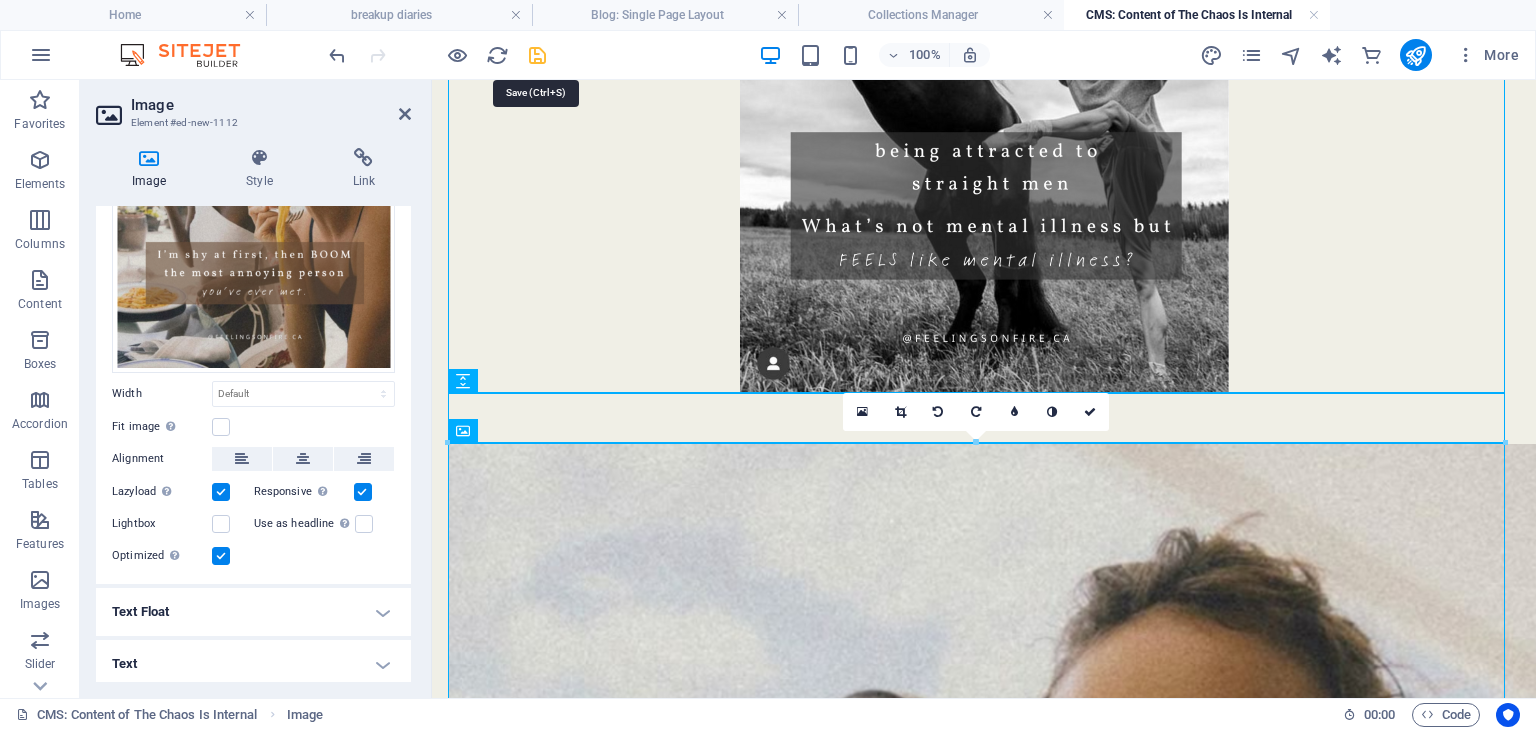drag, startPoint x: 543, startPoint y: 53, endPoint x: 375, endPoint y: 141, distance: 189.65231 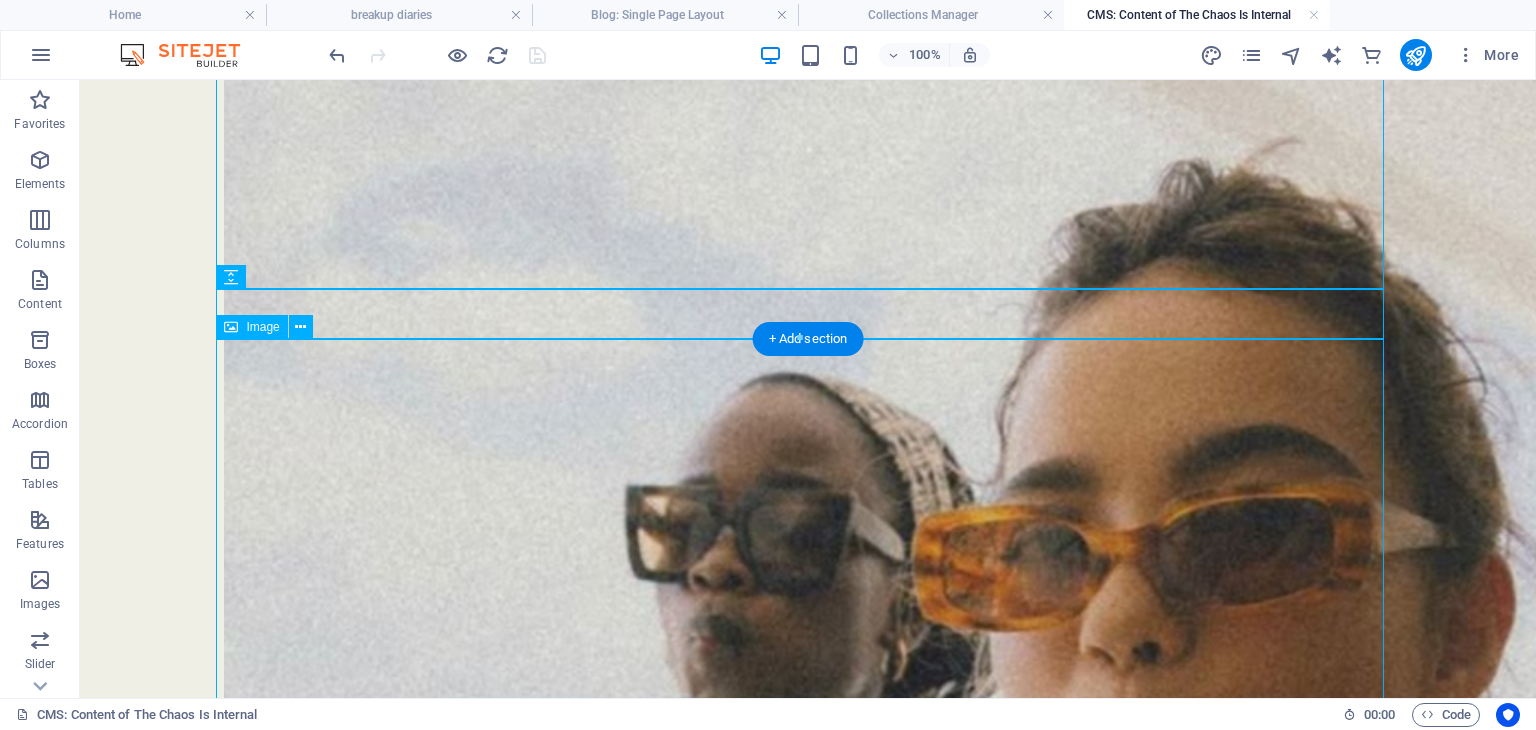scroll, scrollTop: 1647, scrollLeft: 0, axis: vertical 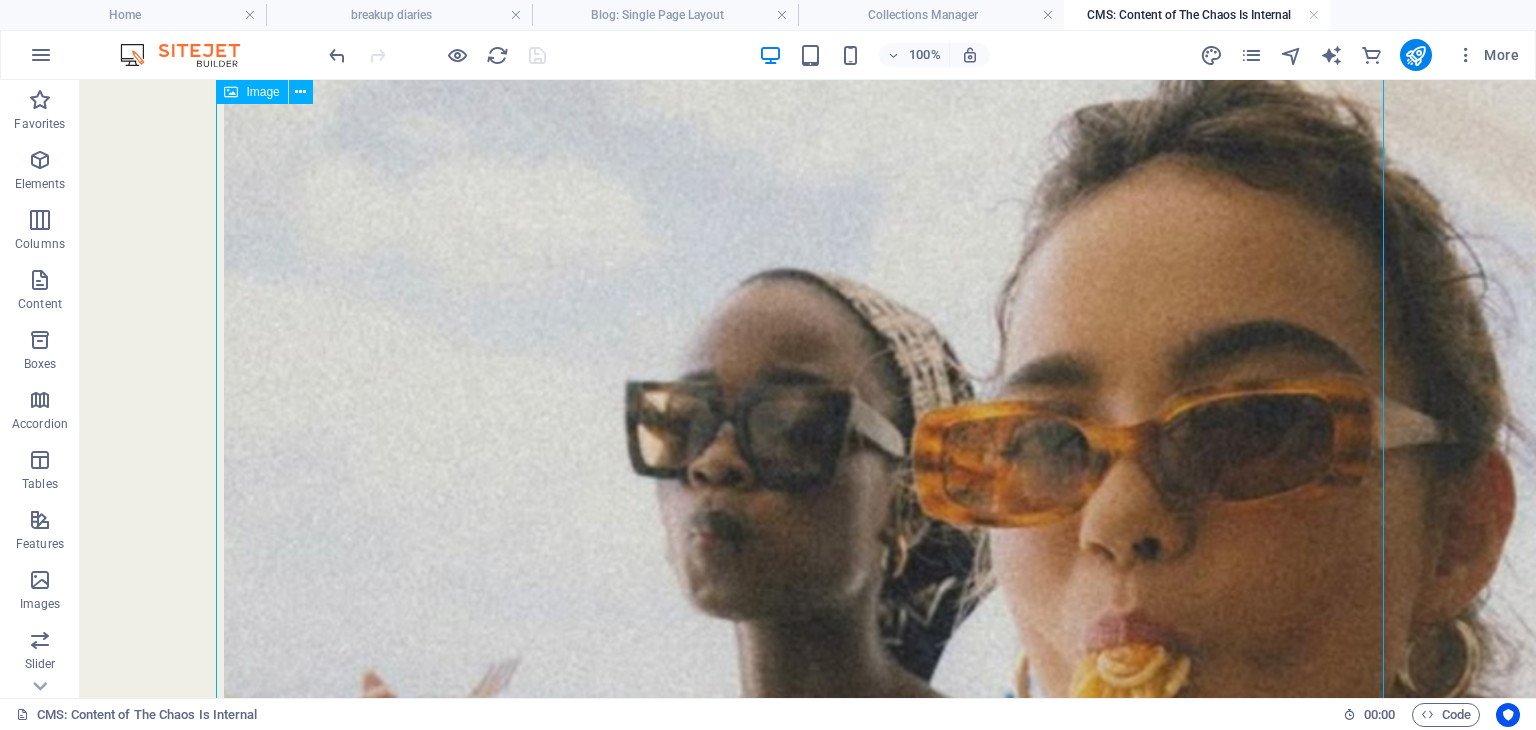 click at bounding box center [808, 854] 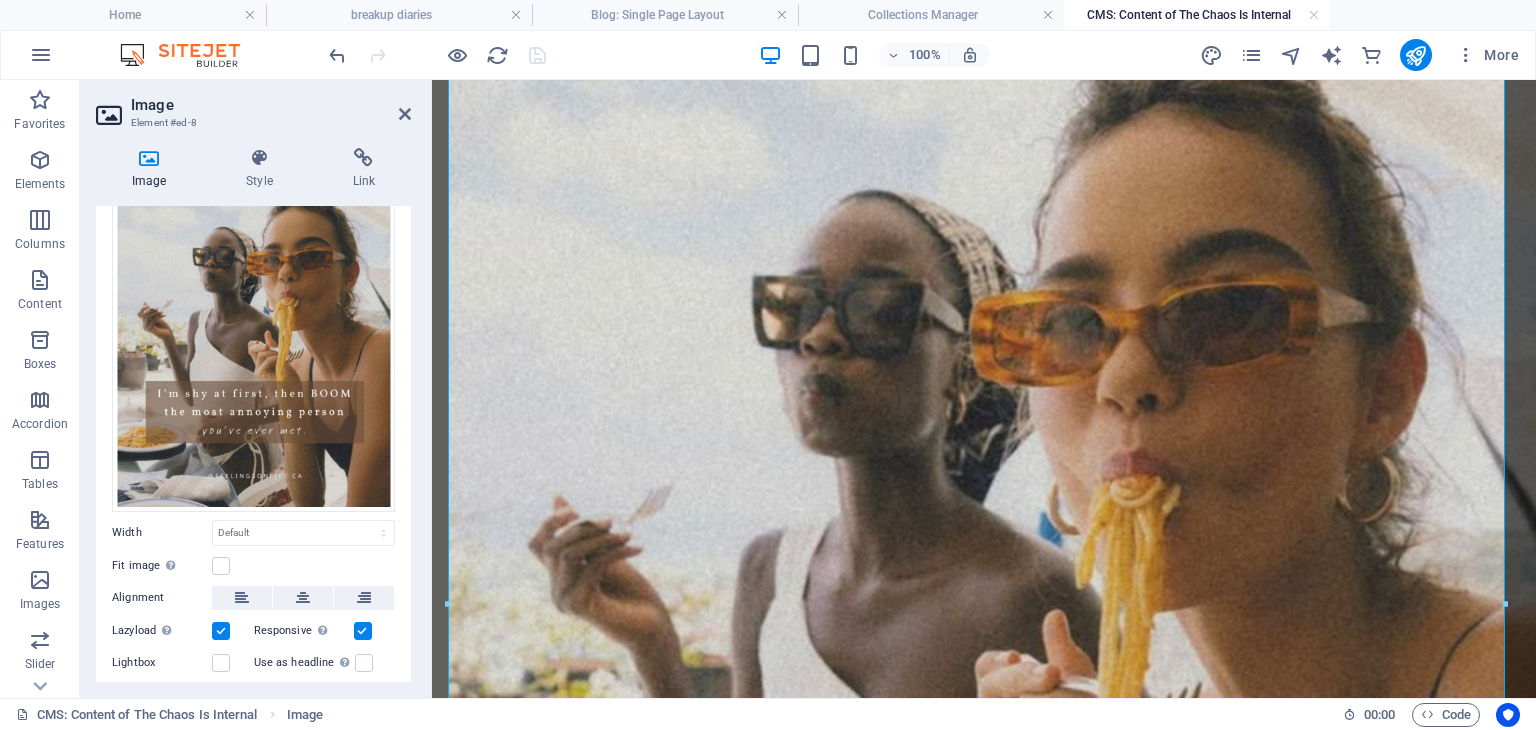 scroll, scrollTop: 236, scrollLeft: 0, axis: vertical 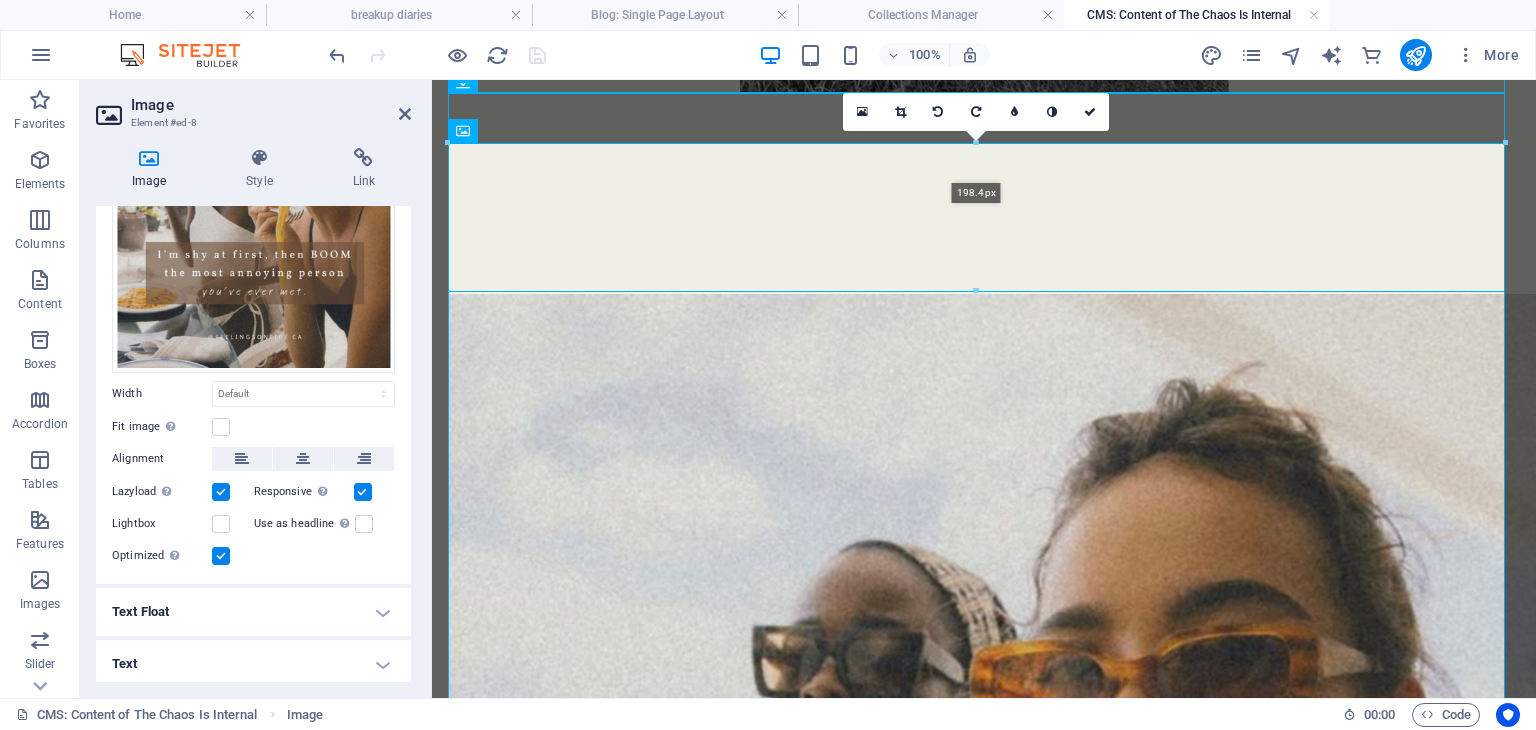 drag, startPoint x: 448, startPoint y: 144, endPoint x: 787, endPoint y: 295, distance: 371.10916 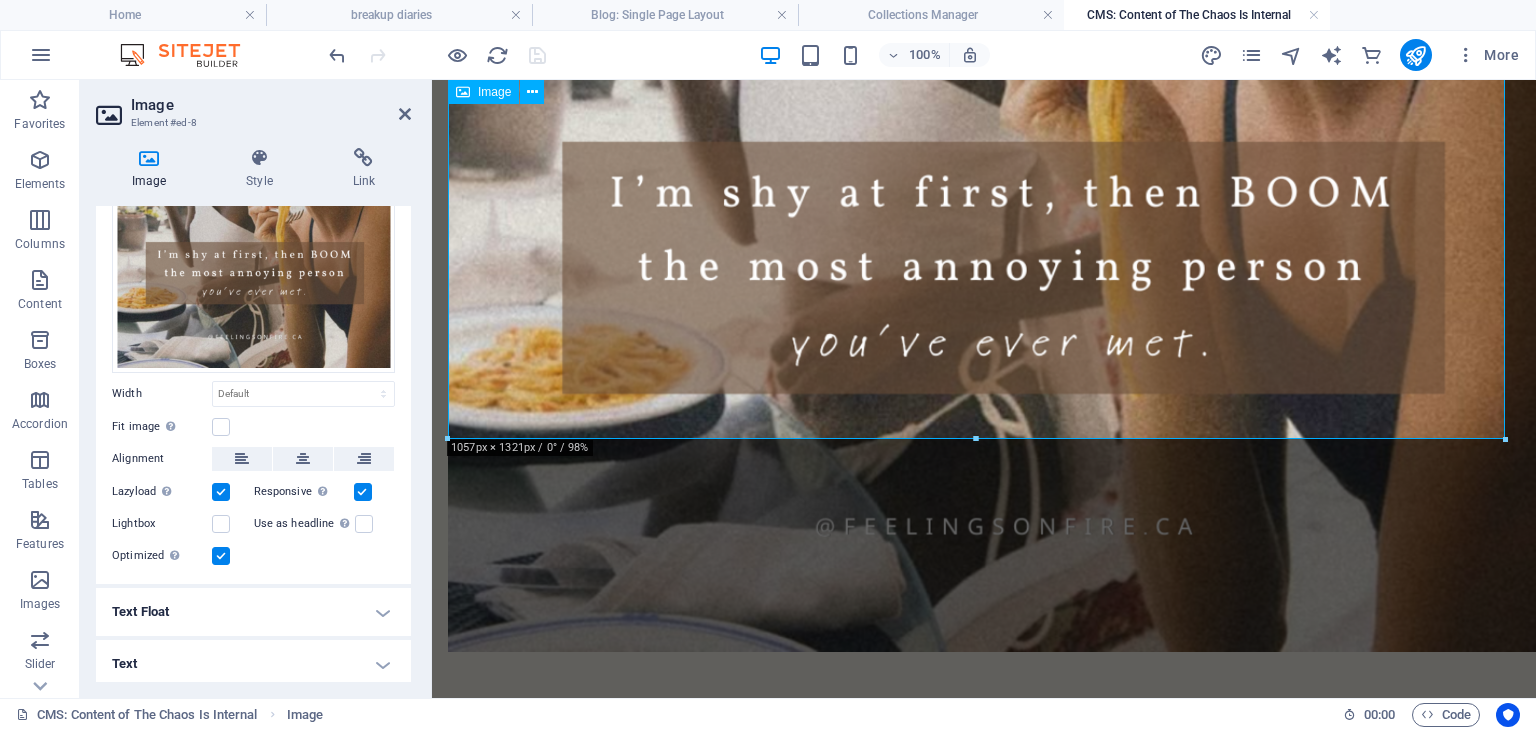 scroll, scrollTop: 2476, scrollLeft: 0, axis: vertical 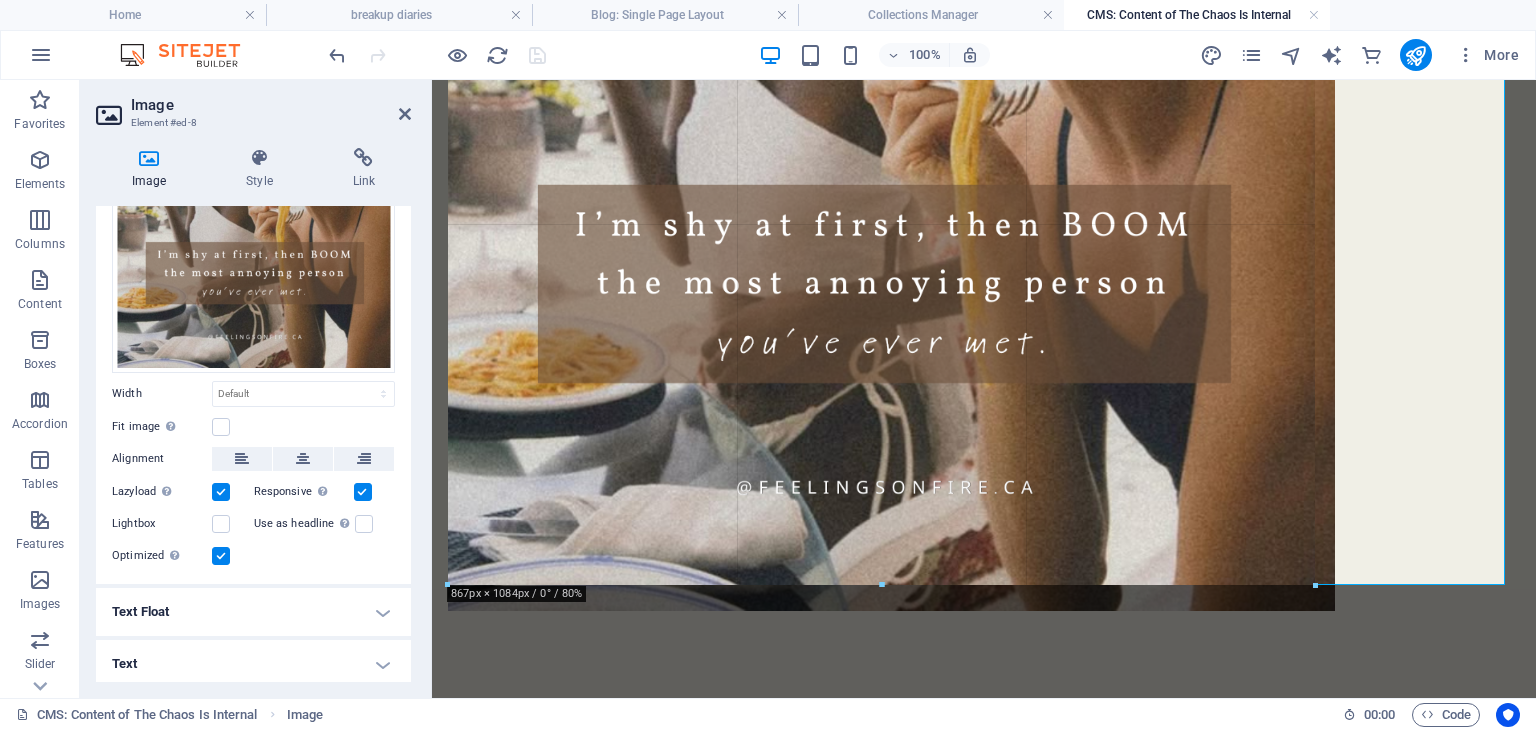 drag, startPoint x: 453, startPoint y: 434, endPoint x: 276, endPoint y: 116, distance: 363.94092 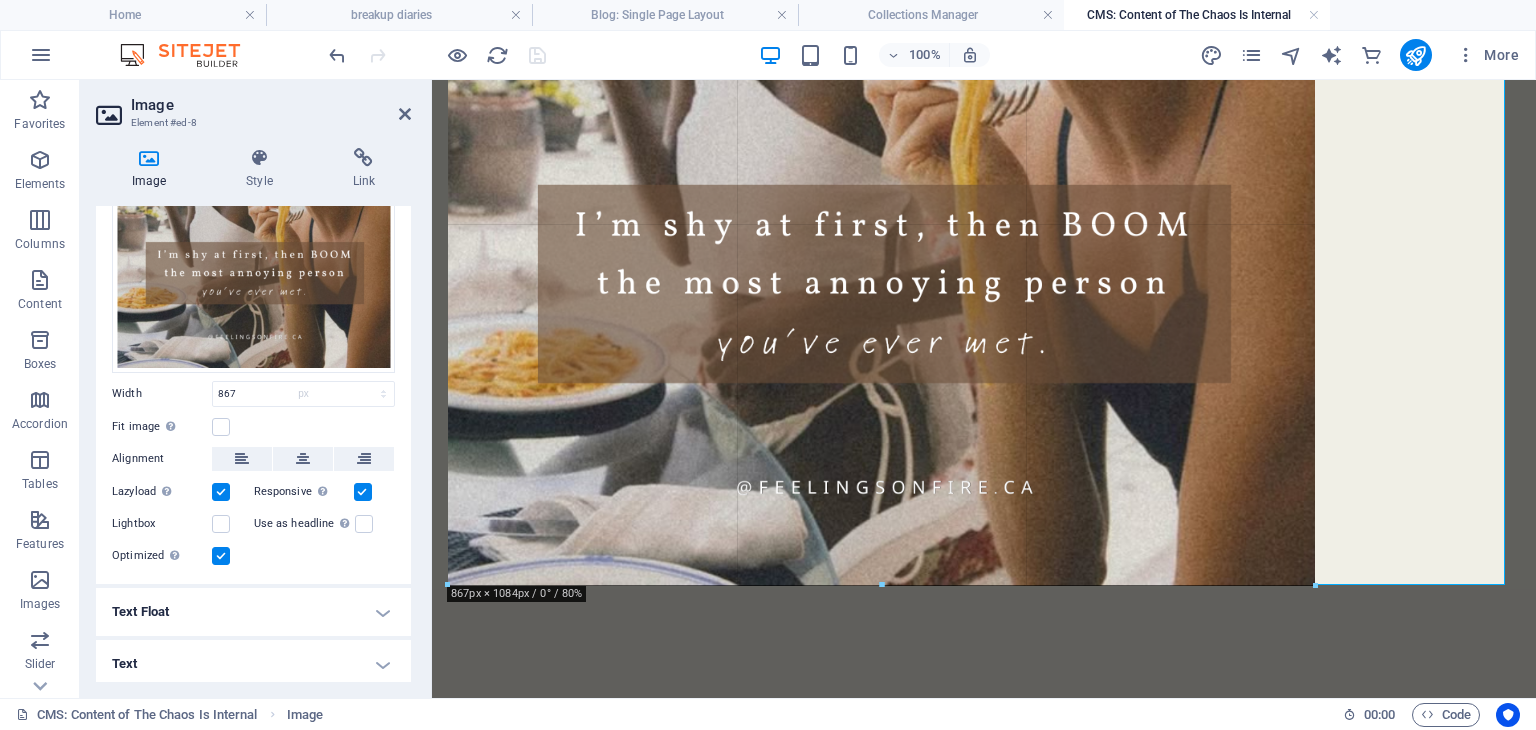 scroll, scrollTop: 2238, scrollLeft: 0, axis: vertical 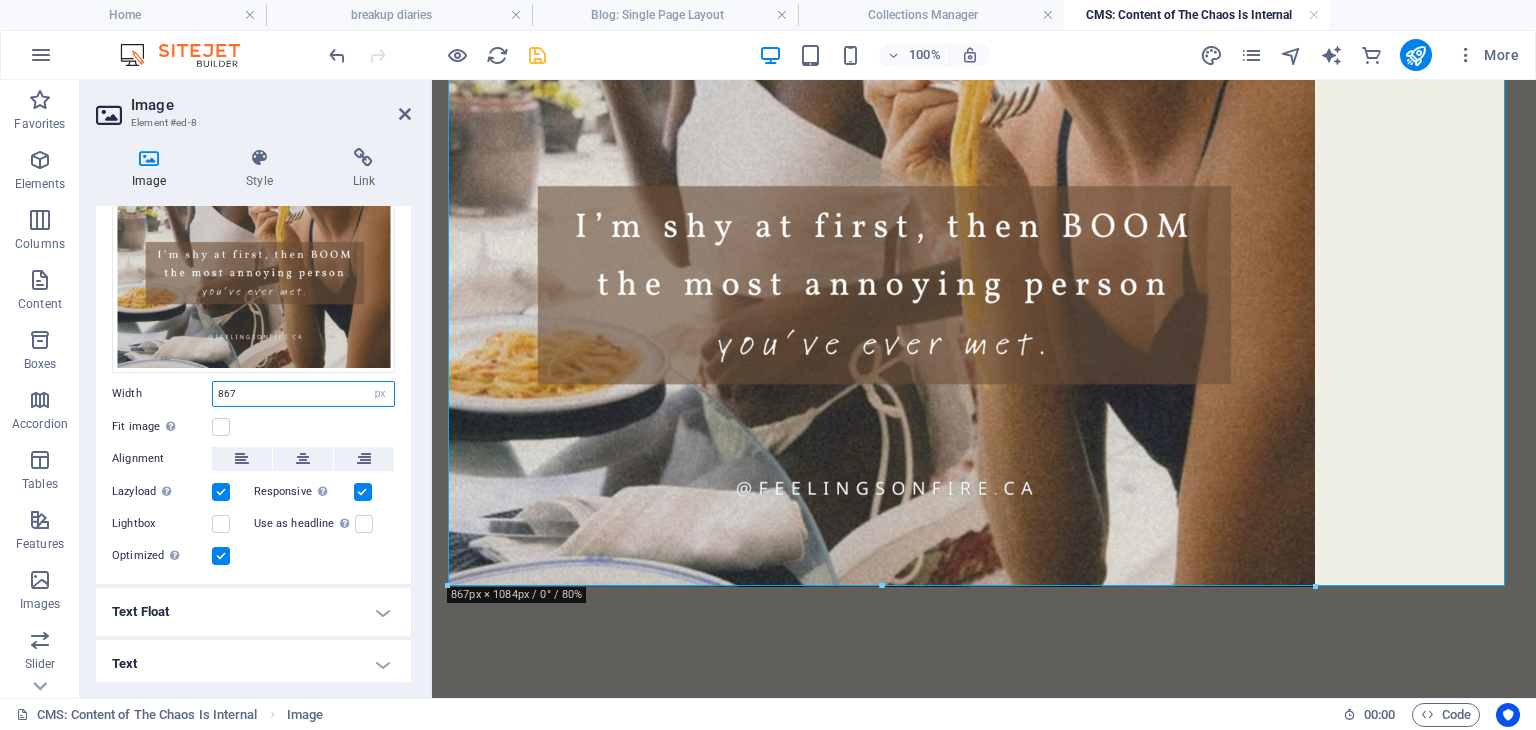 click on "867" at bounding box center (303, 394) 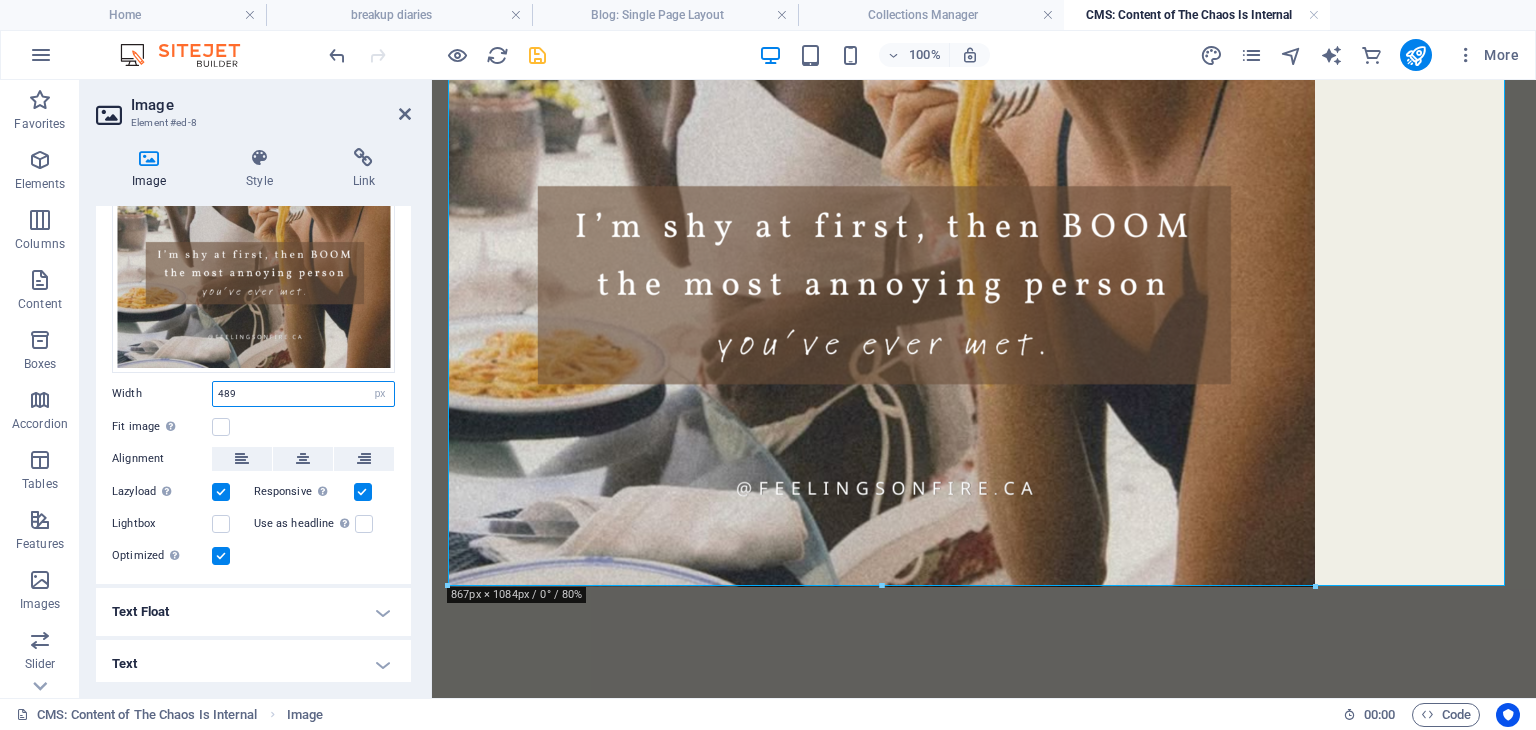 type on "489" 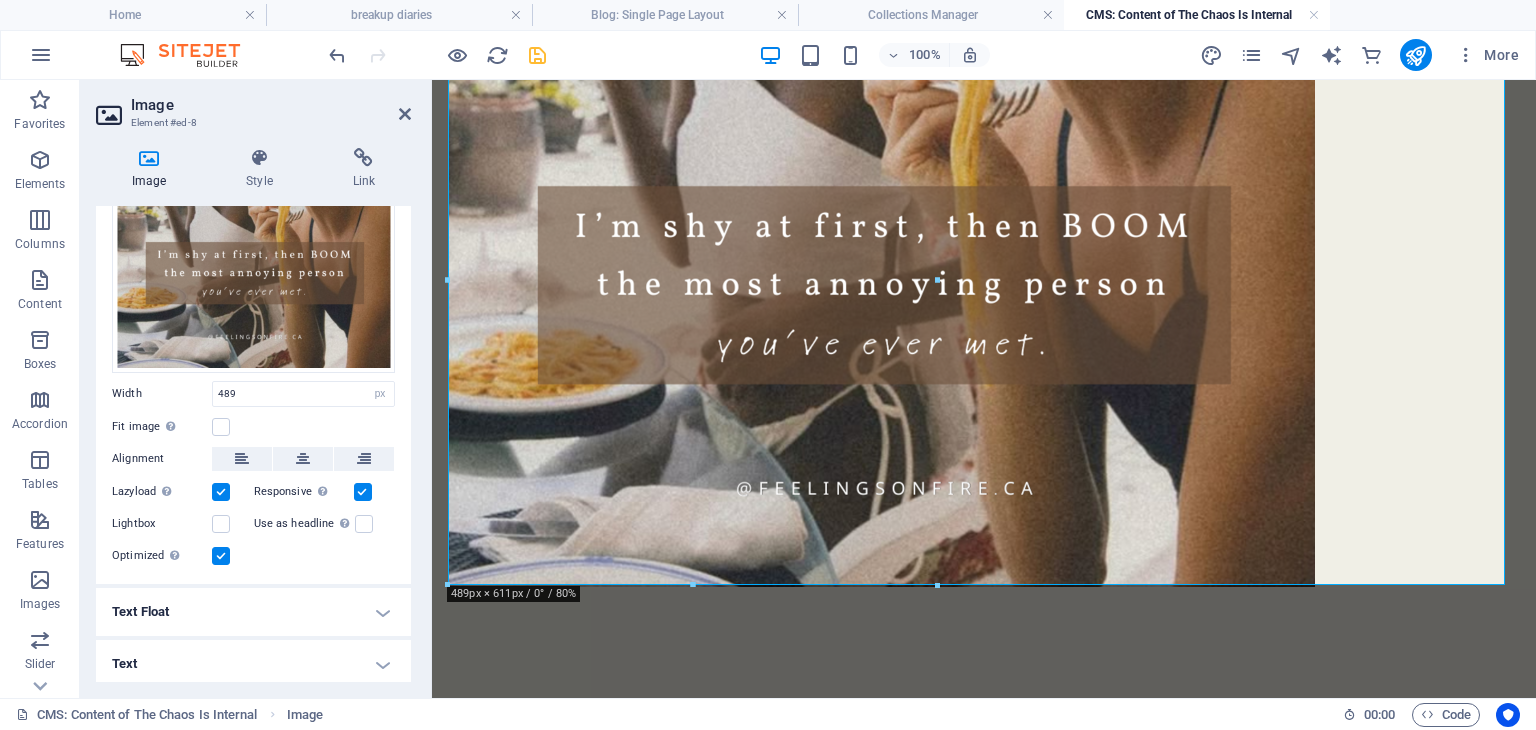 scroll, scrollTop: 1766, scrollLeft: 0, axis: vertical 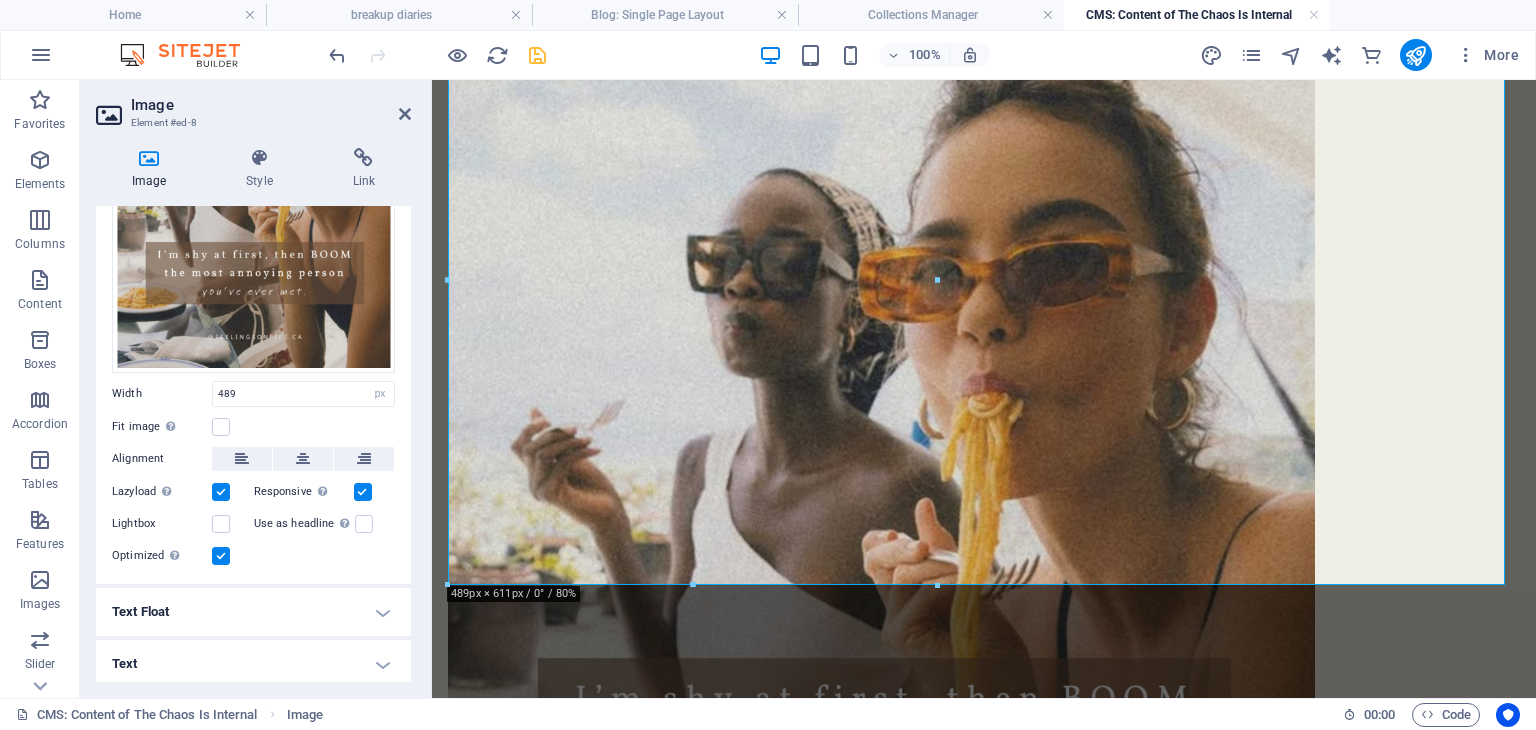 click on "Width" at bounding box center [162, 393] 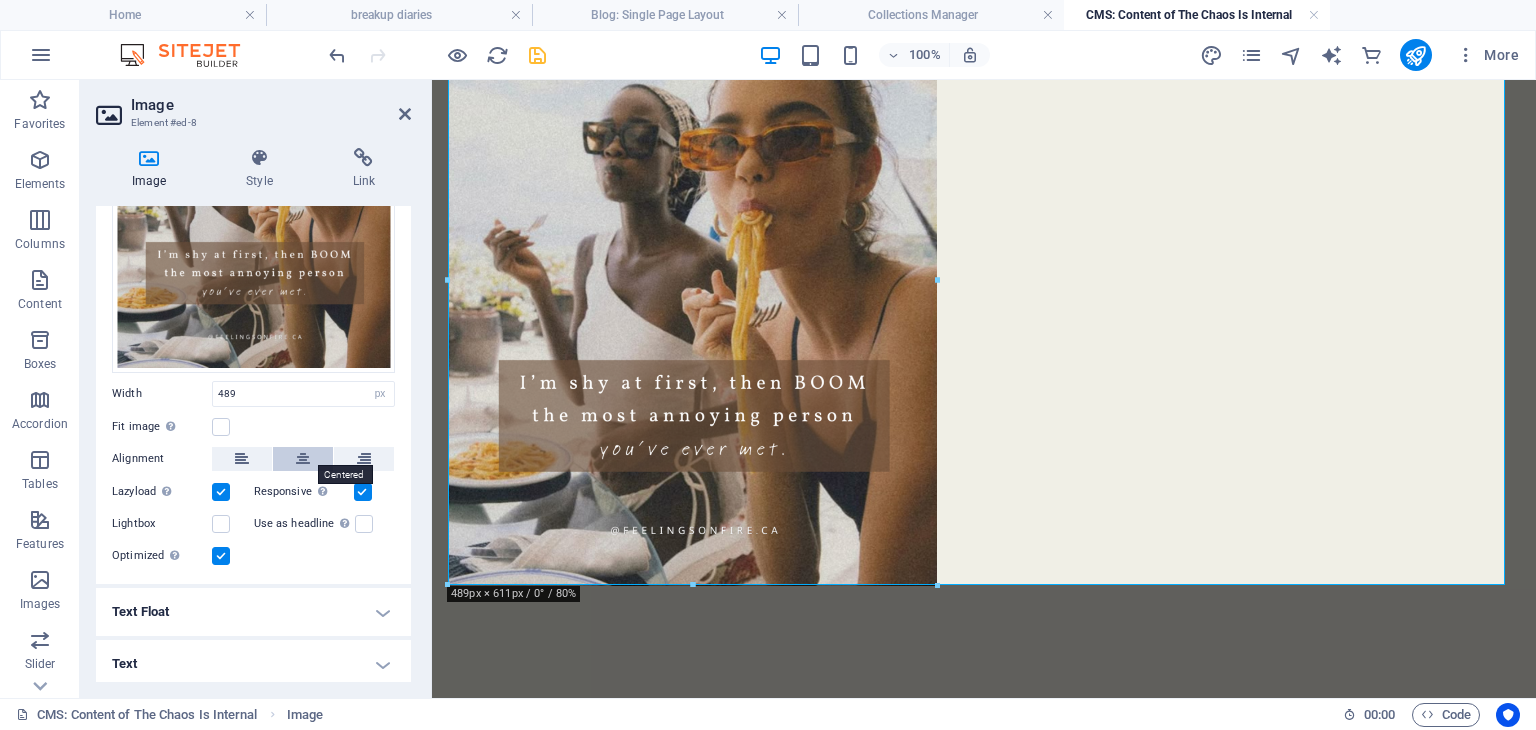 click at bounding box center (303, 459) 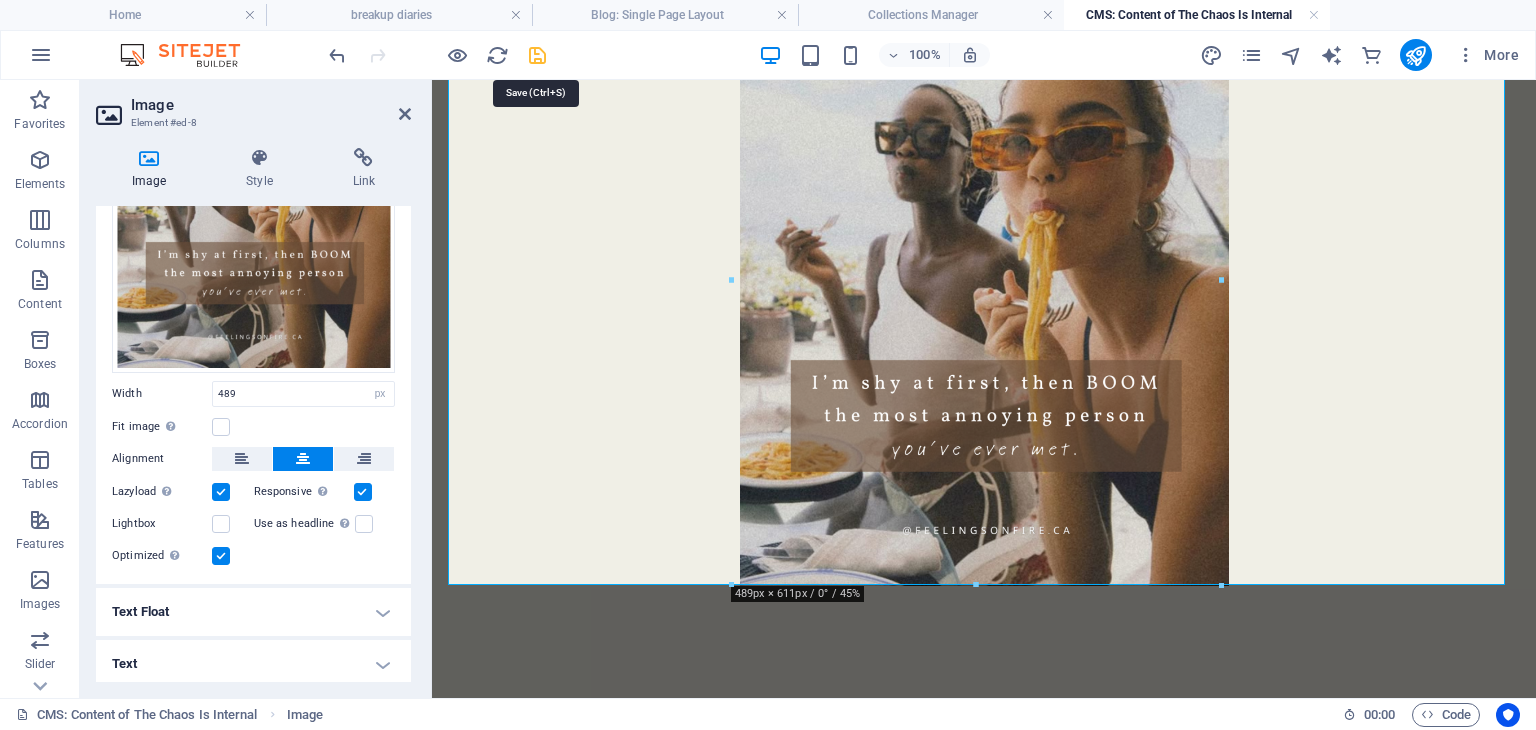 click at bounding box center (537, 55) 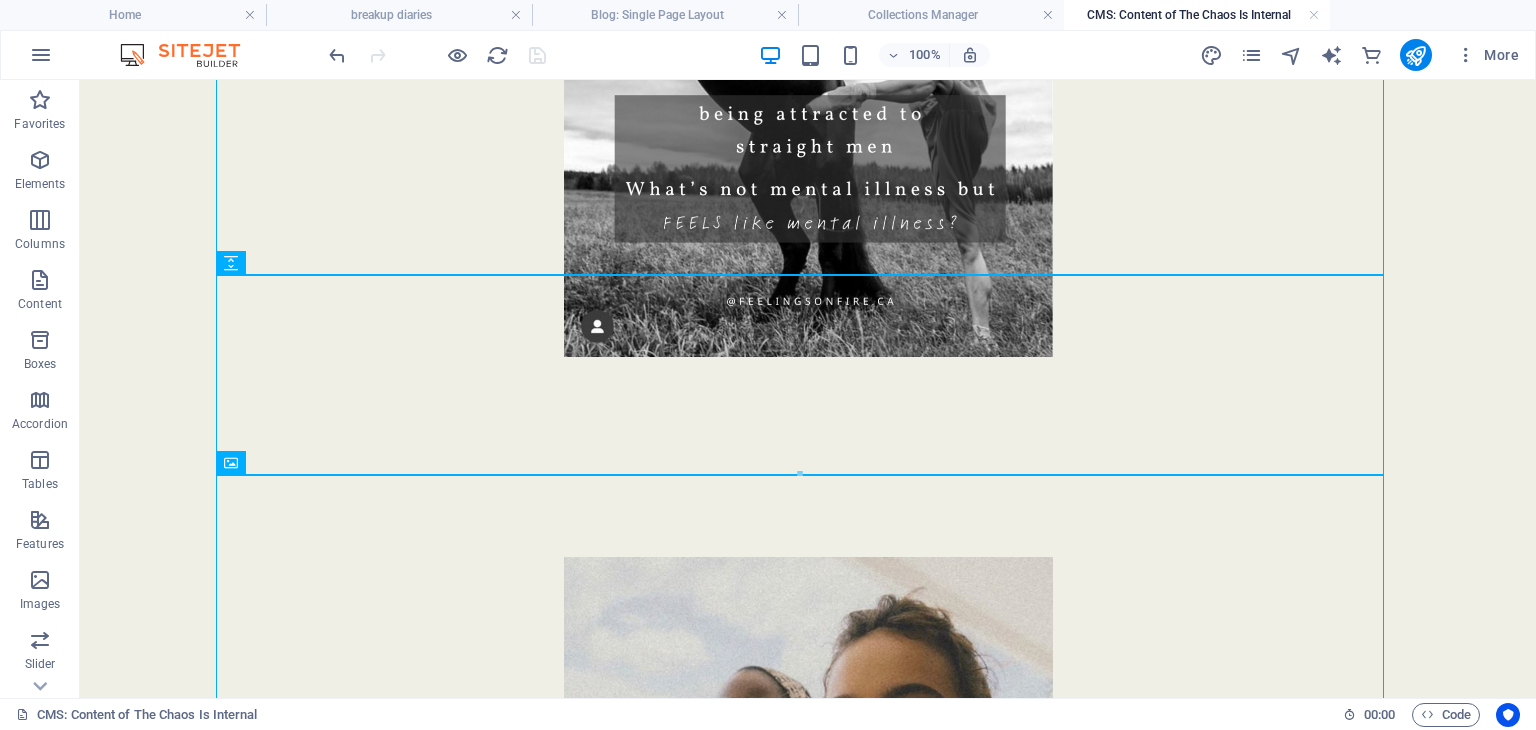 scroll, scrollTop: 1266, scrollLeft: 0, axis: vertical 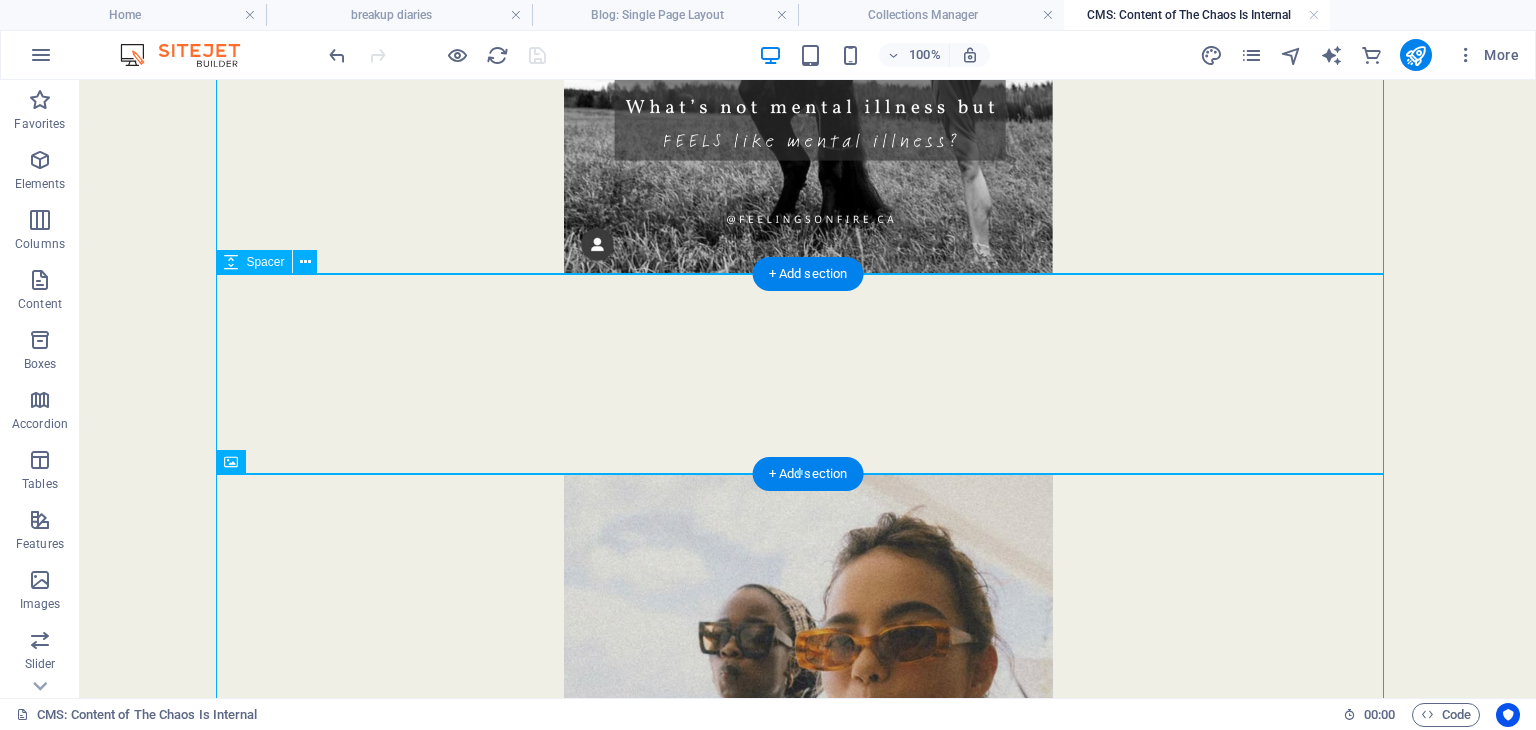 click at bounding box center (808, 375) 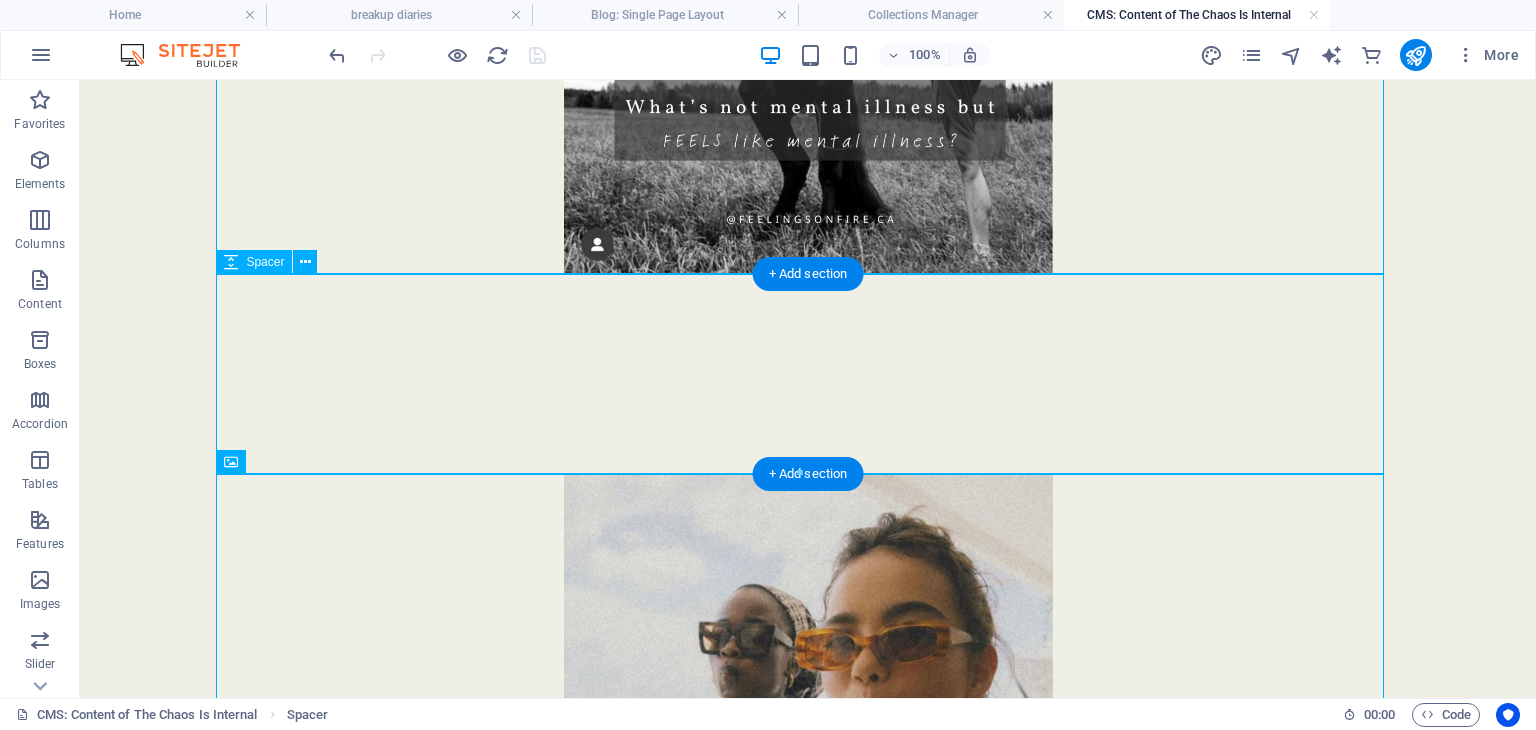 click at bounding box center [808, 375] 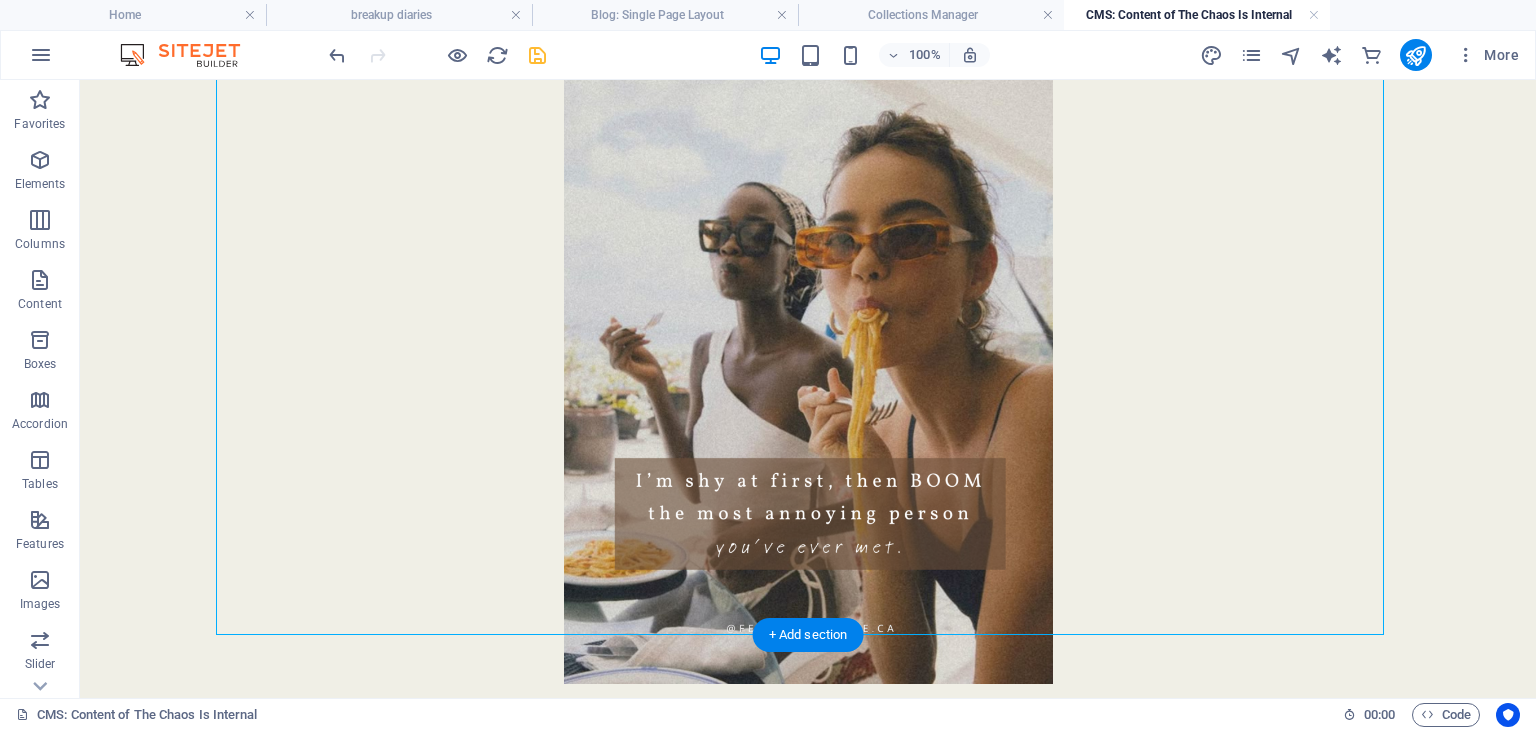 scroll, scrollTop: 1566, scrollLeft: 0, axis: vertical 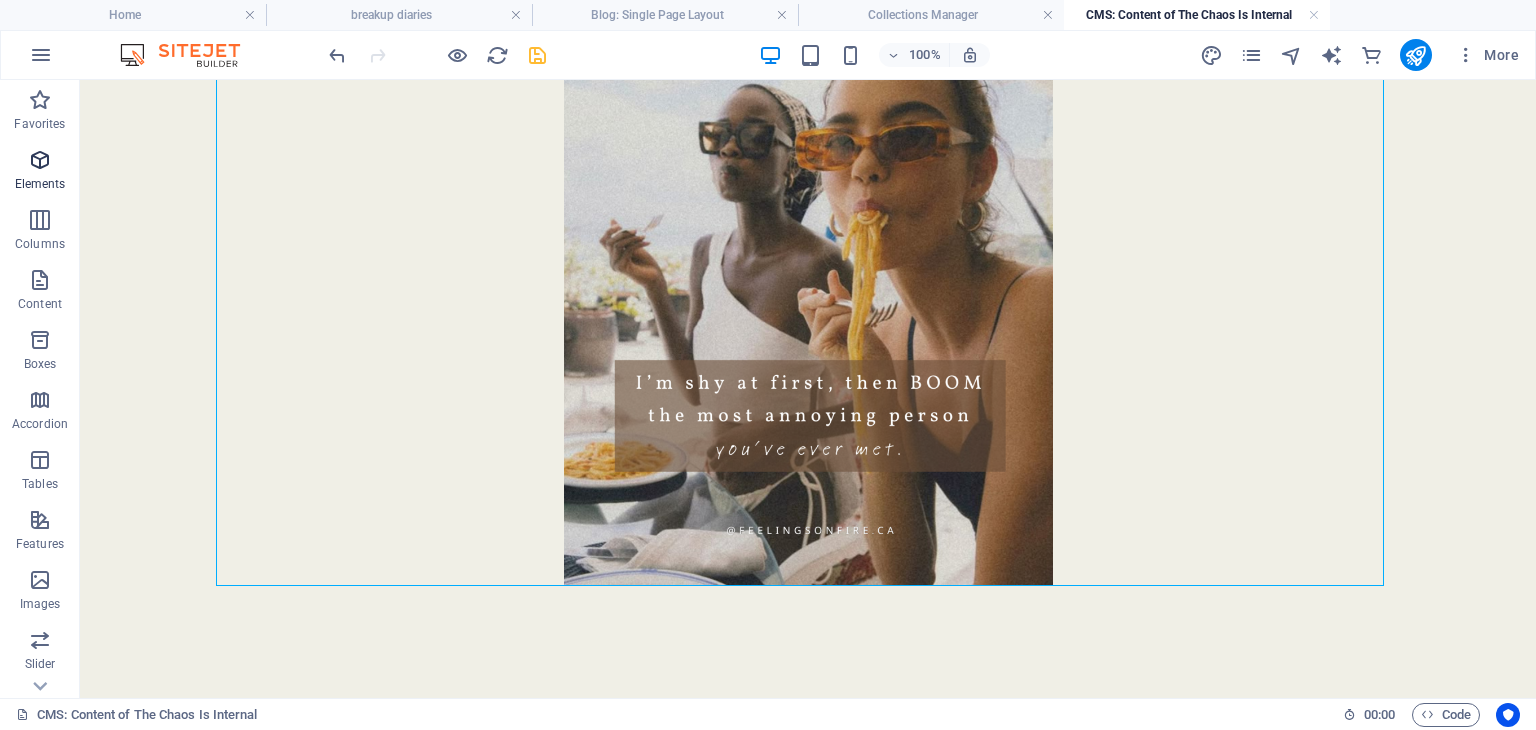click at bounding box center [40, 160] 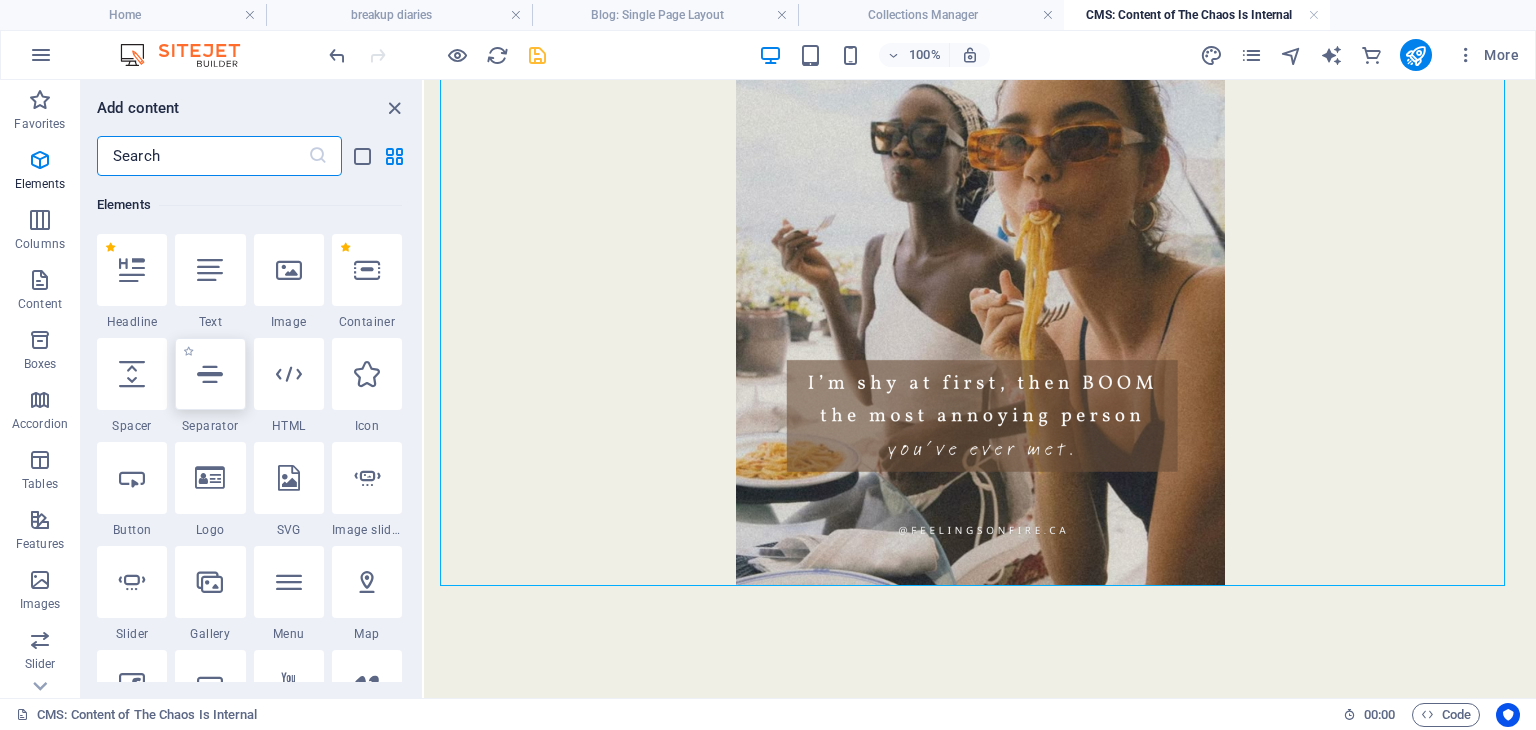 scroll, scrollTop: 212, scrollLeft: 0, axis: vertical 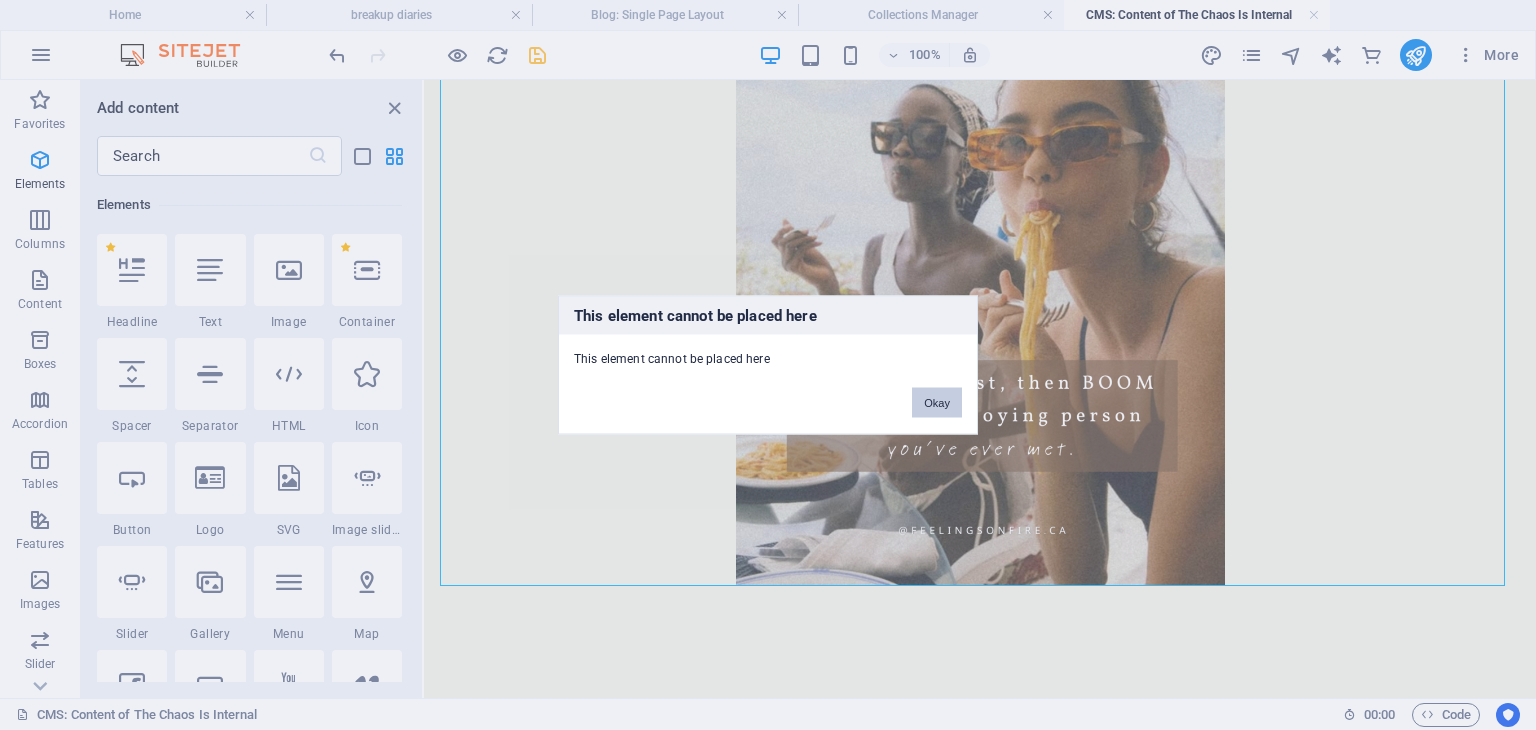 drag, startPoint x: 931, startPoint y: 402, endPoint x: 45, endPoint y: 161, distance: 918.19226 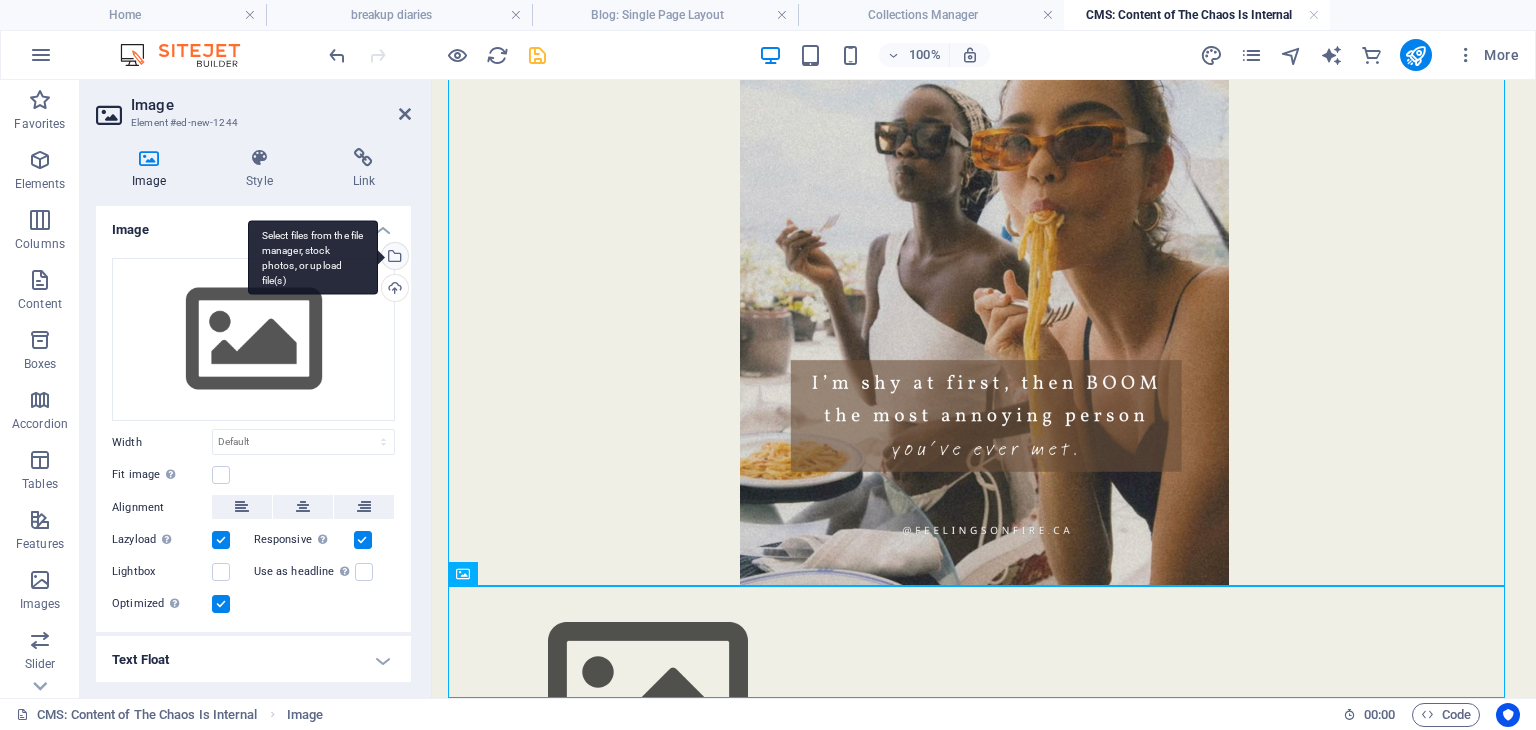 click on "Select files from the file manager, stock photos, or upload file(s)" at bounding box center (313, 257) 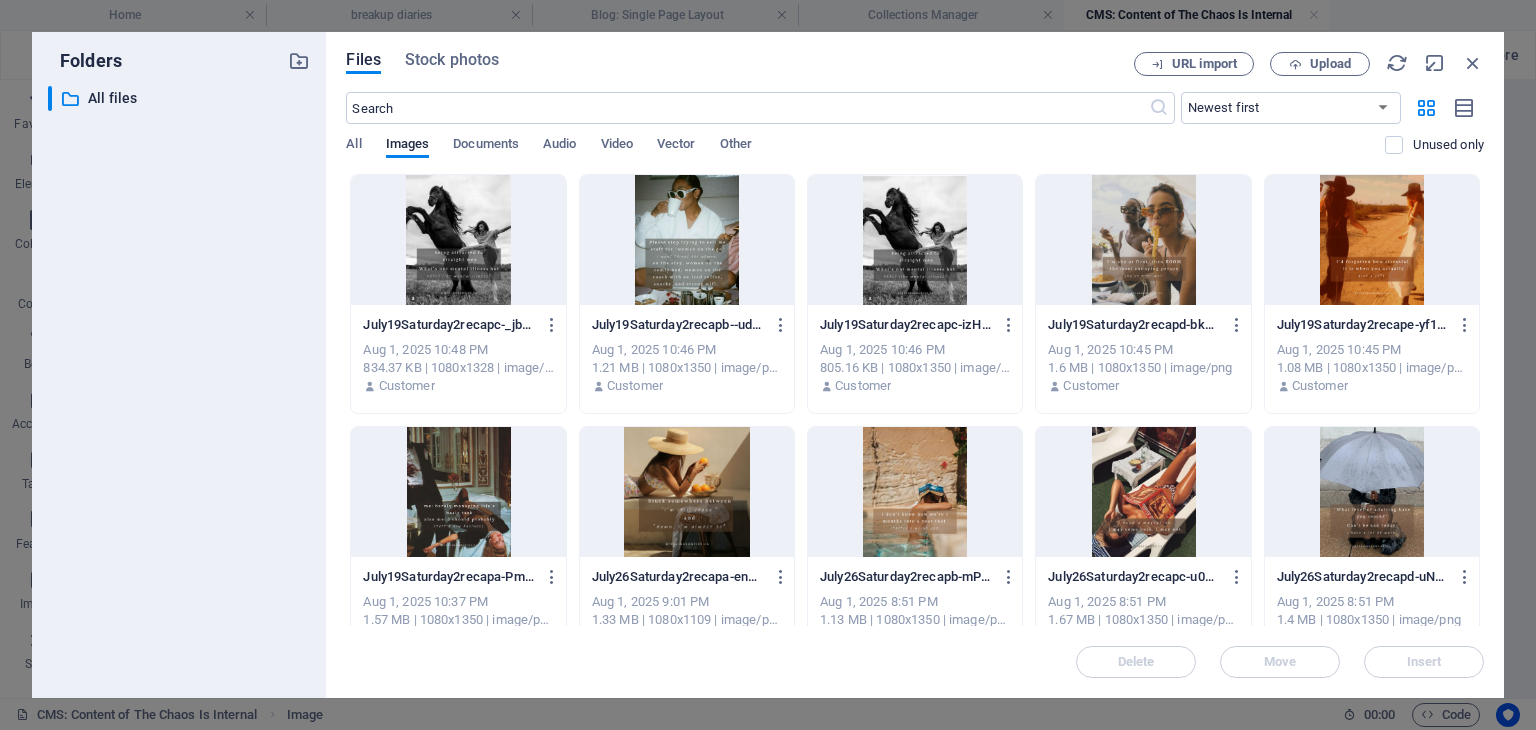 click at bounding box center [1372, 240] 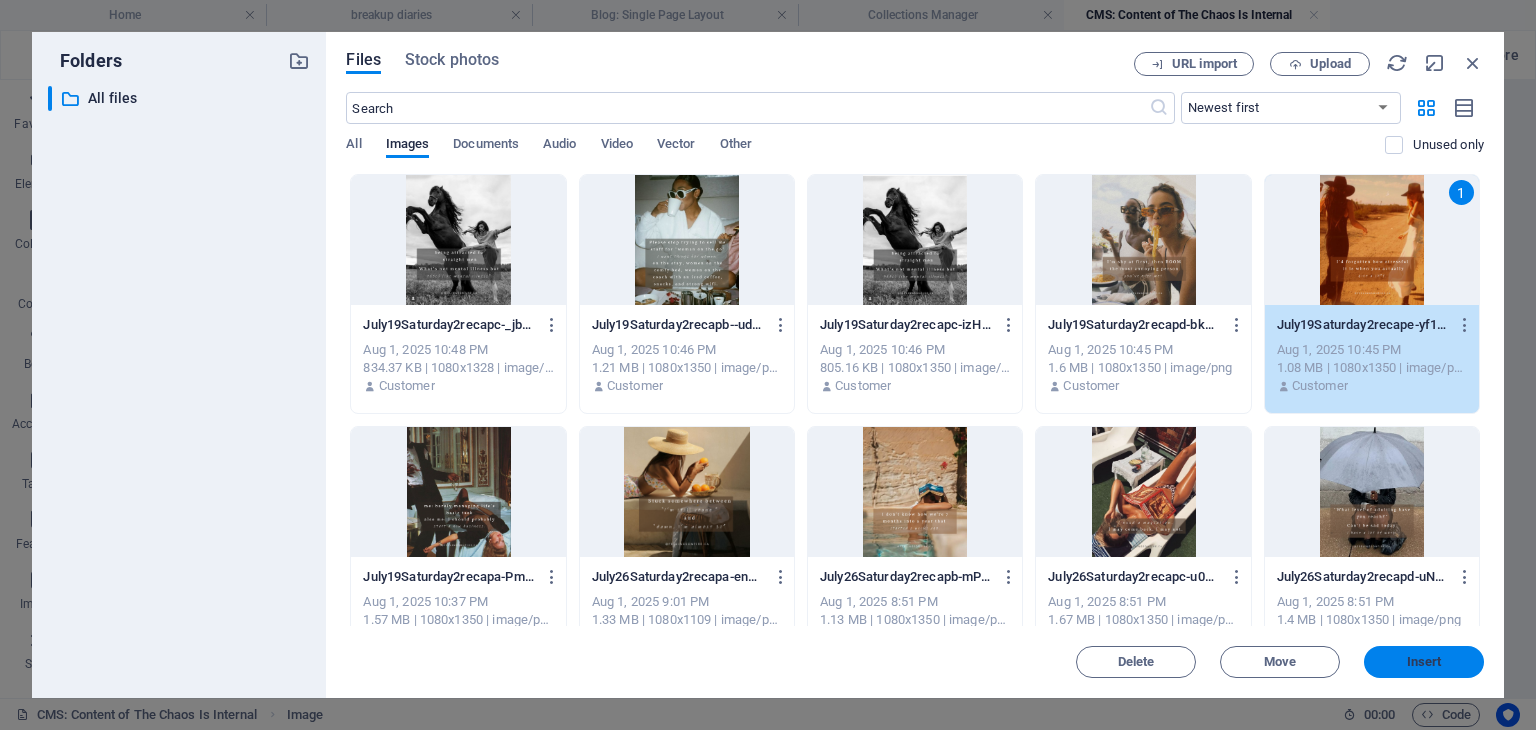 click on "Insert" at bounding box center (1424, 662) 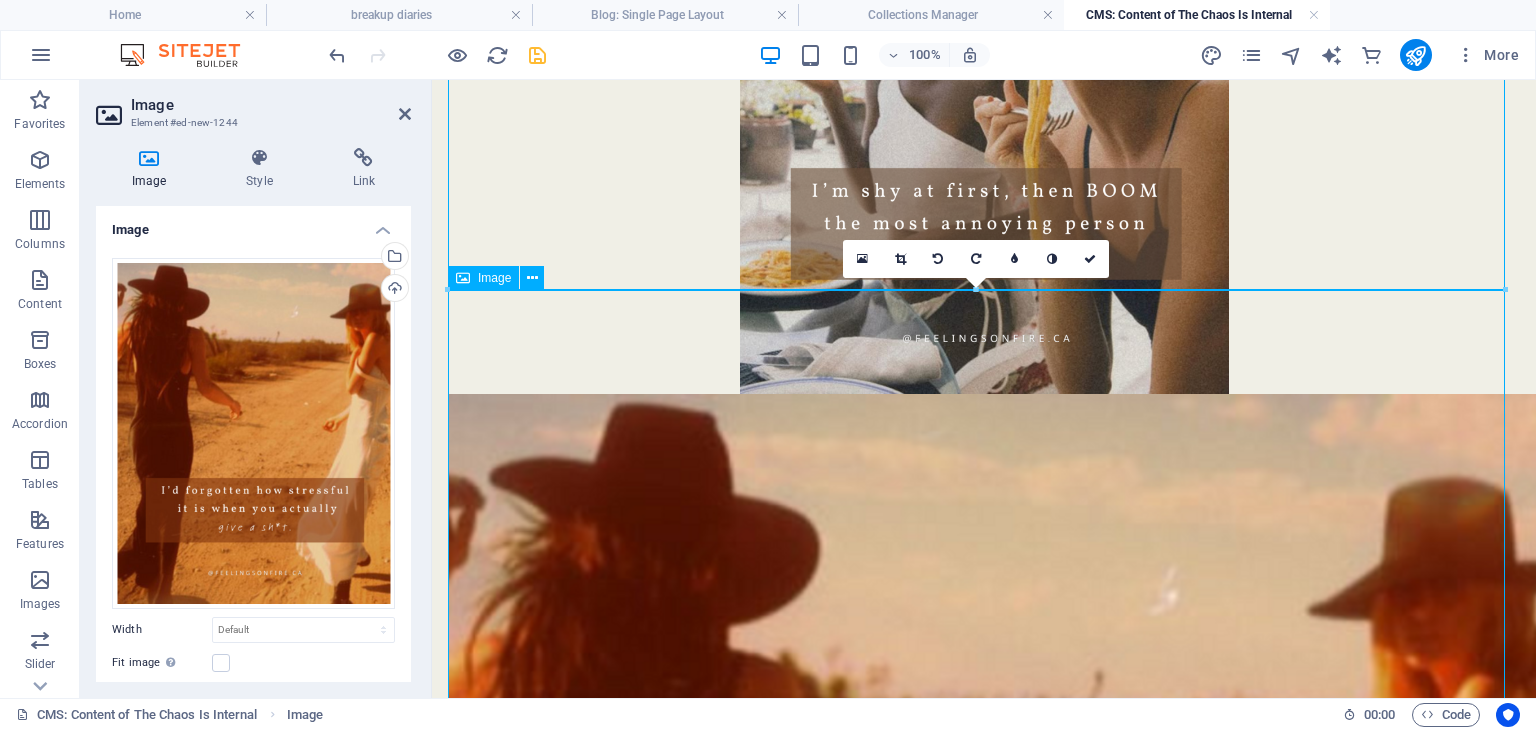 scroll, scrollTop: 1866, scrollLeft: 0, axis: vertical 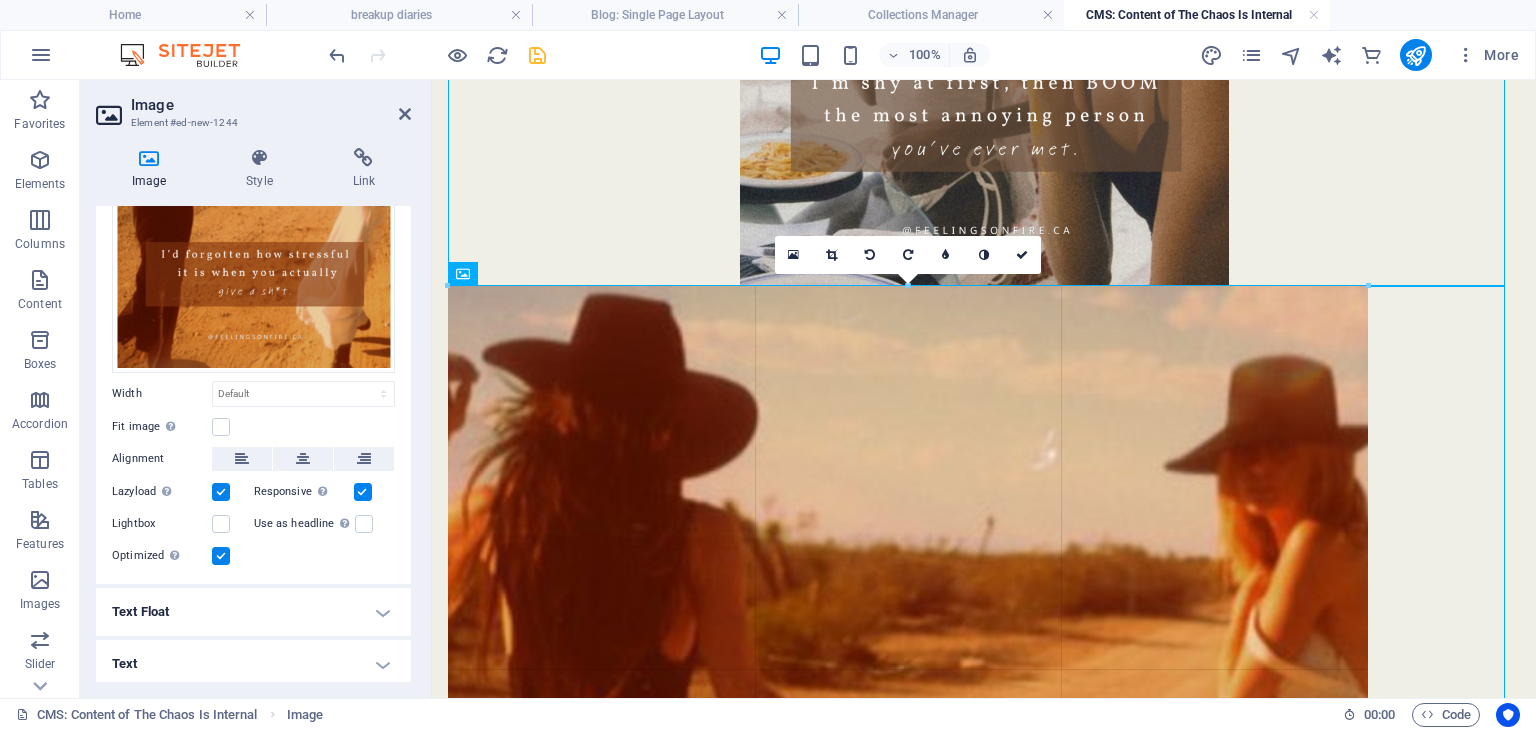 drag, startPoint x: 446, startPoint y: 286, endPoint x: 818, endPoint y: 462, distance: 411.53372 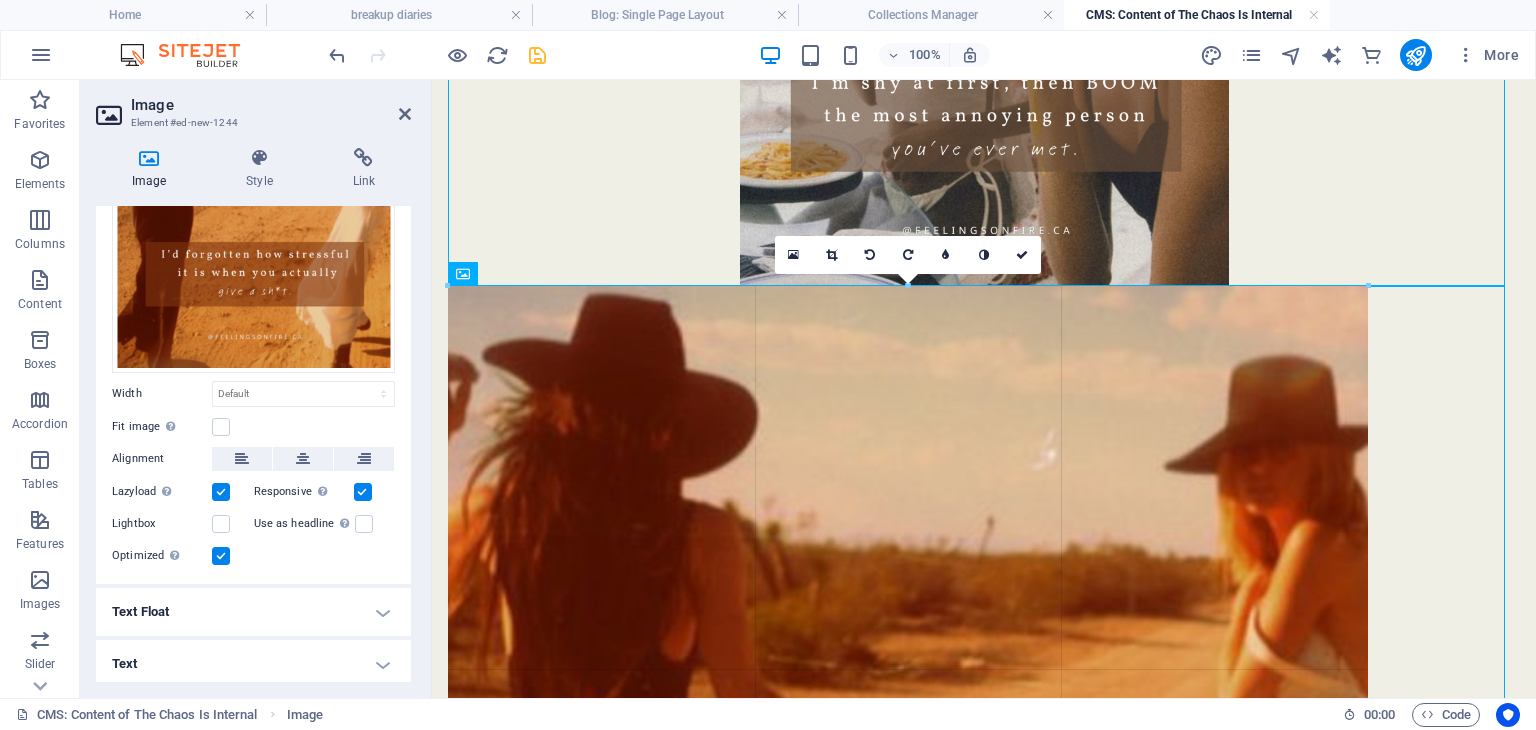 type on "920" 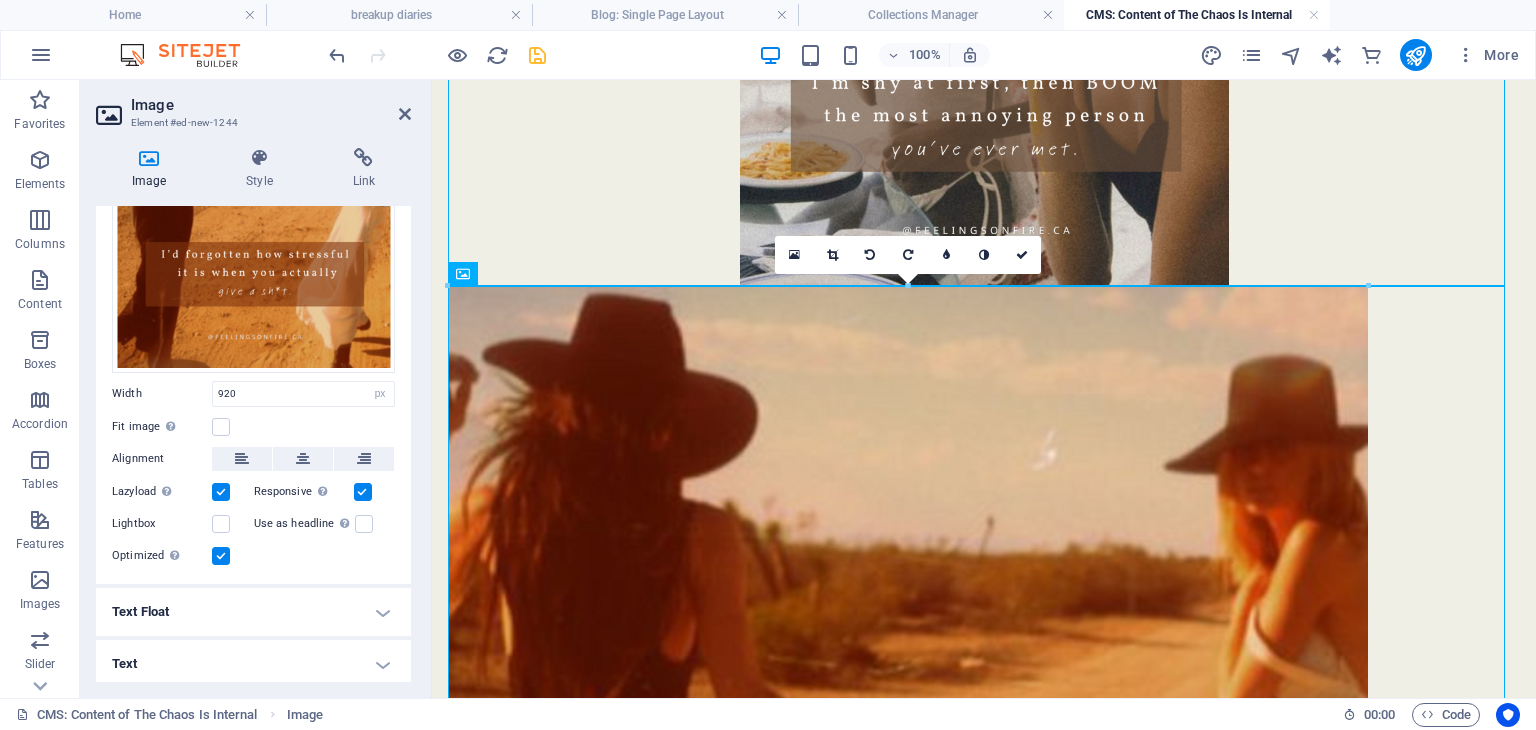 click on "Drag files here, click to choose files or select files from Files or our free stock photos & videos Select files from the file manager, stock photos, or upload file(s) Upload Width 920 Default auto px rem % em vh vw Fit image Automatically fit image to a fixed width and height Height Default auto px Alignment Lazyload Loading images after the page loads improves page speed. Responsive Automatically load retina image and smartphone optimized sizes. Lightbox Use as headline The image will be wrapped in an H1 headline tag. Useful for giving alternative text the weight of an H1 headline, e.g. for the logo. Leave unchecked if uncertain. Optimized Images are compressed to improve page speed. Position Direction Custom X offset 50 px rem % vh vw Y offset 50 px rem % vh vw" at bounding box center (253, 295) 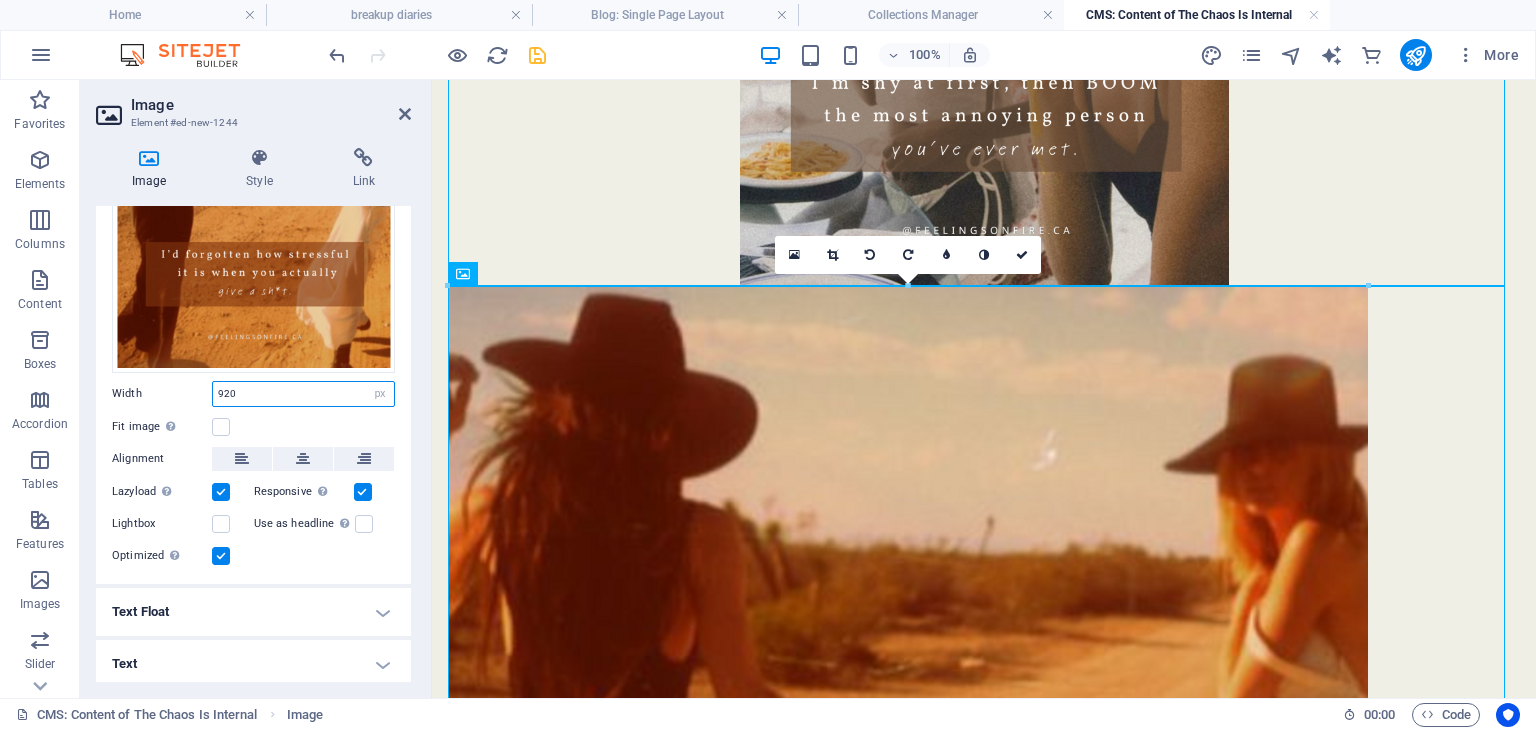click on "920" at bounding box center [303, 394] 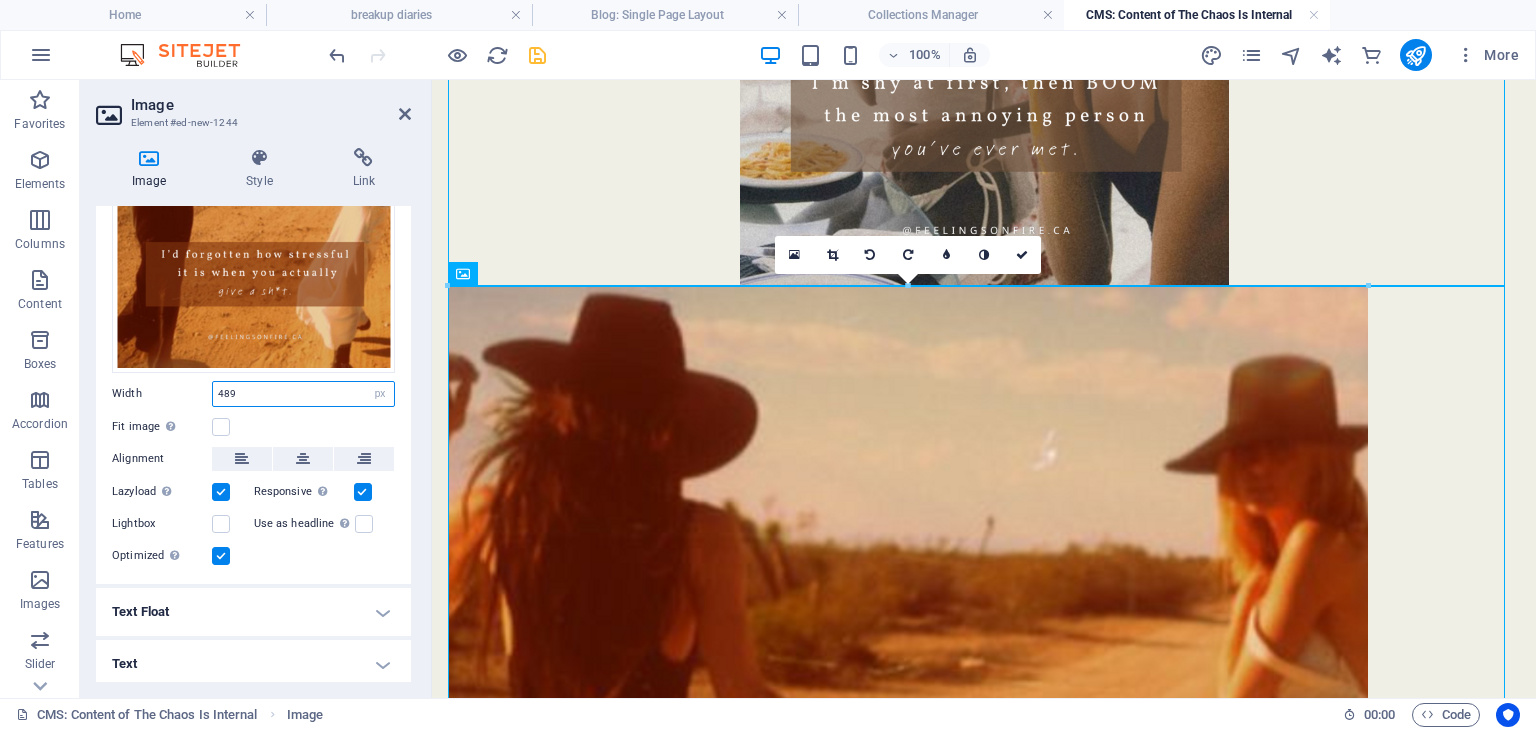 type on "489" 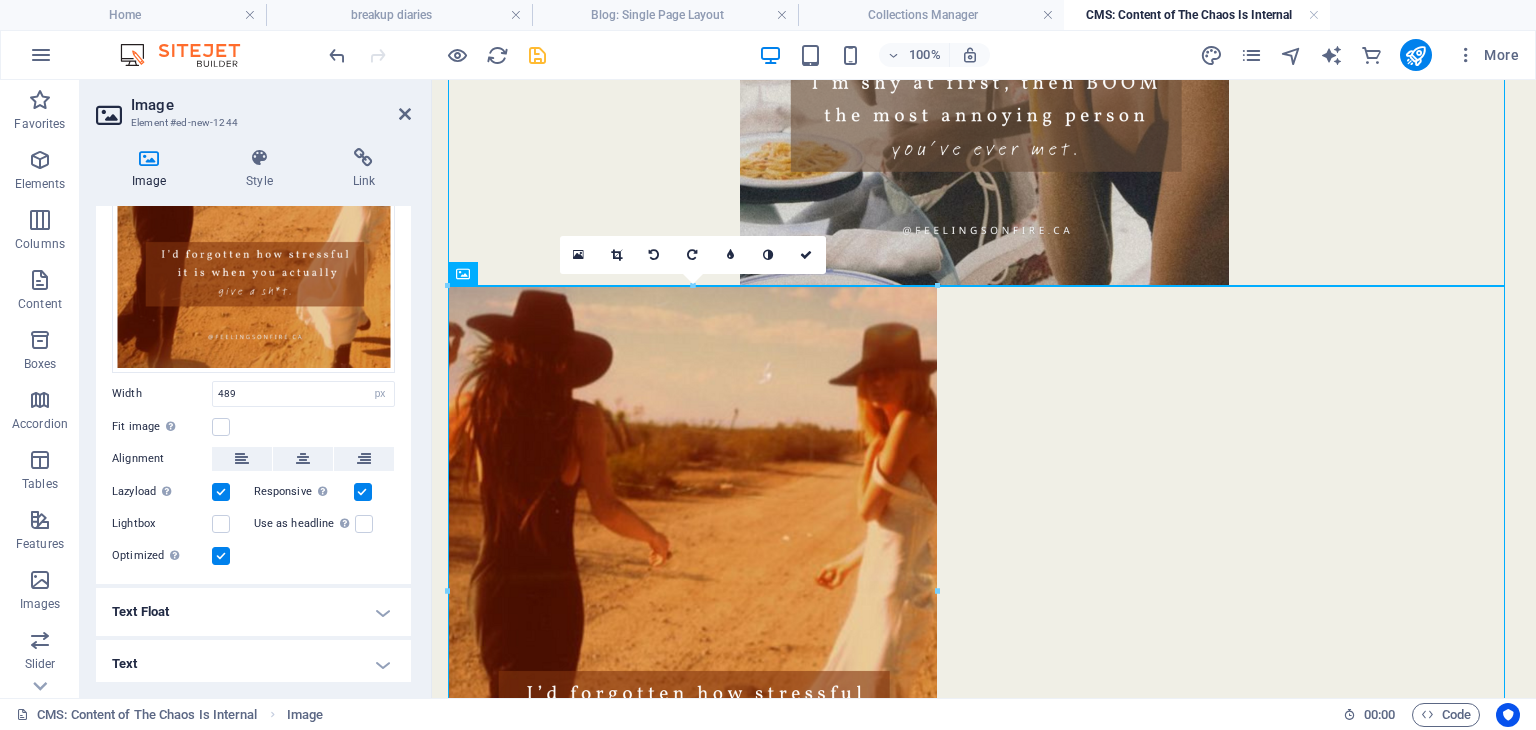 click on "Width 489 Default auto px rem % em vh vw" at bounding box center [253, 394] 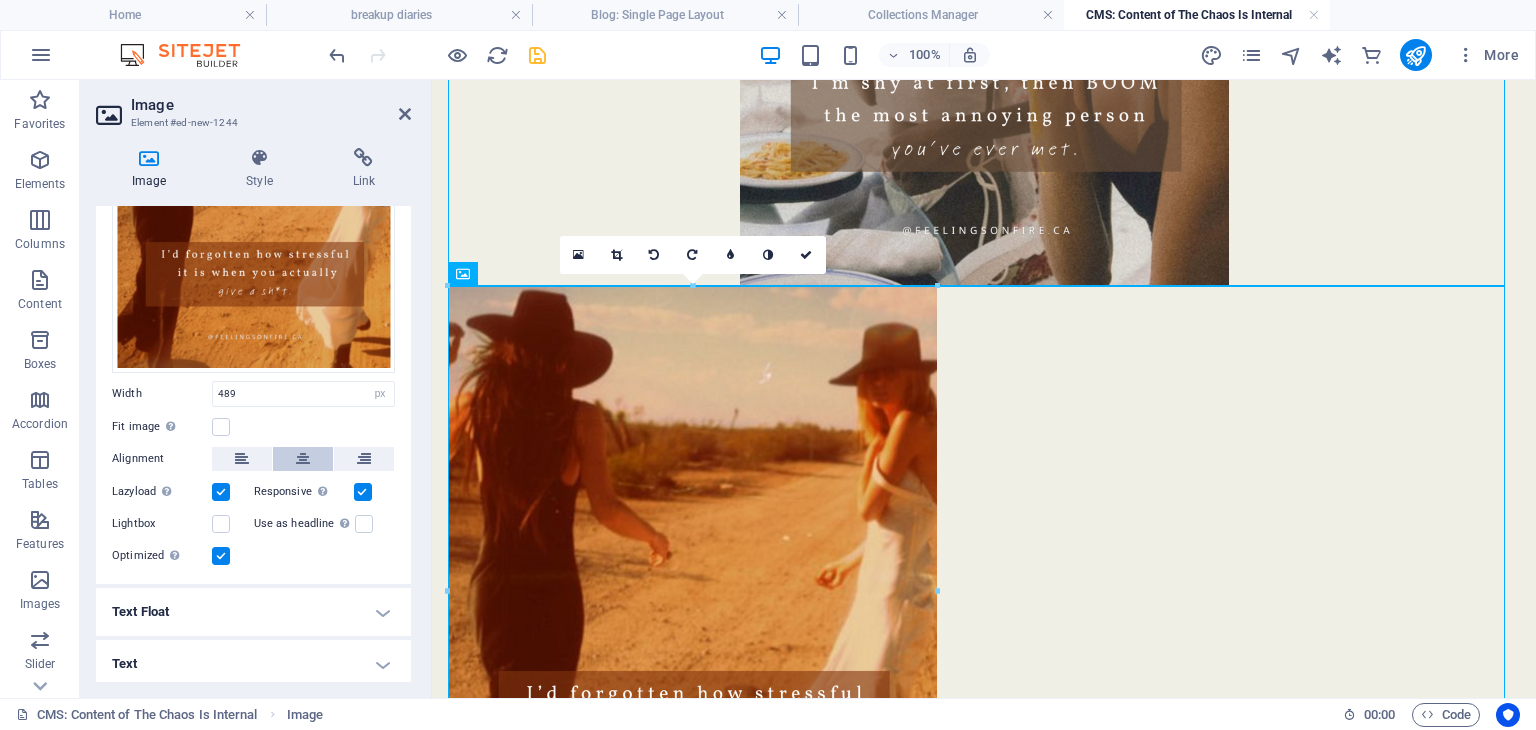 click at bounding box center [303, 459] 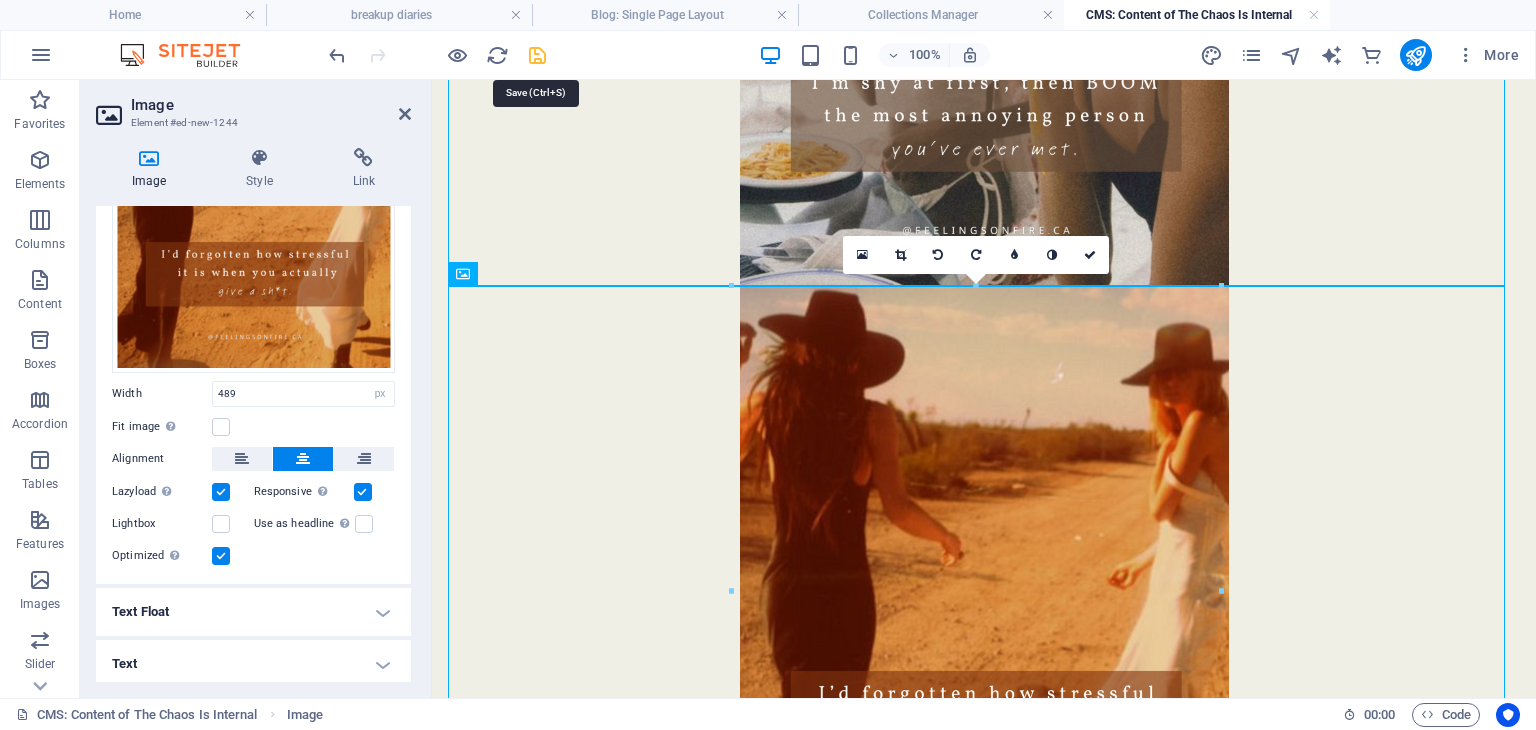 click at bounding box center (537, 55) 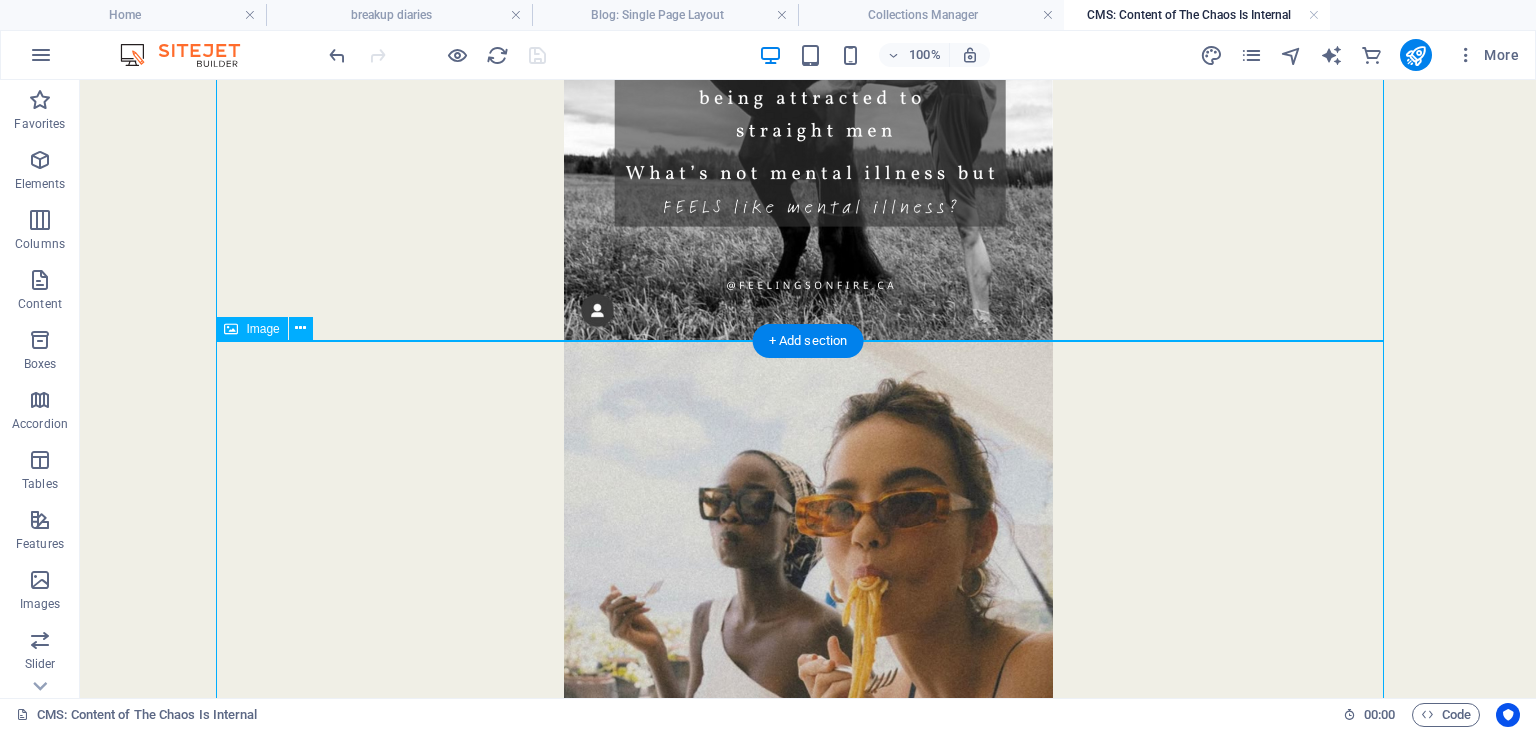 scroll, scrollTop: 1400, scrollLeft: 0, axis: vertical 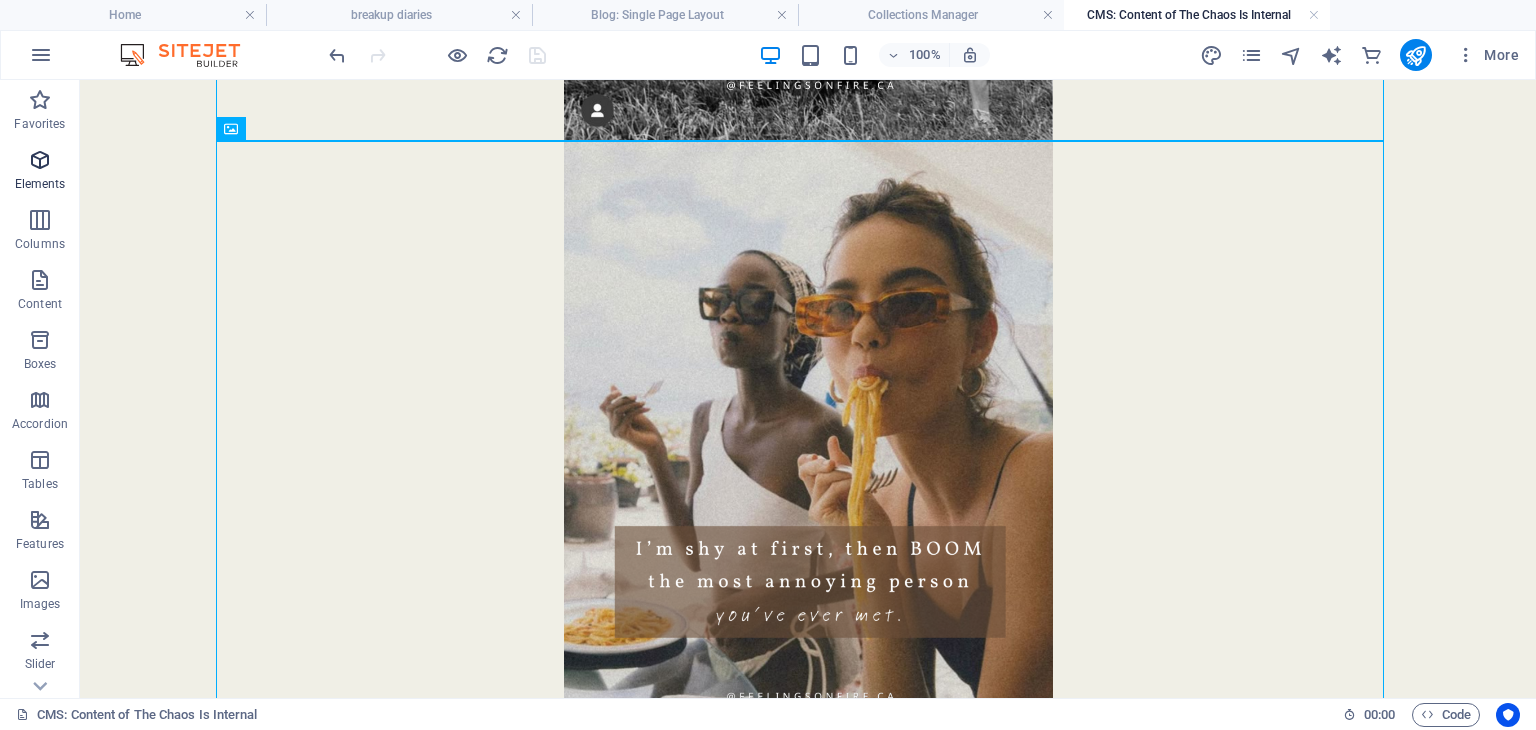 click on "Elements" at bounding box center (40, 172) 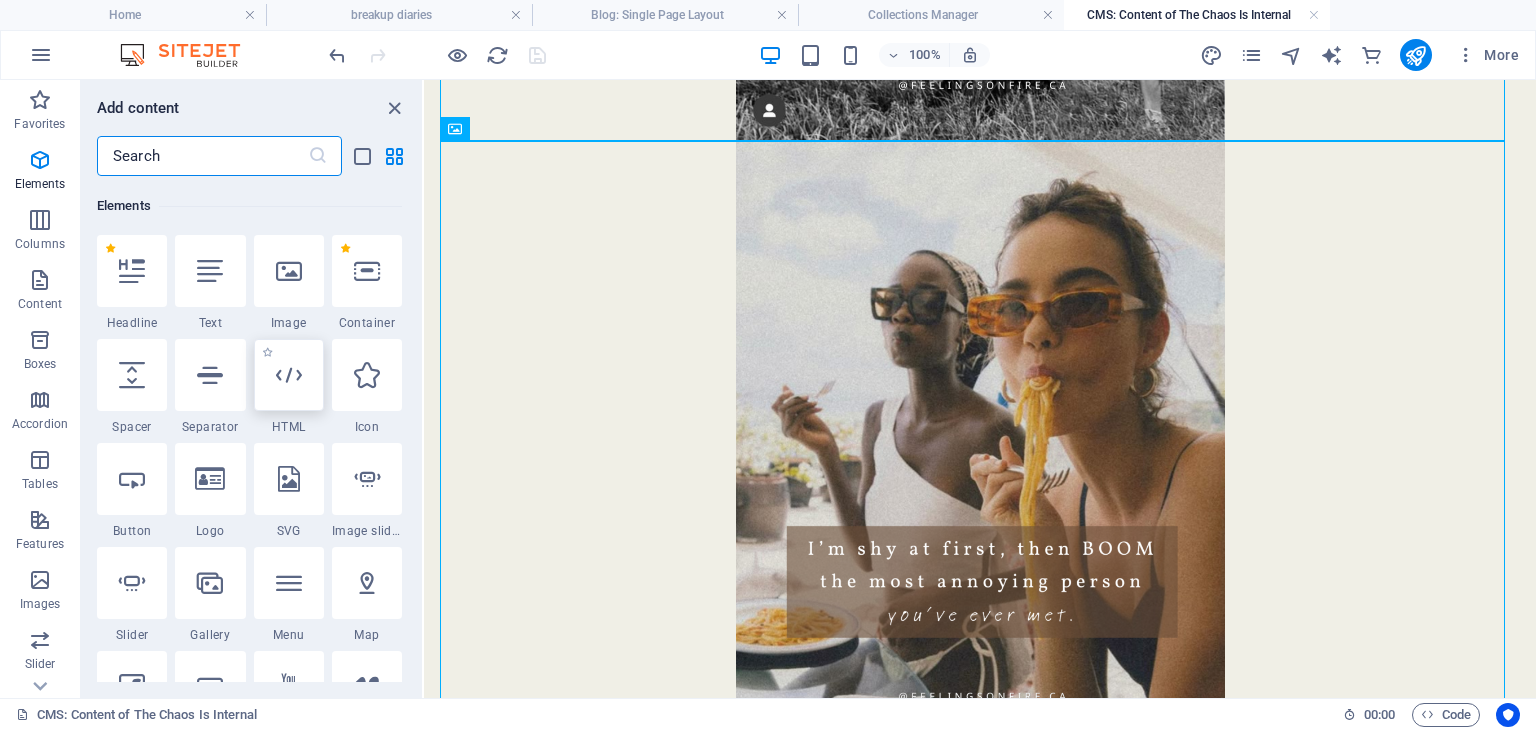 scroll, scrollTop: 212, scrollLeft: 0, axis: vertical 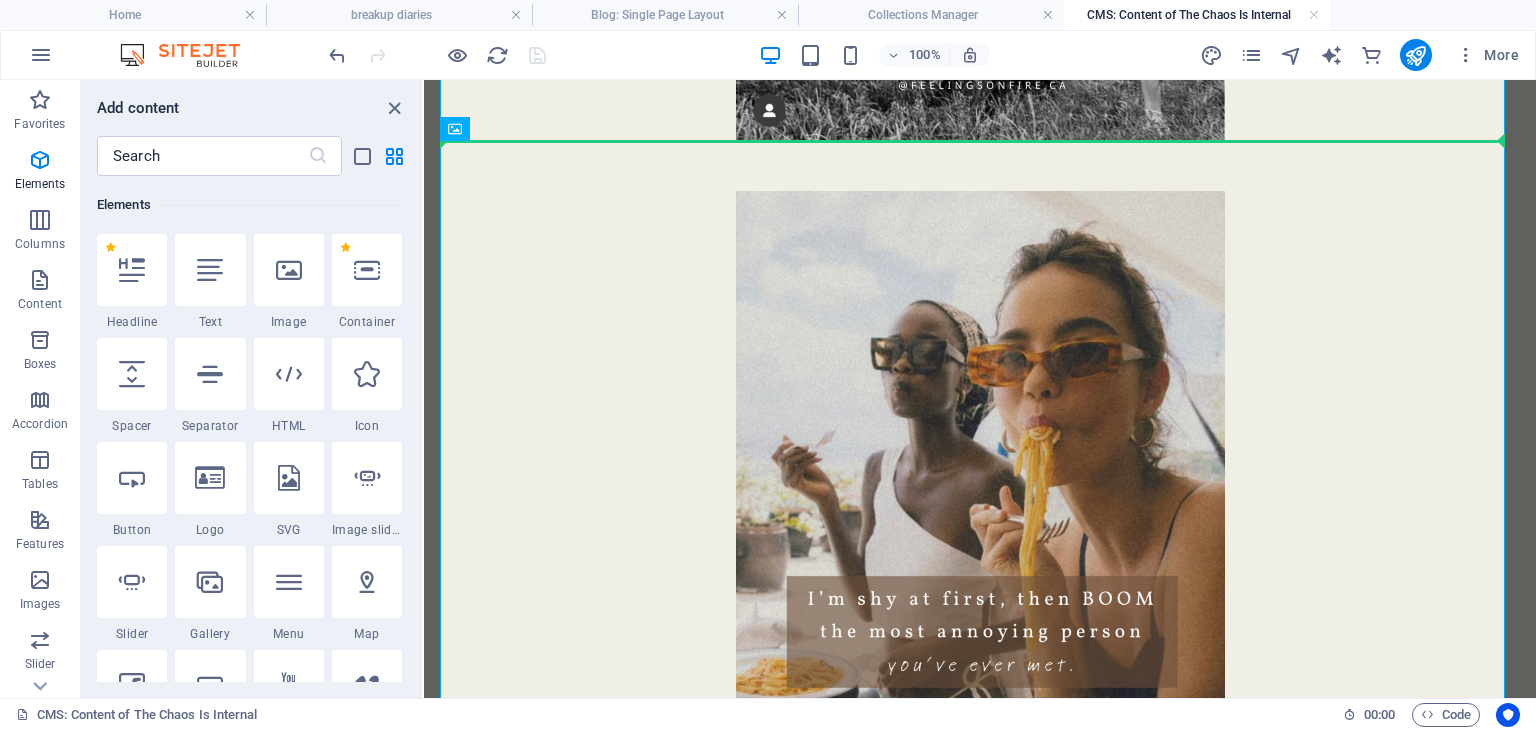 select on "px" 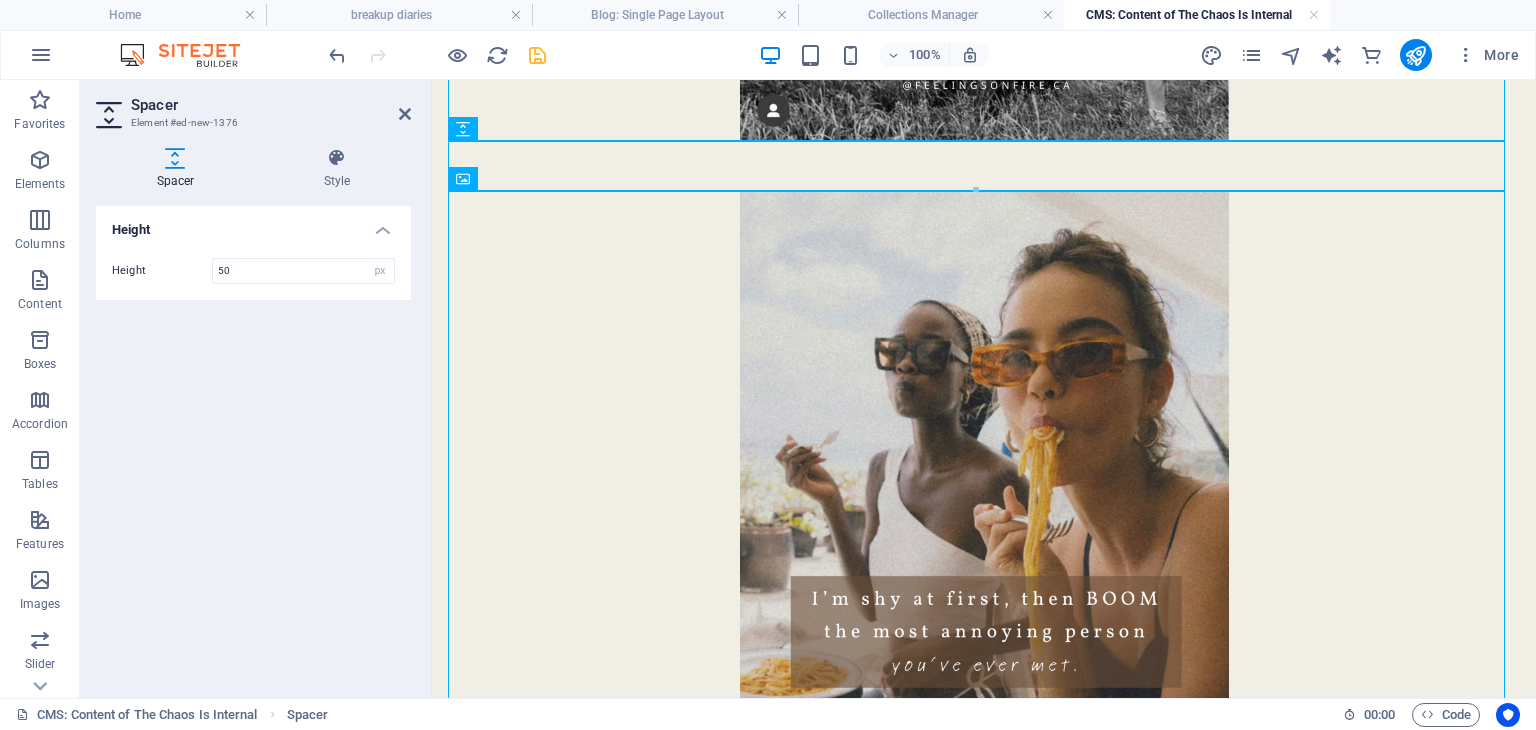 click at bounding box center (537, 55) 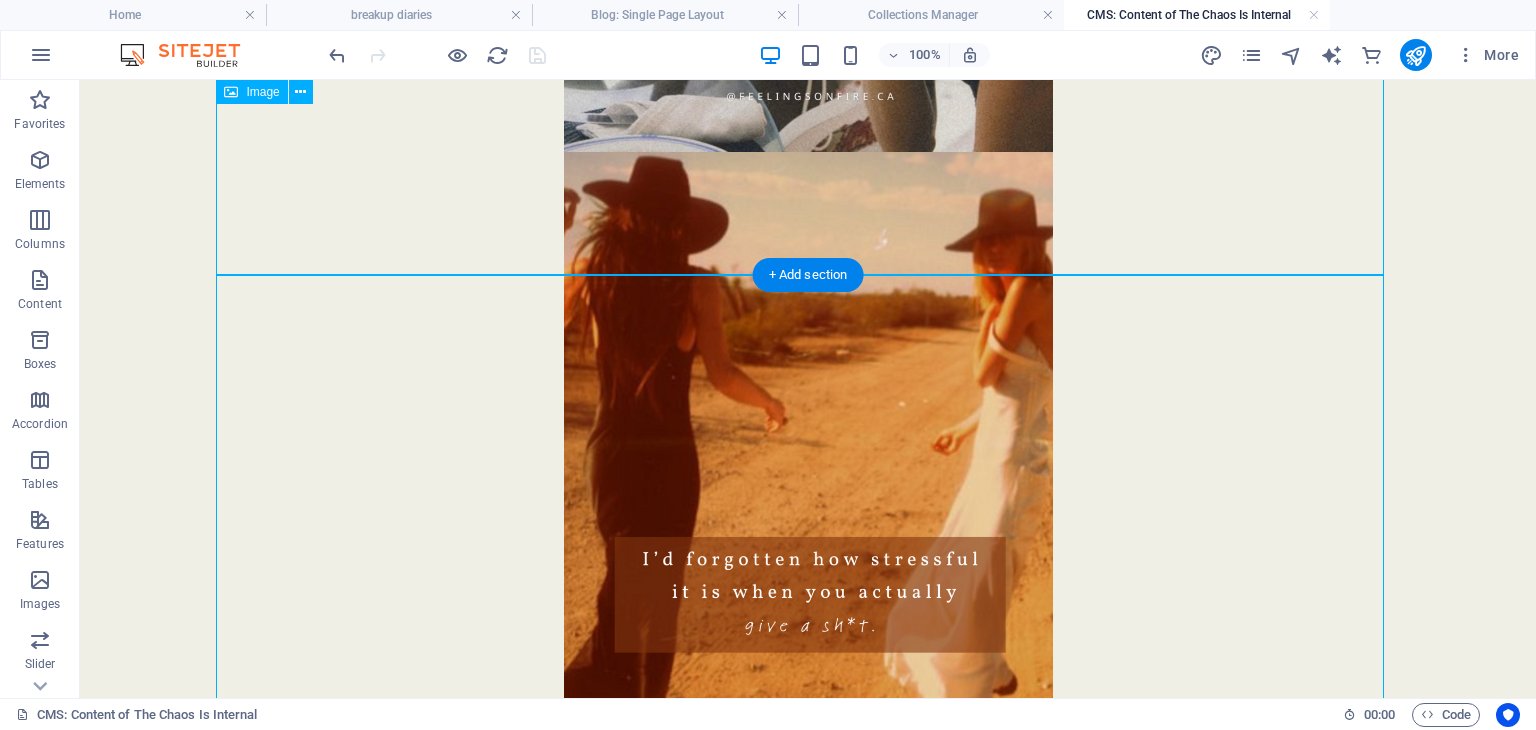 scroll, scrollTop: 1927, scrollLeft: 0, axis: vertical 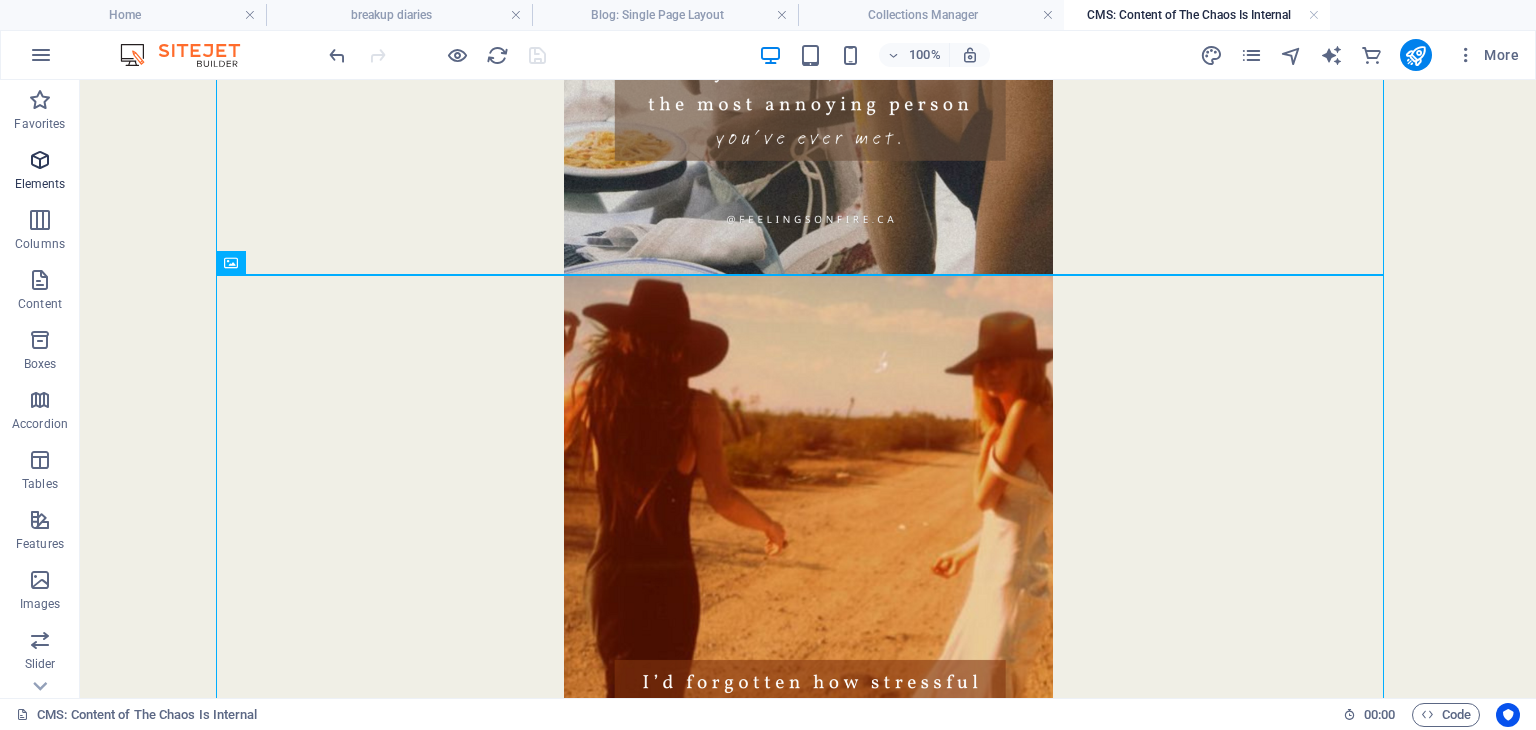 click on "Elements" at bounding box center (40, 172) 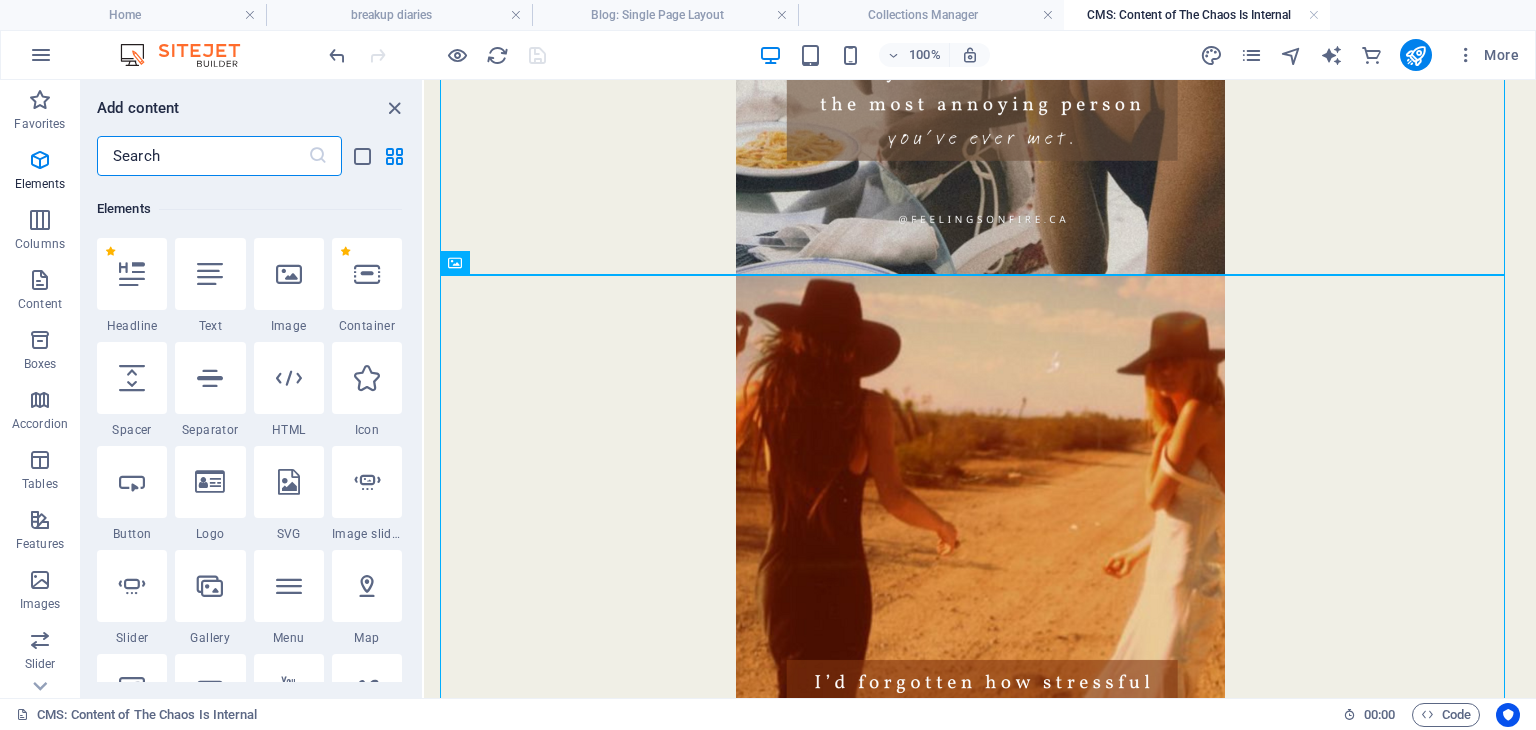 scroll, scrollTop: 212, scrollLeft: 0, axis: vertical 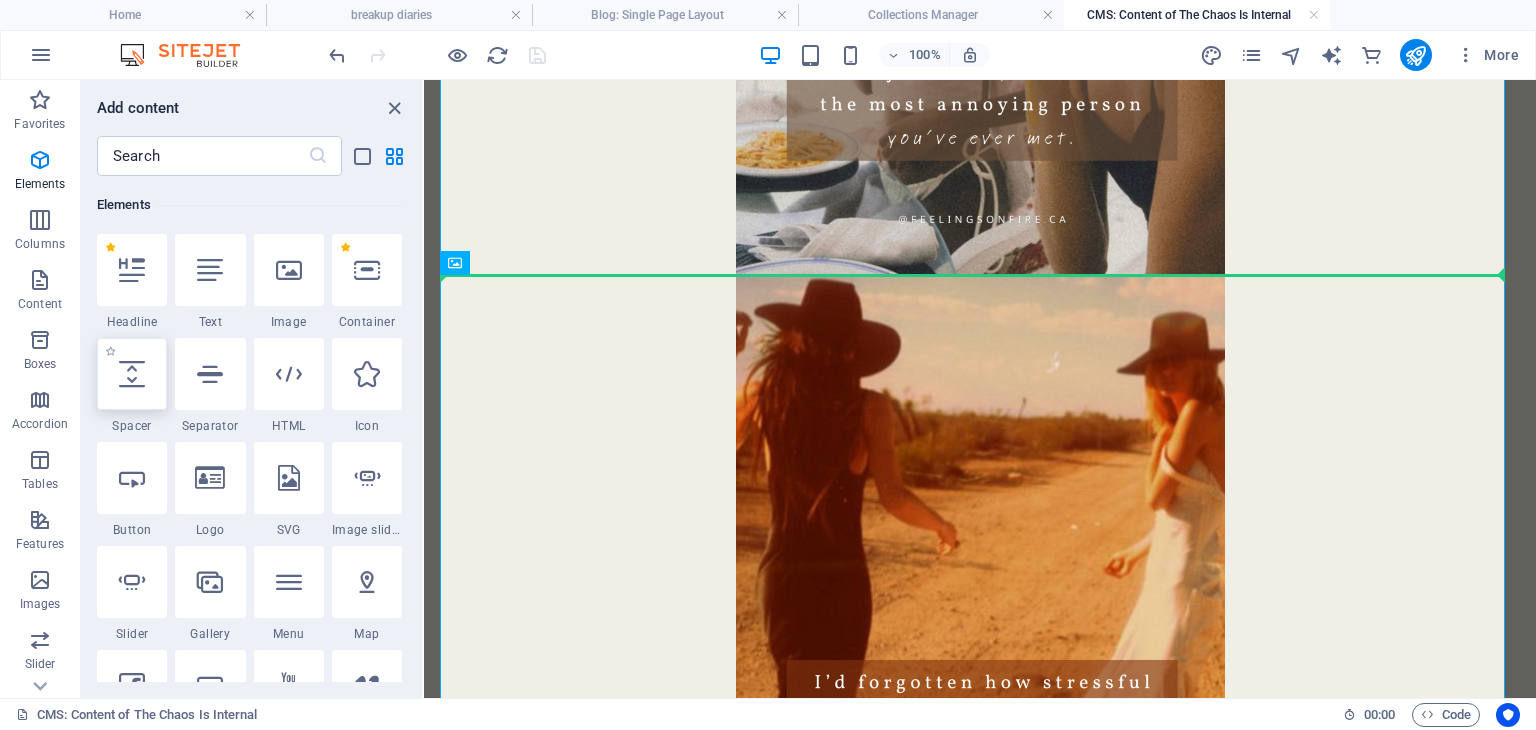 select on "px" 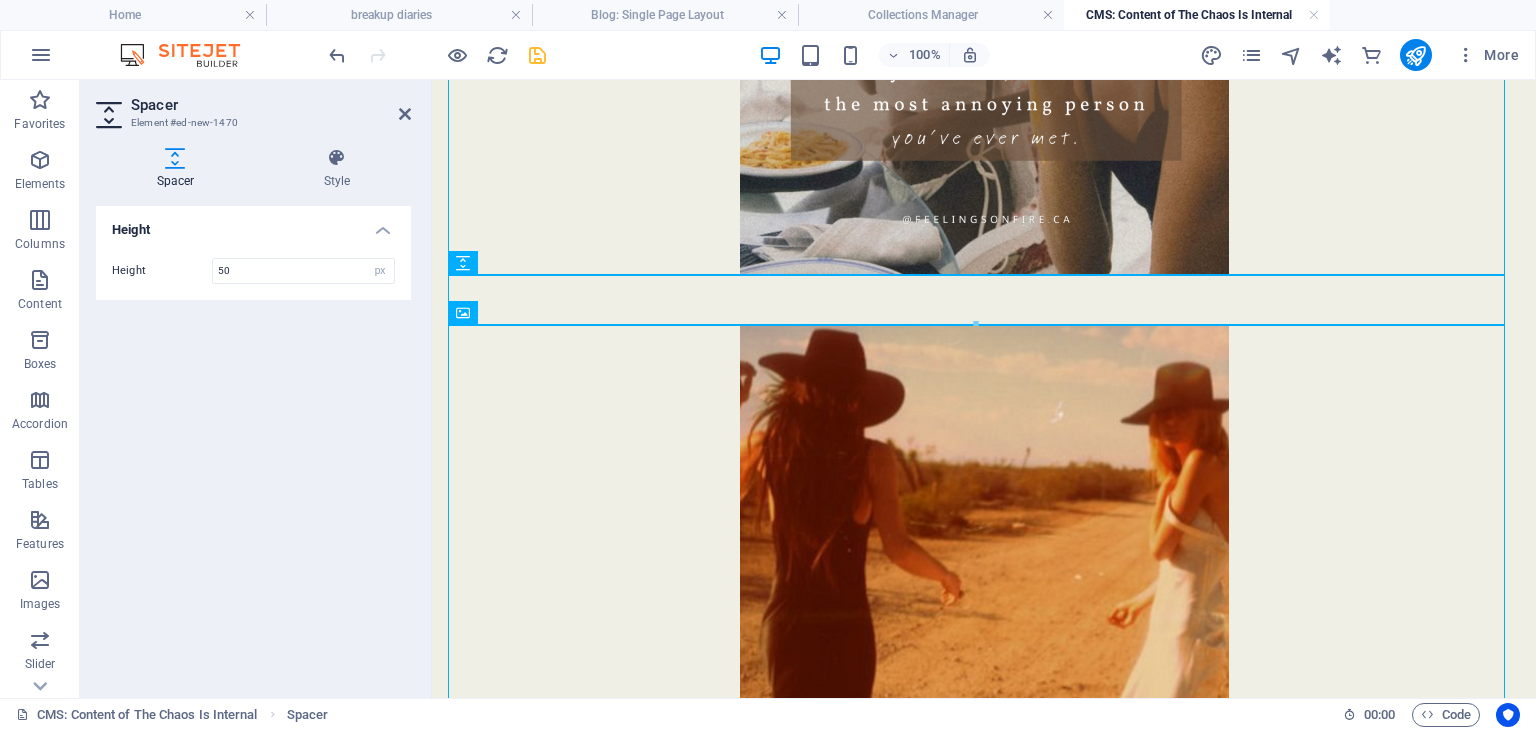 click at bounding box center [537, 55] 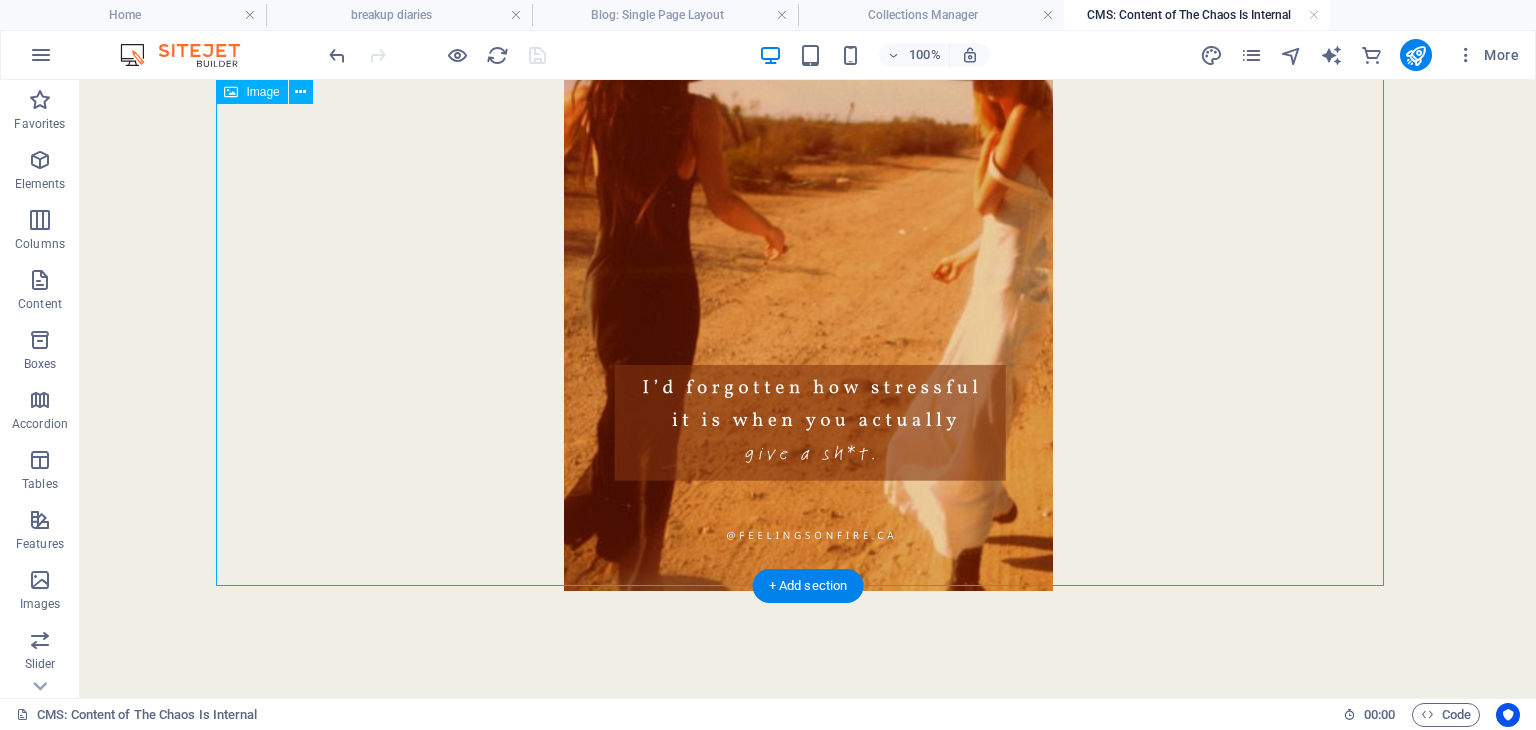 scroll, scrollTop: 2277, scrollLeft: 0, axis: vertical 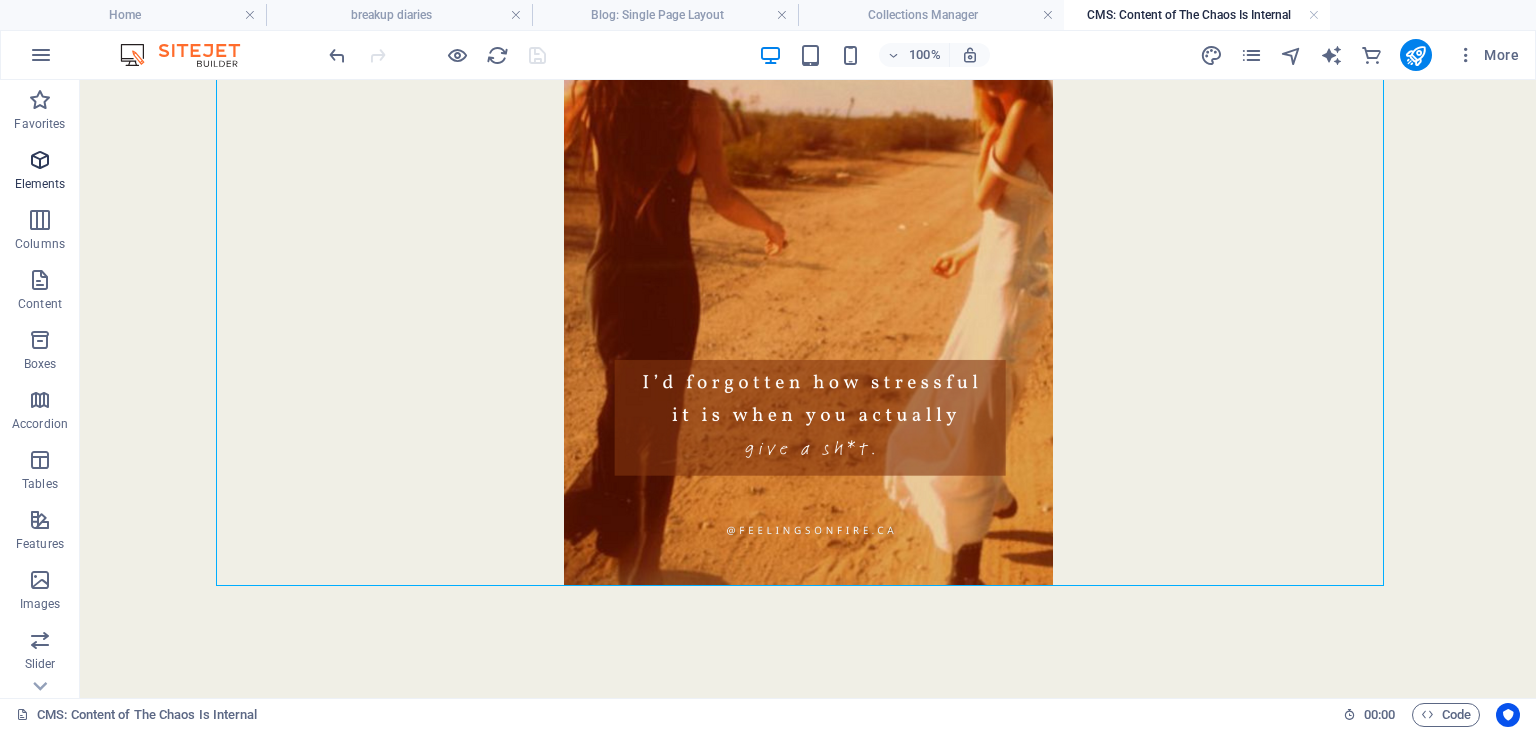 click on "Elements" at bounding box center [40, 184] 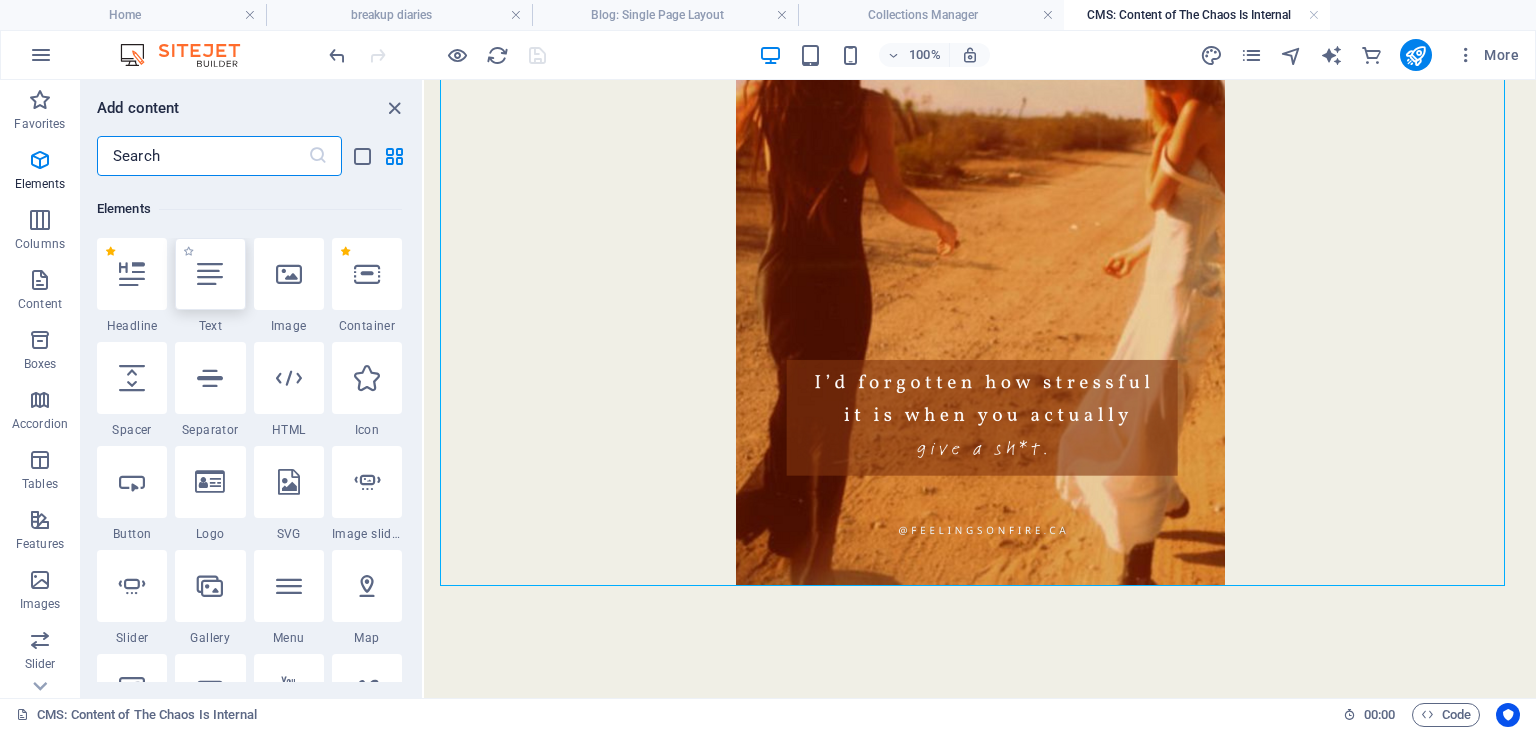 scroll, scrollTop: 212, scrollLeft: 0, axis: vertical 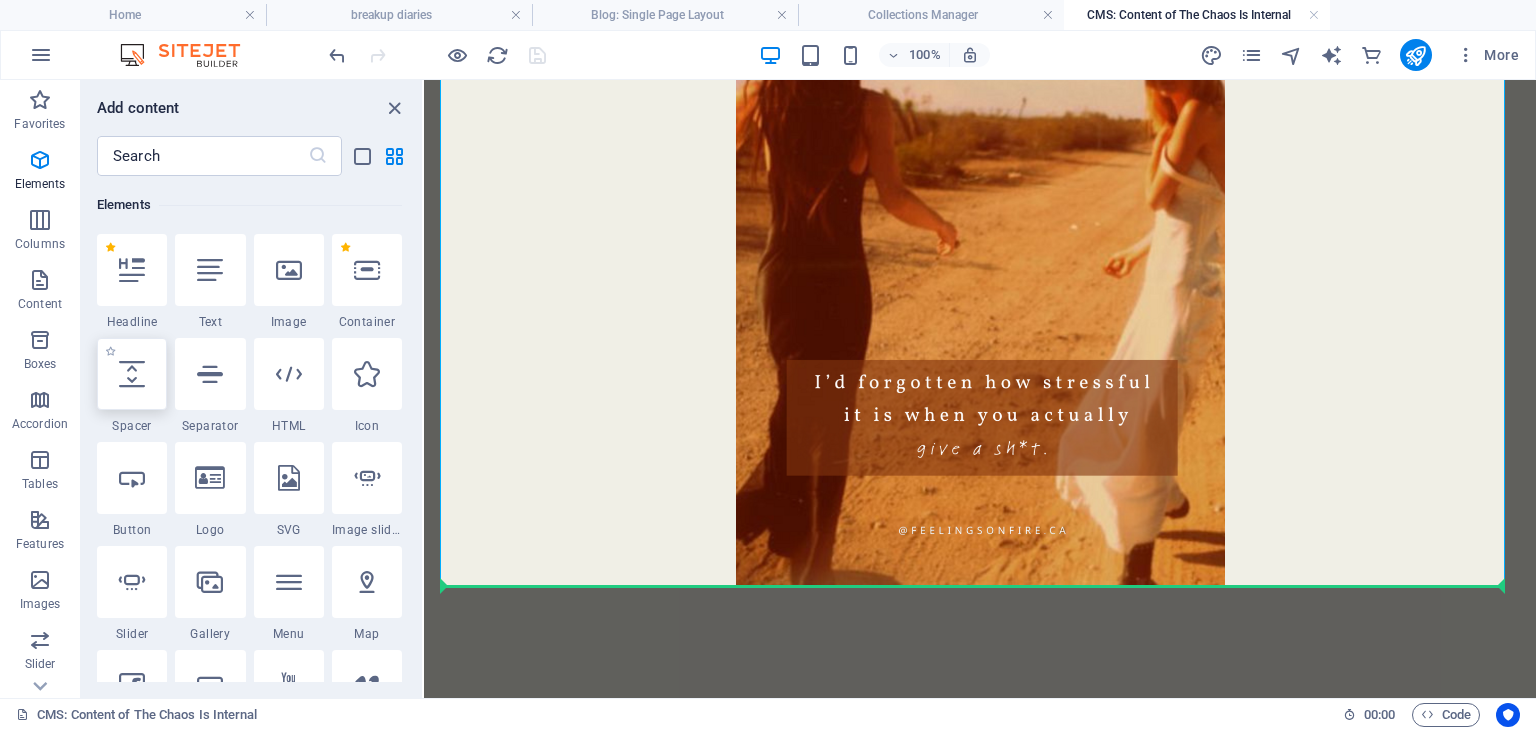 select on "px" 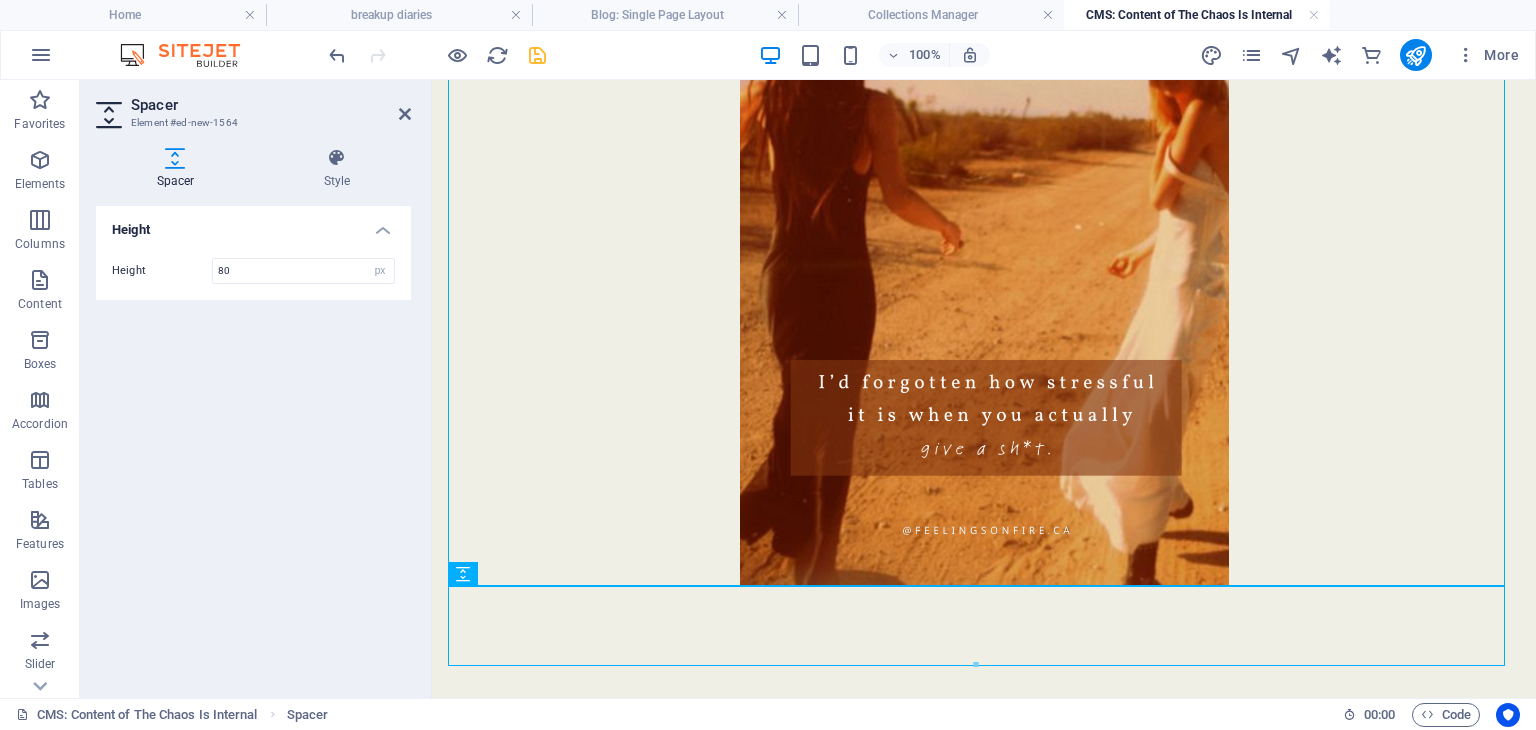 click on "Height Height 80 px rem vh vw" at bounding box center [253, 444] 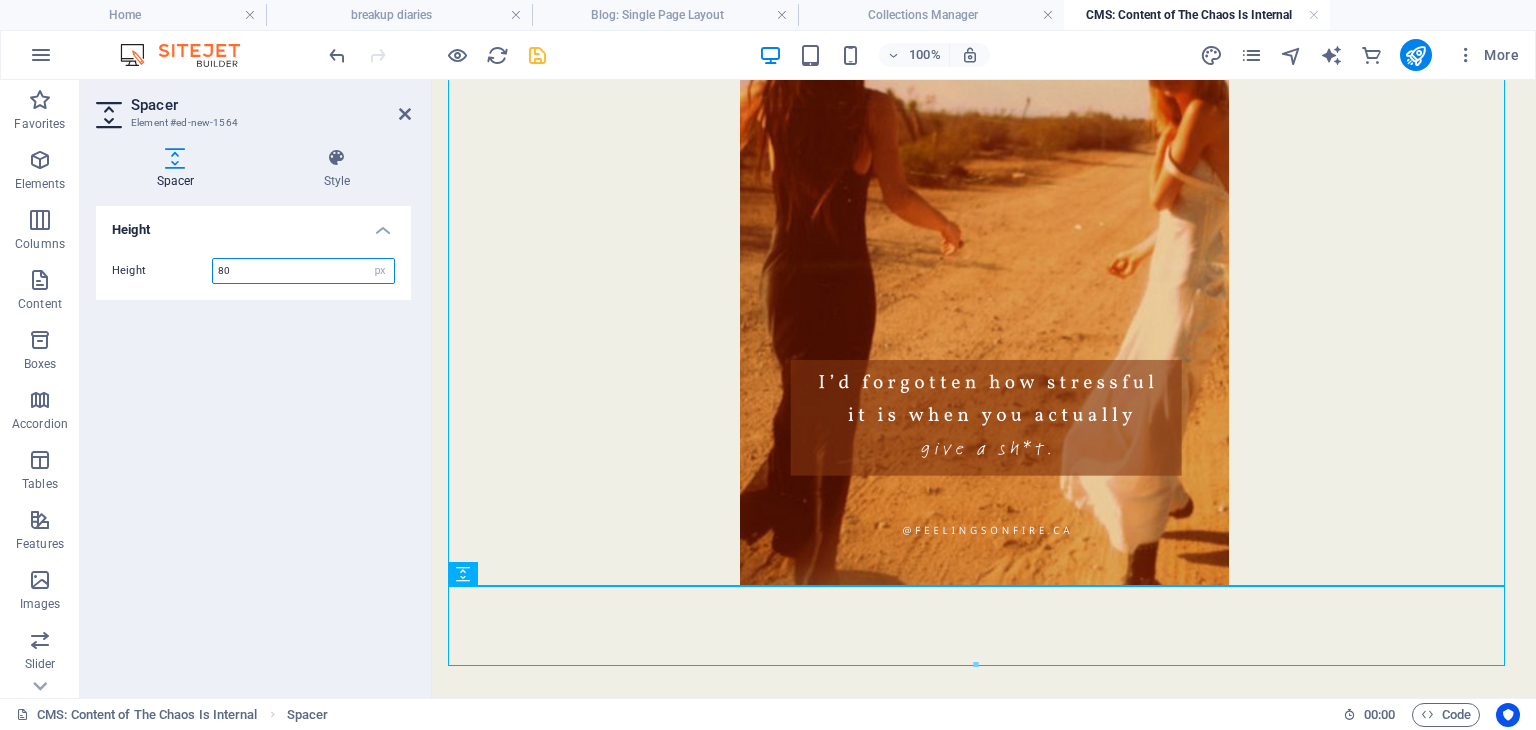 click on "80" at bounding box center (303, 271) 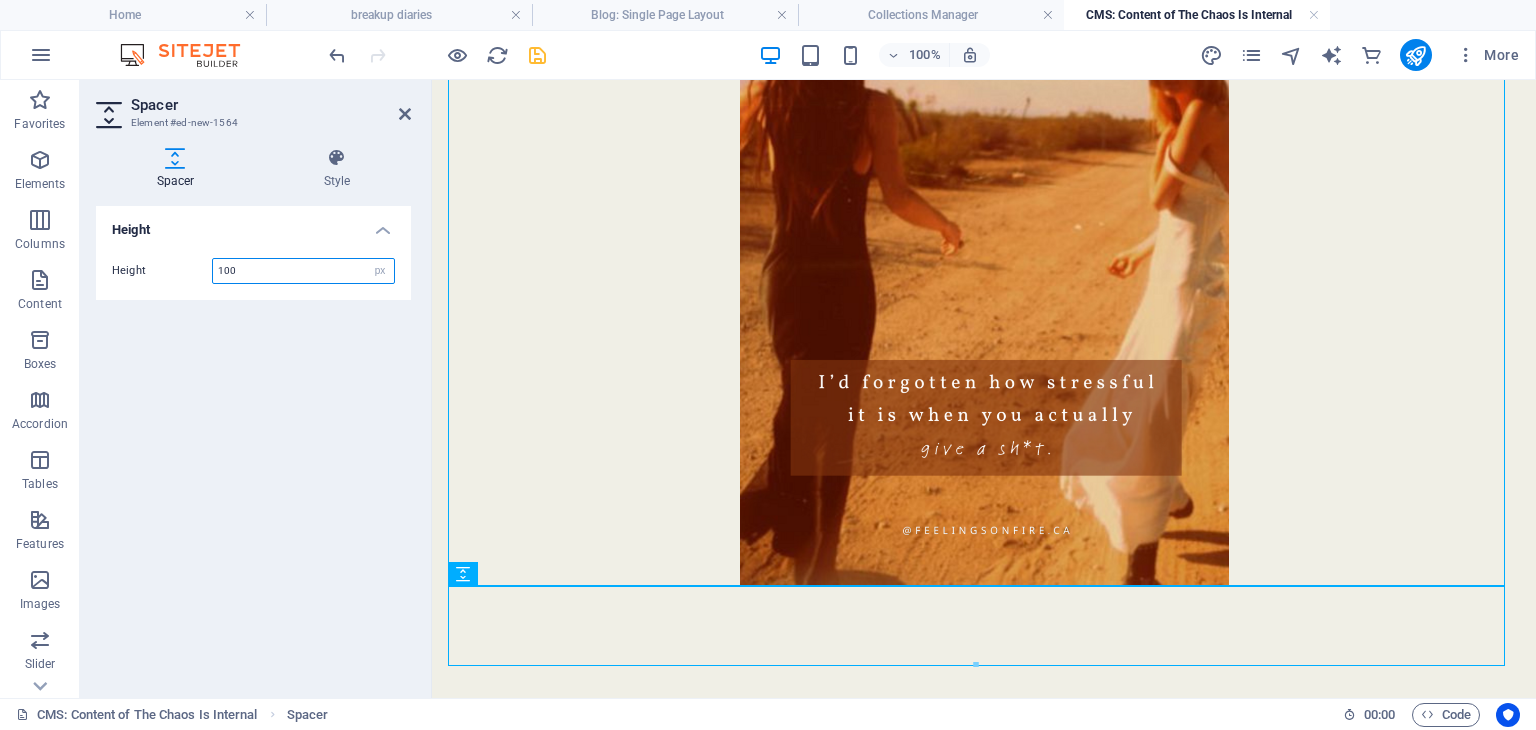 type on "100" 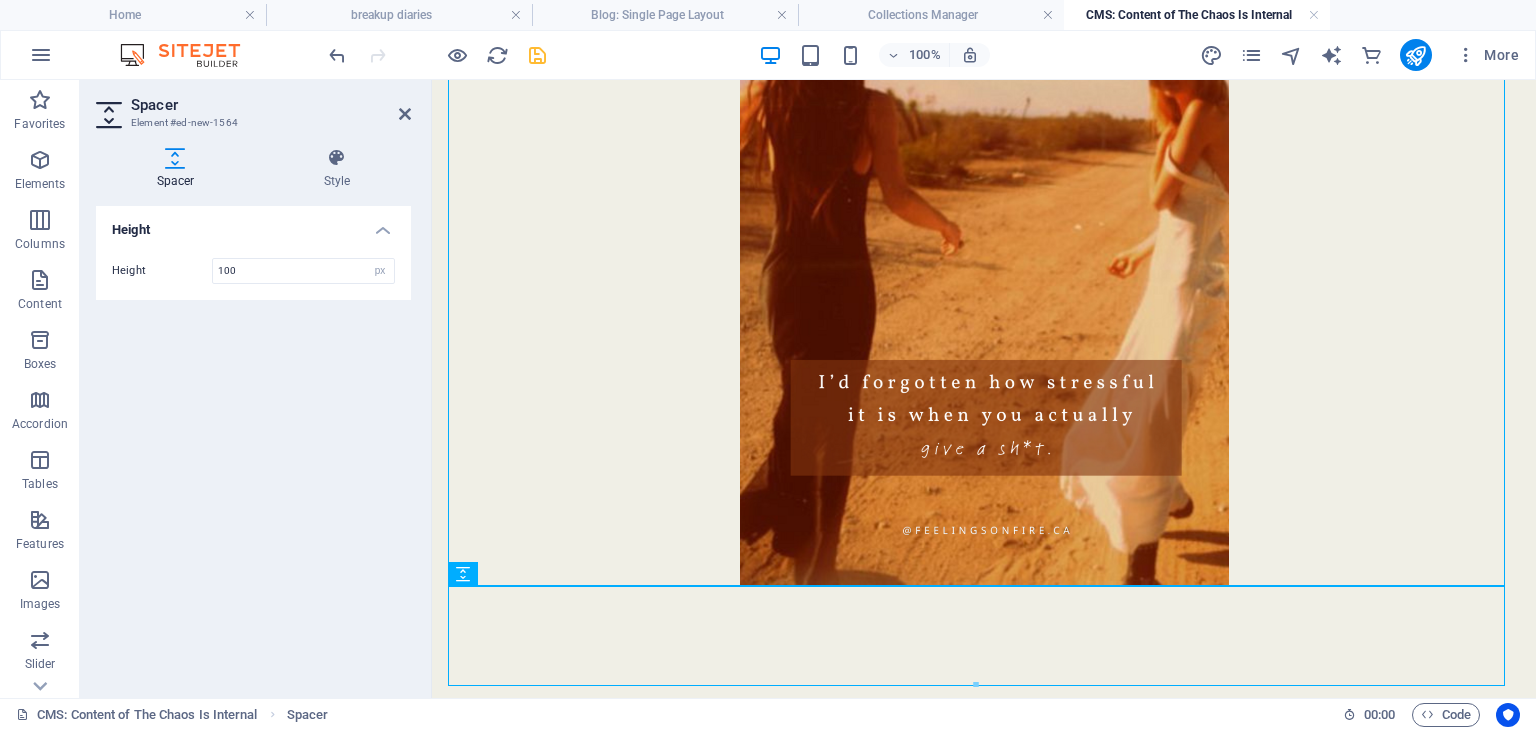 click on "Height Height 100 px rem vh vw" at bounding box center (253, 444) 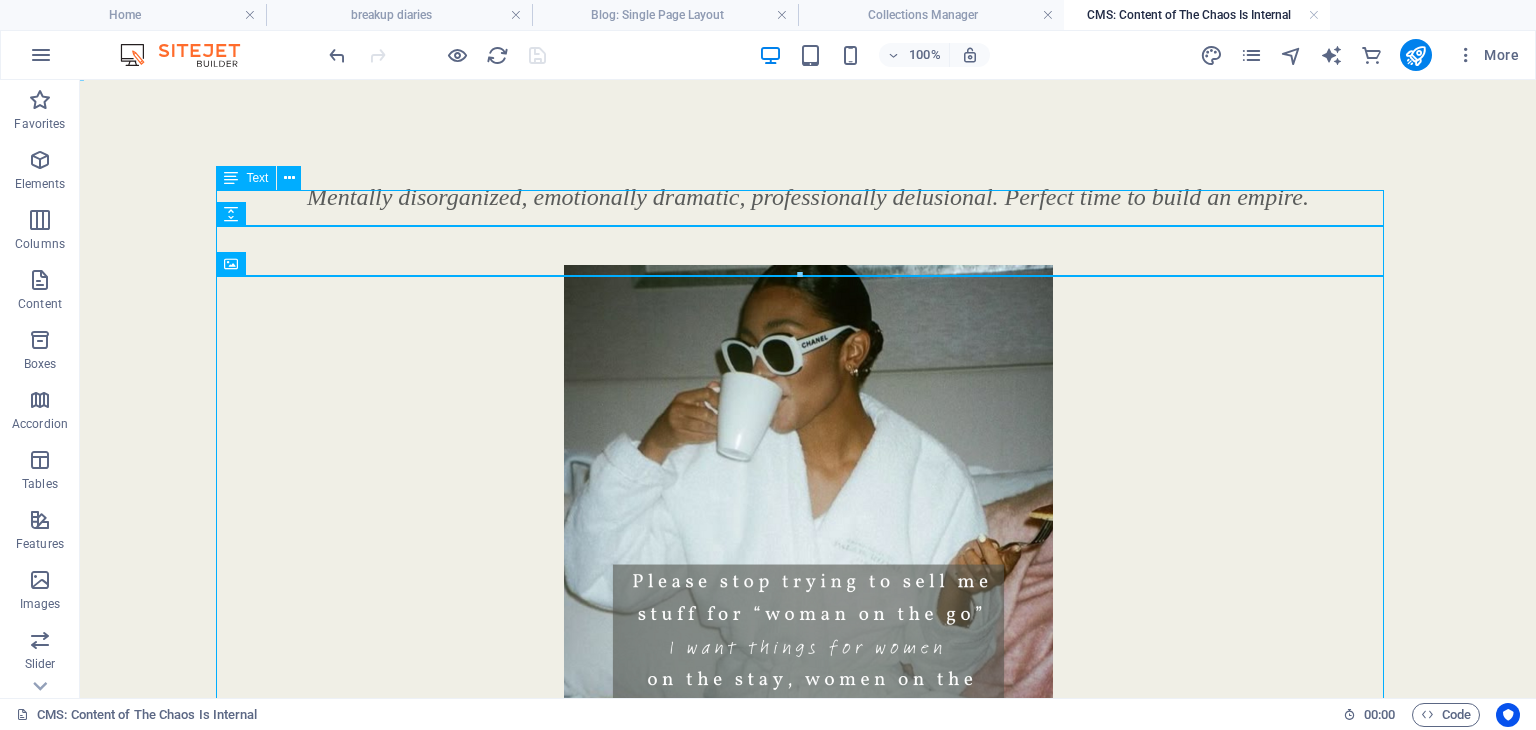 scroll, scrollTop: 0, scrollLeft: 0, axis: both 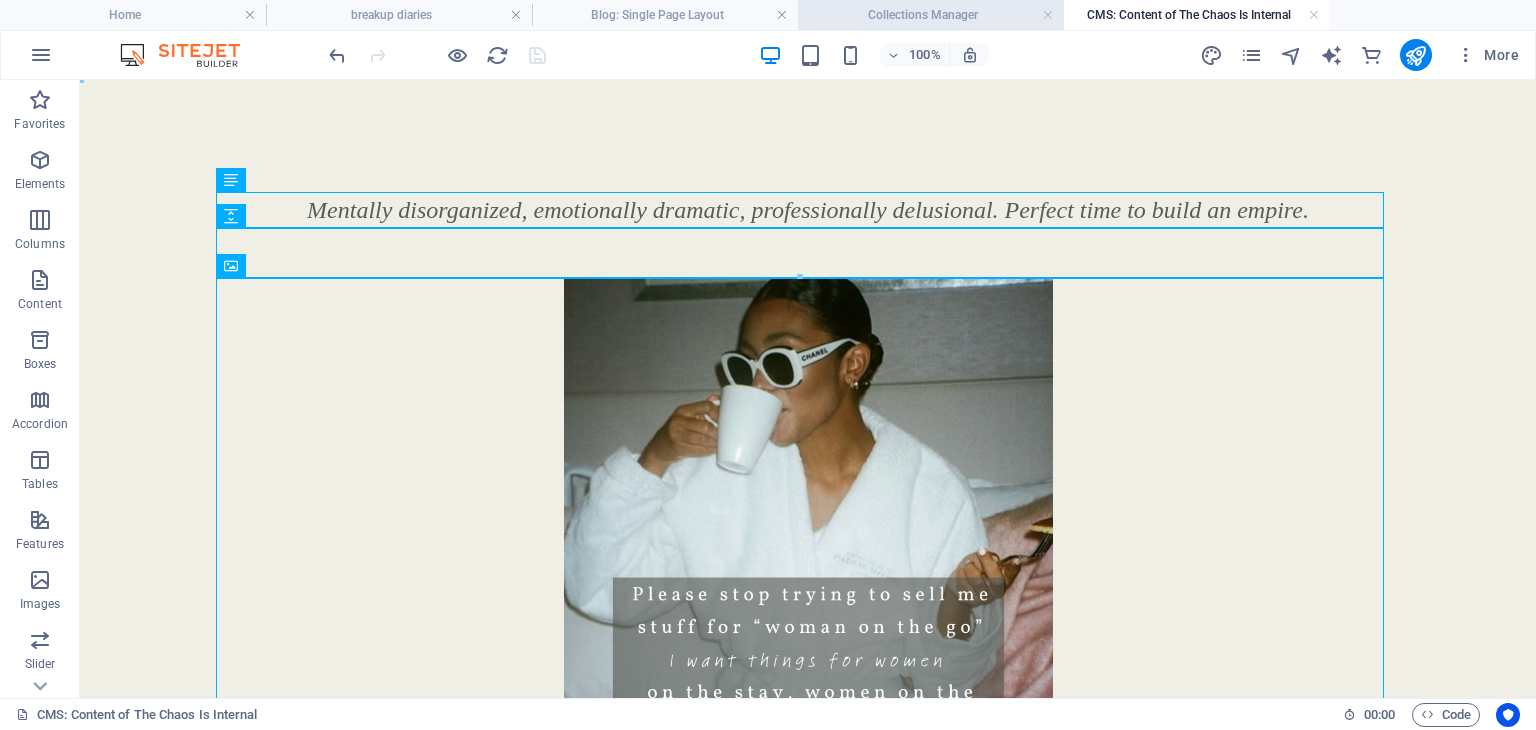 click on "Collections Manager" at bounding box center [931, 15] 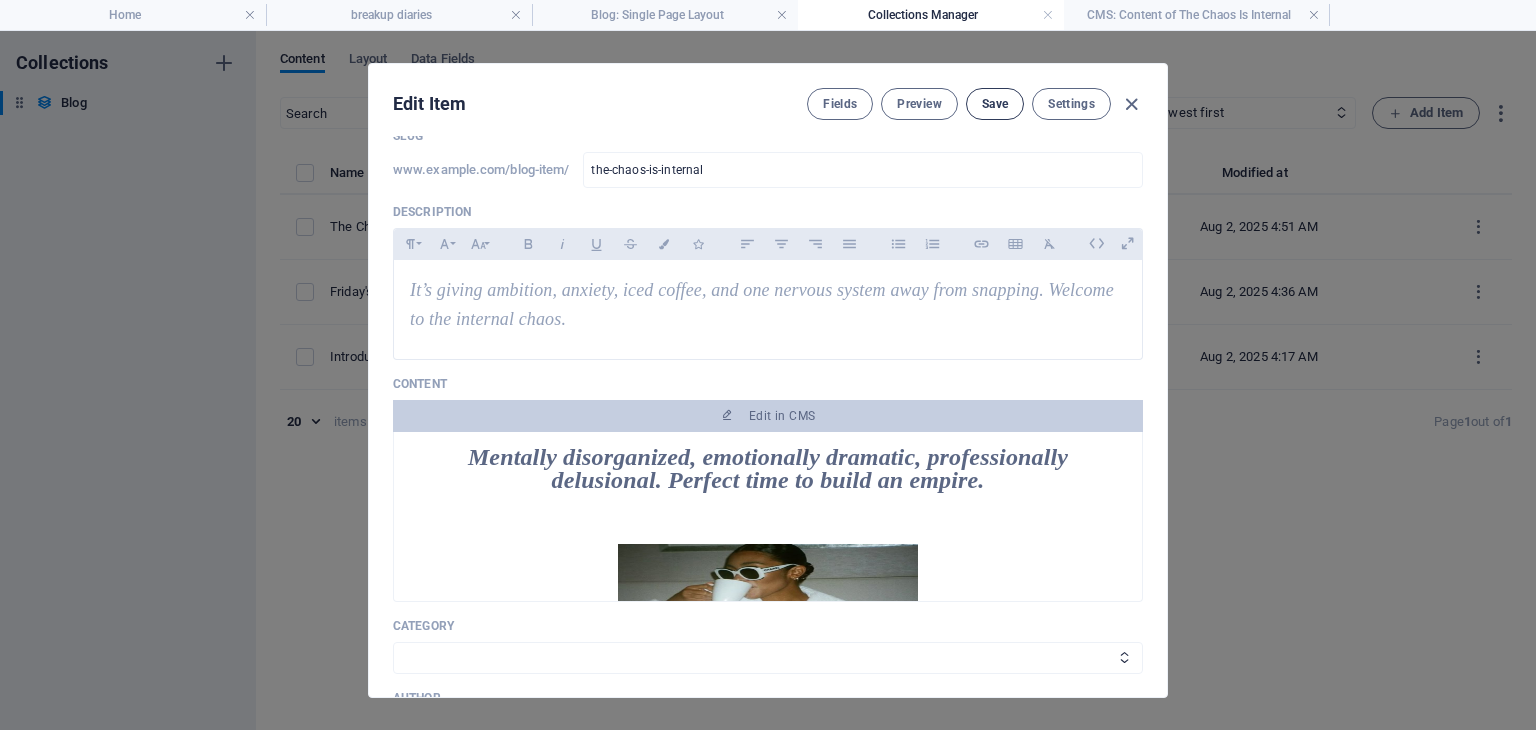 click on "Save" at bounding box center (995, 104) 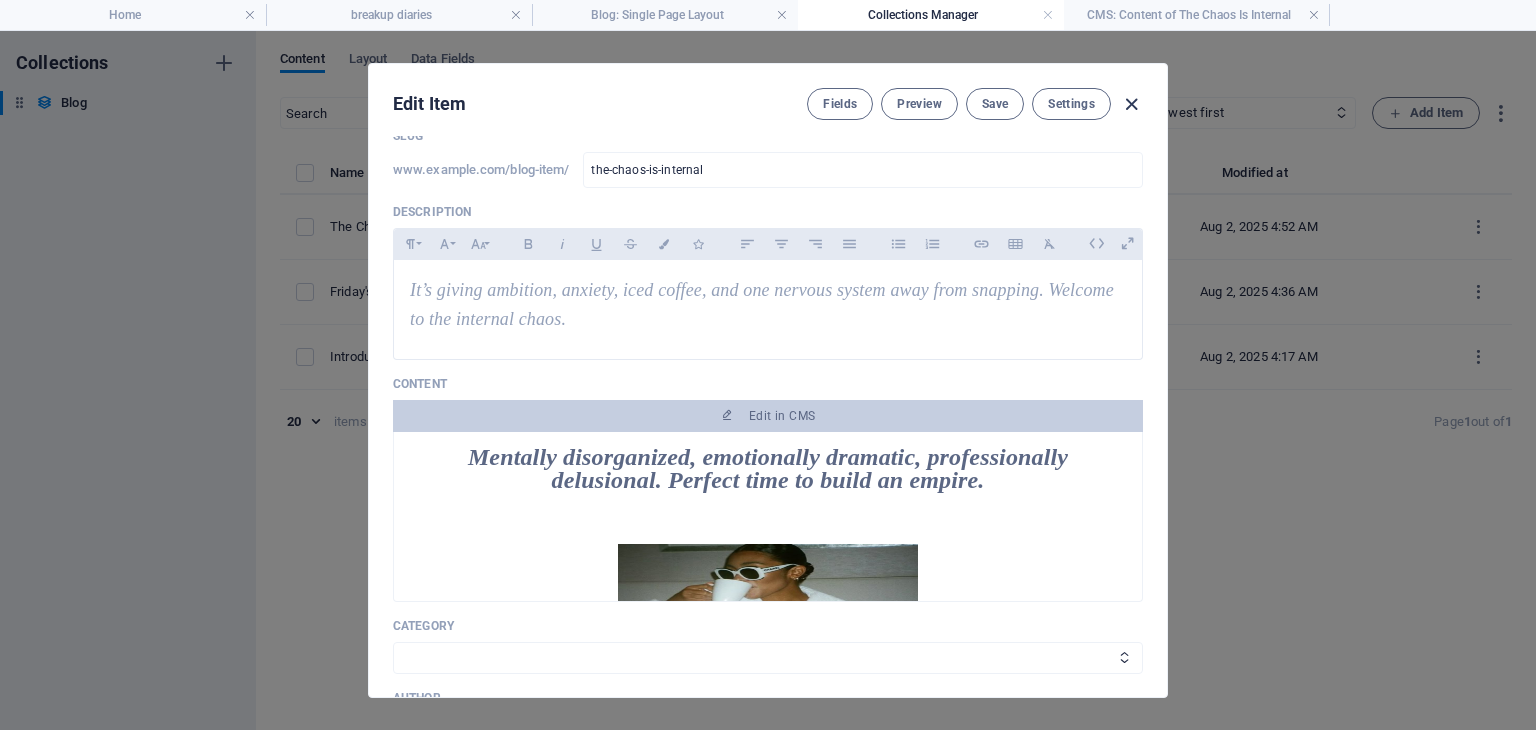 click at bounding box center [1131, 104] 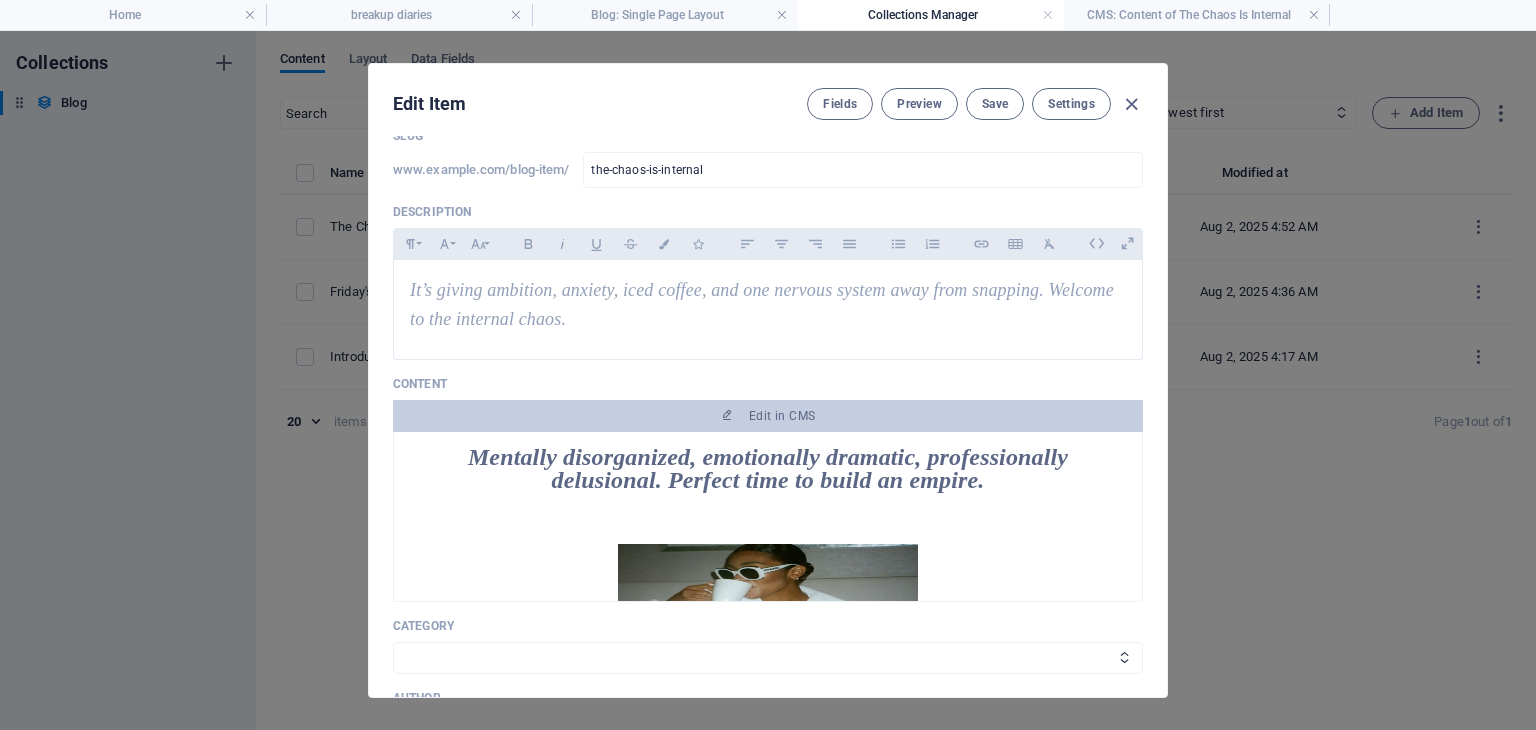 type on "the-chaos-is-internal" 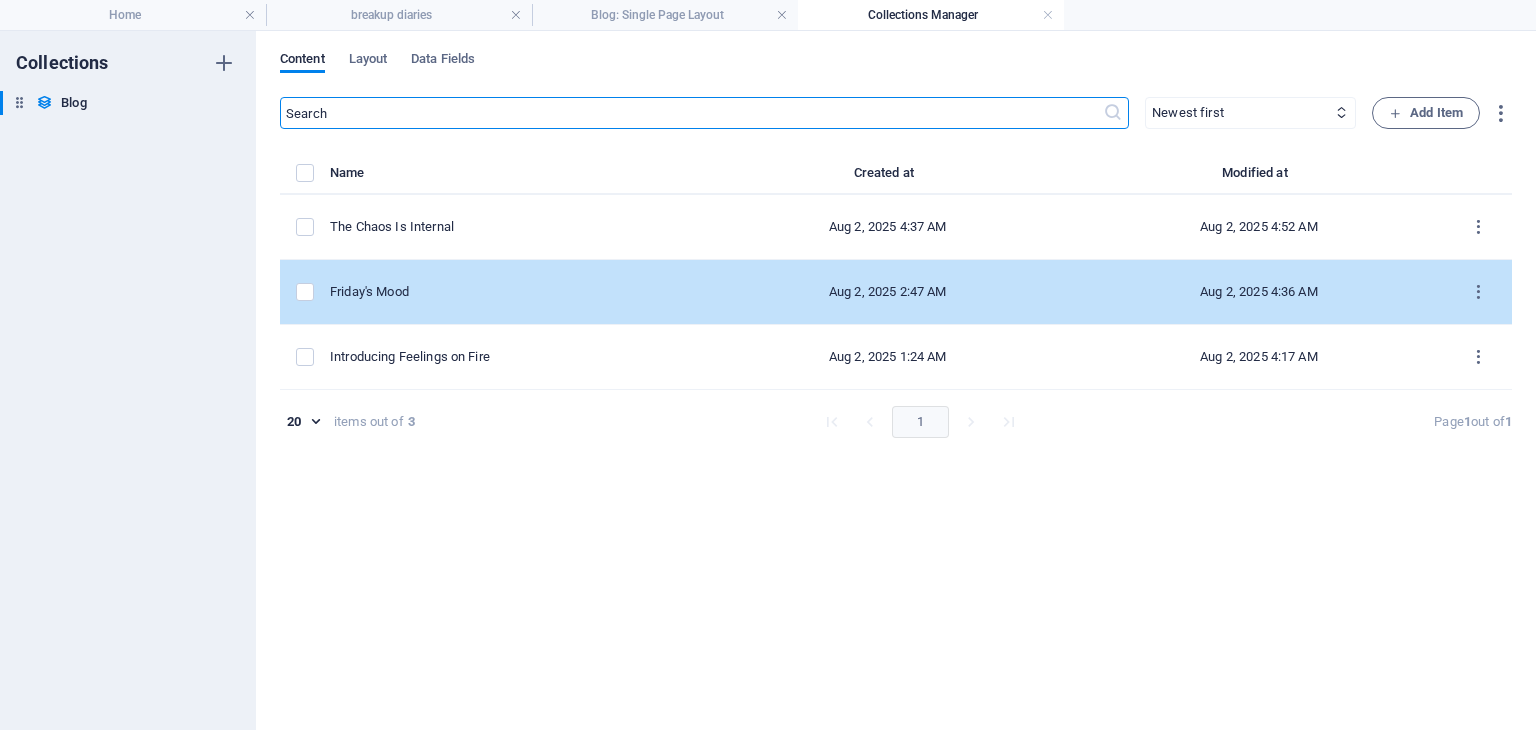 click on "Friday's Mood" at bounding box center (516, 292) 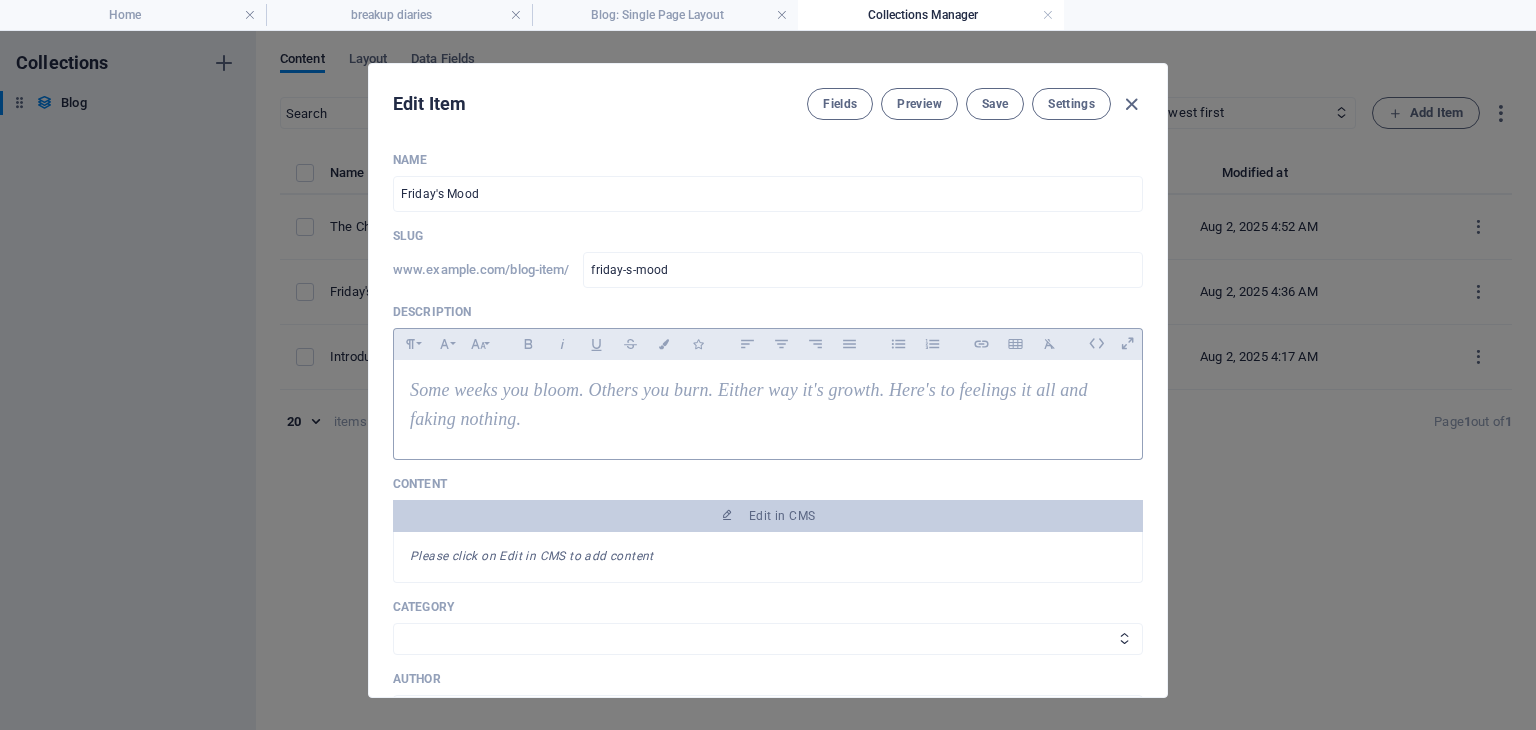 scroll, scrollTop: 300, scrollLeft: 0, axis: vertical 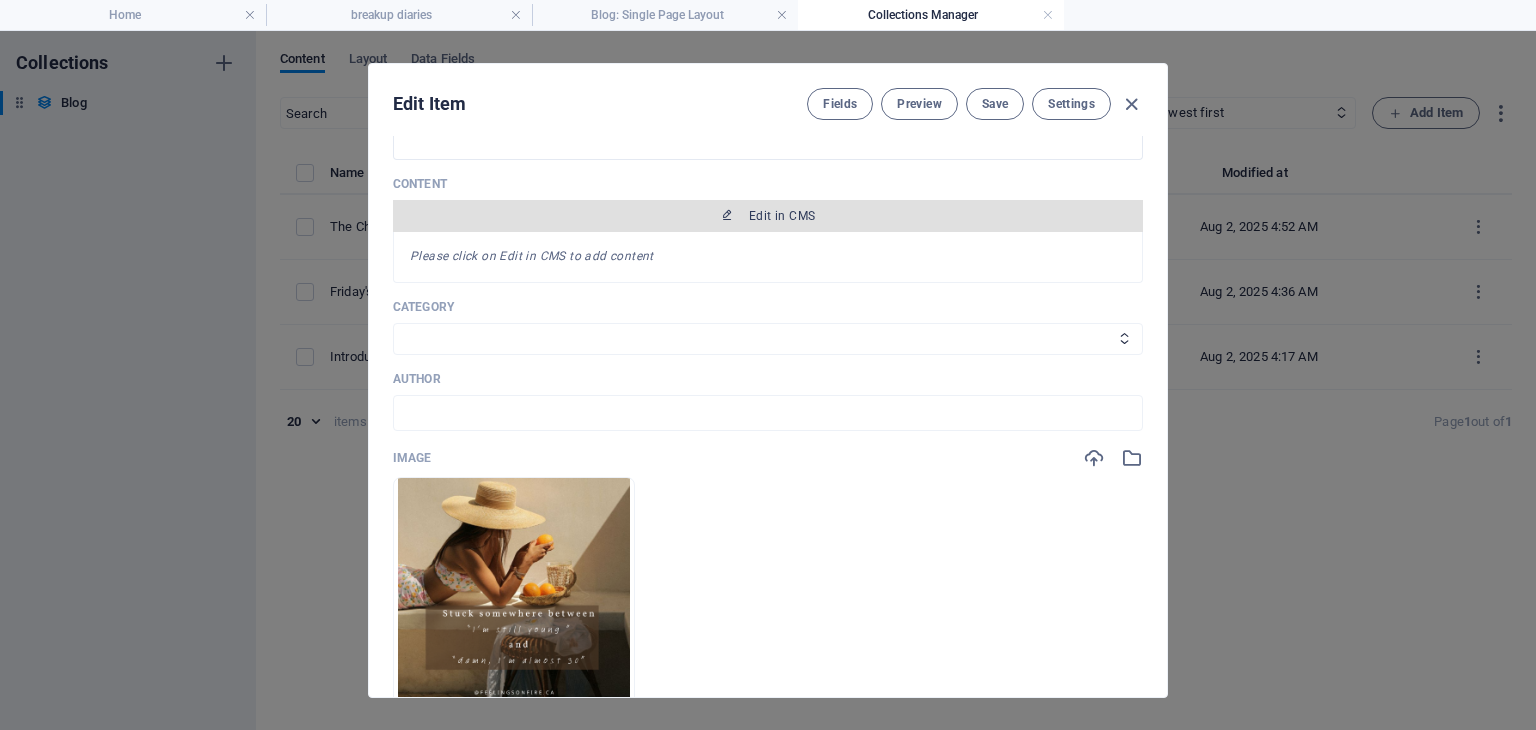 click on "Edit in CMS" at bounding box center (782, 216) 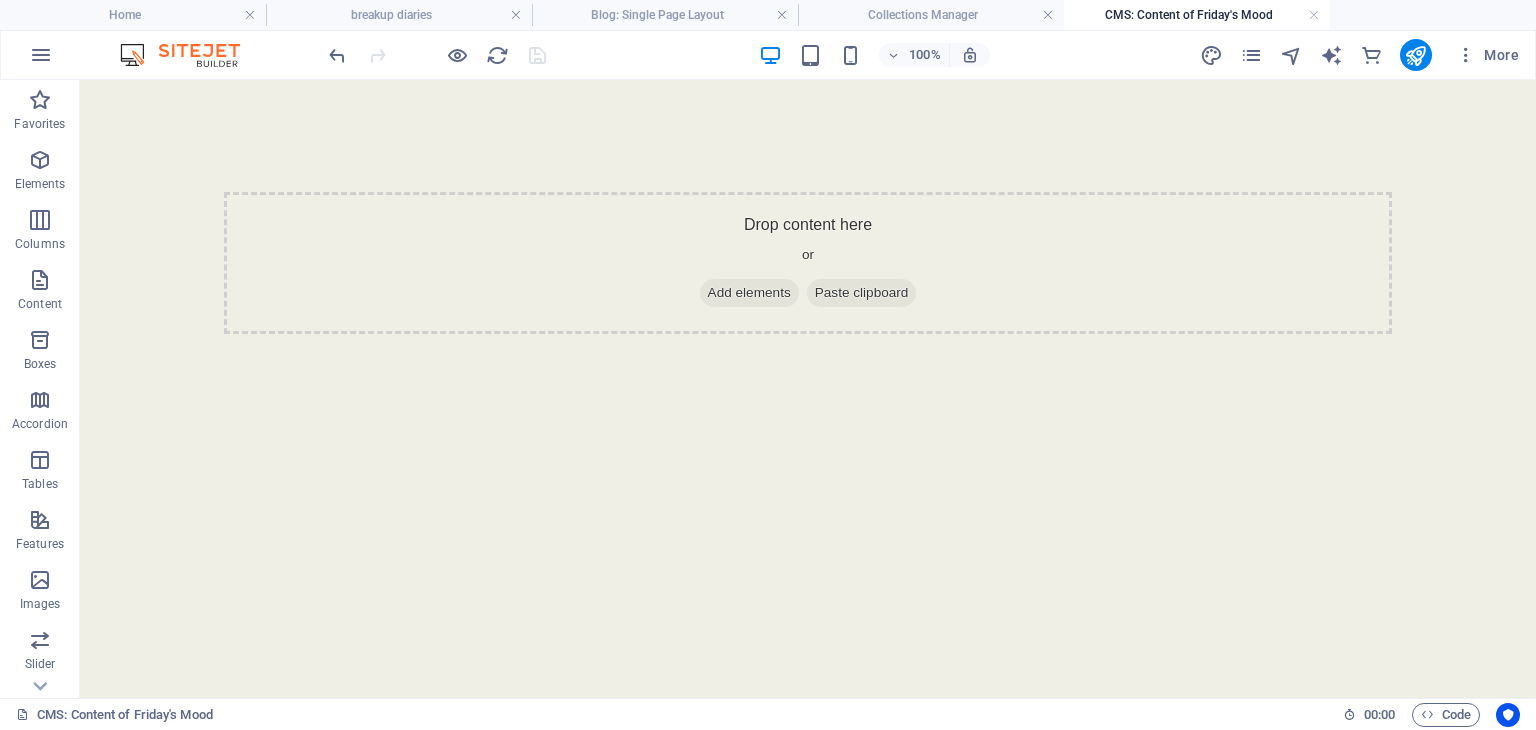 scroll, scrollTop: 0, scrollLeft: 0, axis: both 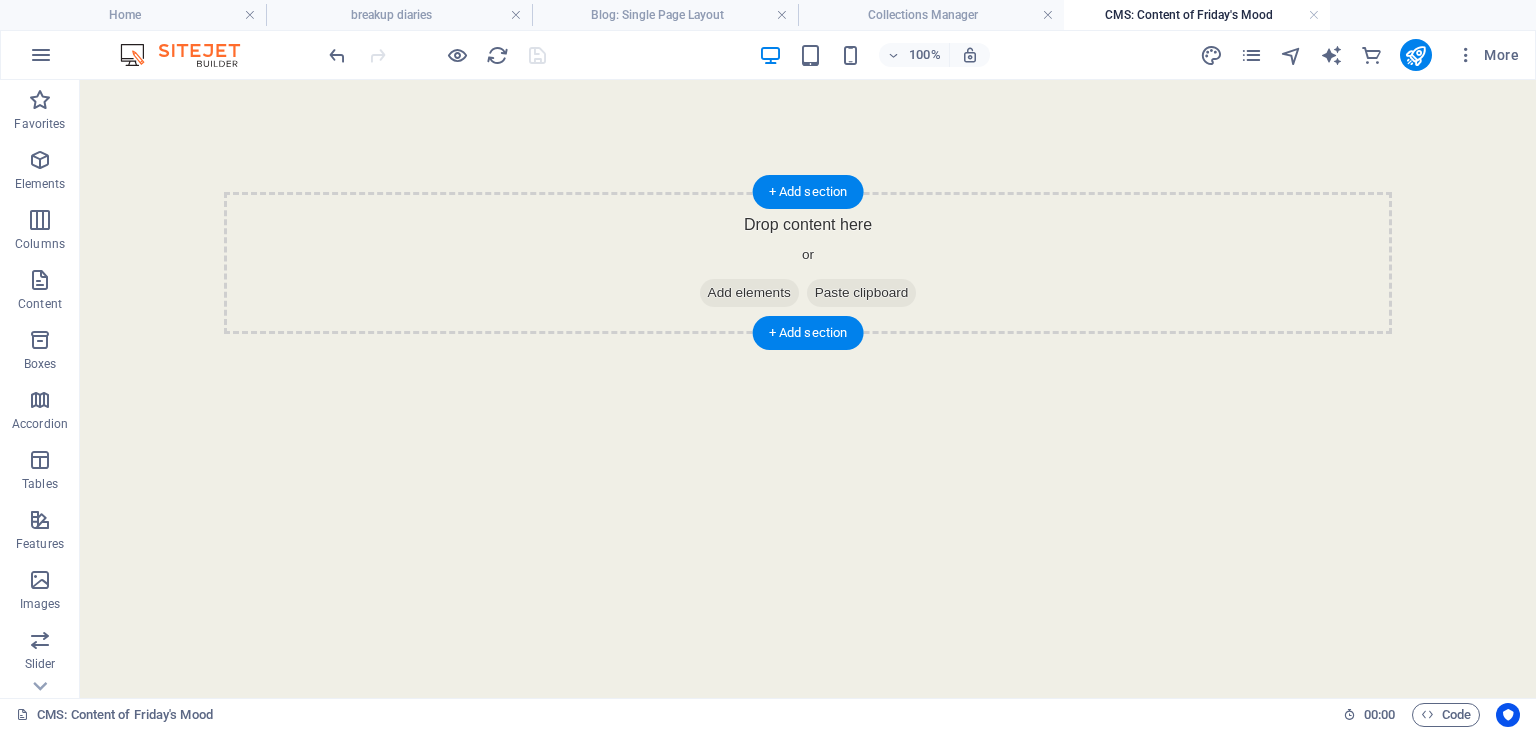 click on "Add elements" at bounding box center [749, 293] 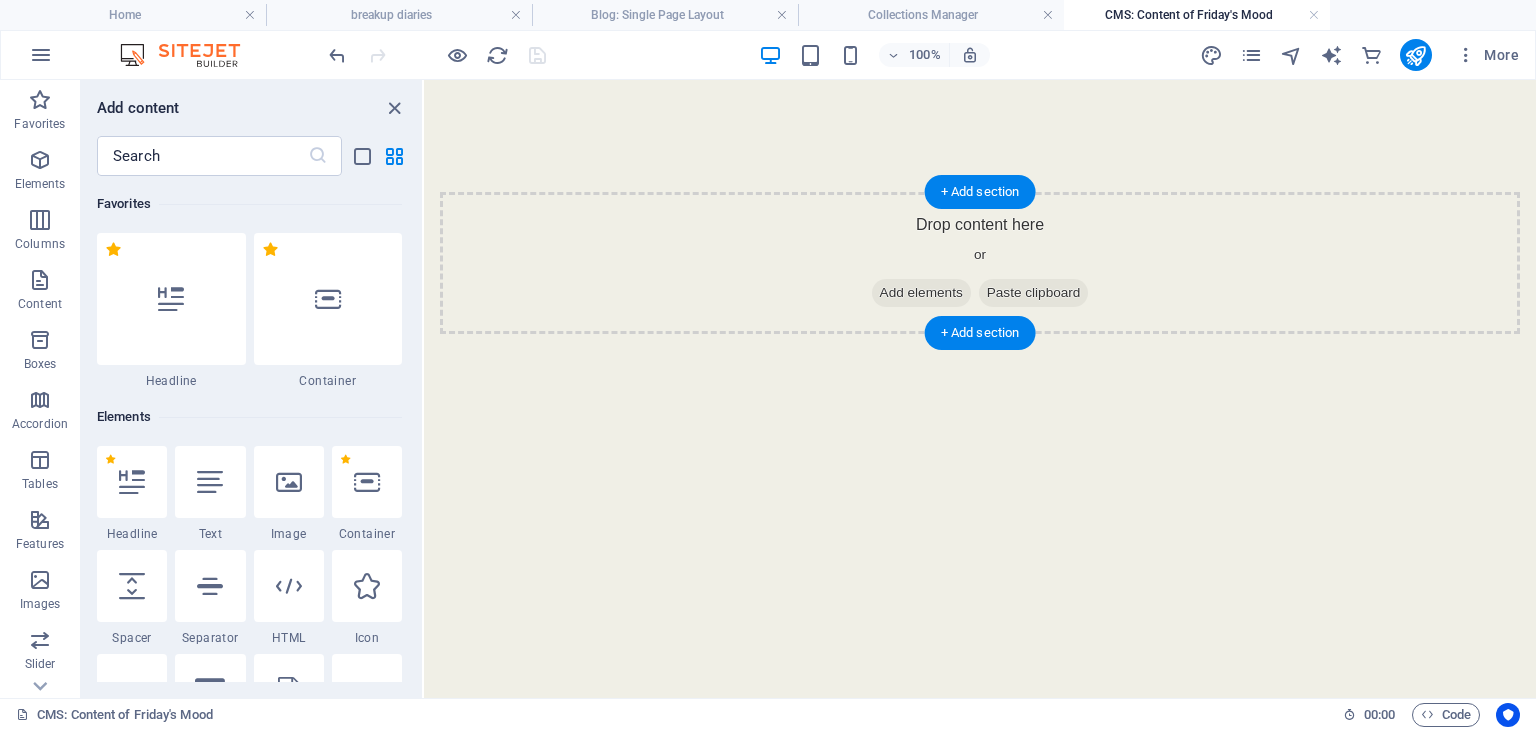 click on "Add elements" at bounding box center [921, 293] 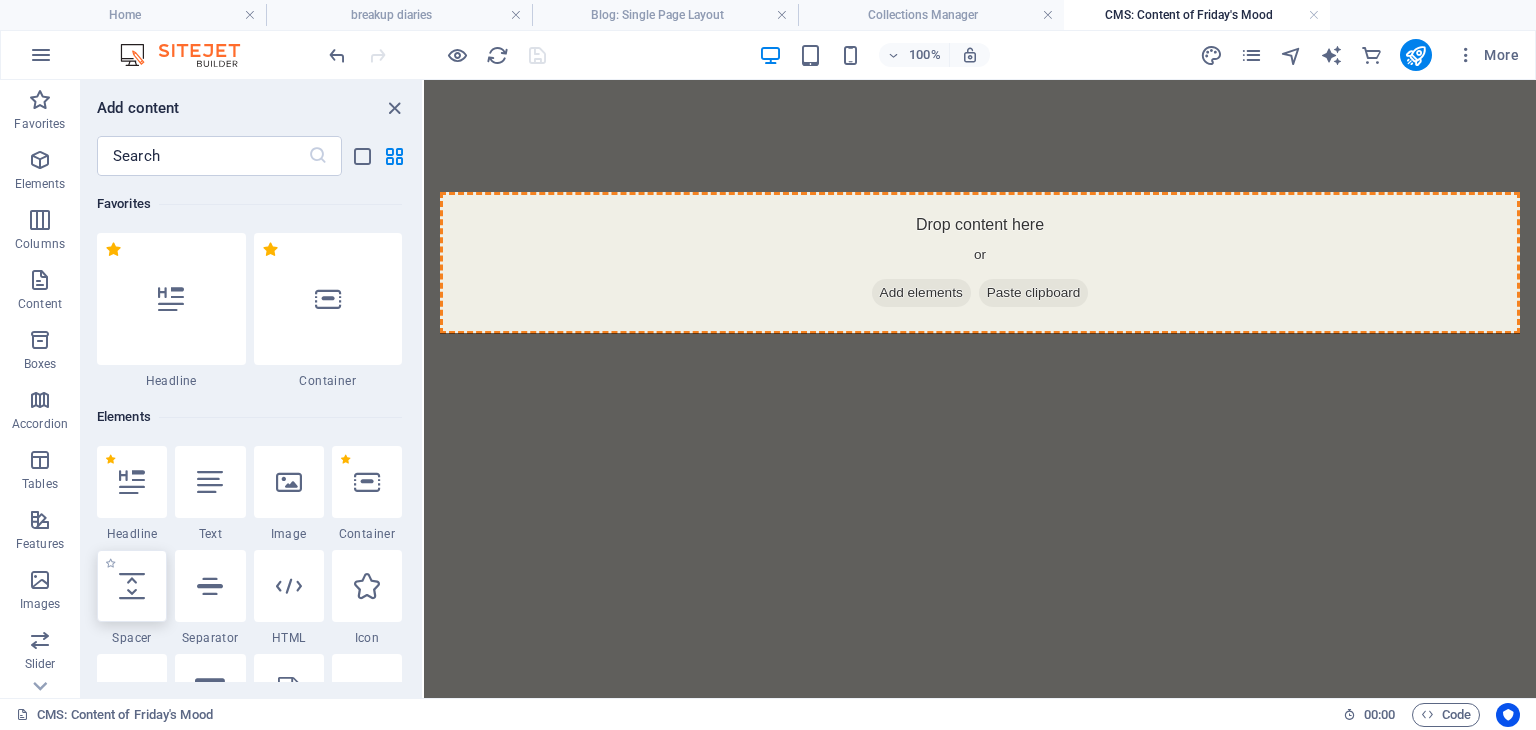 select on "px" 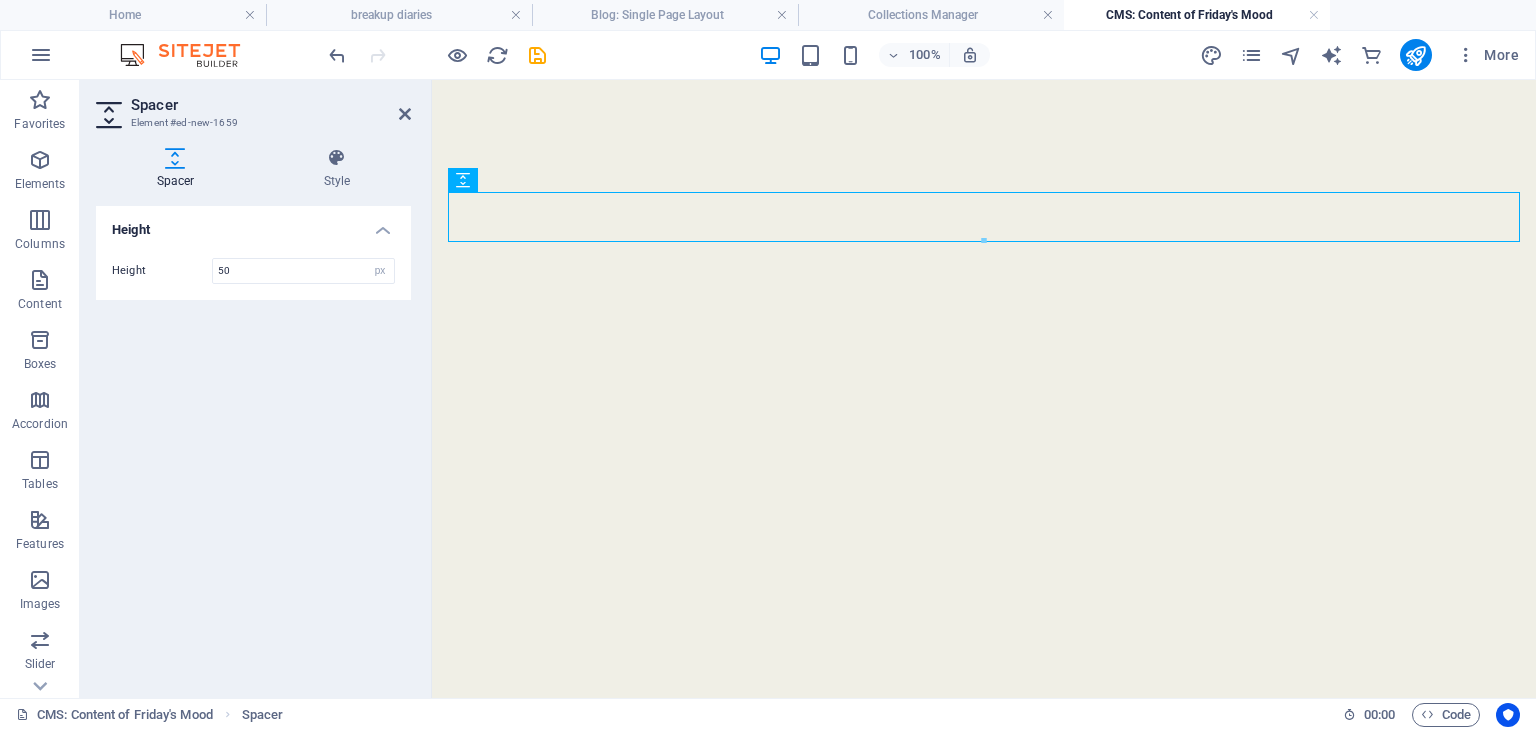 click at bounding box center (984, 217) 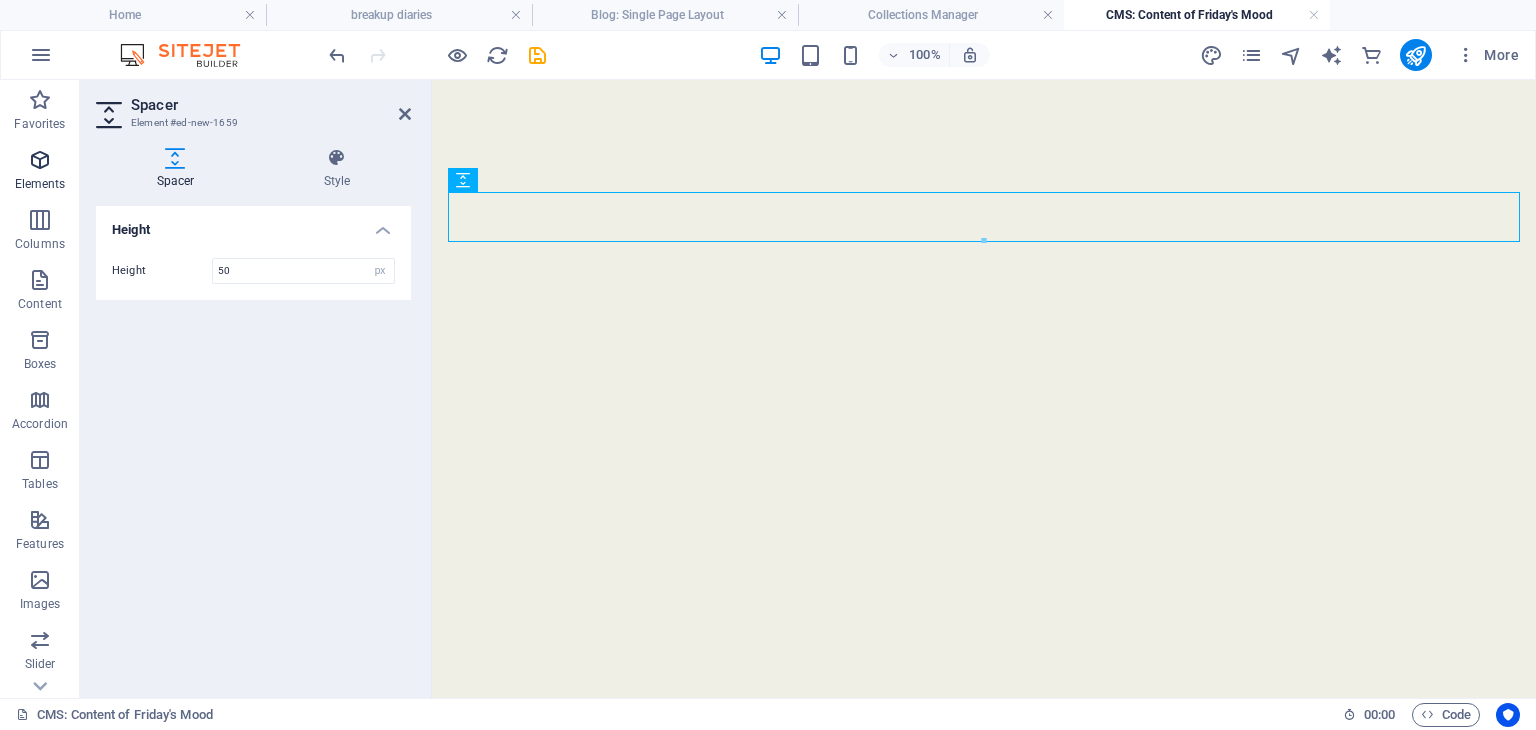 click at bounding box center [40, 160] 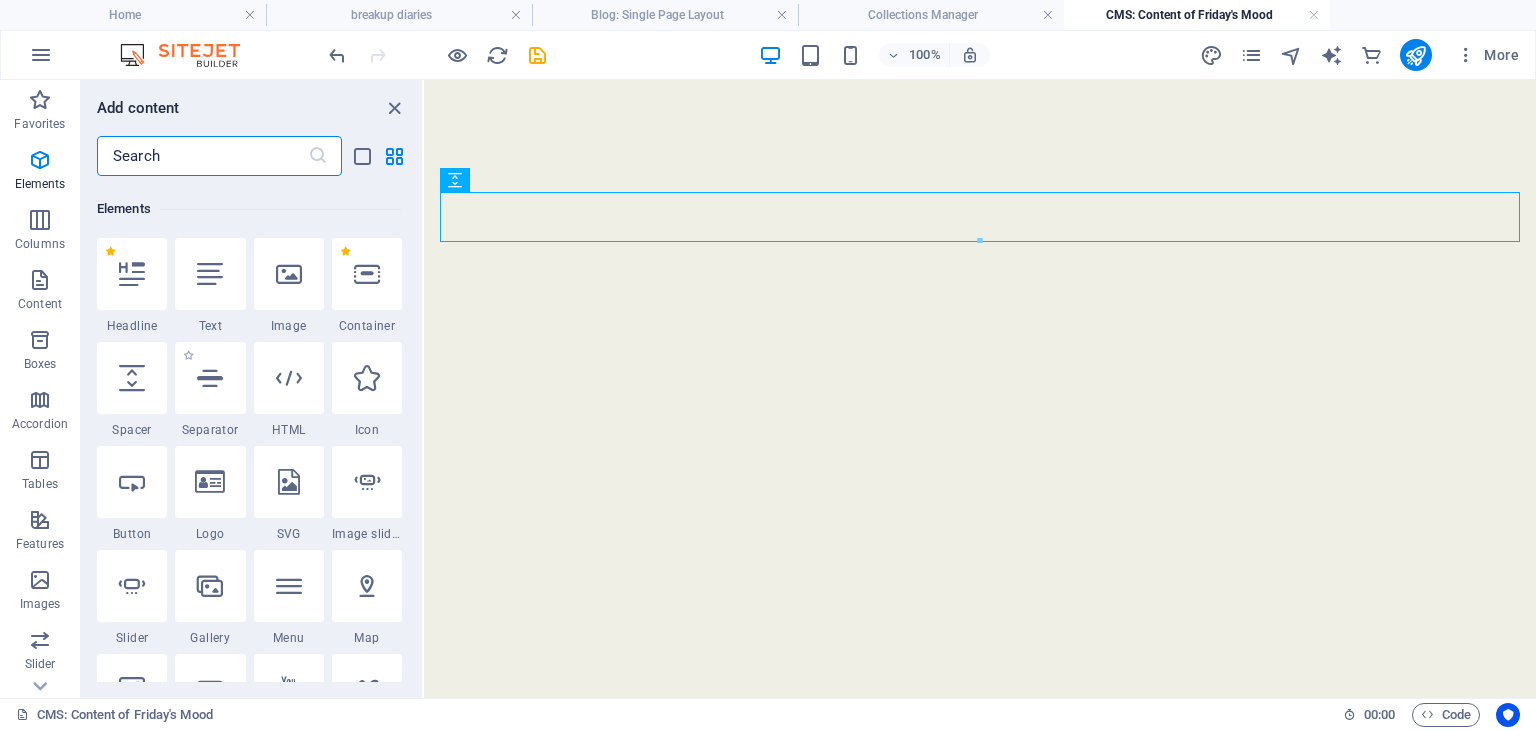 scroll, scrollTop: 212, scrollLeft: 0, axis: vertical 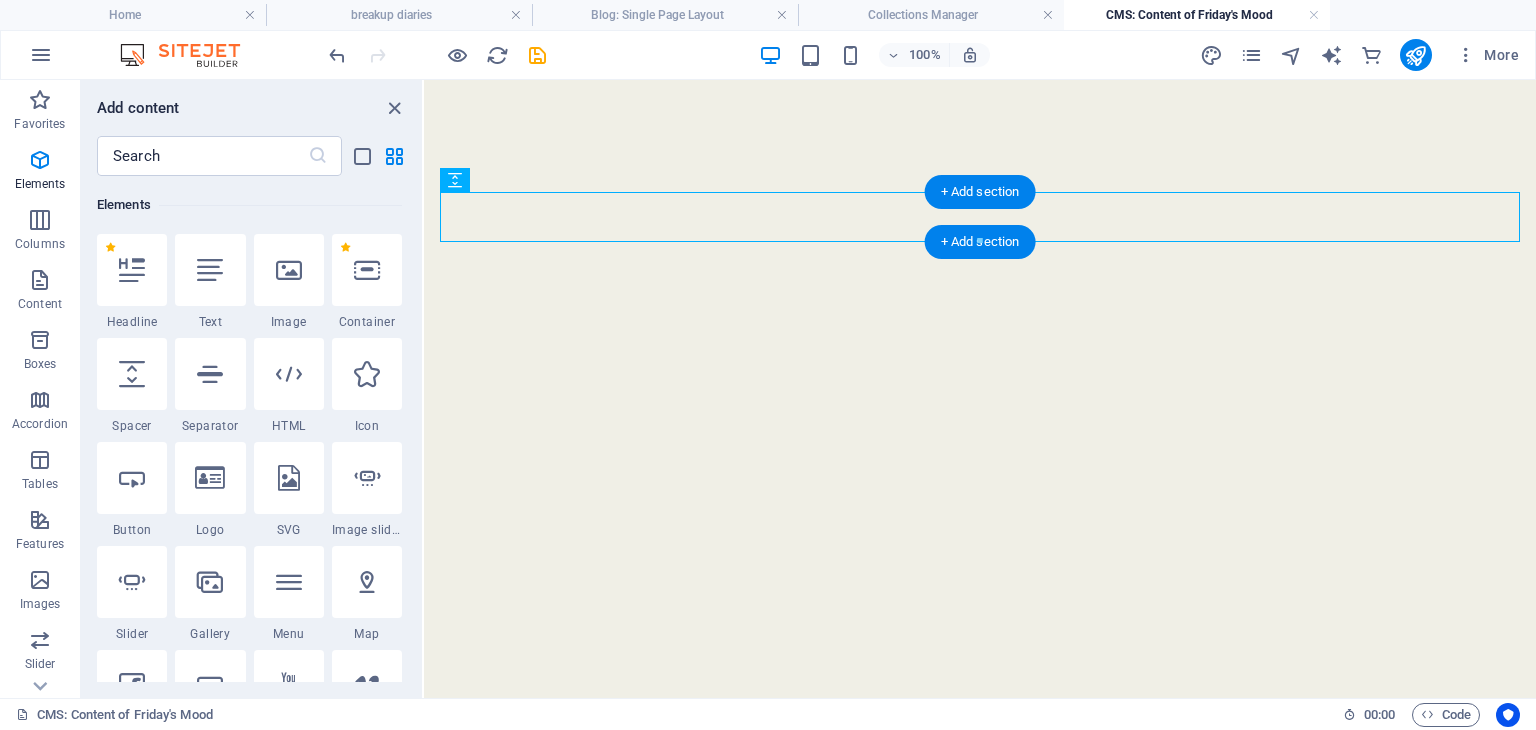 click at bounding box center (980, 217) 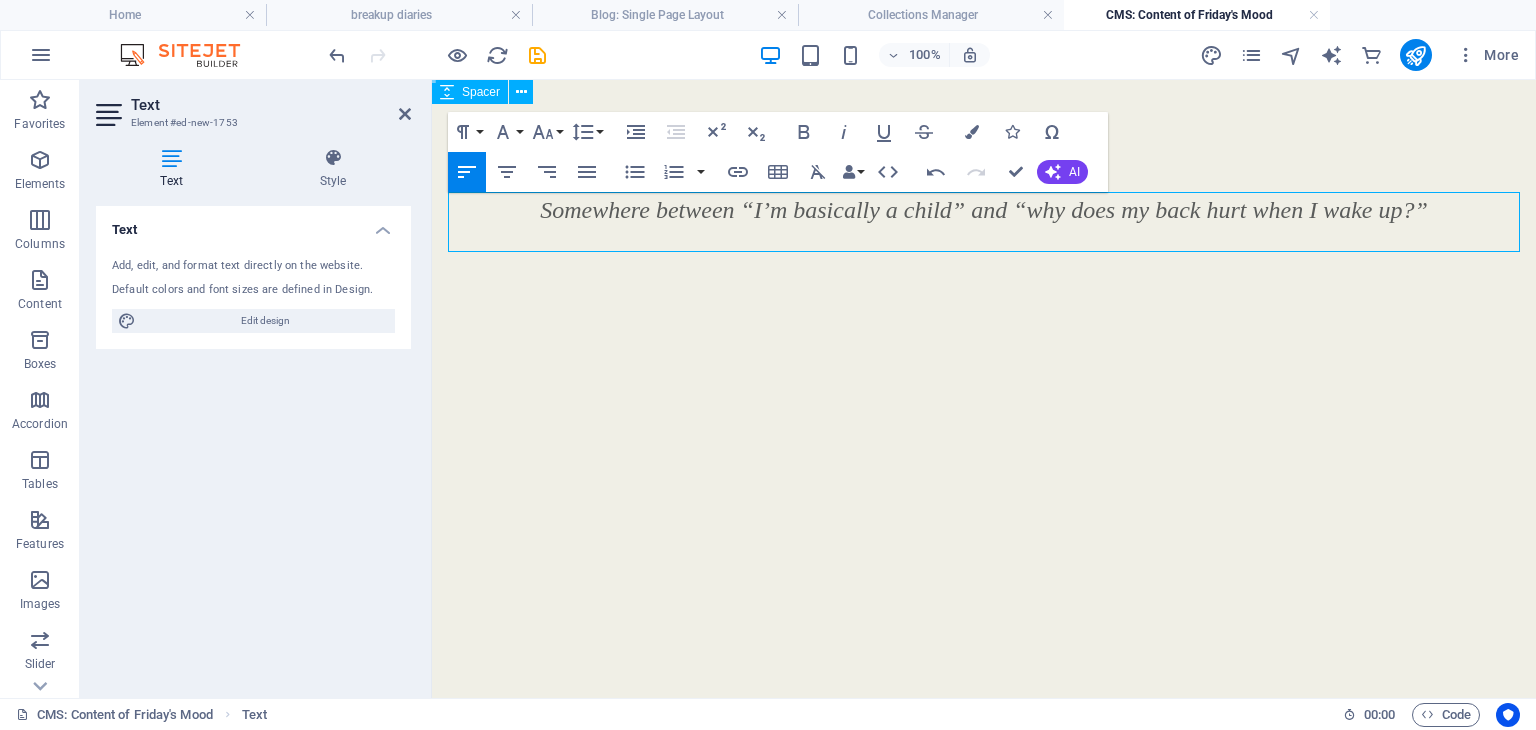 click on "Somewhere between “I’m basically a child” and “why does my back hurt when I wake up?”" at bounding box center [984, 210] 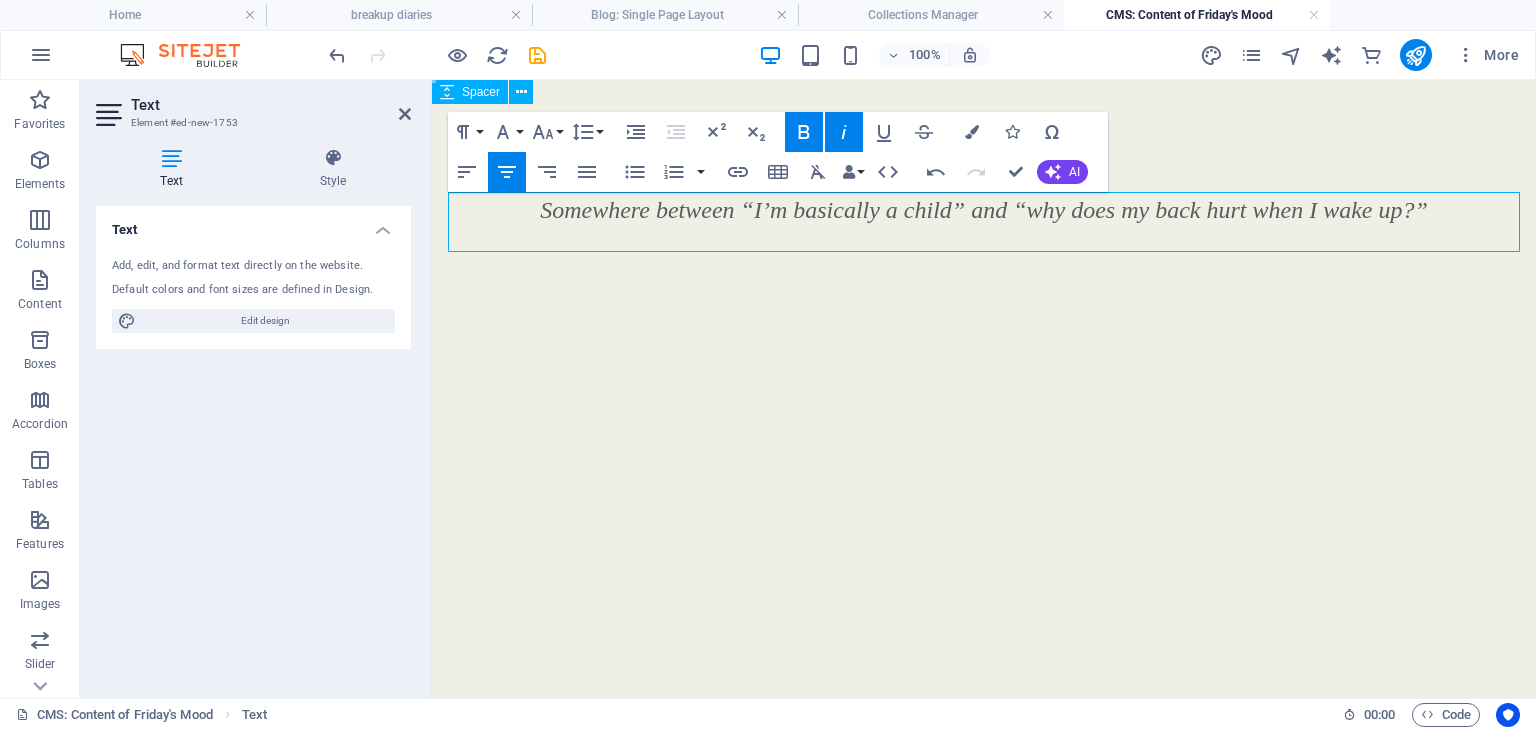 click at bounding box center [984, 240] 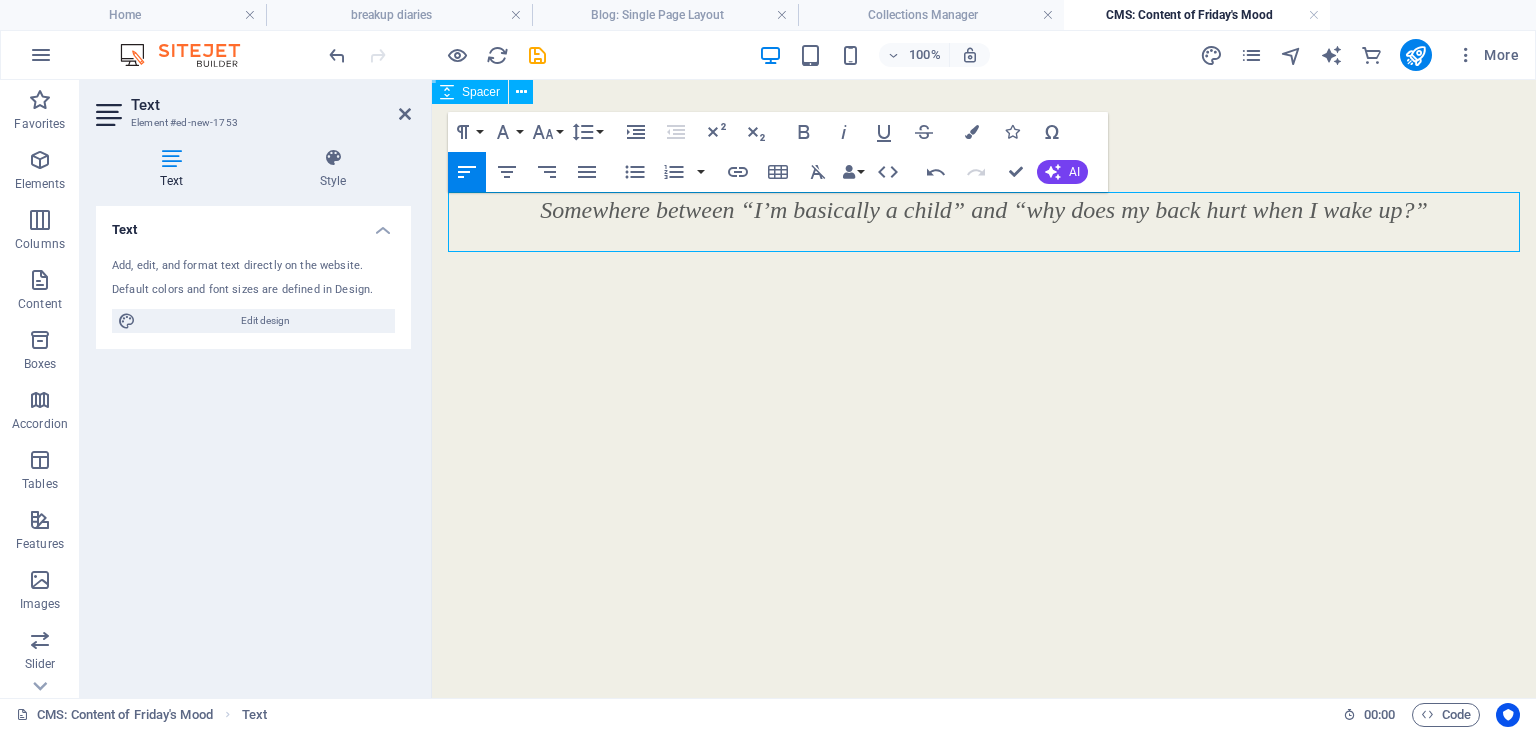 click on "Somewhere between “I’m basically a child” and “why does my back hurt when I wake up?”" at bounding box center (984, 222) 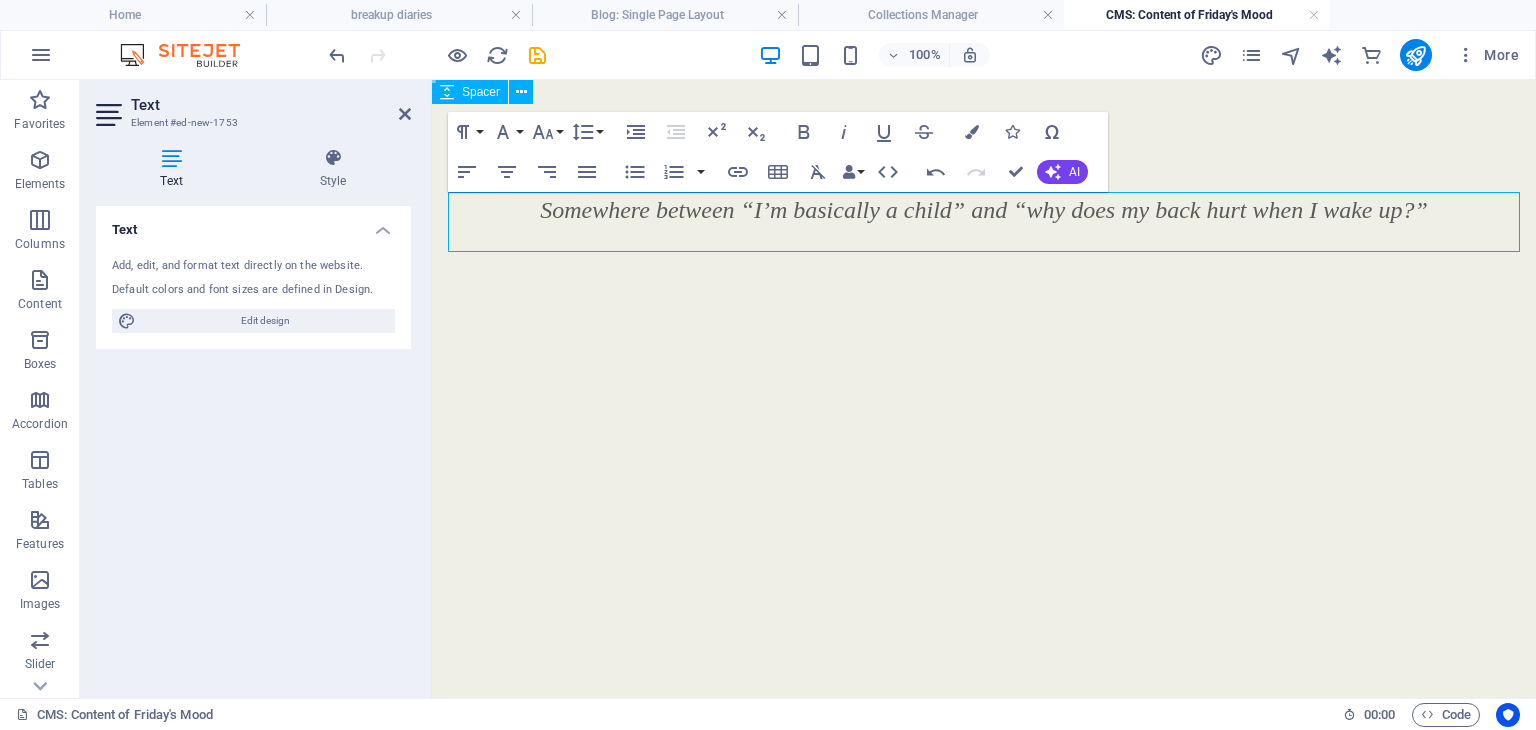 click on "Somewhere between “I’m basically a child” and “why does my back hurt when I wake up?”" at bounding box center (984, 222) 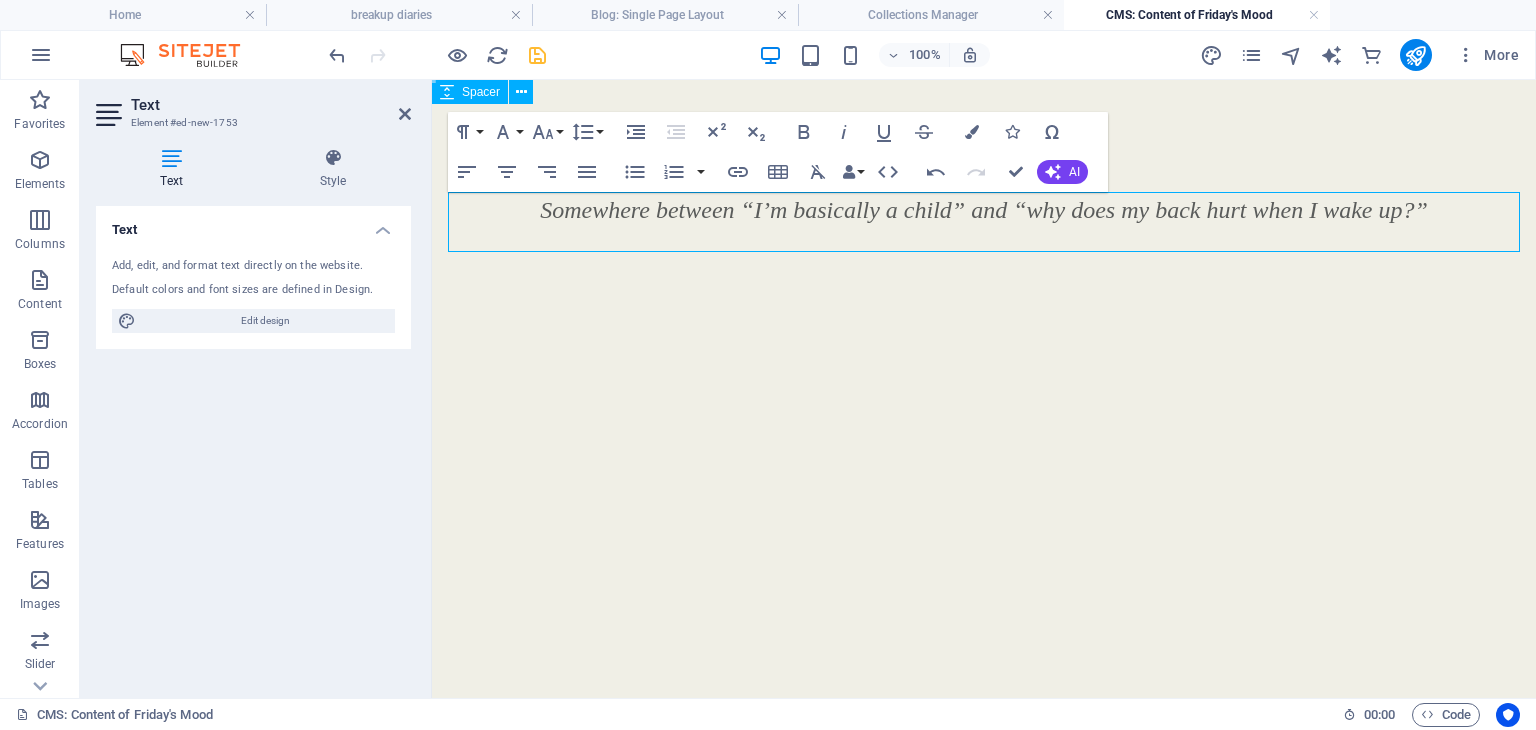 click at bounding box center [537, 55] 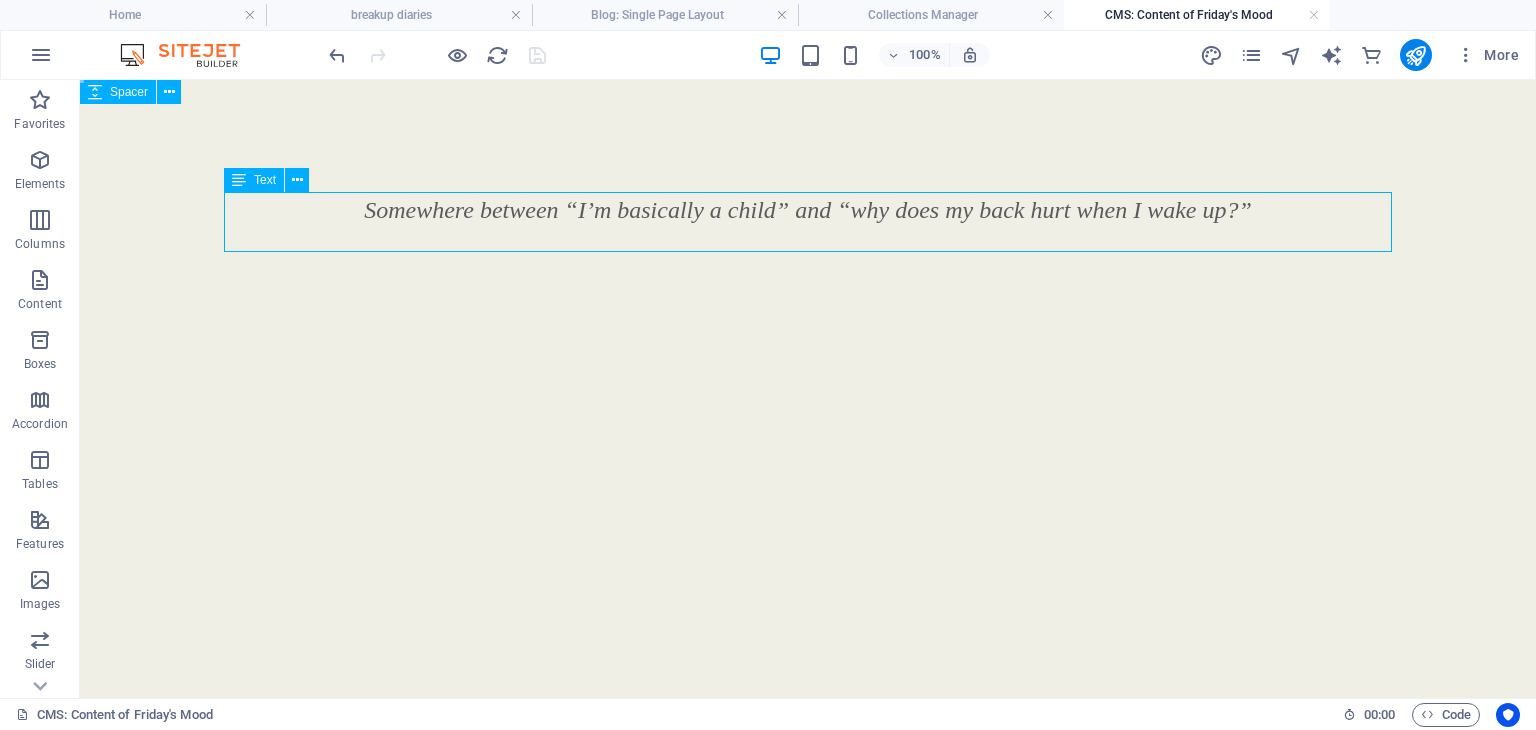click at bounding box center [808, 240] 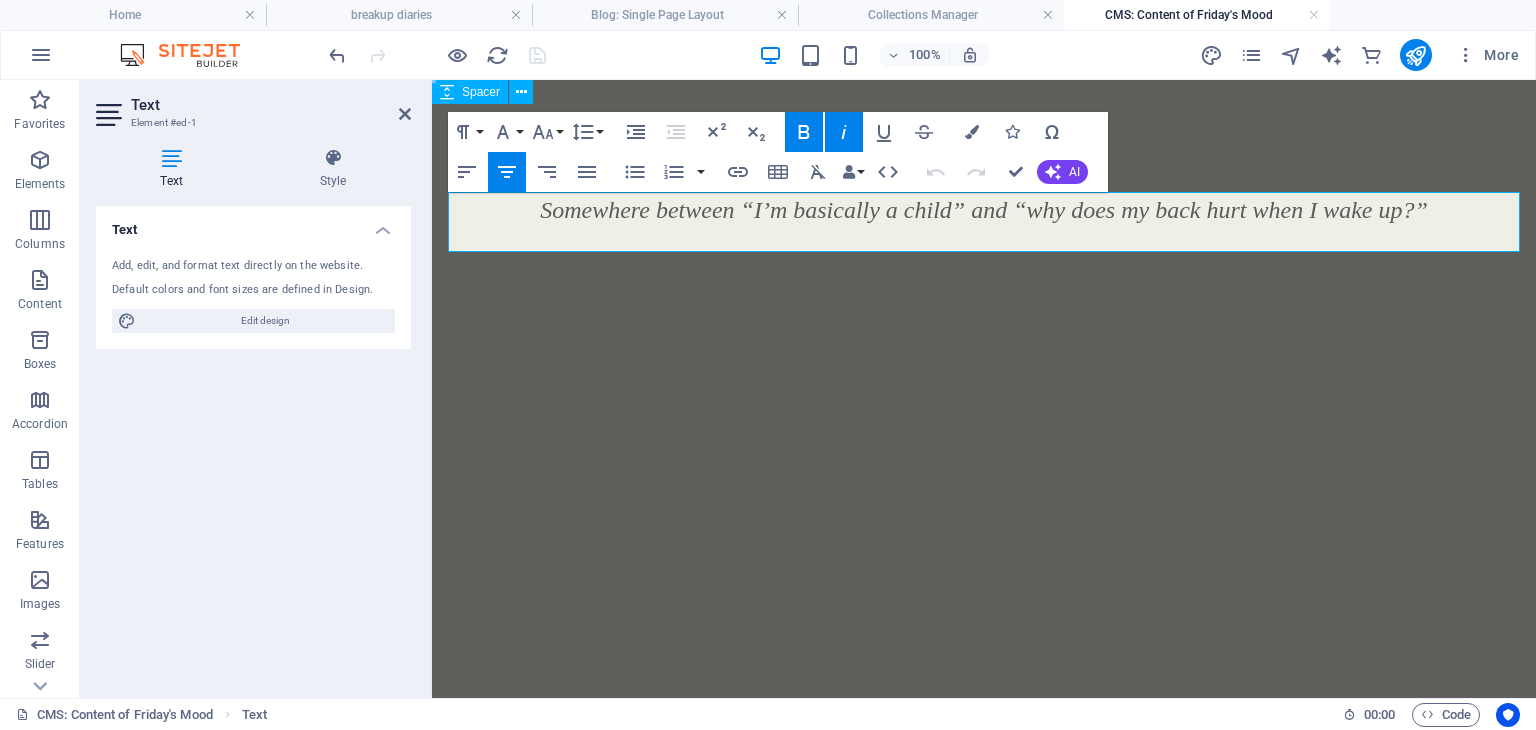 click at bounding box center [984, 240] 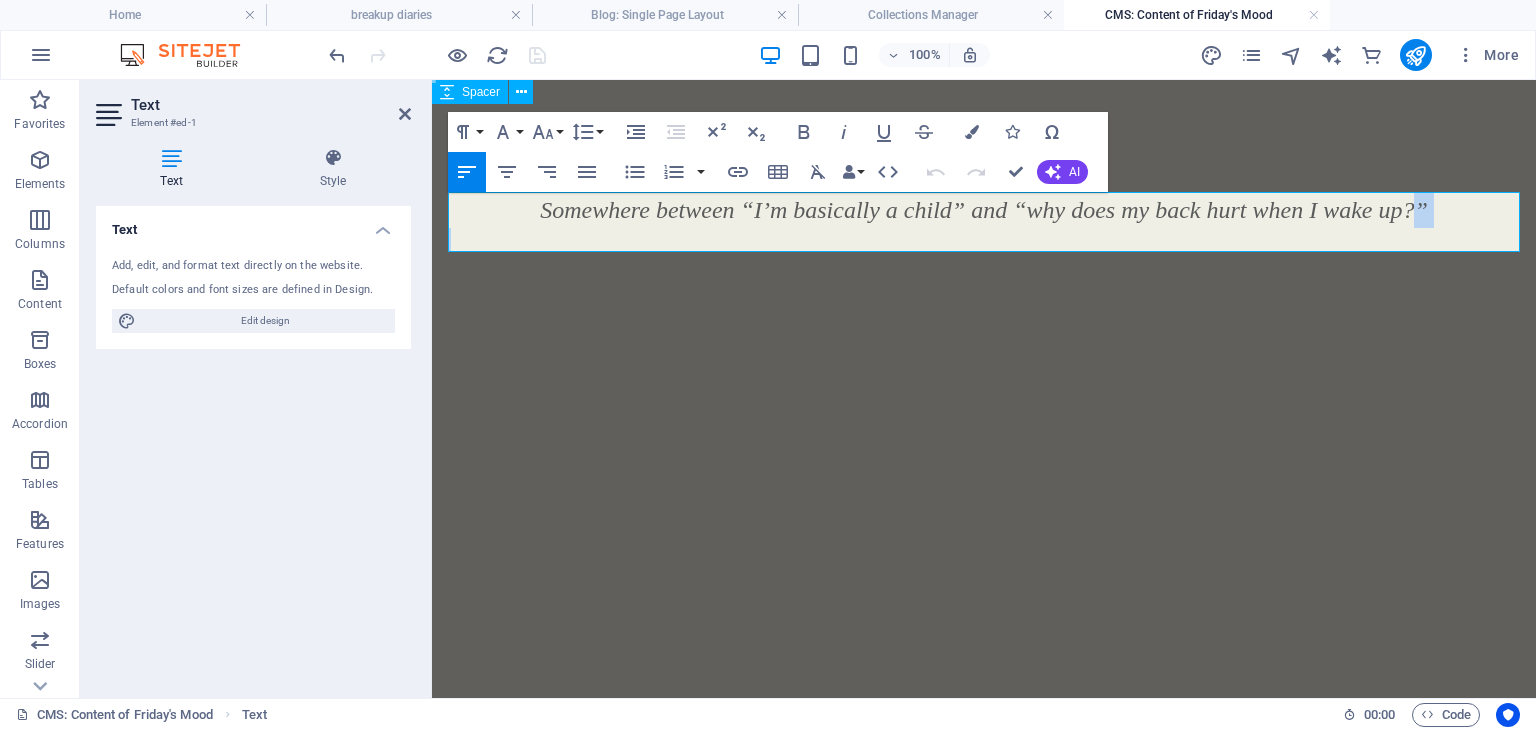 click at bounding box center (984, 240) 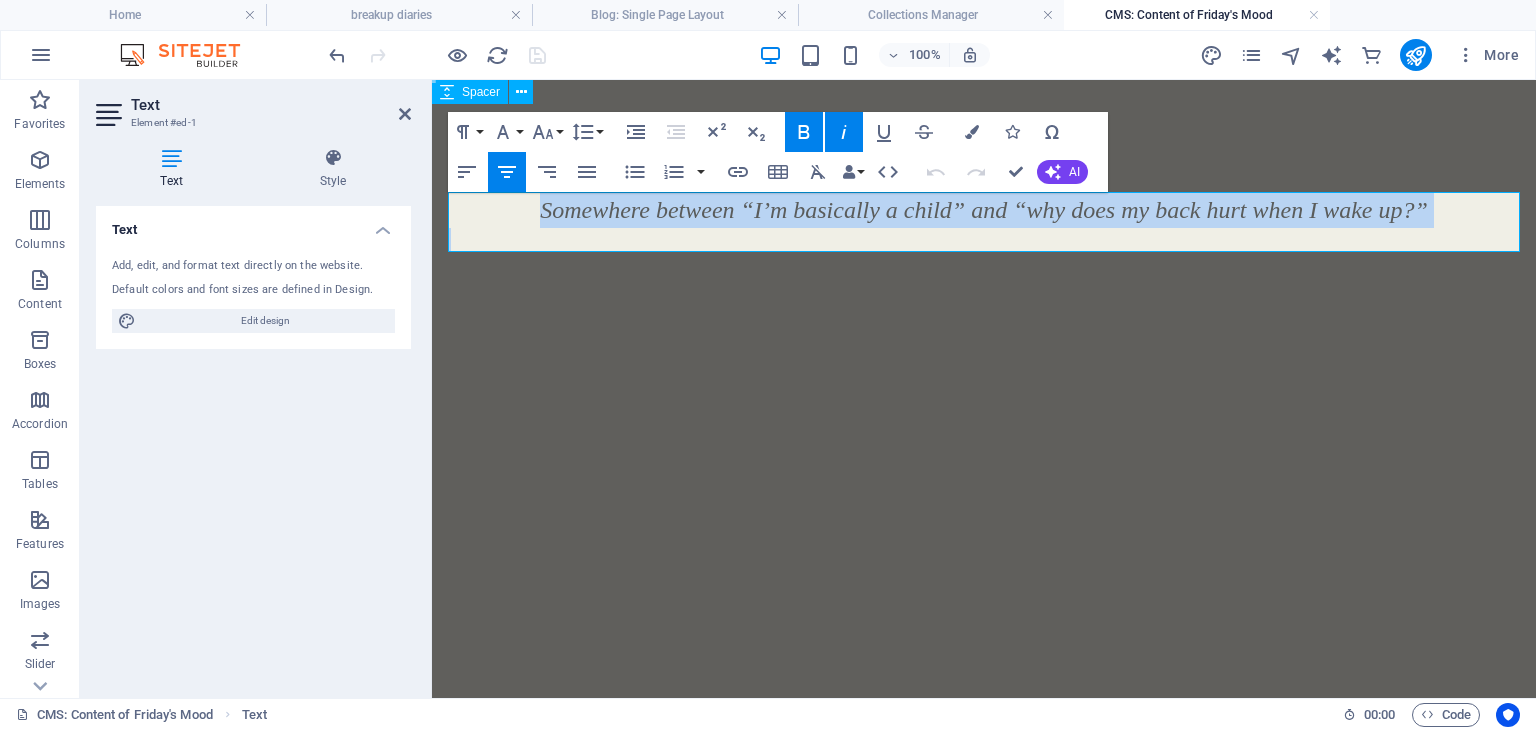 click at bounding box center [984, 240] 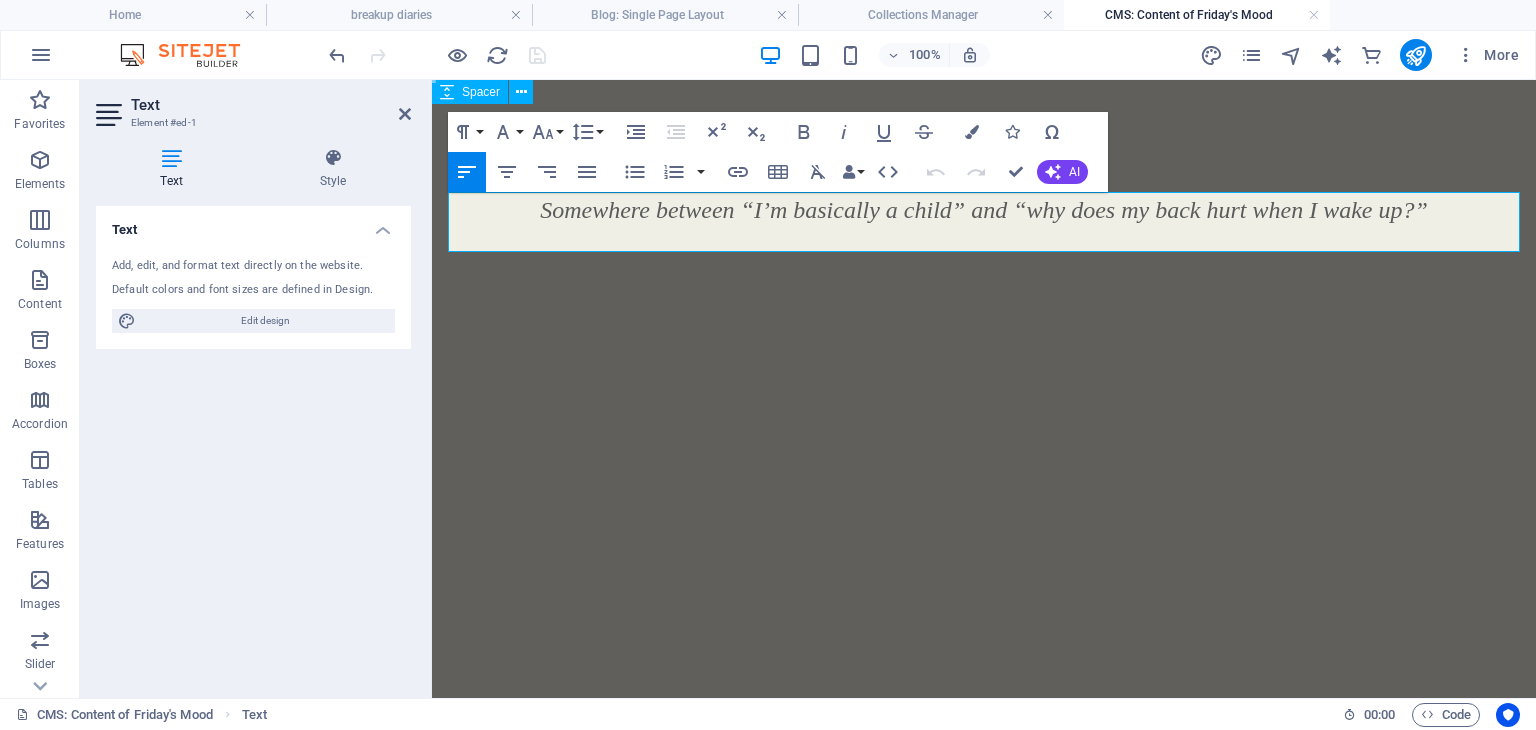 click on "Somewhere between “I’m basically a child” and “why does my back hurt when I wake up?”" at bounding box center (984, 222) 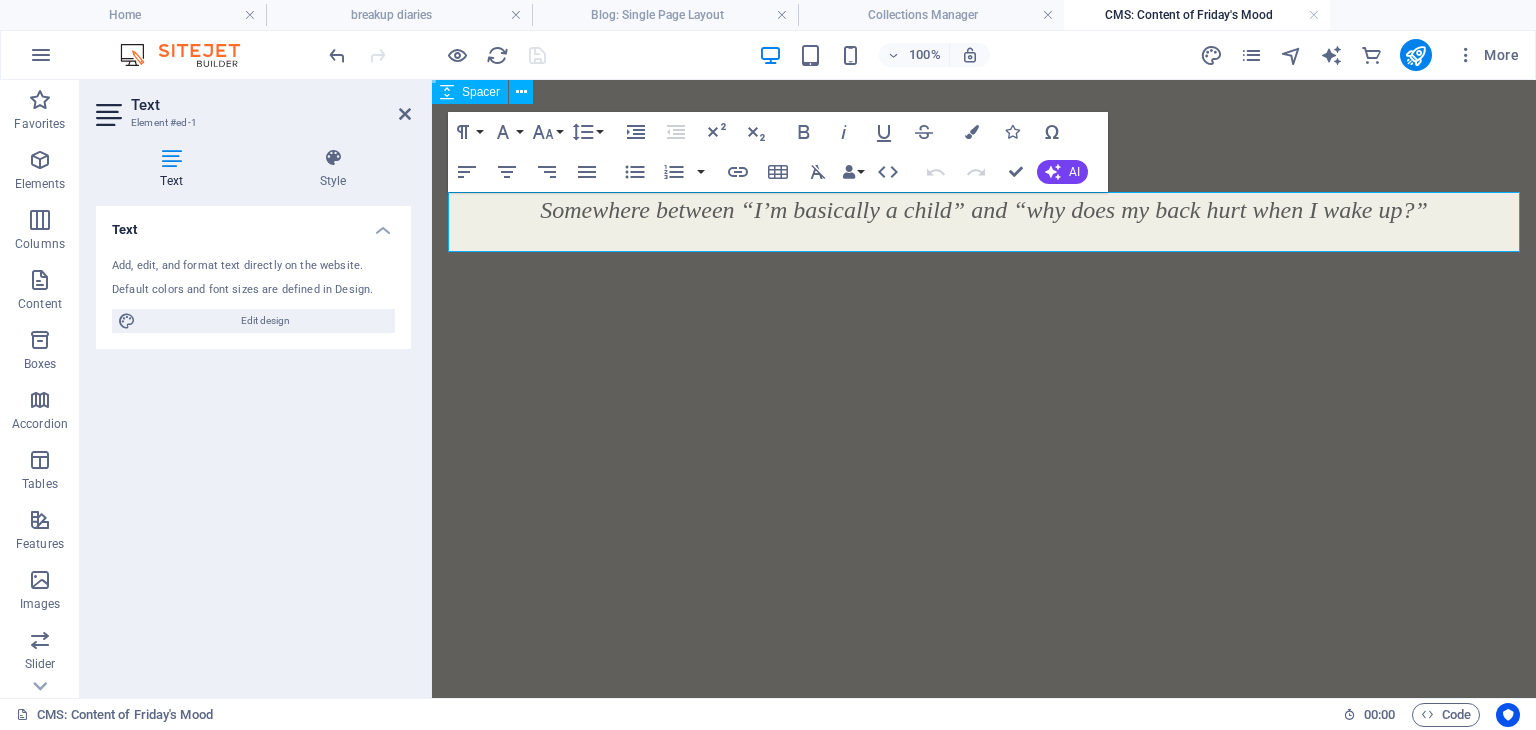 click on "Somewhere between “I’m basically a child” and “why does my back hurt when I wake up?”" at bounding box center (984, 222) 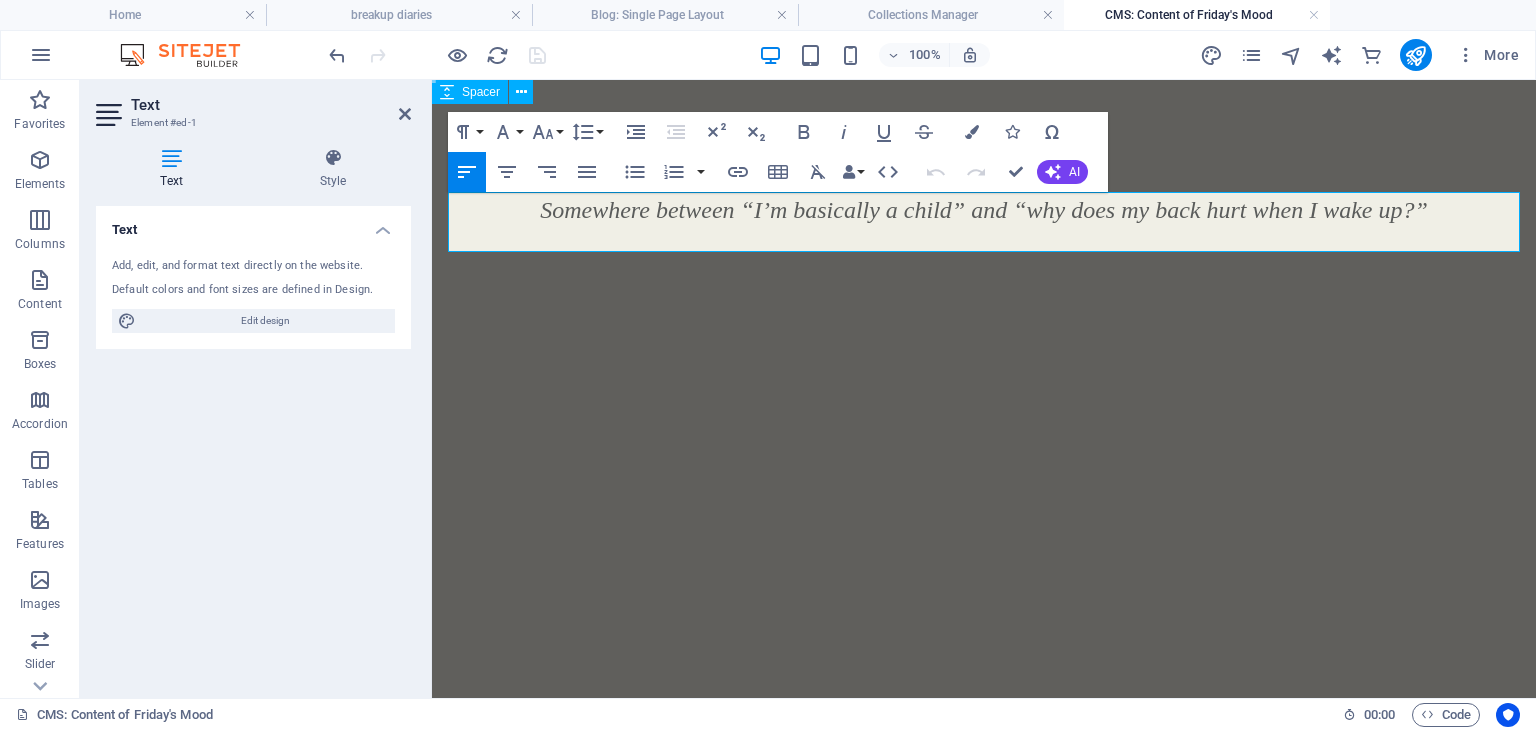 click at bounding box center (984, 240) 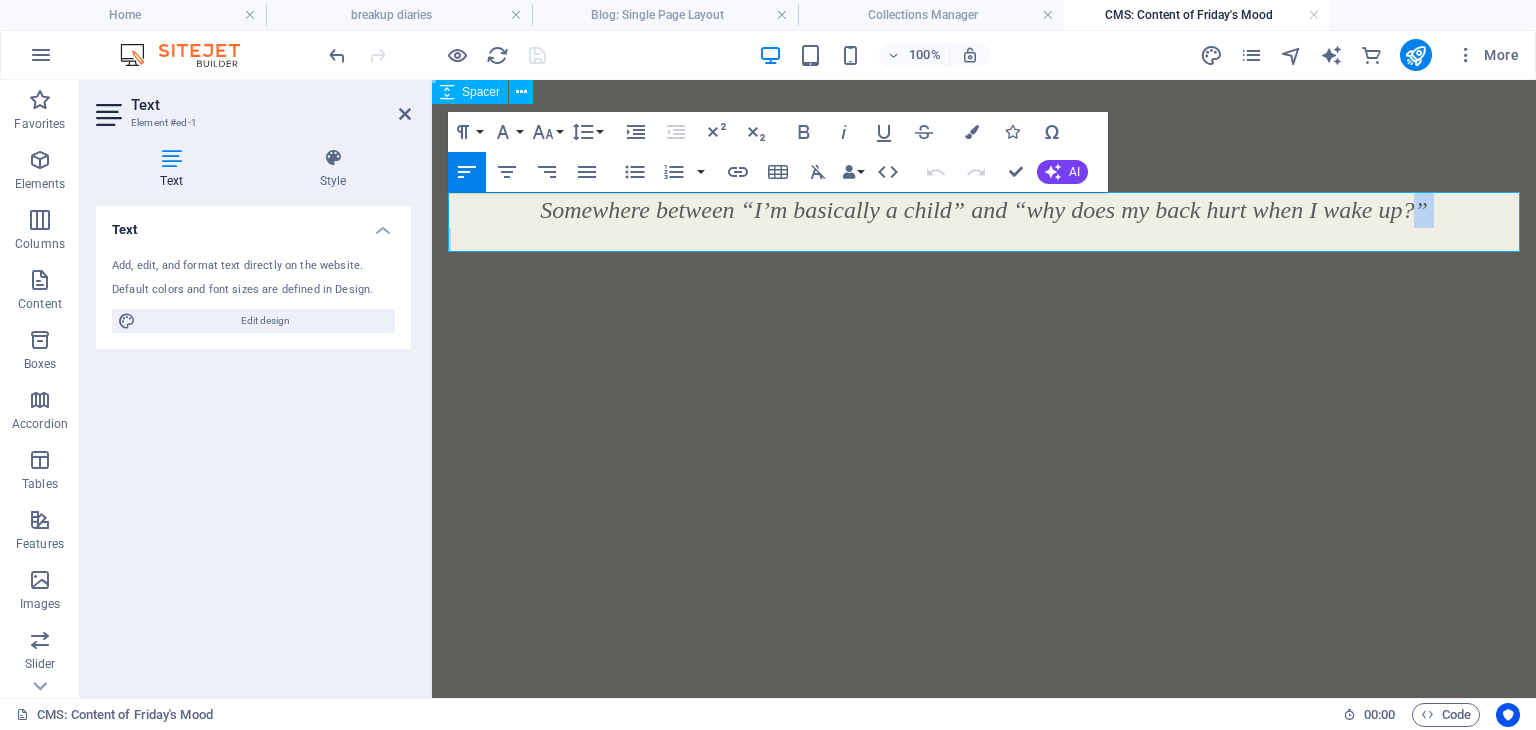 click at bounding box center (984, 240) 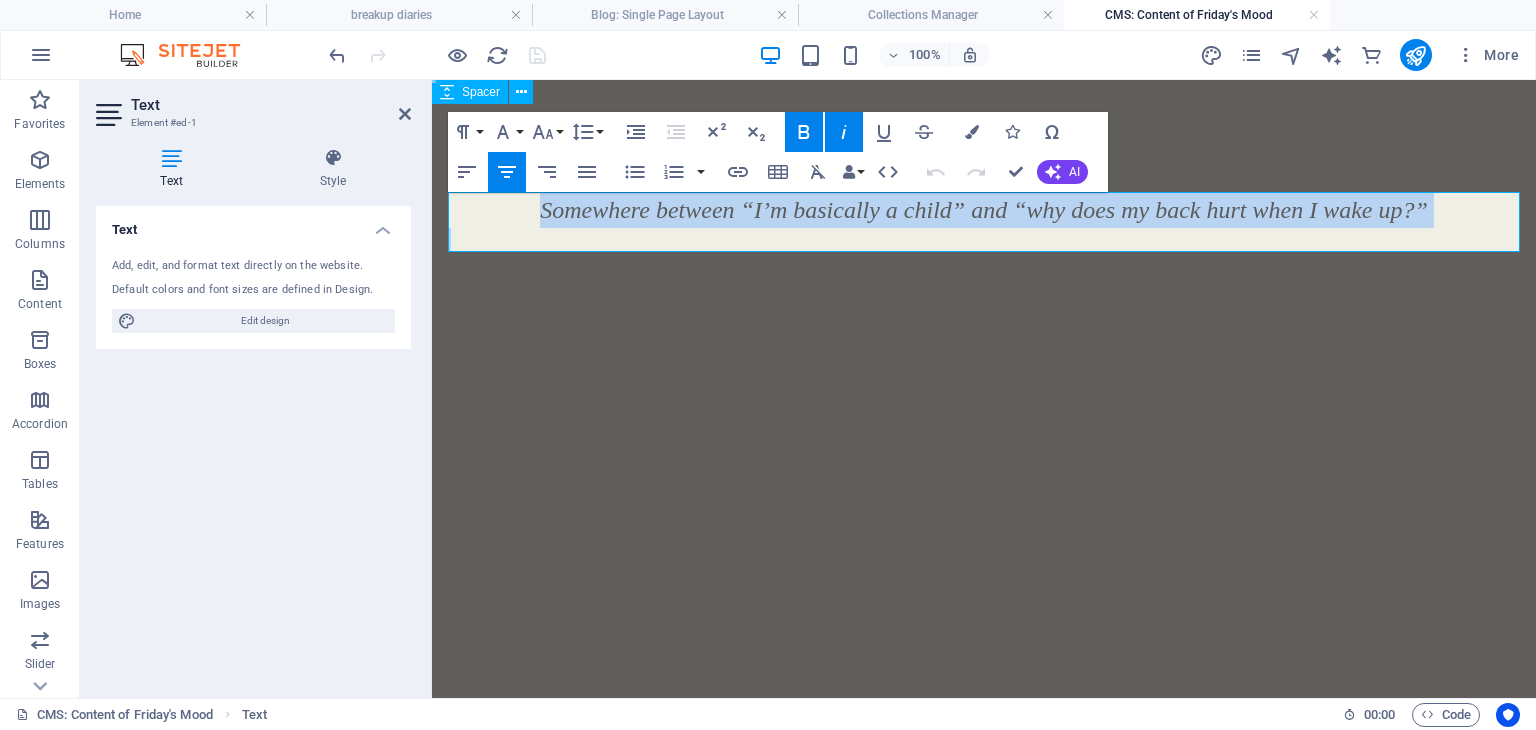 click at bounding box center (984, 240) 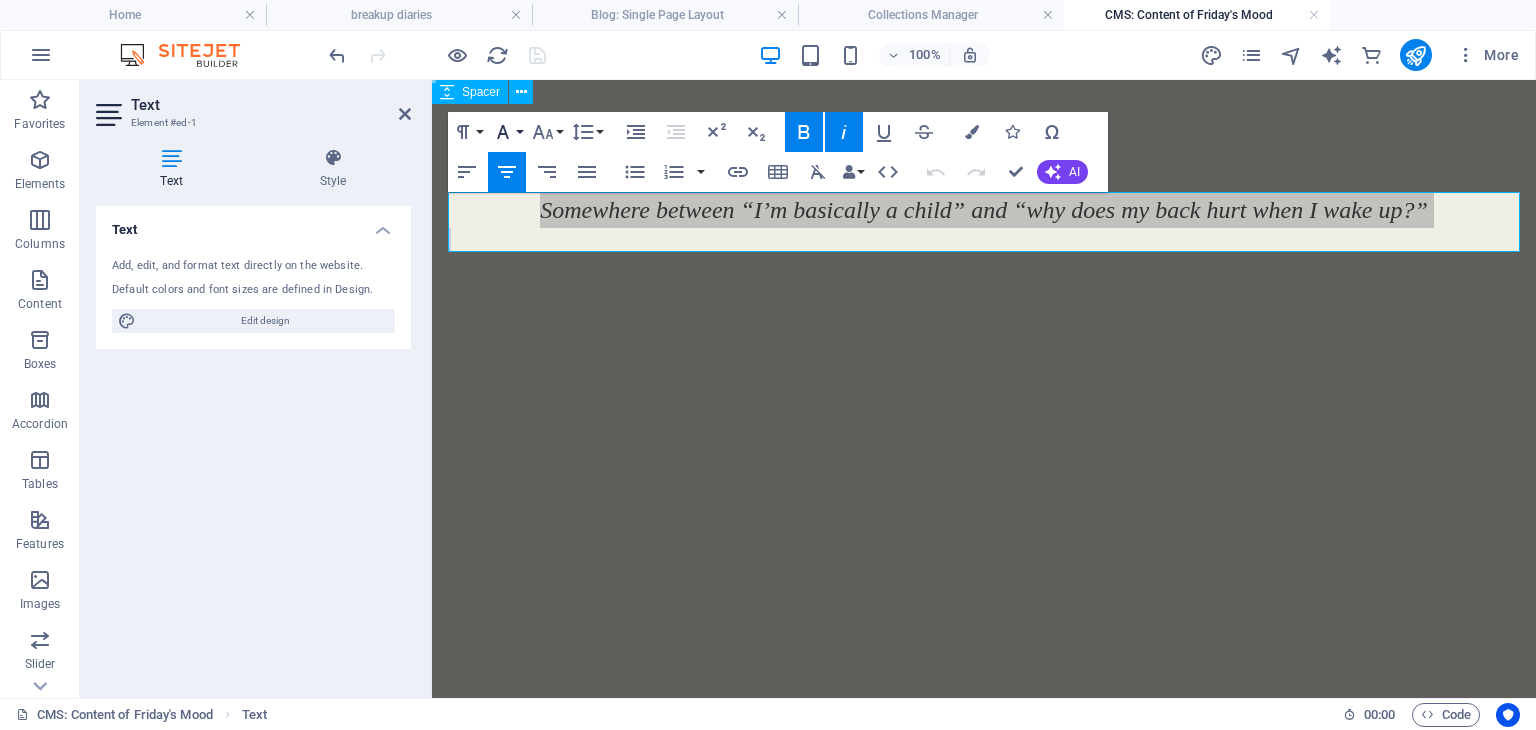 click 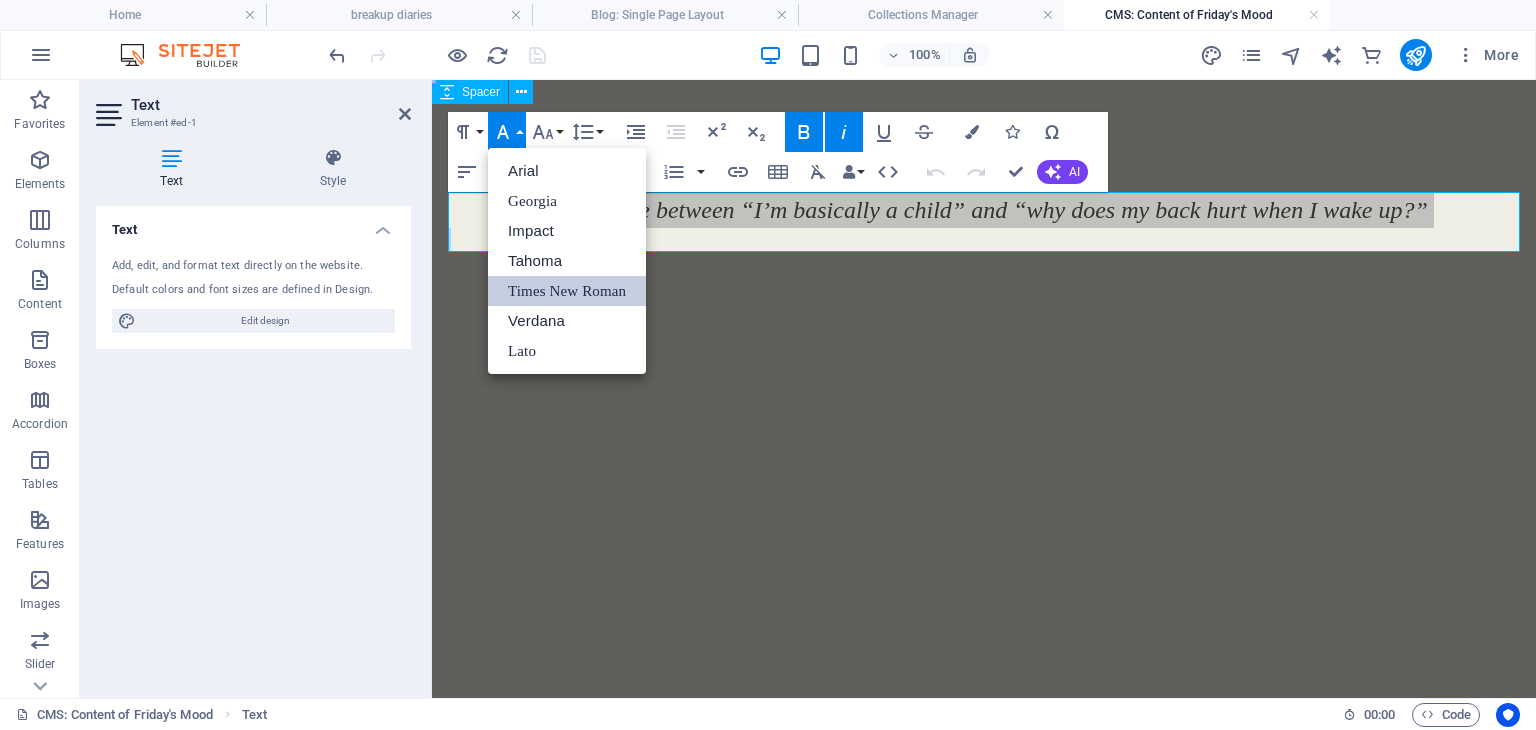 scroll, scrollTop: 0, scrollLeft: 0, axis: both 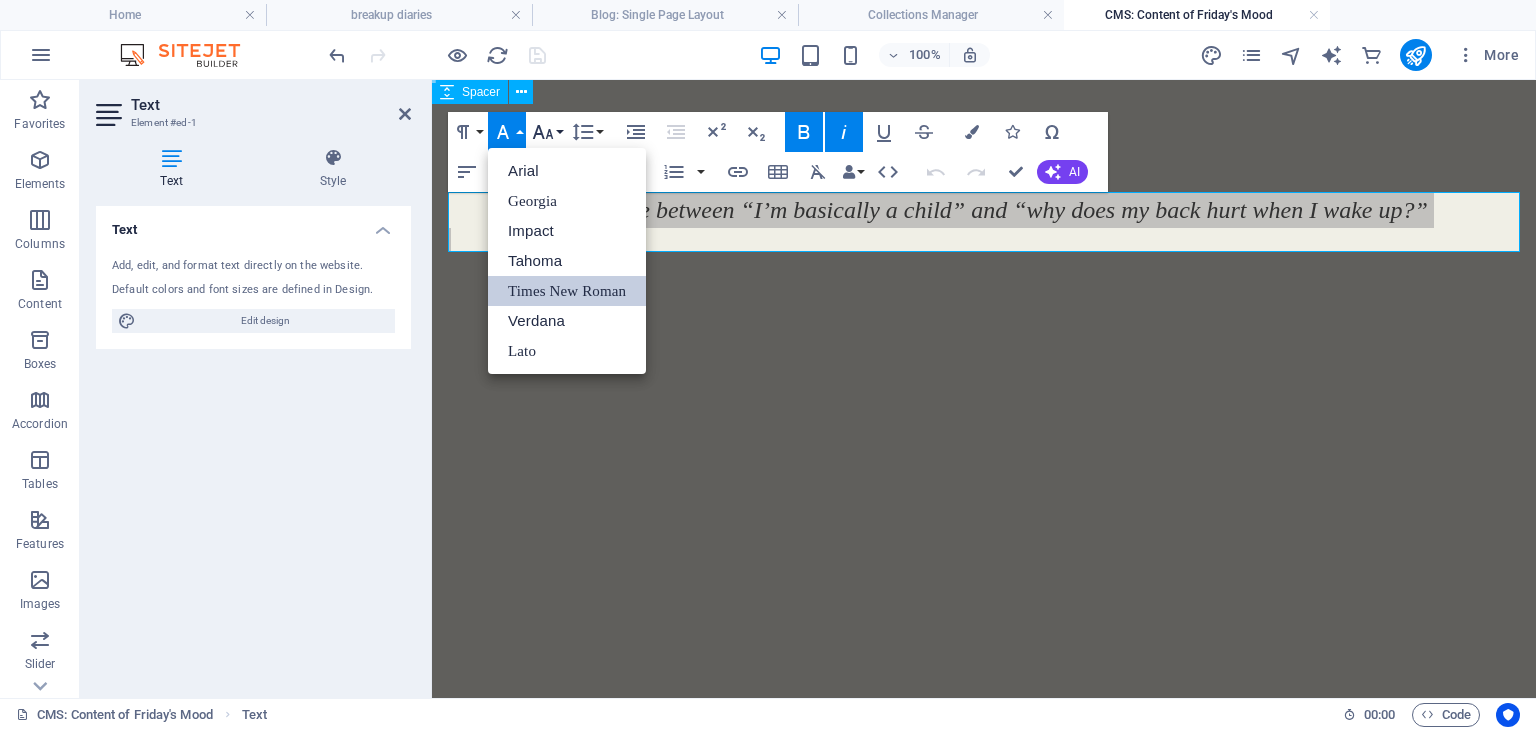 click 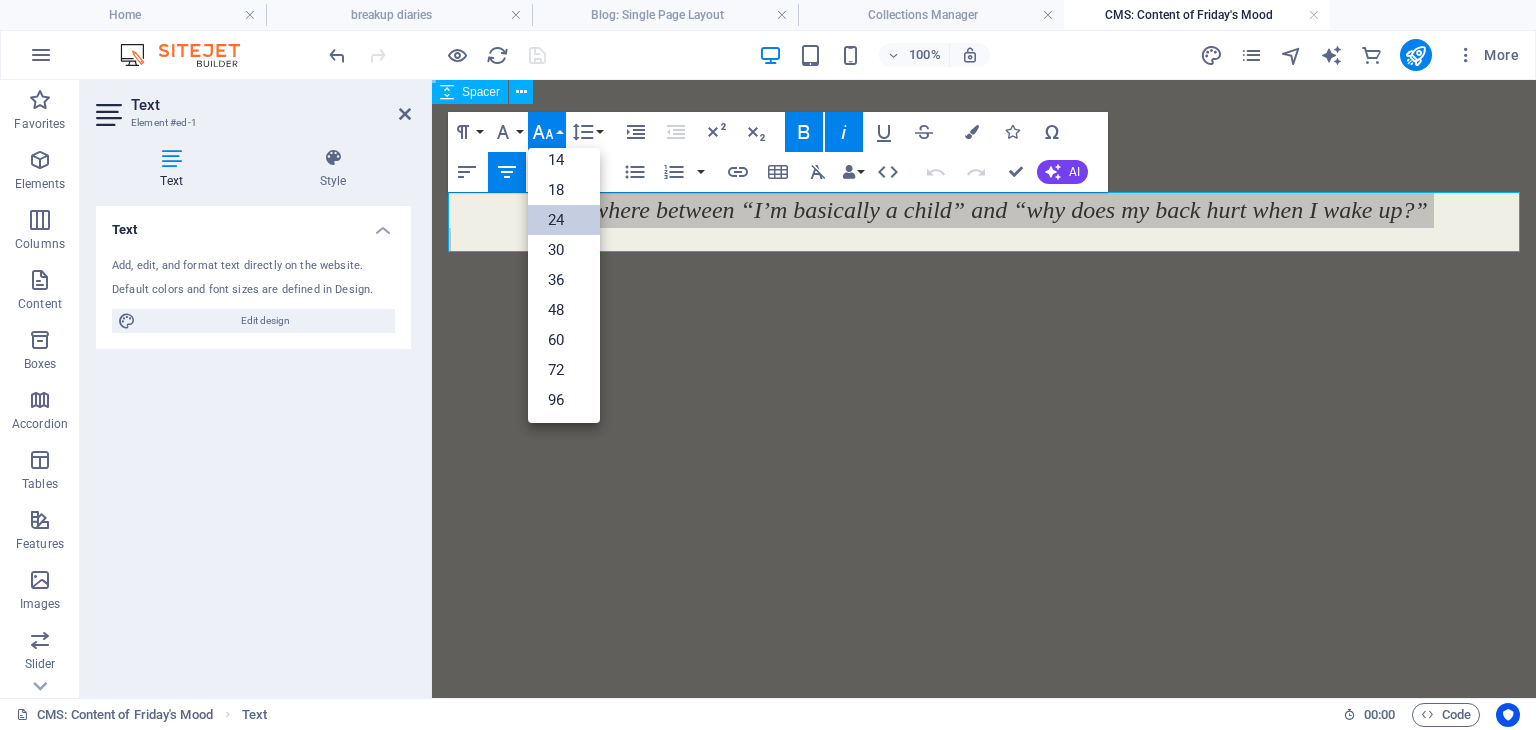 scroll, scrollTop: 160, scrollLeft: 0, axis: vertical 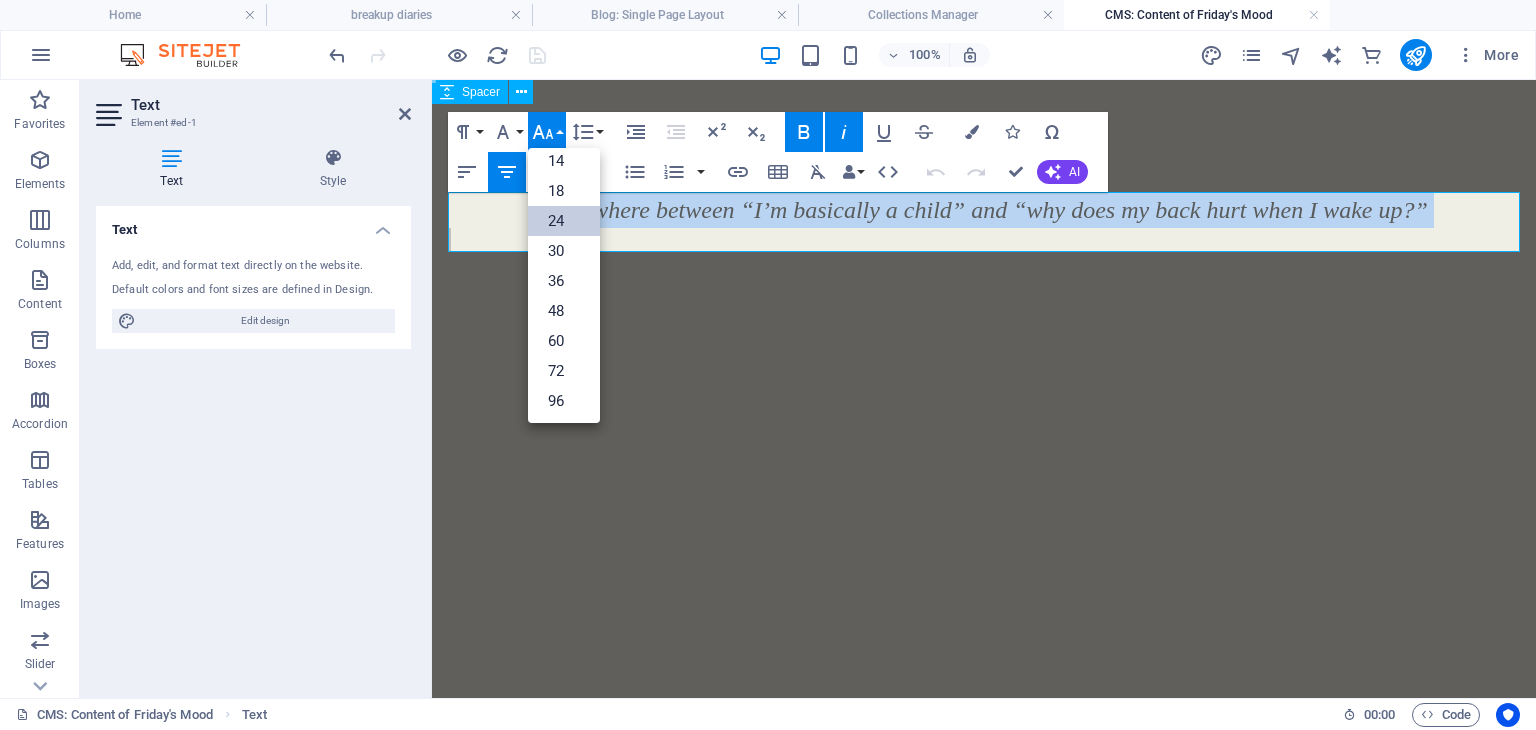 click on "Somewhere between “I’m basically a child” and “why does my back hurt when I wake up?”" at bounding box center [984, 222] 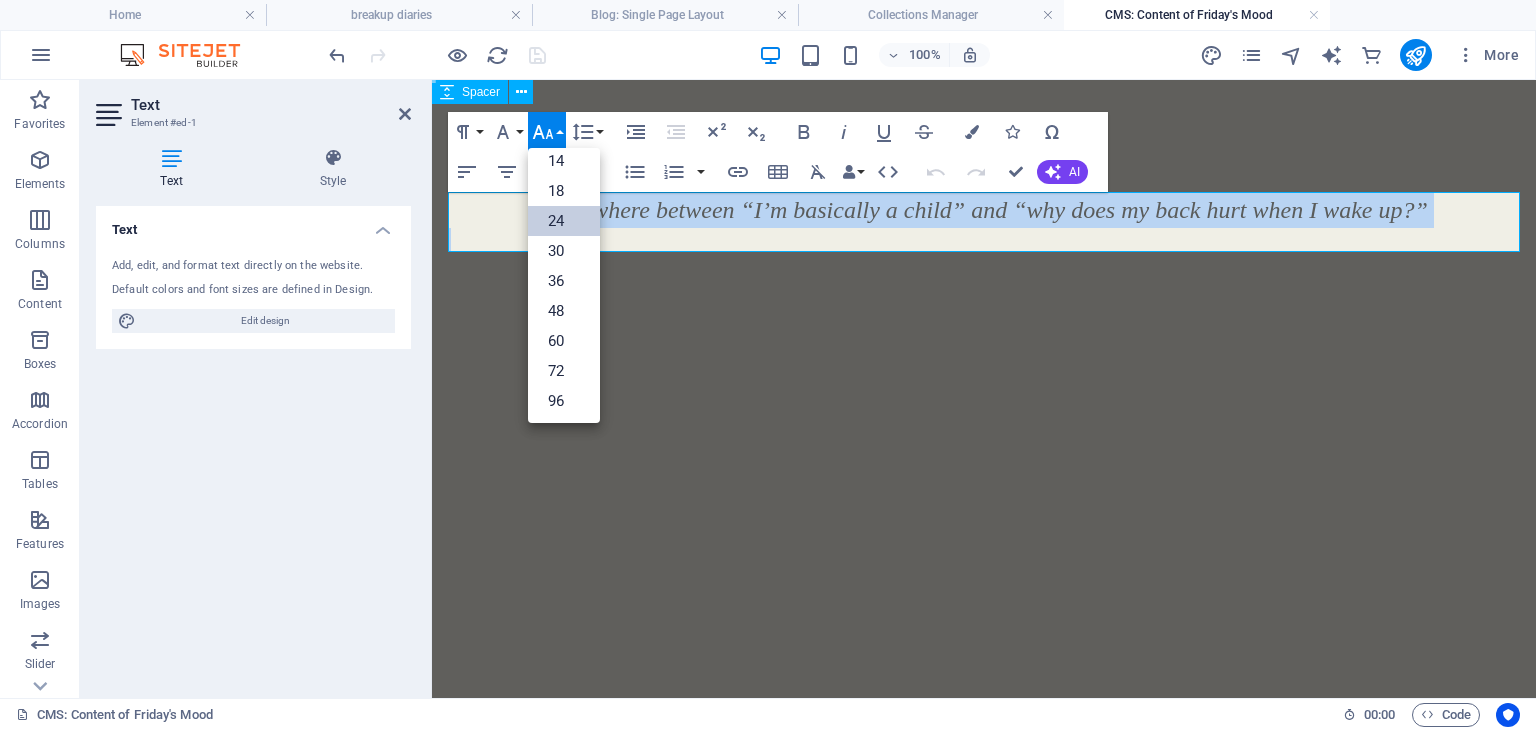 click on "Somewhere between “I’m basically a child” and “why does my back hurt when I wake up?”" at bounding box center (984, 222) 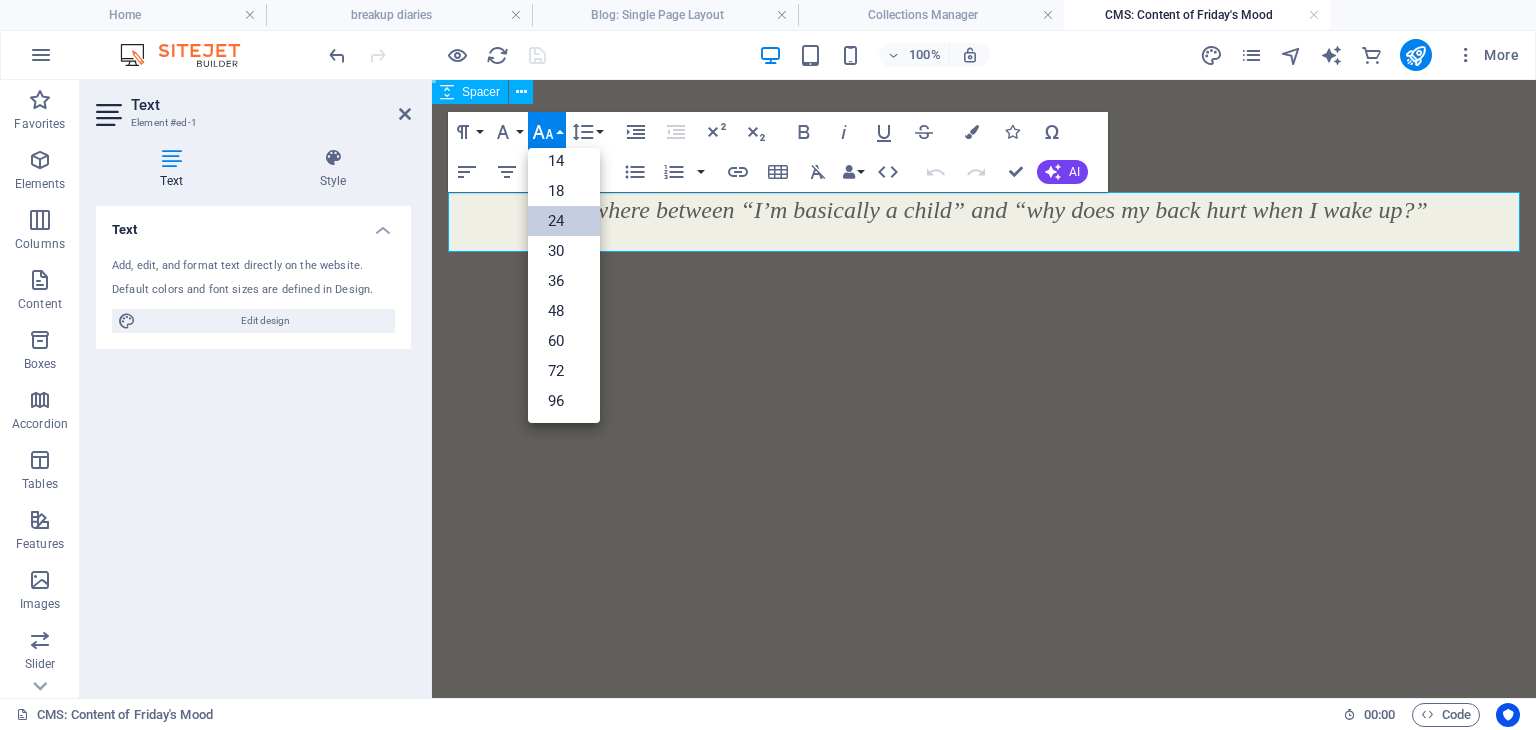 click on "Skip to main content
Somewhere between “I’m basically a child” and “why does my back hurt when I wake up?”" at bounding box center [984, 222] 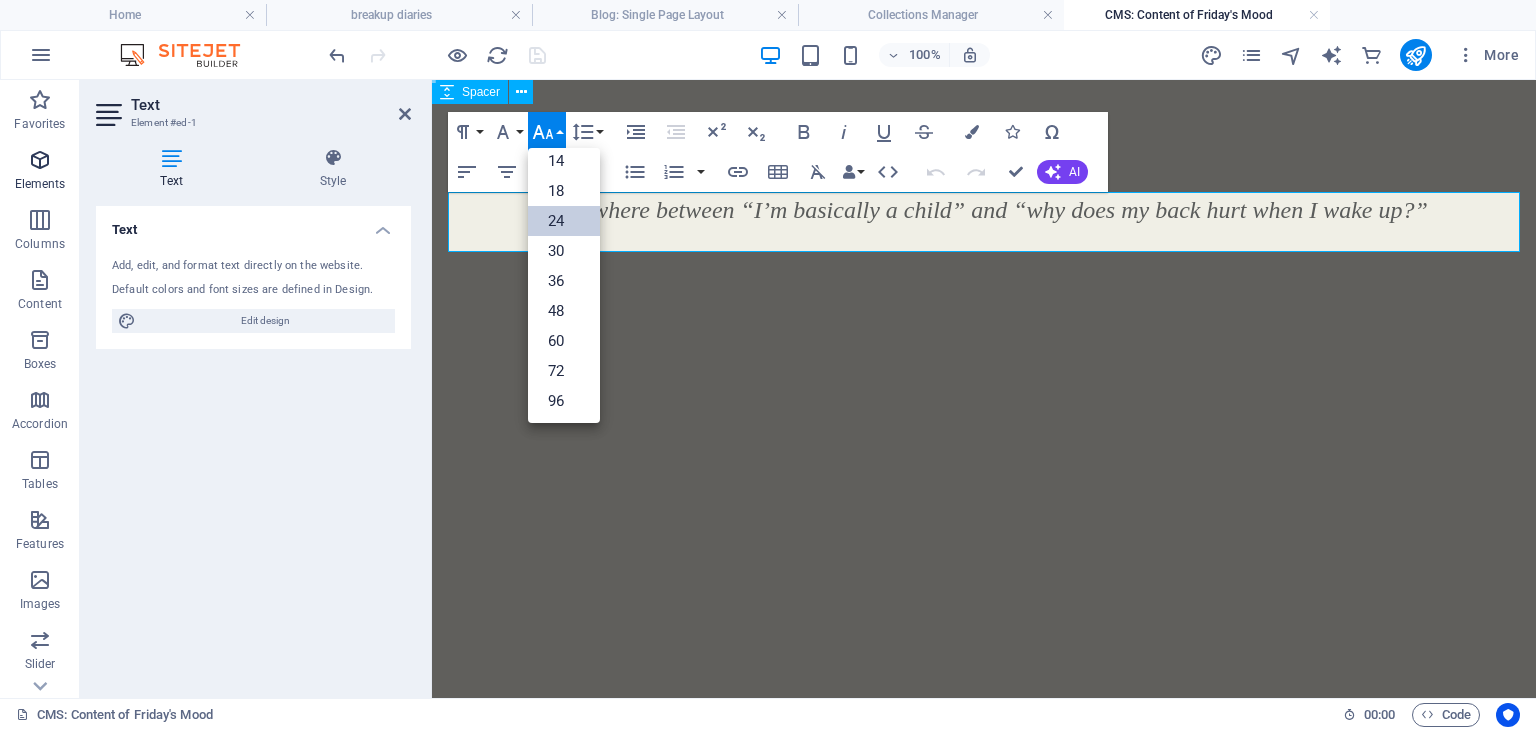 click at bounding box center [40, 160] 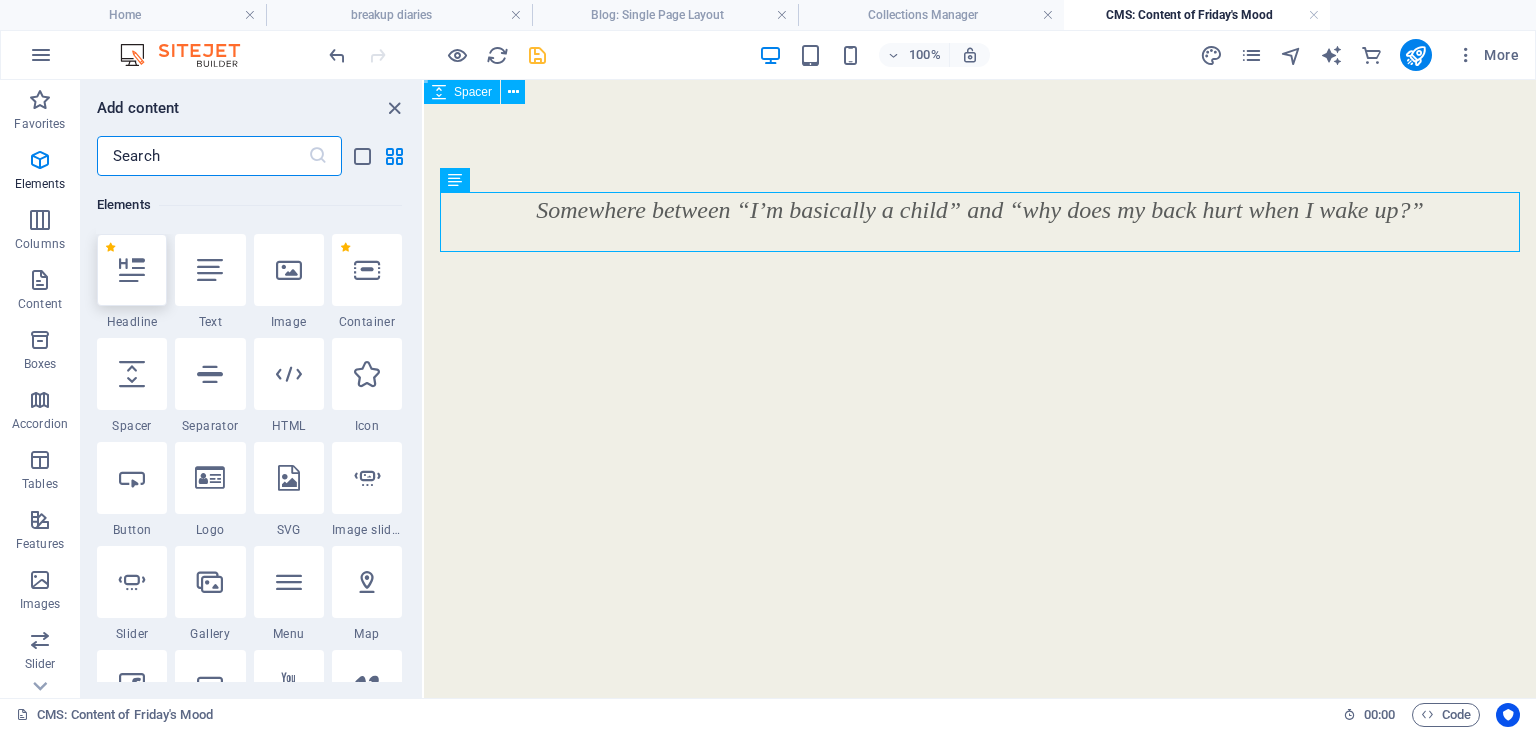 scroll, scrollTop: 212, scrollLeft: 0, axis: vertical 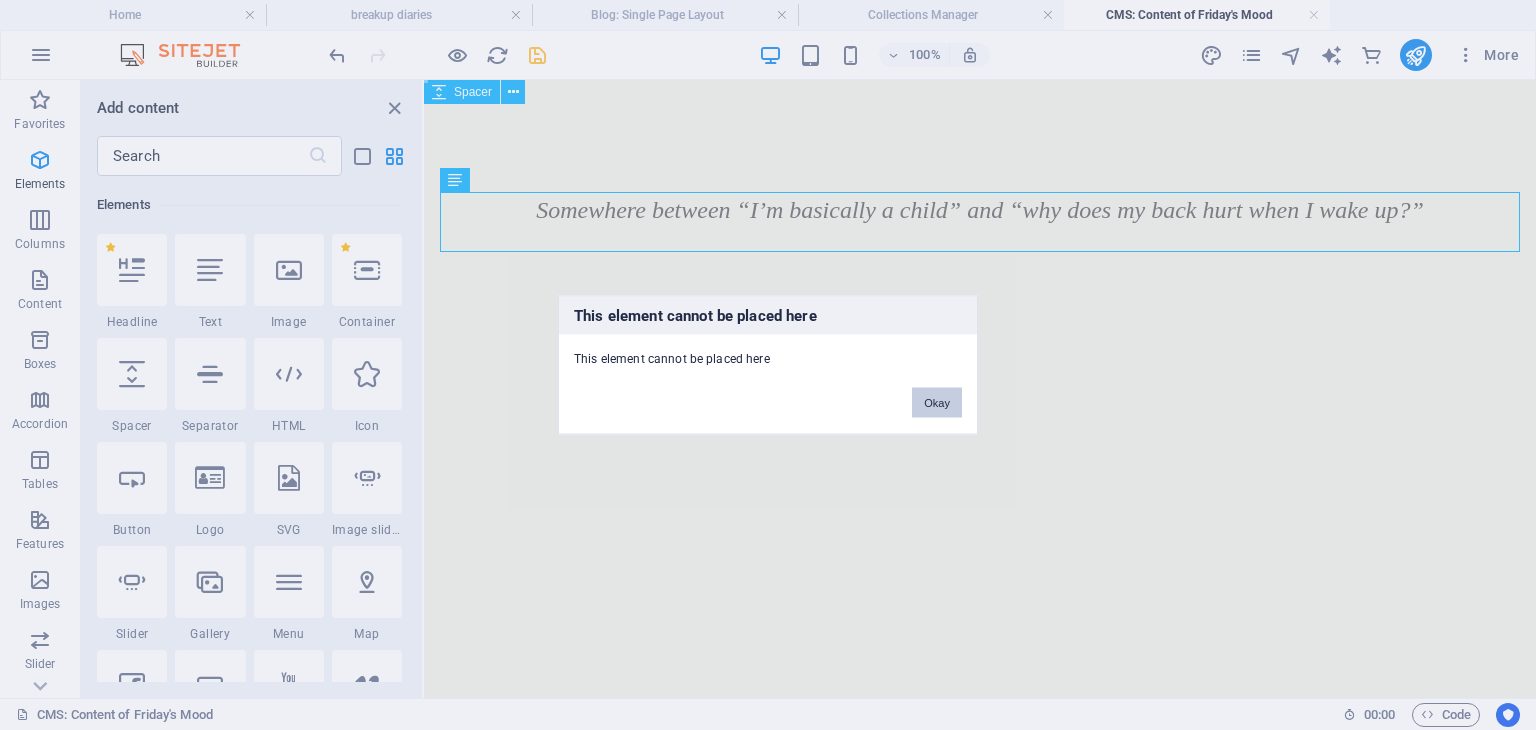 click on "Okay" at bounding box center (937, 403) 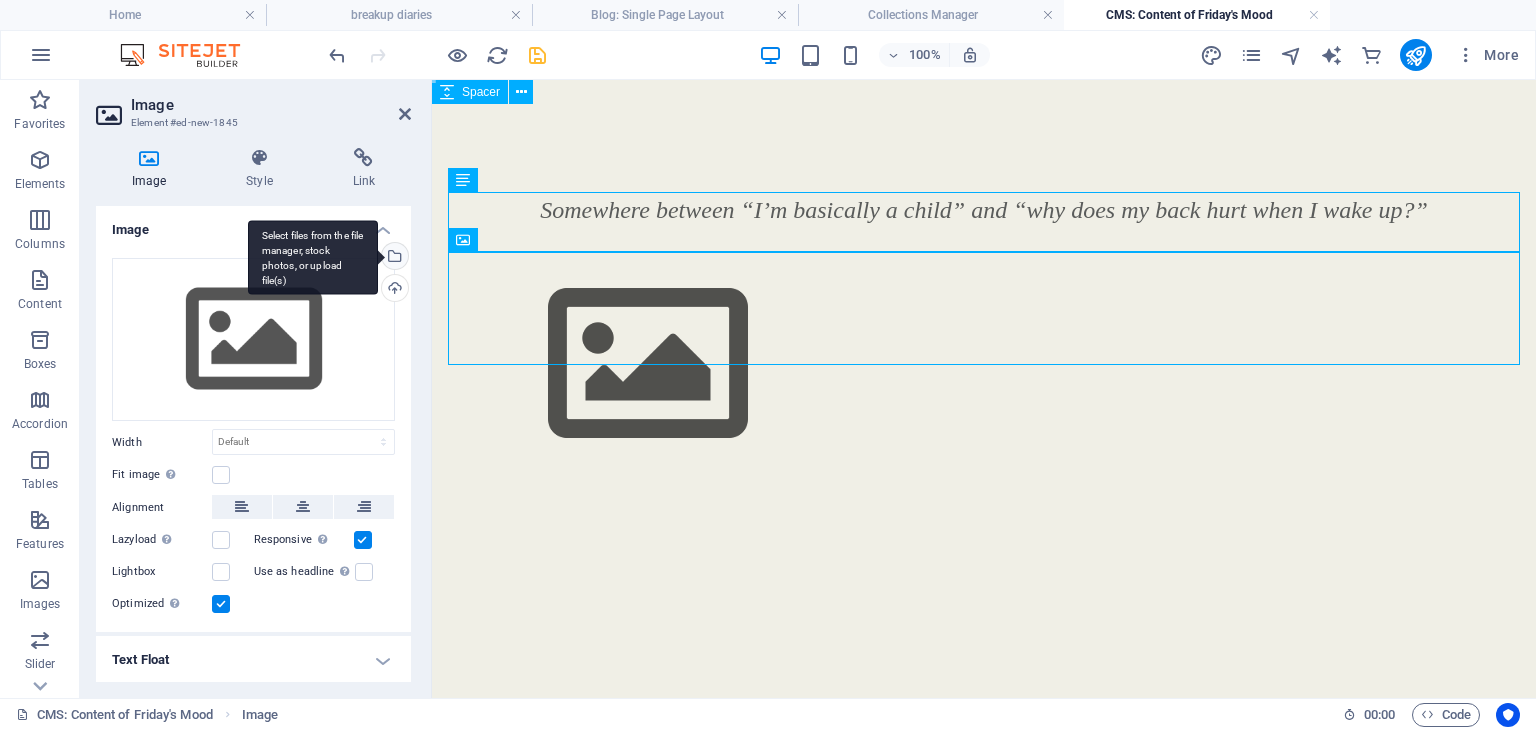 click on "Select files from the file manager, stock photos, or upload file(s)" at bounding box center [313, 257] 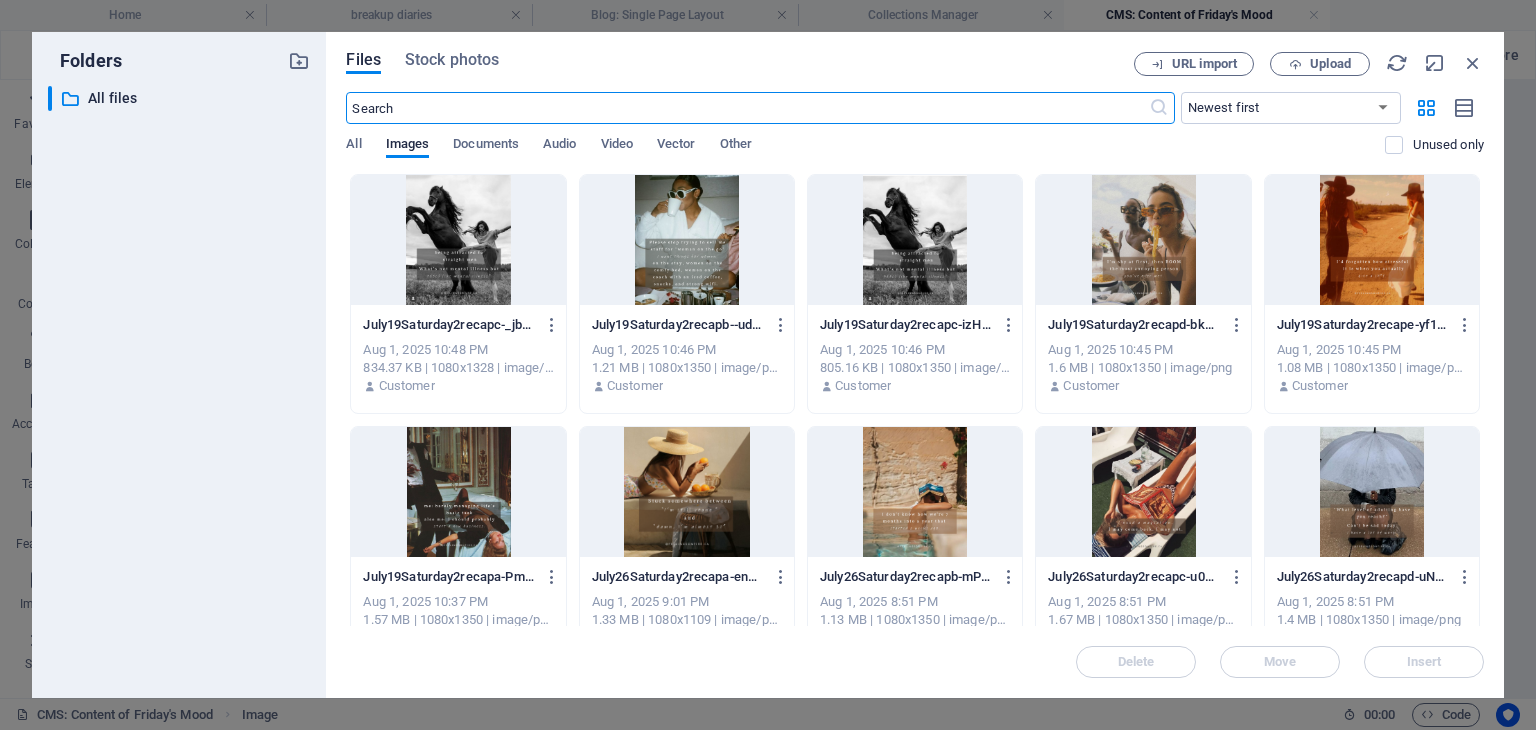click at bounding box center (915, 492) 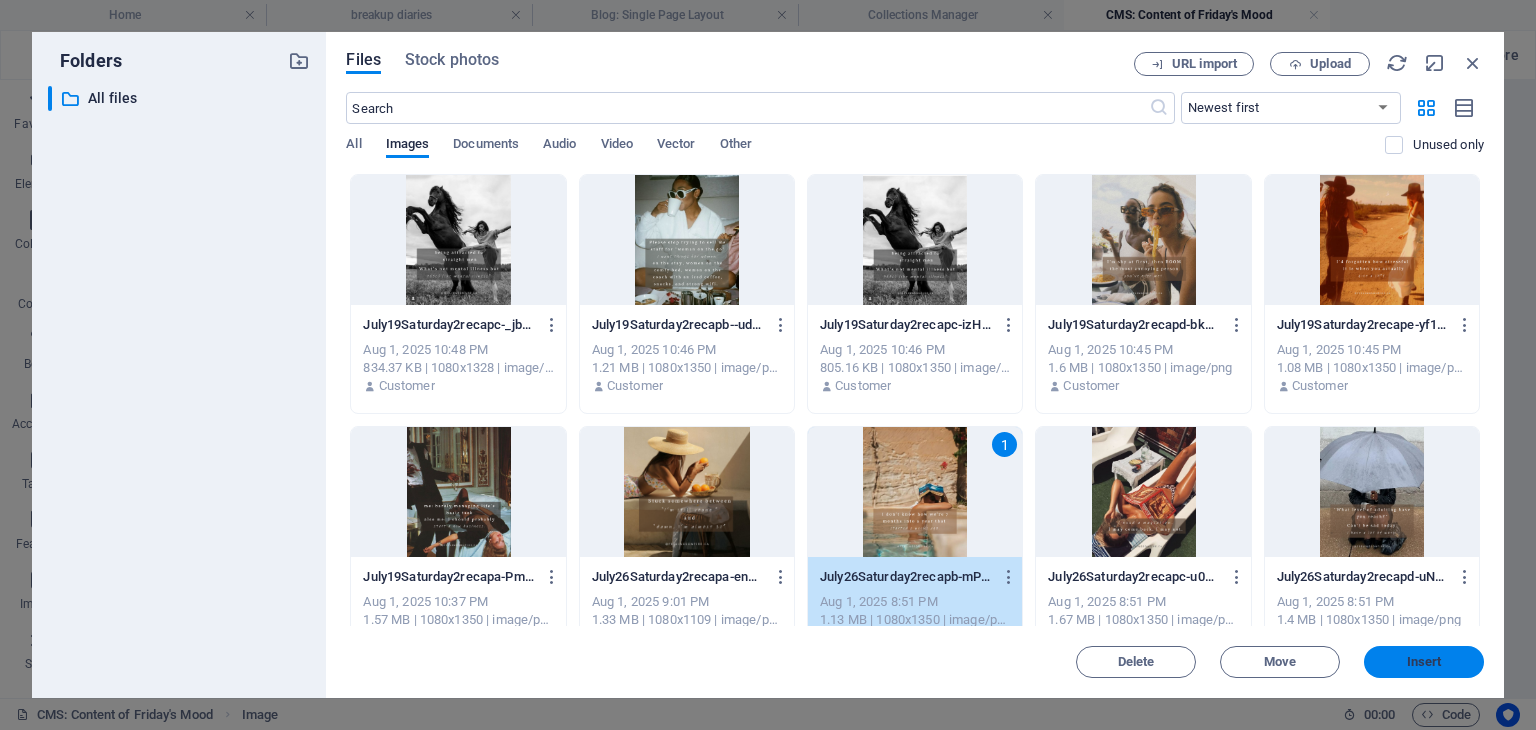 click on "Insert" at bounding box center [1424, 662] 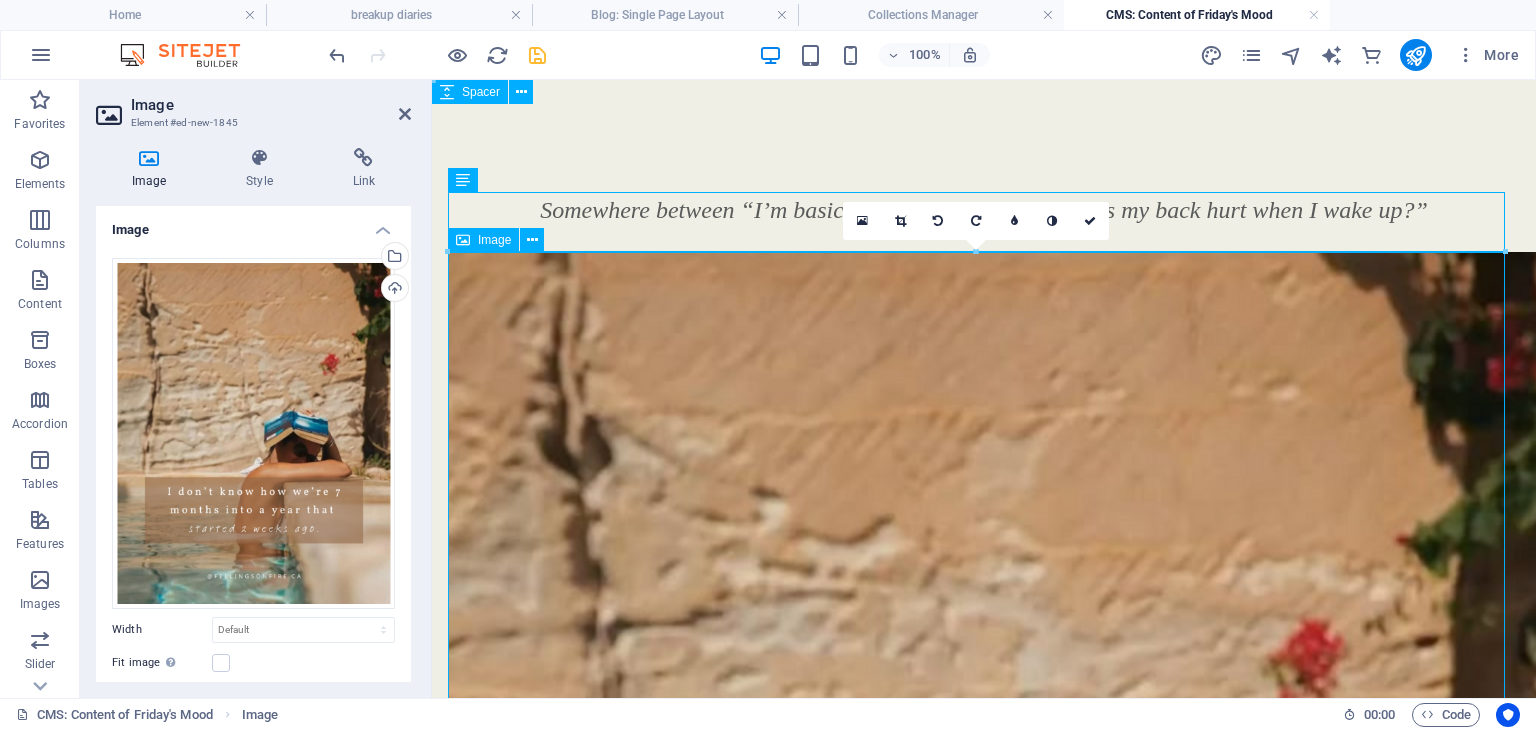 click at bounding box center (984, 942) 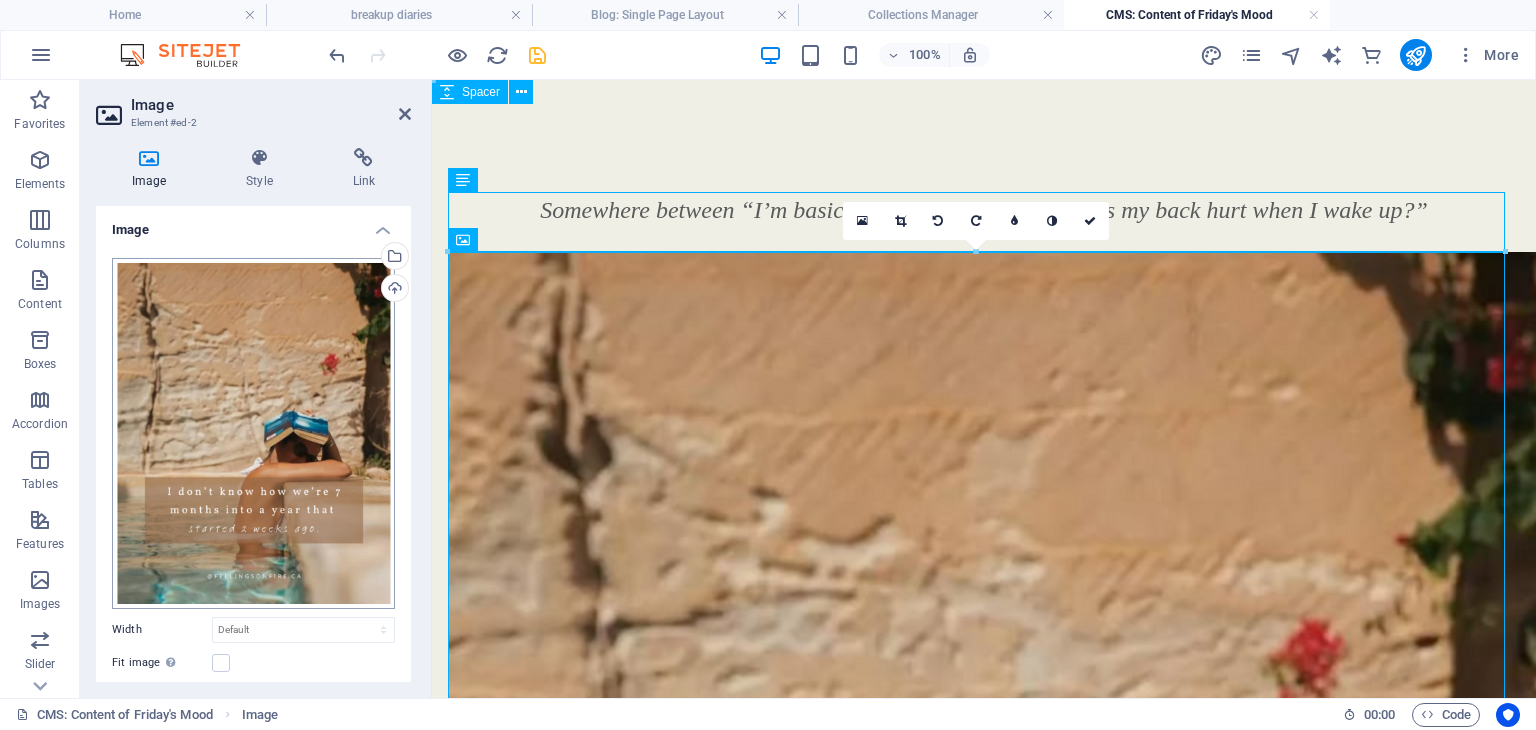 scroll, scrollTop: 200, scrollLeft: 0, axis: vertical 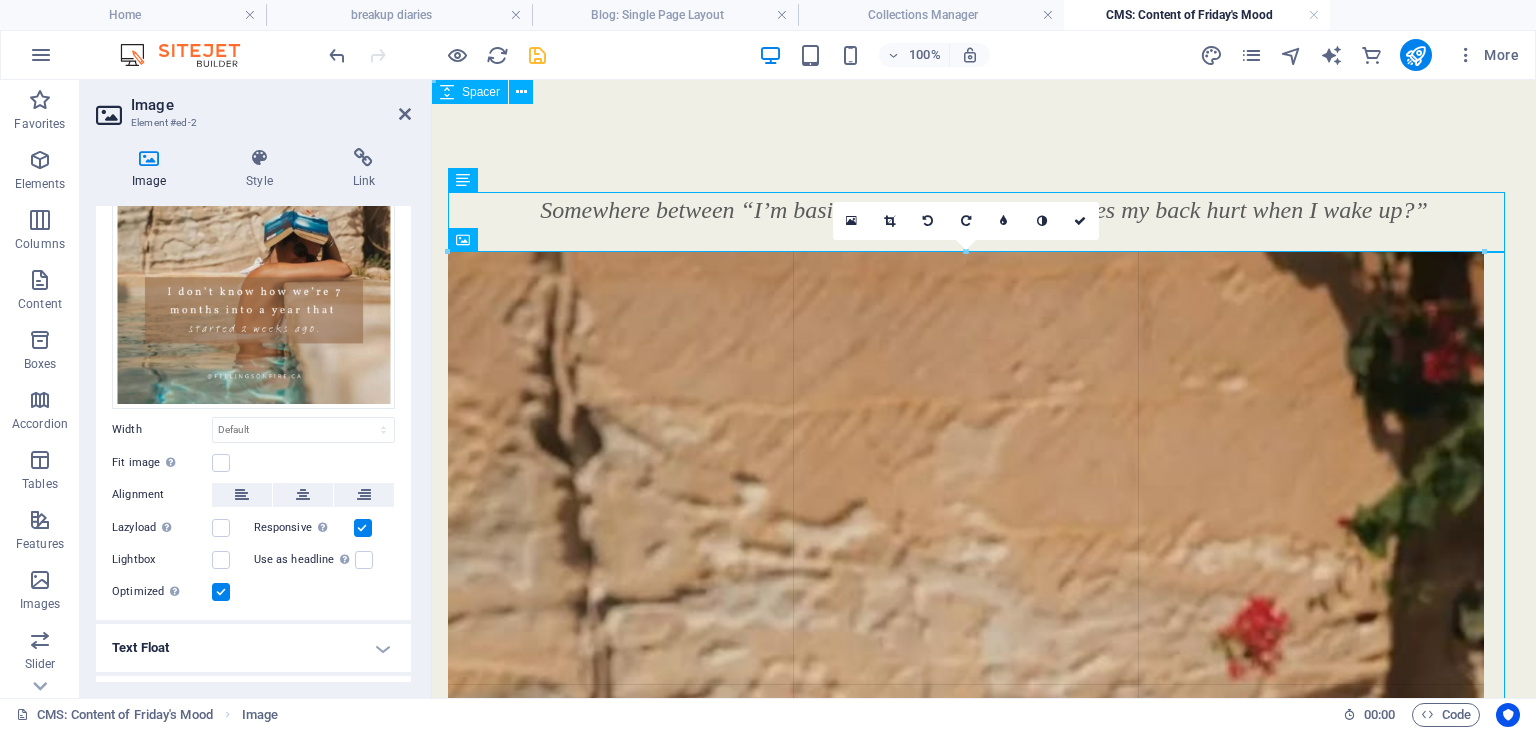 drag, startPoint x: 447, startPoint y: 253, endPoint x: 484, endPoint y: 343, distance: 97.308784 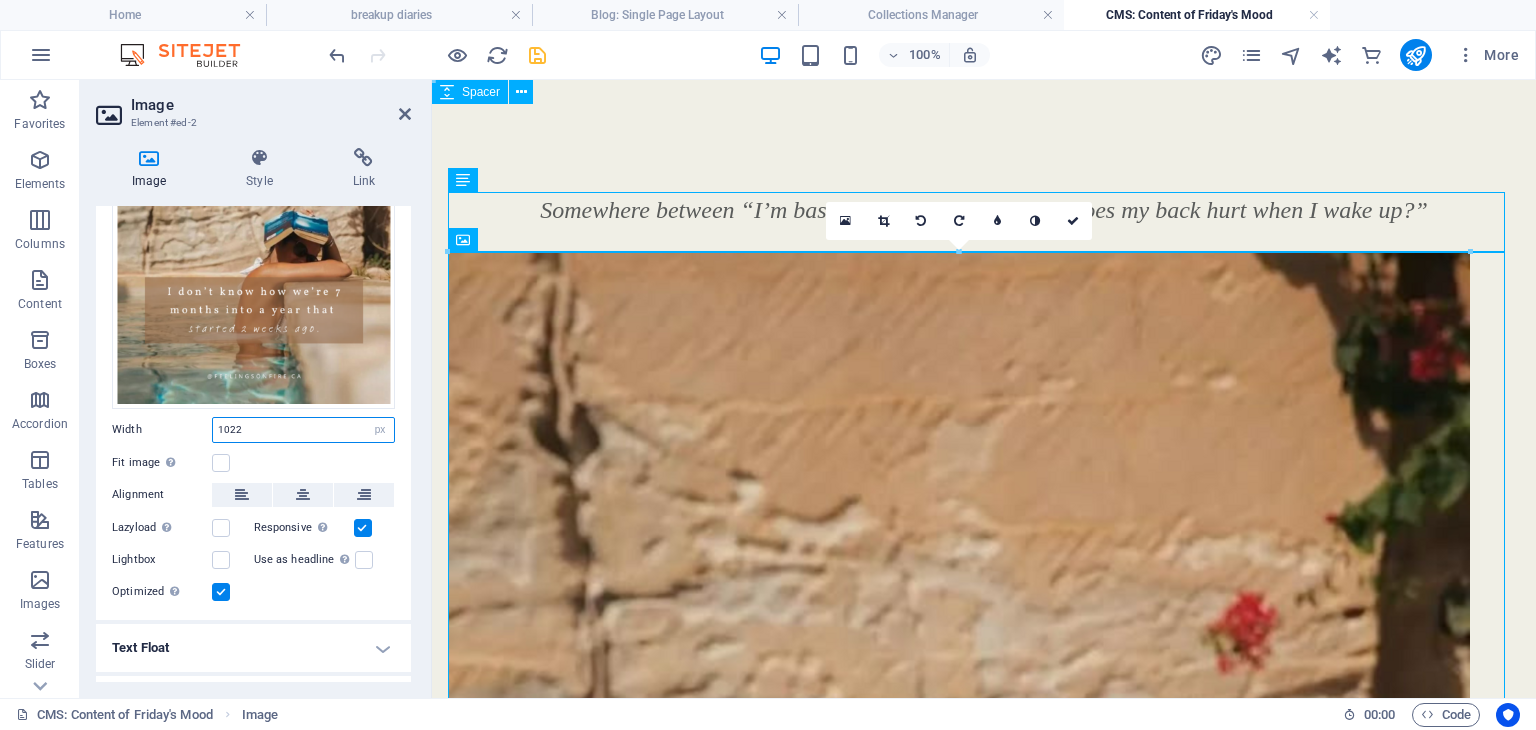 click on "1022" at bounding box center (303, 430) 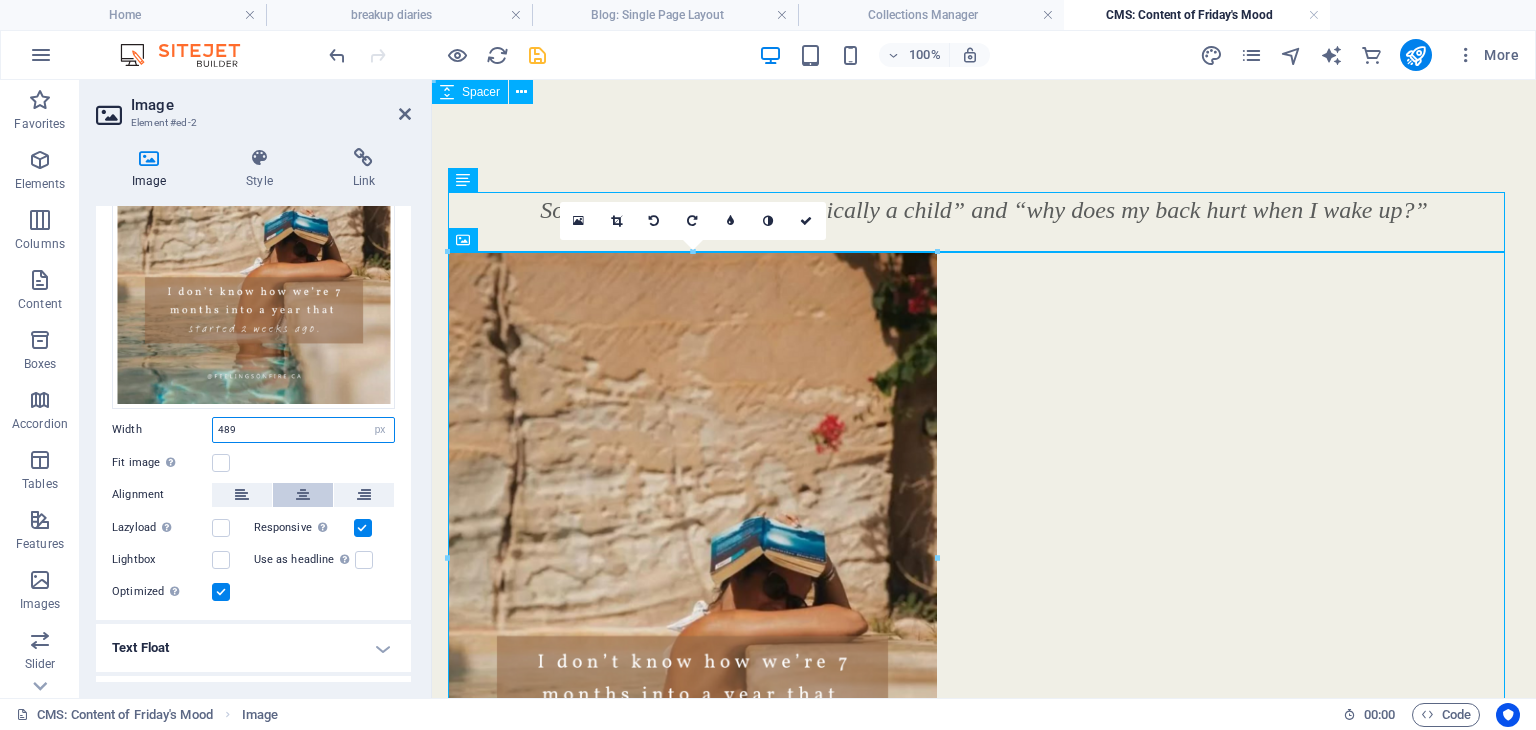 type on "489" 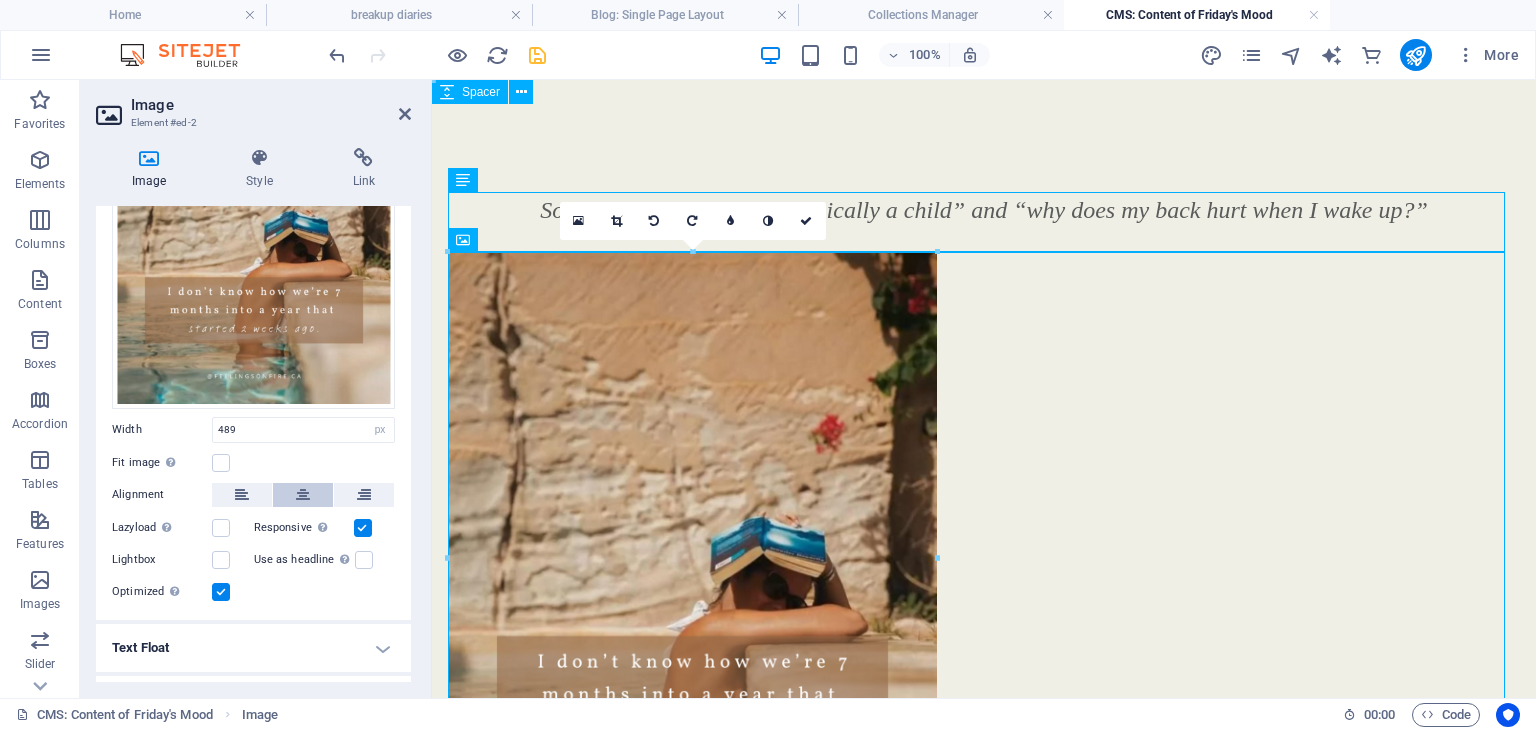 click at bounding box center (303, 495) 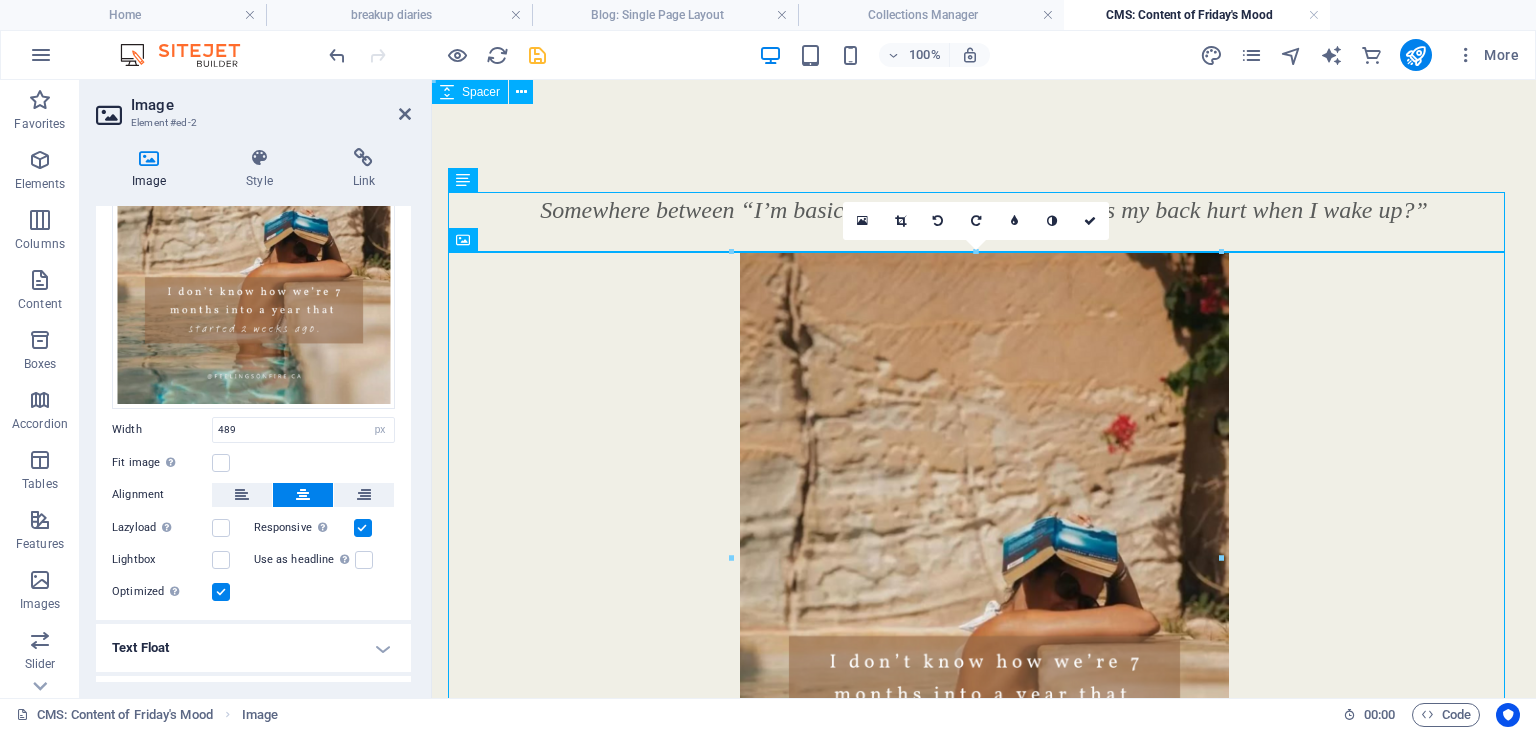click on "100% More" at bounding box center [926, 55] 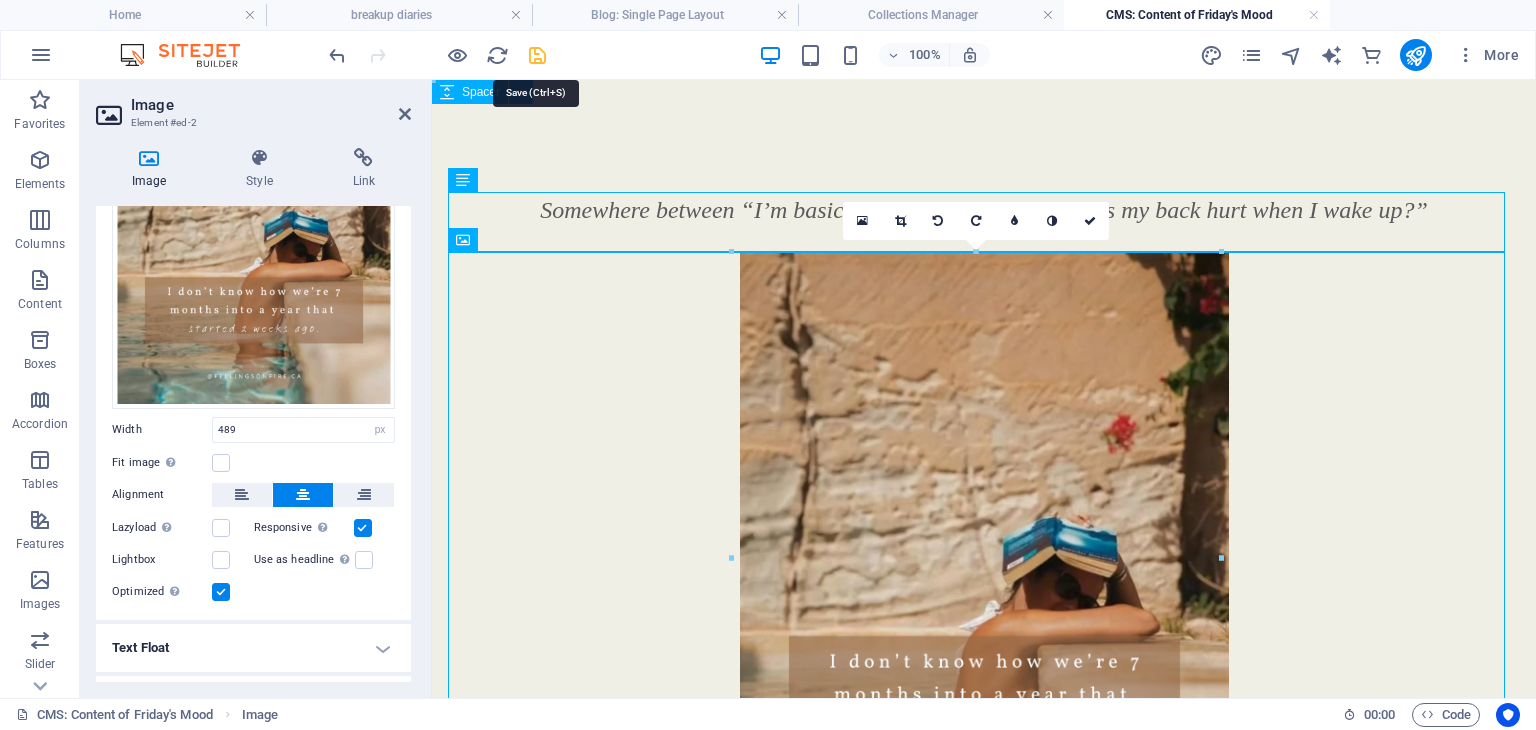 click at bounding box center [537, 55] 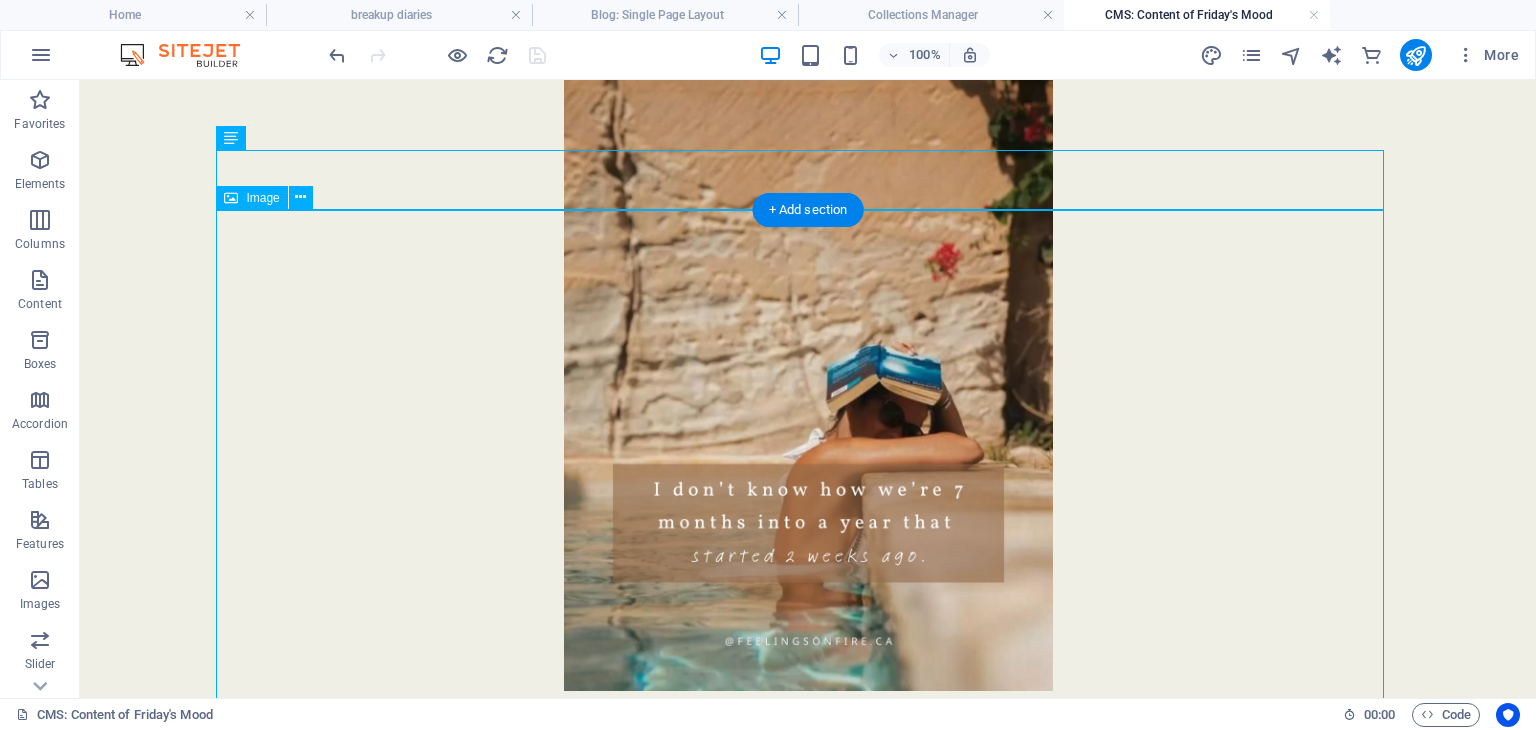 scroll, scrollTop: 277, scrollLeft: 0, axis: vertical 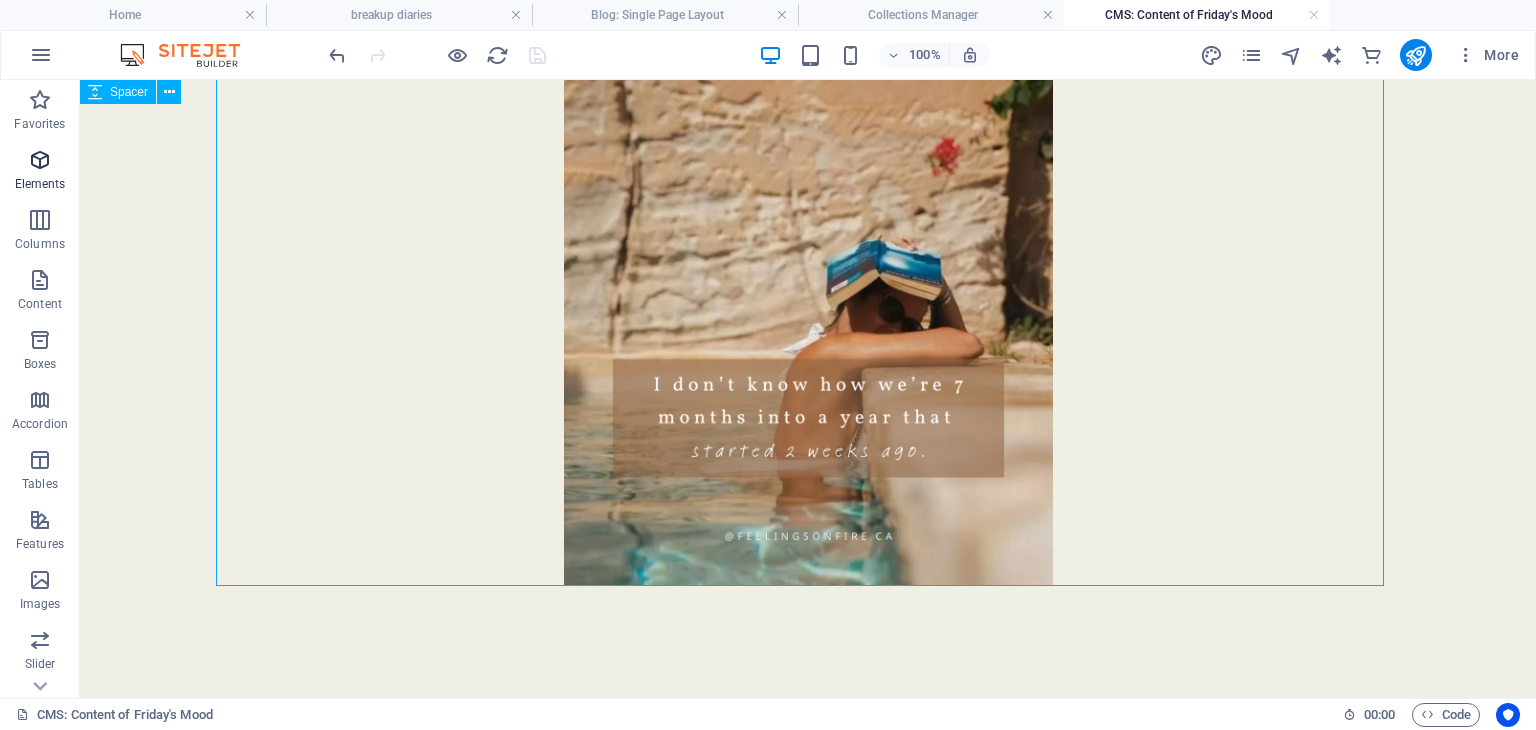 click at bounding box center (40, 160) 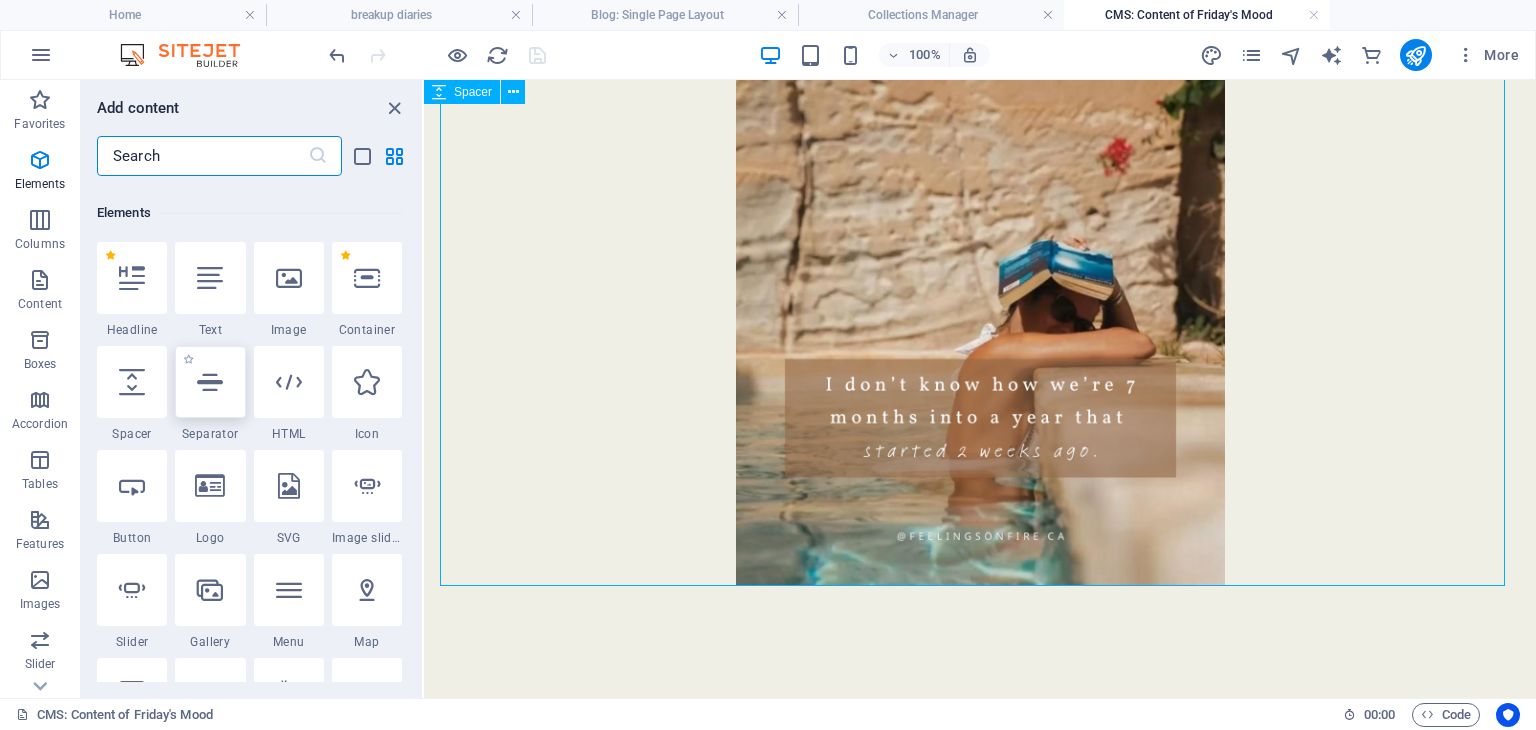 scroll, scrollTop: 212, scrollLeft: 0, axis: vertical 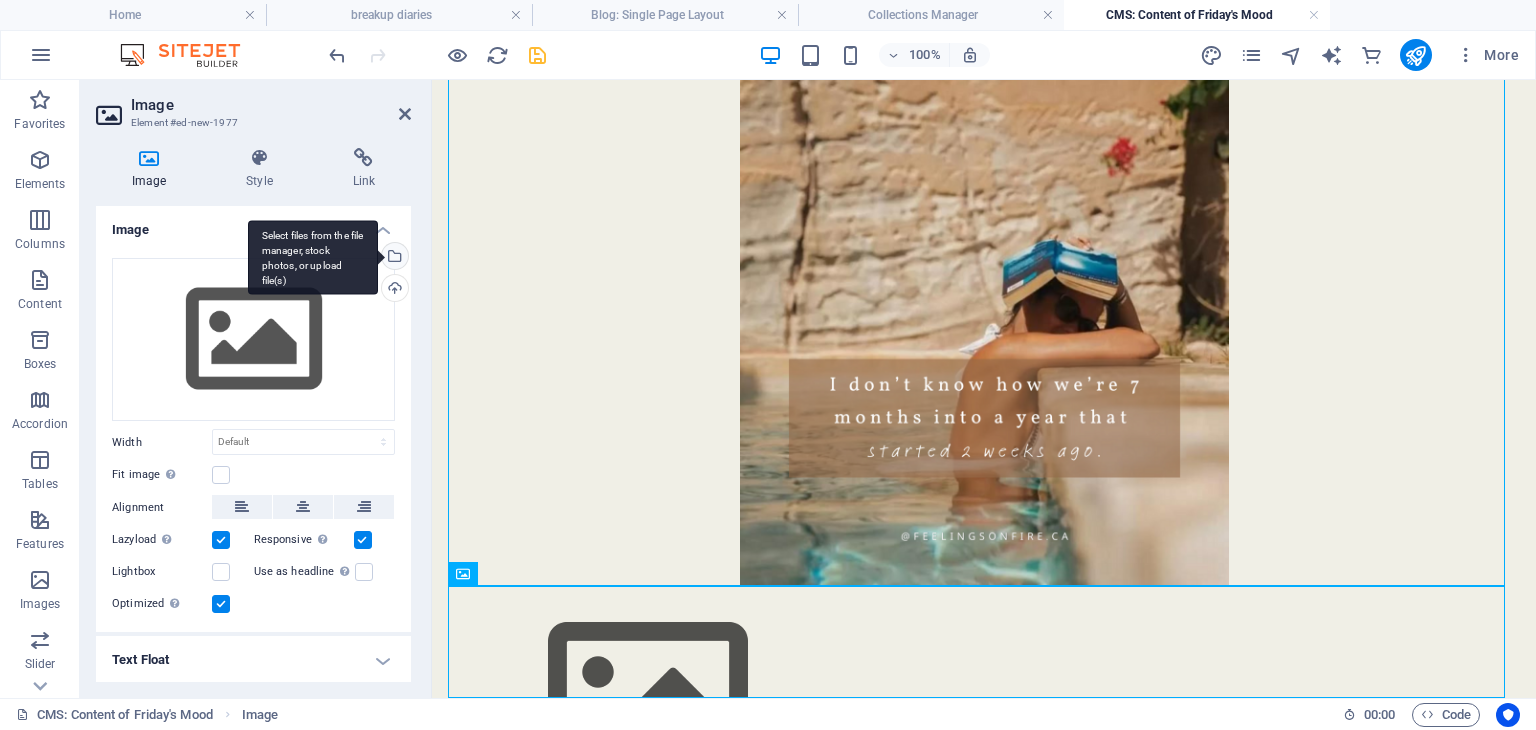 click on "Select files from the file manager, stock photos, or upload file(s)" at bounding box center (313, 257) 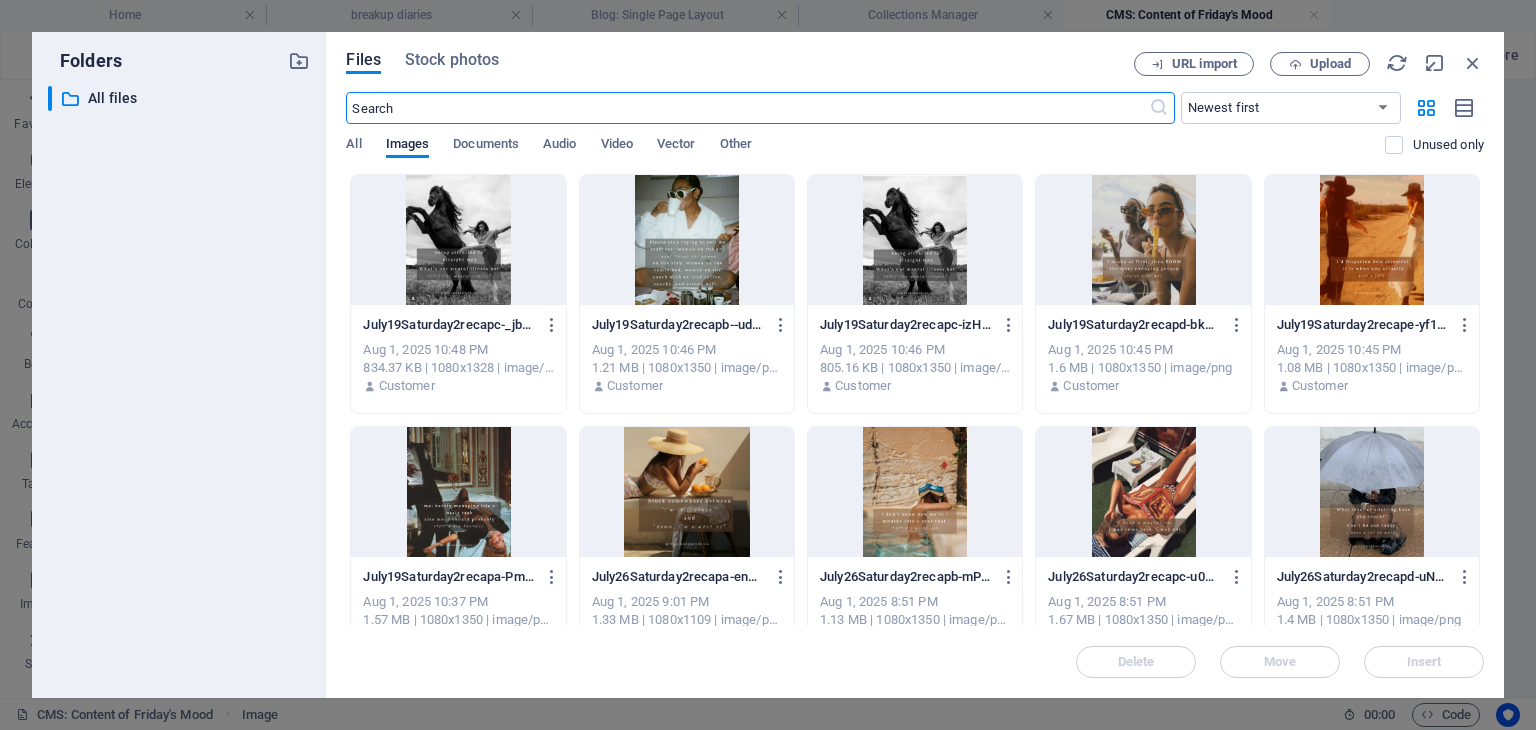 scroll, scrollTop: 0, scrollLeft: 0, axis: both 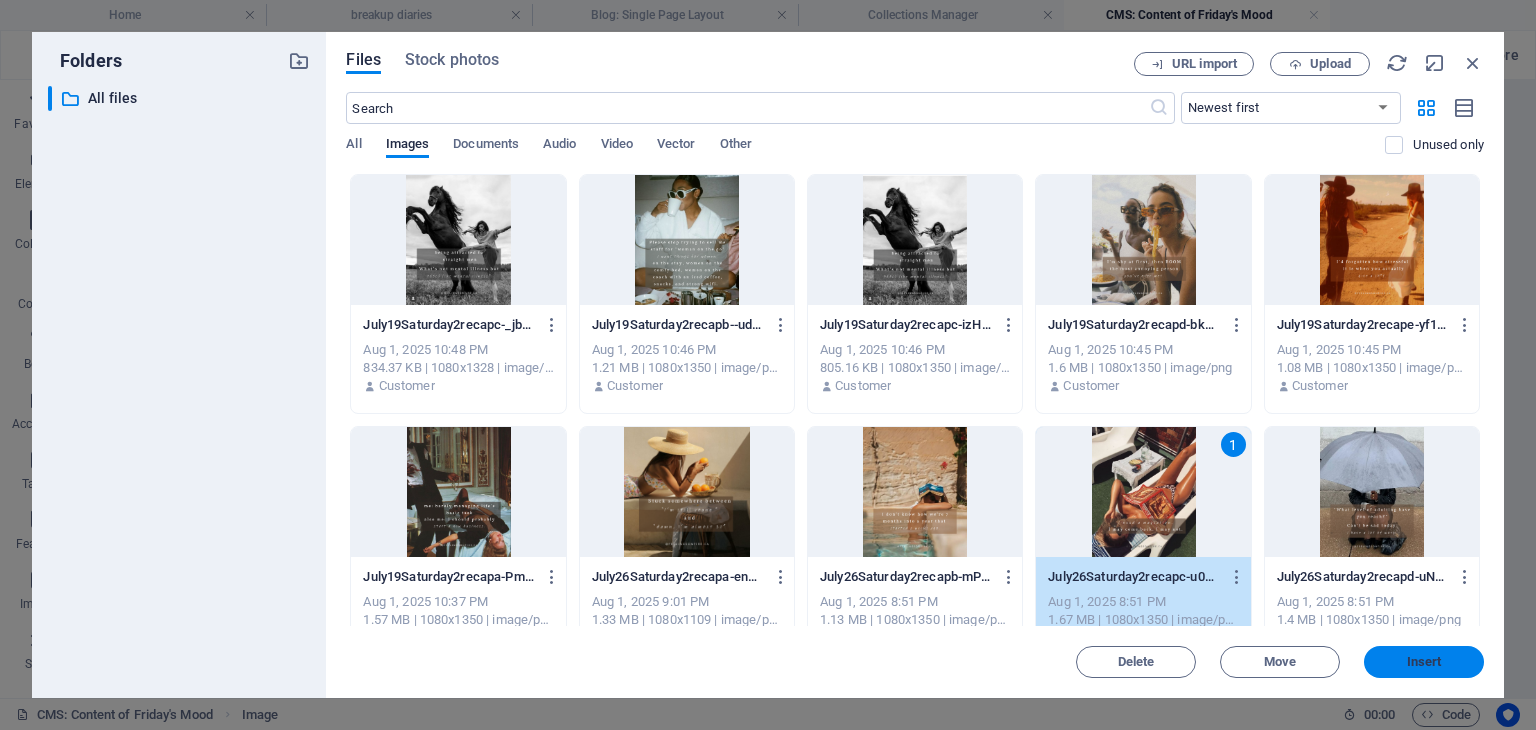 click on "Insert" at bounding box center [1424, 662] 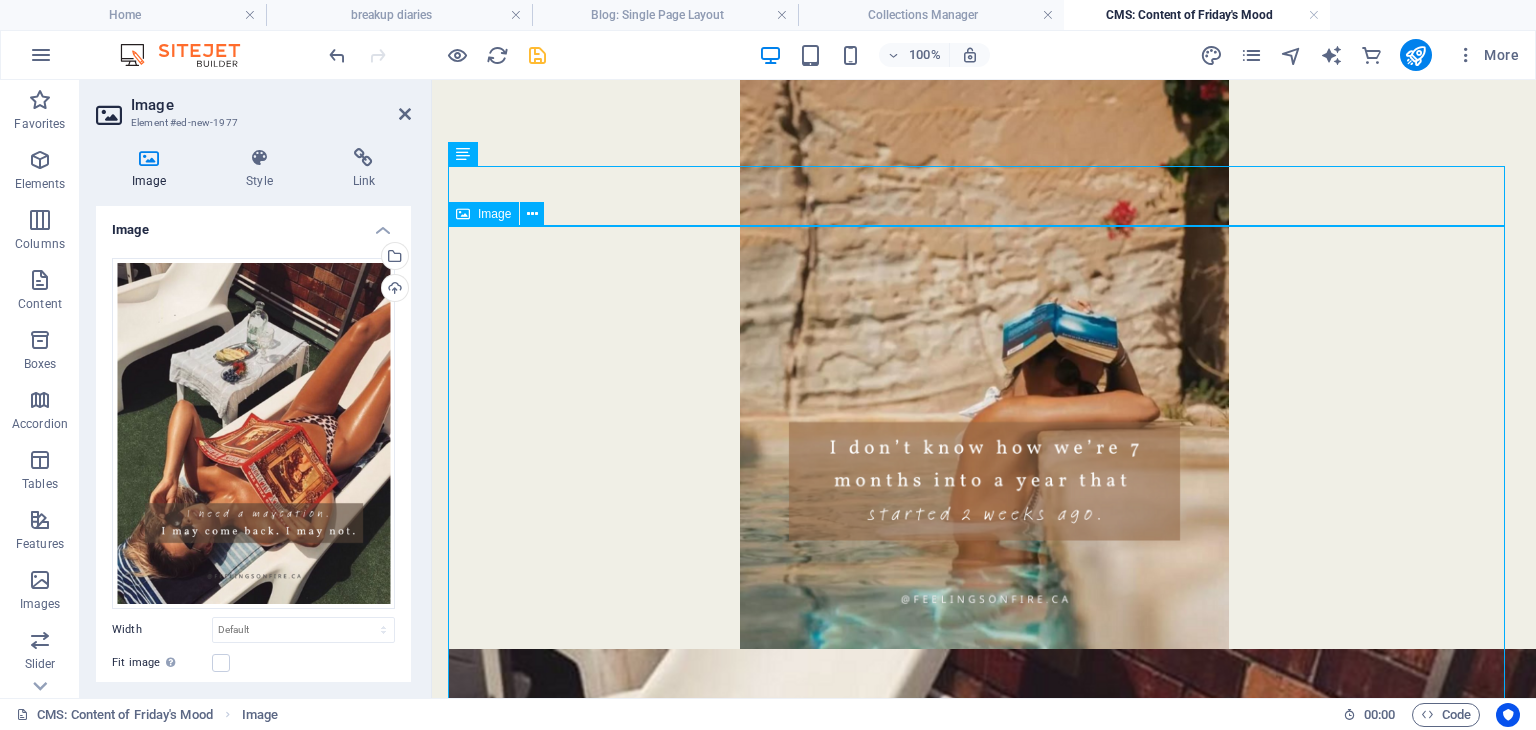 scroll, scrollTop: 520, scrollLeft: 0, axis: vertical 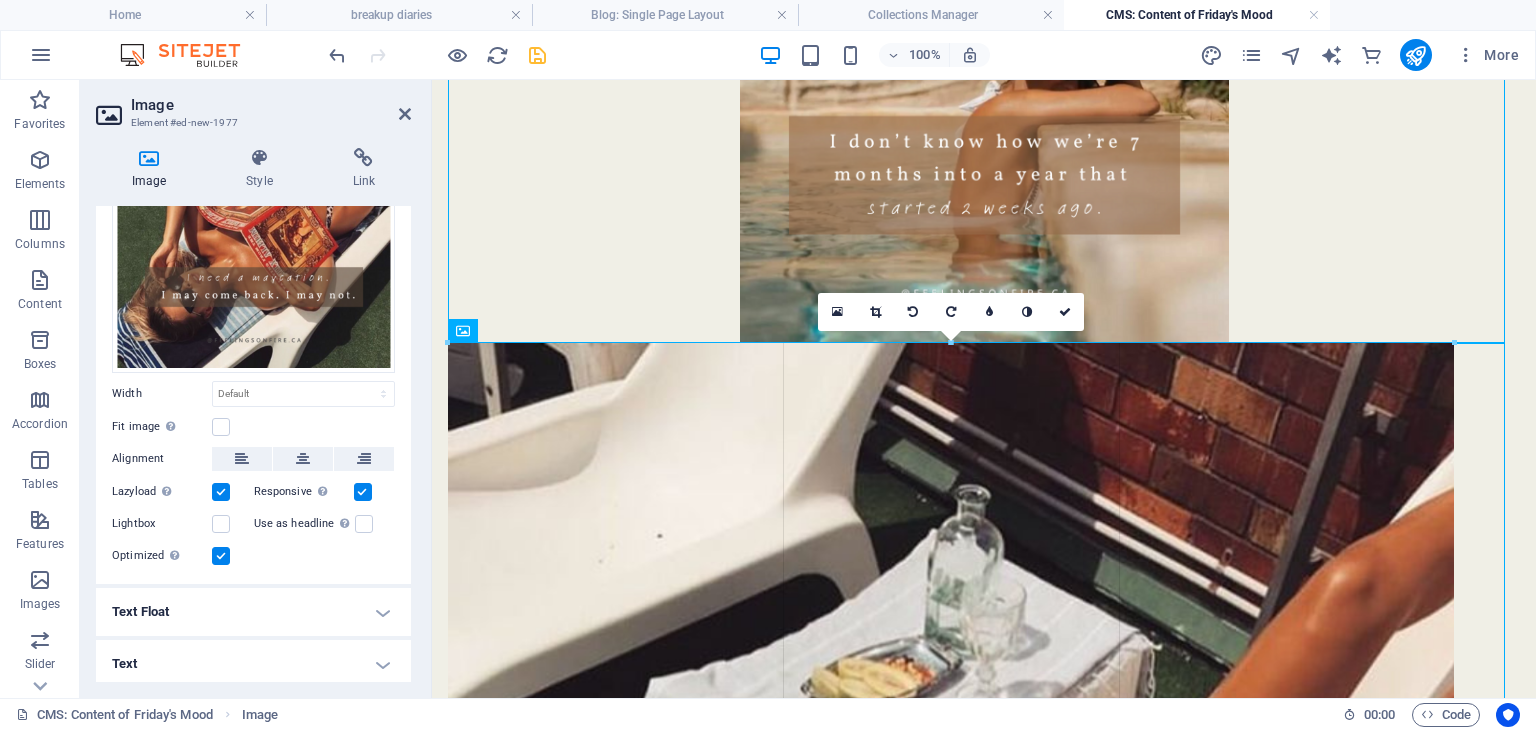 drag, startPoint x: 445, startPoint y: 345, endPoint x: 506, endPoint y: 409, distance: 88.4138 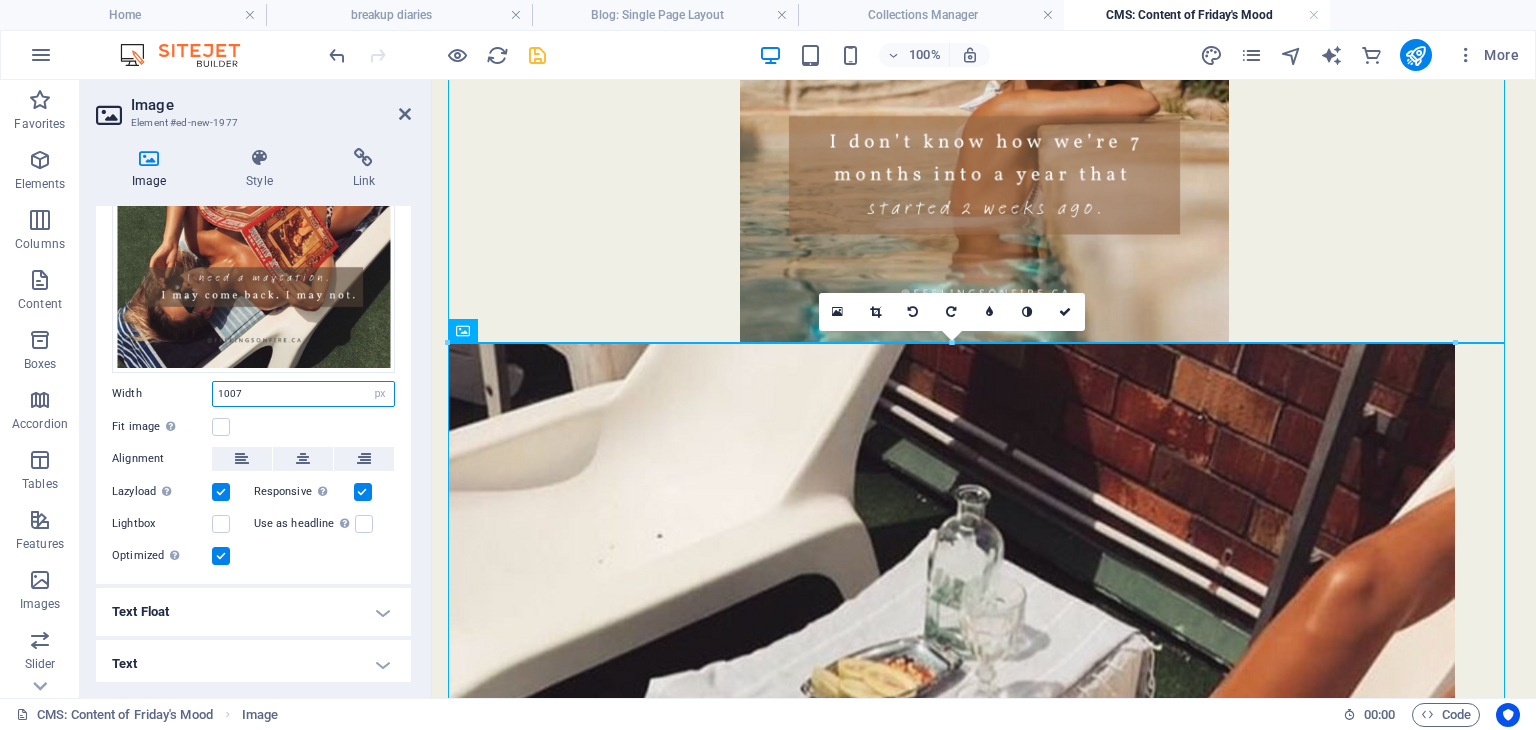 click on "1007" at bounding box center (303, 394) 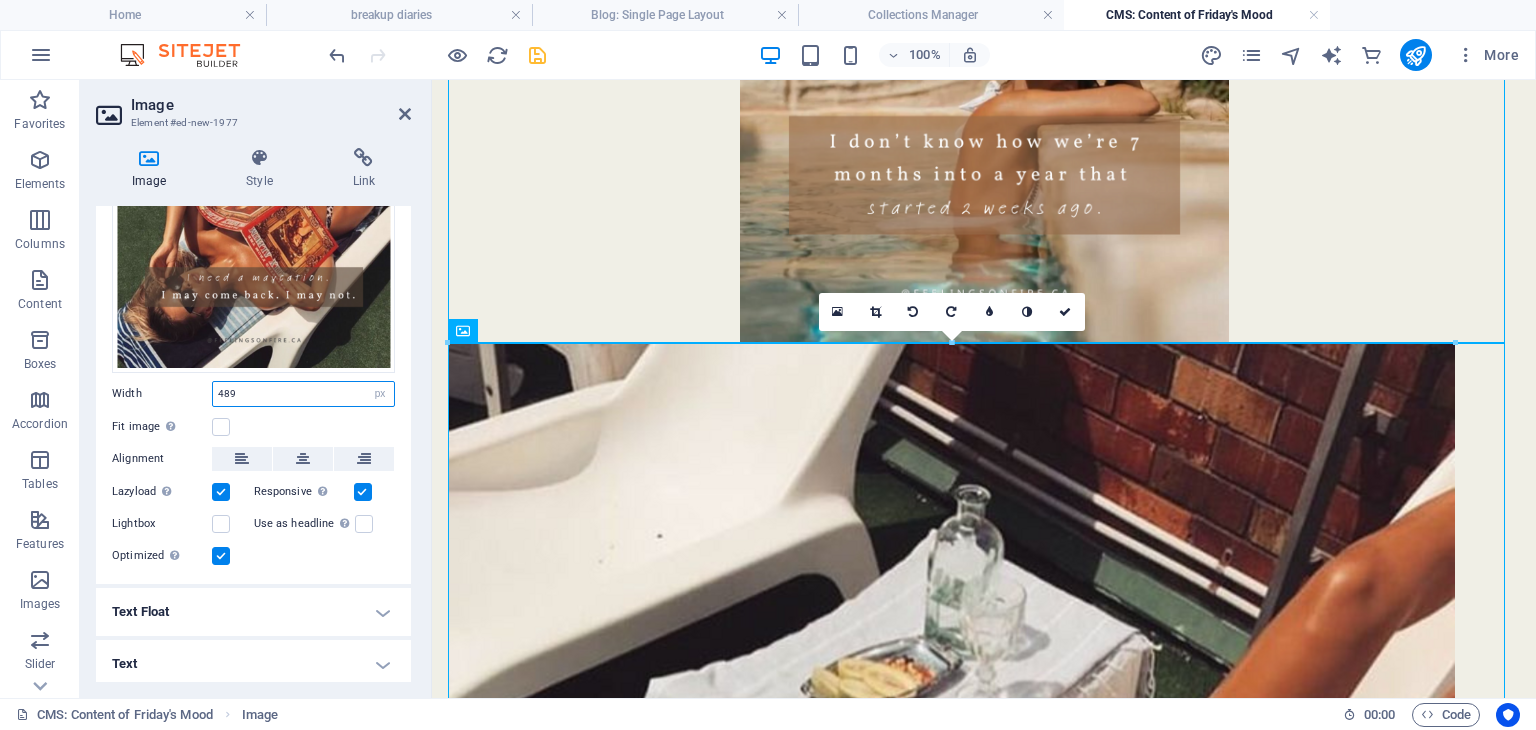 type on "489" 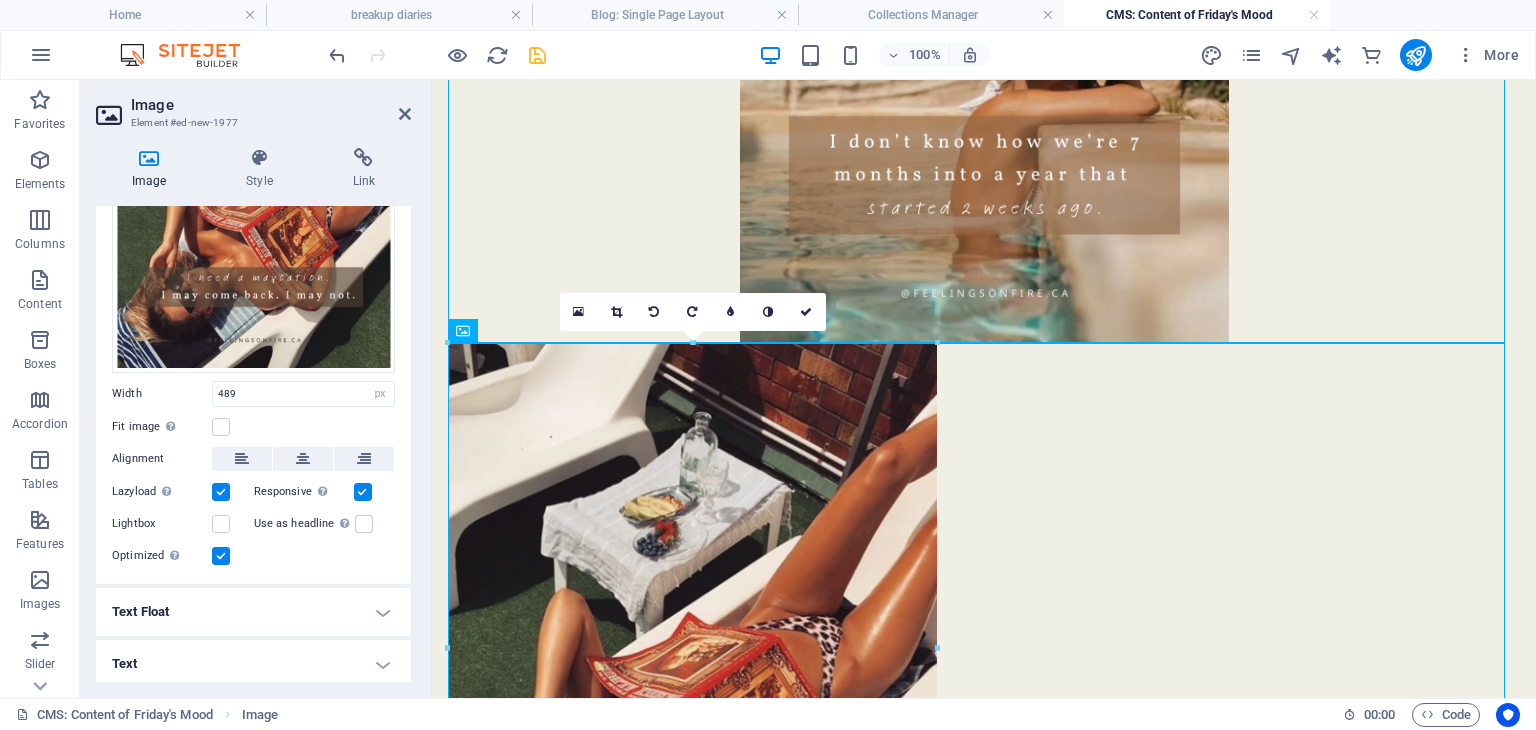 click on "Width" at bounding box center [162, 393] 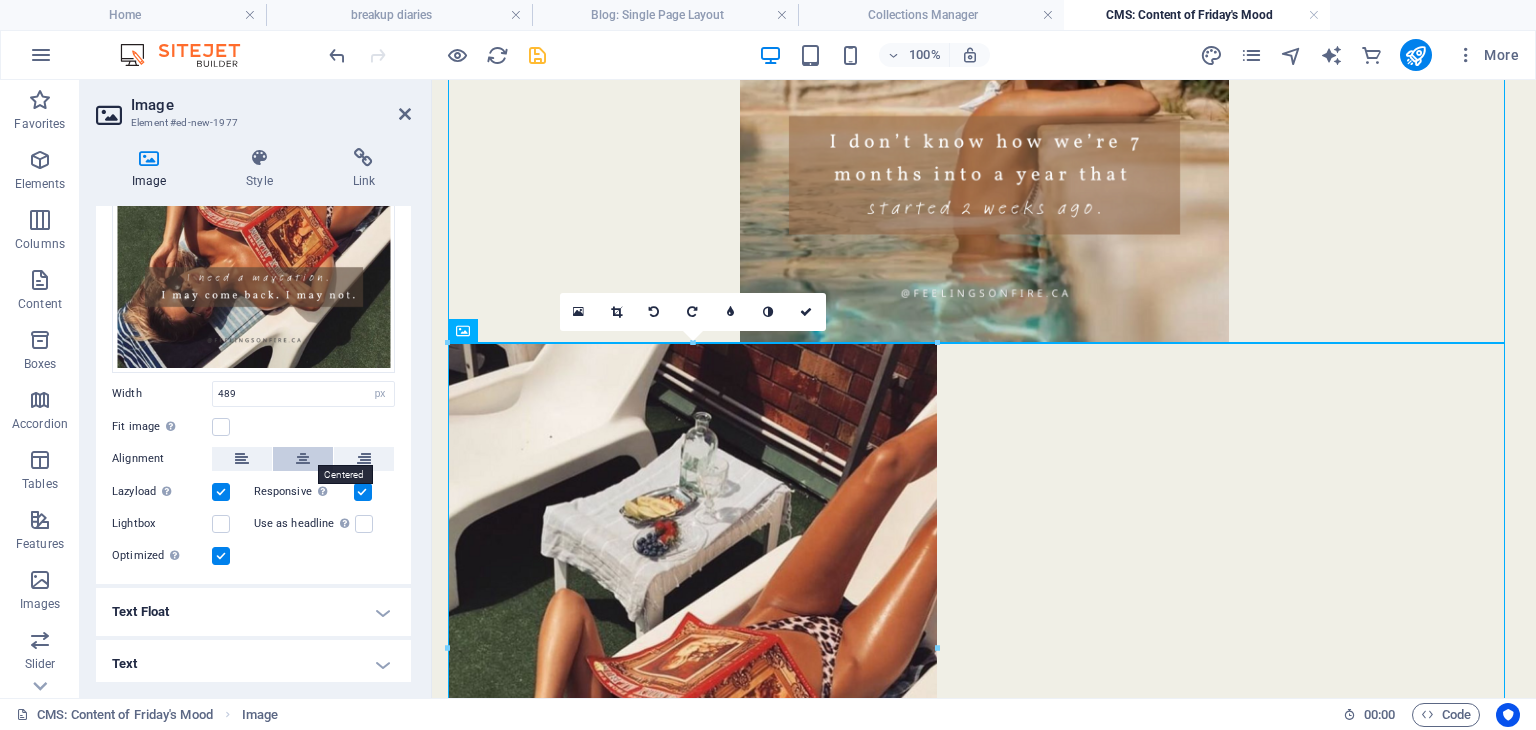 click at bounding box center [303, 459] 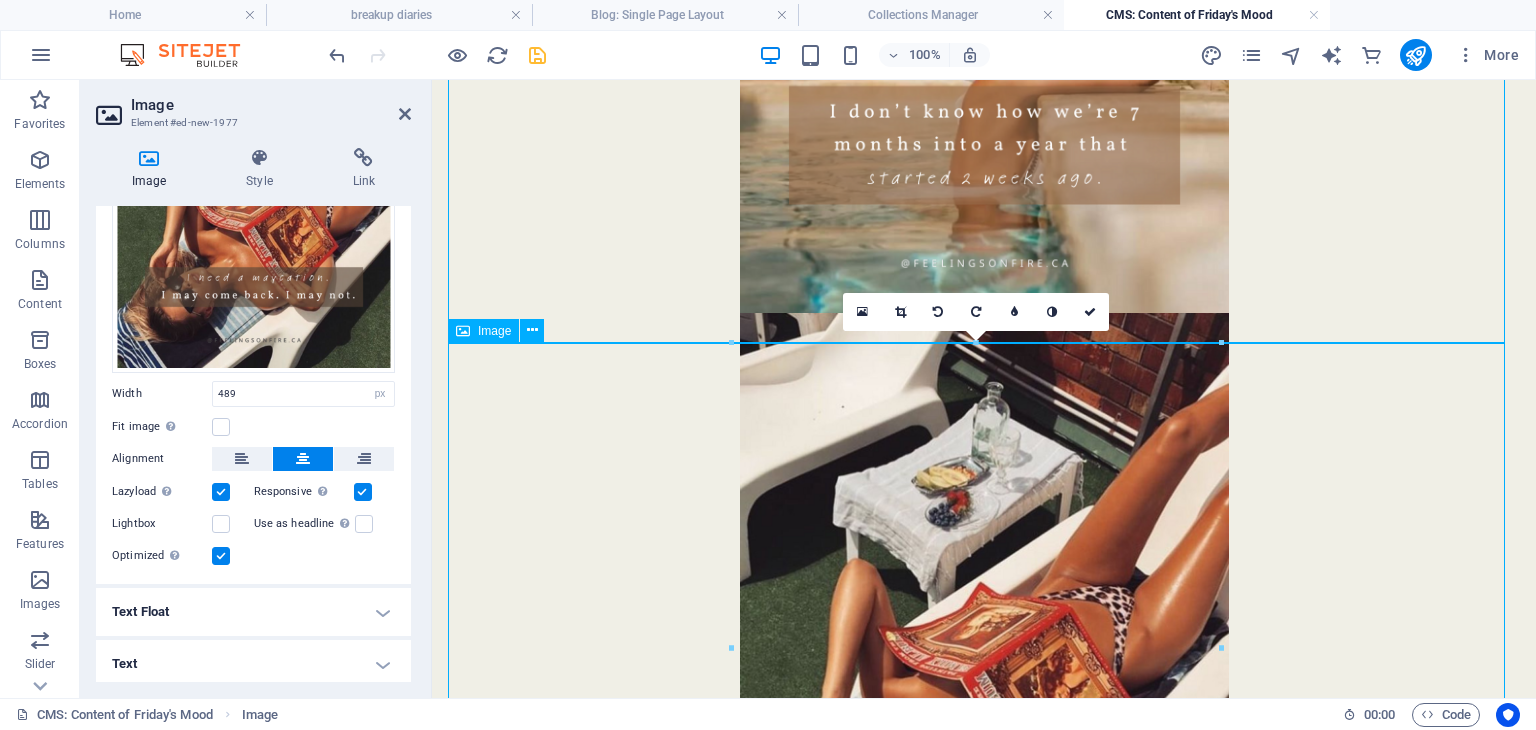 scroll, scrollTop: 888, scrollLeft: 0, axis: vertical 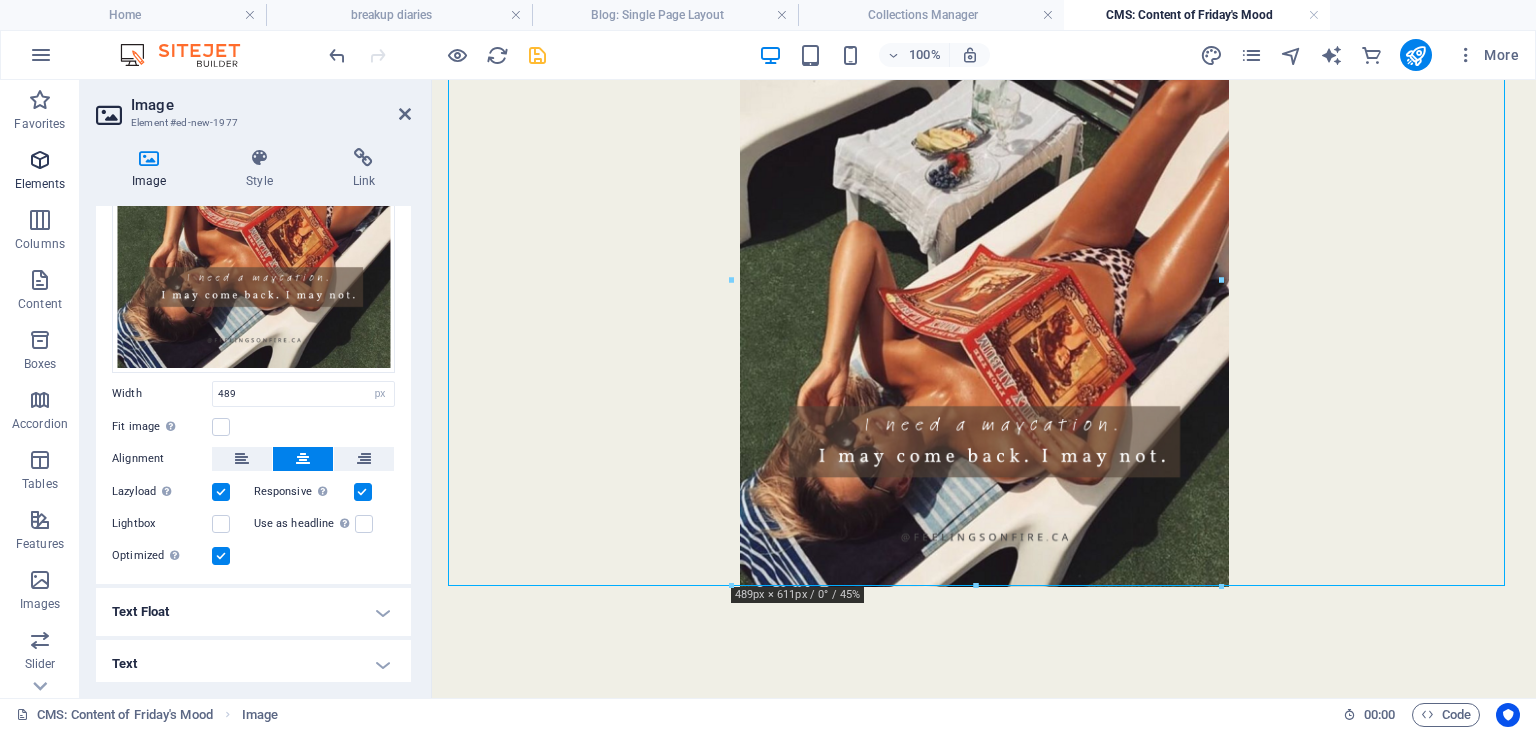 click at bounding box center (40, 160) 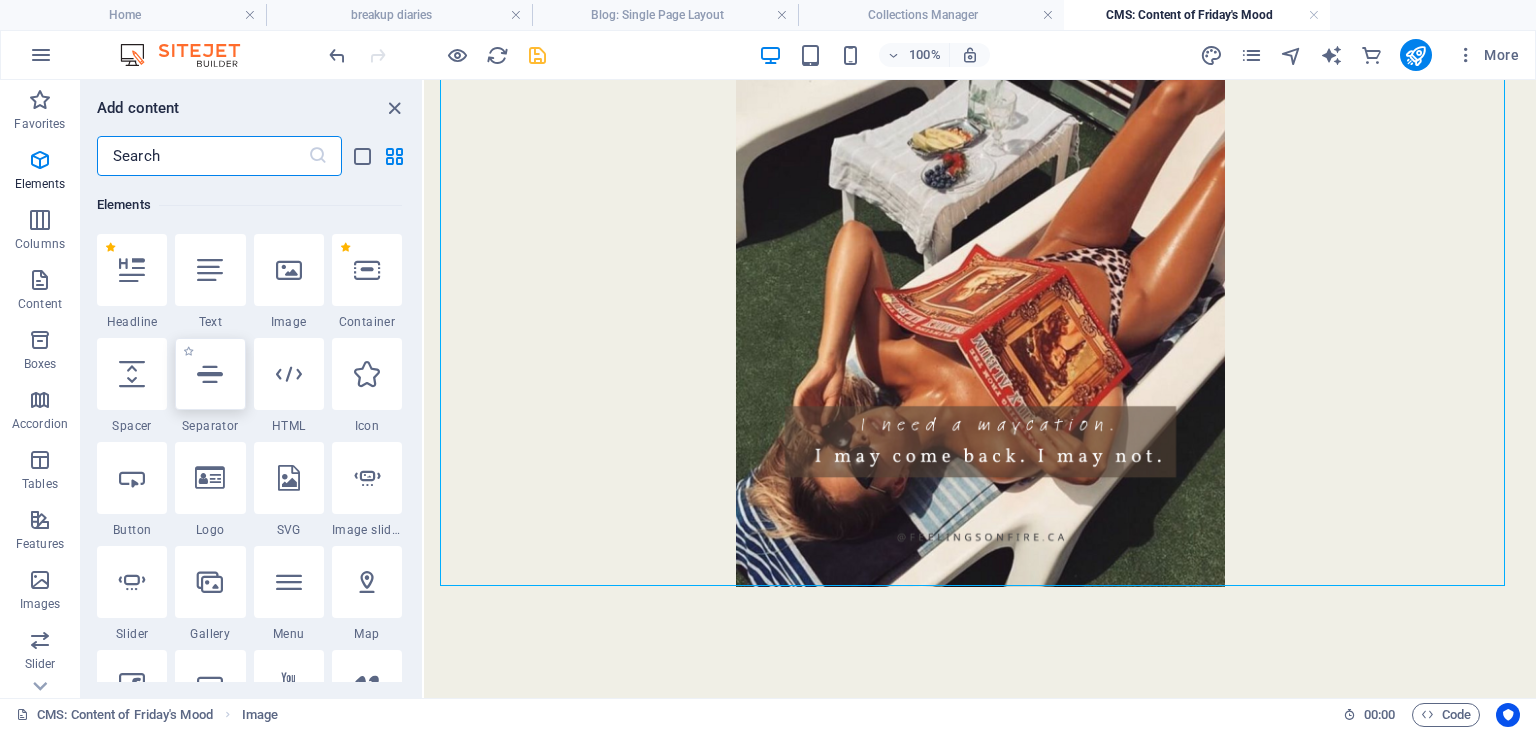 scroll, scrollTop: 212, scrollLeft: 0, axis: vertical 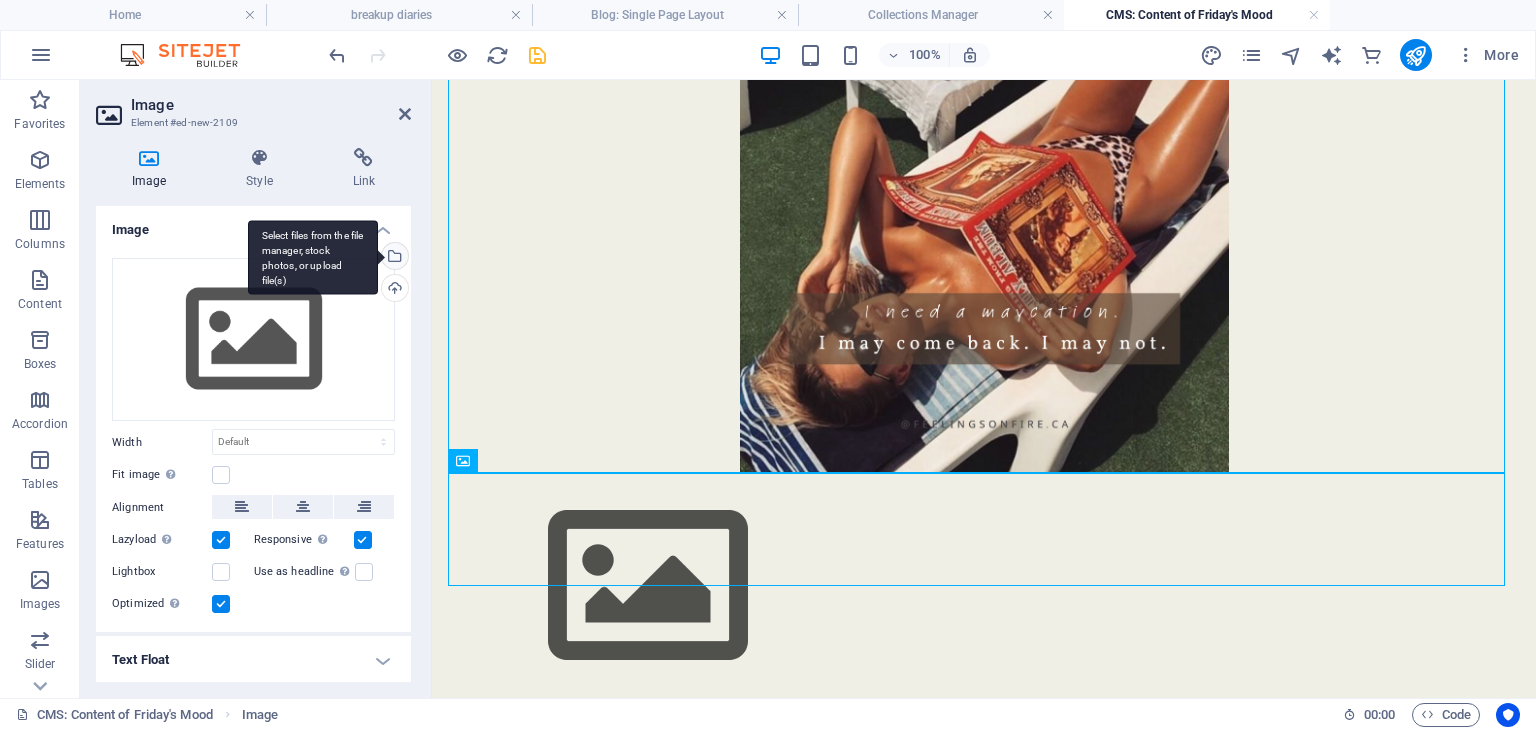 click on "Select files from the file manager, stock photos, or upload file(s)" at bounding box center (313, 257) 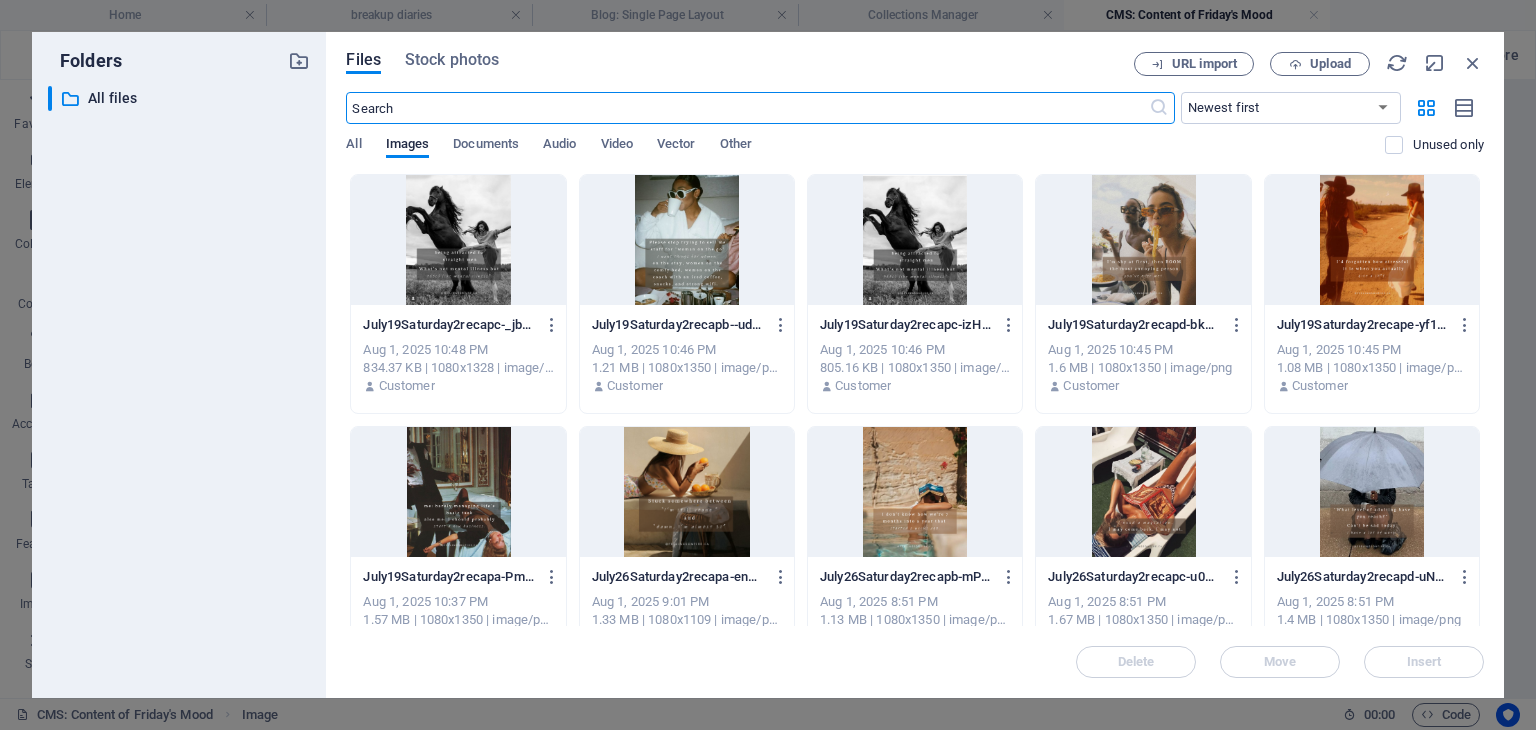 scroll, scrollTop: 589, scrollLeft: 0, axis: vertical 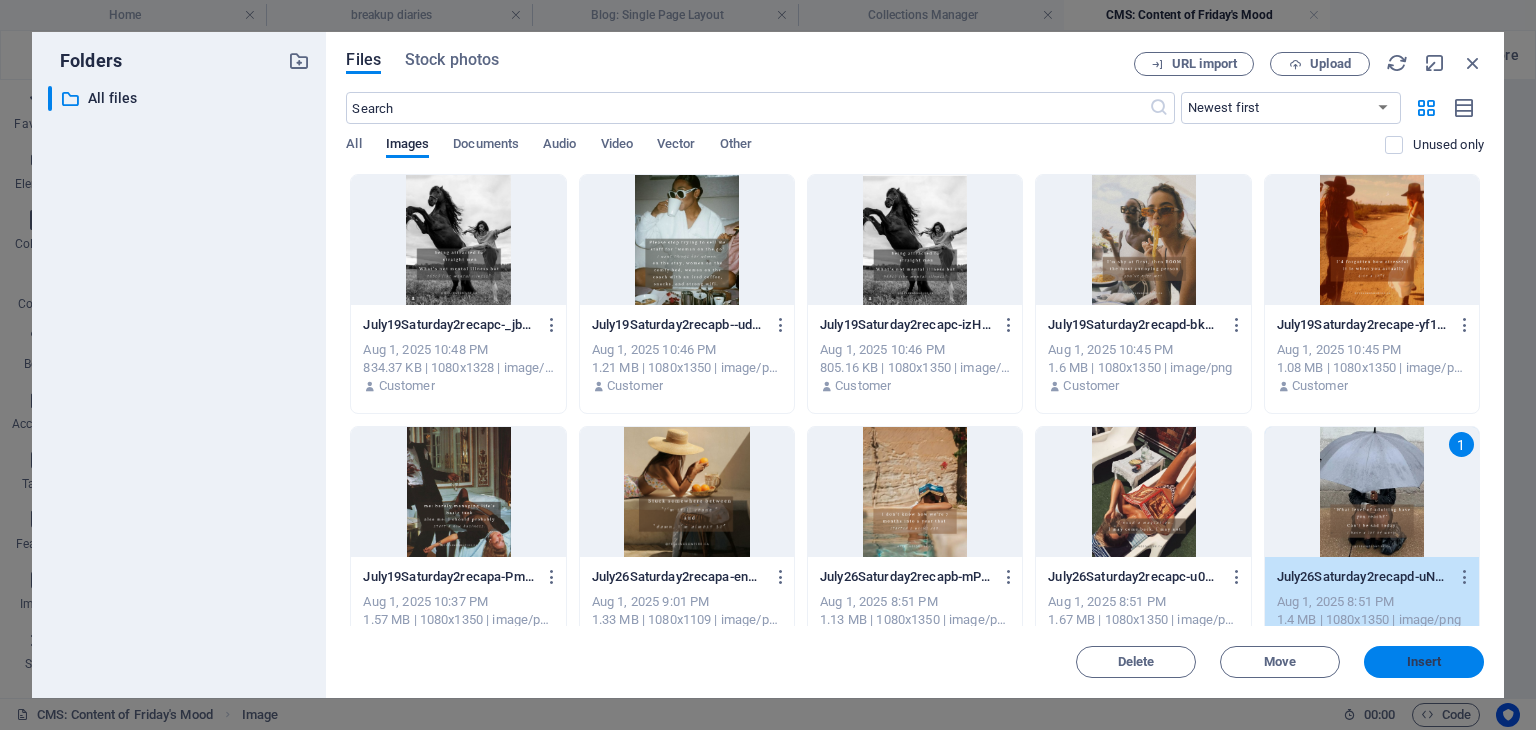 click on "Insert" at bounding box center (1424, 662) 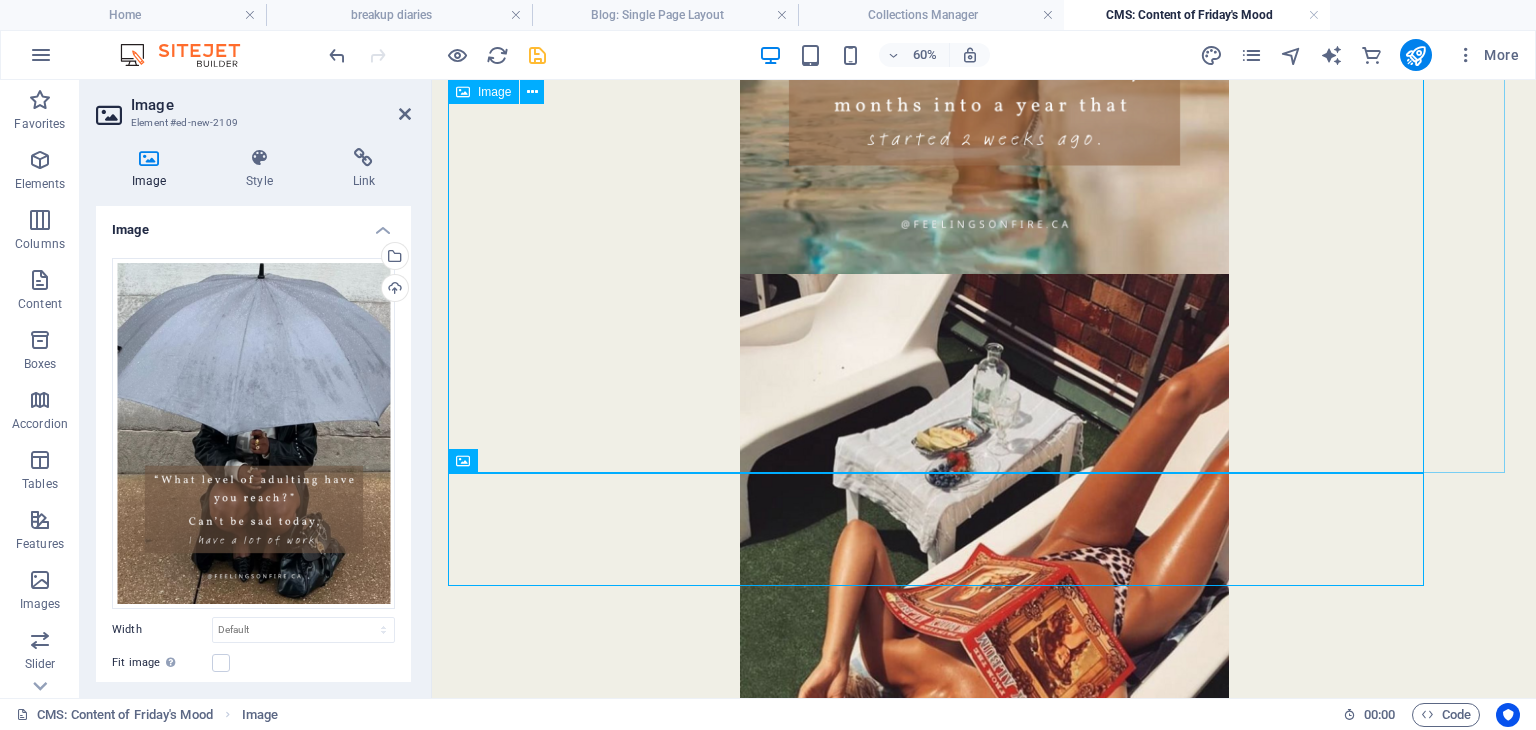 scroll, scrollTop: 1001, scrollLeft: 0, axis: vertical 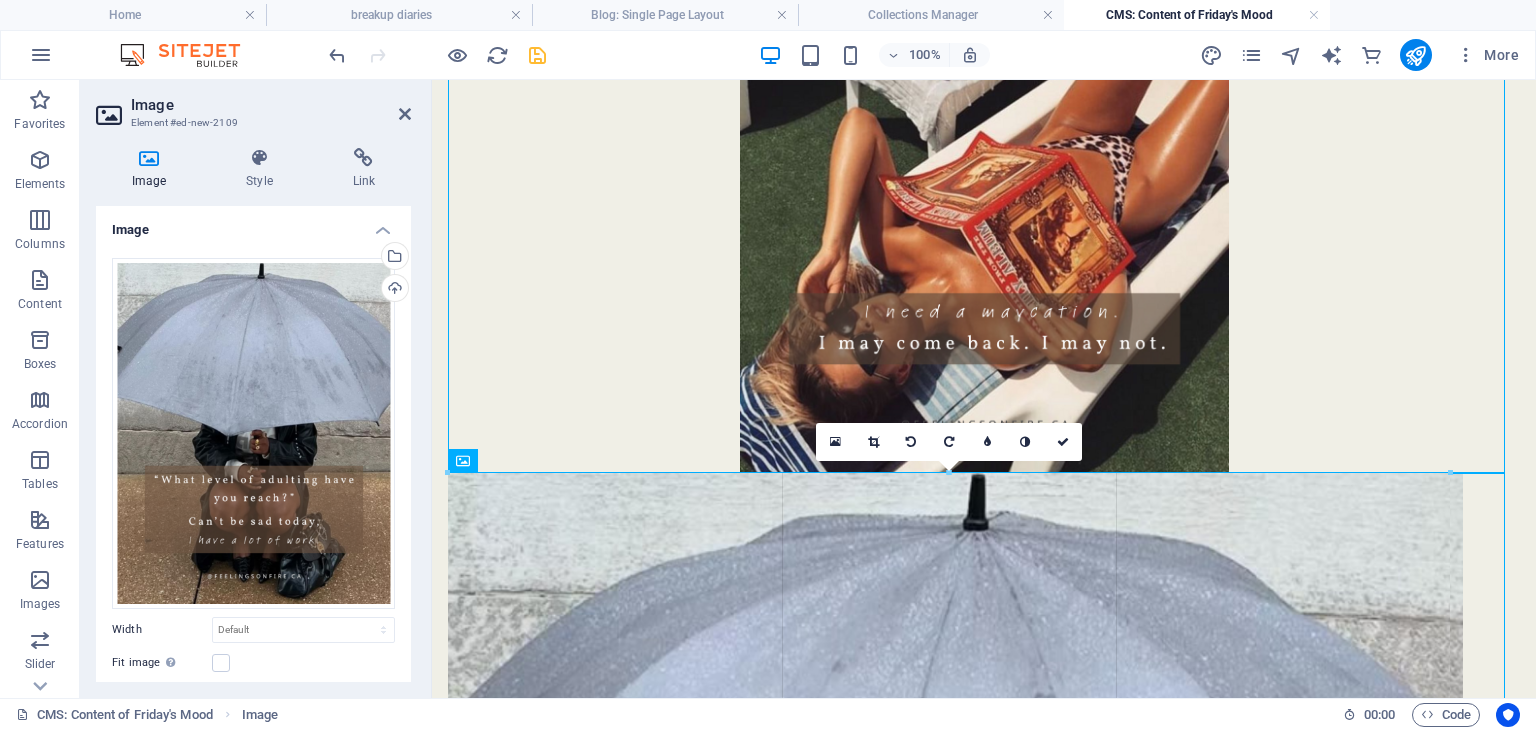 drag, startPoint x: 448, startPoint y: 475, endPoint x: 593, endPoint y: 543, distance: 160.15305 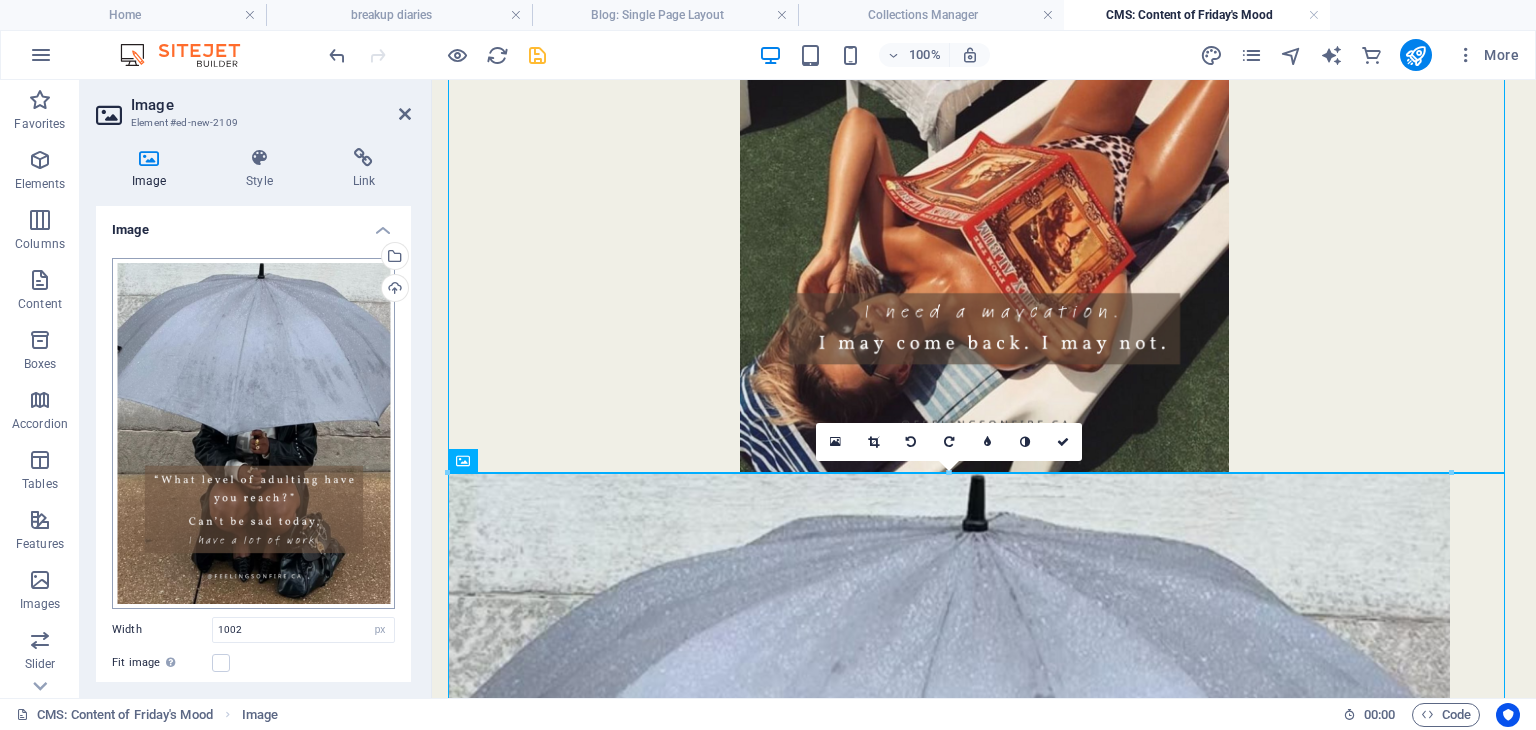 scroll, scrollTop: 200, scrollLeft: 0, axis: vertical 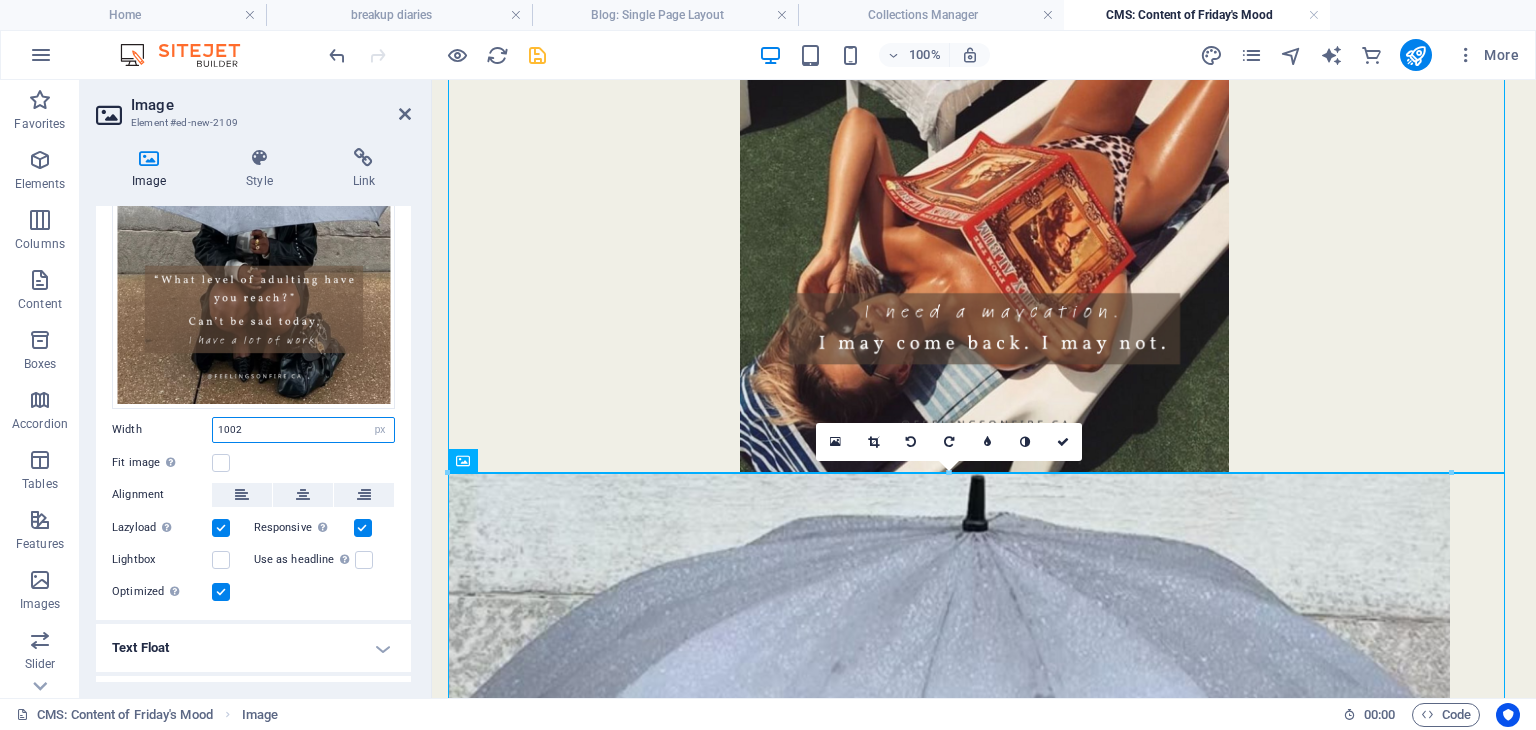 click on "1002" at bounding box center (303, 430) 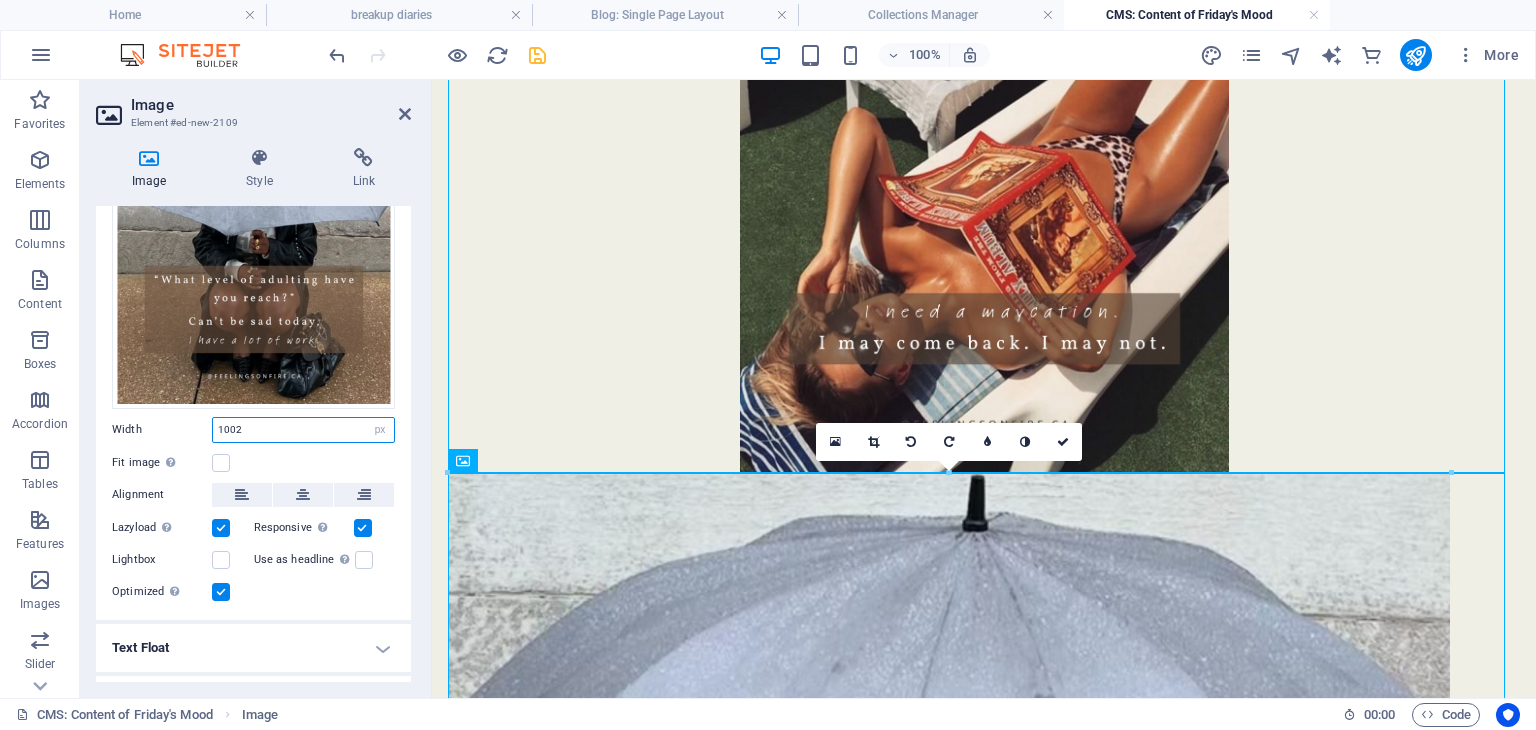 click on "1002" at bounding box center (303, 430) 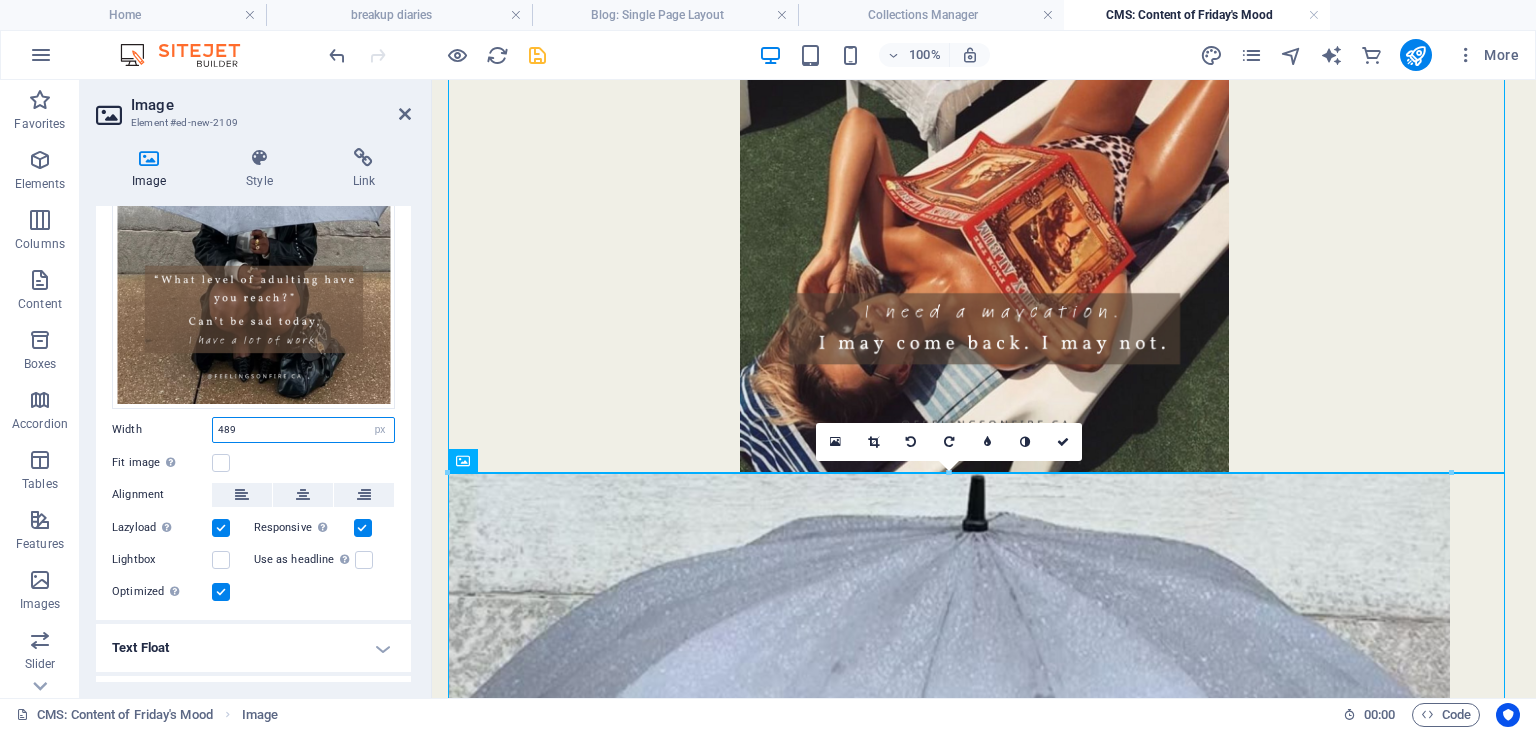 type on "489" 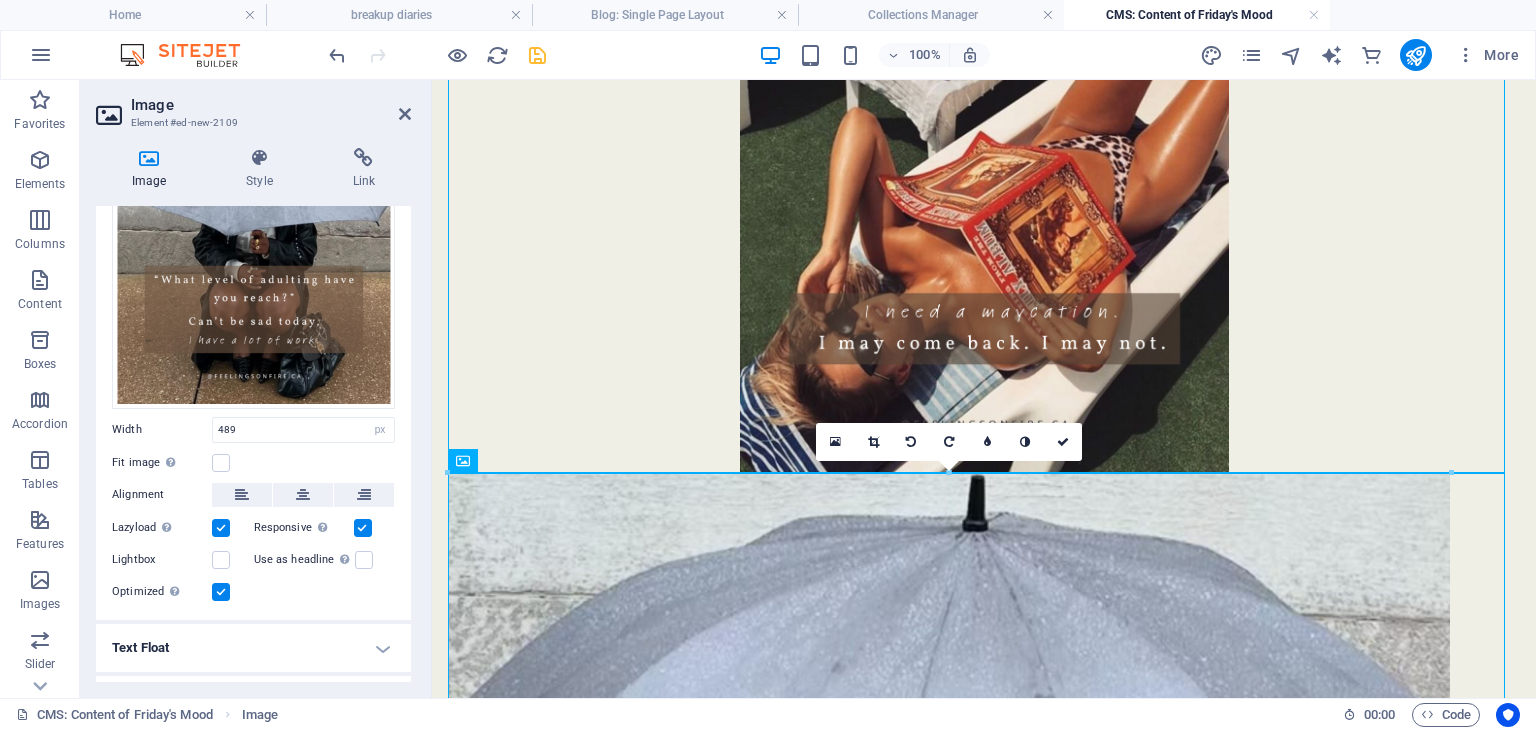 click on "Width" at bounding box center (162, 429) 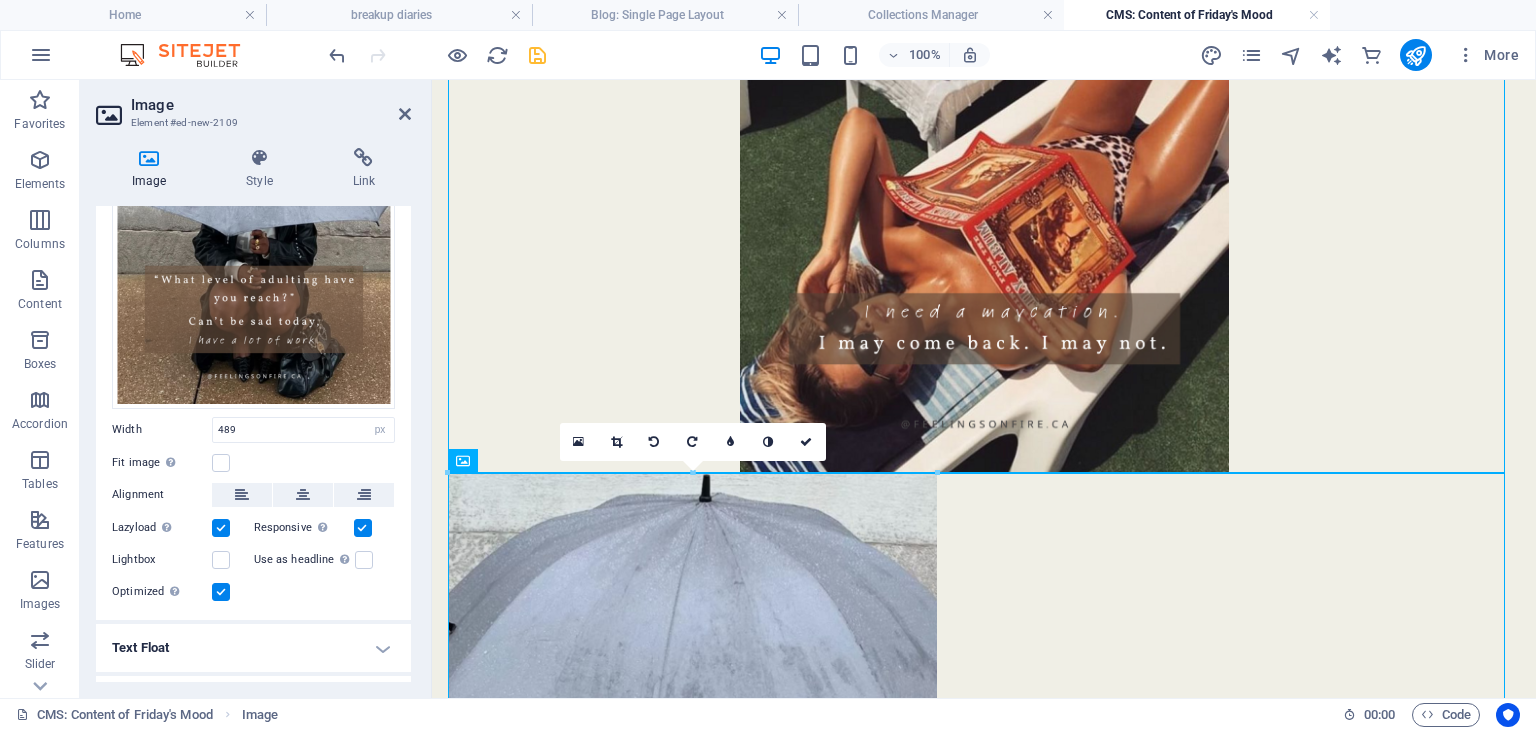 click at bounding box center [537, 55] 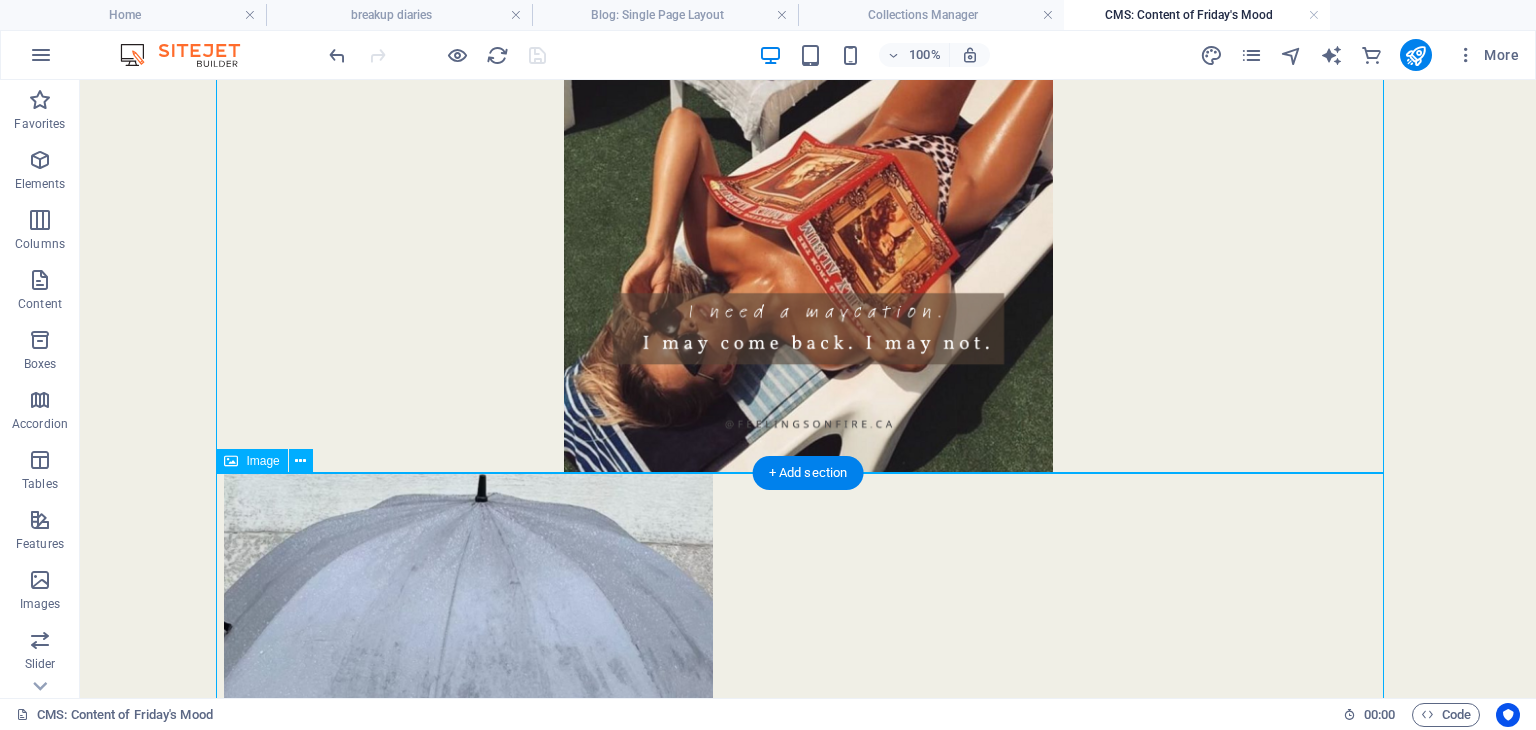 click at bounding box center (808, 779) 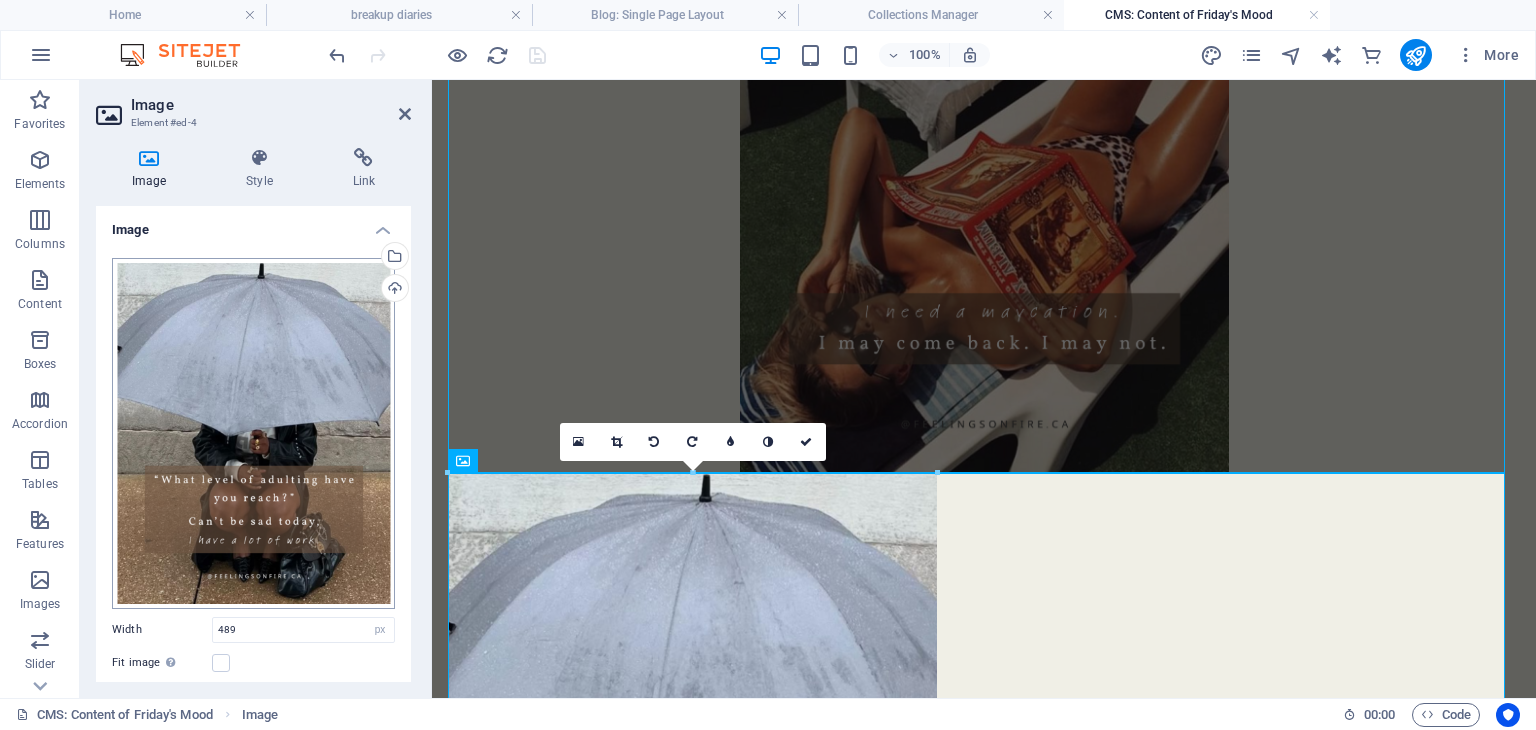 scroll, scrollTop: 236, scrollLeft: 0, axis: vertical 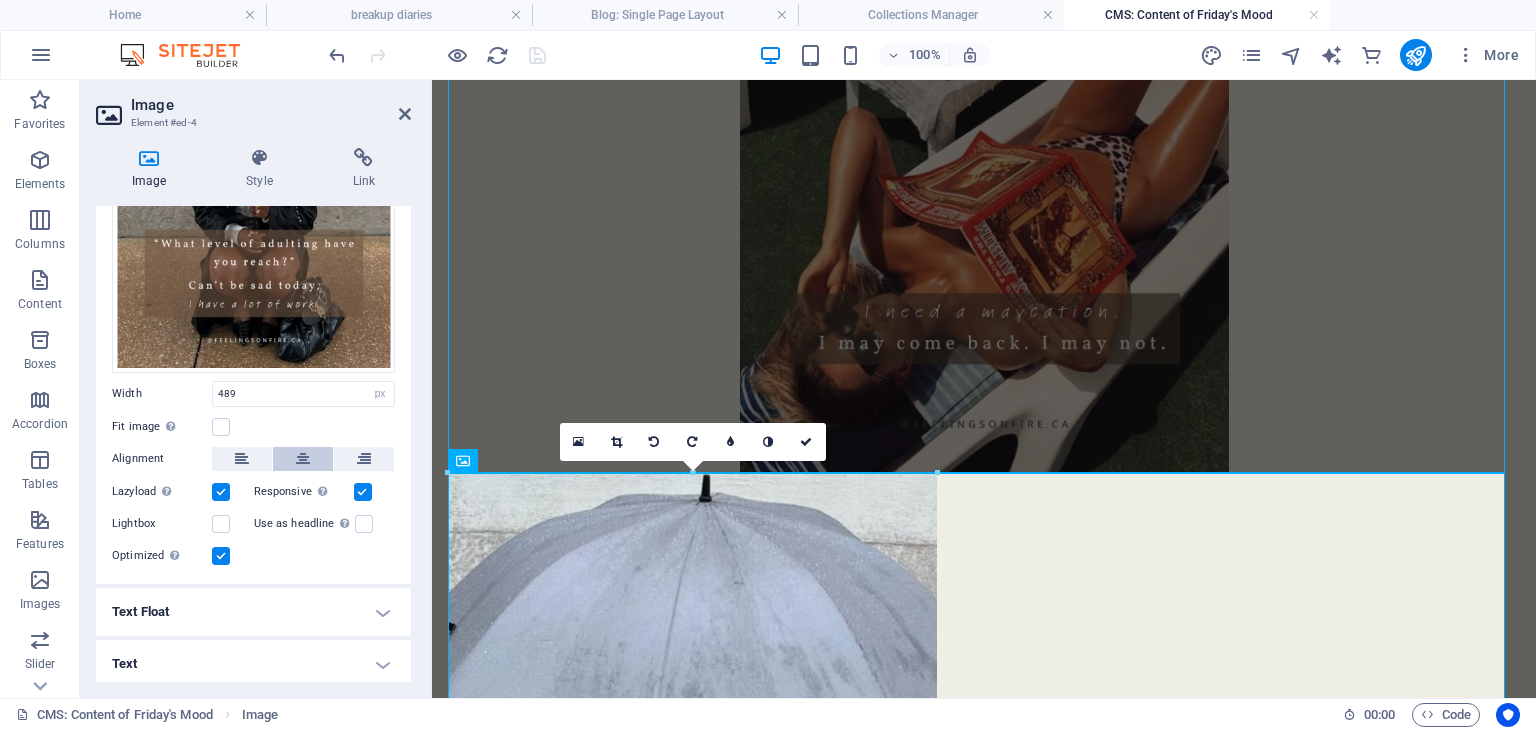click at bounding box center [303, 459] 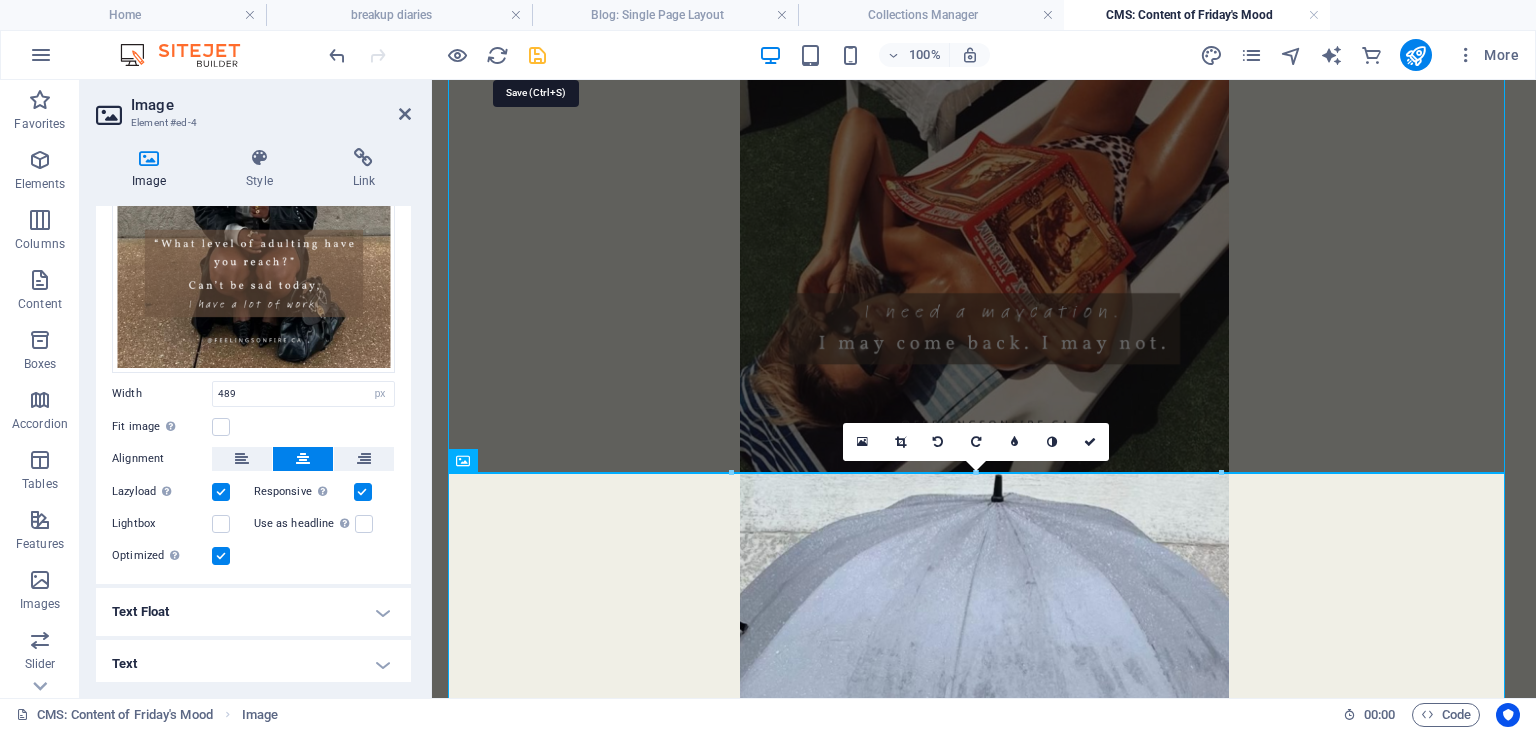 drag, startPoint x: 532, startPoint y: 57, endPoint x: 540, endPoint y: 289, distance: 232.1379 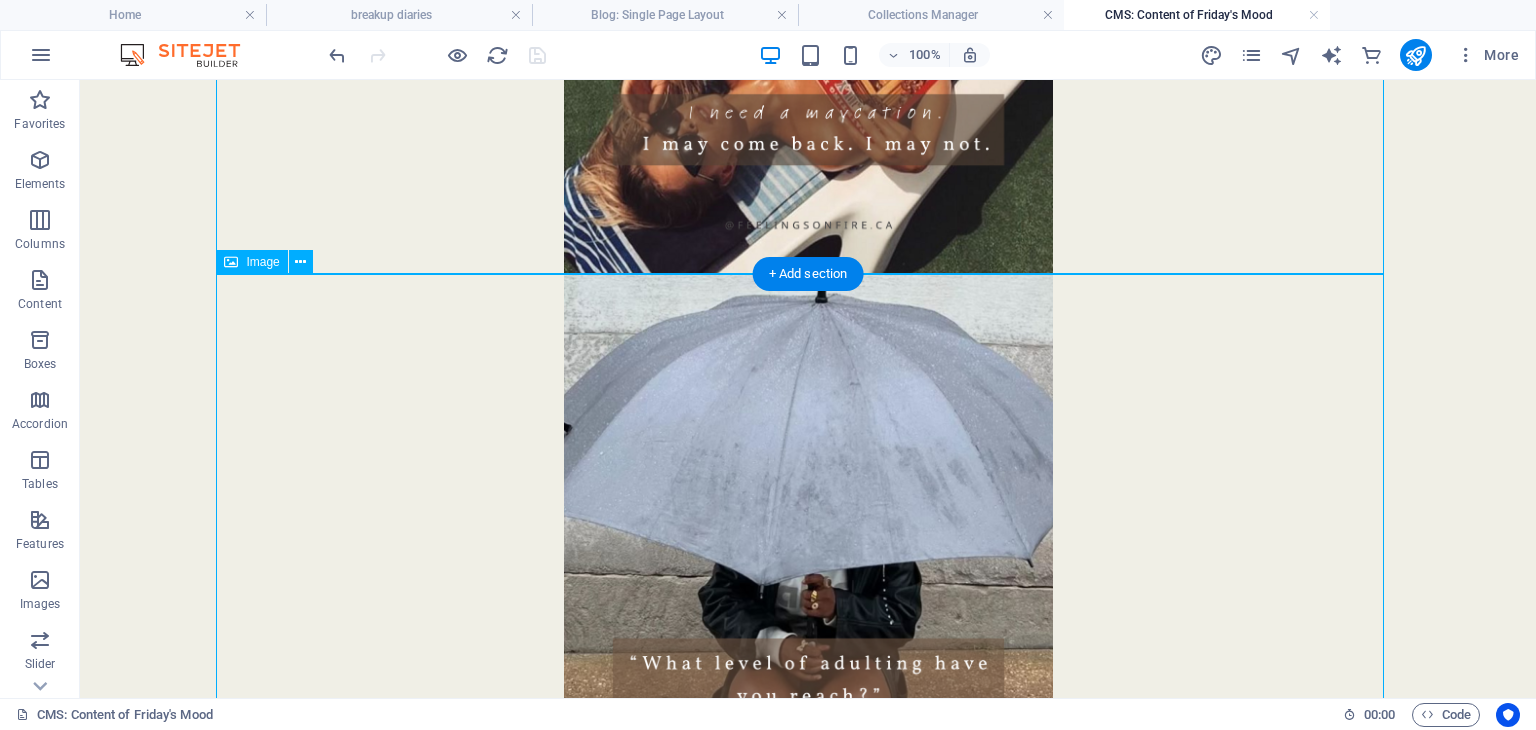 scroll, scrollTop: 1500, scrollLeft: 0, axis: vertical 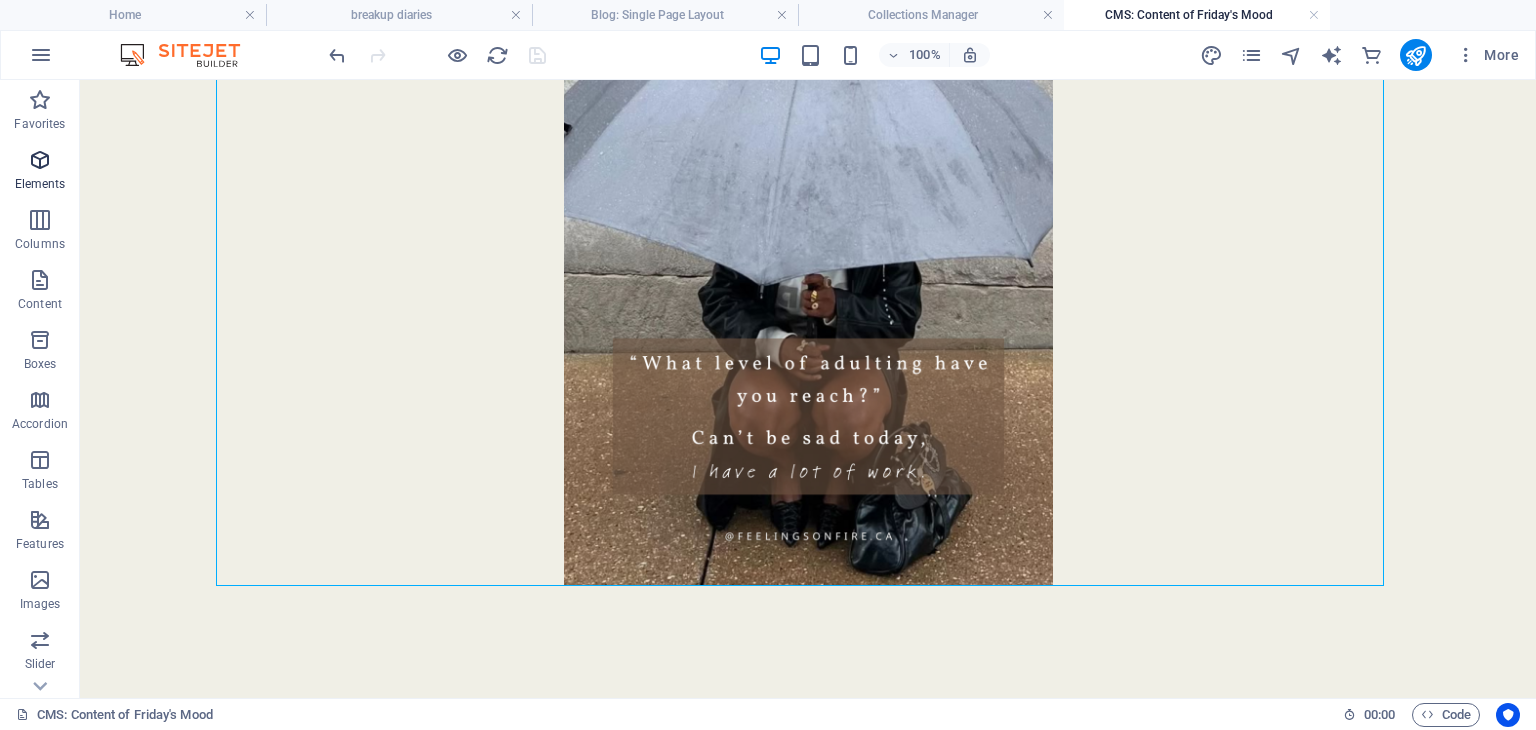 click at bounding box center [40, 160] 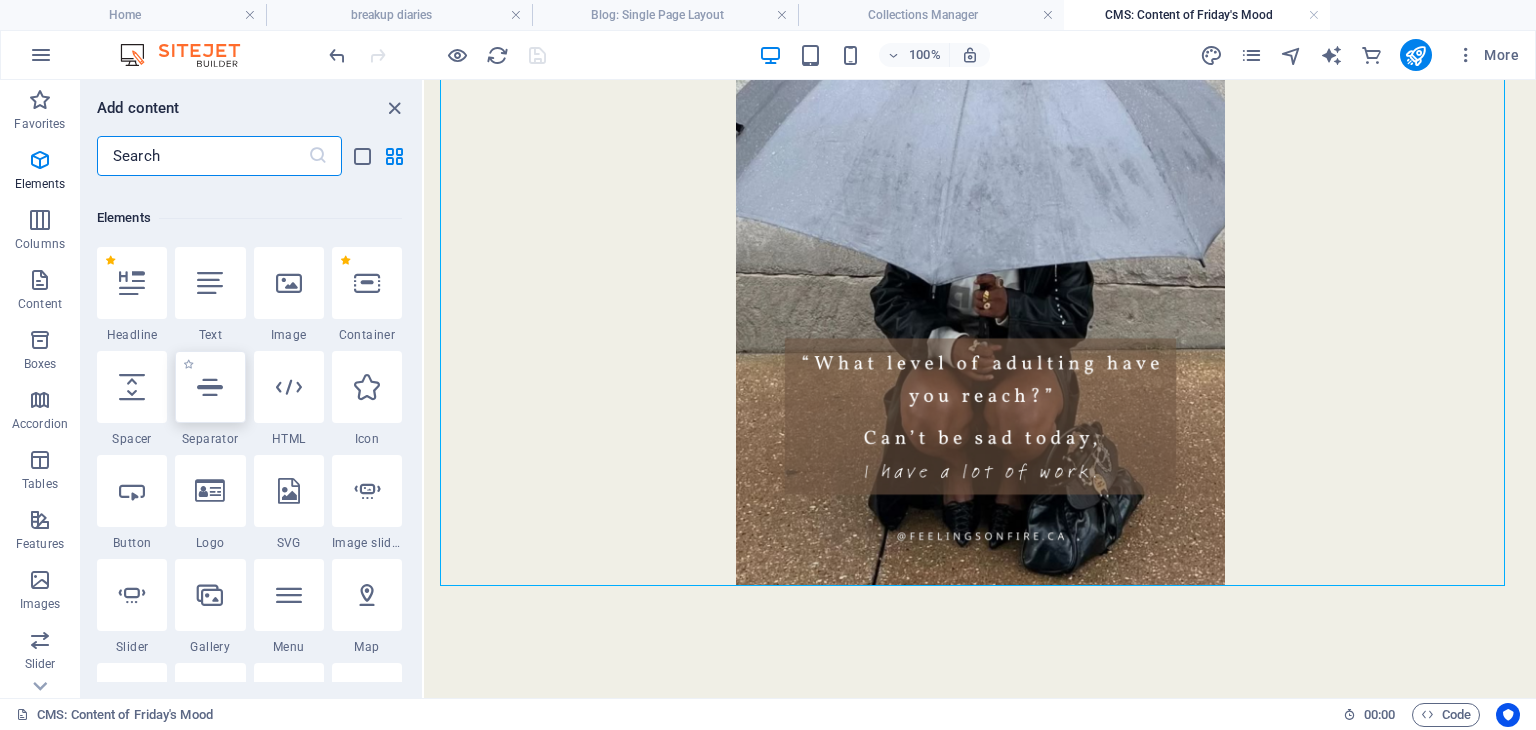 scroll, scrollTop: 212, scrollLeft: 0, axis: vertical 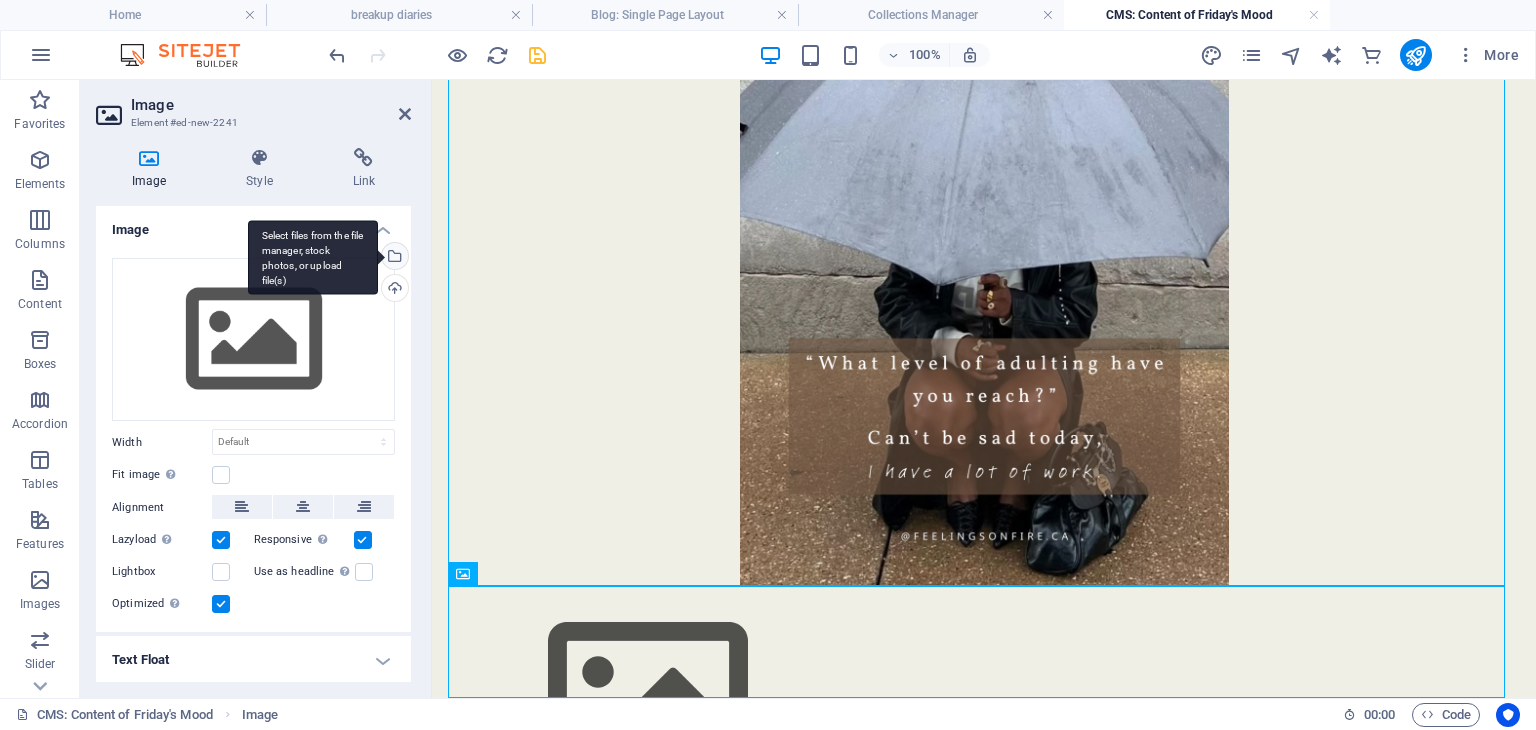 click on "Select files from the file manager, stock photos, or upload file(s)" at bounding box center [313, 257] 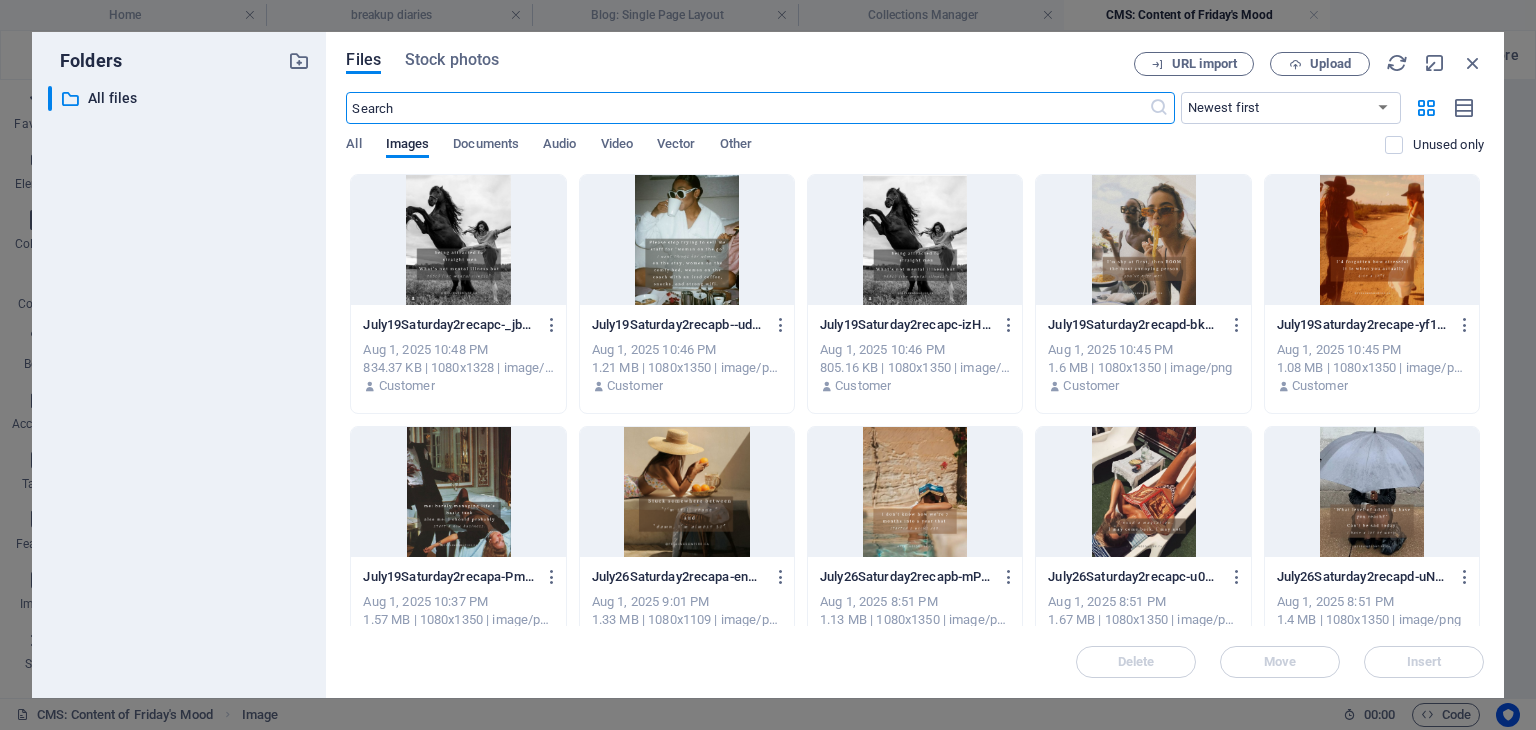 scroll, scrollTop: 1201, scrollLeft: 0, axis: vertical 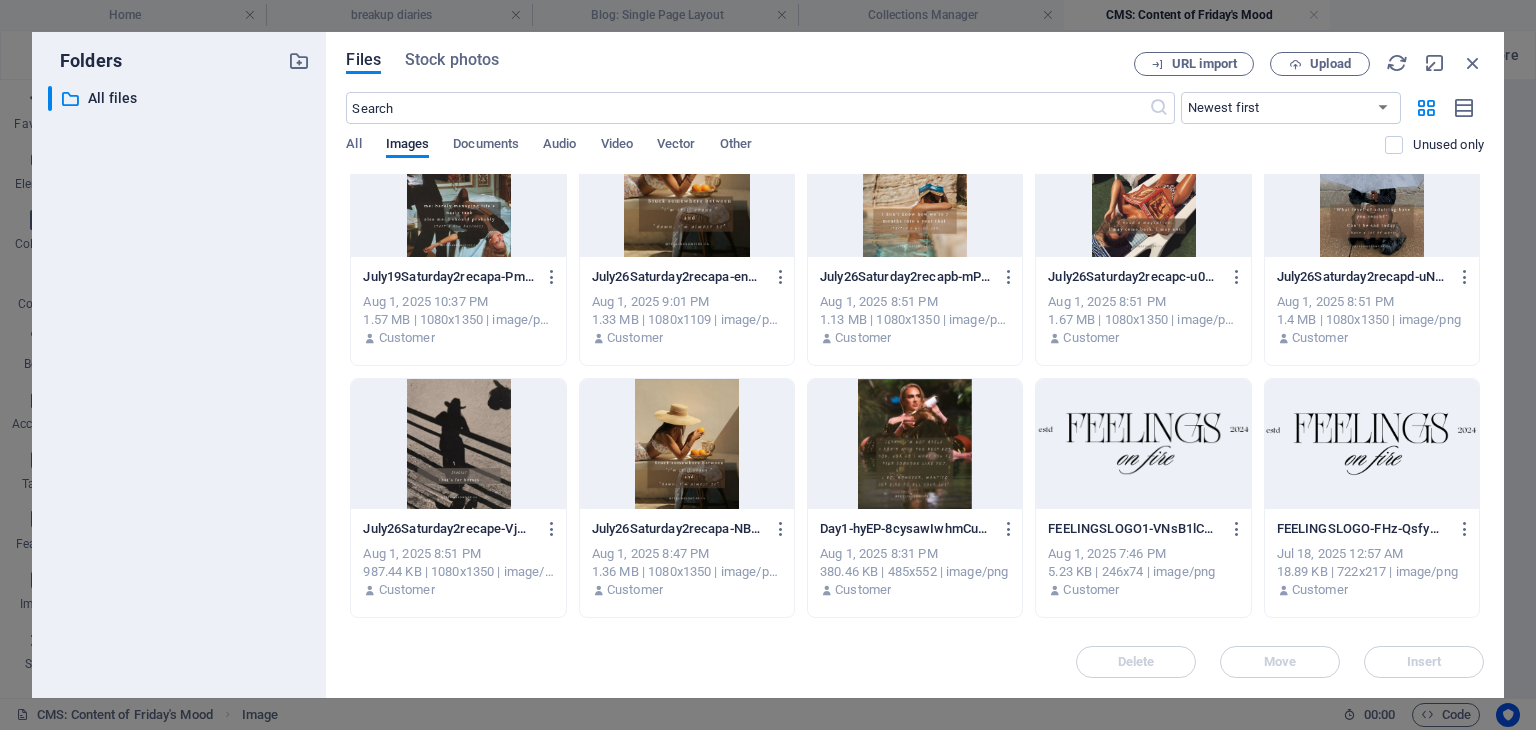 click on "July26Saturday2recape-Vjm3N1Rbu5lEZOrw-Jb8Tg.png July26Saturday2recape-Vjm3N1Rbu5lEZOrw-Jb8Tg.png Aug 1, 2025 8:51 PM 987.44 KB | 1080x1350 | image/png Customer" at bounding box center [458, 560] 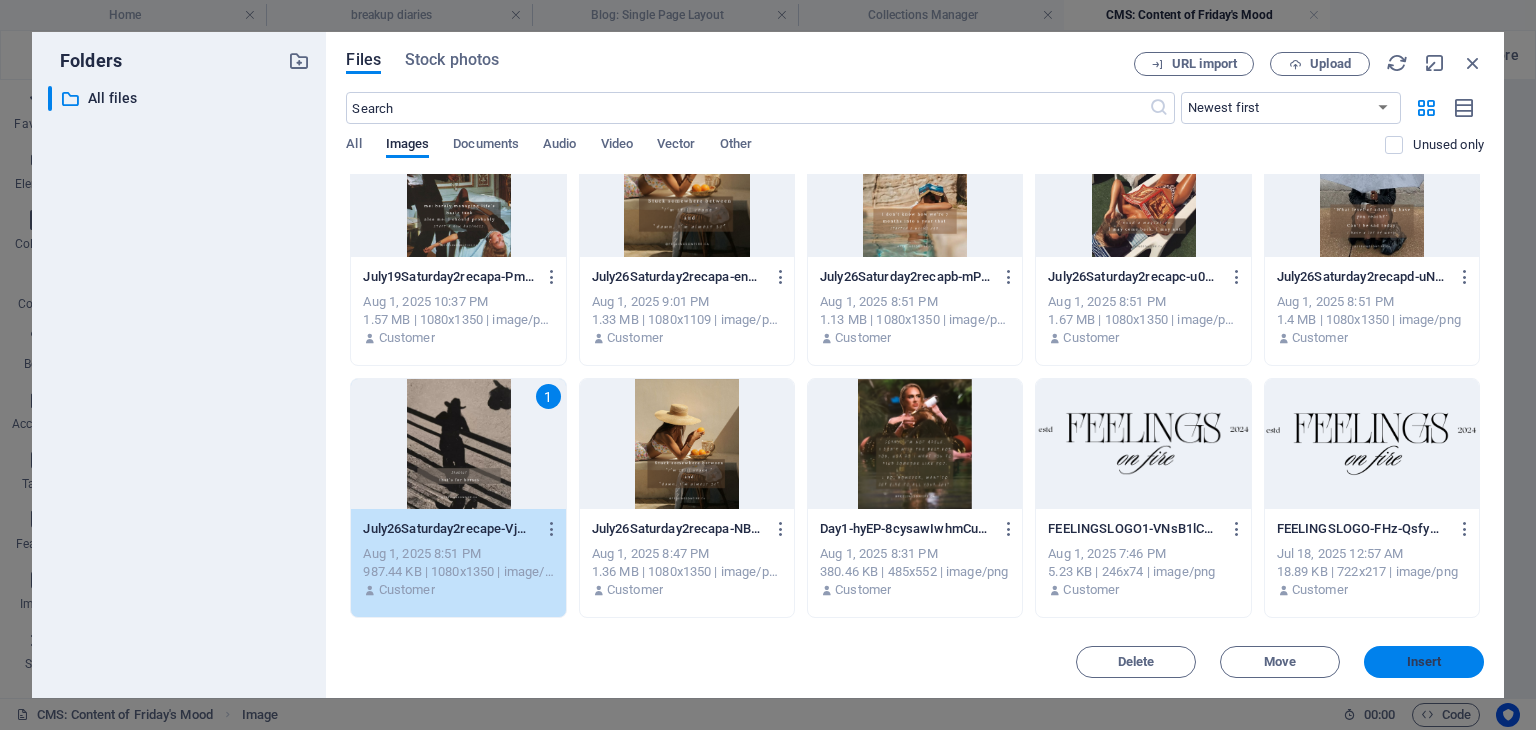 click on "Insert" at bounding box center (1424, 662) 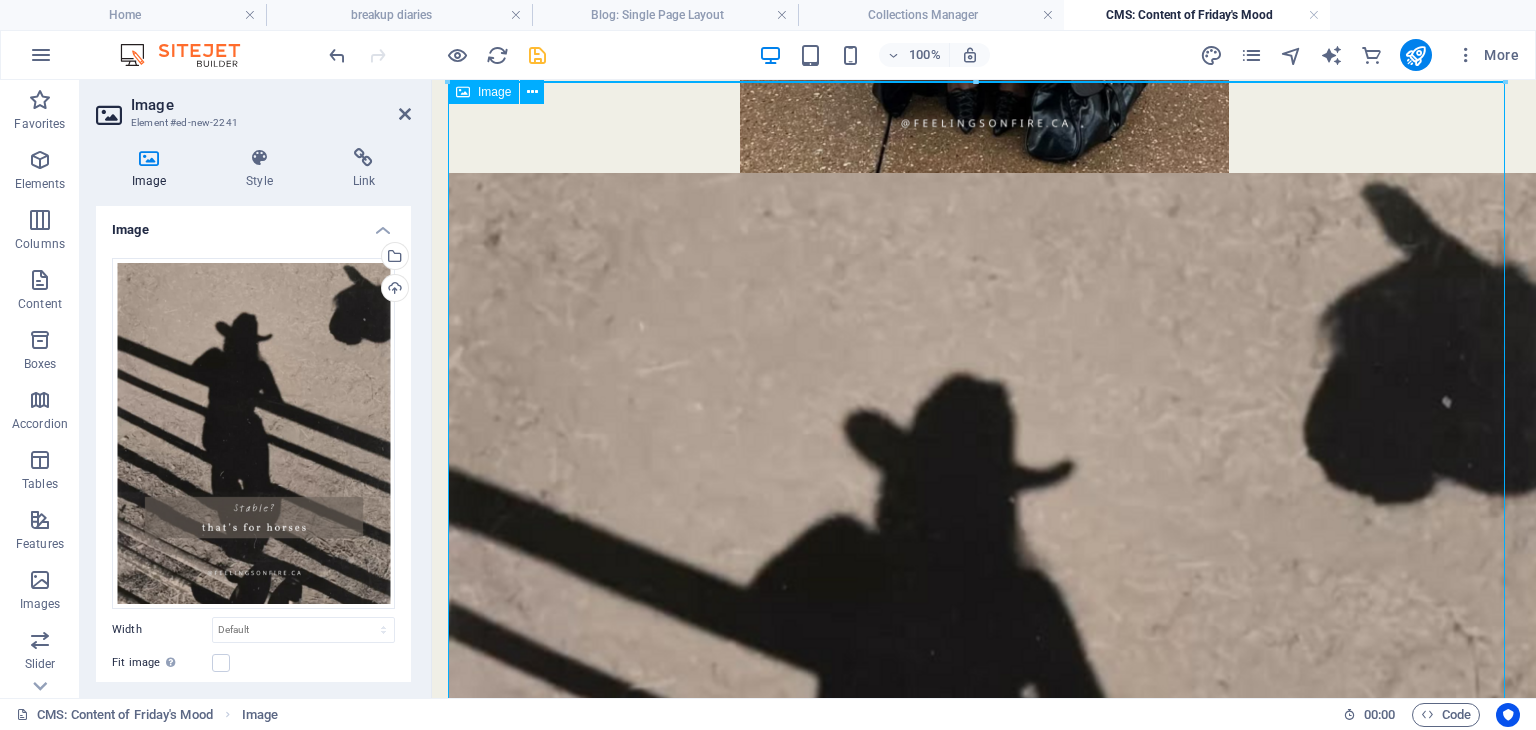 scroll, scrollTop: 1843, scrollLeft: 0, axis: vertical 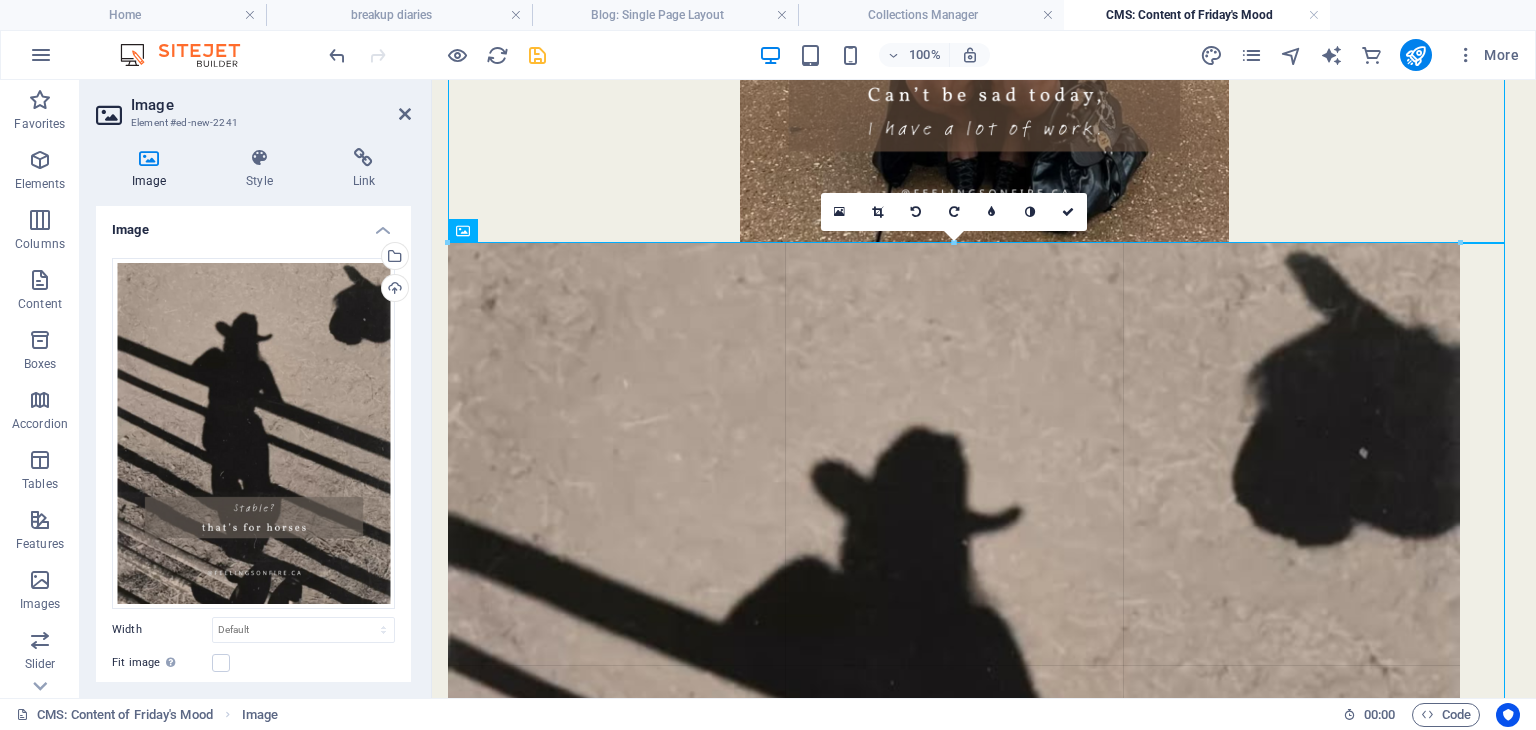 drag, startPoint x: 455, startPoint y: 242, endPoint x: 547, endPoint y: 312, distance: 115.60277 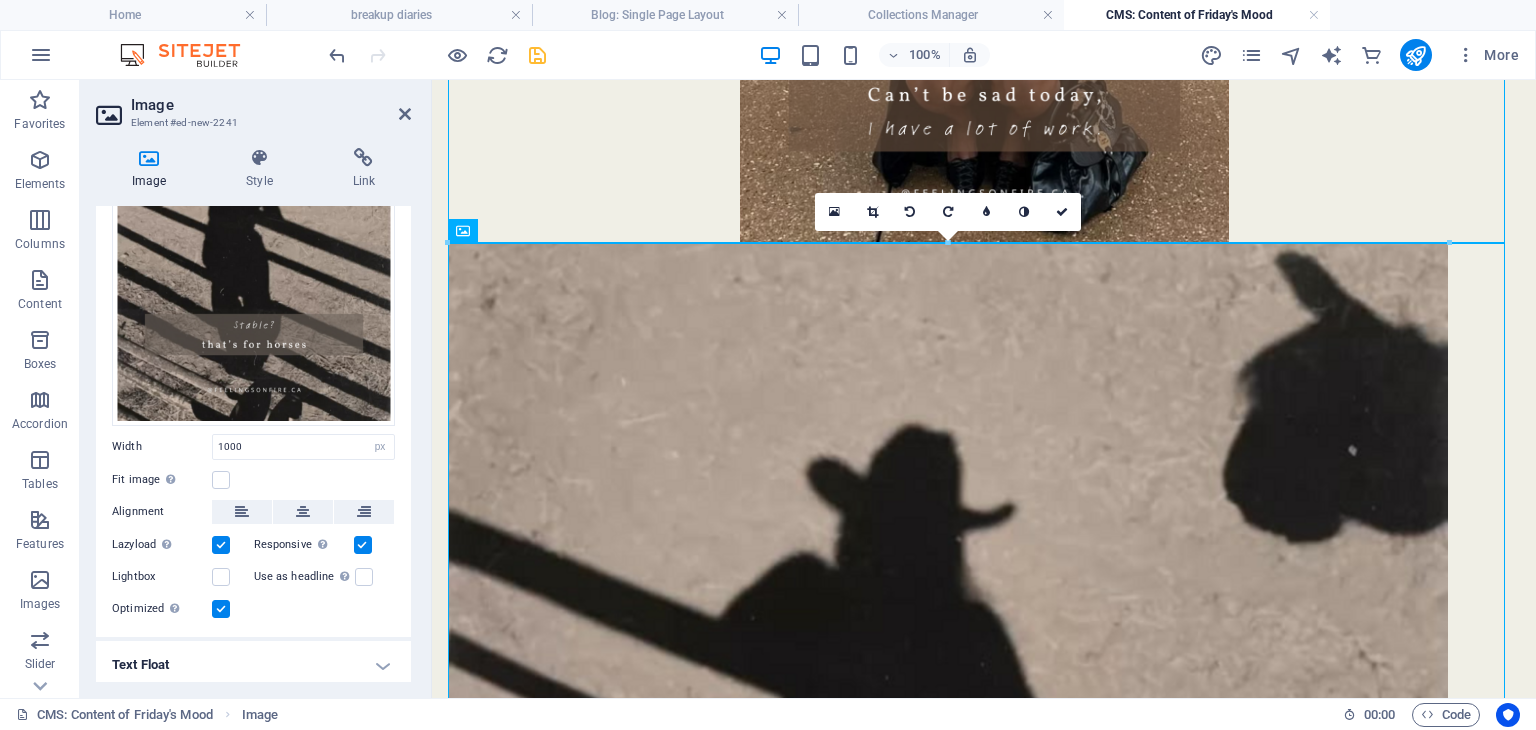 scroll, scrollTop: 236, scrollLeft: 0, axis: vertical 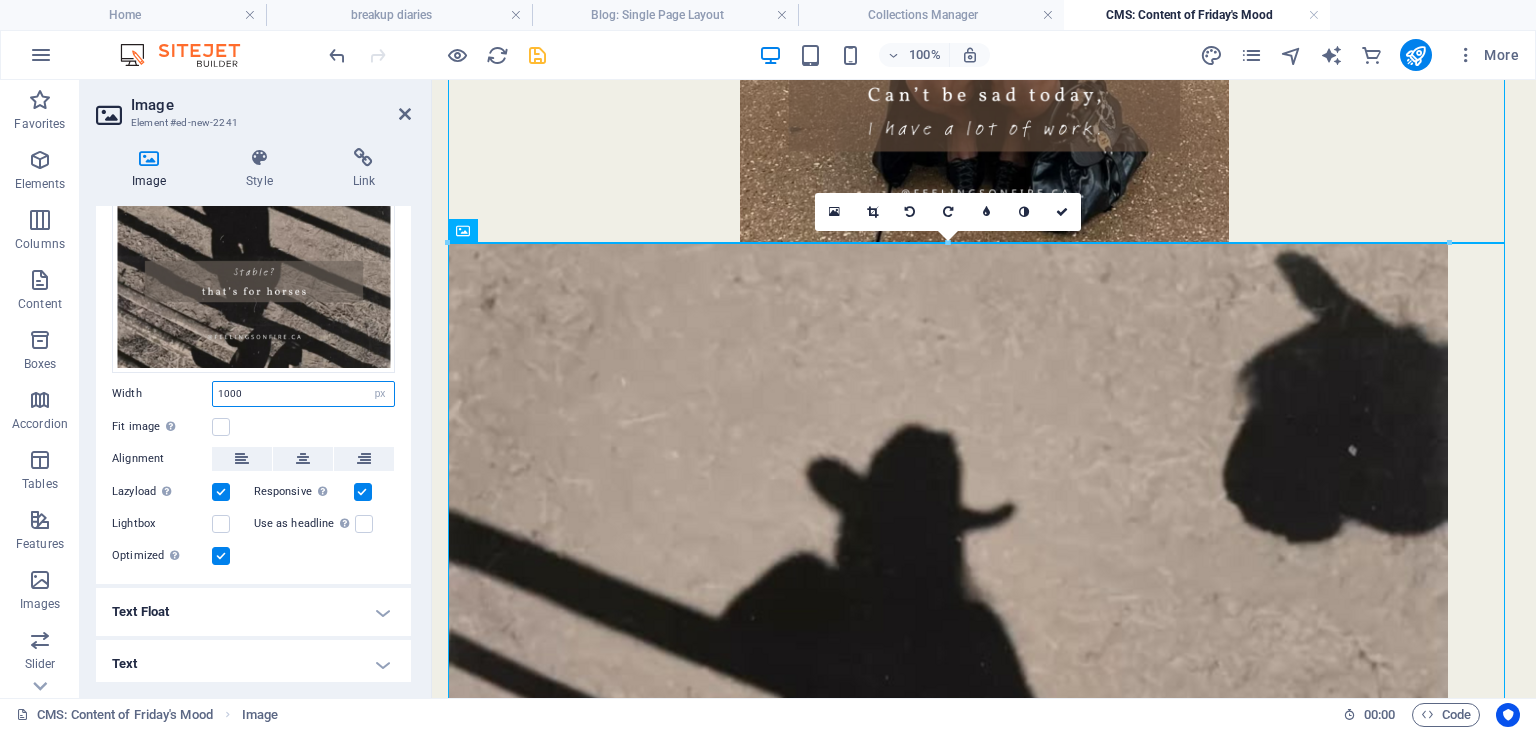 click on "1000" at bounding box center (303, 394) 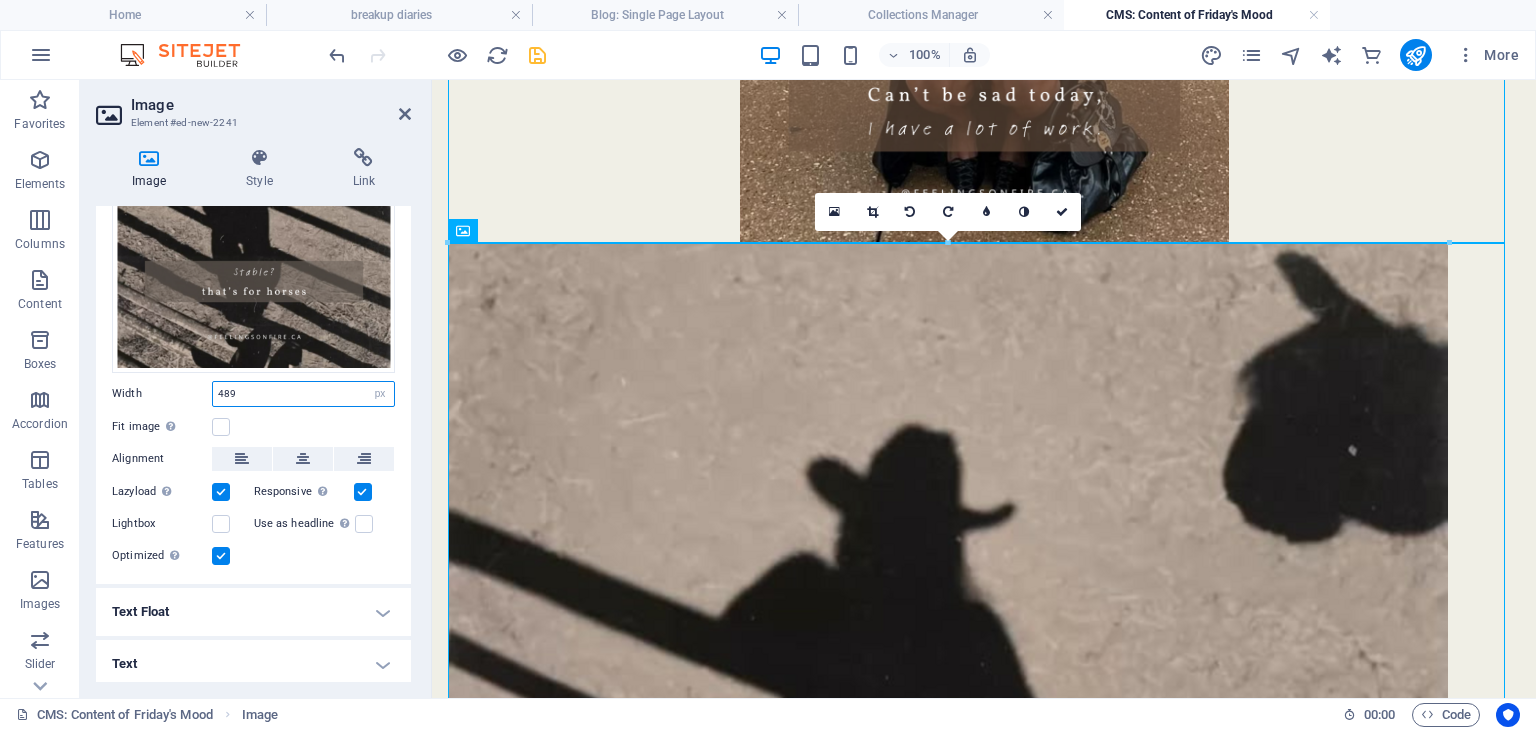 type on "489" 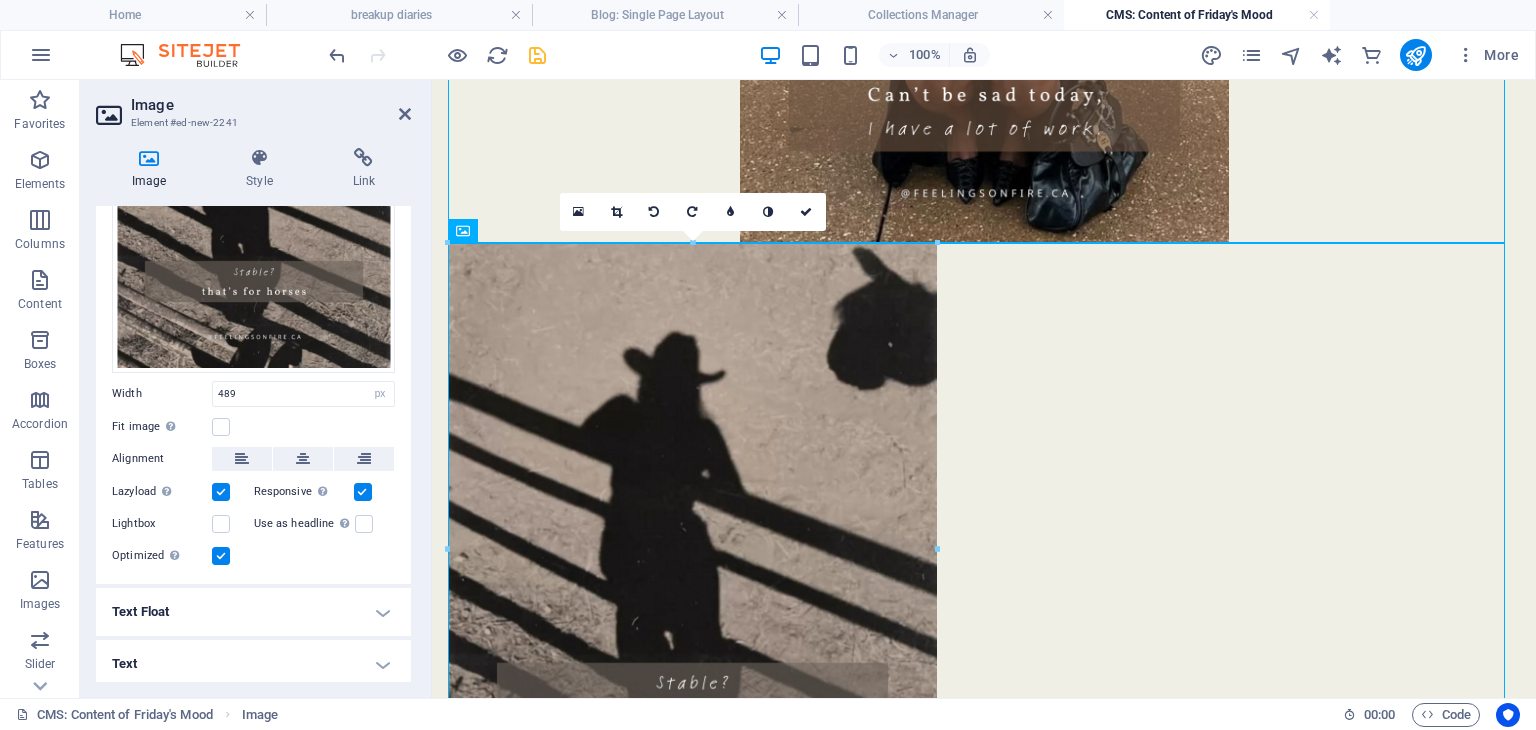 click on "Width" at bounding box center [162, 393] 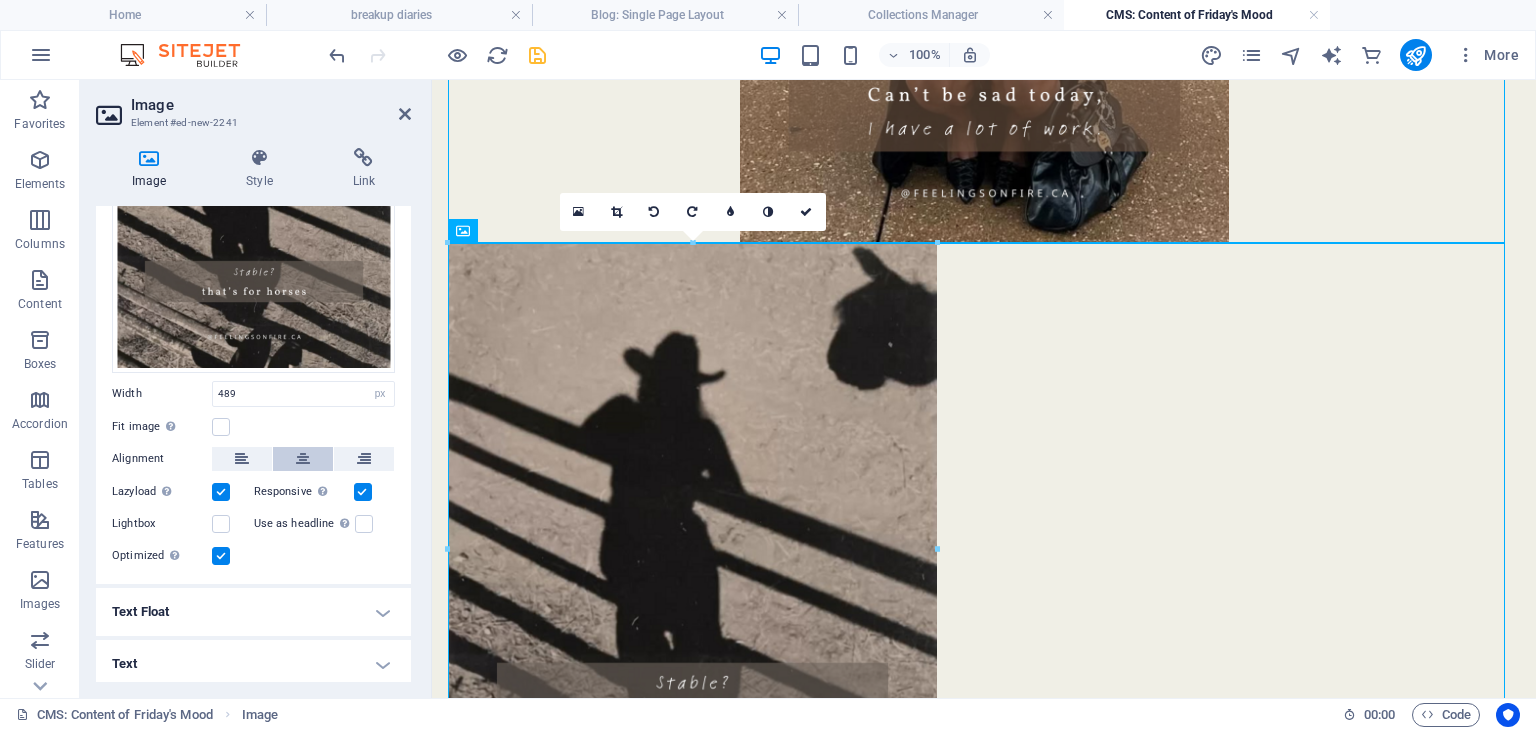 click at bounding box center [303, 459] 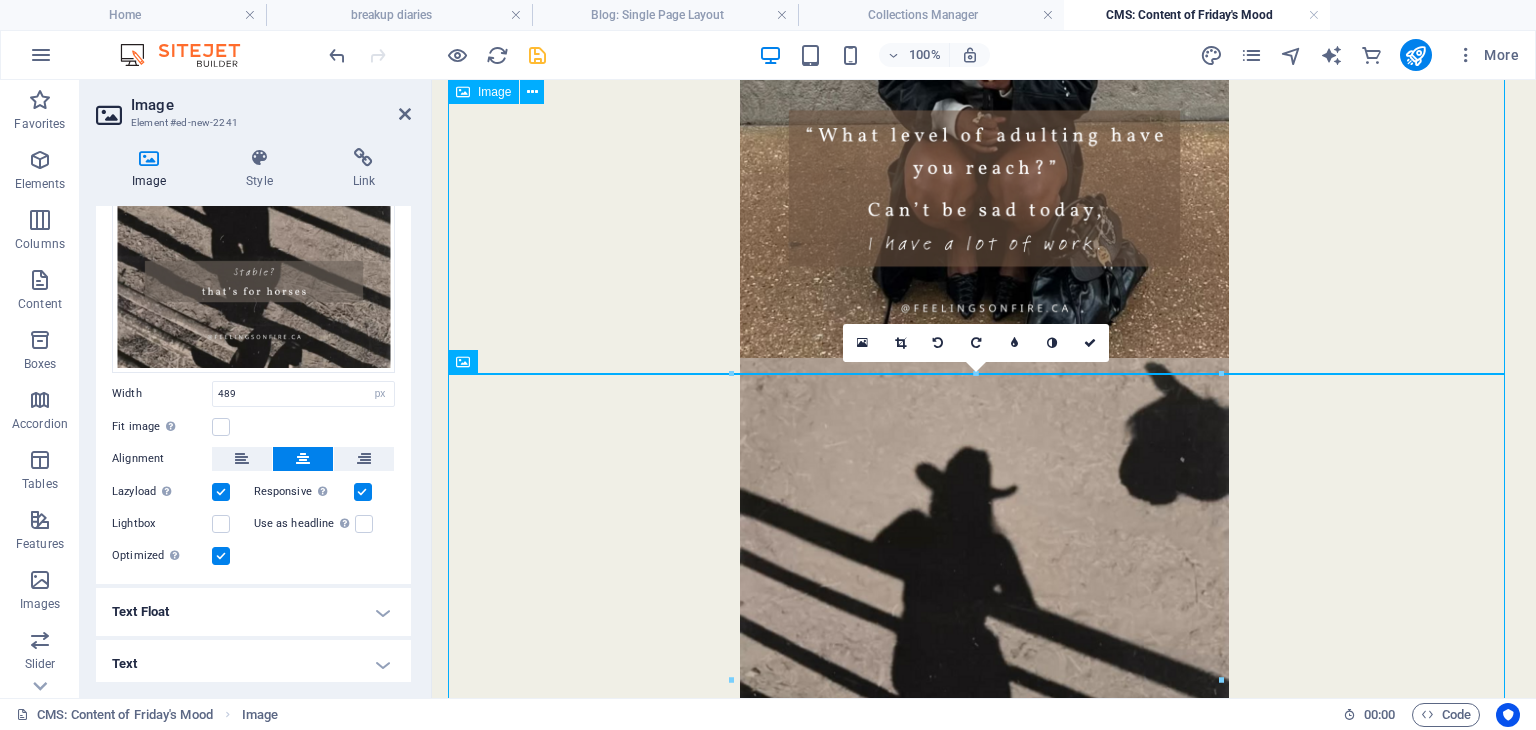 scroll, scrollTop: 1712, scrollLeft: 0, axis: vertical 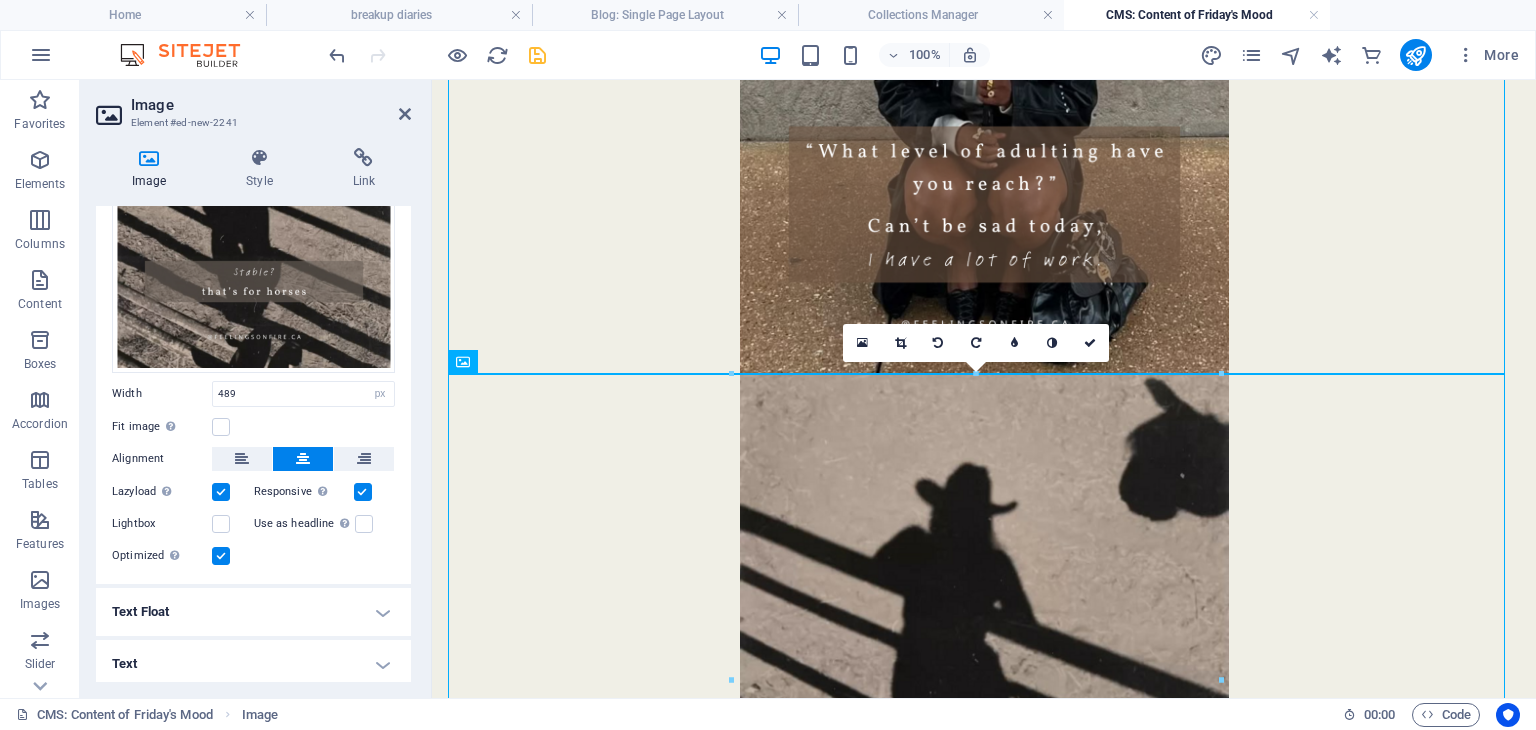 click at bounding box center [537, 55] 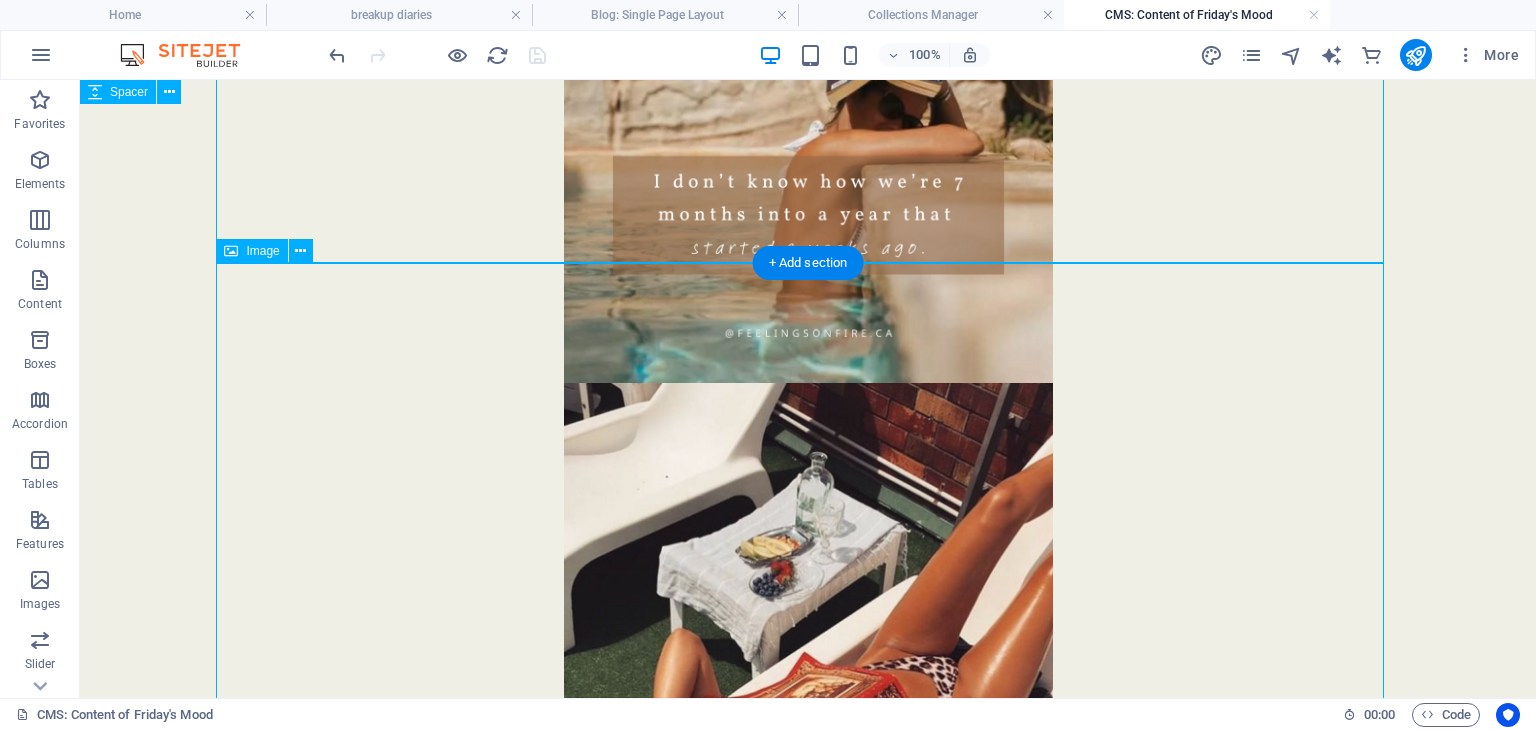 scroll, scrollTop: 600, scrollLeft: 0, axis: vertical 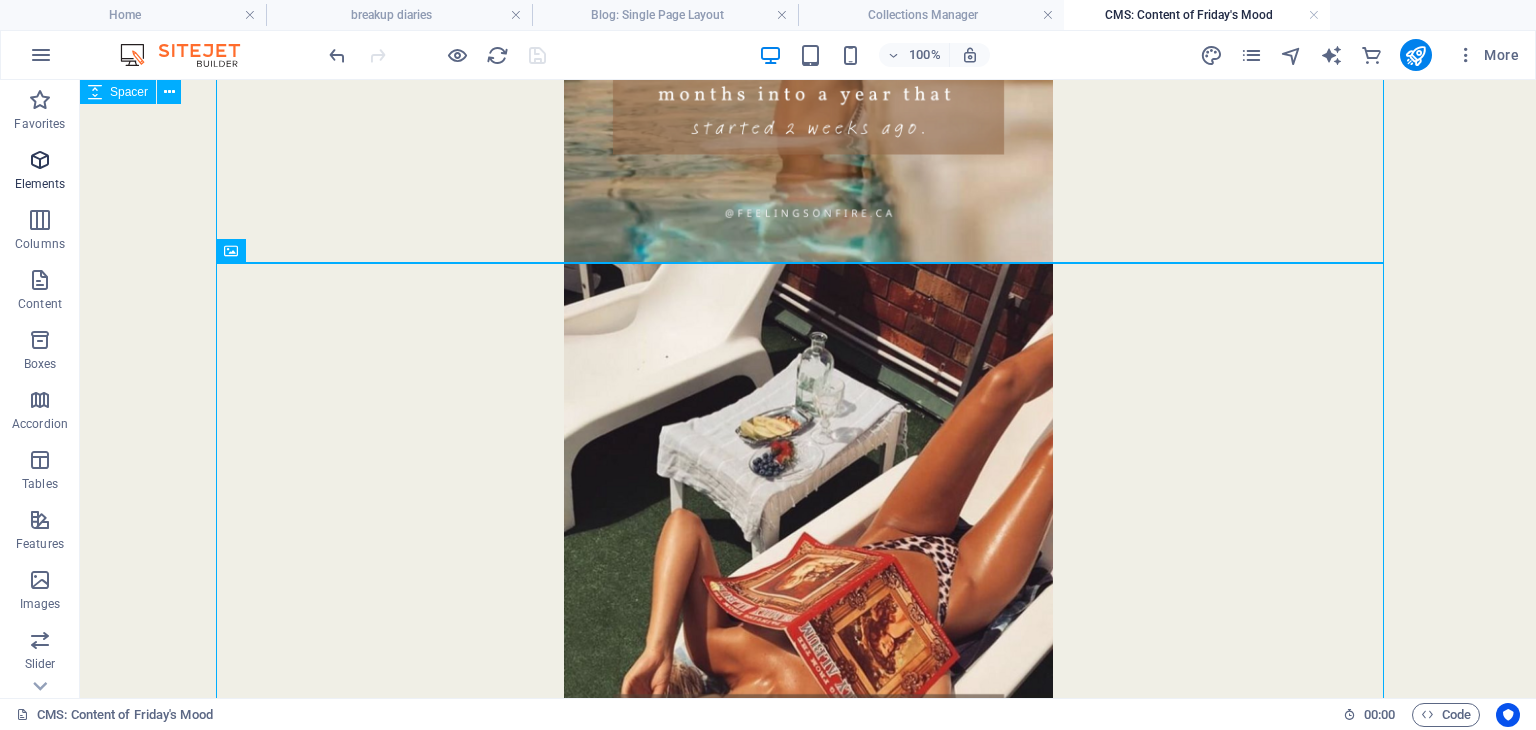 click on "Elements" at bounding box center (40, 172) 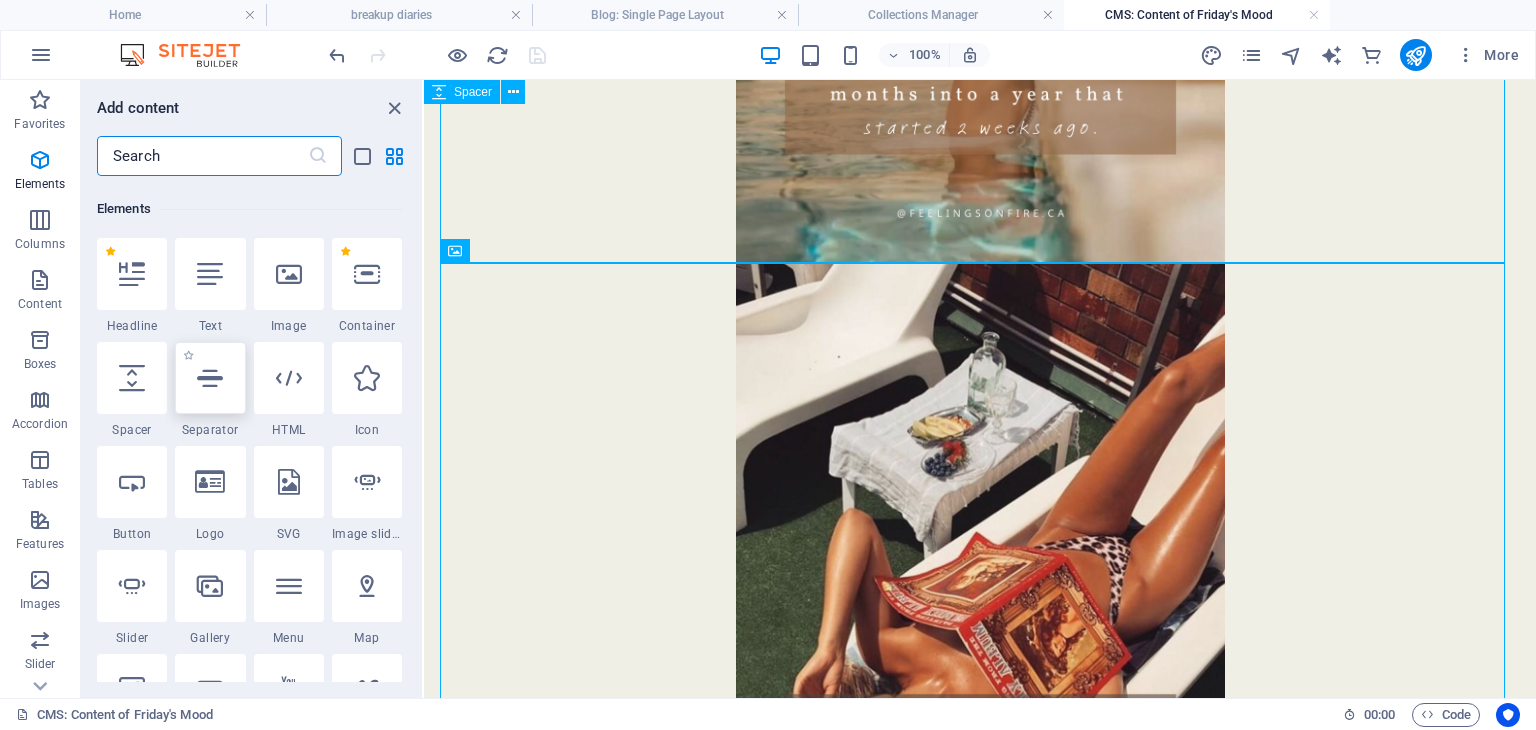 scroll, scrollTop: 212, scrollLeft: 0, axis: vertical 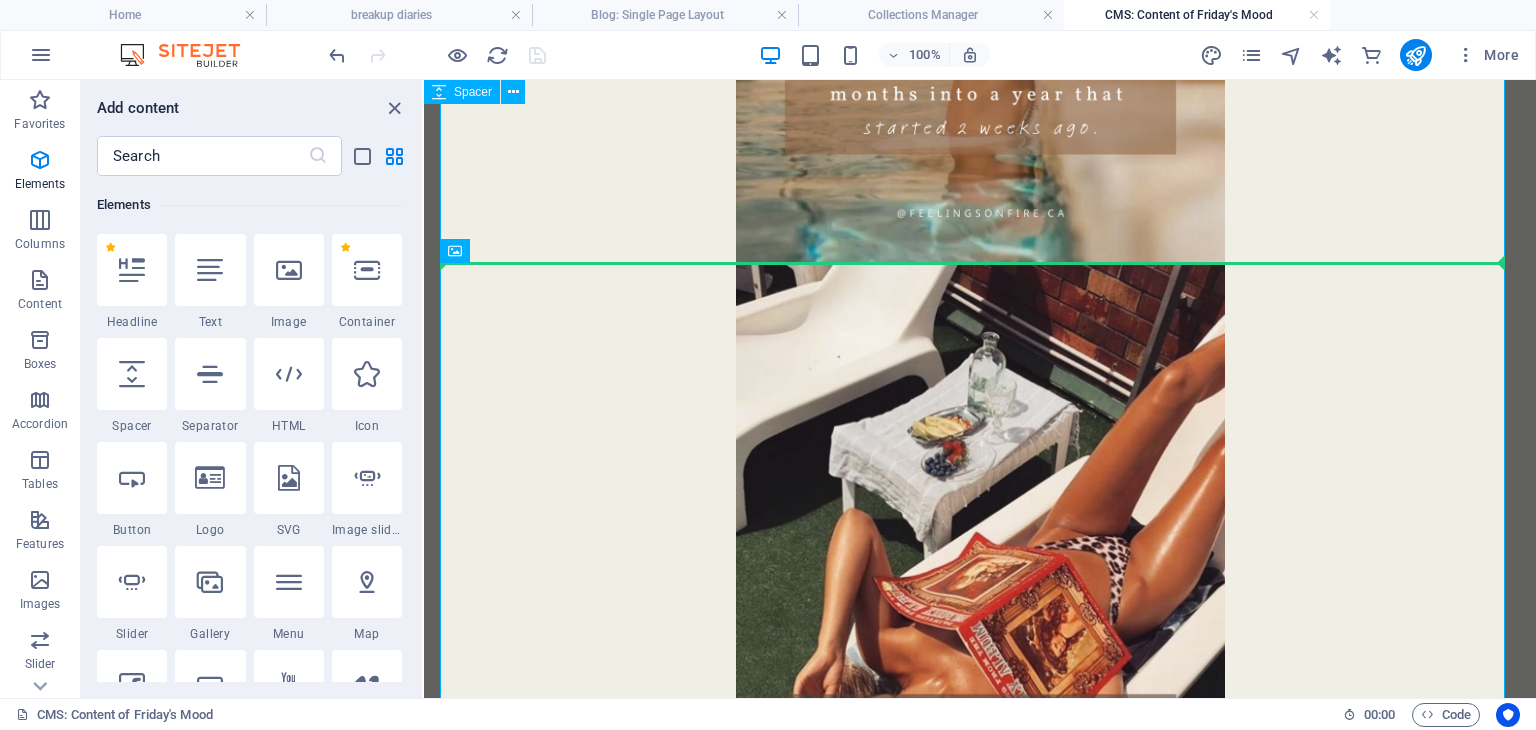 select on "px" 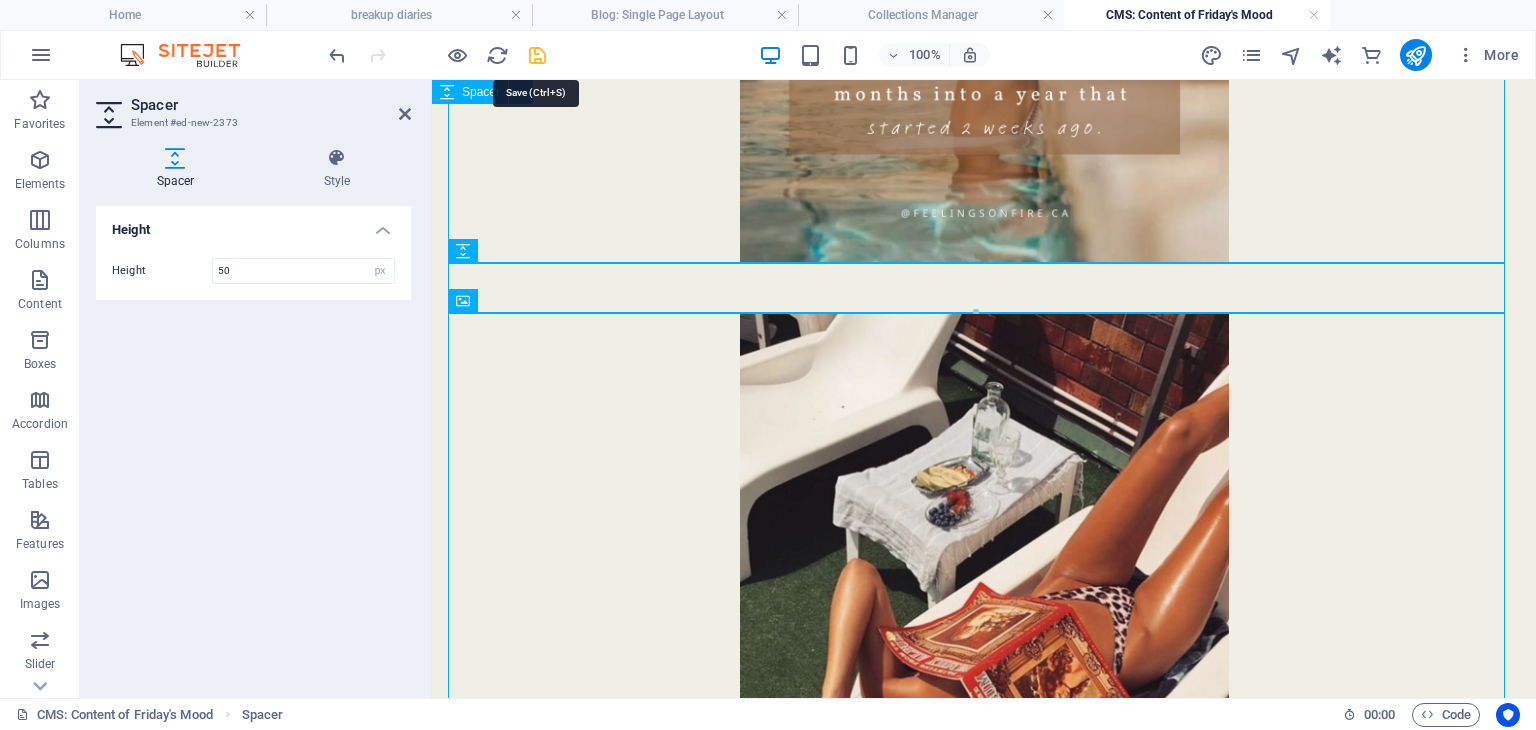 click at bounding box center (537, 55) 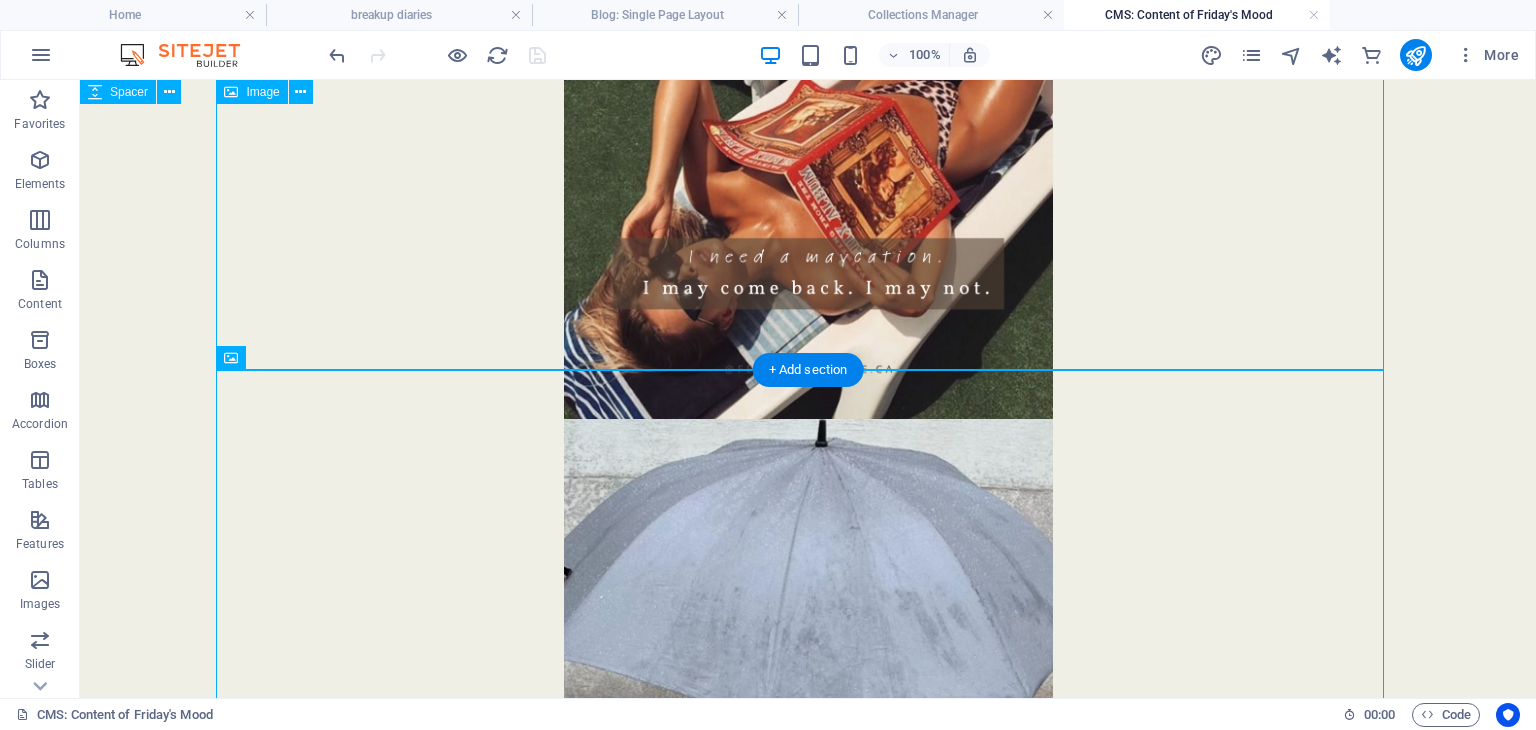 scroll, scrollTop: 1200, scrollLeft: 0, axis: vertical 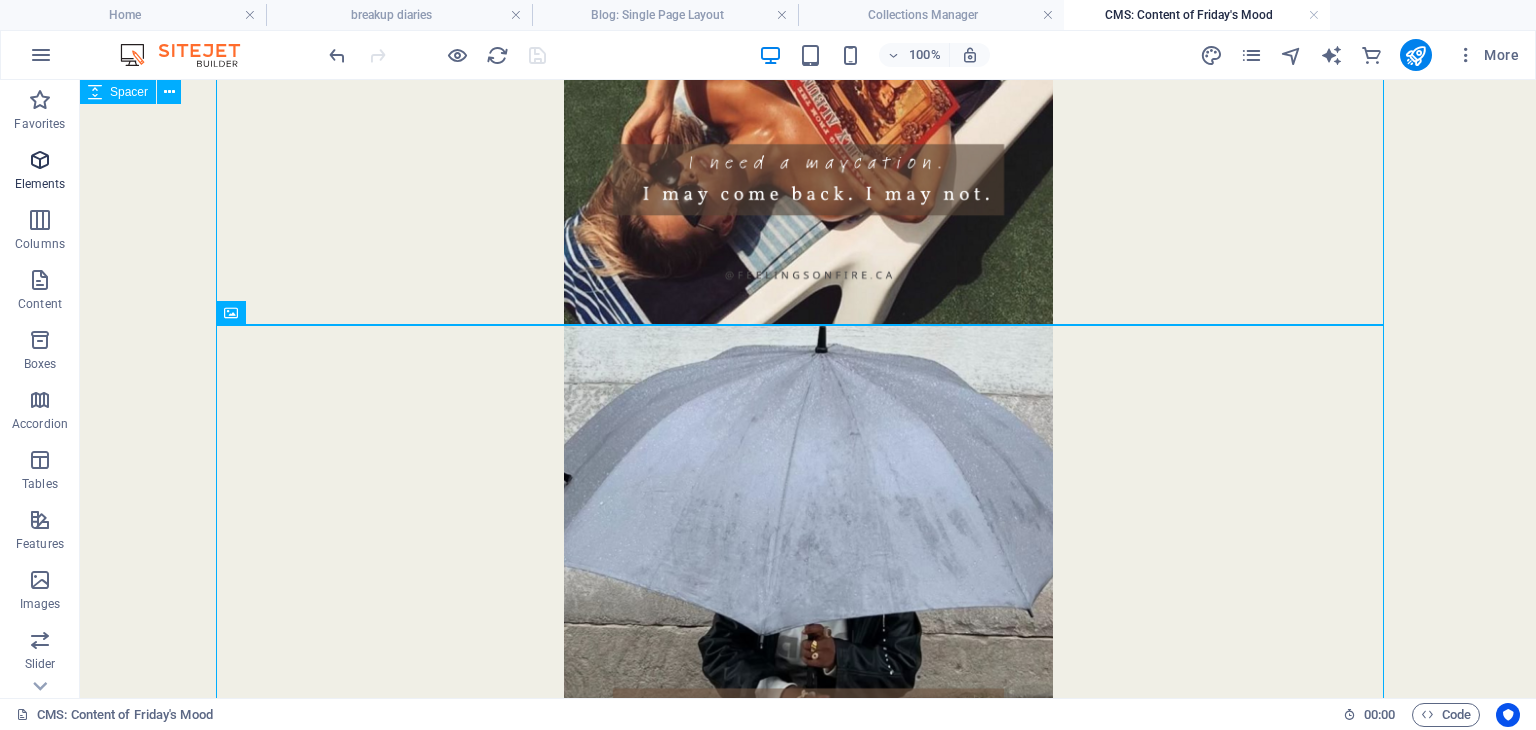 click at bounding box center [40, 160] 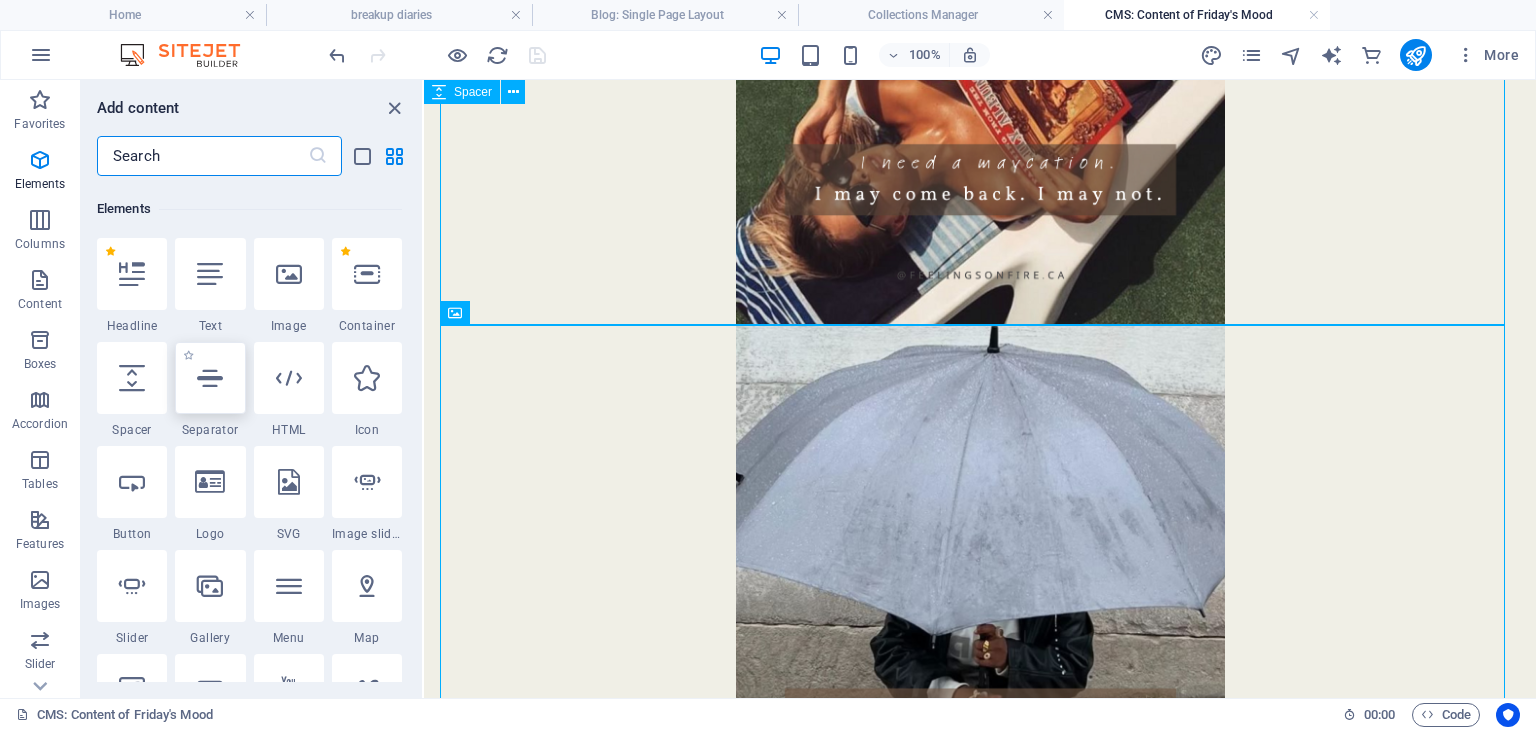 scroll, scrollTop: 212, scrollLeft: 0, axis: vertical 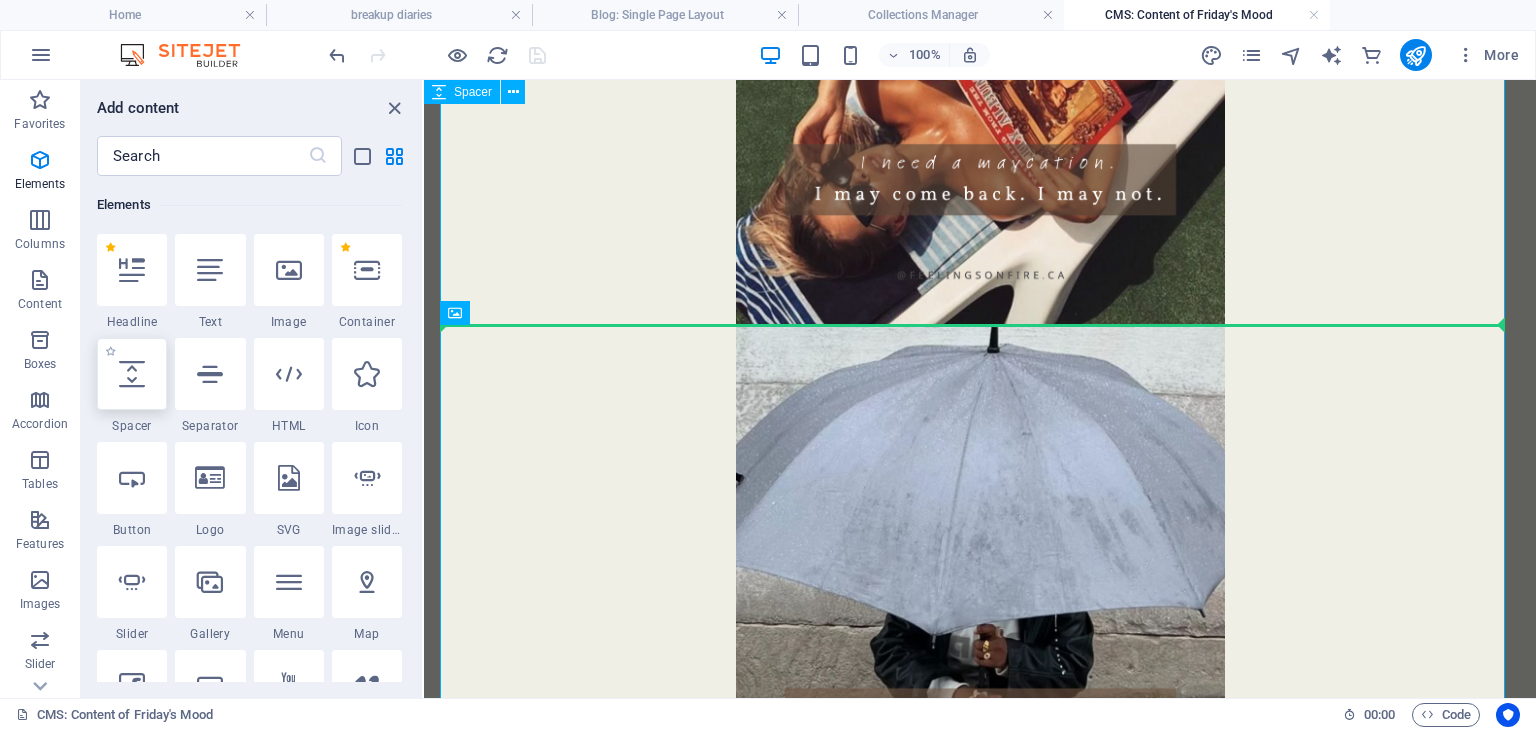 select on "px" 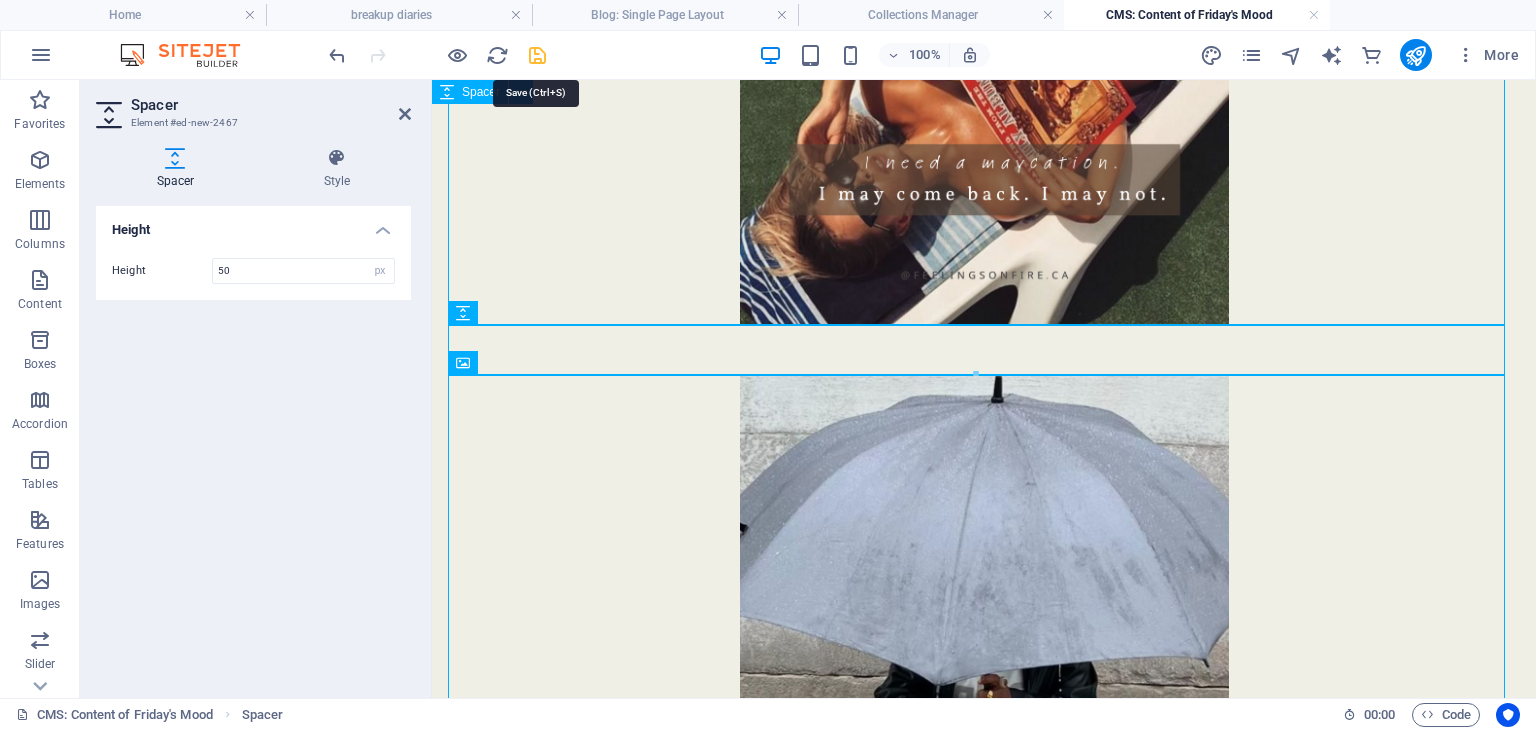 click at bounding box center [537, 55] 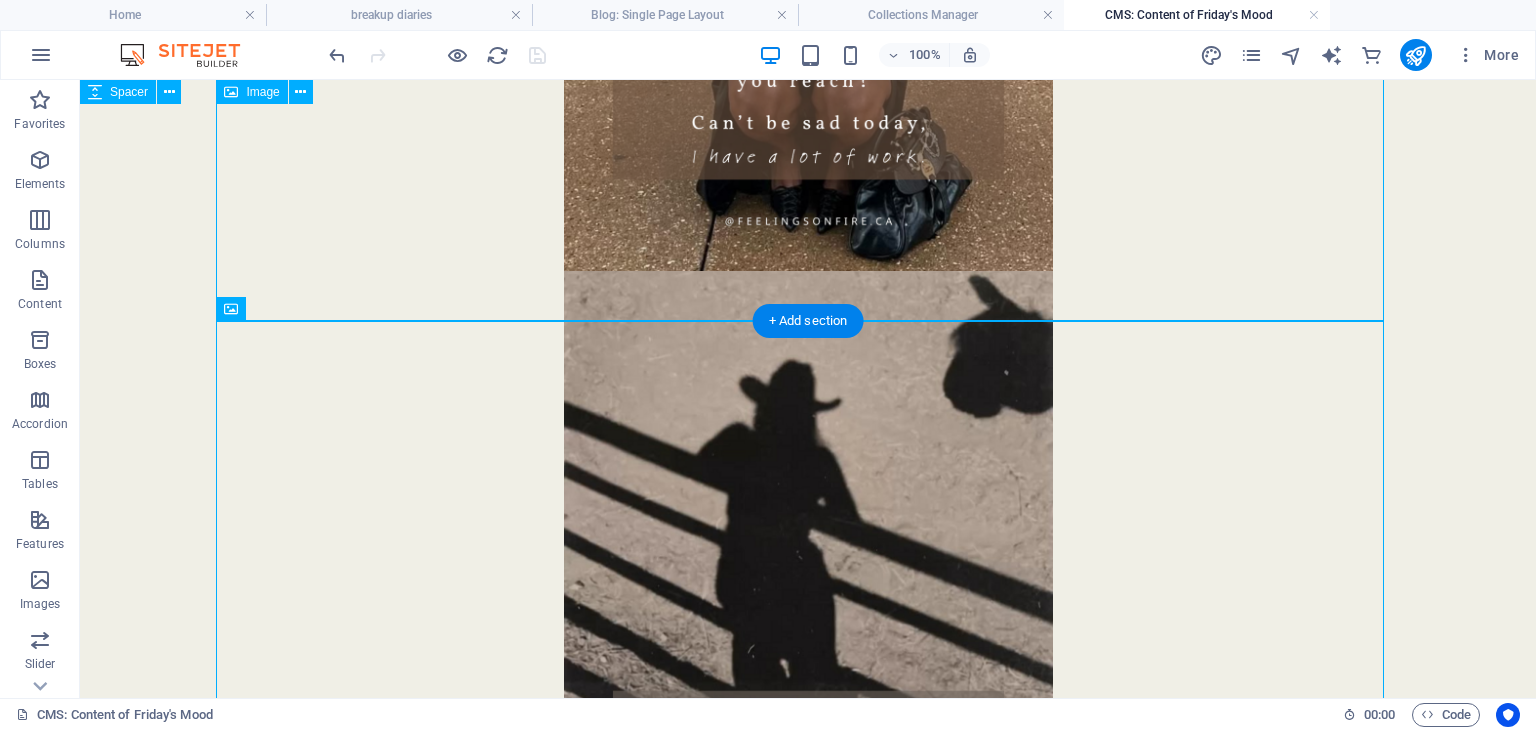scroll, scrollTop: 2000, scrollLeft: 0, axis: vertical 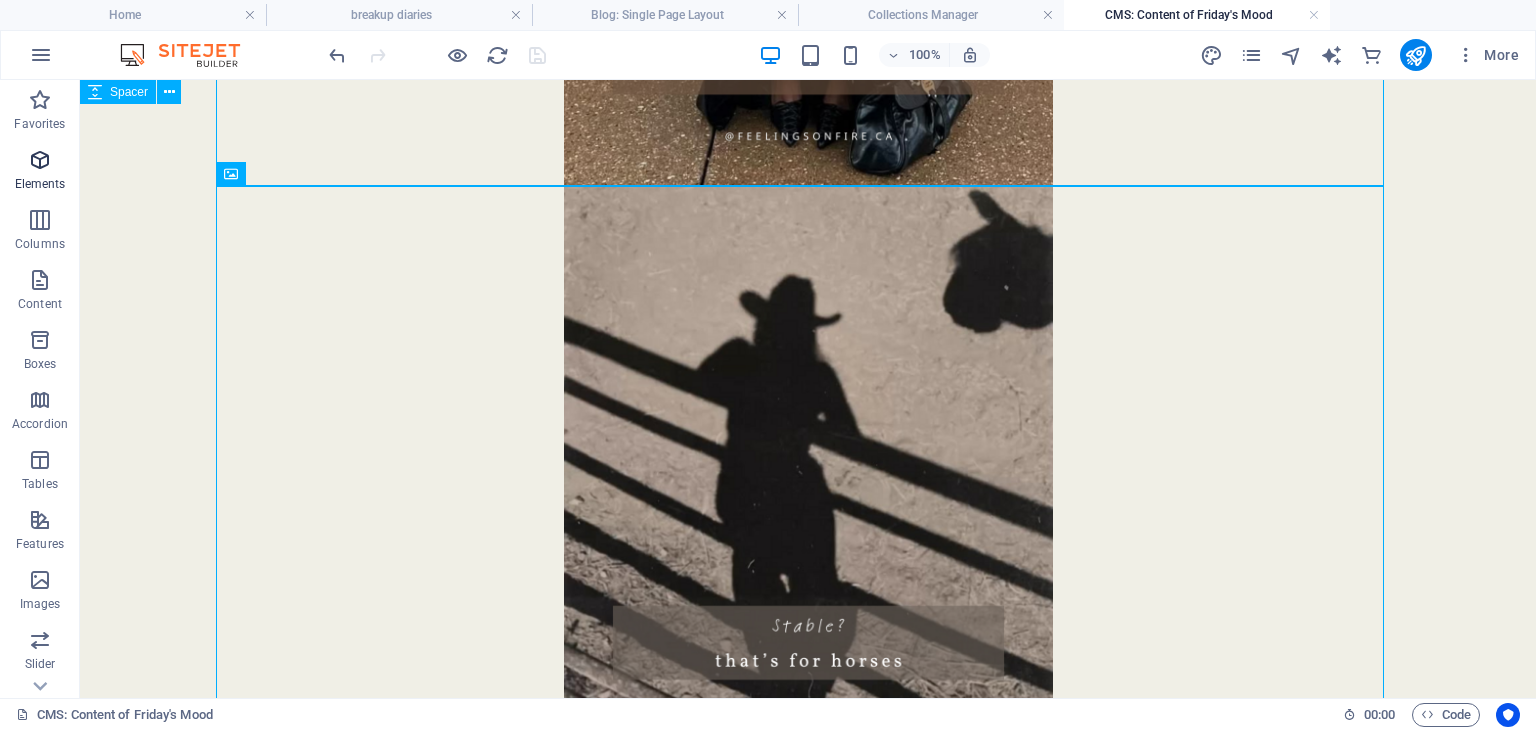 click on "Elements" at bounding box center (40, 184) 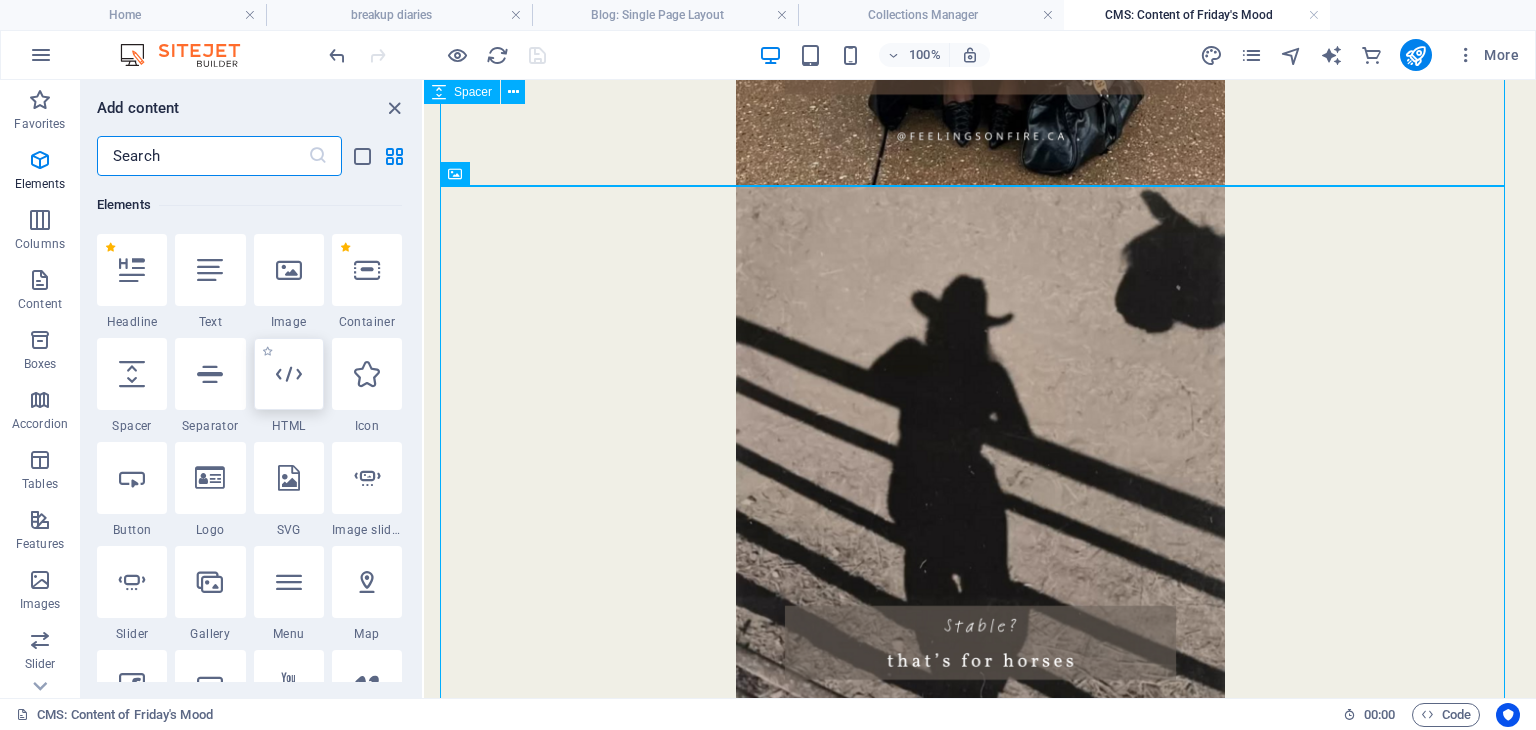 scroll, scrollTop: 212, scrollLeft: 0, axis: vertical 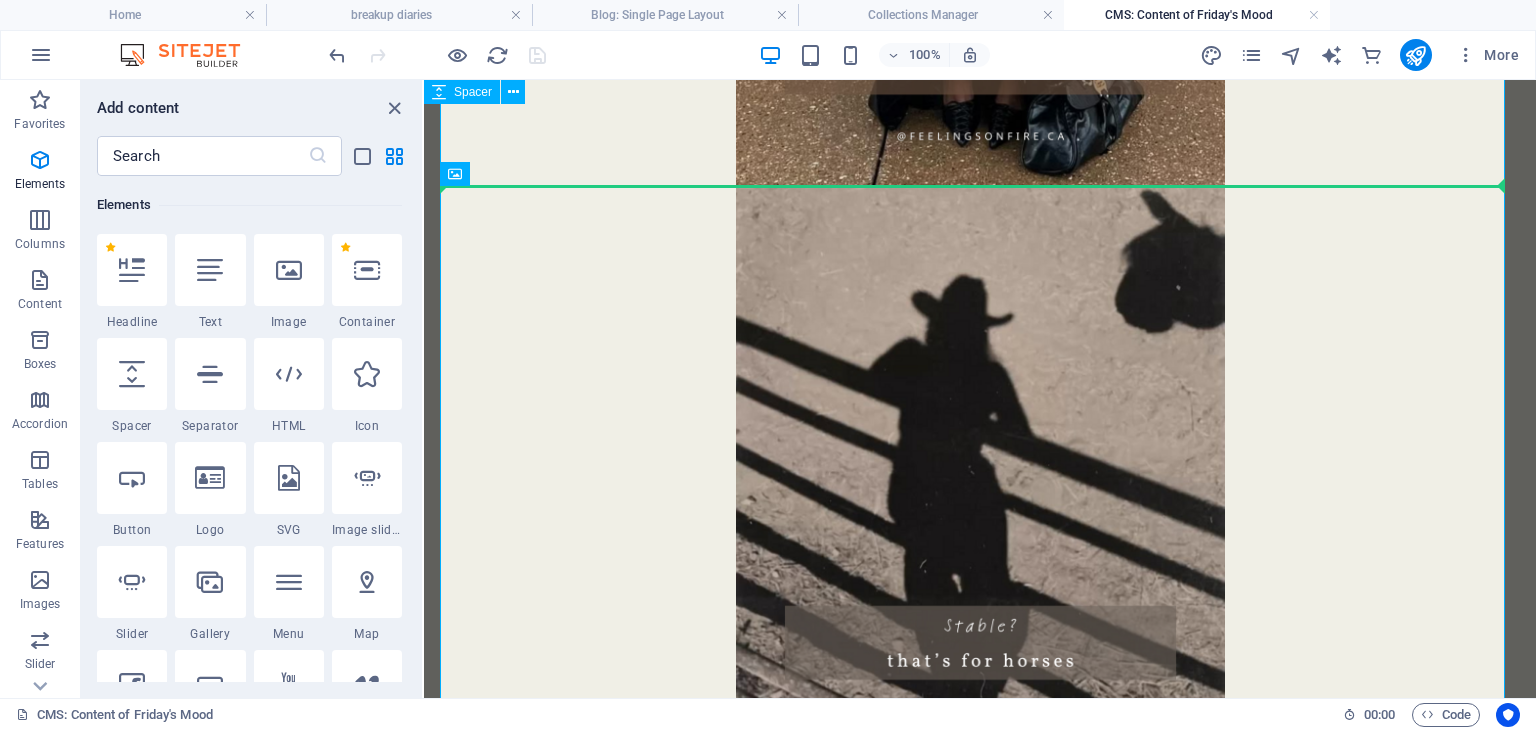 select on "px" 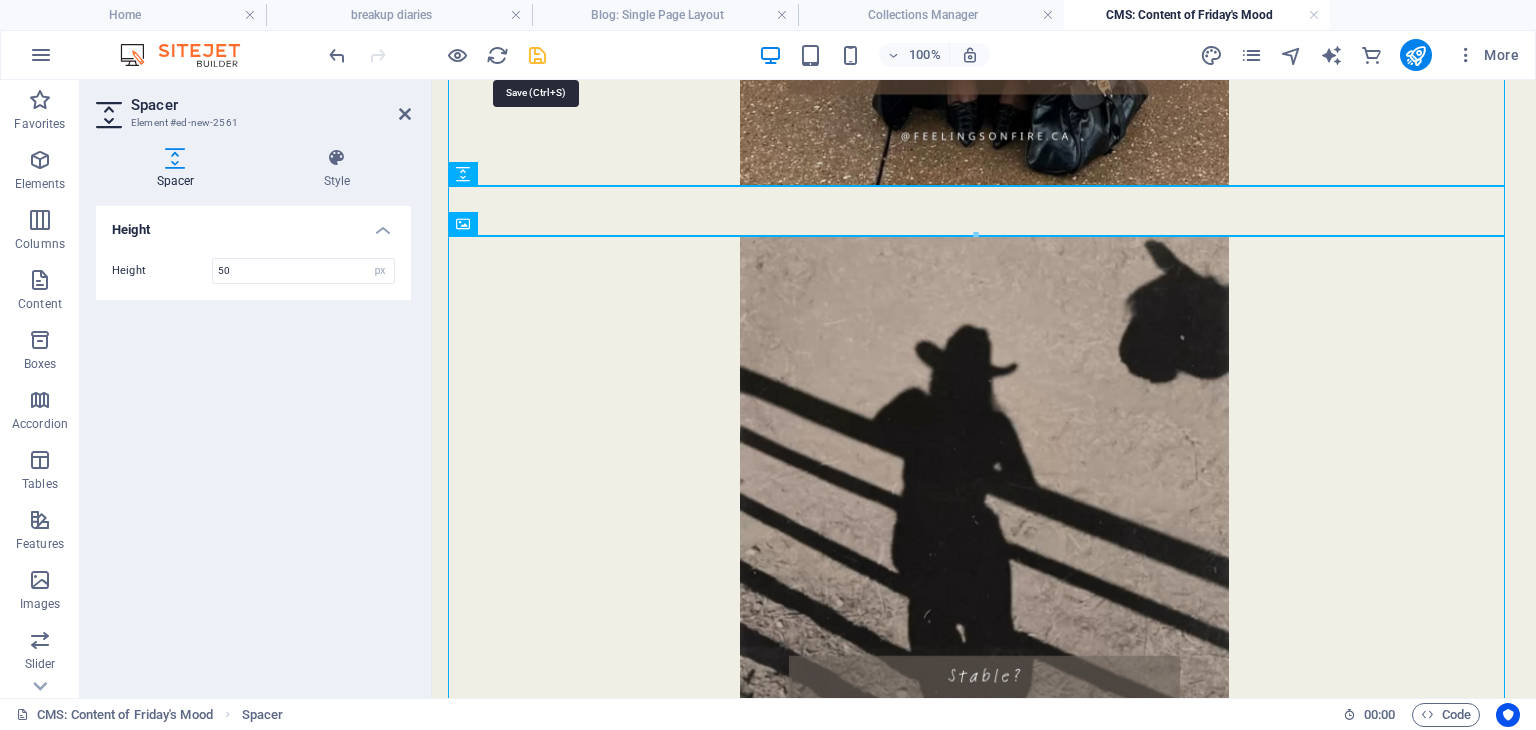 click at bounding box center [537, 55] 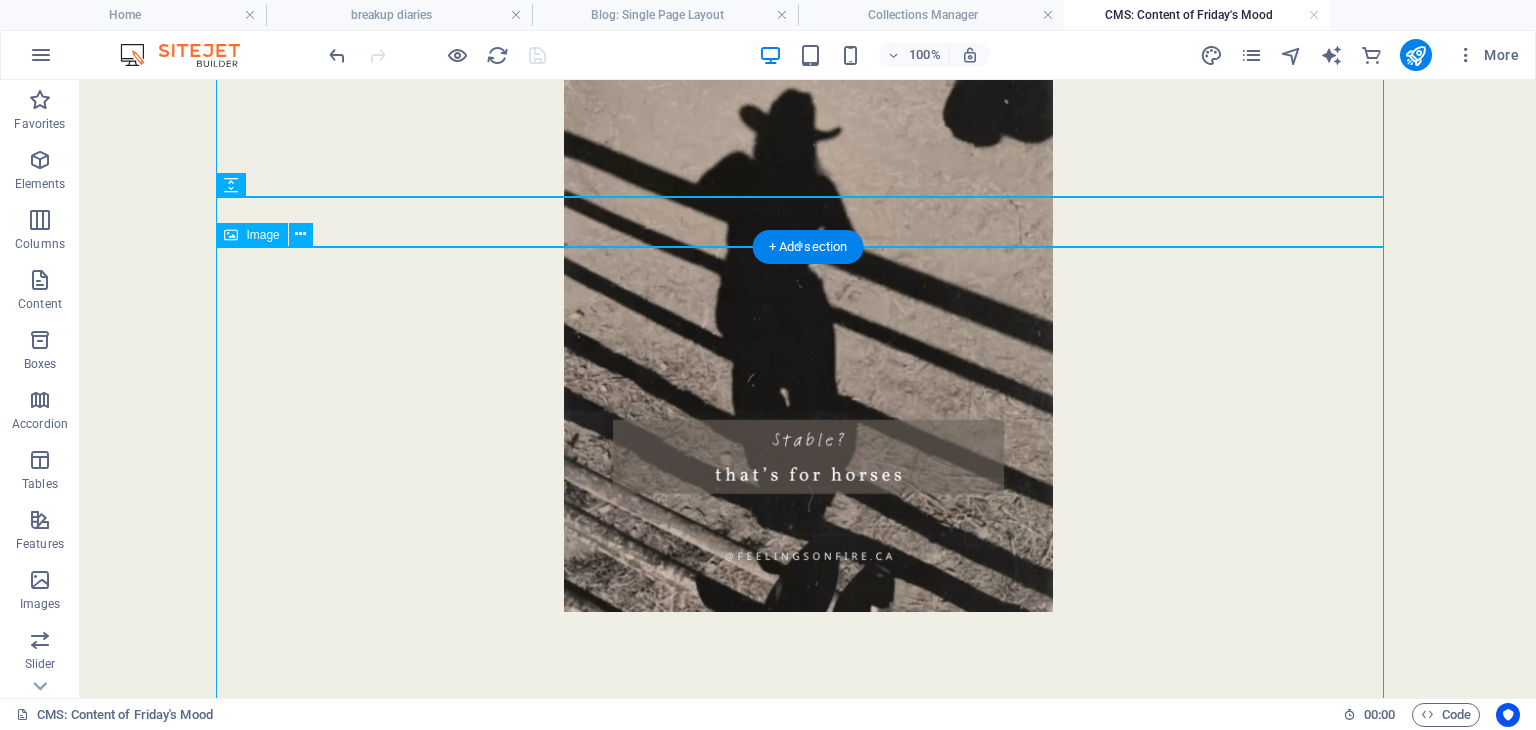 scroll, scrollTop: 2262, scrollLeft: 0, axis: vertical 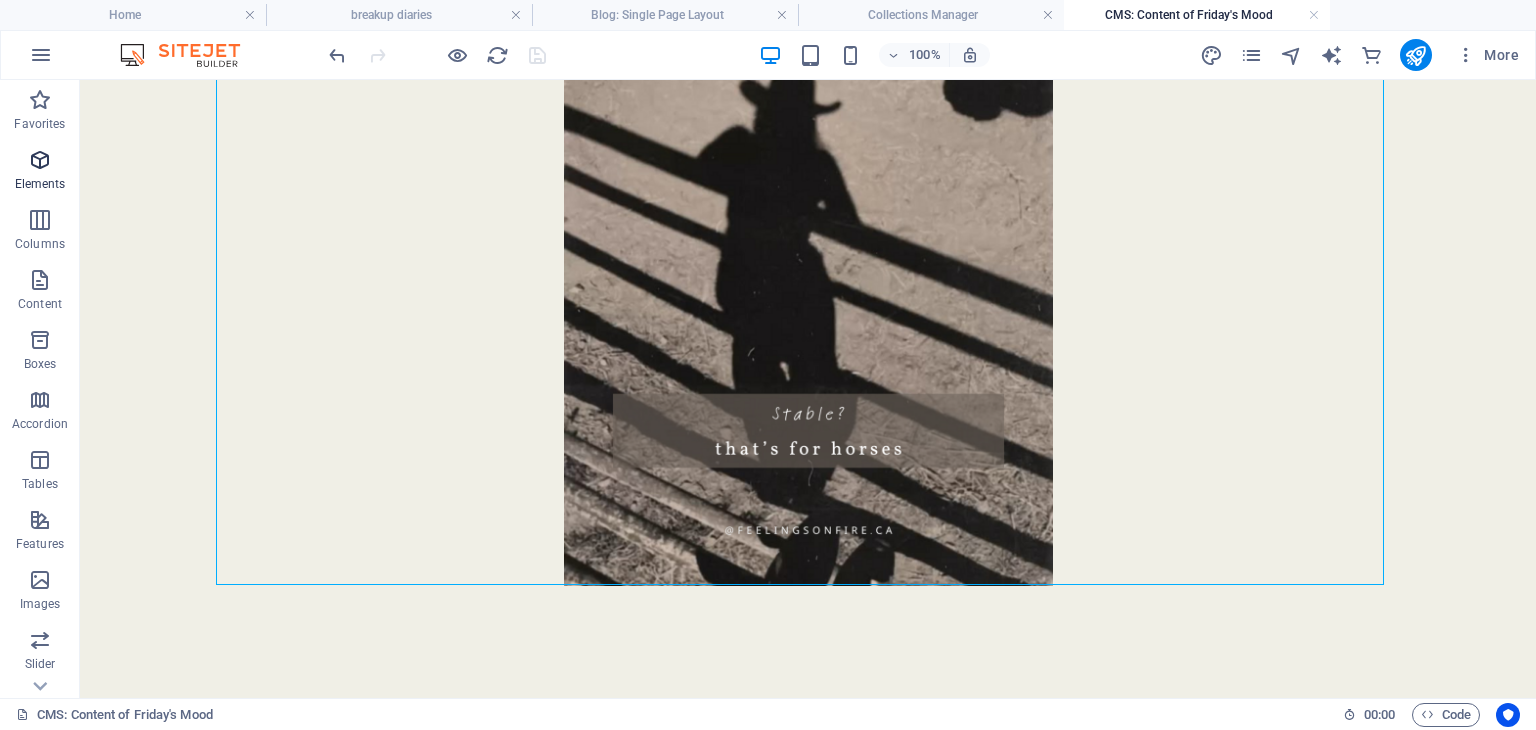 click at bounding box center (40, 160) 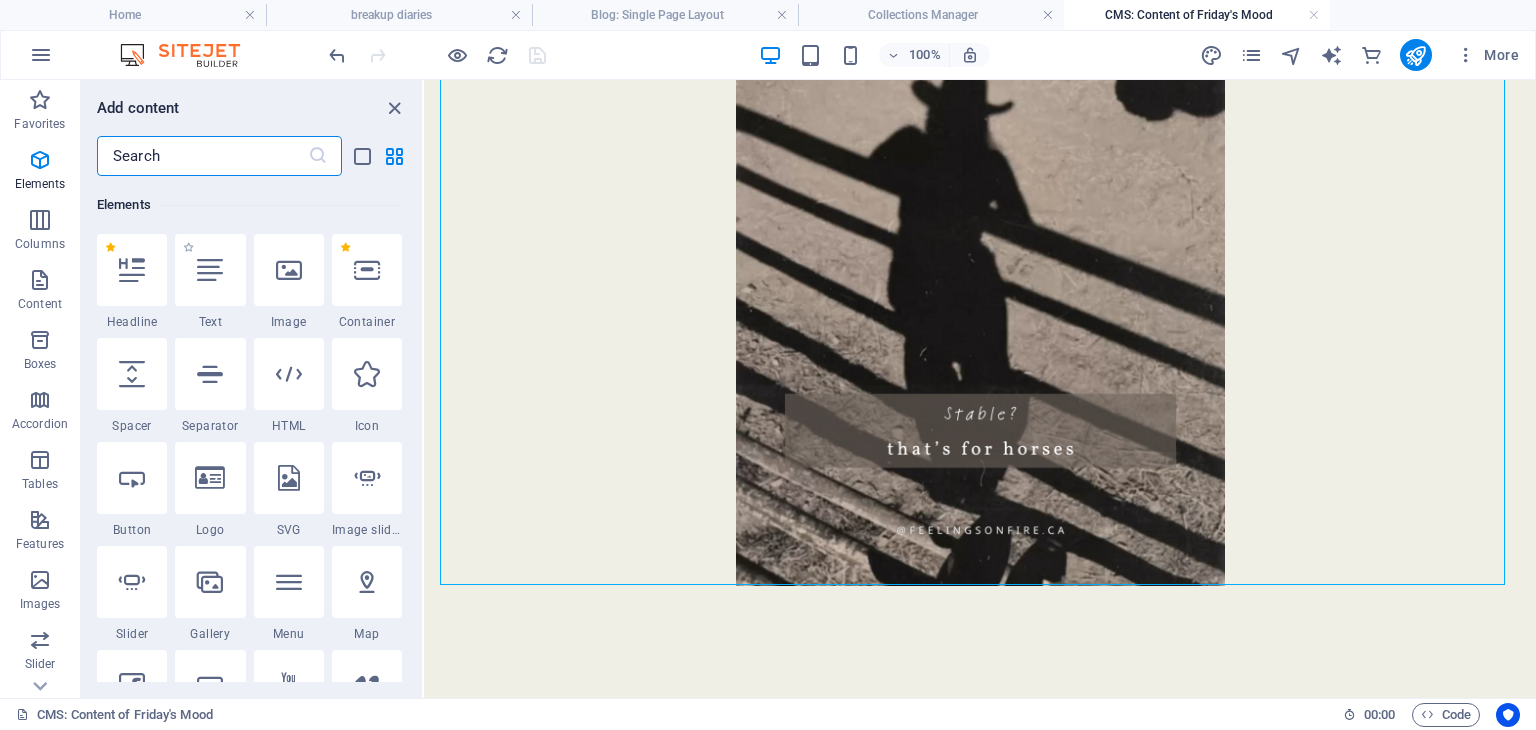 scroll, scrollTop: 212, scrollLeft: 0, axis: vertical 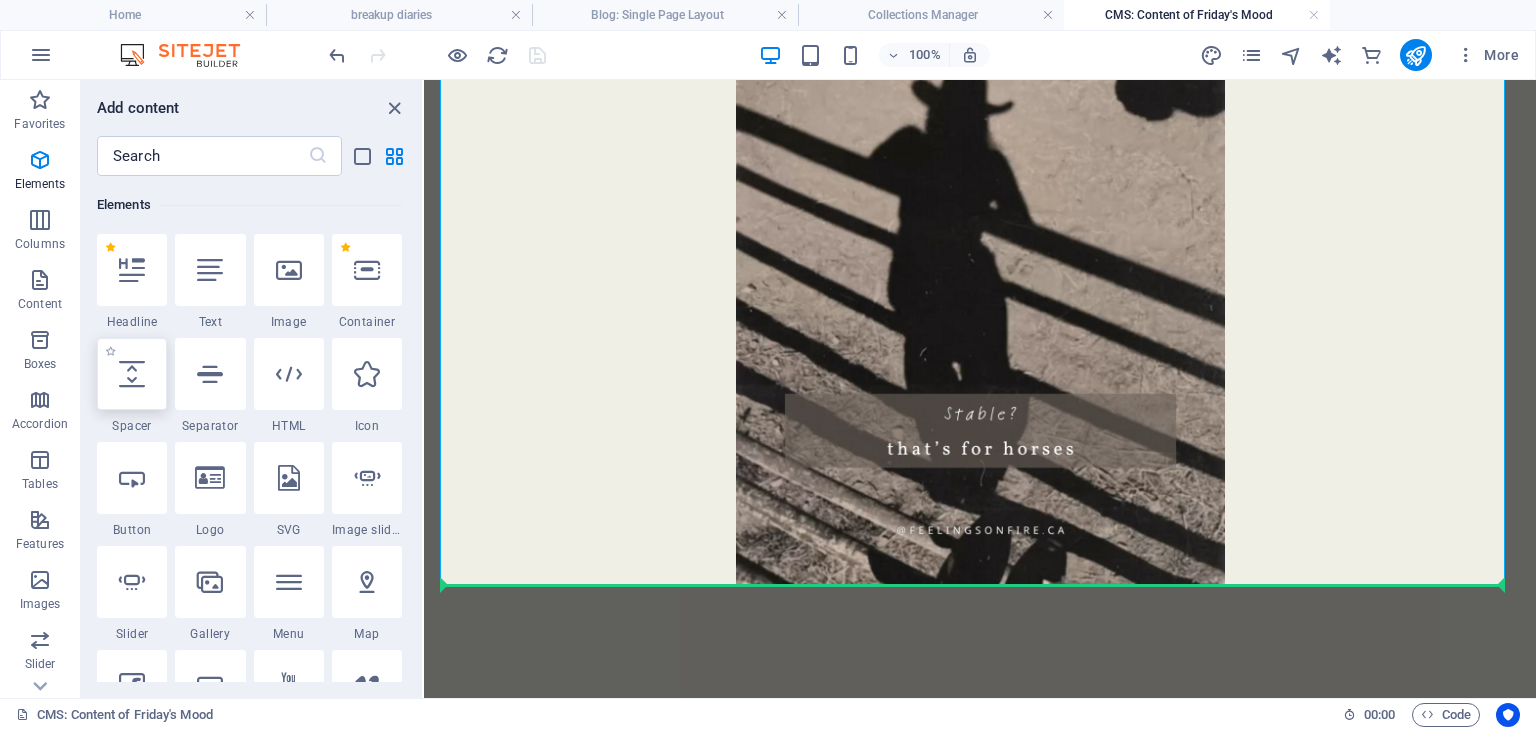select on "px" 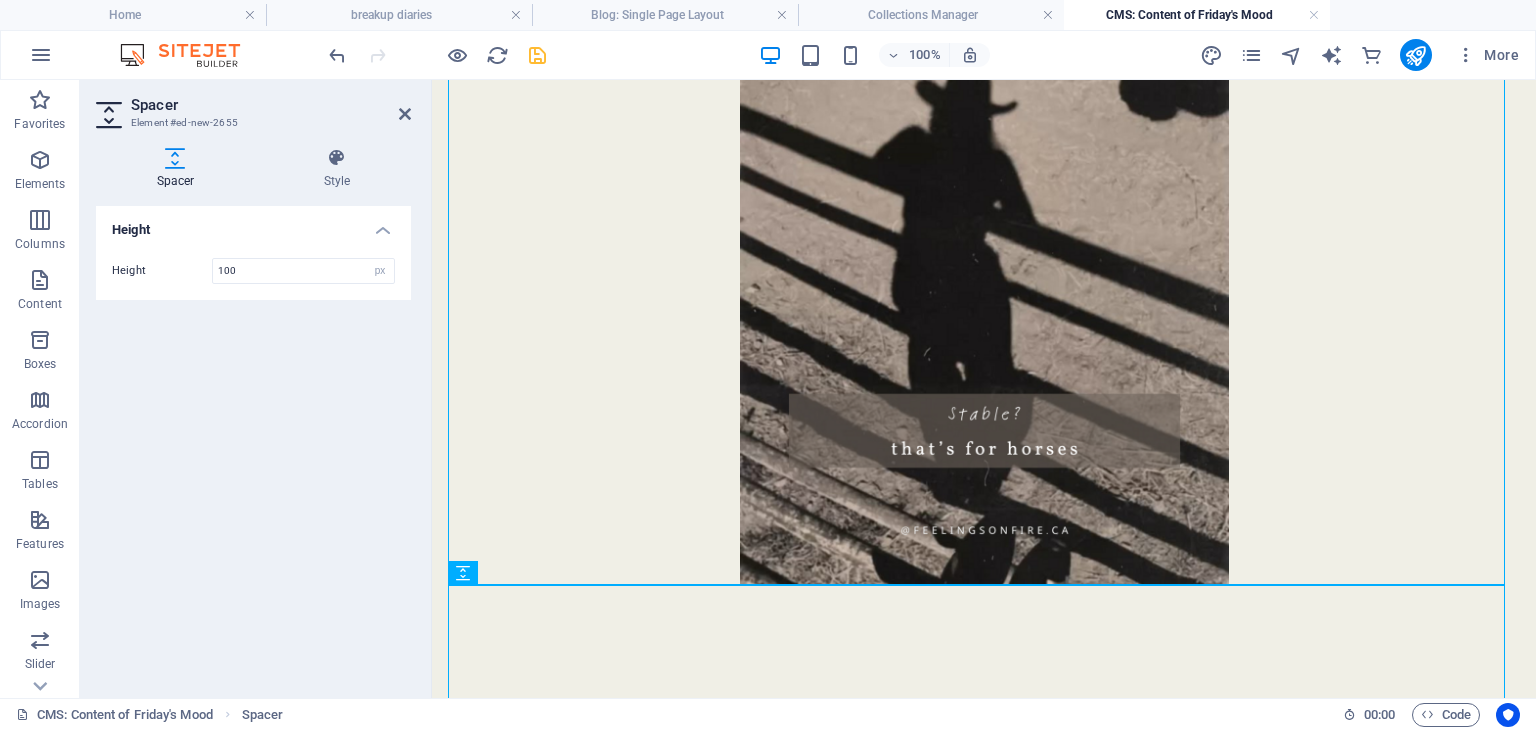 type on "100" 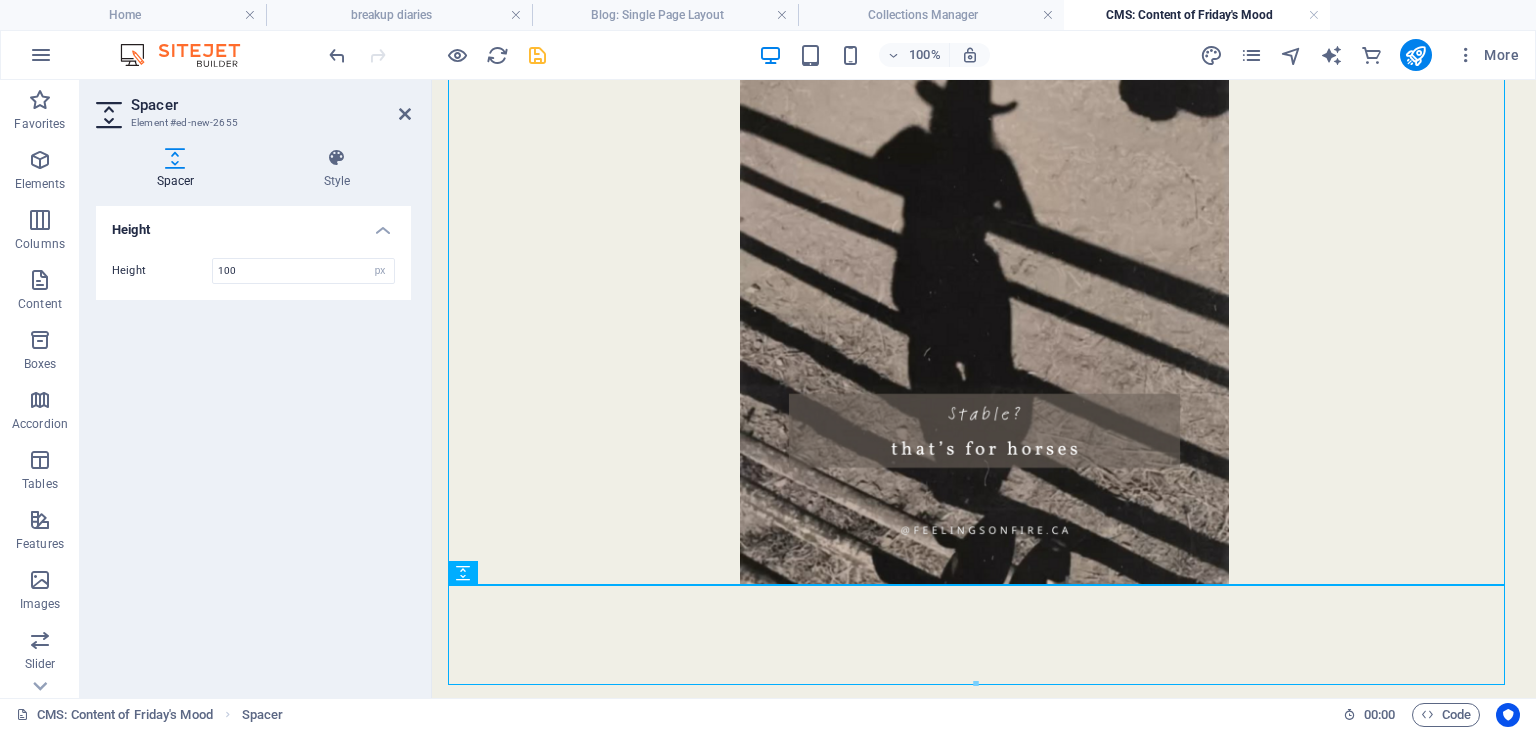 click on "Height Height 100 px rem vh vw" at bounding box center [253, 444] 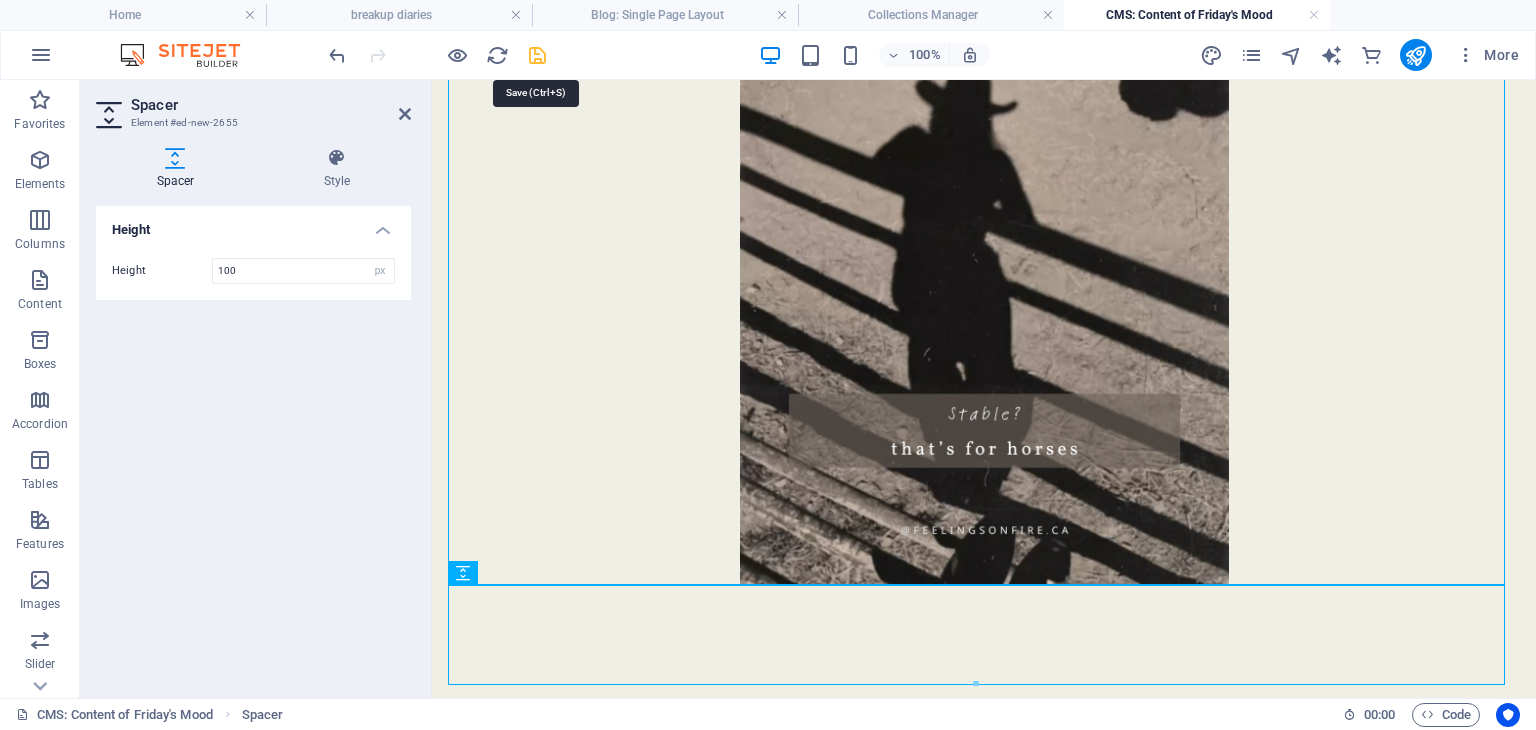 click at bounding box center [537, 55] 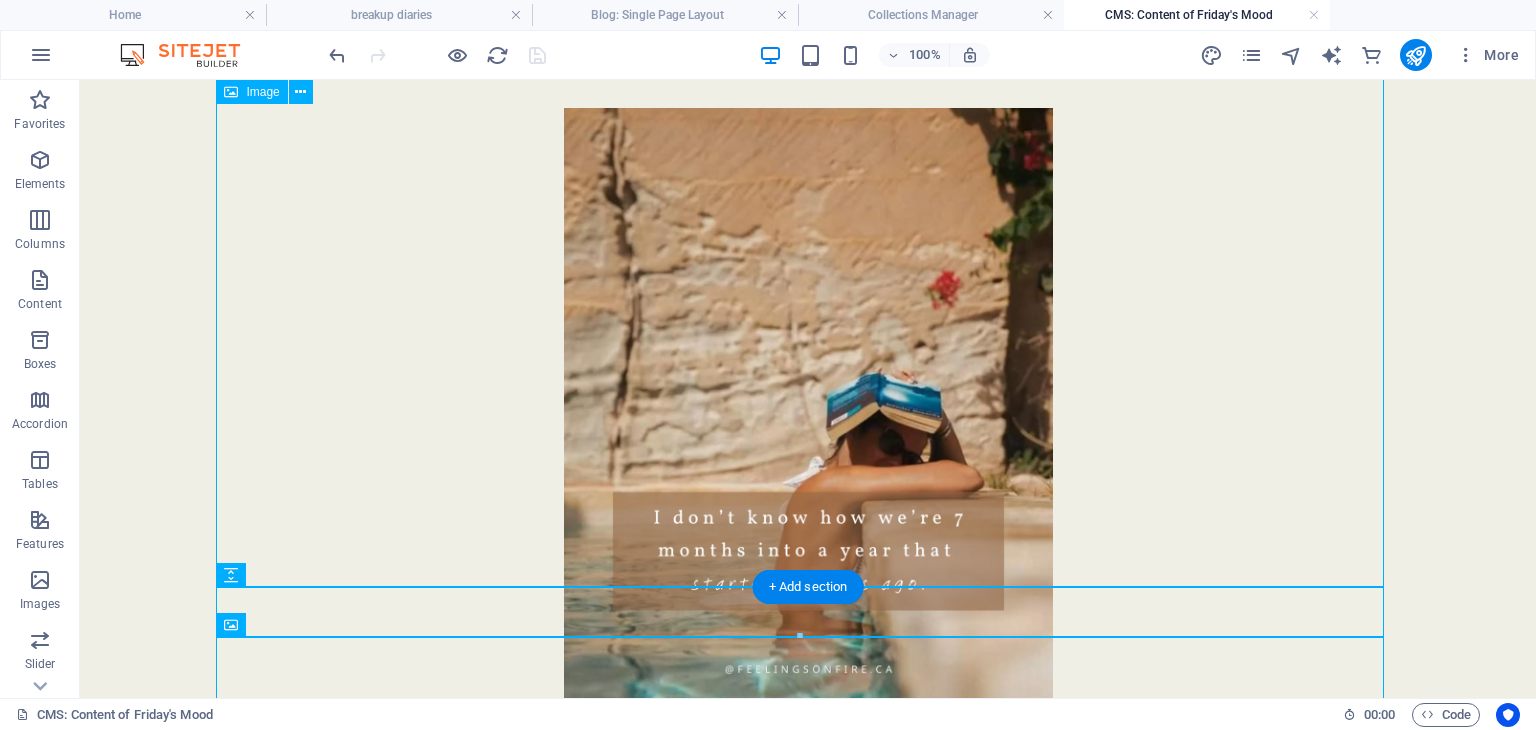 scroll, scrollTop: 0, scrollLeft: 0, axis: both 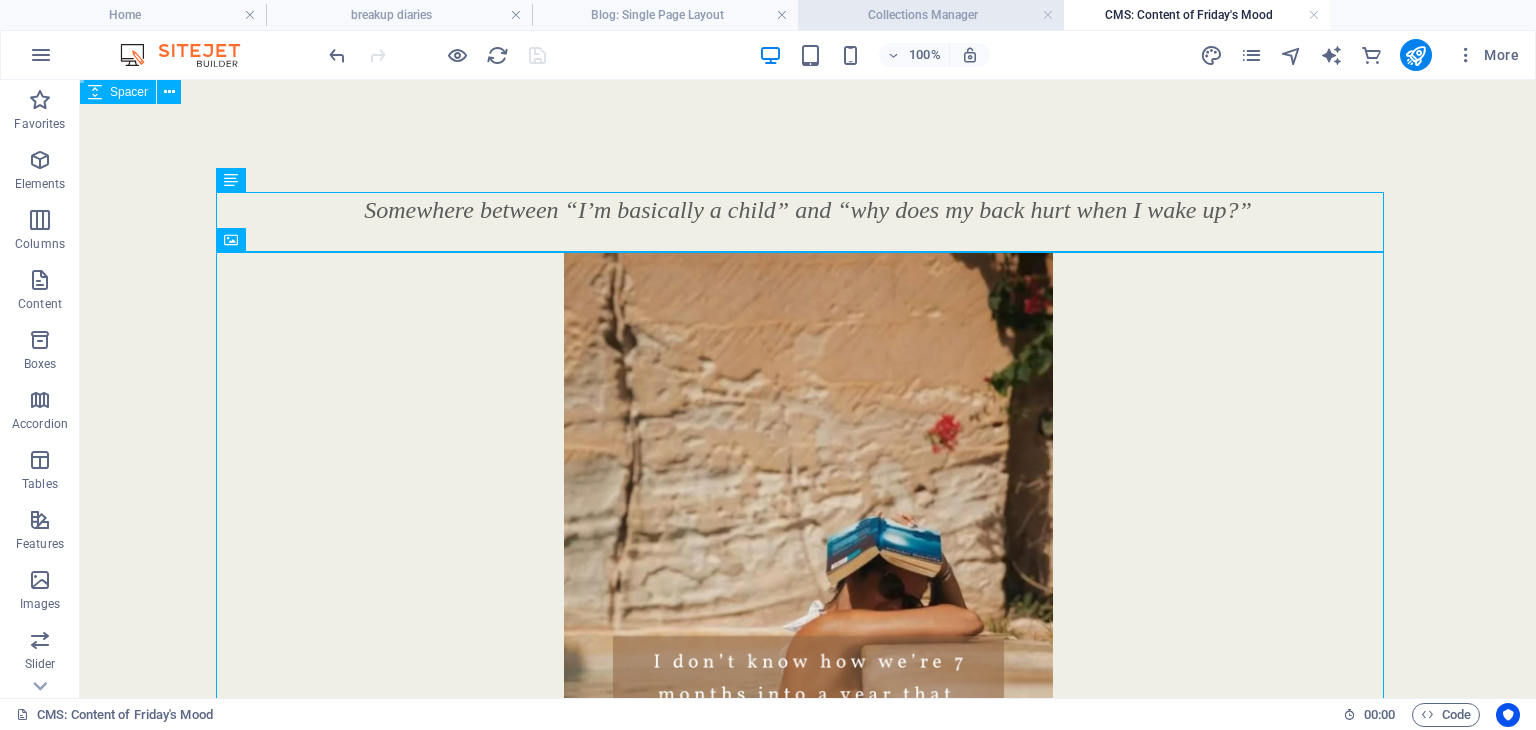 click on "Collections Manager" at bounding box center [931, 15] 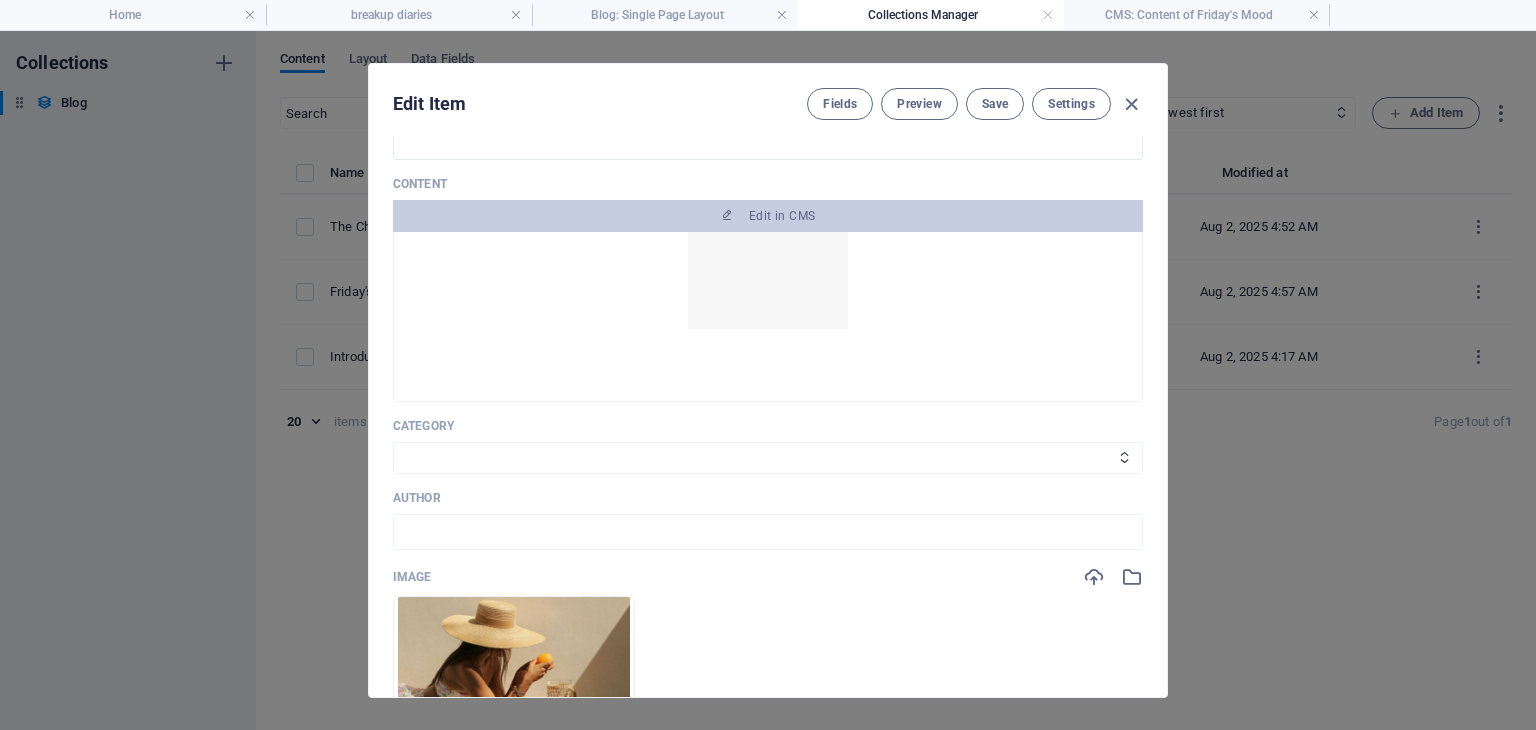 scroll, scrollTop: 992, scrollLeft: 0, axis: vertical 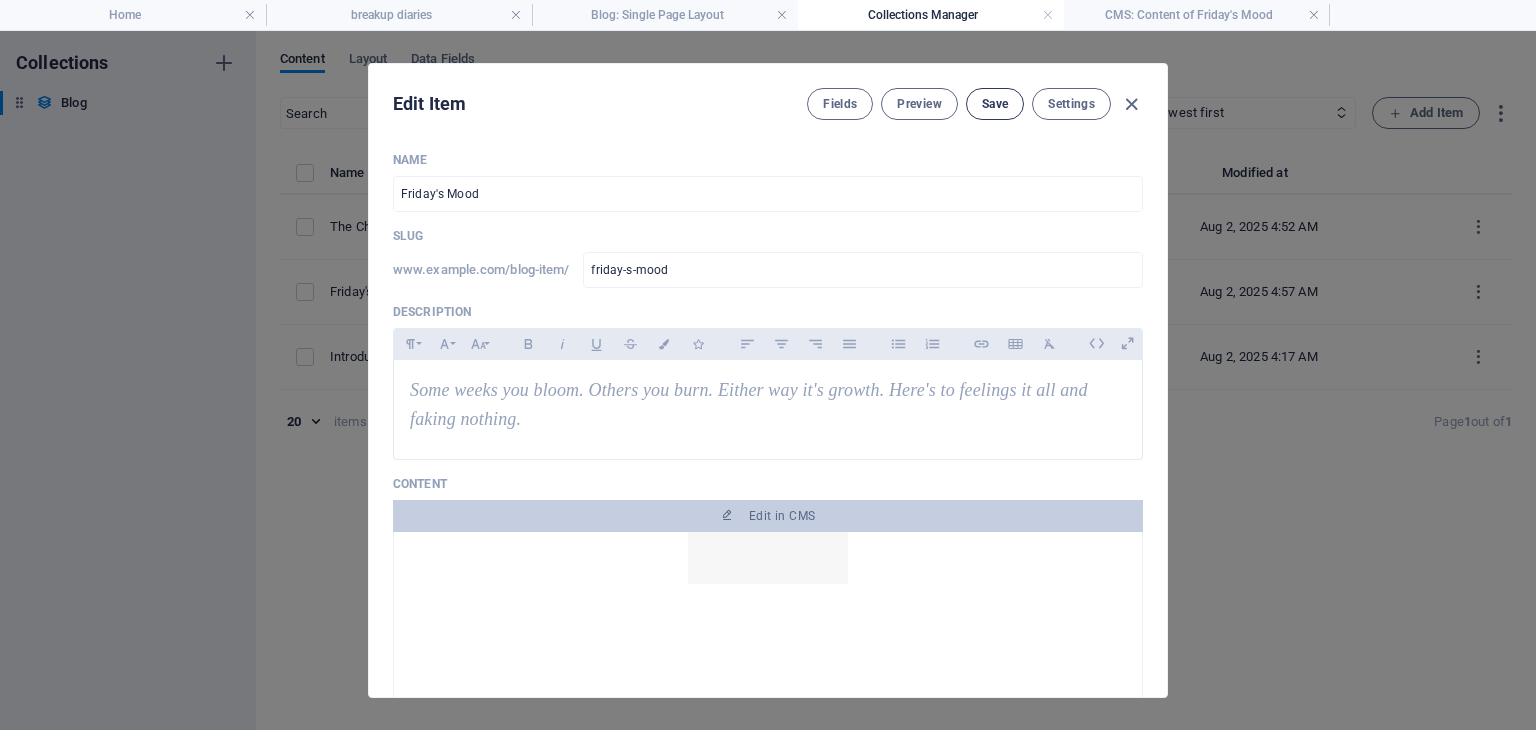 click on "Save" at bounding box center [995, 104] 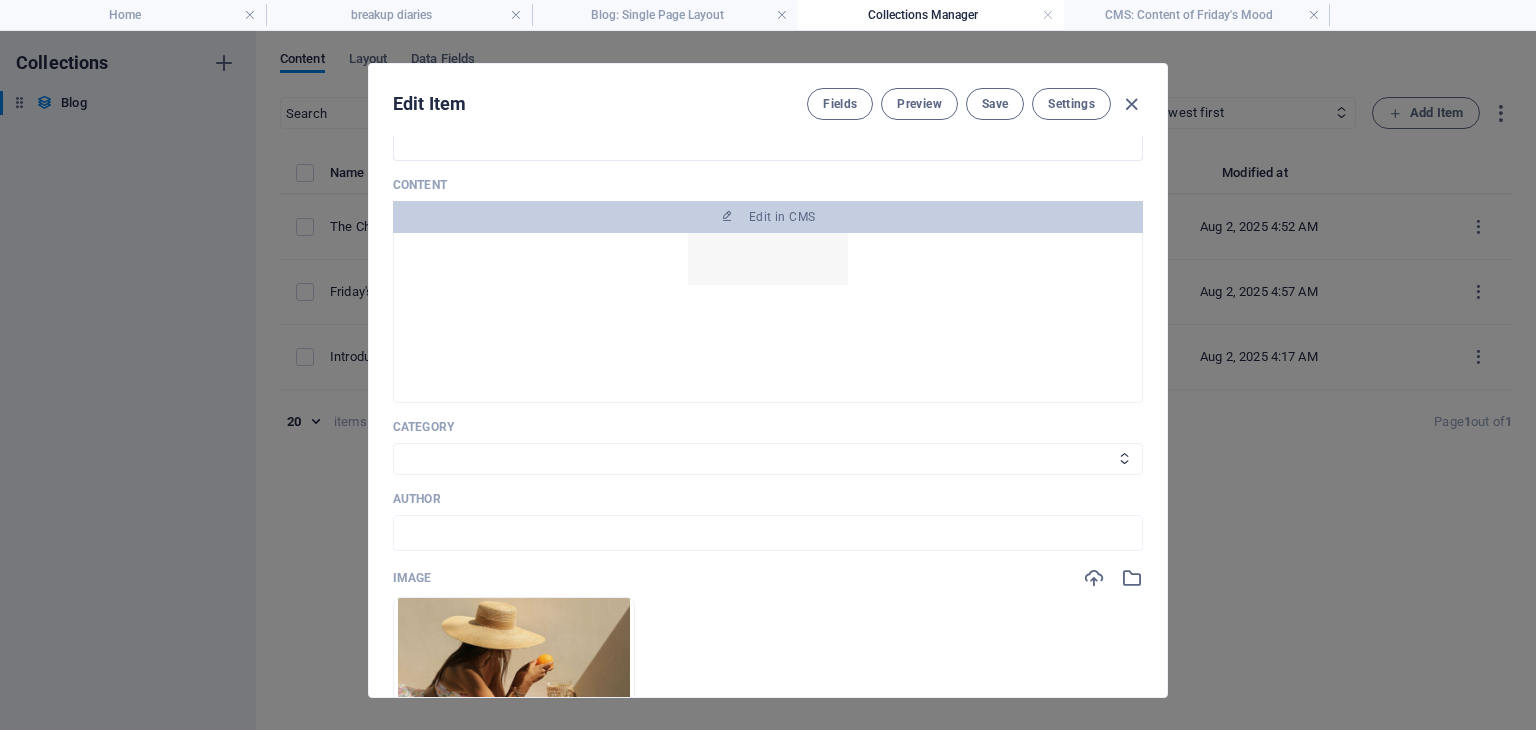 scroll, scrollTop: 300, scrollLeft: 0, axis: vertical 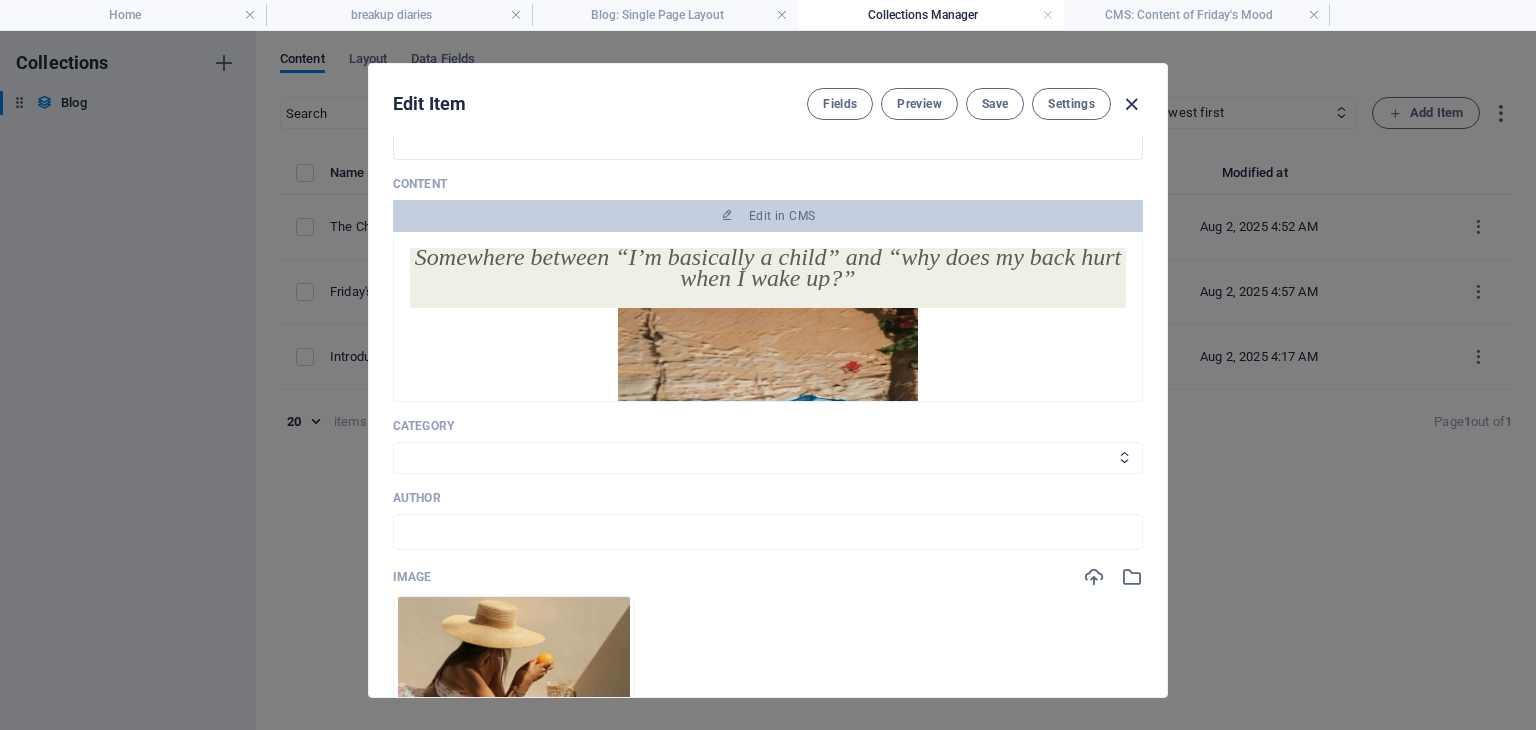 click at bounding box center (1131, 104) 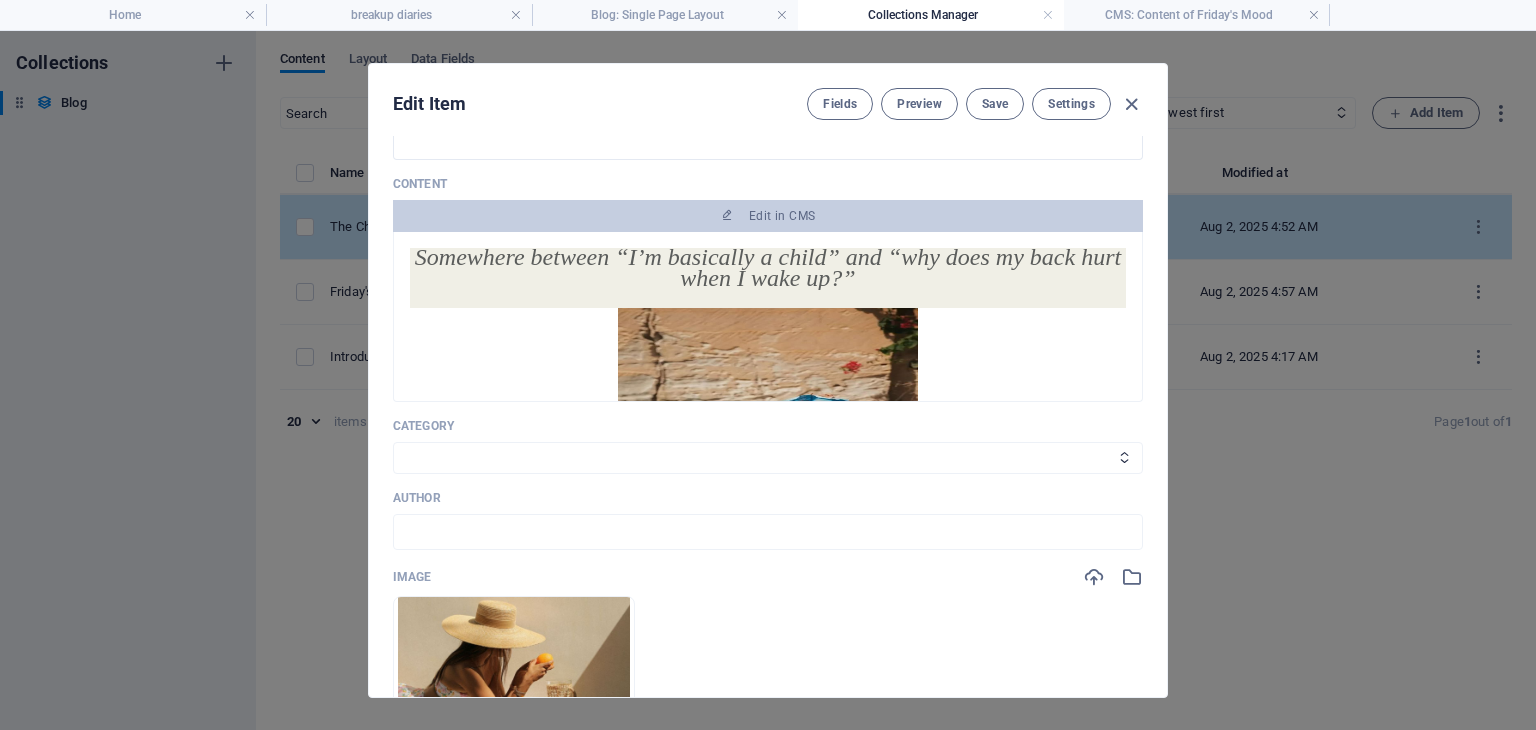 type on "friday-s-mood" 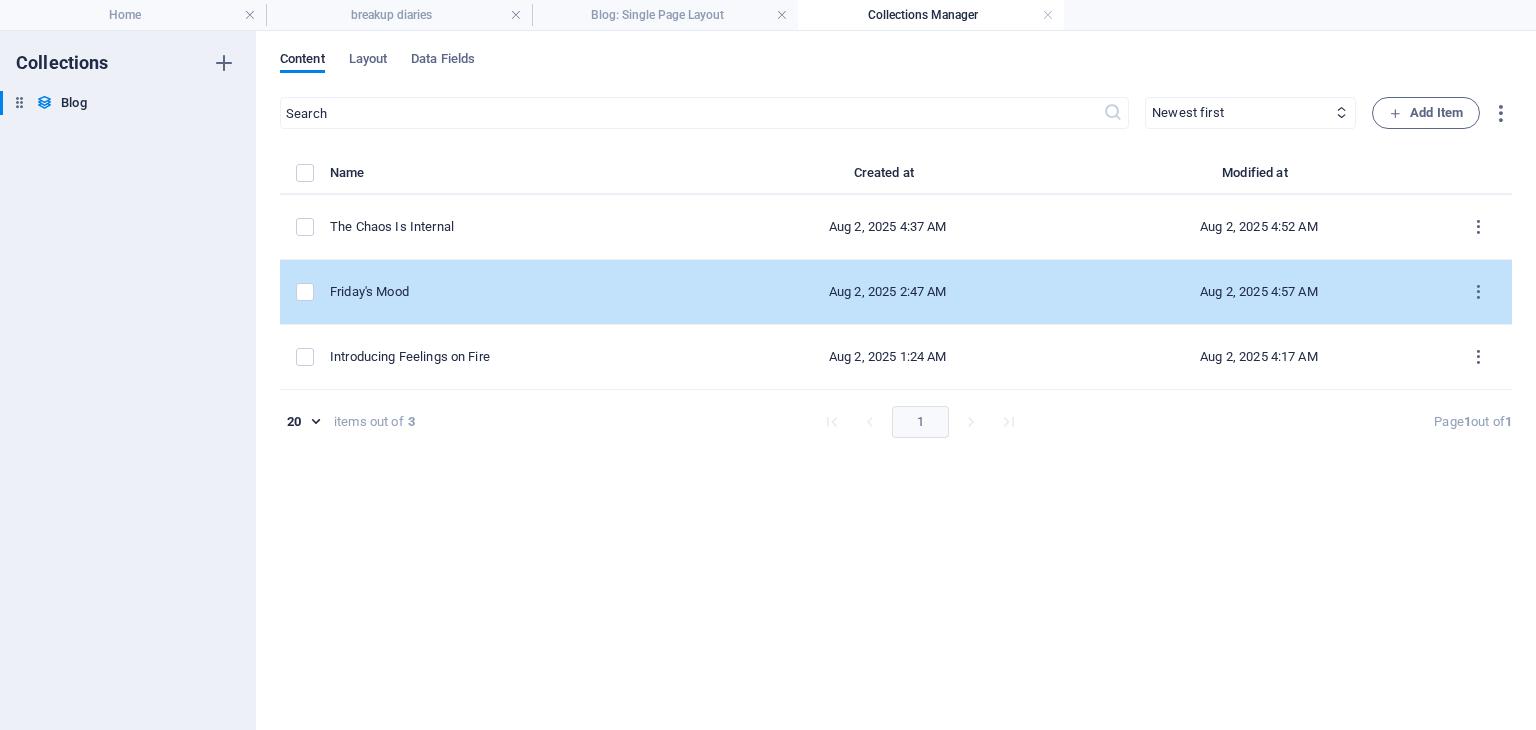click on "Friday's Mood" at bounding box center [508, 292] 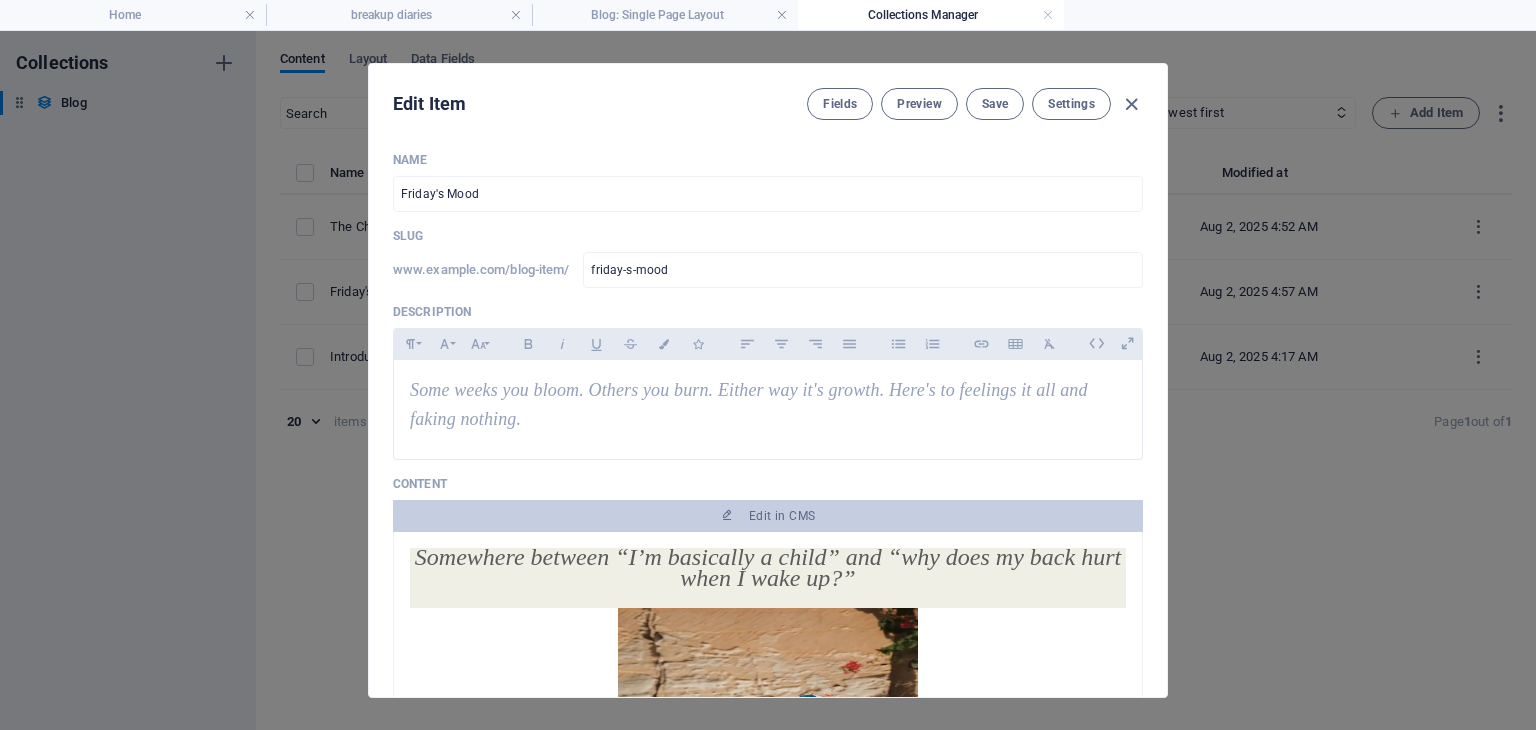 click on "Edit Item Fields Preview Save Settings" at bounding box center (768, 100) 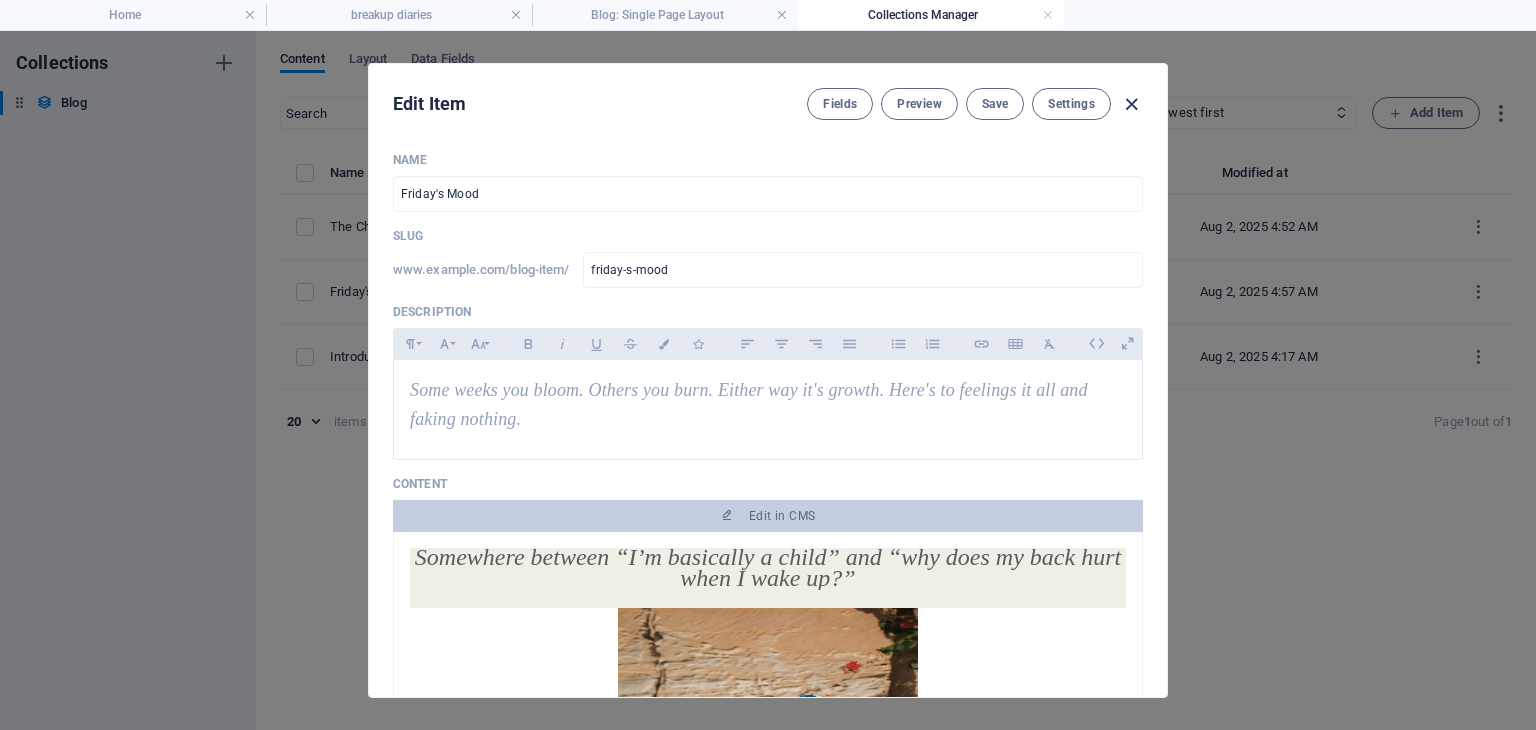 click at bounding box center (1131, 104) 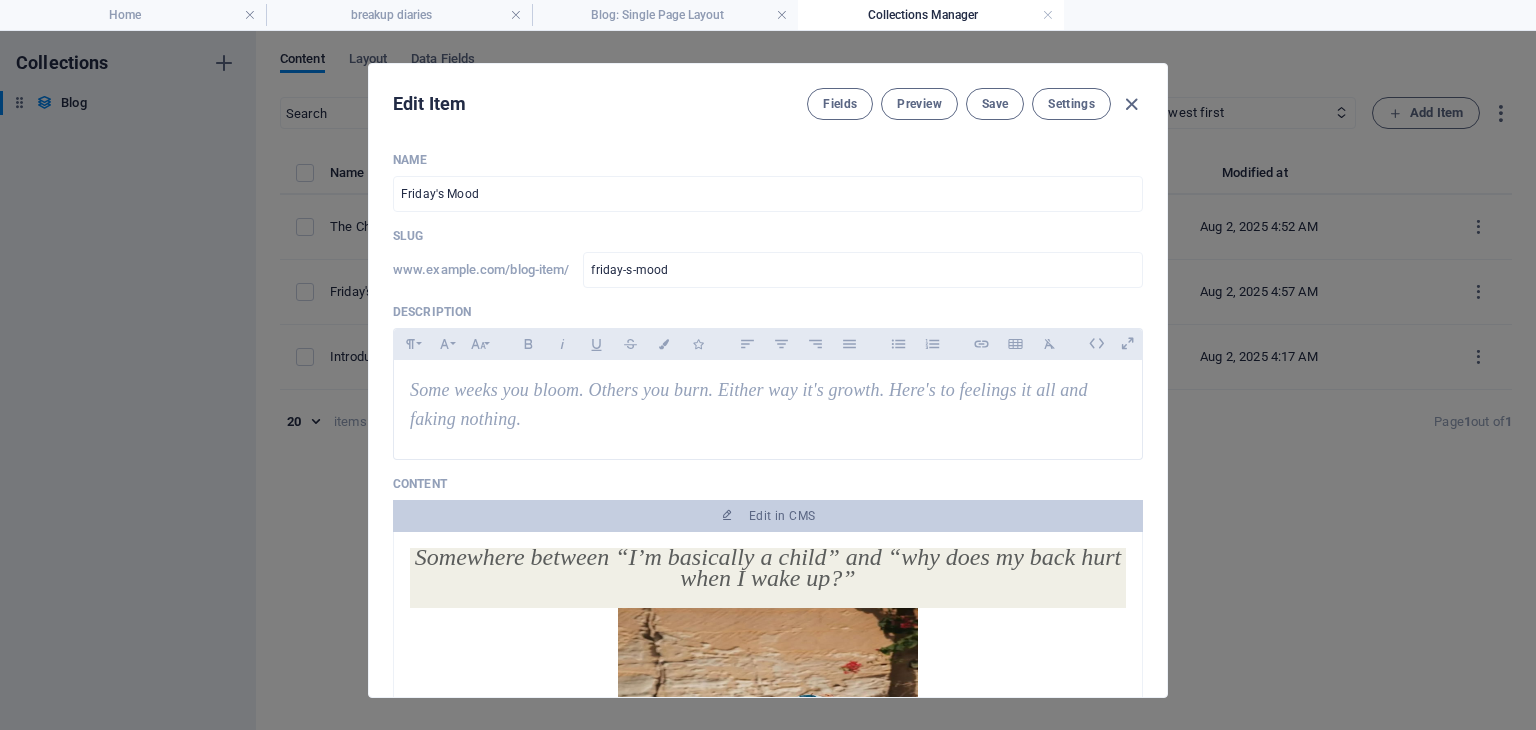 type on "friday-s-mood" 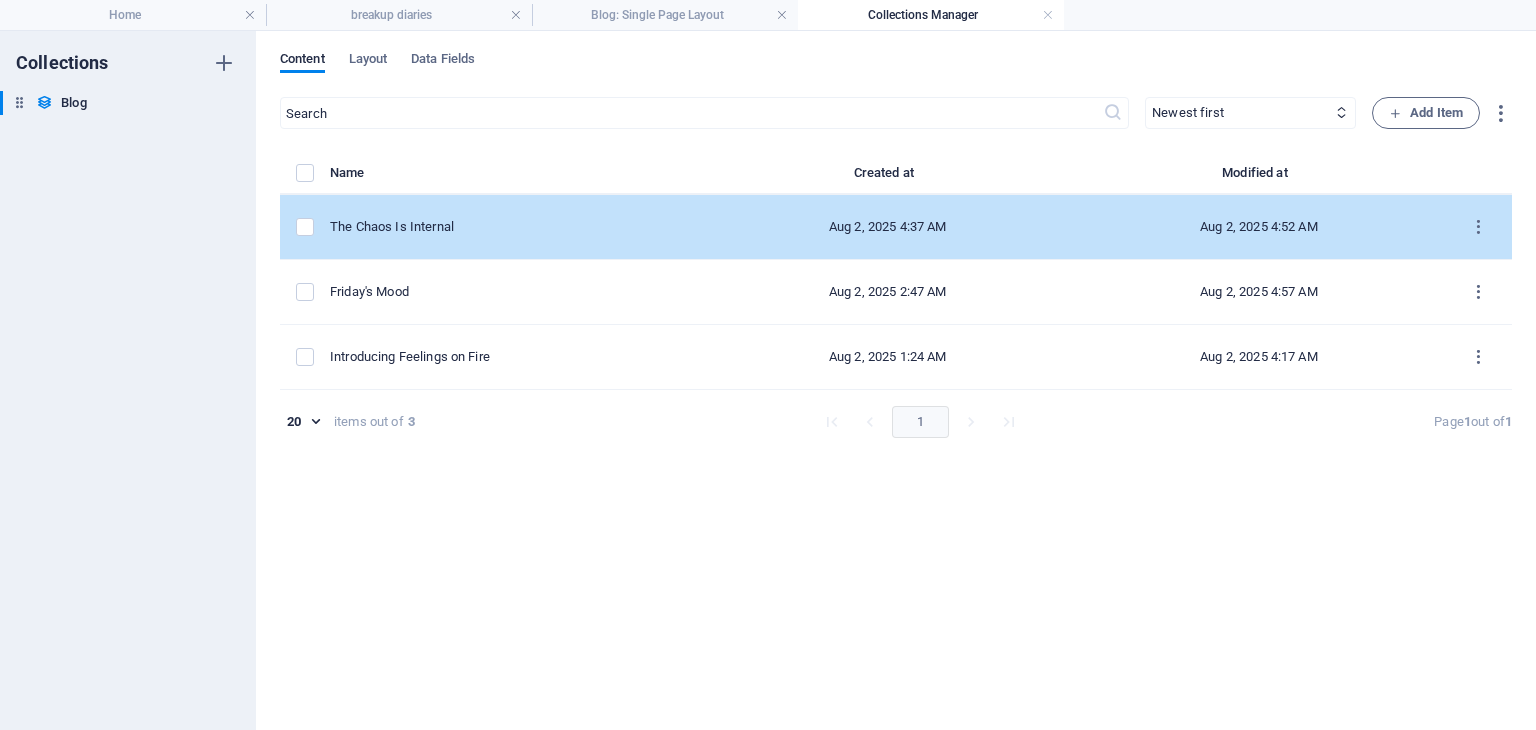 click on "The Chaos Is Internal" at bounding box center (516, 227) 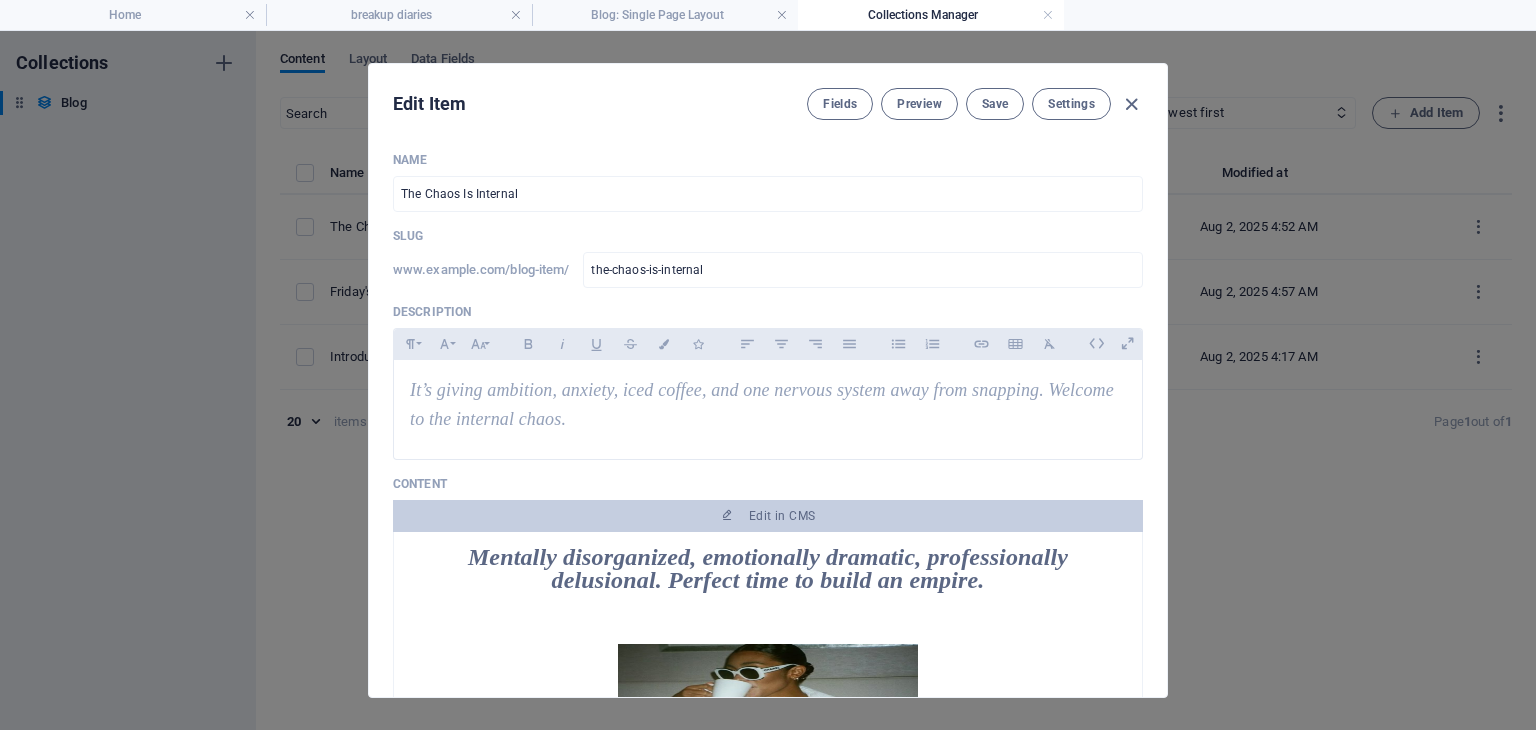 scroll, scrollTop: 300, scrollLeft: 0, axis: vertical 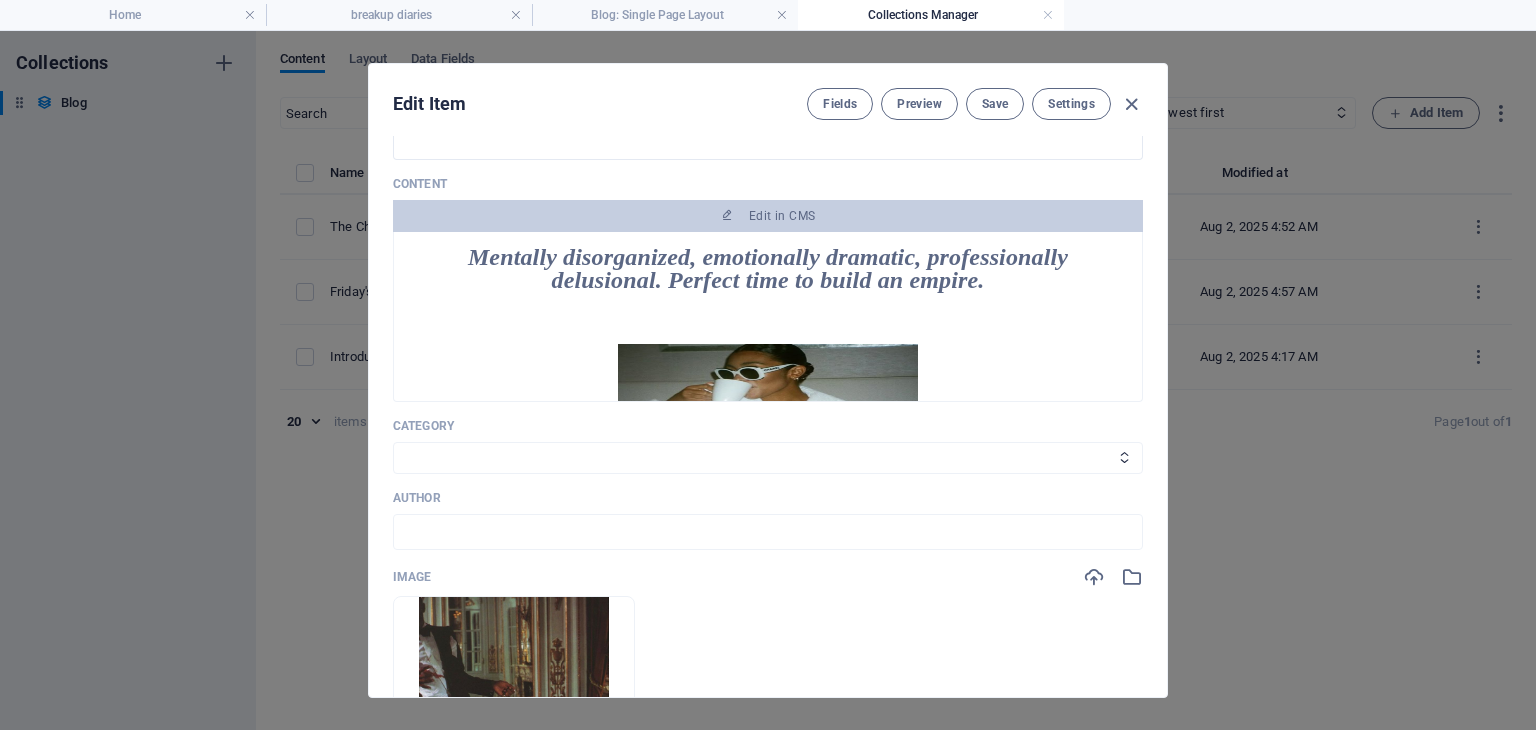 click on "Mentally disorganized, emotionally dramatic, professionally delusional. Perfect time to build an empire." at bounding box center [768, 268] 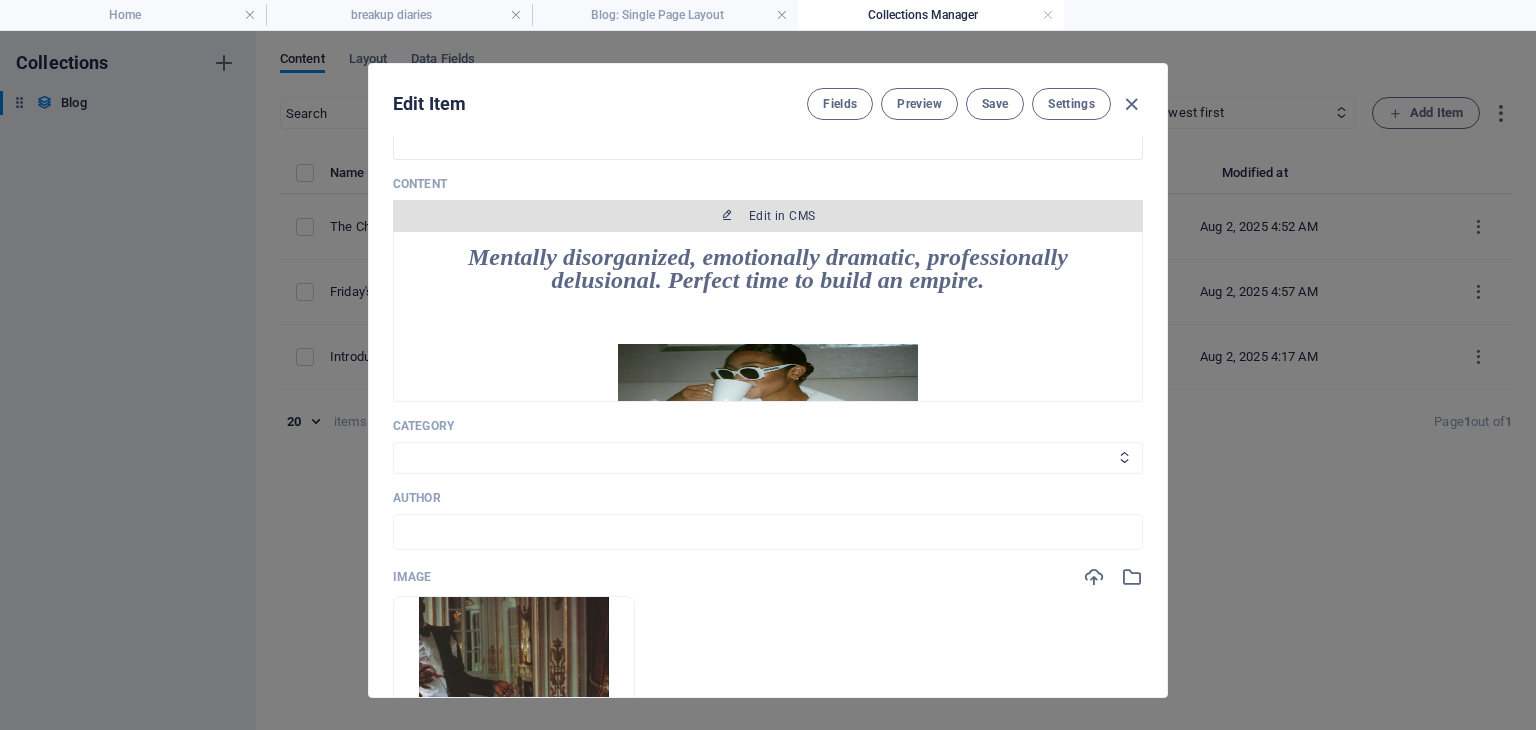 click on "Edit in CMS" at bounding box center [768, 216] 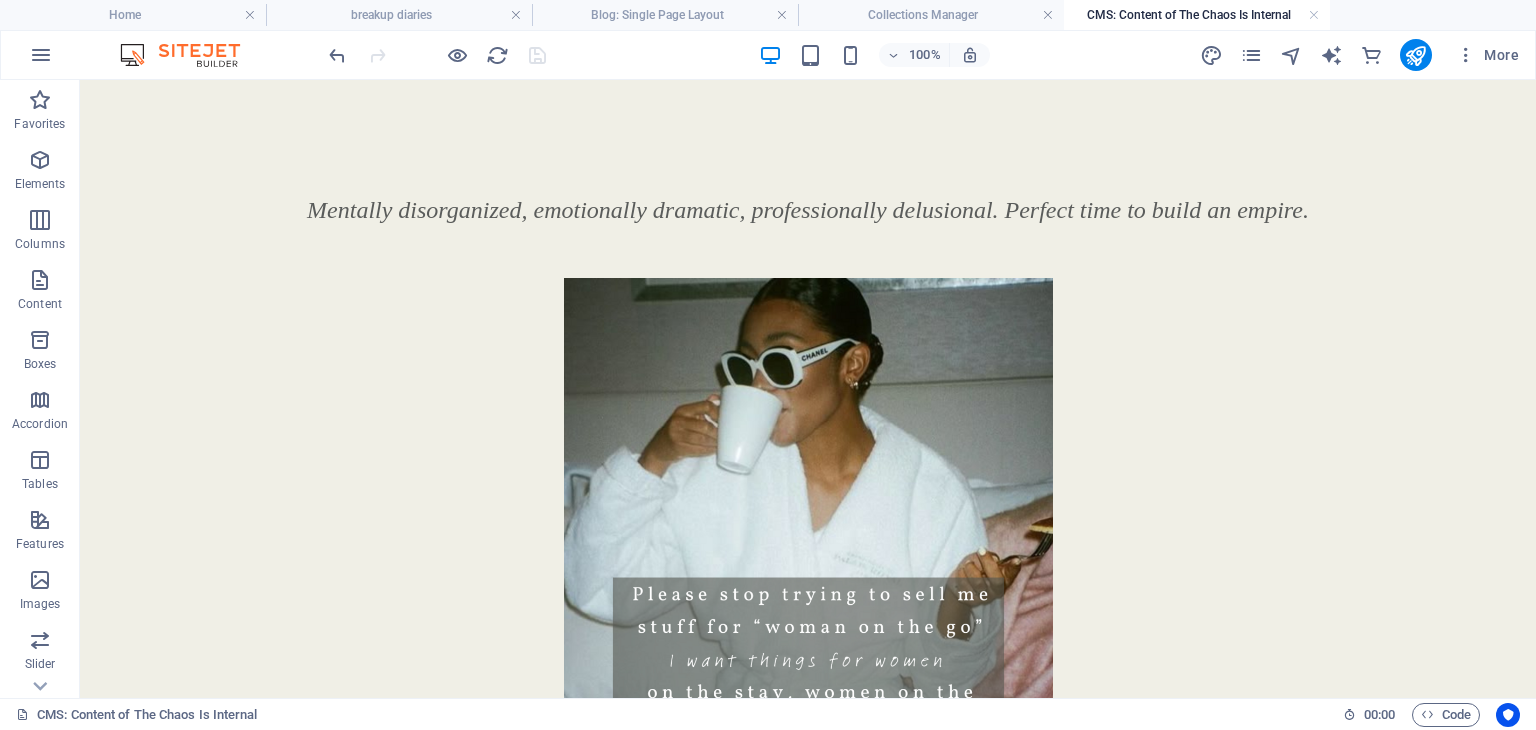 scroll, scrollTop: 0, scrollLeft: 0, axis: both 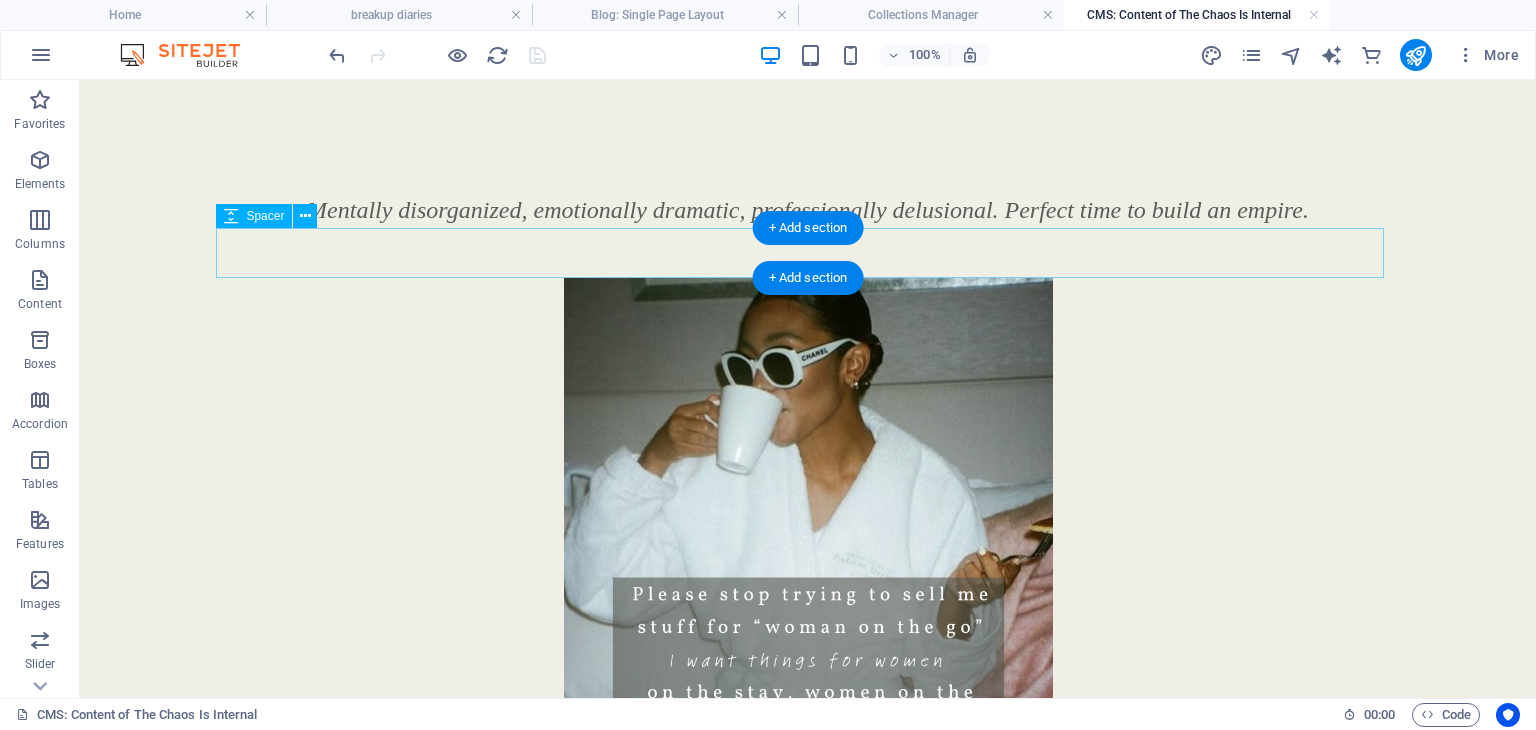 click on "Mentally disorganized, emotionally dramatic, professionally delusional. Perfect time to build an empire." at bounding box center (808, 210) 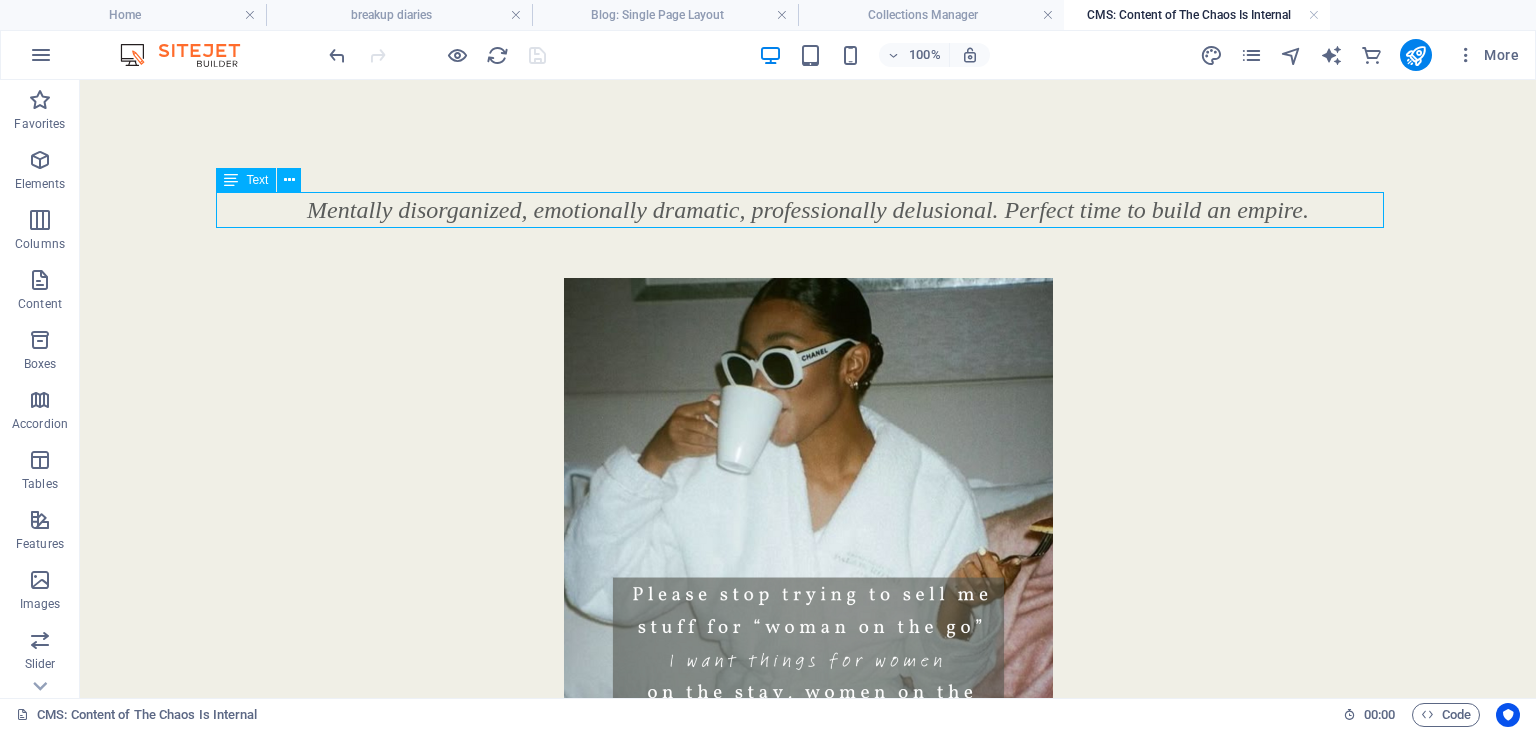 click on "Mentally disorganized, emotionally dramatic, professionally delusional. Perfect time to build an empire." at bounding box center [808, 210] 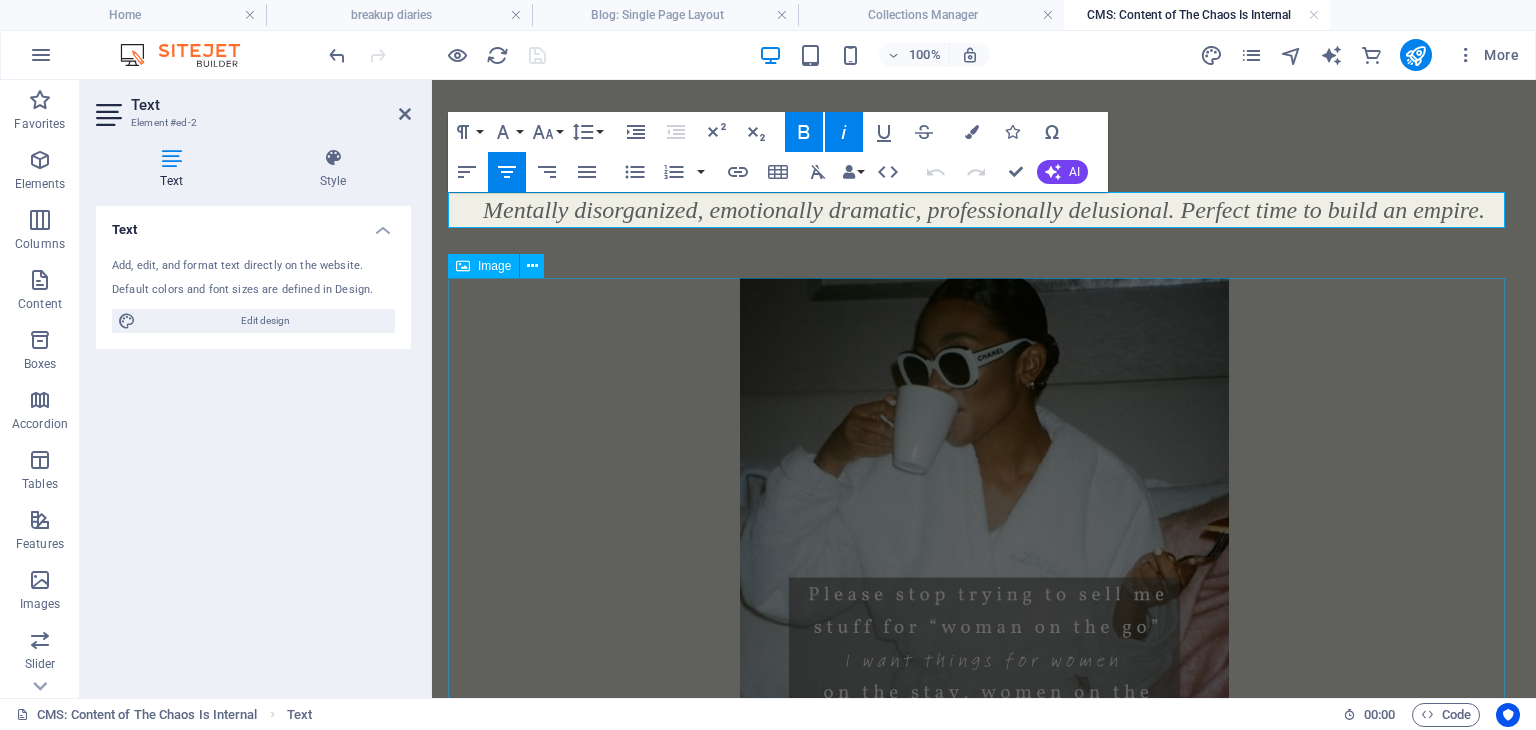 click at bounding box center (984, 583) 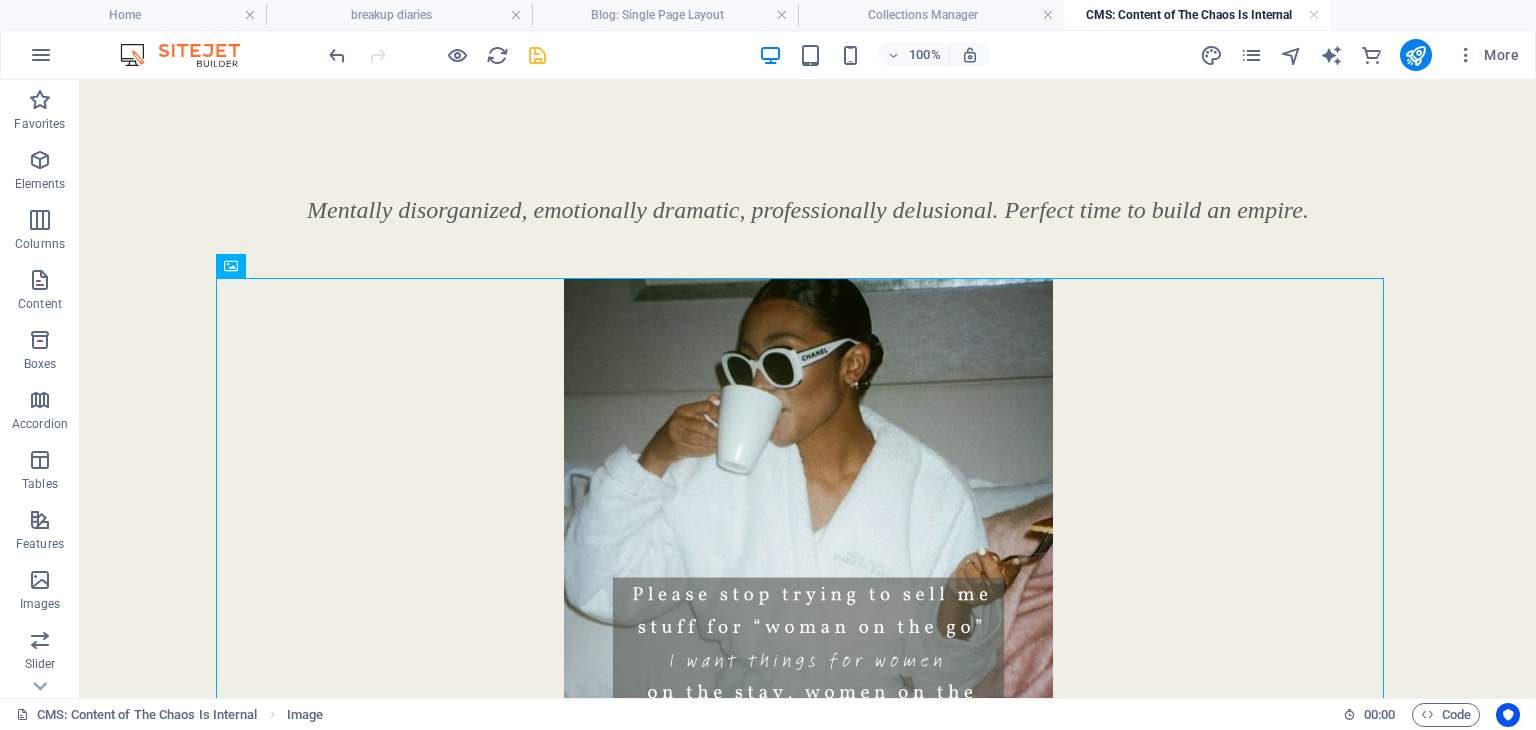 click at bounding box center [537, 55] 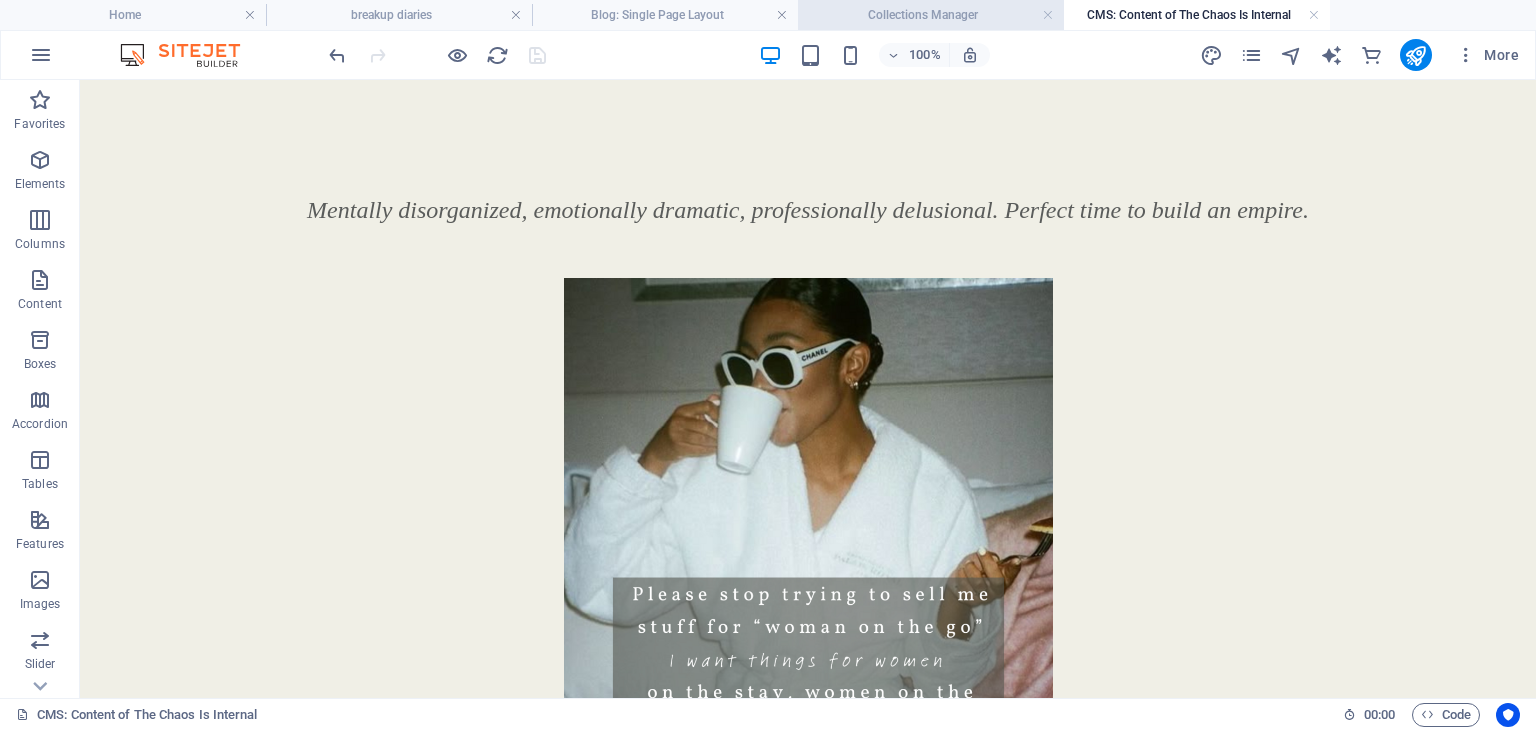 click on "Collections Manager" at bounding box center (931, 15) 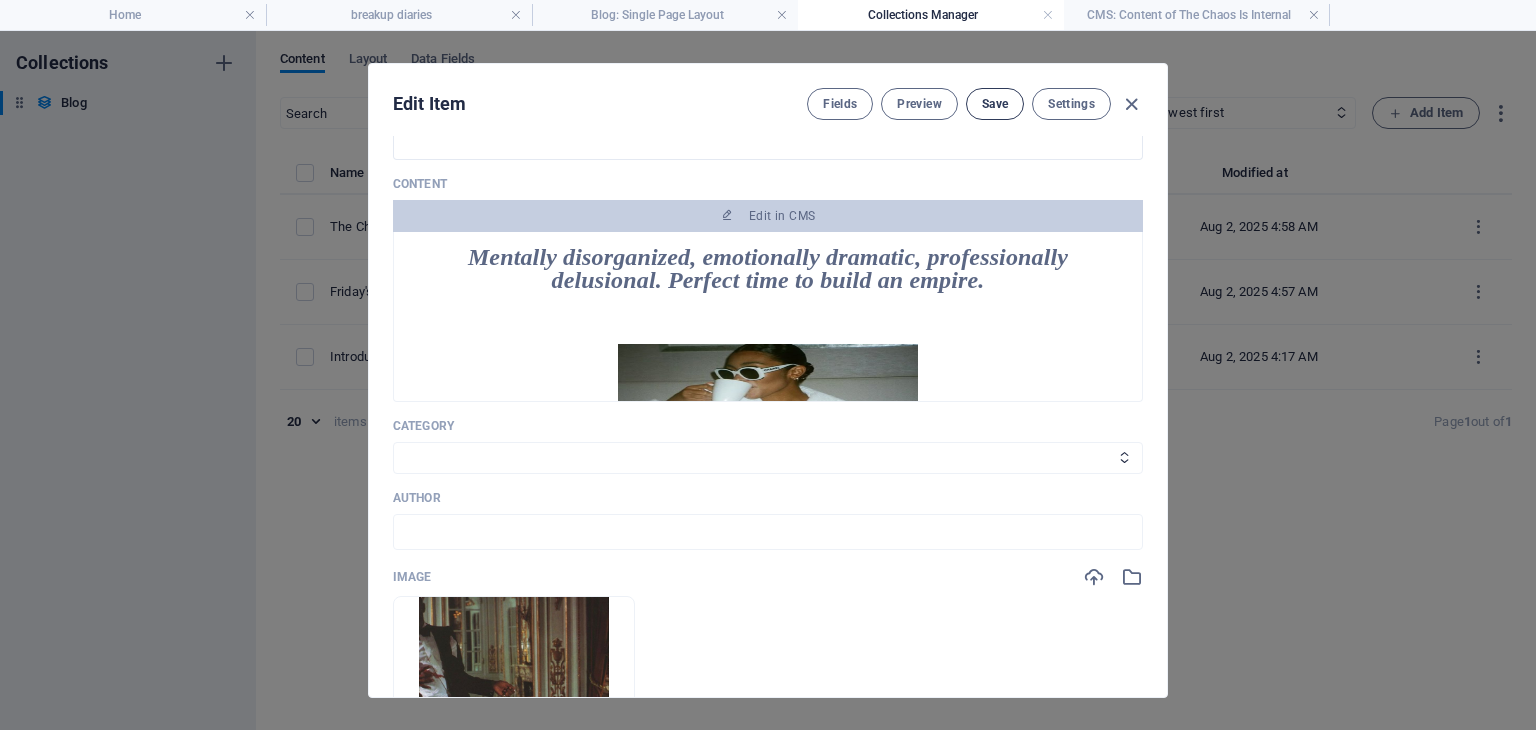 click on "Save" at bounding box center [995, 104] 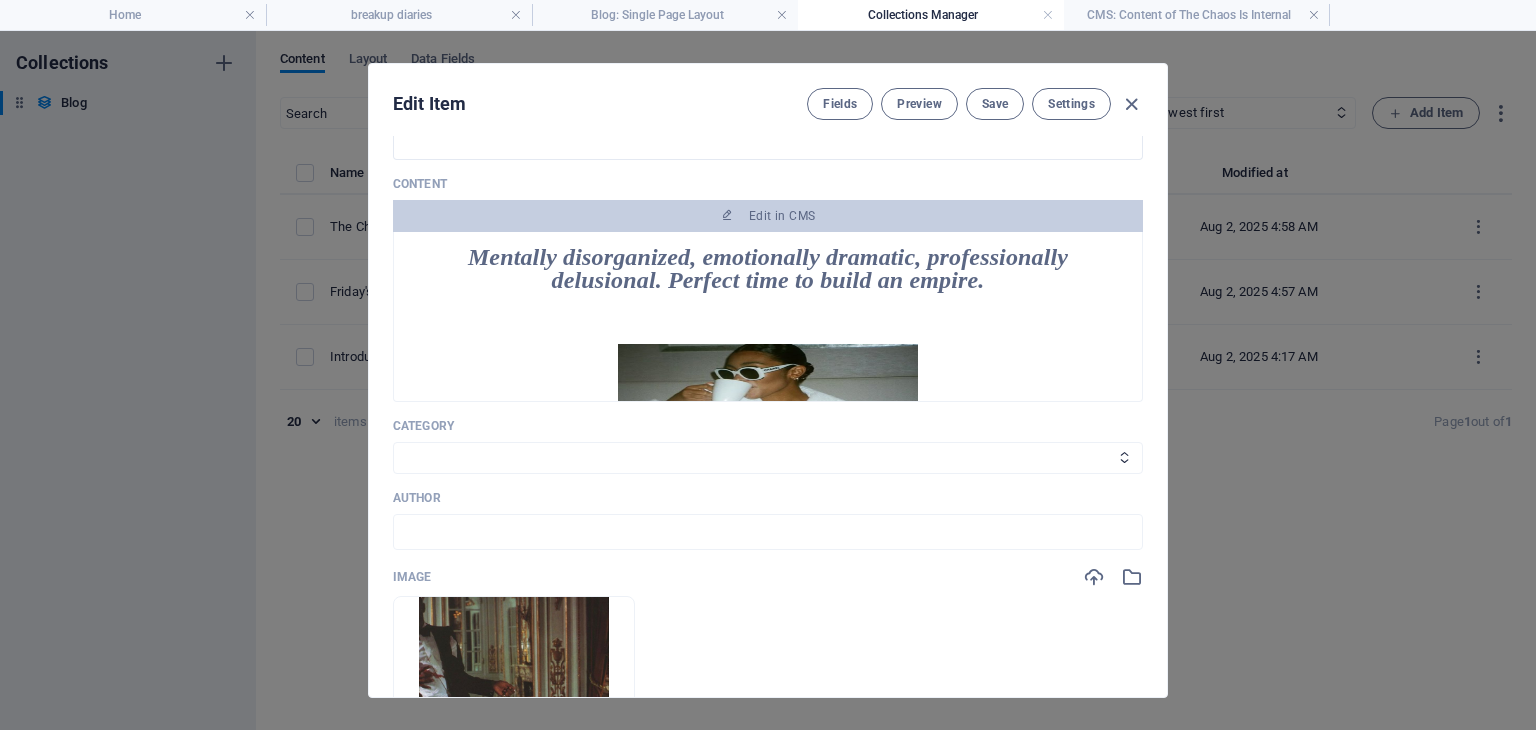 click at bounding box center [1131, 104] 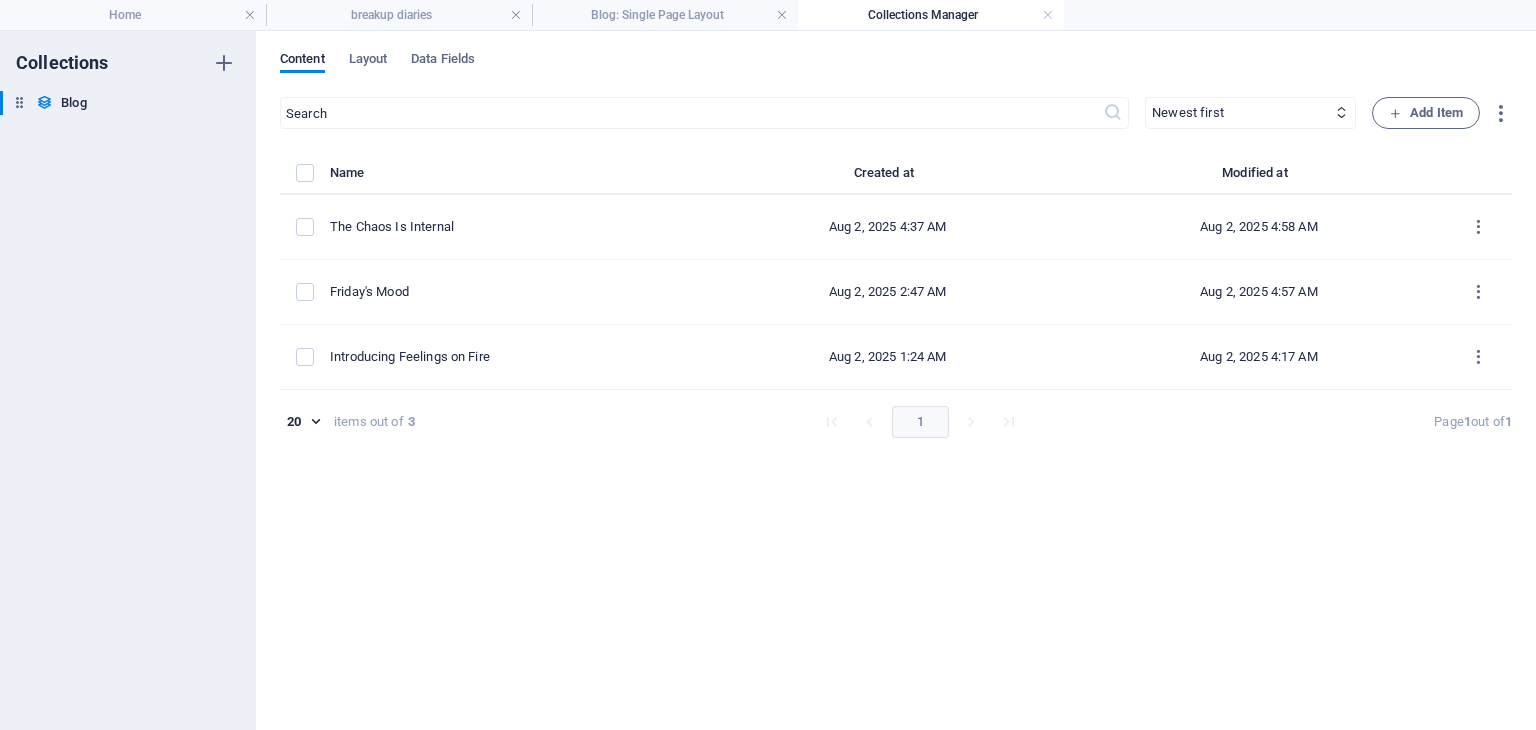 type on "the-chaos-is-internal" 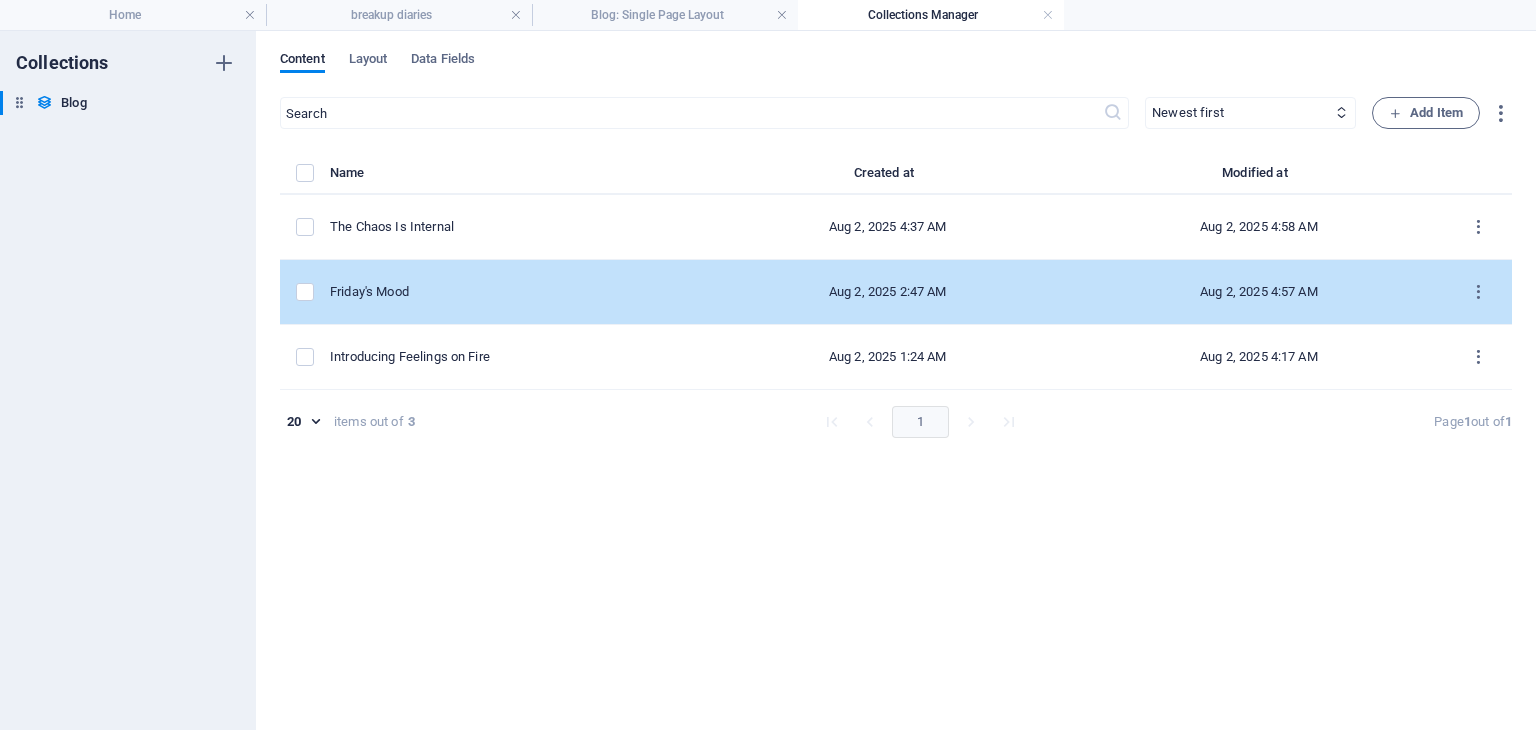 click on "Friday's Mood" at bounding box center [508, 292] 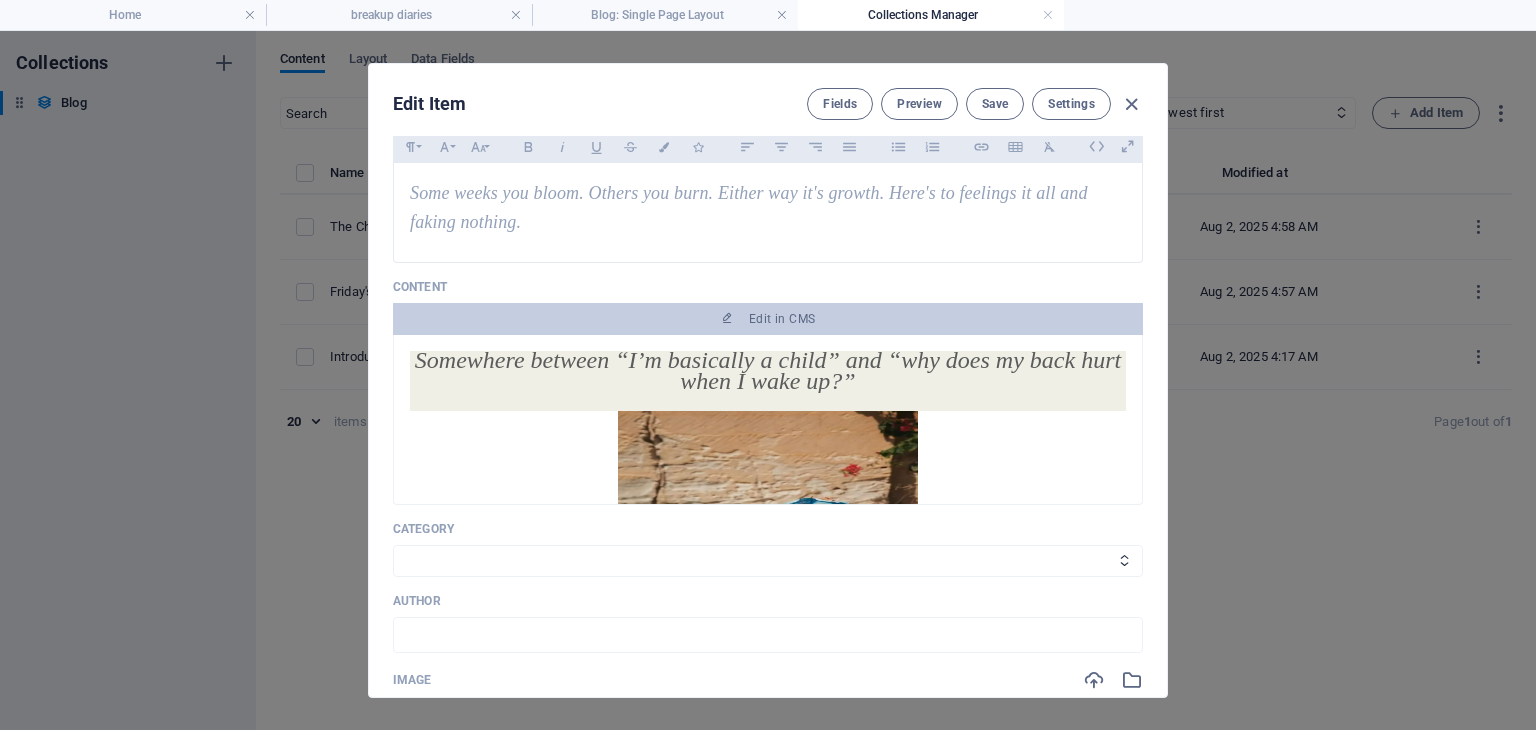 scroll, scrollTop: 200, scrollLeft: 0, axis: vertical 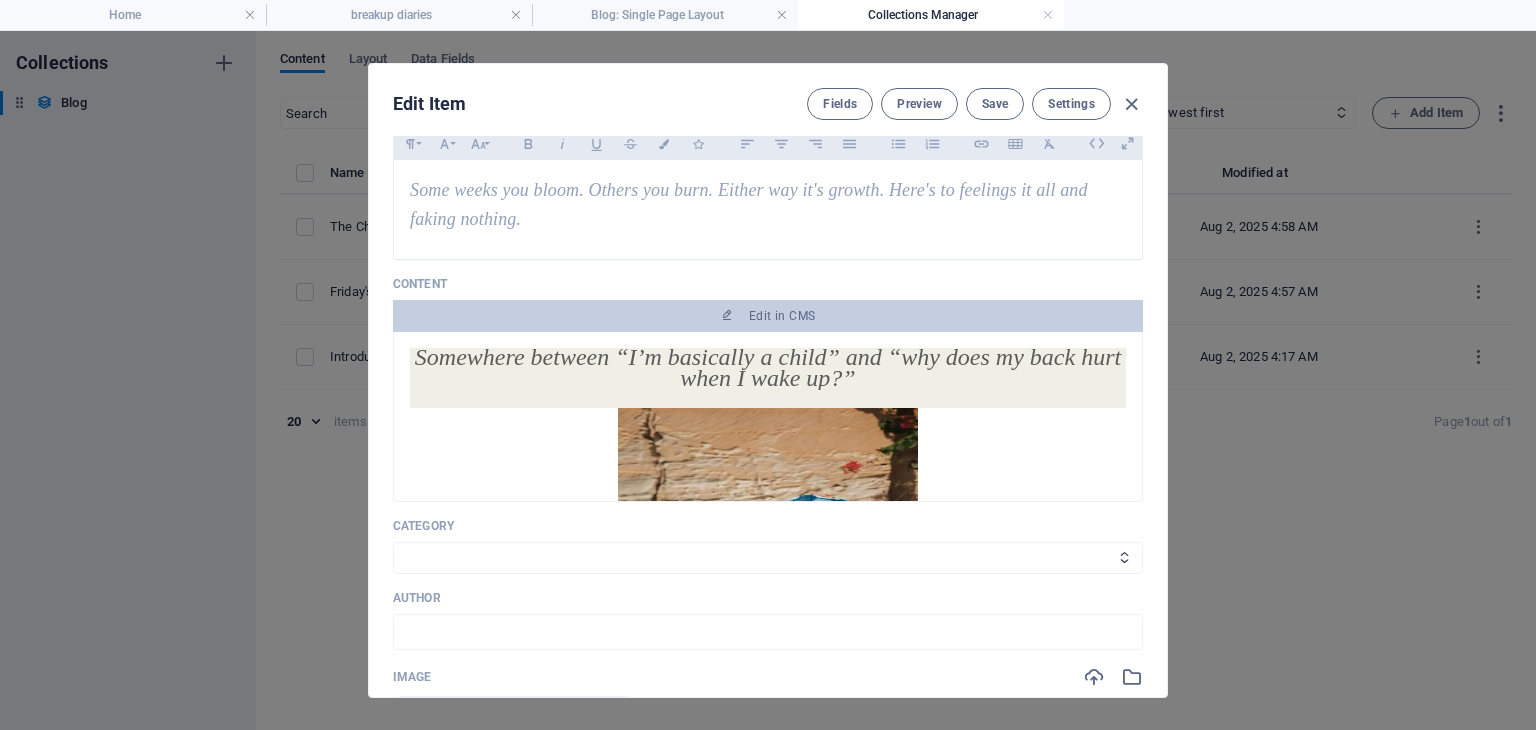 click on "Somewhere between “I’m basically a child” and “why does my back hurt when I wake up?”" at bounding box center (768, 367) 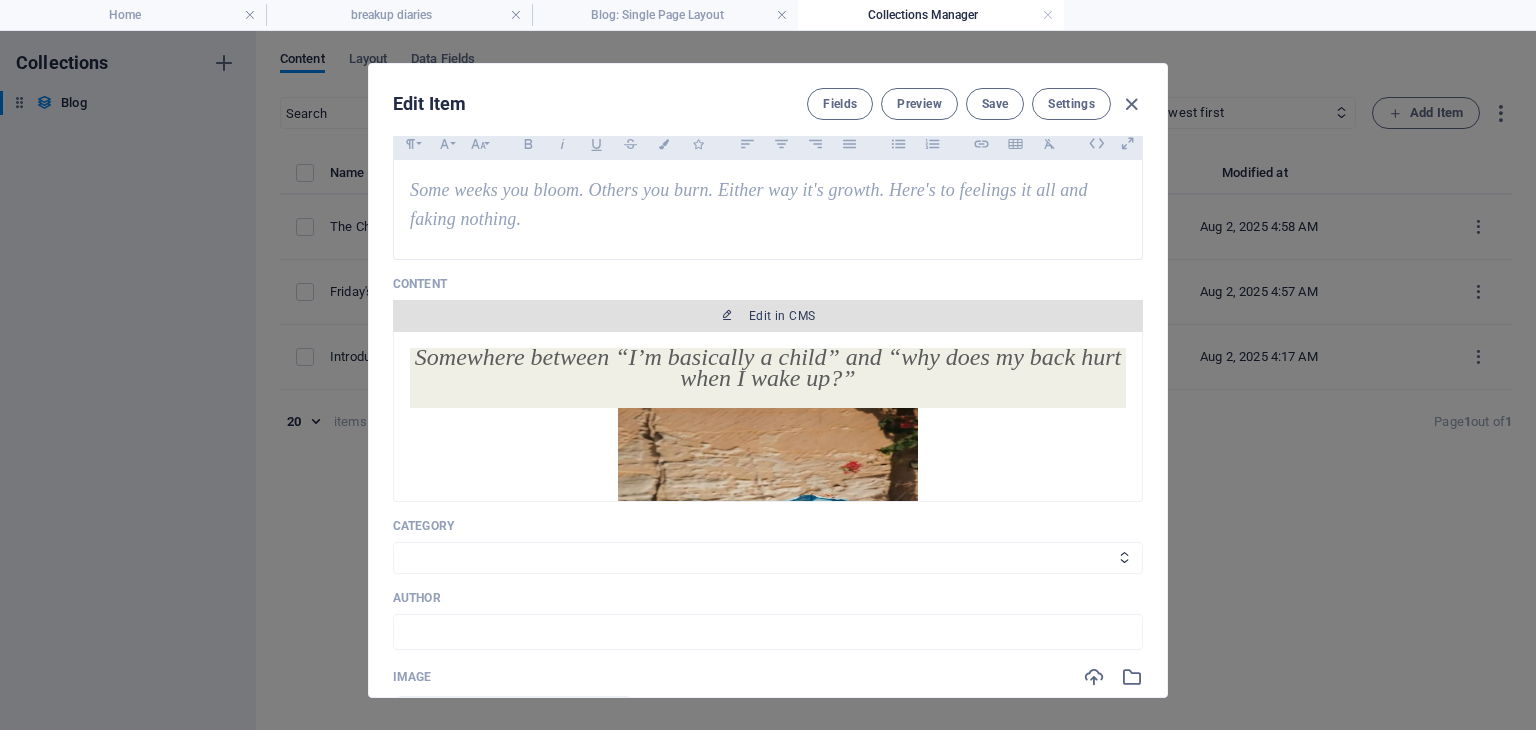 click on "Edit in CMS" at bounding box center (768, 316) 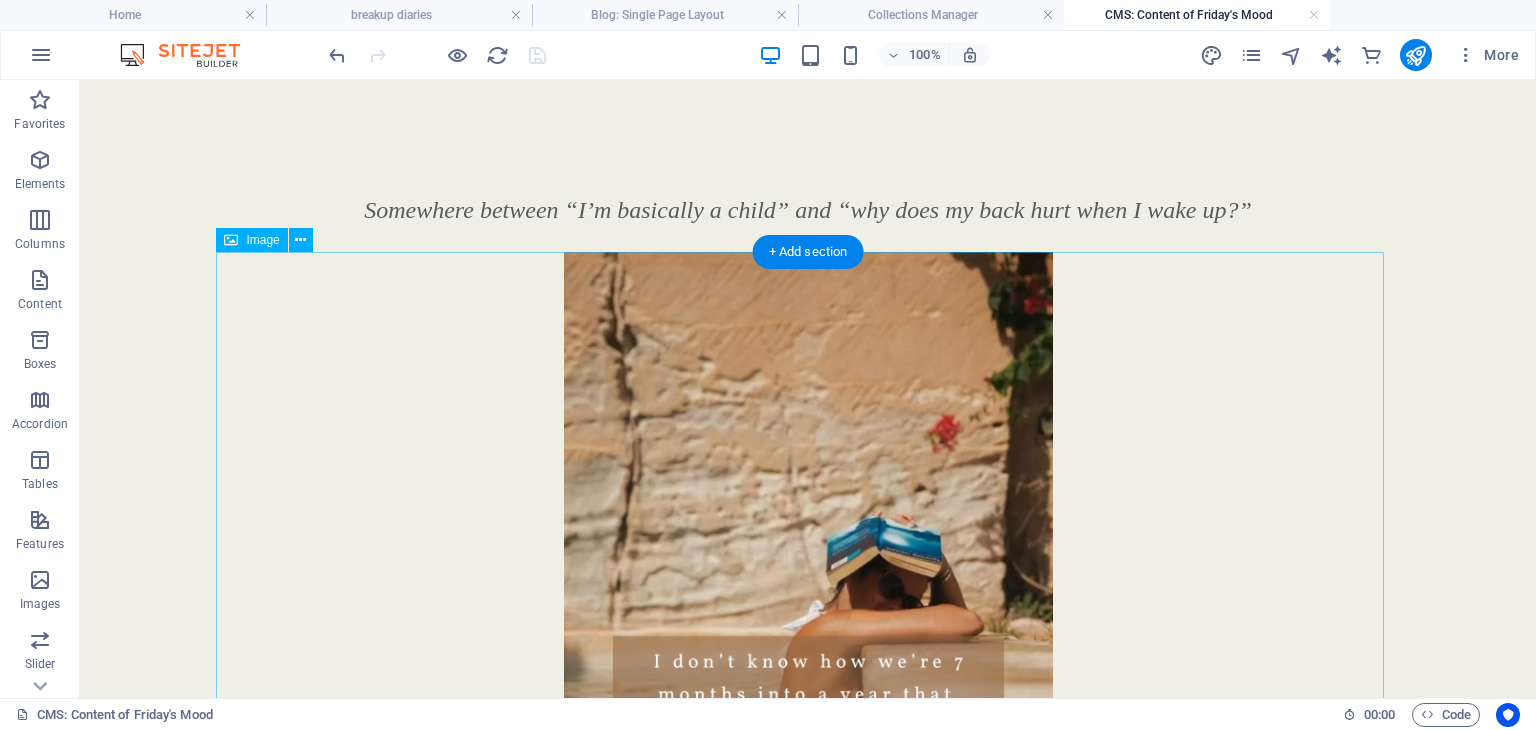 scroll, scrollTop: 0, scrollLeft: 0, axis: both 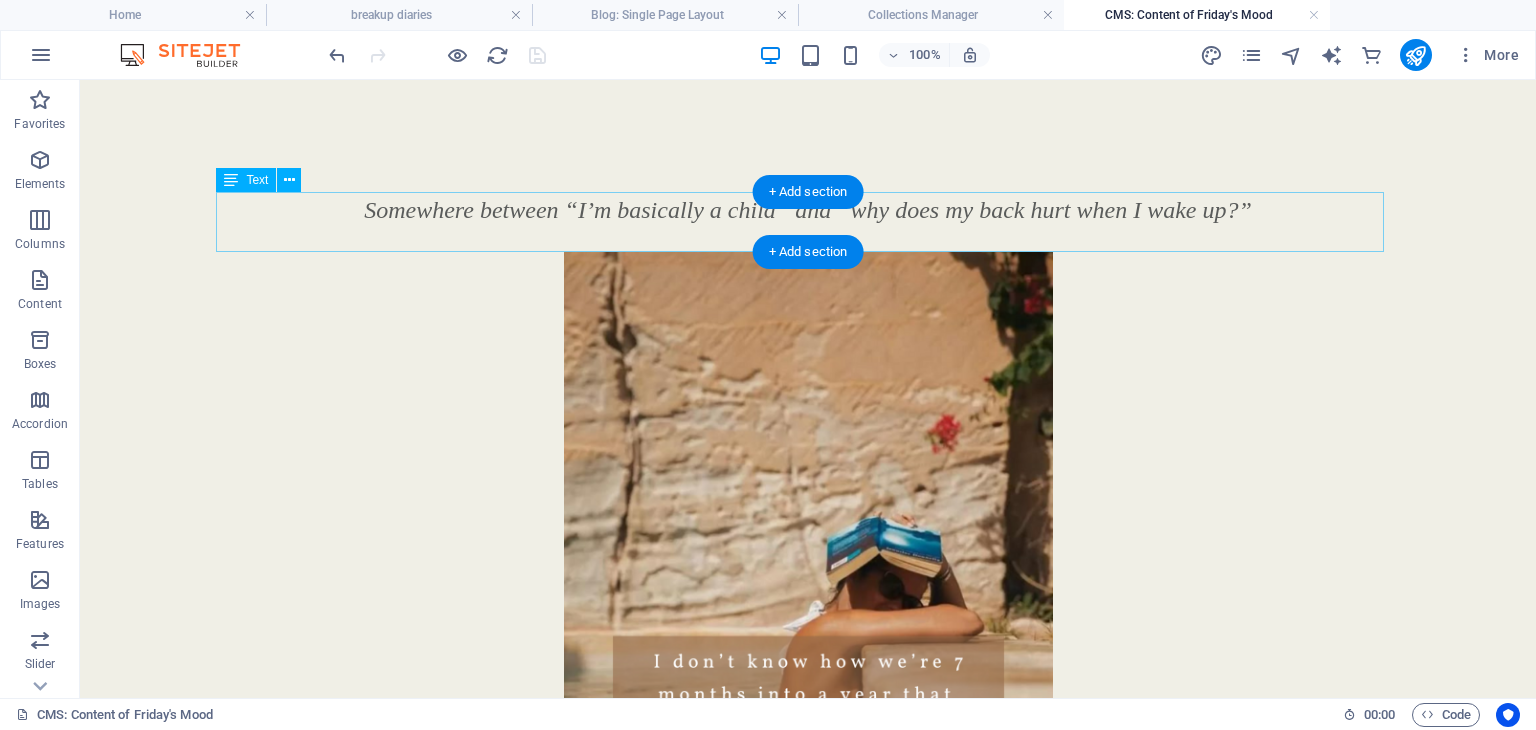click on "Somewhere between “I’m basically a child” and “why does my back hurt when I wake up?”" at bounding box center [808, 210] 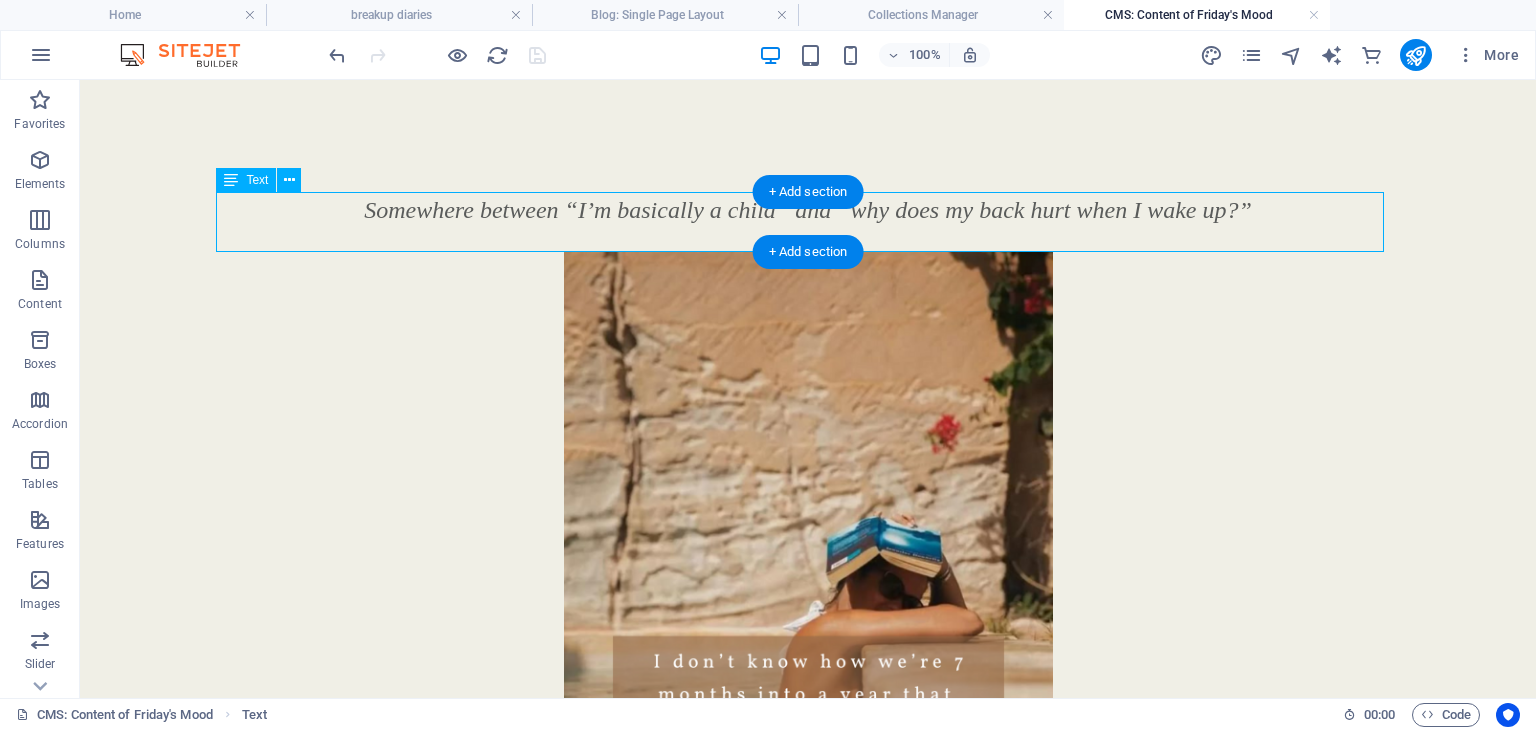 click on "Somewhere between “I’m basically a child” and “why does my back hurt when I wake up?”" at bounding box center [808, 210] 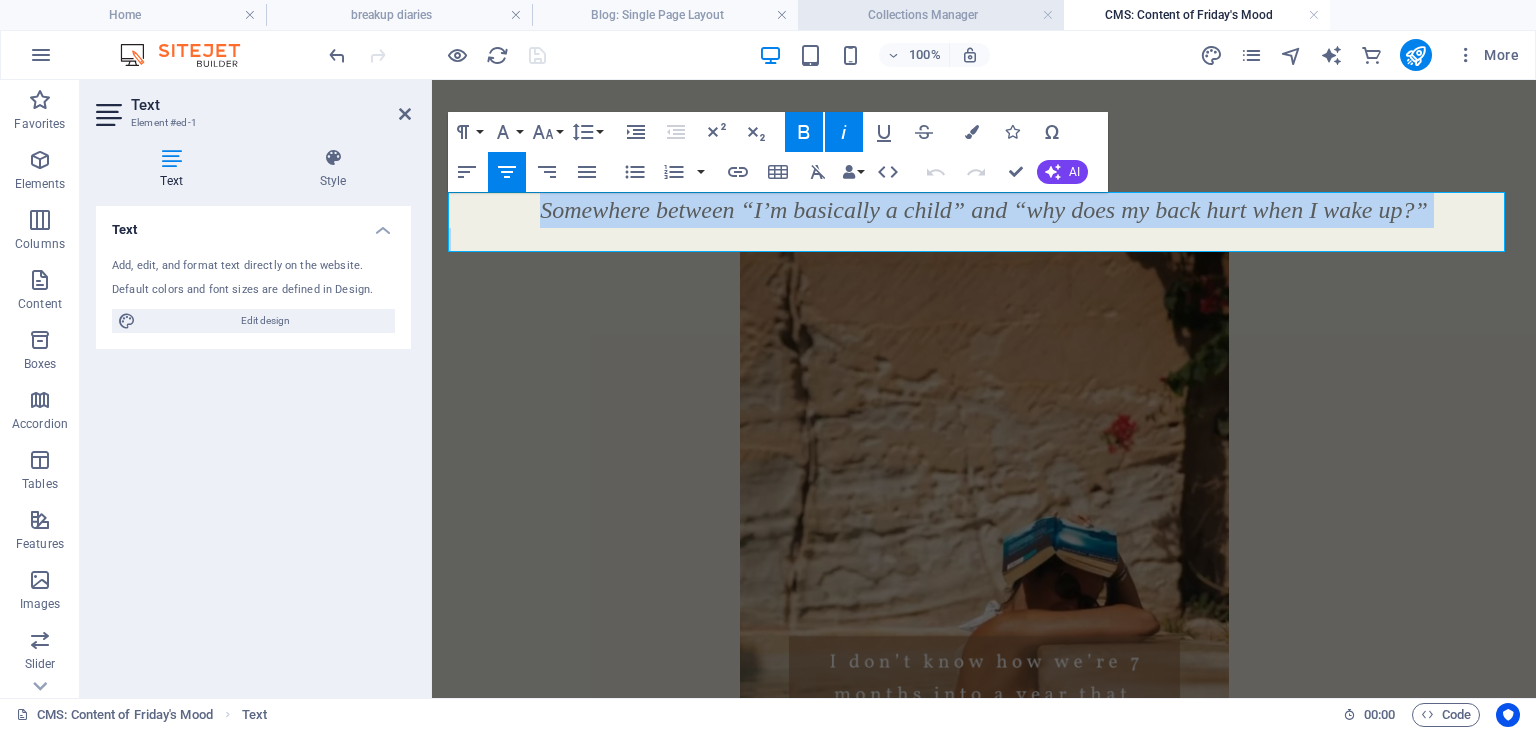 click on "Collections Manager" at bounding box center (931, 15) 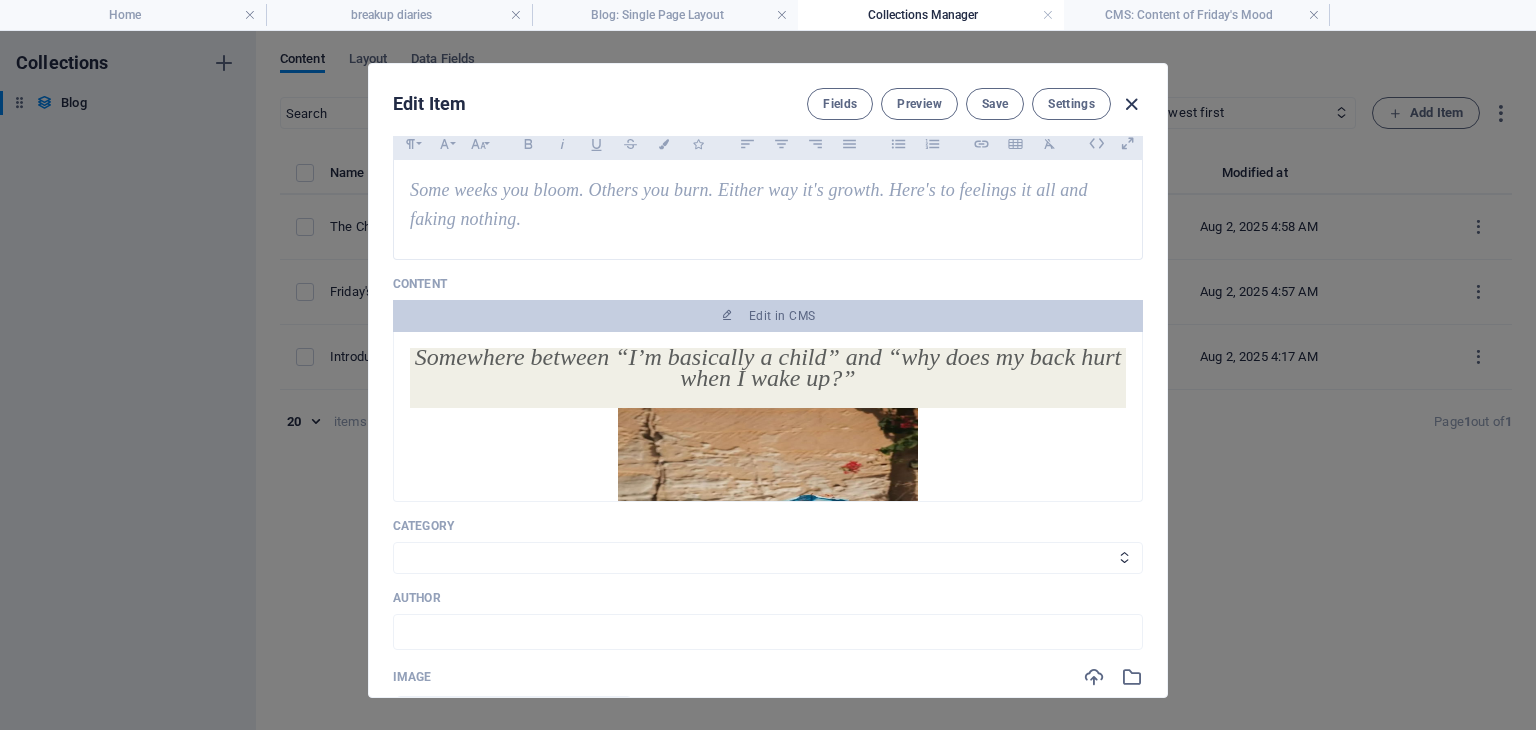 click at bounding box center (1131, 104) 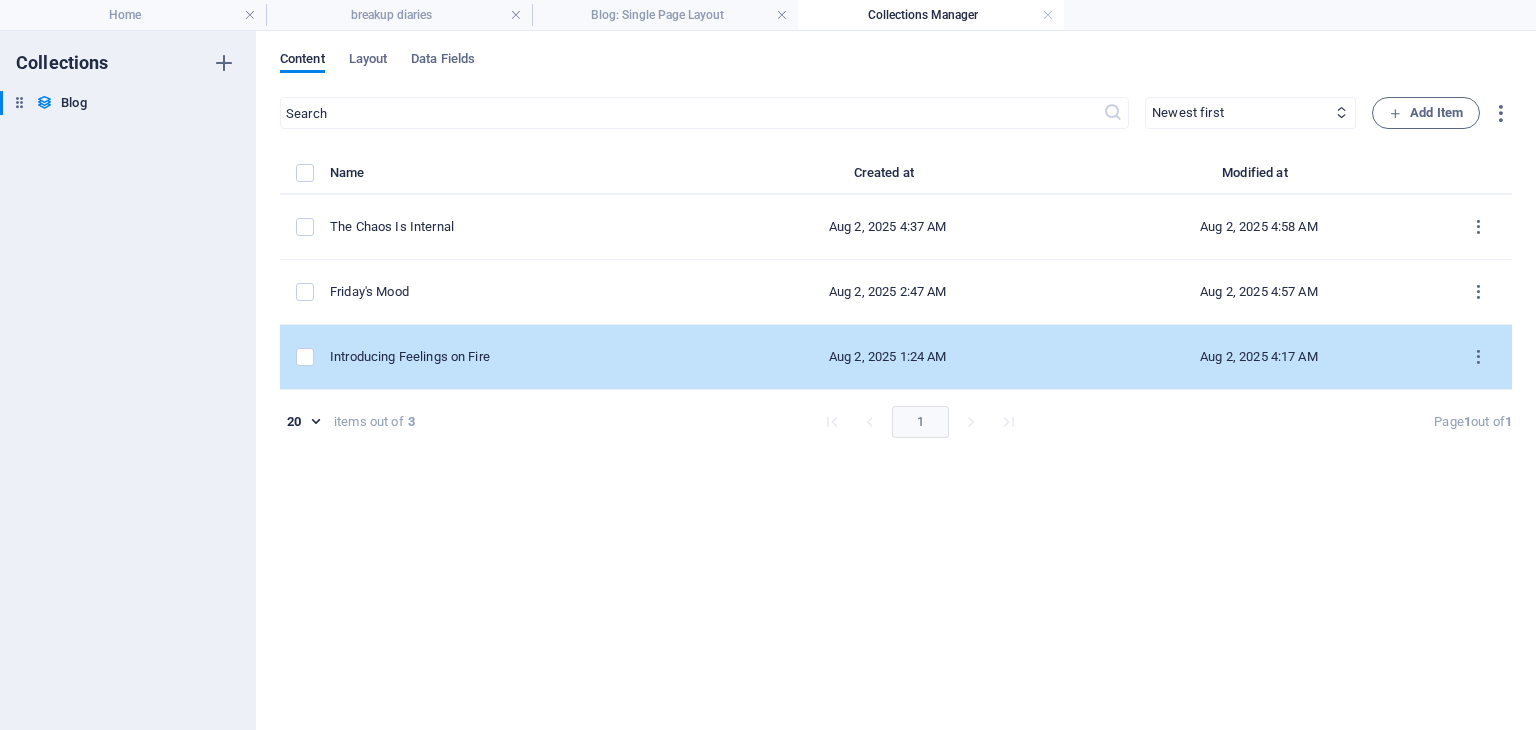 click on "Introducing Feelings on Fire" at bounding box center [508, 357] 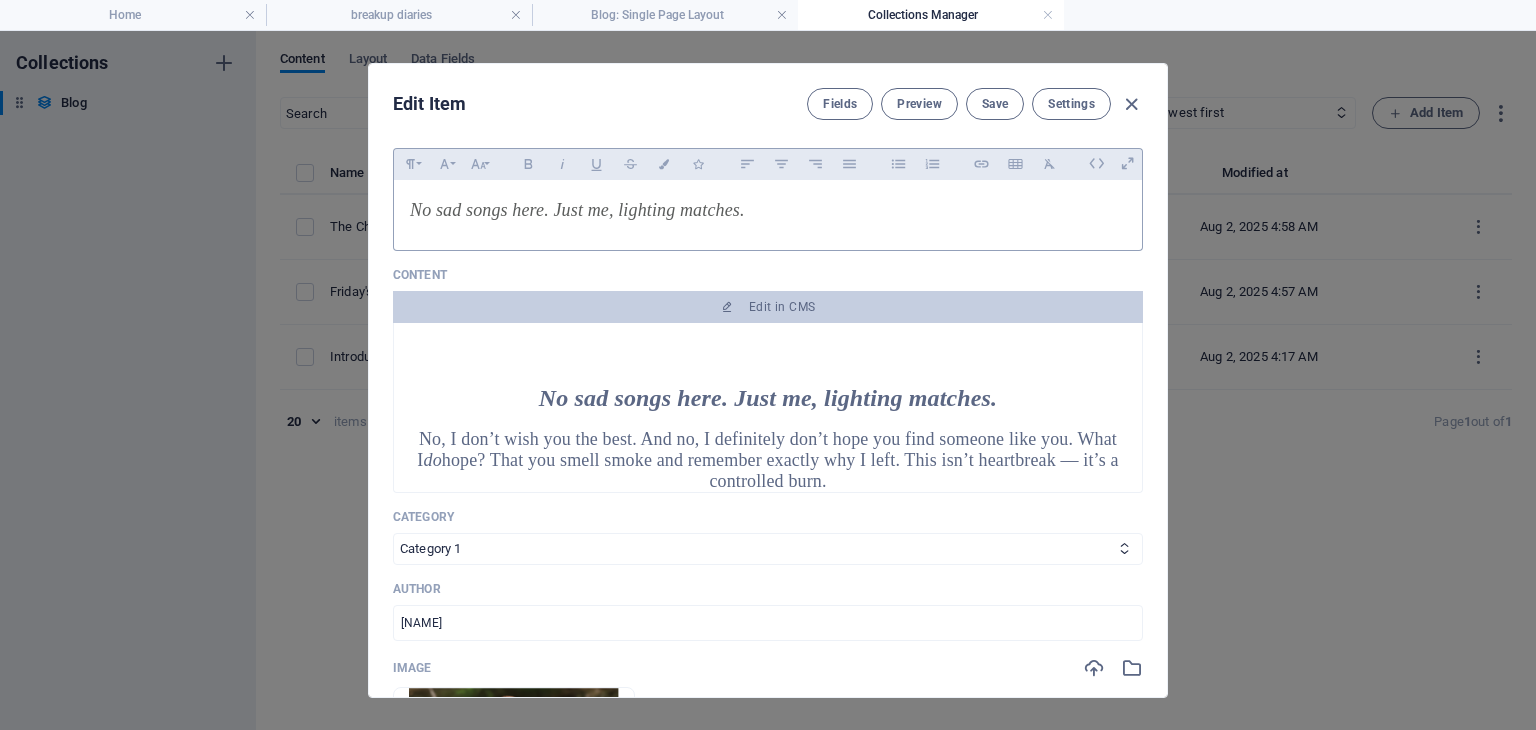 scroll, scrollTop: 200, scrollLeft: 0, axis: vertical 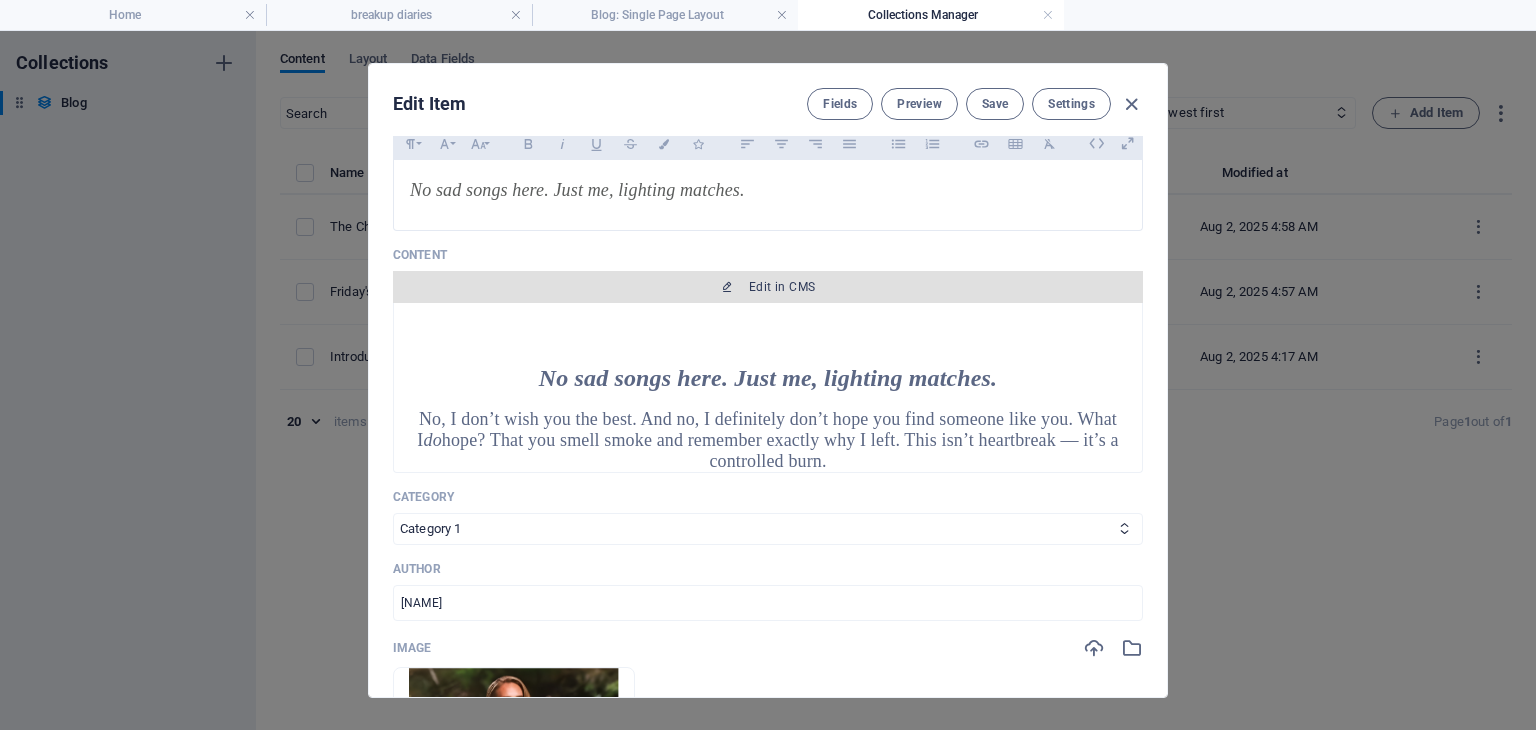 click on "Edit in CMS" at bounding box center (782, 287) 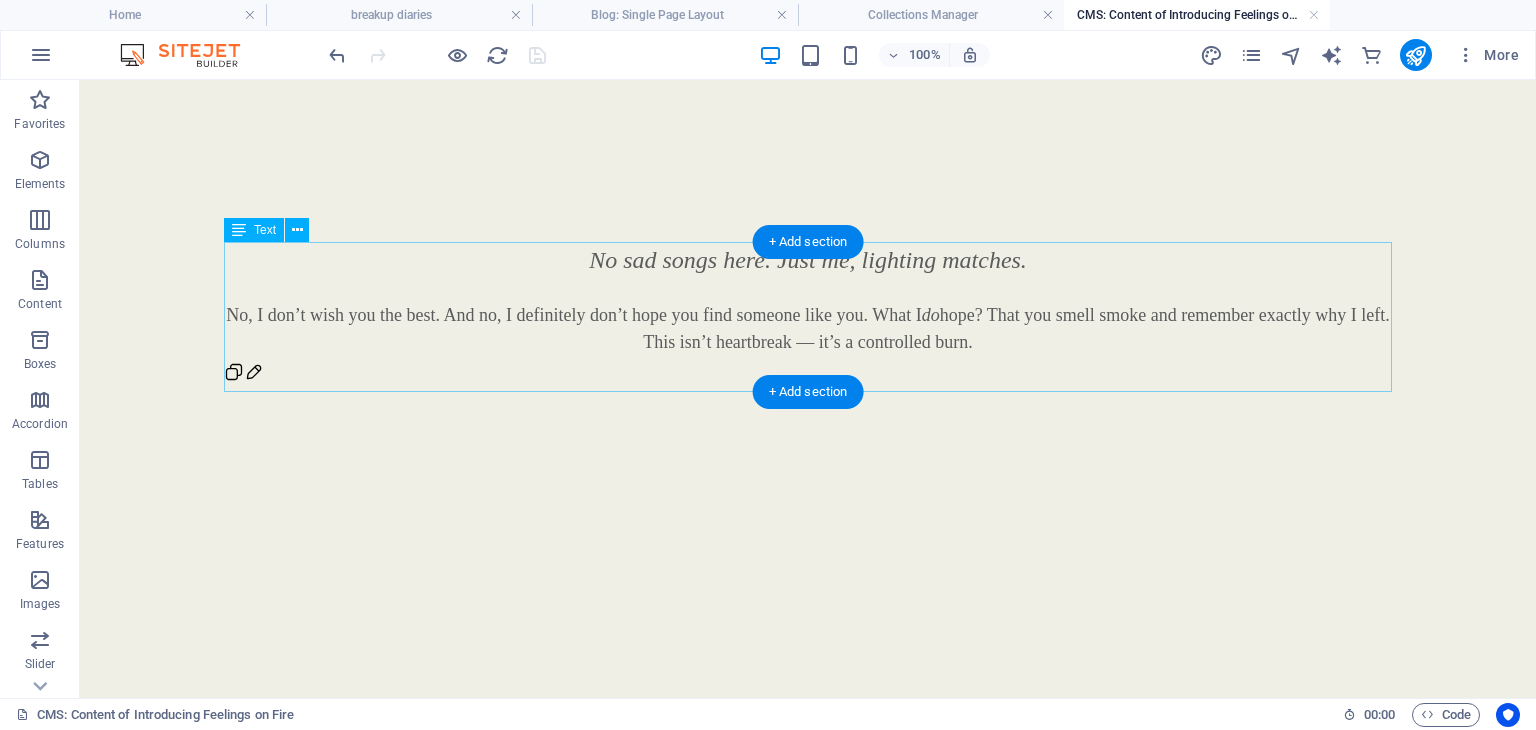 scroll, scrollTop: 0, scrollLeft: 0, axis: both 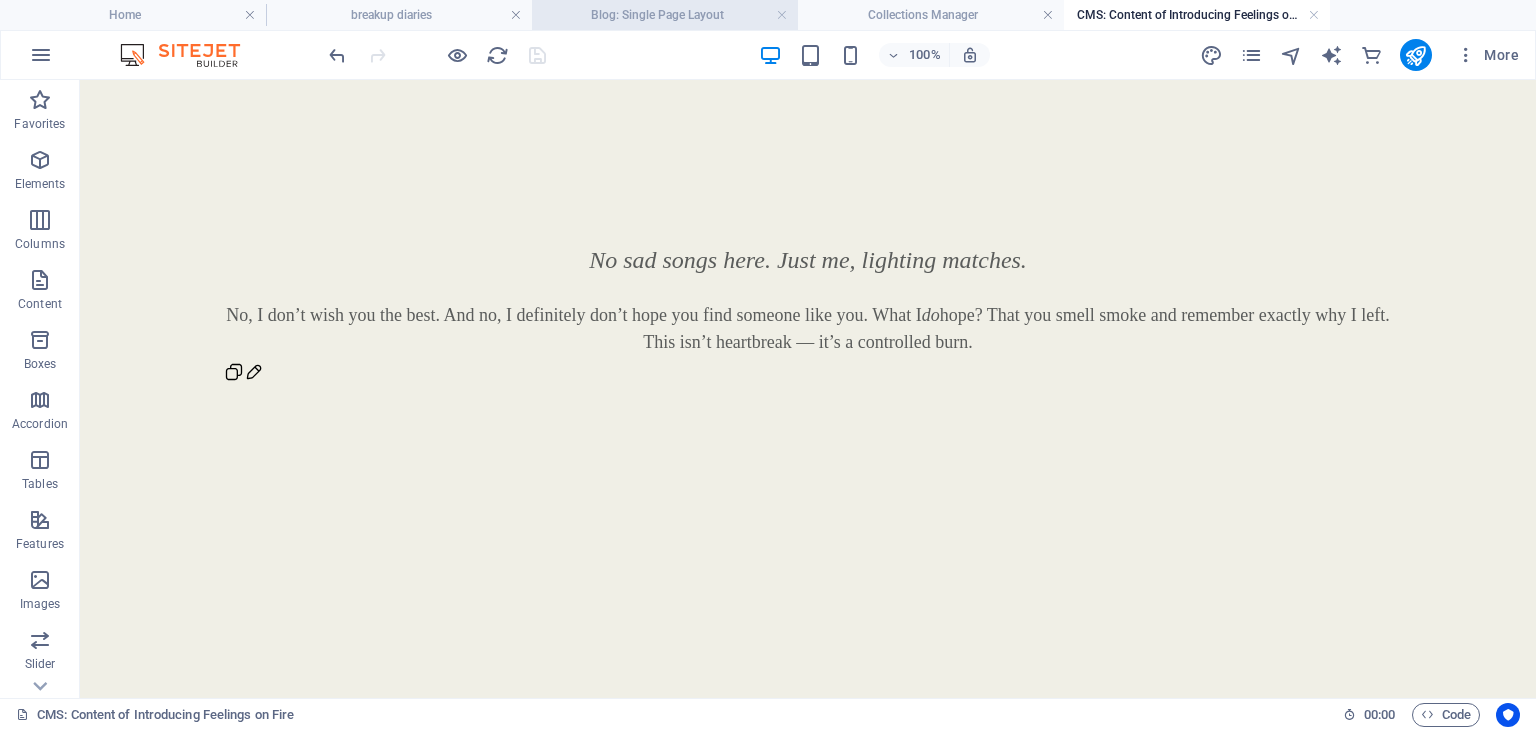 click on "Blog: Single Page Layout" at bounding box center [665, 15] 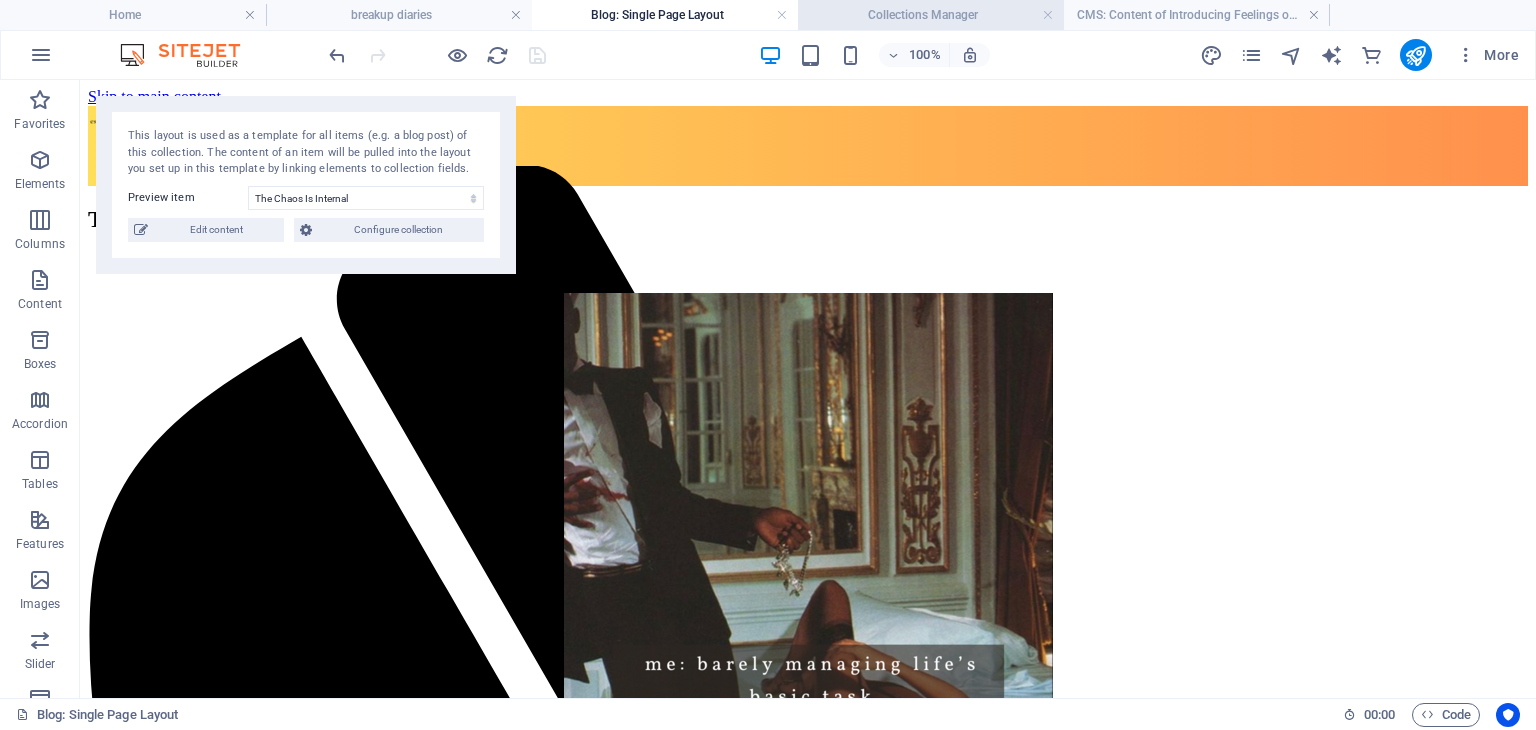 scroll, scrollTop: 494, scrollLeft: 0, axis: vertical 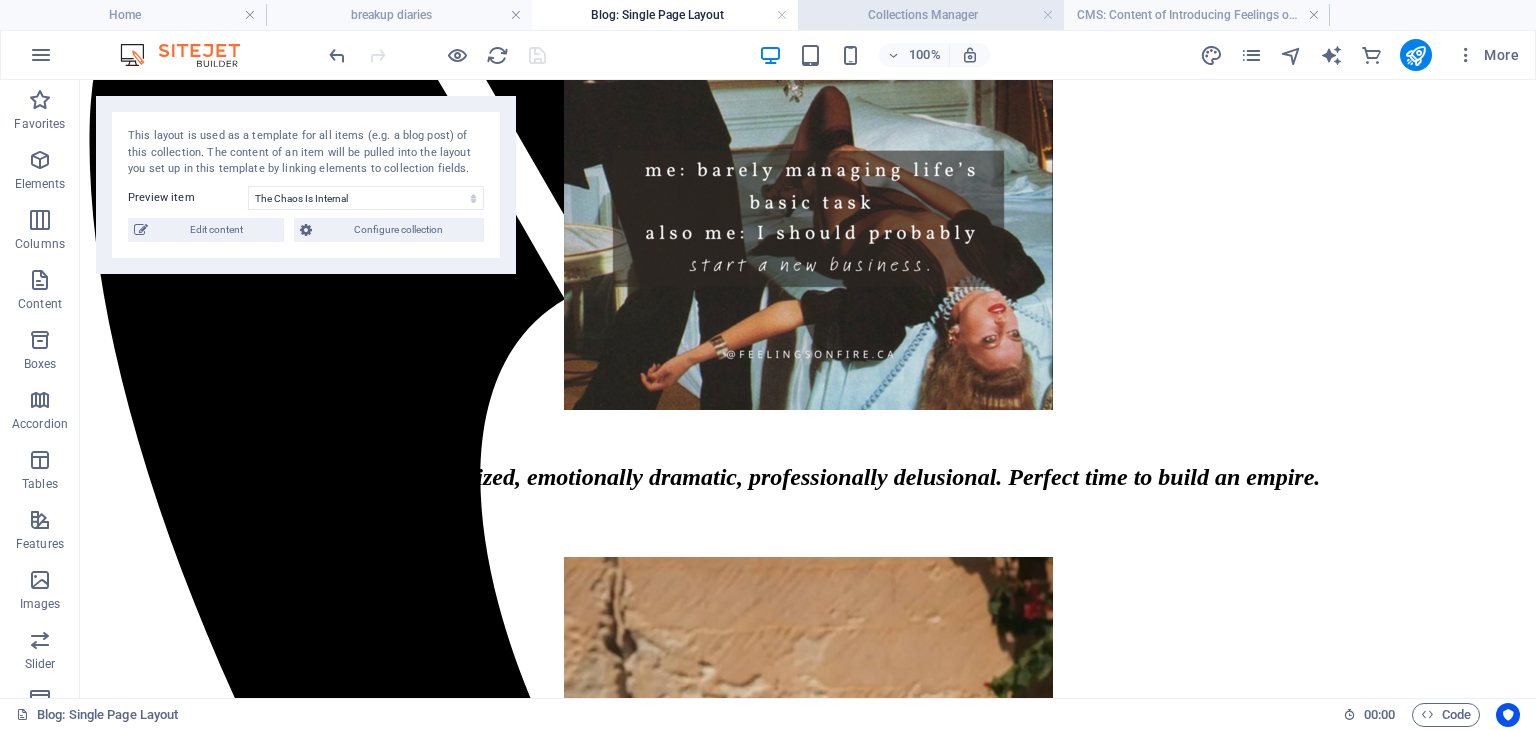 click on "Collections Manager" at bounding box center (931, 15) 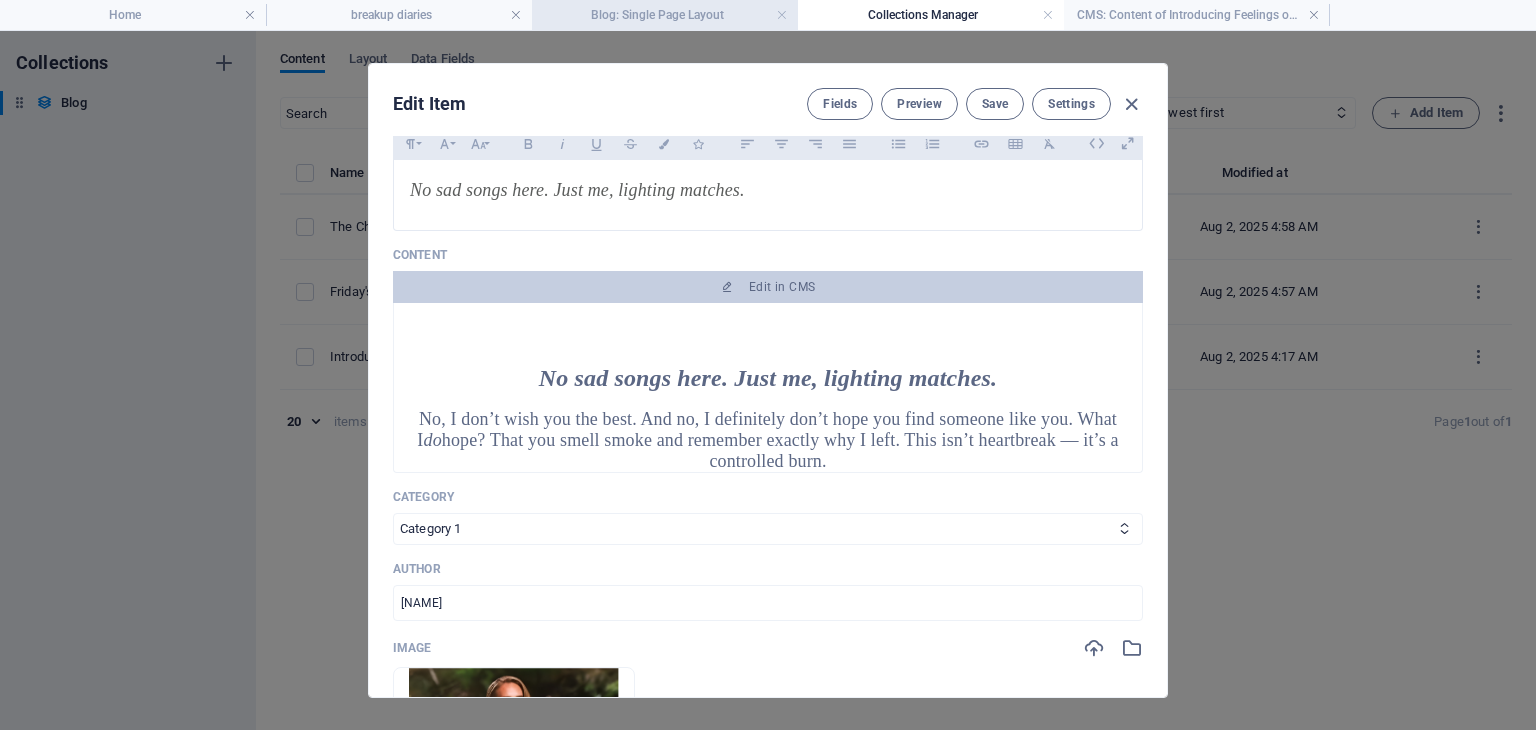 scroll, scrollTop: 0, scrollLeft: 0, axis: both 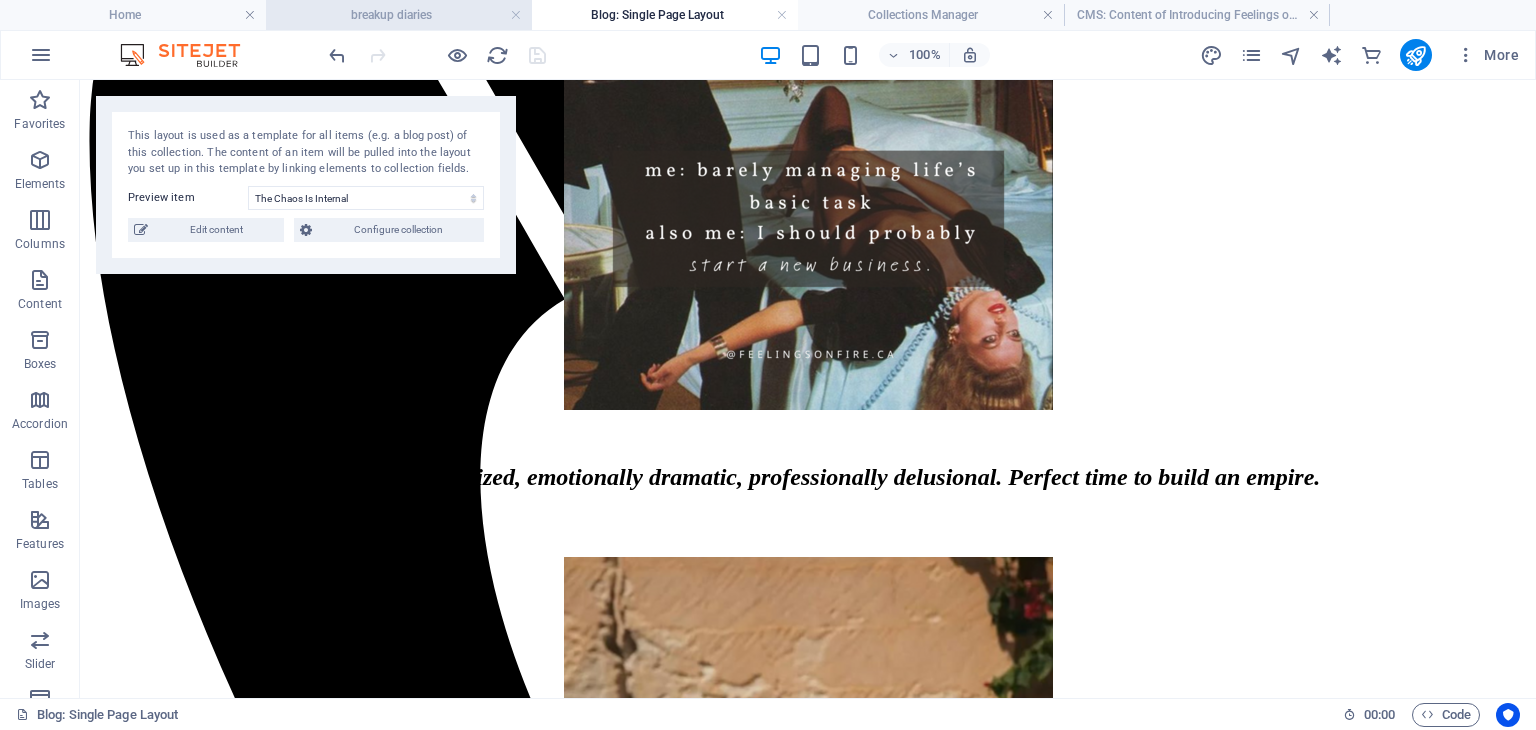 click on "breakup diaries" at bounding box center [399, 15] 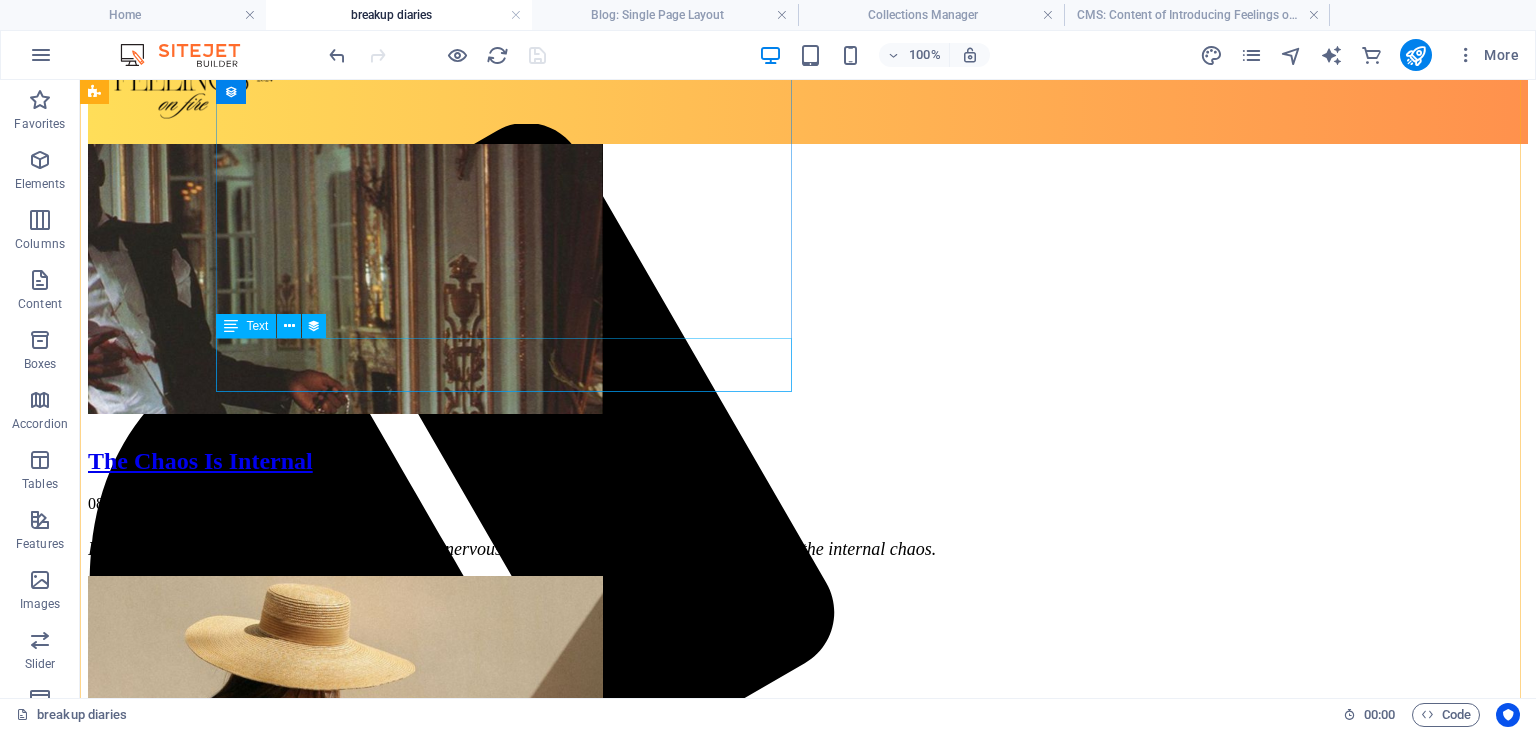 scroll, scrollTop: 0, scrollLeft: 0, axis: both 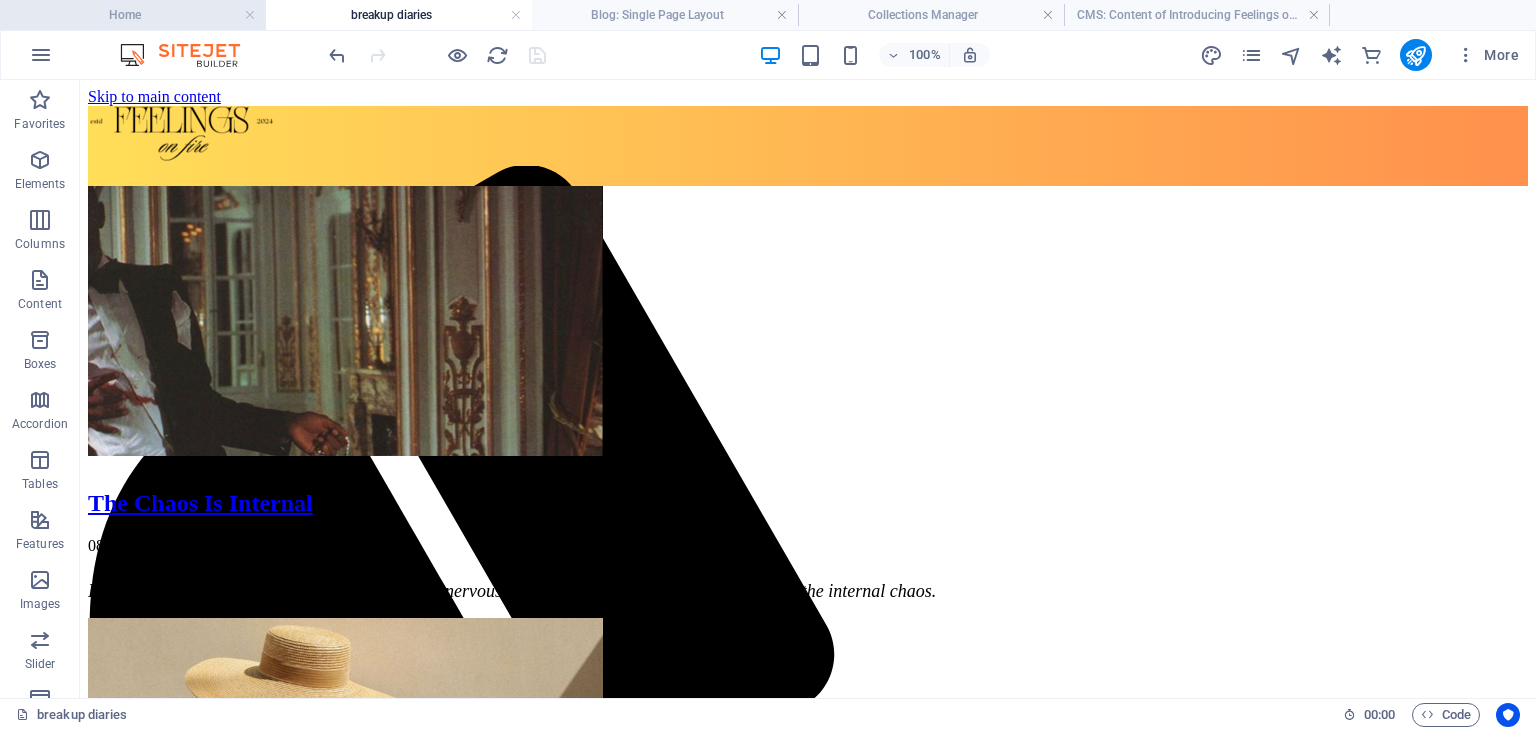 click on "Home" at bounding box center [133, 15] 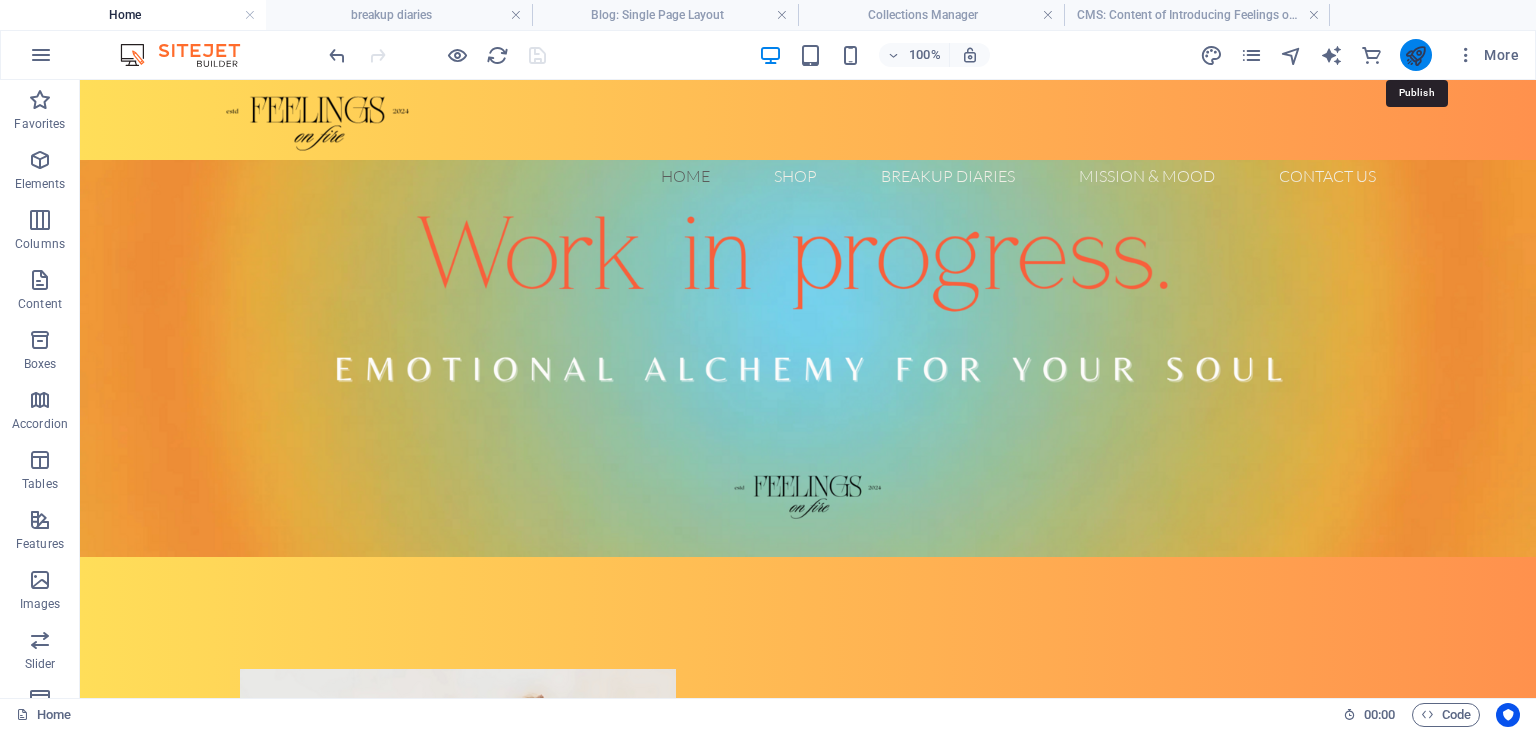 click at bounding box center [1415, 55] 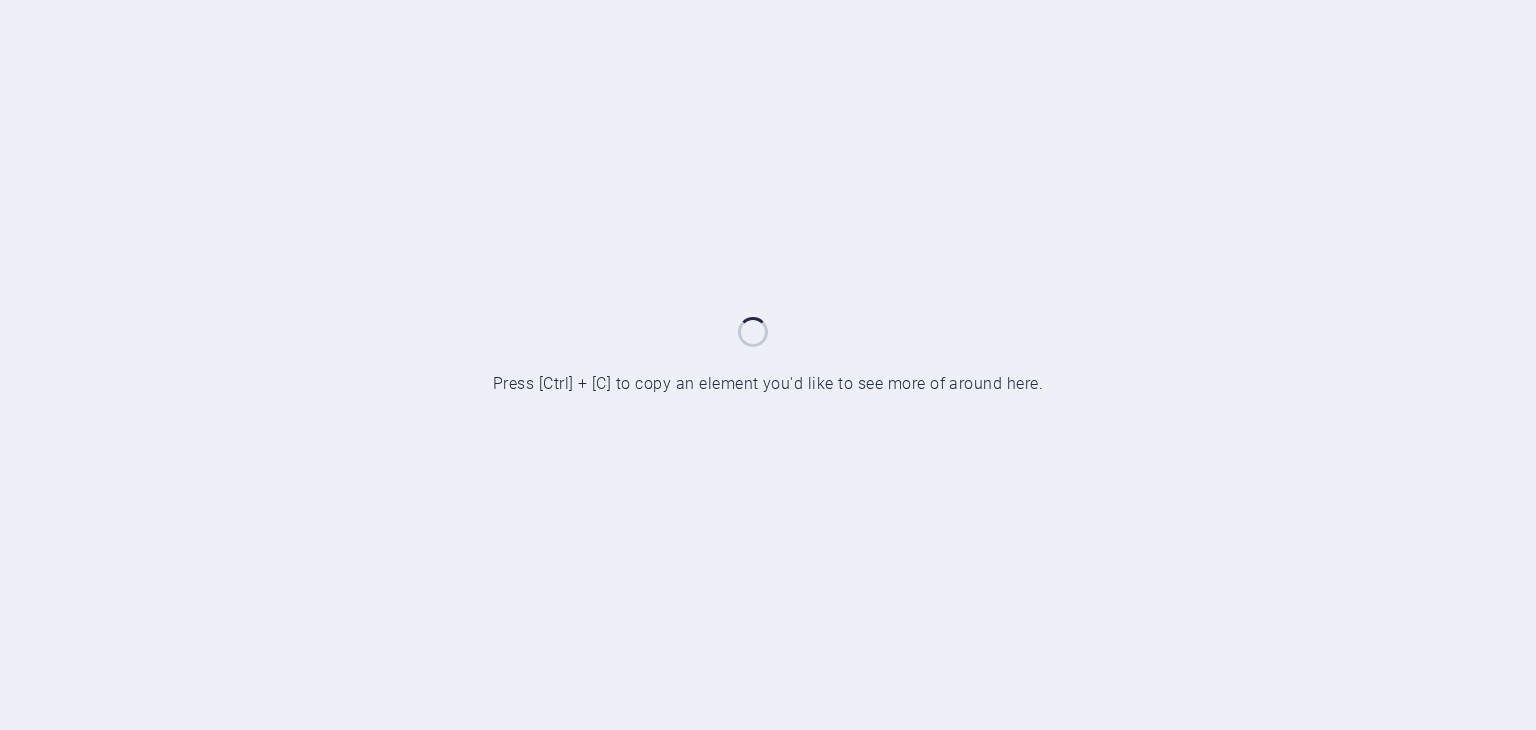 scroll, scrollTop: 0, scrollLeft: 0, axis: both 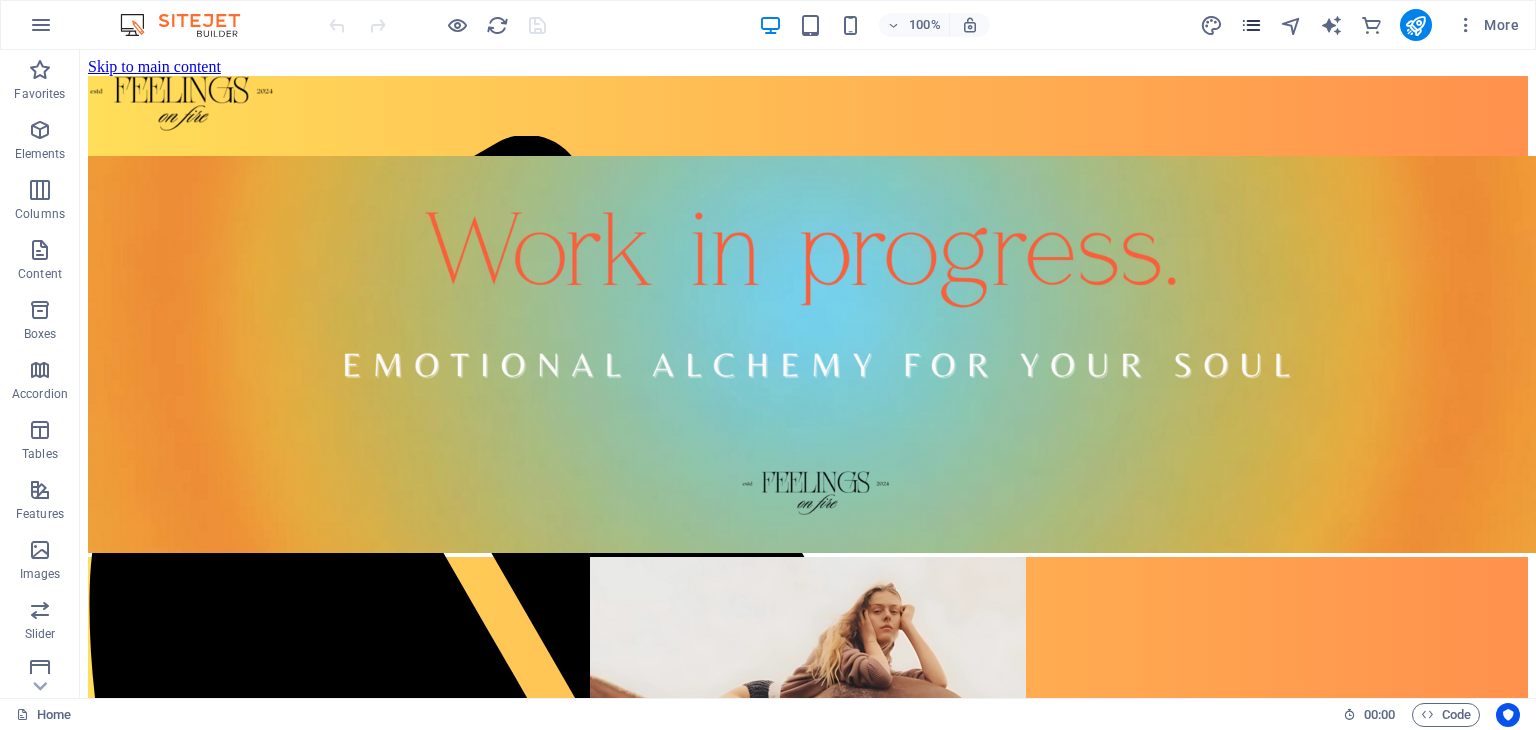 click at bounding box center (1251, 25) 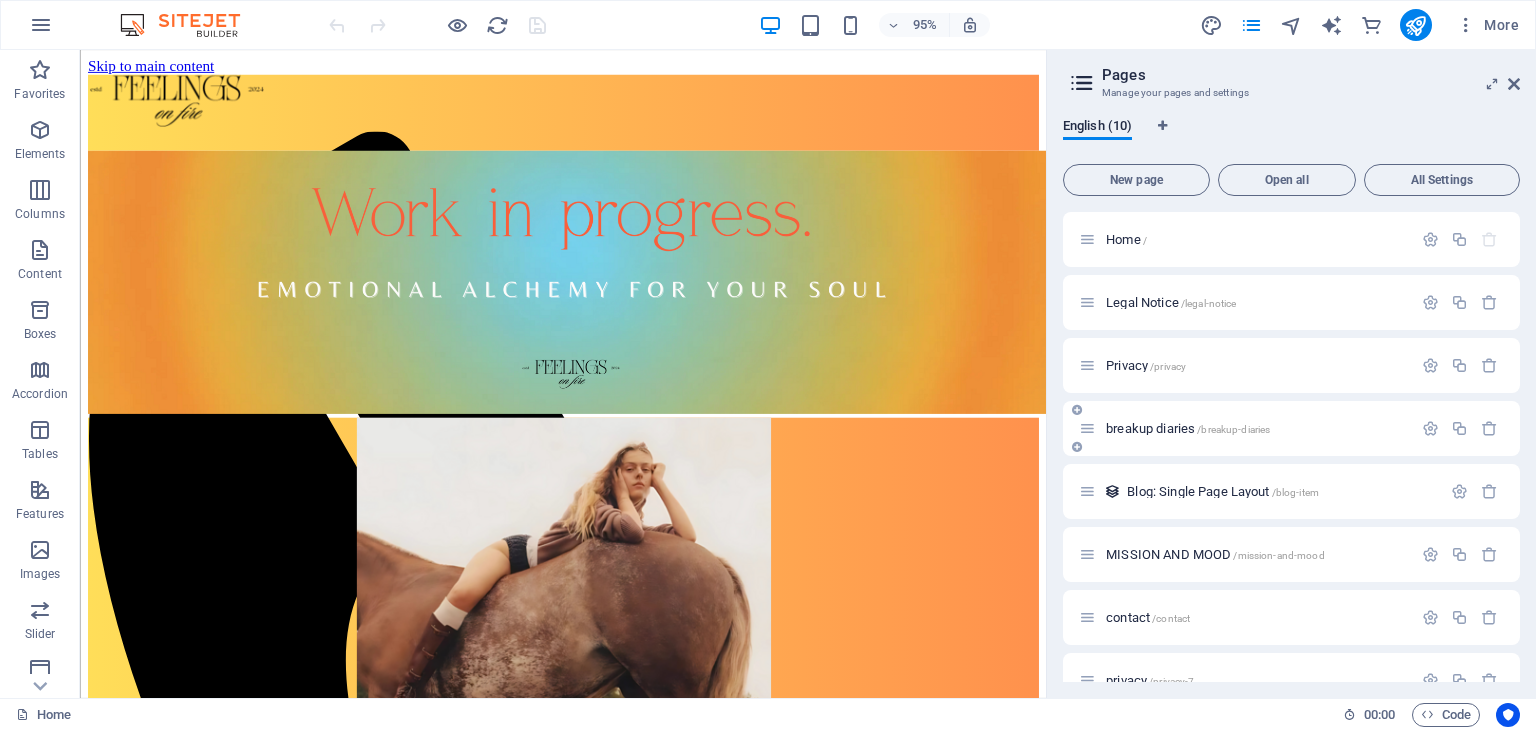 click on "breakup diaries /breakup-diaries" at bounding box center (1245, 428) 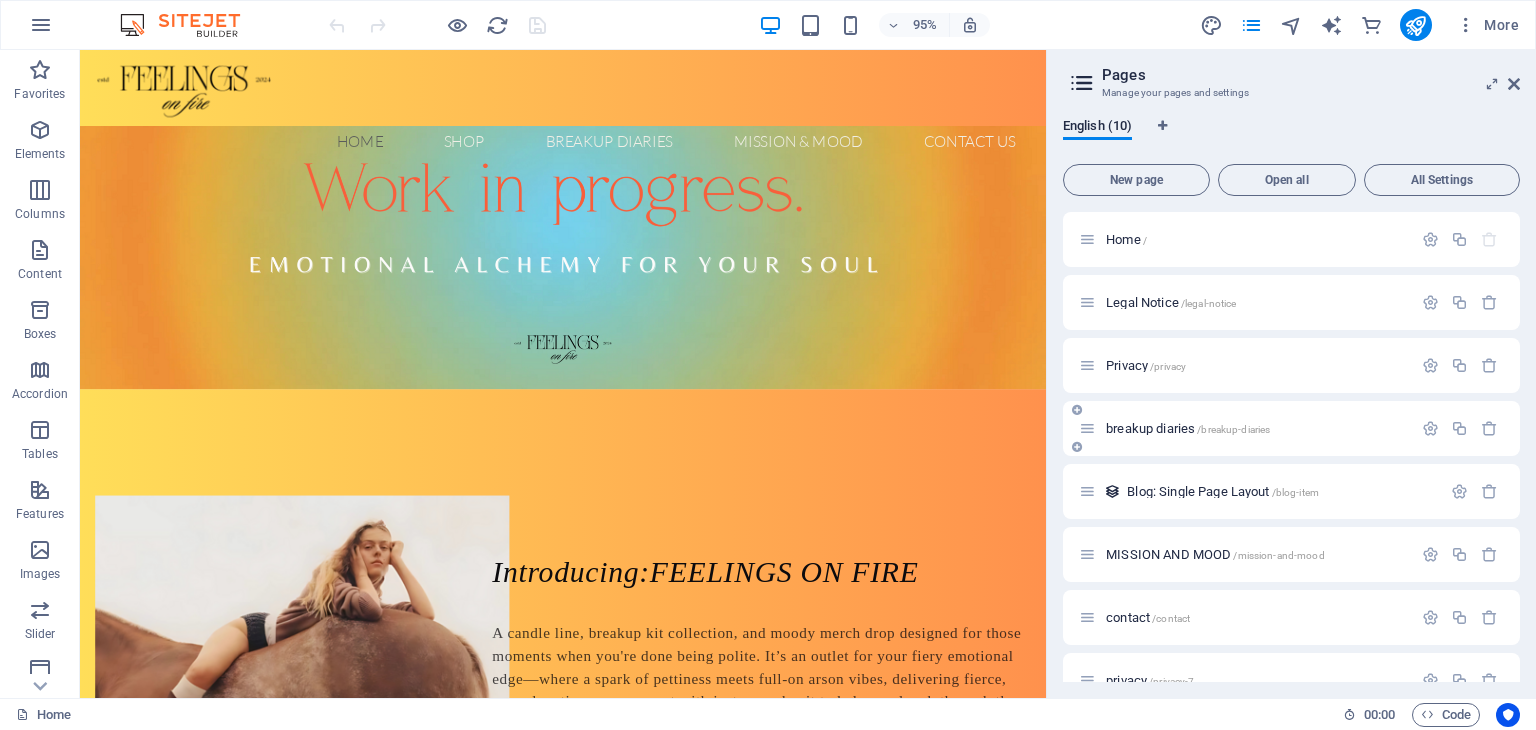 click on "breakup diaries /breakup-diaries" at bounding box center (1245, 428) 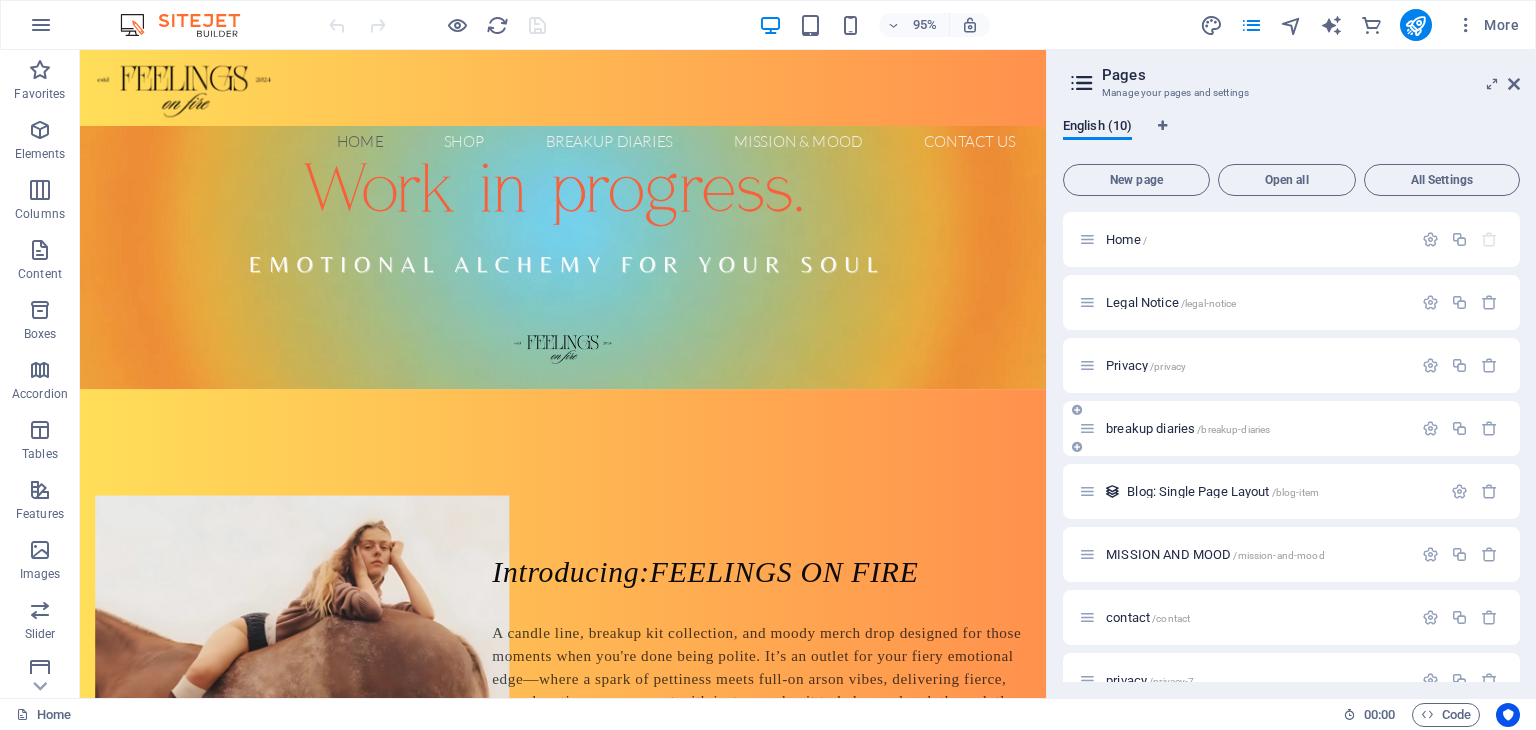 click on "breakup diaries /breakup-diaries" at bounding box center [1245, 428] 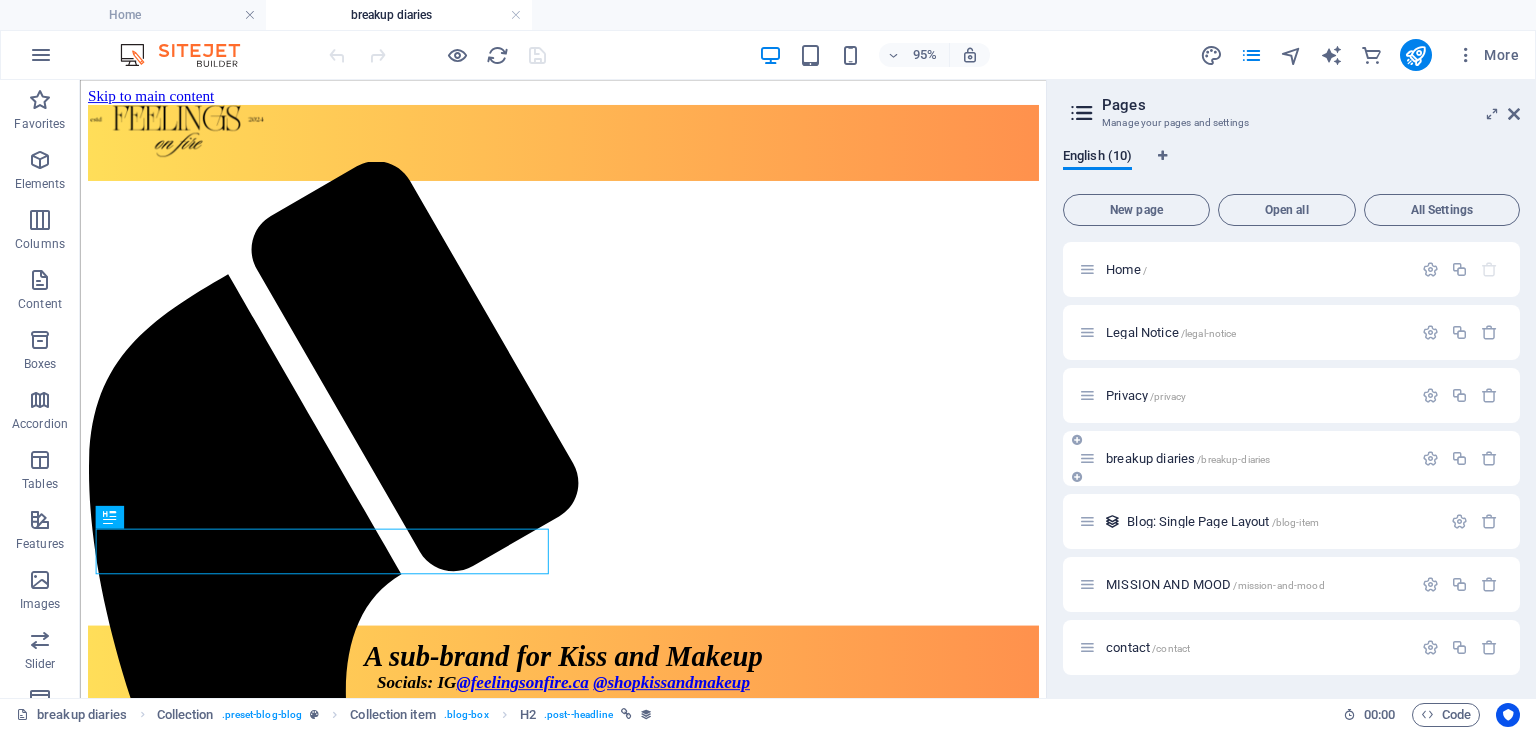 scroll, scrollTop: 0, scrollLeft: 0, axis: both 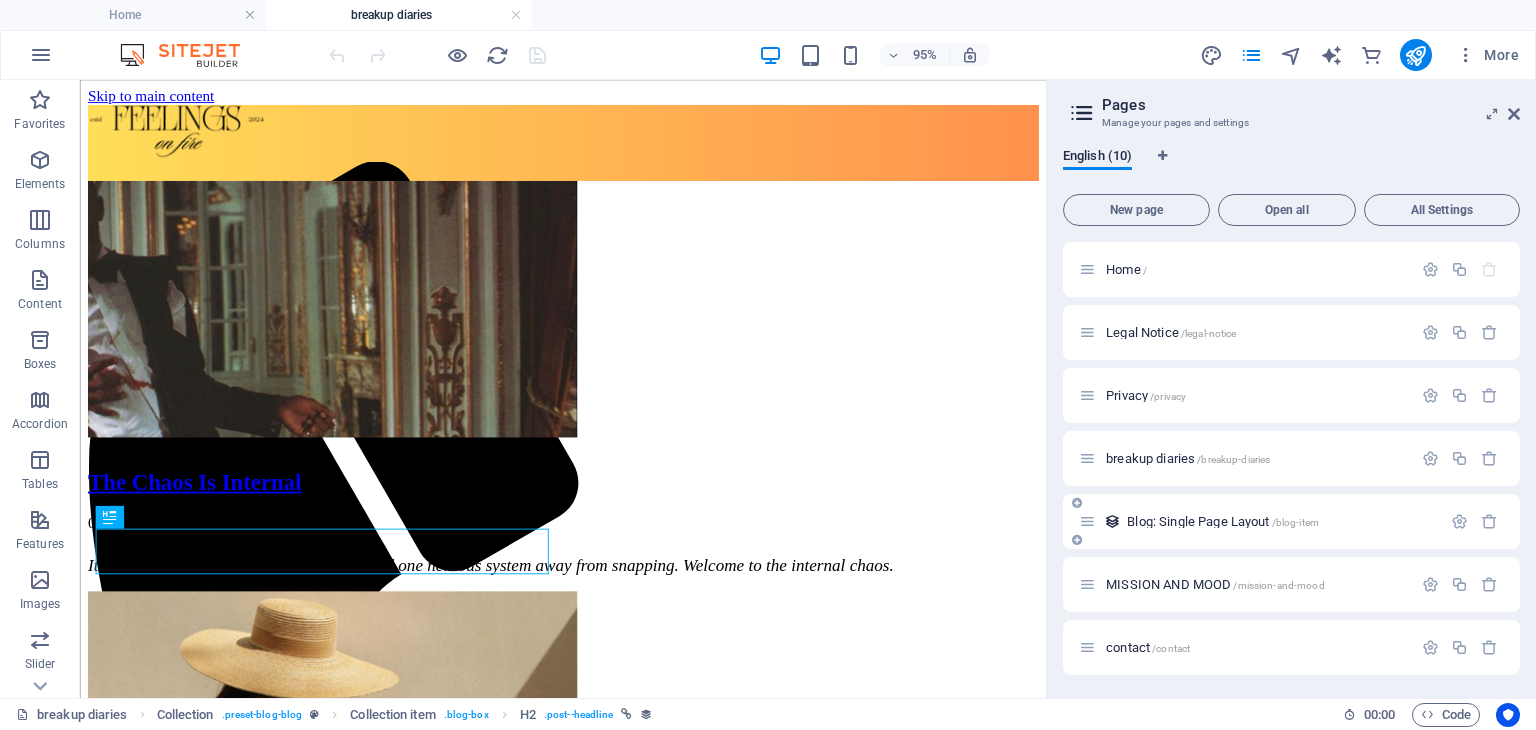 click on "Blog: Single Page Layout /blog-item" at bounding box center [1223, 521] 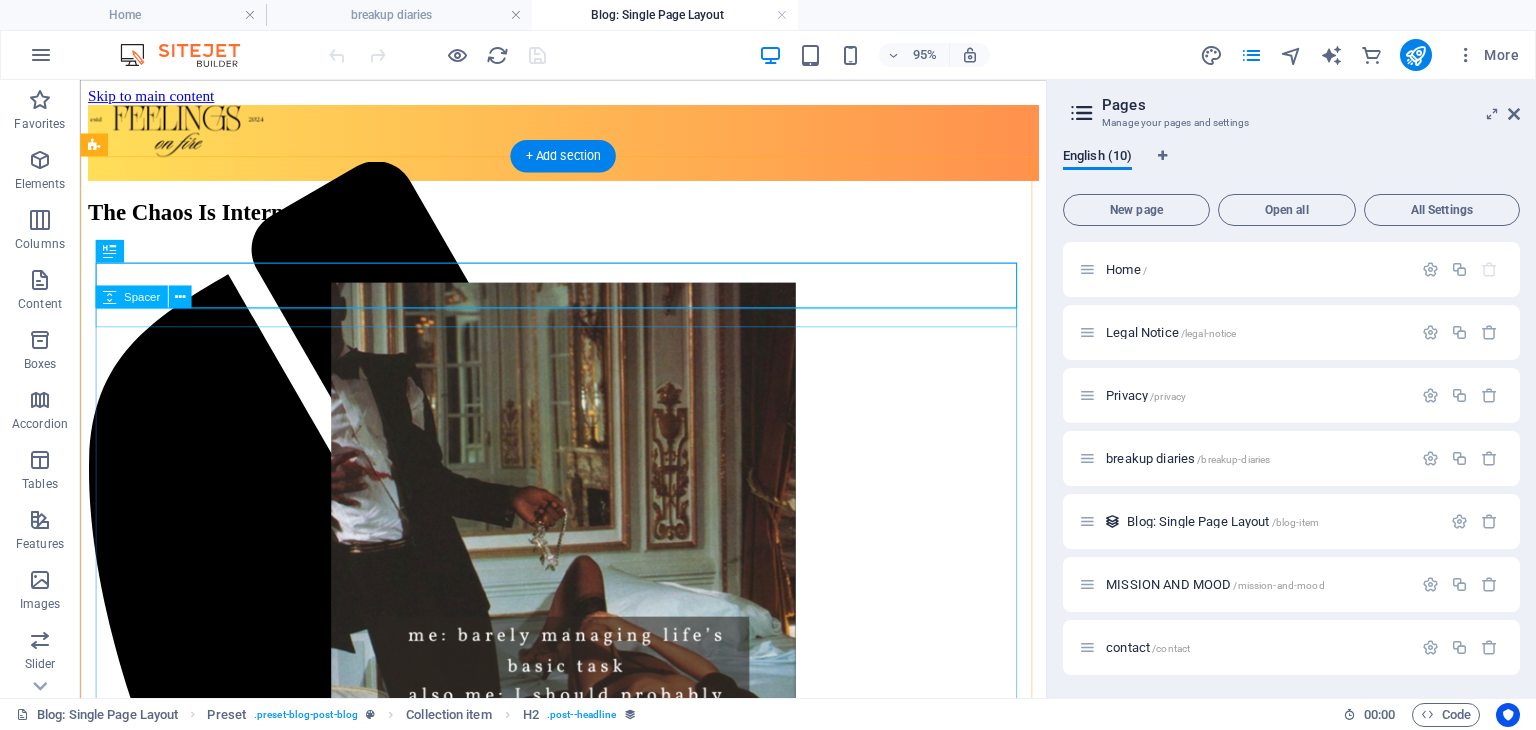 scroll, scrollTop: 0, scrollLeft: 0, axis: both 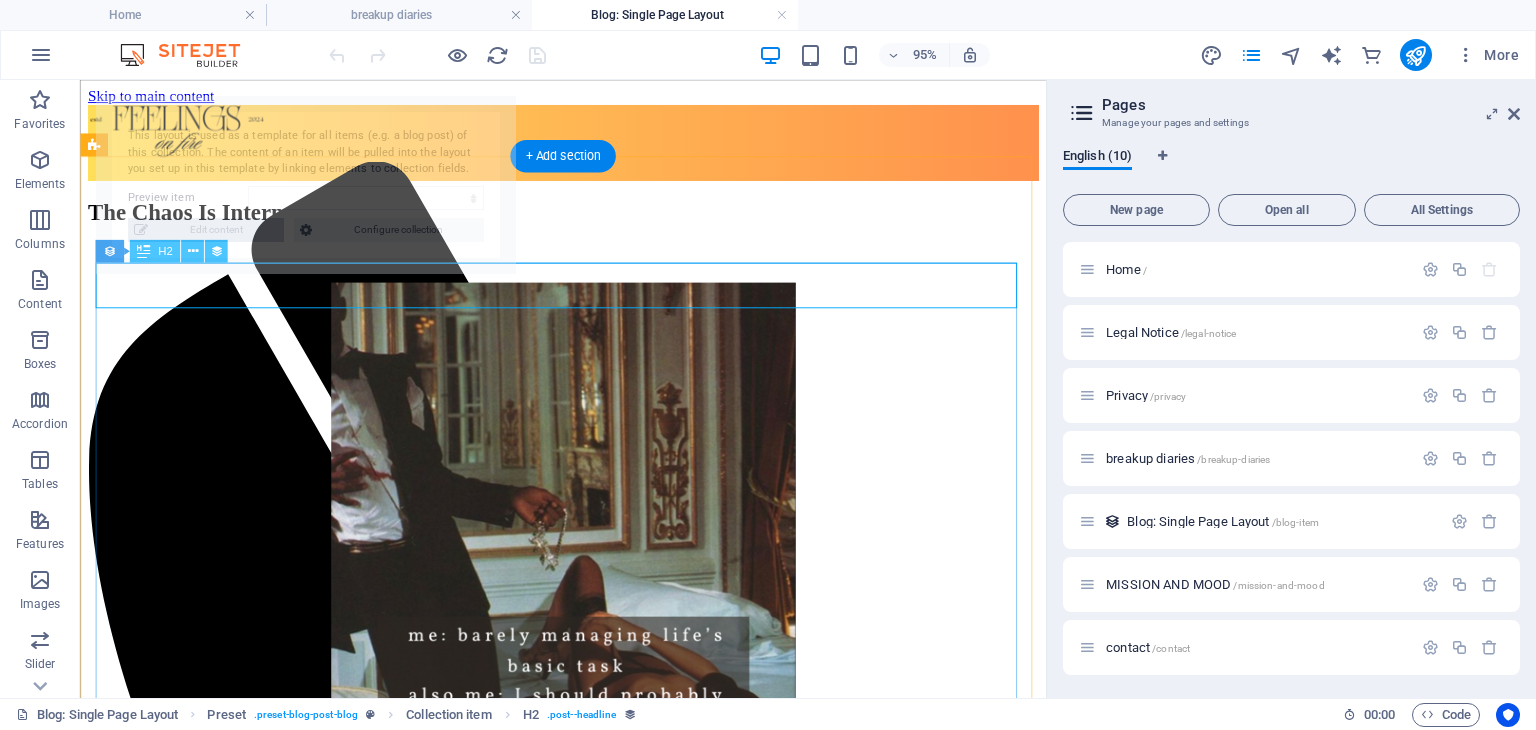 select on "688d25731536d04022034fc0" 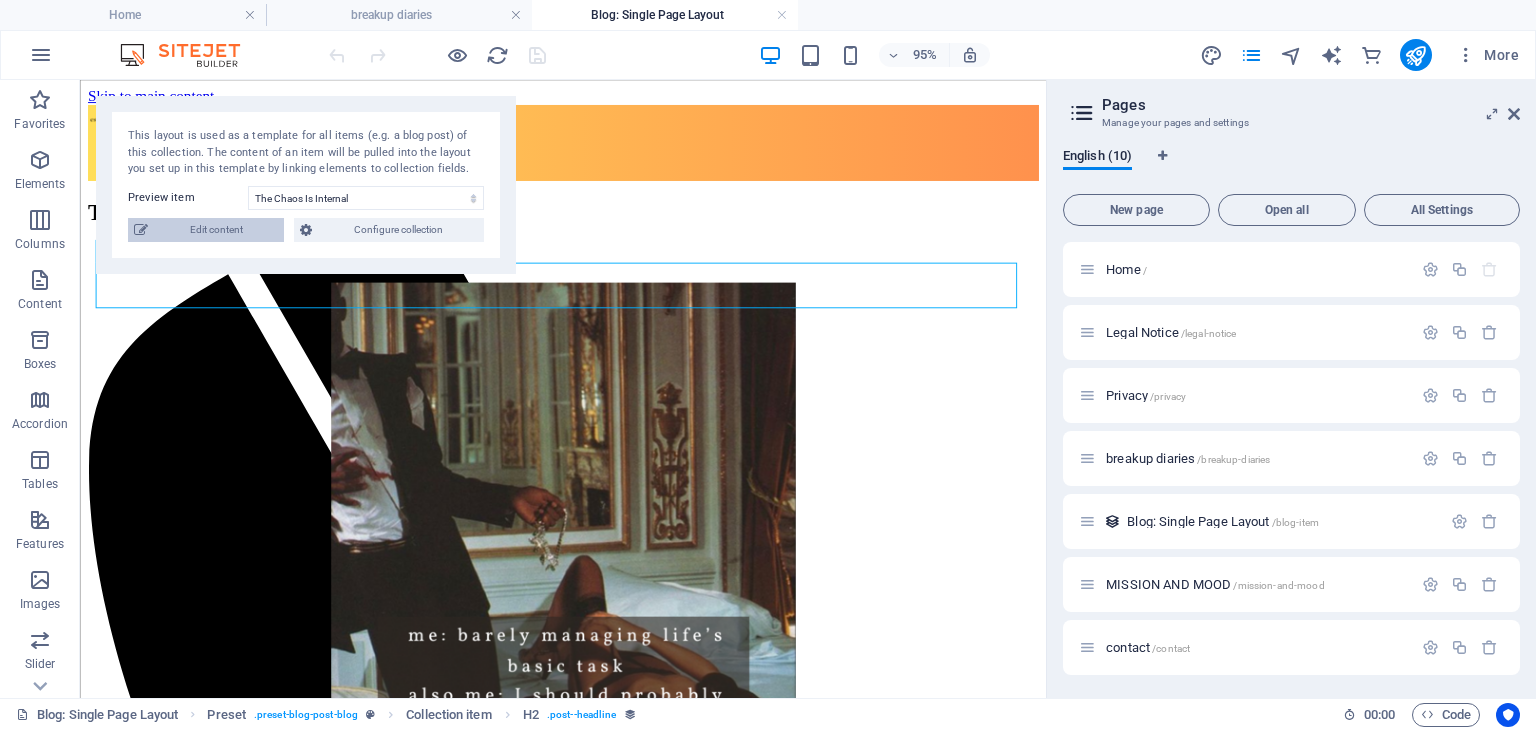 click on "Edit content" at bounding box center [216, 230] 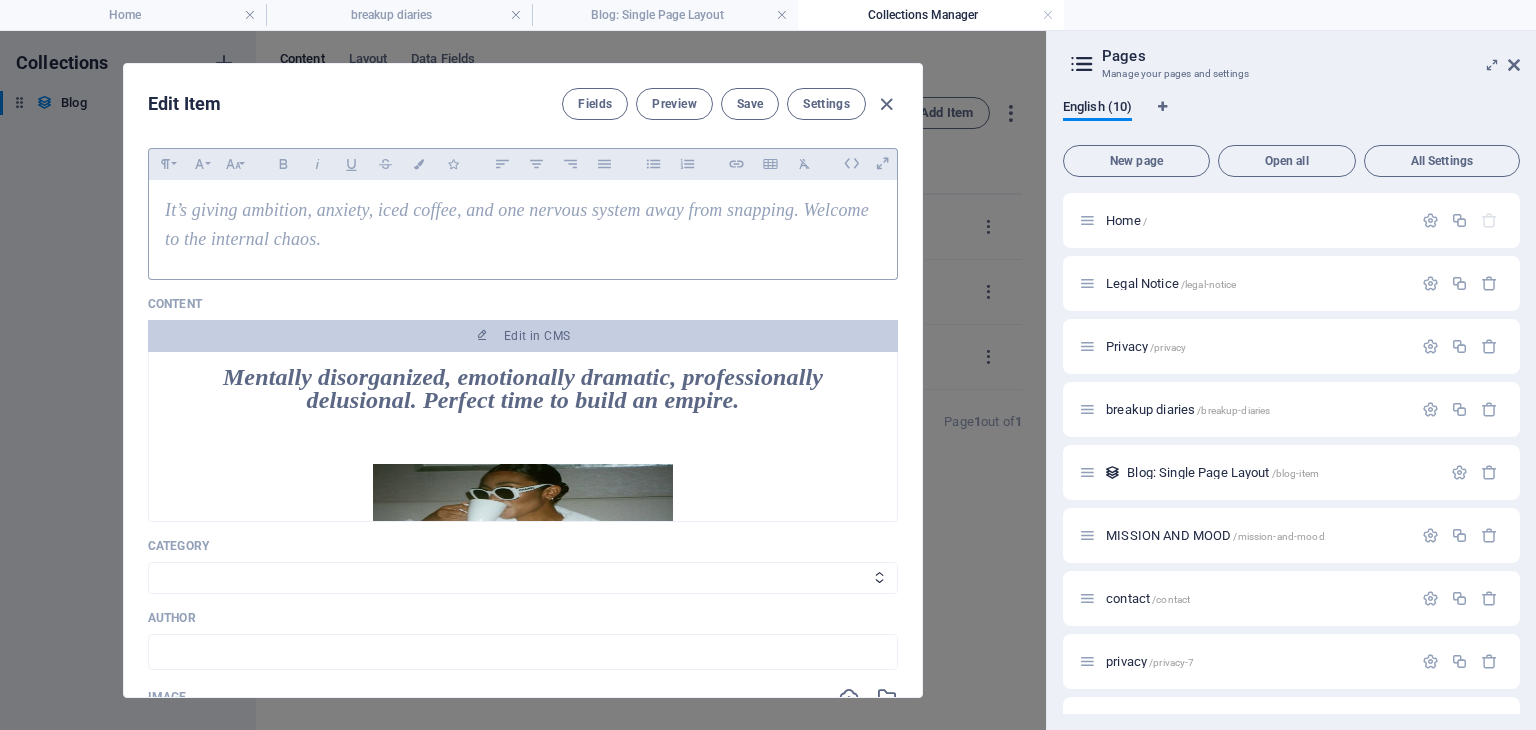 scroll, scrollTop: 200, scrollLeft: 0, axis: vertical 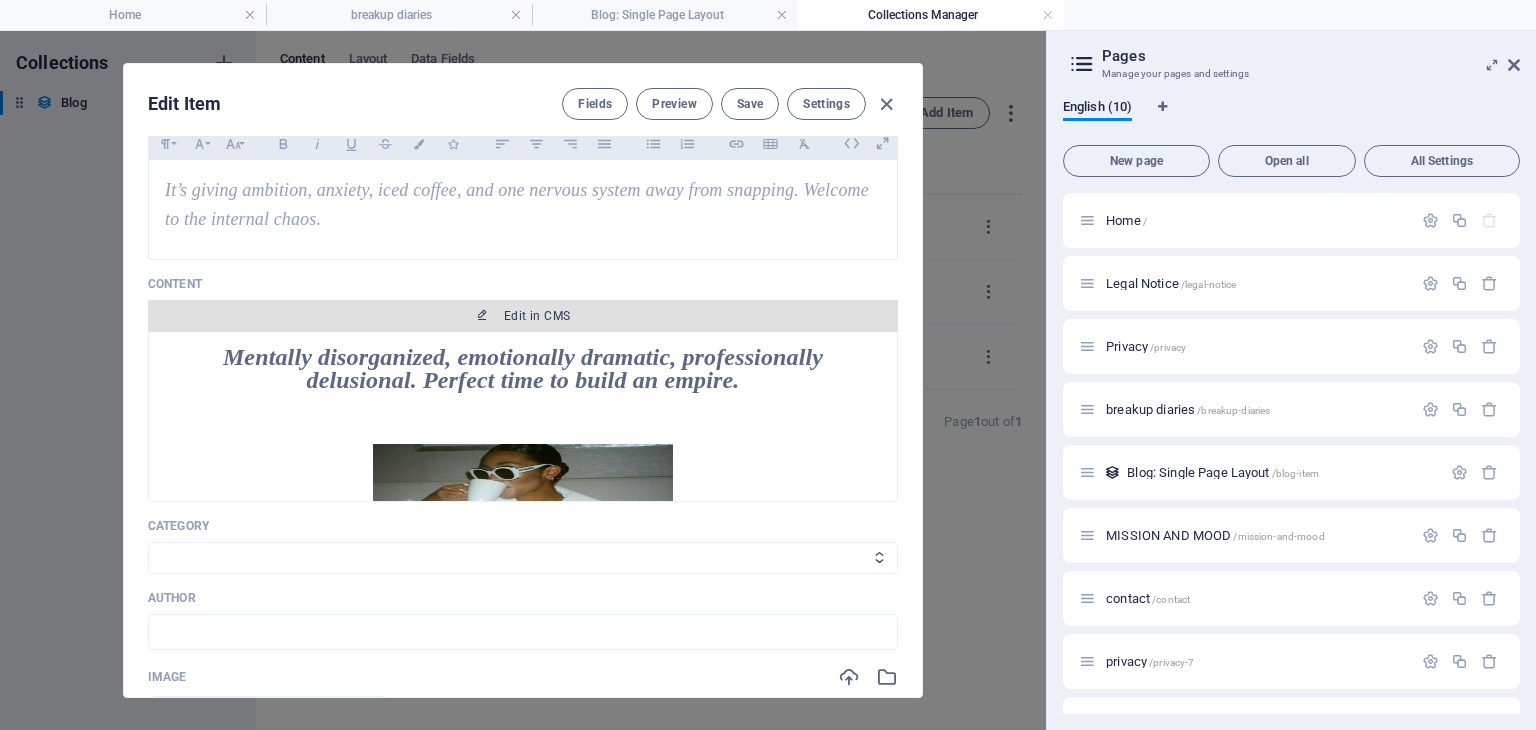 click on "Edit in CMS" at bounding box center [523, 316] 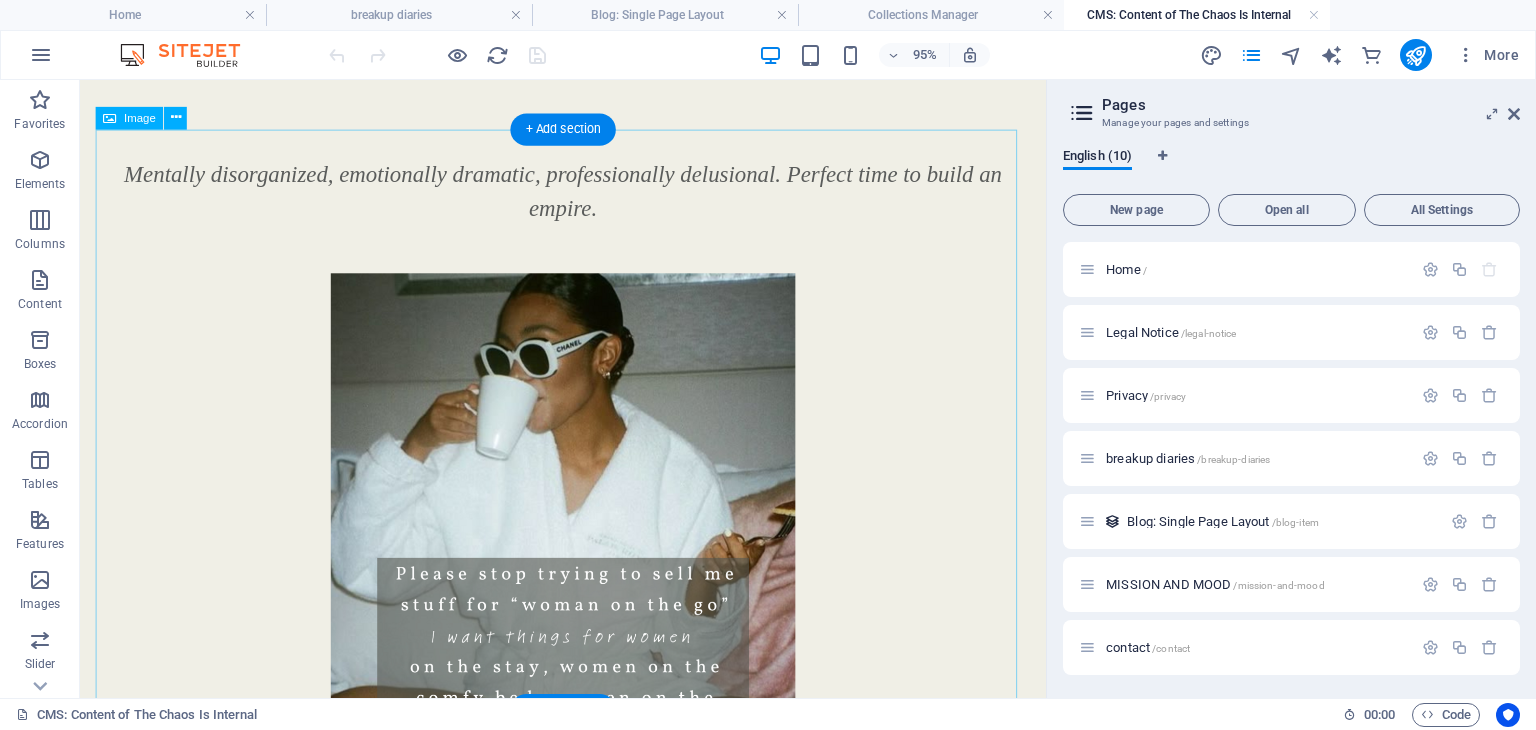 scroll, scrollTop: 0, scrollLeft: 0, axis: both 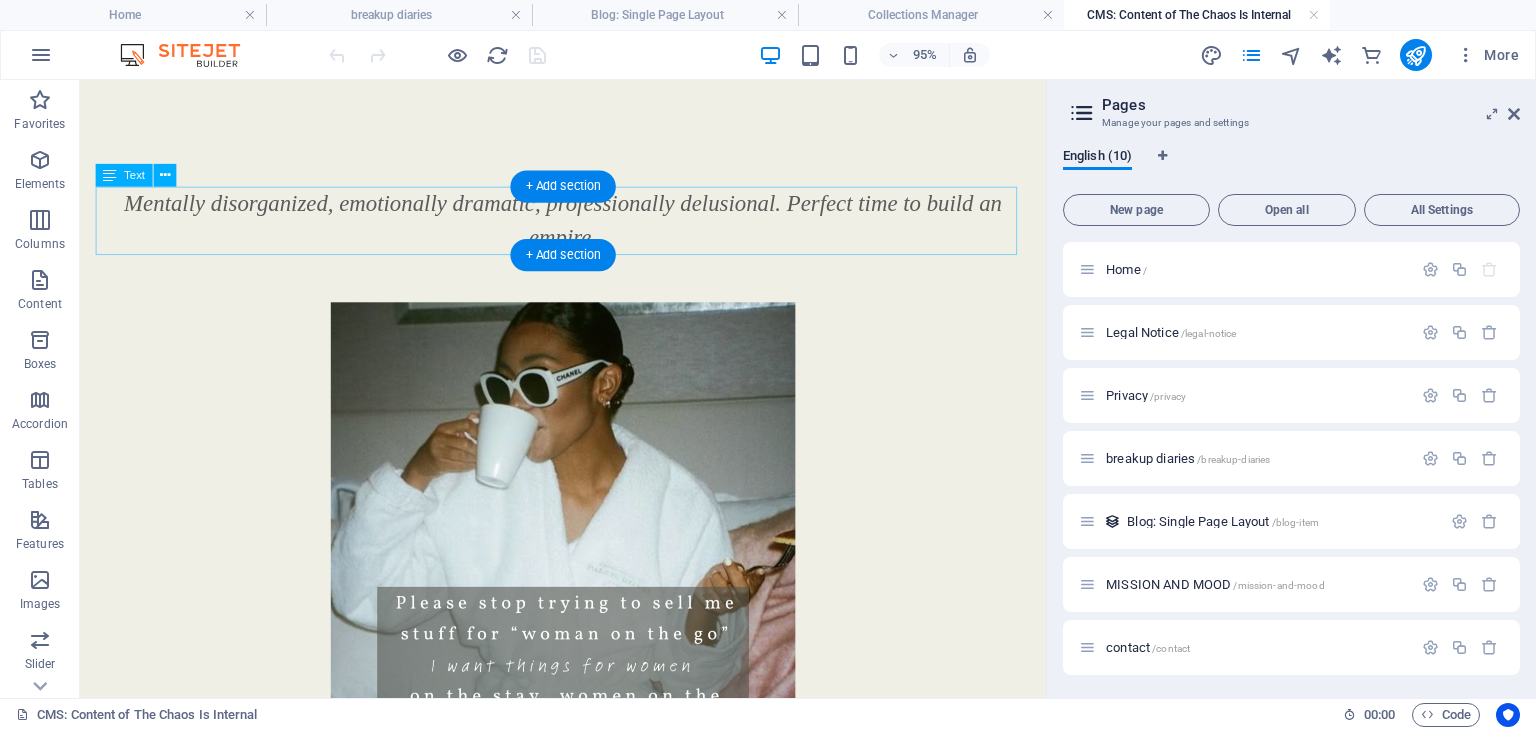 click on "Mentally disorganized, emotionally dramatic, professionally delusional. Perfect time to build an empire." at bounding box center [588, 228] 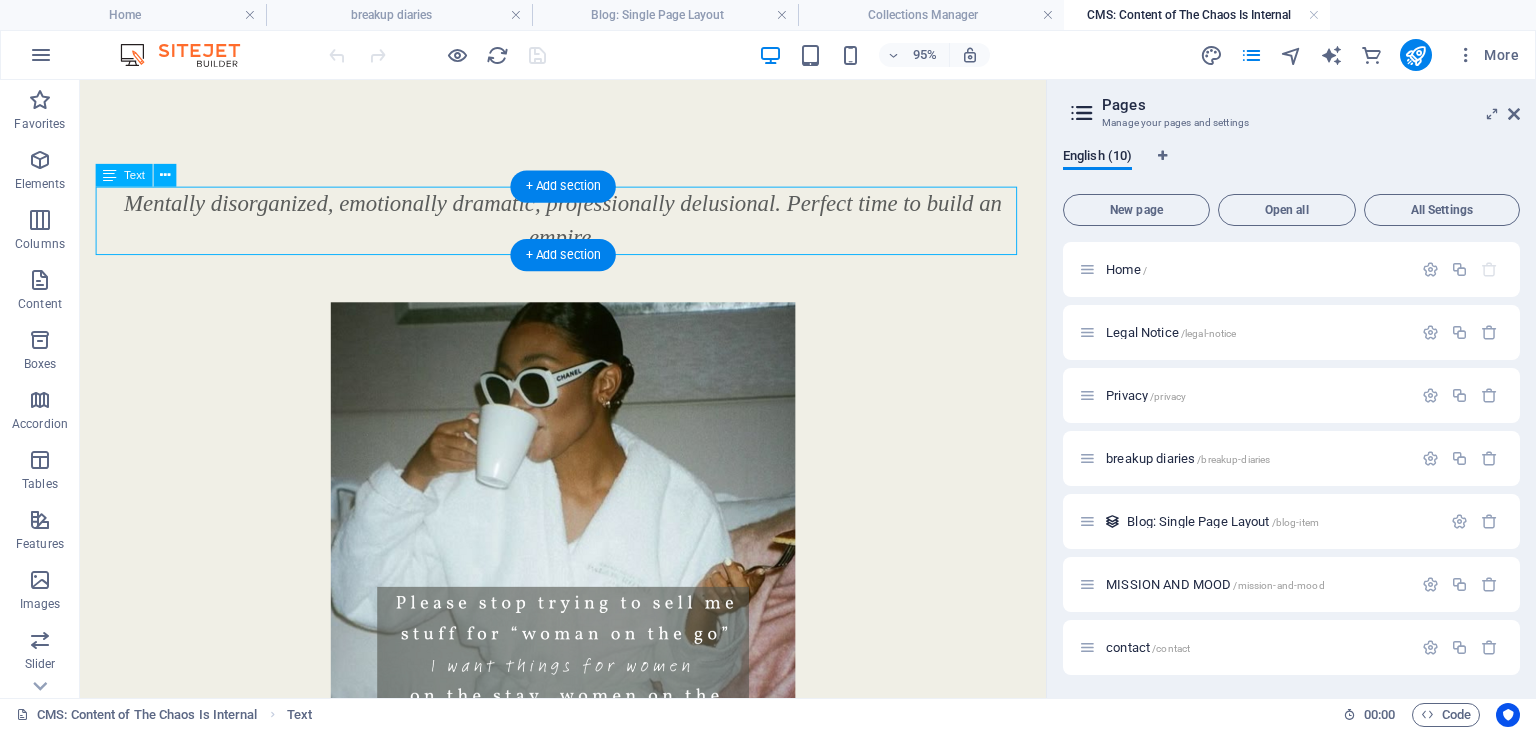 click on "Mentally disorganized, emotionally dramatic, professionally delusional. Perfect time to build an empire." at bounding box center (588, 228) 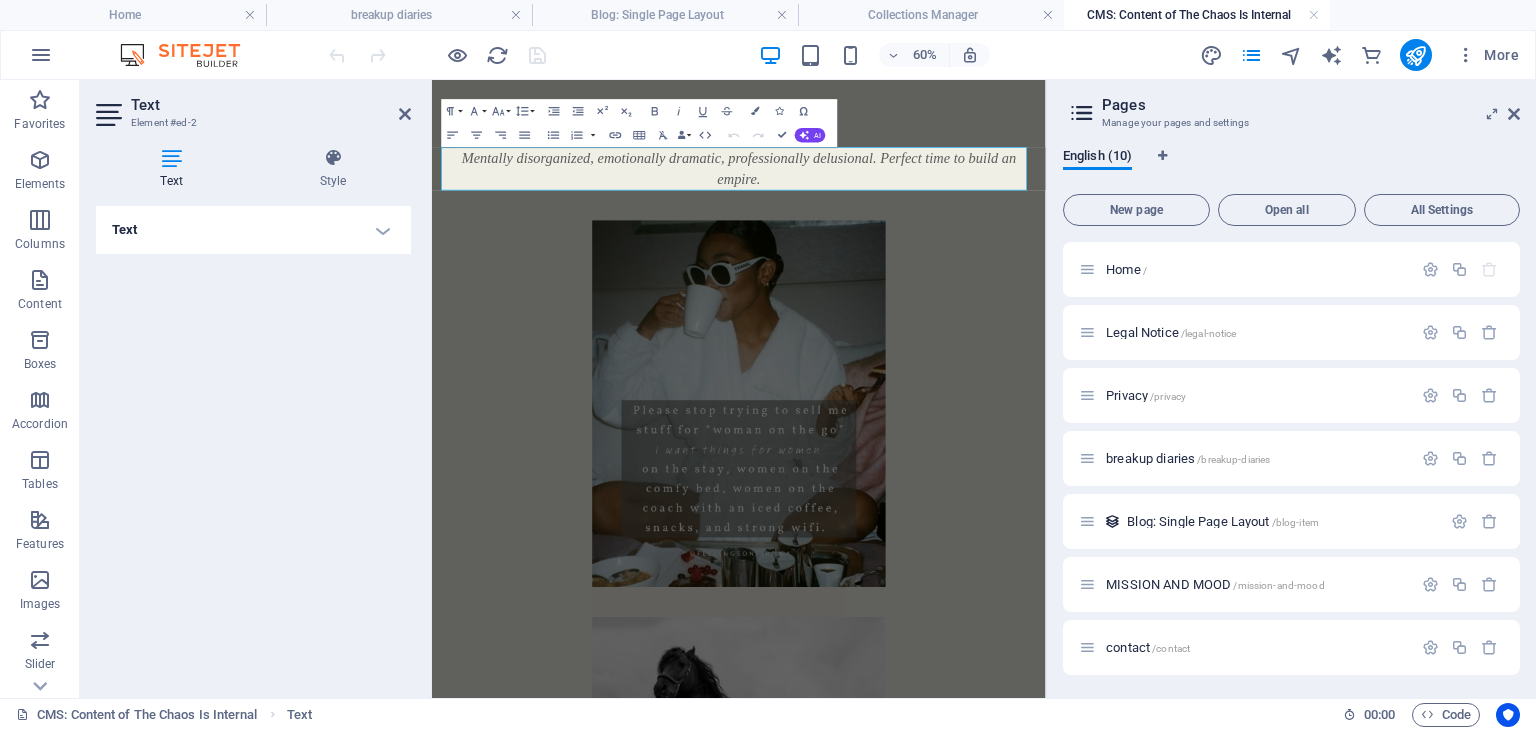click on "Pages" at bounding box center (1311, 105) 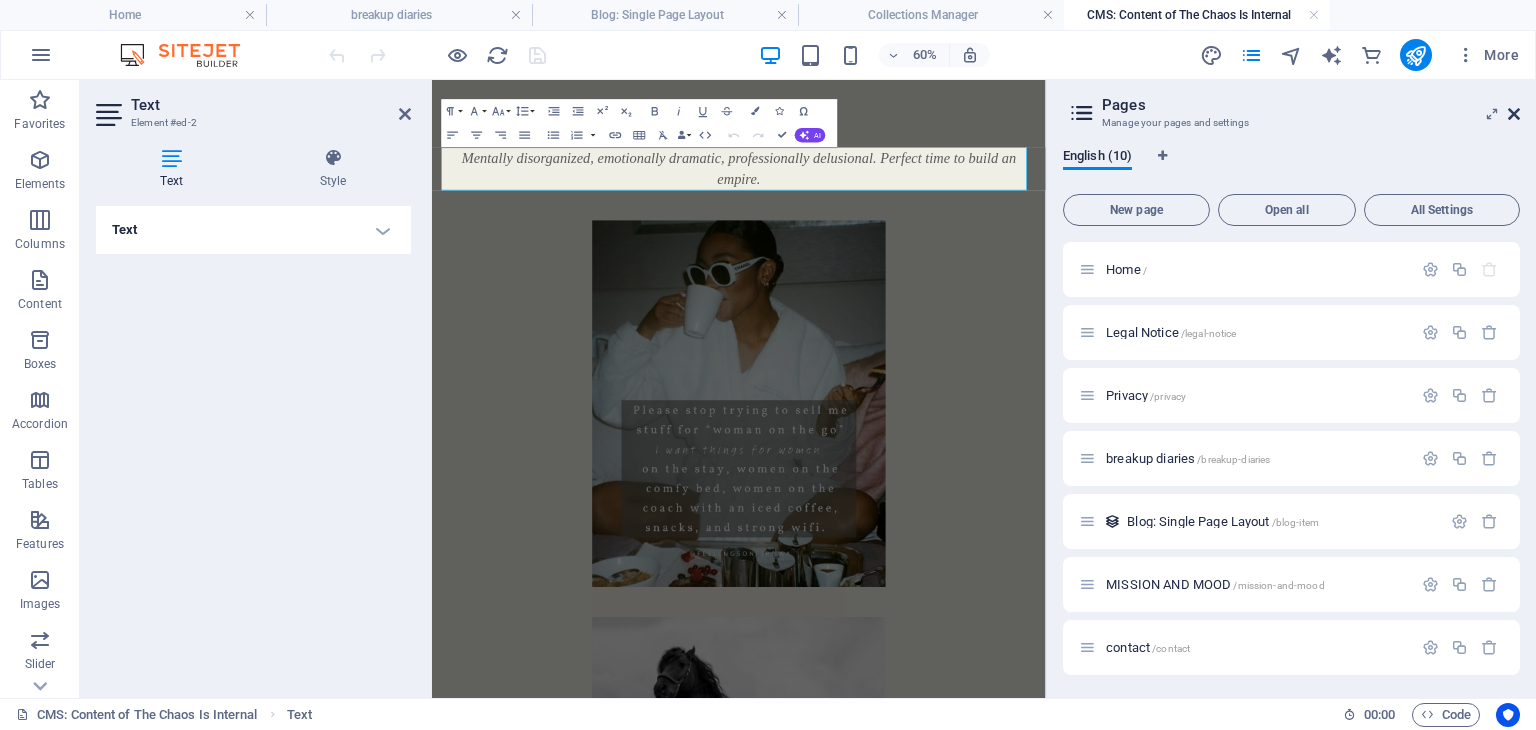 click at bounding box center (1514, 114) 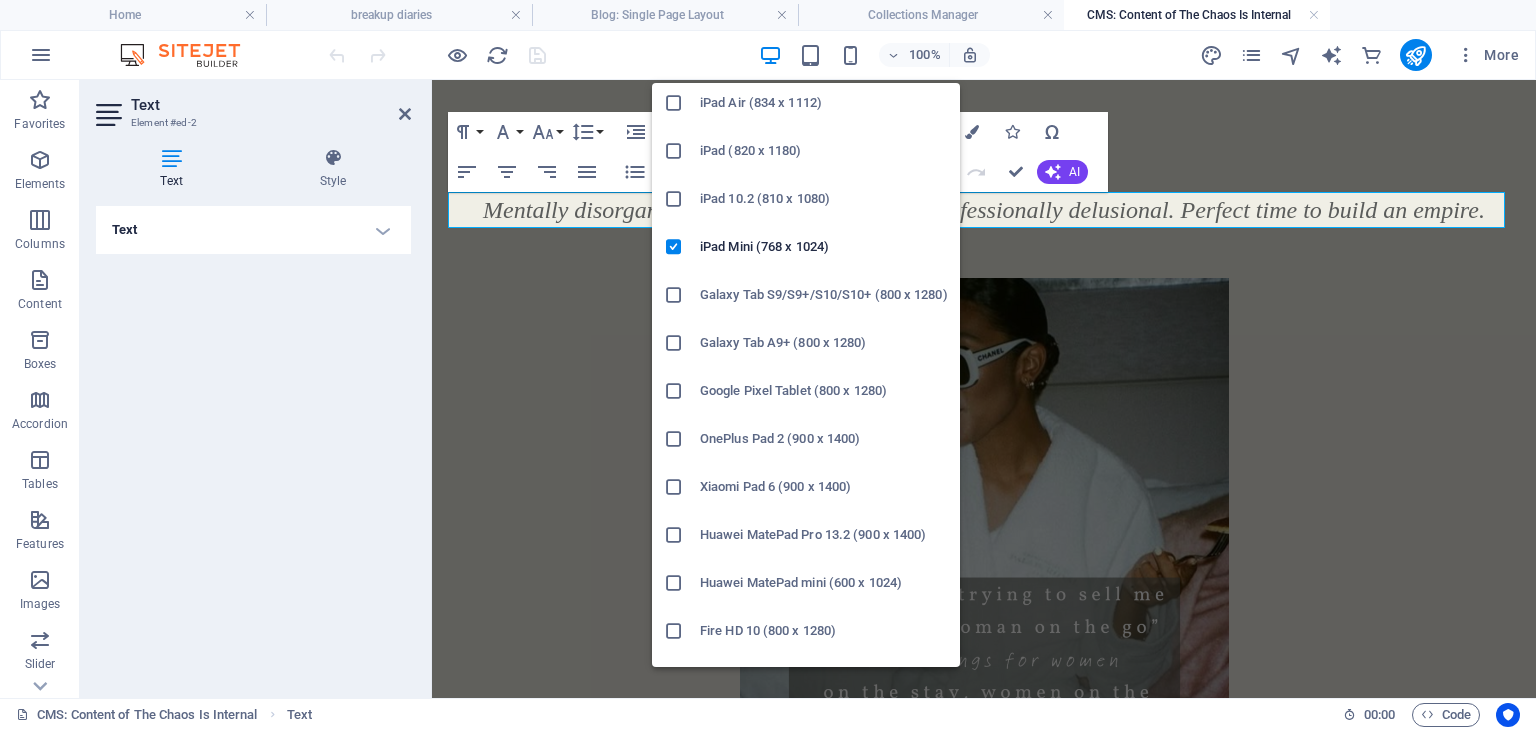 scroll, scrollTop: 136, scrollLeft: 0, axis: vertical 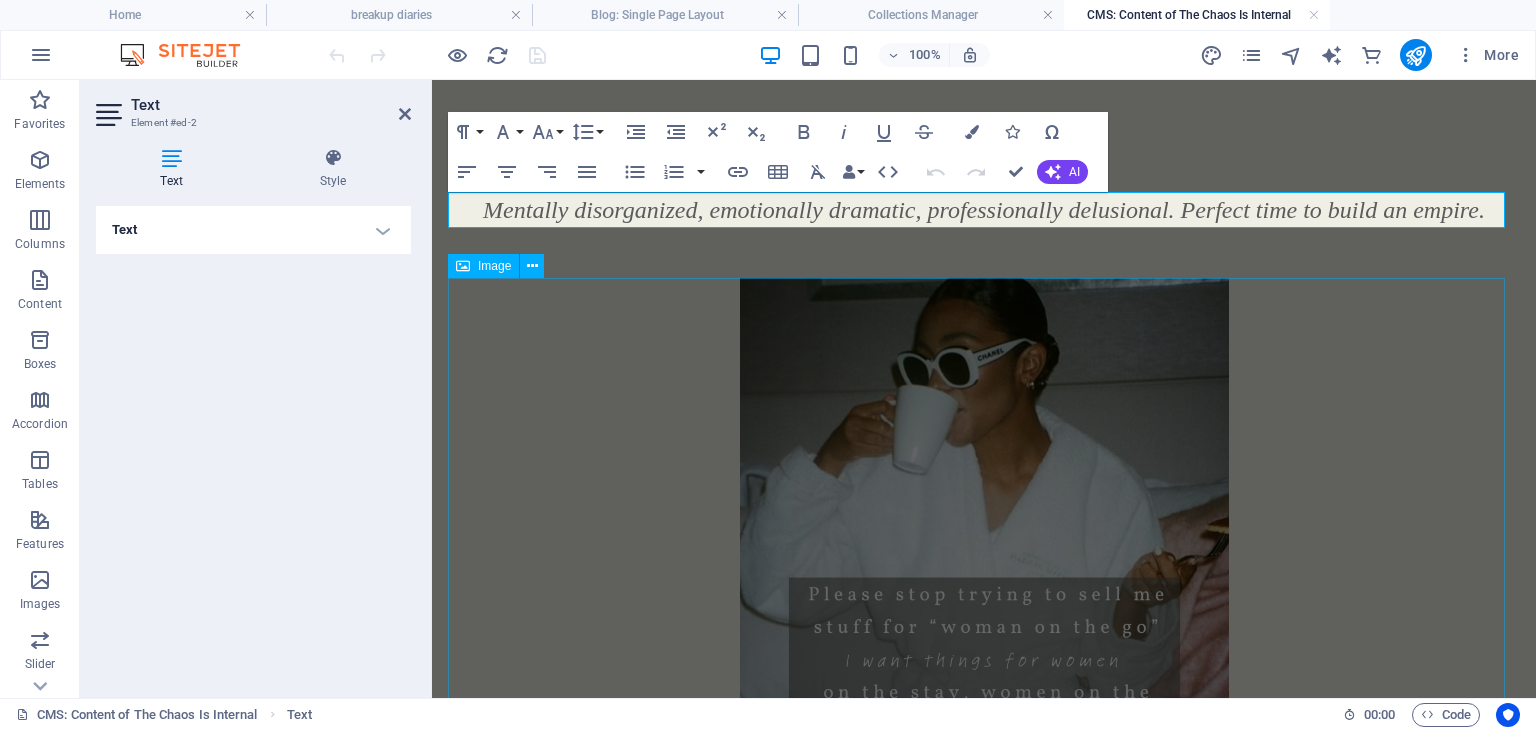 click at bounding box center (984, 583) 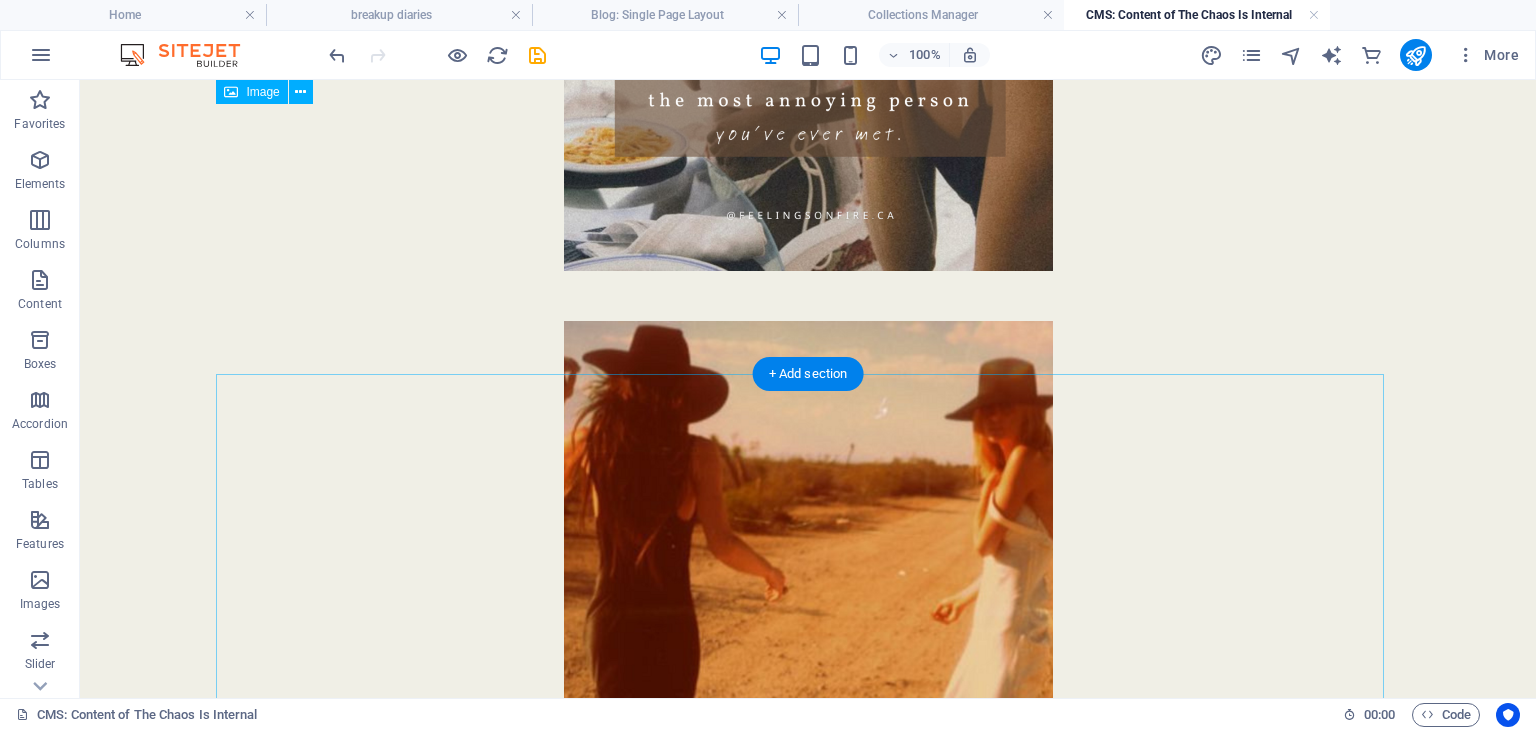 scroll, scrollTop: 1877, scrollLeft: 0, axis: vertical 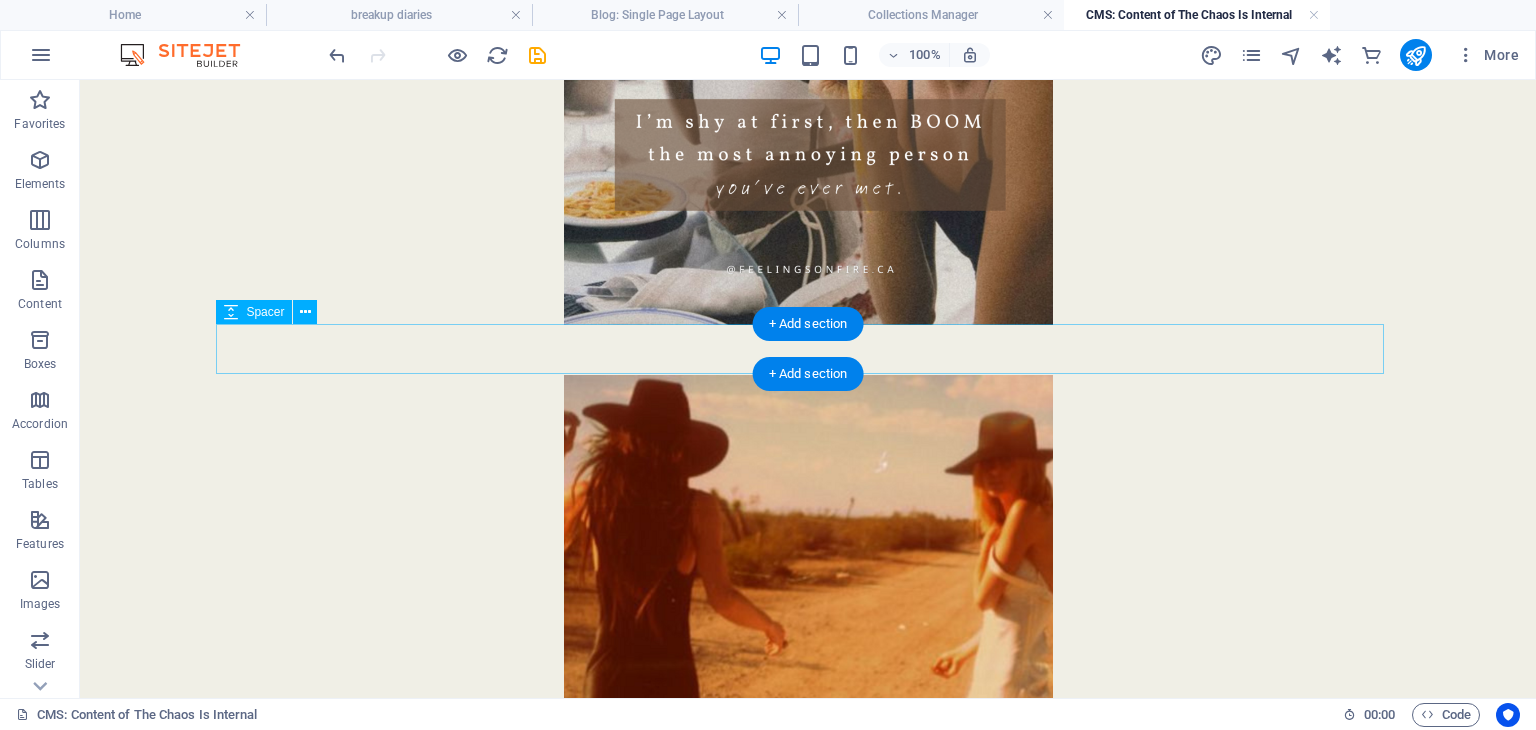 click at bounding box center [808, 350] 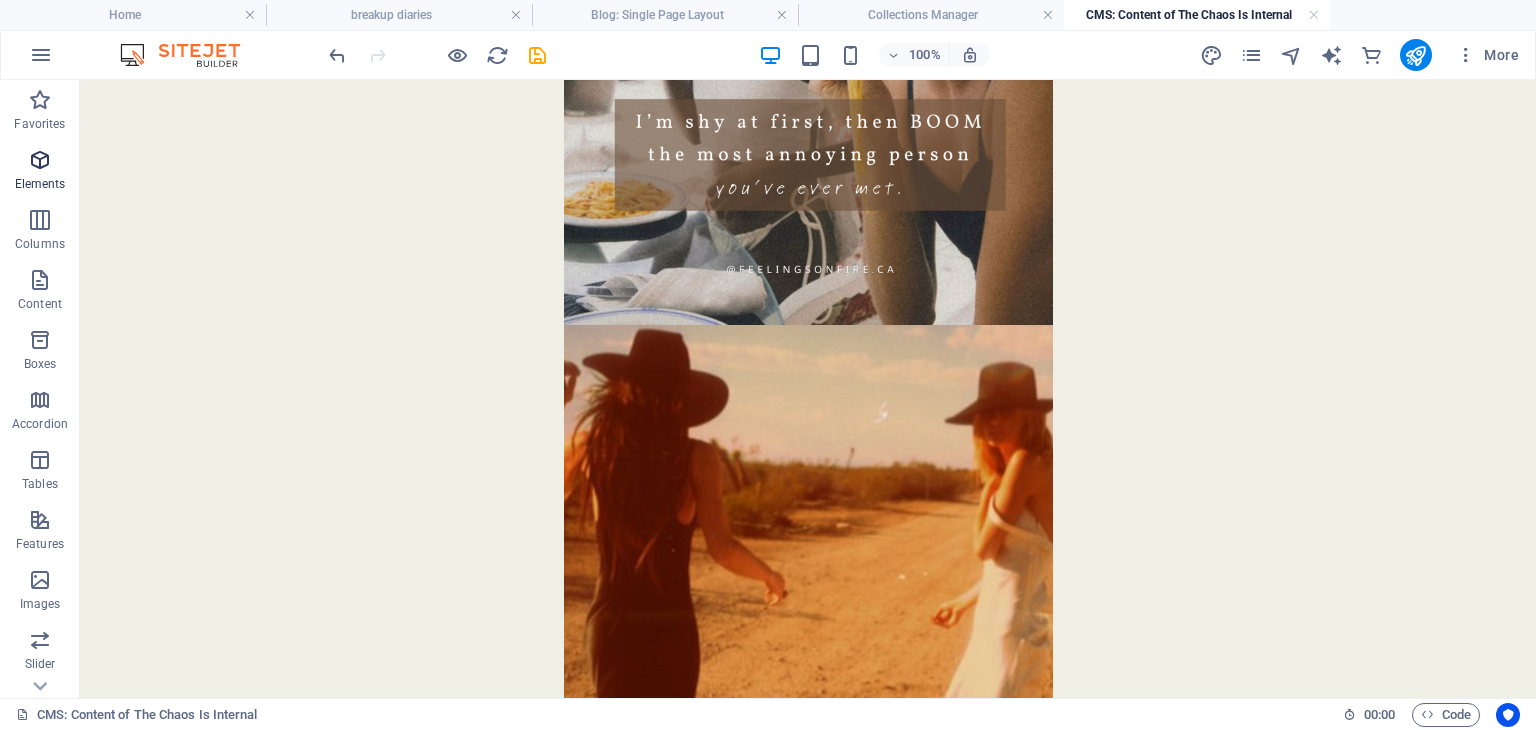 click at bounding box center [40, 160] 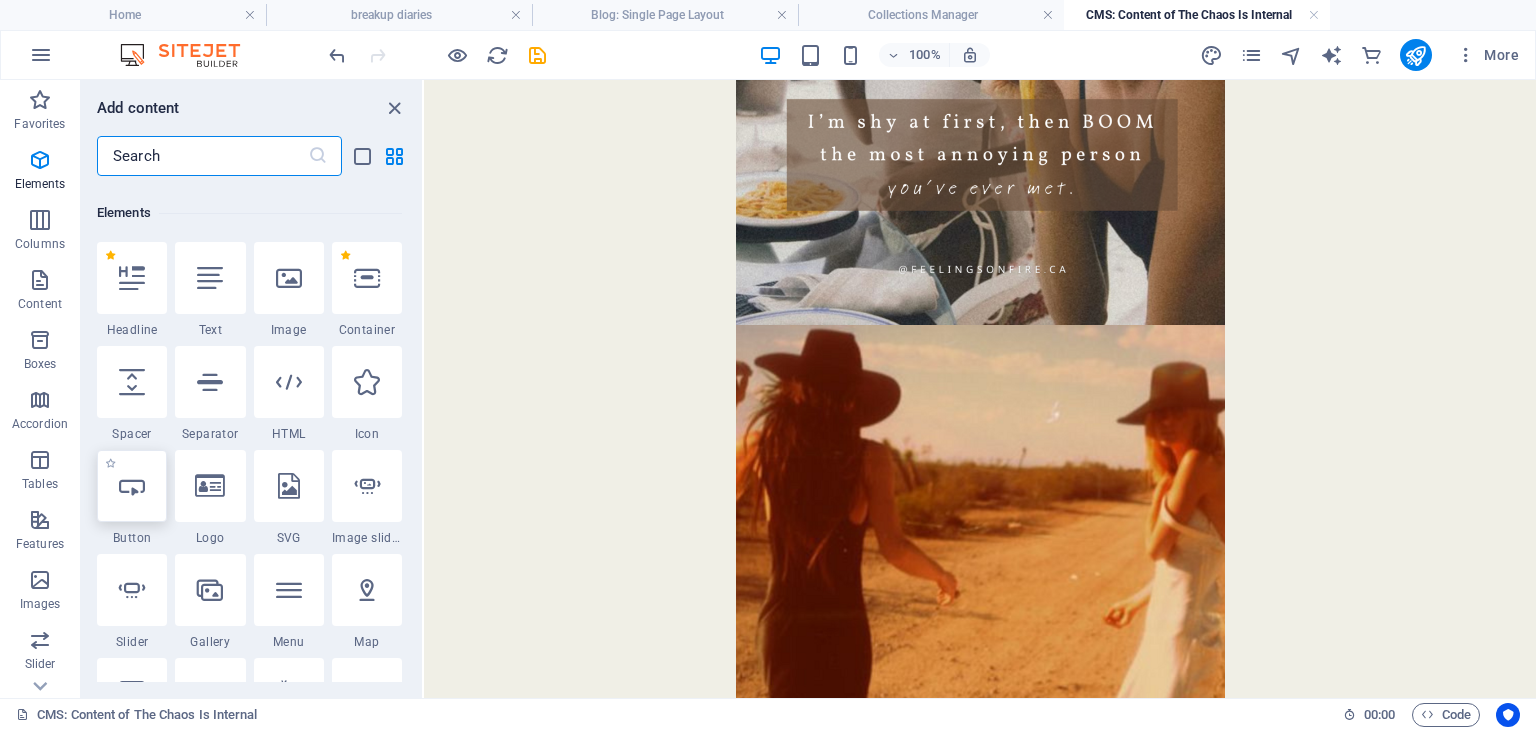 scroll, scrollTop: 212, scrollLeft: 0, axis: vertical 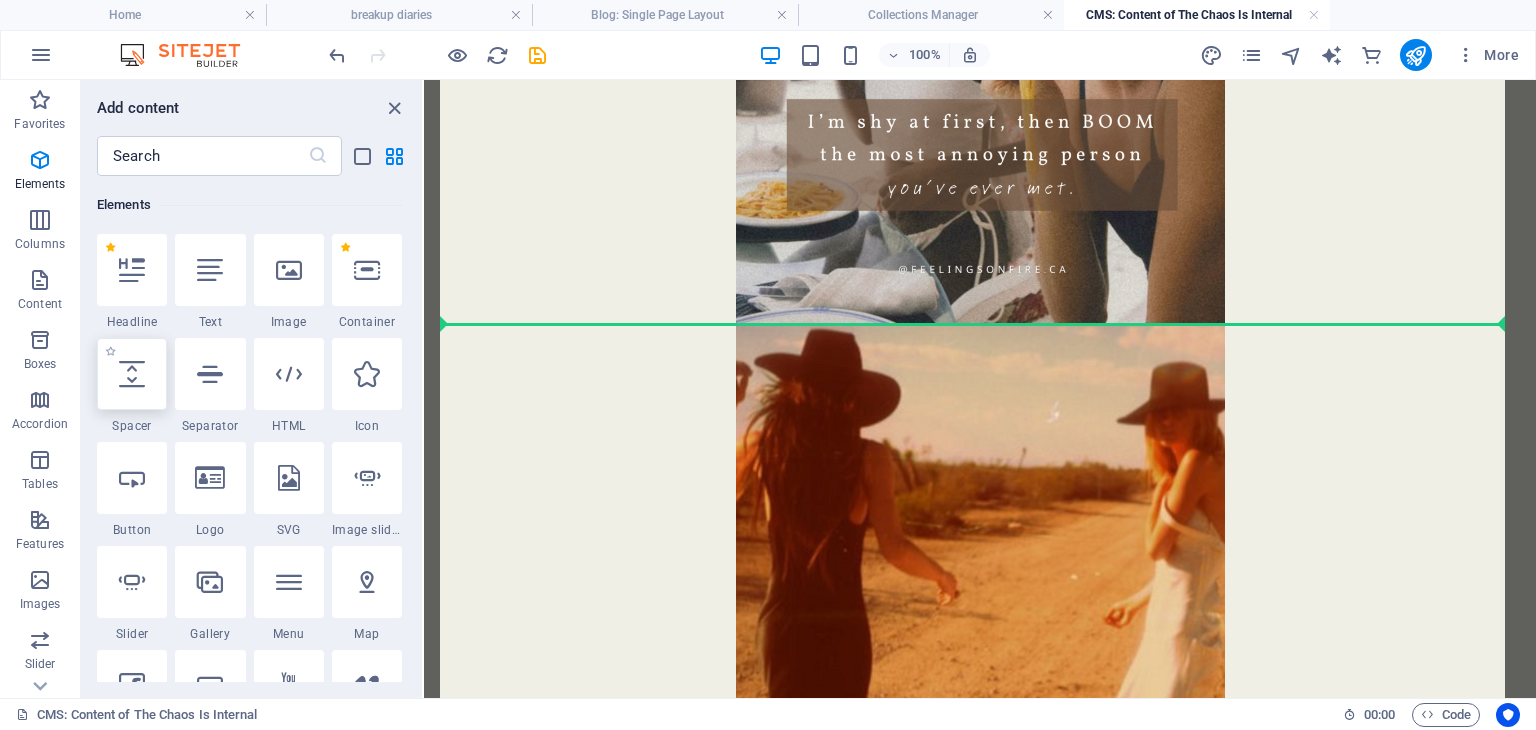 select on "px" 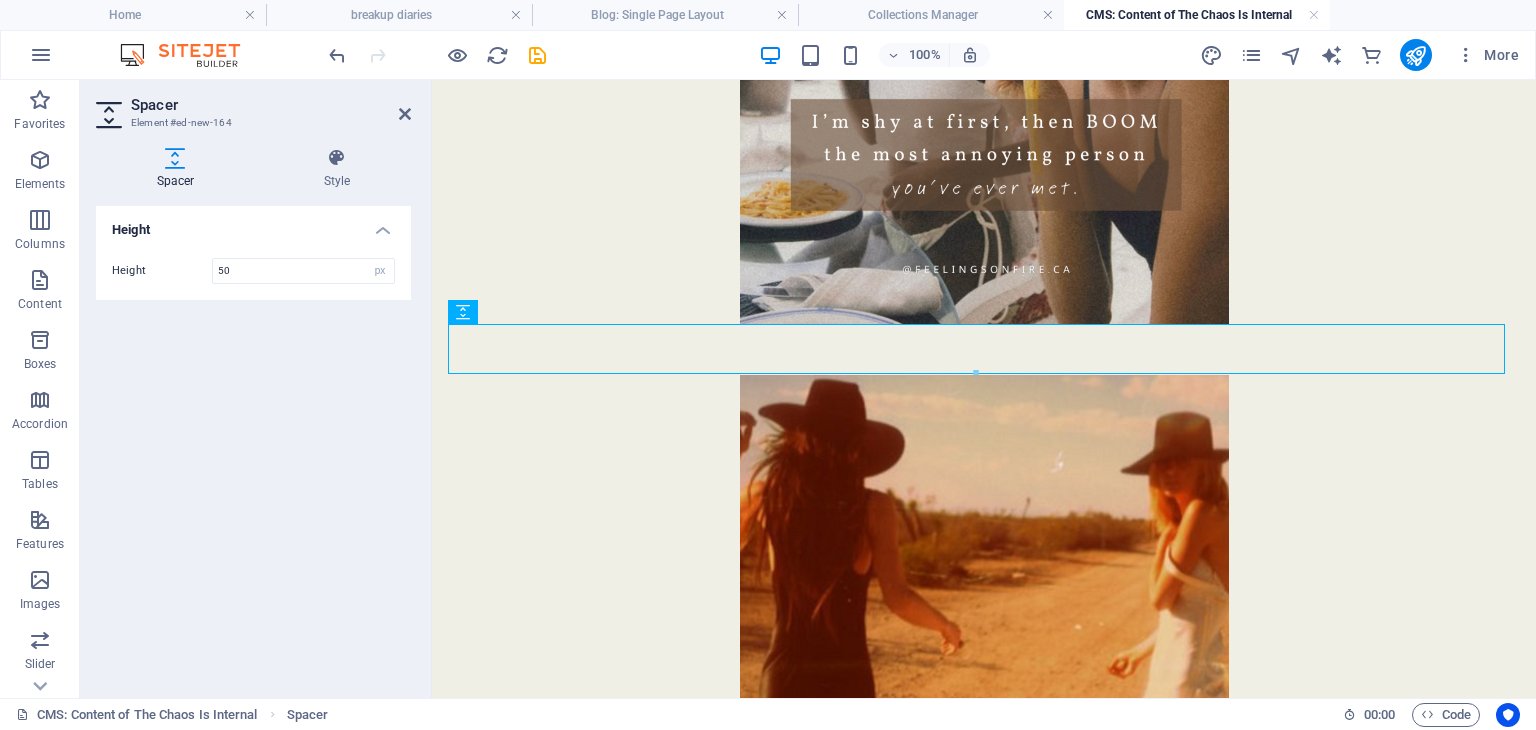 click at bounding box center [437, 55] 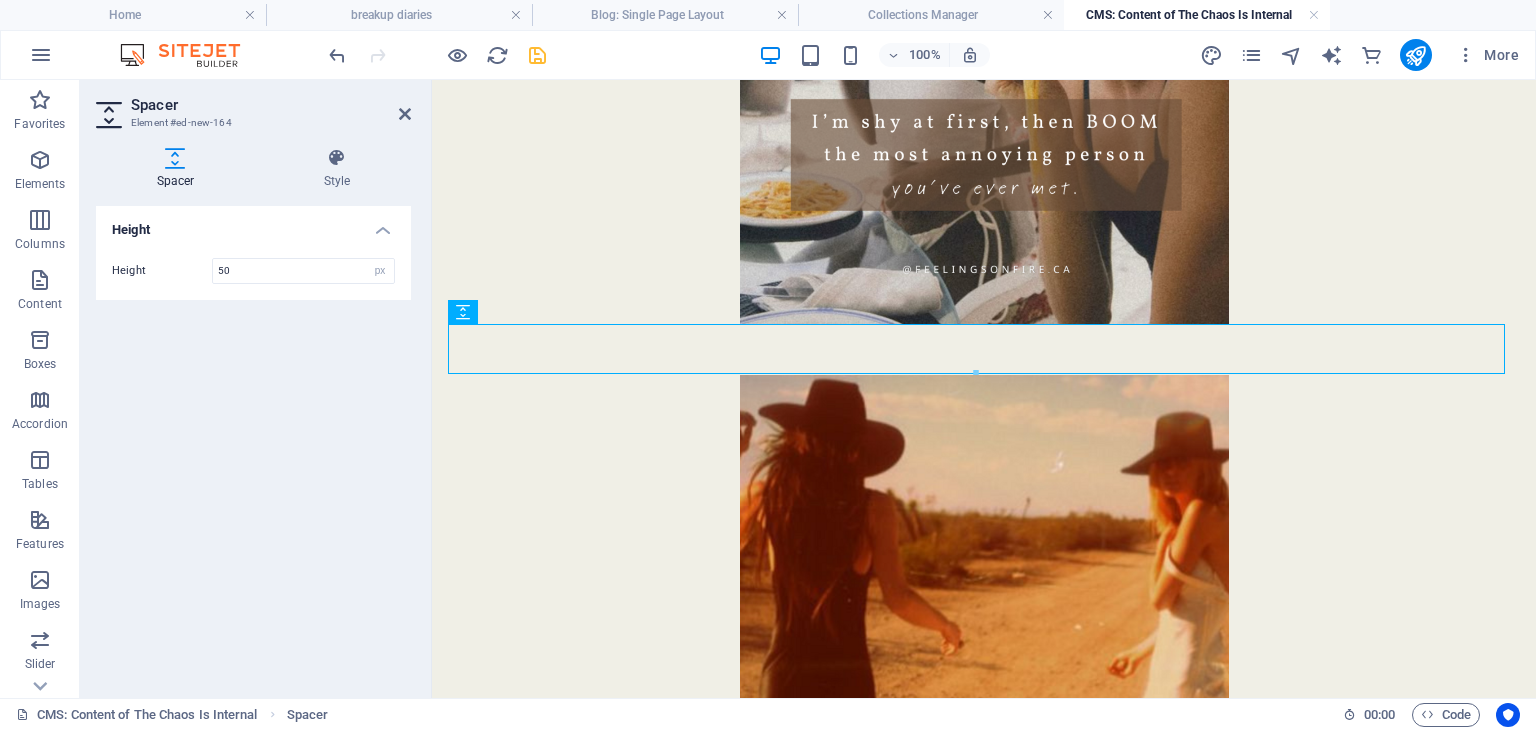 click at bounding box center (537, 55) 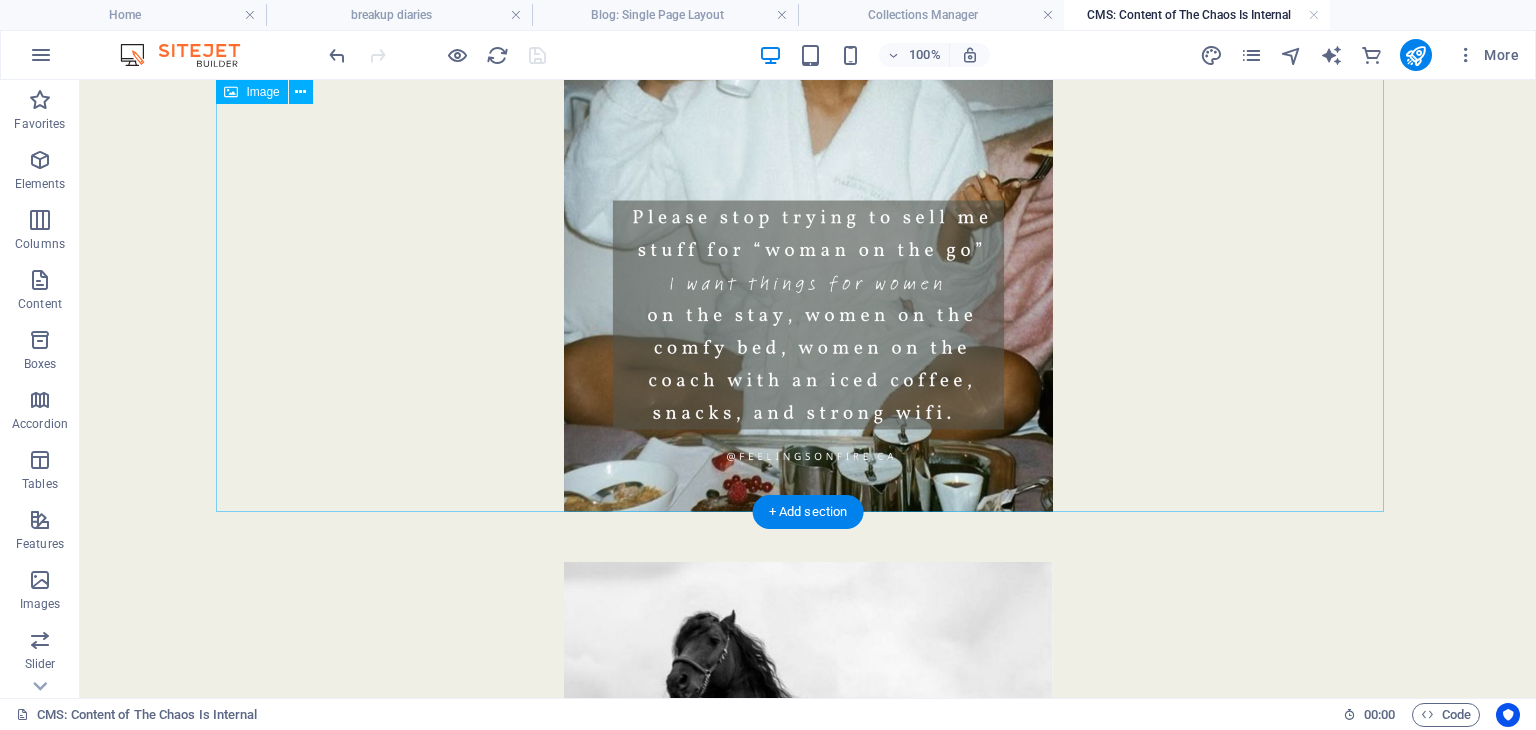 scroll, scrollTop: 0, scrollLeft: 0, axis: both 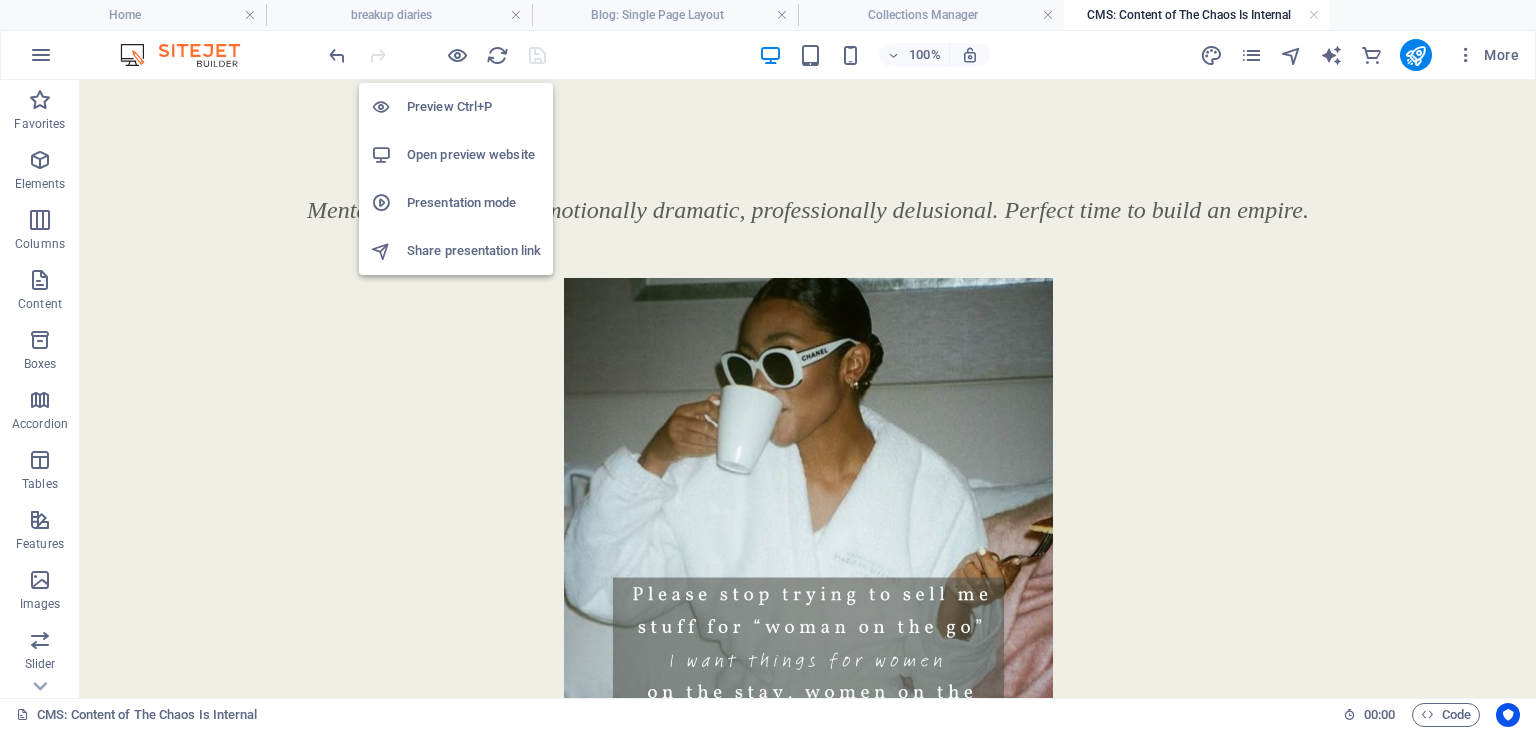 click at bounding box center (457, 55) 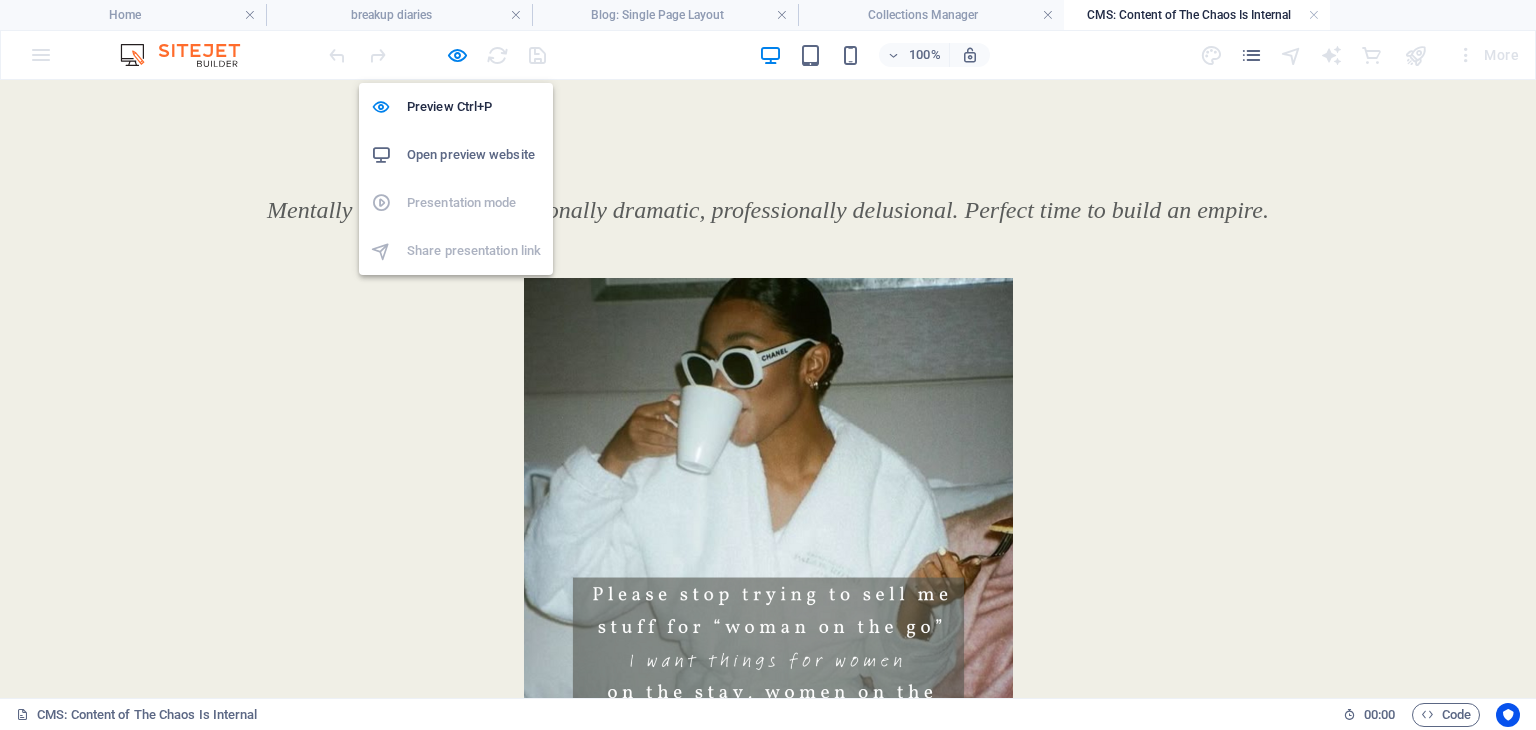 click on "Open preview website" at bounding box center [474, 155] 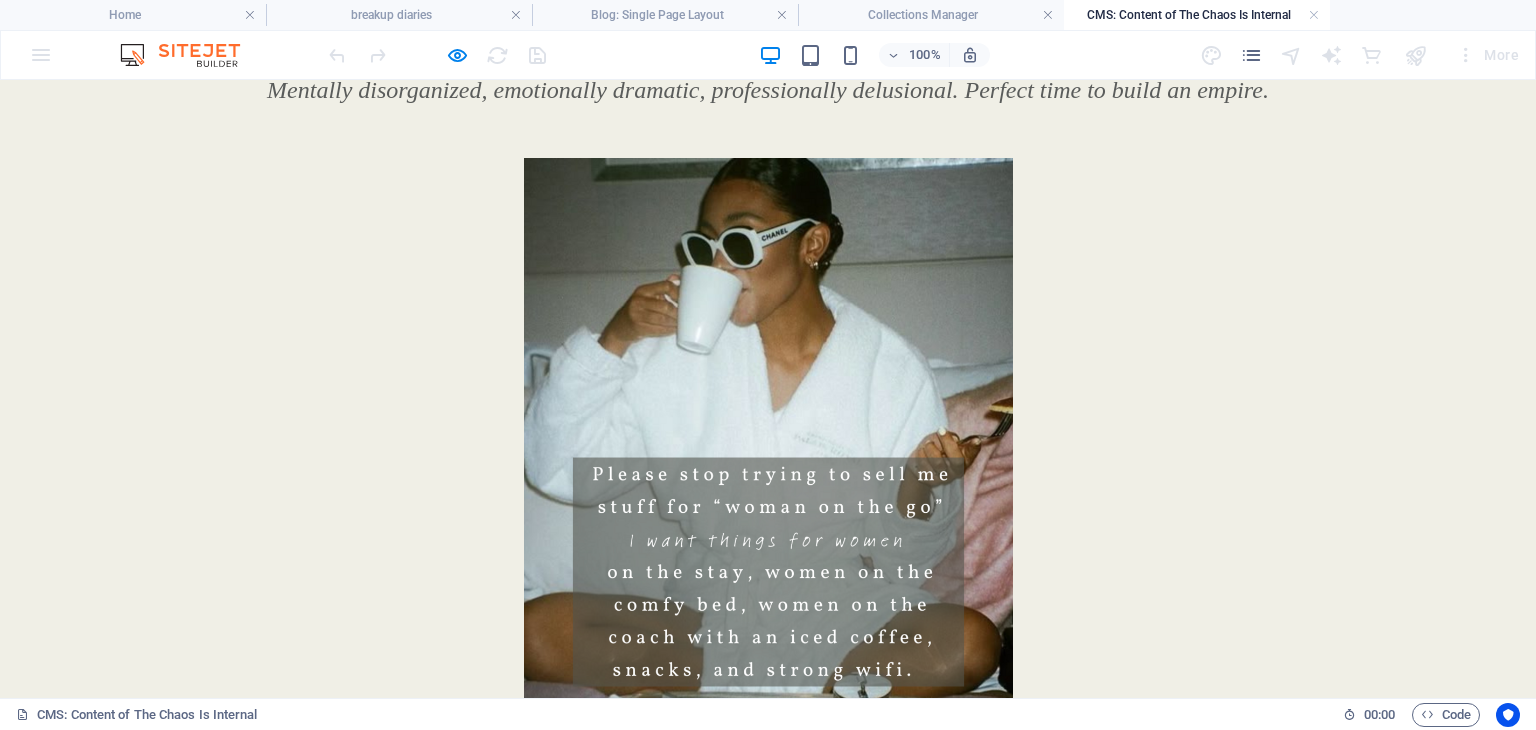 scroll, scrollTop: 0, scrollLeft: 0, axis: both 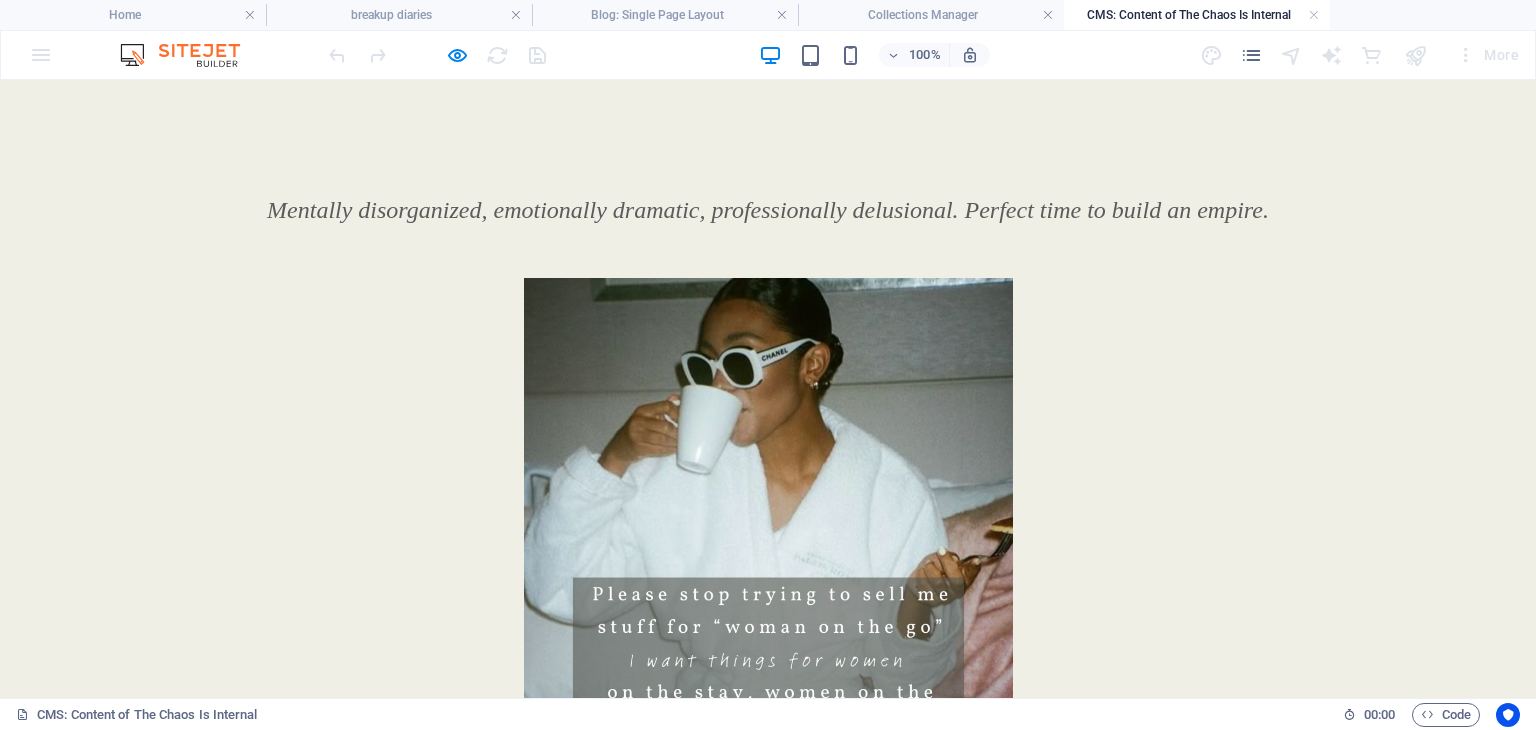 click on "Mentally disorganized, emotionally dramatic, professionally delusional. Perfect time to build an empire." at bounding box center [768, 210] 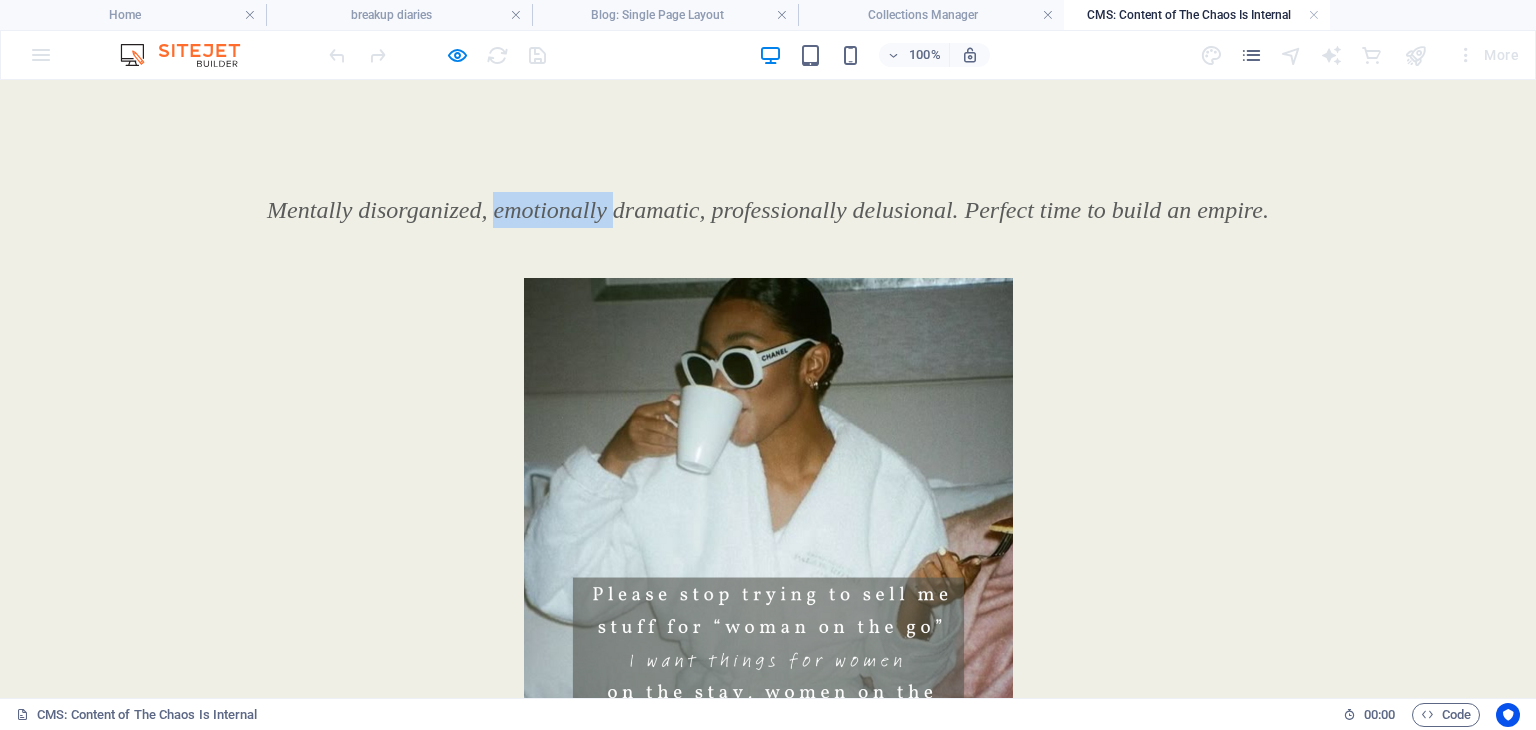 click on "Mentally disorganized, emotionally dramatic, professionally delusional. Perfect time to build an empire." at bounding box center [768, 210] 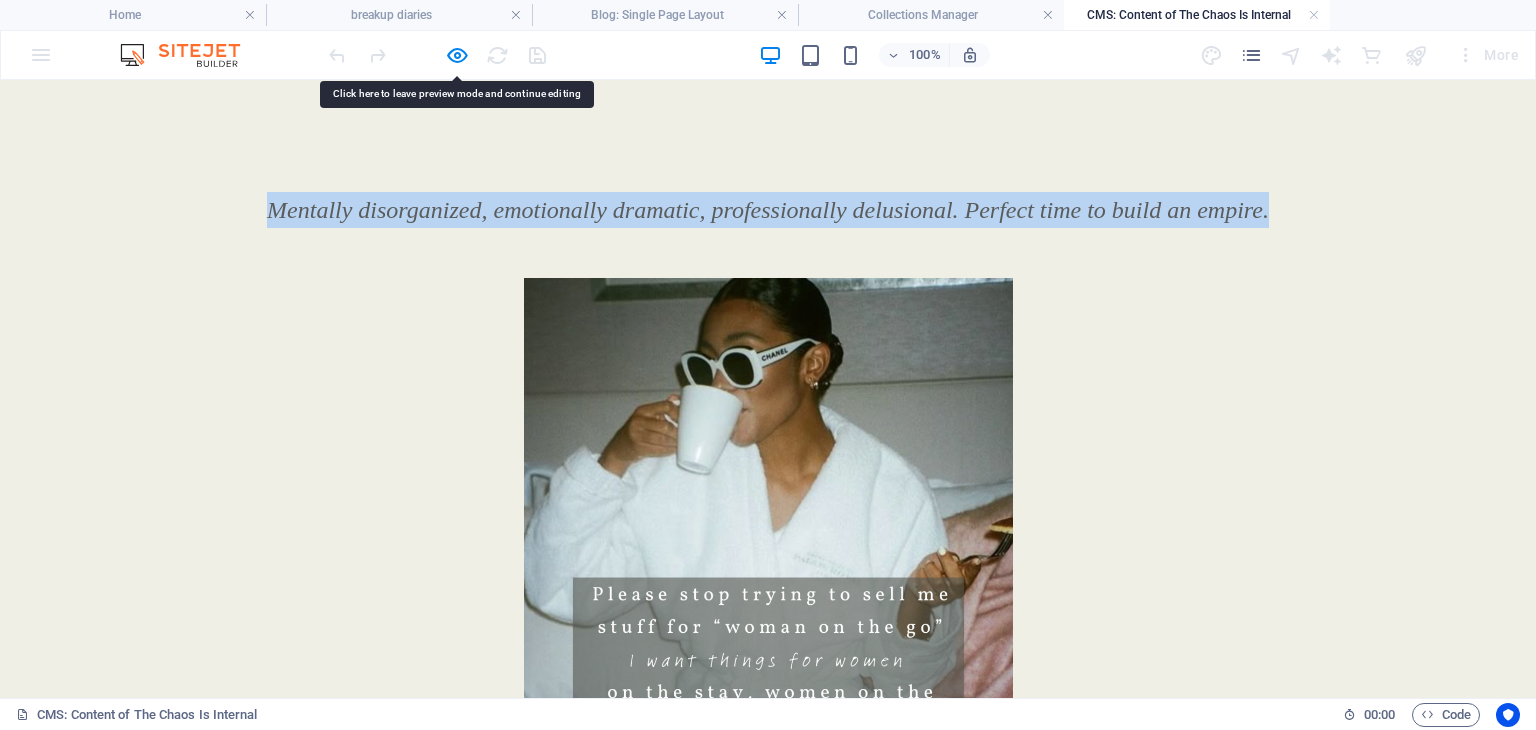 click on "Mentally disorganized, emotionally dramatic, professionally delusional. Perfect time to build an empire." at bounding box center (768, 210) 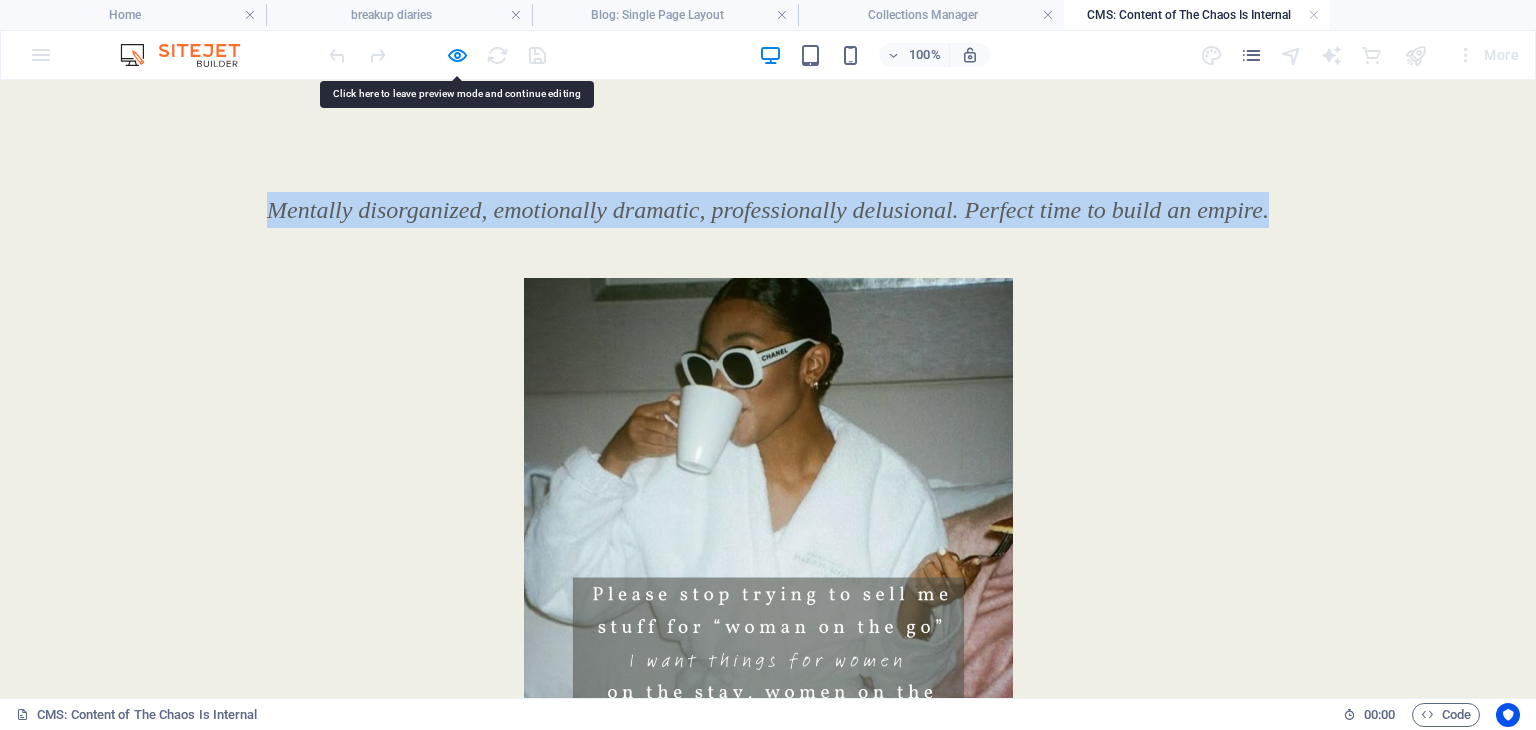 click at bounding box center (768, 253) 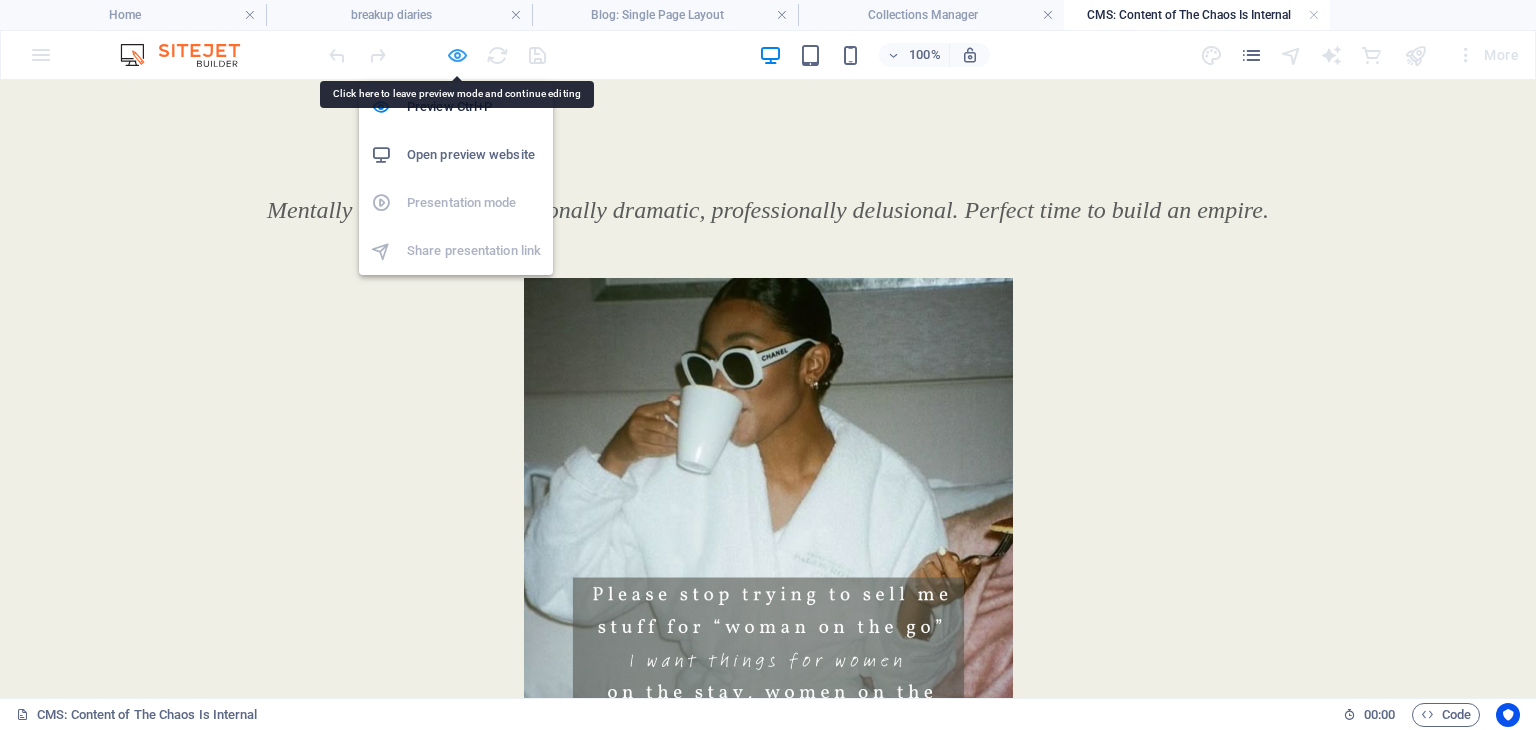click at bounding box center [457, 55] 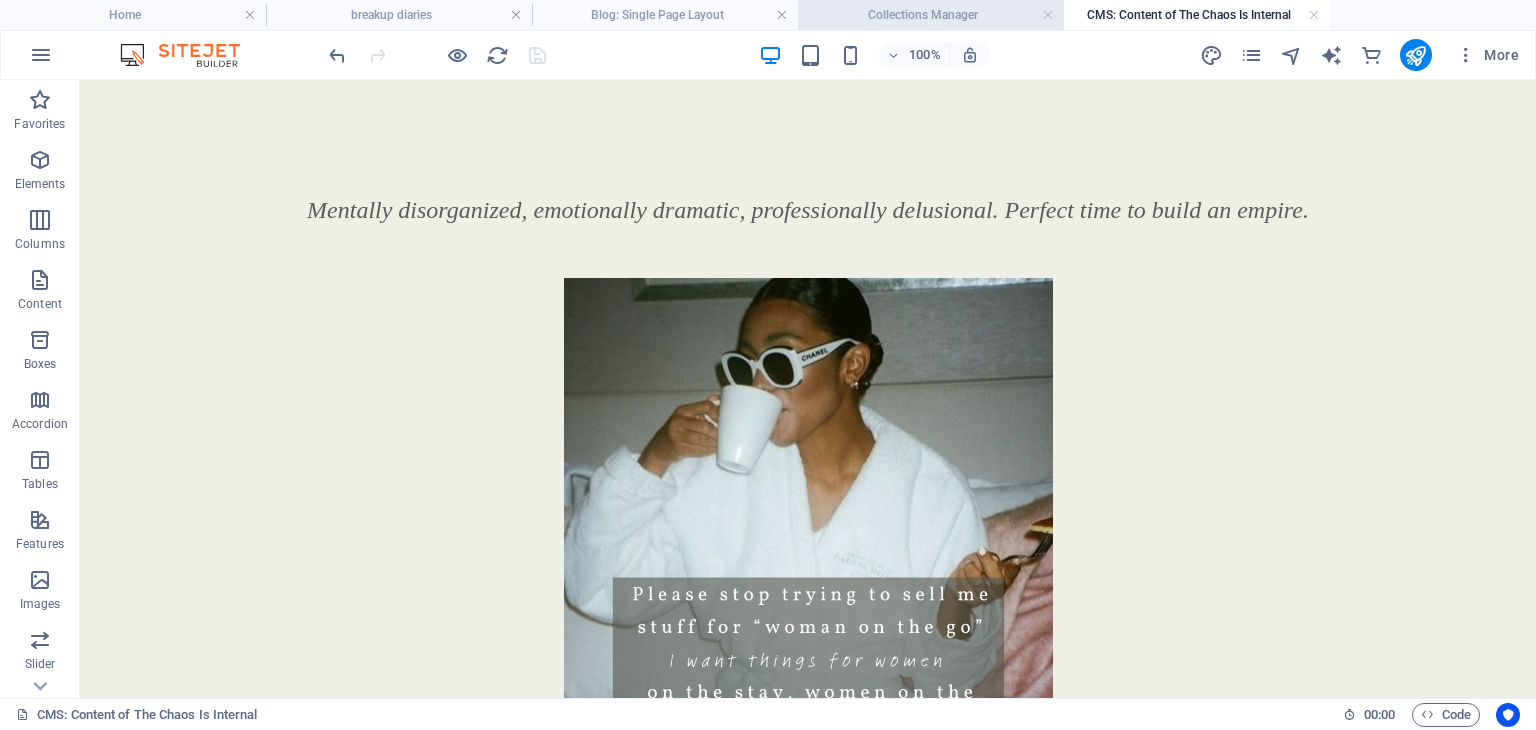 click on "Collections Manager" at bounding box center [931, 15] 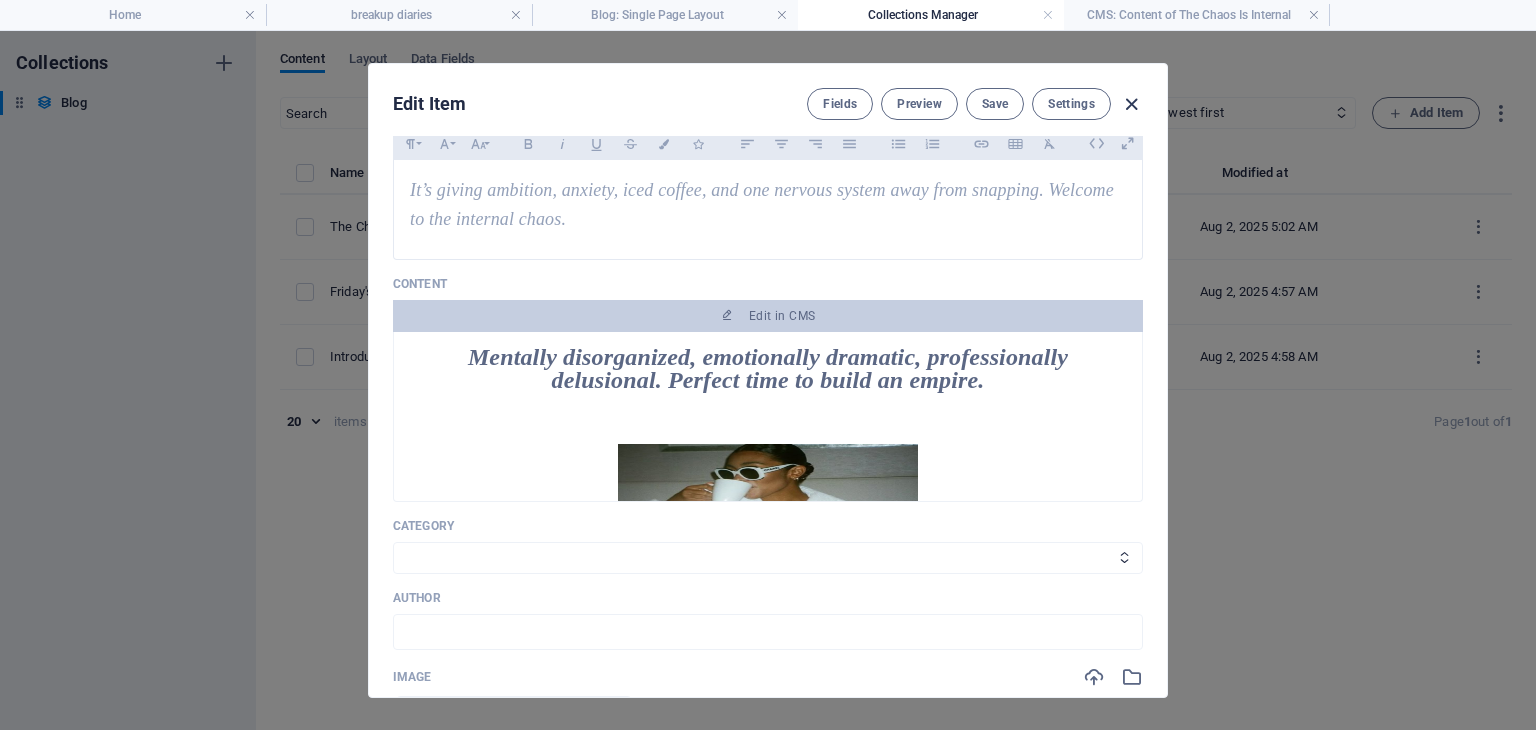 click at bounding box center [1131, 104] 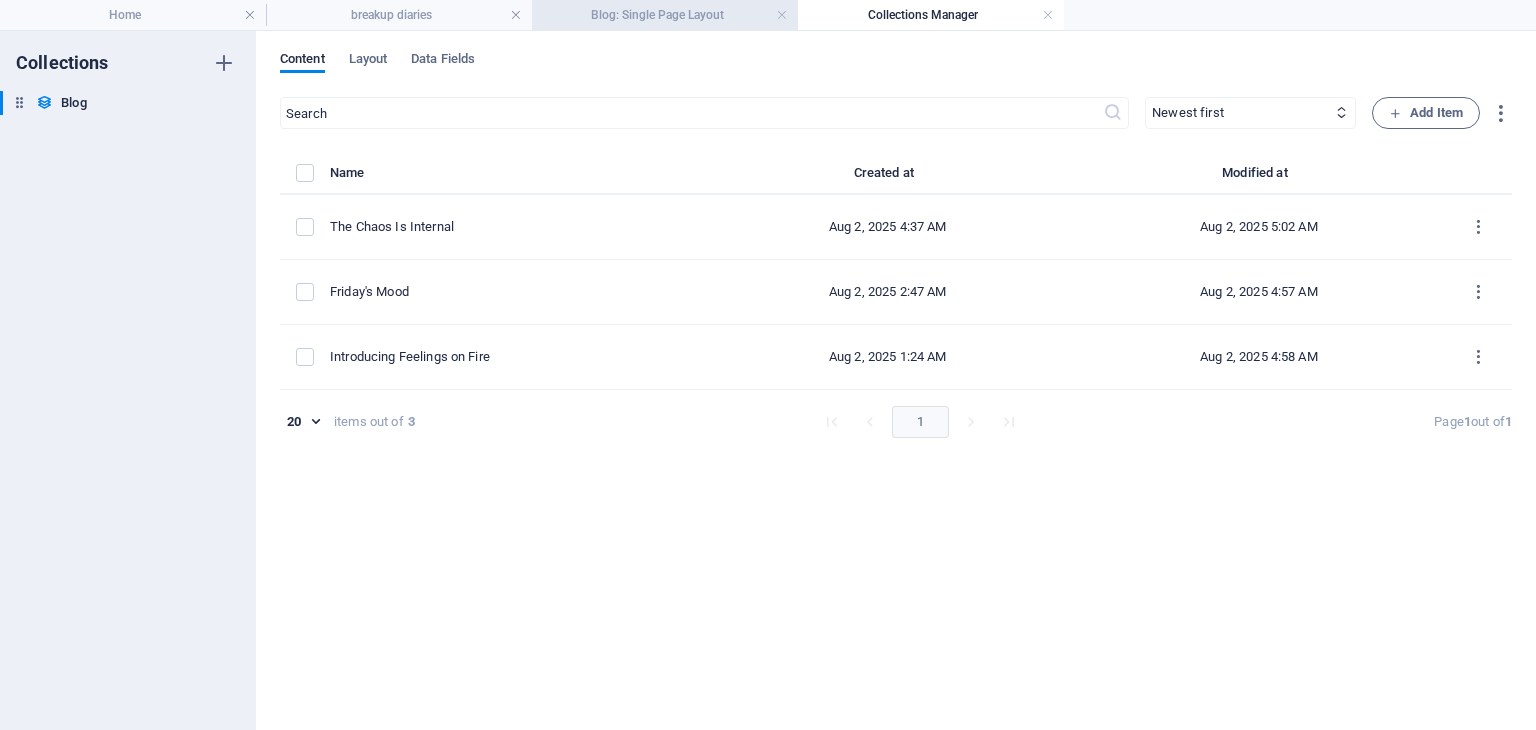 click on "Blog: Single Page Layout" at bounding box center (665, 15) 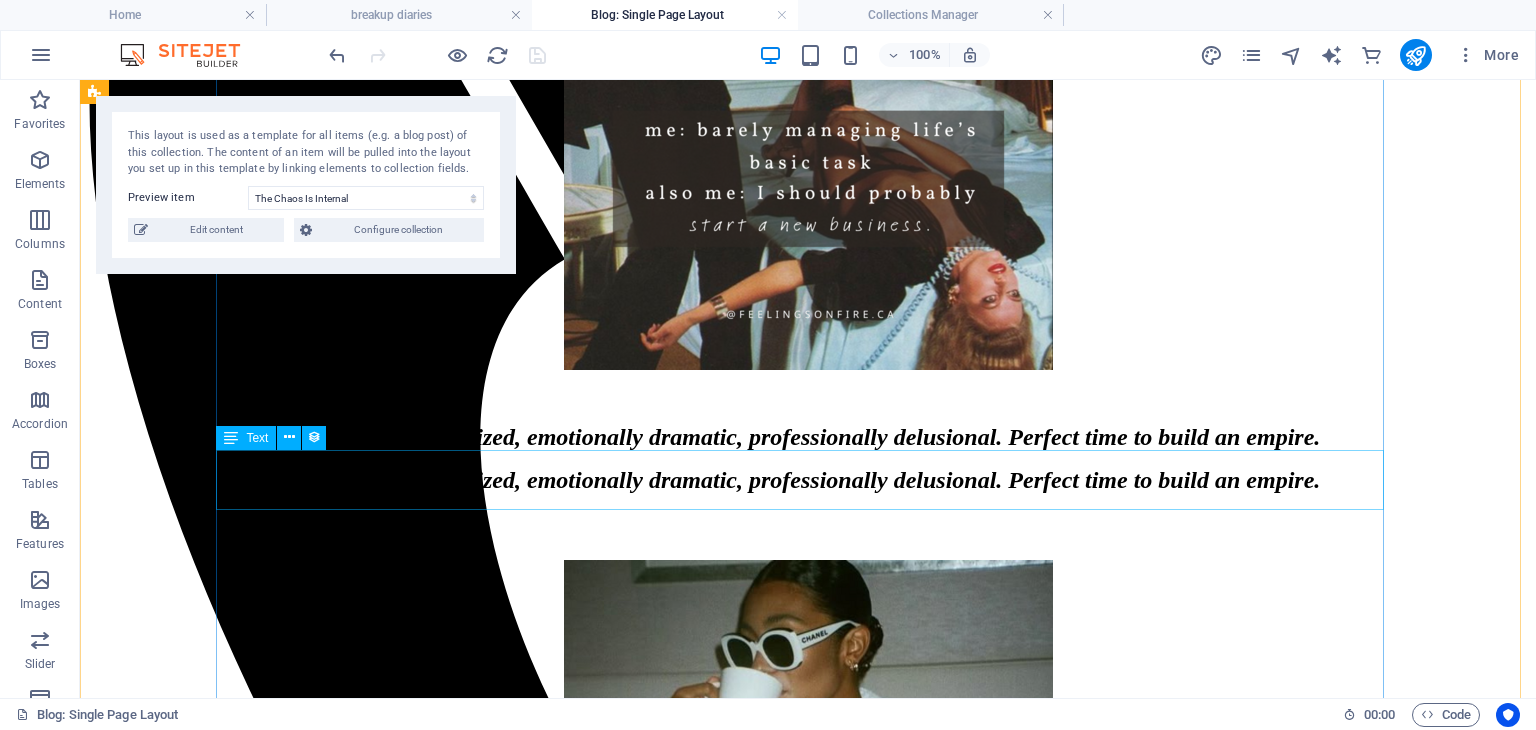 click on "The Chaos Is Internal Mentally disorganized, emotionally dramatic, professionally delusional. Perfect time to build an empire.  Mentally disorganized, emotionally dramatic, professionally delusional. Perfect time to build an empire.  Back" at bounding box center [808, 2856] 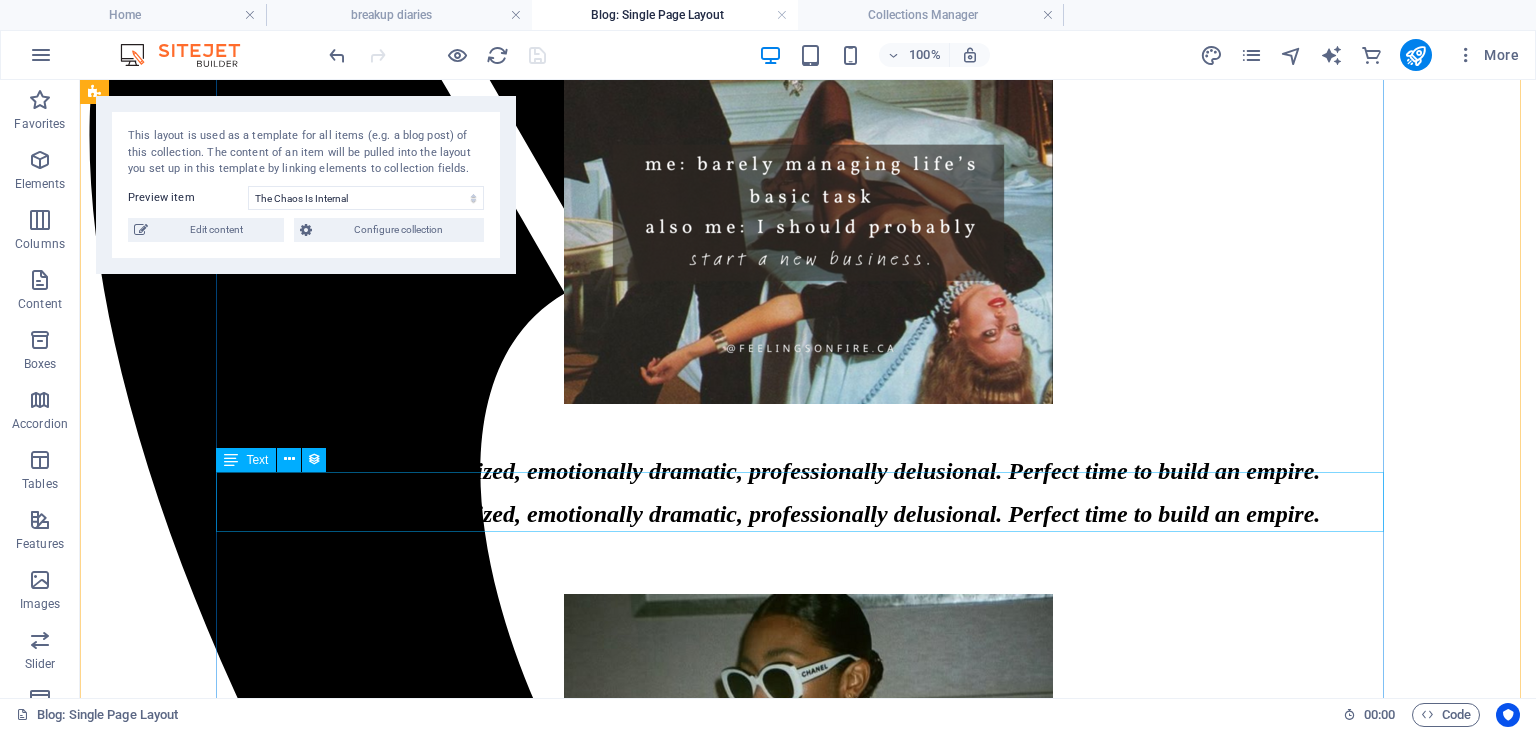 click on "Mentally disorganized, emotionally dramatic, professionally delusional. Perfect time to build an empire." at bounding box center [808, 454] 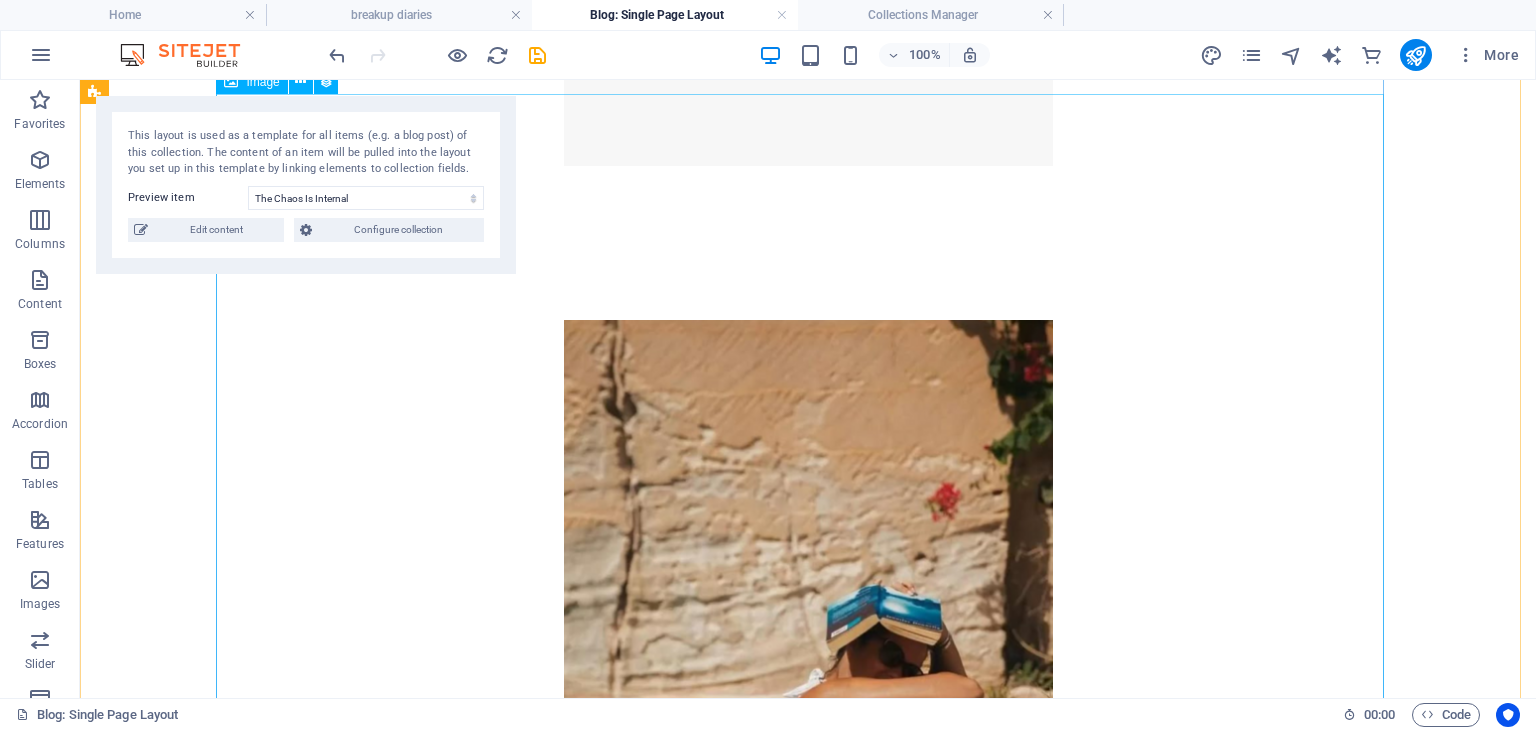 scroll, scrollTop: 3300, scrollLeft: 0, axis: vertical 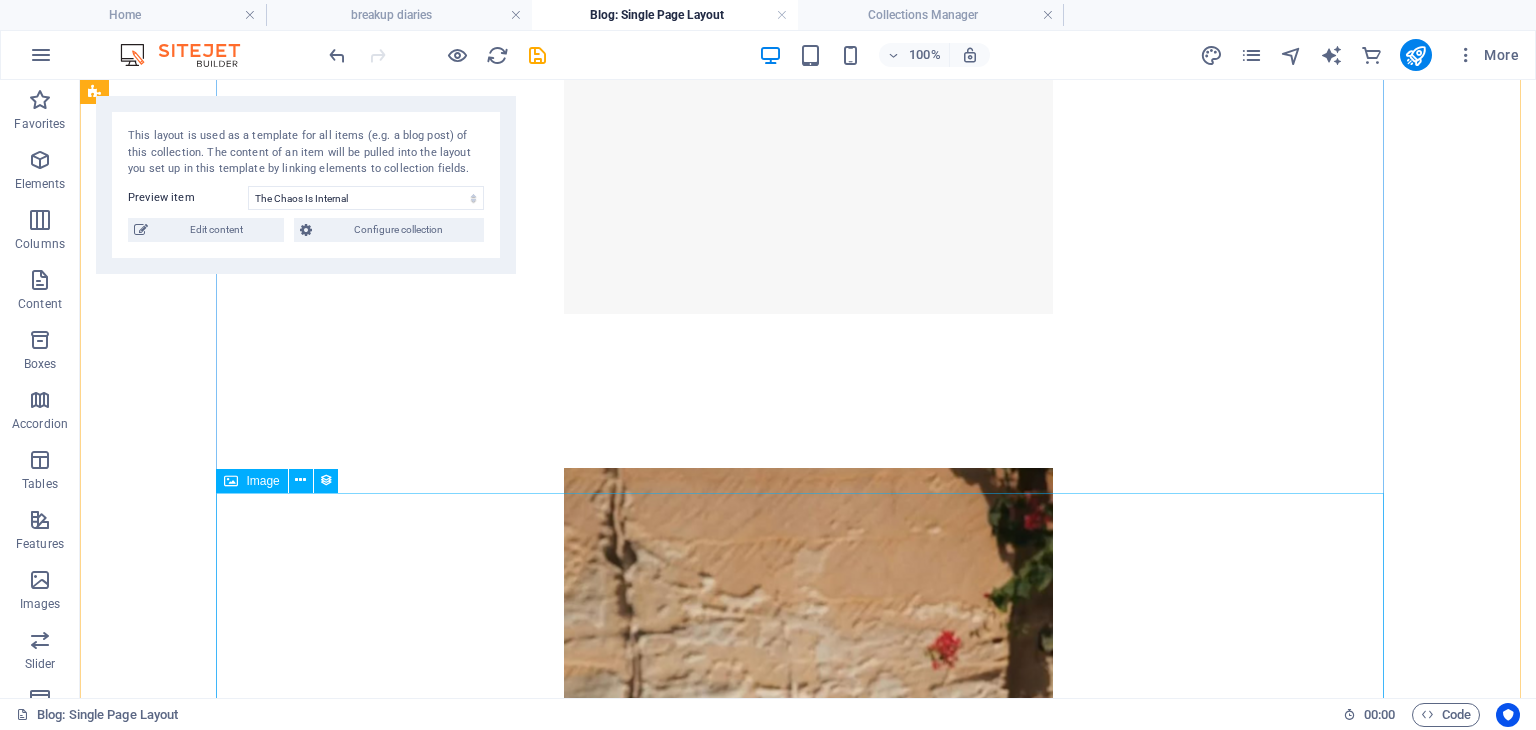 click at bounding box center (808, 775) 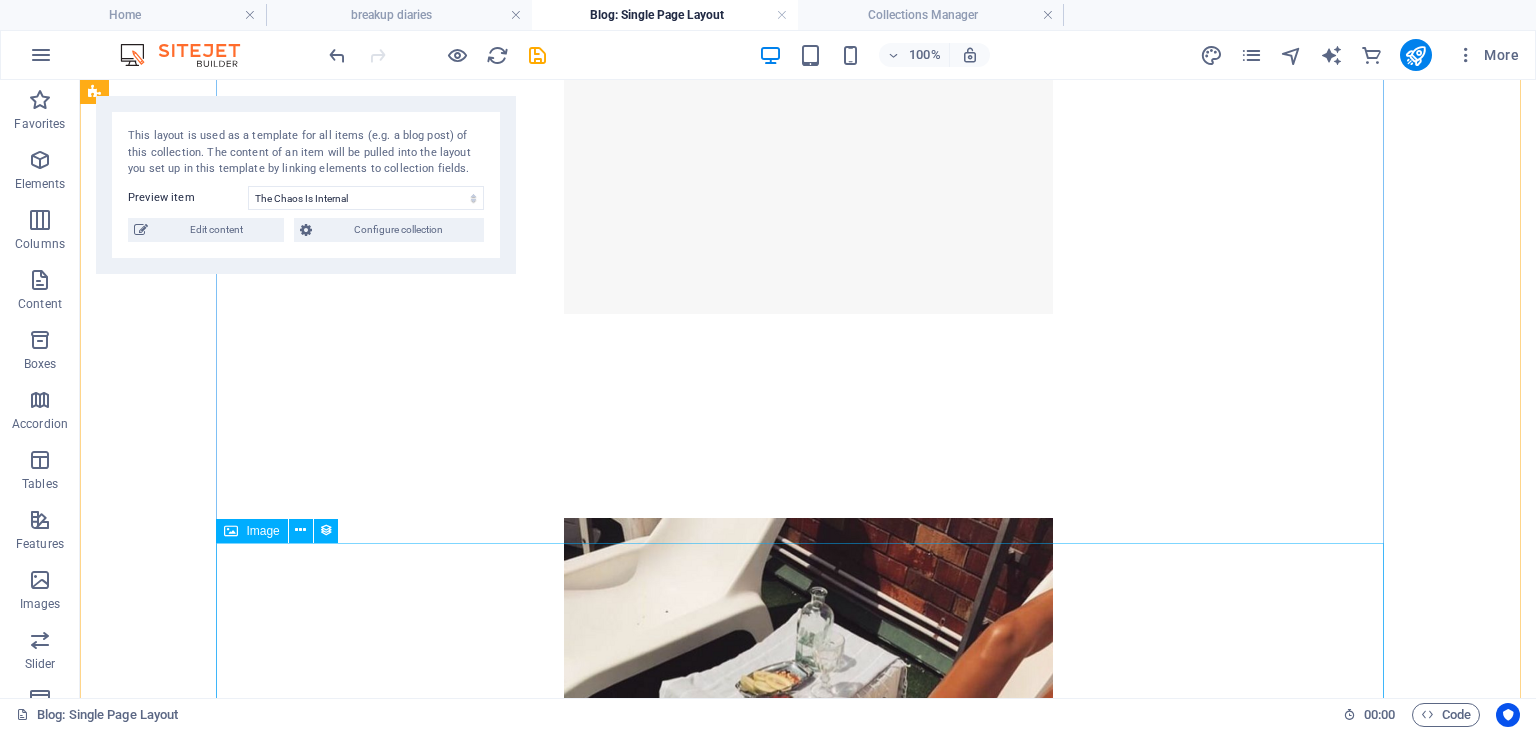 click at bounding box center (808, 825) 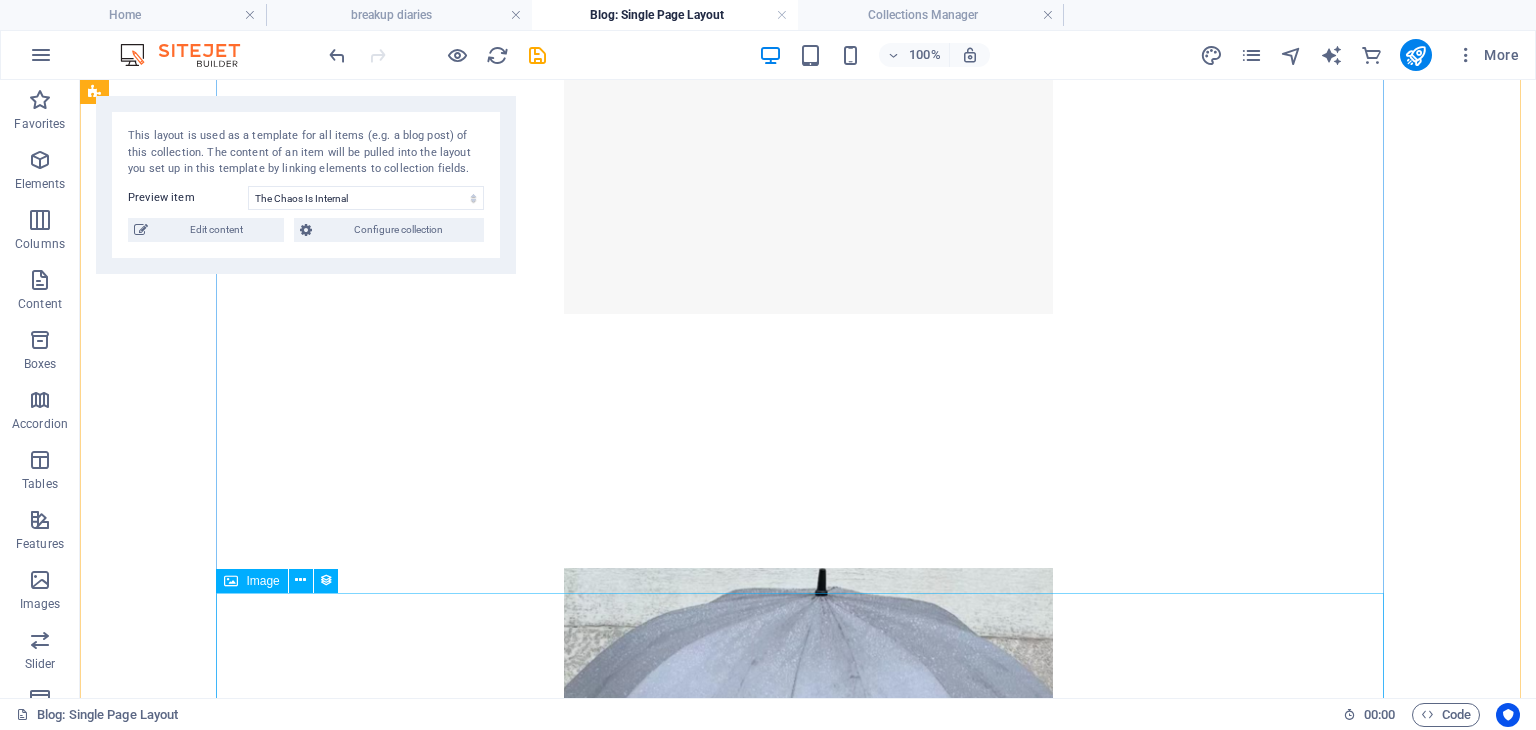 click at bounding box center (808, 875) 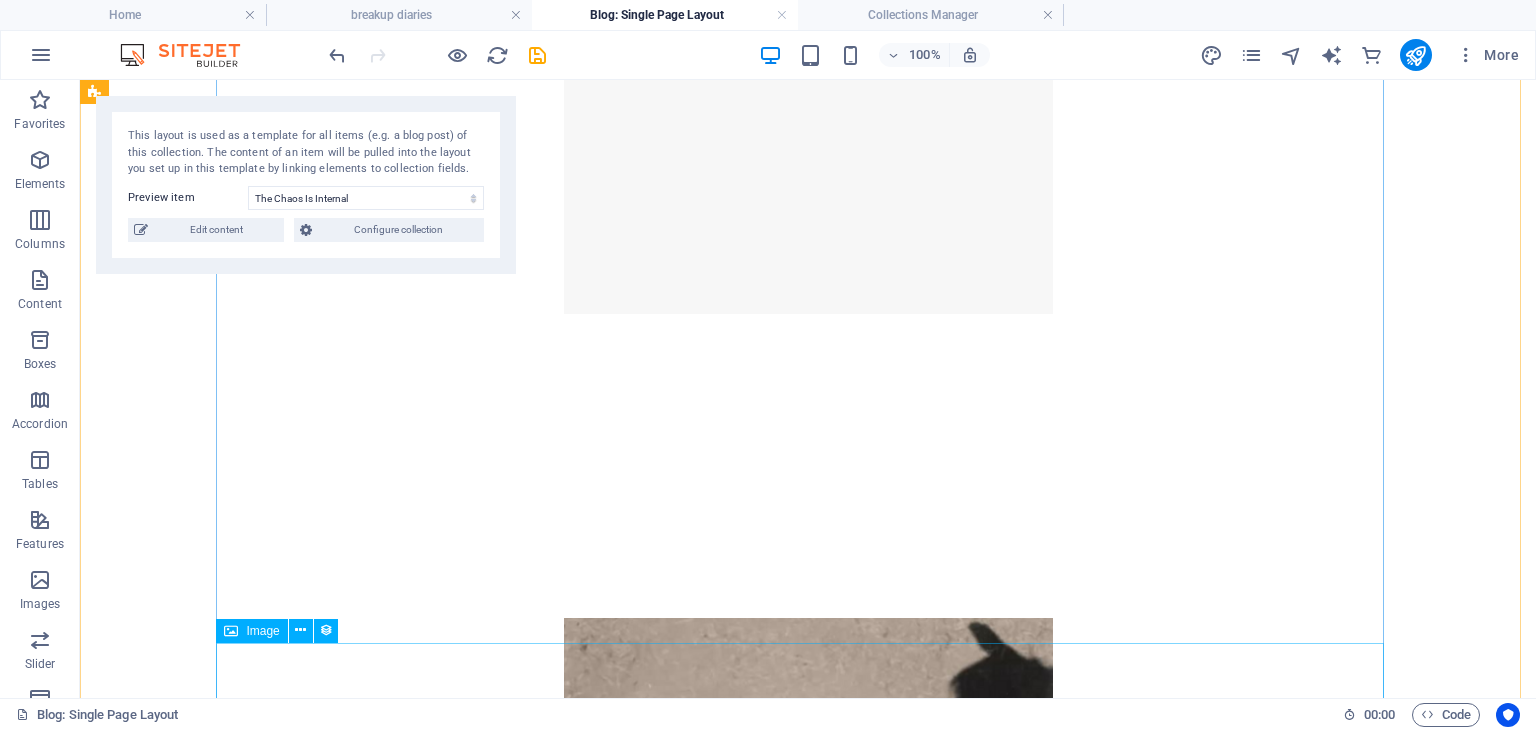 click at bounding box center (808, 925) 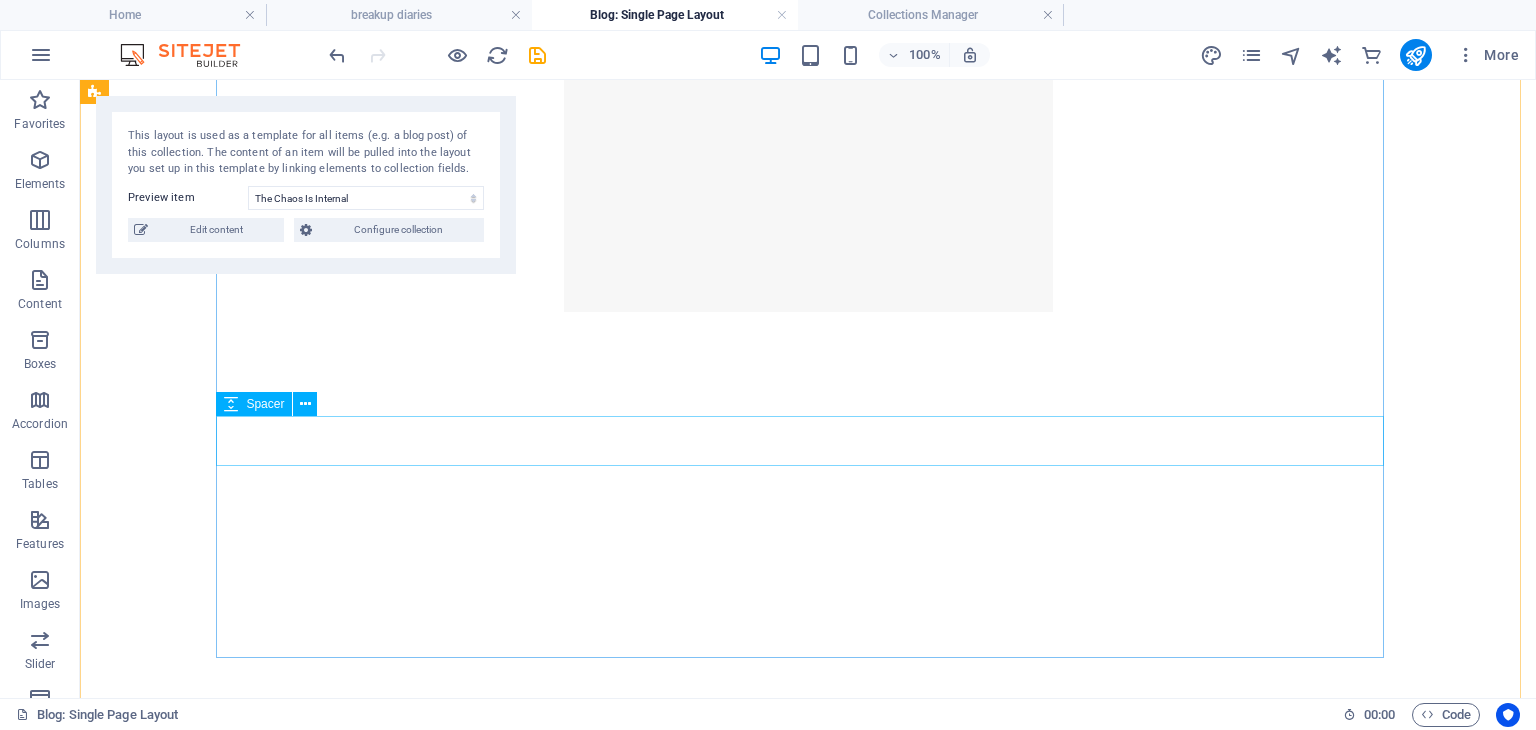 scroll, scrollTop: 3293, scrollLeft: 0, axis: vertical 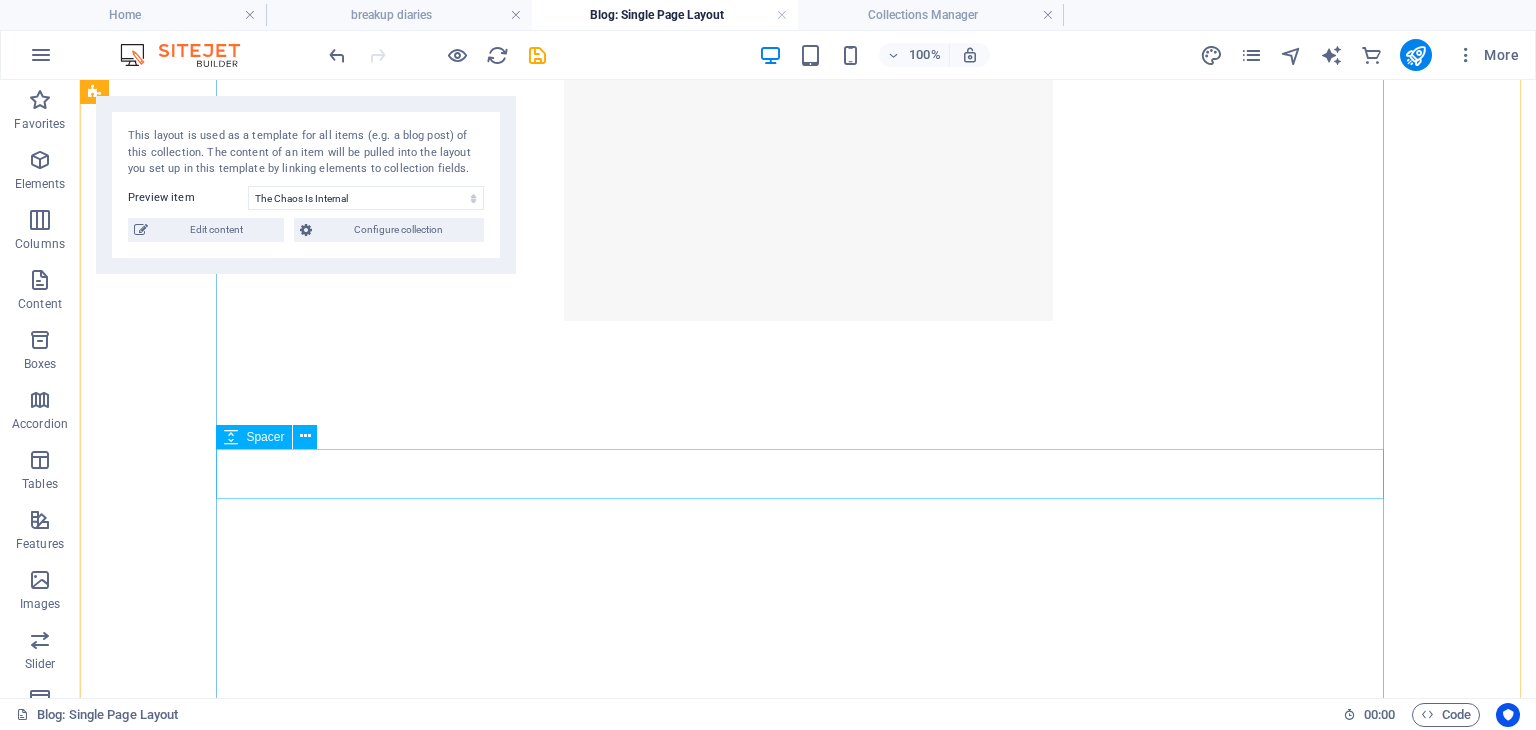 click at bounding box center [808, 450] 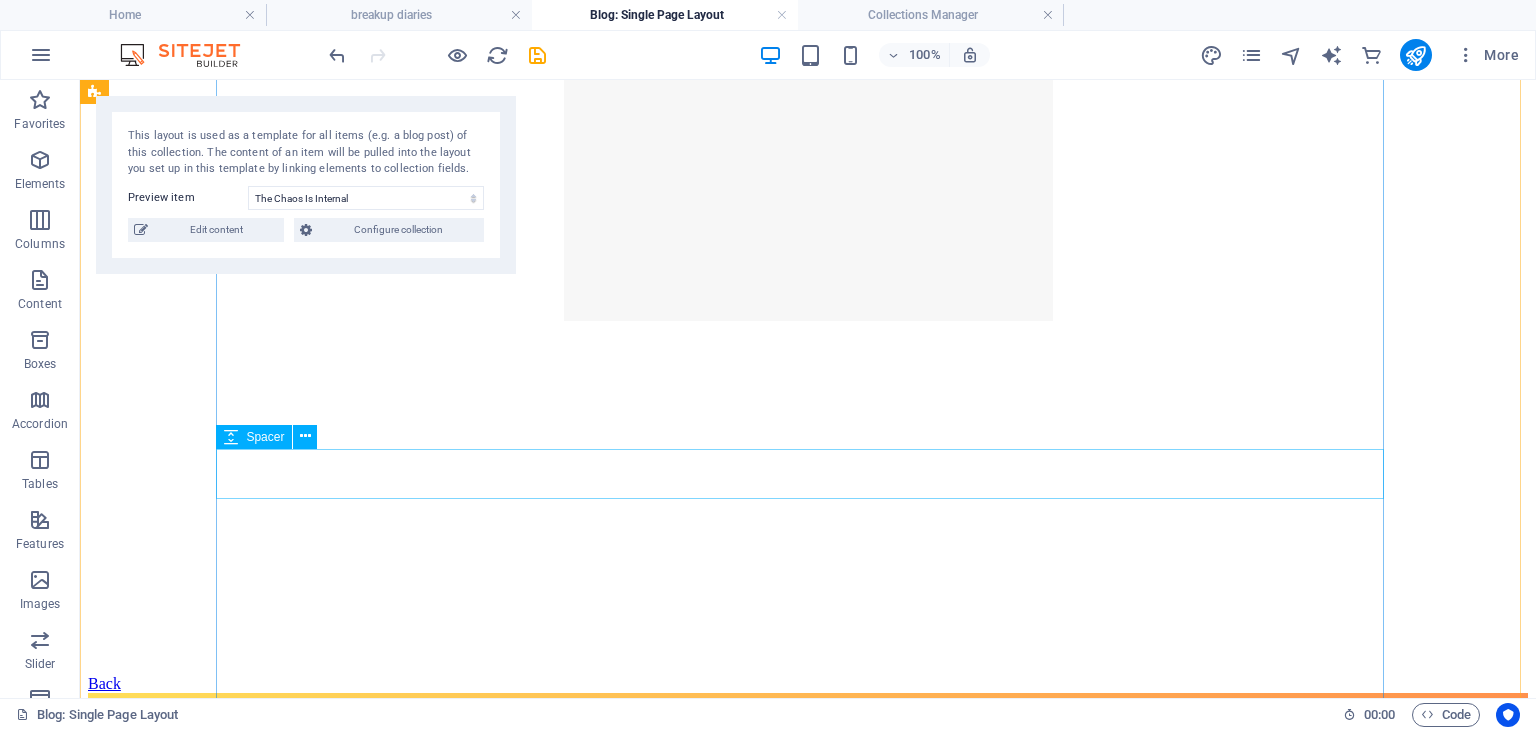click at bounding box center (808, 450) 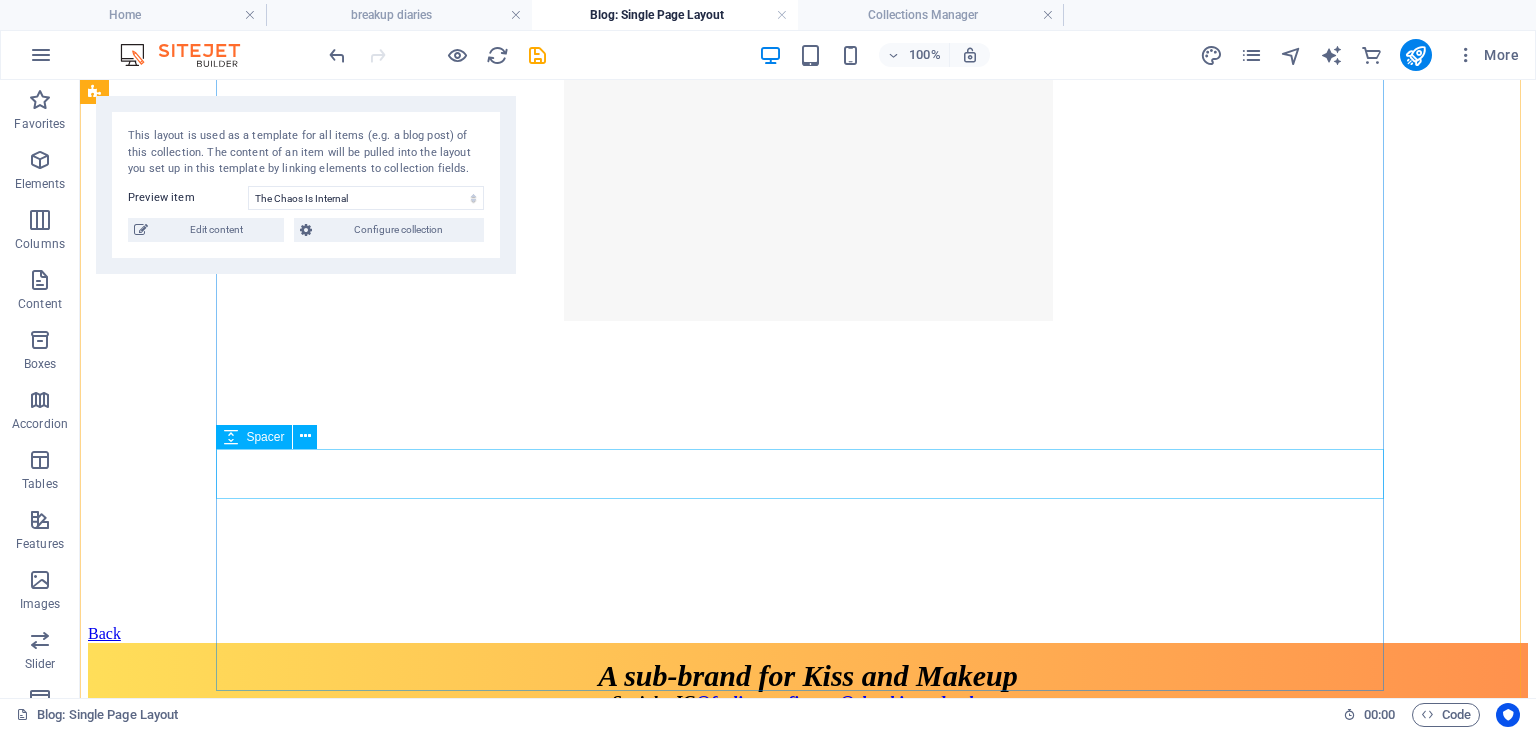 click at bounding box center (808, 450) 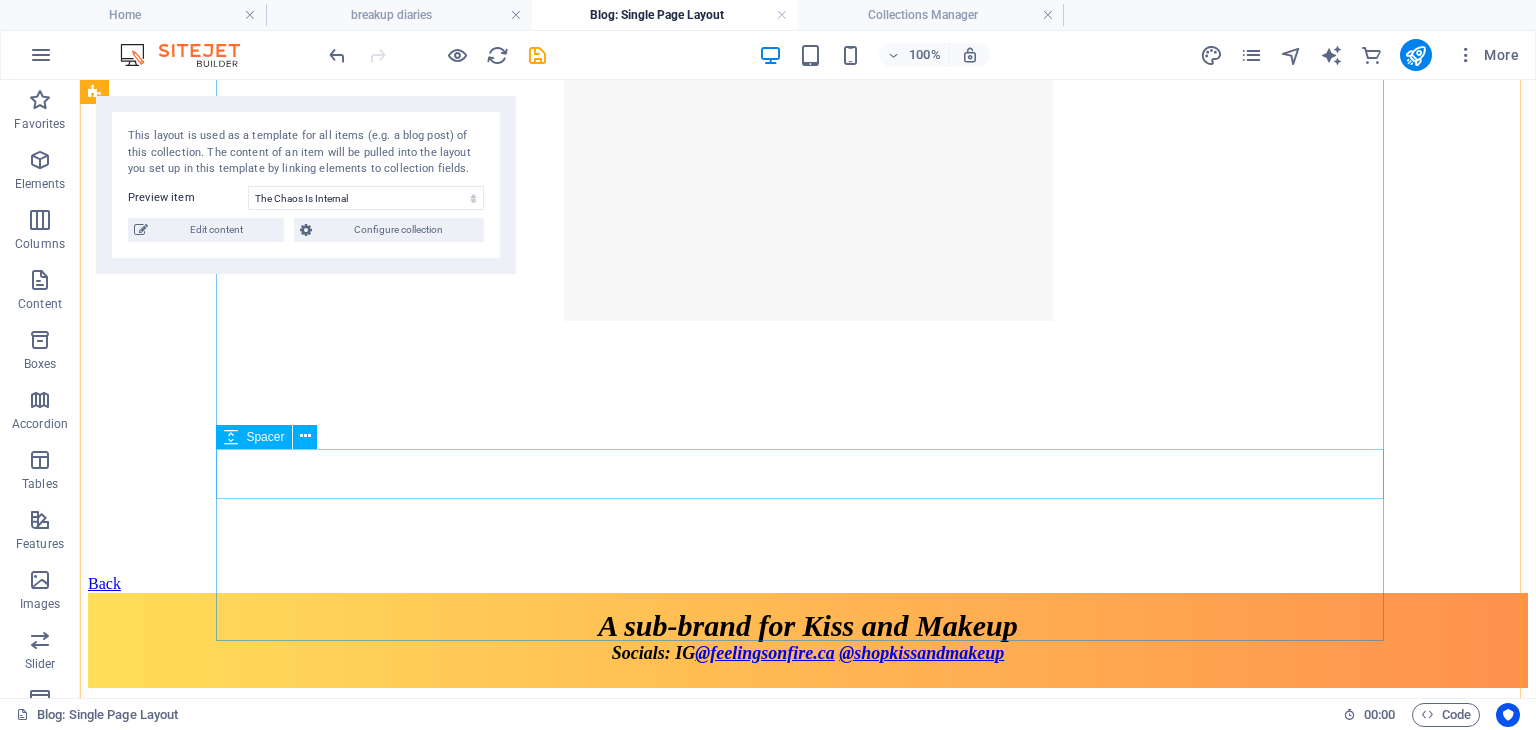 click at bounding box center (808, 450) 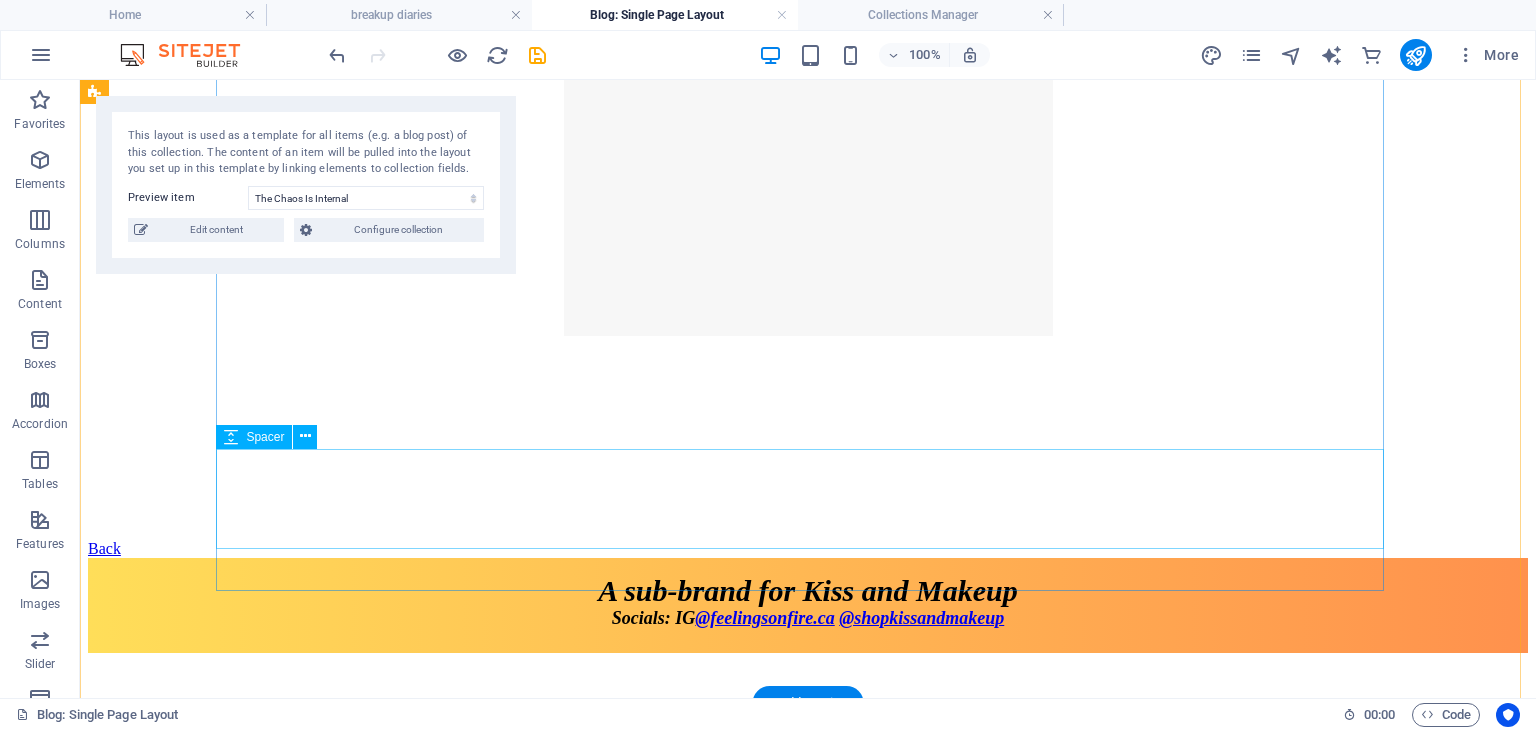 scroll, scrollTop: 3193, scrollLeft: 0, axis: vertical 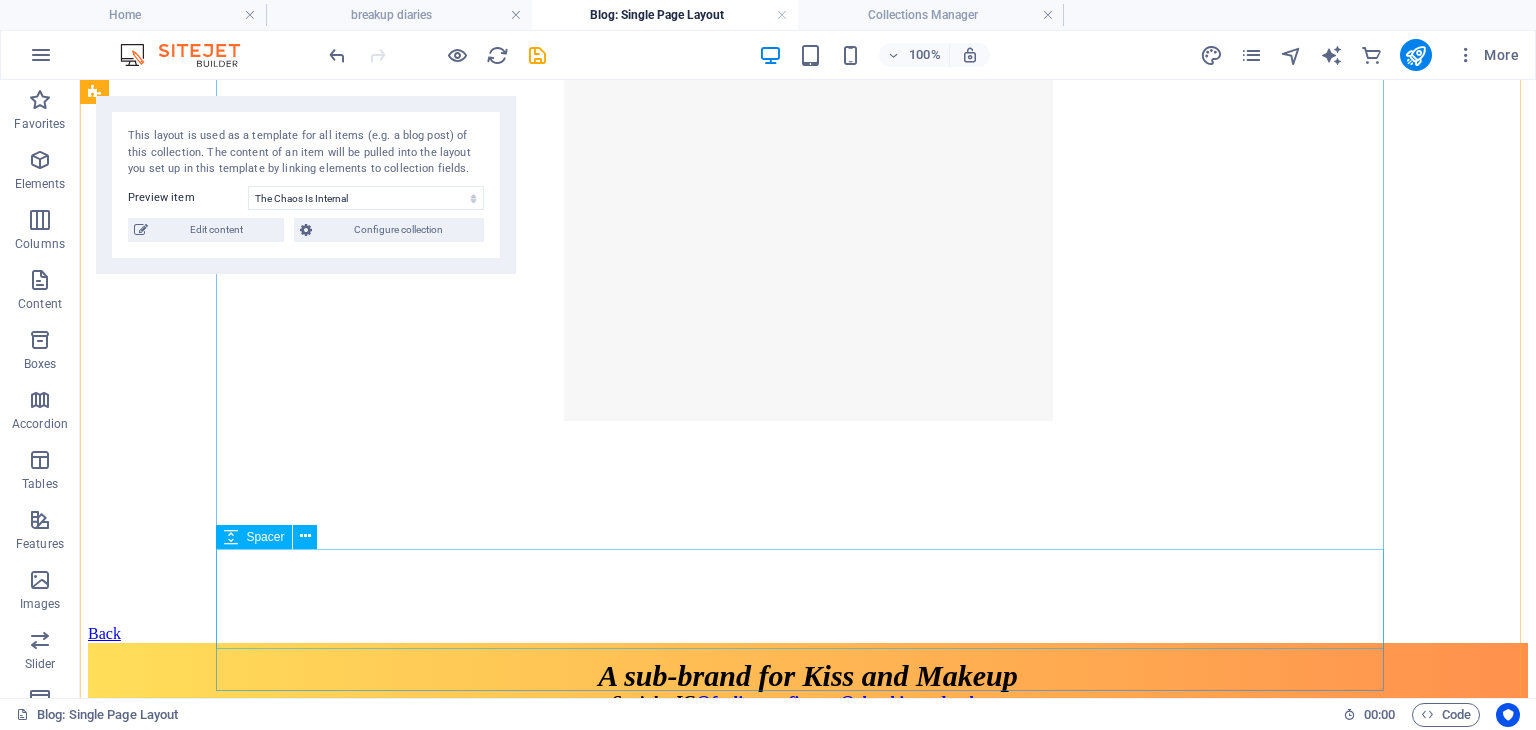 click at bounding box center (808, 575) 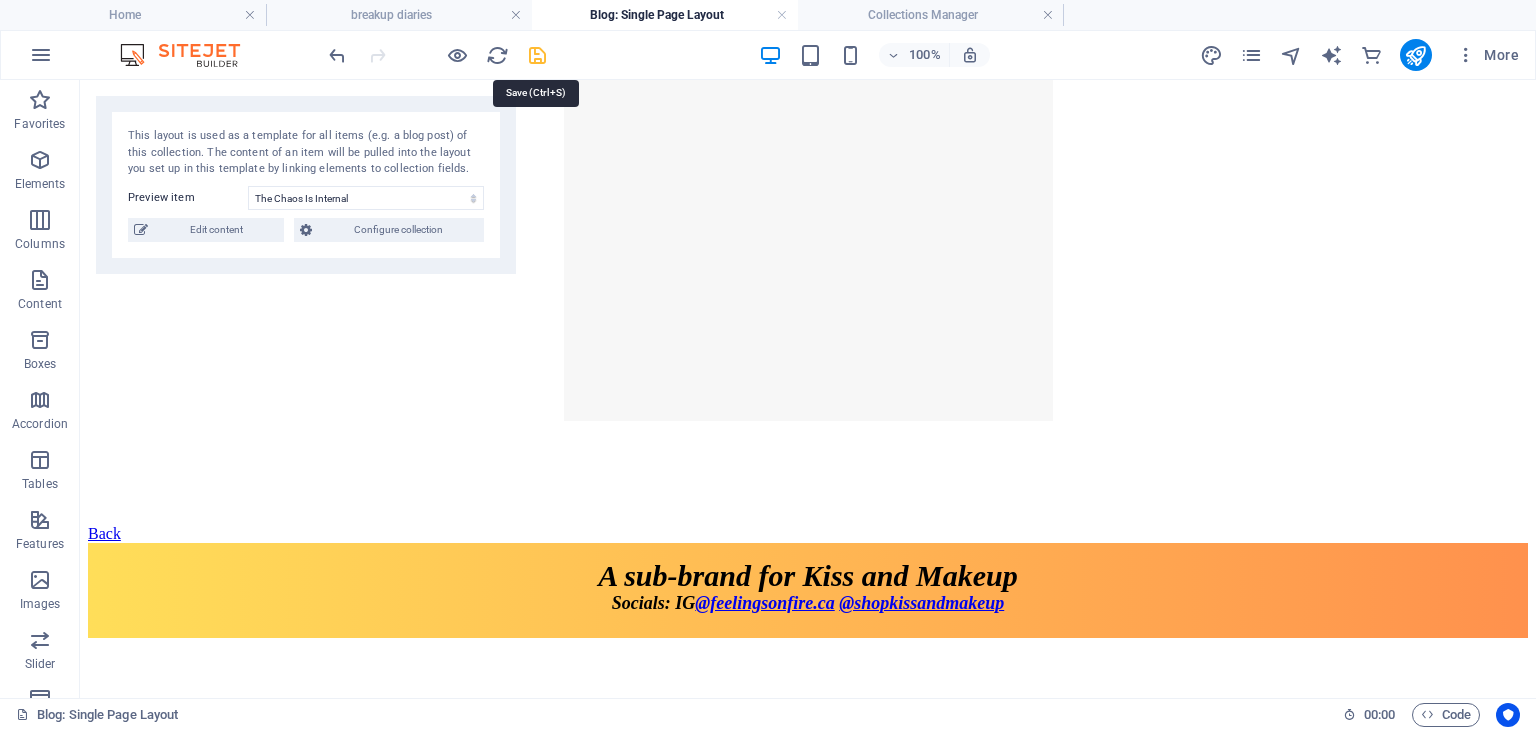 click at bounding box center (537, 55) 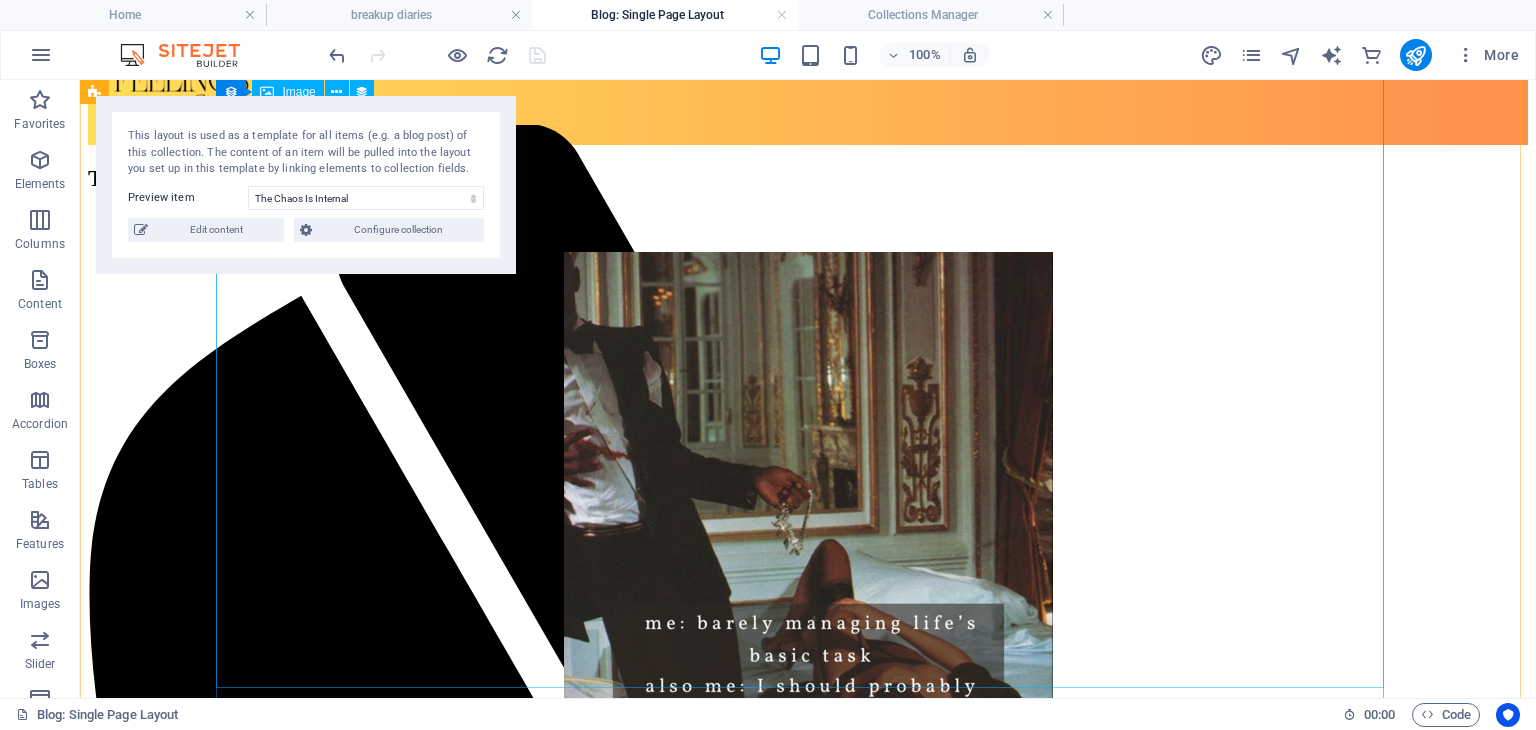 scroll, scrollTop: 0, scrollLeft: 0, axis: both 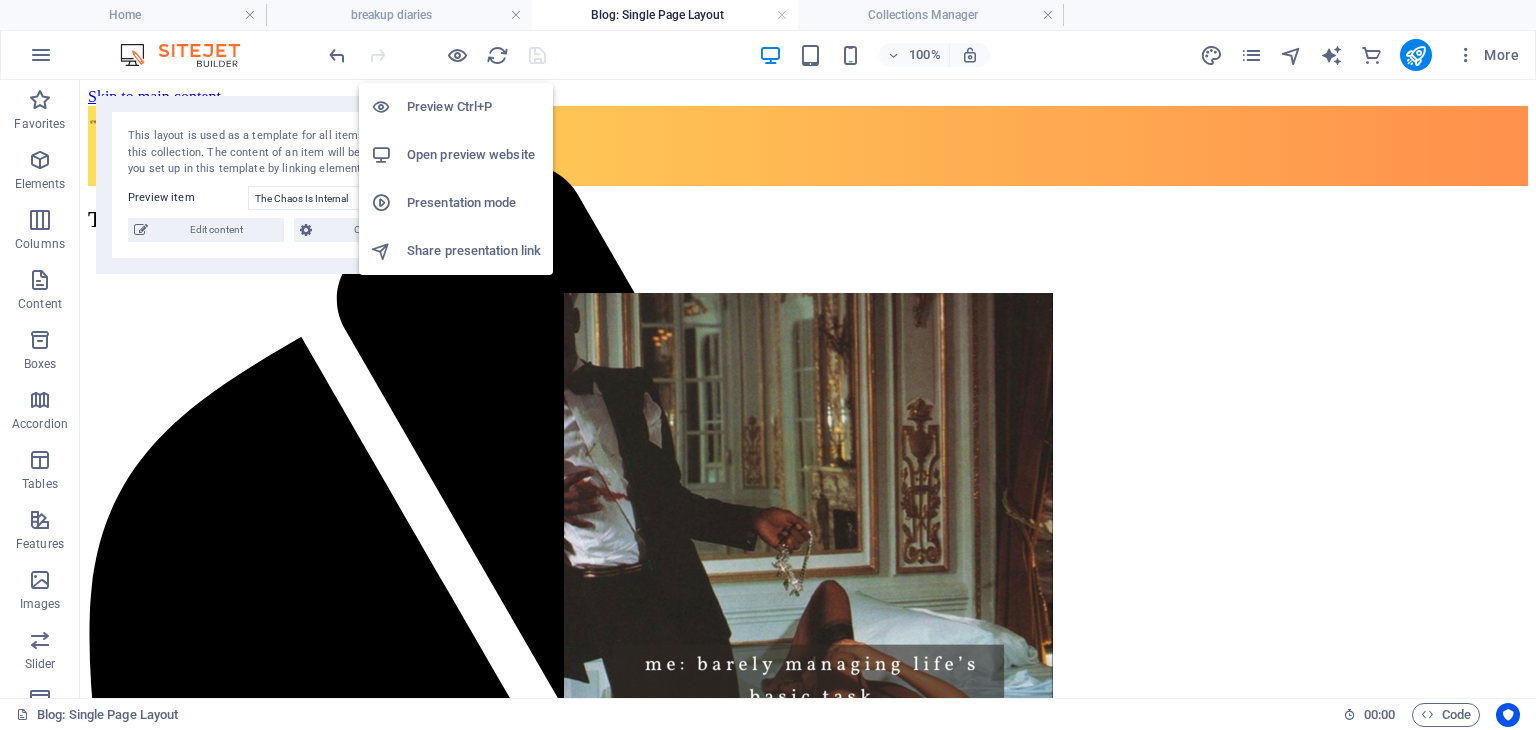 click on "Open preview website" at bounding box center (474, 155) 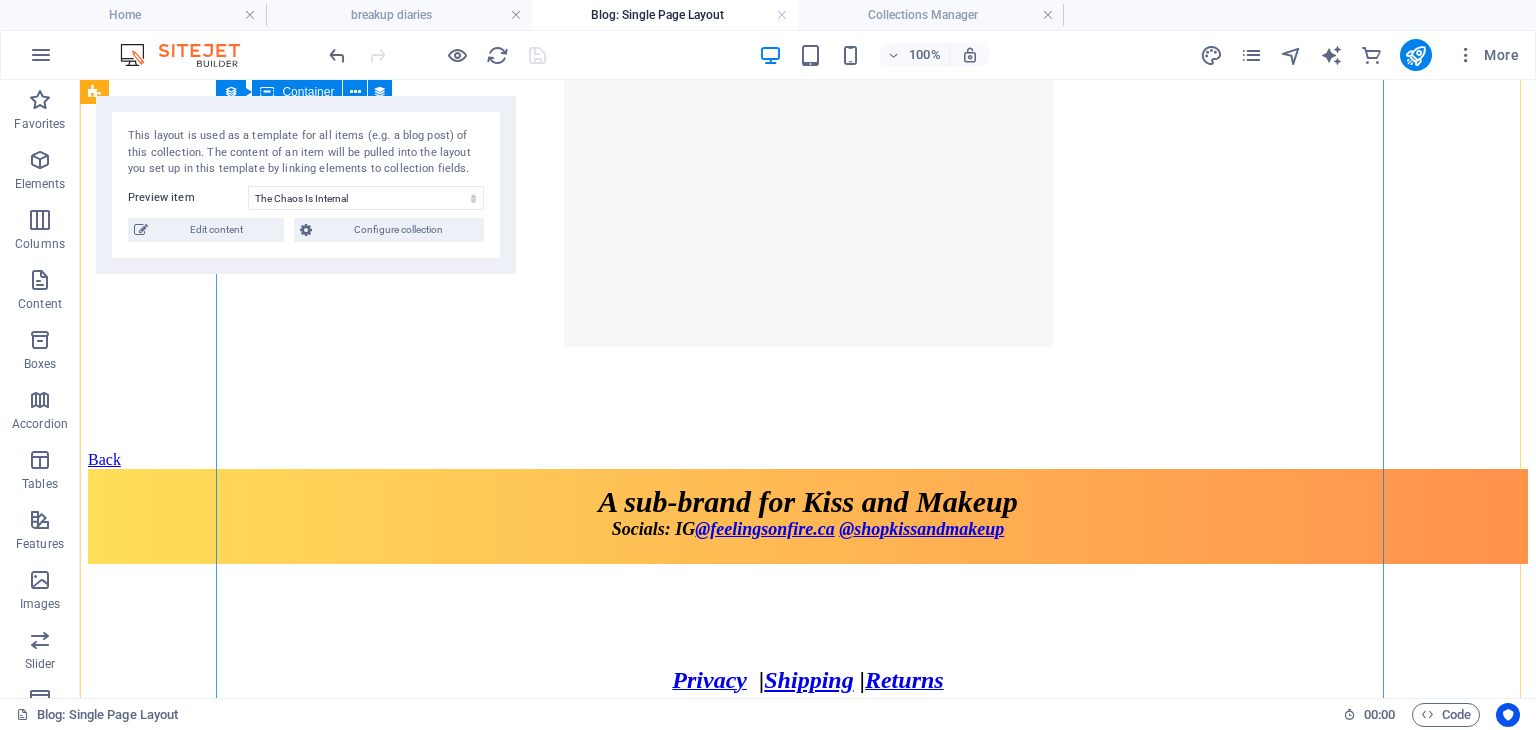 scroll, scrollTop: 3293, scrollLeft: 0, axis: vertical 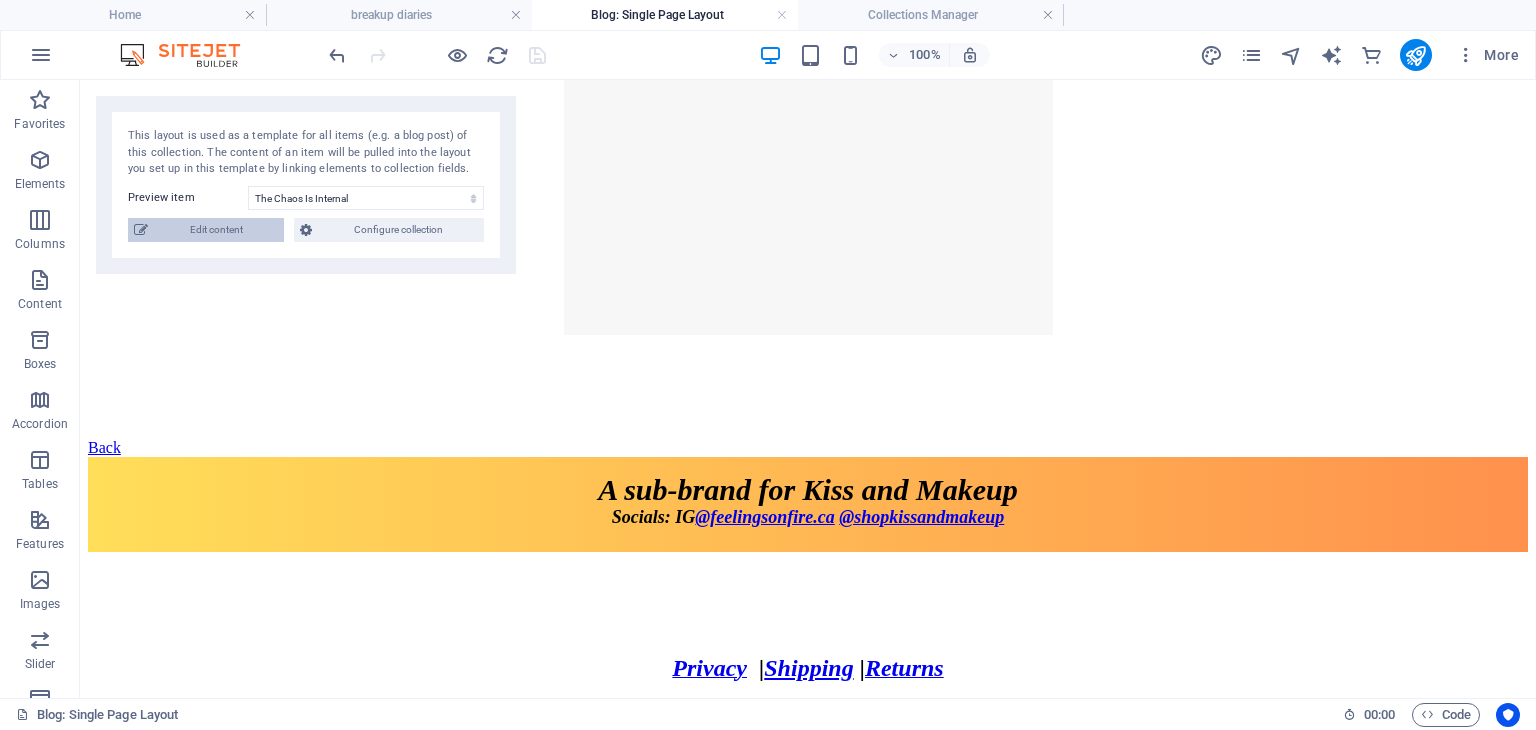 click on "Edit content" at bounding box center (216, 230) 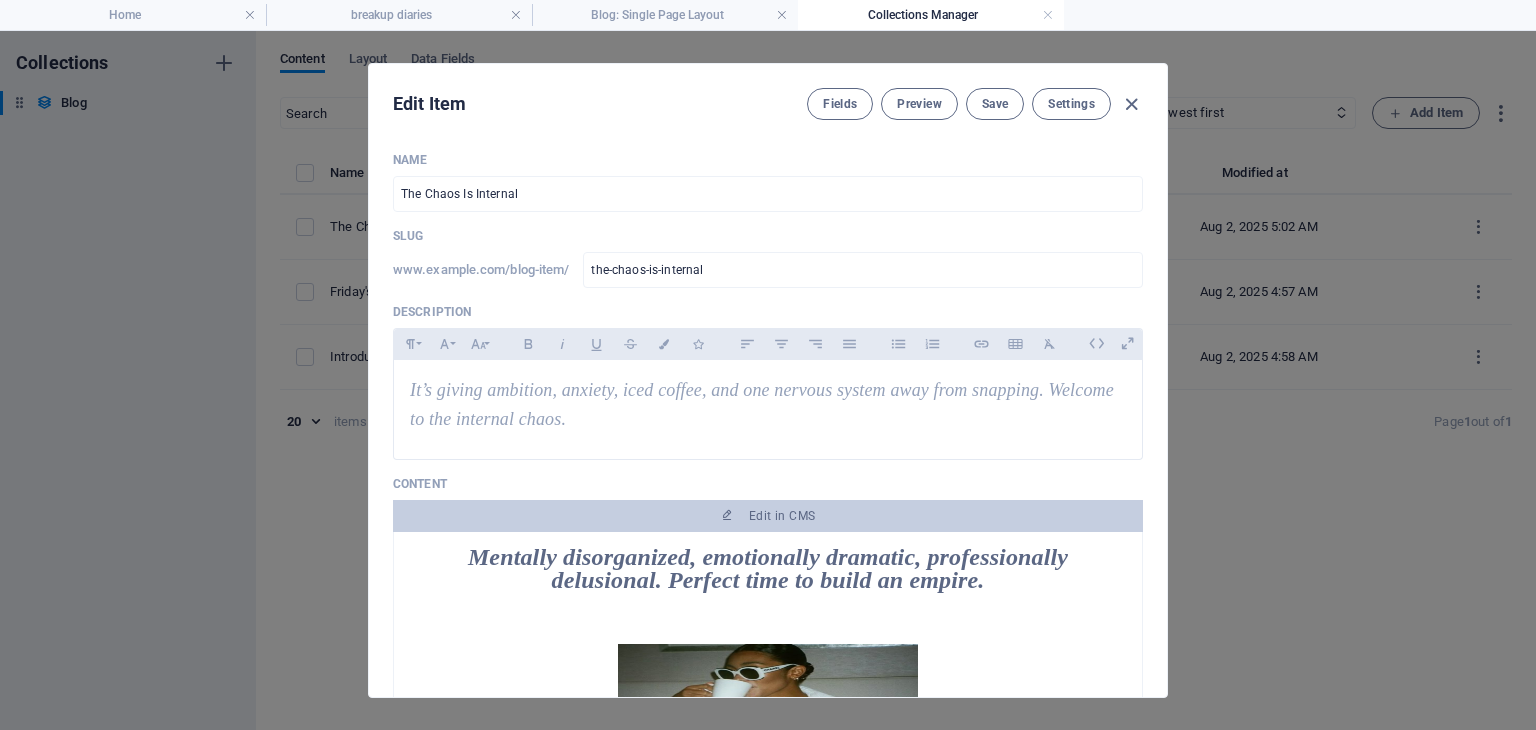 scroll, scrollTop: 0, scrollLeft: 0, axis: both 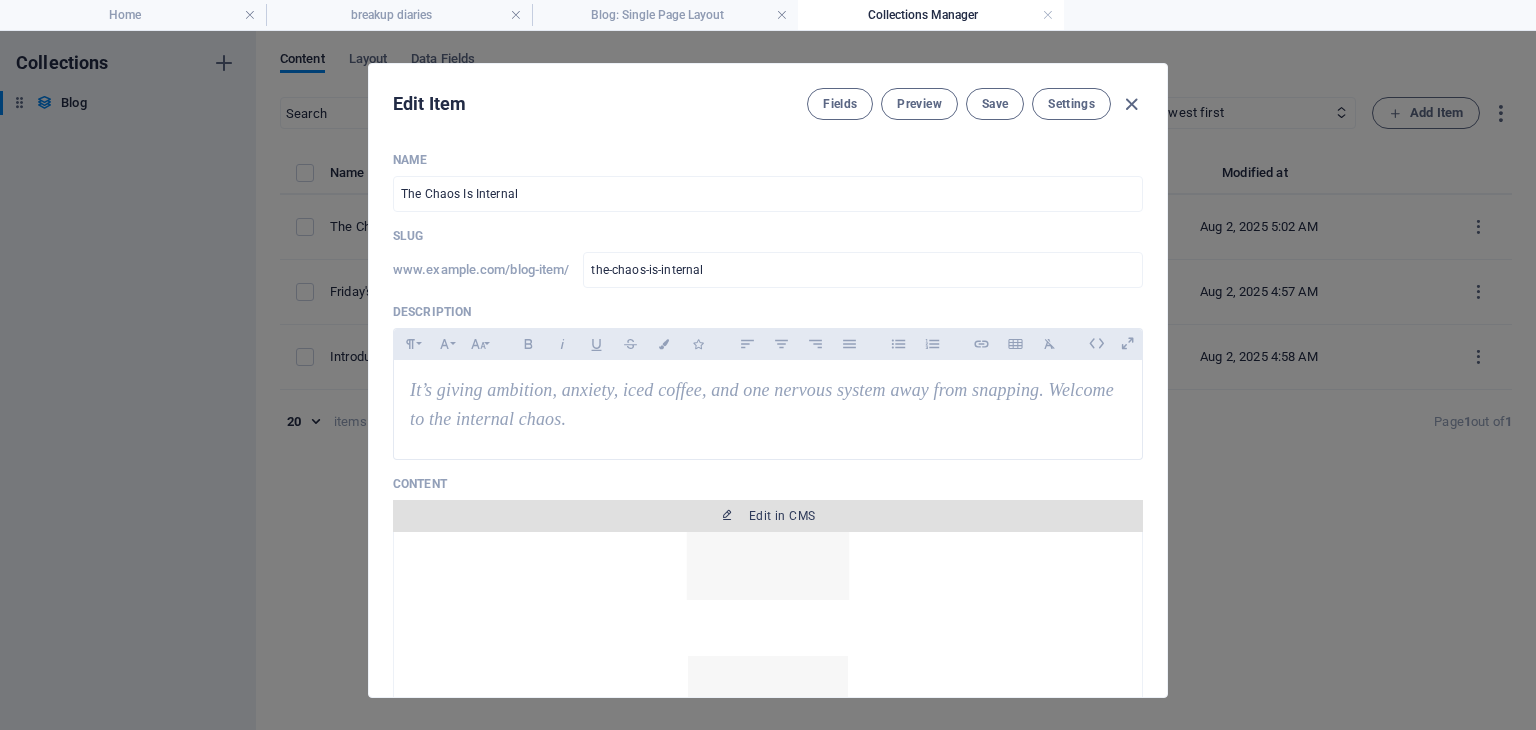 click on "Edit in CMS" at bounding box center (768, 516) 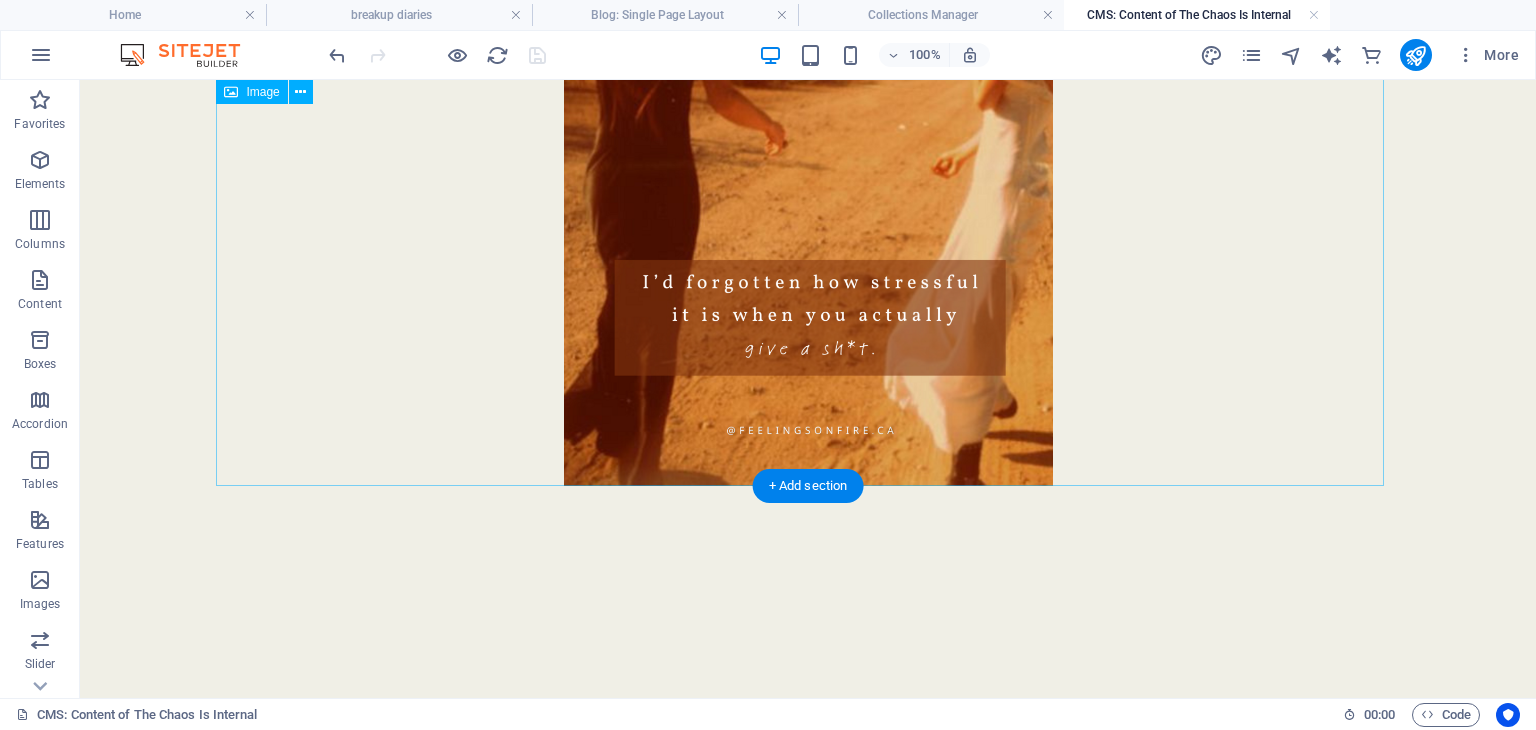 scroll, scrollTop: 1977, scrollLeft: 0, axis: vertical 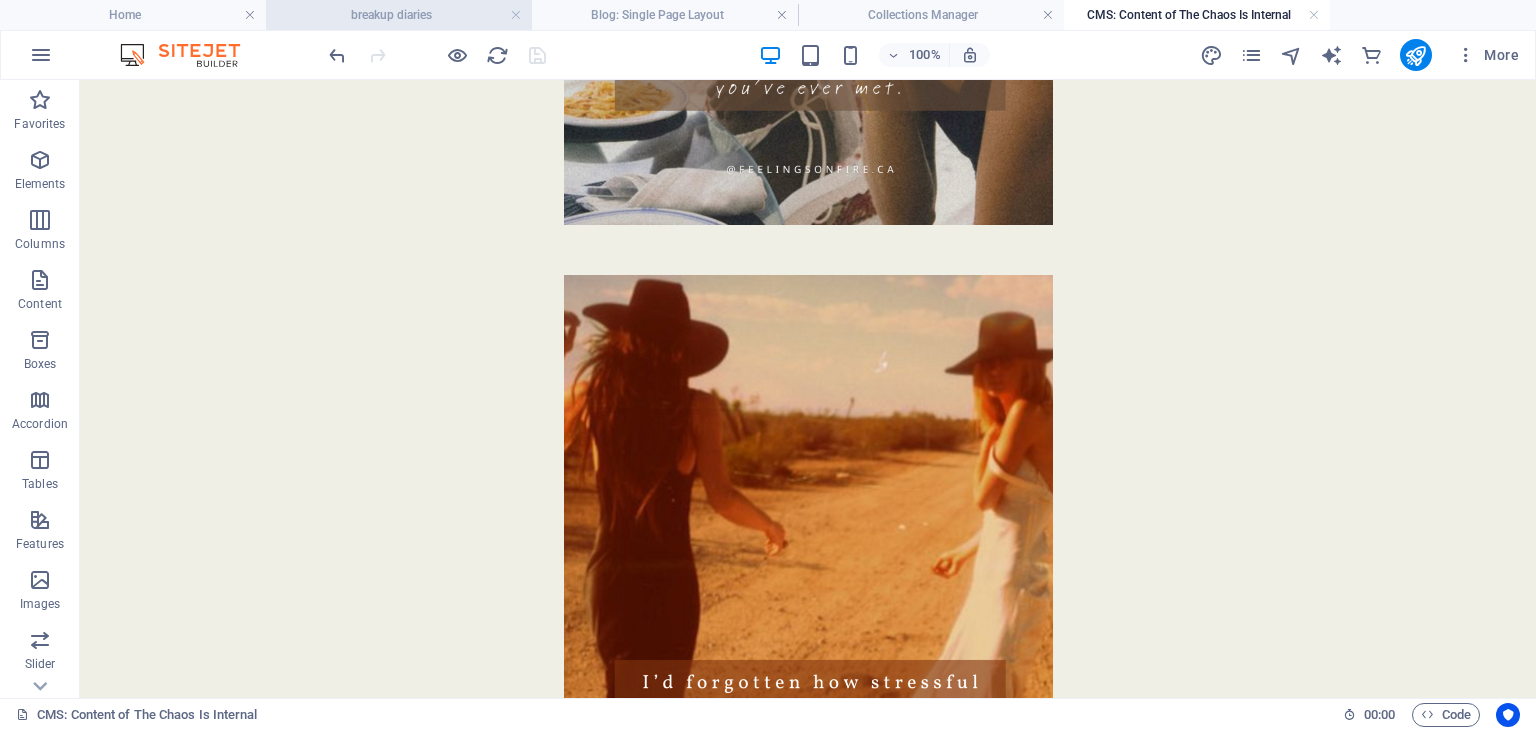 click on "breakup diaries" at bounding box center (399, 15) 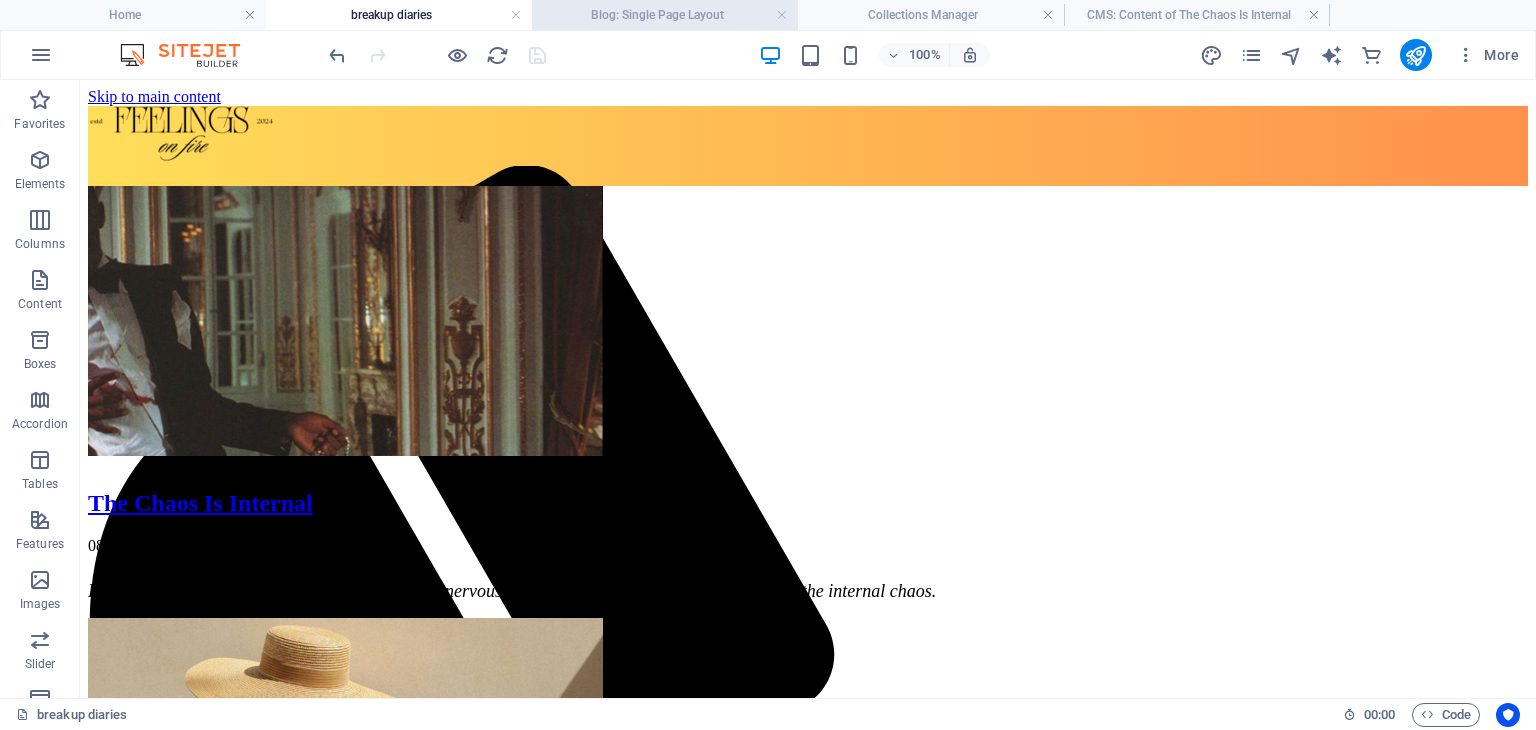 click on "Blog: Single Page Layout" at bounding box center [665, 15] 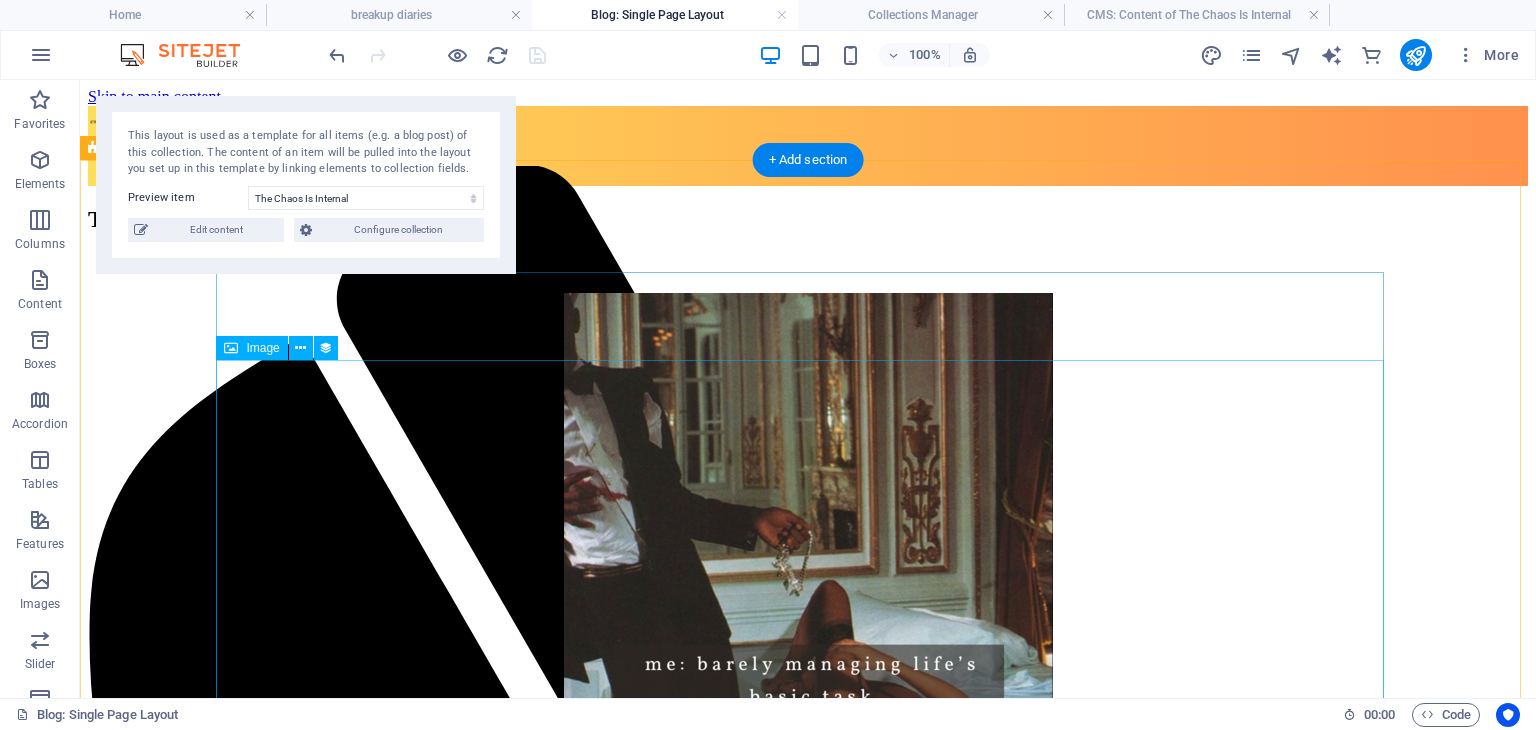 scroll, scrollTop: 600, scrollLeft: 0, axis: vertical 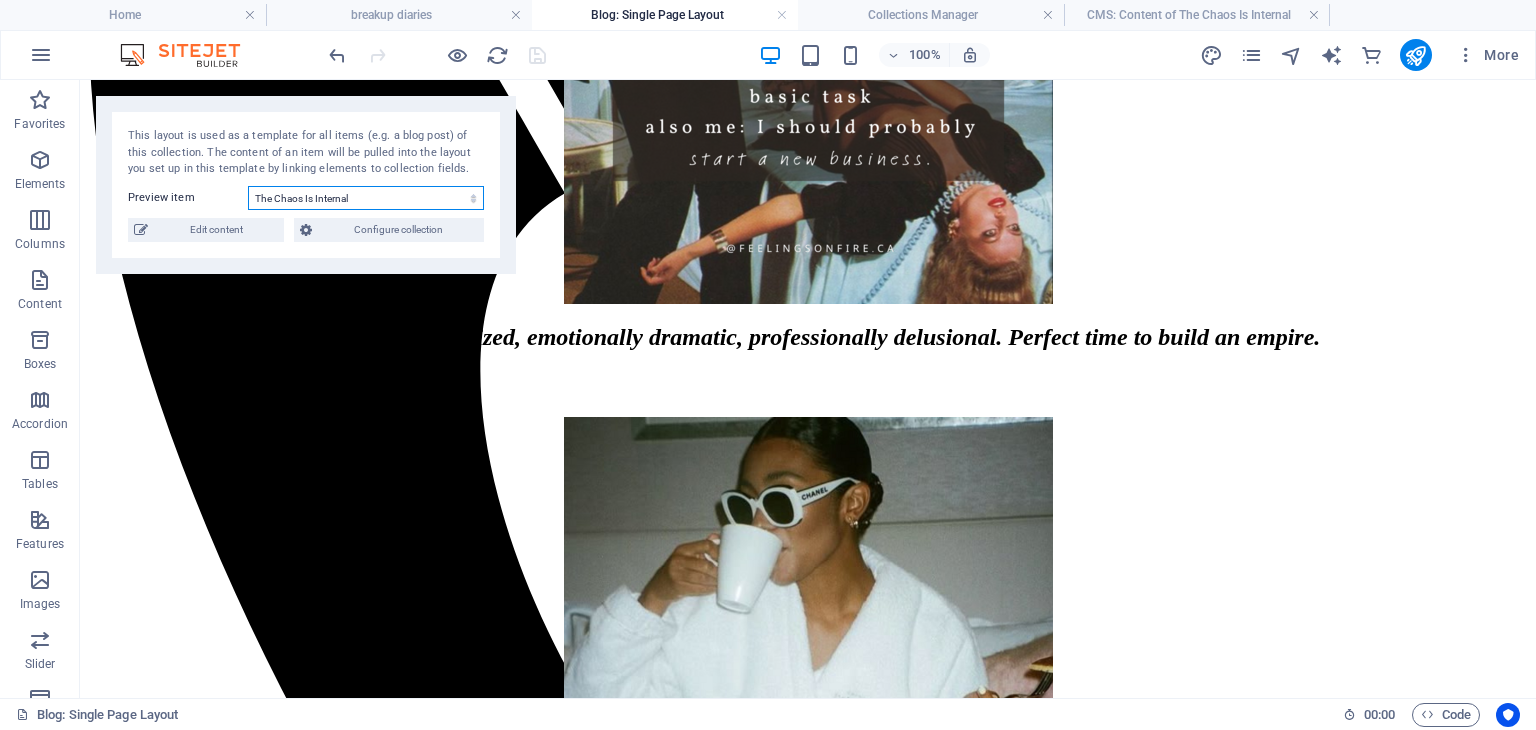 click on "The Chaos Is Internal Friday's Mood Introducing Feelings on Fire" at bounding box center [366, 198] 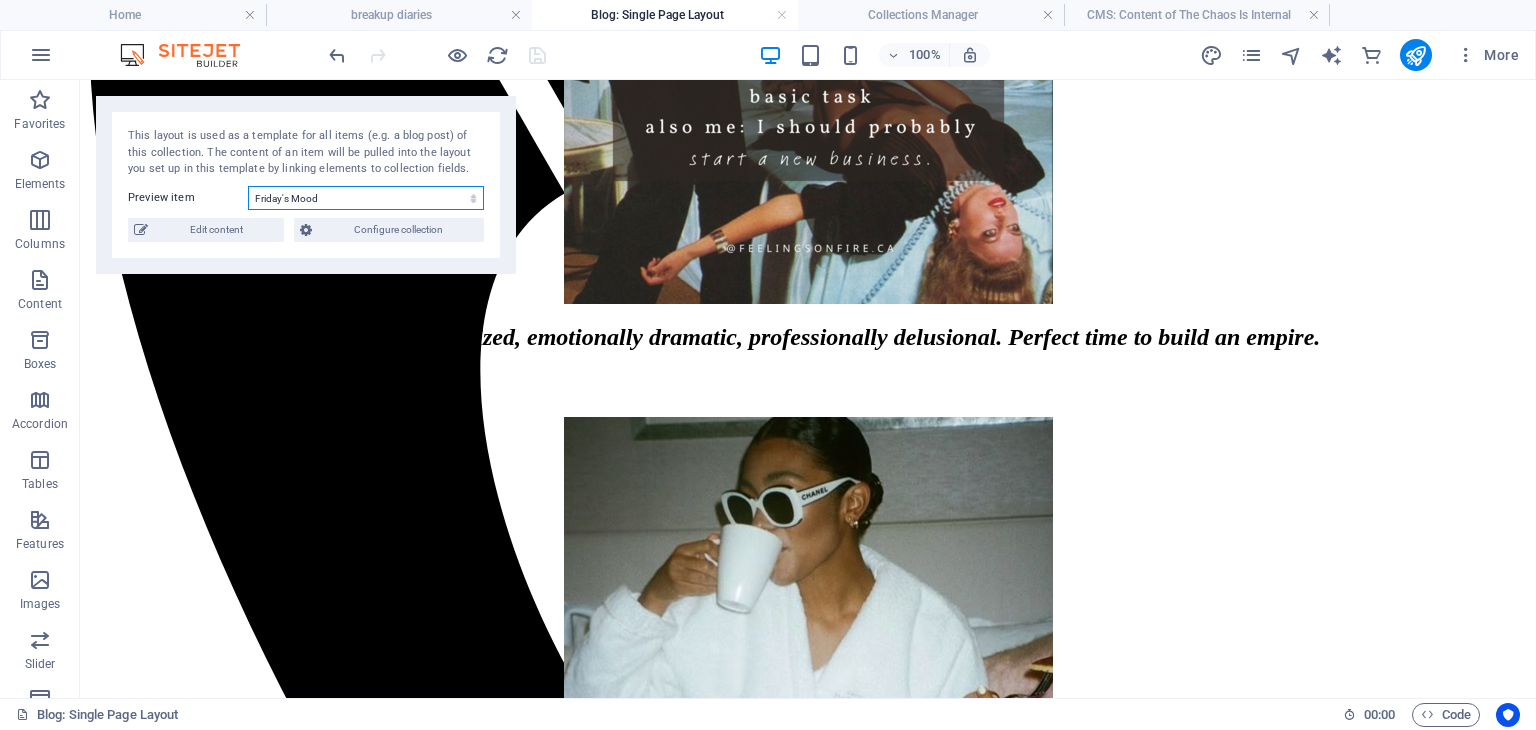 click on "The Chaos Is Internal Friday's Mood Introducing Feelings on Fire" at bounding box center [366, 198] 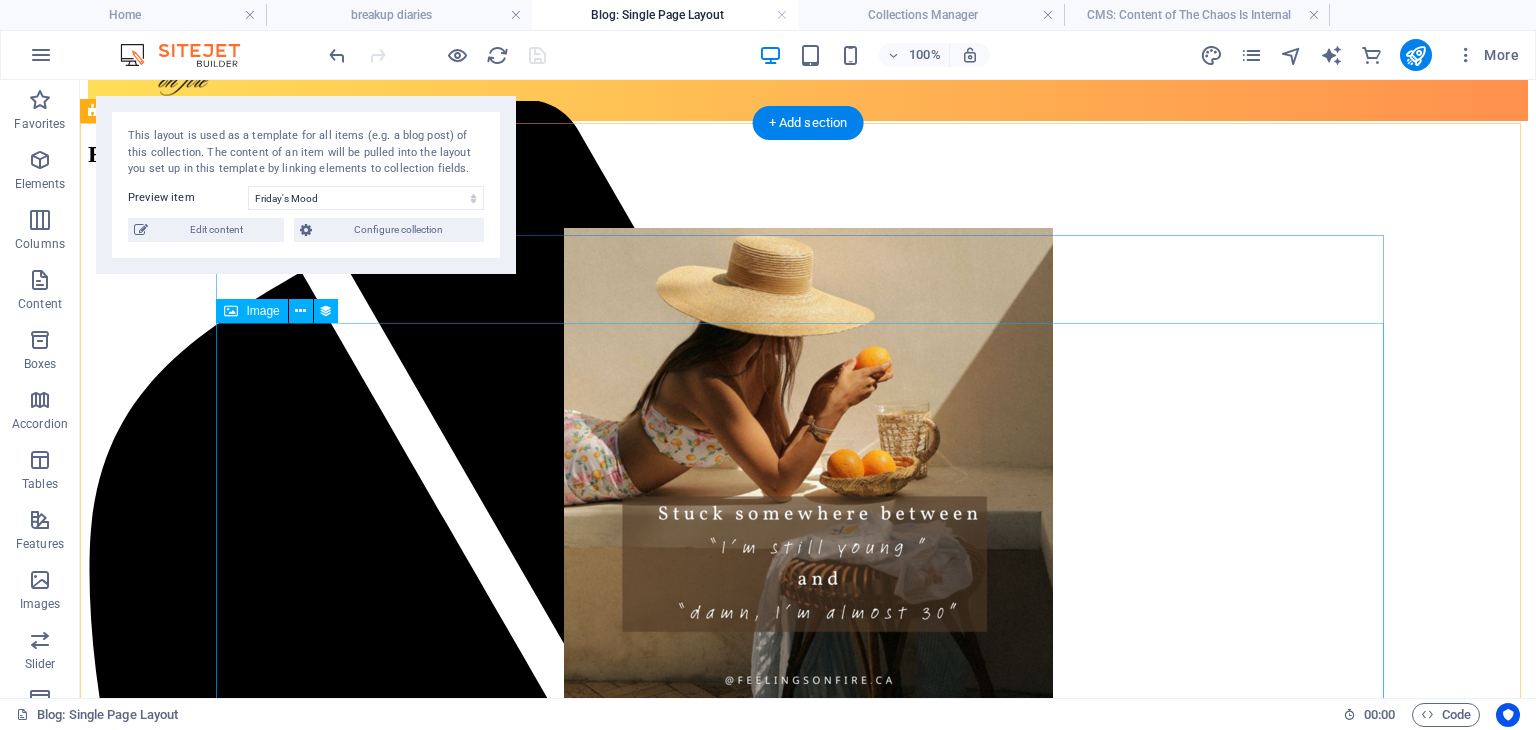 scroll, scrollTop: 100, scrollLeft: 0, axis: vertical 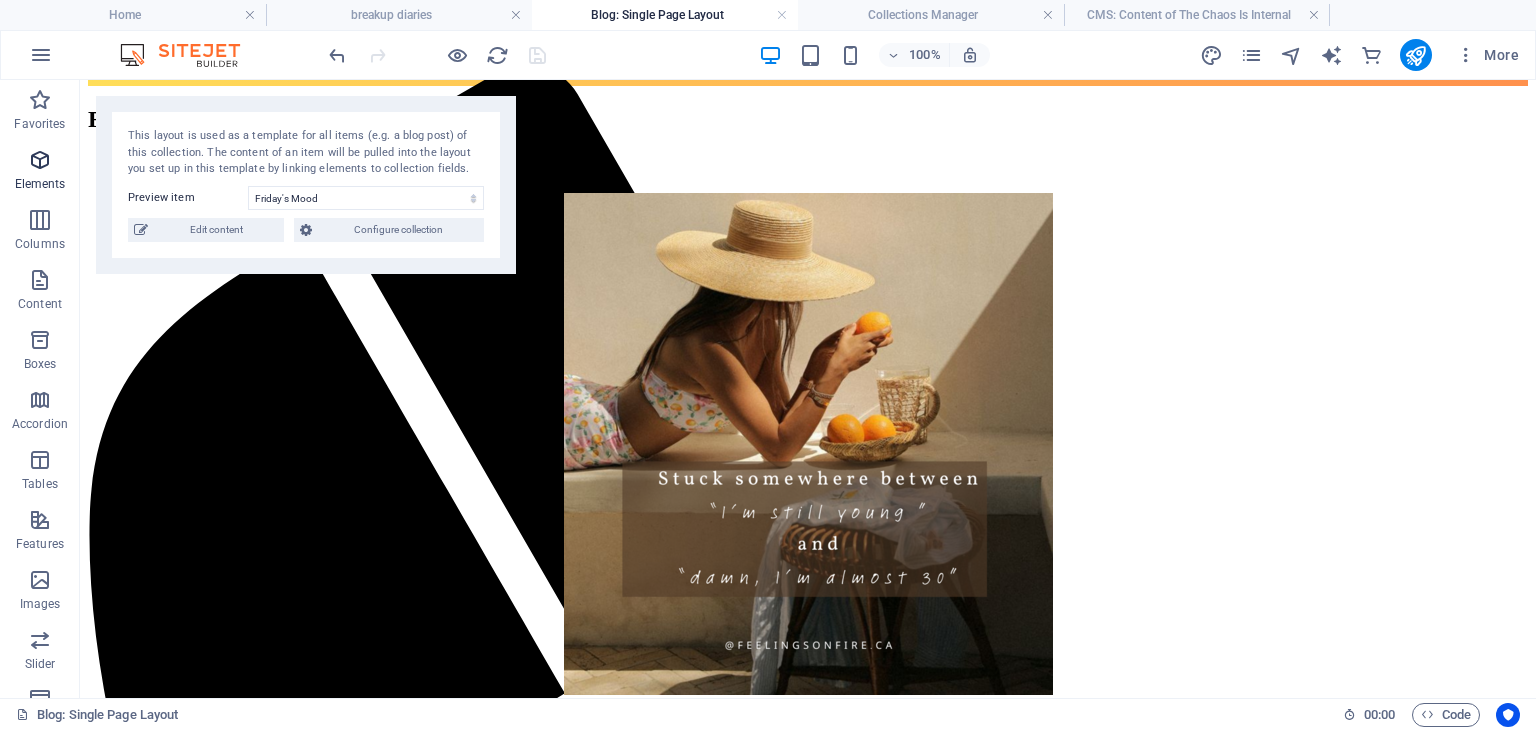 click at bounding box center (40, 160) 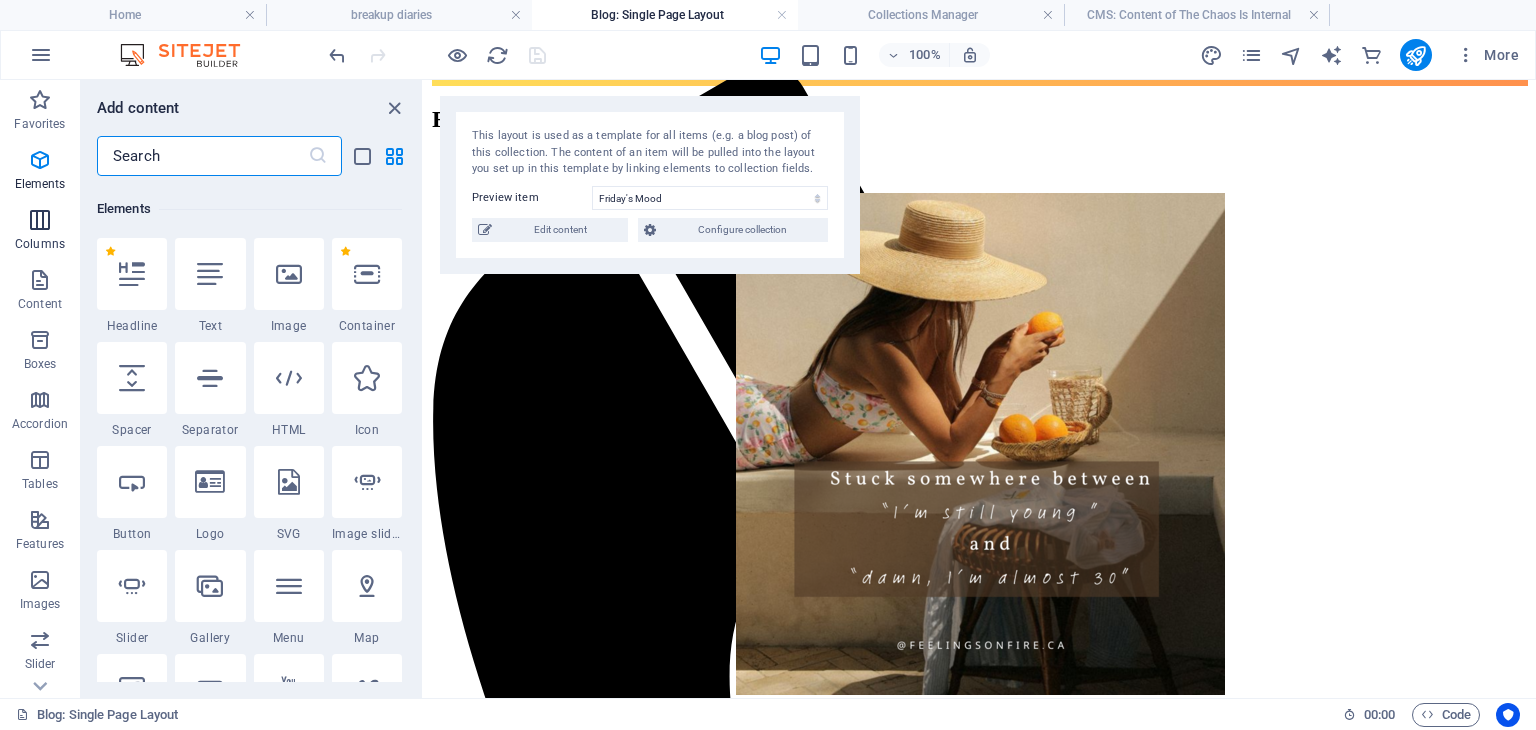 scroll, scrollTop: 212, scrollLeft: 0, axis: vertical 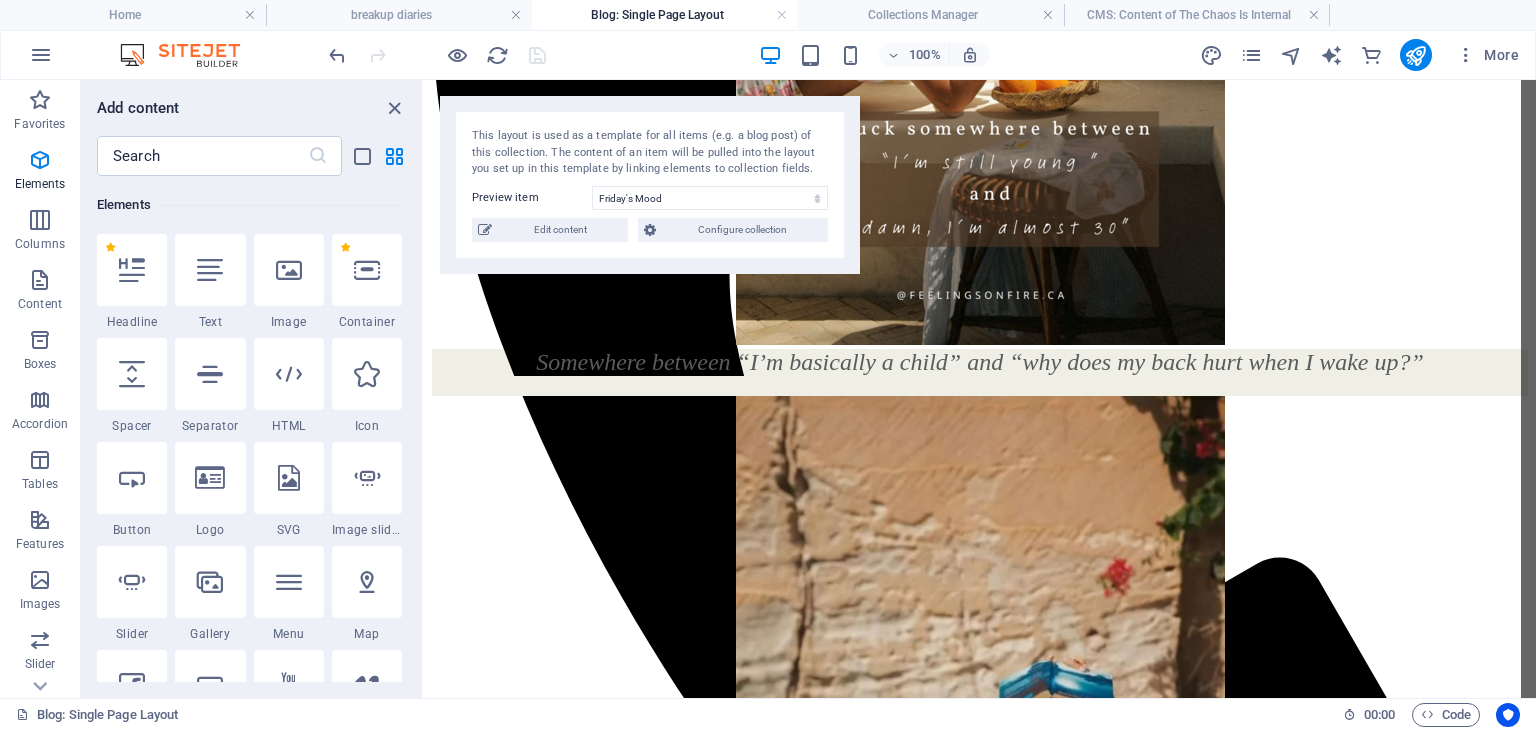 select on "px" 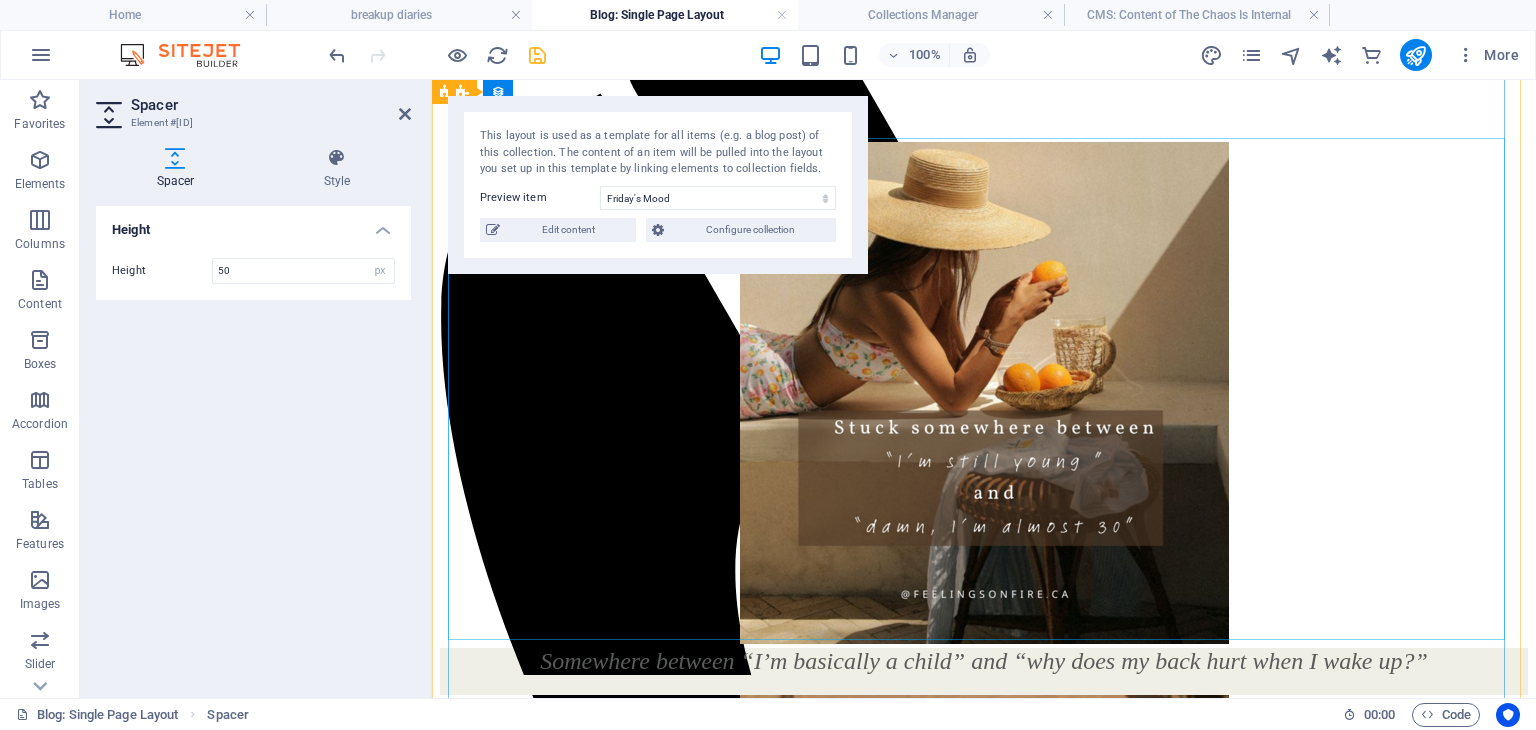 scroll, scrollTop: 100, scrollLeft: 0, axis: vertical 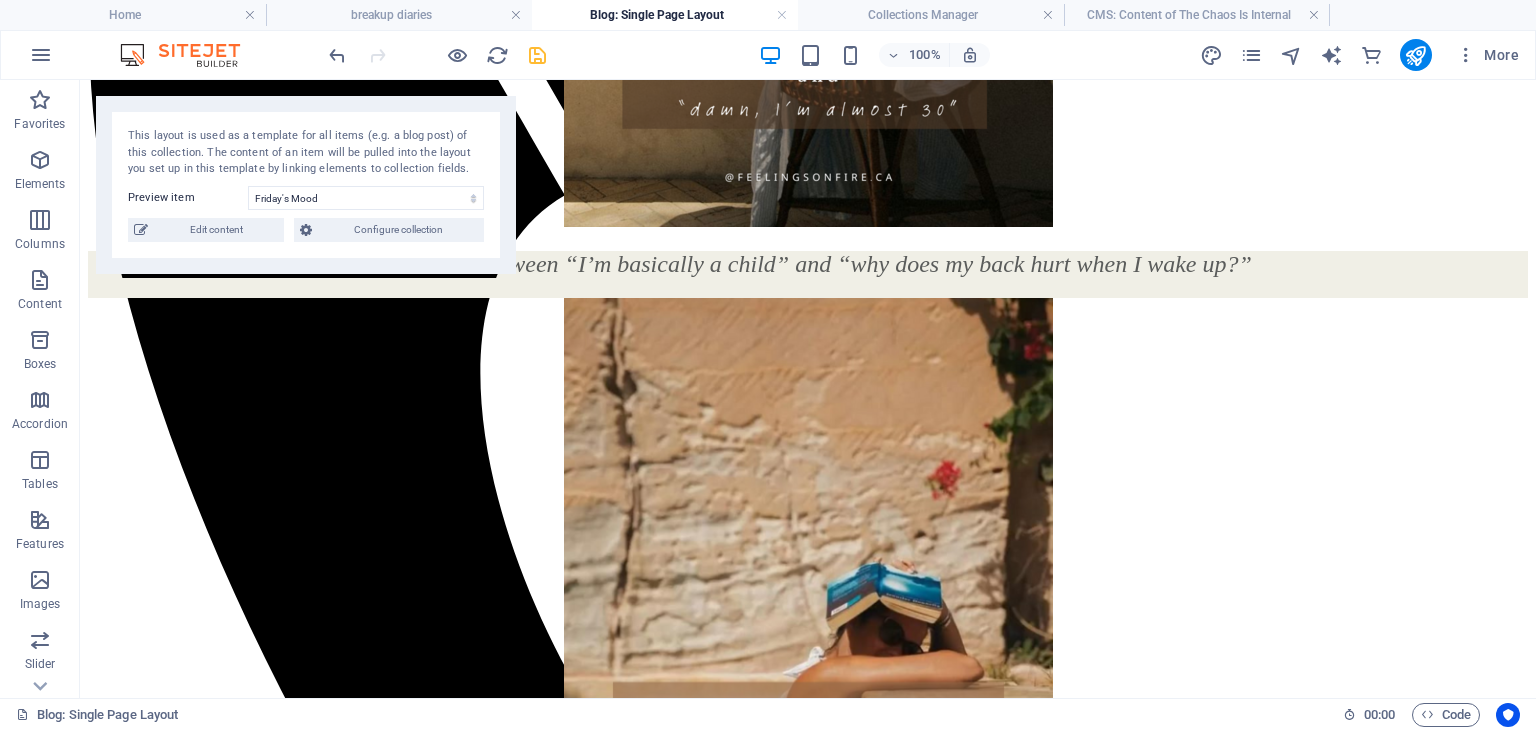 drag, startPoint x: 280, startPoint y: 299, endPoint x: 637, endPoint y: 302, distance: 357.0126 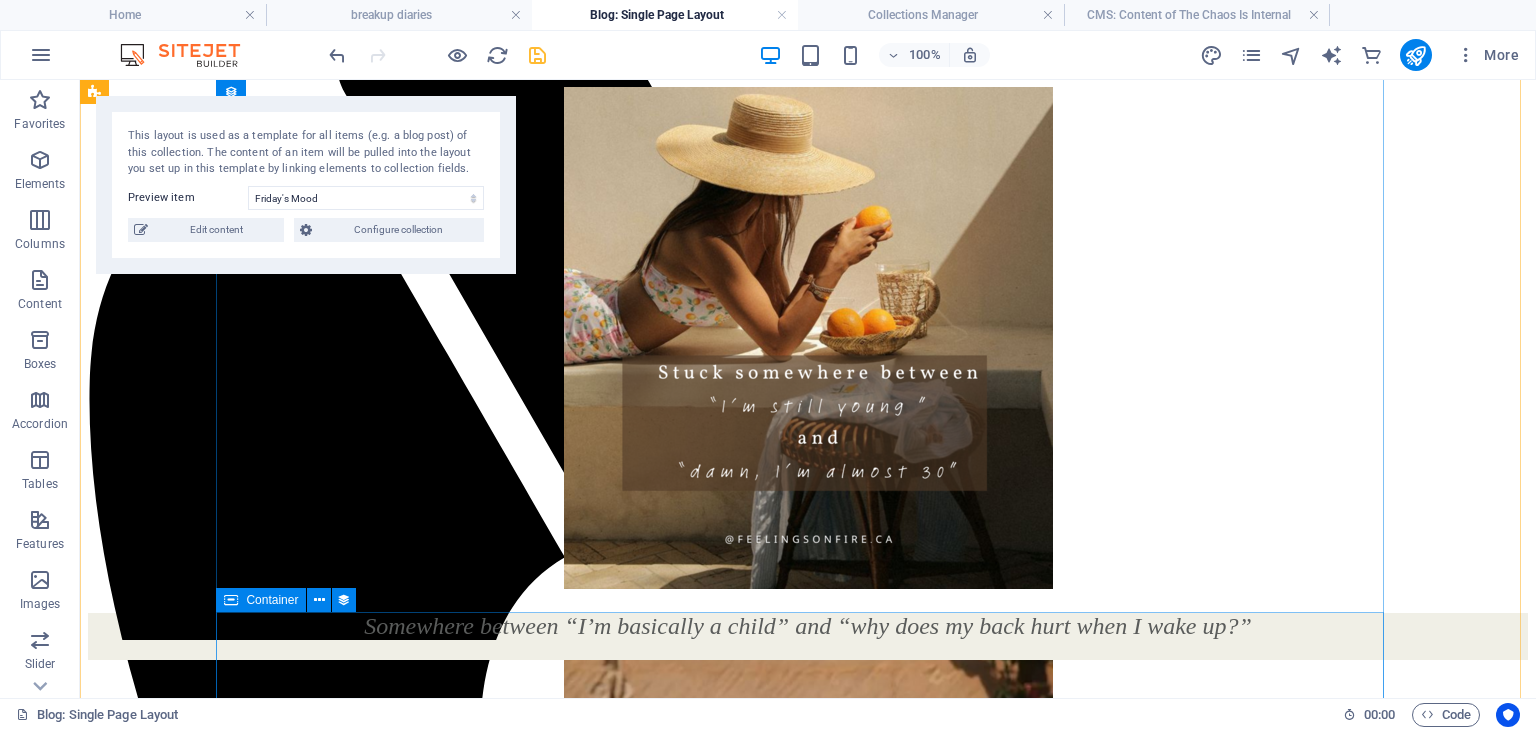 scroll, scrollTop: 300, scrollLeft: 0, axis: vertical 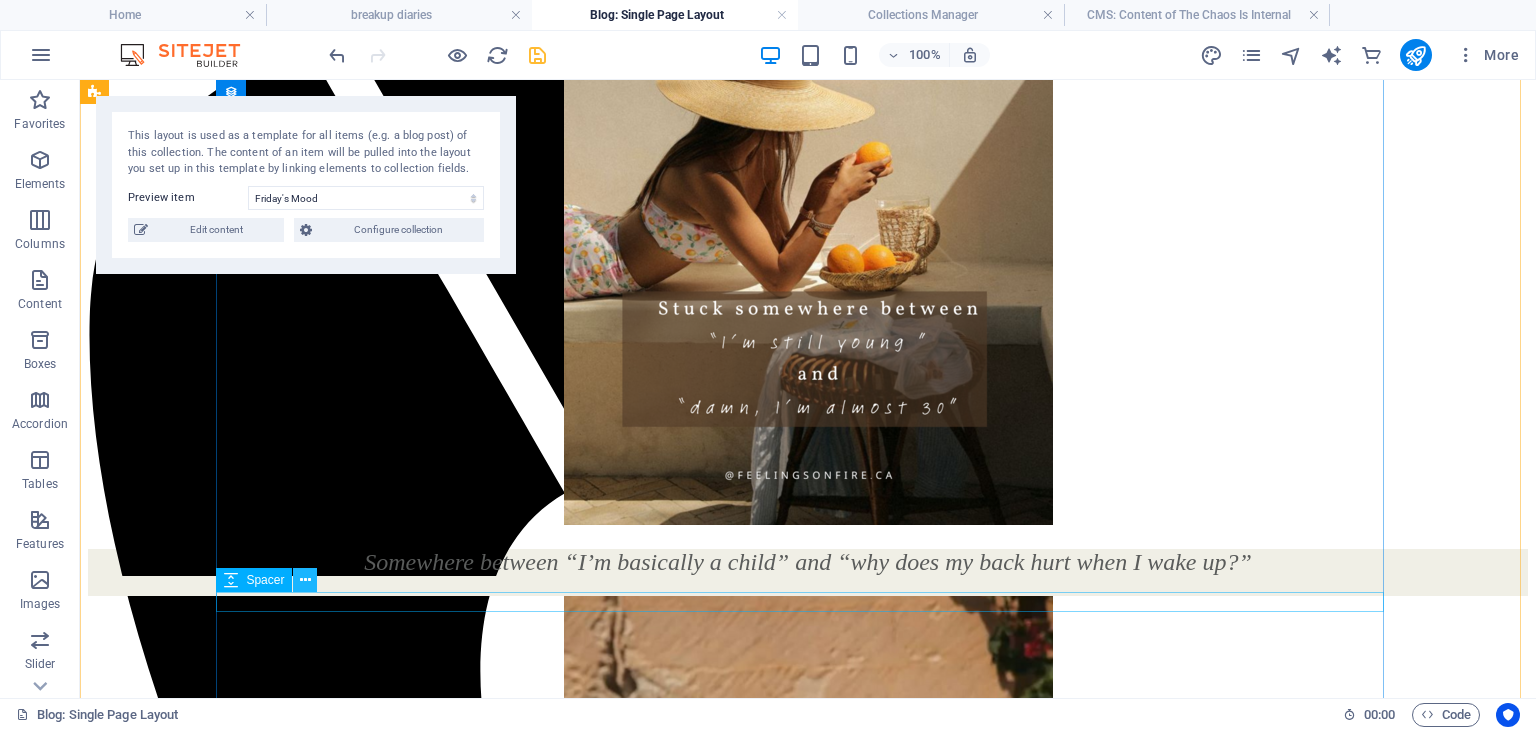 click at bounding box center (305, 580) 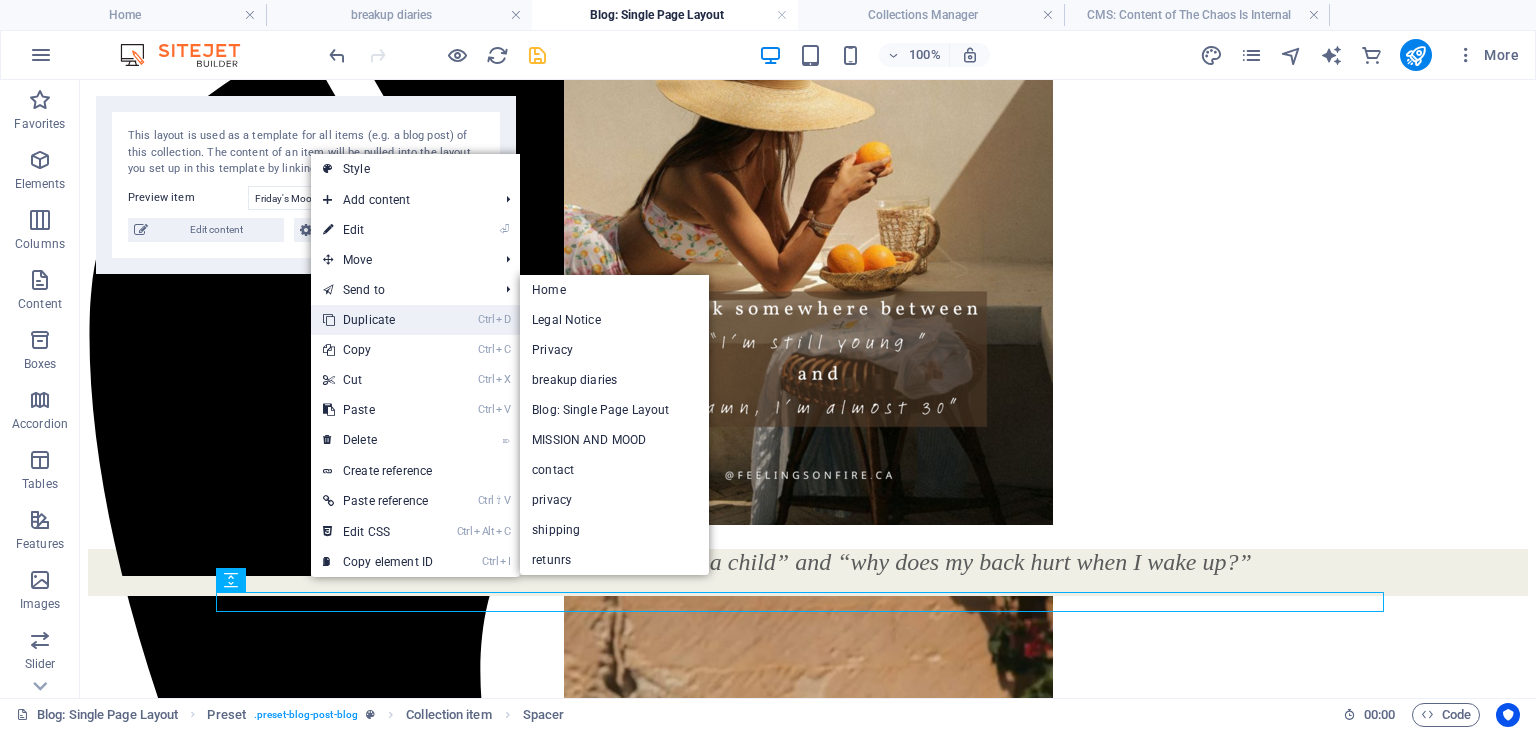 click on "Ctrl D  Duplicate" at bounding box center [378, 320] 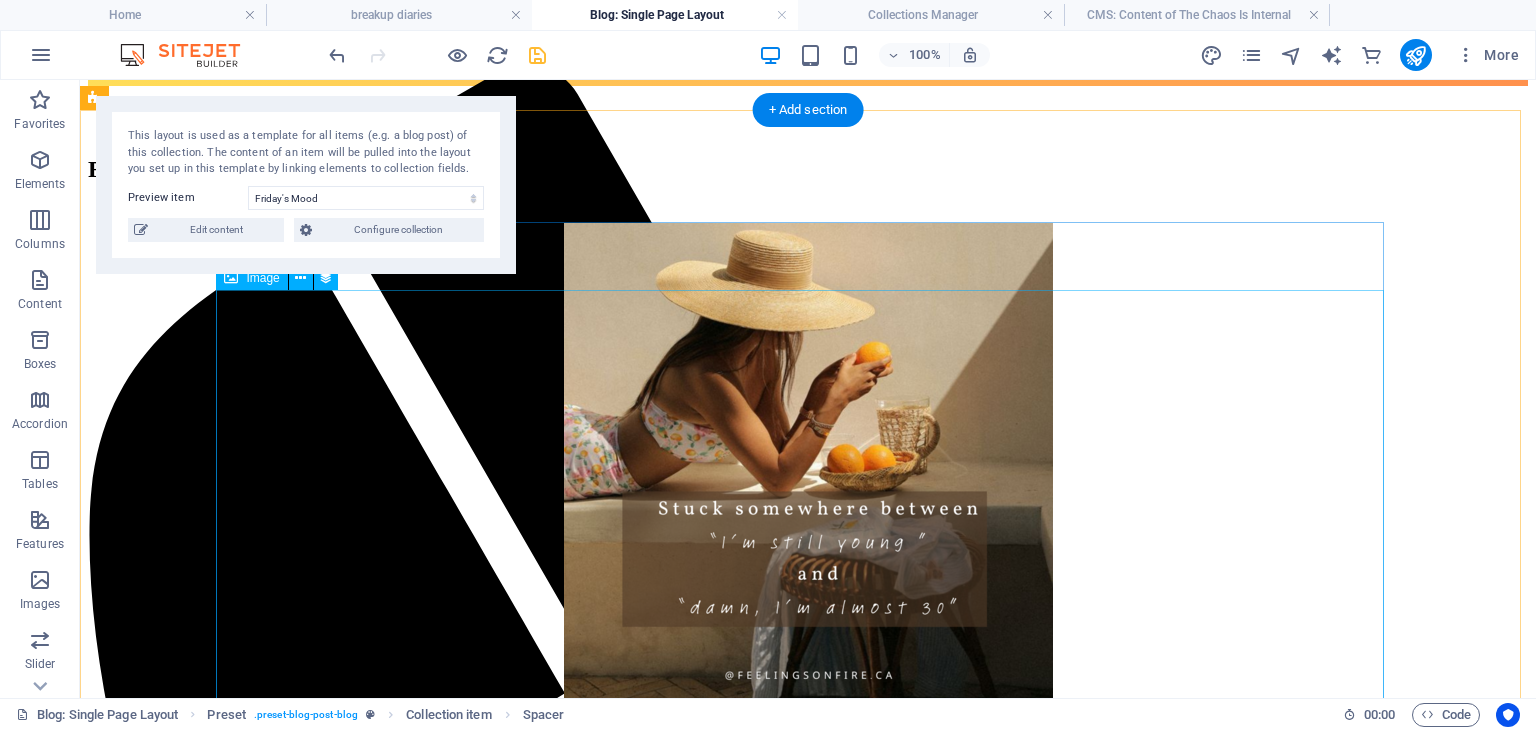 scroll, scrollTop: 300, scrollLeft: 0, axis: vertical 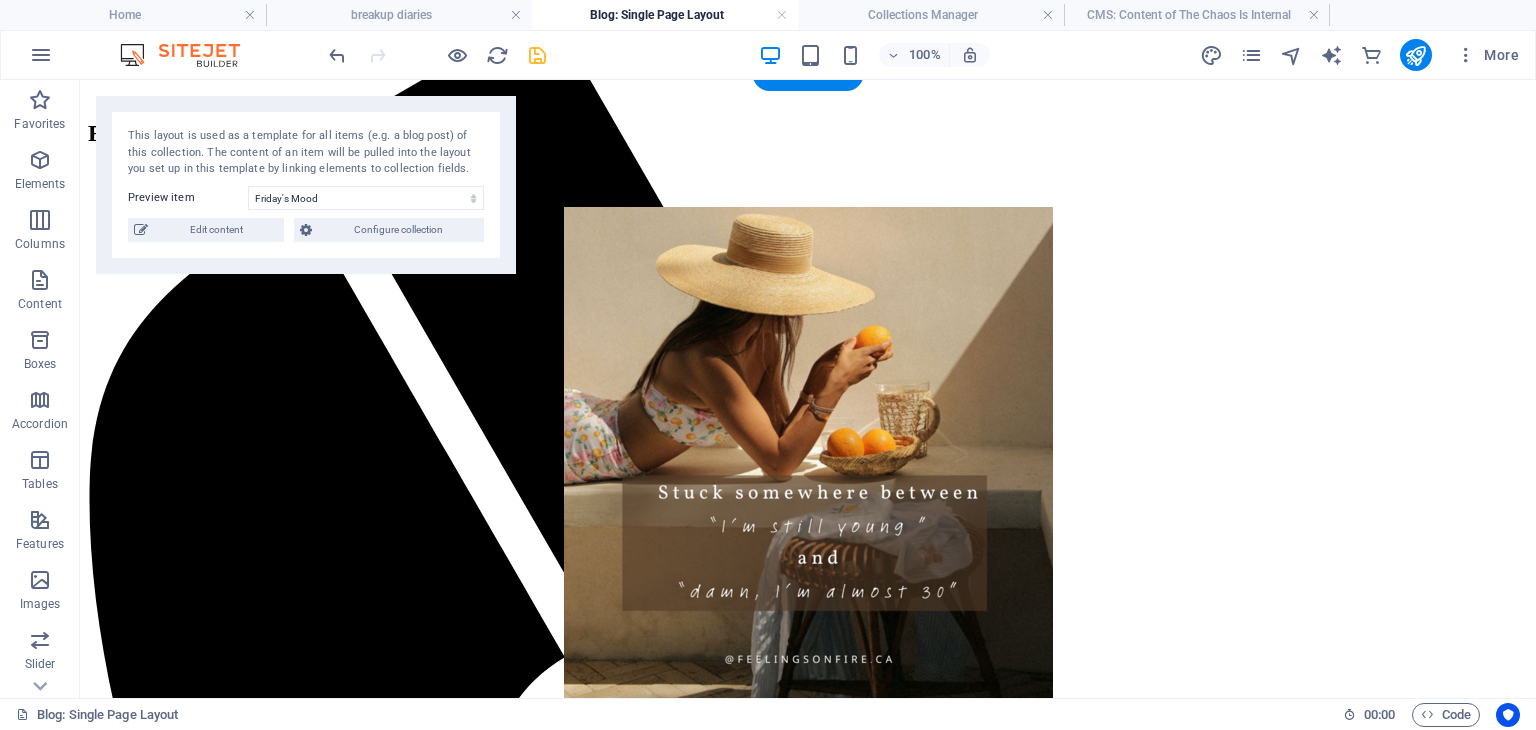 drag, startPoint x: 632, startPoint y: 603, endPoint x: 584, endPoint y: 271, distance: 335.45193 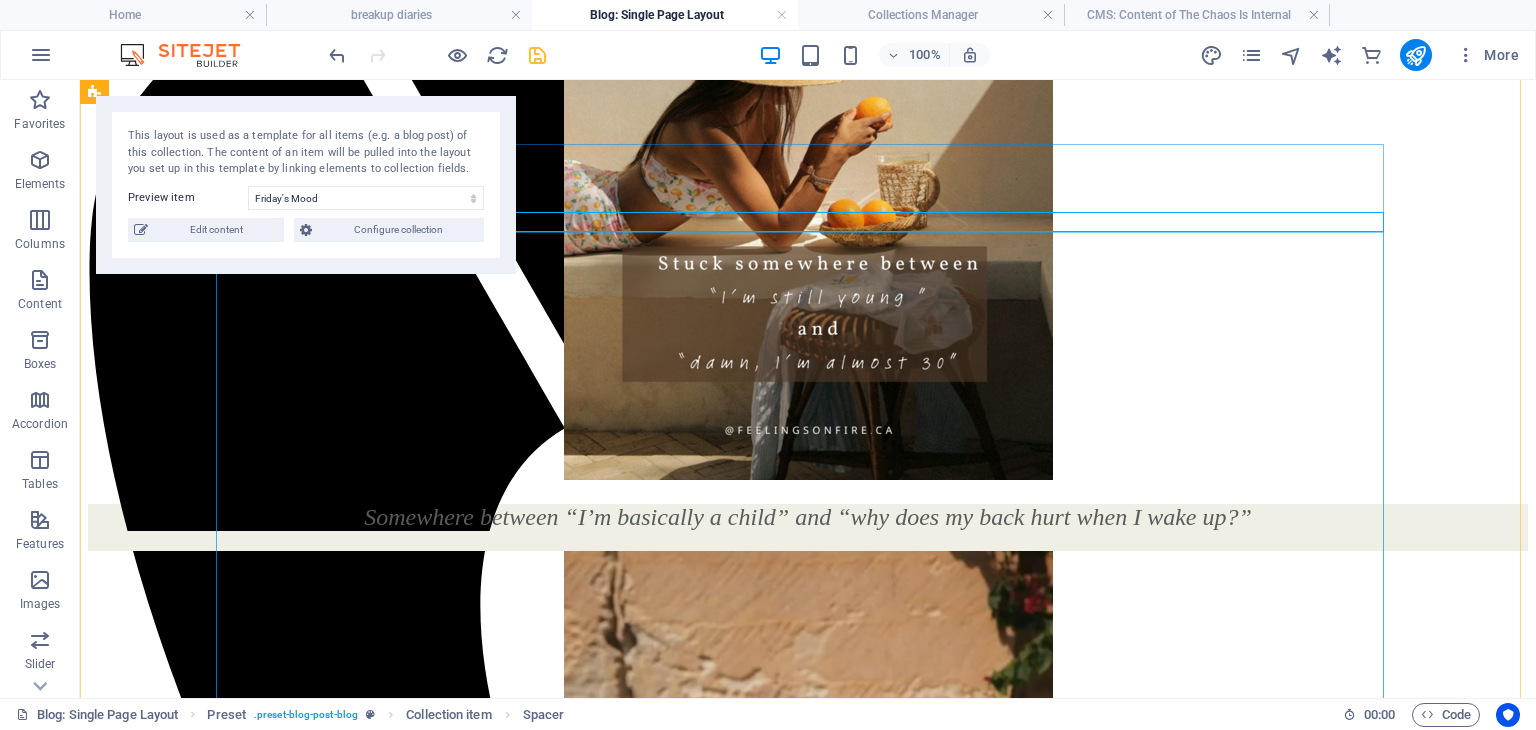 scroll, scrollTop: 436, scrollLeft: 0, axis: vertical 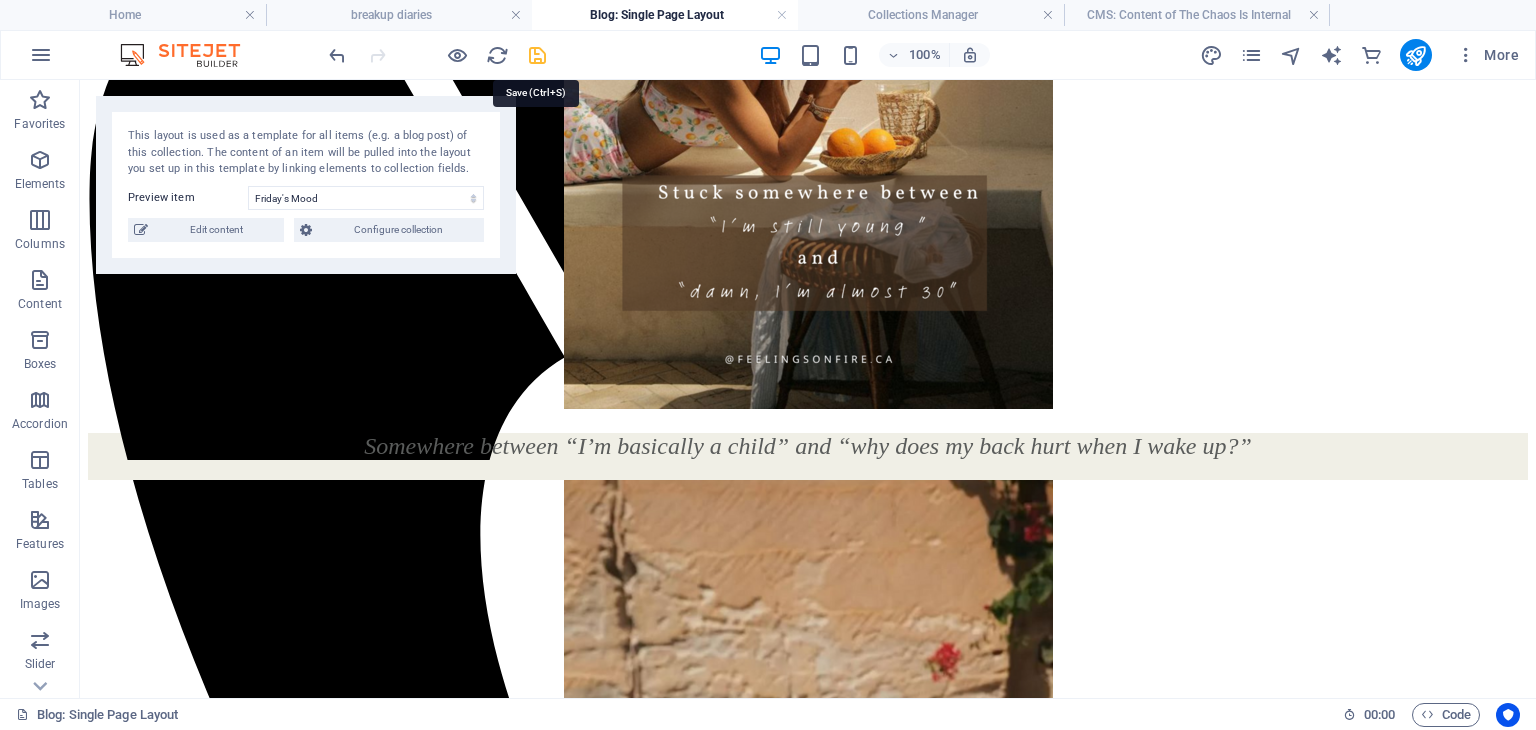 click at bounding box center (537, 55) 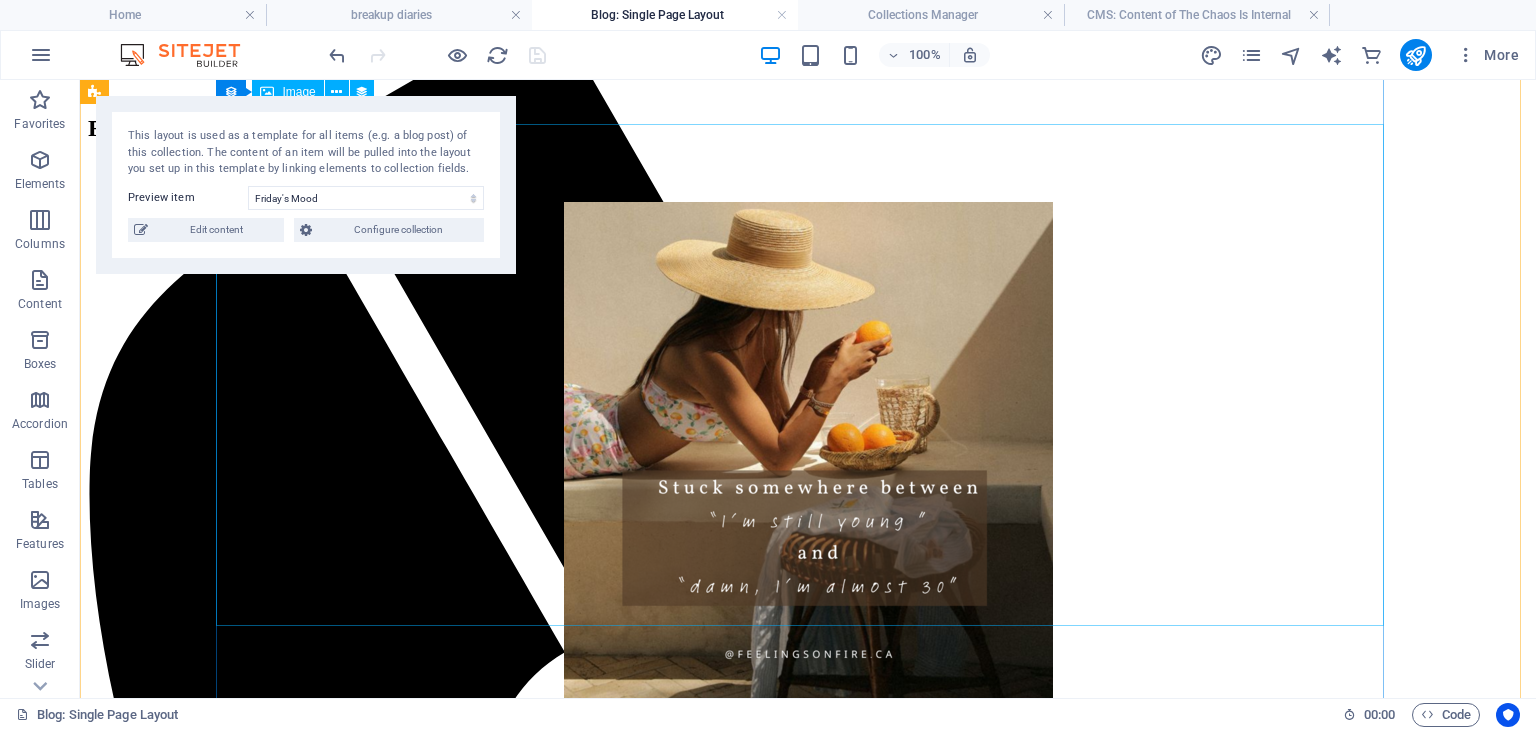 scroll, scrollTop: 0, scrollLeft: 0, axis: both 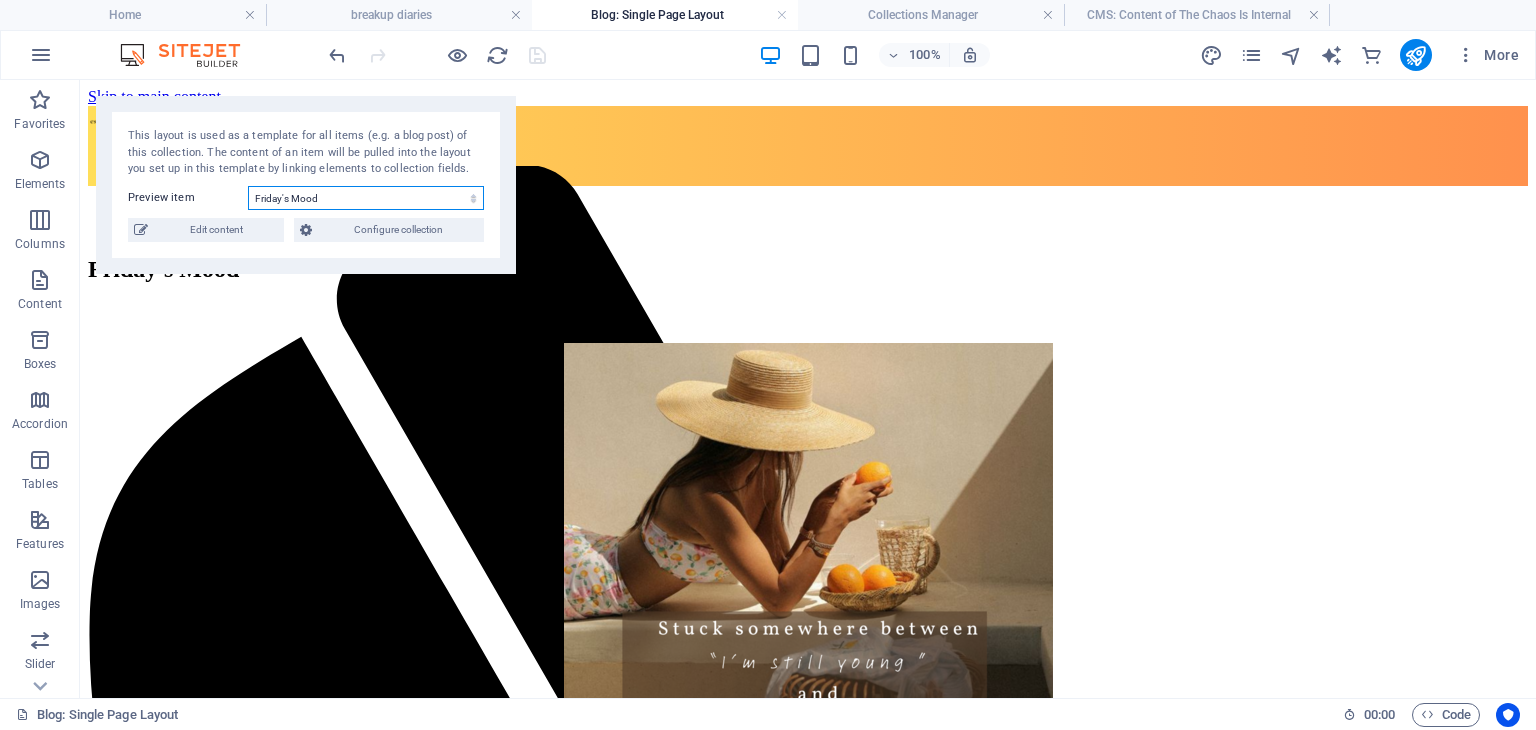 click on "The Chaos Is Internal Friday's Mood Introducing Feelings on Fire" at bounding box center [366, 198] 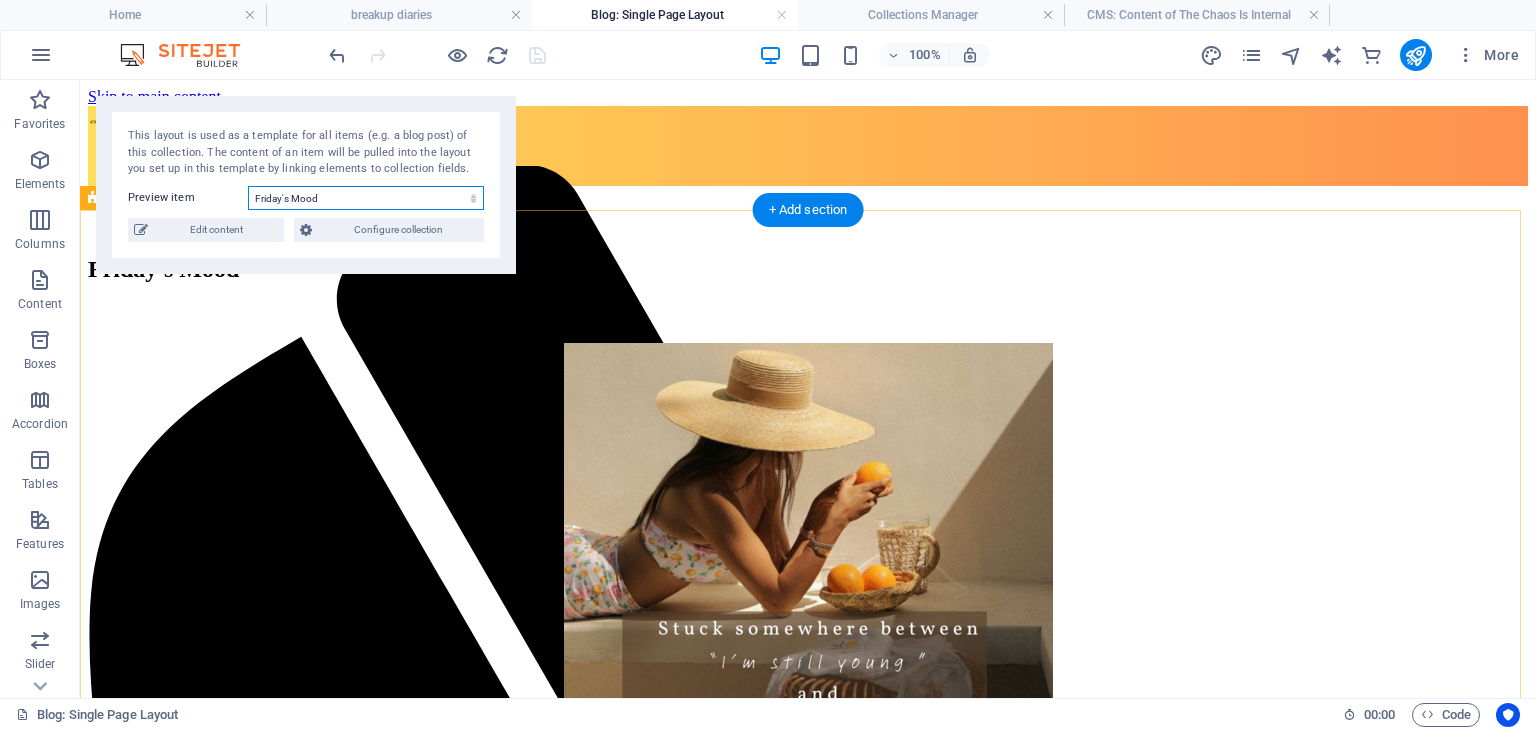 select on "688cf837abdd864cac00d0fb" 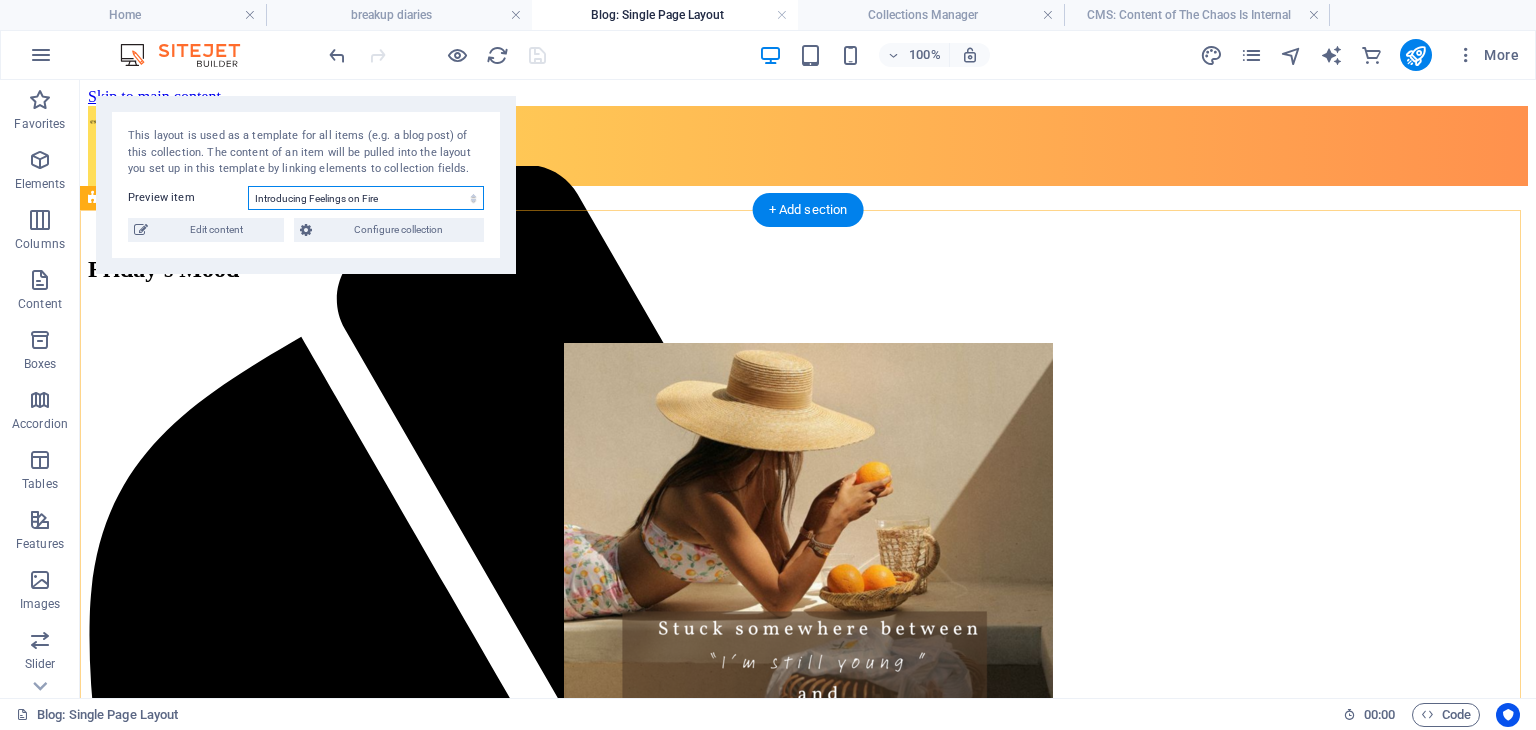 click on "The Chaos Is Internal Friday's Mood Introducing Feelings on Fire" at bounding box center [366, 198] 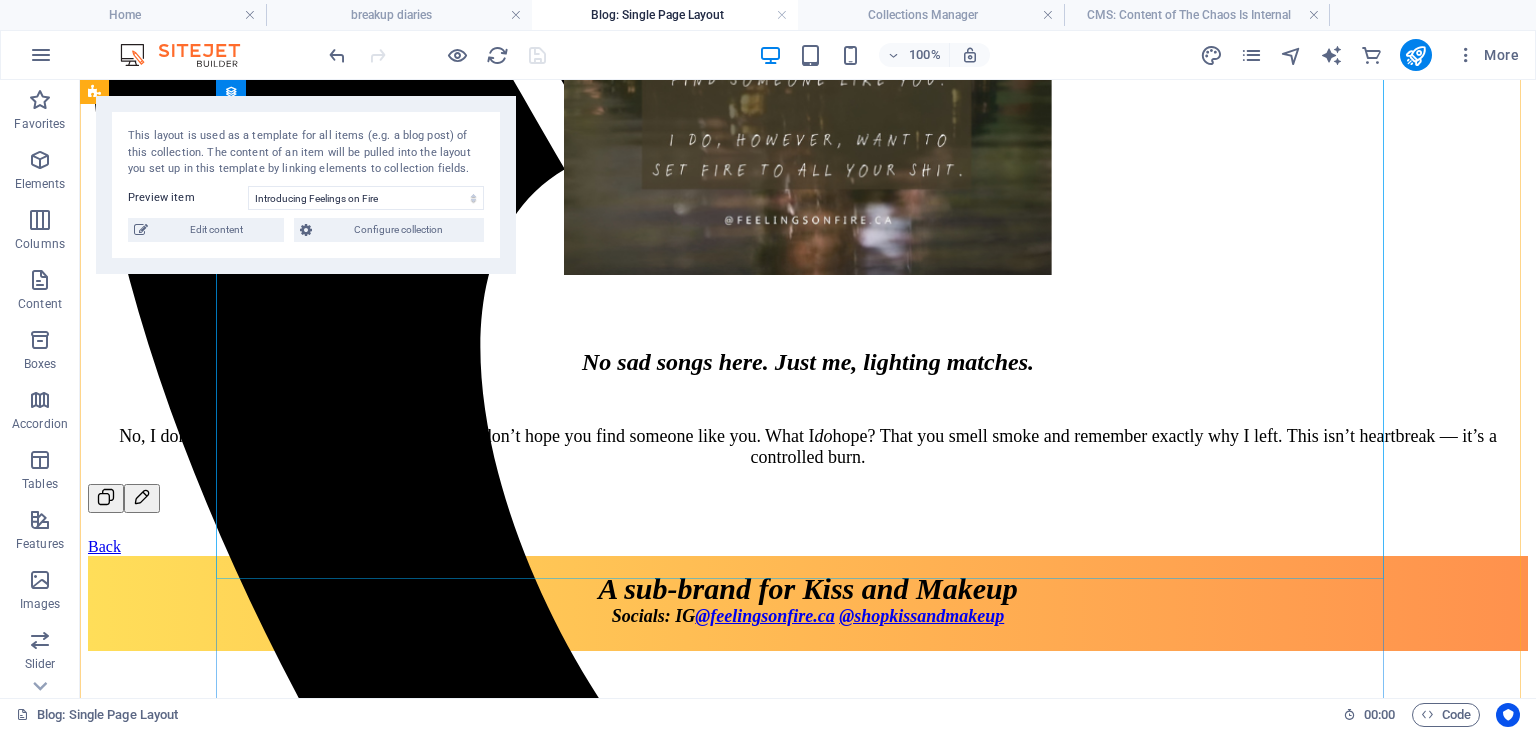 scroll, scrollTop: 700, scrollLeft: 0, axis: vertical 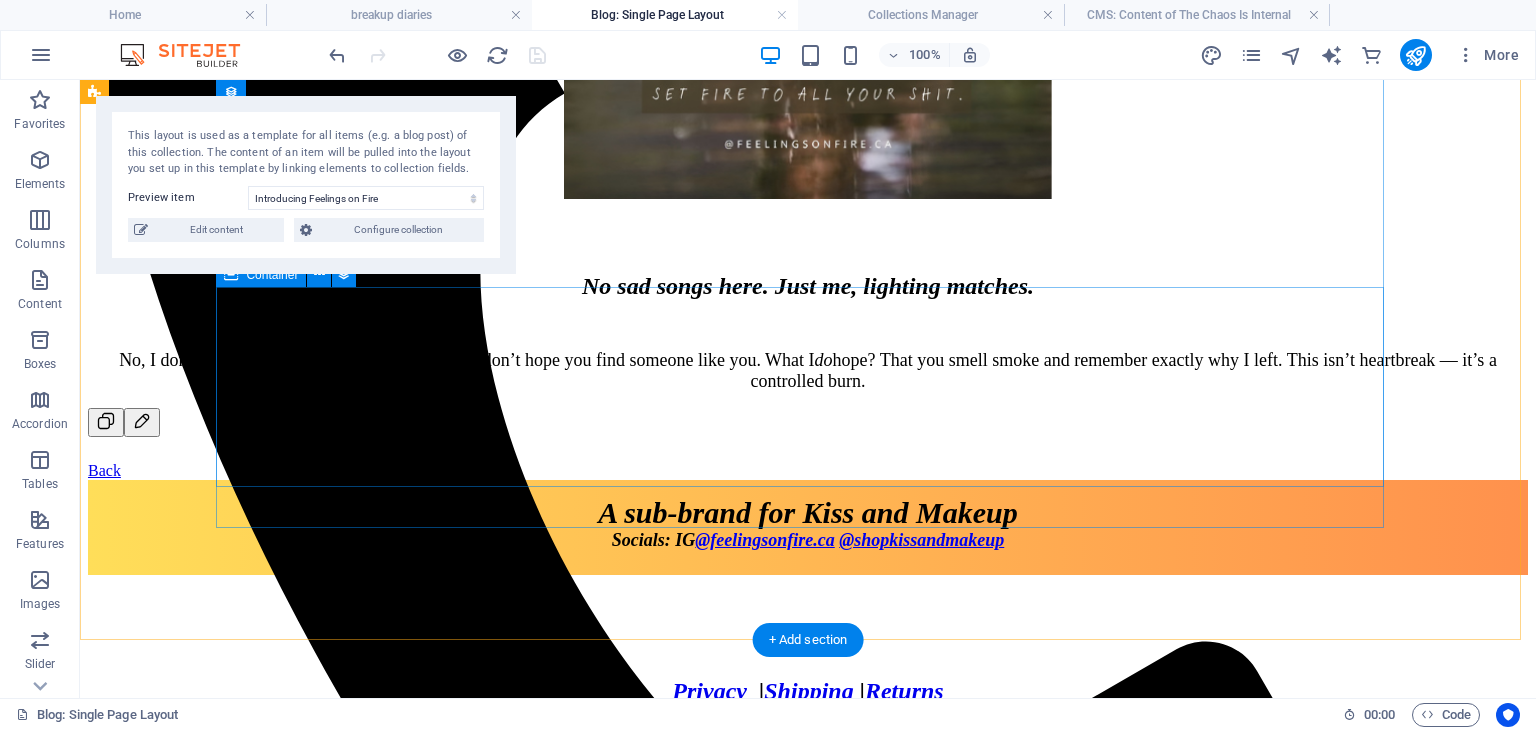click at bounding box center (808, 248) 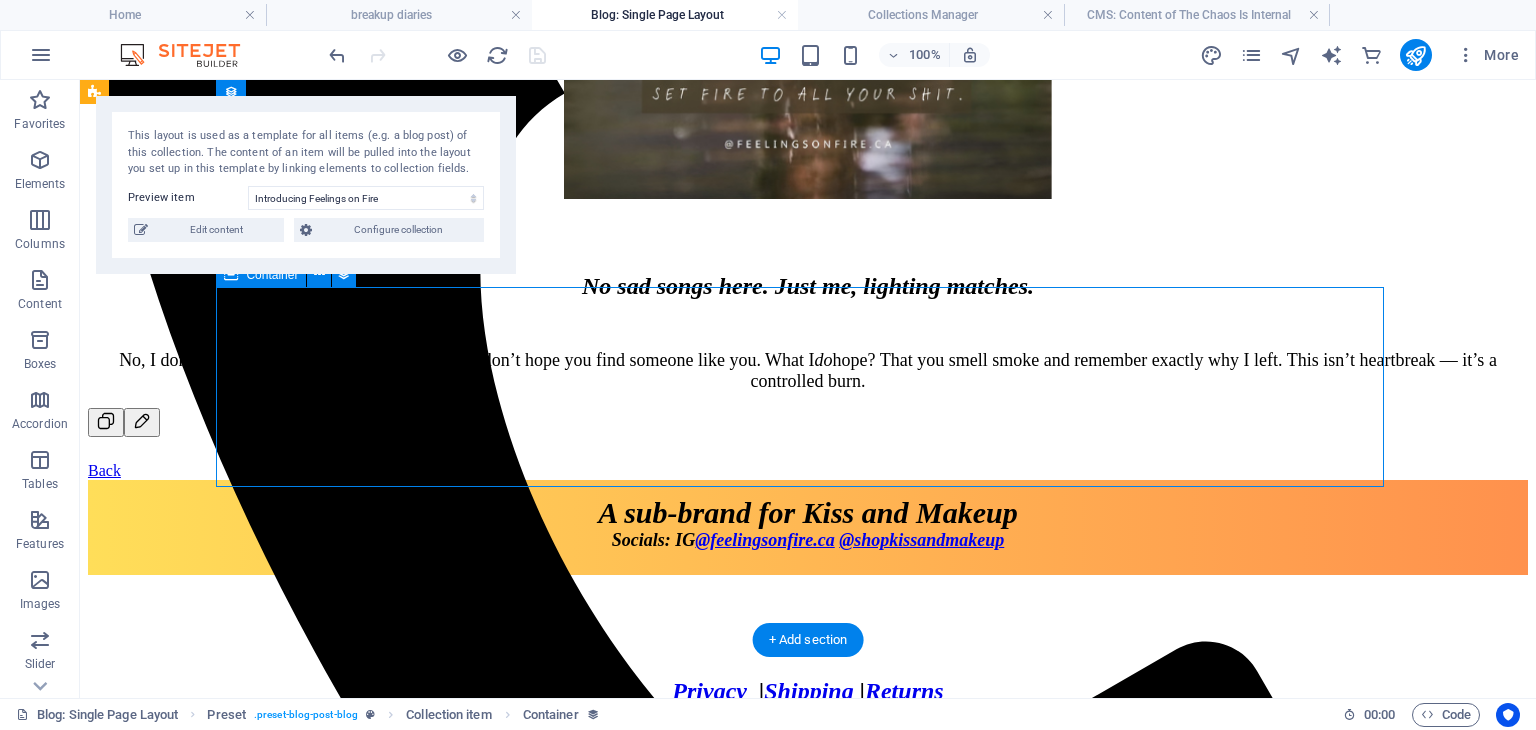 click at bounding box center (808, 248) 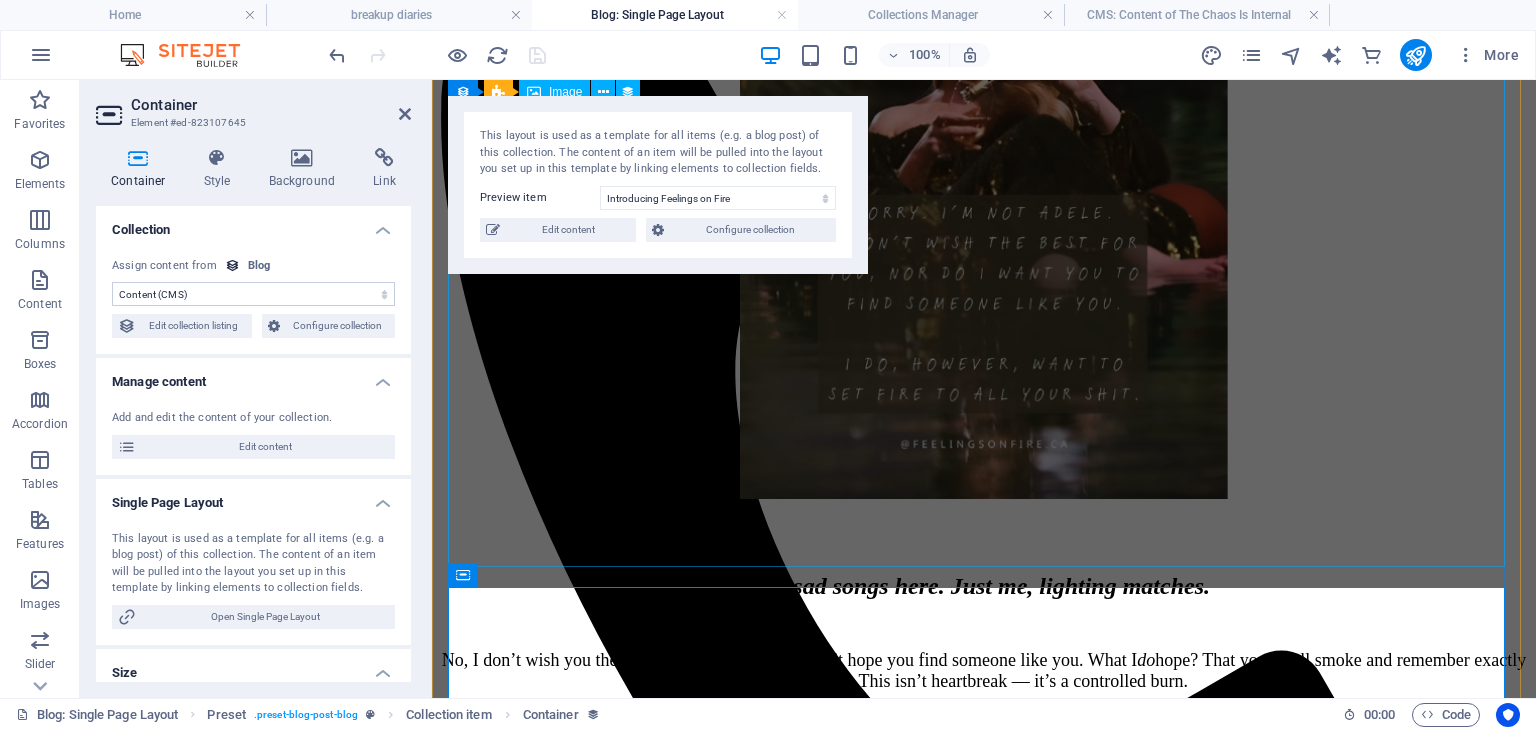 scroll, scrollTop: 500, scrollLeft: 0, axis: vertical 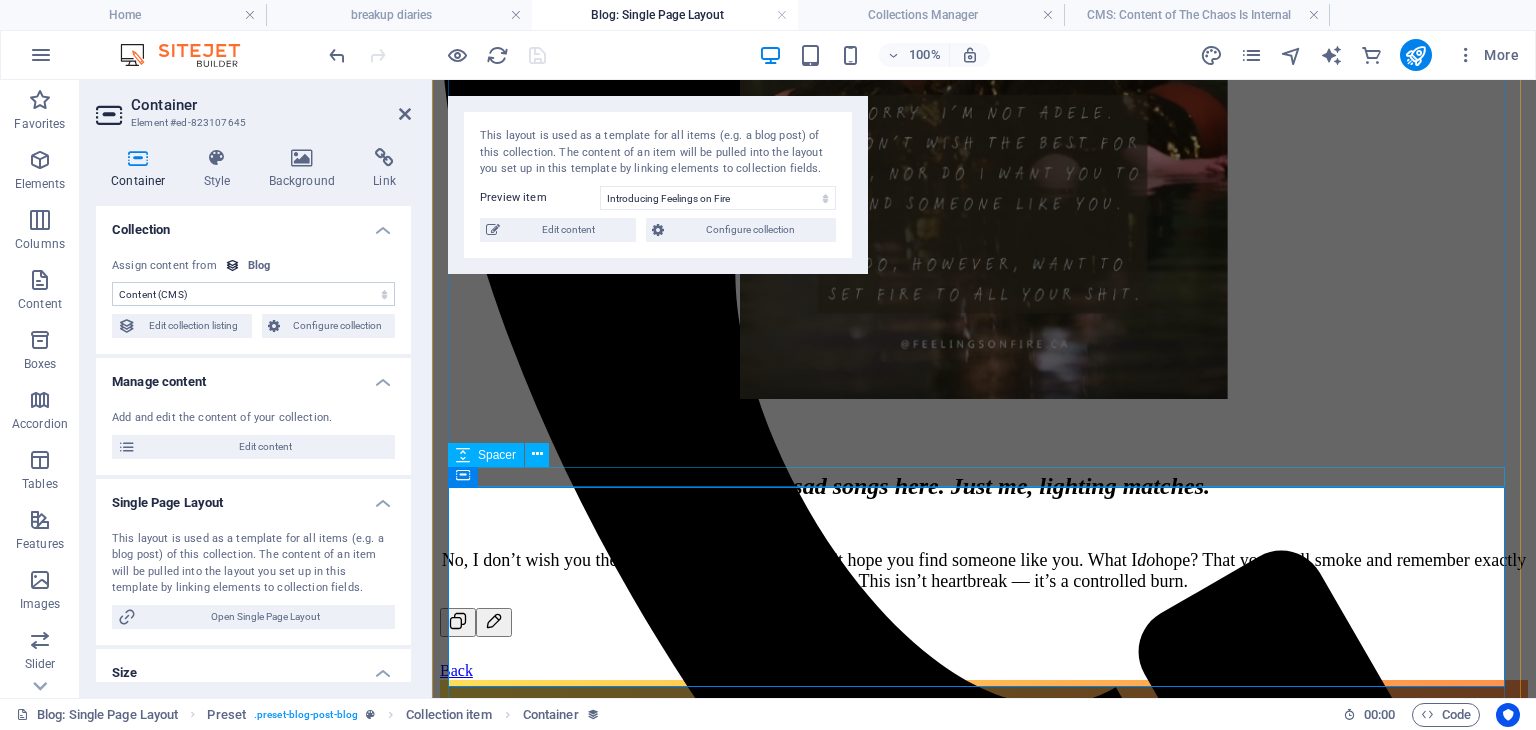 click at bounding box center [984, 413] 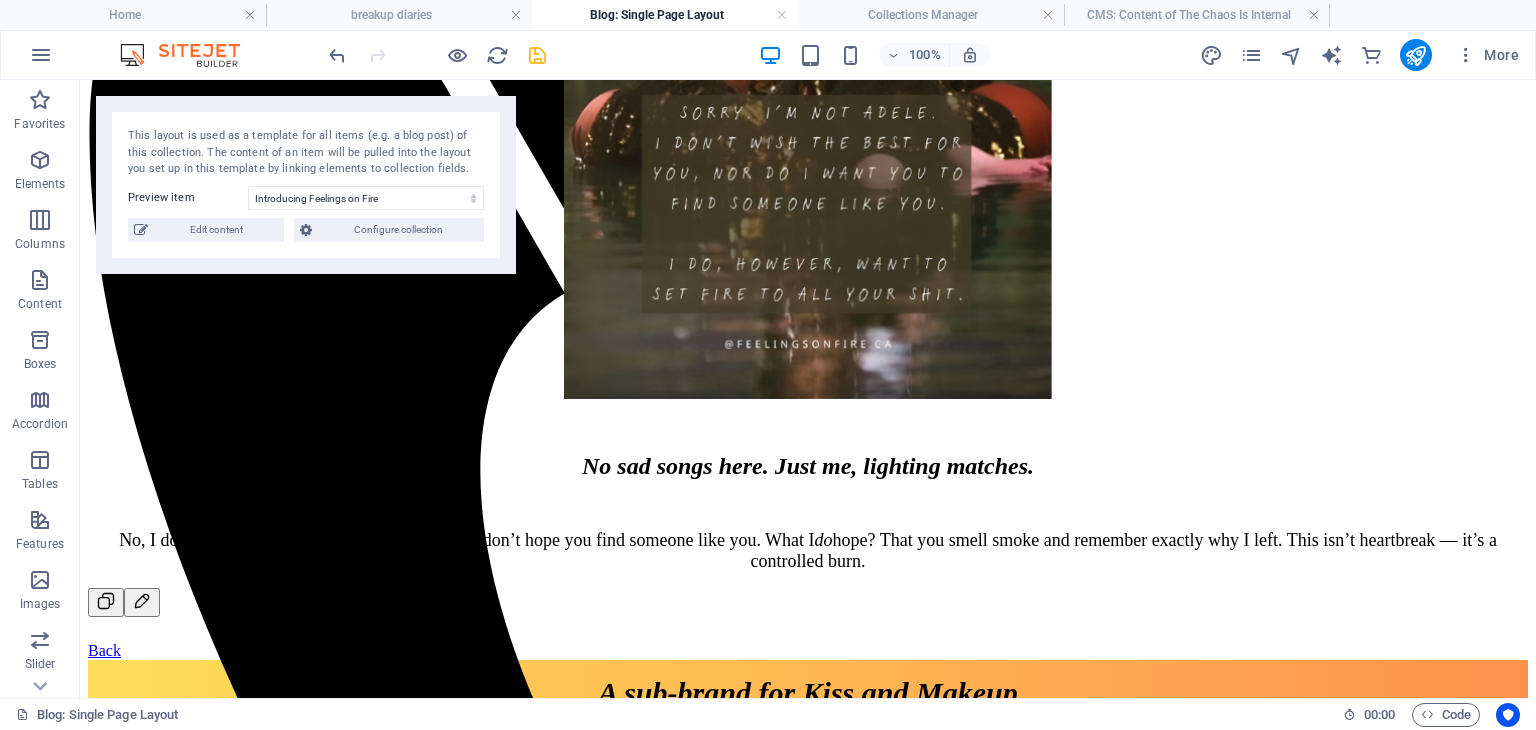click at bounding box center [437, 55] 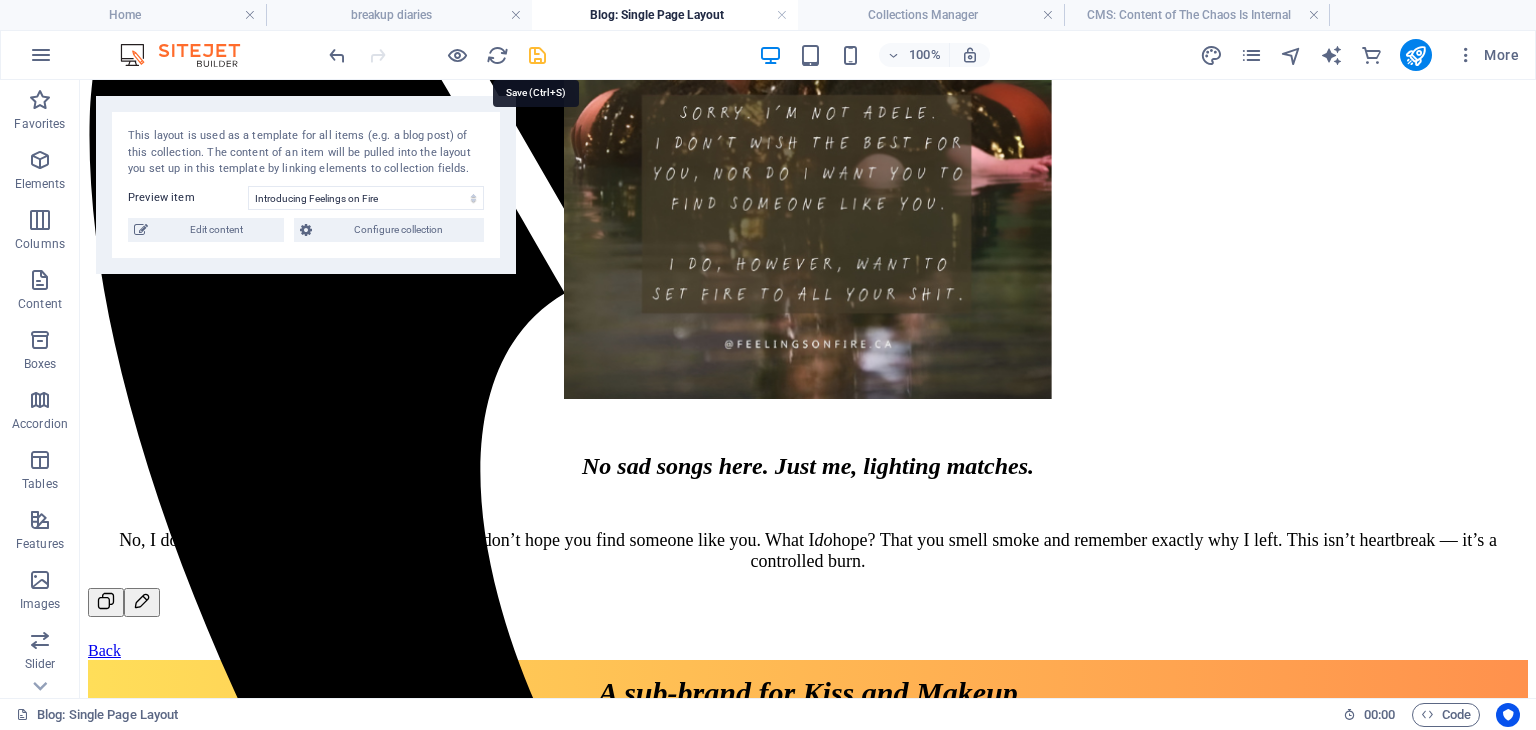click at bounding box center [537, 55] 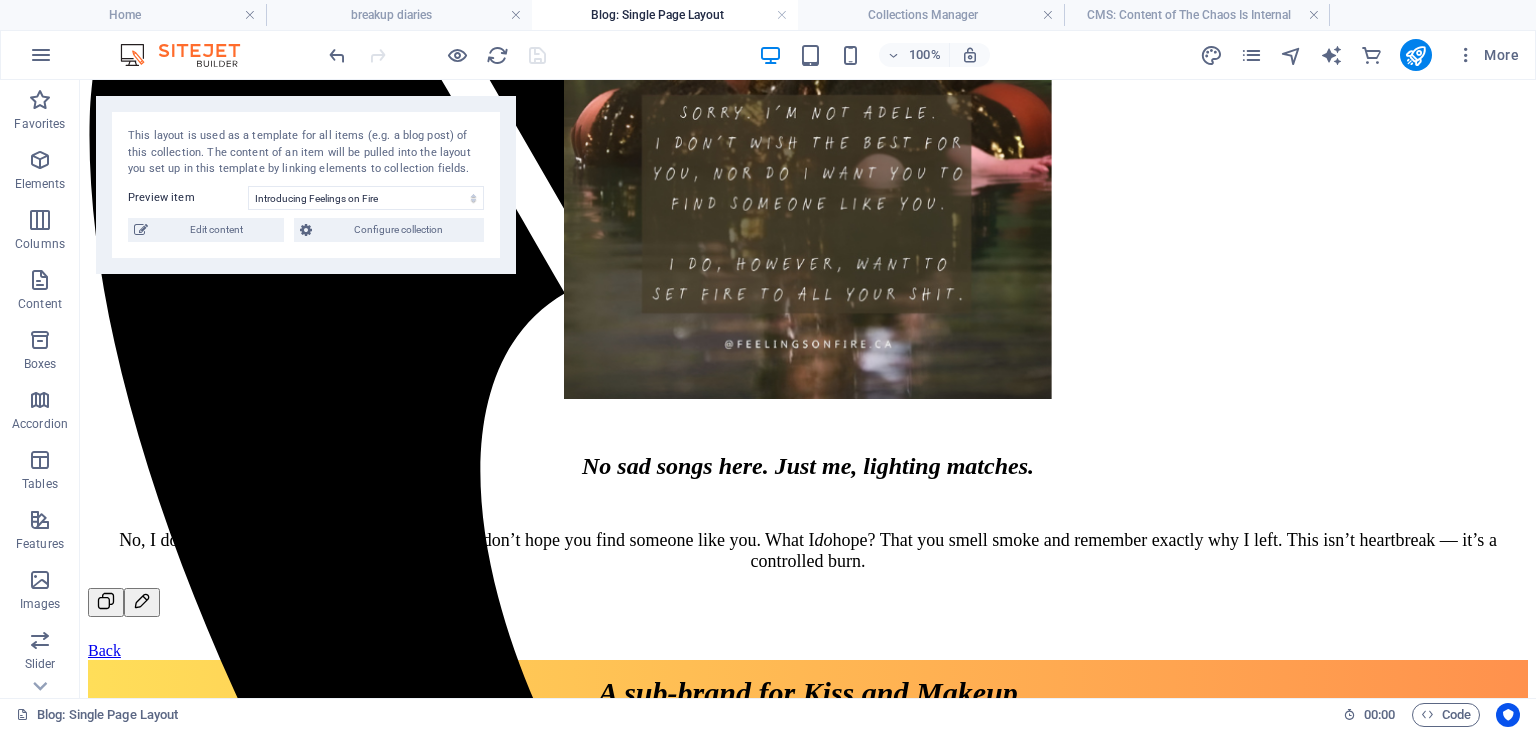 click on "This layout is used as a template for all items (e.g. a blog post) of this collection. The content of an item will be pulled into the layout you set up in this template by linking elements to collection fields. Preview item The Chaos Is Internal Friday's Mood Introducing Feelings on Fire You have not created any items yet. Edit content Configure collection" at bounding box center (306, 185) 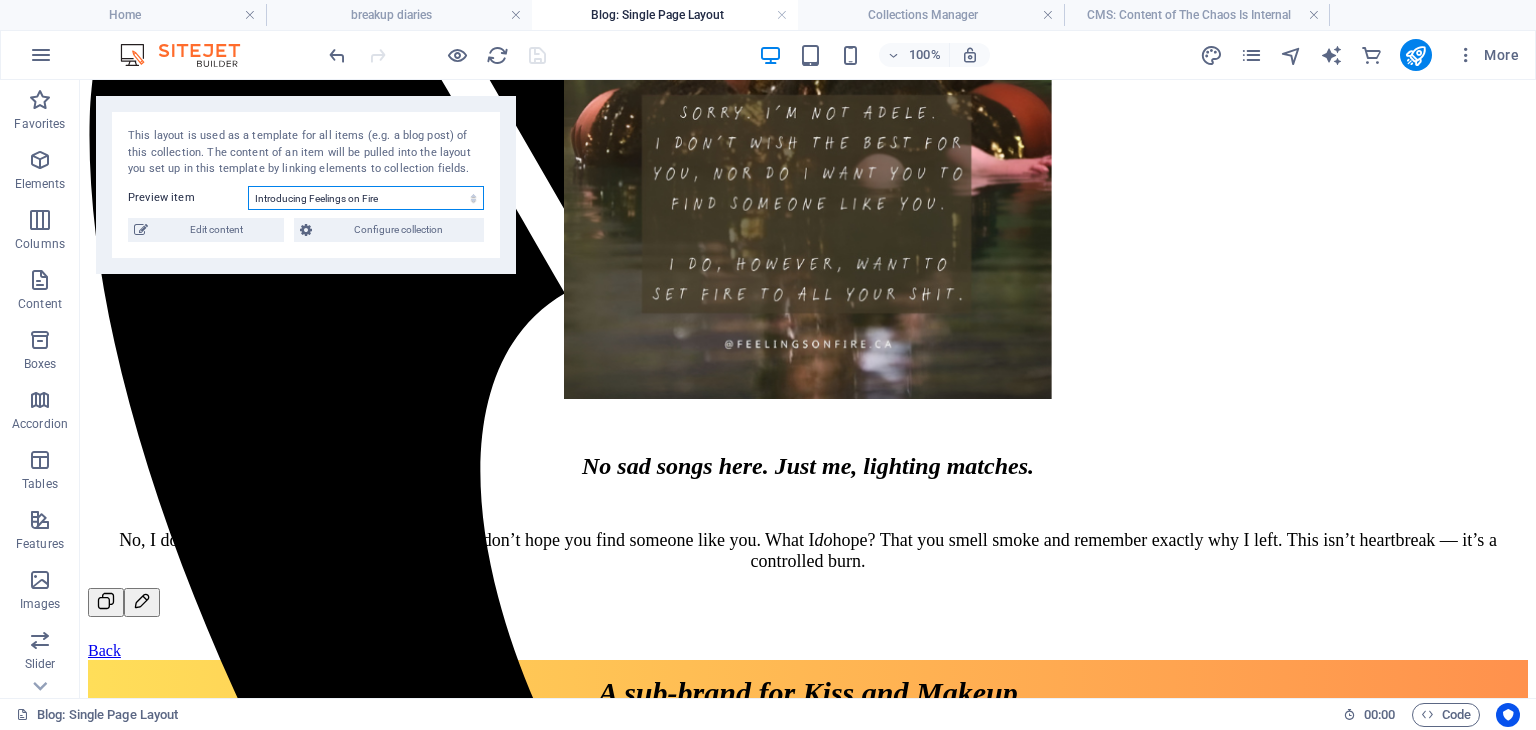 click on "The Chaos Is Internal Friday's Mood Introducing Feelings on Fire" at bounding box center [366, 198] 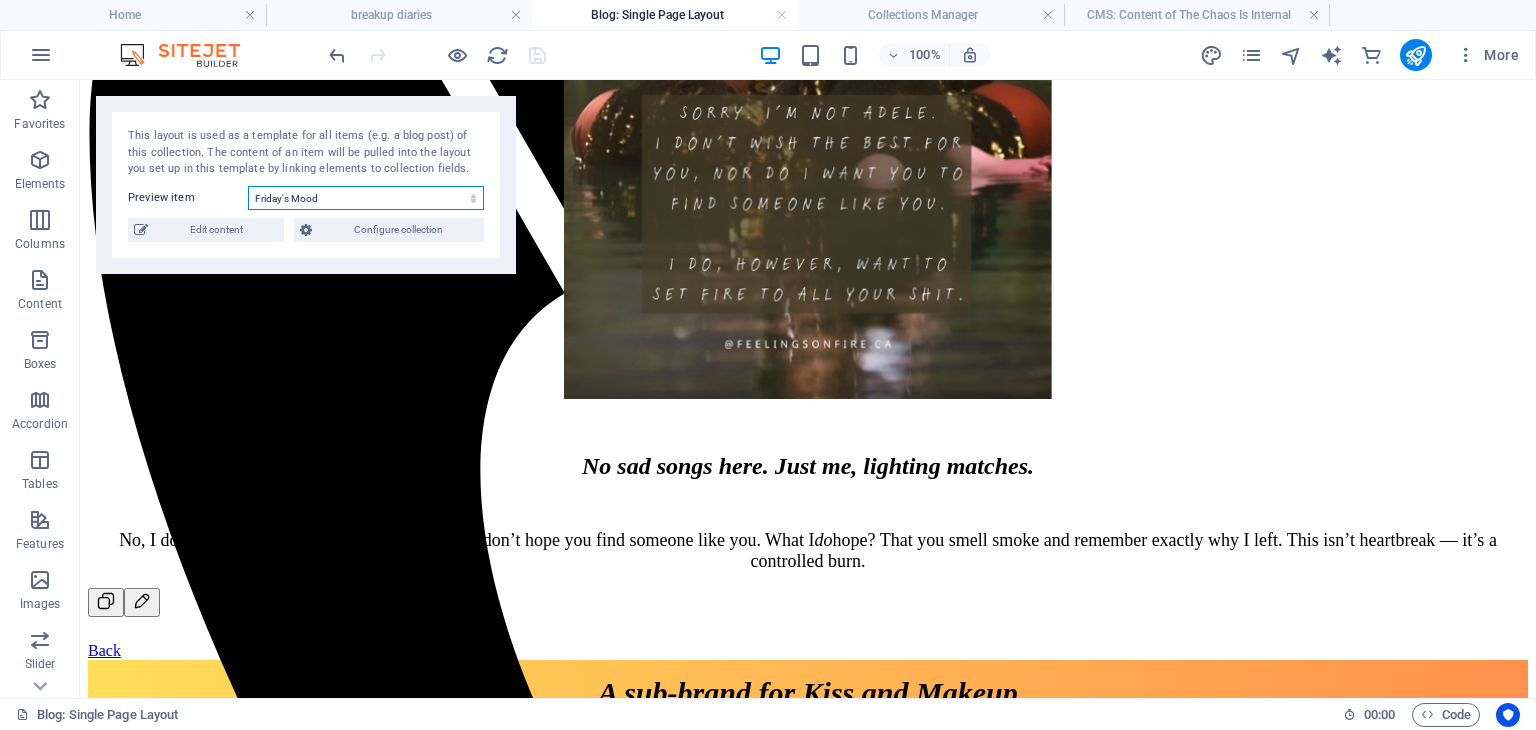 click on "The Chaos Is Internal Friday's Mood Introducing Feelings on Fire" at bounding box center [366, 198] 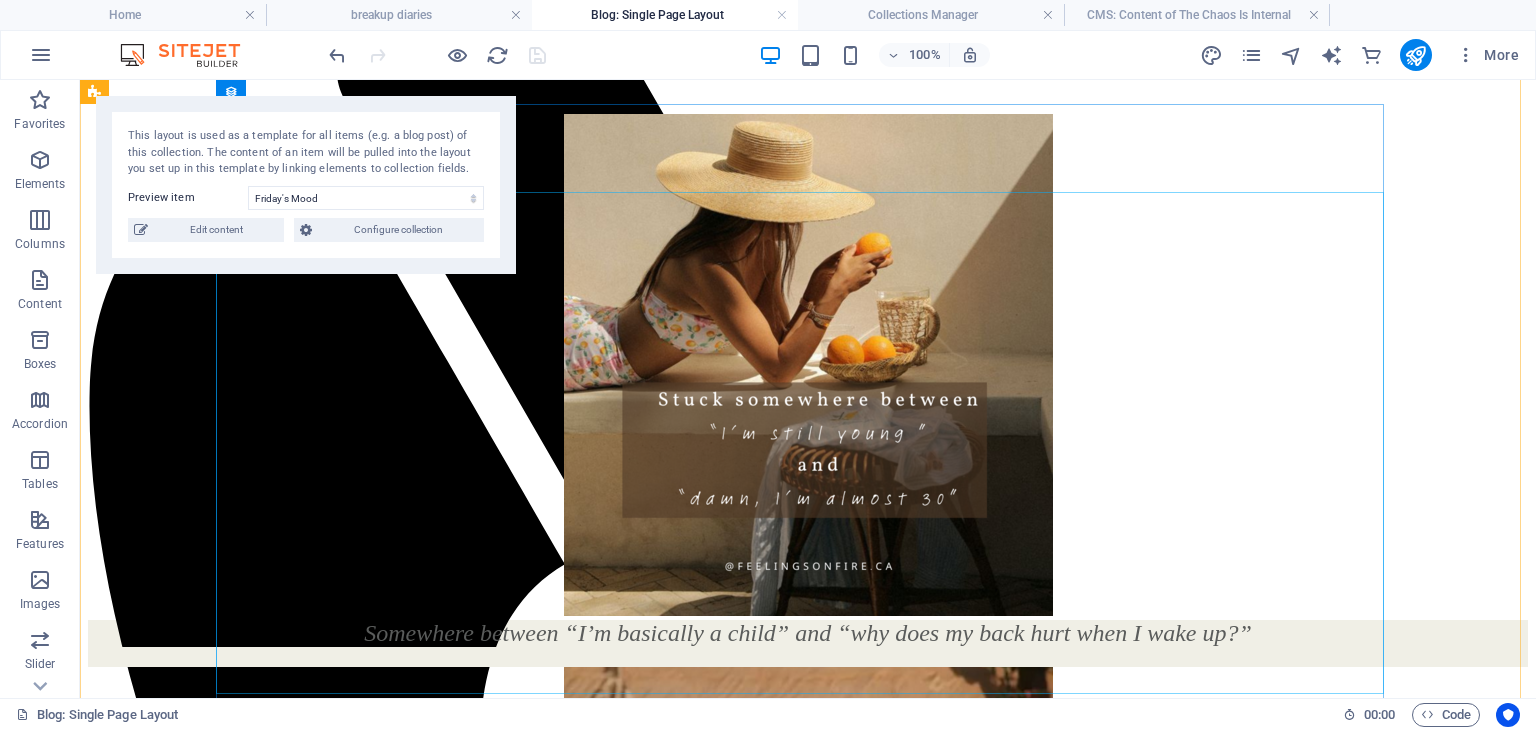scroll, scrollTop: 200, scrollLeft: 0, axis: vertical 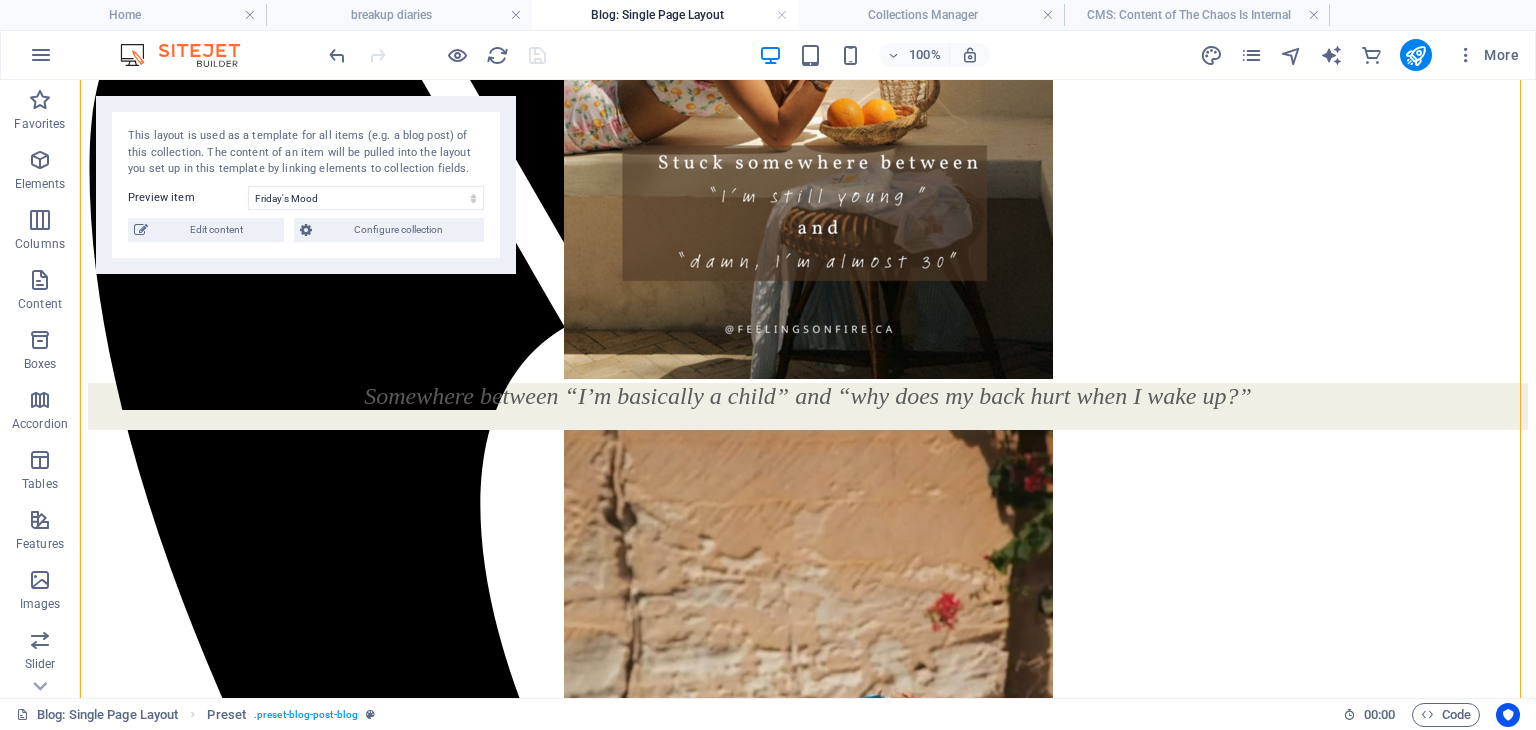 drag, startPoint x: 592, startPoint y: 196, endPoint x: 560, endPoint y: 449, distance: 255.01569 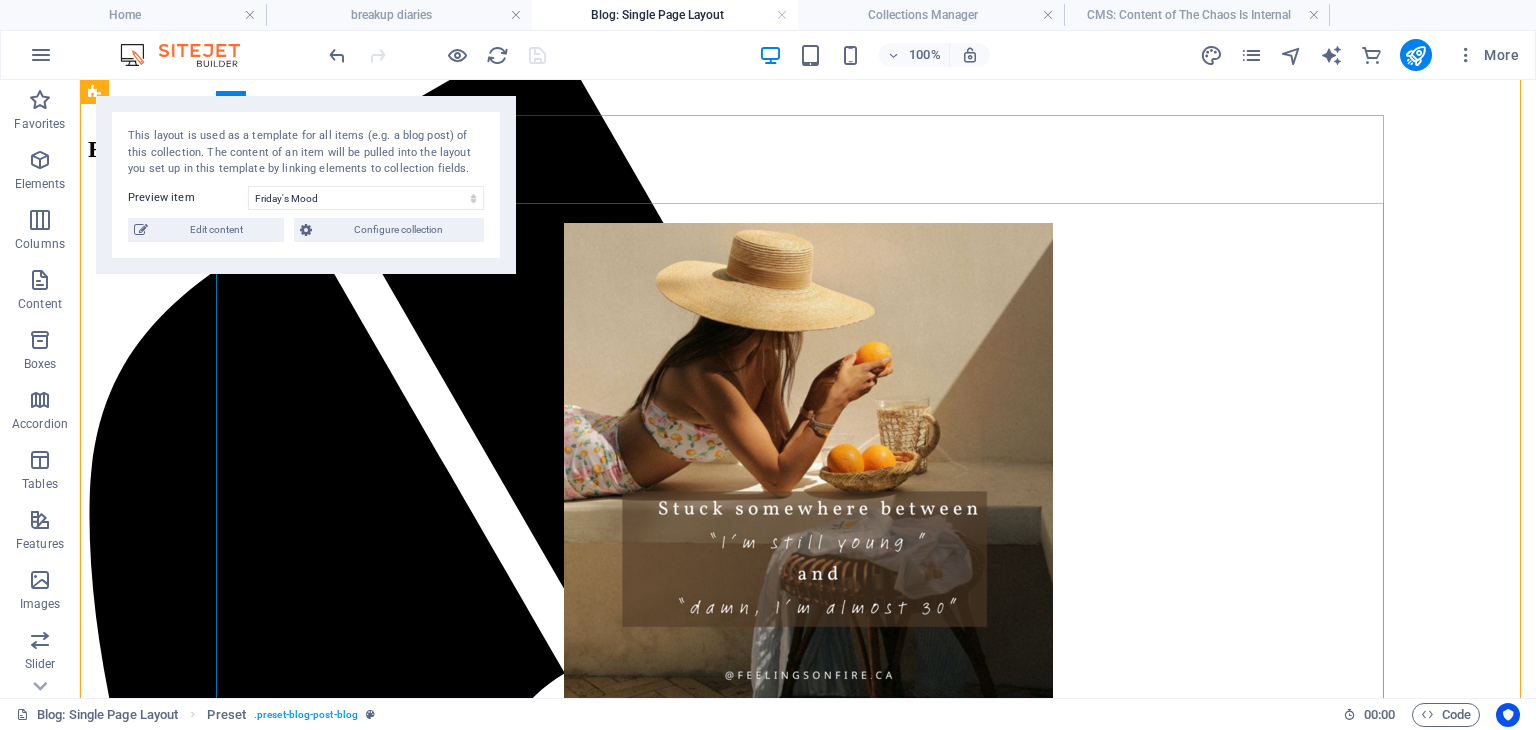scroll, scrollTop: 66, scrollLeft: 0, axis: vertical 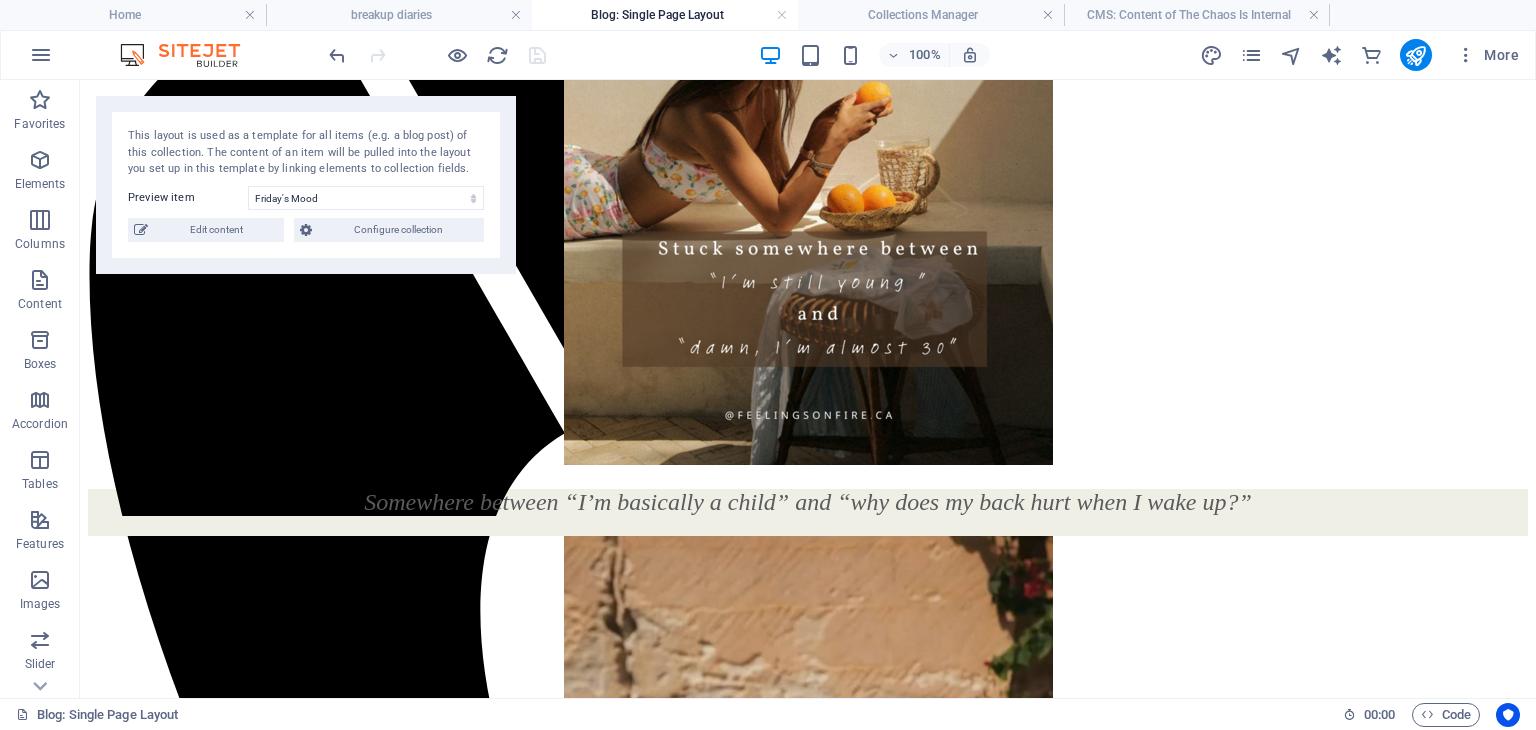 drag, startPoint x: 267, startPoint y: 311, endPoint x: 309, endPoint y: 526, distance: 219.06392 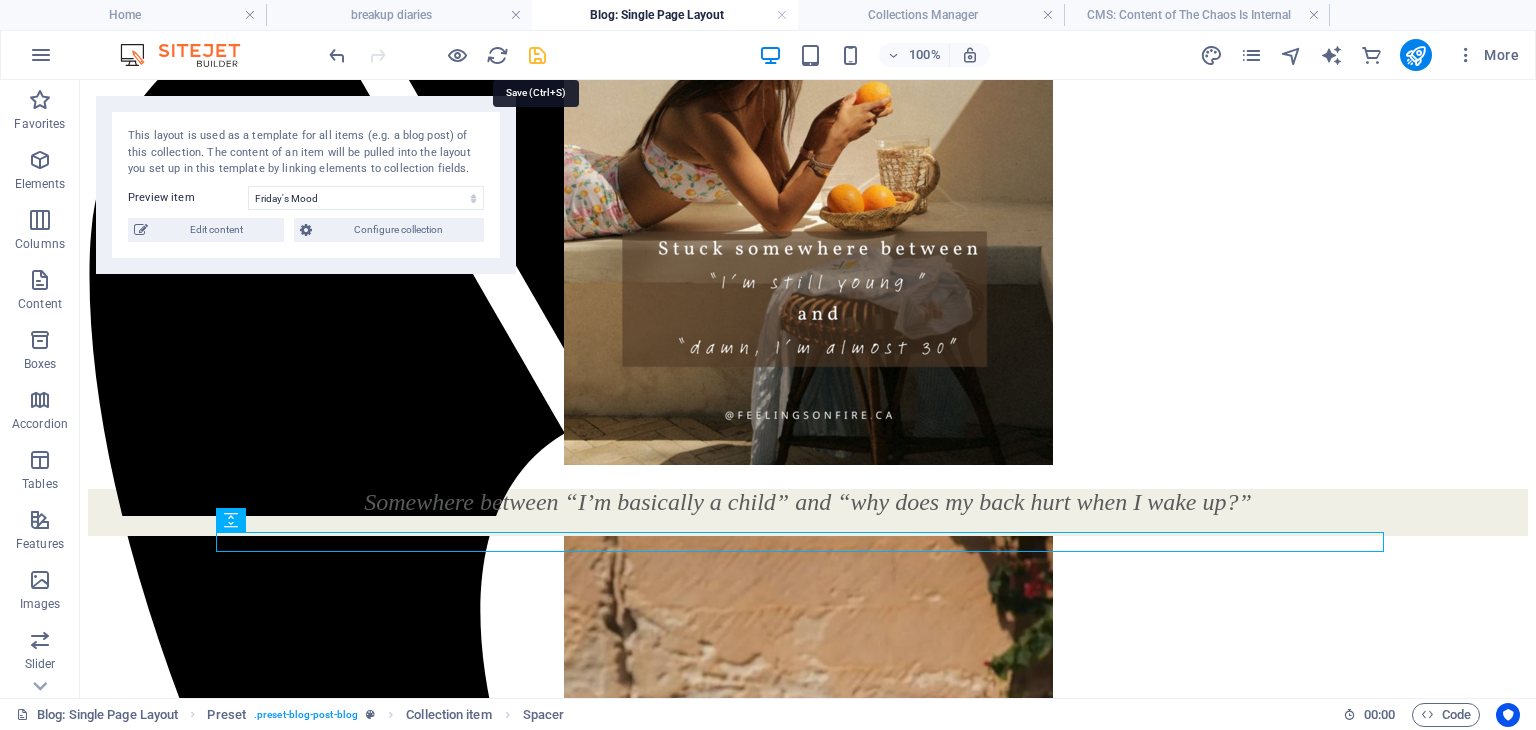 click at bounding box center [537, 55] 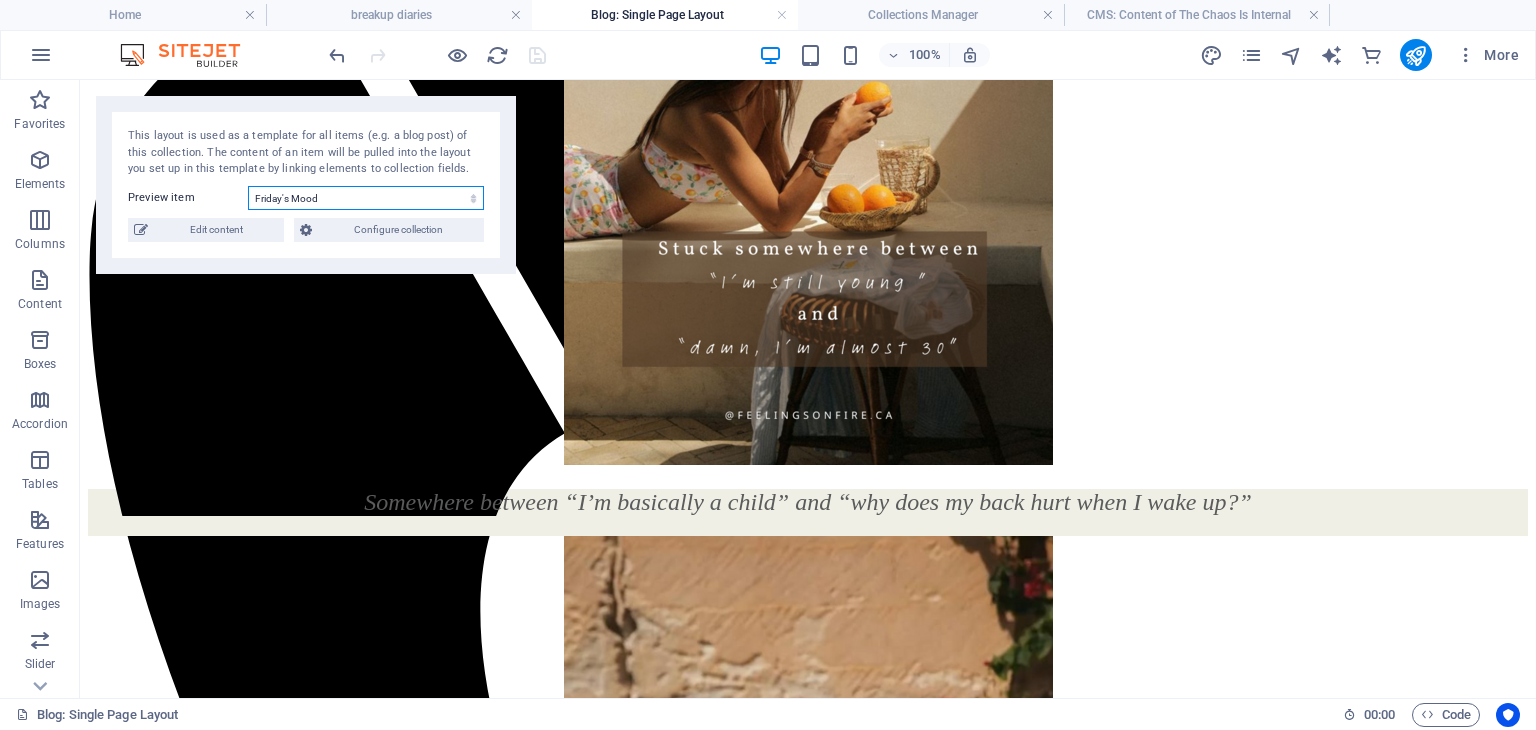 click on "The Chaos Is Internal Friday's Mood Introducing Feelings on Fire" at bounding box center (366, 198) 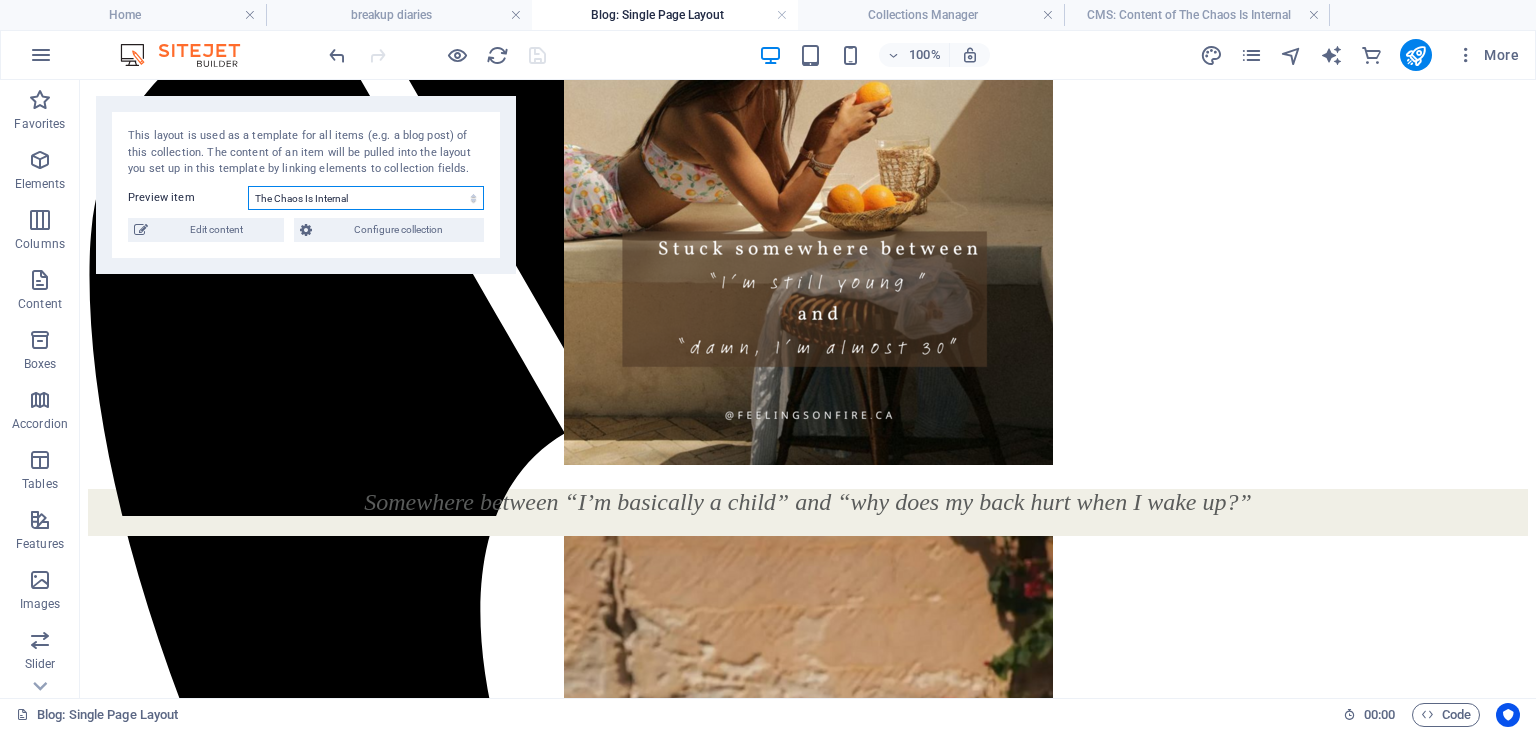 click on "The Chaos Is Internal Friday's Mood Introducing Feelings on Fire" at bounding box center (366, 198) 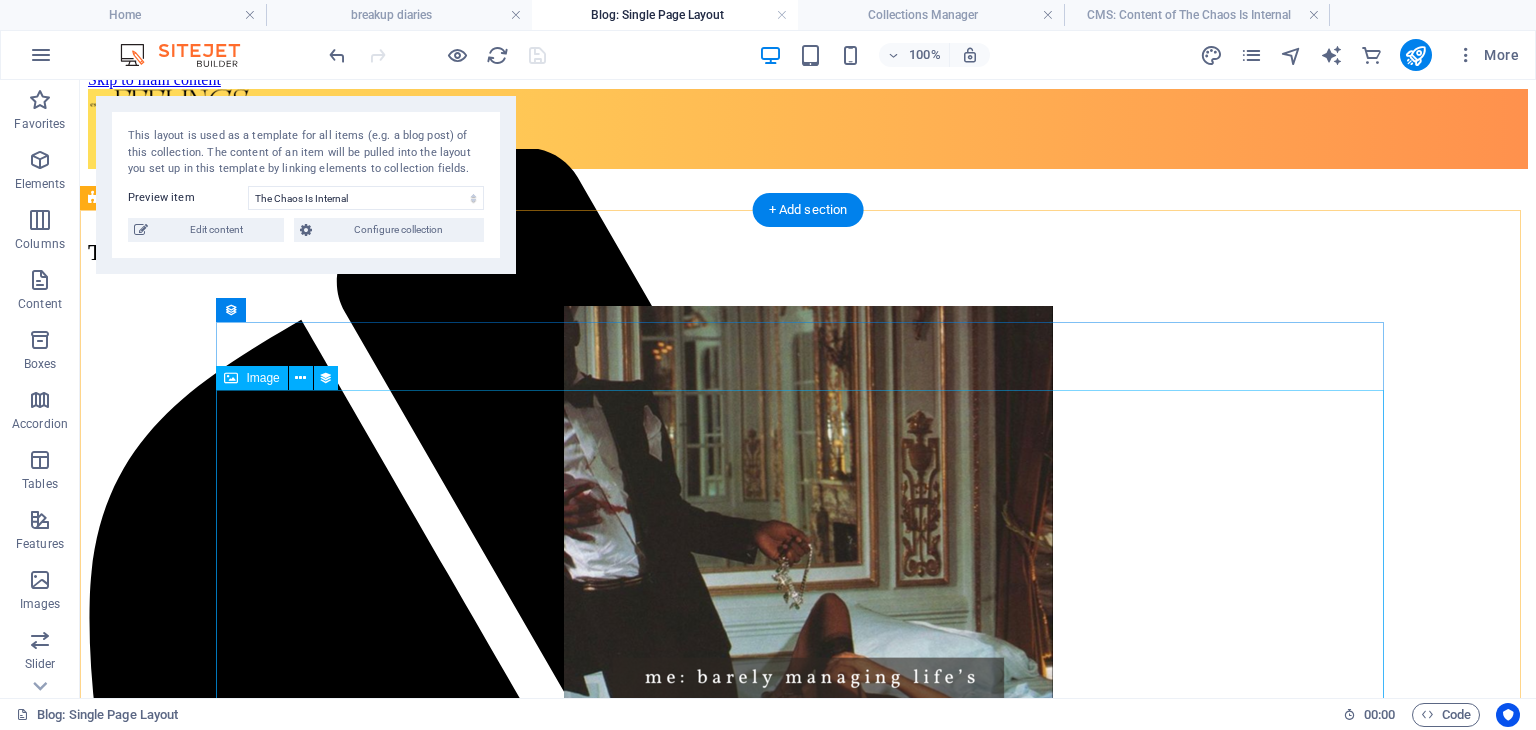 scroll, scrollTop: 0, scrollLeft: 0, axis: both 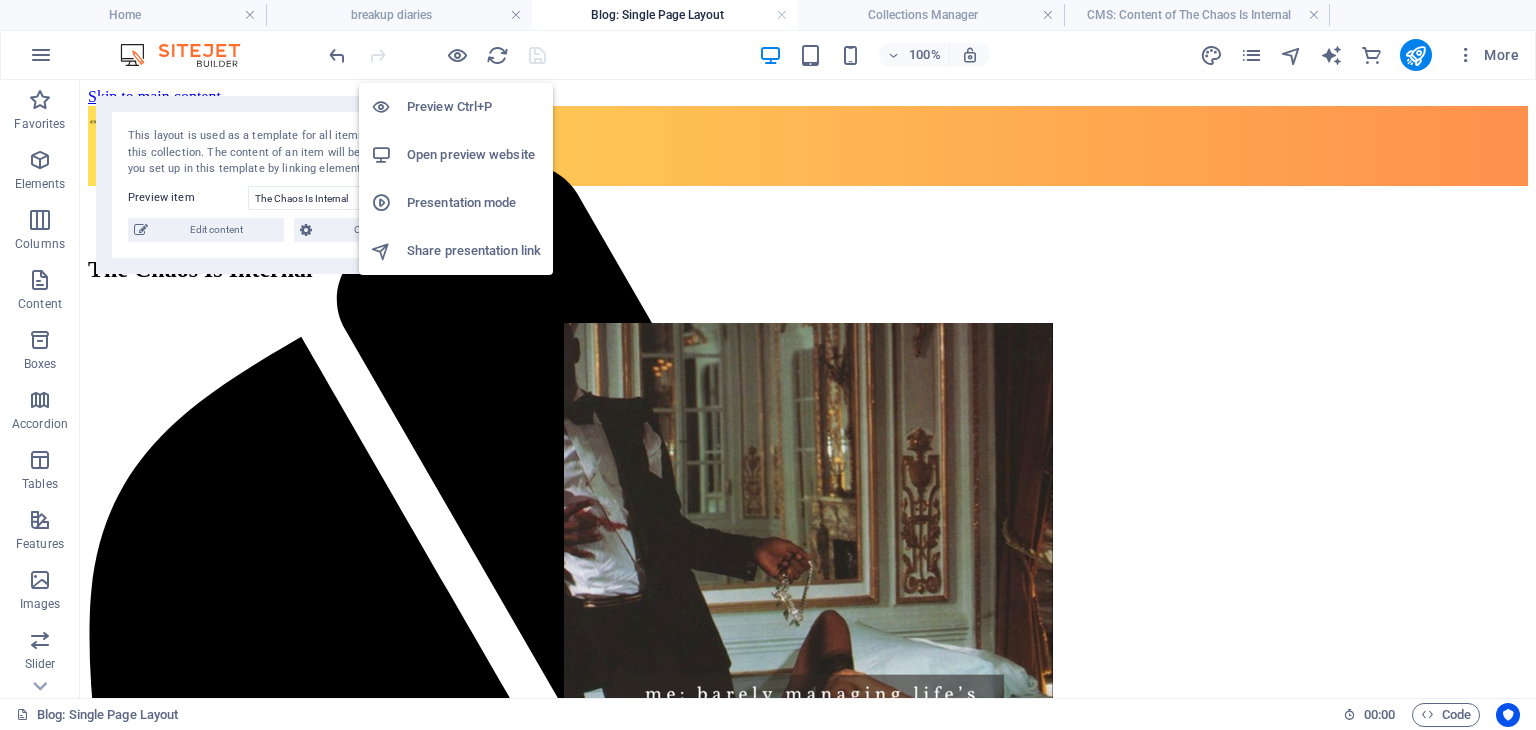 click on "Open preview website" at bounding box center [474, 155] 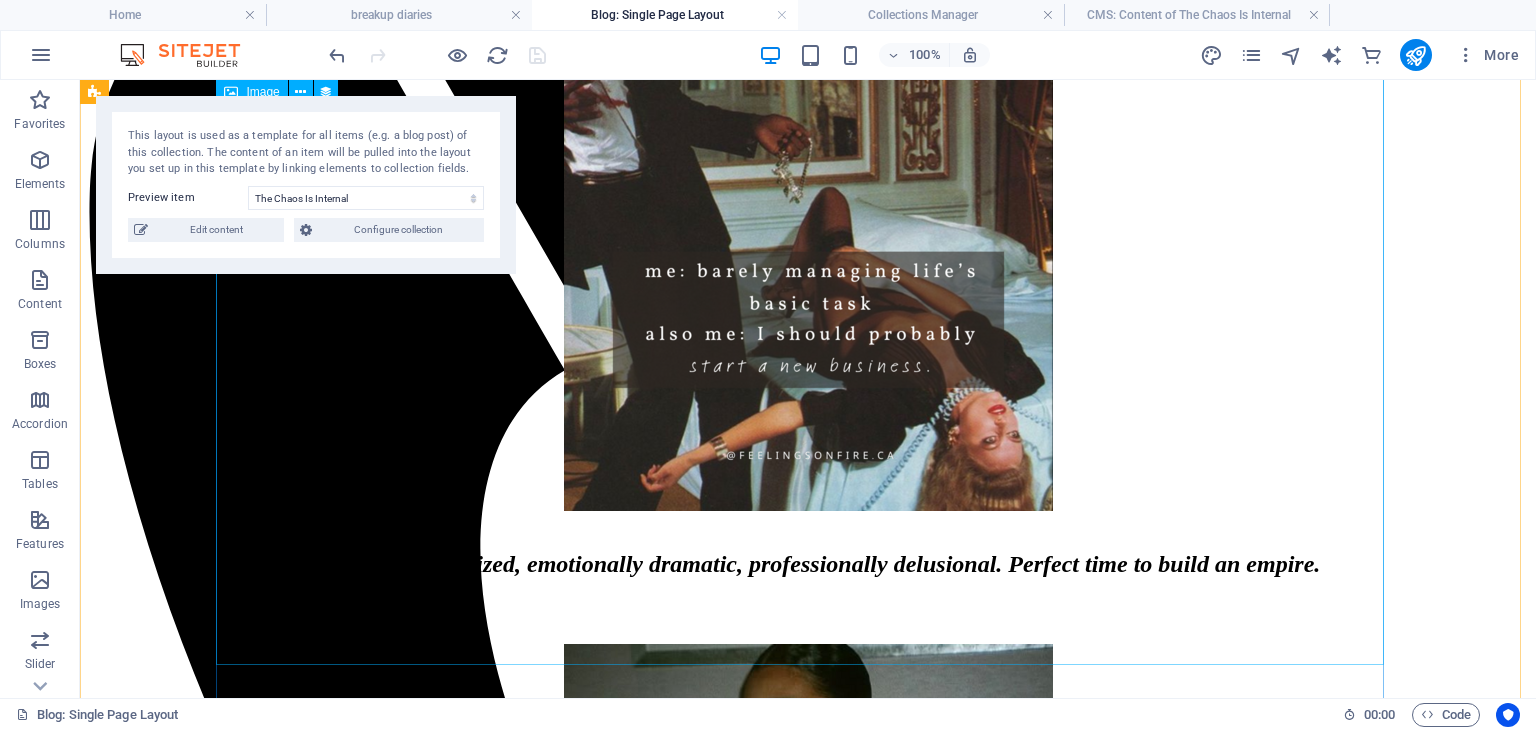 scroll, scrollTop: 500, scrollLeft: 0, axis: vertical 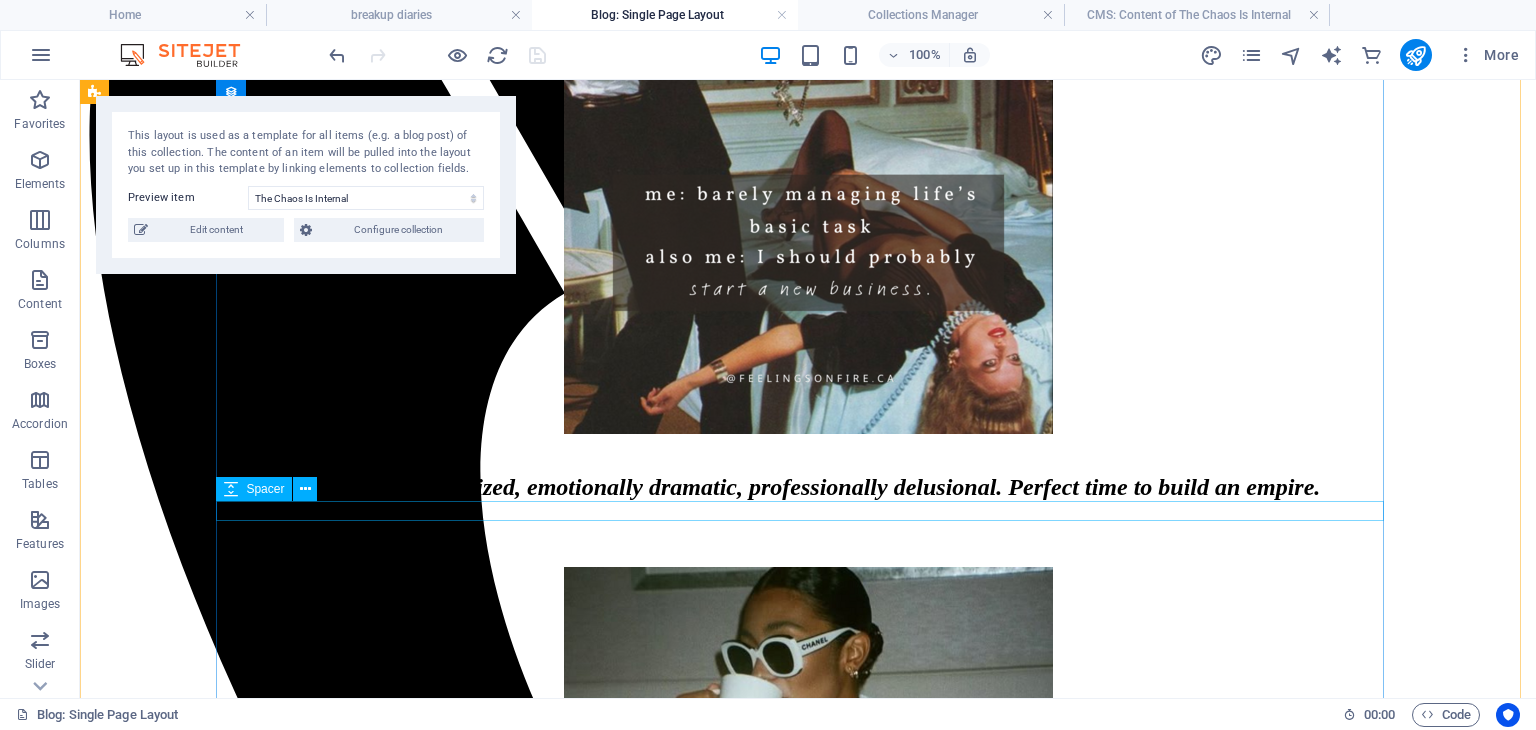 click at bounding box center (808, 448) 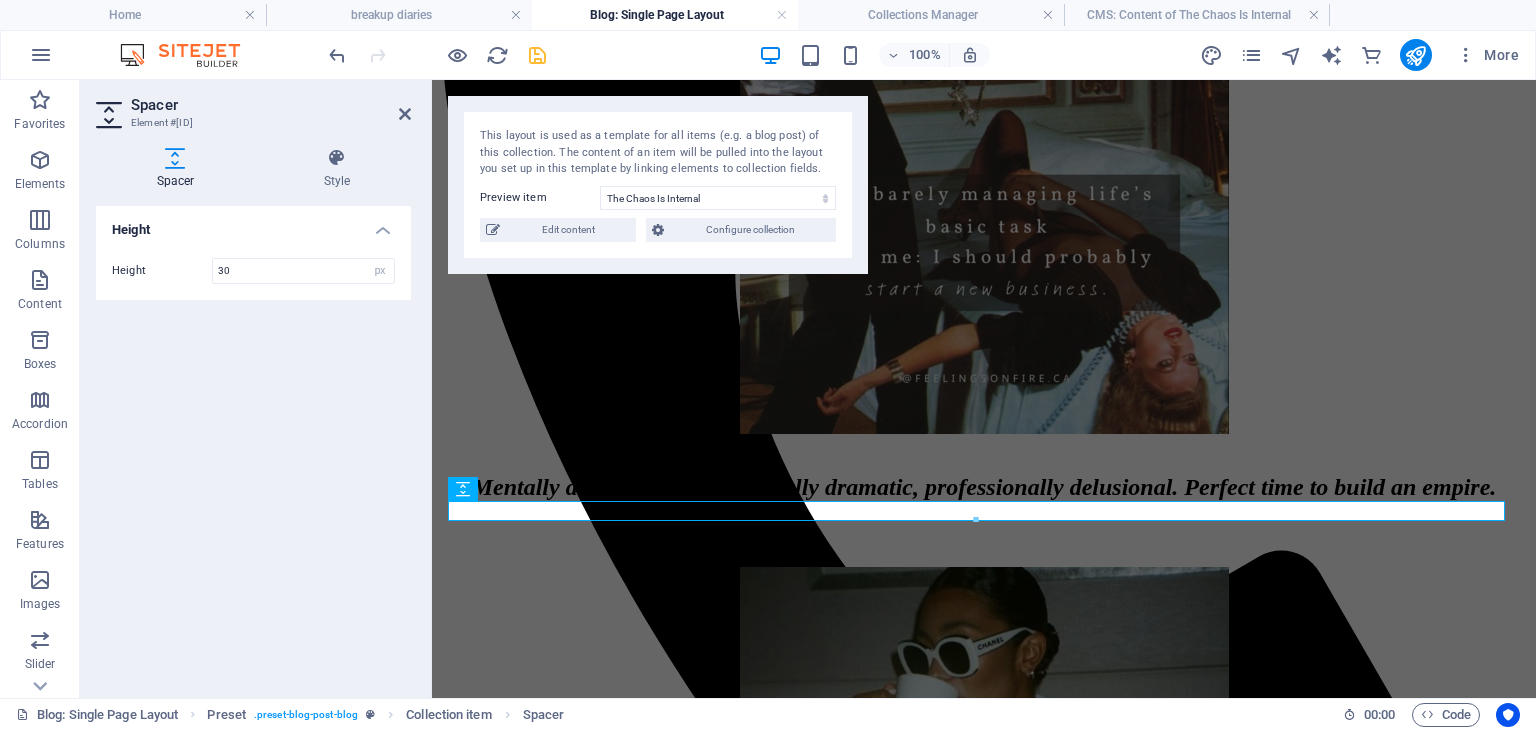 click on "Height Height 30 px rem vh vw" at bounding box center [253, 444] 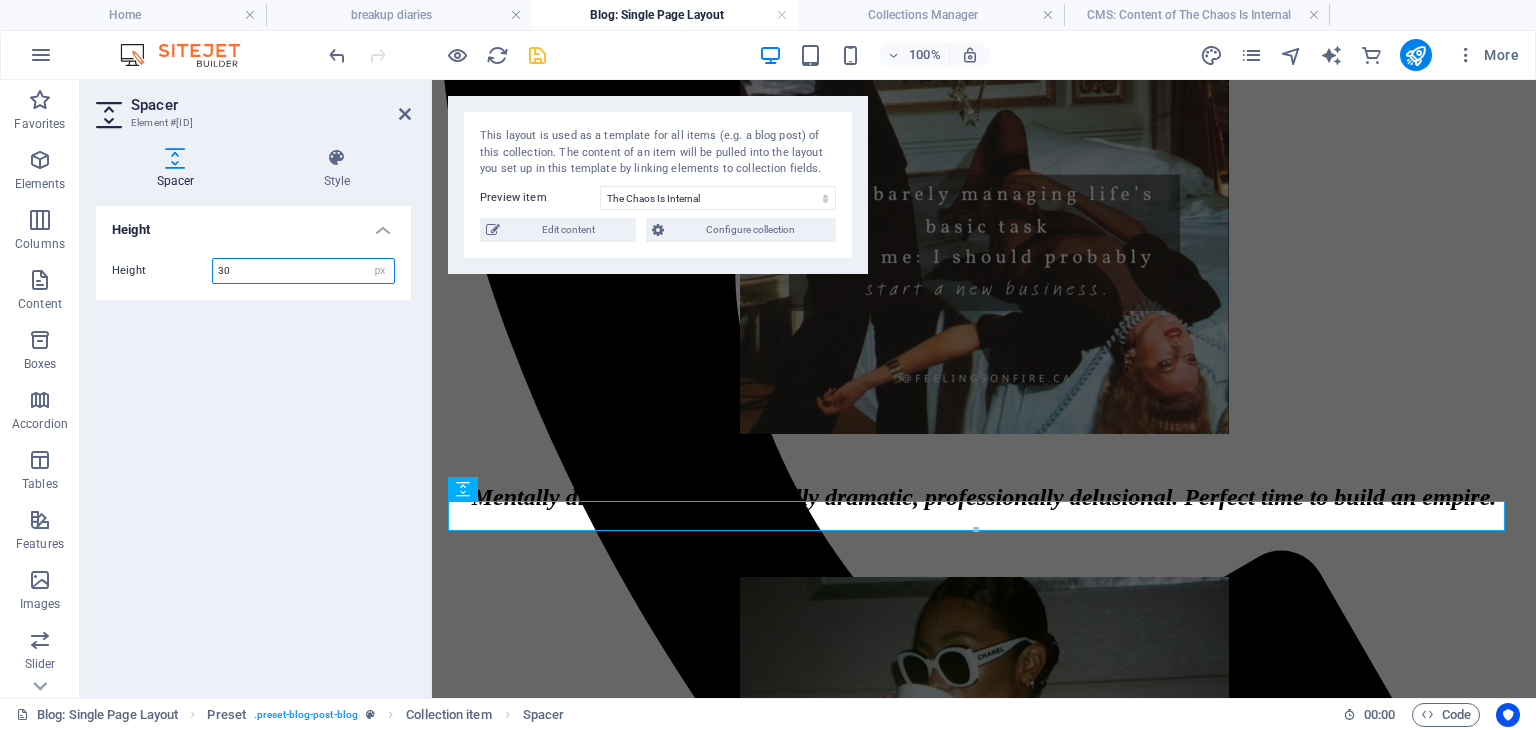 click on "30" at bounding box center (303, 271) 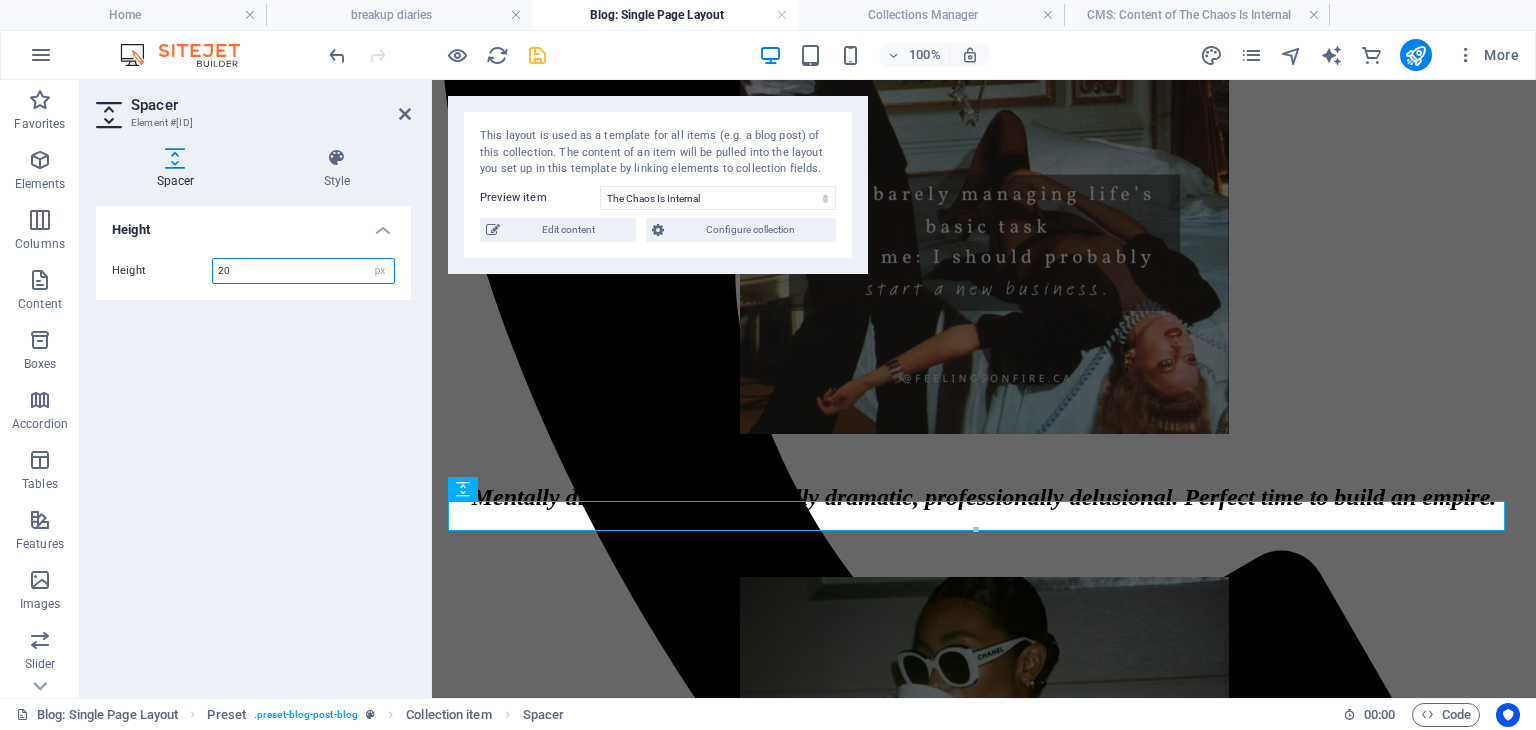 type on "20" 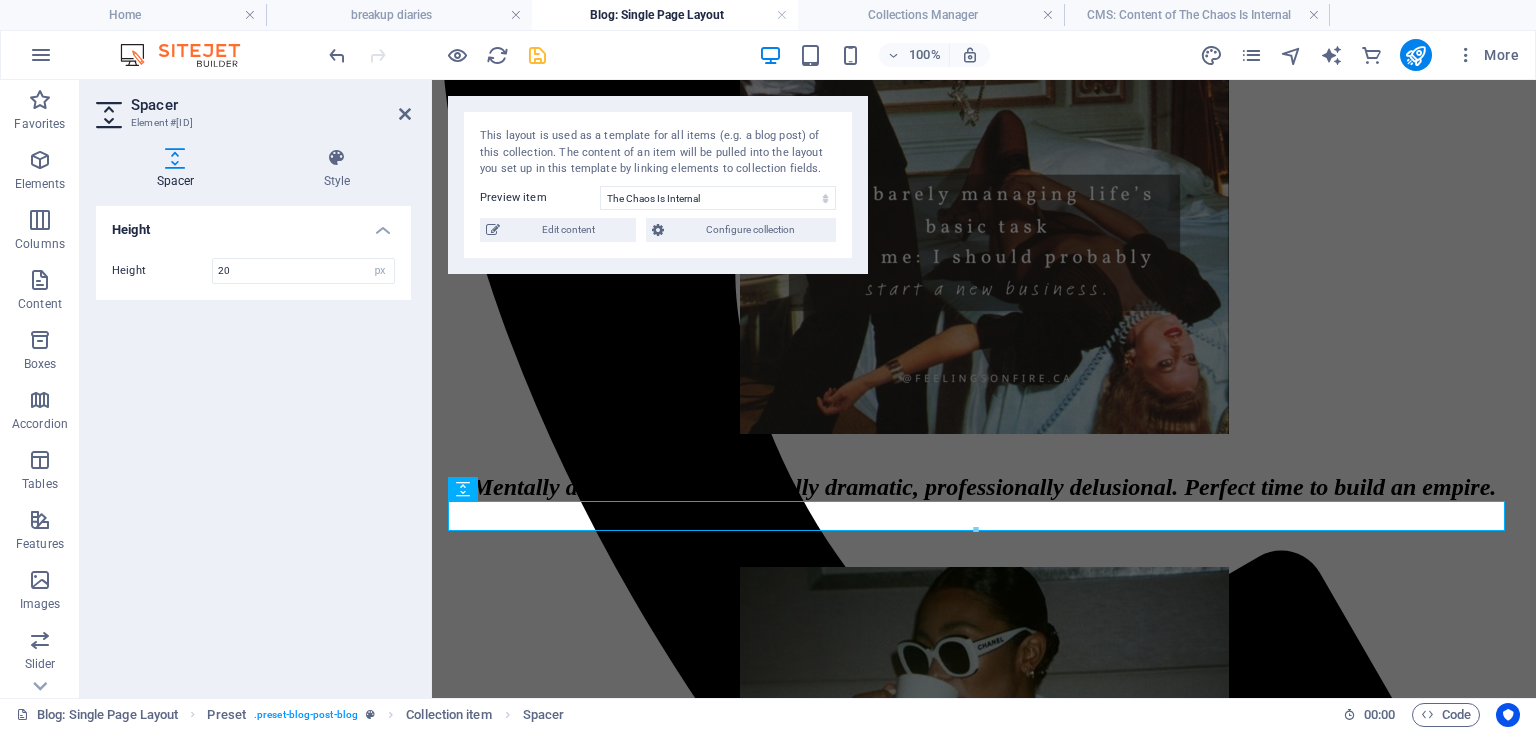 click on "Height Height 20 px rem vh vw" at bounding box center [253, 444] 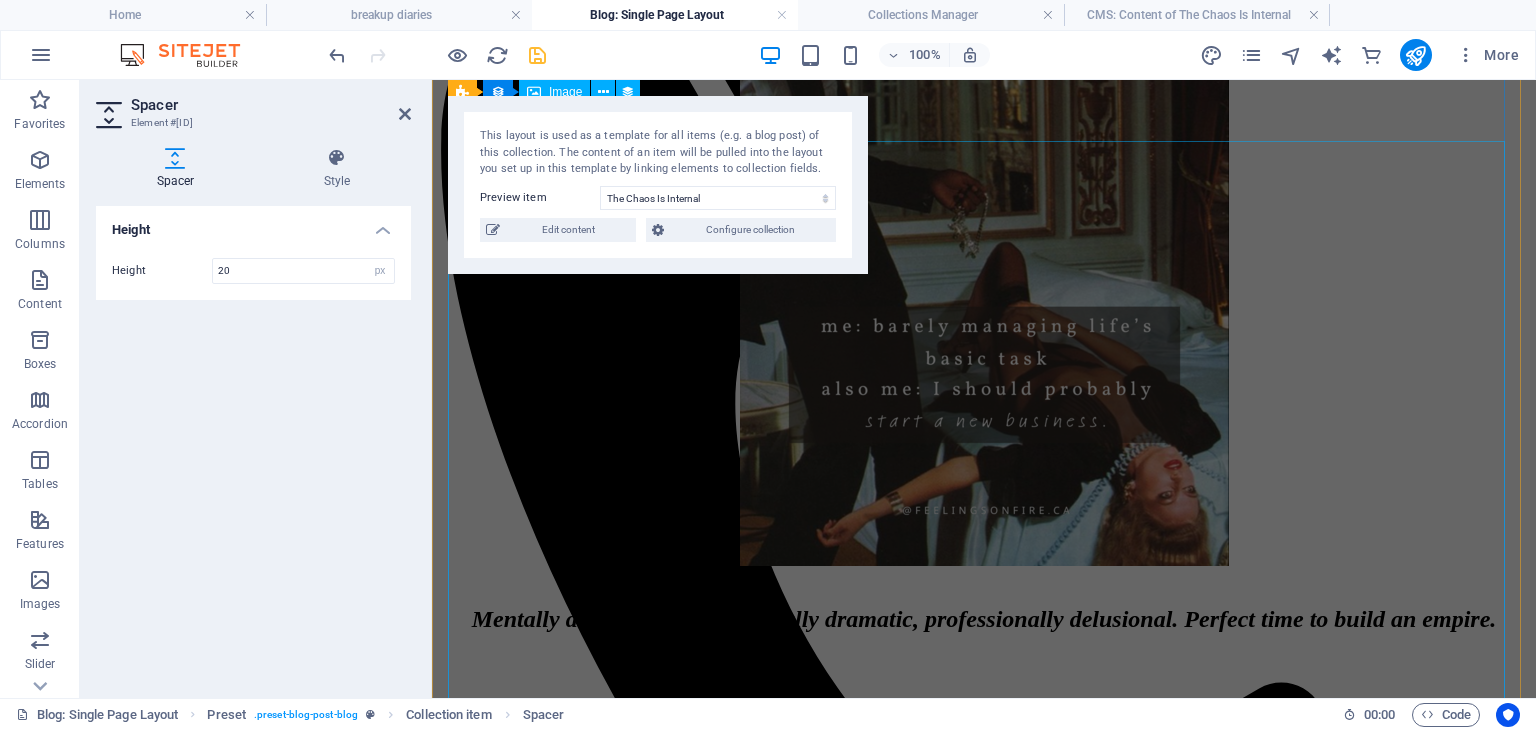 scroll, scrollTop: 200, scrollLeft: 0, axis: vertical 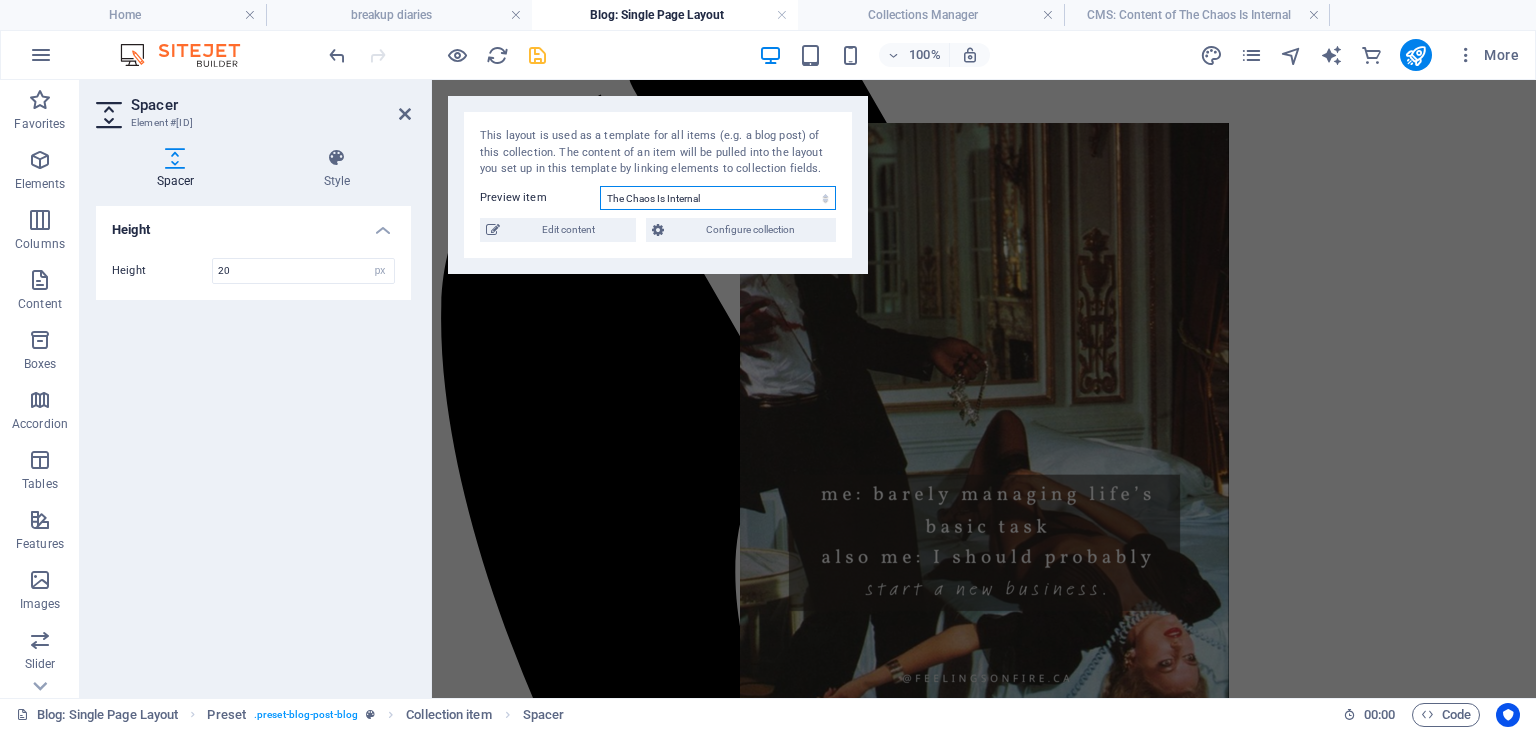 click on "The Chaos Is Internal Friday's Mood Introducing Feelings on Fire" at bounding box center (718, 198) 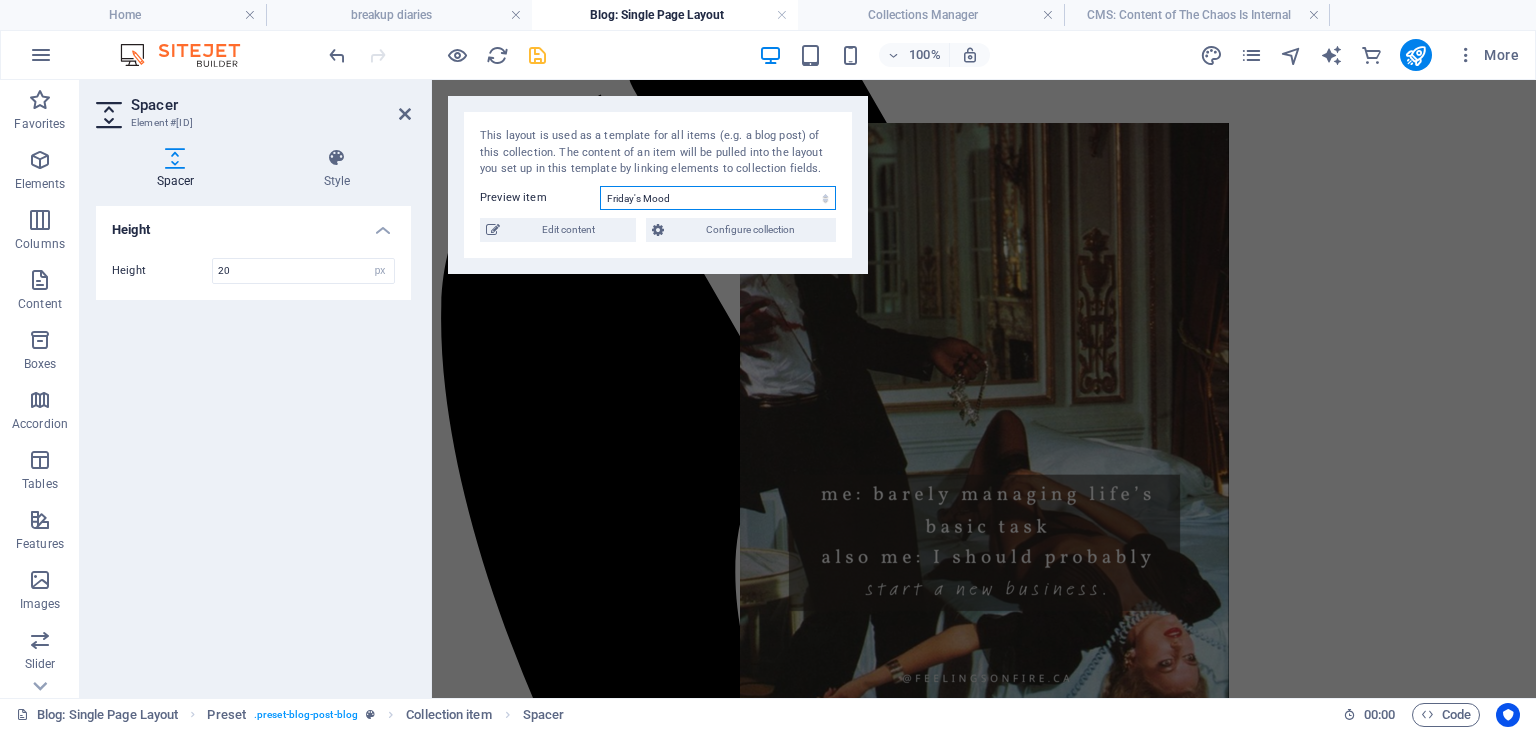 click on "The Chaos Is Internal Friday's Mood Introducing Feelings on Fire" at bounding box center [718, 198] 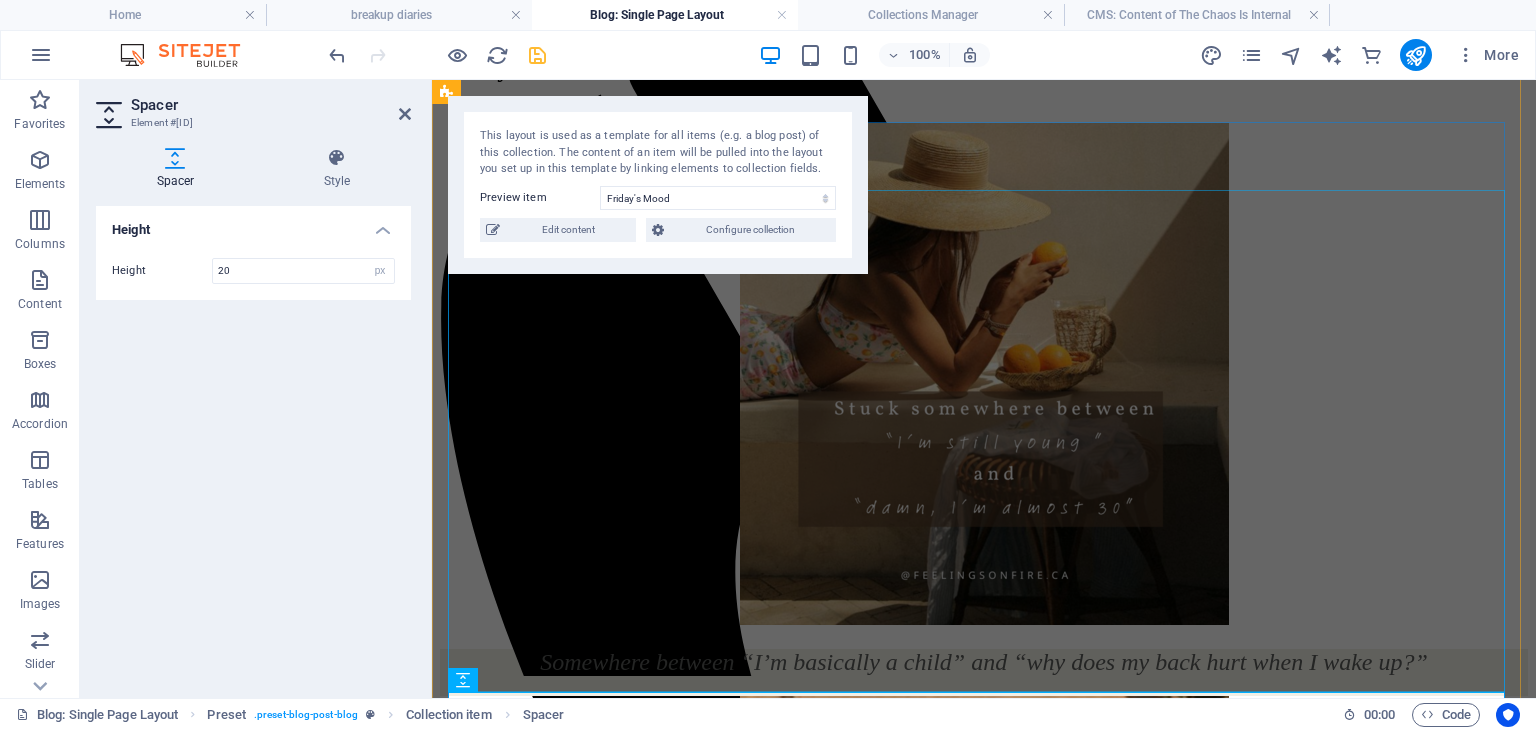 scroll, scrollTop: 600, scrollLeft: 0, axis: vertical 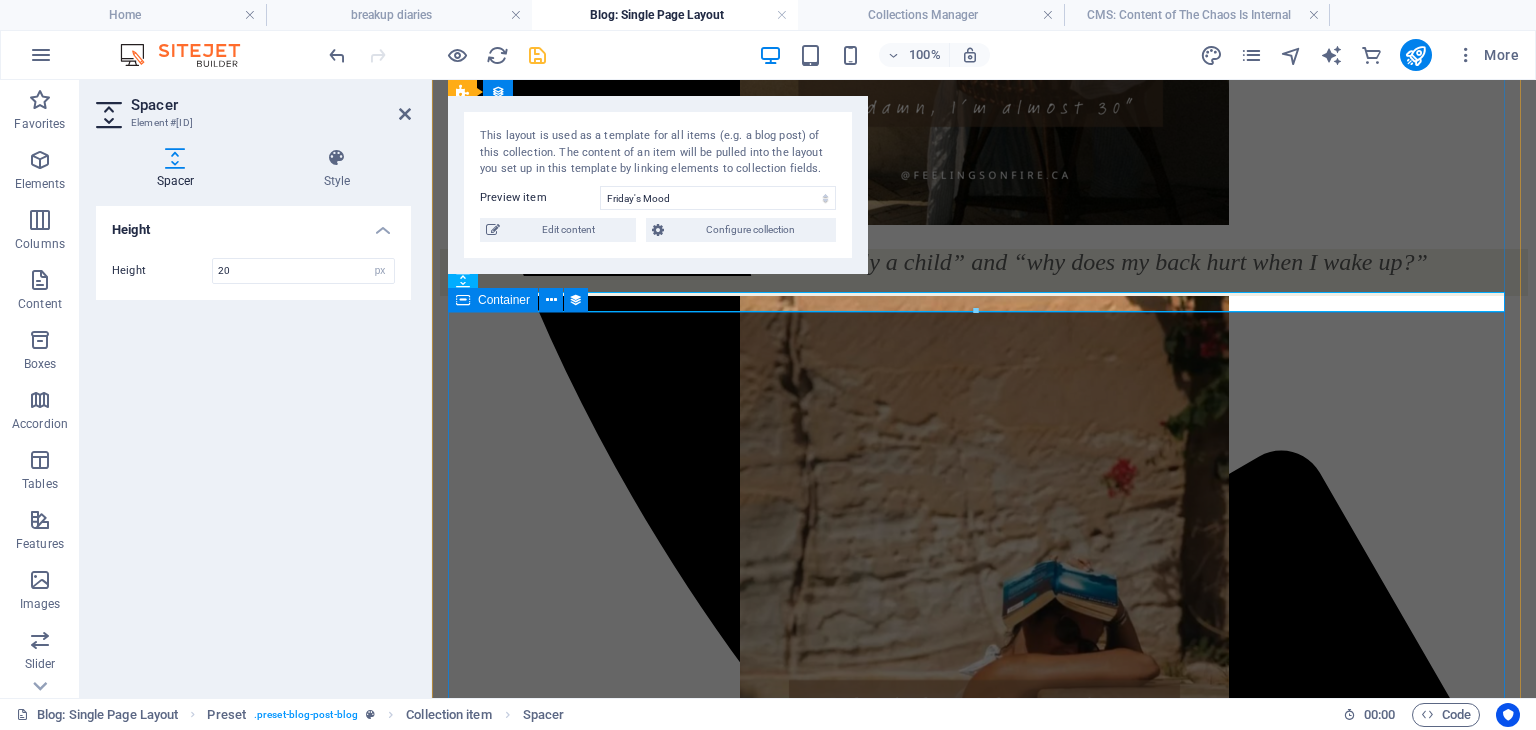 click at bounding box center [984, 603] 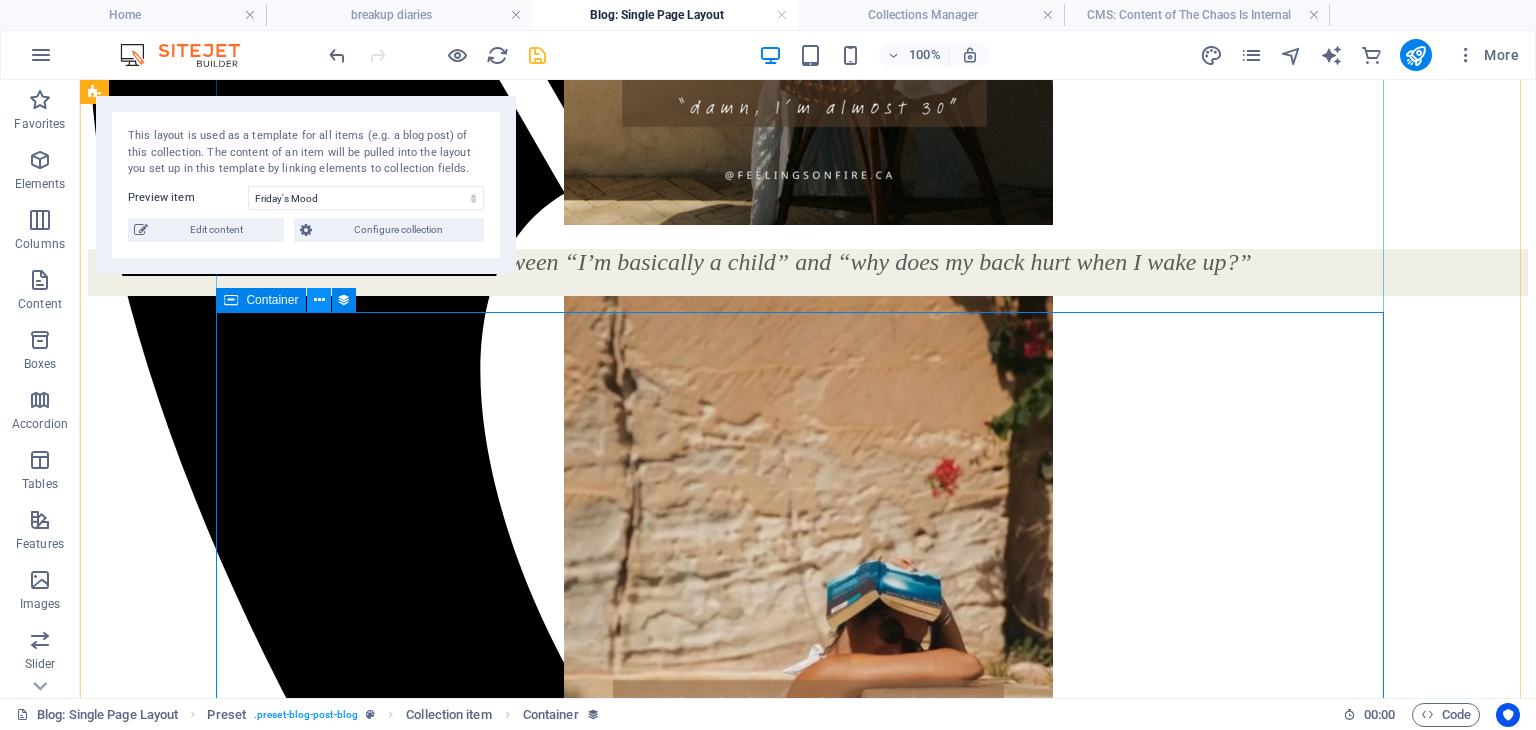 click at bounding box center (319, 300) 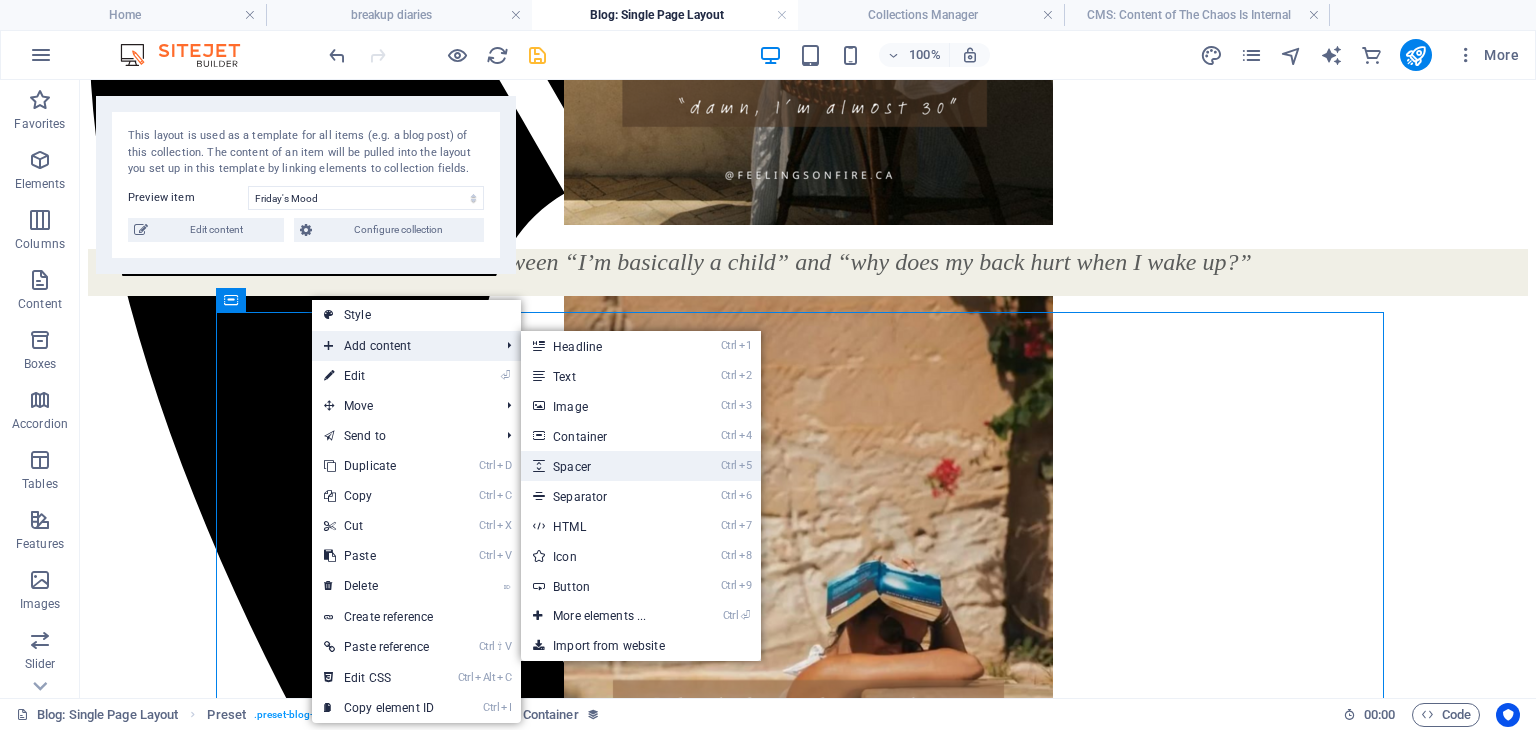 click on "Ctrl 5  Spacer" at bounding box center (603, 466) 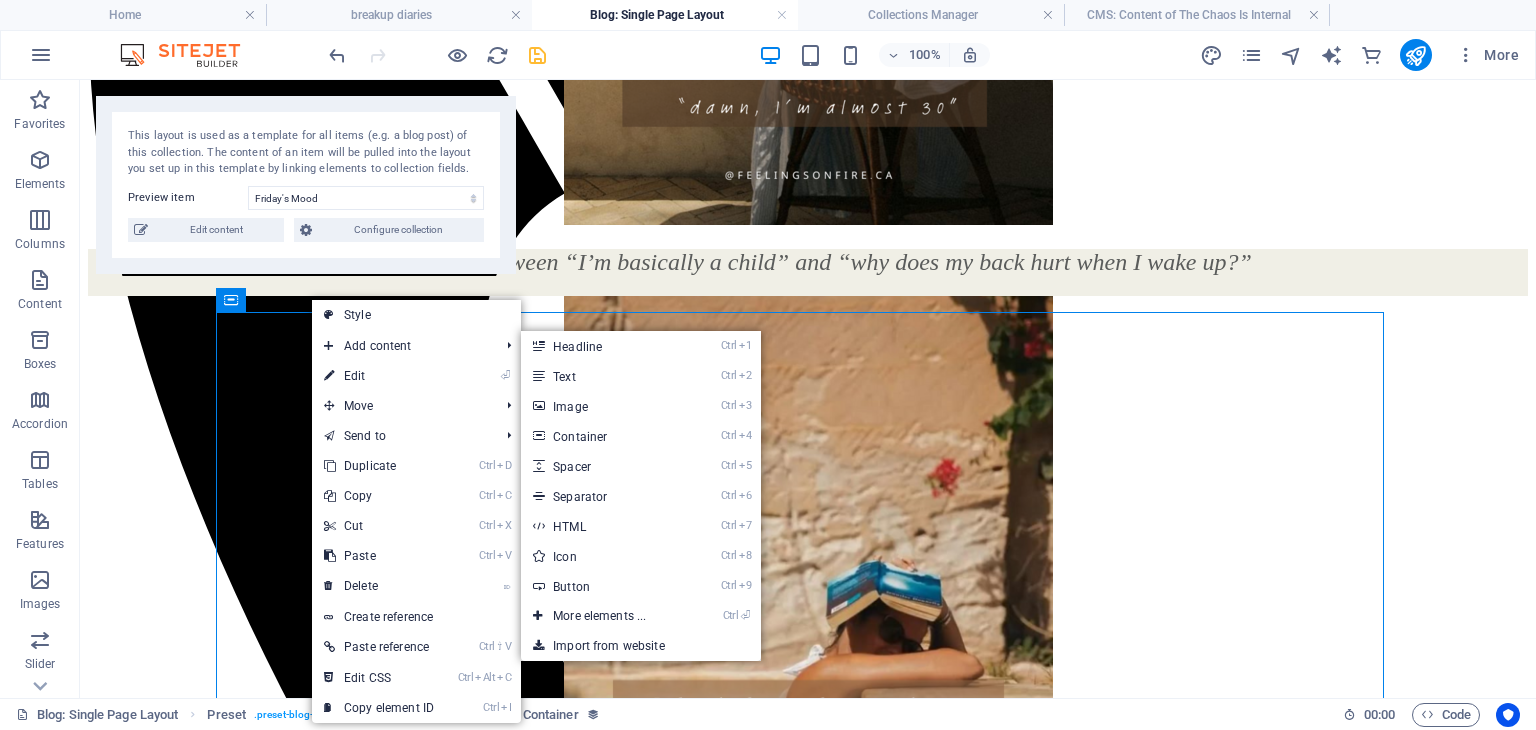 select on "px" 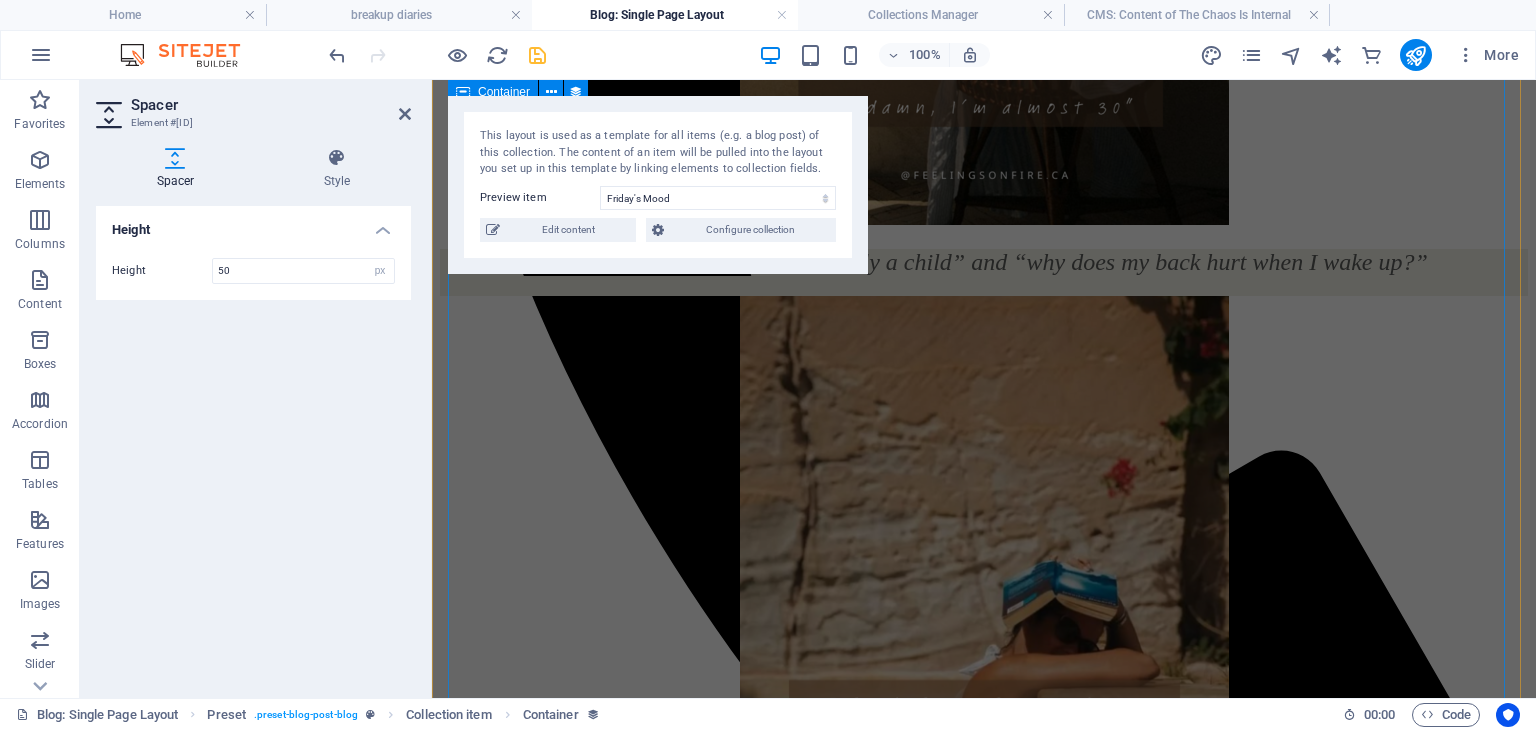 scroll, scrollTop: 3268, scrollLeft: 0, axis: vertical 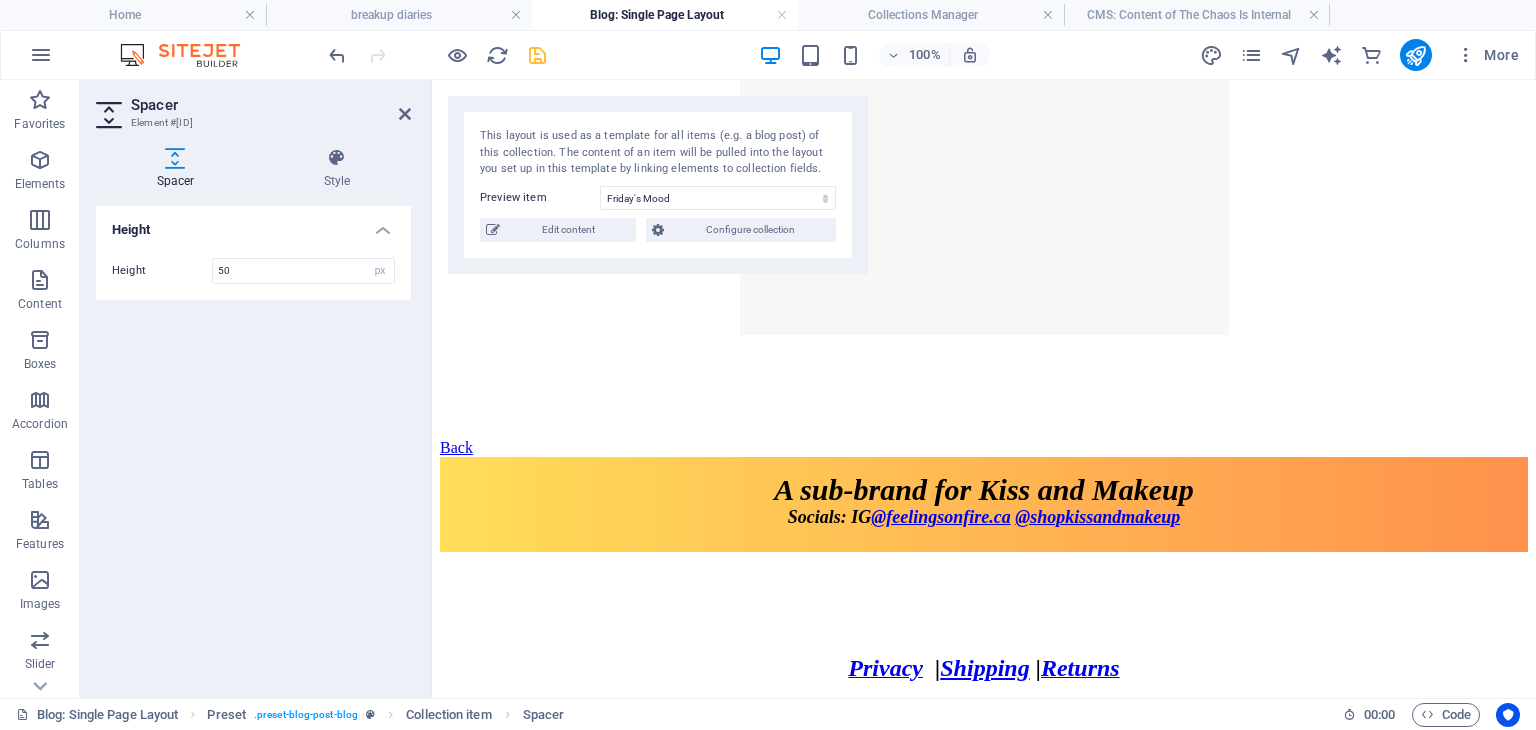 drag, startPoint x: 548, startPoint y: 429, endPoint x: 984, endPoint y: 255, distance: 469.43796 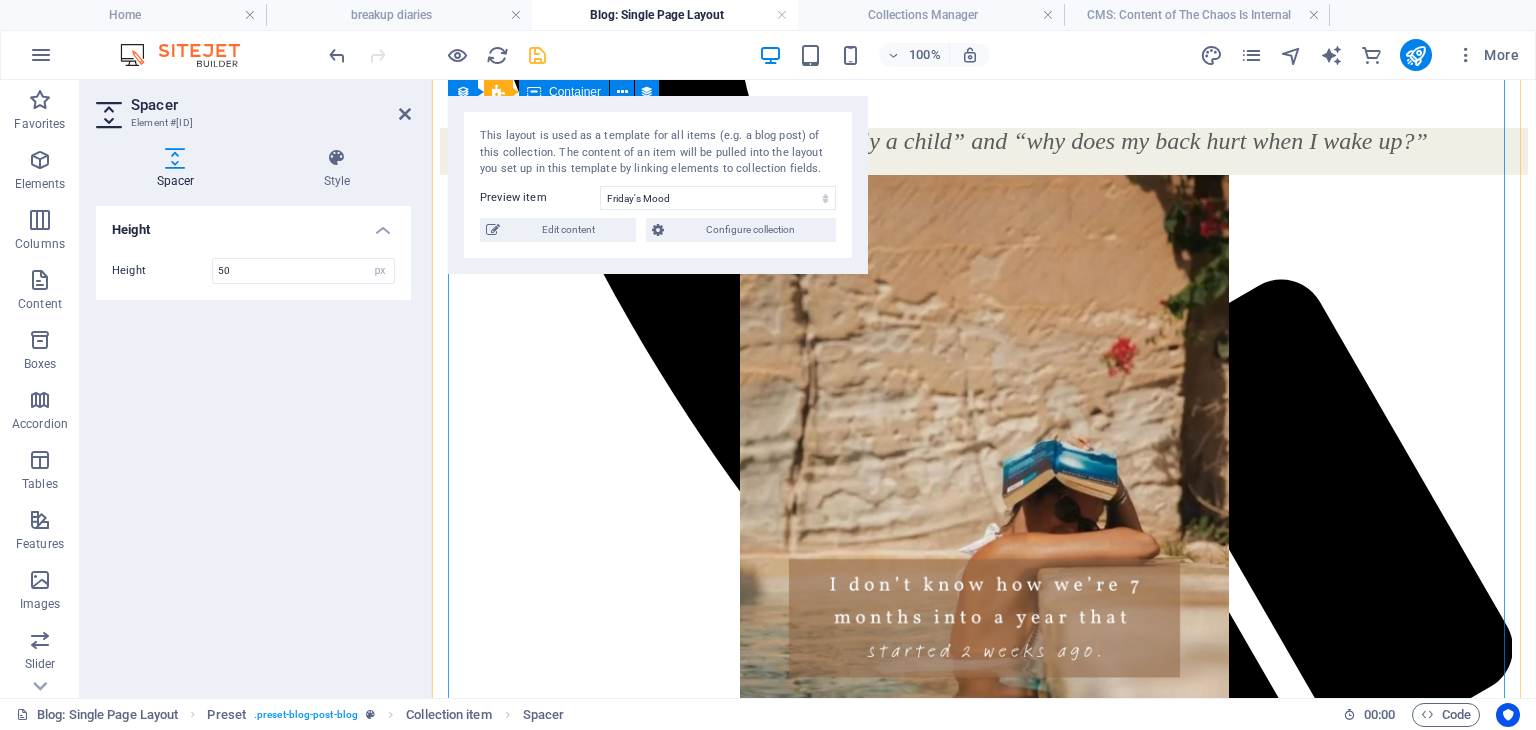 scroll, scrollTop: 548, scrollLeft: 0, axis: vertical 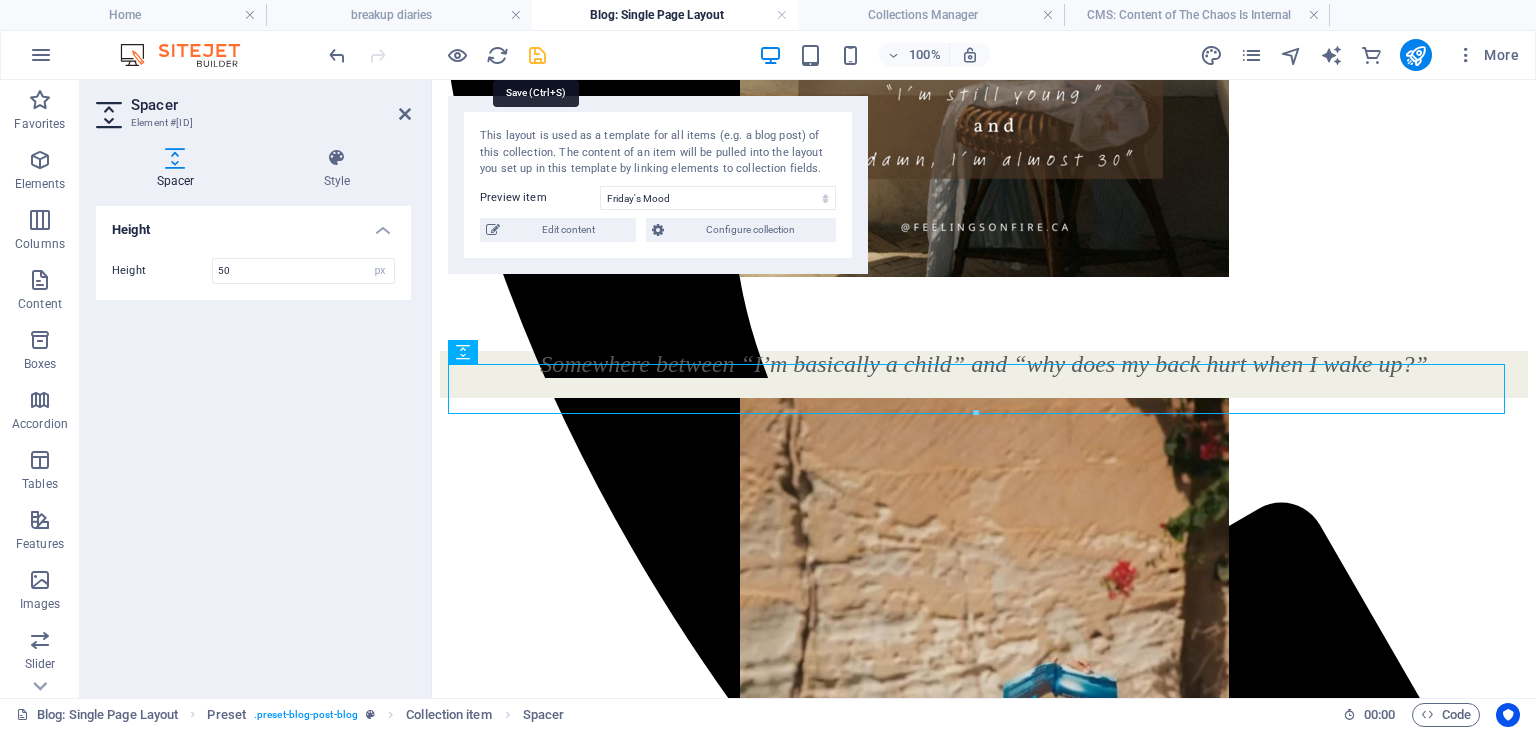 drag, startPoint x: 528, startPoint y: 48, endPoint x: 497, endPoint y: 193, distance: 148.27676 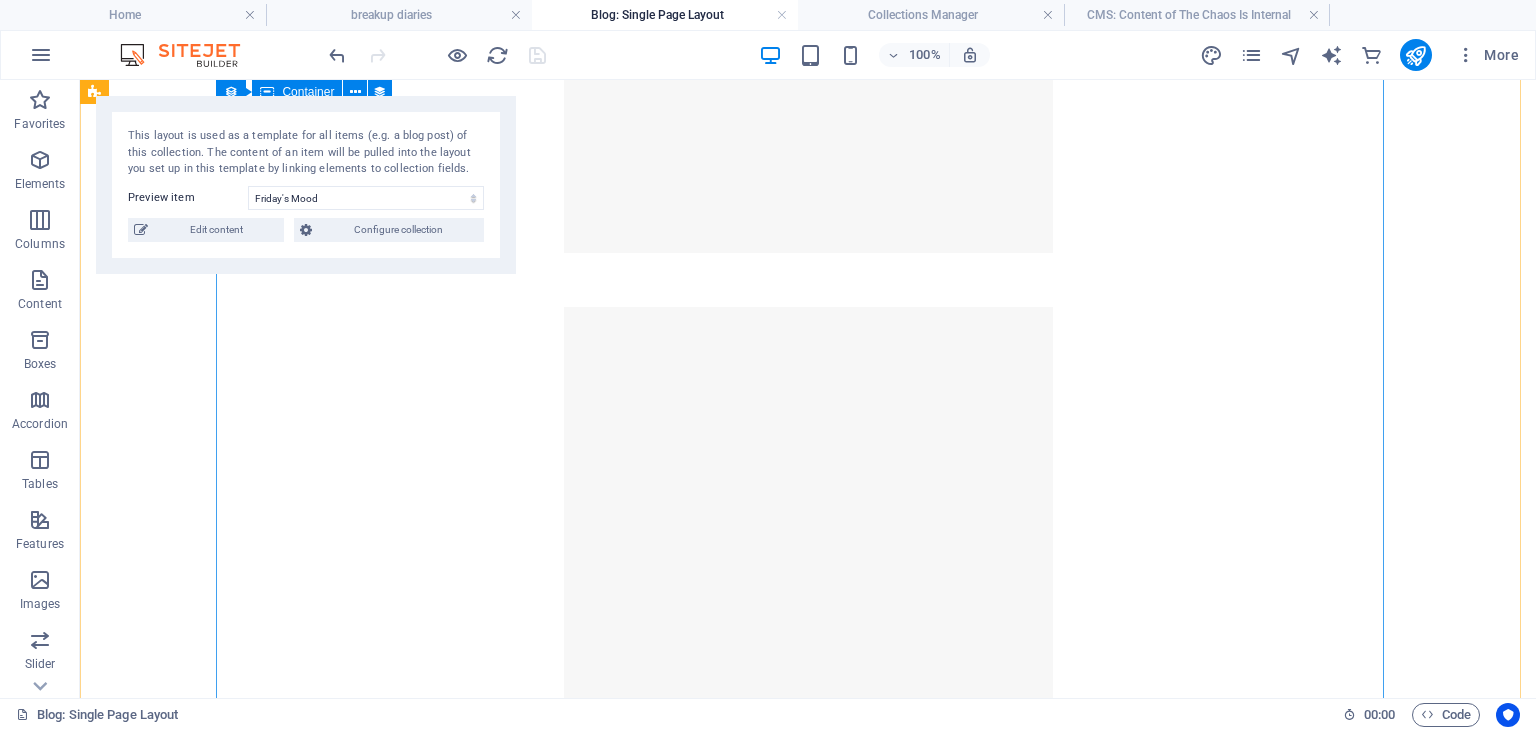 scroll, scrollTop: 2368, scrollLeft: 0, axis: vertical 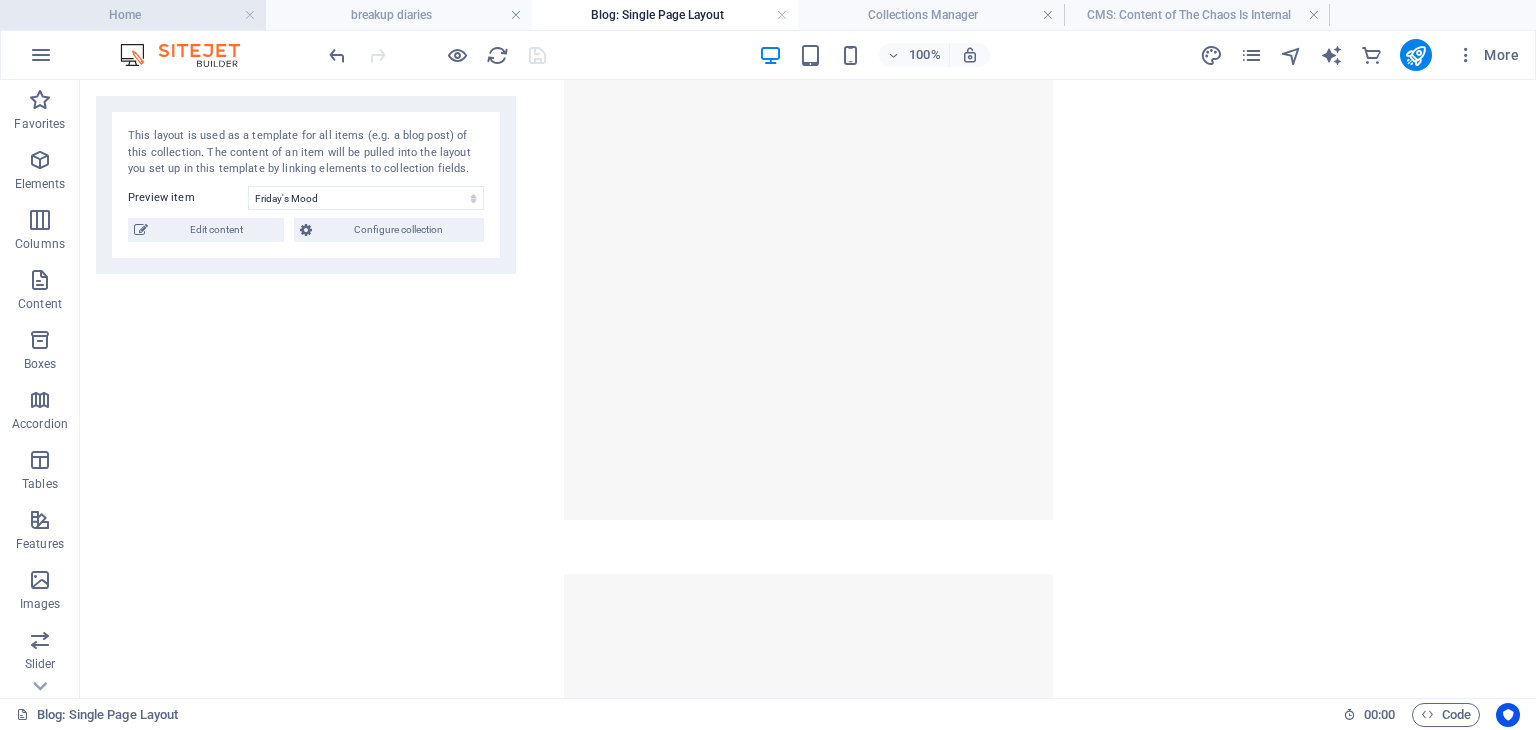 click on "Home" at bounding box center (133, 15) 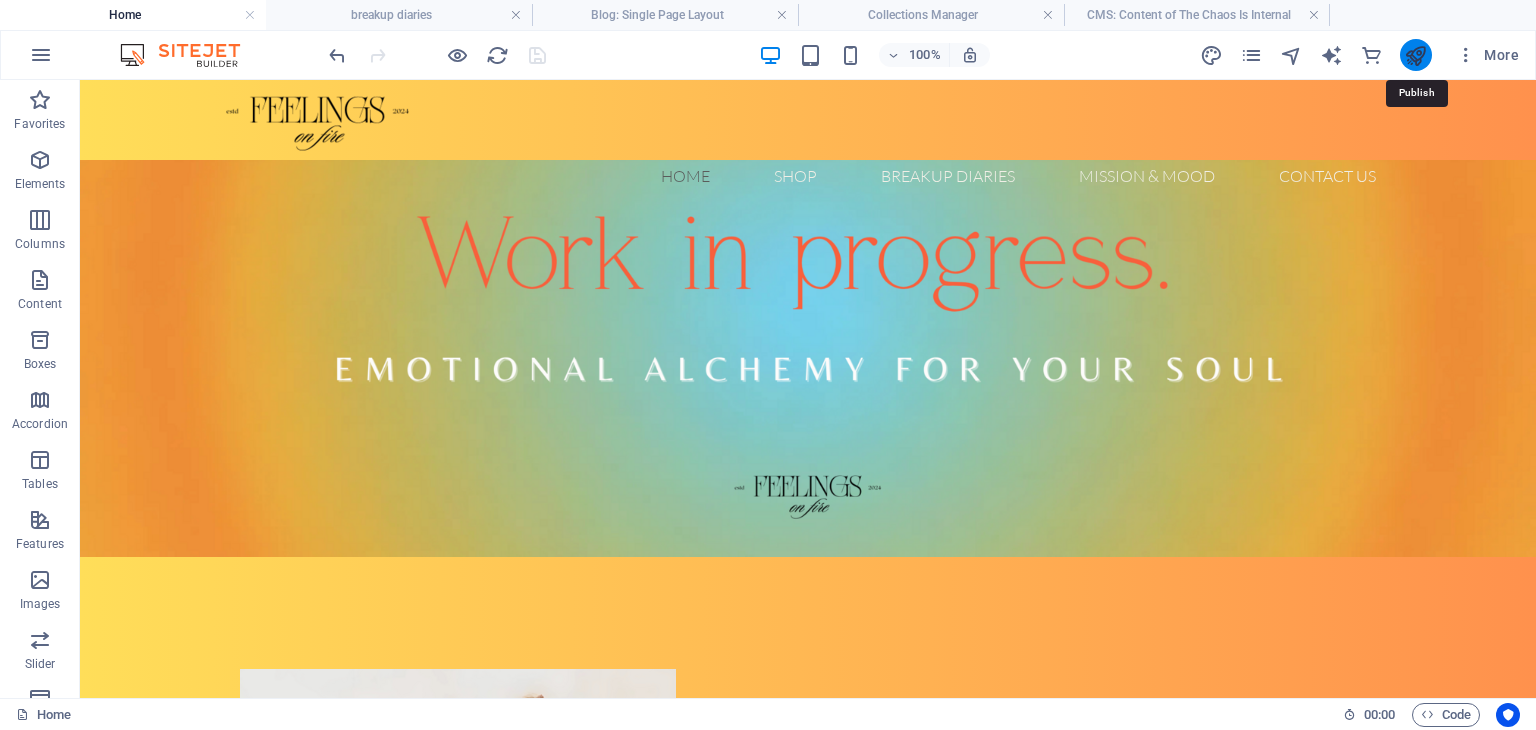 click at bounding box center [1415, 55] 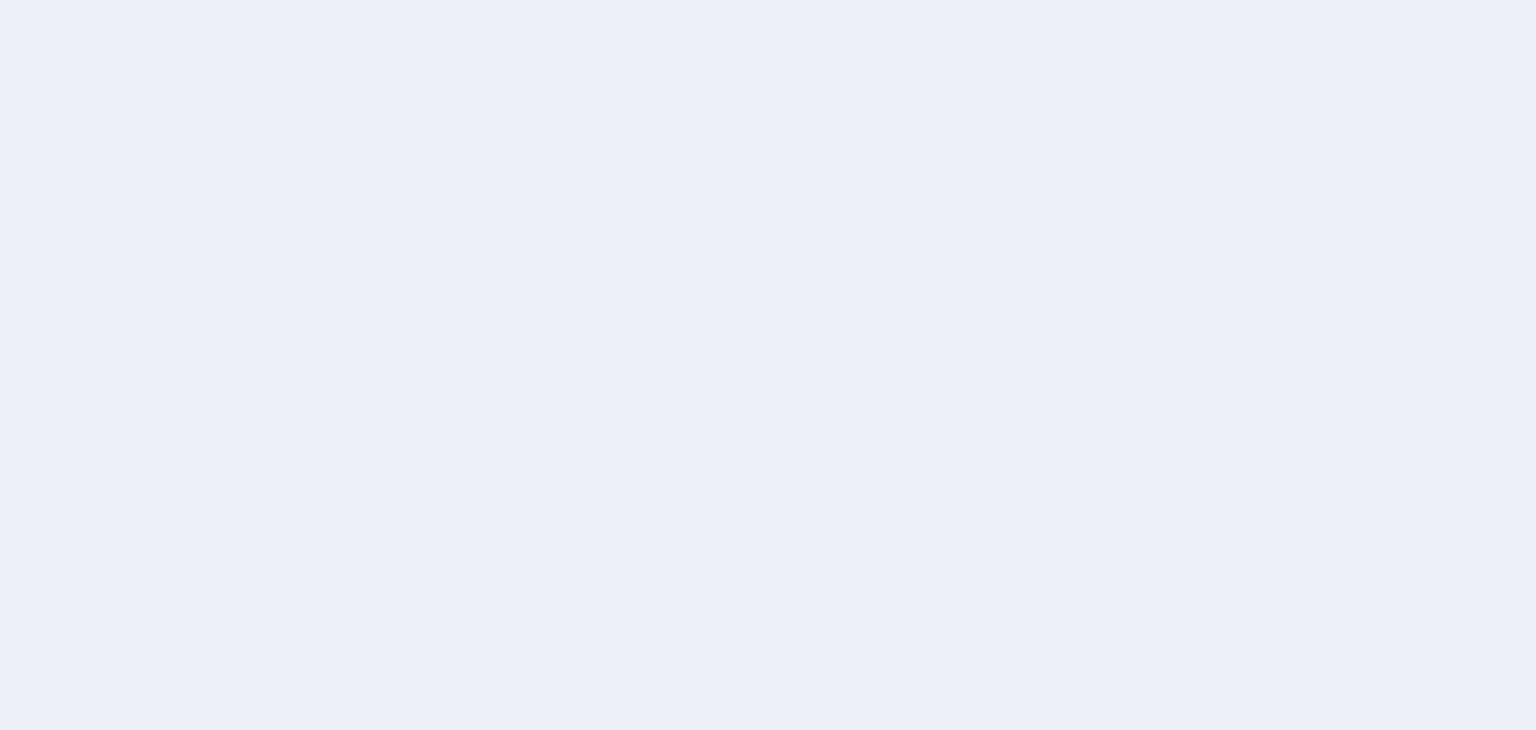 scroll, scrollTop: 0, scrollLeft: 0, axis: both 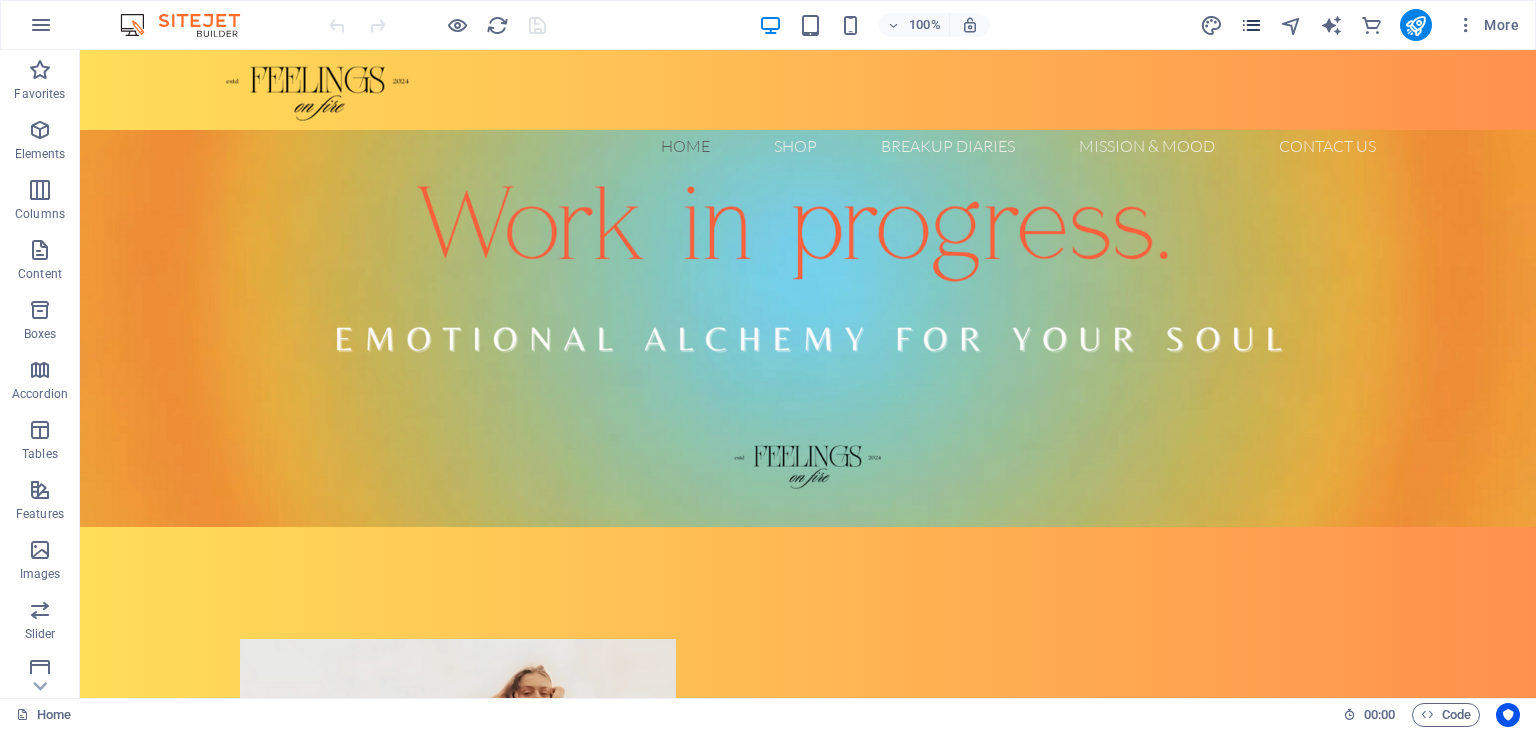 click at bounding box center [1251, 25] 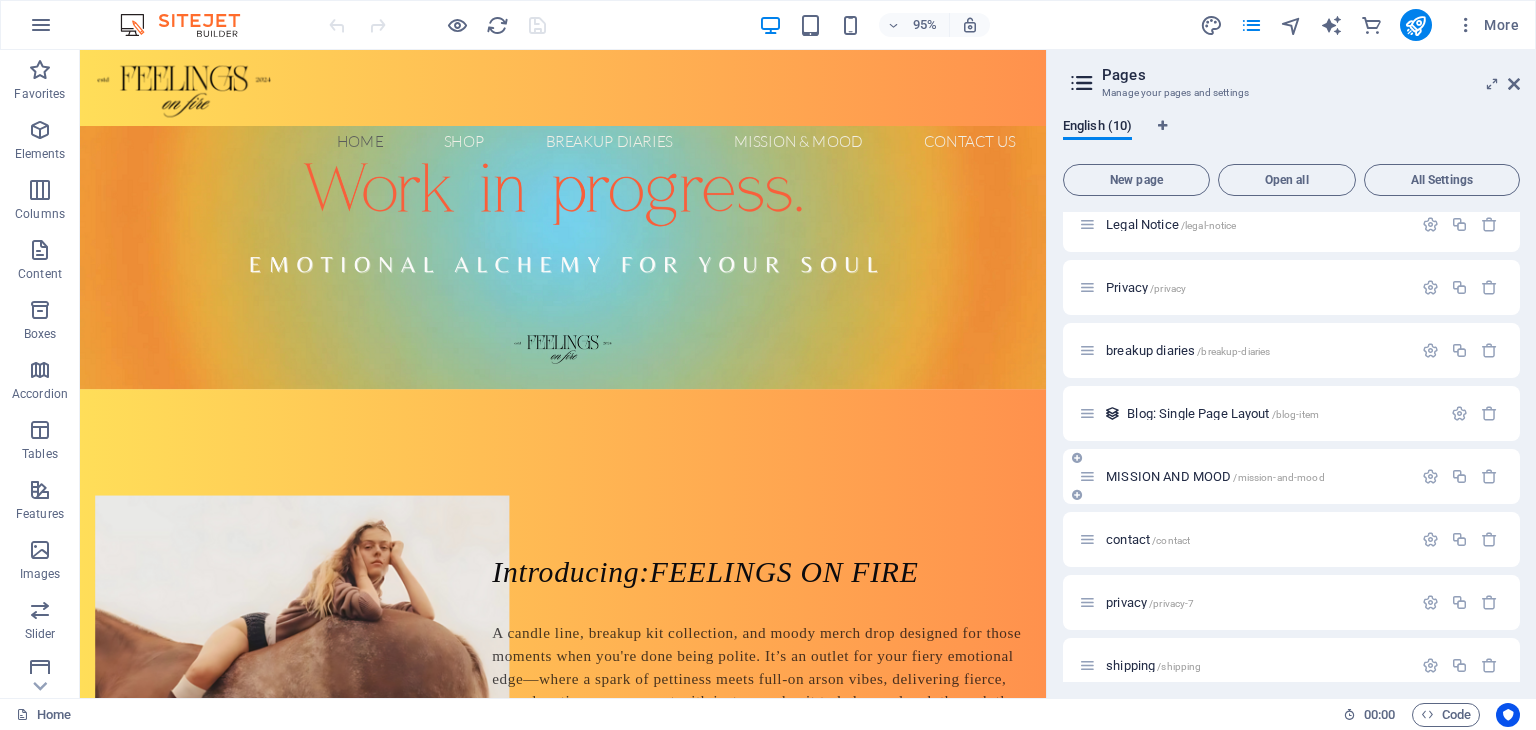 scroll, scrollTop: 160, scrollLeft: 0, axis: vertical 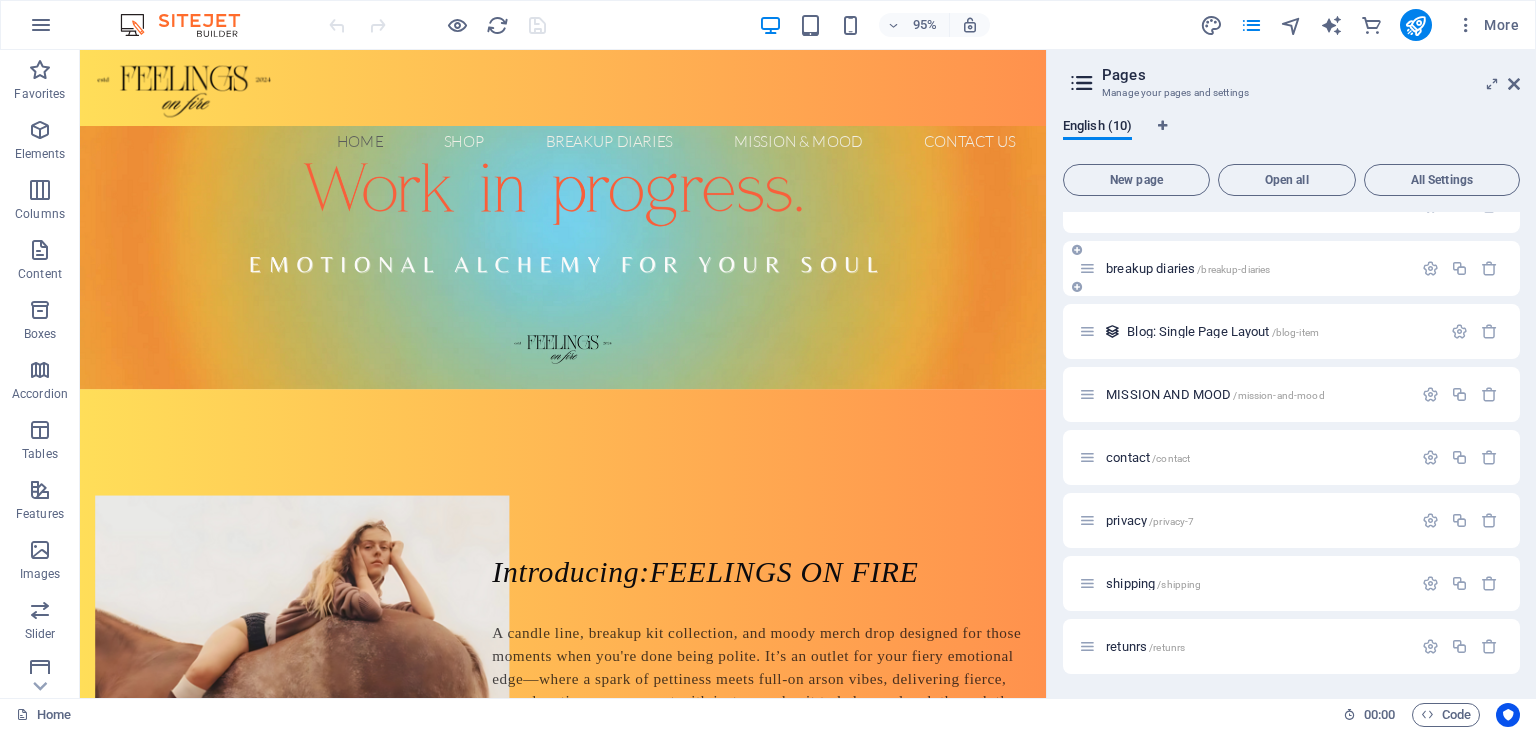 click on "breakup diaries /breakup-diaries" at bounding box center [1291, 268] 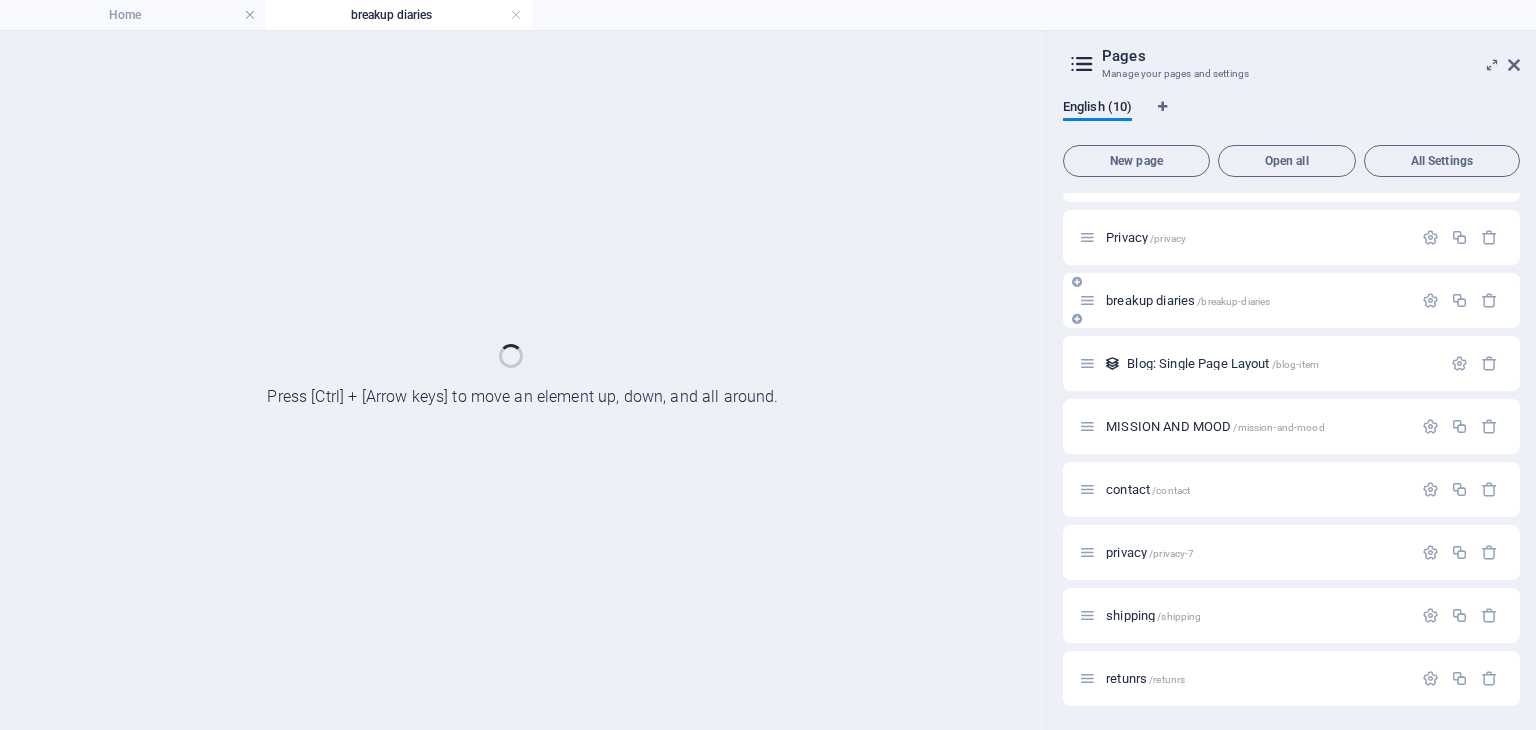 scroll, scrollTop: 109, scrollLeft: 0, axis: vertical 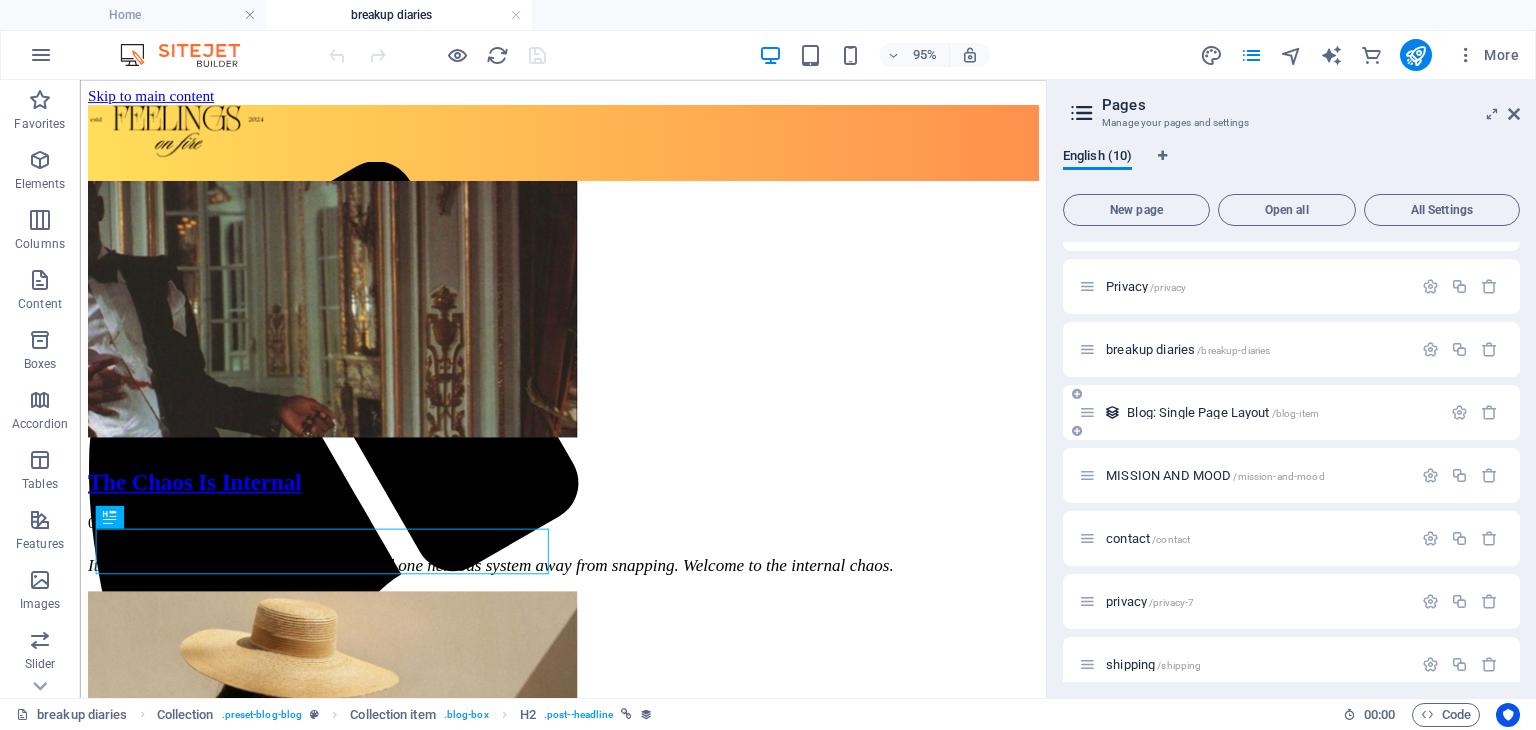 click on "Blog: Single Page Layout /blog-item" at bounding box center (1260, 412) 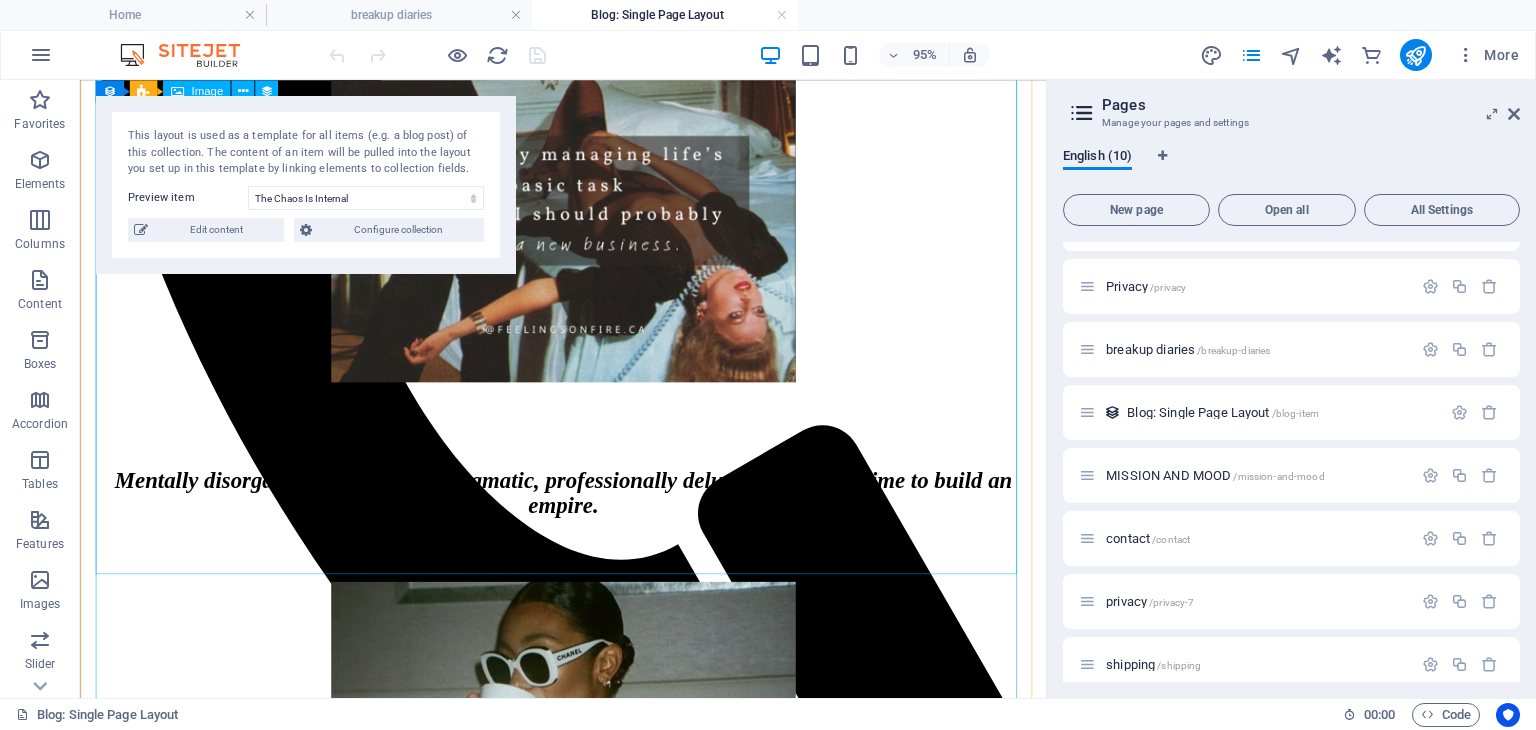 scroll, scrollTop: 600, scrollLeft: 0, axis: vertical 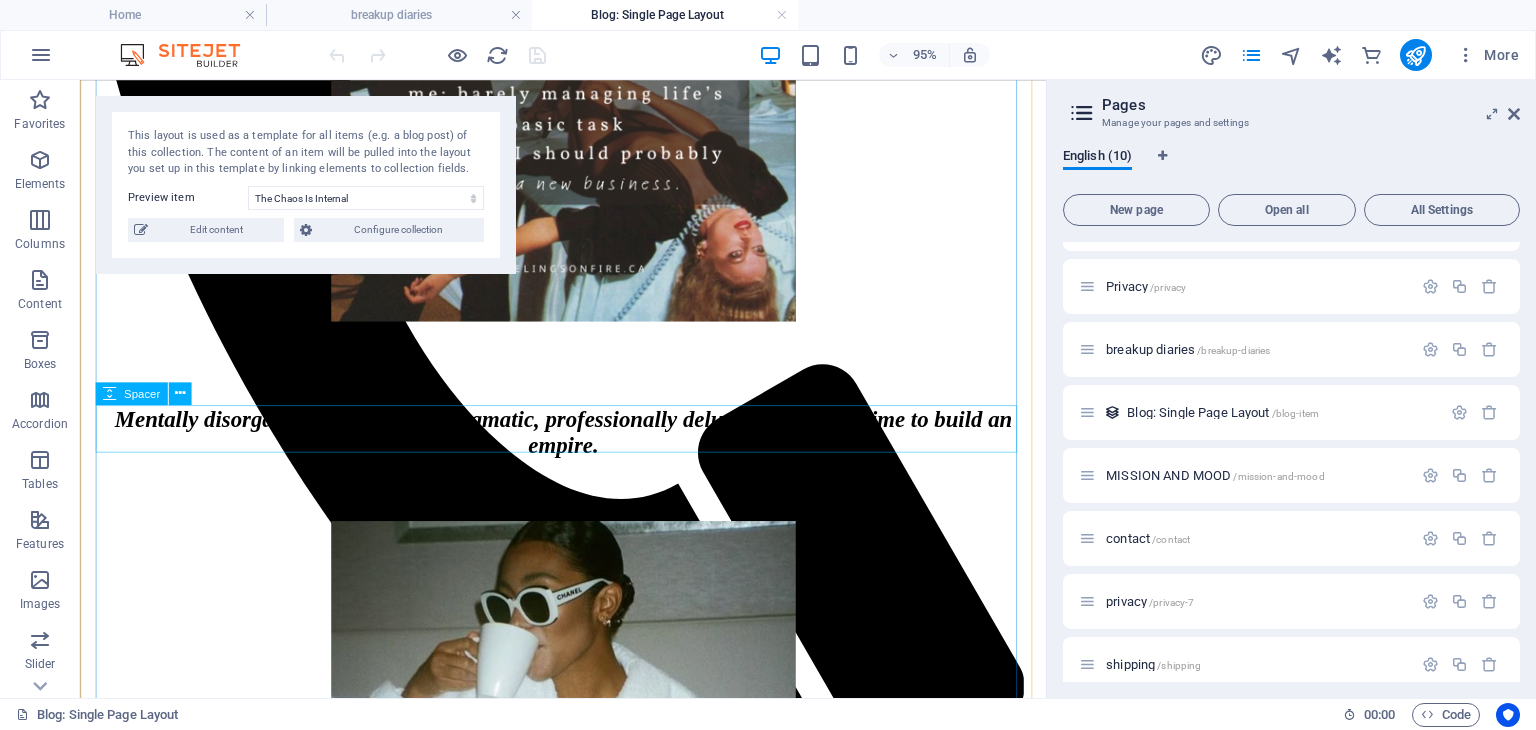 click at bounding box center (588, 383) 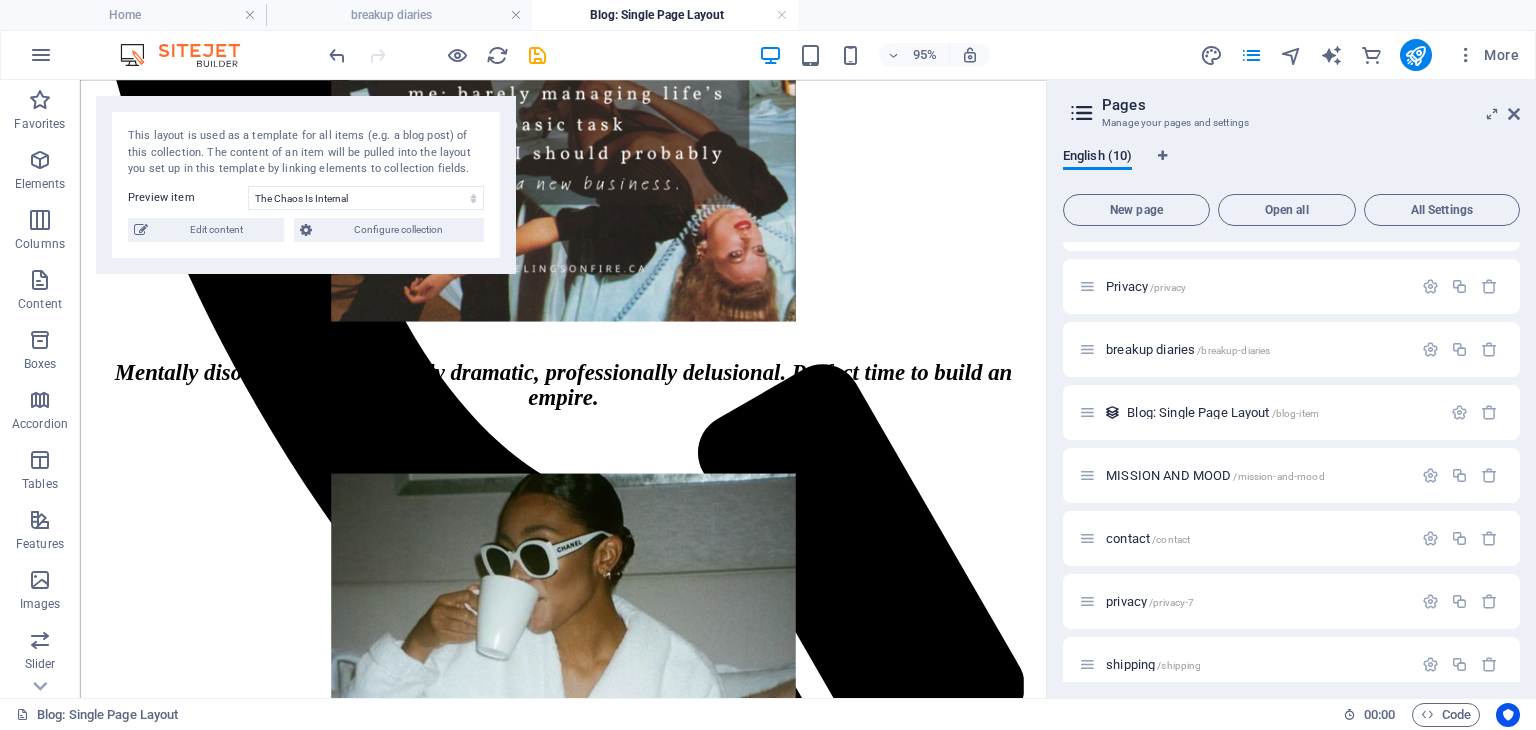 click on "95% More" at bounding box center [926, 55] 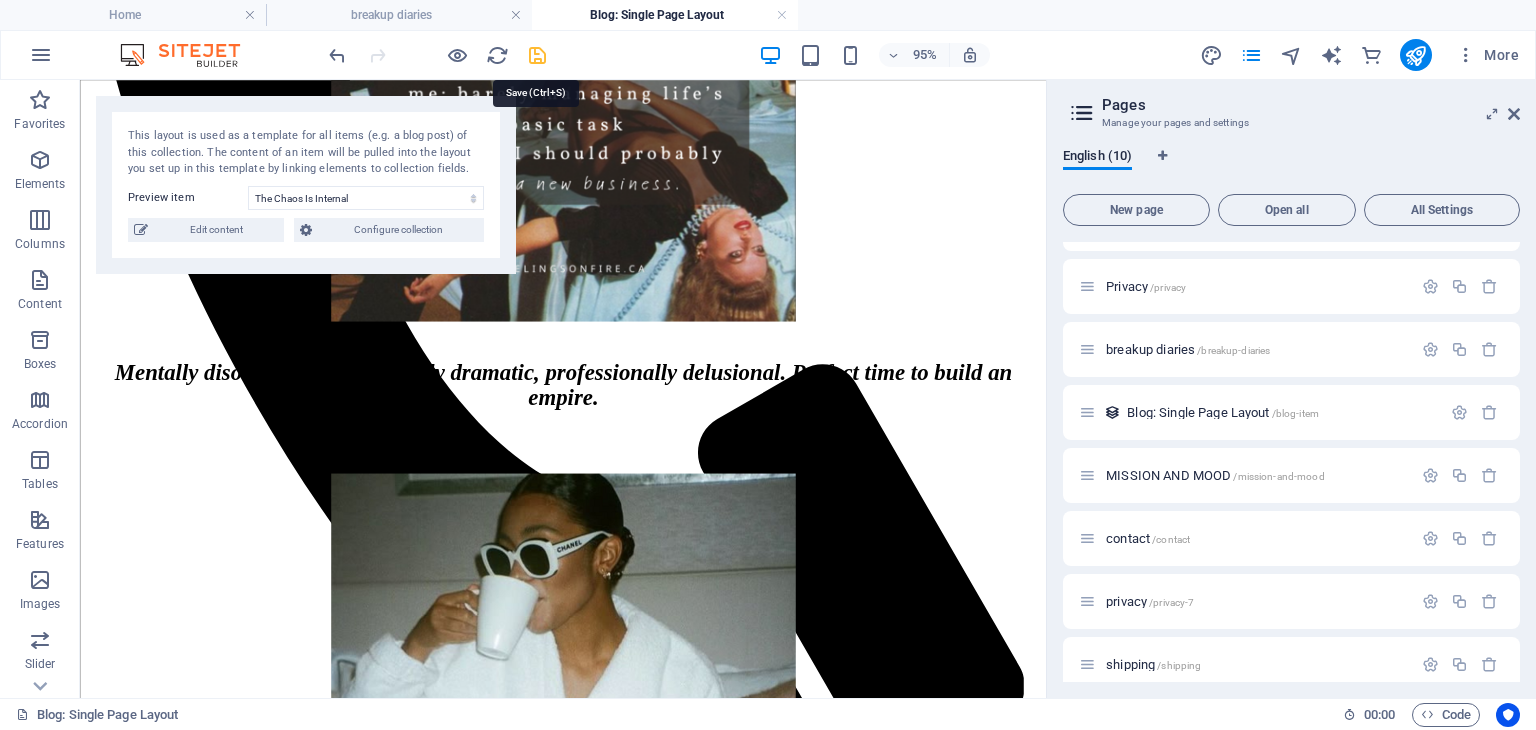 click at bounding box center [537, 55] 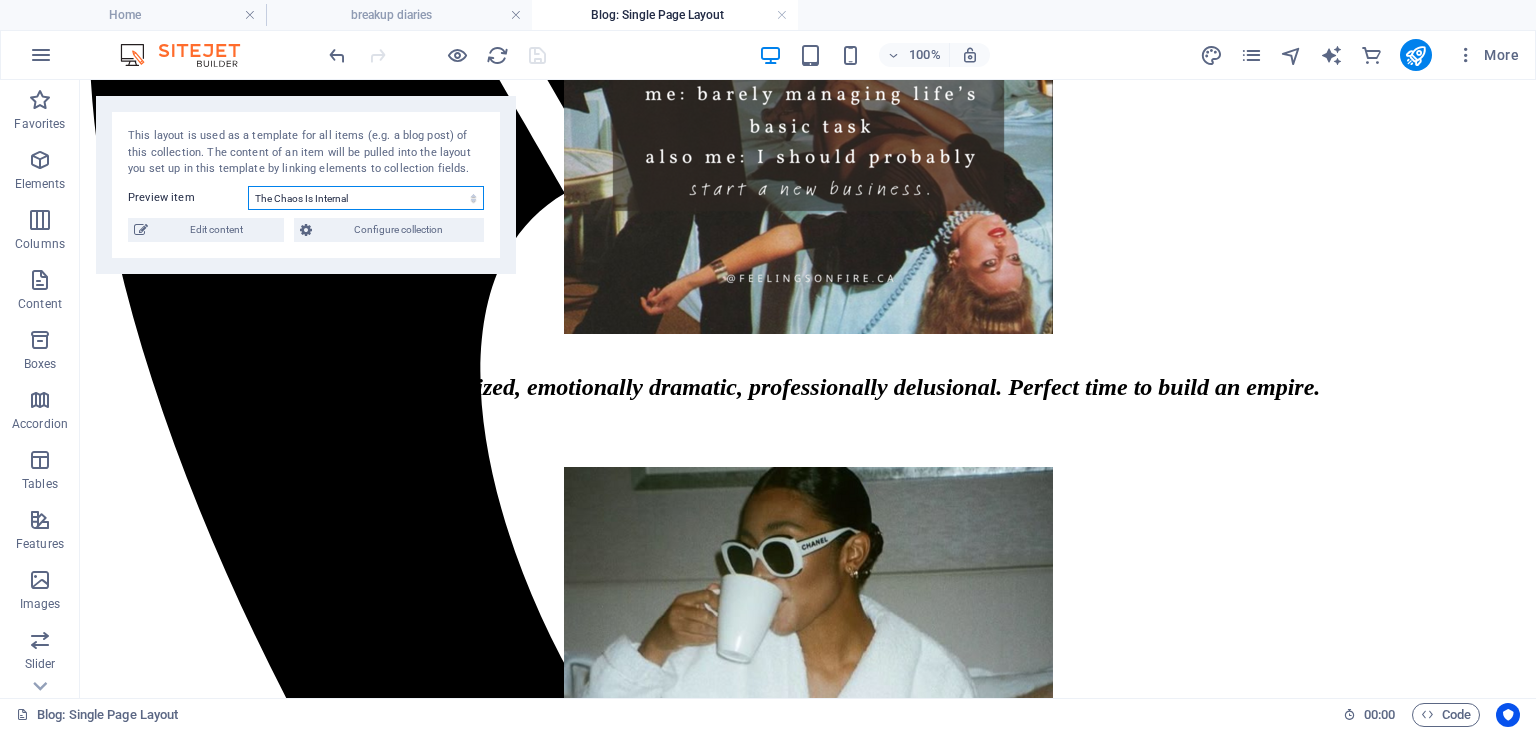 click on "The Chaos Is Internal Friday's Mood Introducing Feelings on Fire" at bounding box center [366, 198] 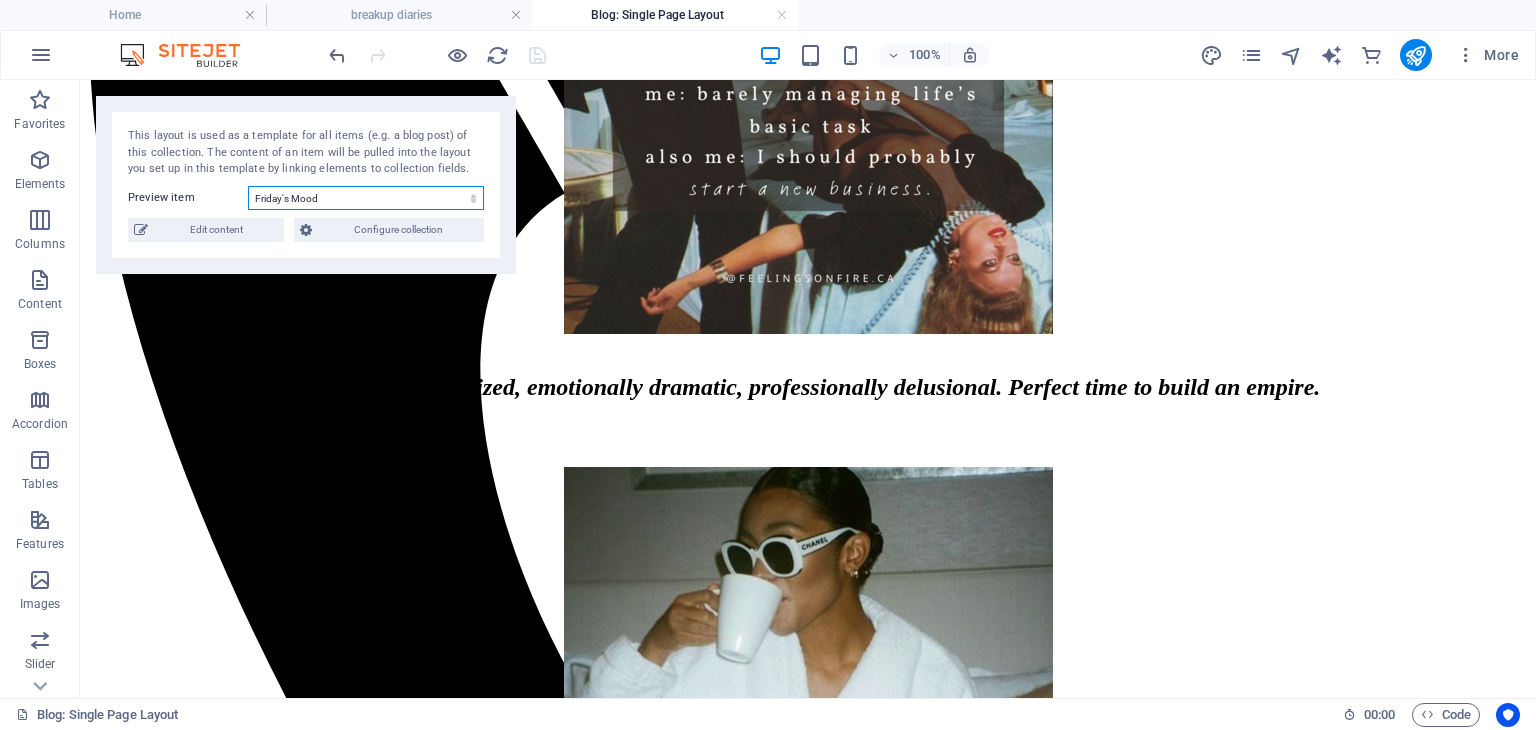 click on "The Chaos Is Internal Friday's Mood Introducing Feelings on Fire" at bounding box center (366, 198) 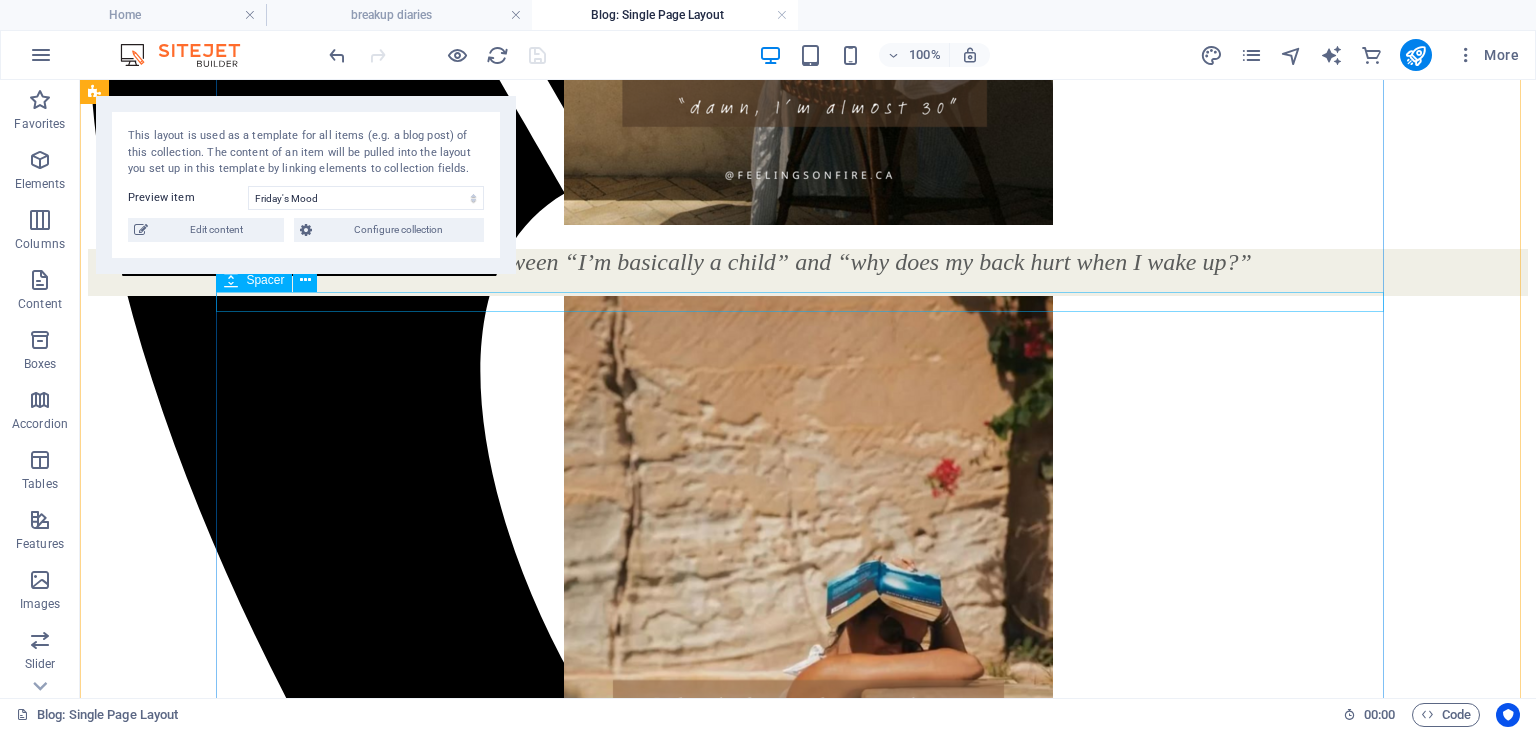click at bounding box center (808, 239) 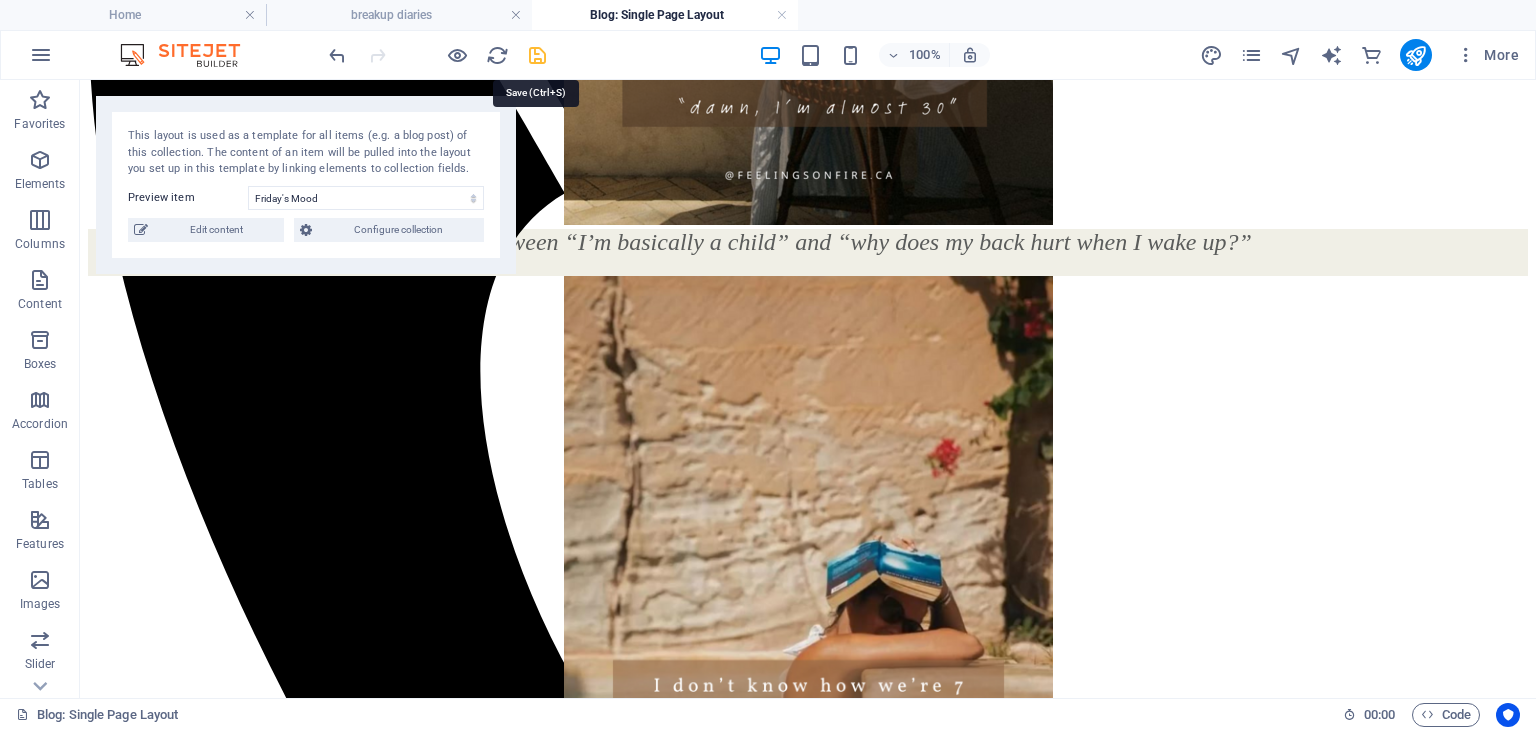 click at bounding box center (537, 55) 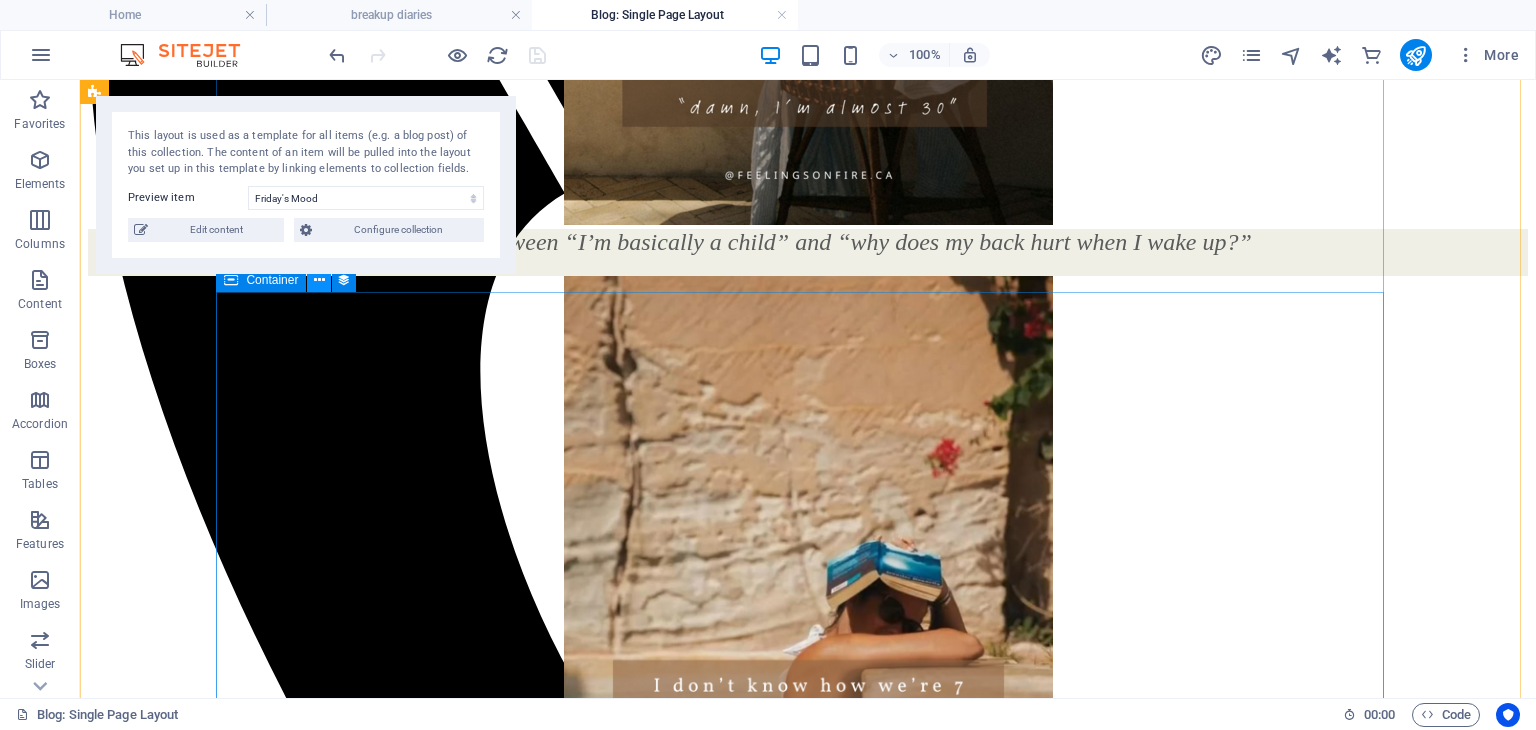 click at bounding box center [319, 280] 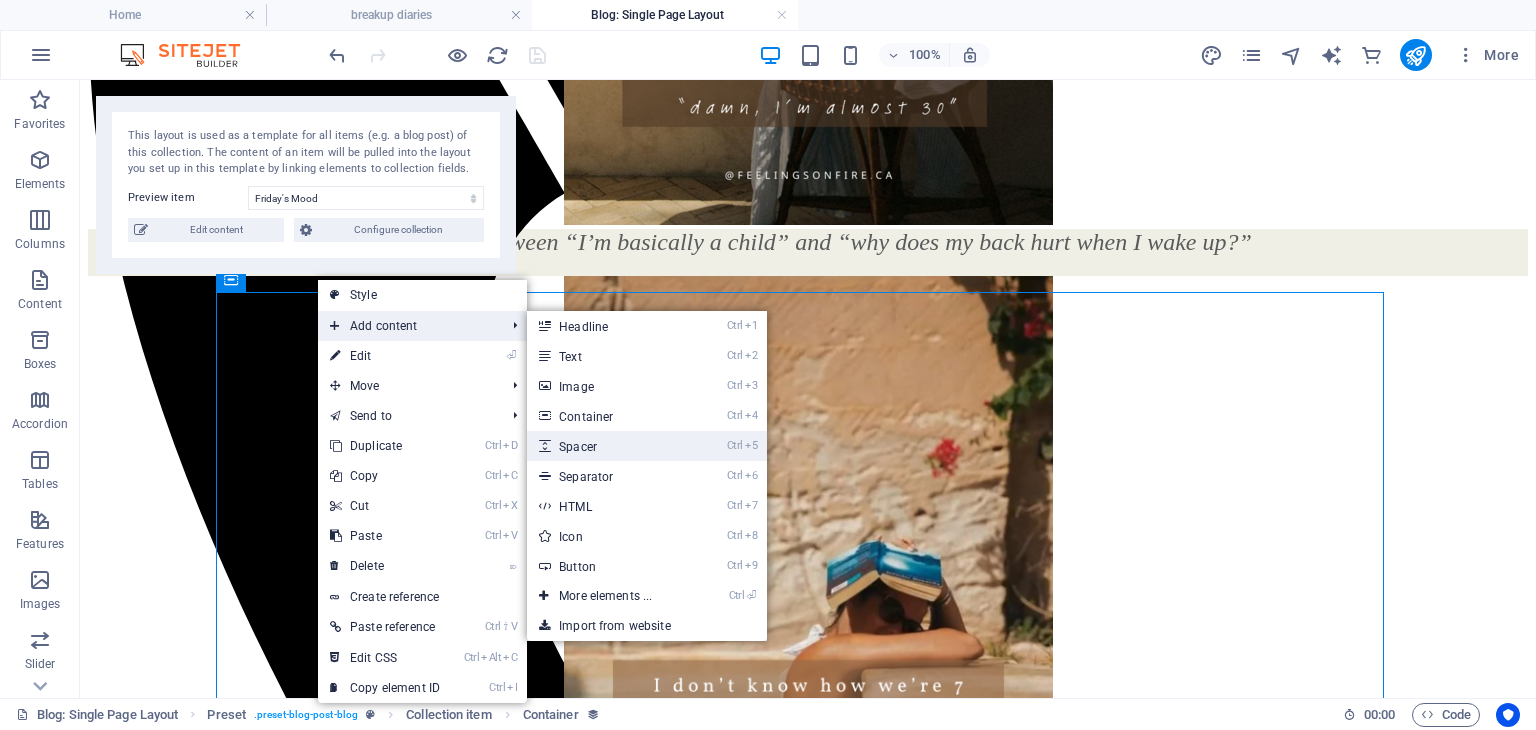 click on "Ctrl 5  Spacer" at bounding box center (609, 446) 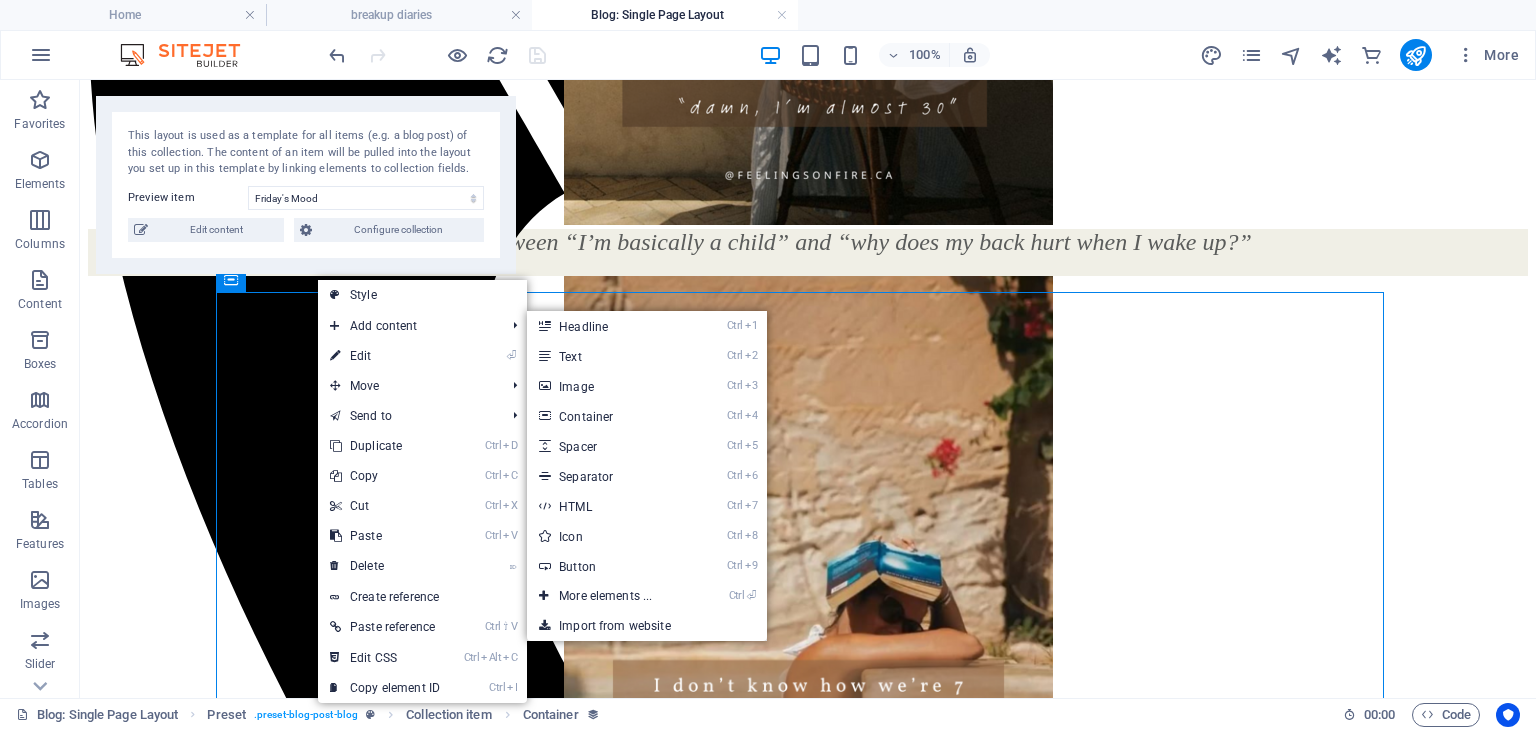 select on "px" 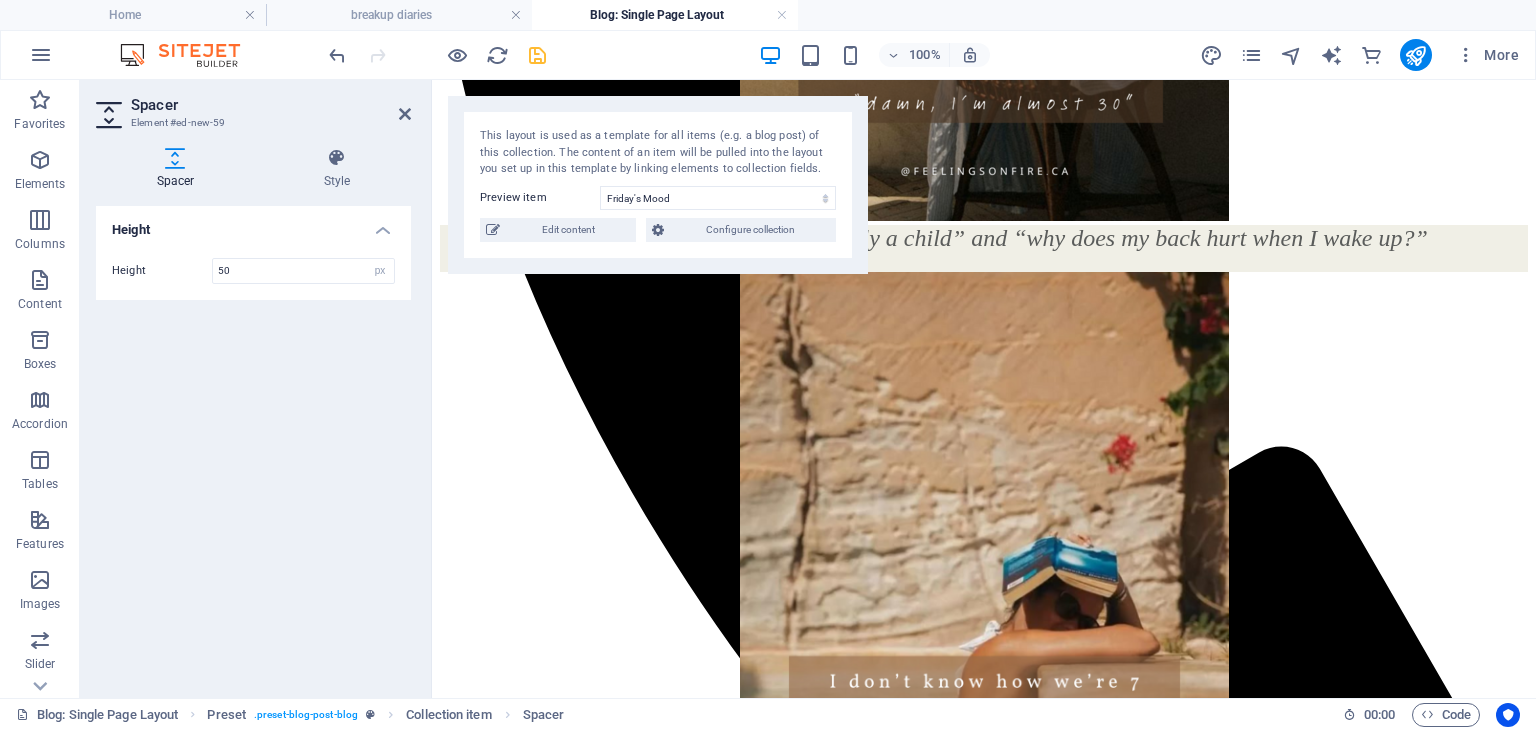 scroll, scrollTop: 538, scrollLeft: 0, axis: vertical 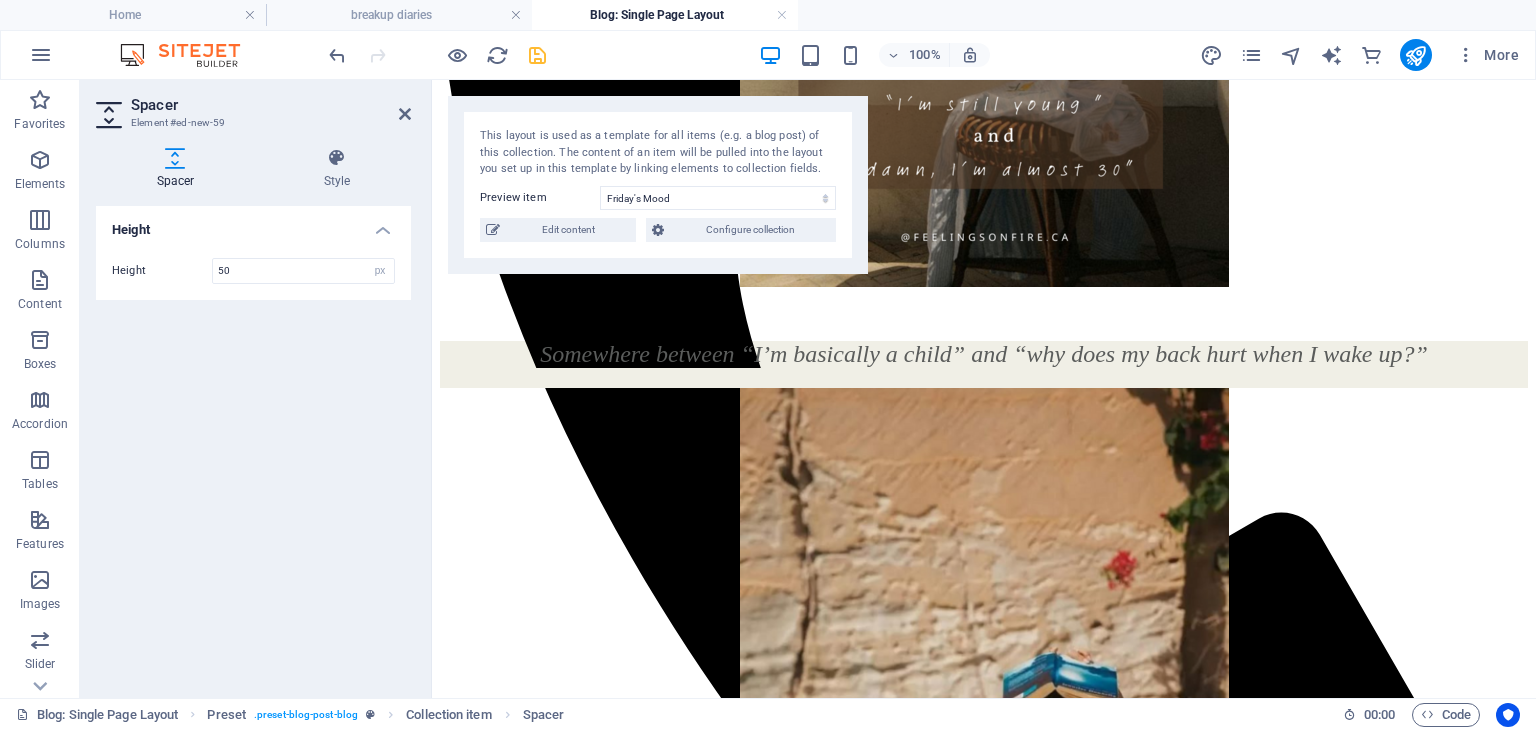 drag, startPoint x: 546, startPoint y: 609, endPoint x: 591, endPoint y: 417, distance: 197.20294 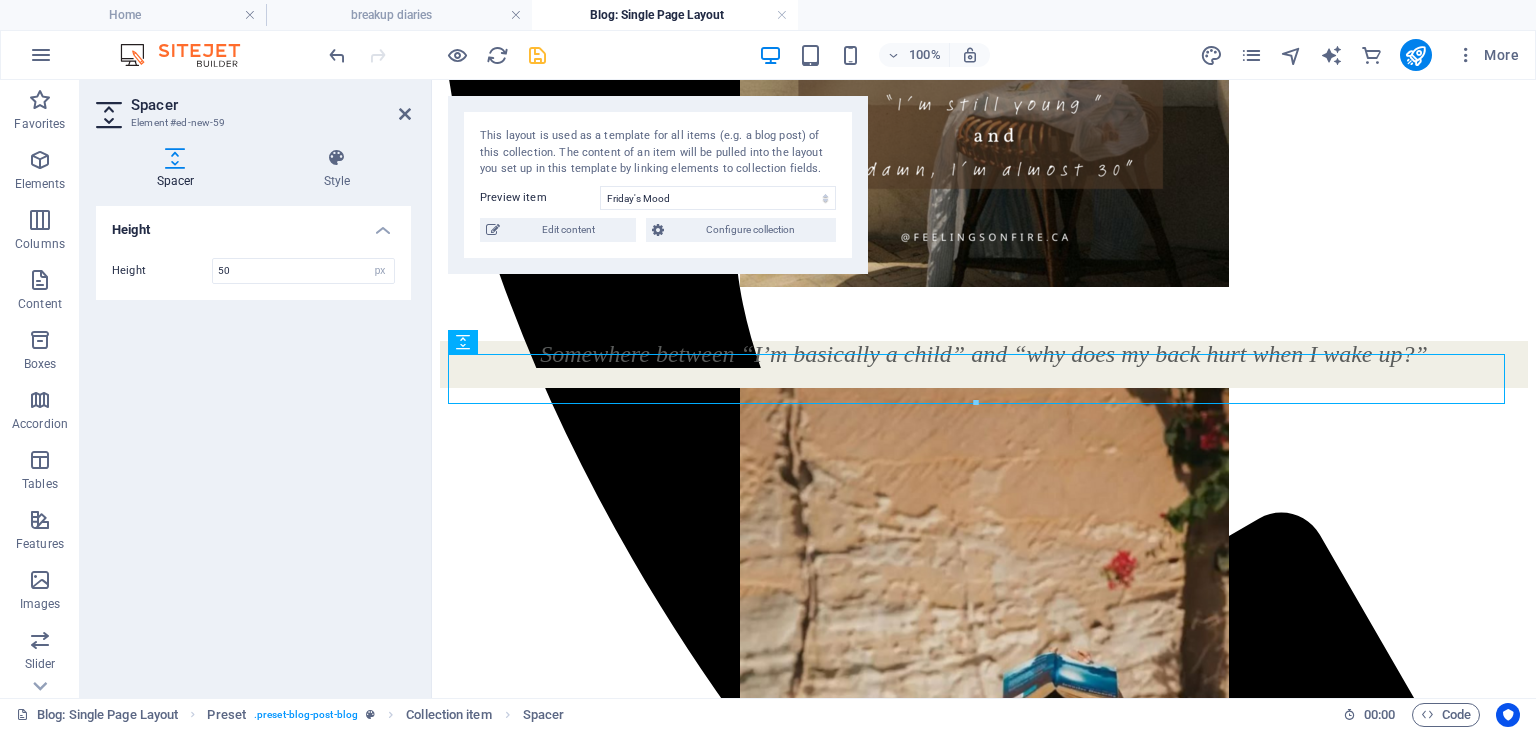 drag, startPoint x: 647, startPoint y: 380, endPoint x: 627, endPoint y: 448, distance: 70.88018 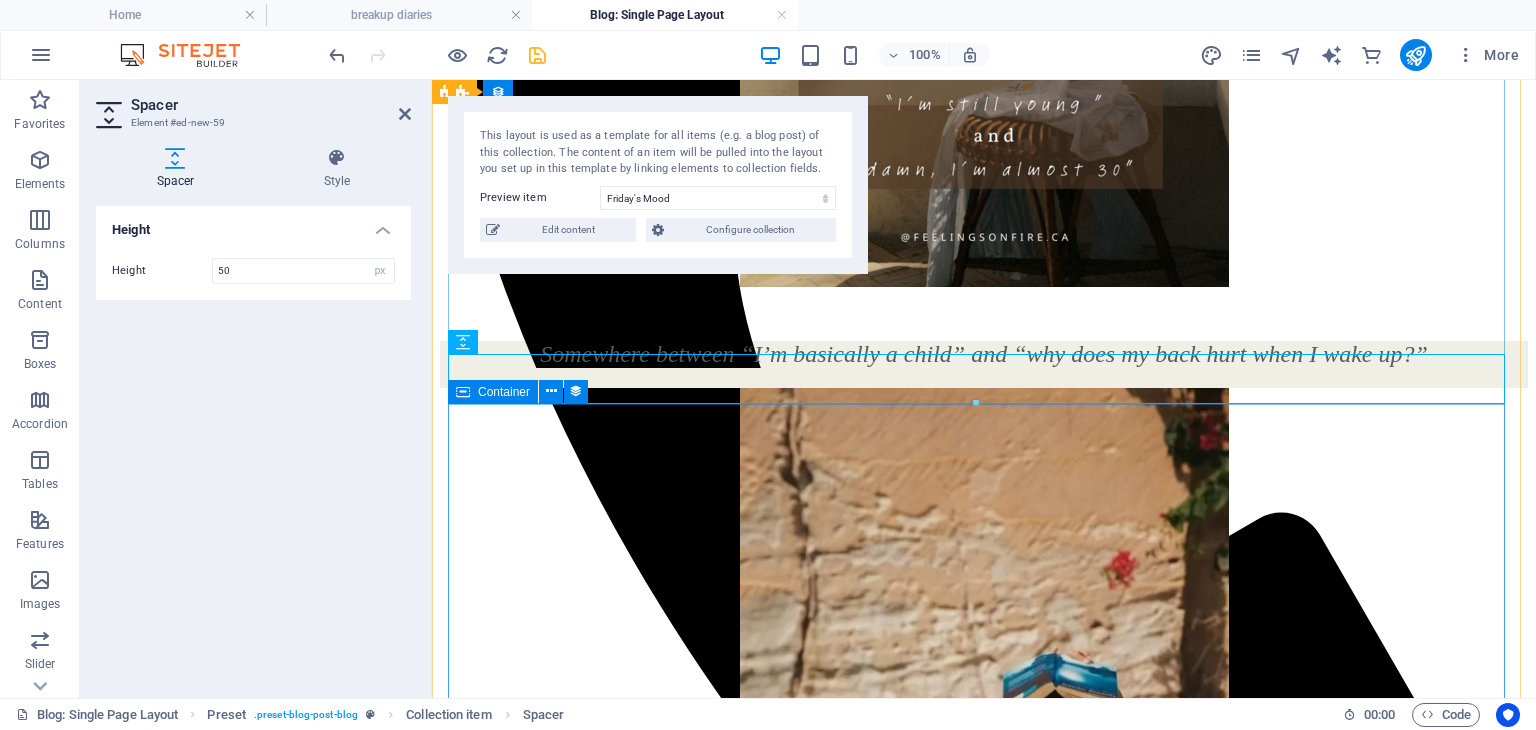 click at bounding box center [984, 378] 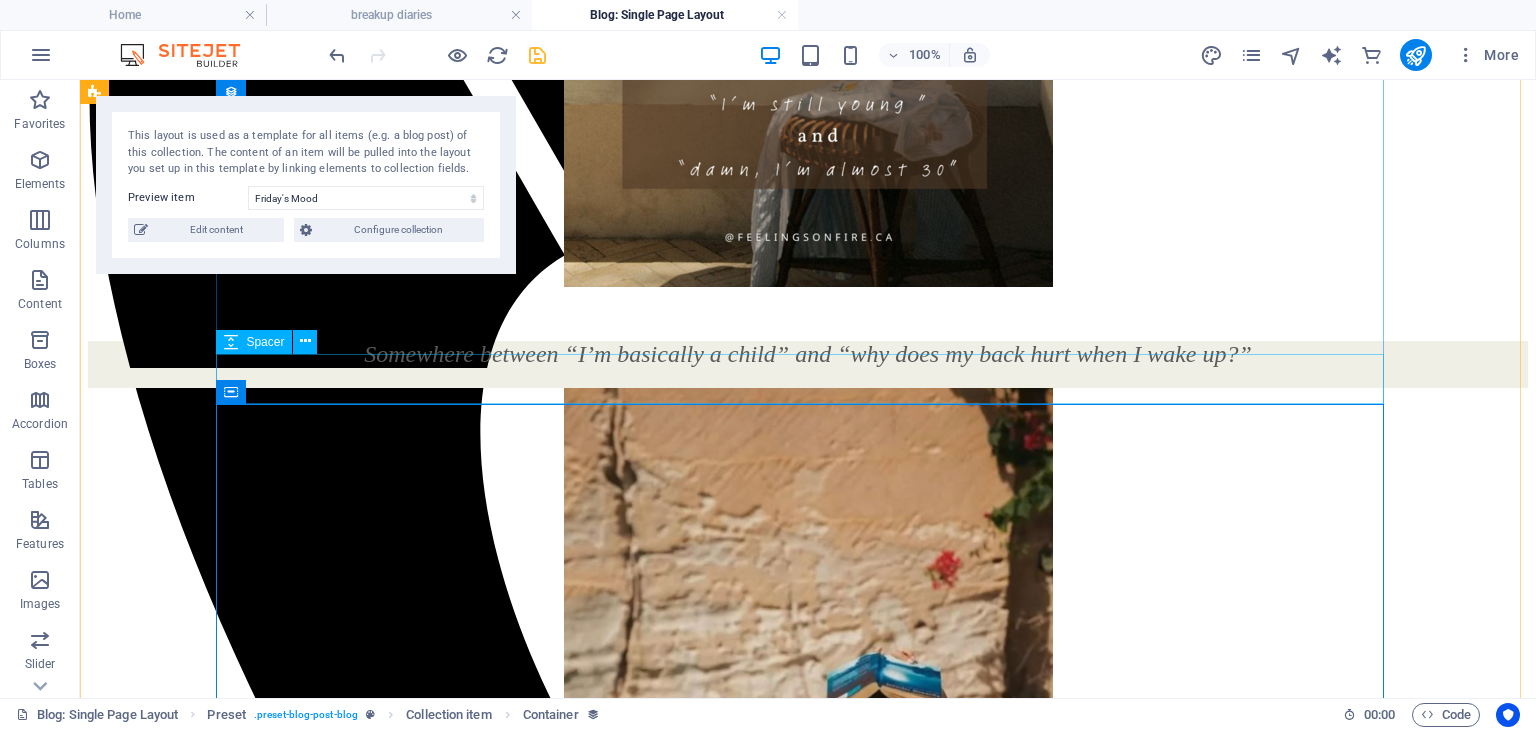 click at bounding box center (808, 316) 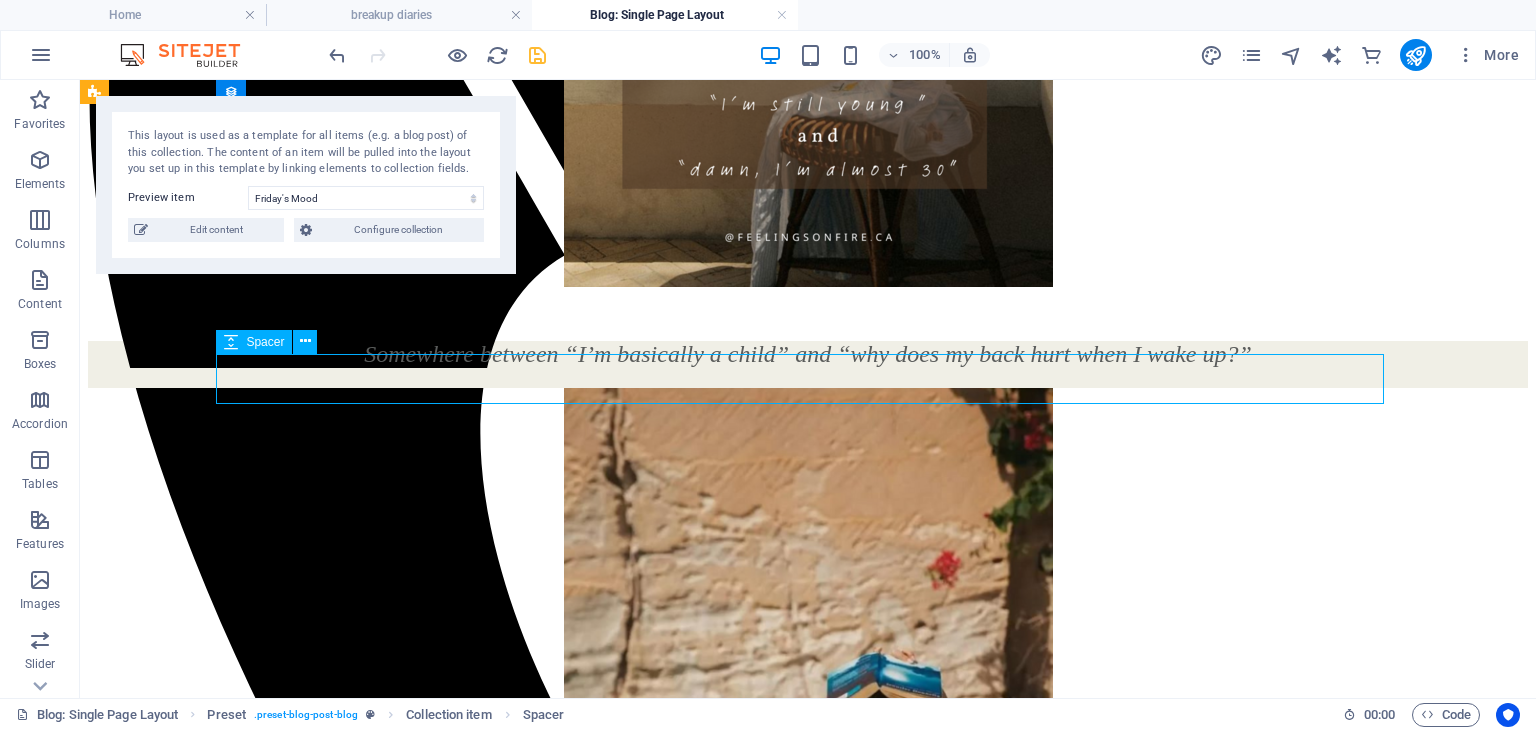 click at bounding box center (808, 316) 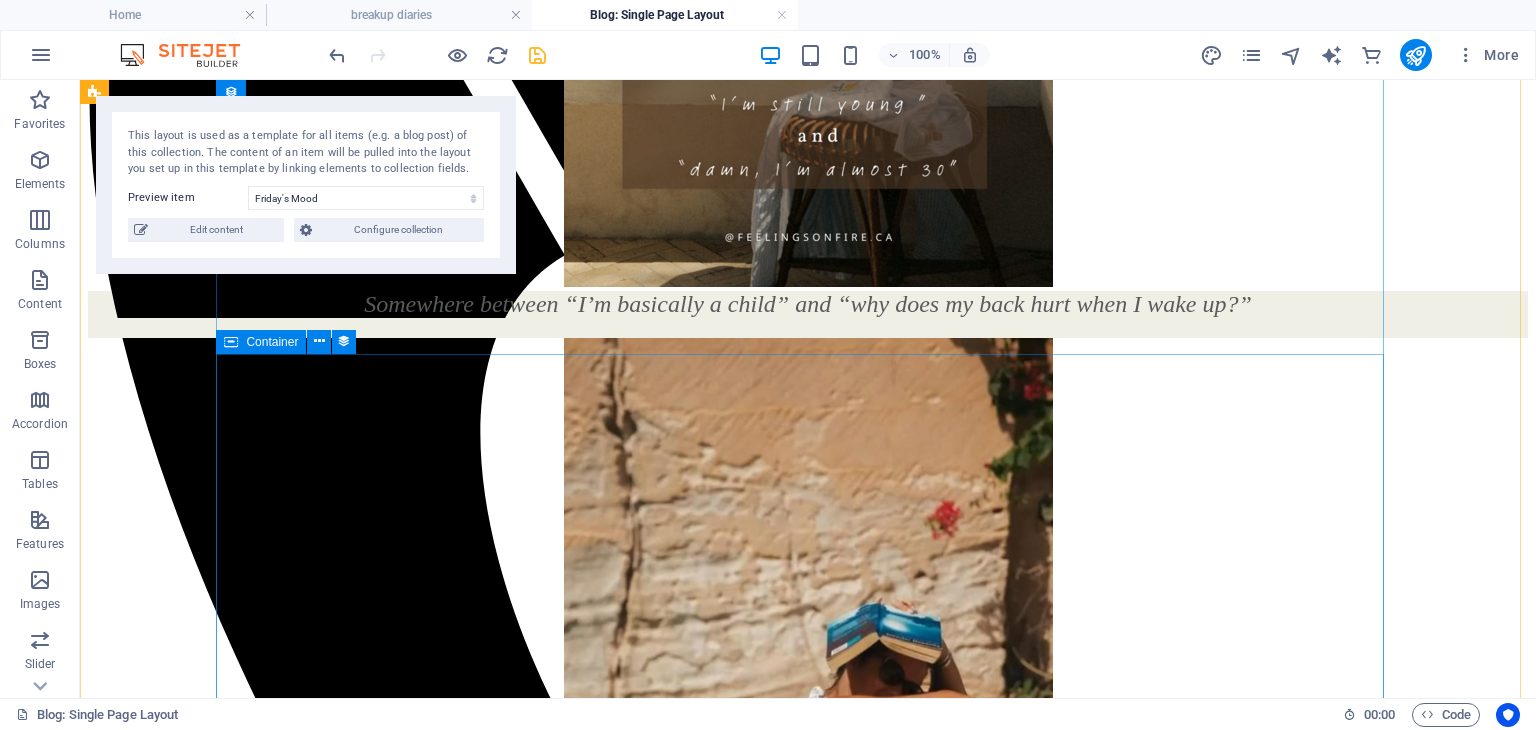 click on "Somewhere between “I’m basically a child” and “why does my back hurt when I wake up?”" at bounding box center [808, 304] 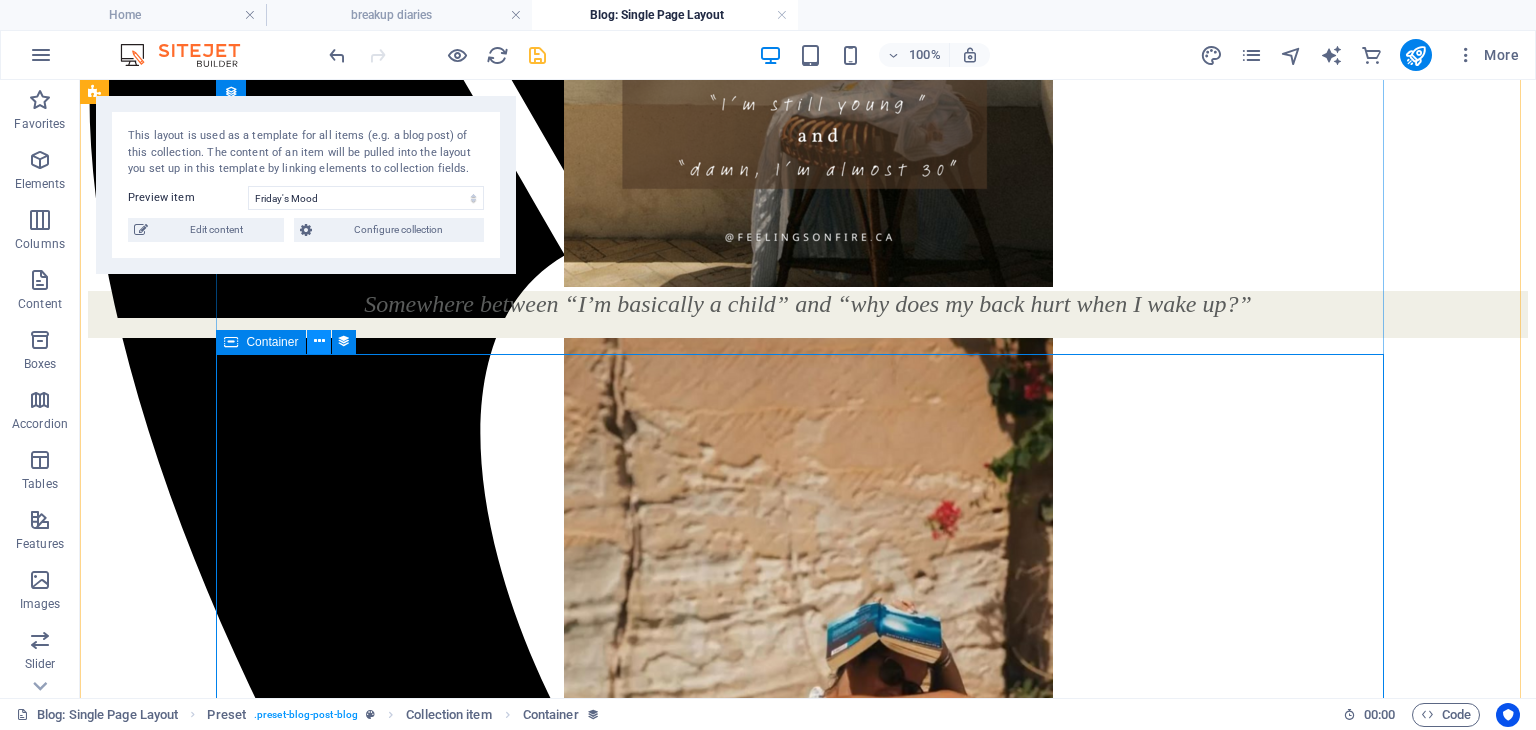 click at bounding box center (319, 341) 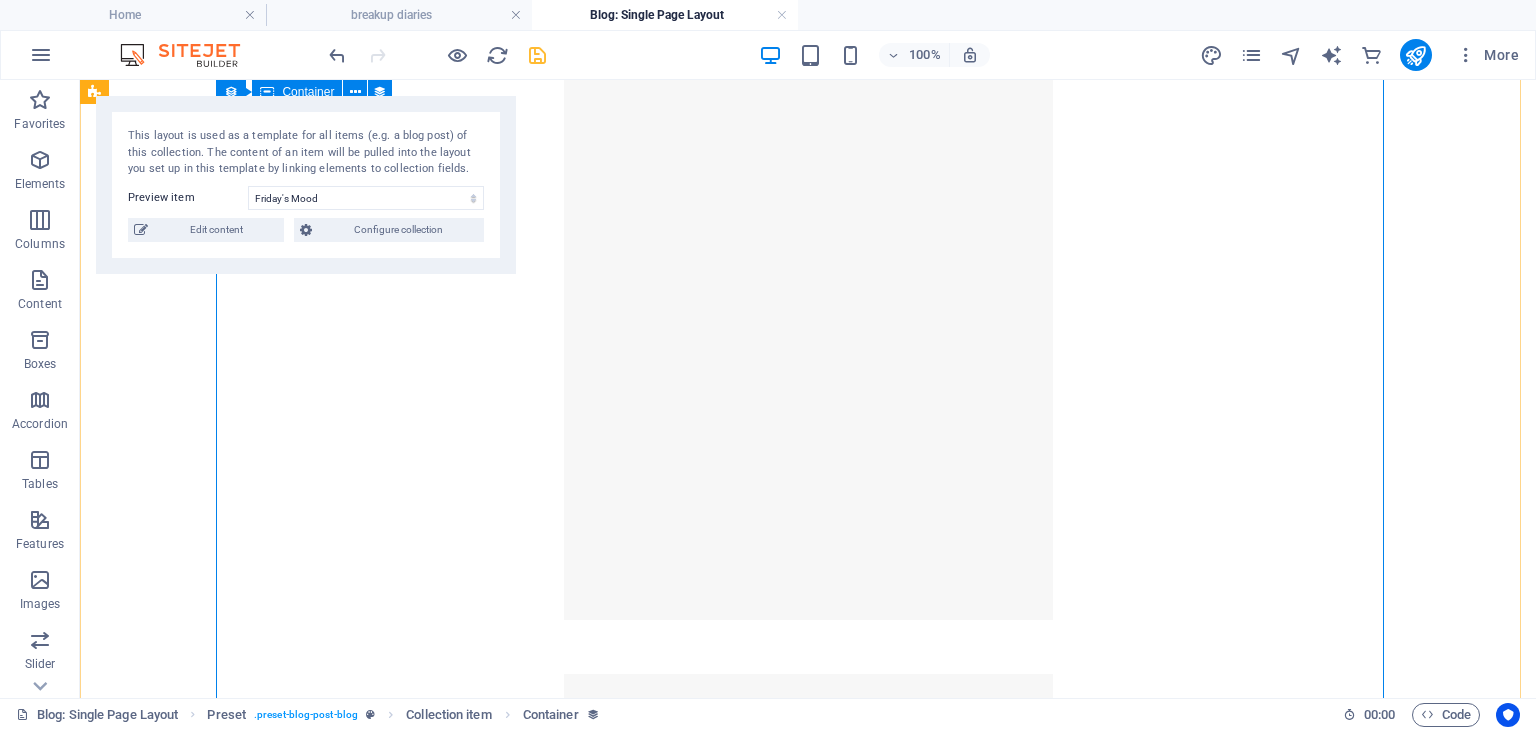 scroll, scrollTop: 1698, scrollLeft: 0, axis: vertical 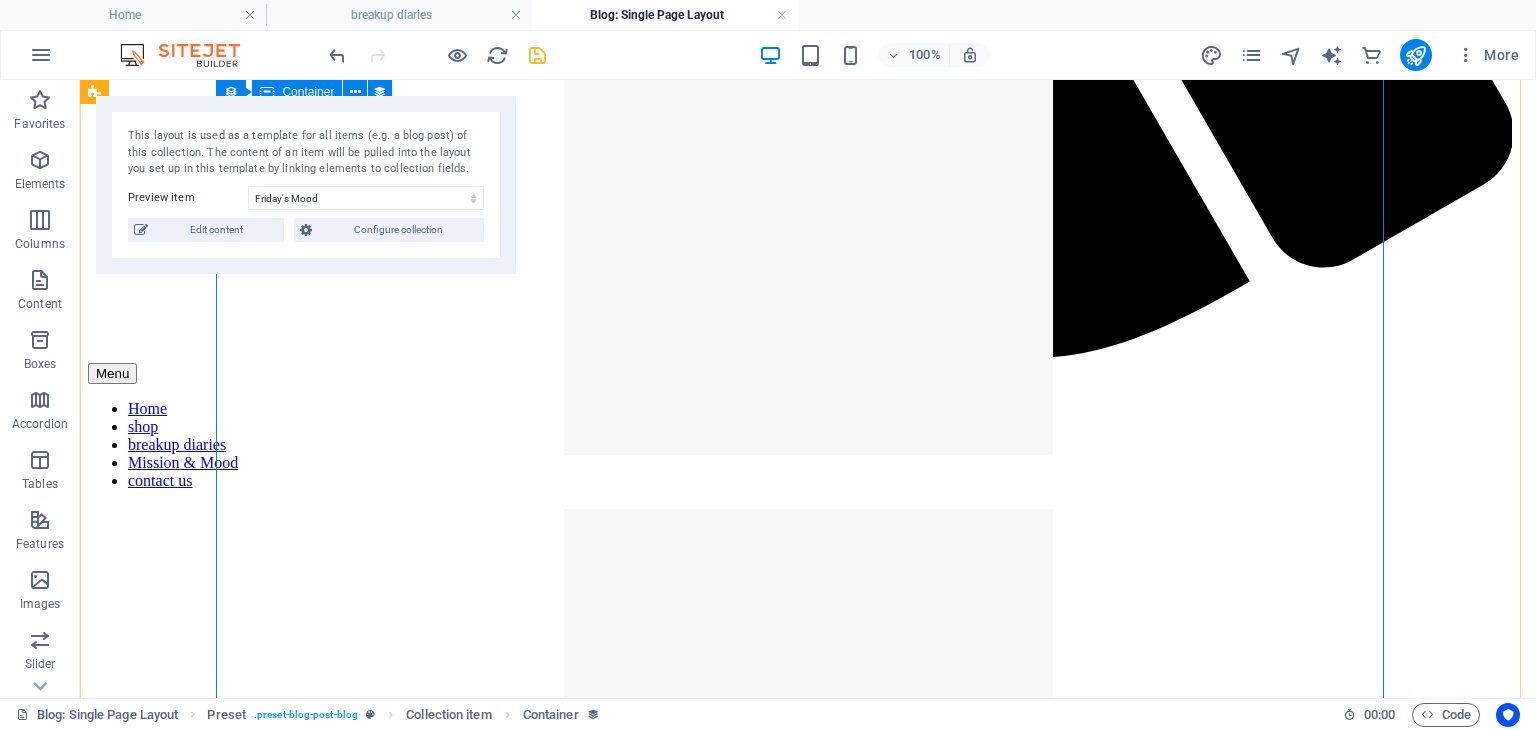 click at bounding box center [808, 484] 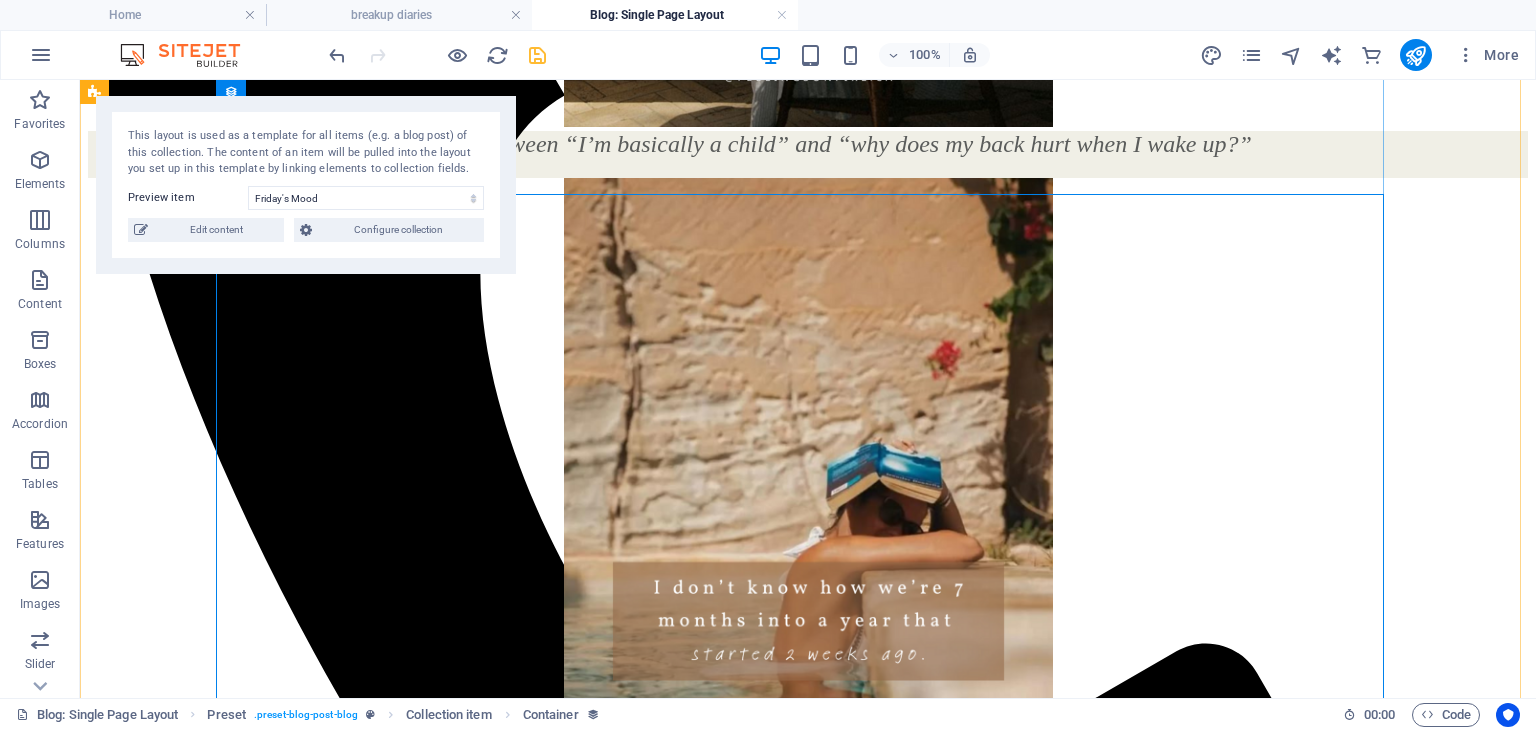 scroll, scrollTop: 498, scrollLeft: 0, axis: vertical 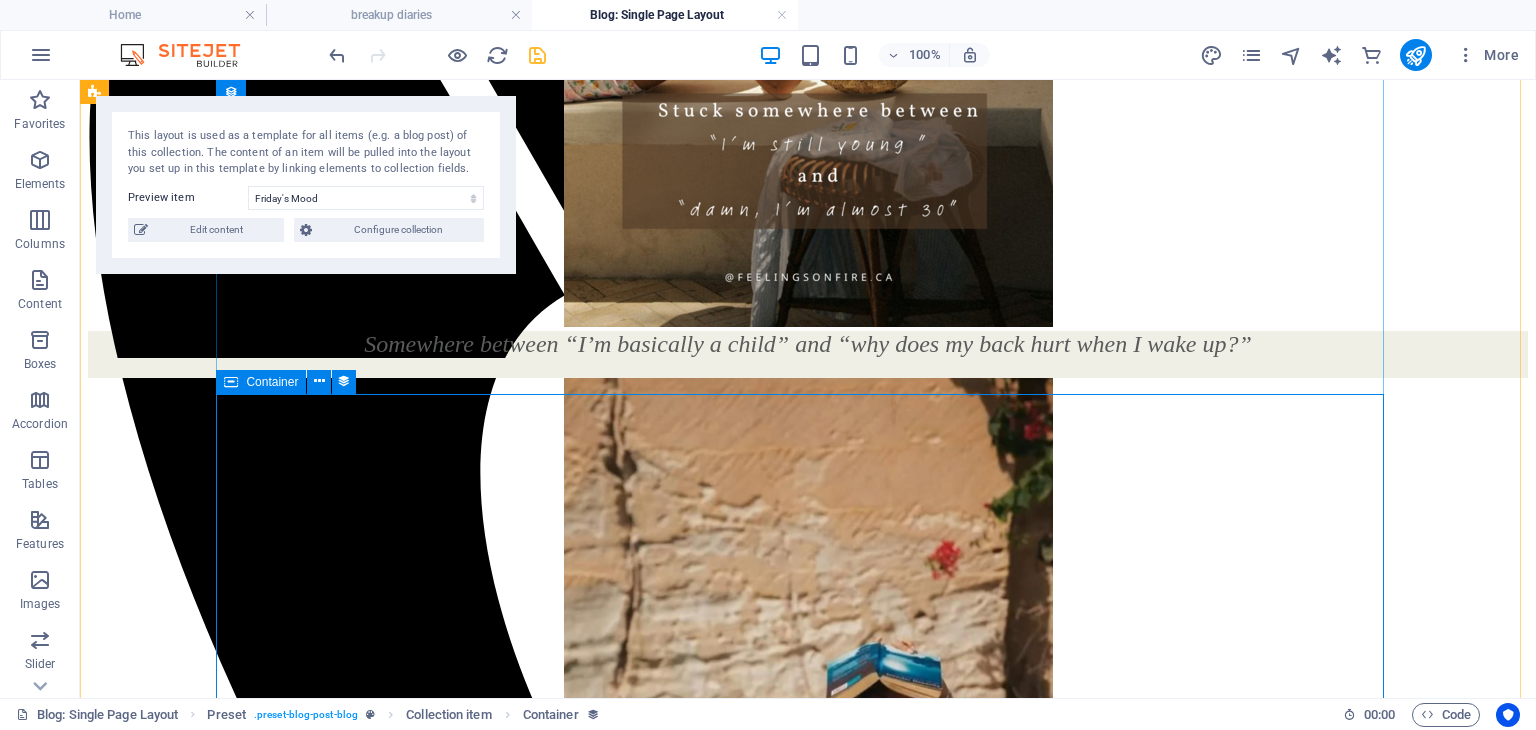 click at bounding box center [808, 368] 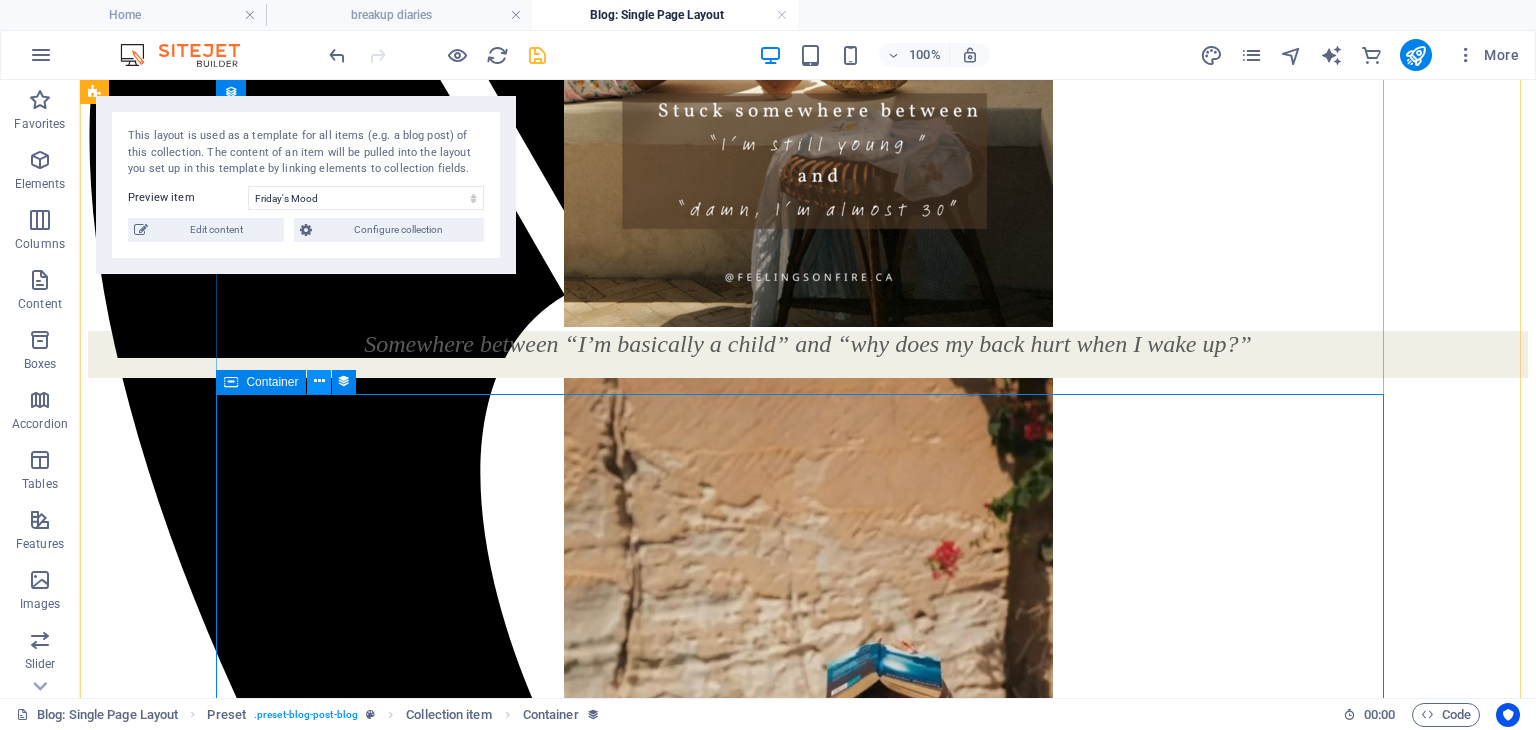 click at bounding box center [319, 381] 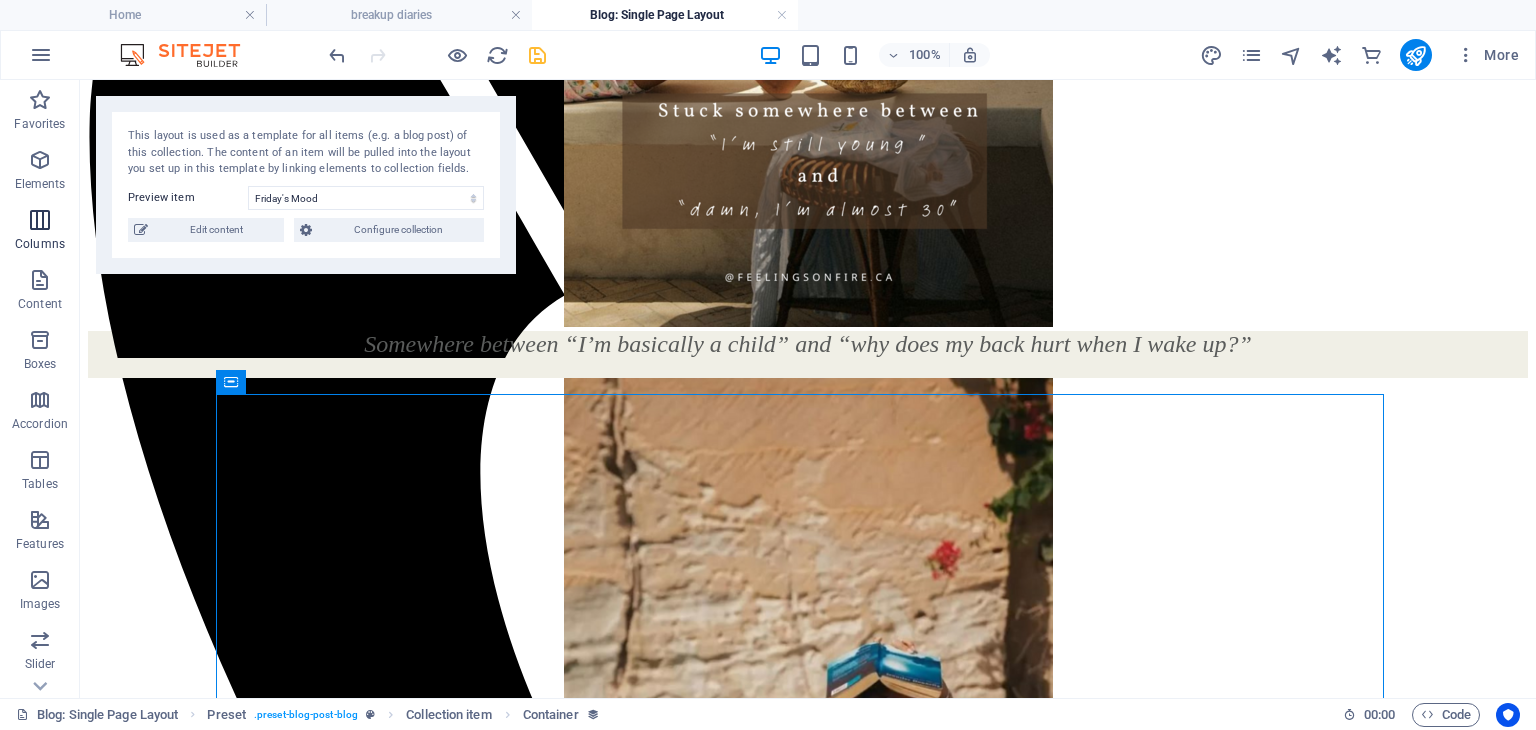 click at bounding box center (40, 220) 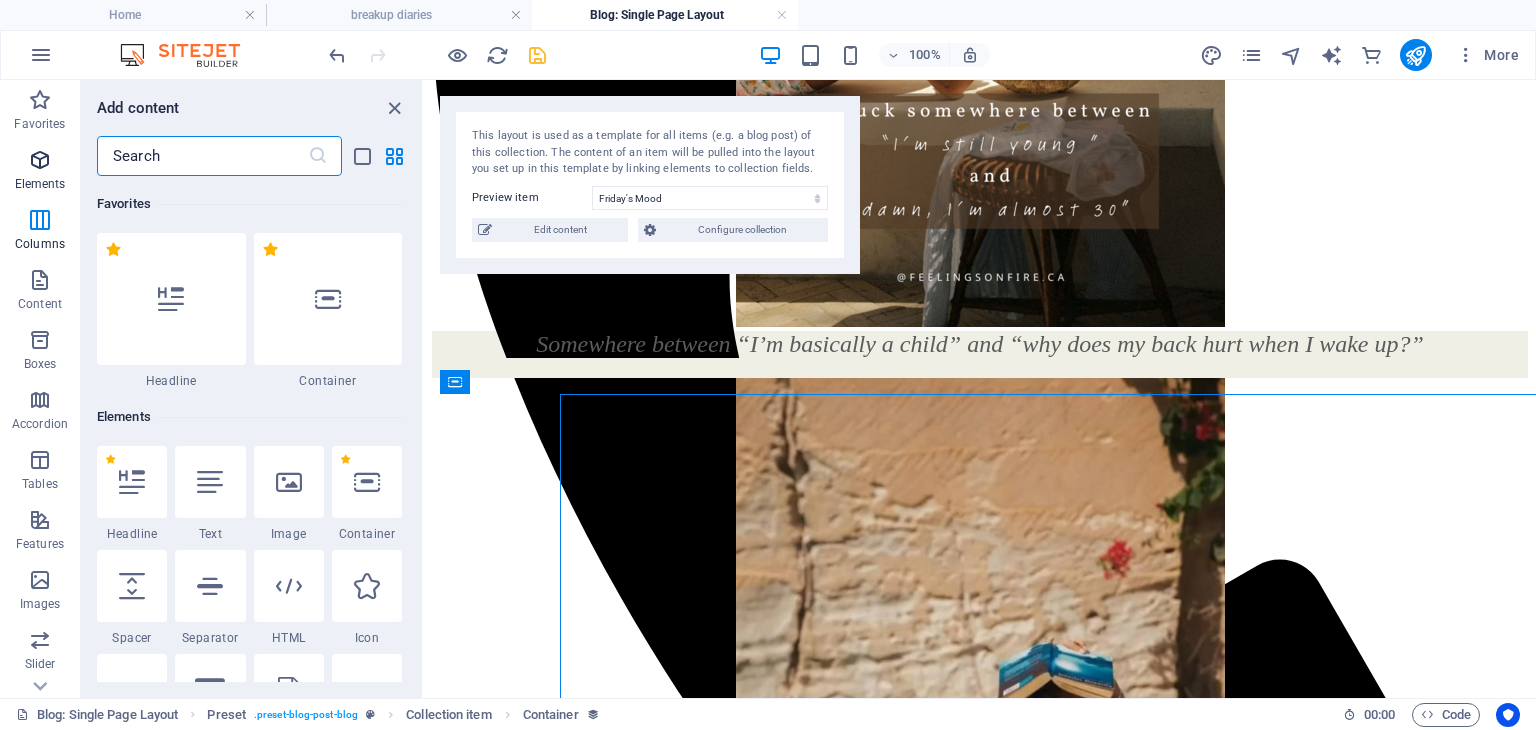 click on "Elements" at bounding box center [40, 184] 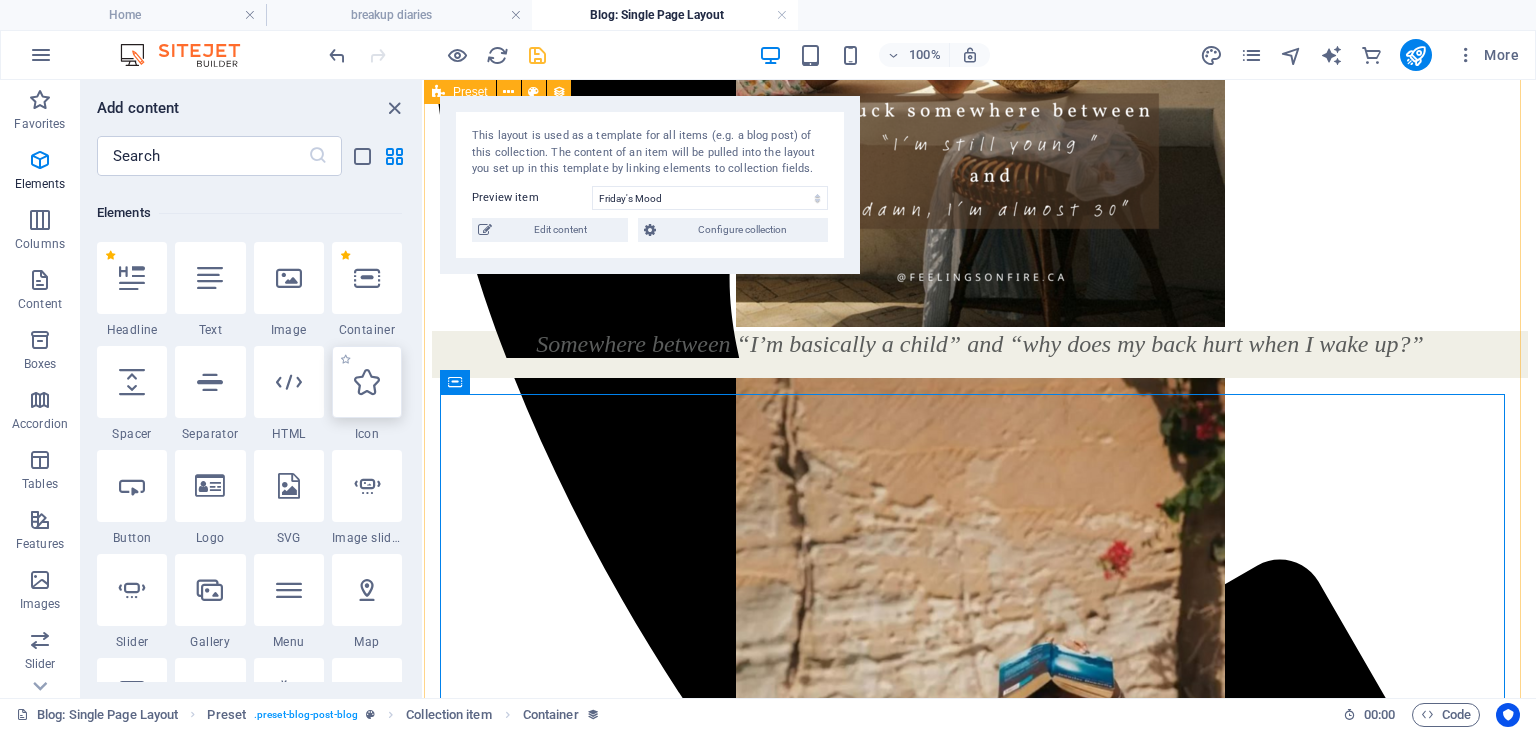 scroll, scrollTop: 212, scrollLeft: 0, axis: vertical 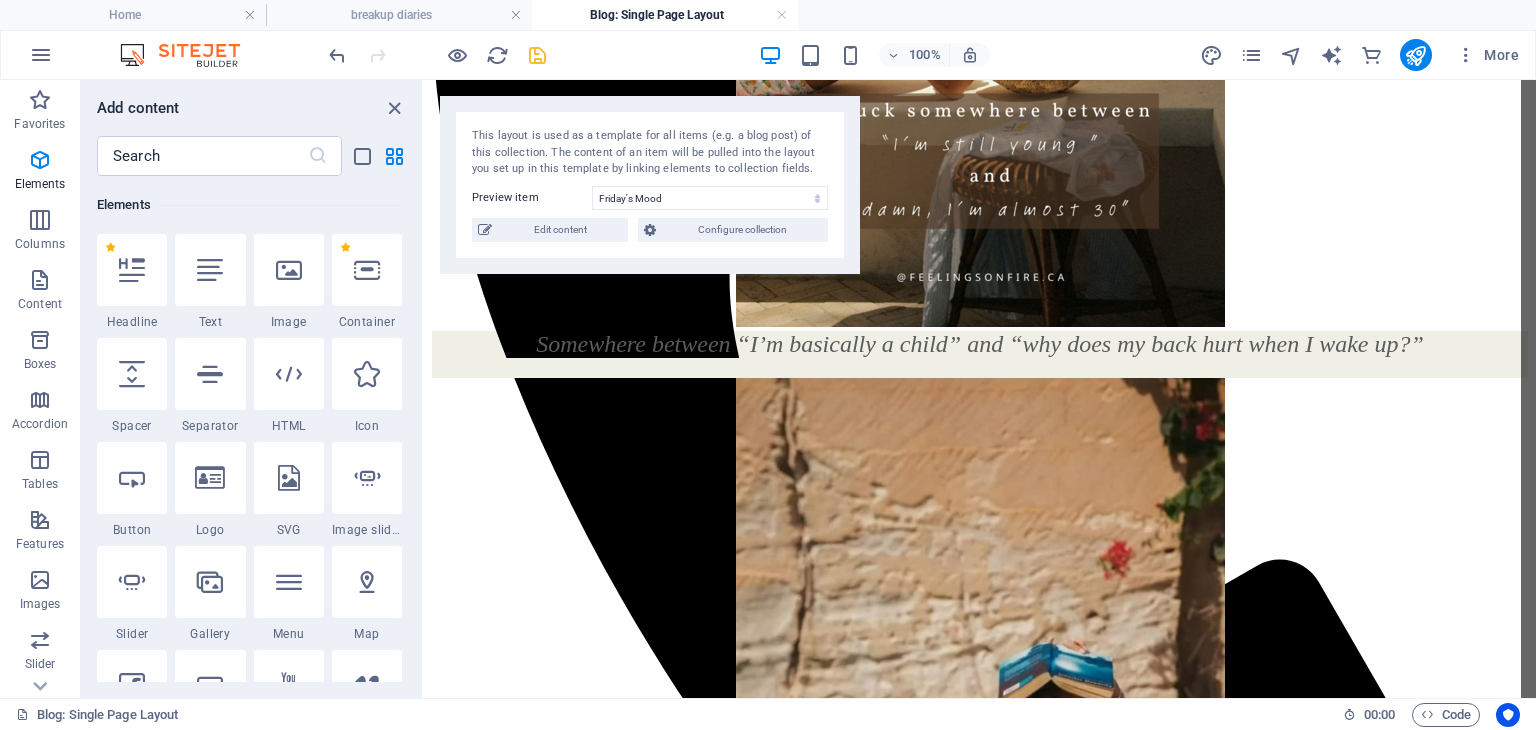 select on "px" 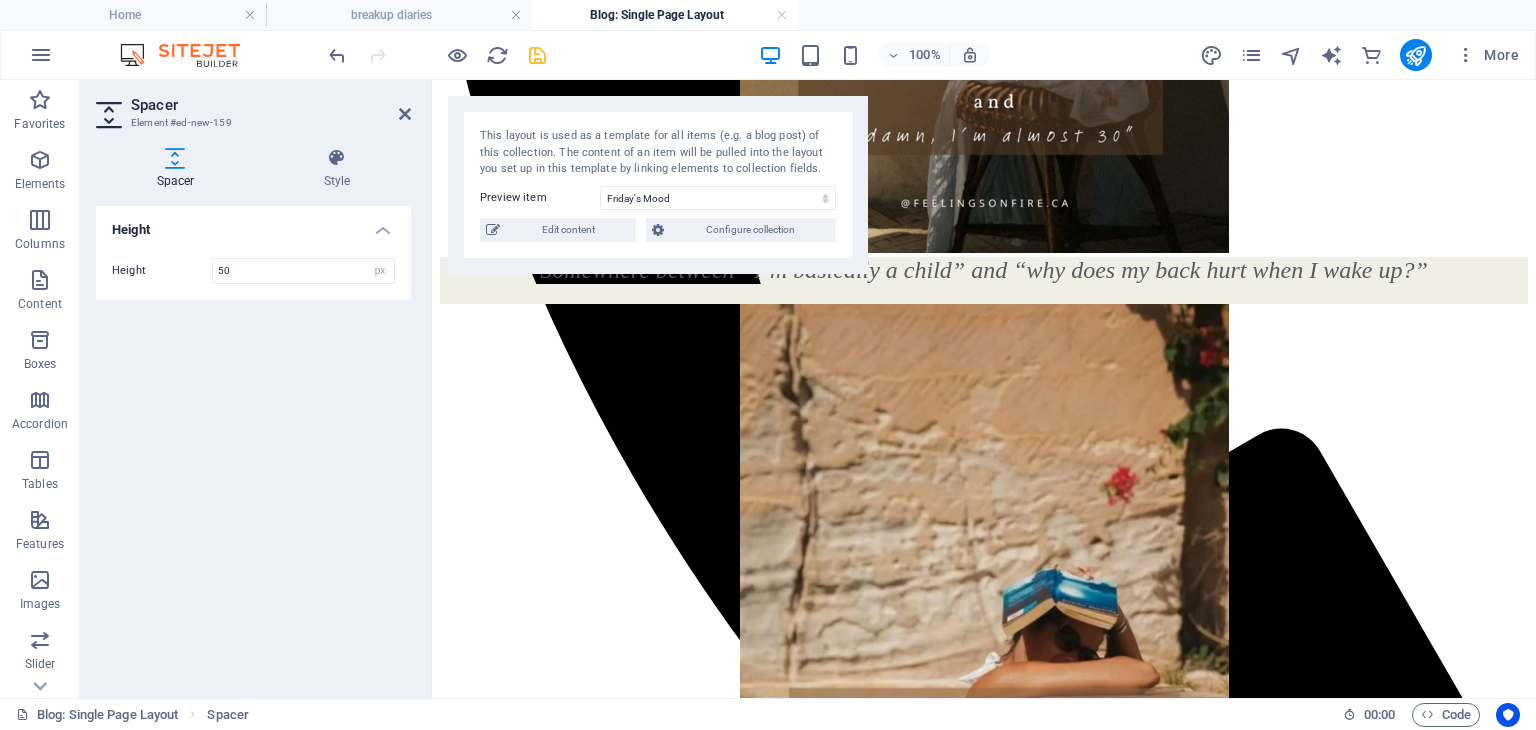 scroll, scrollTop: 518, scrollLeft: 0, axis: vertical 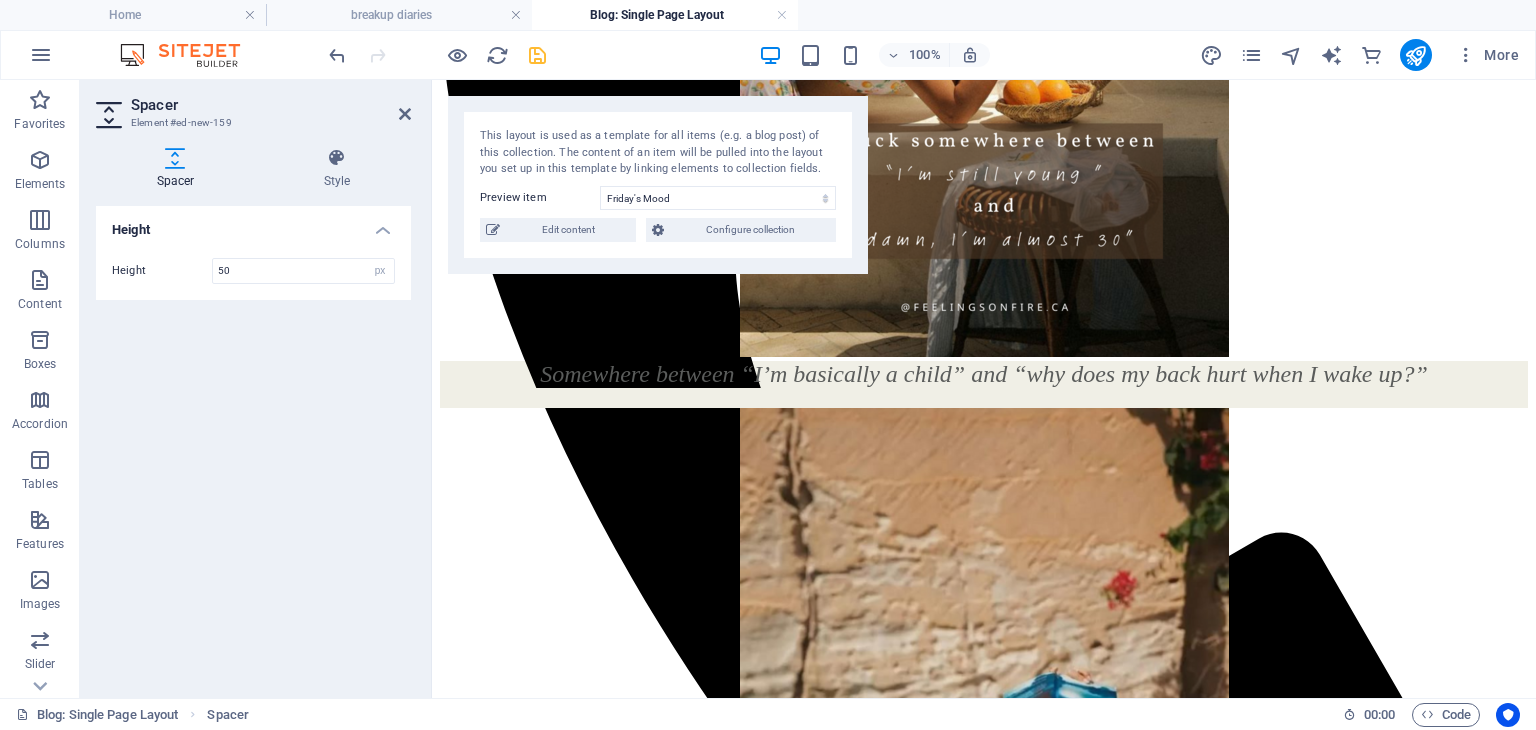 drag, startPoint x: 881, startPoint y: 238, endPoint x: 612, endPoint y: 468, distance: 353.9223 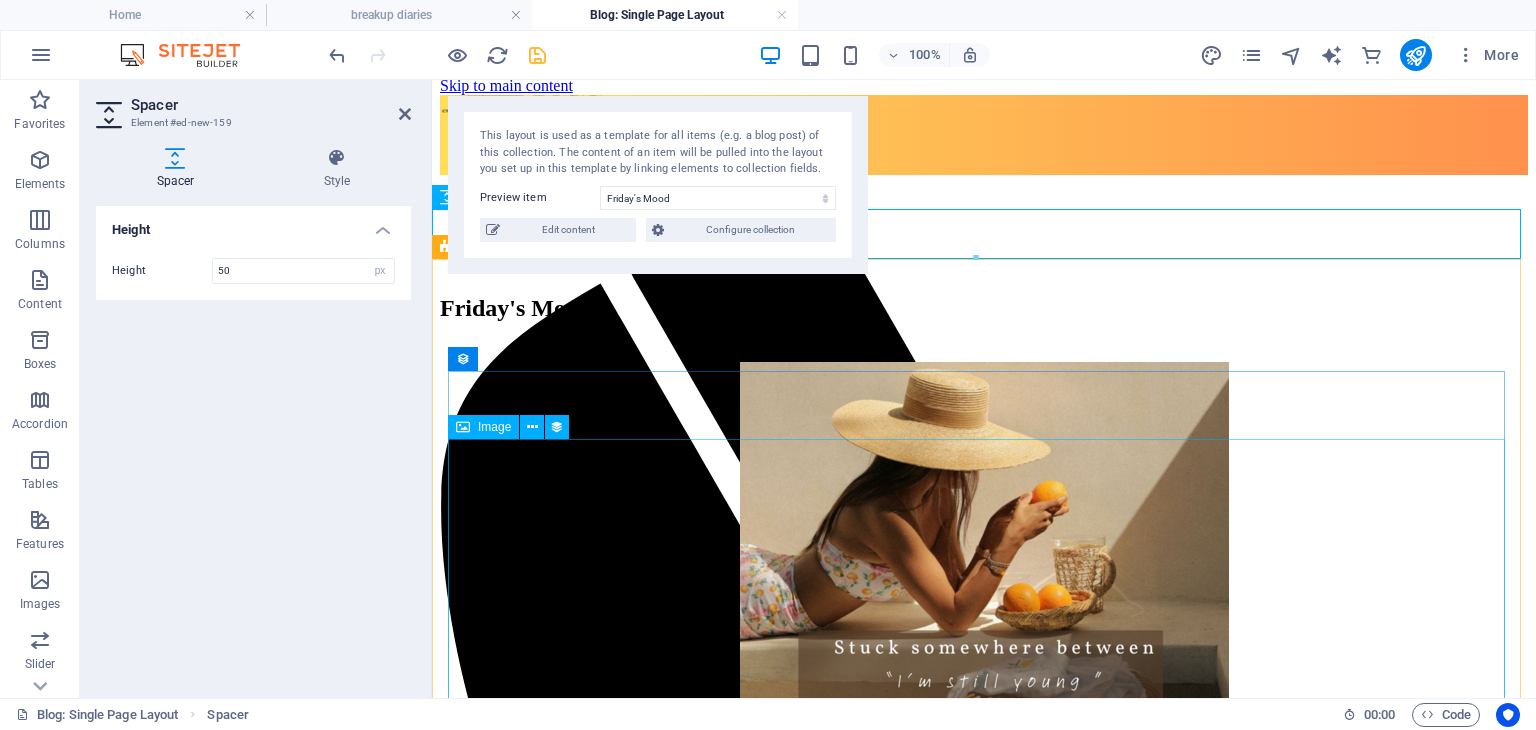 scroll, scrollTop: 0, scrollLeft: 0, axis: both 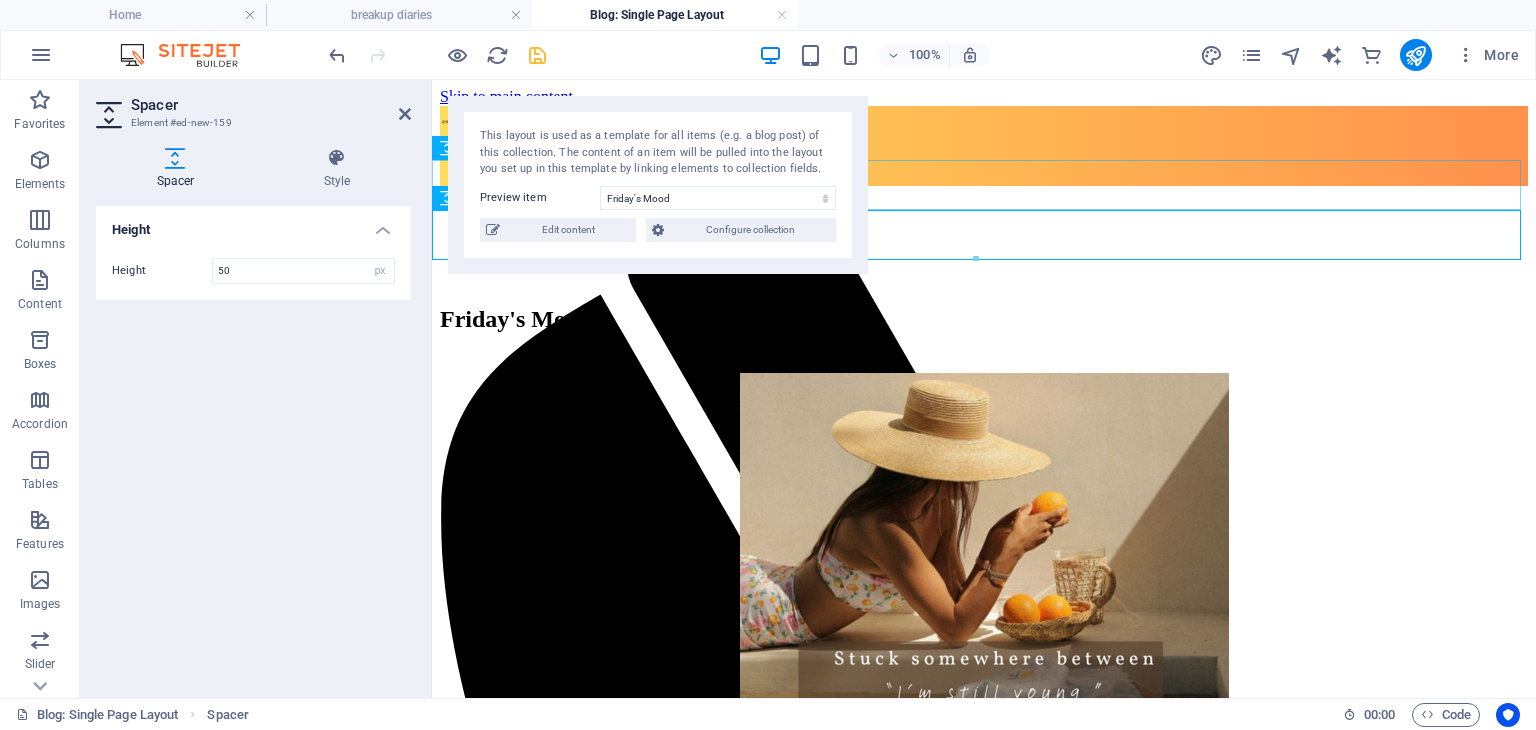click at bounding box center (984, 211) 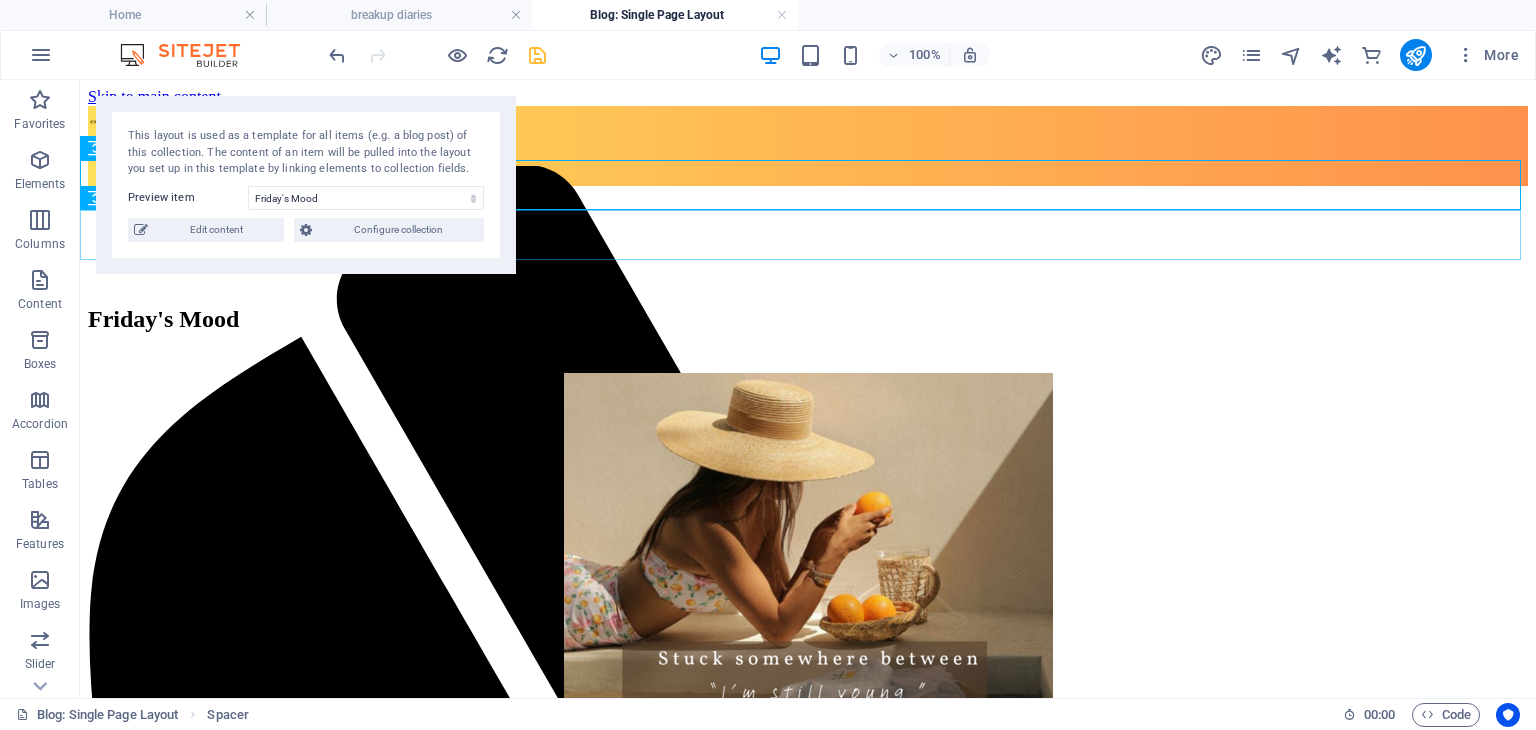 click at bounding box center (808, 261) 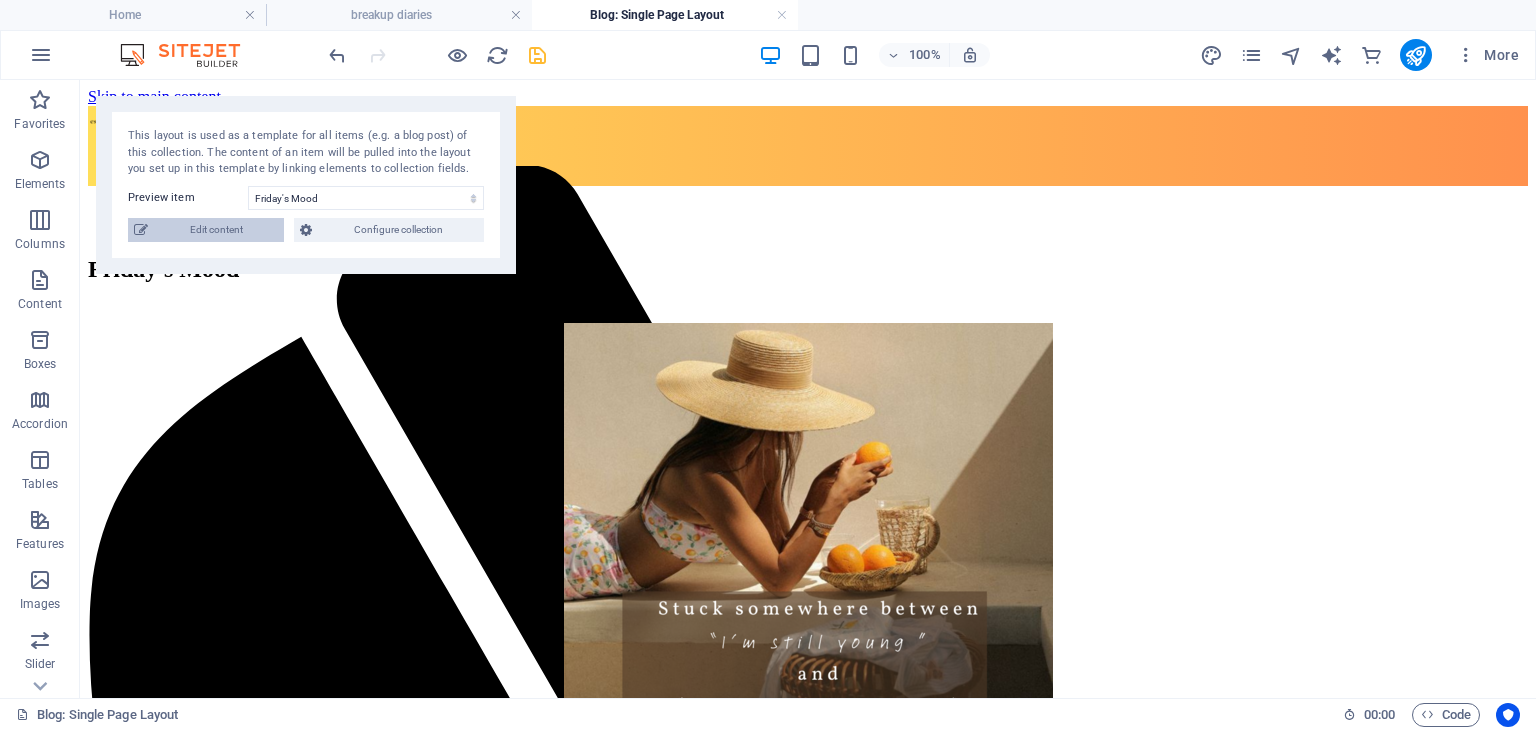 click on "Edit content" at bounding box center [216, 230] 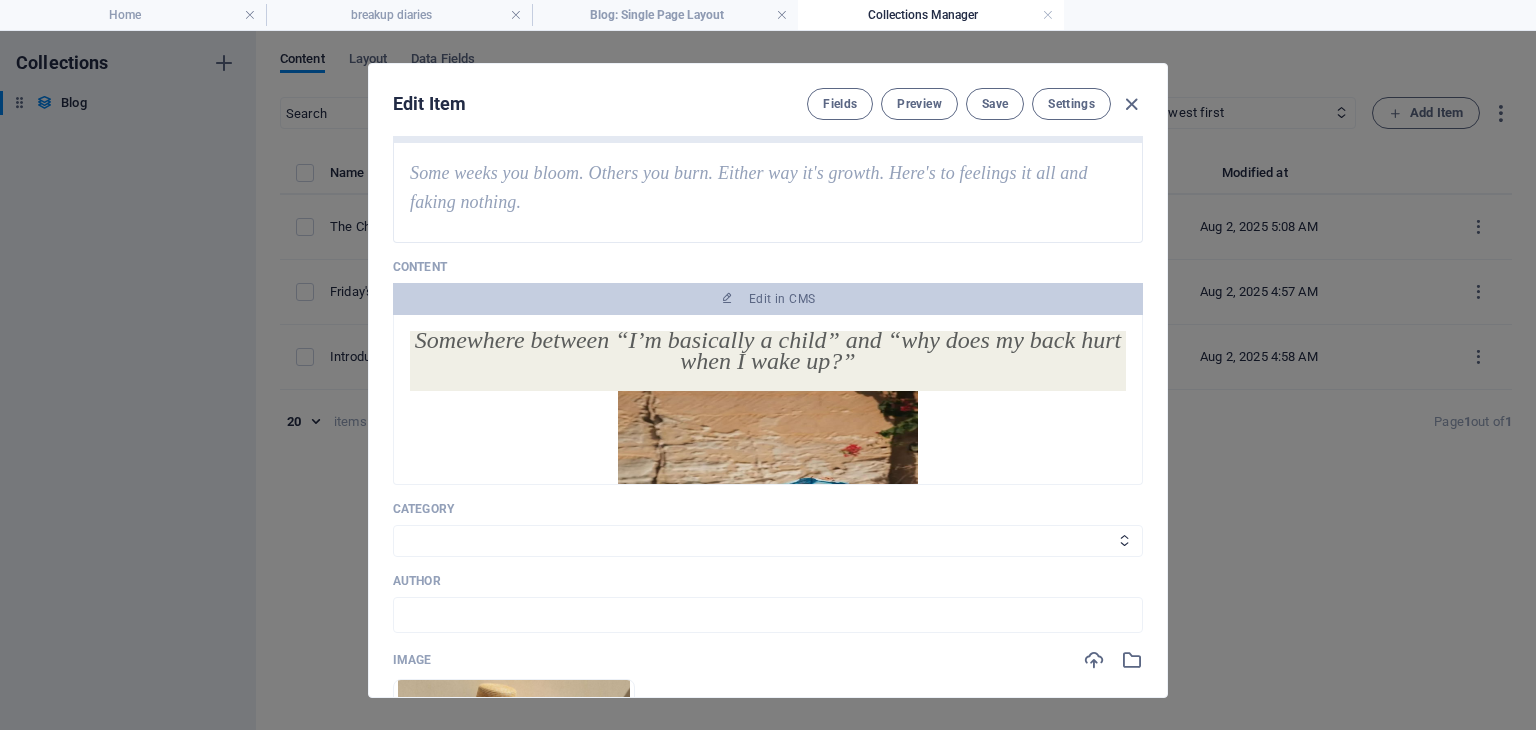 scroll, scrollTop: 100, scrollLeft: 0, axis: vertical 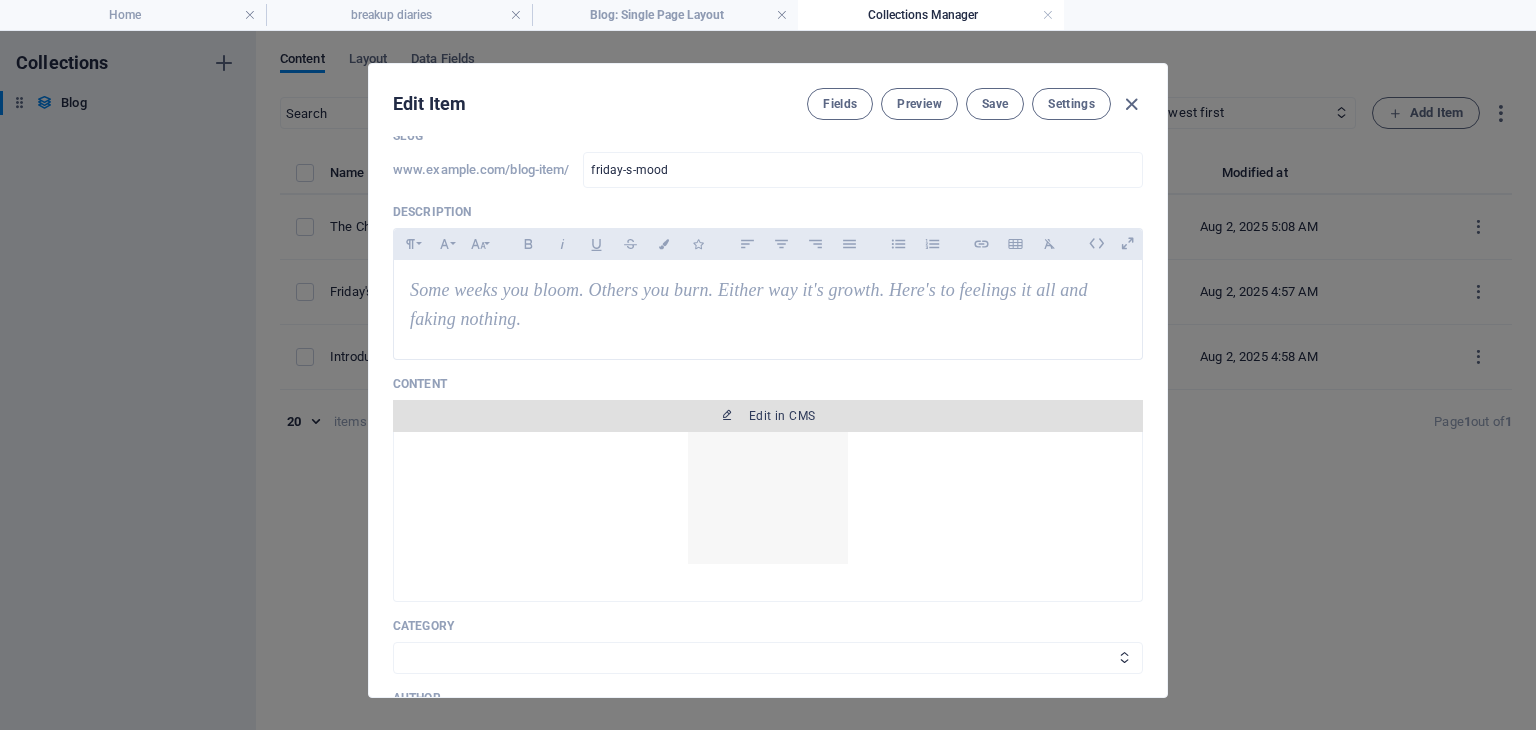 click on "Edit in CMS" at bounding box center [782, 416] 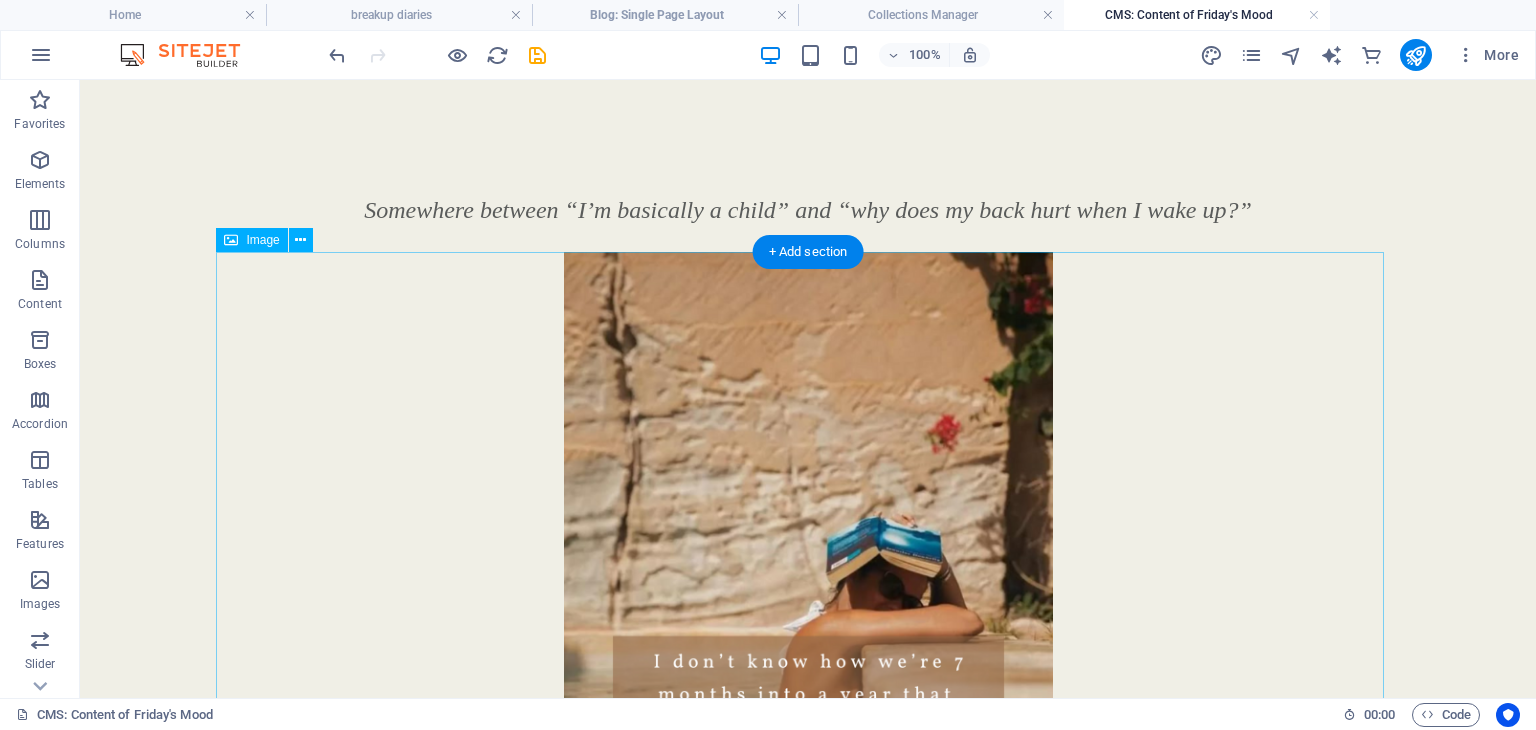 scroll, scrollTop: 0, scrollLeft: 0, axis: both 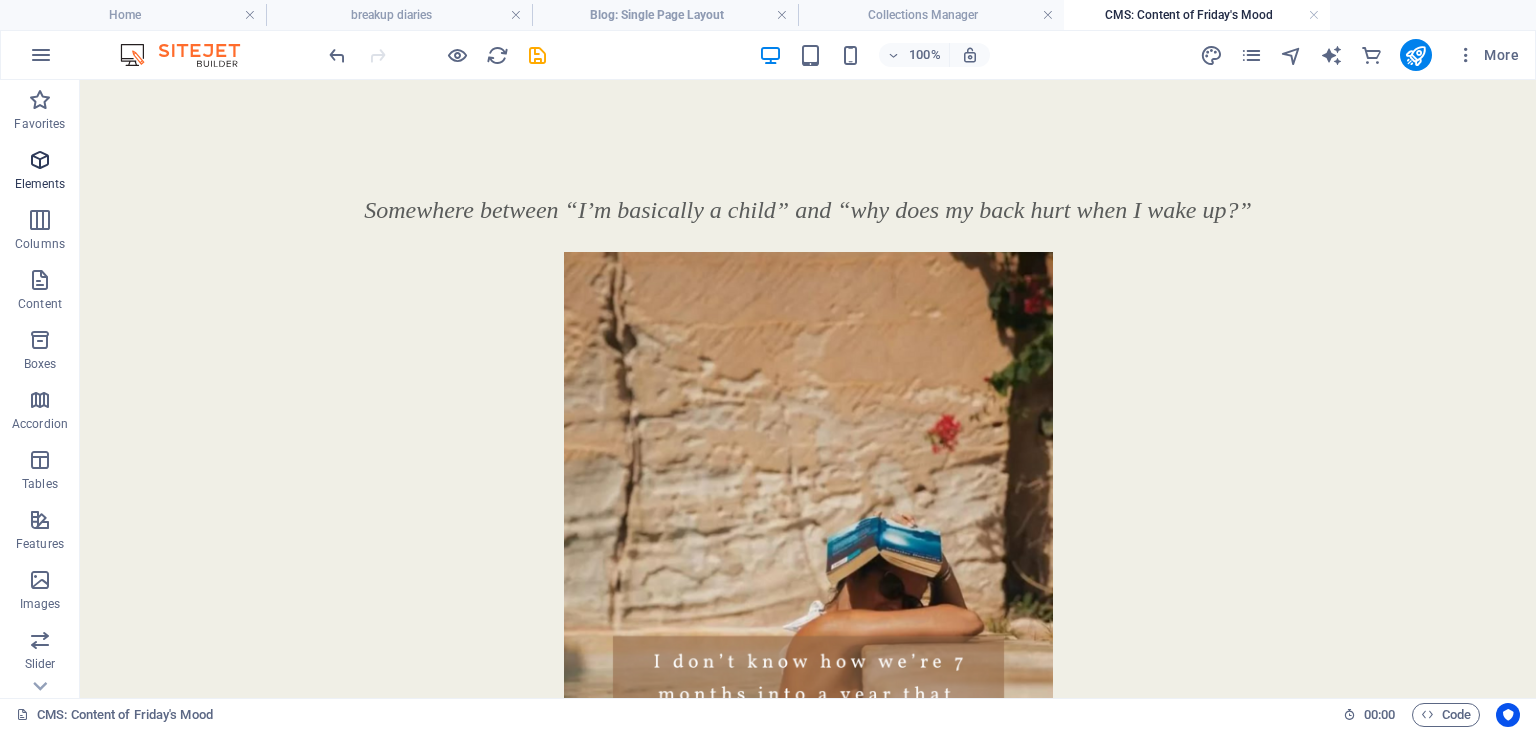 click on "Elements" at bounding box center [40, 184] 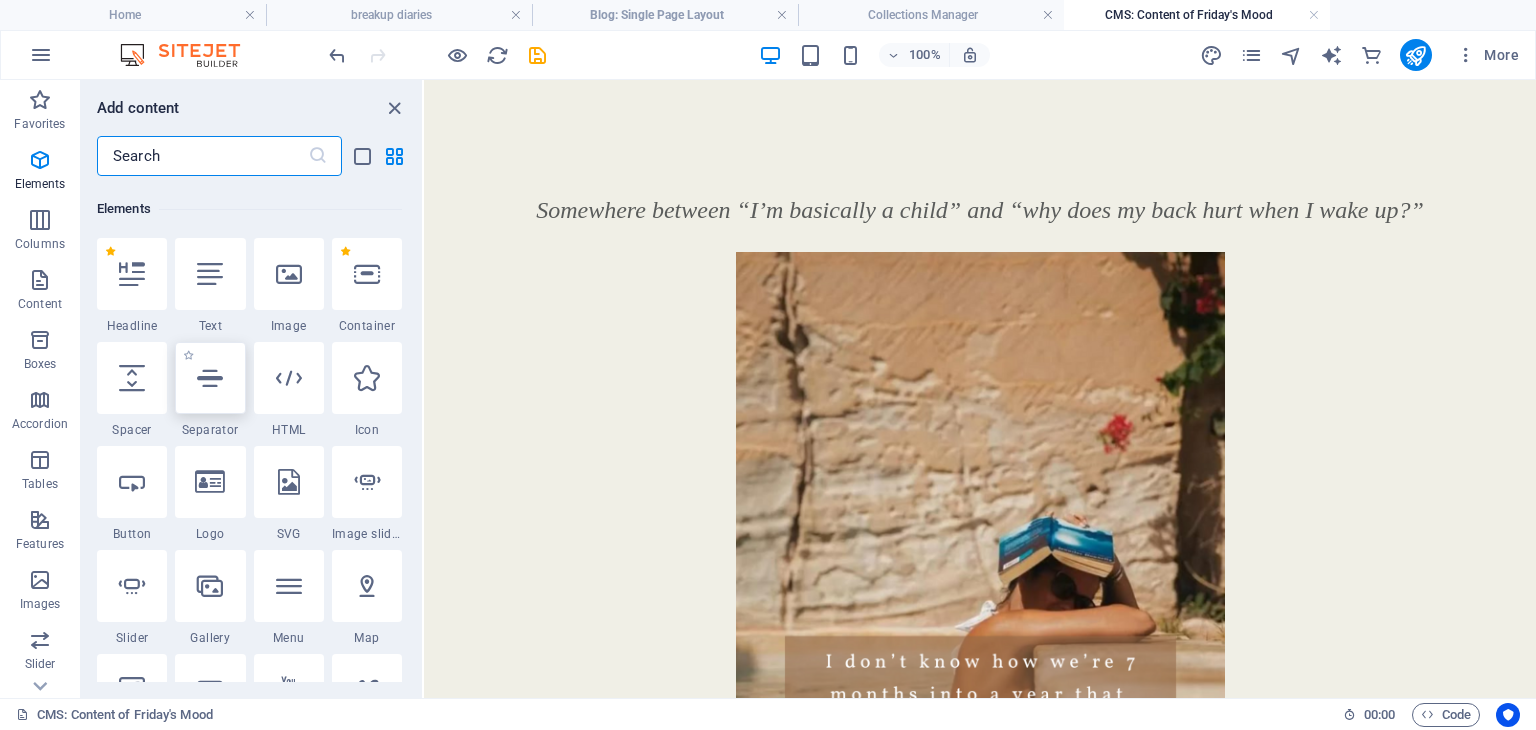 scroll, scrollTop: 212, scrollLeft: 0, axis: vertical 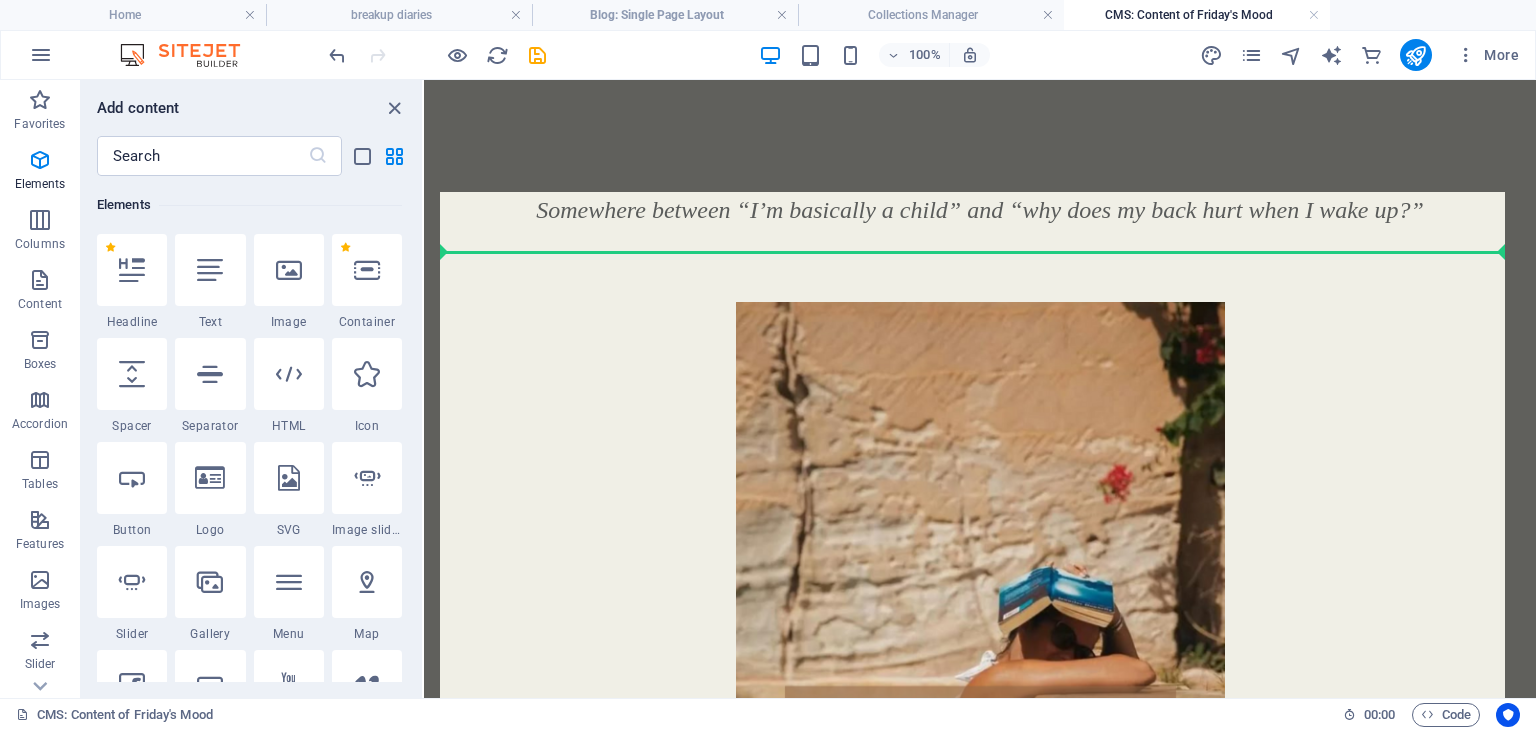 select on "px" 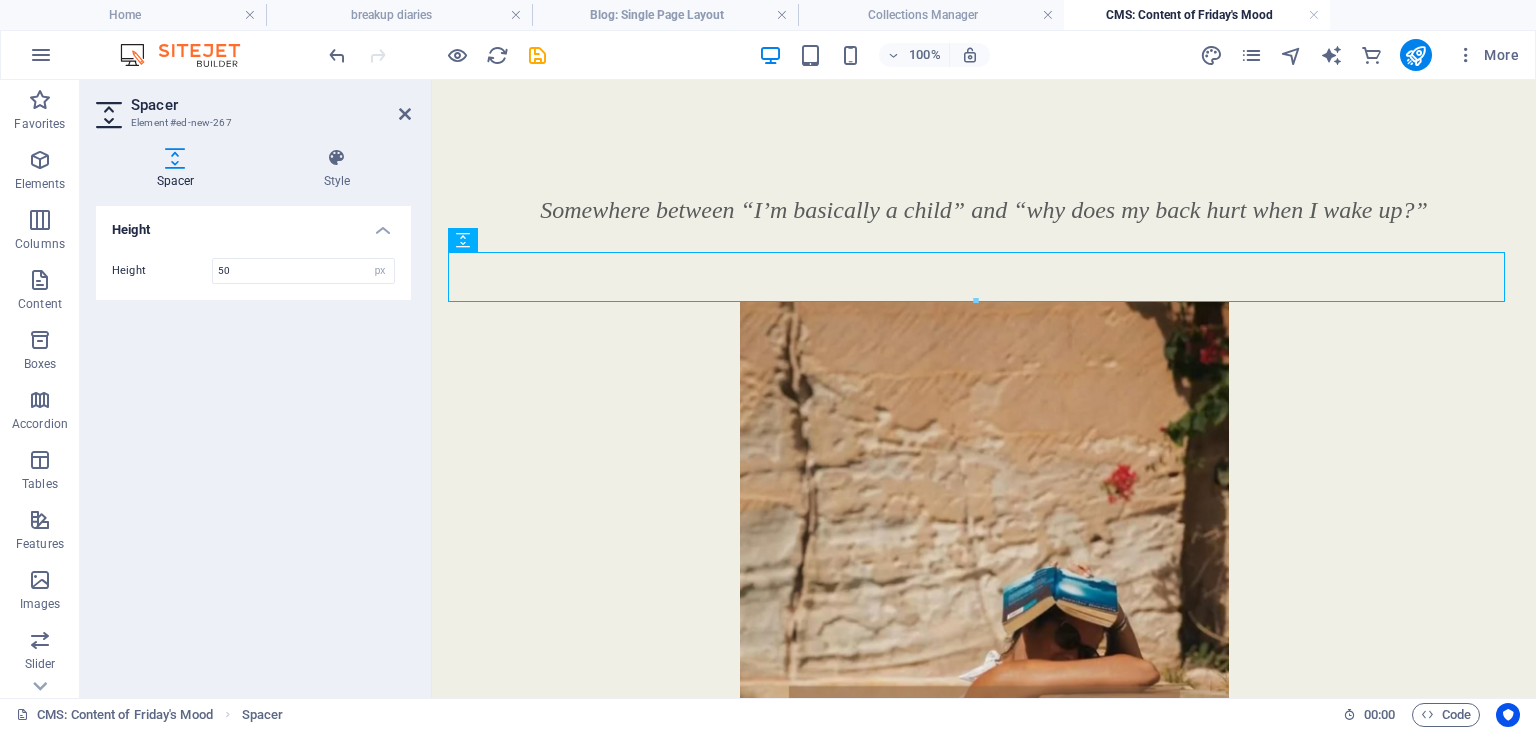 click on "100% More" at bounding box center (926, 55) 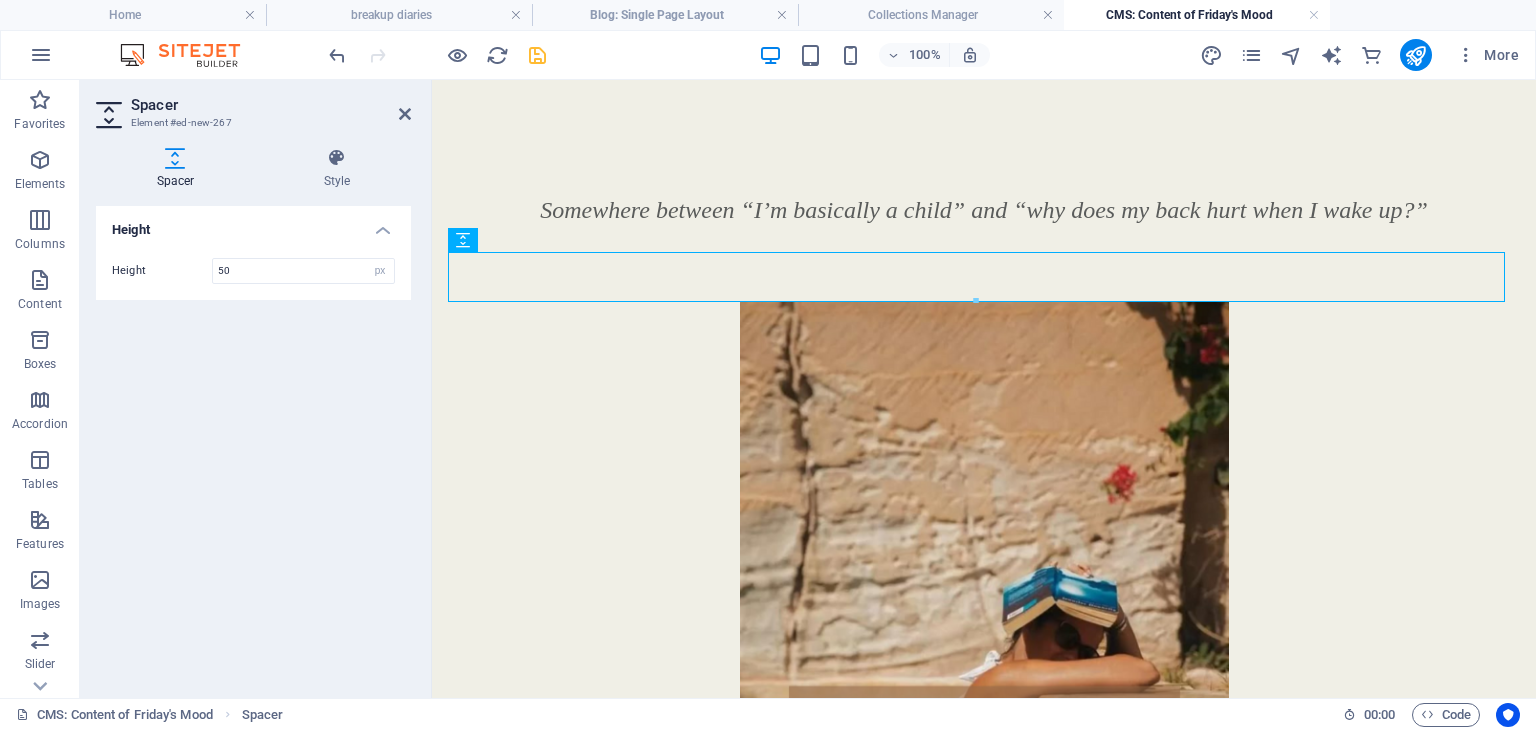 click at bounding box center [537, 55] 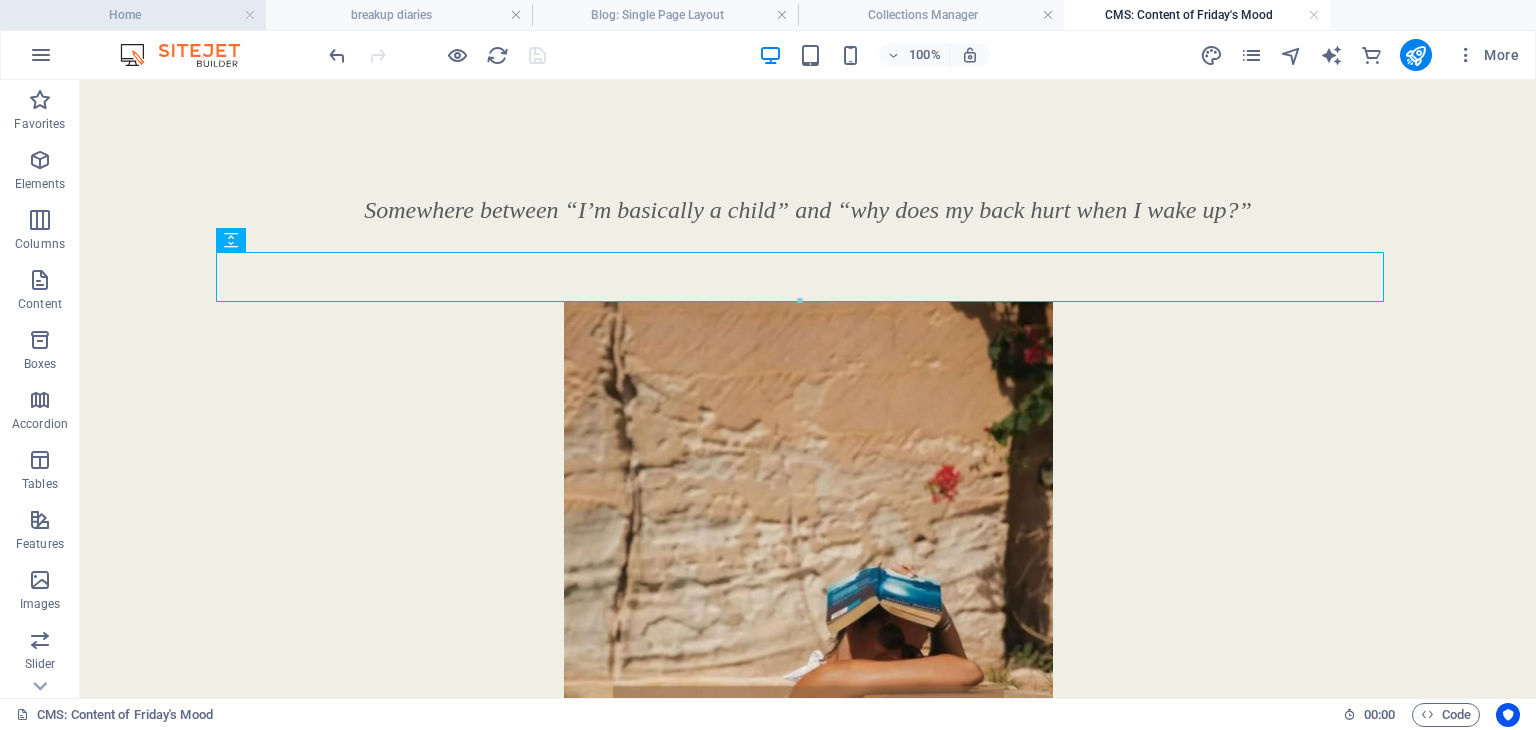 click on "Home" at bounding box center (133, 15) 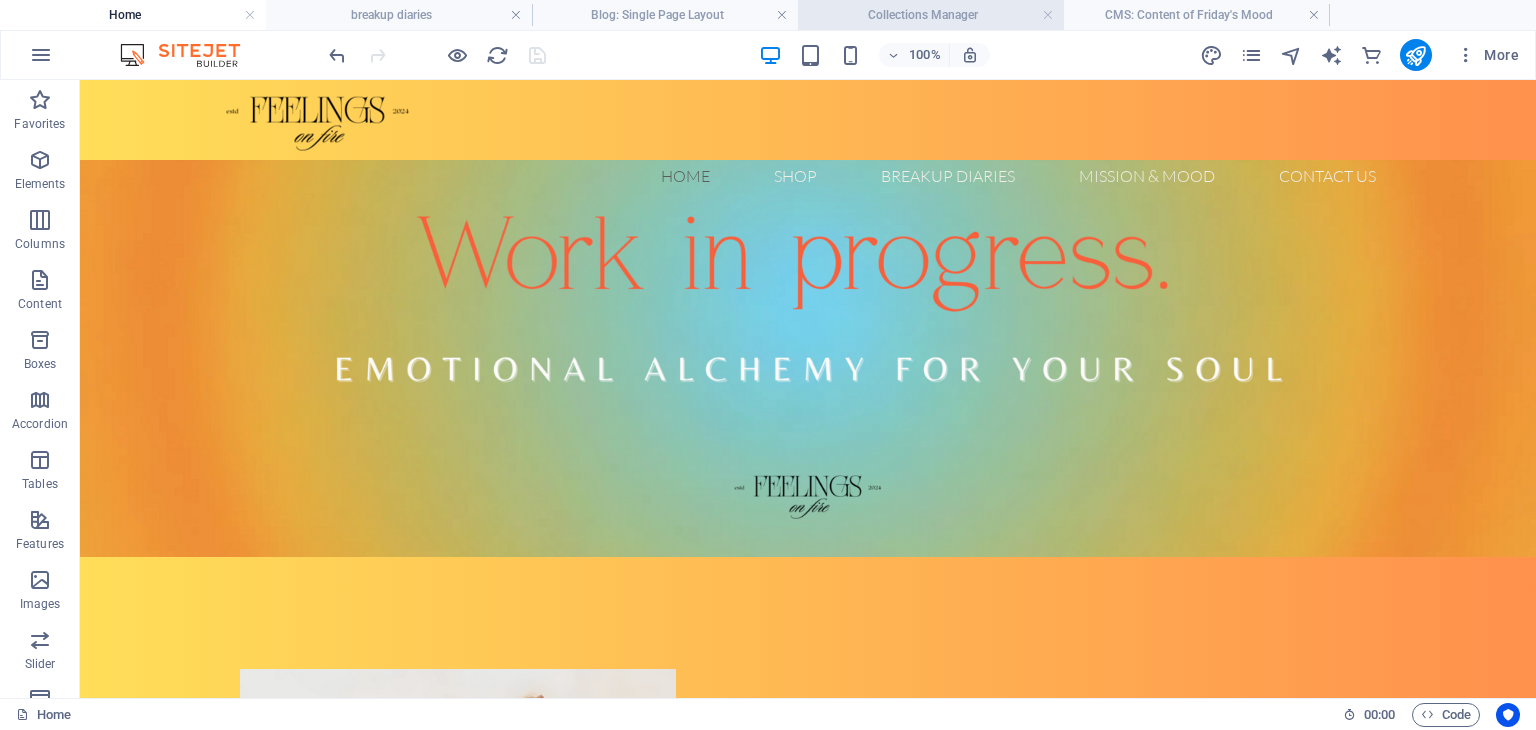 click on "Collections Manager" at bounding box center (931, 15) 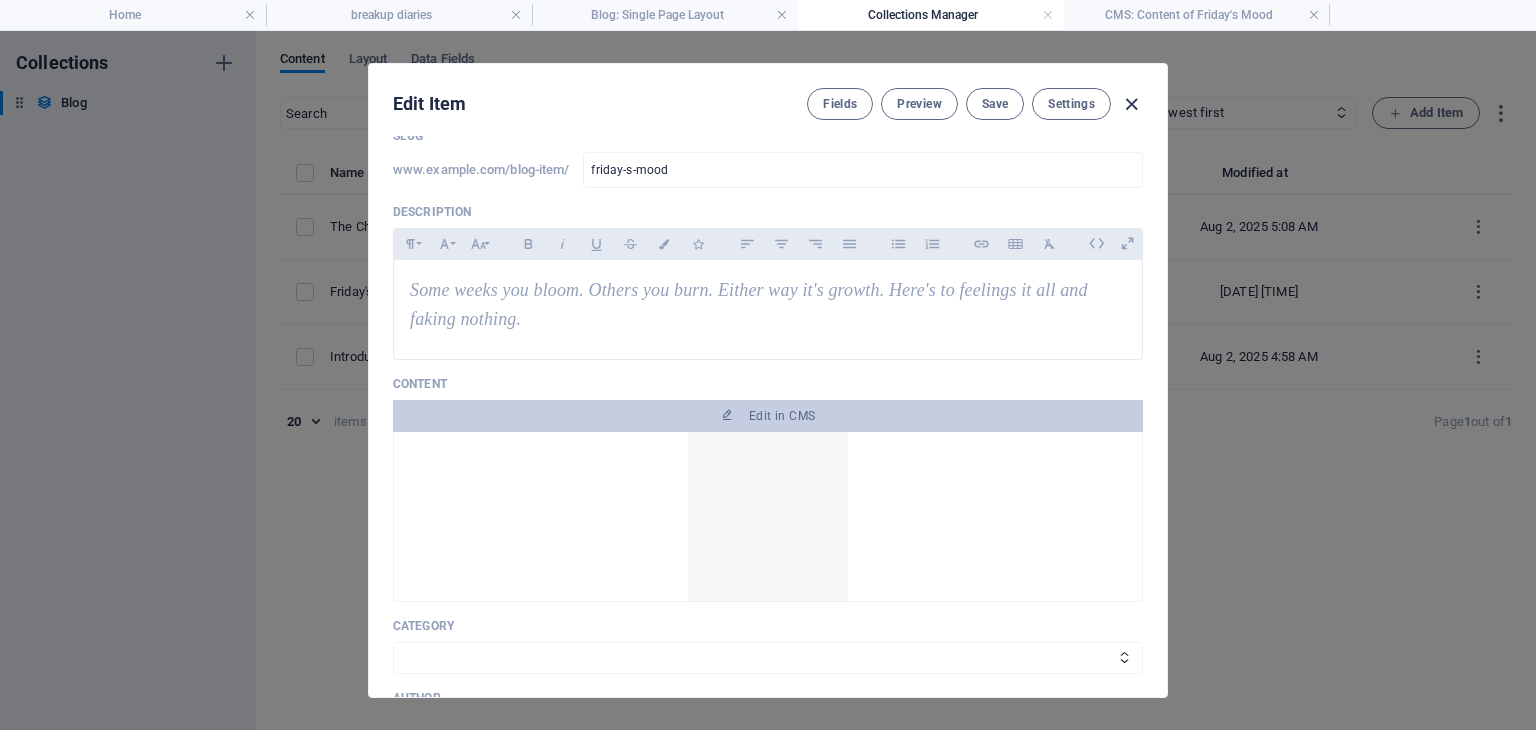 click at bounding box center (1131, 104) 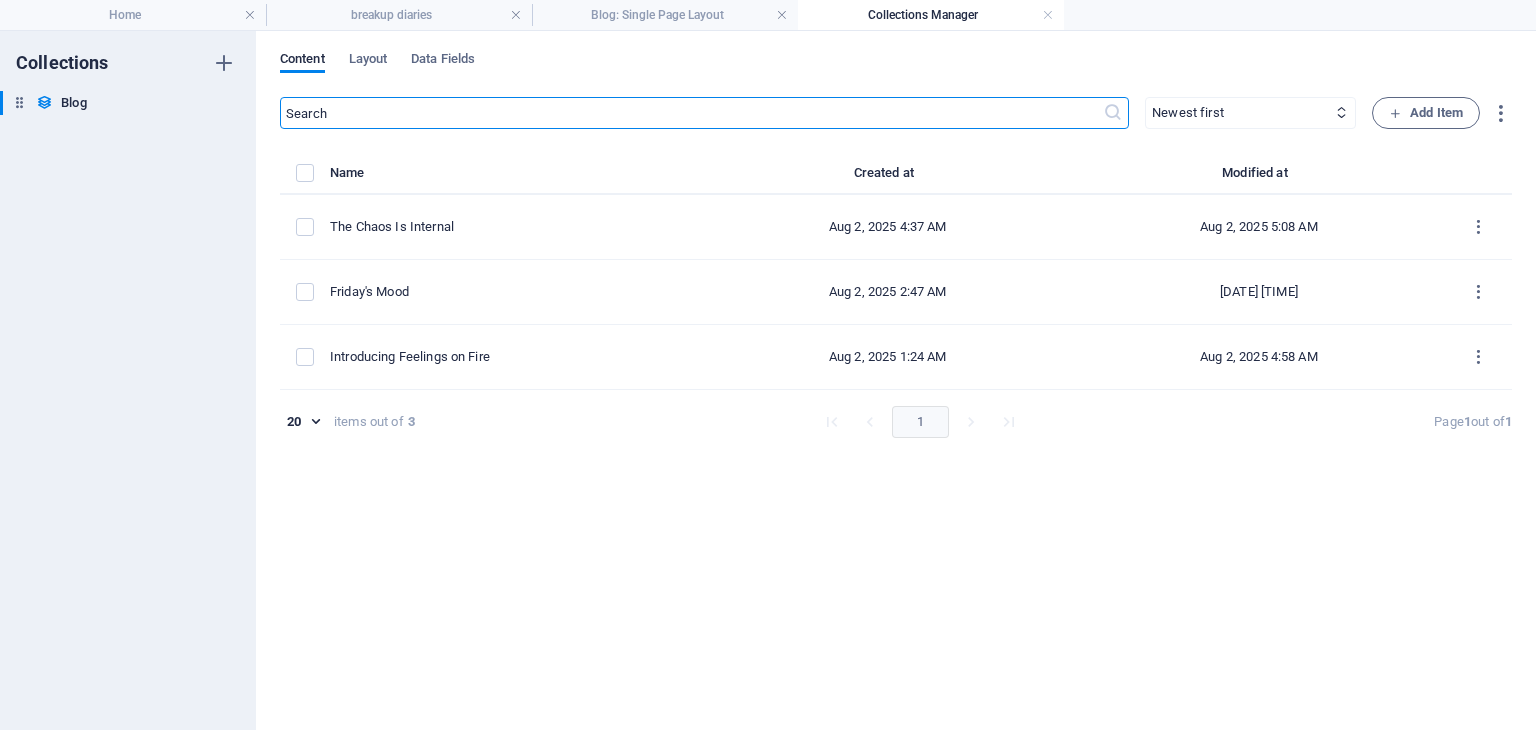 type on "friday-s-mood" 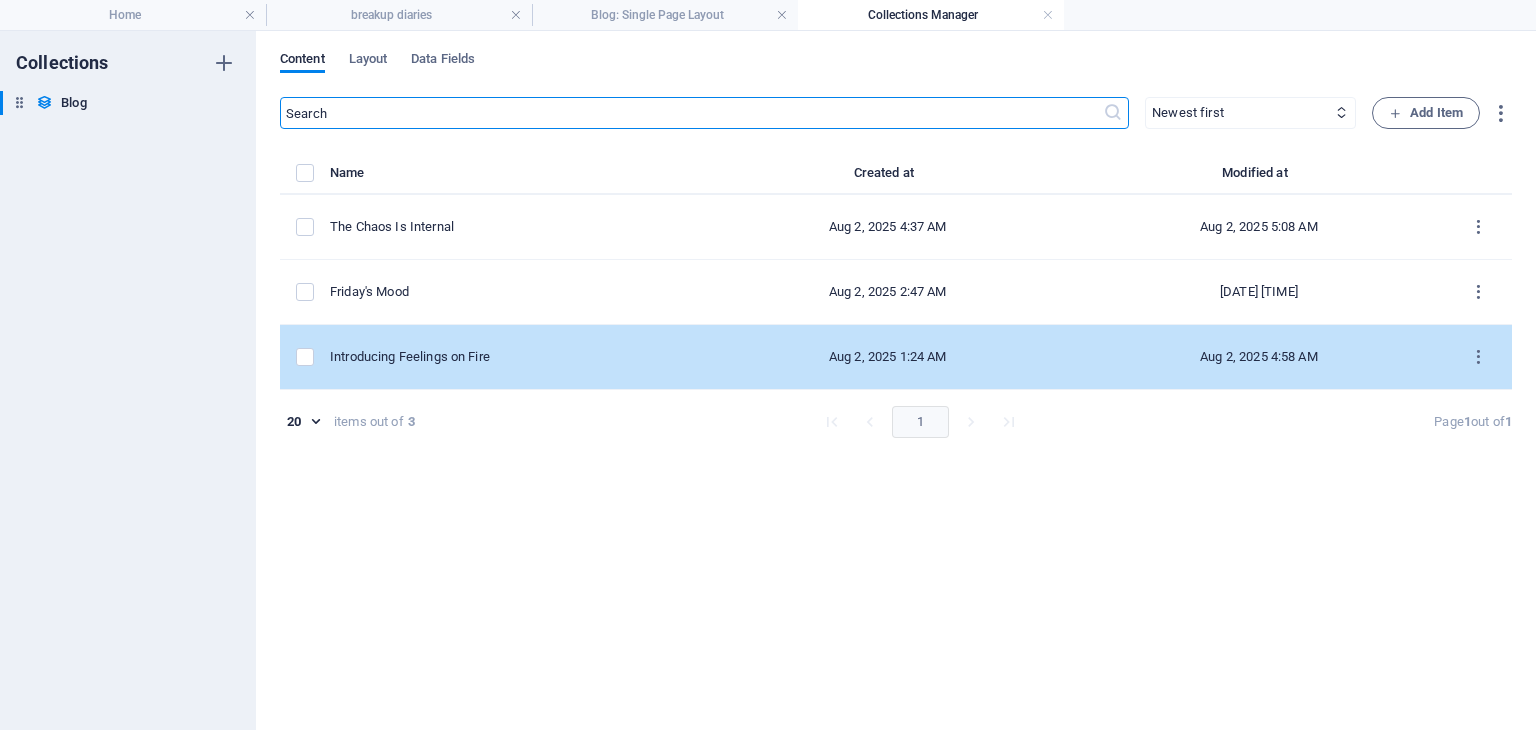 scroll, scrollTop: 0, scrollLeft: 0, axis: both 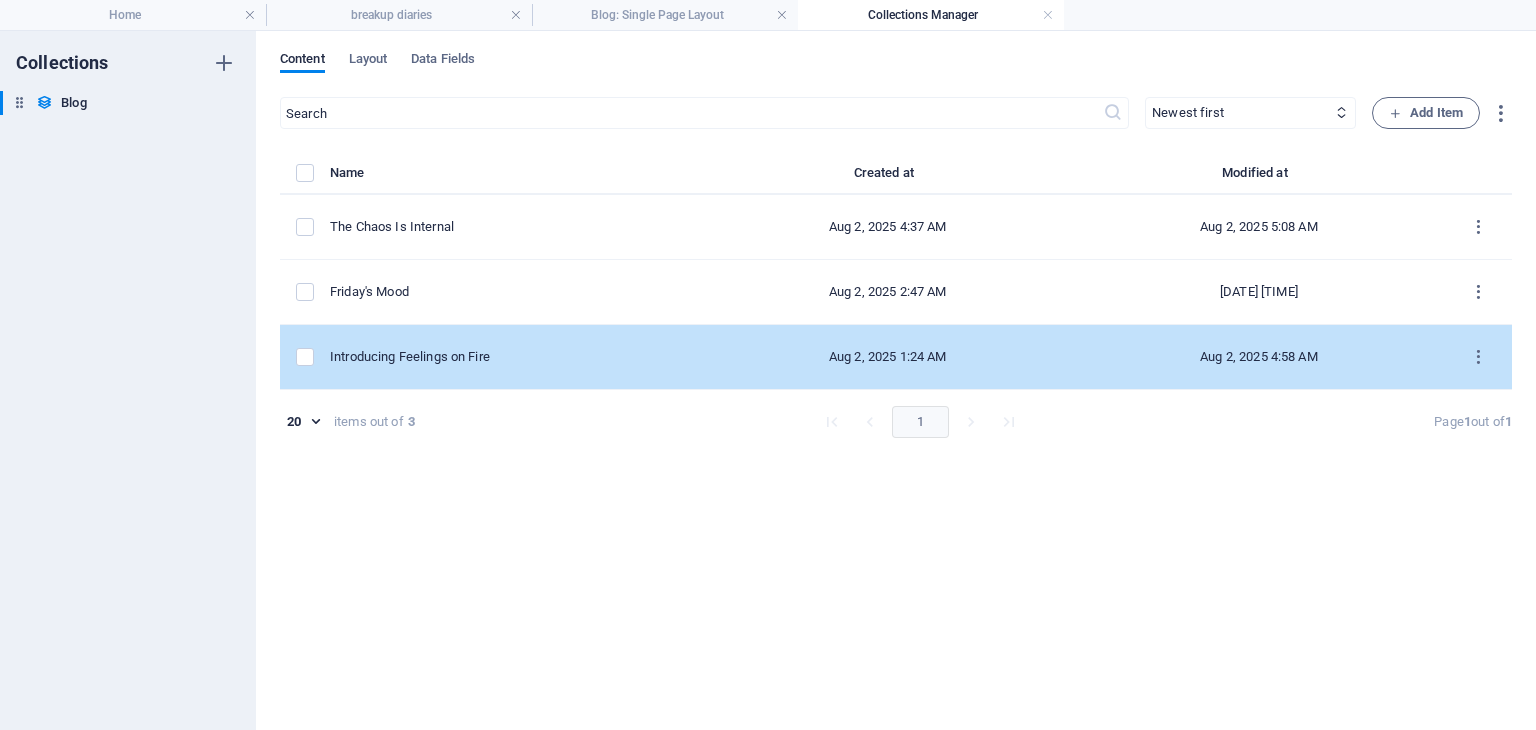 click on "Introducing Feelings on Fire" at bounding box center [508, 357] 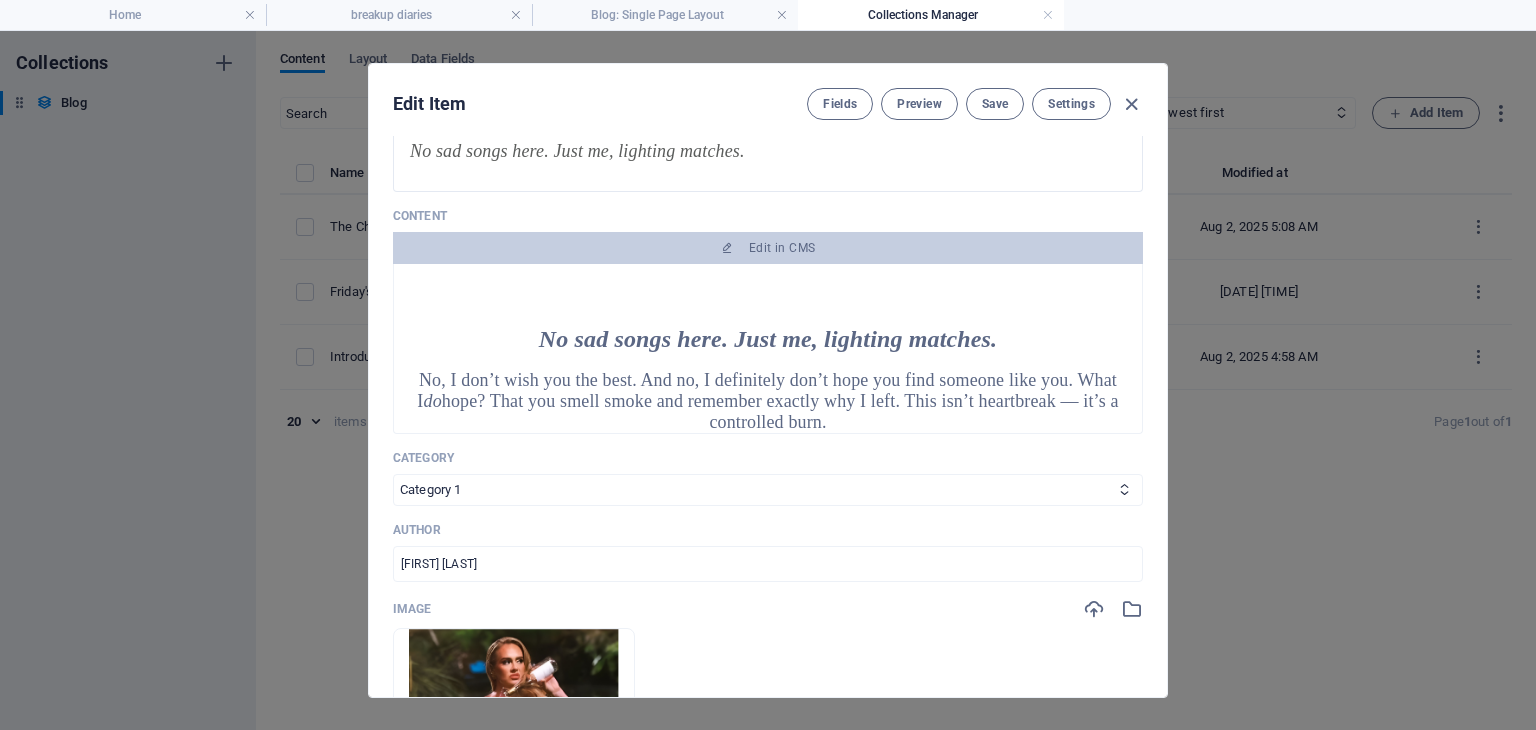 scroll, scrollTop: 100, scrollLeft: 0, axis: vertical 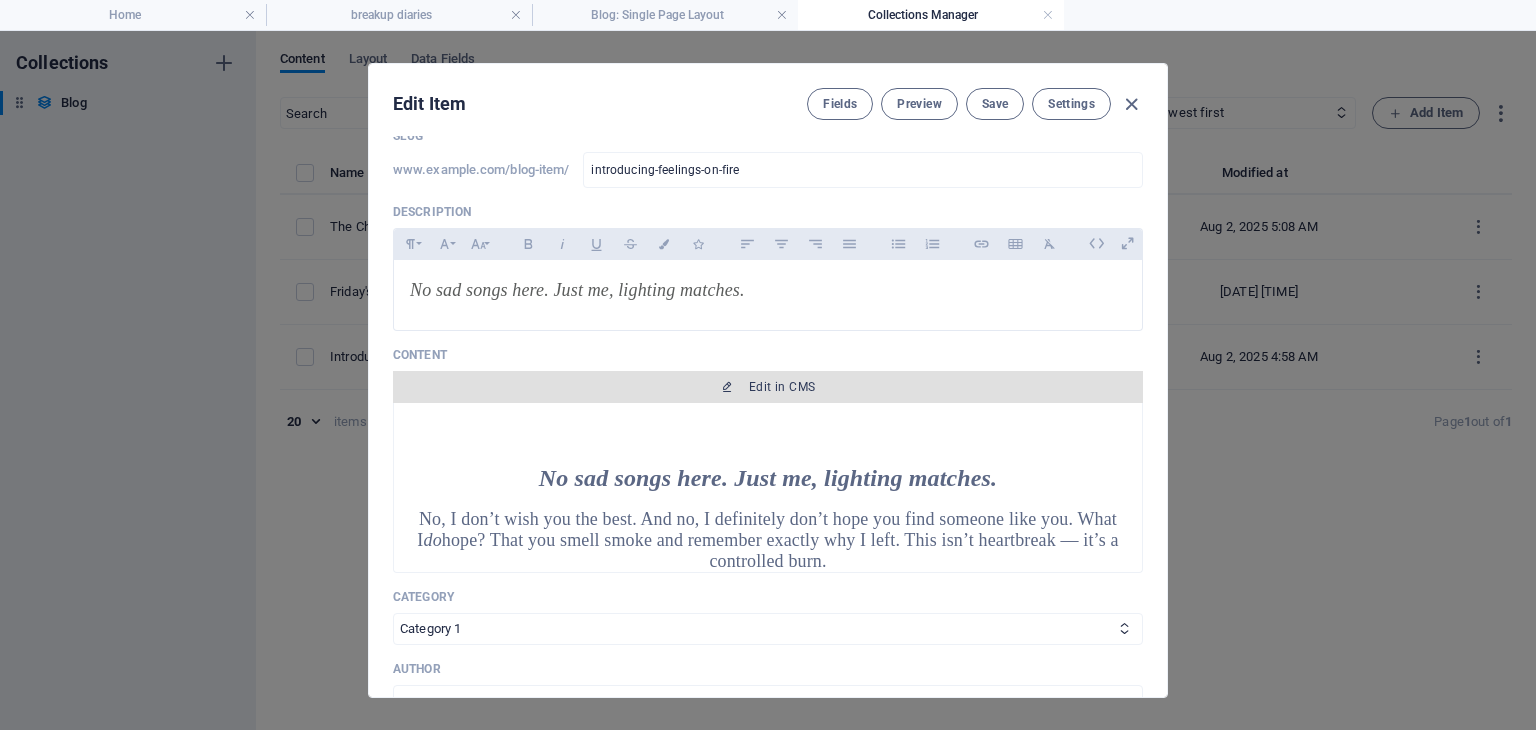 click on "Edit in CMS" at bounding box center [768, 387] 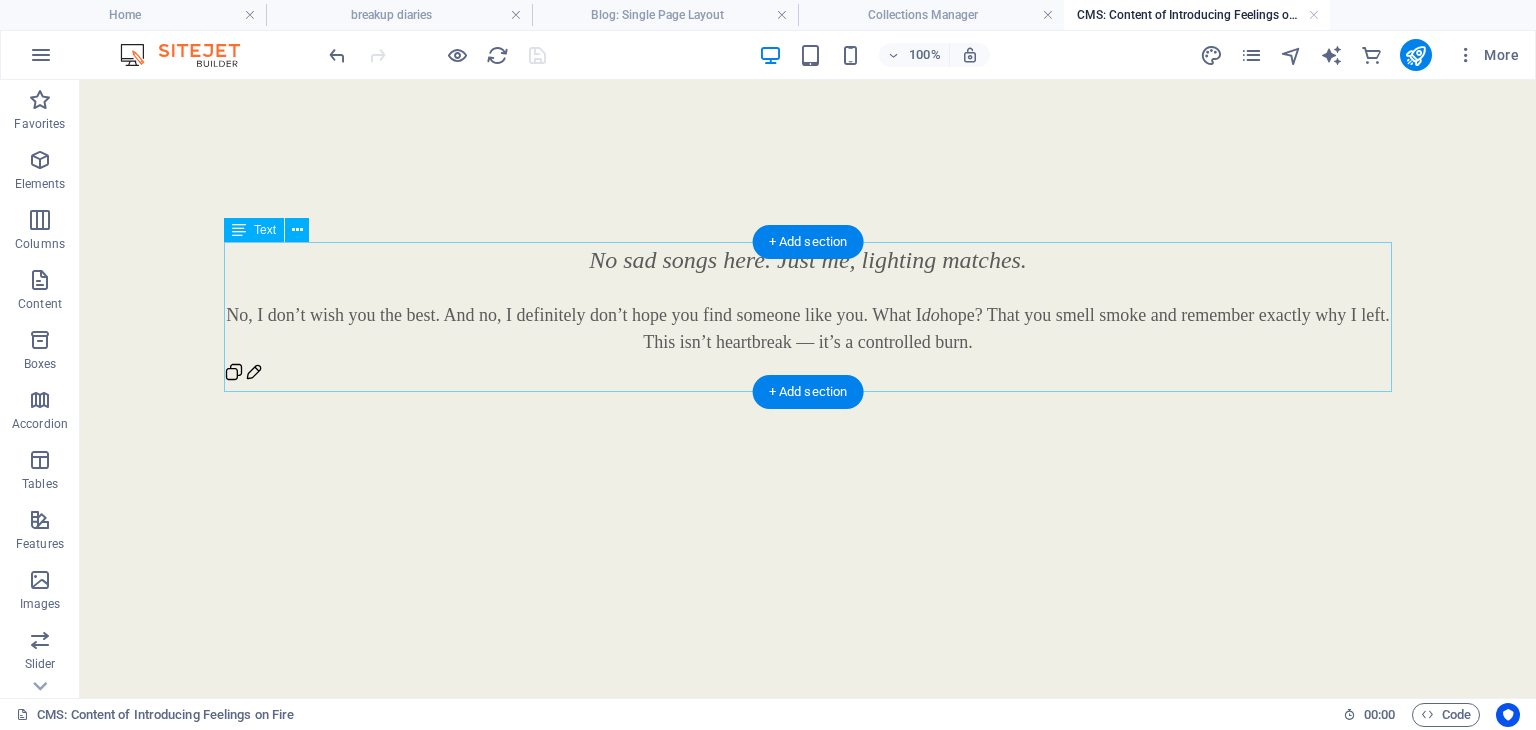 scroll, scrollTop: 0, scrollLeft: 0, axis: both 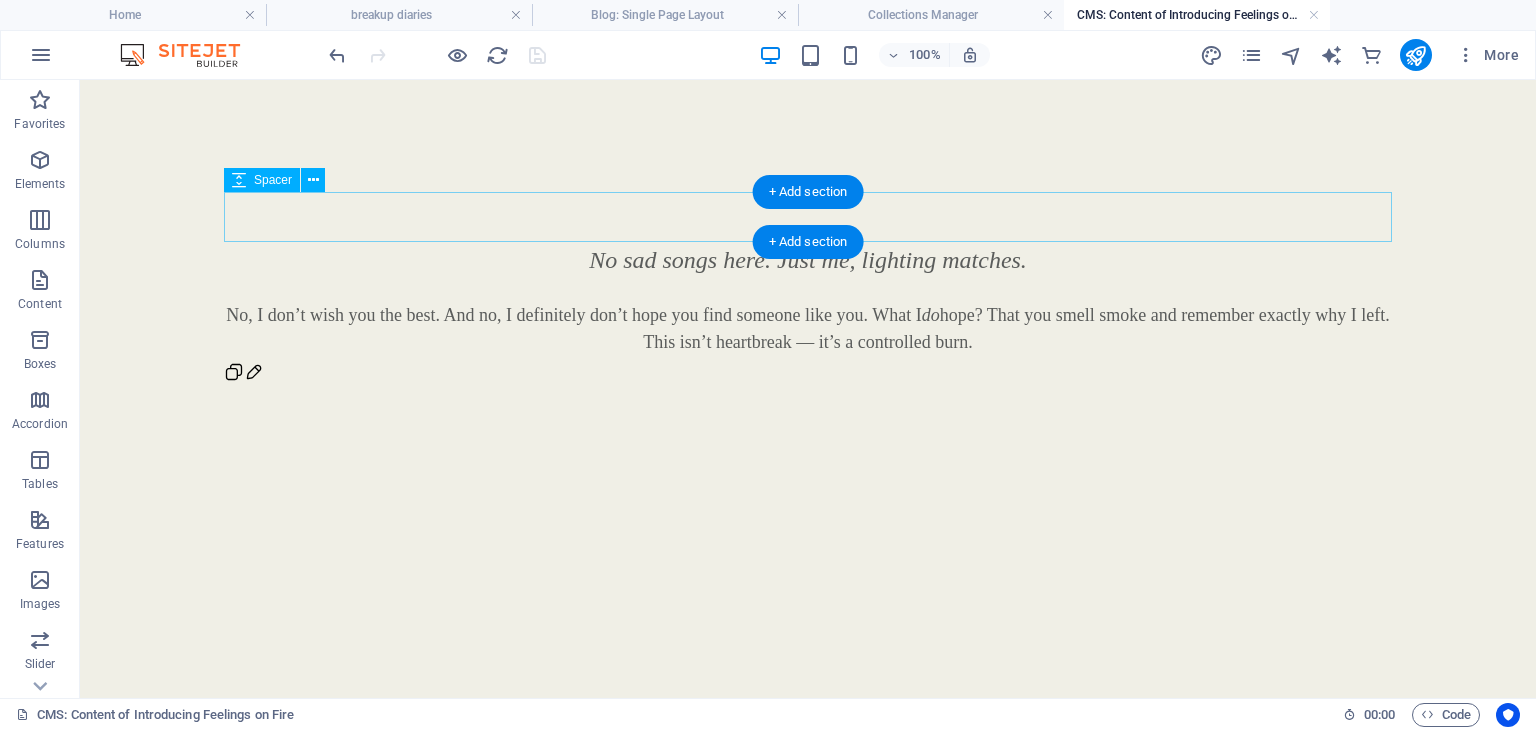 click at bounding box center (808, 217) 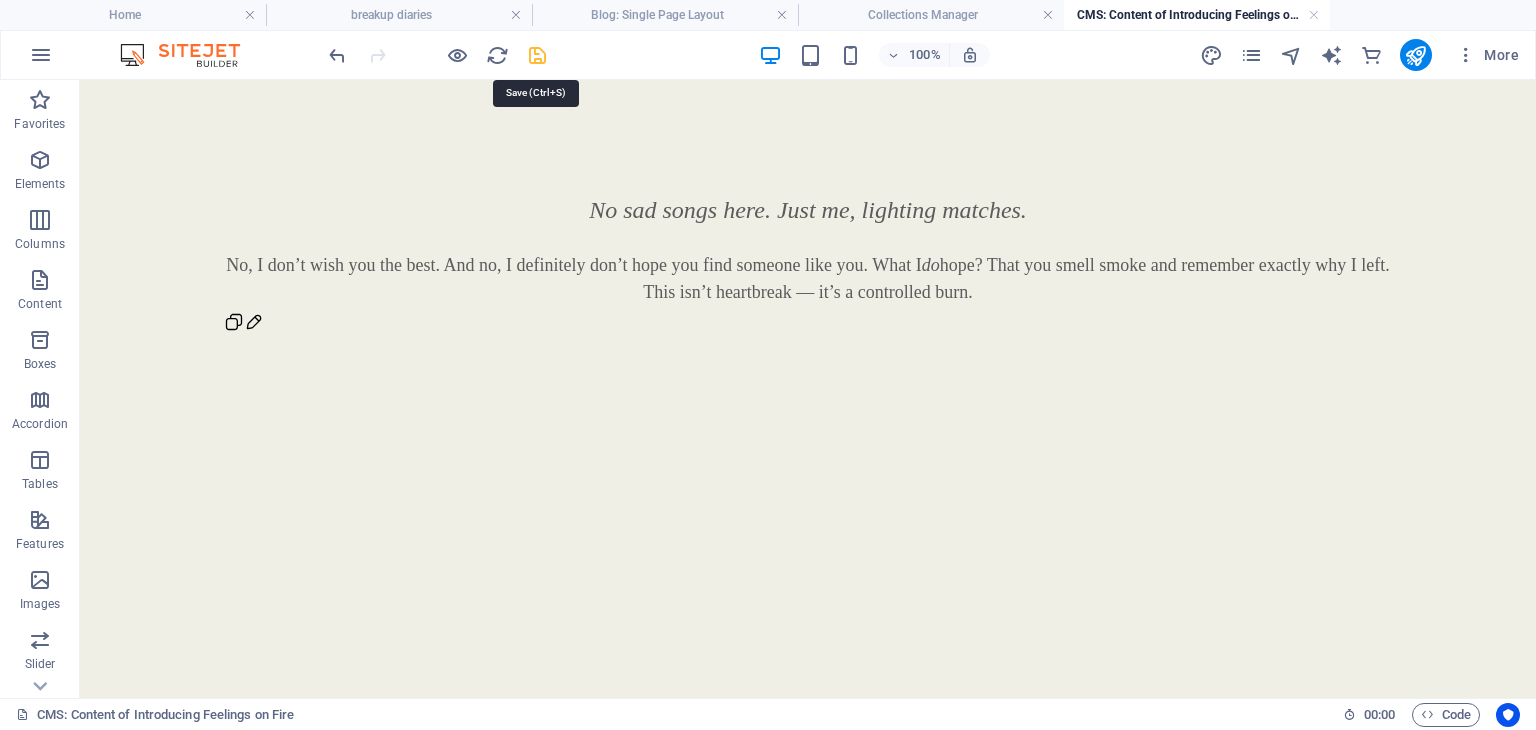 click at bounding box center (537, 55) 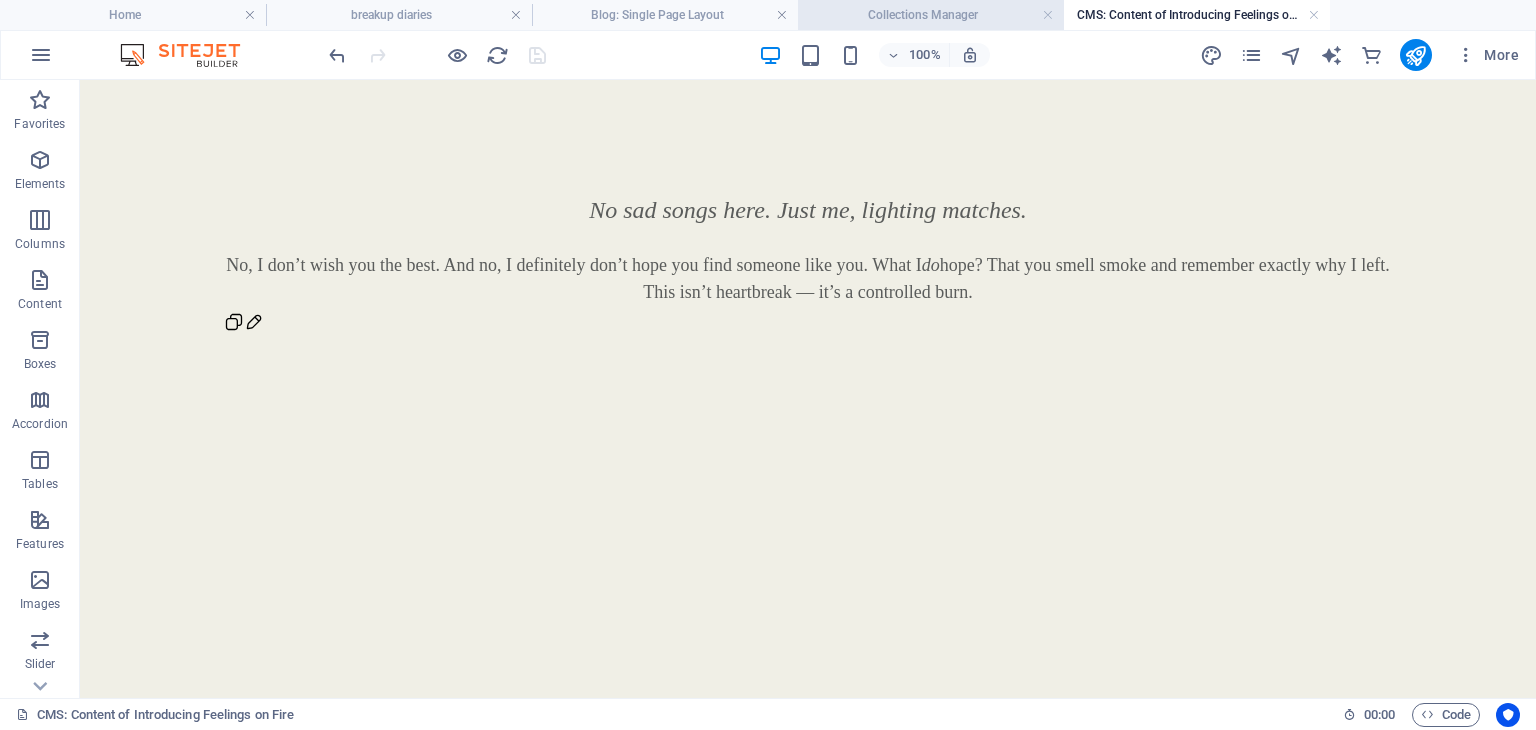 click on "Collections Manager" at bounding box center (931, 15) 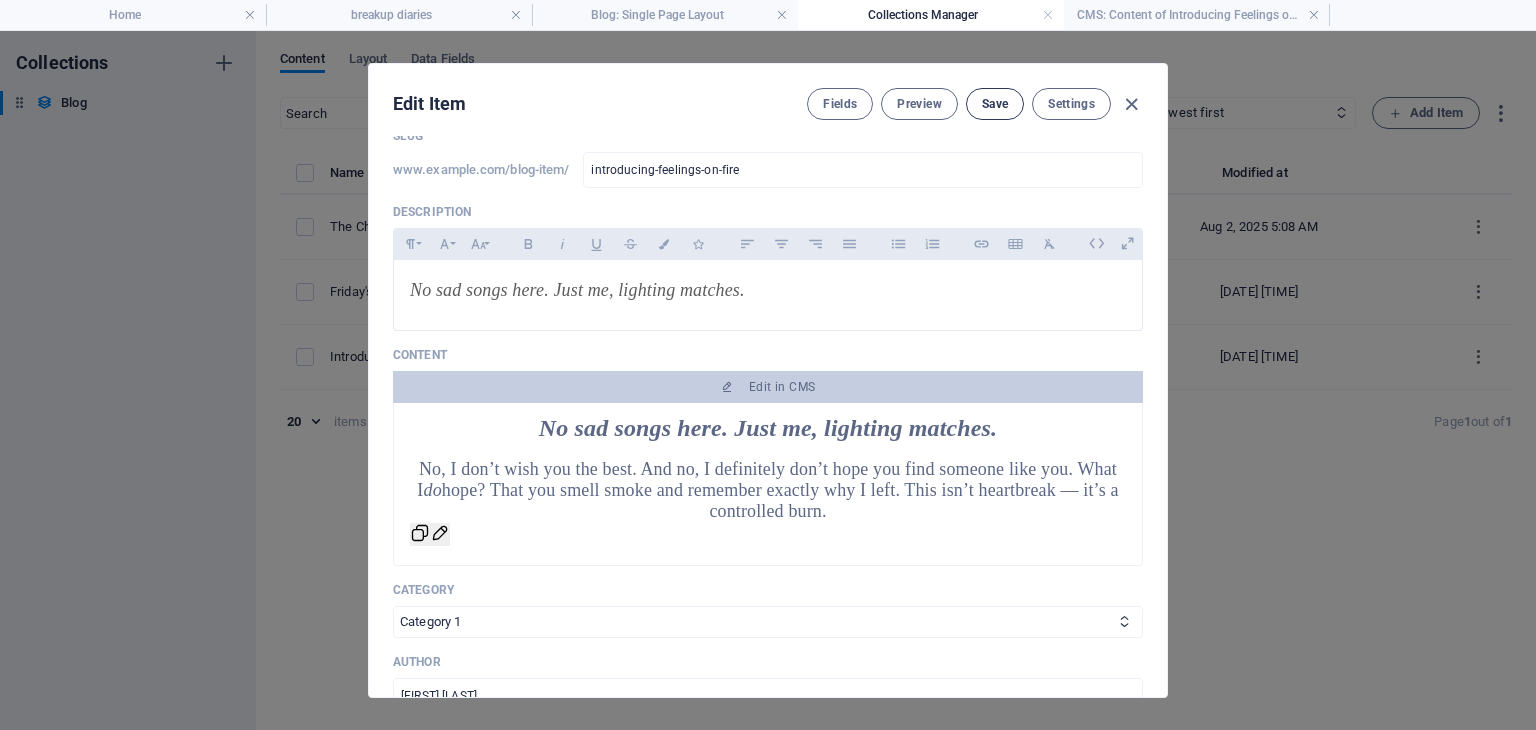 click on "Save" at bounding box center (995, 104) 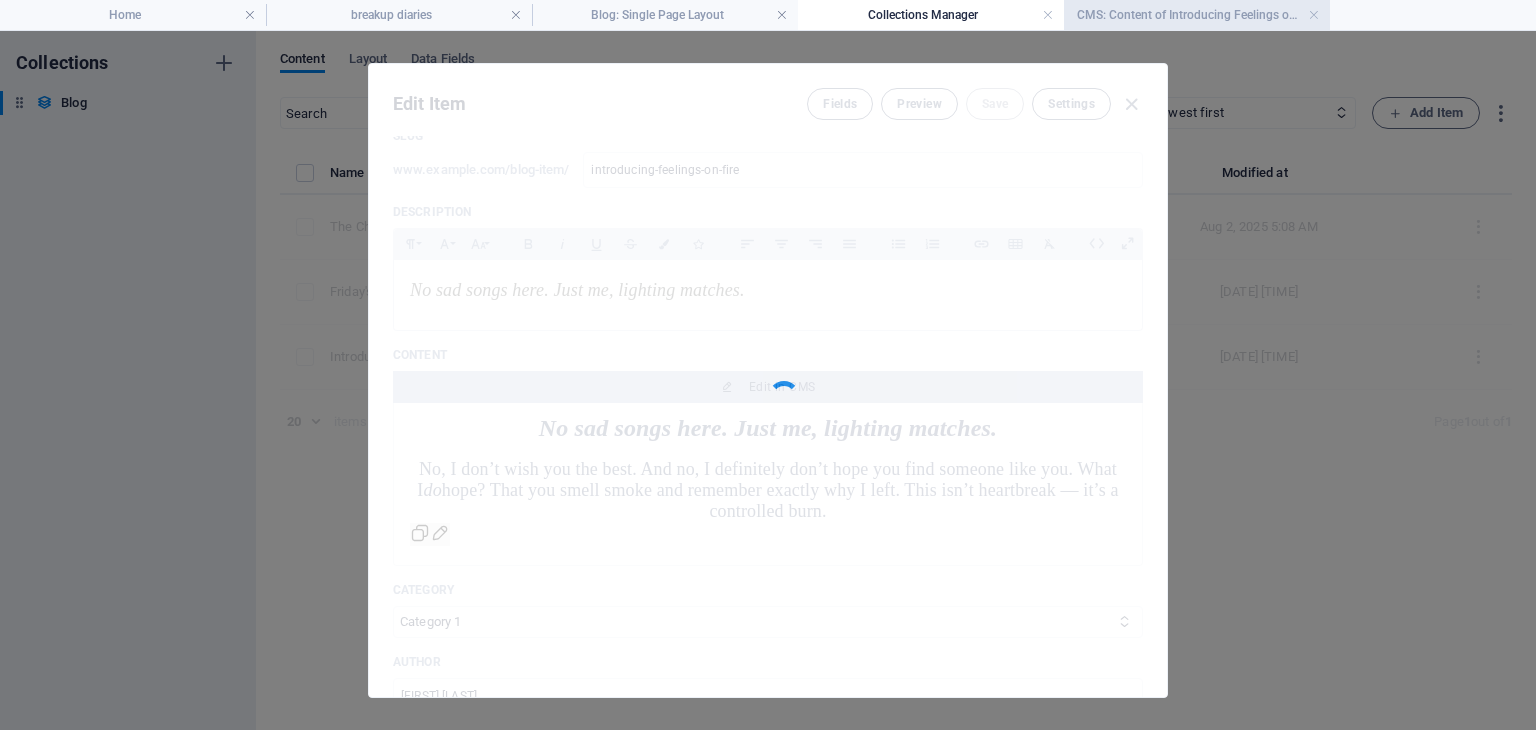click on "CMS: Content of Introducing Feelings on Fire" at bounding box center (1197, 15) 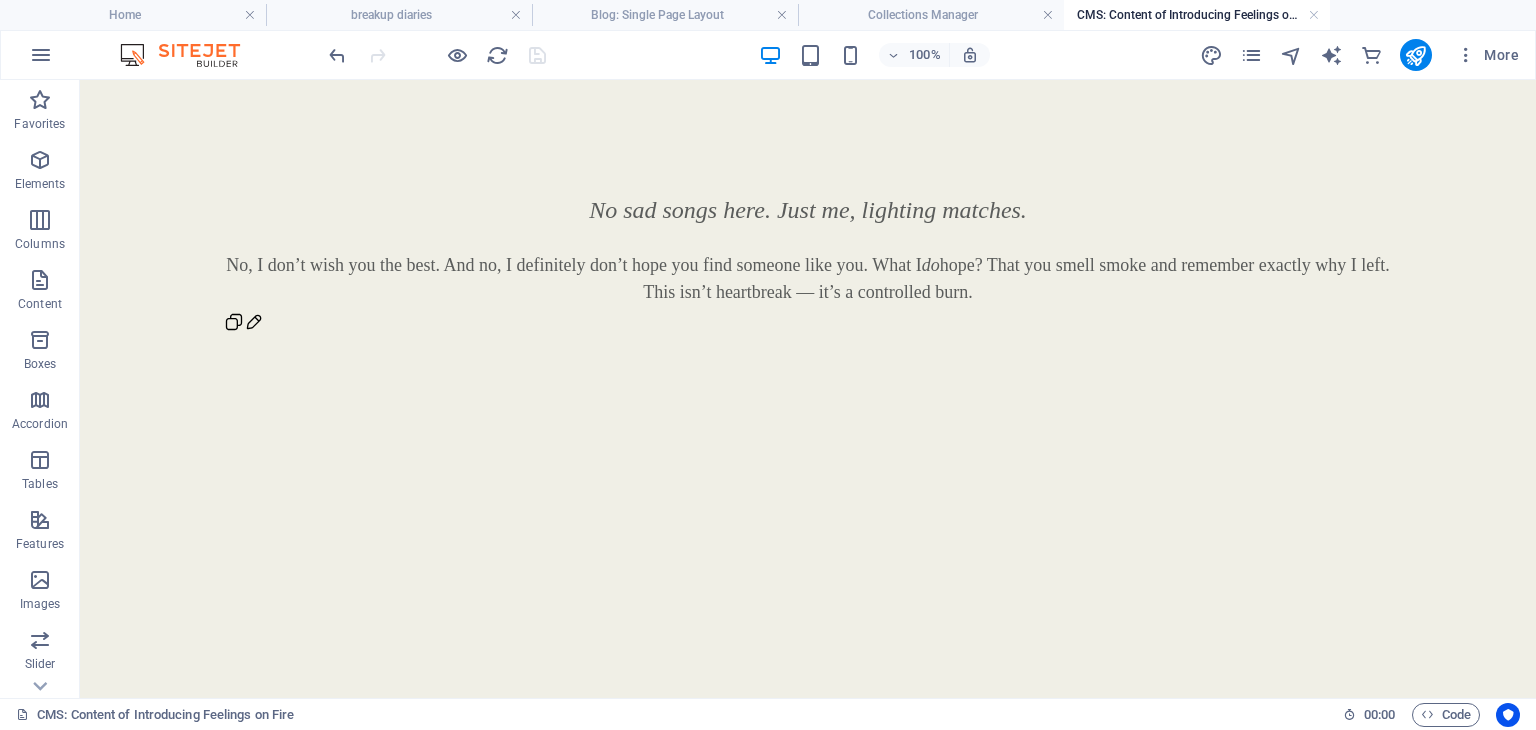 click on "Collections Manager" at bounding box center (931, 15) 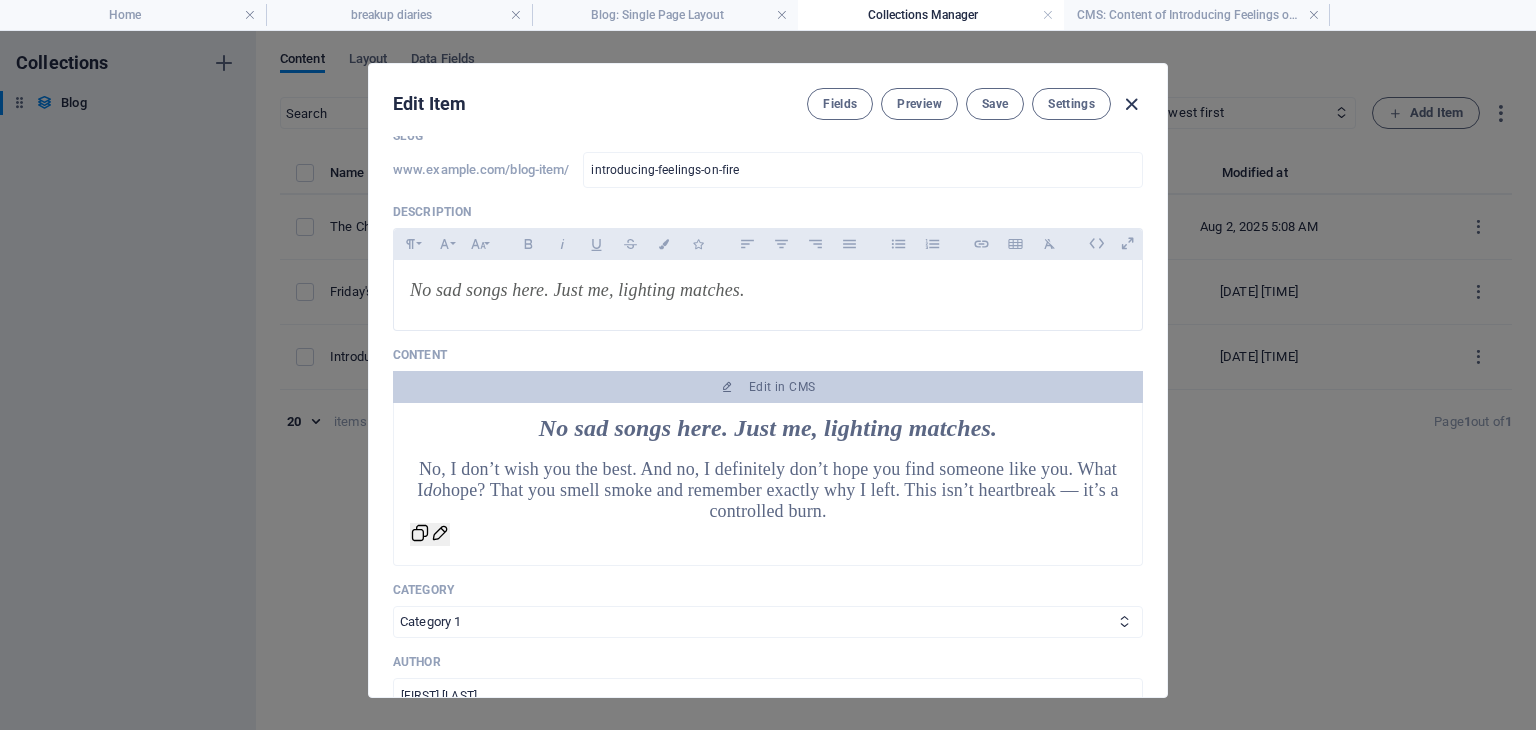 click at bounding box center (1131, 104) 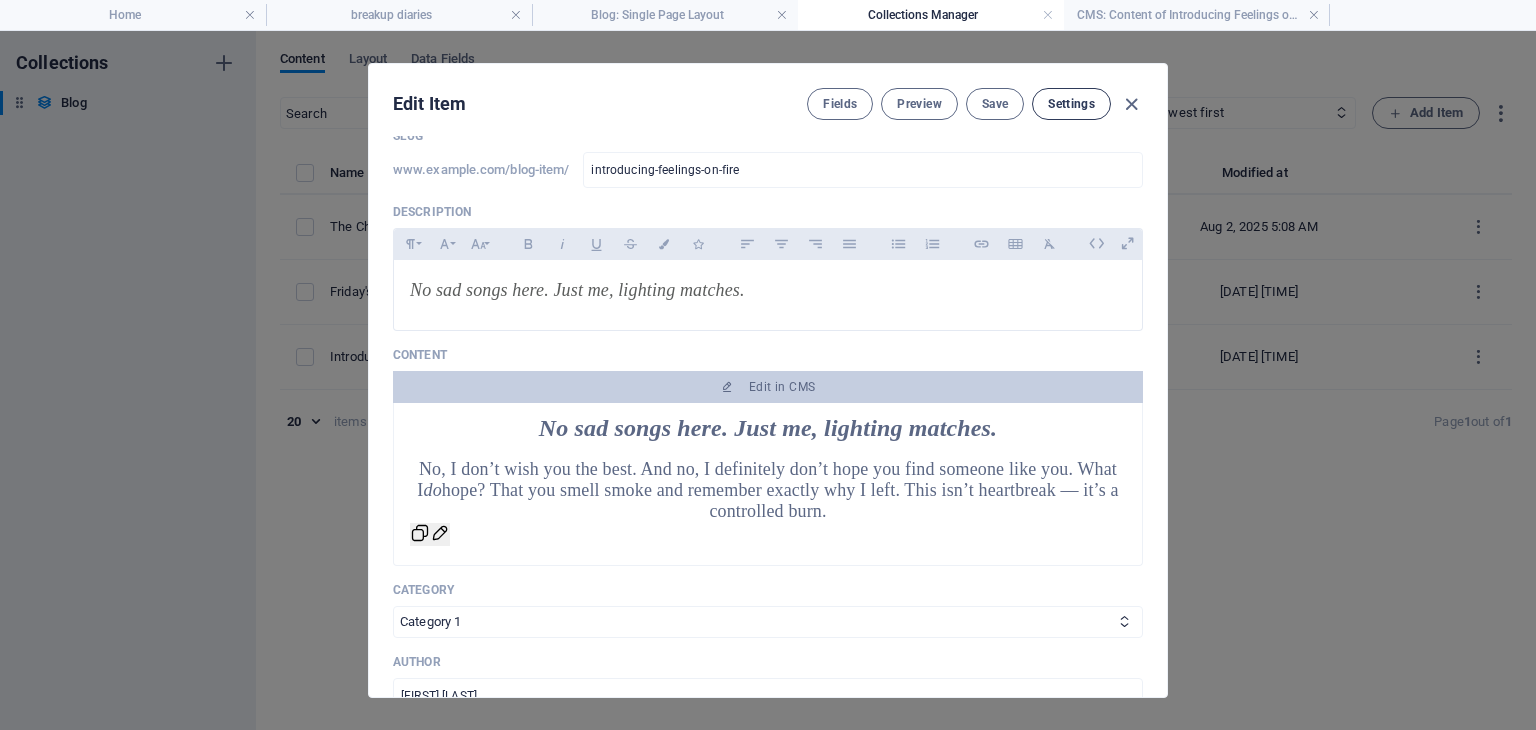 type on "2025-08-02" 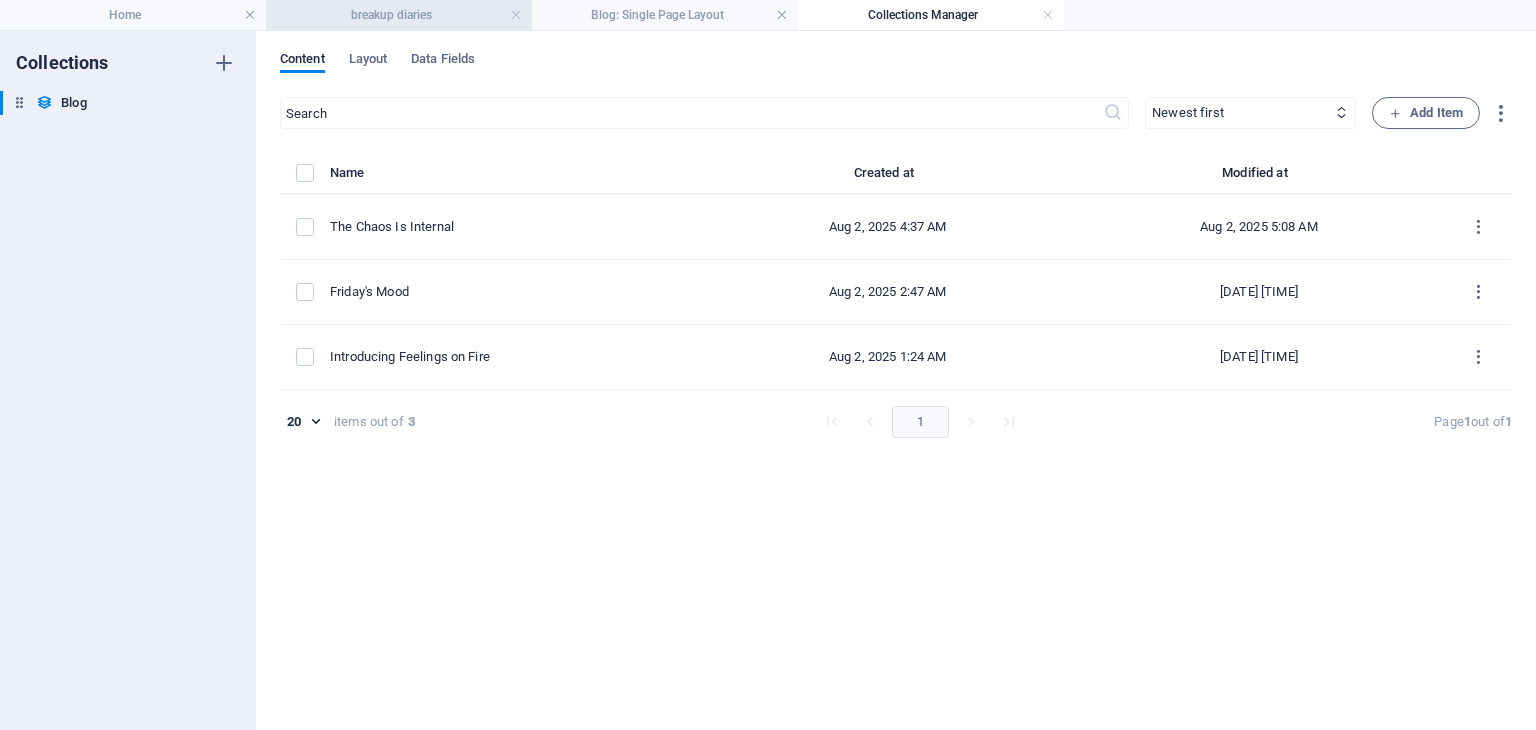 click on "breakup diaries" at bounding box center [399, 15] 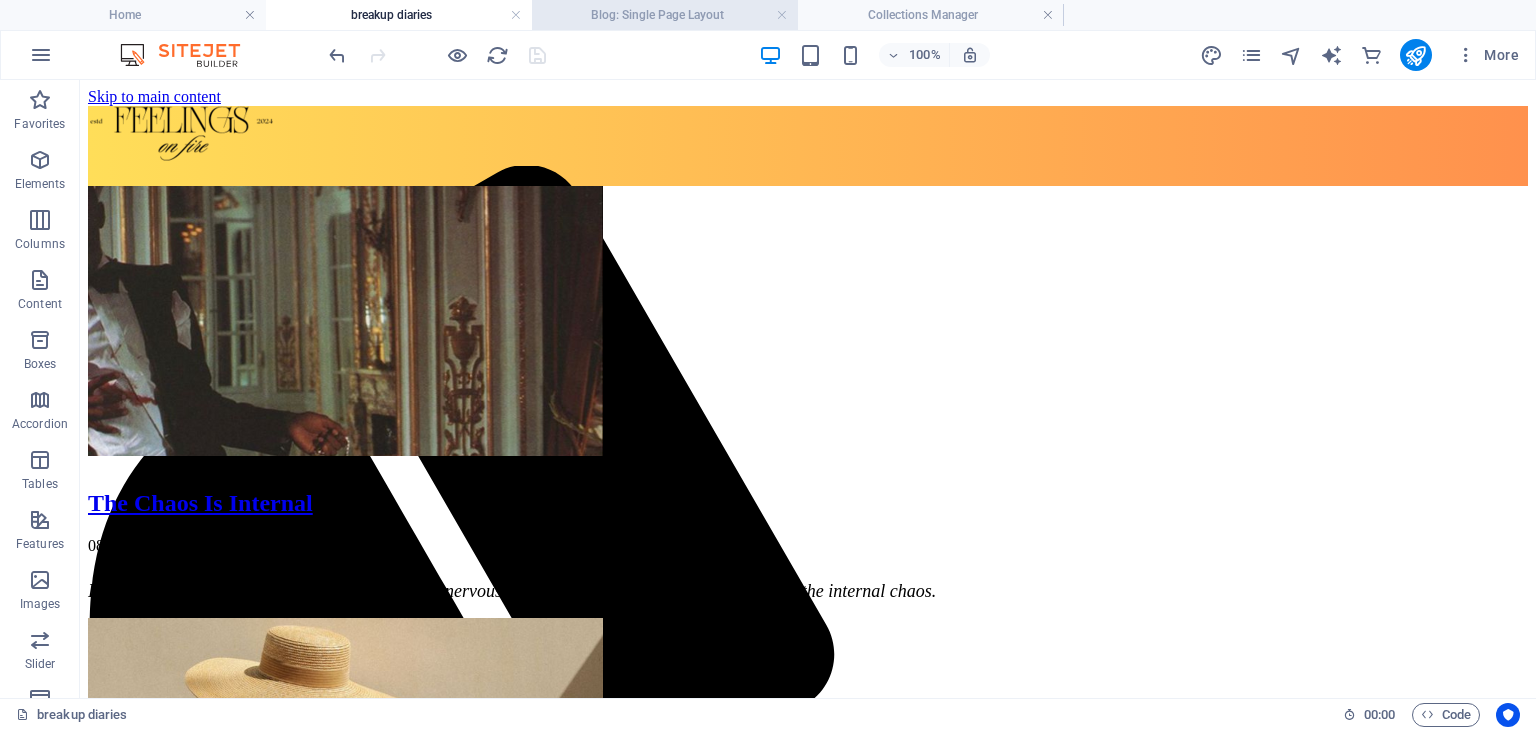 click on "Blog: Single Page Layout" at bounding box center (665, 15) 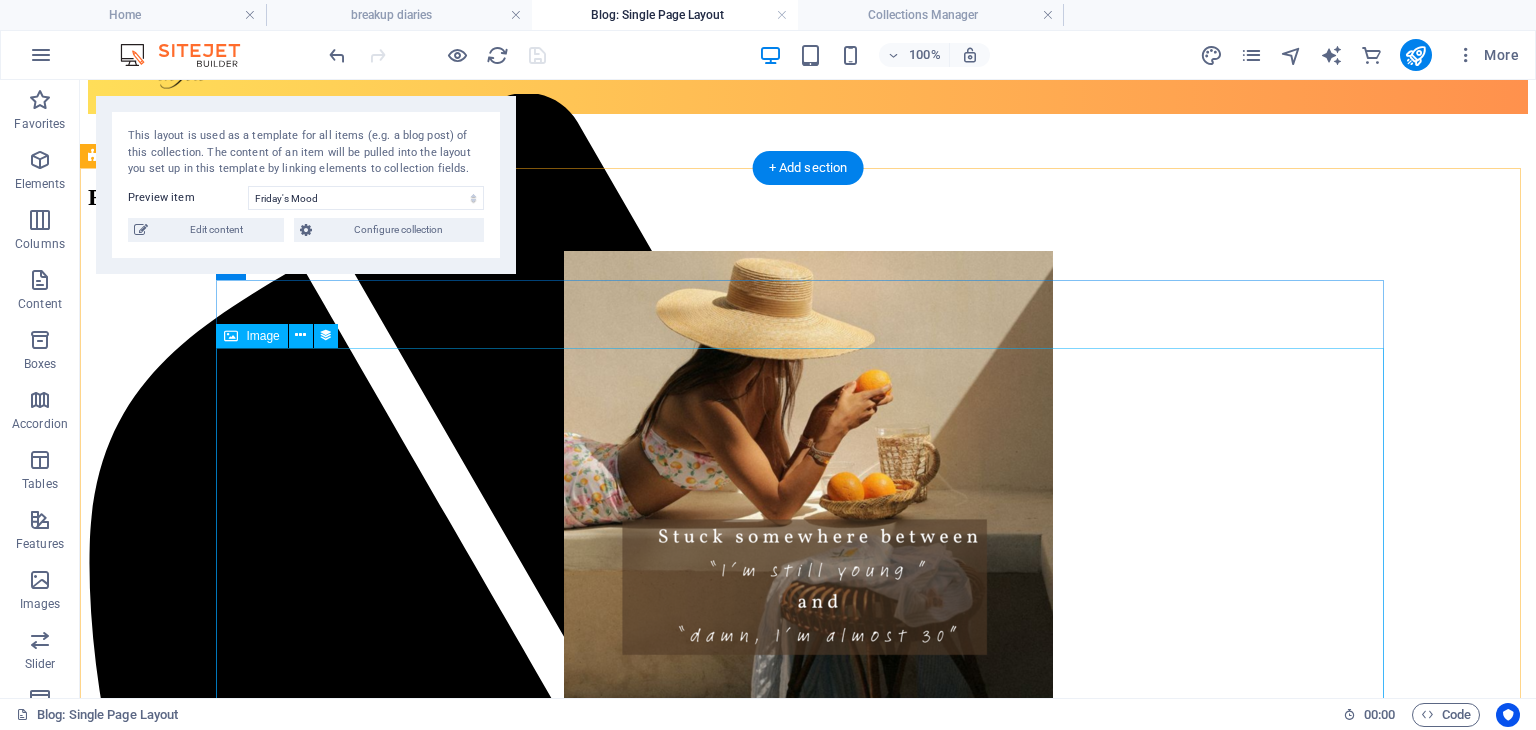 scroll, scrollTop: 300, scrollLeft: 0, axis: vertical 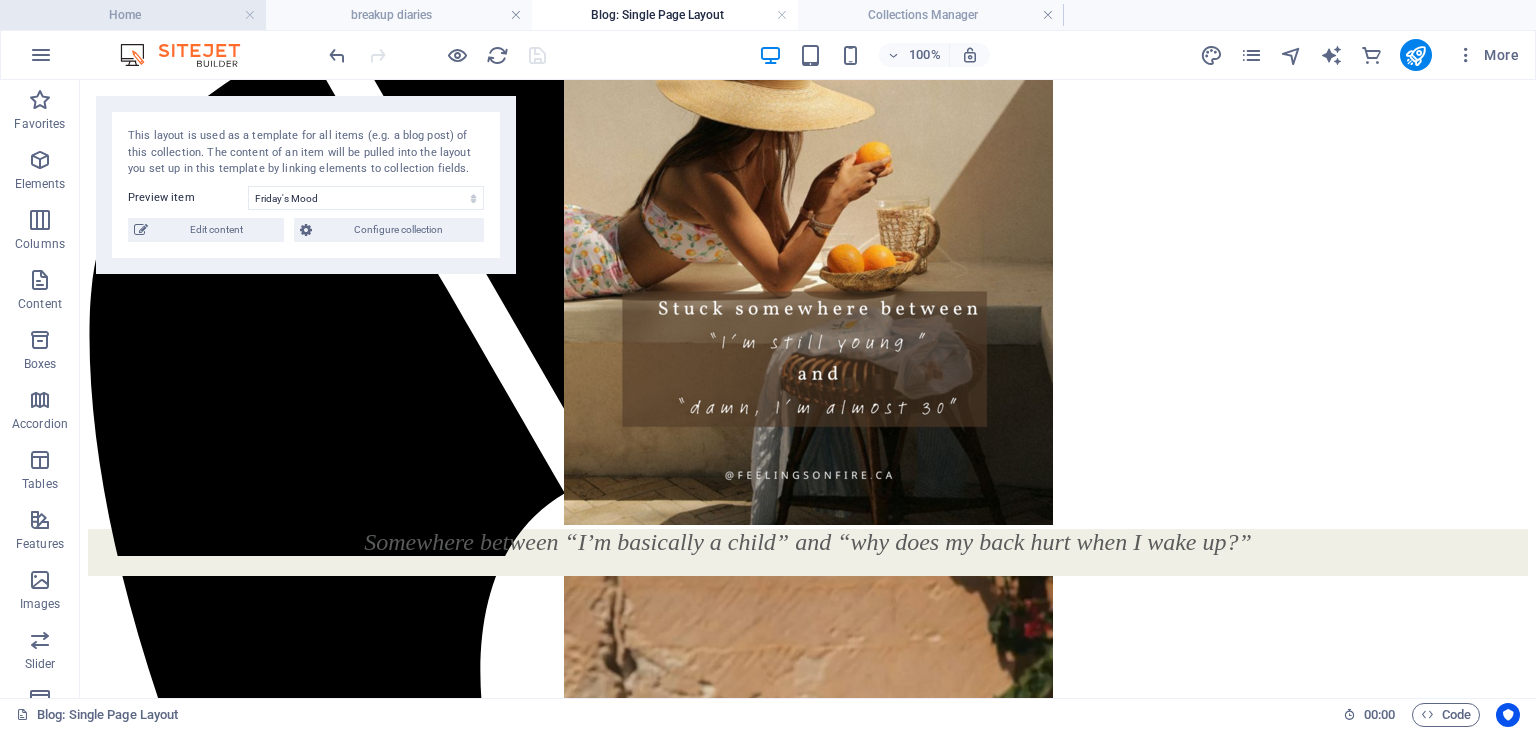 click on "Home" at bounding box center [133, 15] 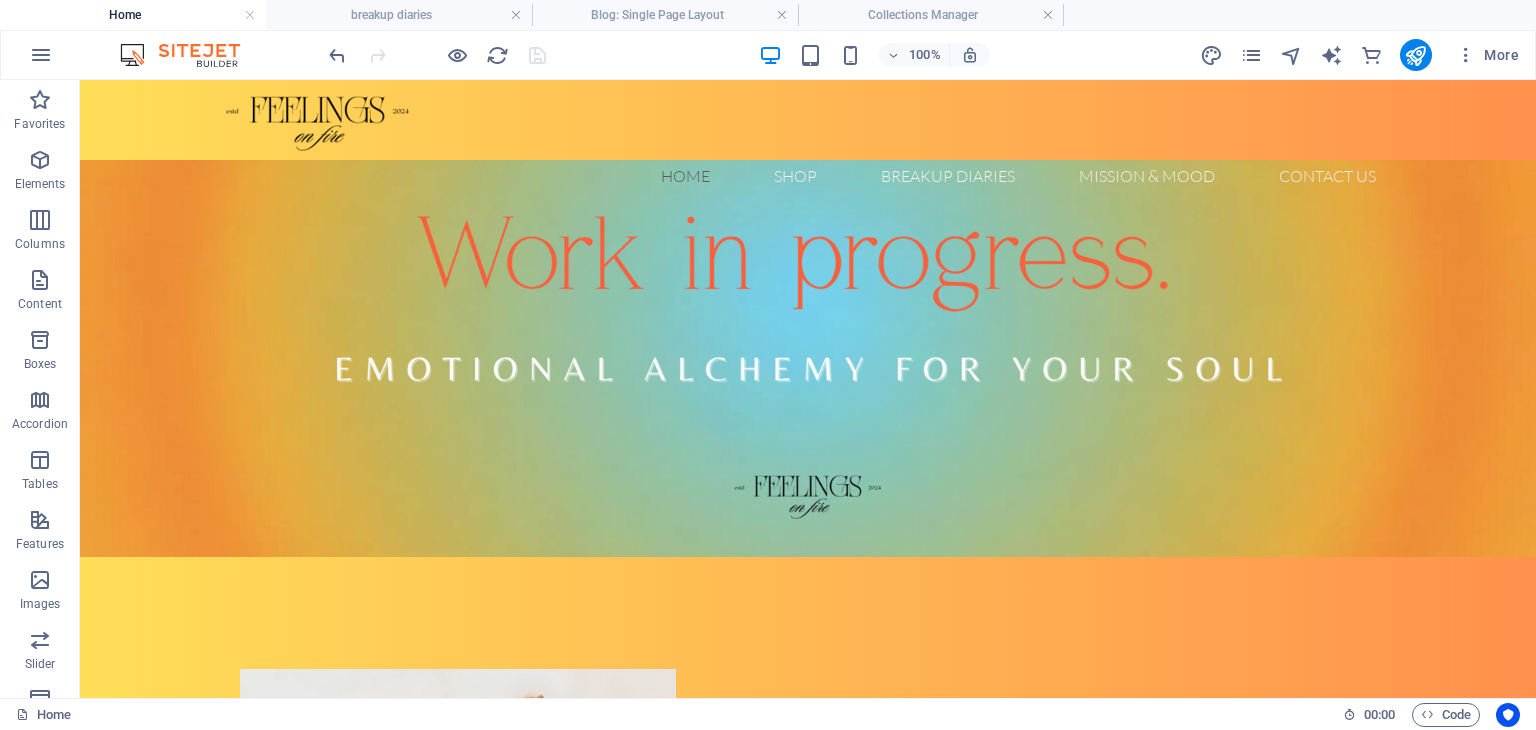scroll, scrollTop: 0, scrollLeft: 0, axis: both 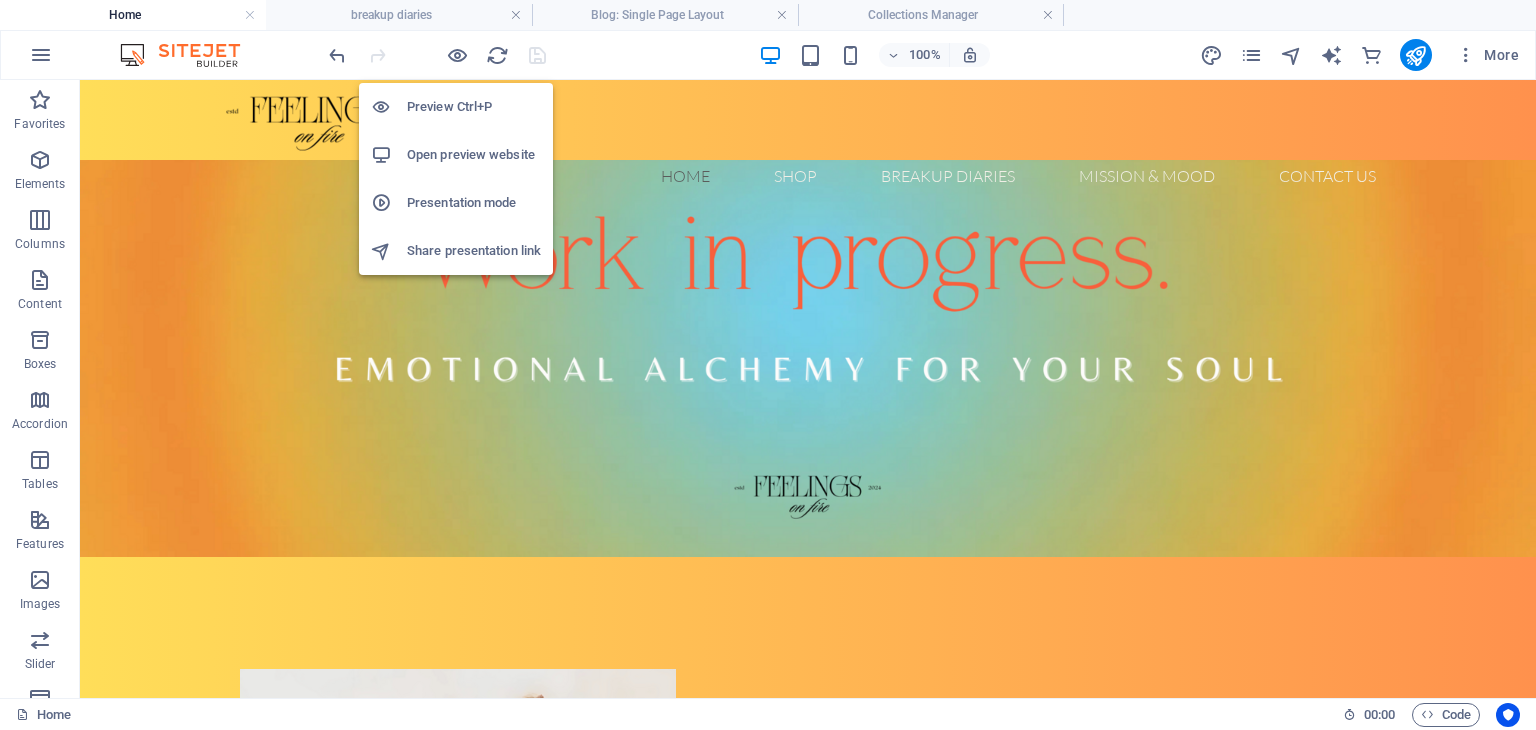 click on "Open preview website" at bounding box center [474, 155] 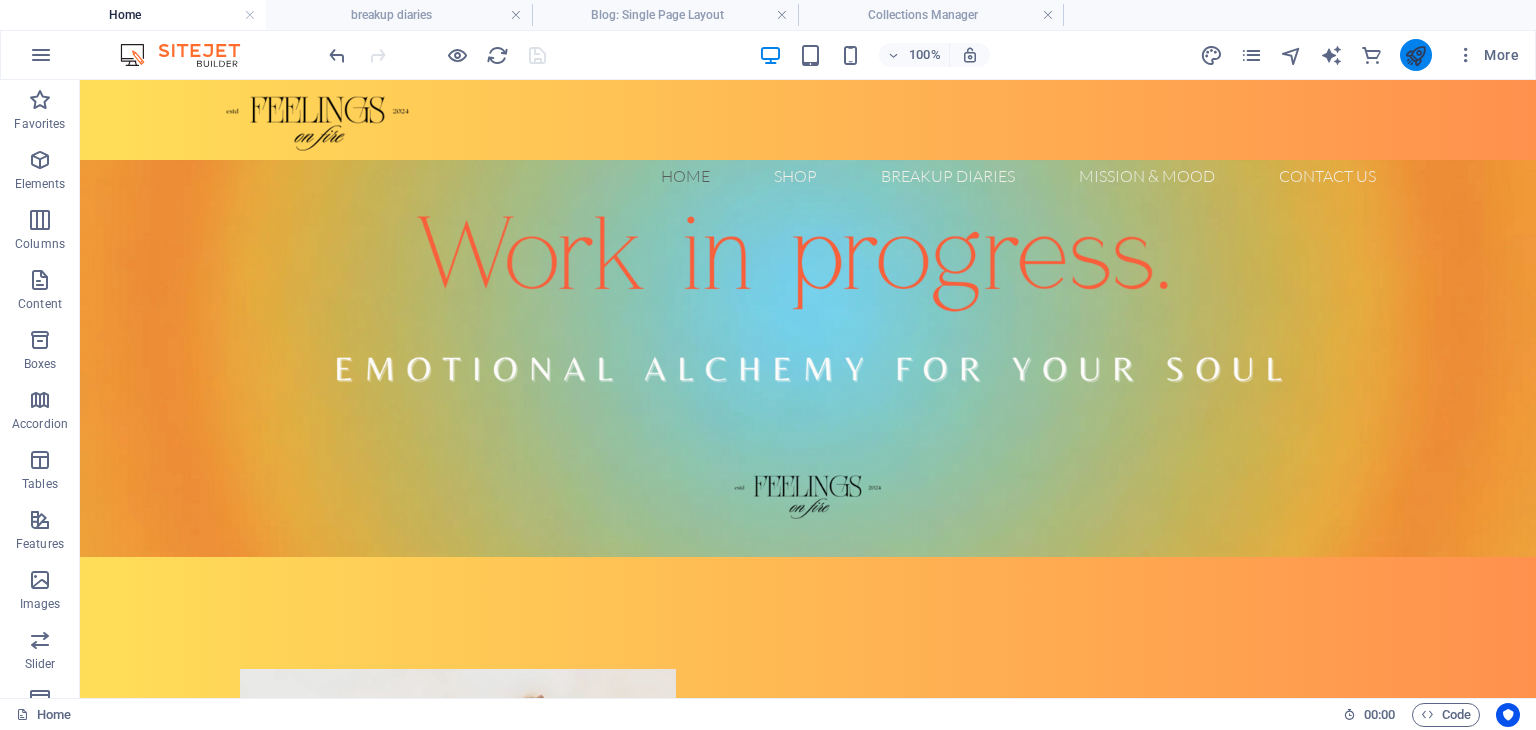 click at bounding box center (1415, 55) 